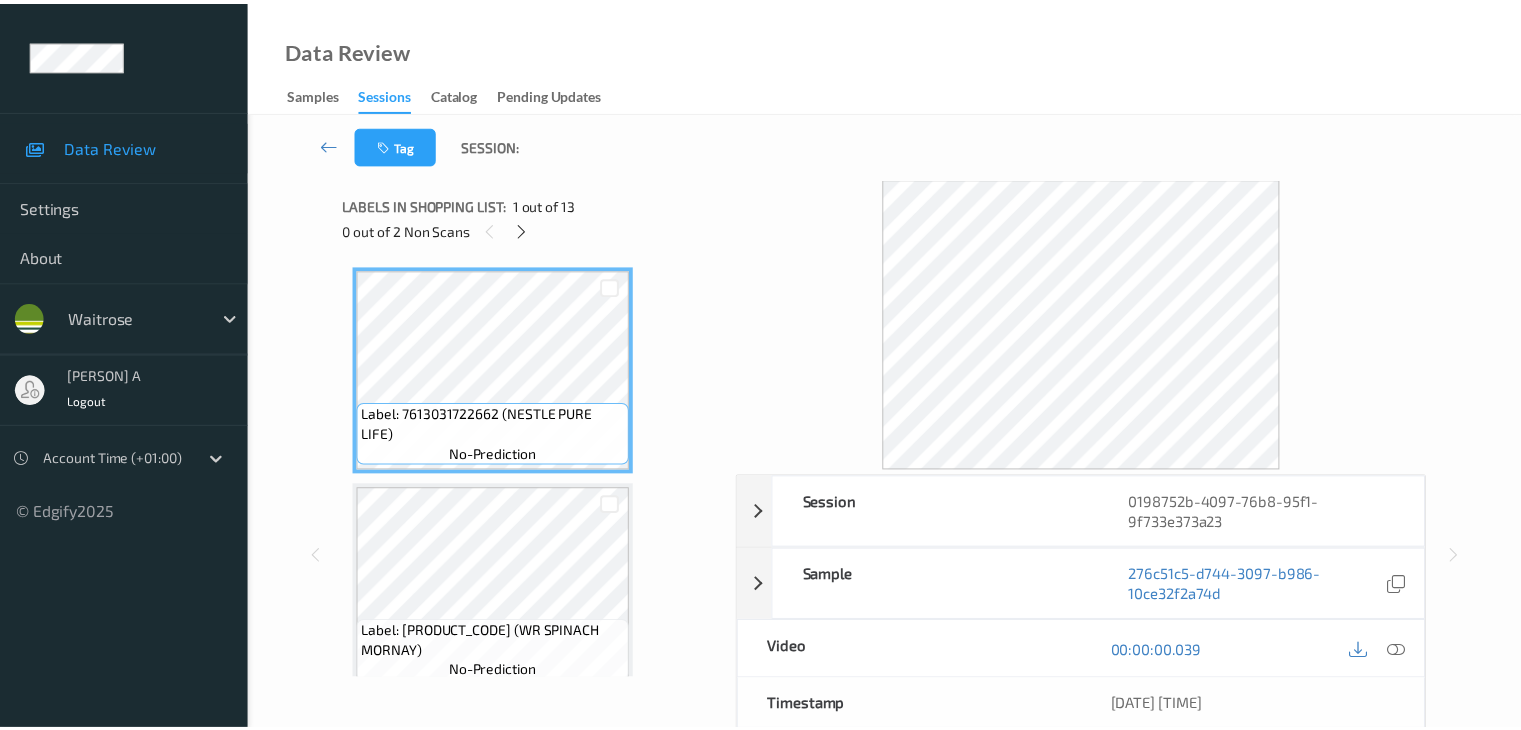 scroll, scrollTop: 0, scrollLeft: 0, axis: both 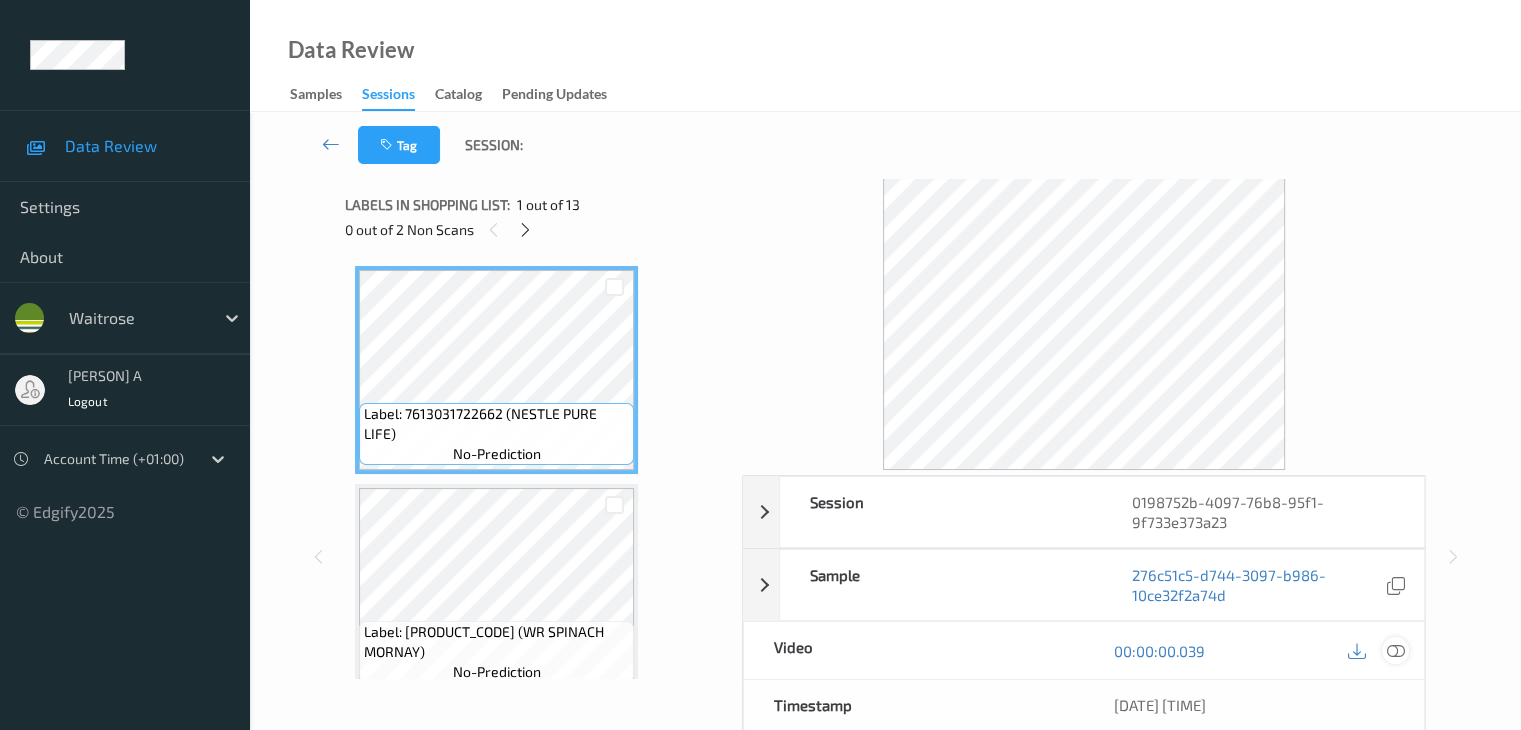 click at bounding box center [1395, 651] 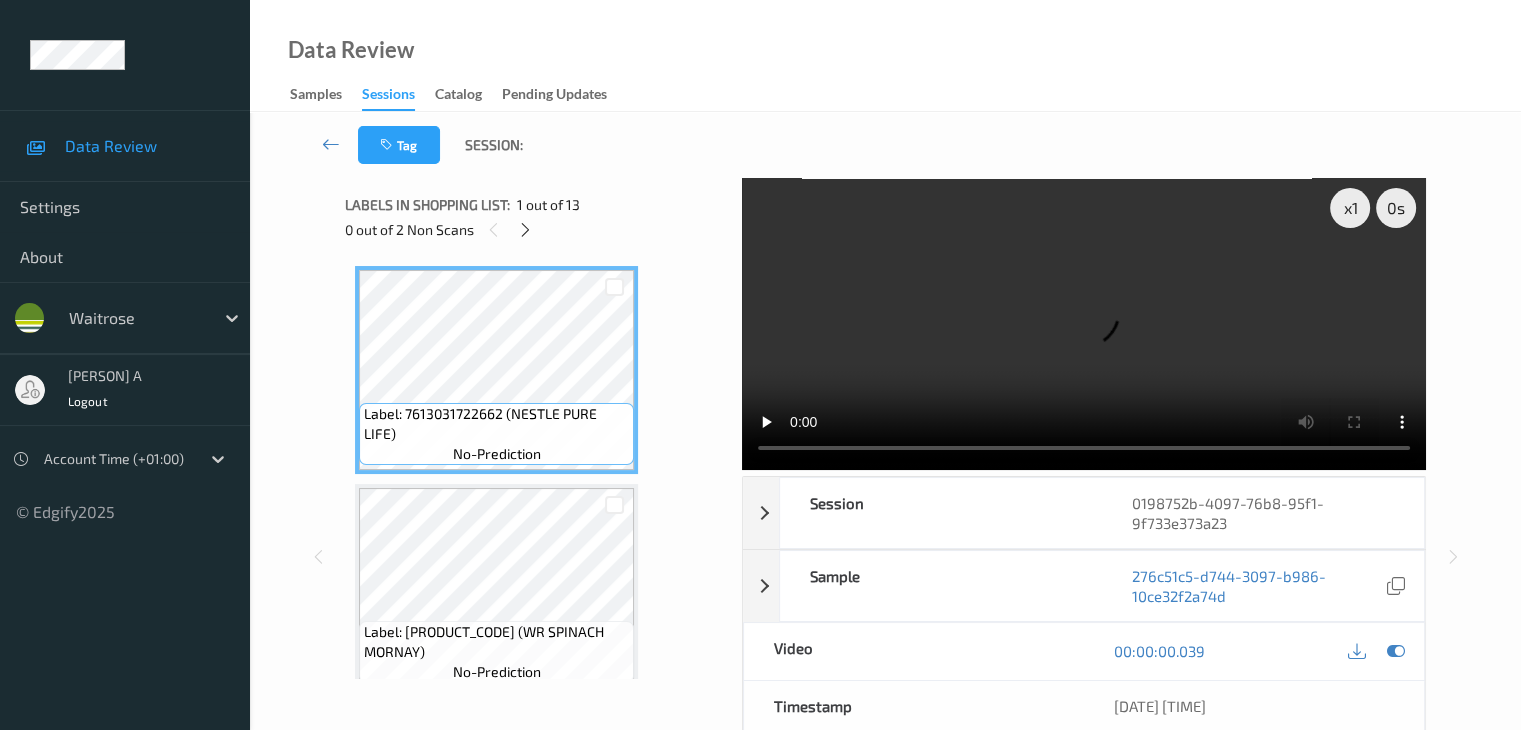 type 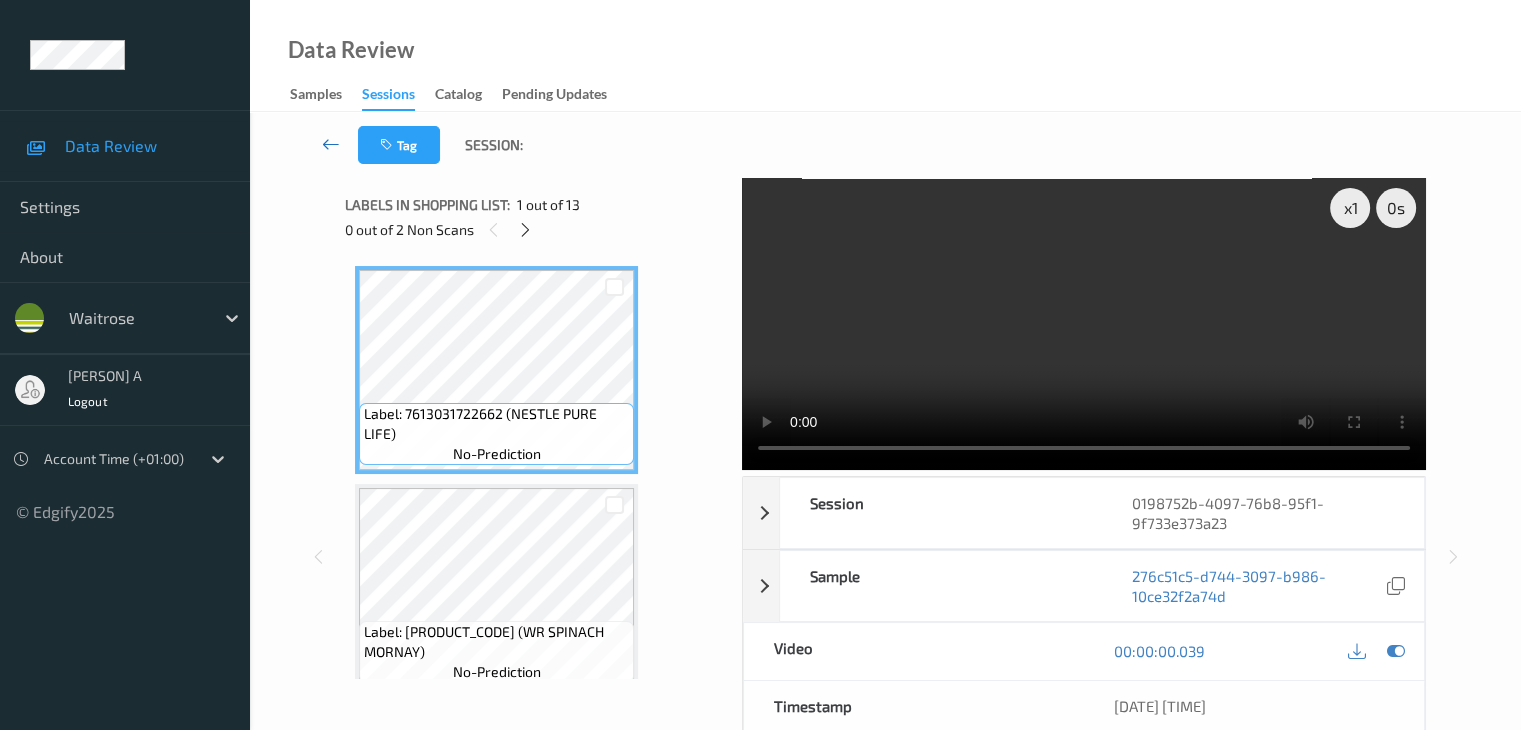 click at bounding box center [331, 144] 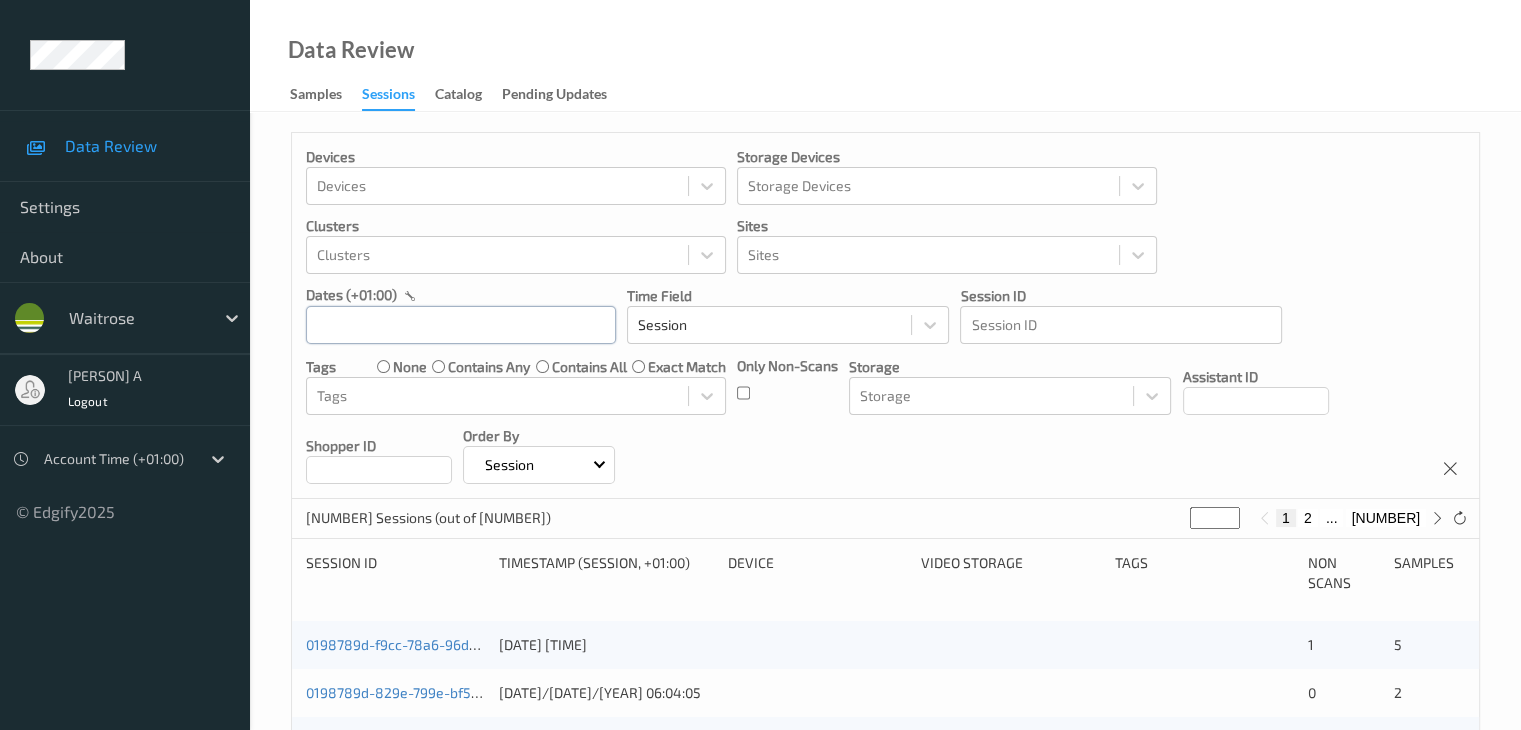 click at bounding box center [461, 325] 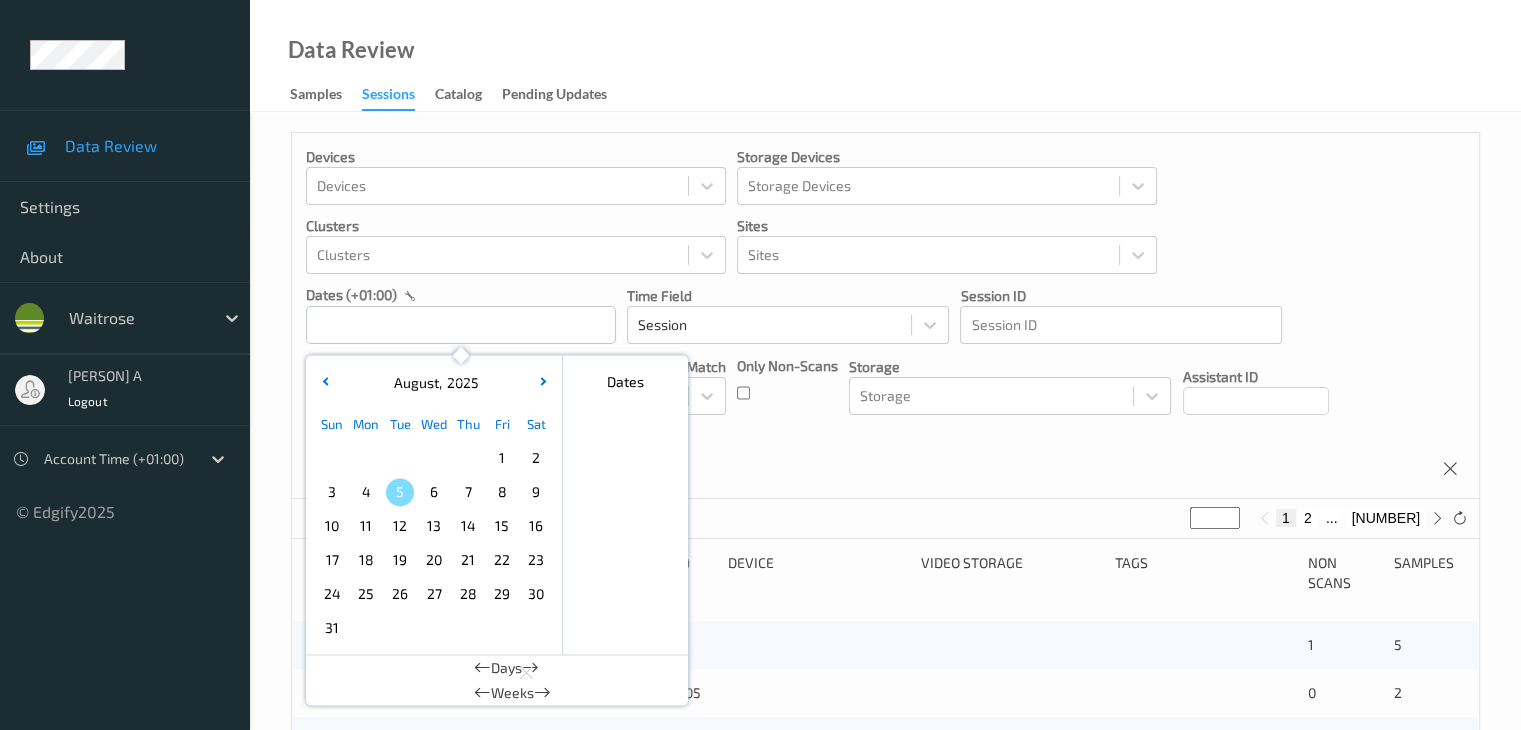 click on "4" at bounding box center (366, 492) 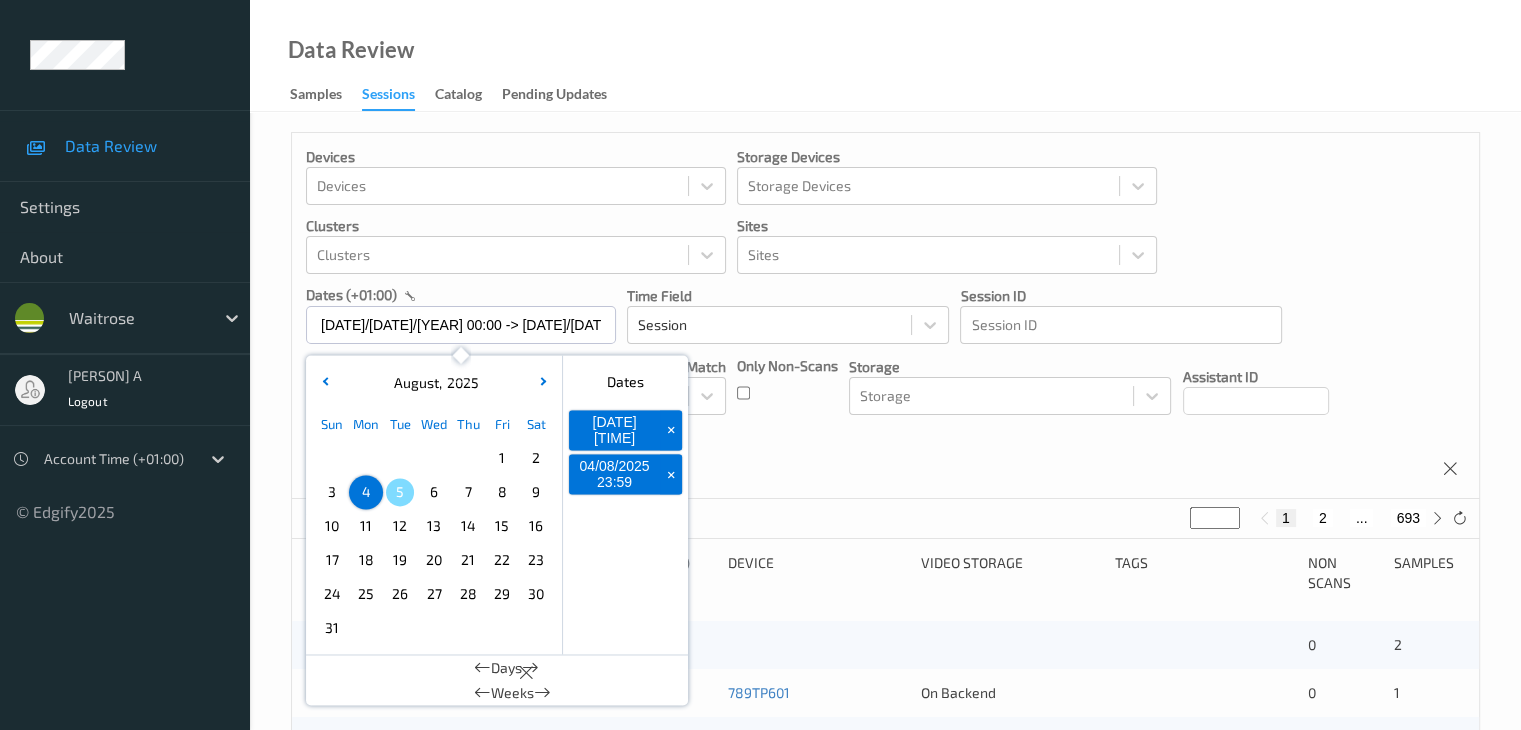 click on "Dates [TIME_ZONE] [DATE] [TIME] - [DATE] [TIME] [MONTH] , [YEAR] Sun Mon Tue Wed Thu Fri Sat 1 2 3 4 5 6 7 8 9 10 11 12 13 14 15 16 17 18 19 20 21 22 23 24 25 26 27 28 29 30 31 [MONTH] [MONTH] [MONTH] [MONTH] [MONTH] [MONTH] [MONTH] [MONTH] [MONTH] [MONTH] [MONTH] [MONTH] [YEAR] [YEAR] [YEAR] [YEAR] [YEAR] [YEAR] [YEAR] [YEAR] [YEAR] [YEAR] Dates [DATE] [TIME] + [DATE] [TIME] + Days Weeks Time Field Session Session ID Session ID Tags none contains any contains all exact match Tags Only Non-Scans Storage Storage Assistant ID Shopper ID Order By Session" at bounding box center (885, 316) 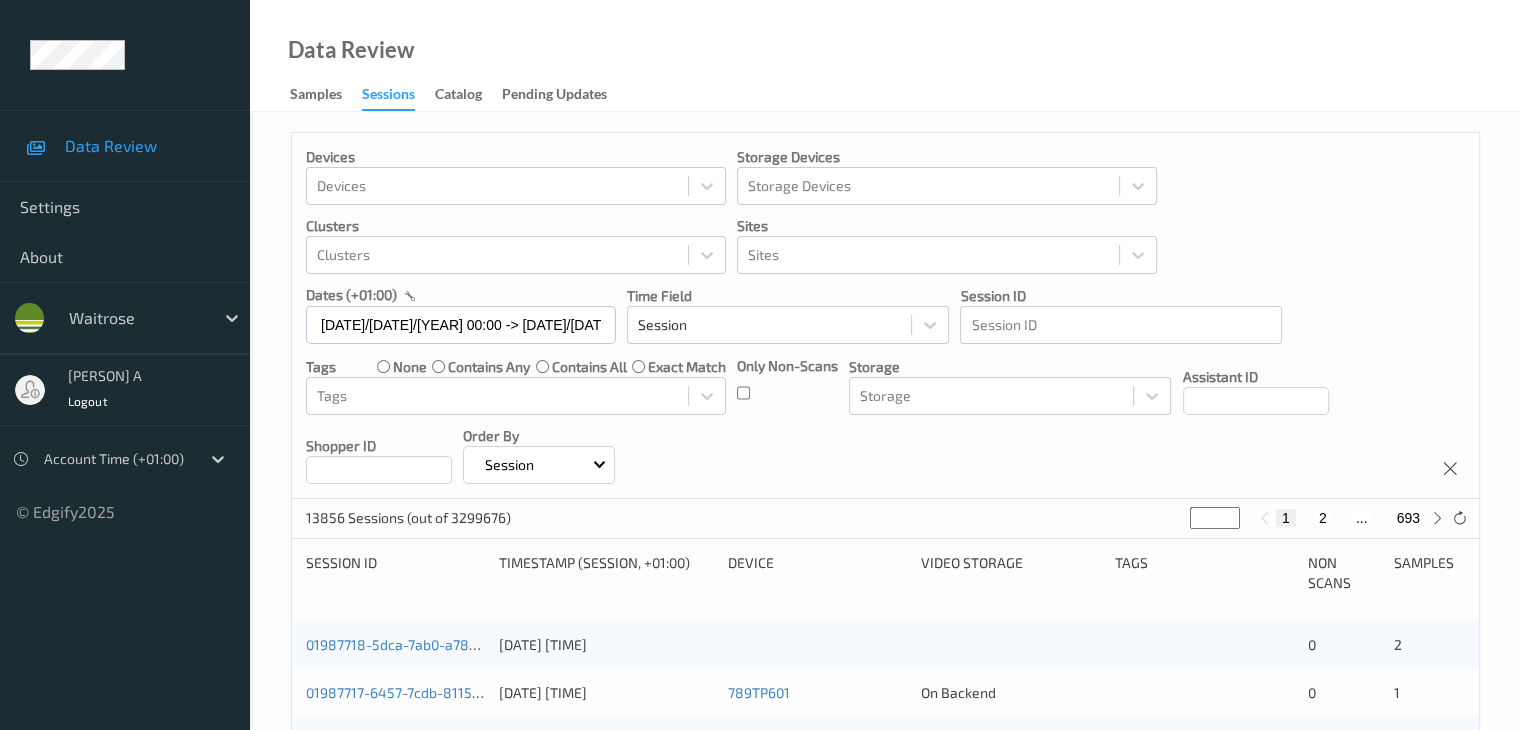 click on "Devices Devices Storage Devices Storage Devices Clusters Clusters Sites Sites dates (+01:00) [DATE] [TIME] - [DATE] [TIME] Time Field Session Session ID Session ID Tags none contains any contains all exact match Tags Only Non-Scans Storage Storage Assistant ID Shopper ID Order By Session" at bounding box center (885, 316) 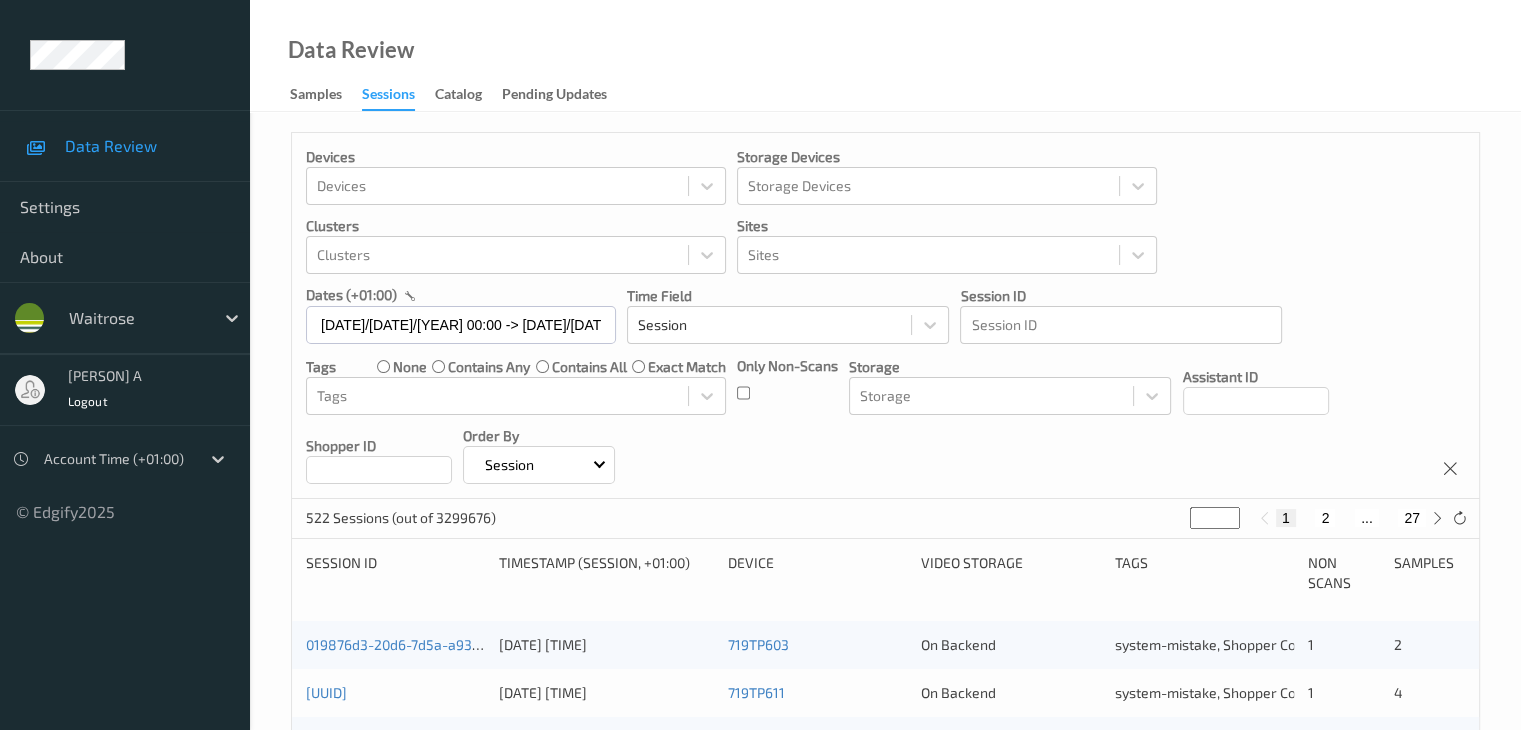 click on "*" at bounding box center [1215, 518] 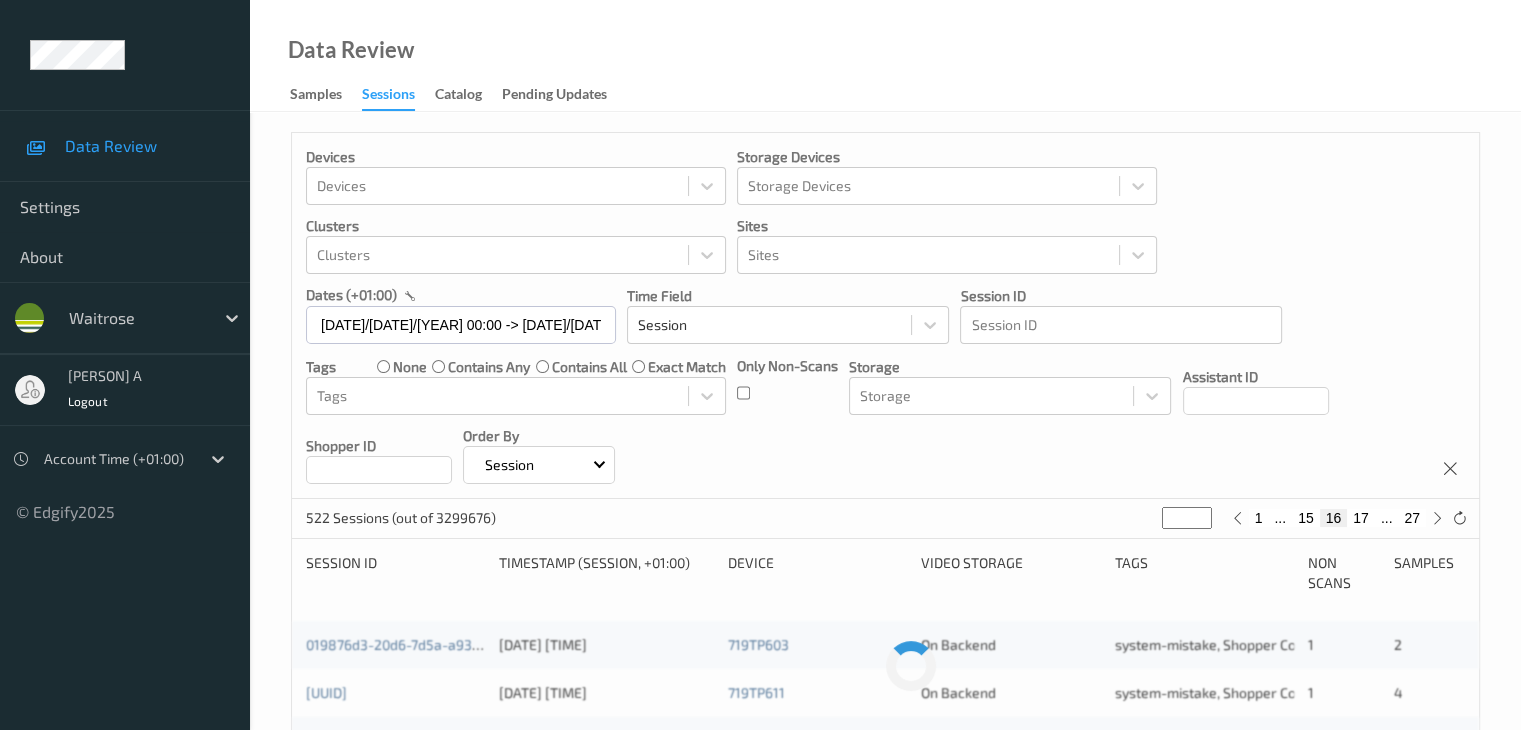 type on "**" 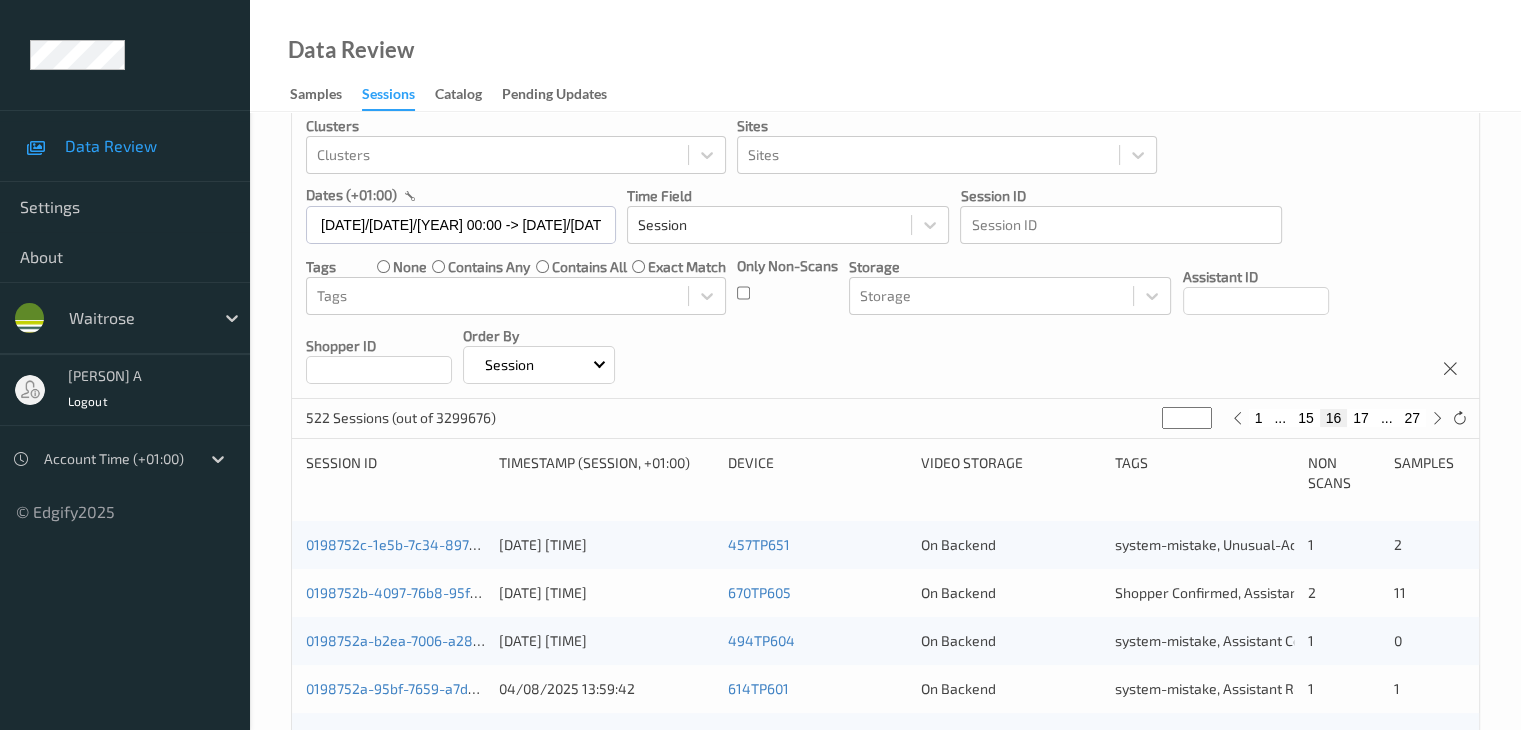 scroll, scrollTop: 100, scrollLeft: 0, axis: vertical 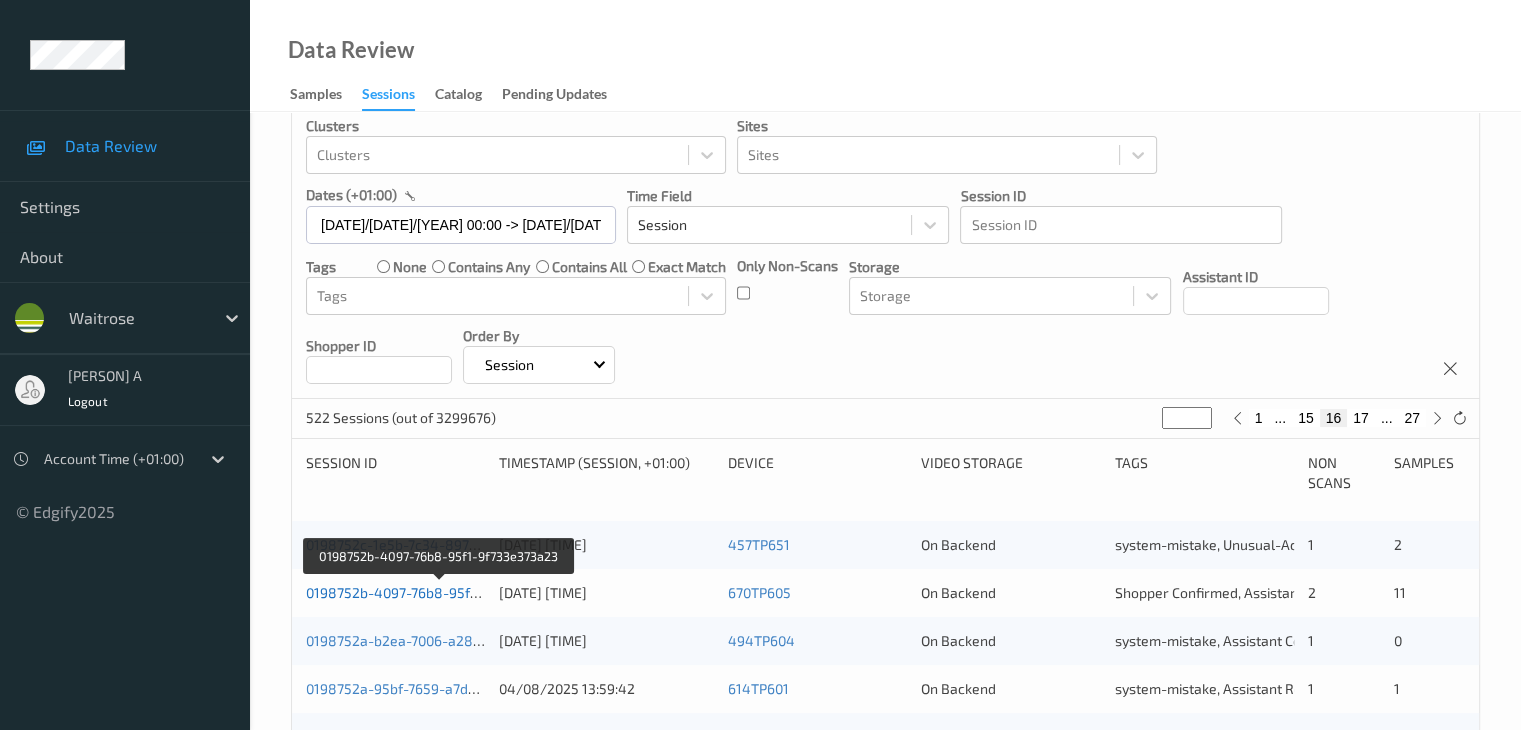 click on "0198752b-4097-76b8-95f1-9f733e373a23" at bounding box center [439, 592] 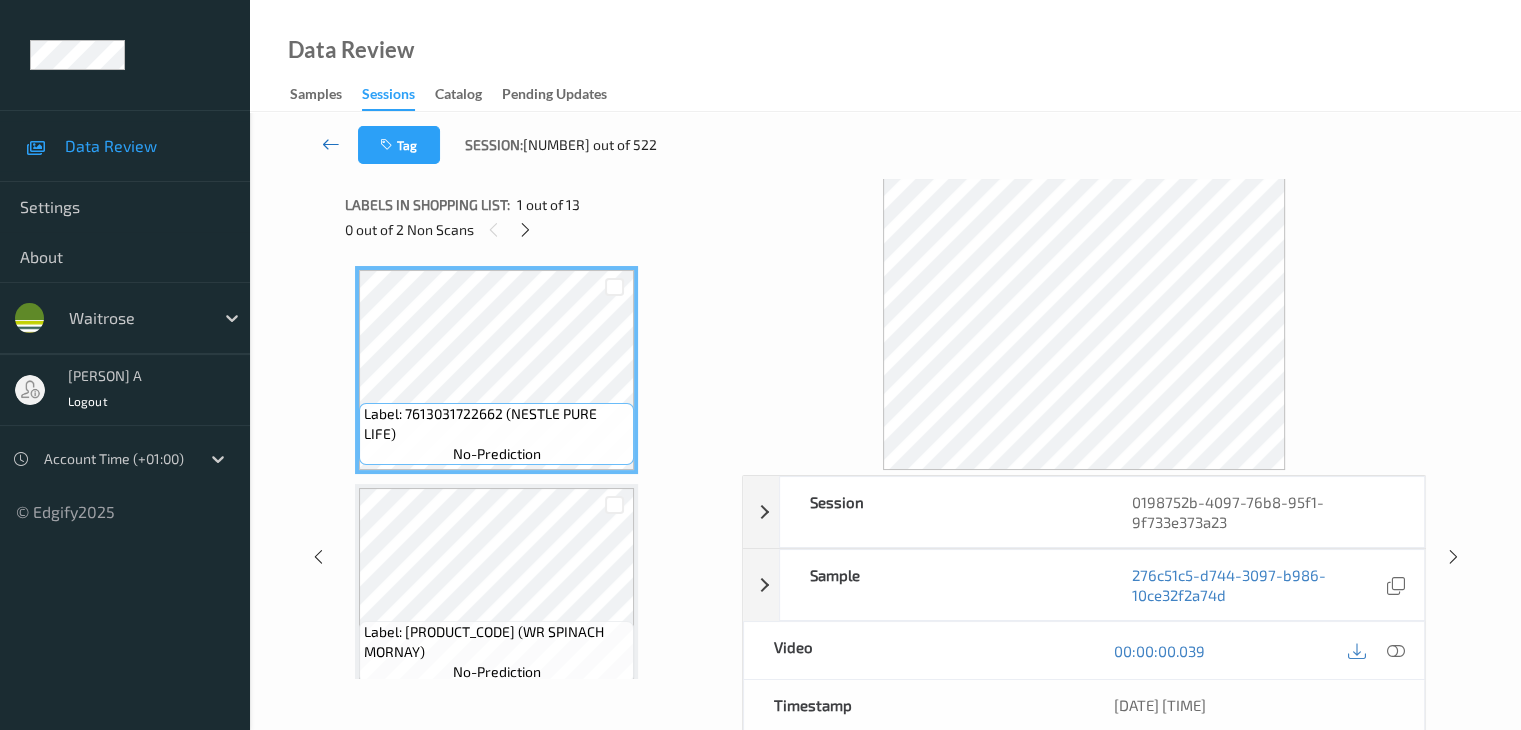 click at bounding box center (331, 144) 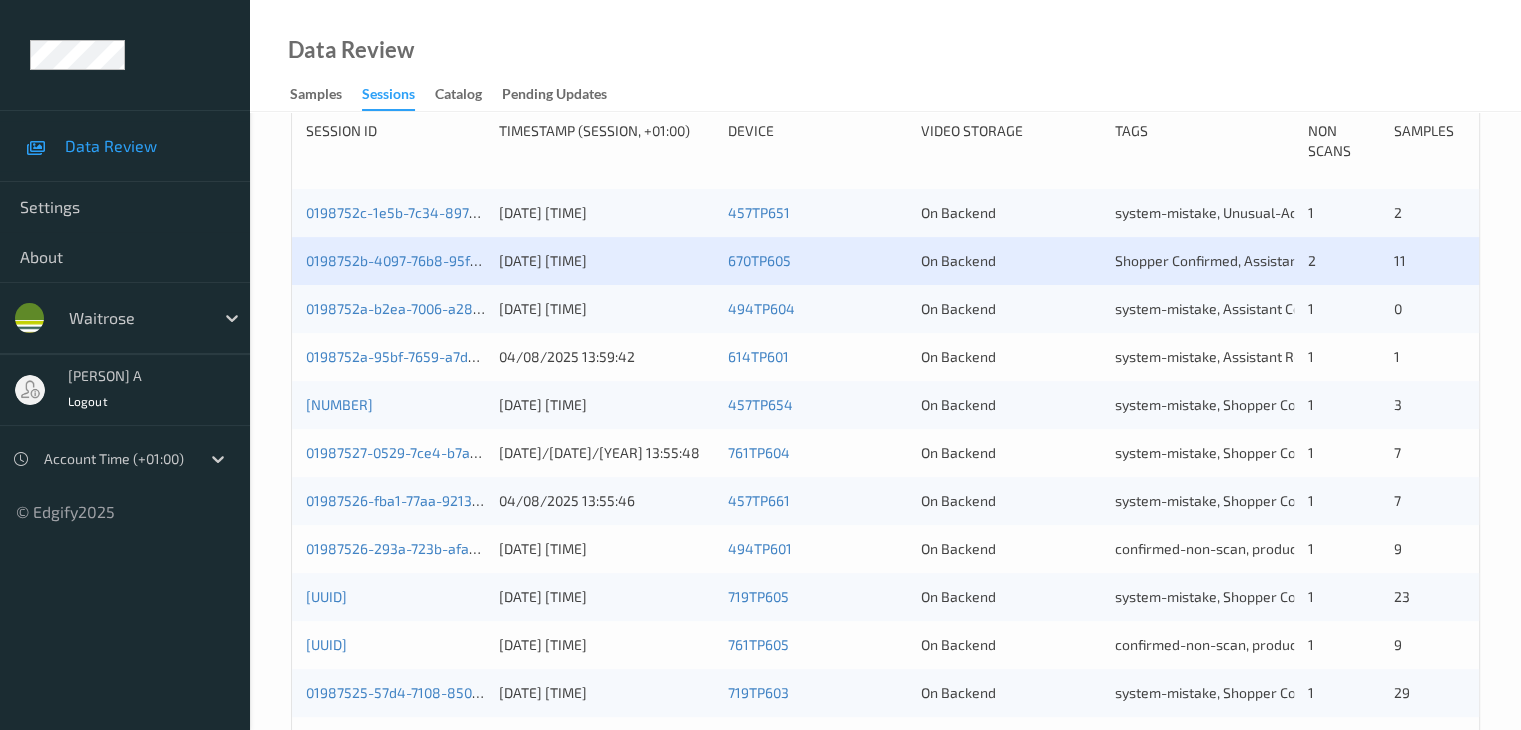 scroll, scrollTop: 32, scrollLeft: 0, axis: vertical 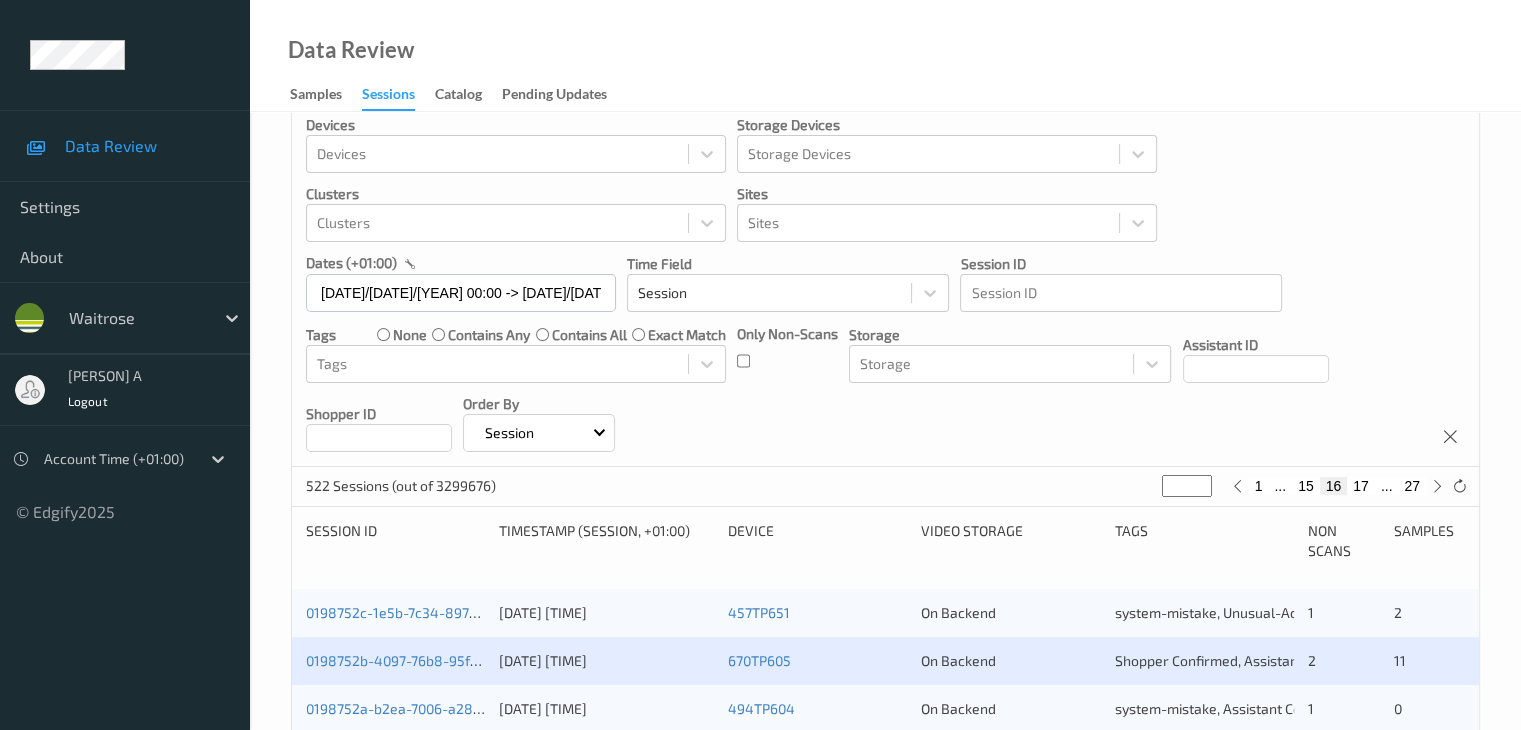 click on "17" at bounding box center [1361, 486] 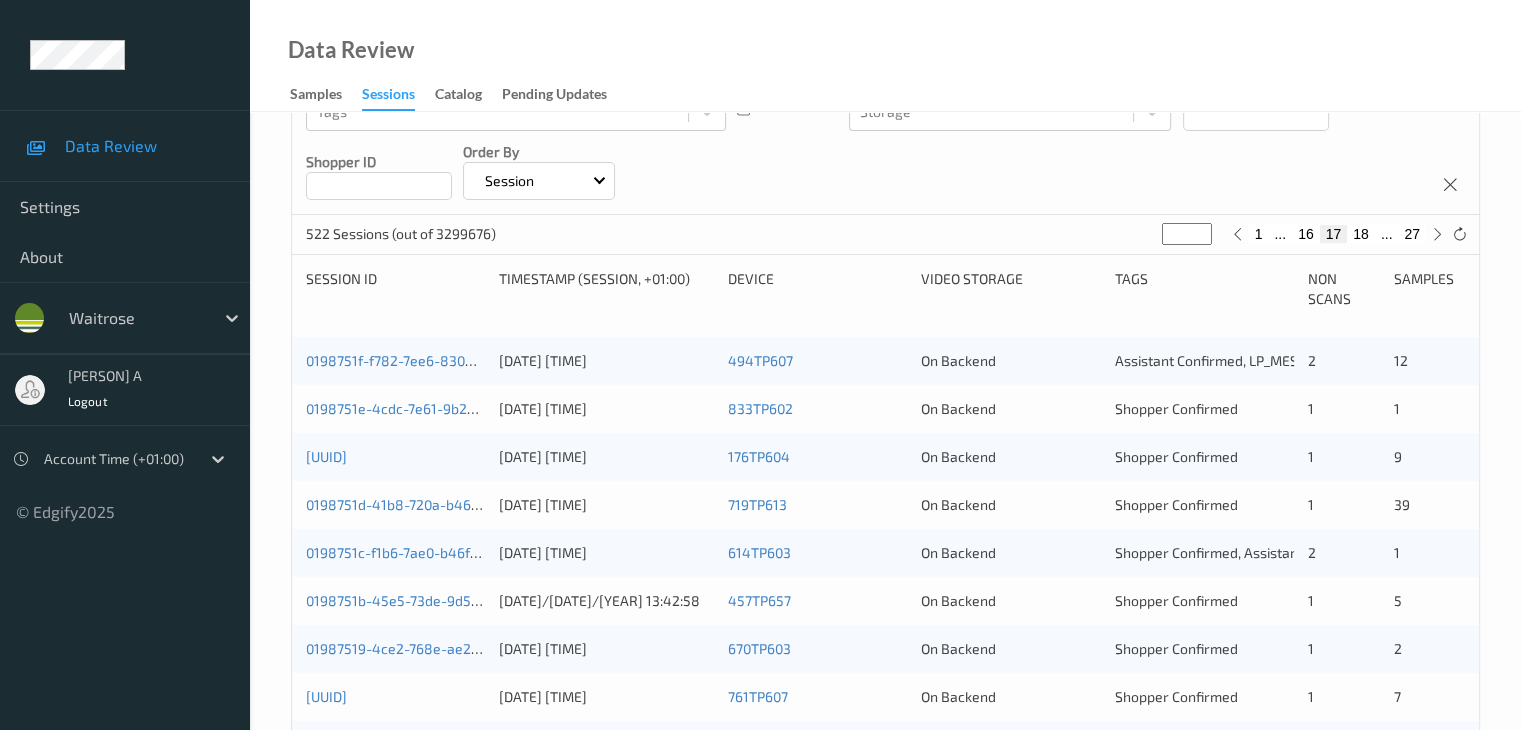 scroll, scrollTop: 300, scrollLeft: 0, axis: vertical 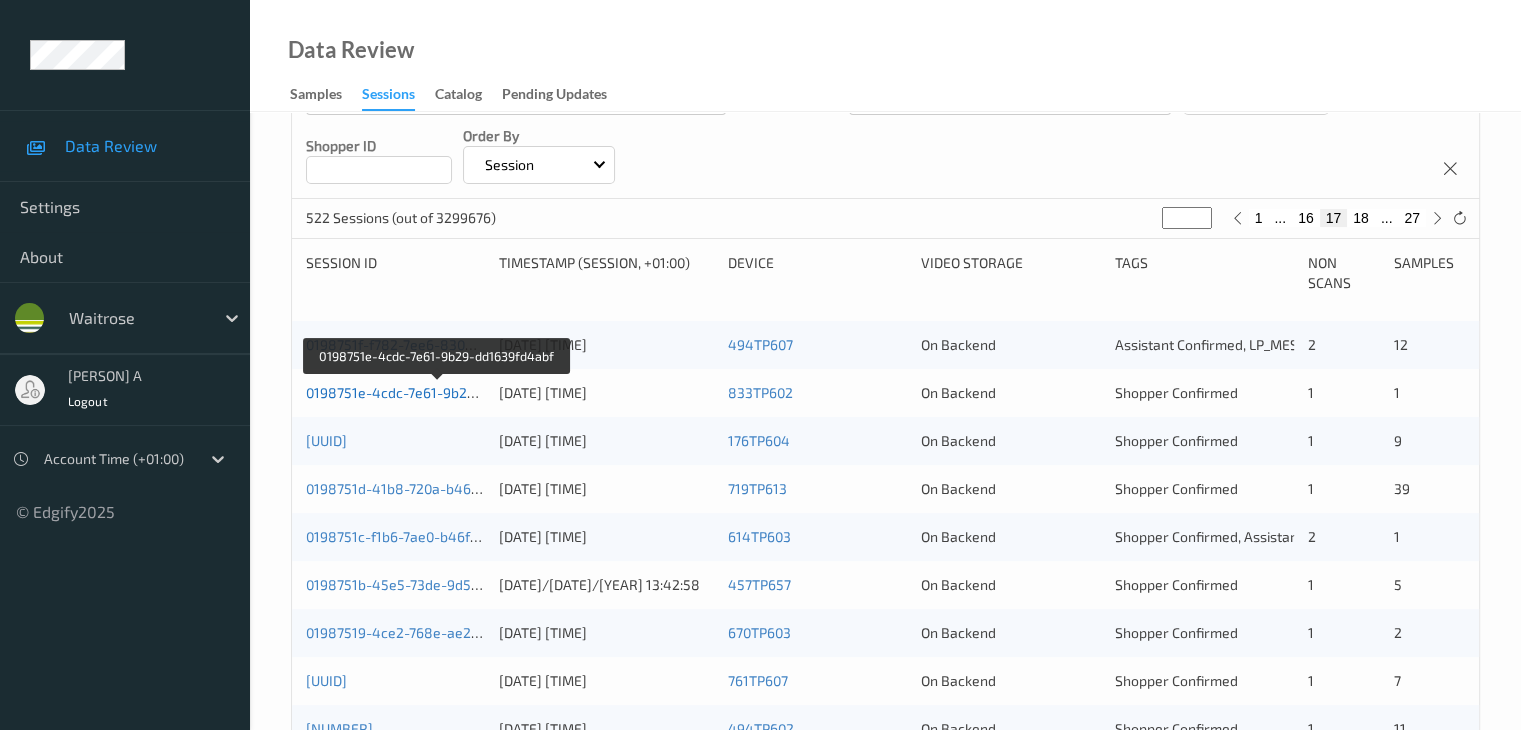 click on "0198751e-4cdc-7e61-9b29-dd1639fd4abf" at bounding box center (438, 392) 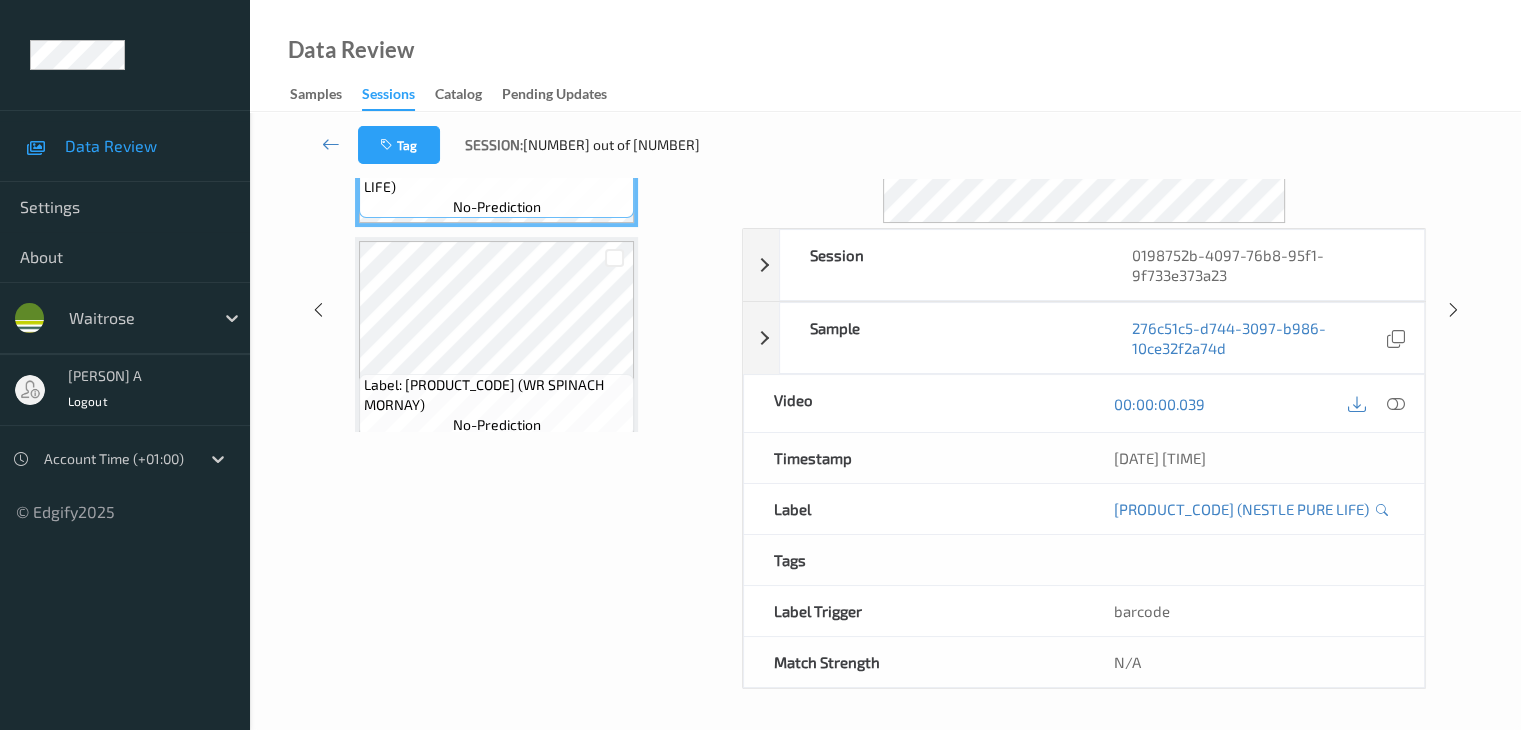 scroll, scrollTop: 0, scrollLeft: 0, axis: both 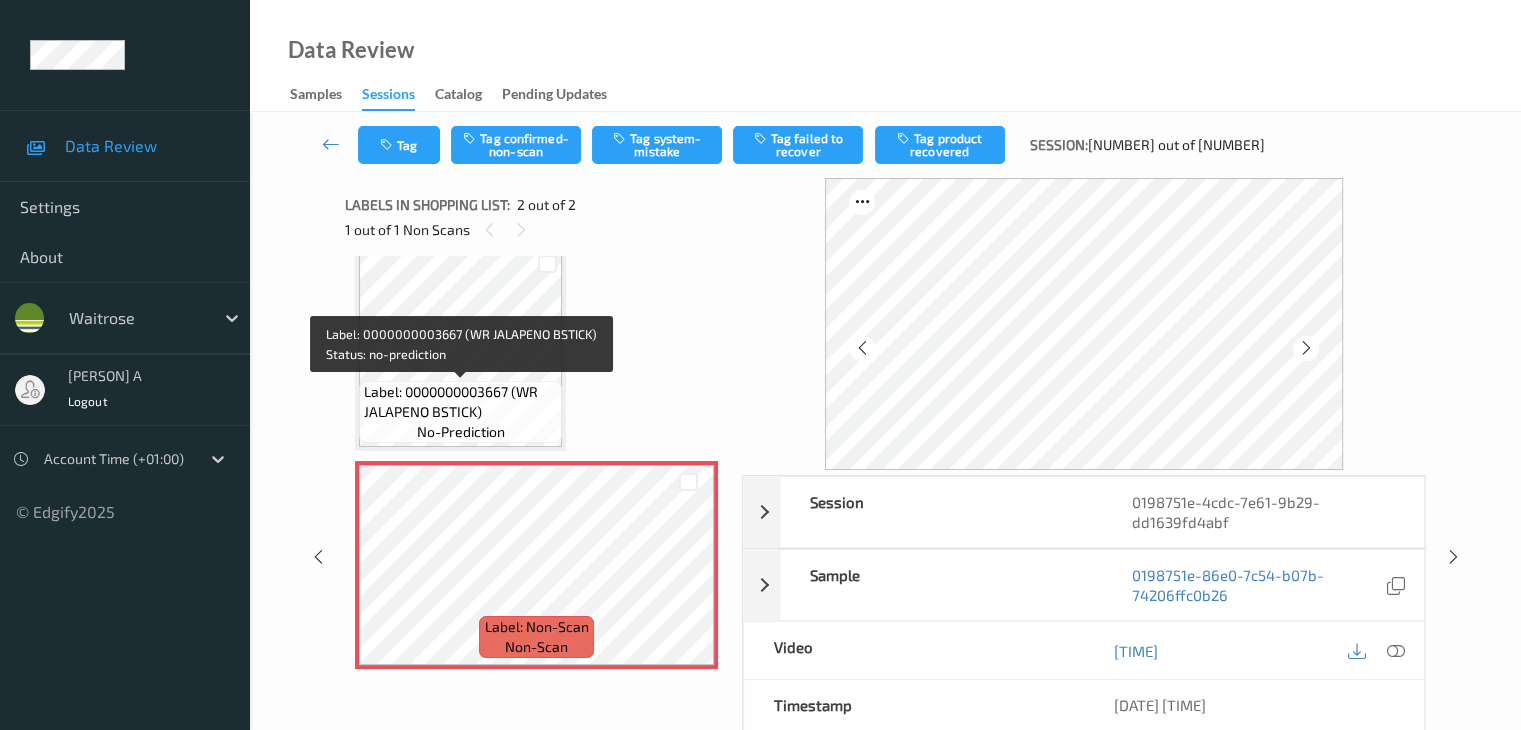 click on "Label: 0000000003667 (WR JALAPENO BSTICK)" at bounding box center (460, 402) 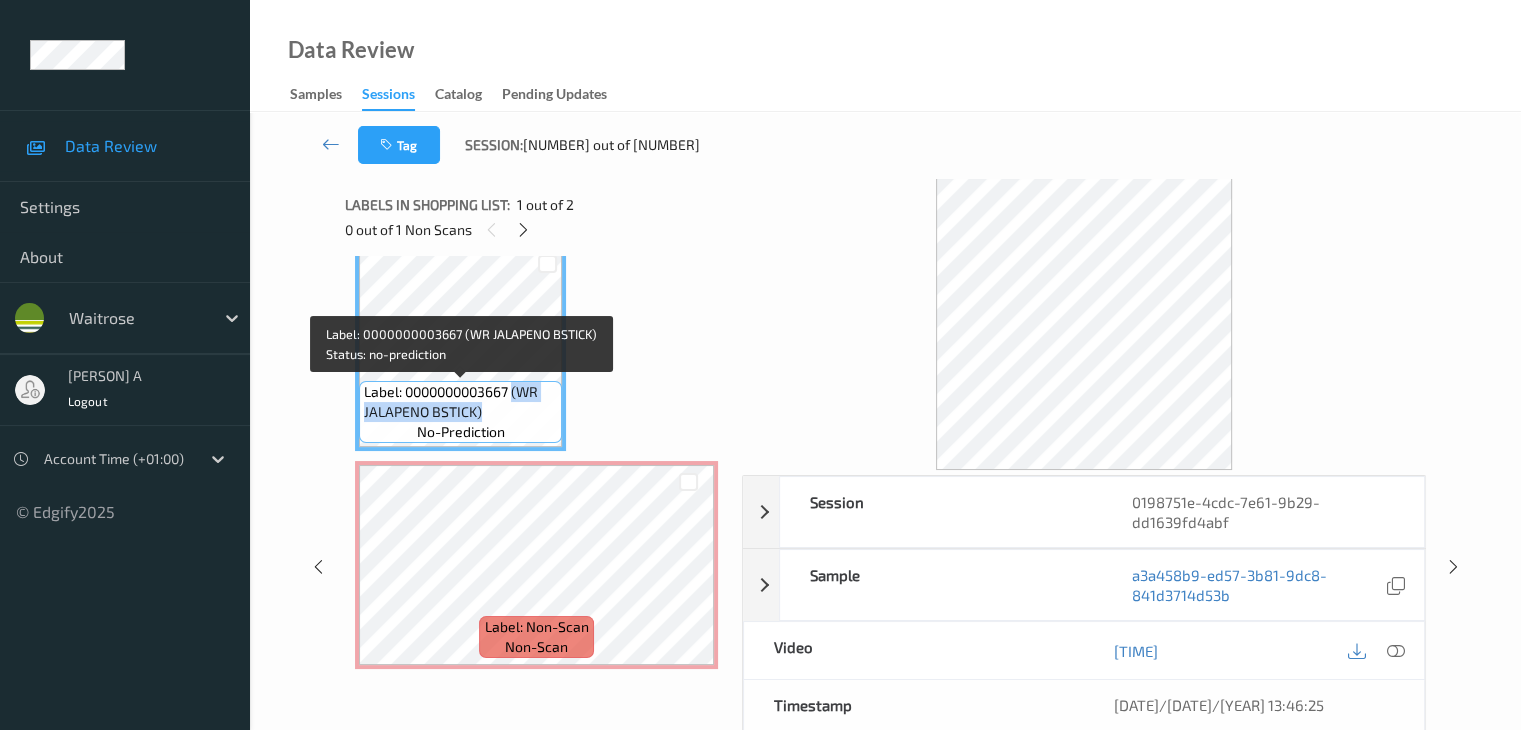 drag, startPoint x: 513, startPoint y: 393, endPoint x: 513, endPoint y: 416, distance: 23 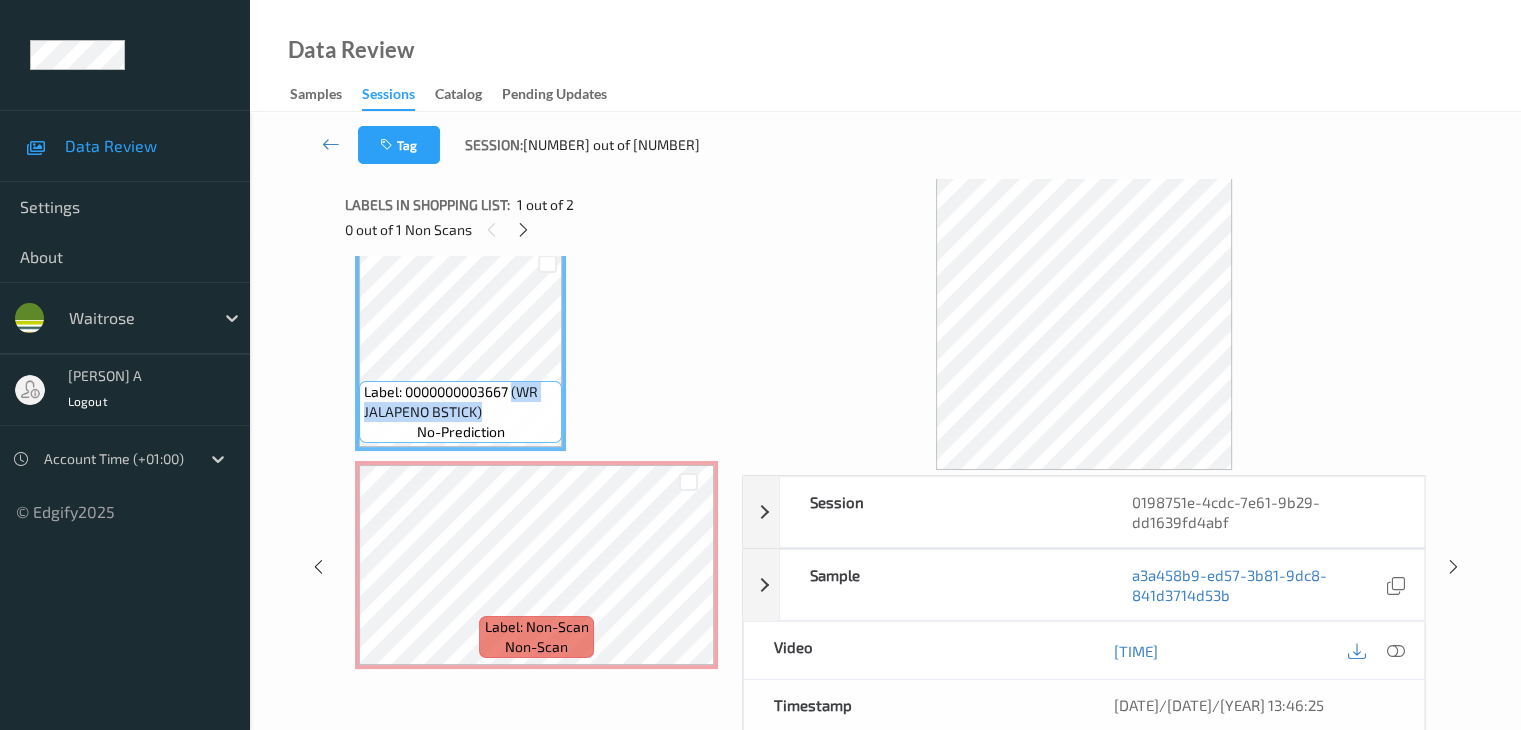 copy on "[PRODUCT]" 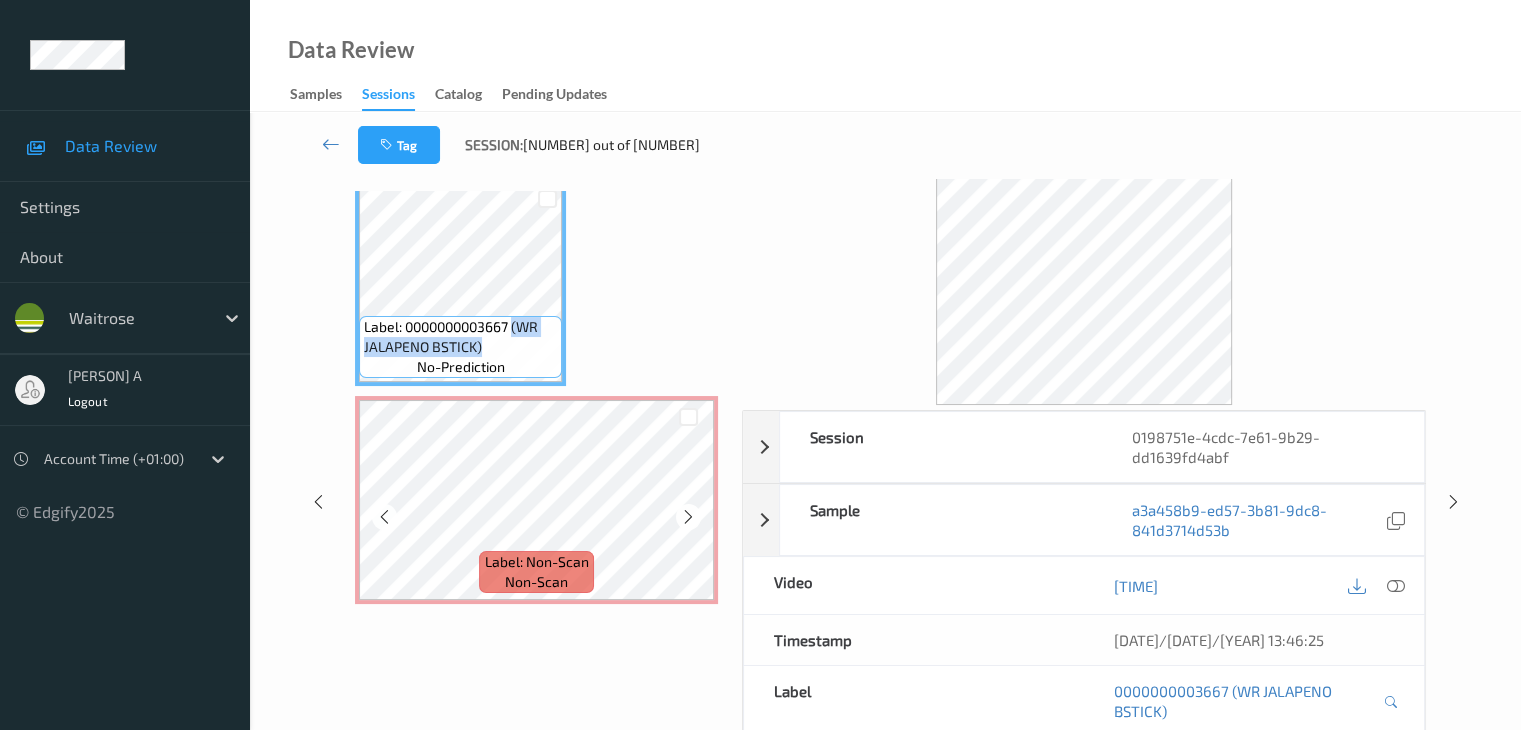 scroll, scrollTop: 100, scrollLeft: 0, axis: vertical 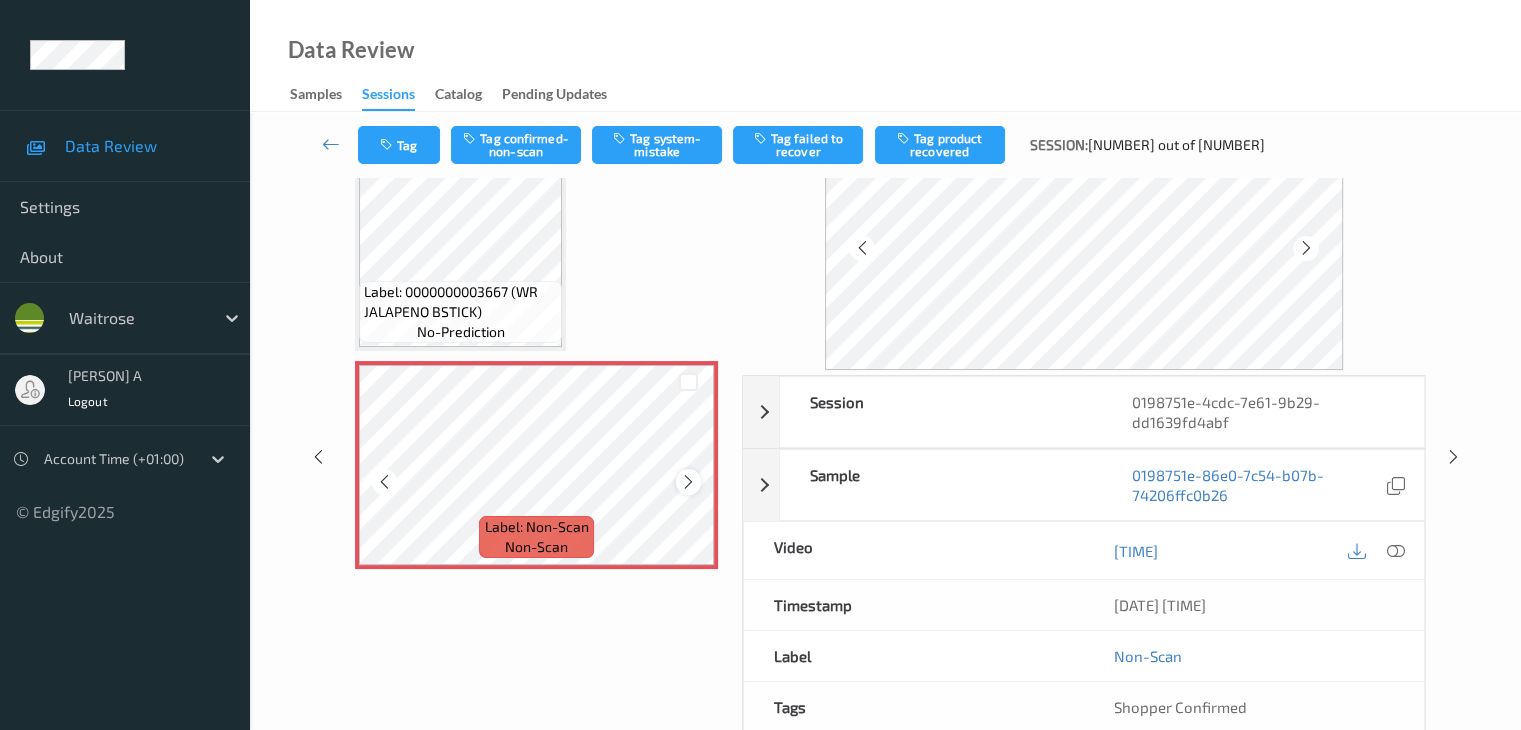 click at bounding box center [688, 482] 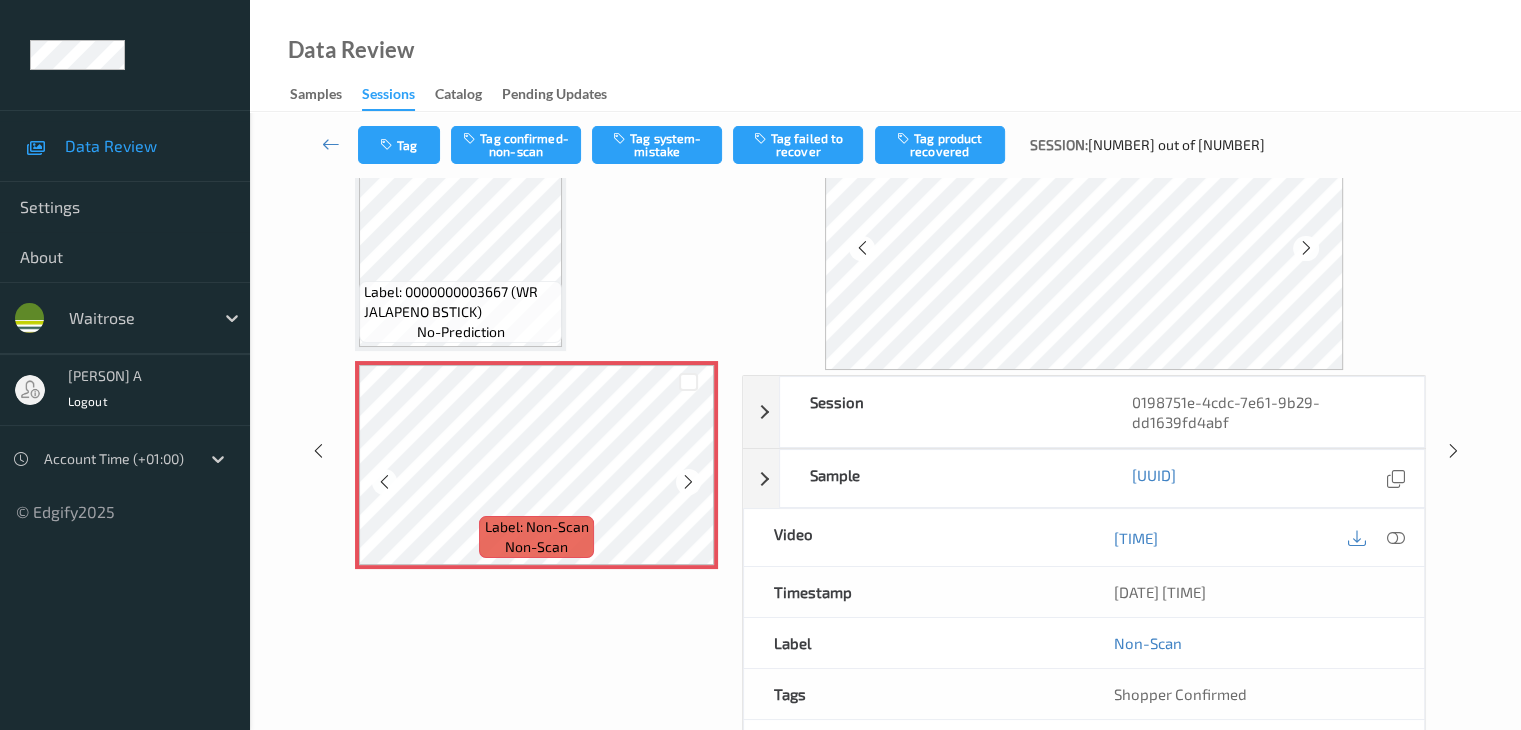 click at bounding box center (688, 482) 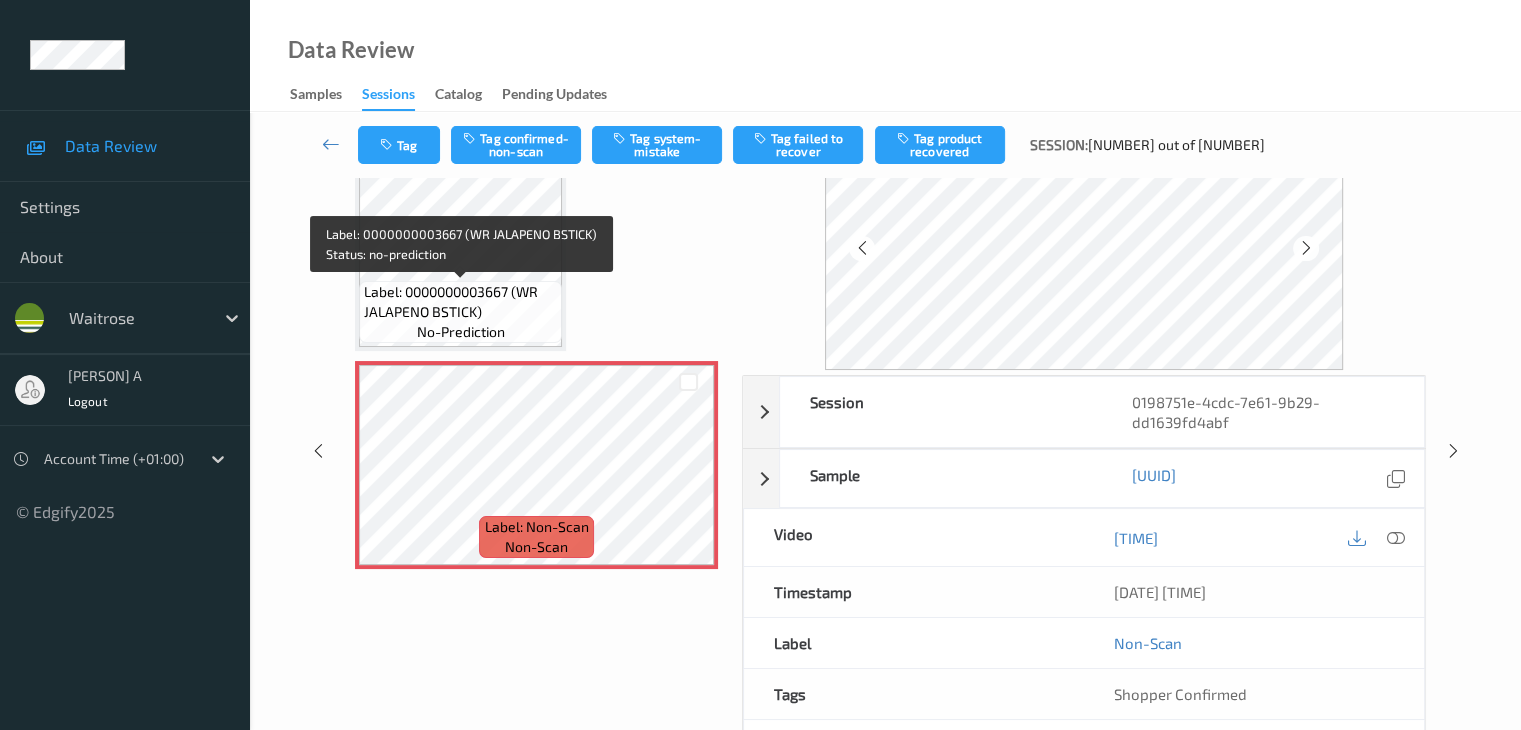 click on "Label: 0000000003667 (WR JALAPENO BSTICK) no-prediction" at bounding box center [460, 312] 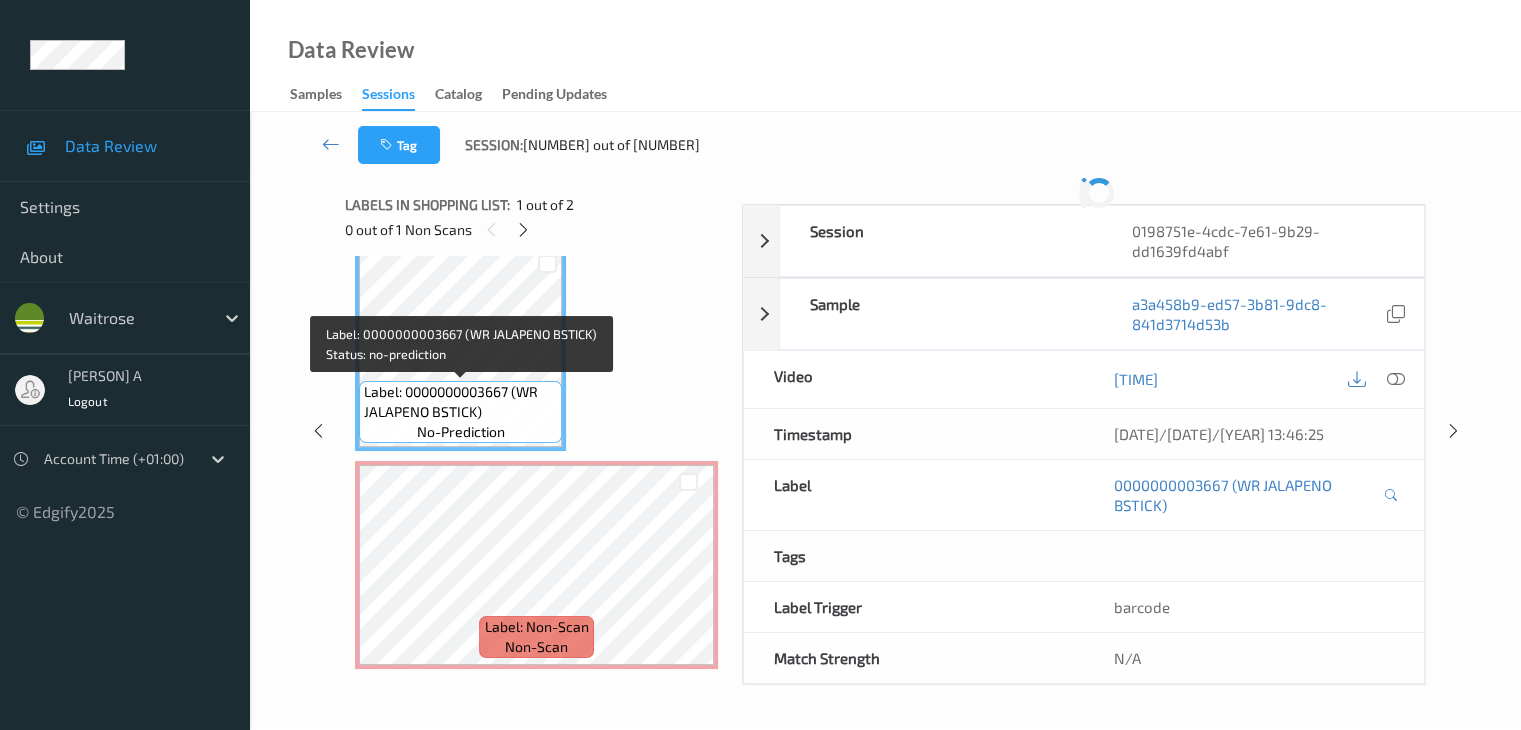 scroll, scrollTop: 0, scrollLeft: 0, axis: both 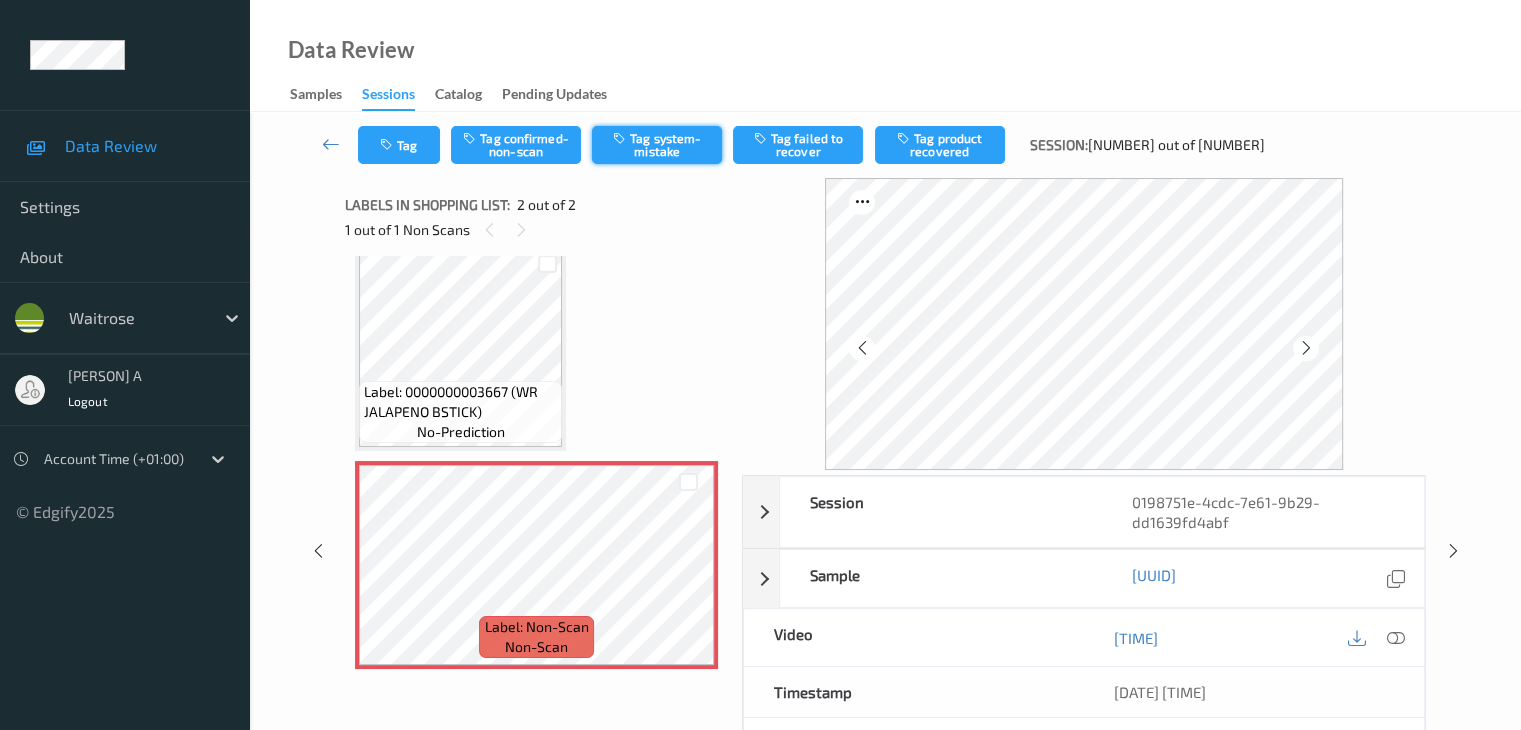 click on "Tag   system-mistake" at bounding box center (657, 145) 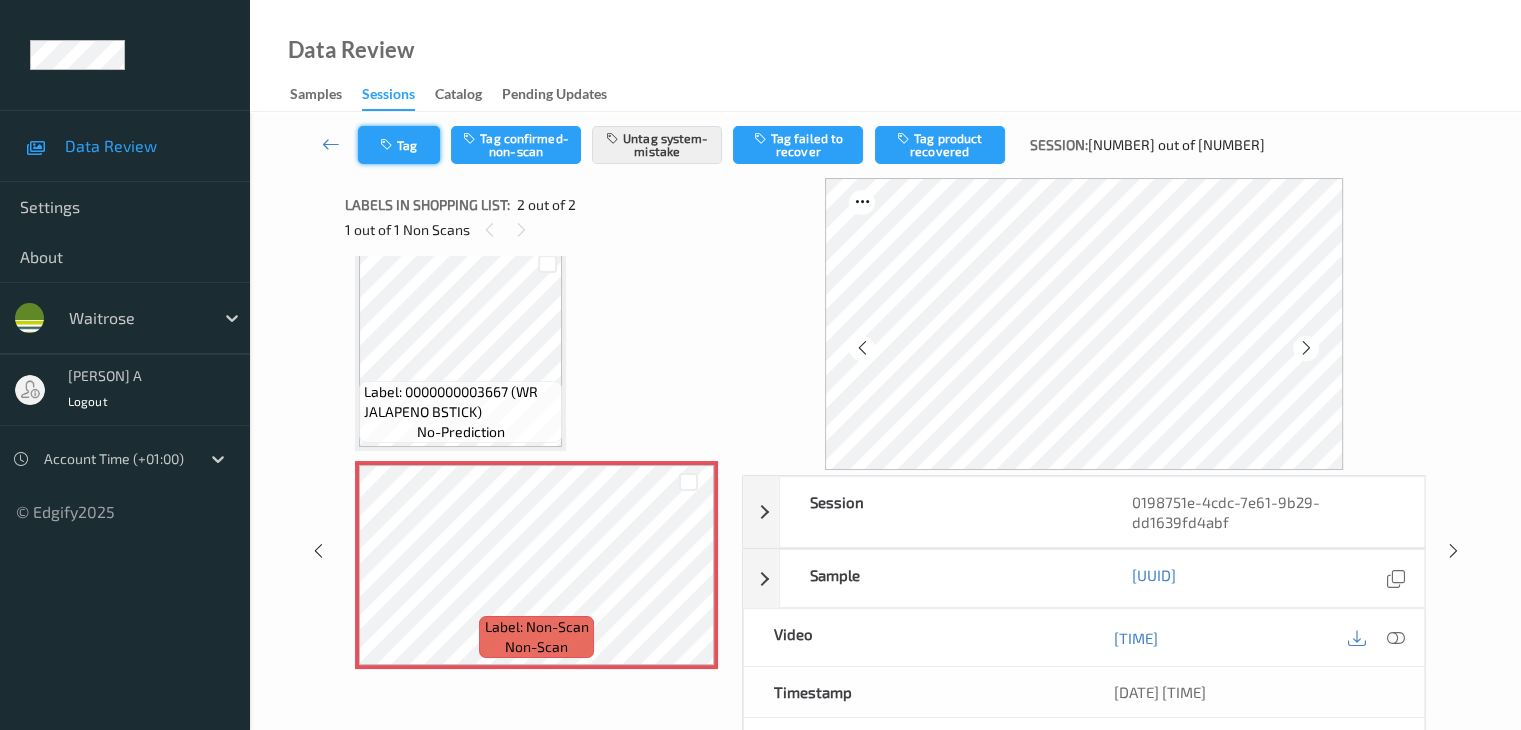 click on "Tag" at bounding box center [399, 145] 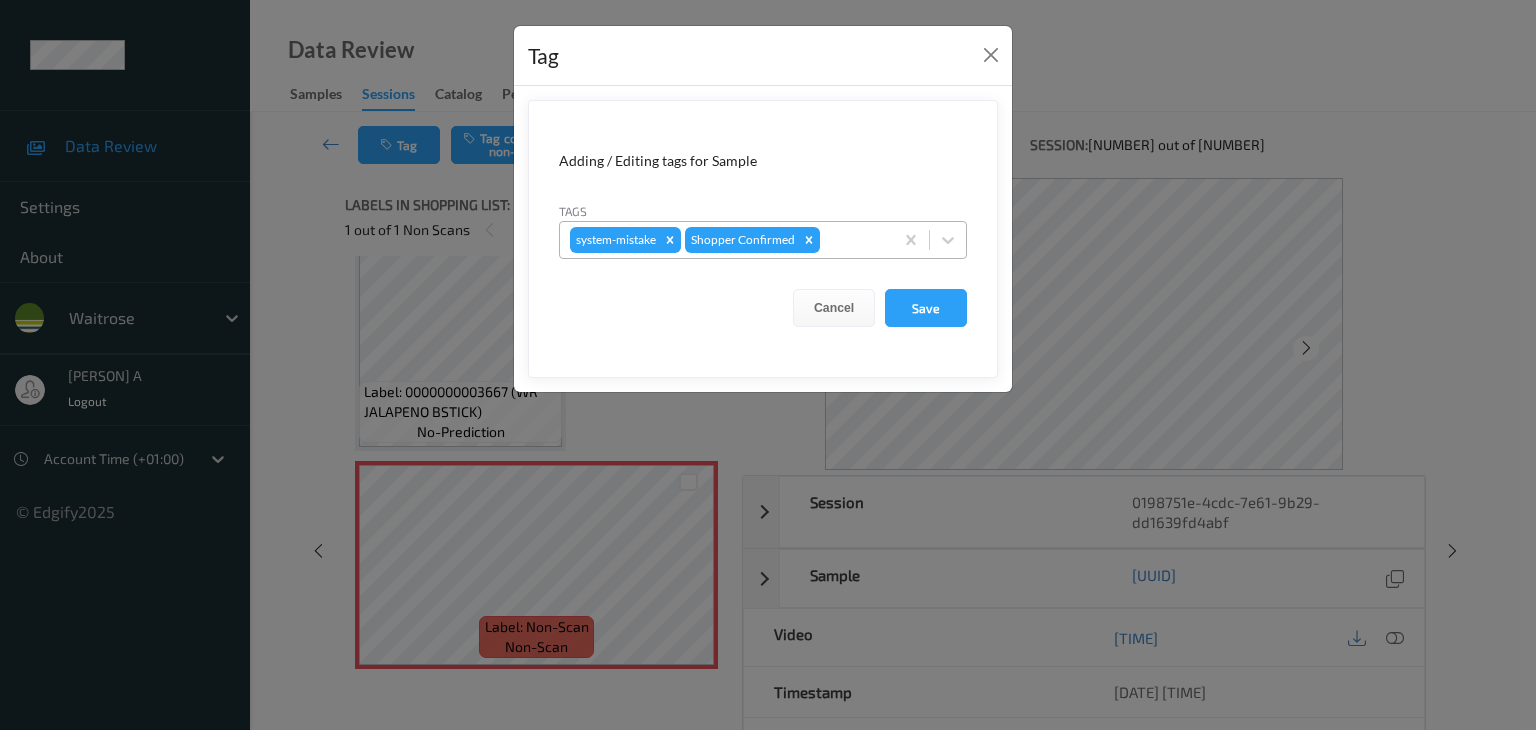 click at bounding box center (853, 240) 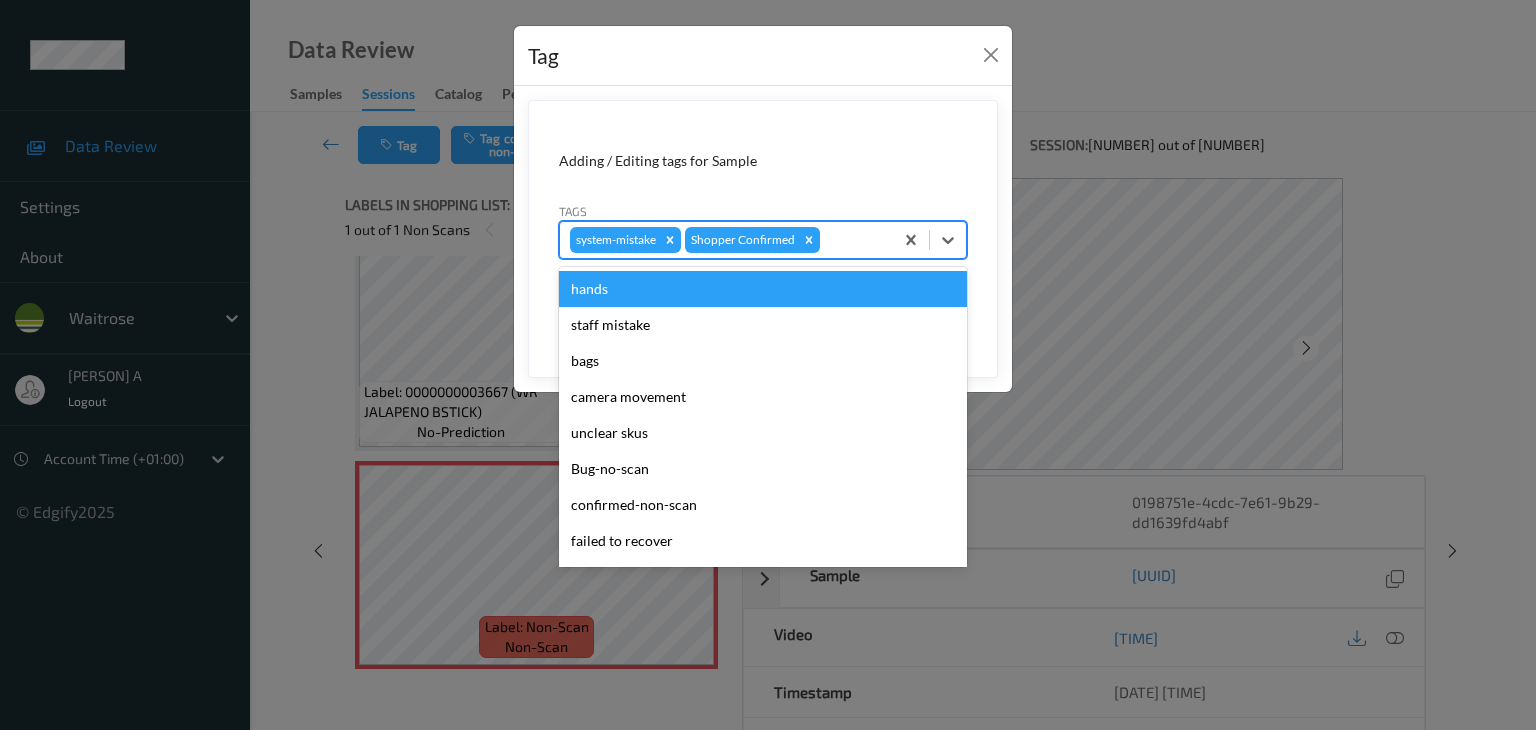 type on "u" 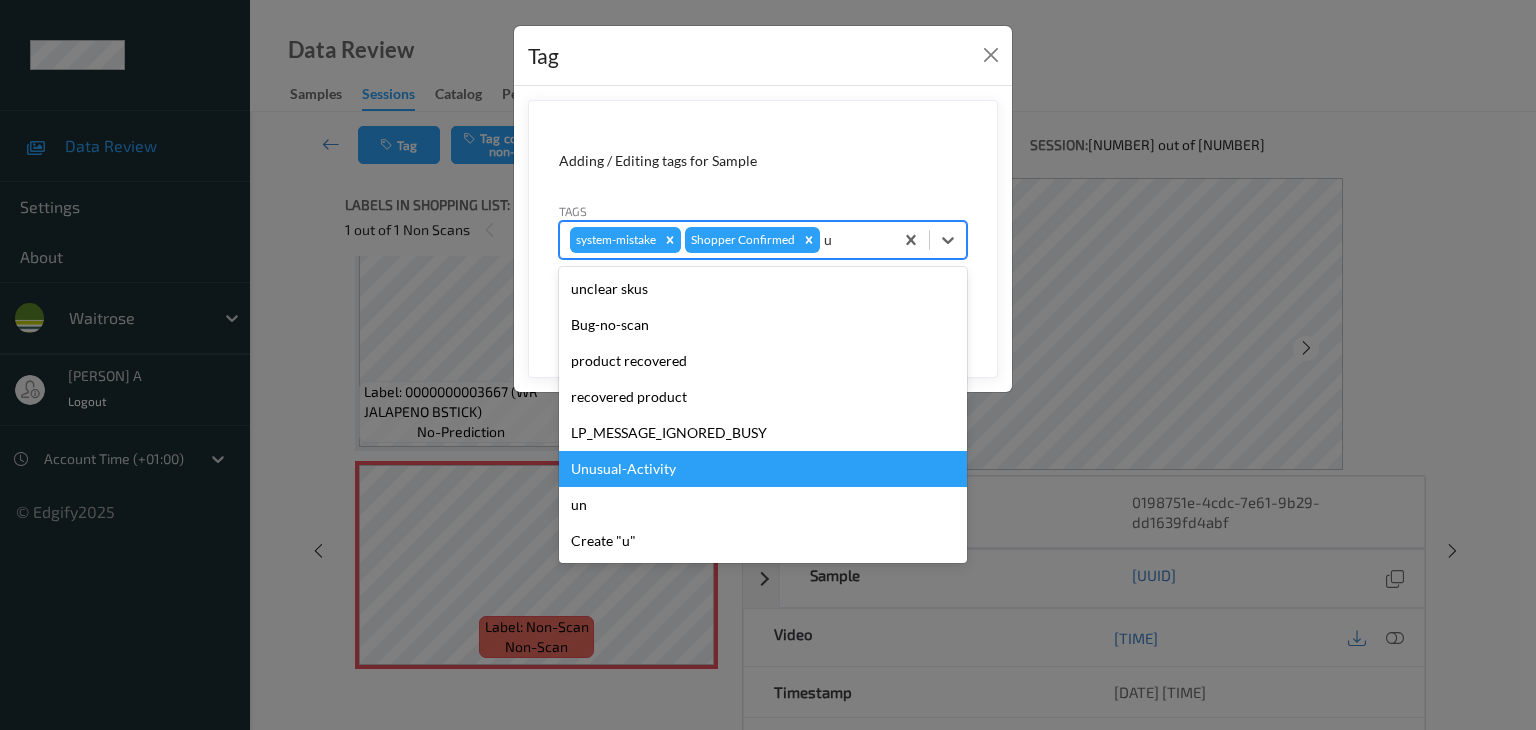 click on "Unusual-Activity" at bounding box center (763, 469) 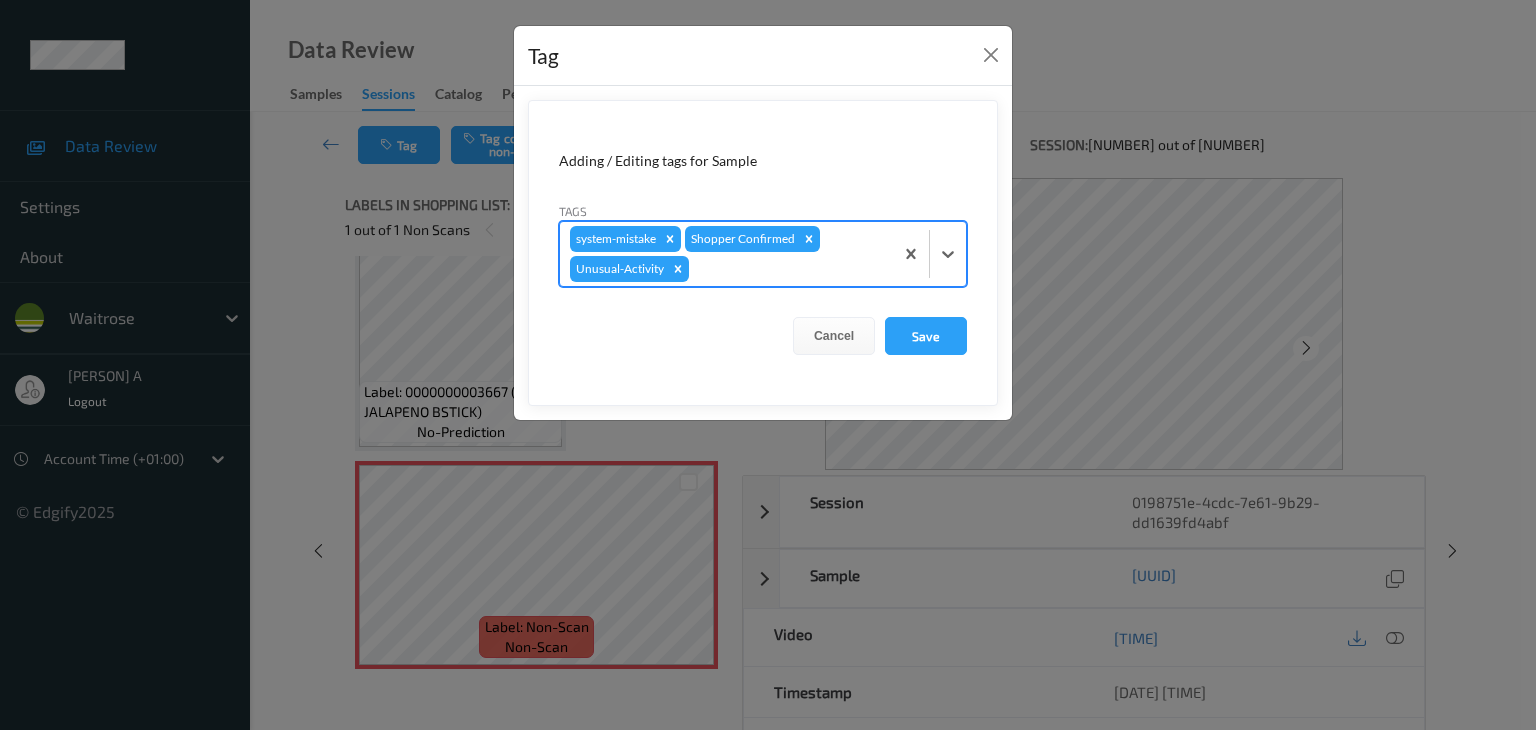 type on "p" 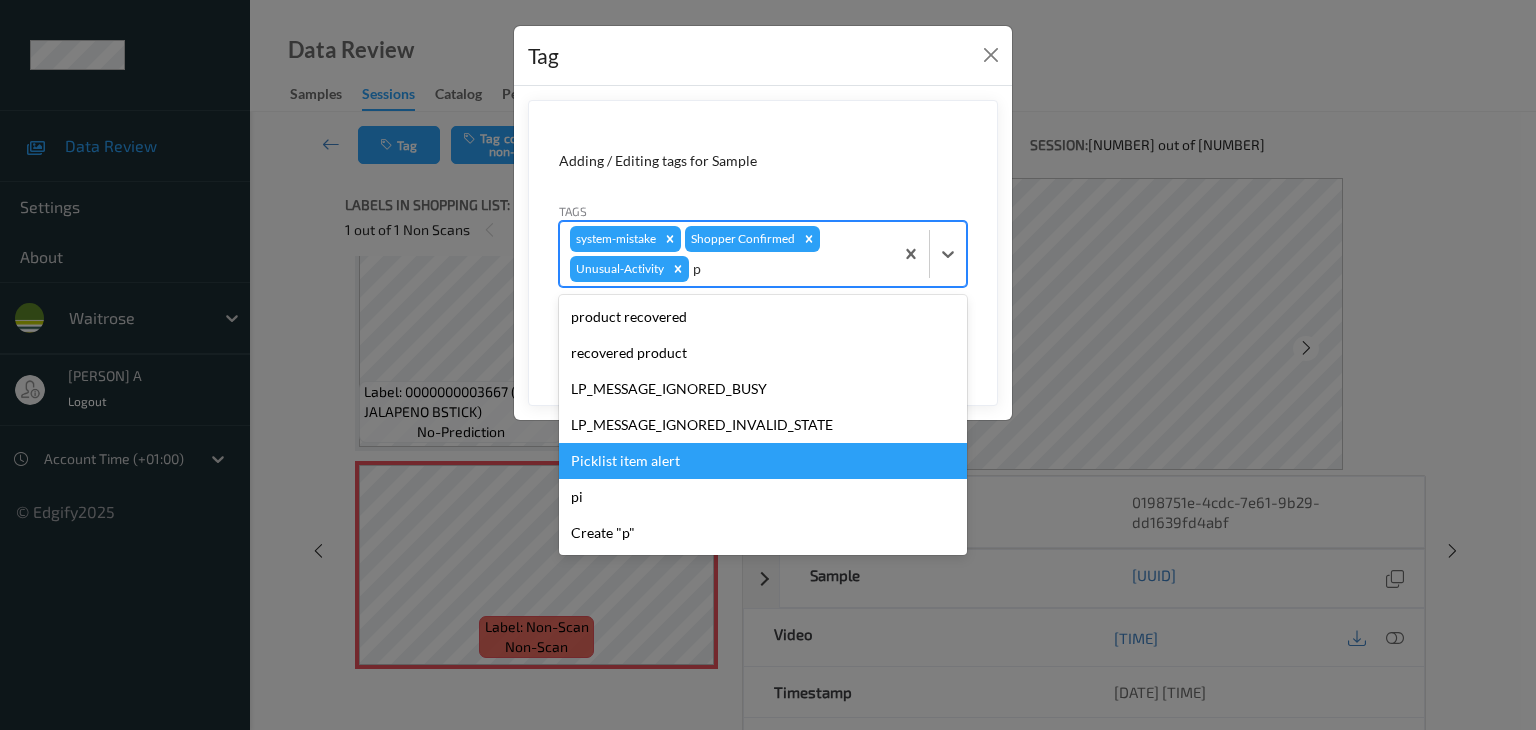 drag, startPoint x: 663, startPoint y: 468, endPoint x: 676, endPoint y: 467, distance: 13.038404 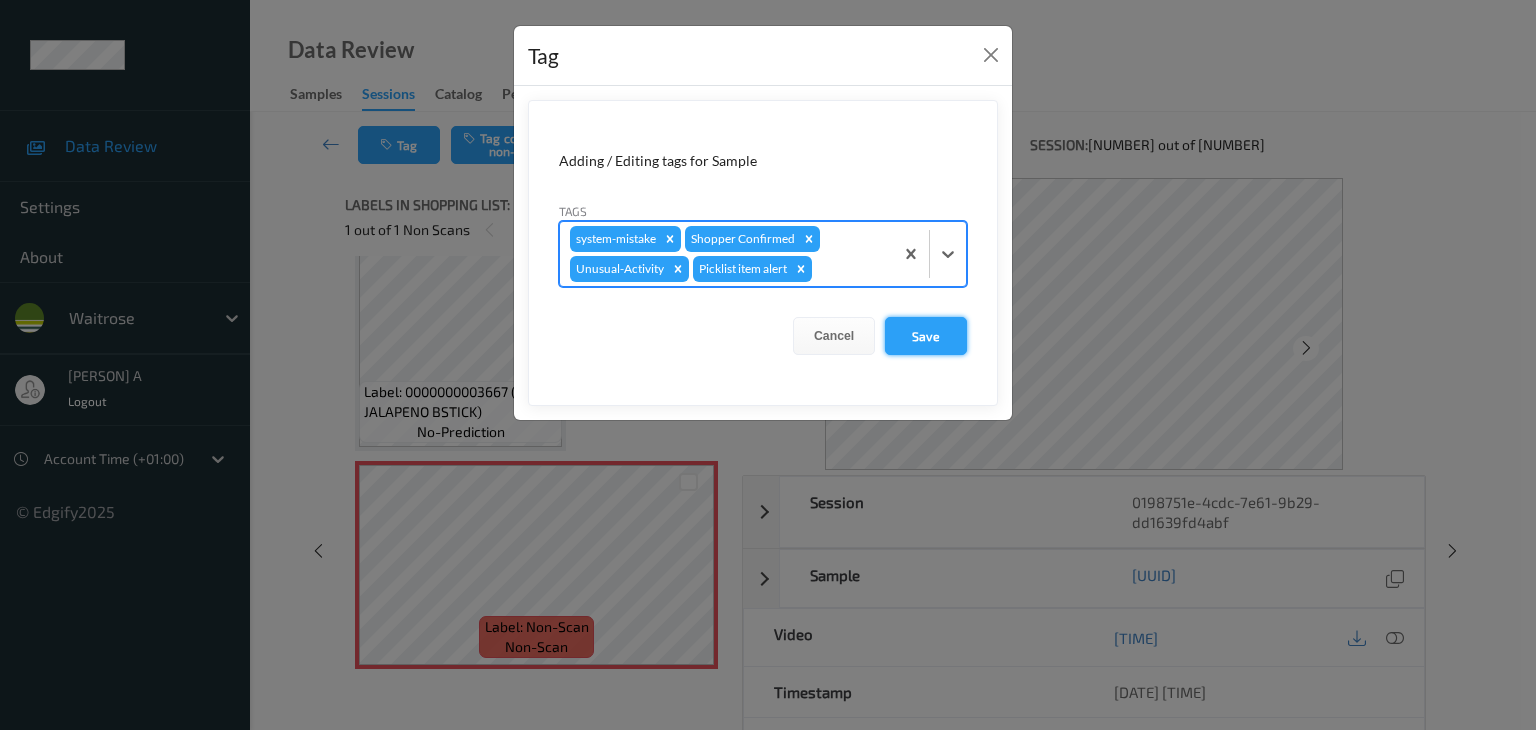 click on "Save" at bounding box center (926, 336) 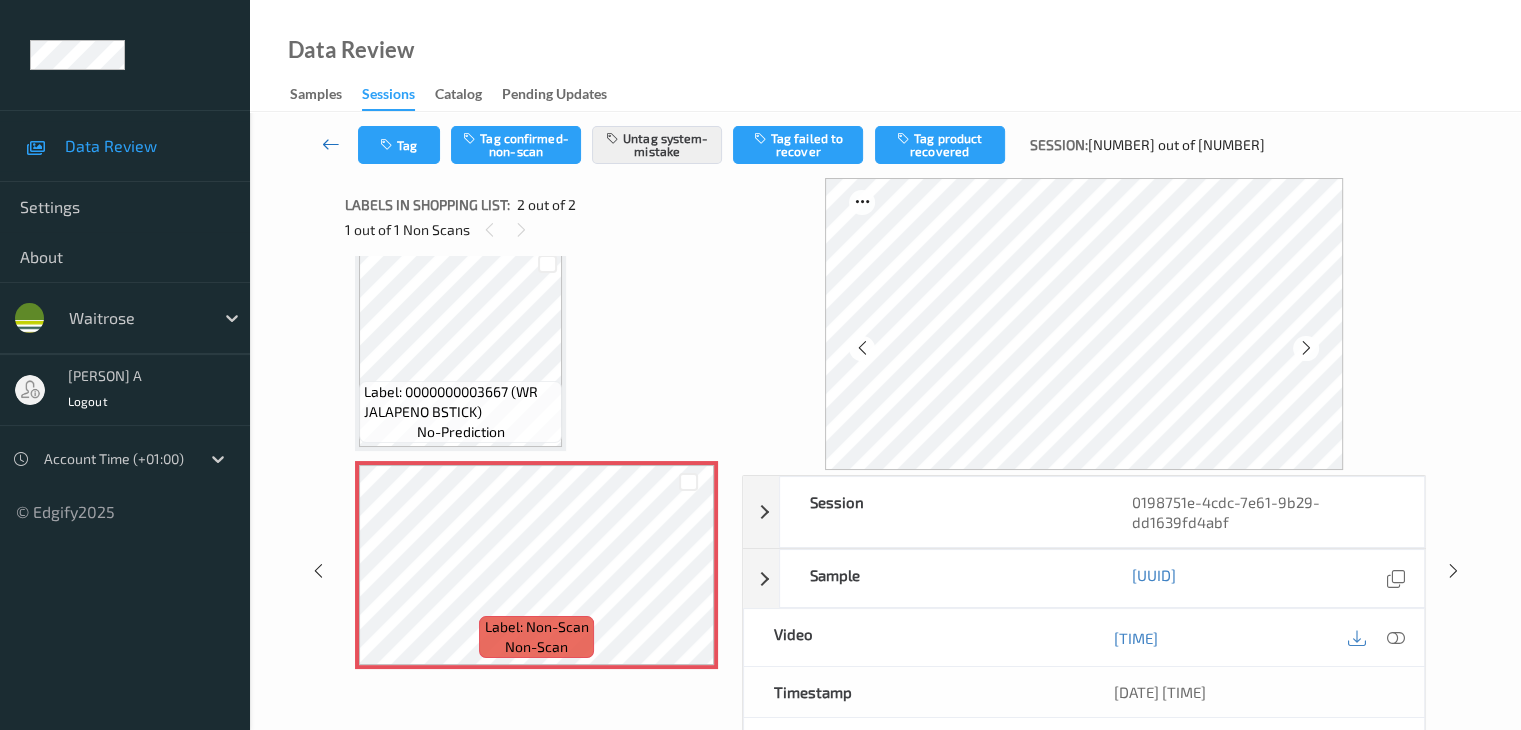click at bounding box center [331, 144] 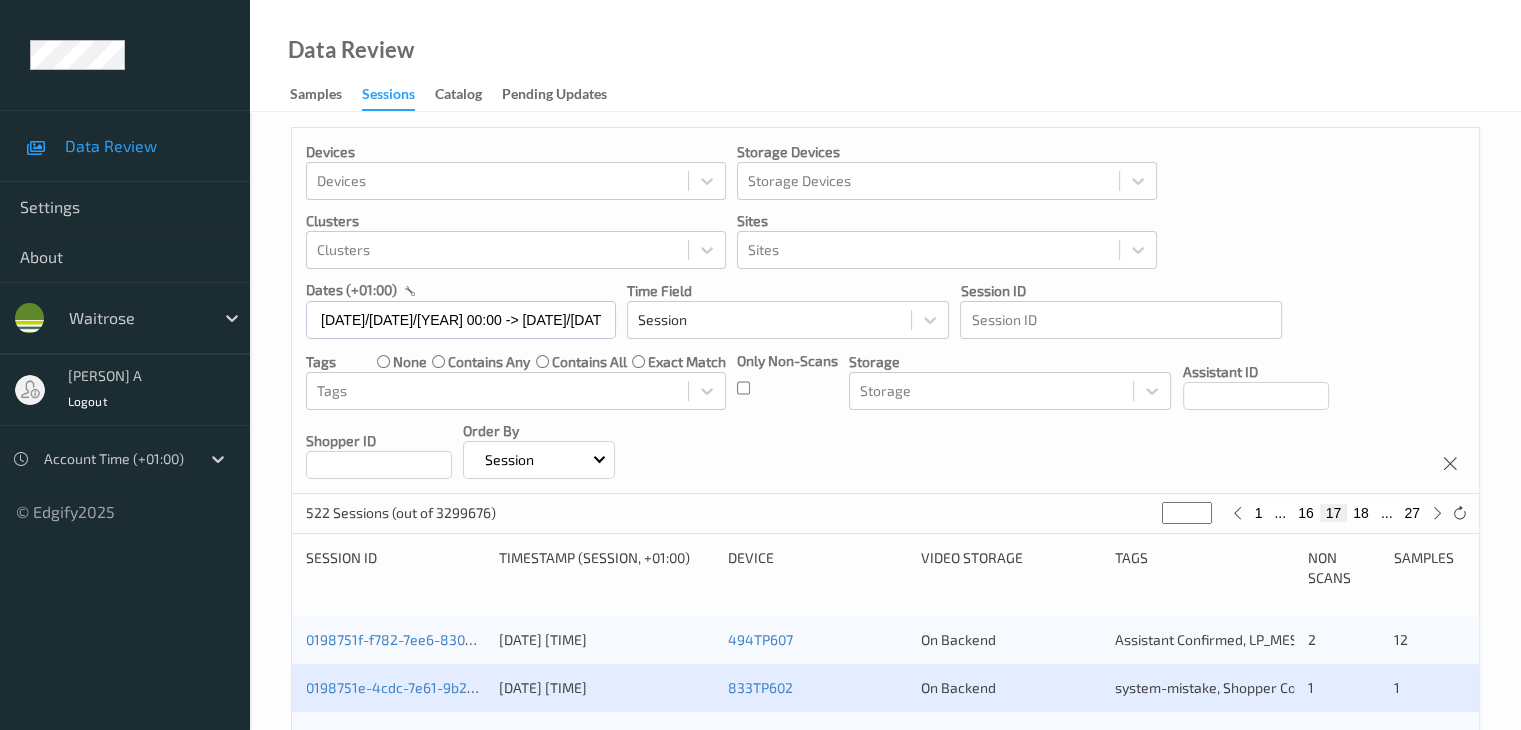 scroll, scrollTop: 300, scrollLeft: 0, axis: vertical 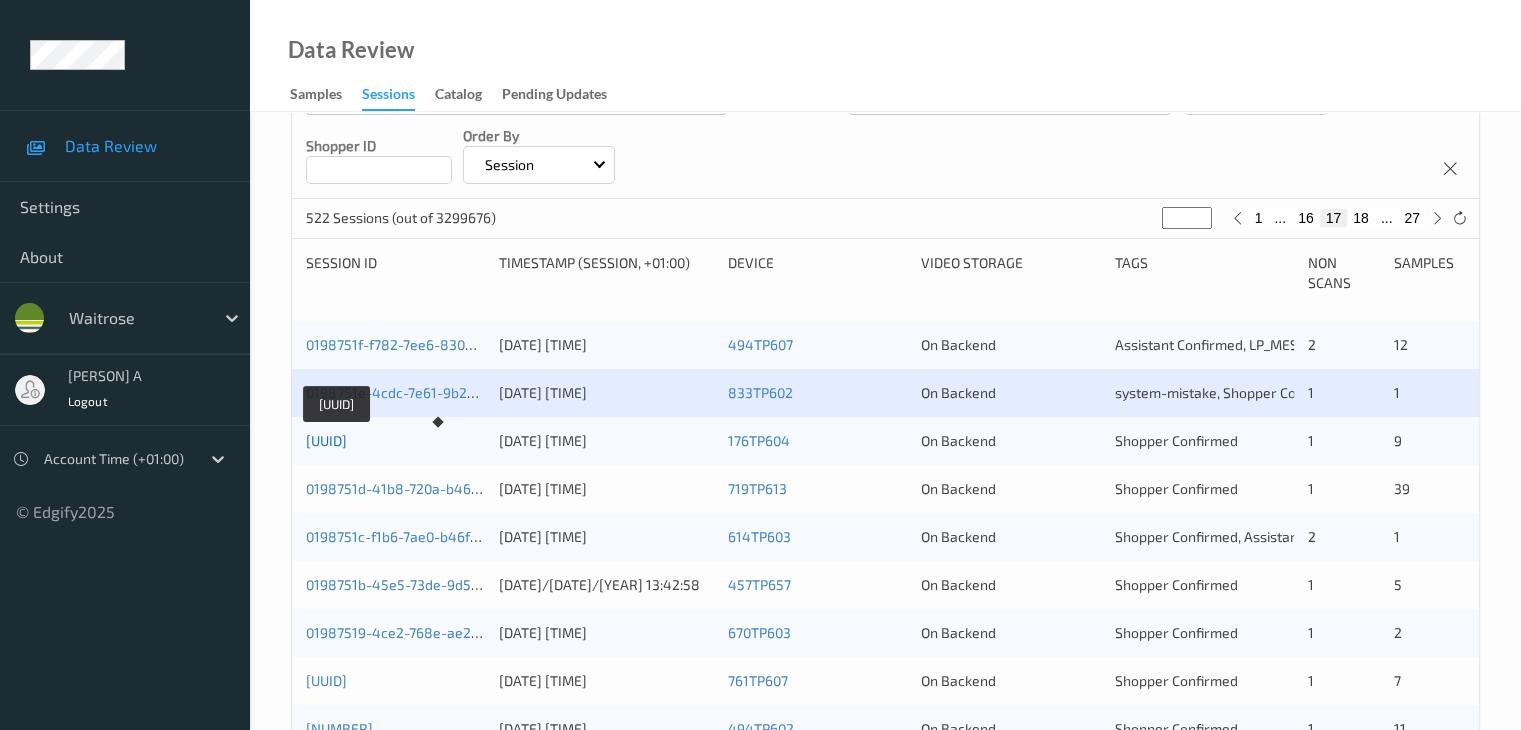click on "[UUID]" at bounding box center (326, 440) 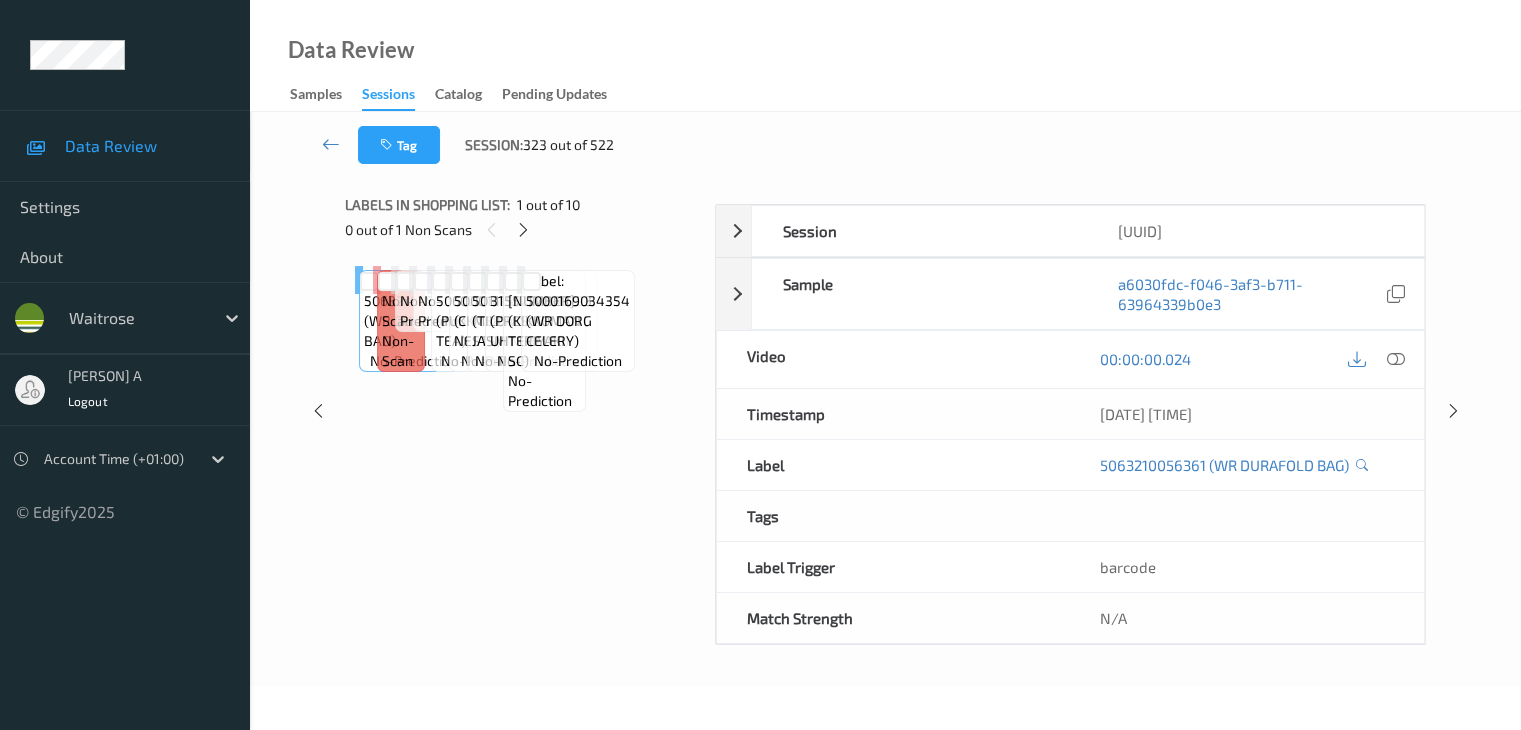scroll, scrollTop: 0, scrollLeft: 0, axis: both 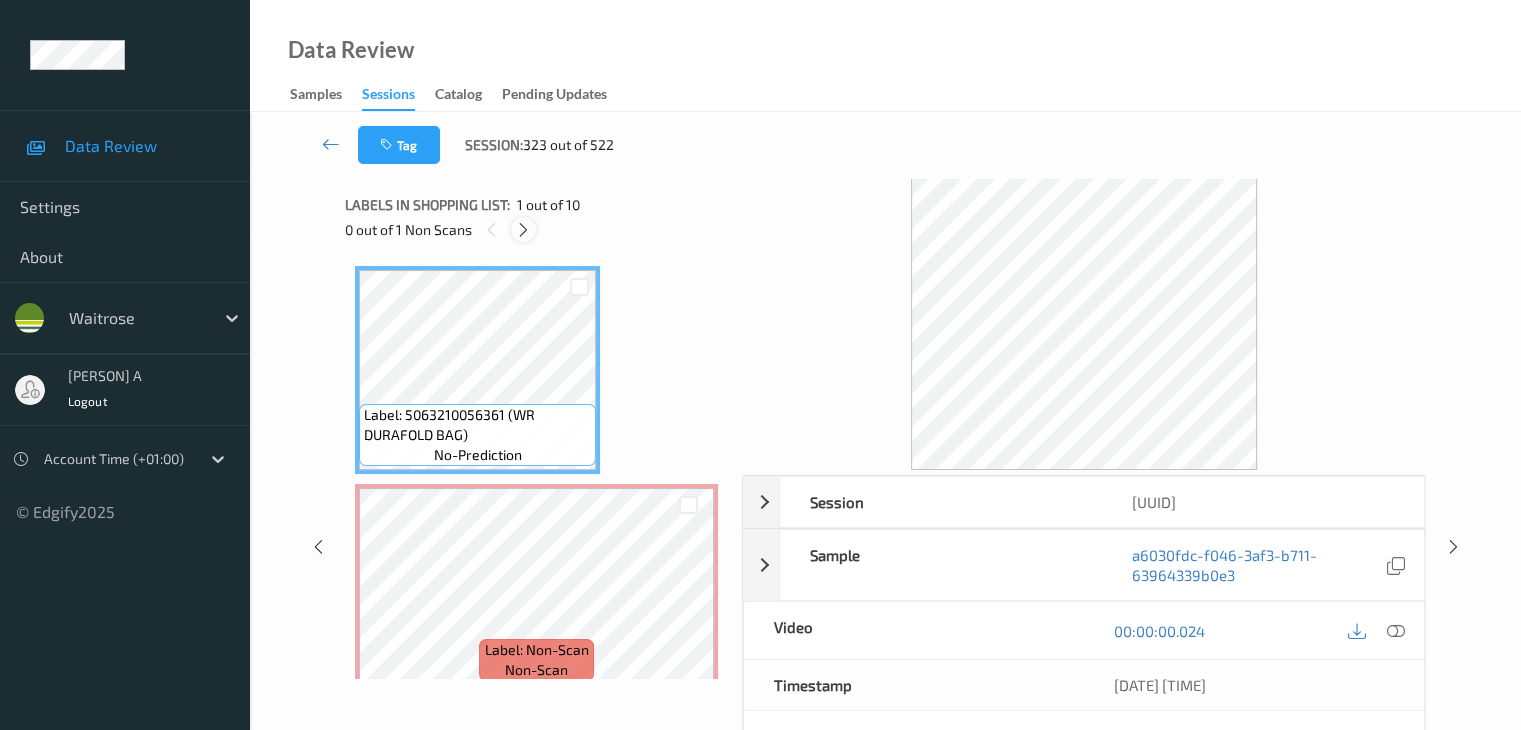 click at bounding box center (523, 230) 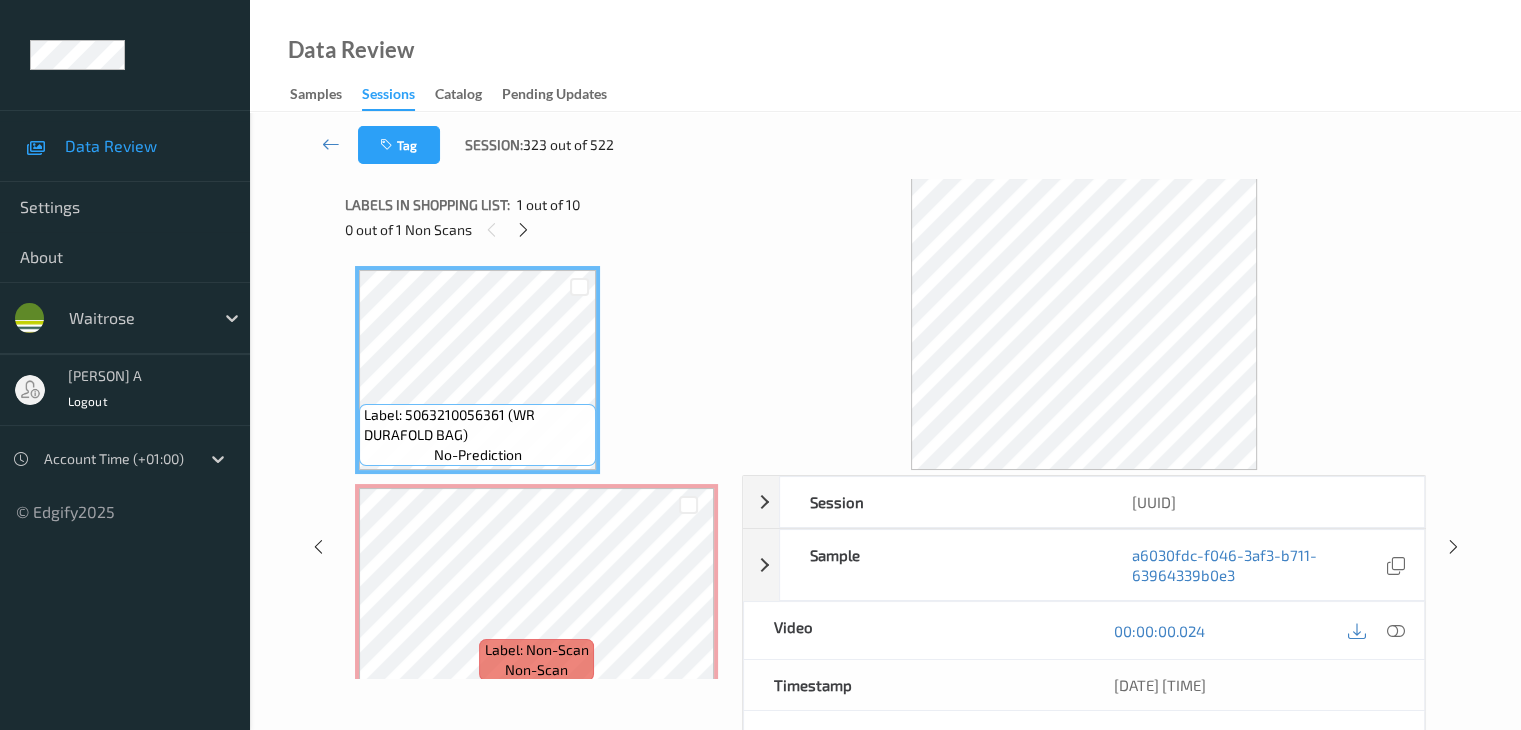 scroll, scrollTop: 10, scrollLeft: 0, axis: vertical 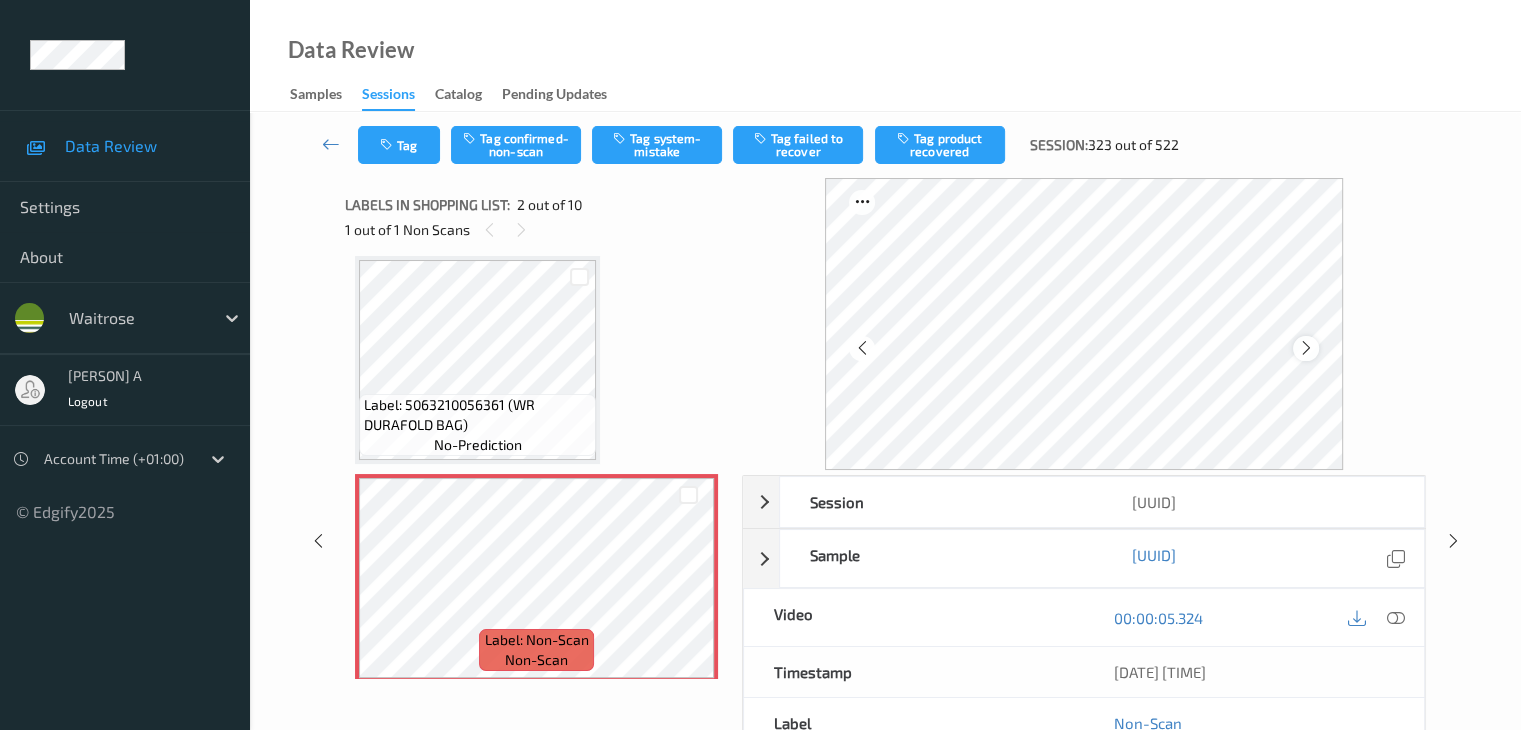 click at bounding box center [1306, 348] 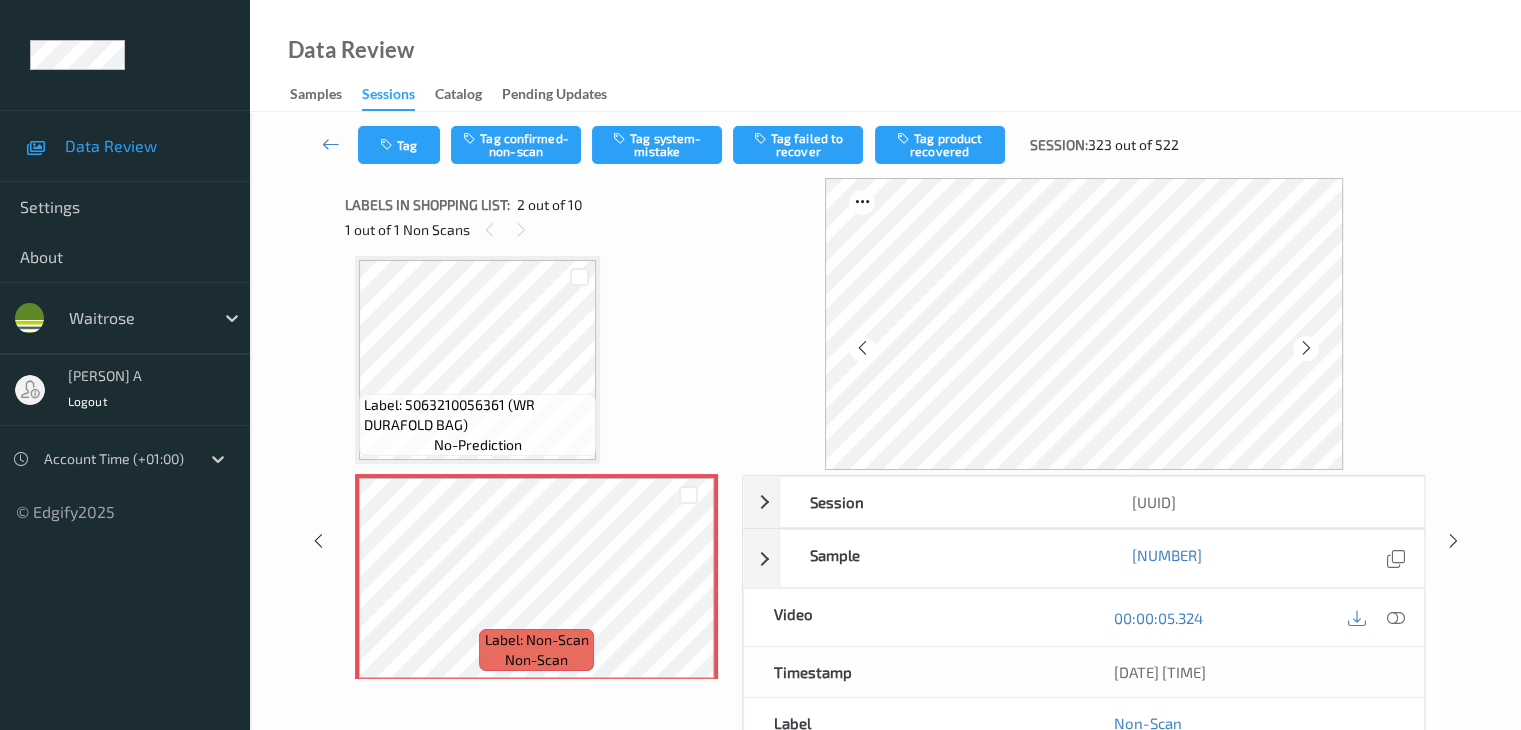 click at bounding box center [1306, 348] 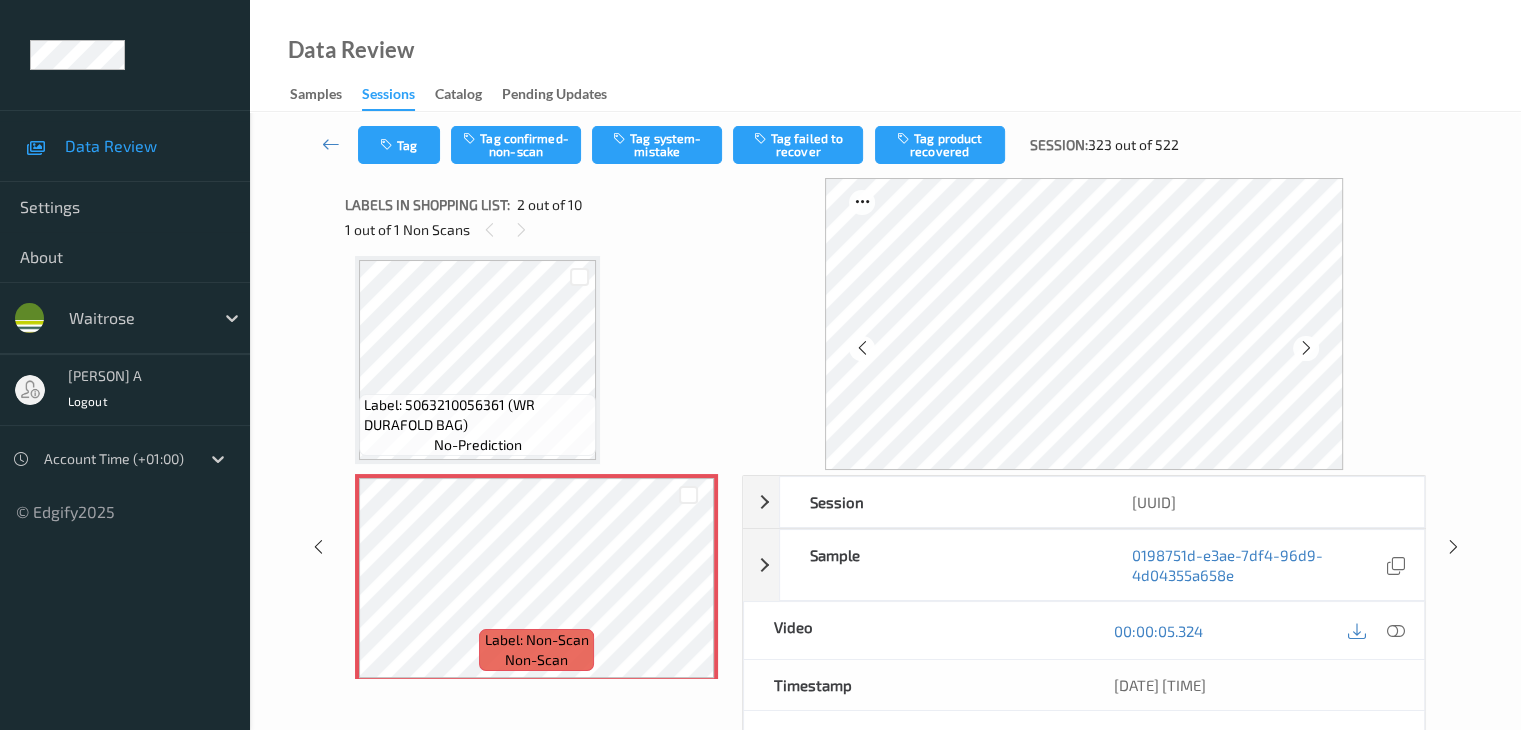 click at bounding box center (1306, 348) 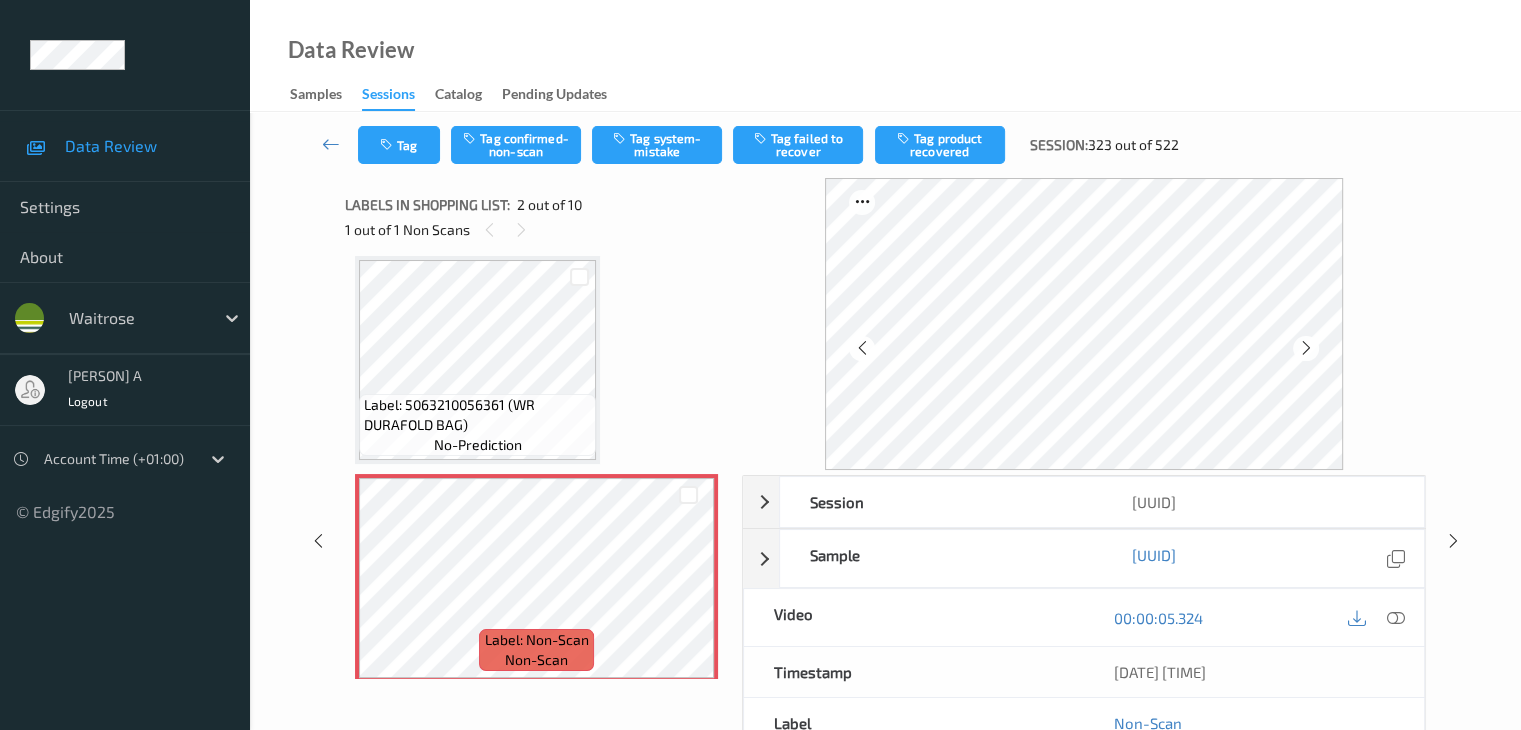 click at bounding box center [1306, 348] 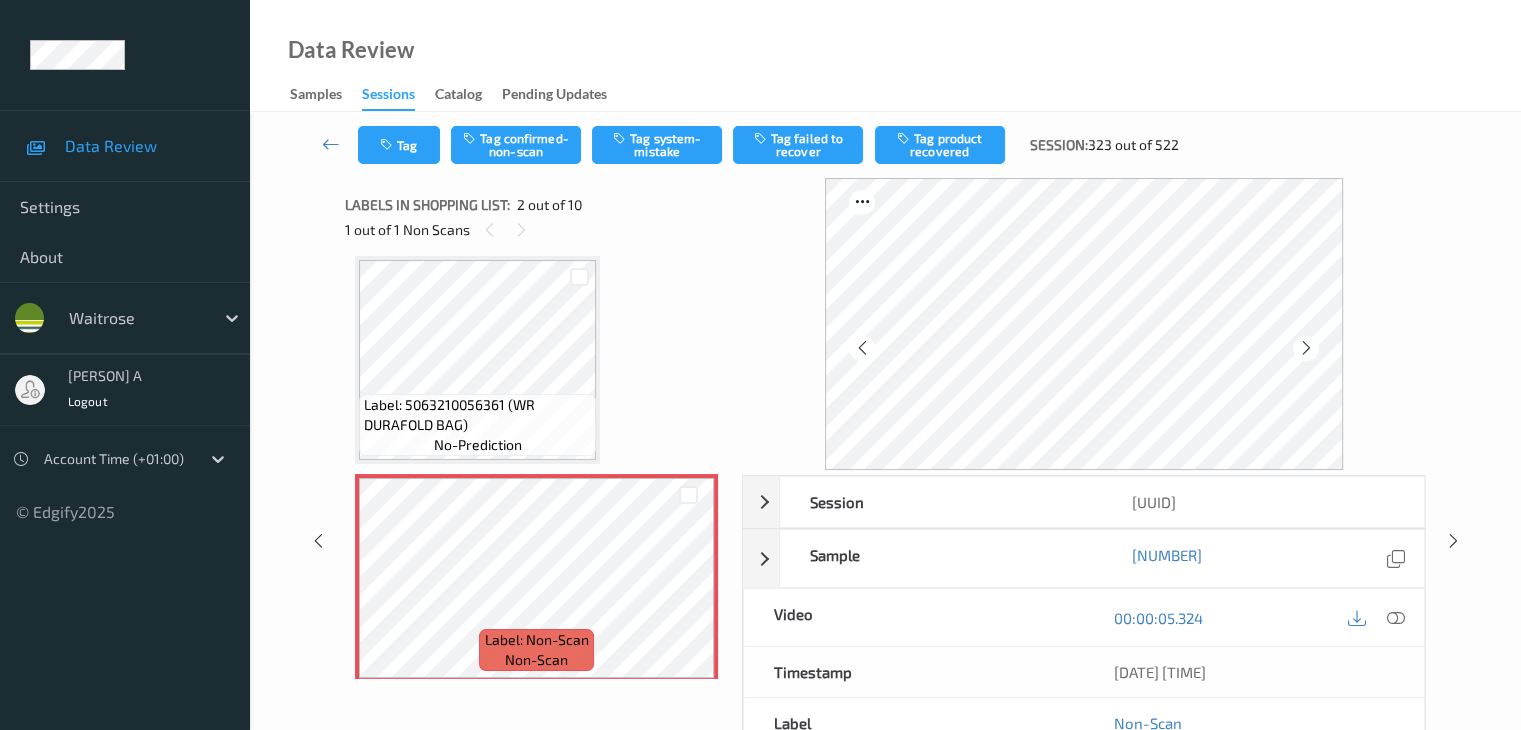 click at bounding box center (1306, 348) 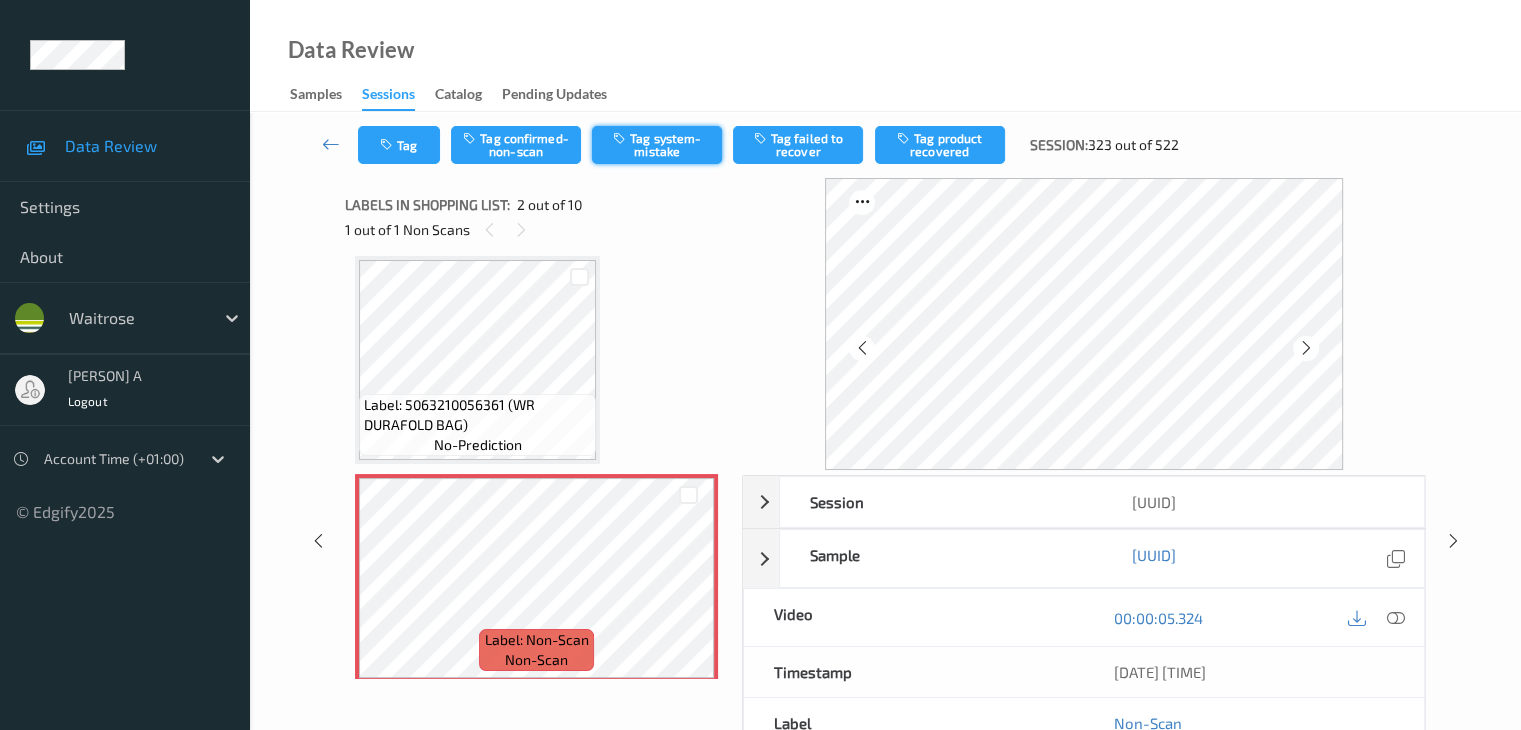 click on "Tag   system-mistake" at bounding box center (657, 145) 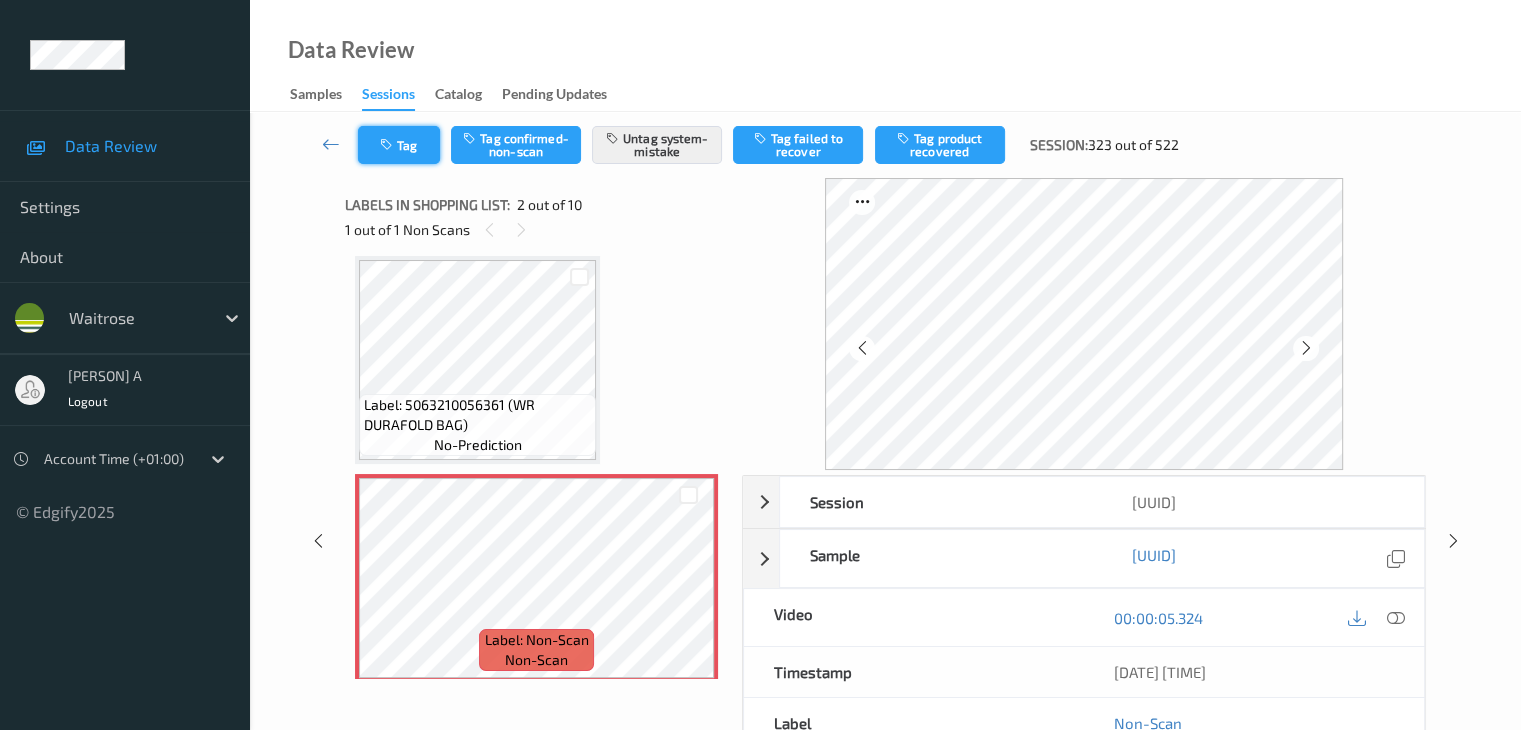 click on "Tag" at bounding box center [399, 145] 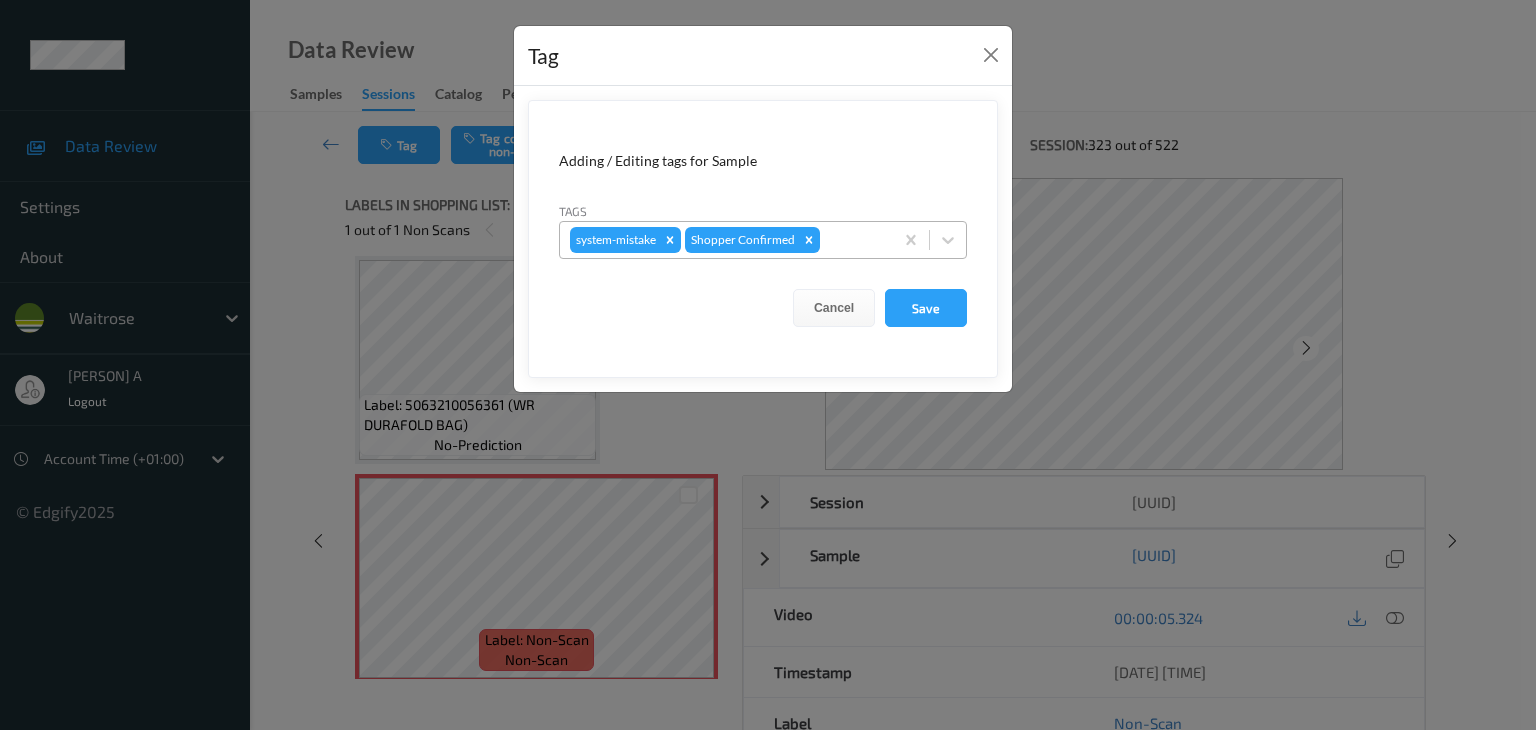 click at bounding box center (853, 240) 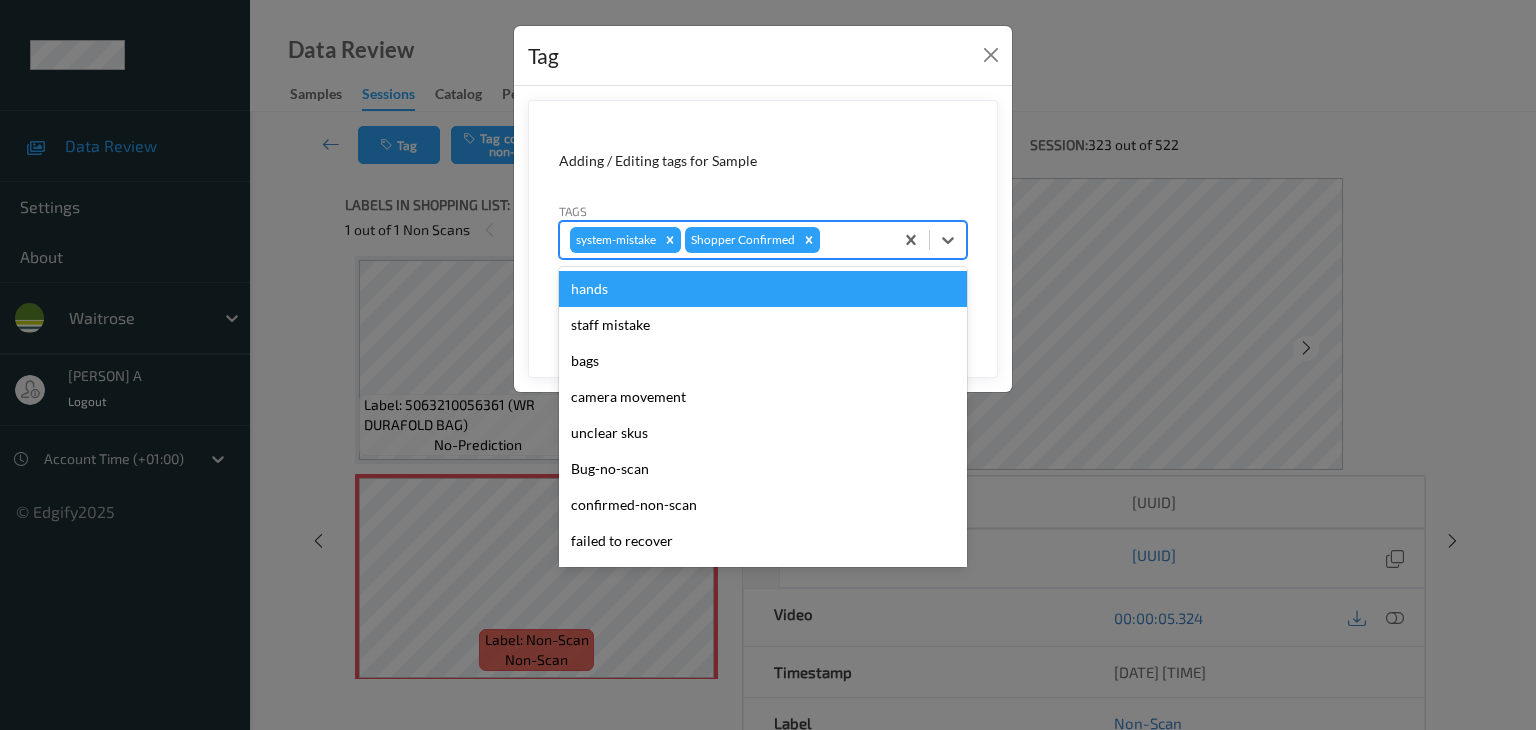 type on "u" 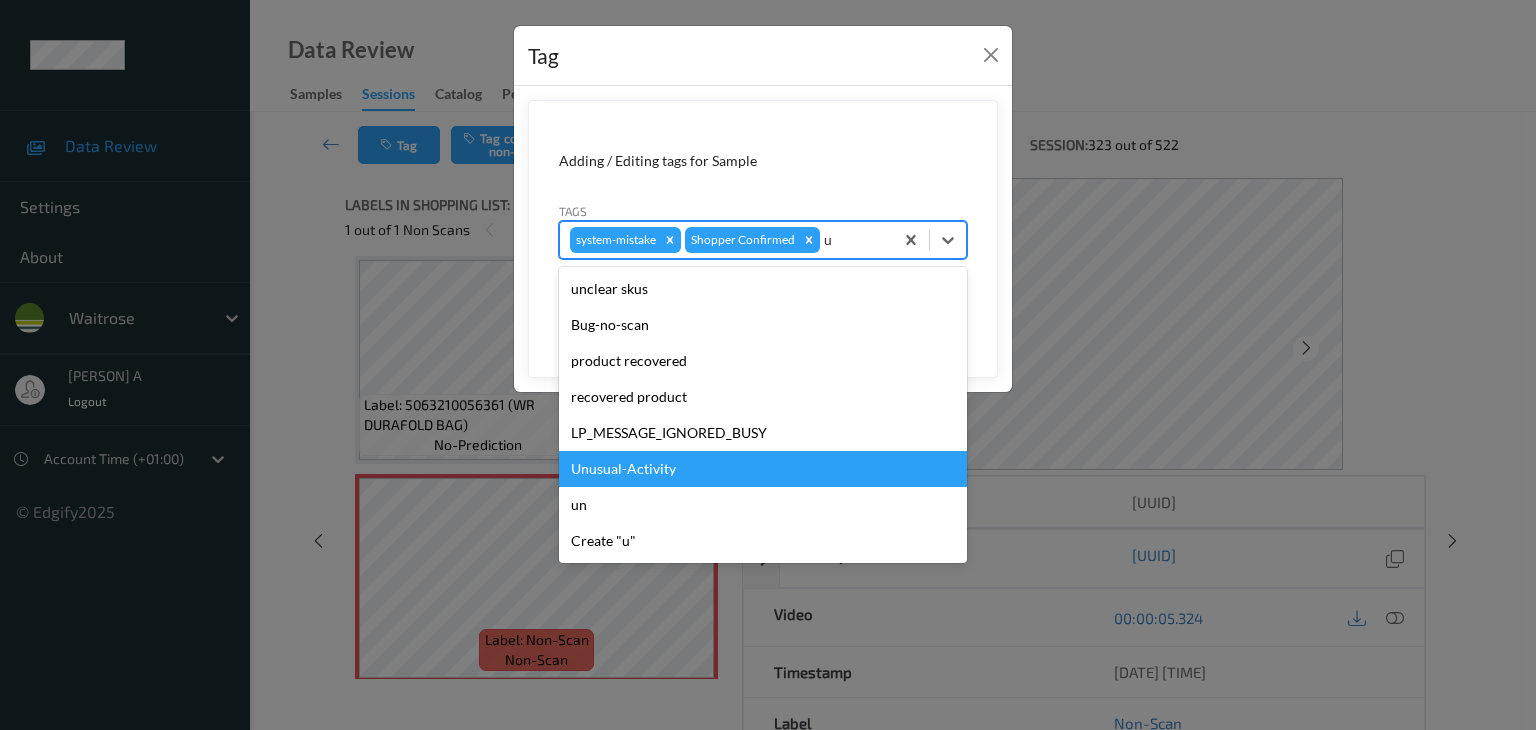 click on "Unusual-Activity" at bounding box center (763, 469) 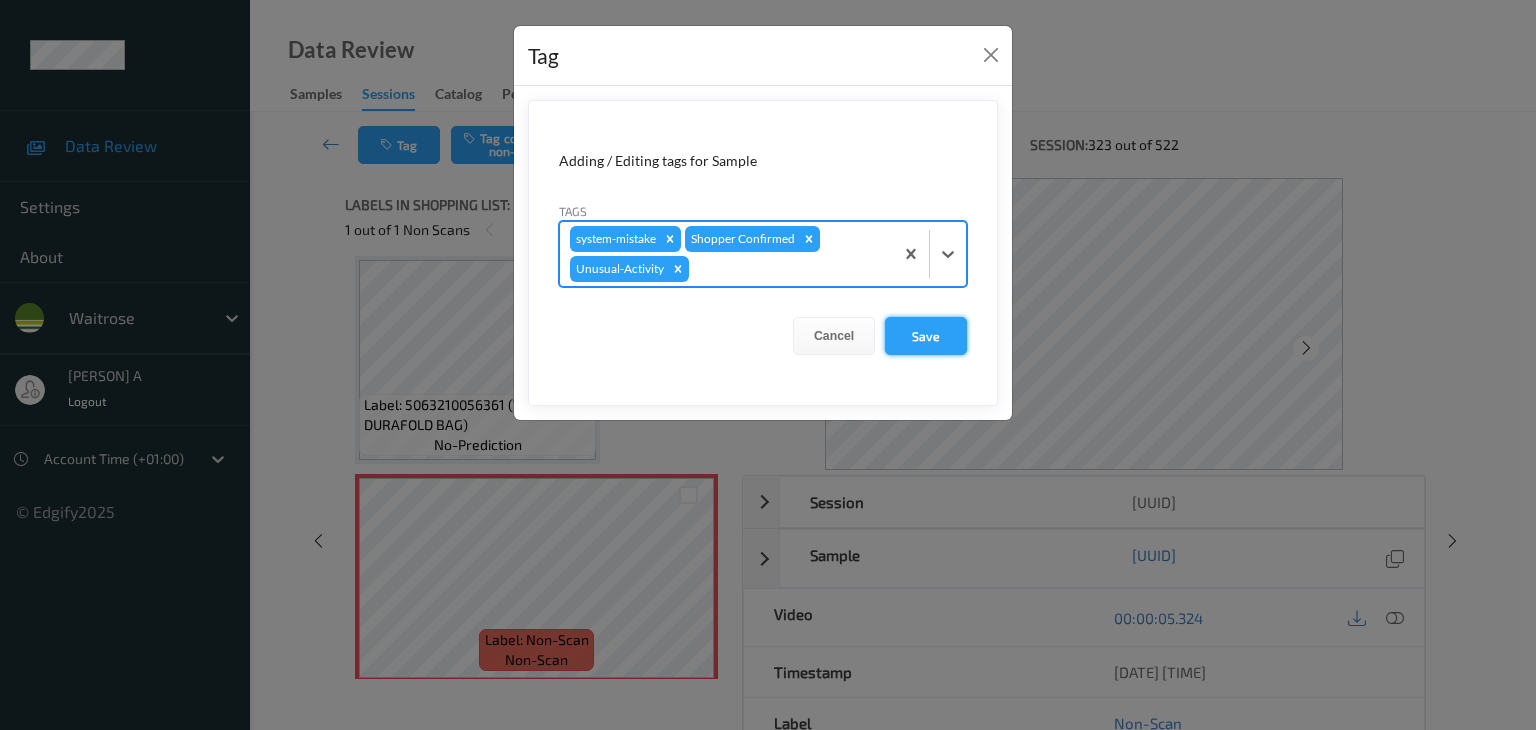 click on "Save" at bounding box center [926, 336] 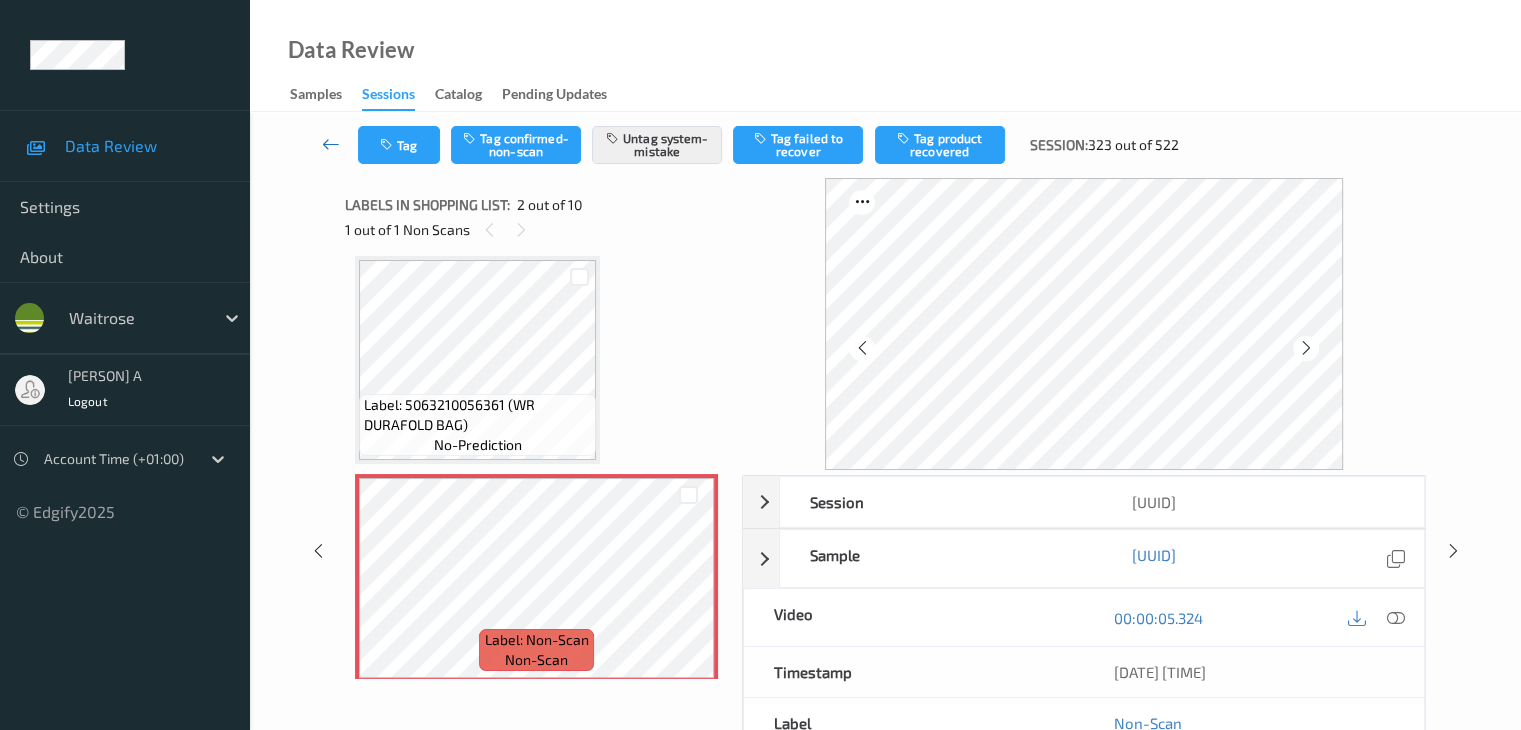 click at bounding box center [331, 144] 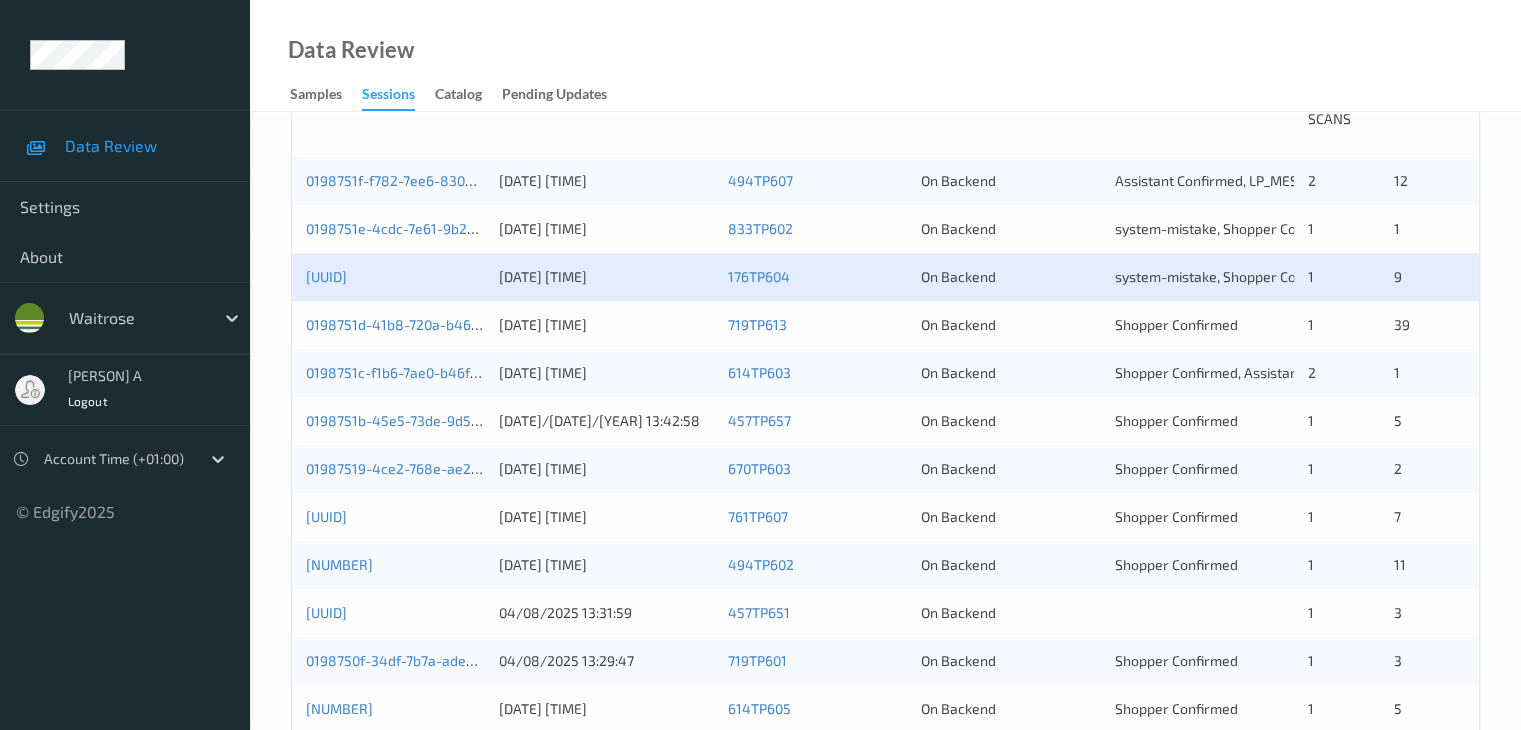 scroll, scrollTop: 500, scrollLeft: 0, axis: vertical 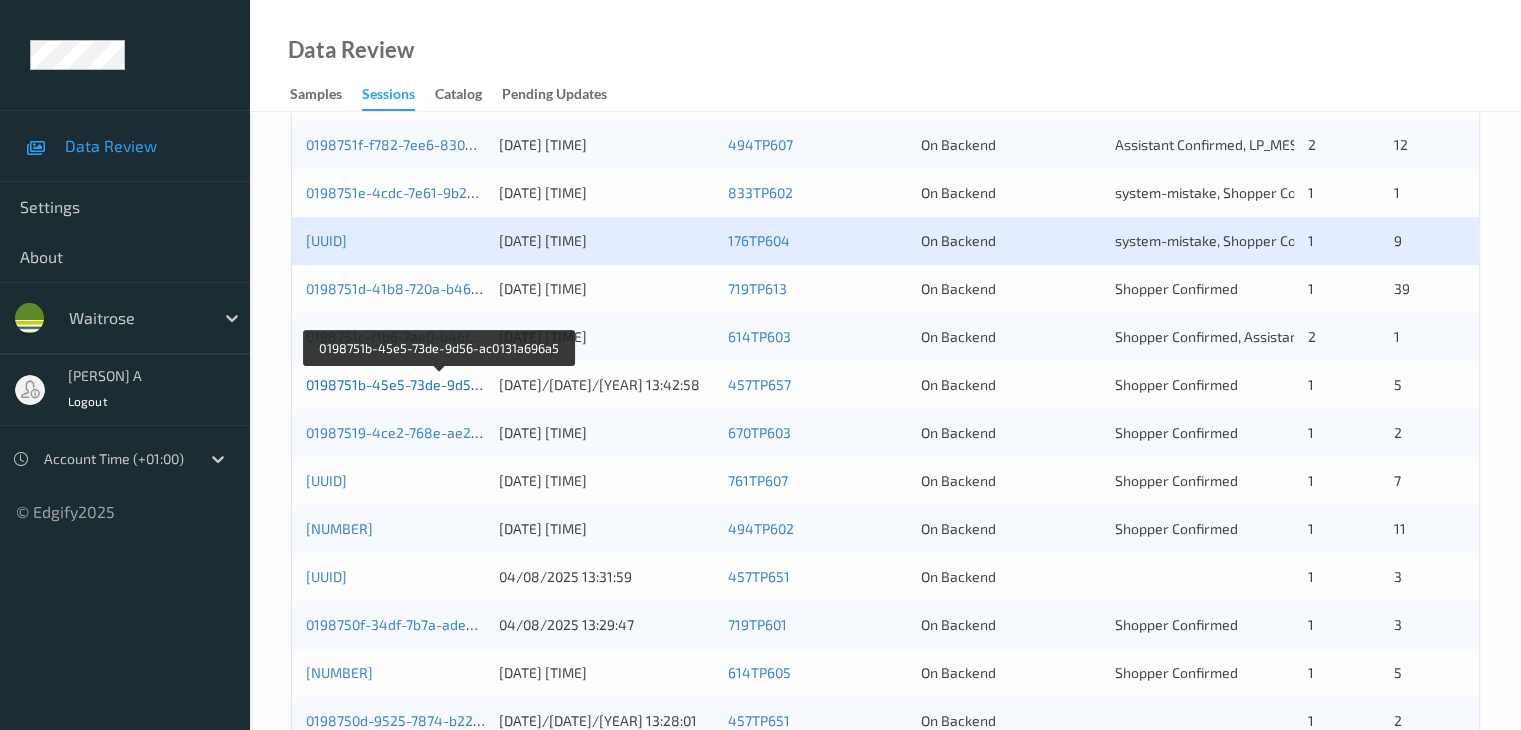 click on "0198751b-45e5-73de-9d56-ac0131a696a5" at bounding box center (441, 384) 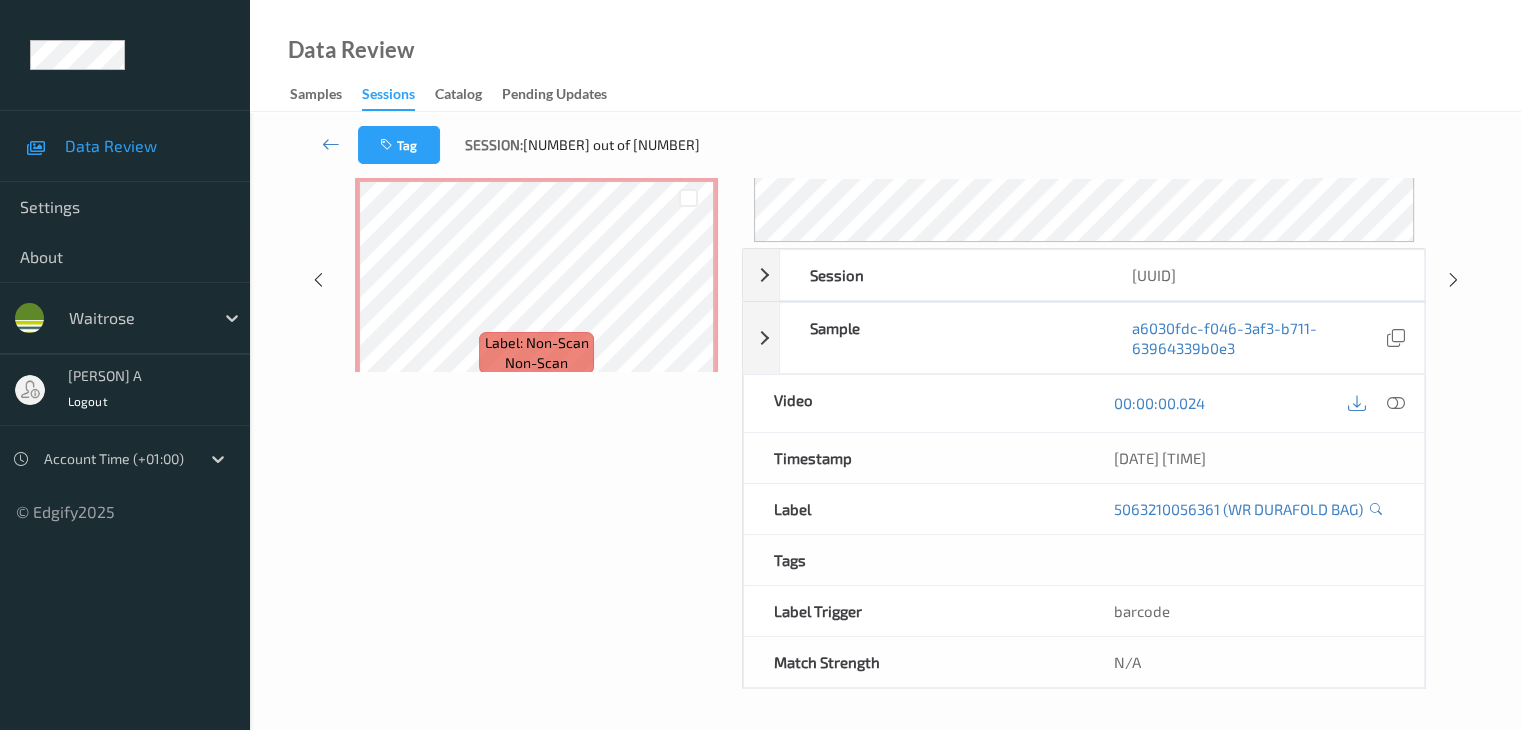 scroll, scrollTop: 0, scrollLeft: 0, axis: both 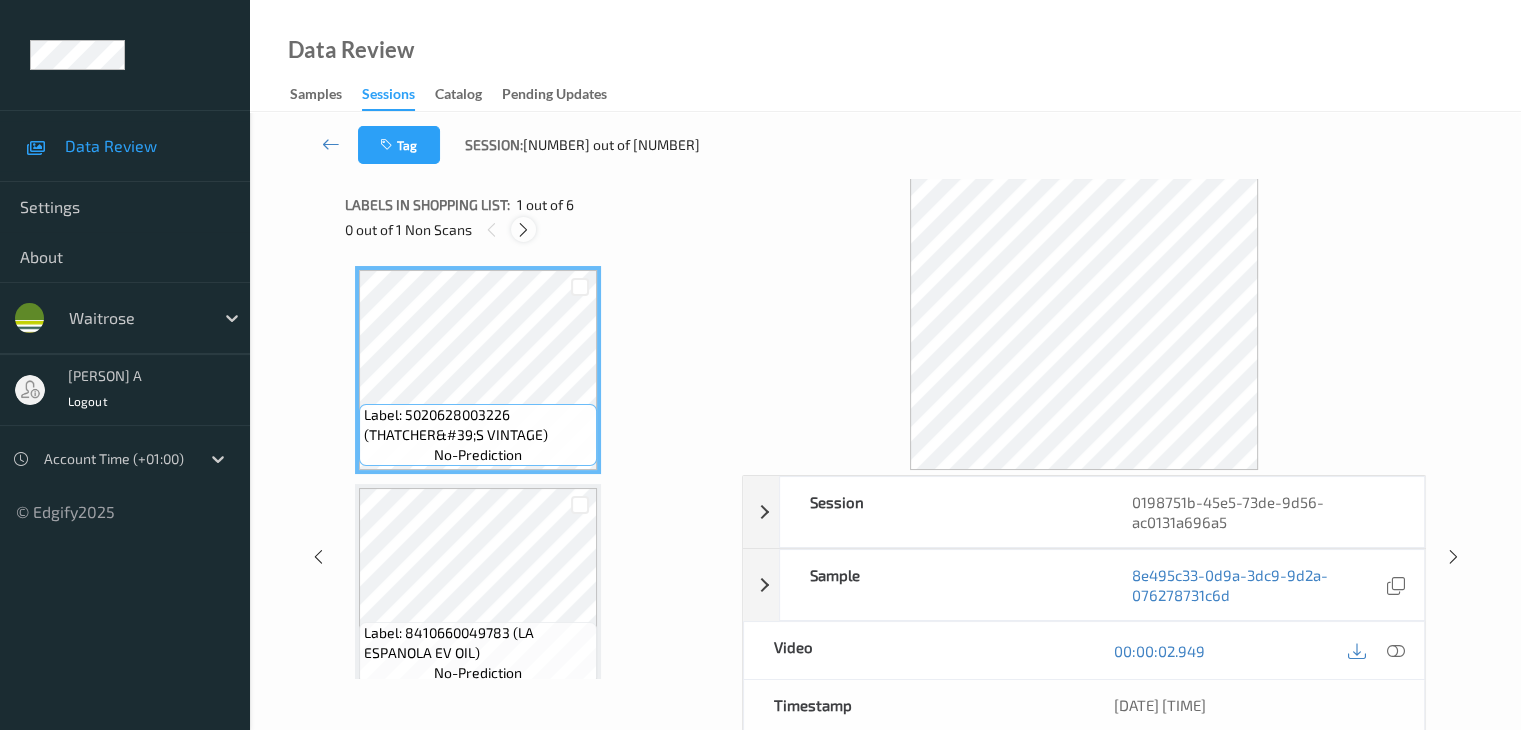 click at bounding box center (523, 230) 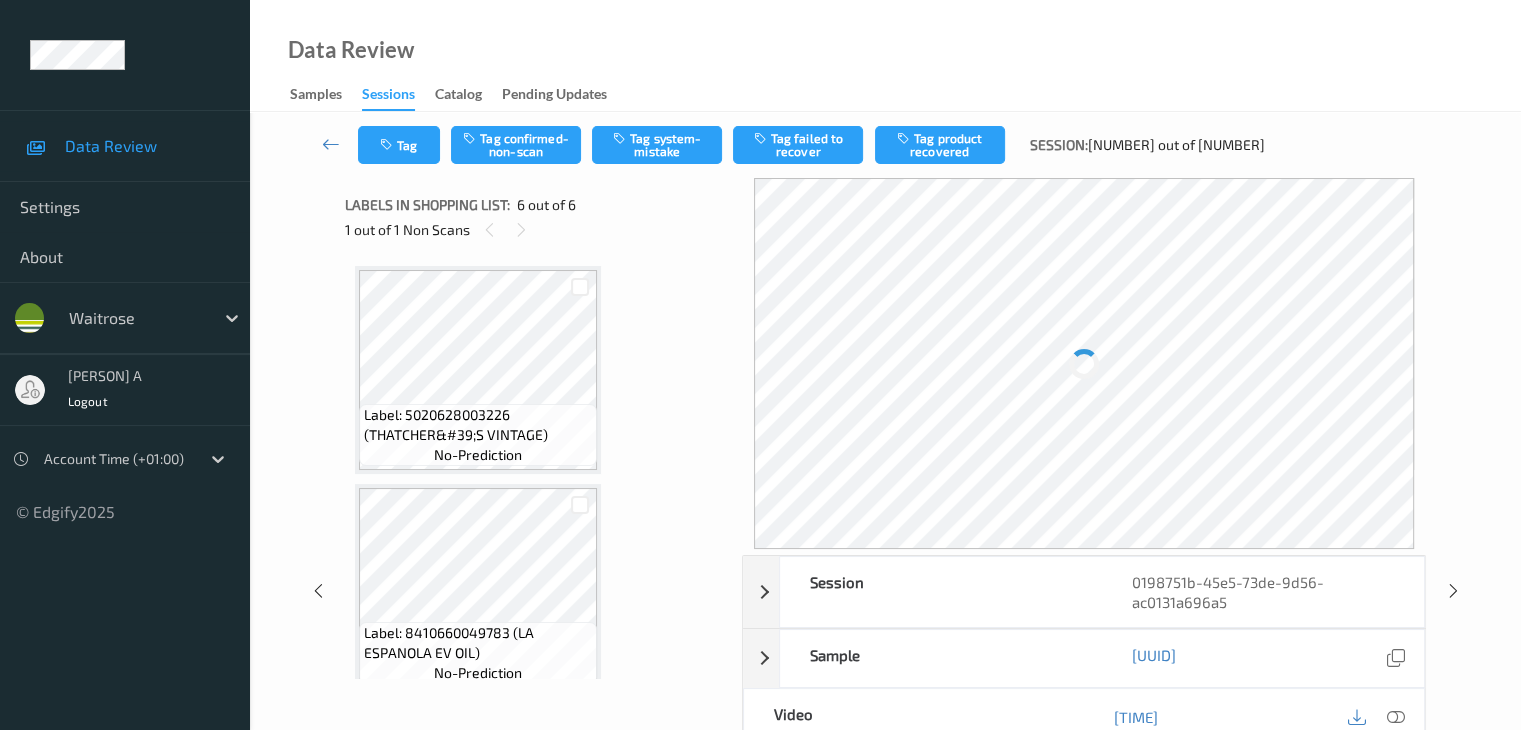 scroll, scrollTop: 882, scrollLeft: 0, axis: vertical 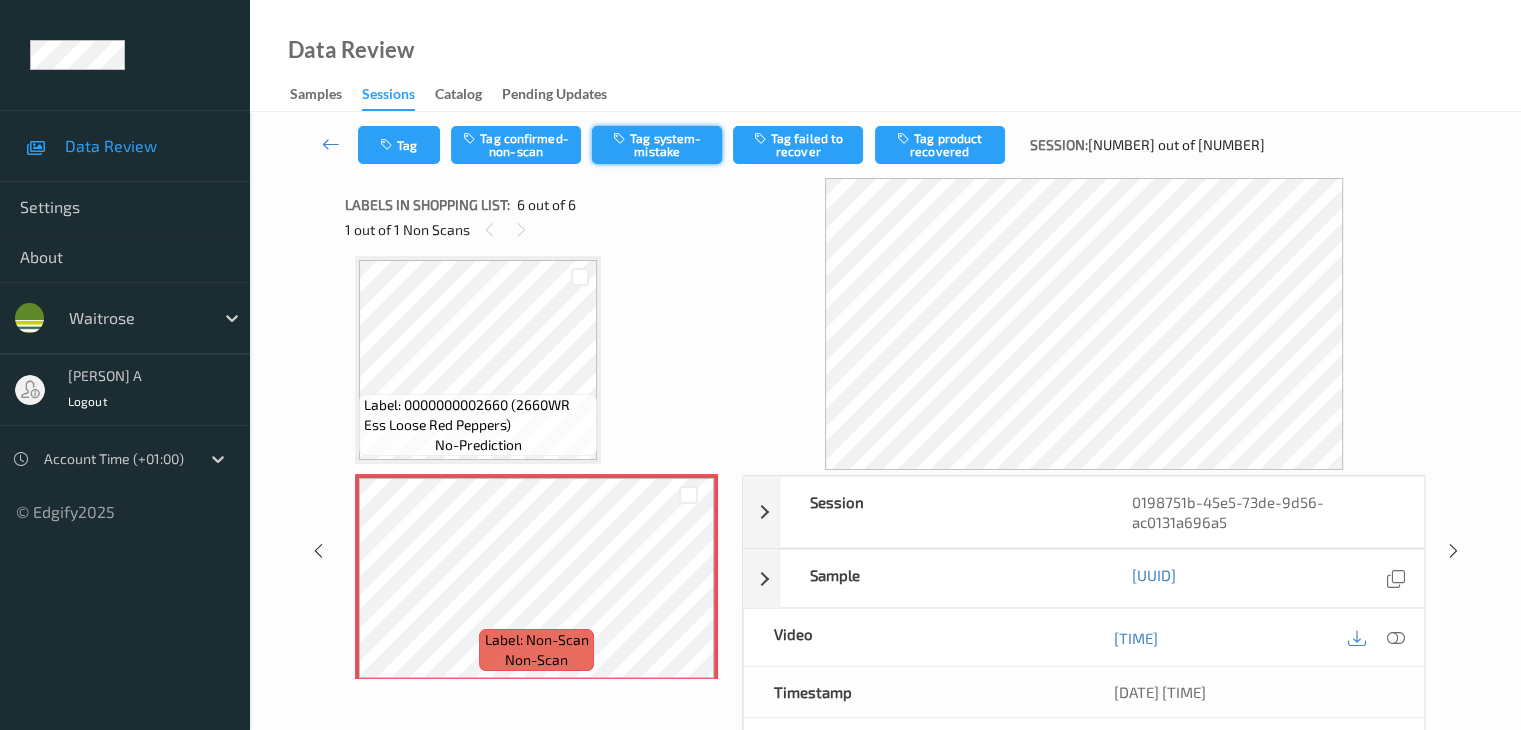 click on "Tag   system-mistake" at bounding box center (657, 145) 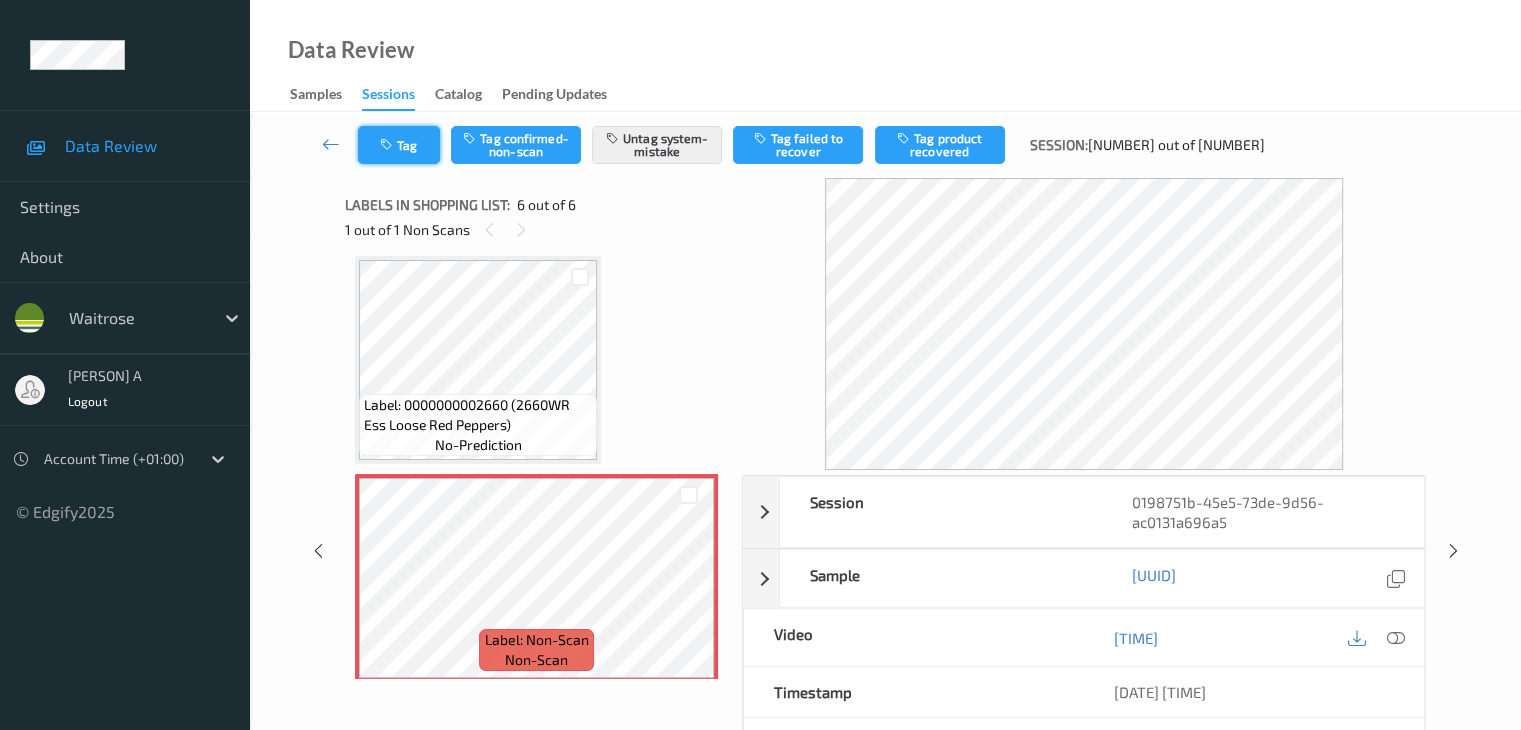 click on "Tag" at bounding box center (399, 145) 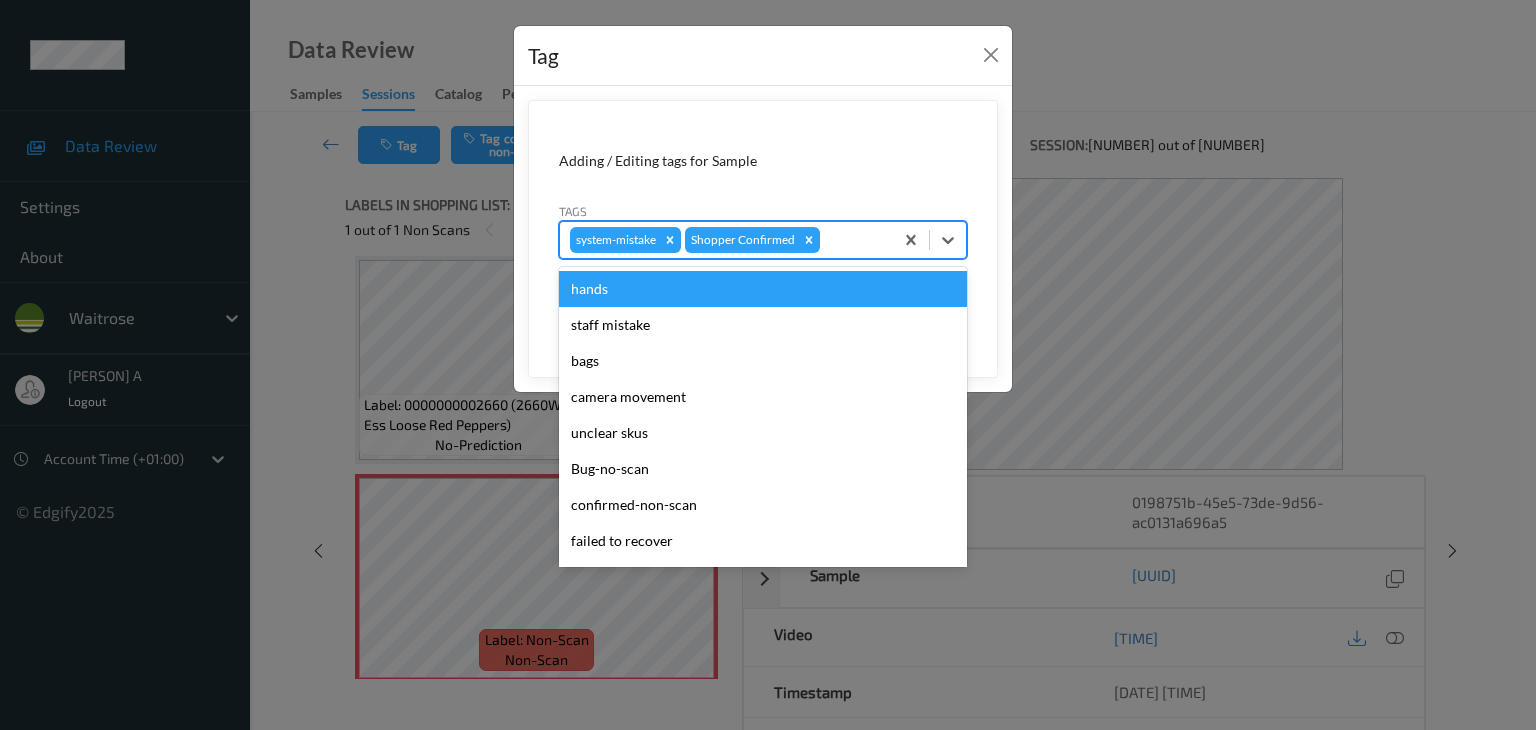 click at bounding box center [853, 240] 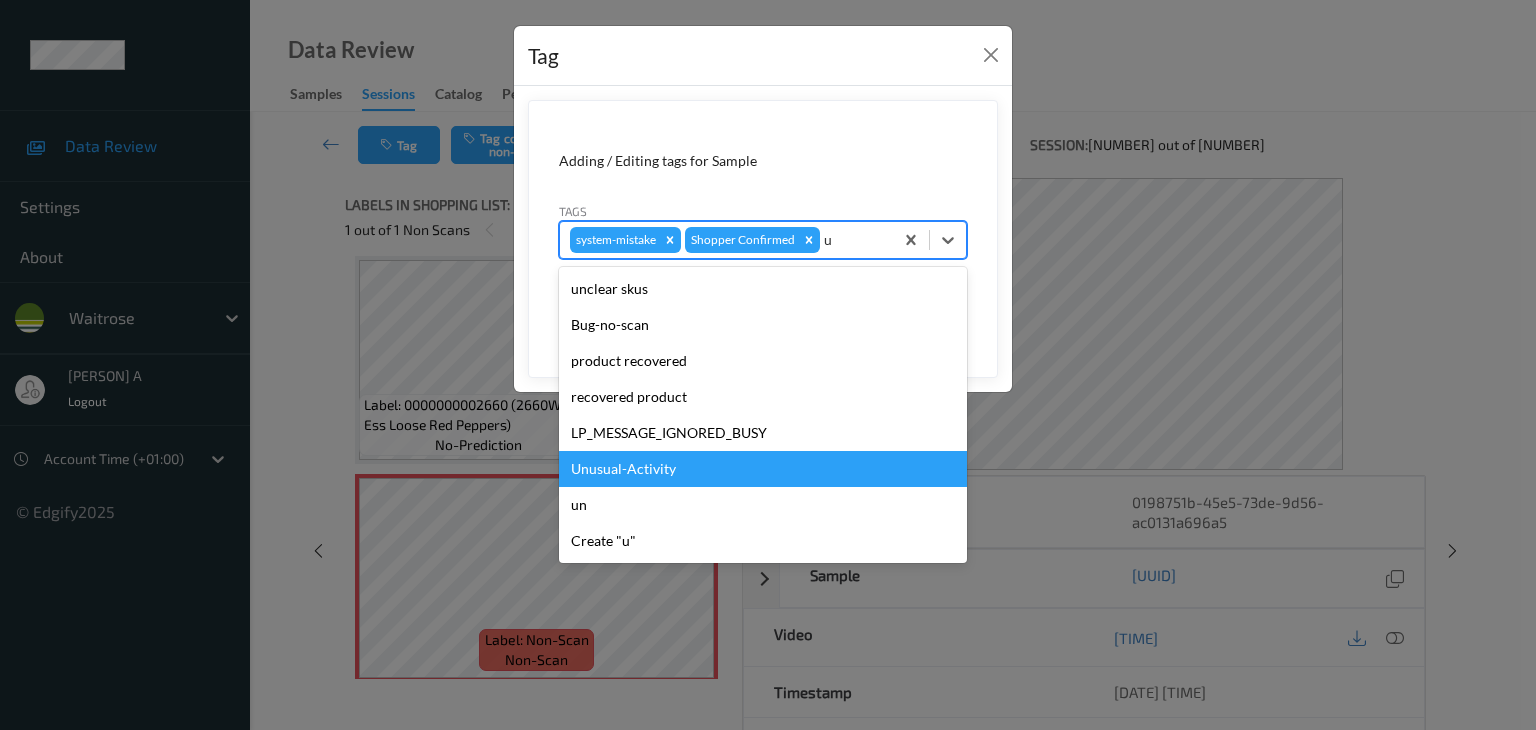 click on "Unusual-Activity" at bounding box center (763, 469) 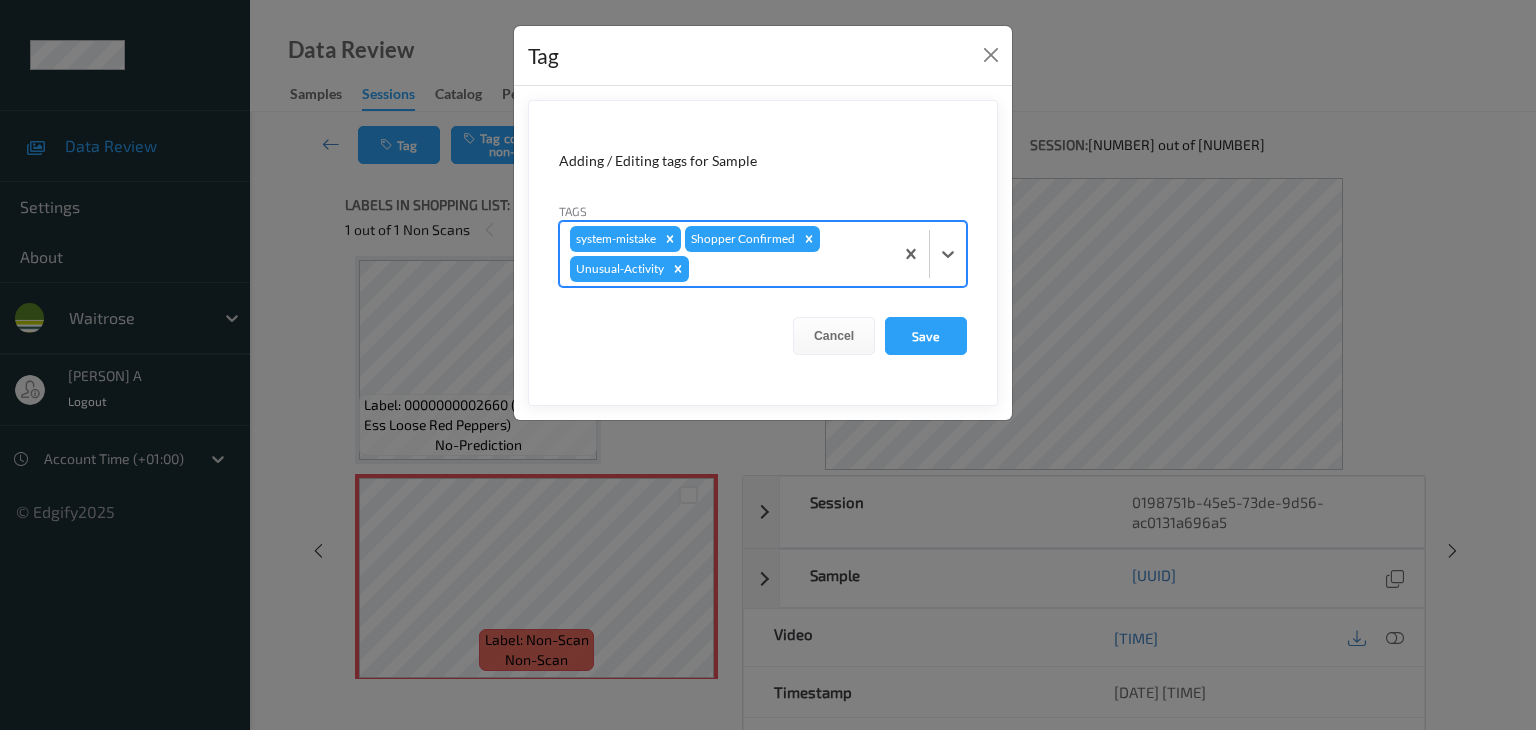 type on "p" 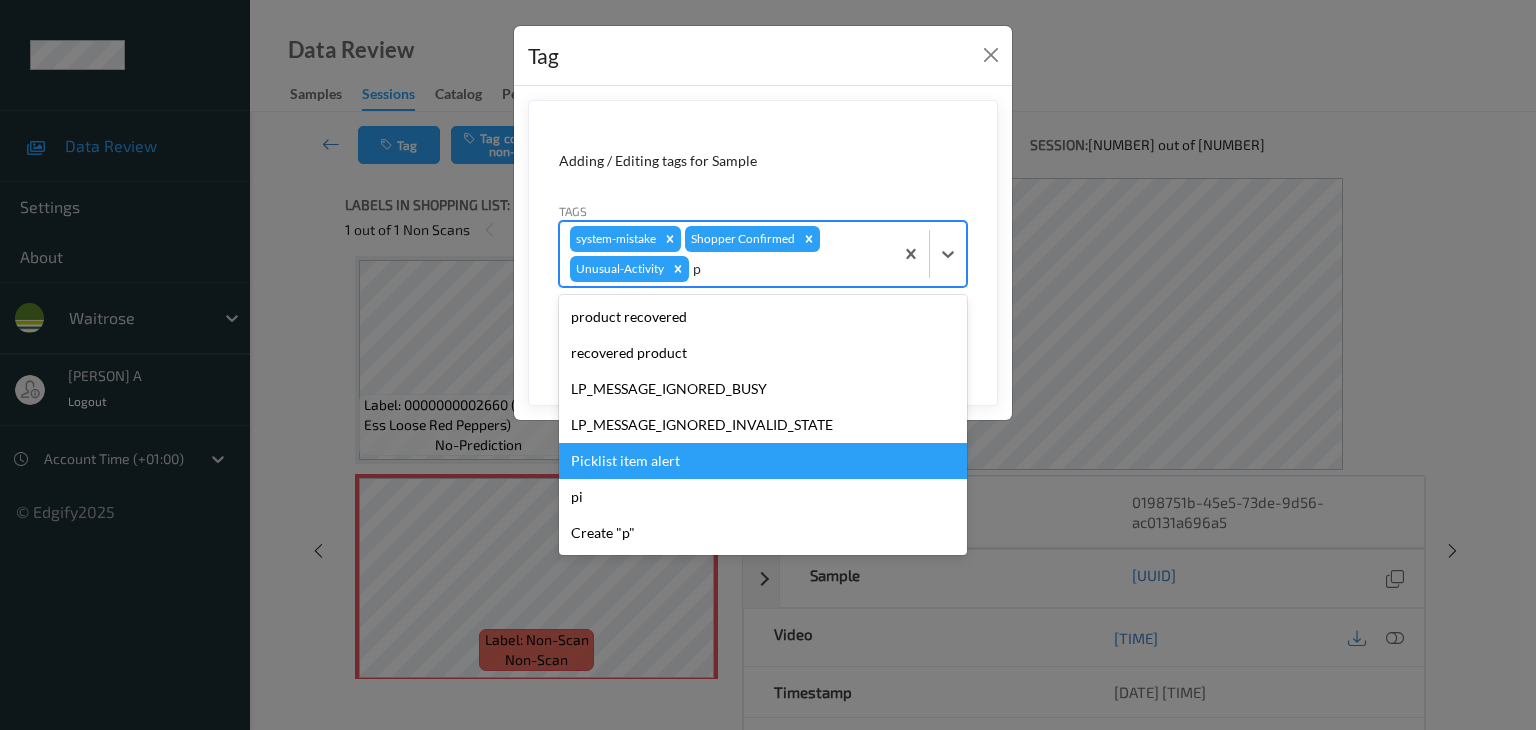 click on "Picklist item alert" at bounding box center (763, 461) 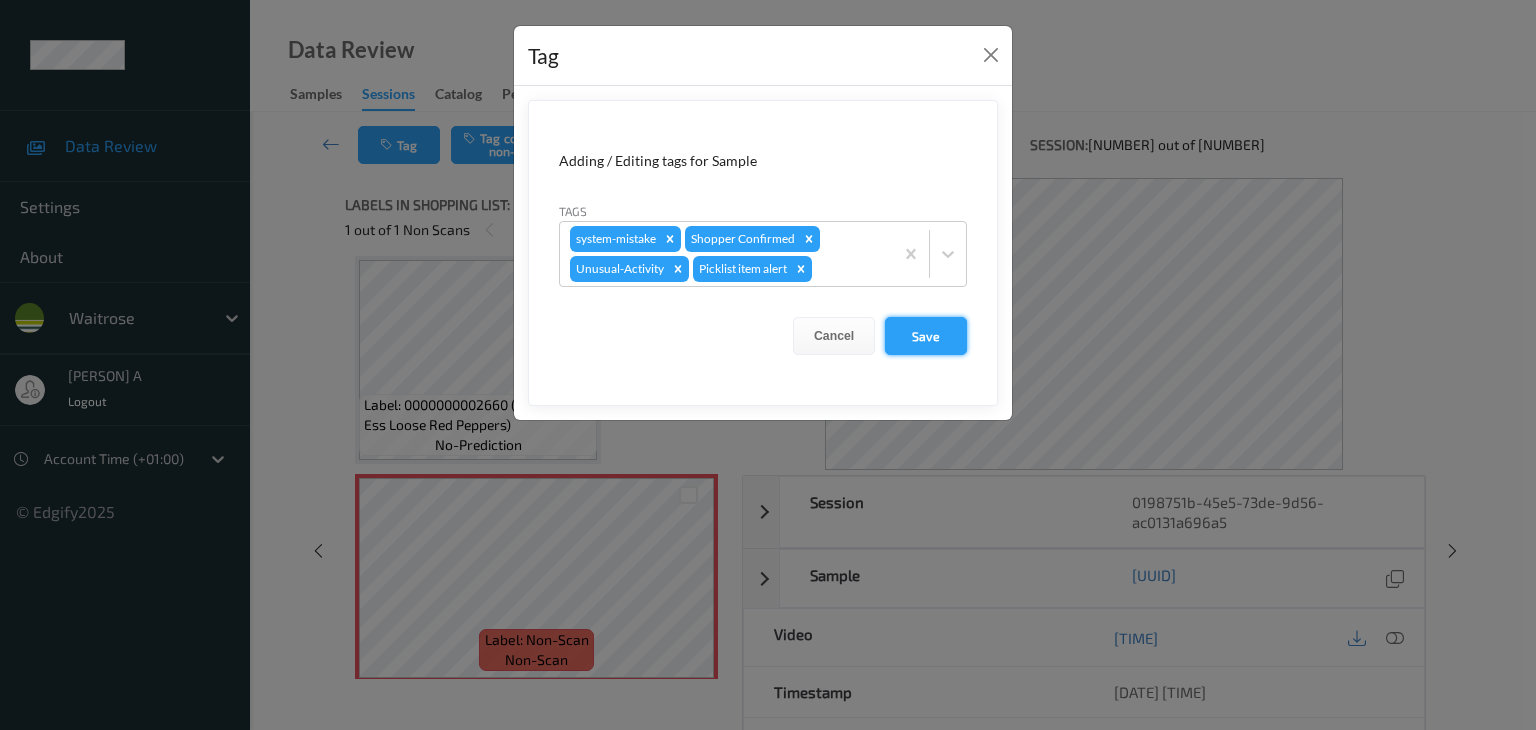 click on "Save" at bounding box center (926, 336) 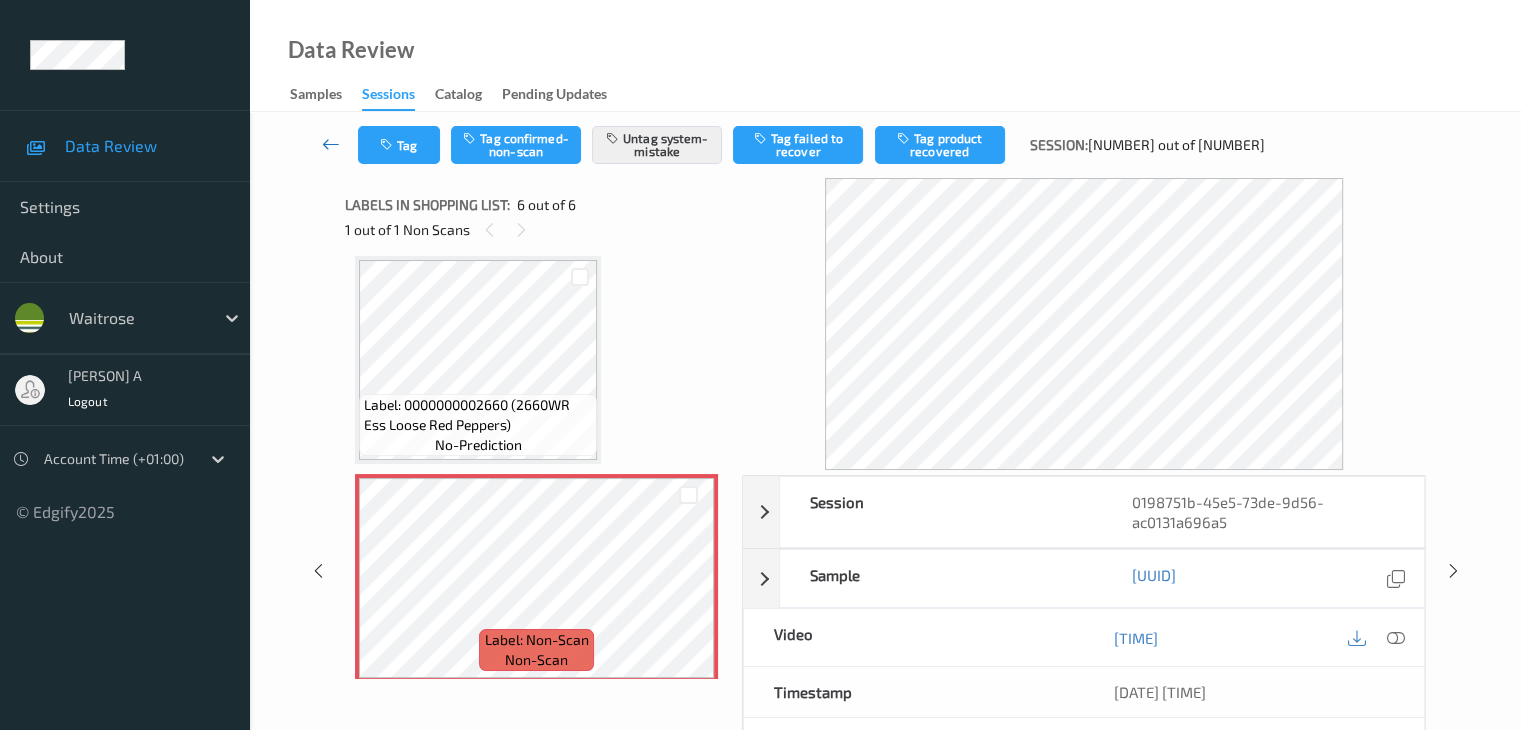 click at bounding box center (331, 144) 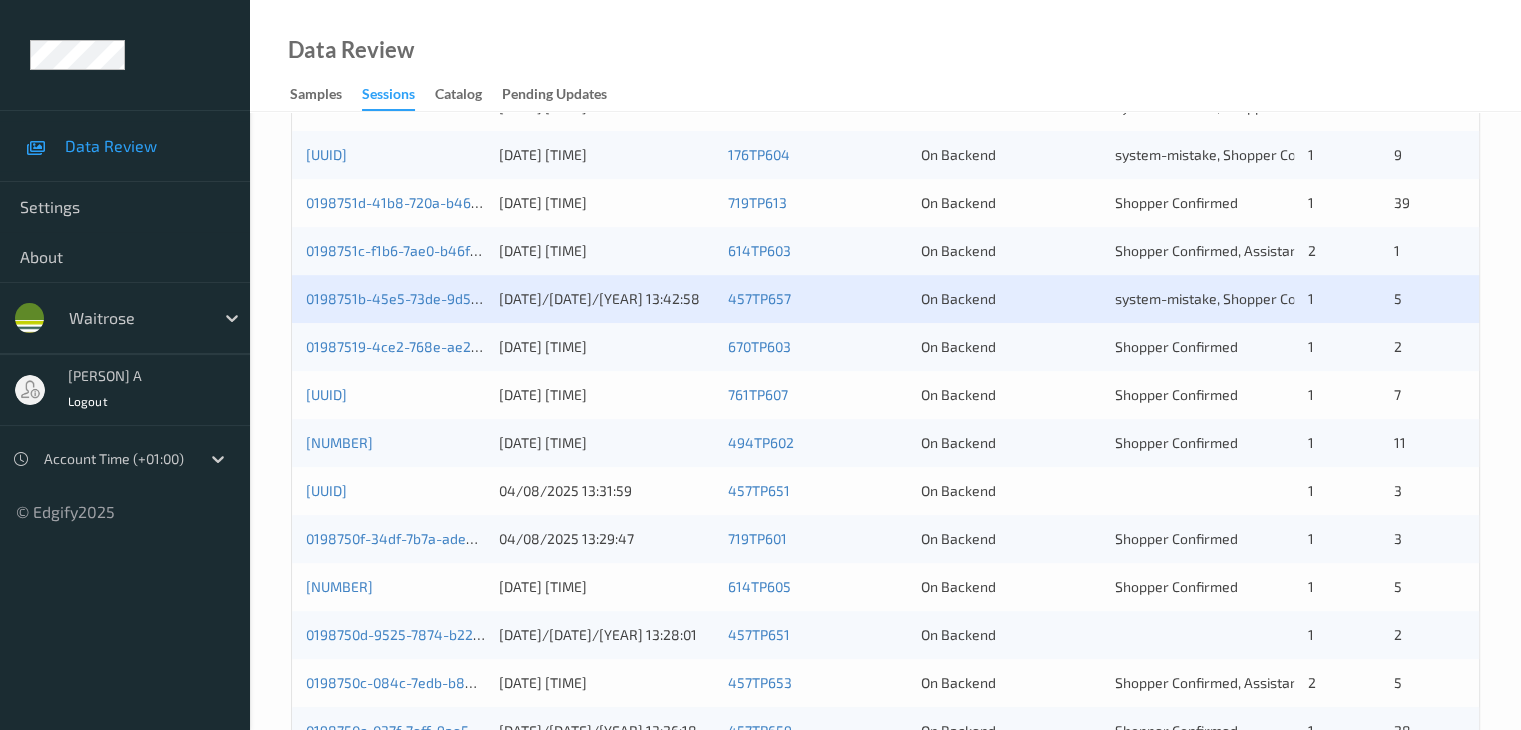 scroll, scrollTop: 600, scrollLeft: 0, axis: vertical 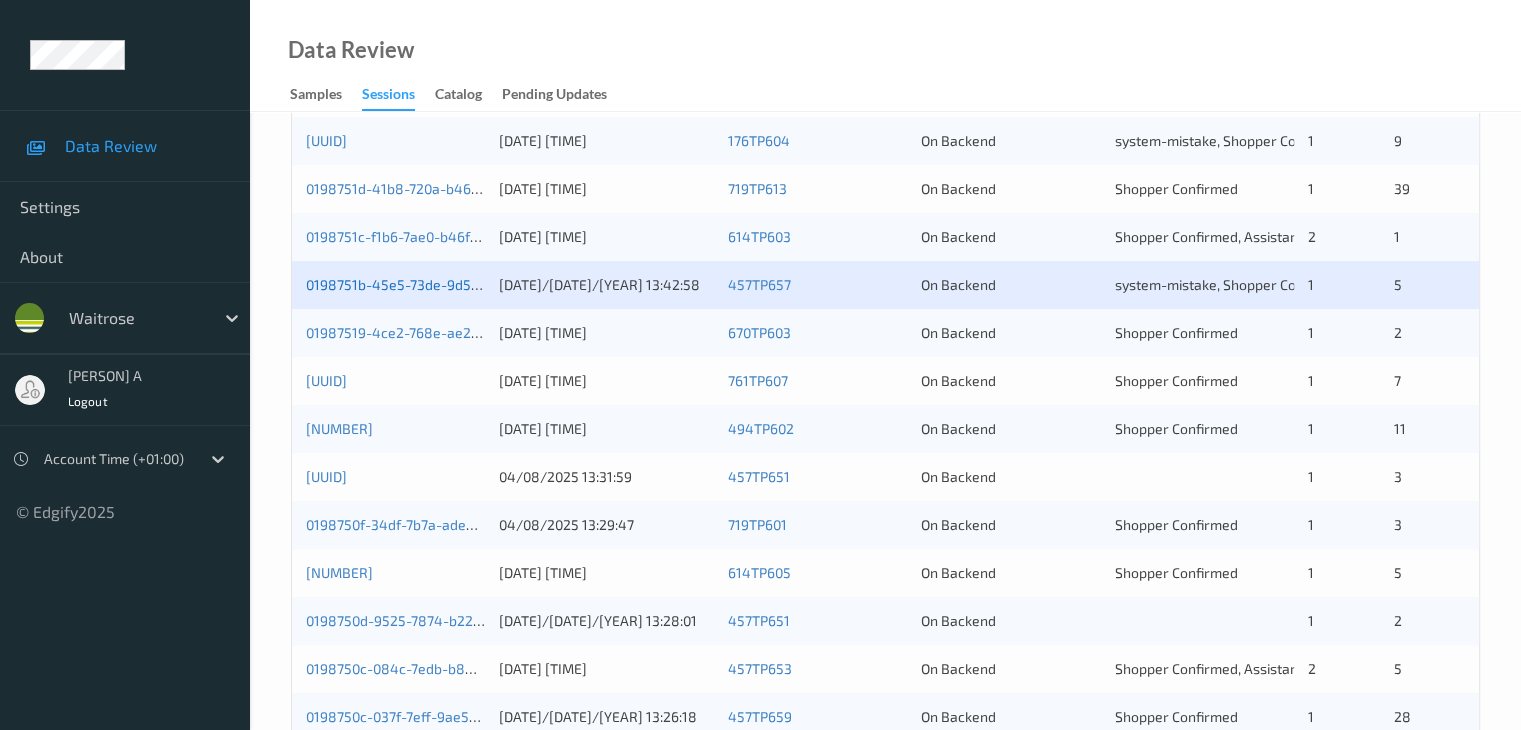 click on "0198751b-45e5-73de-9d56-ac0131a696a5" at bounding box center [441, 284] 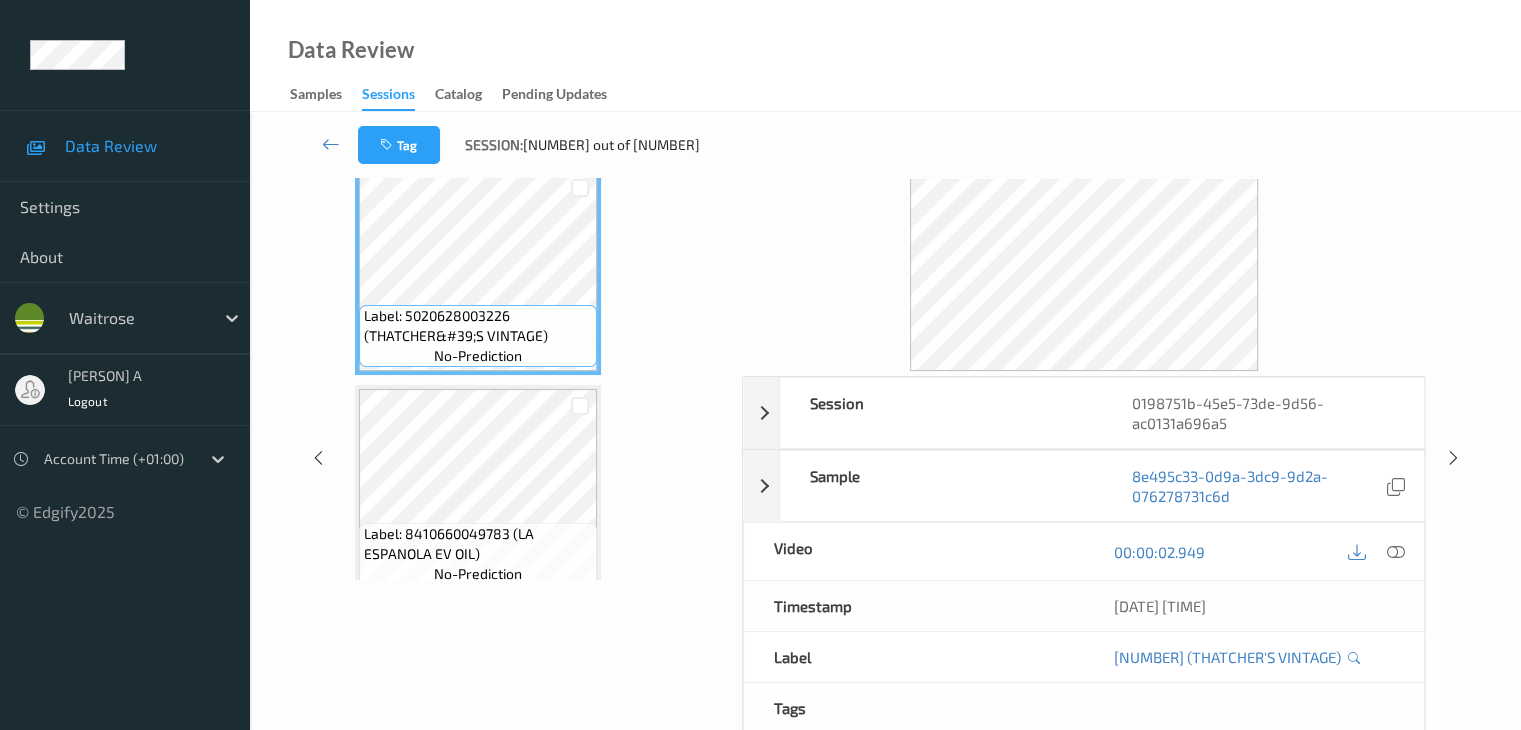scroll, scrollTop: 0, scrollLeft: 0, axis: both 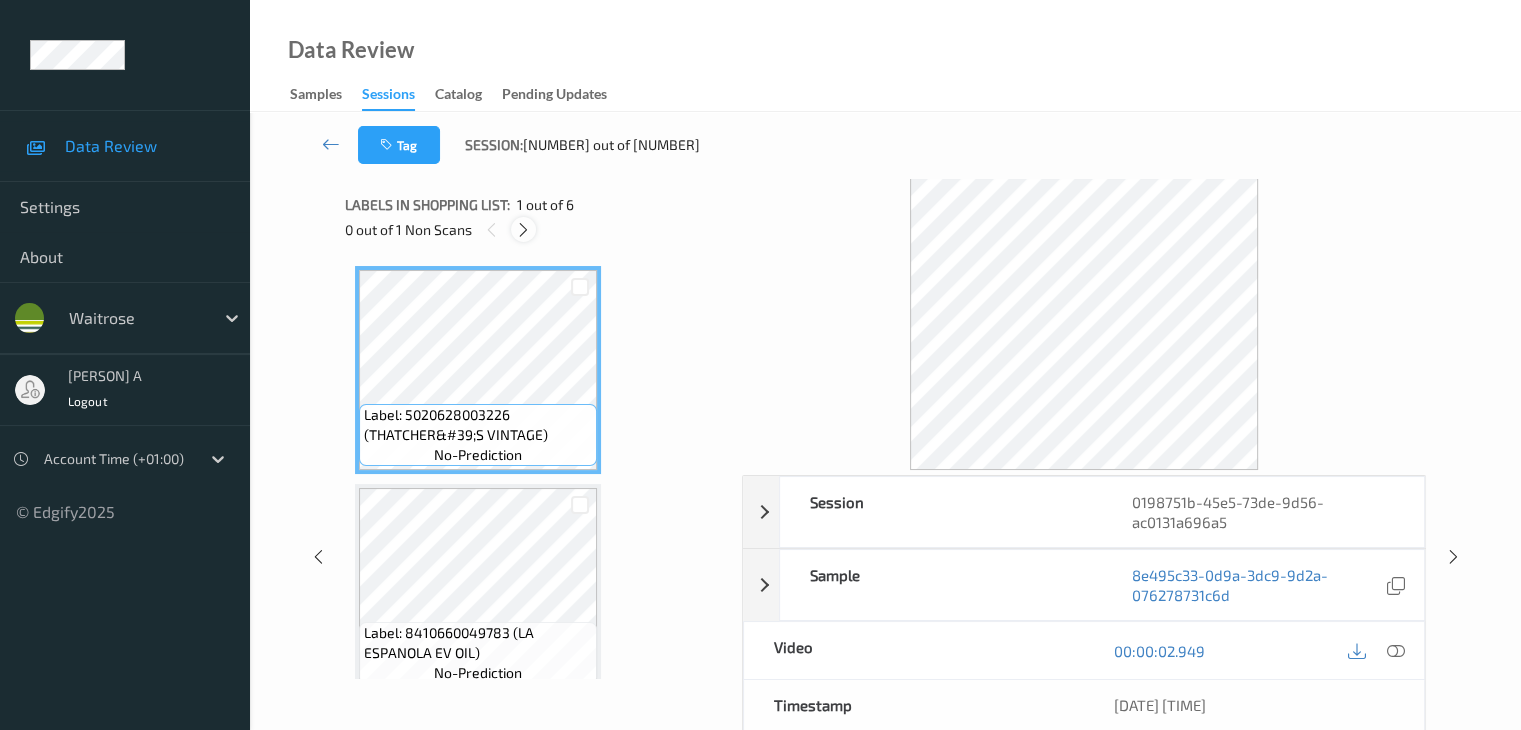 click at bounding box center (523, 230) 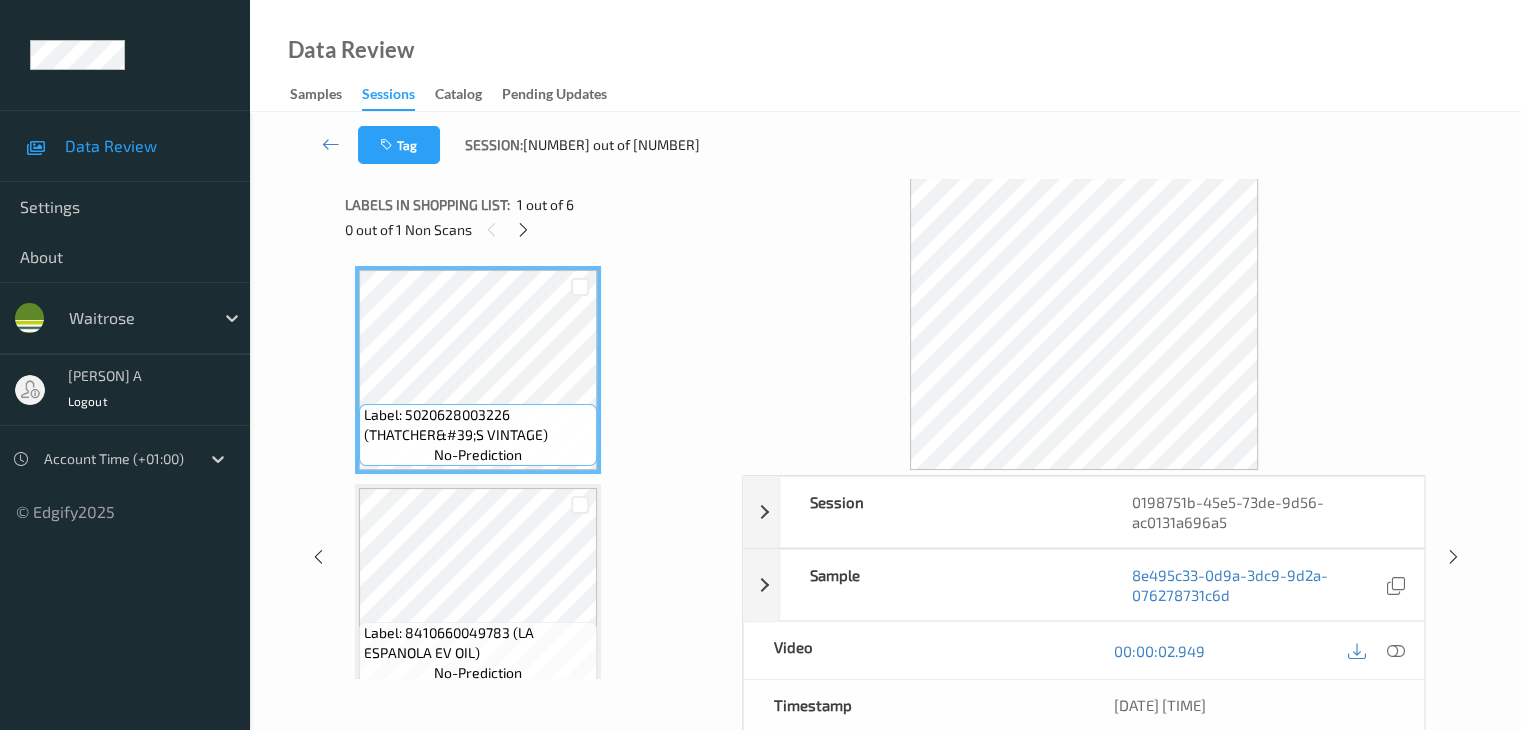 scroll, scrollTop: 882, scrollLeft: 0, axis: vertical 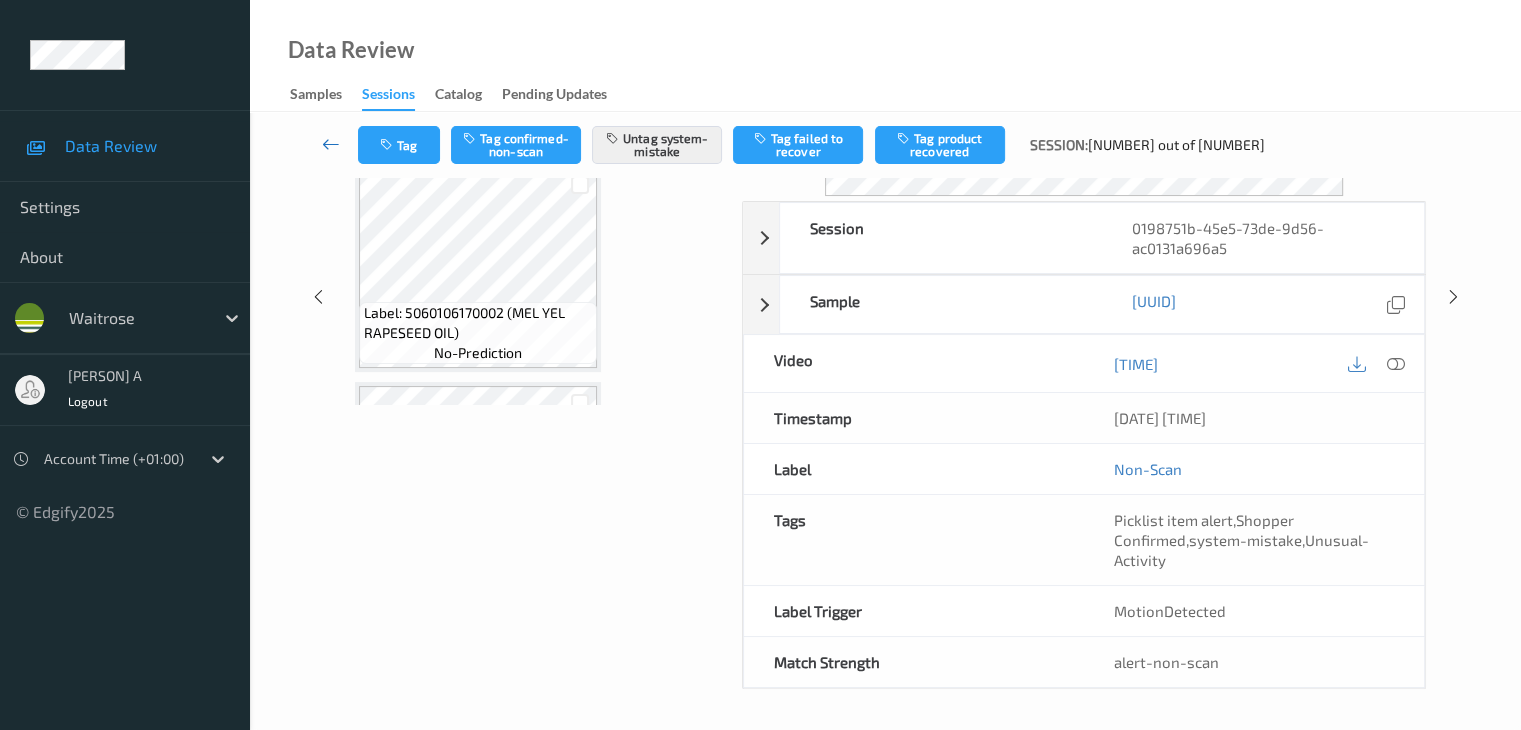 click at bounding box center [331, 144] 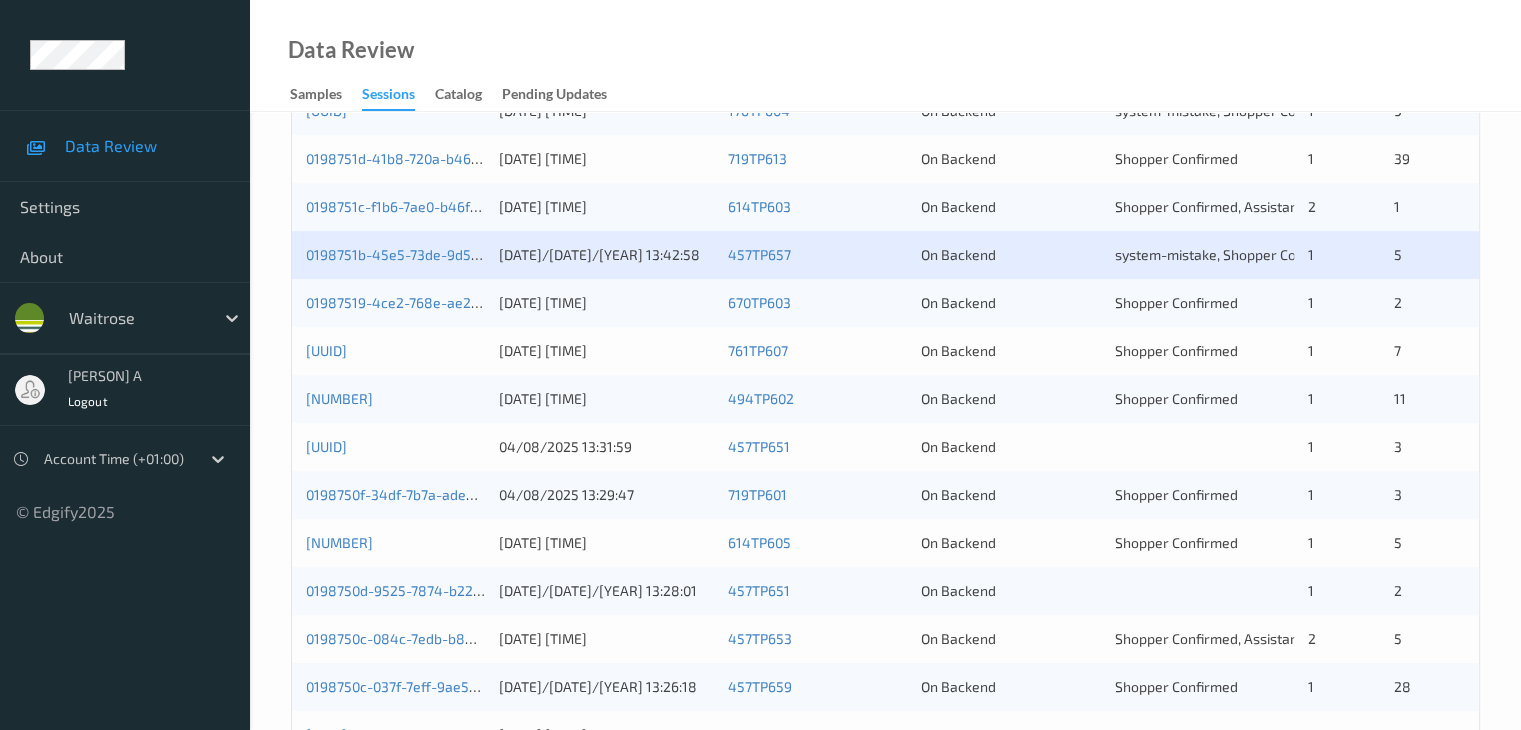 scroll, scrollTop: 532, scrollLeft: 0, axis: vertical 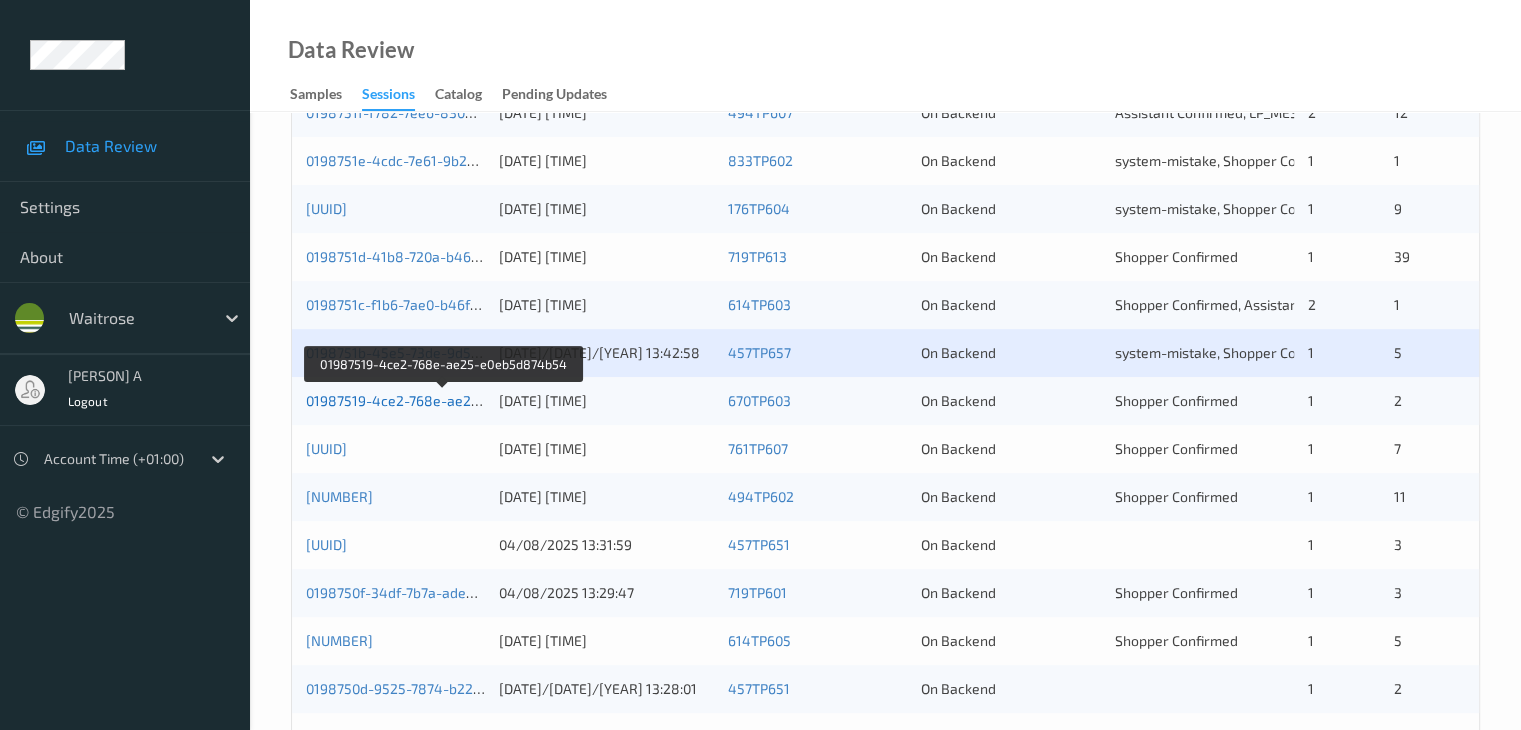 click on "01987519-4ce2-768e-ae25-e0eb5d874b54" at bounding box center [444, 400] 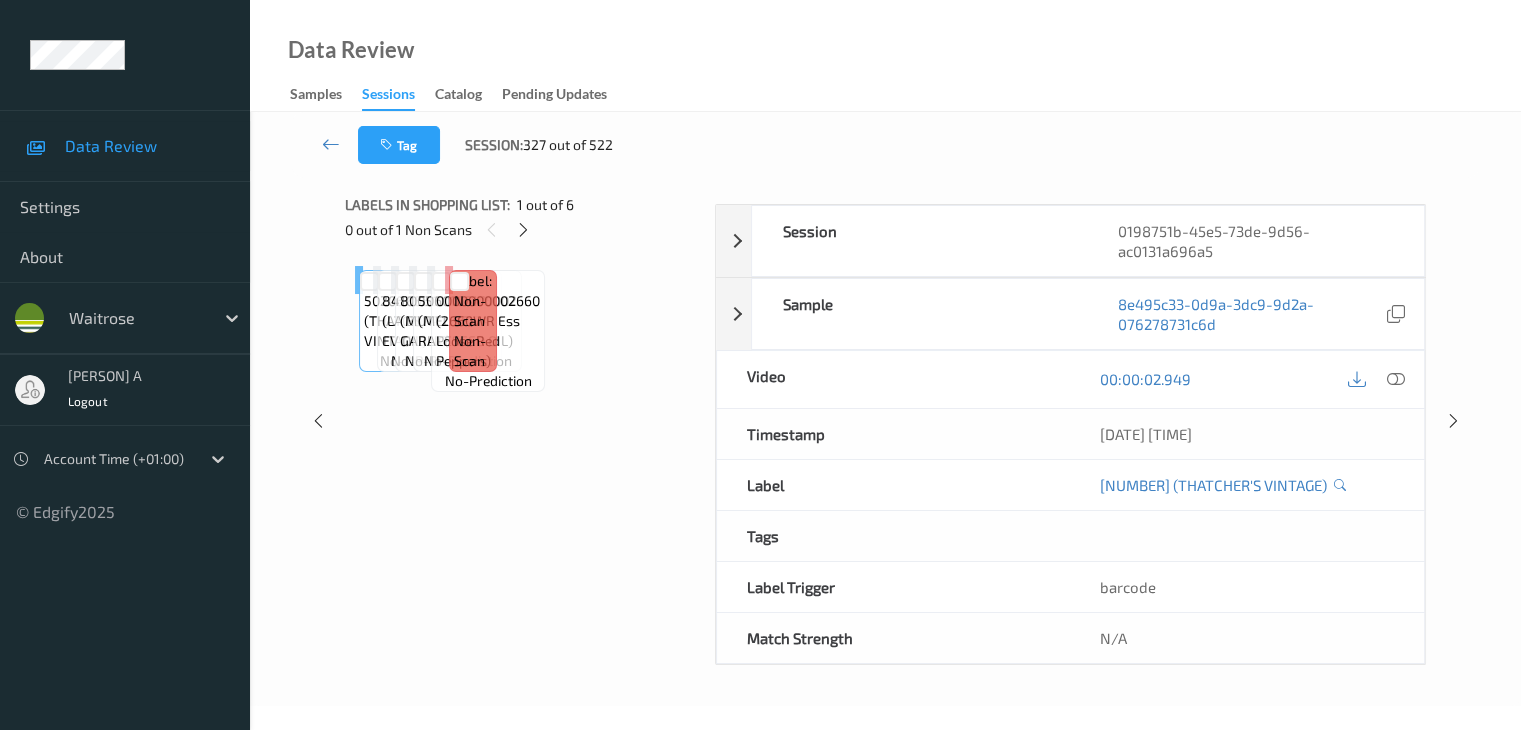 scroll, scrollTop: 0, scrollLeft: 0, axis: both 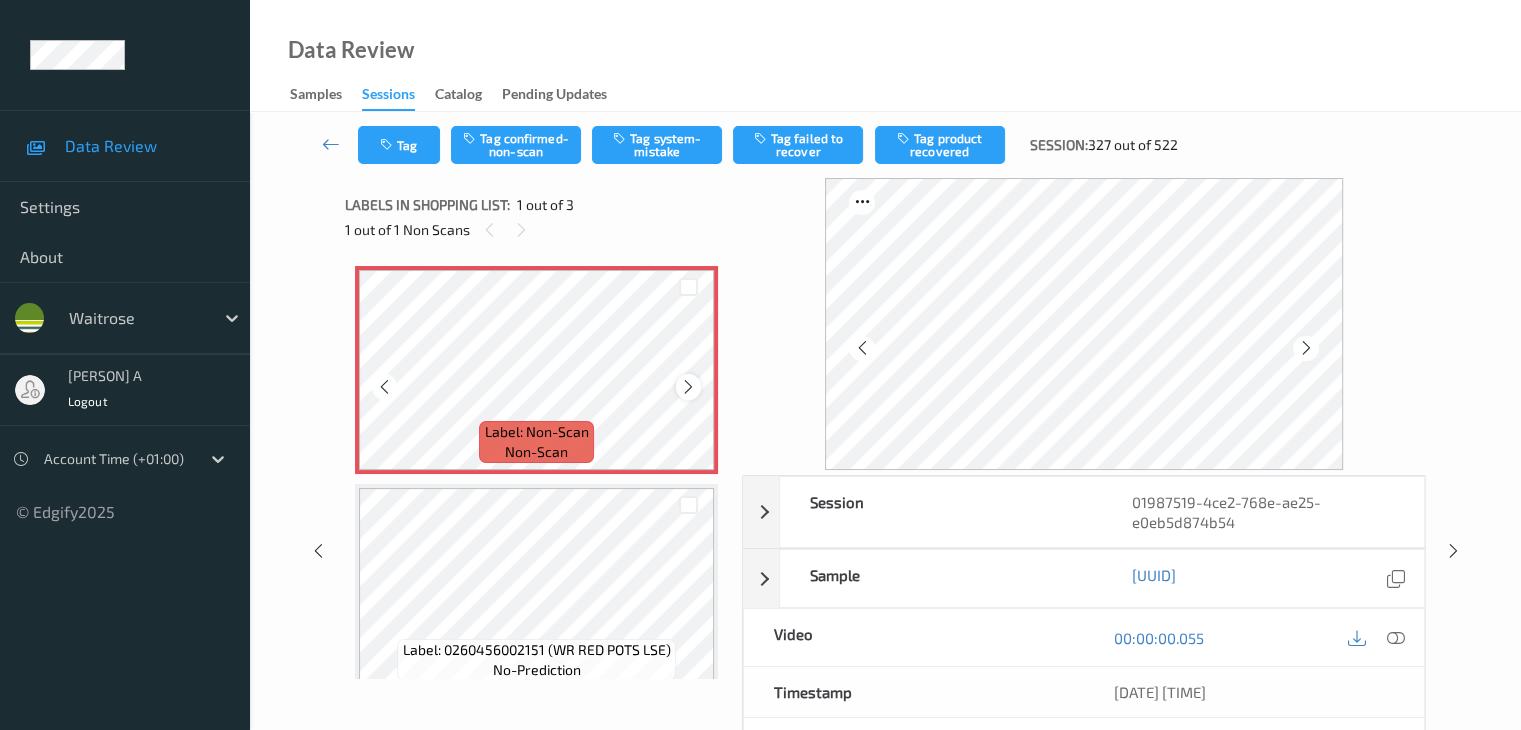 click at bounding box center [688, 387] 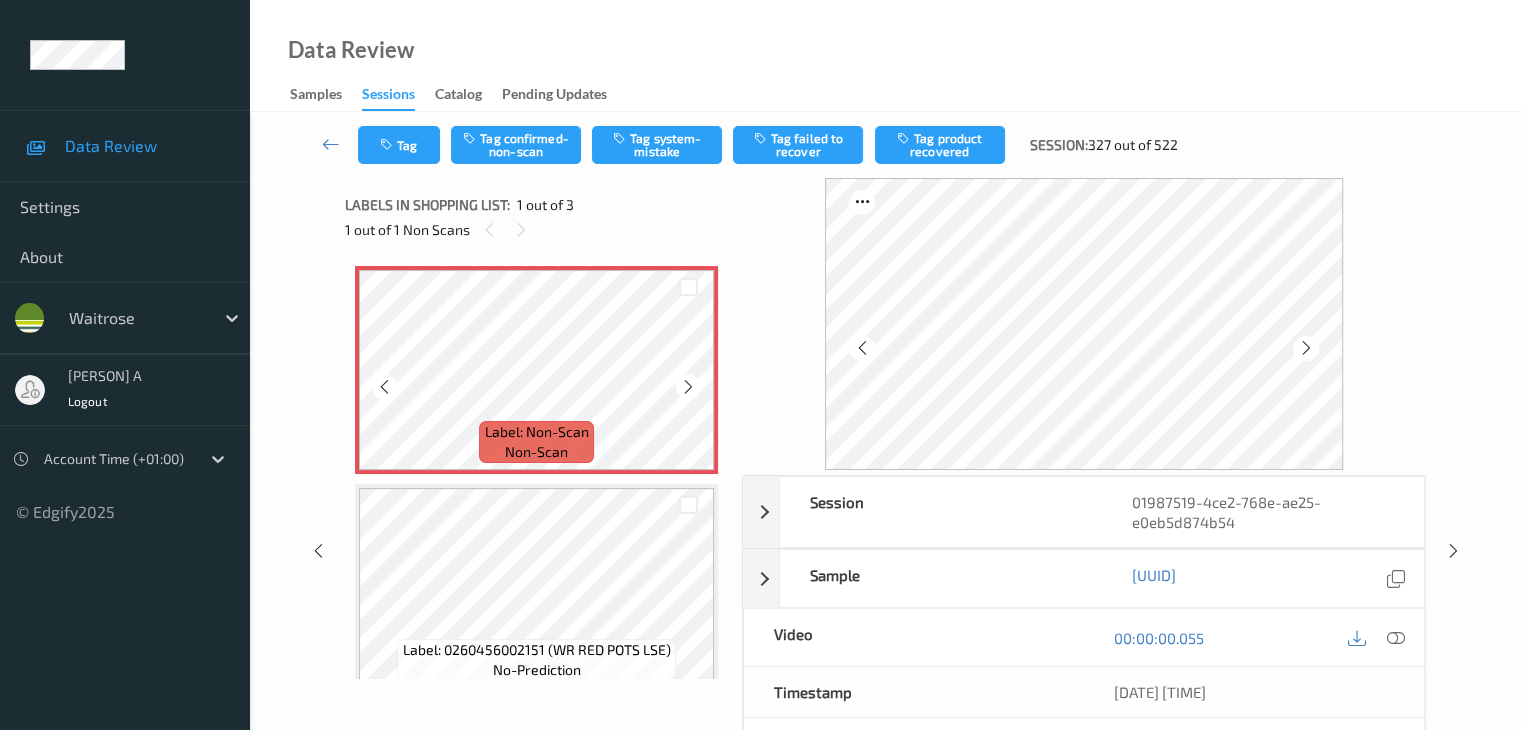 click at bounding box center (688, 387) 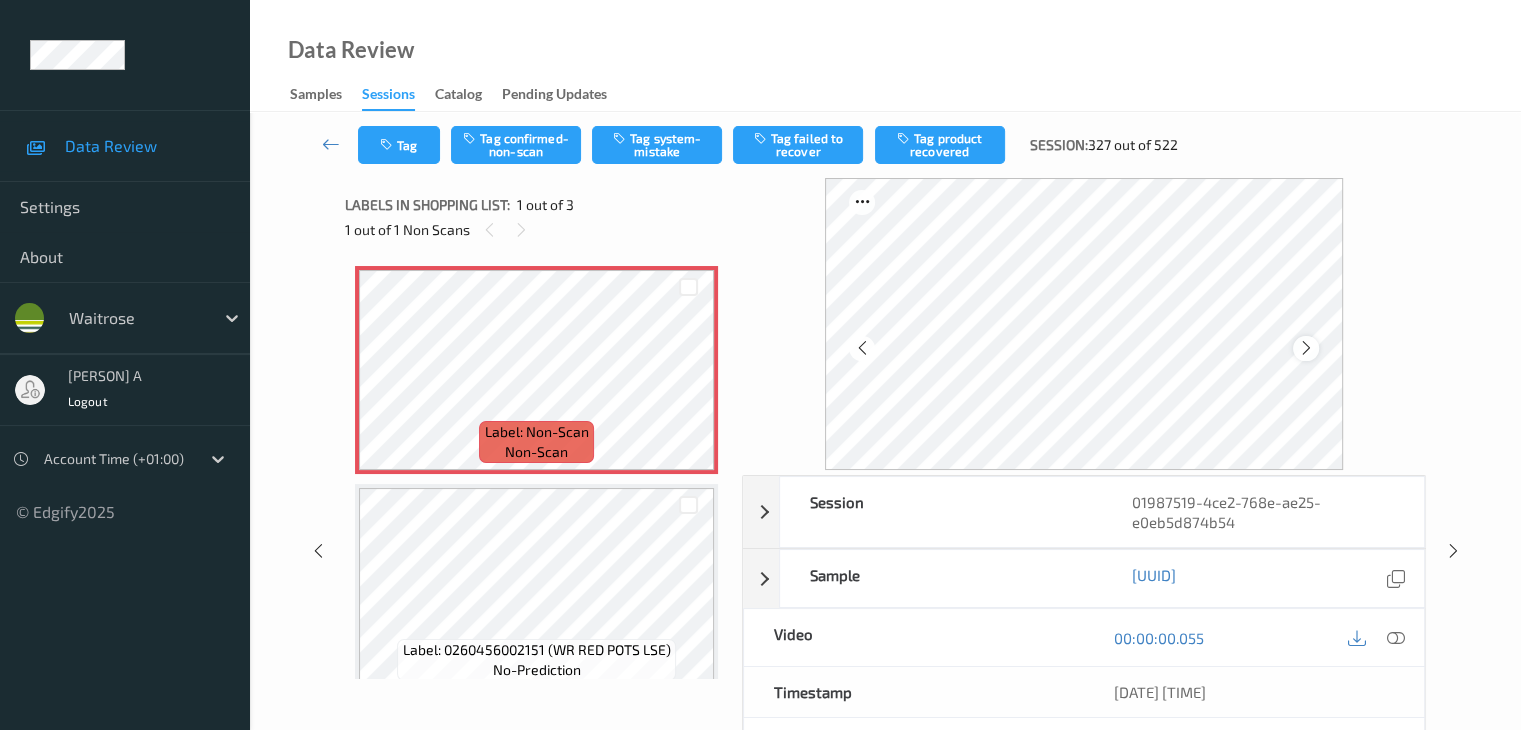 click at bounding box center (1306, 348) 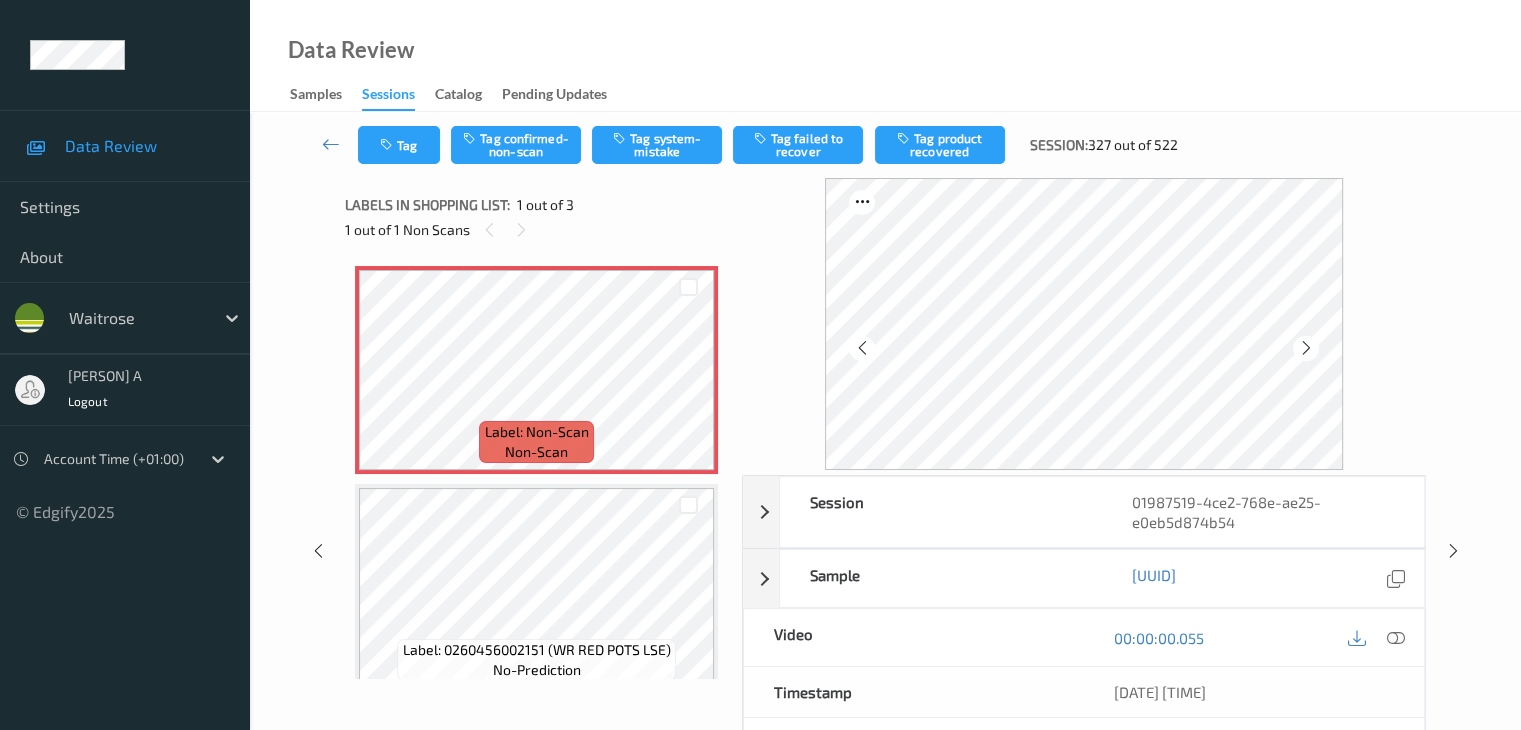 click at bounding box center [1306, 348] 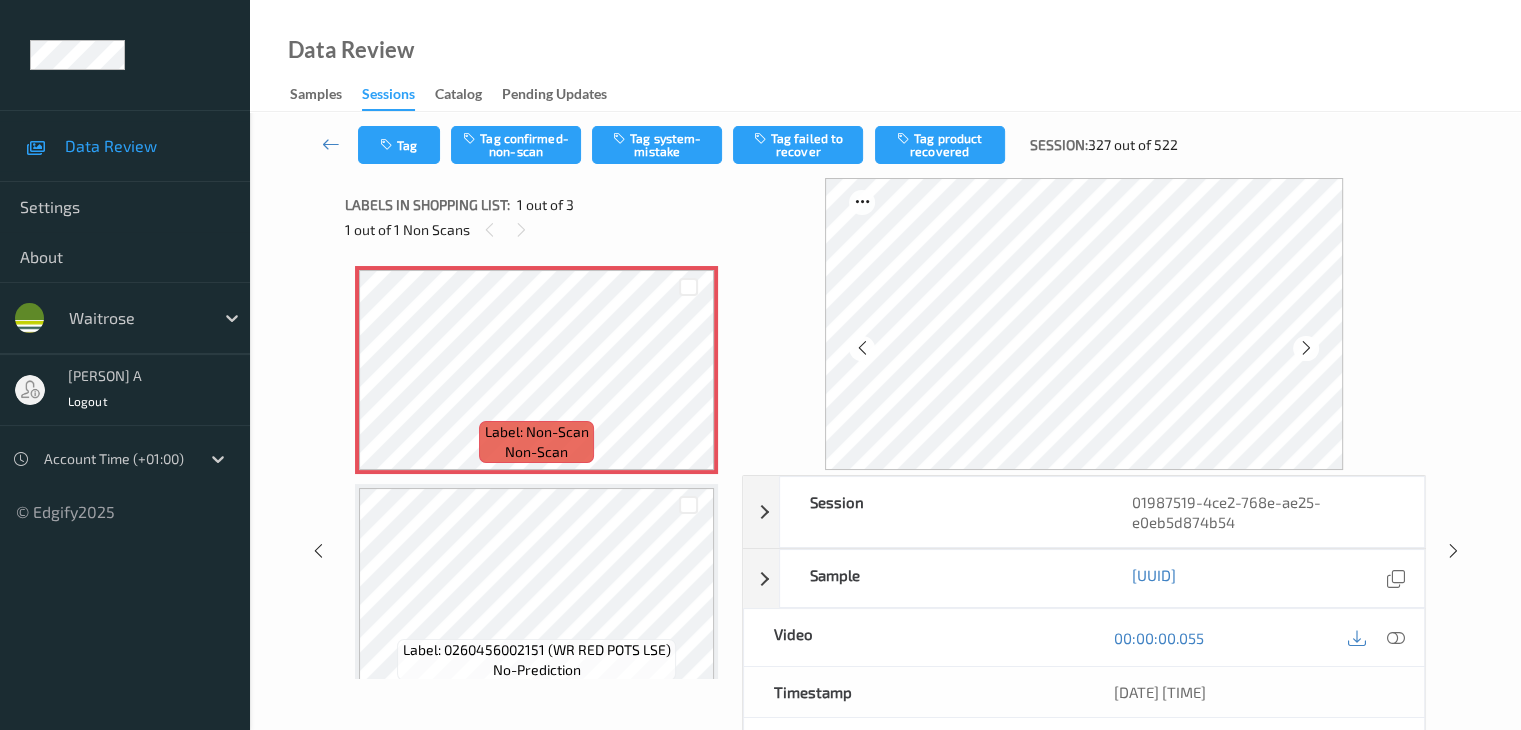 click at bounding box center (1306, 348) 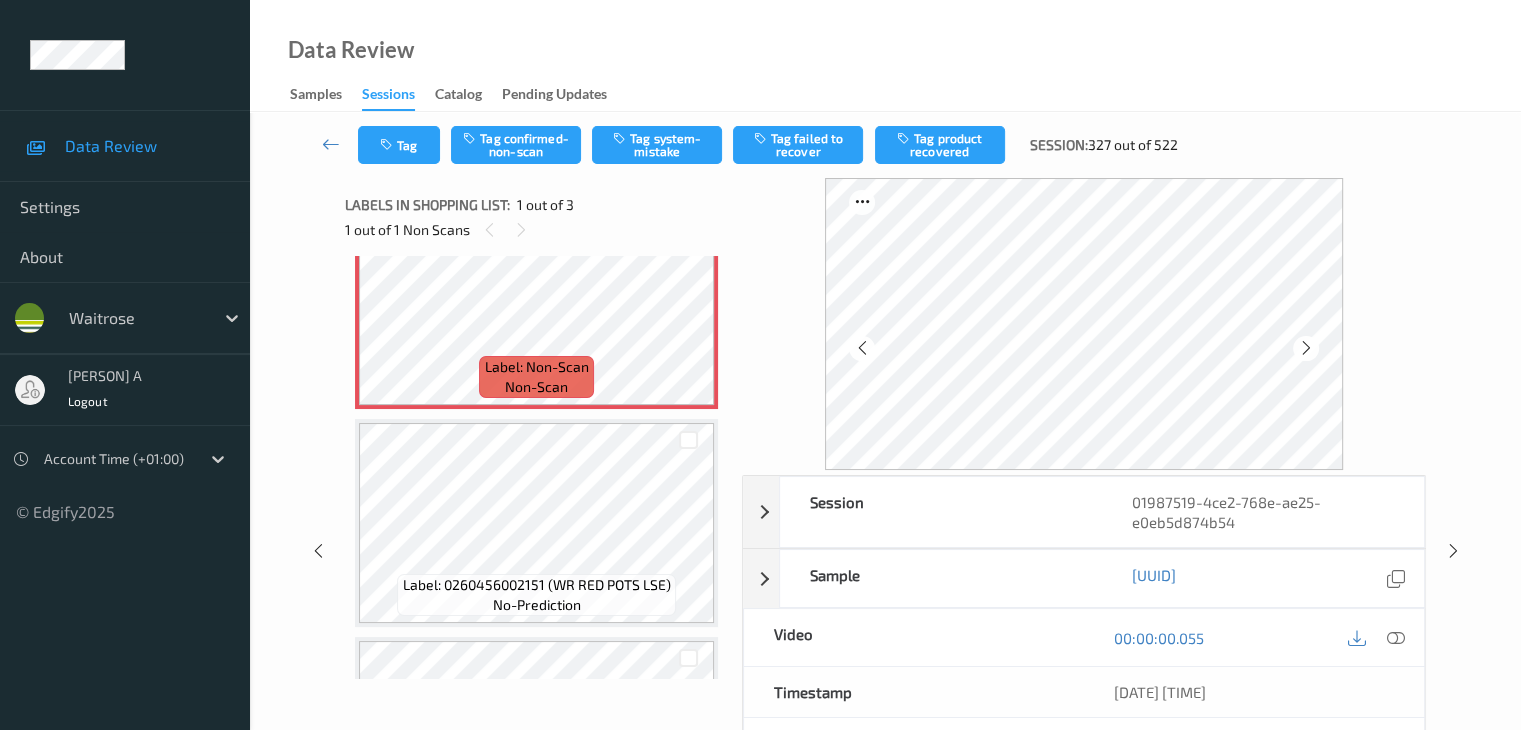 scroll, scrollTop: 100, scrollLeft: 0, axis: vertical 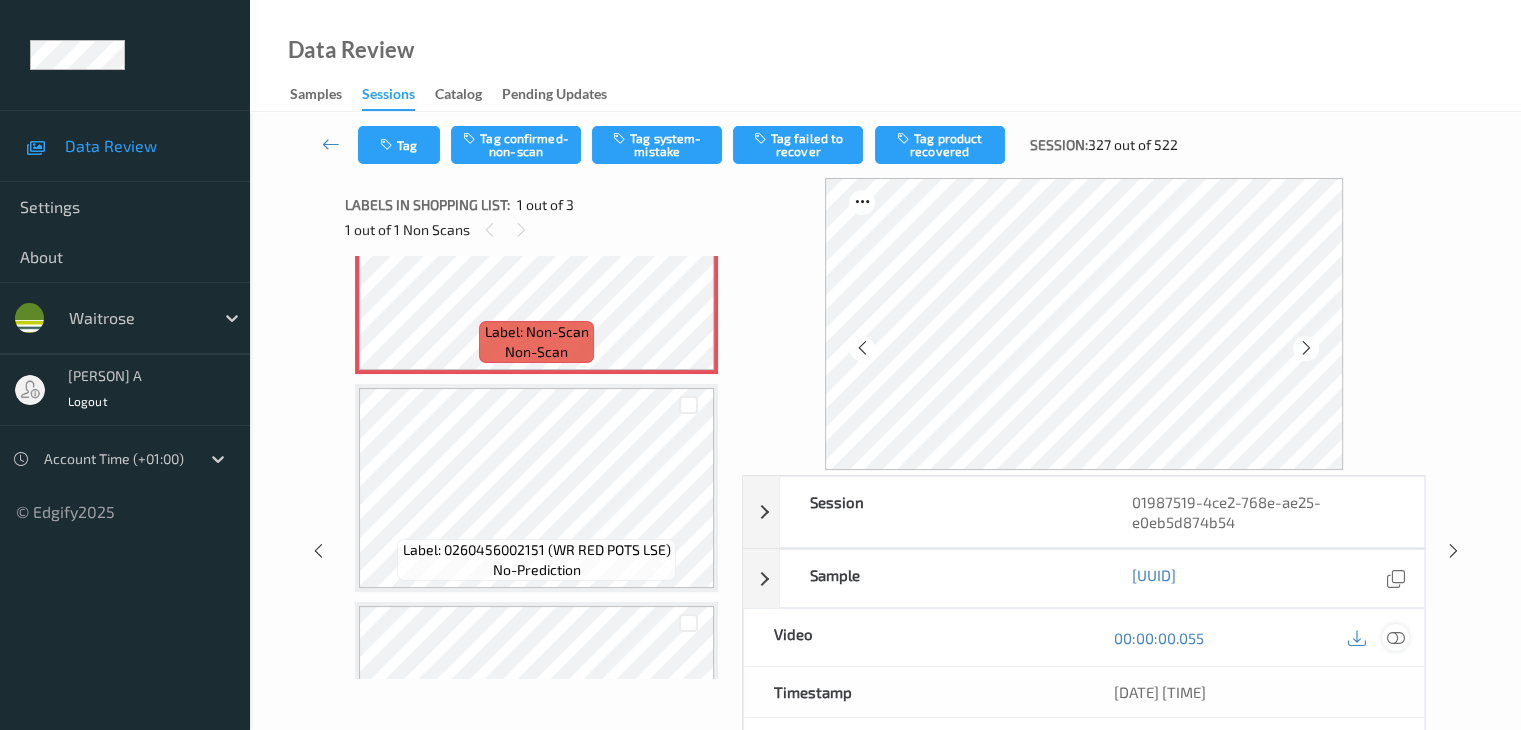click at bounding box center [1395, 638] 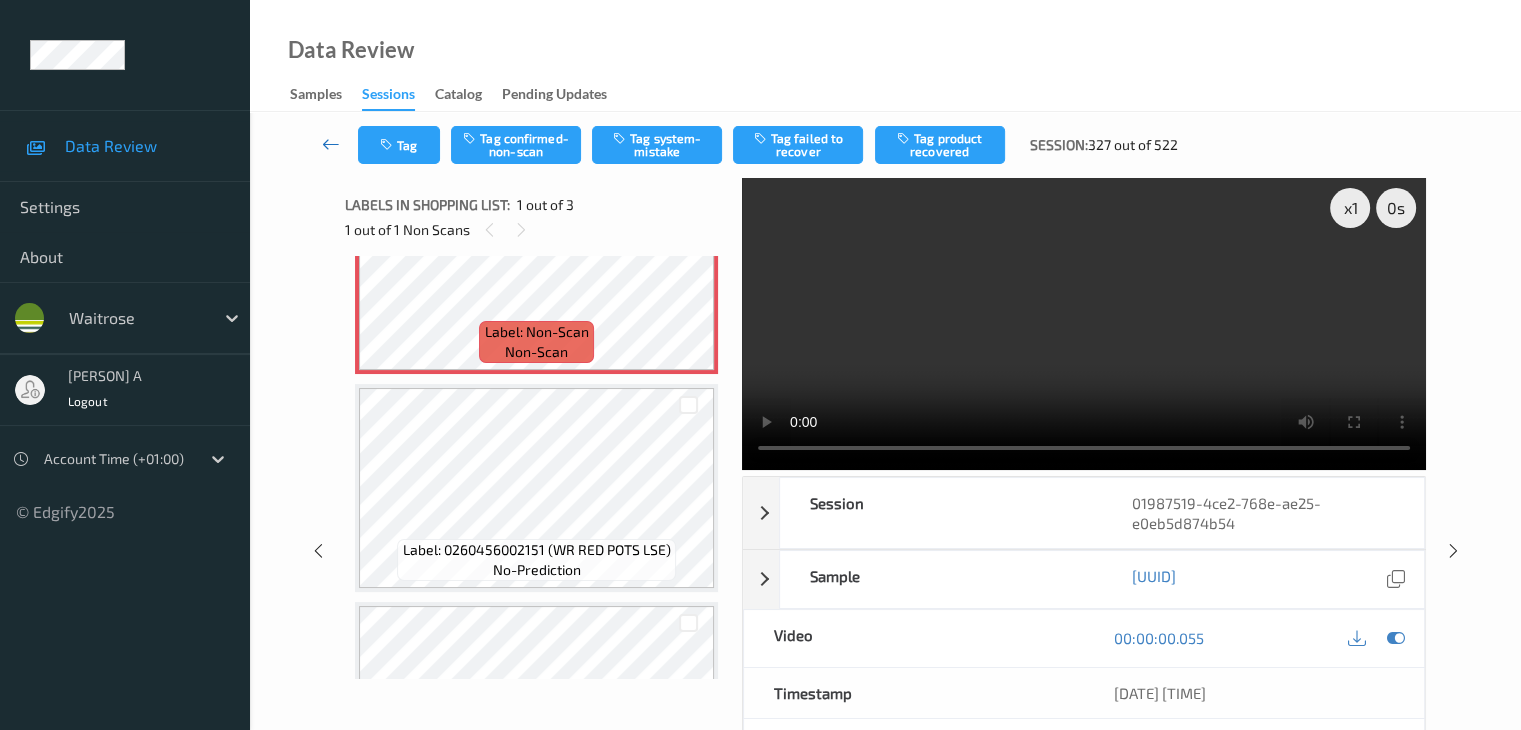 click at bounding box center (331, 144) 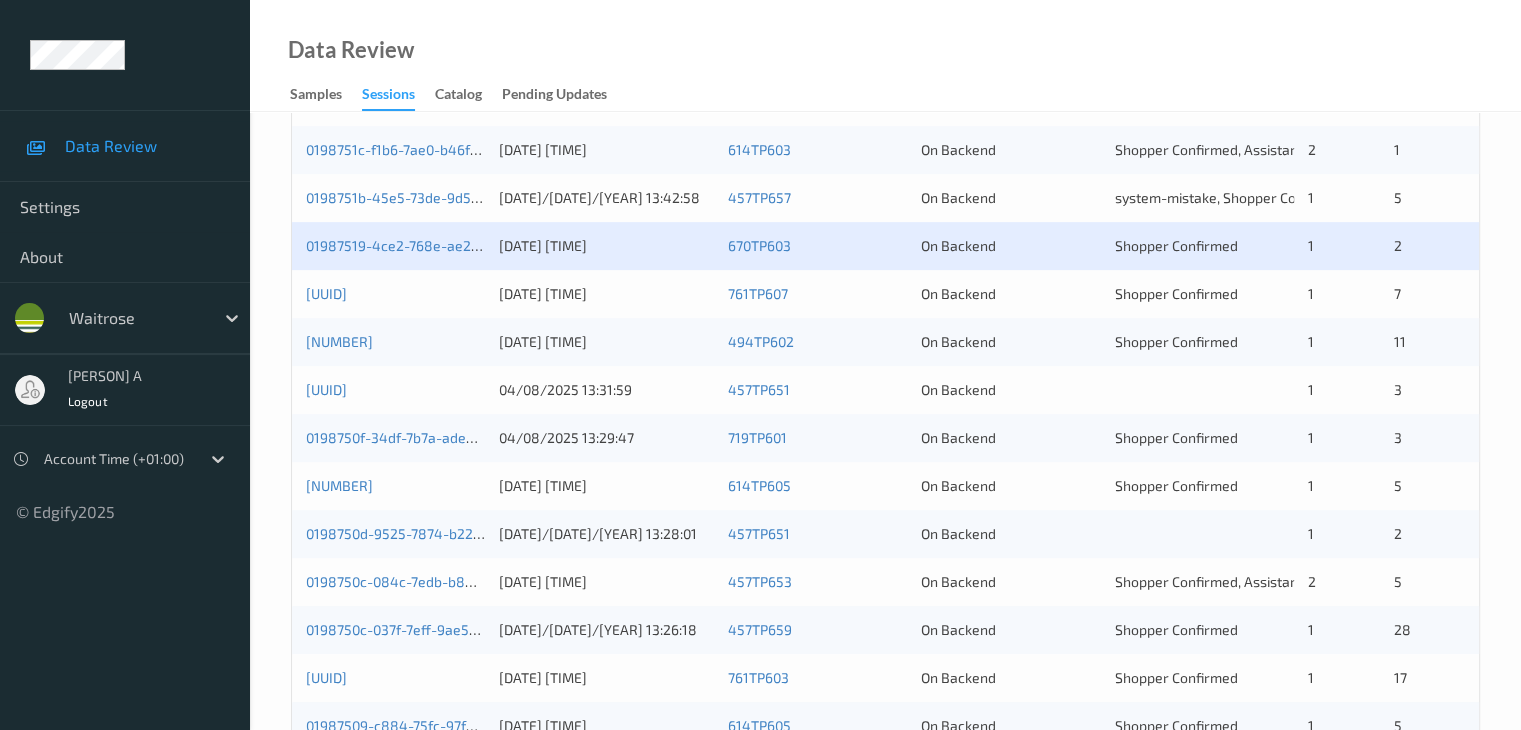 scroll, scrollTop: 700, scrollLeft: 0, axis: vertical 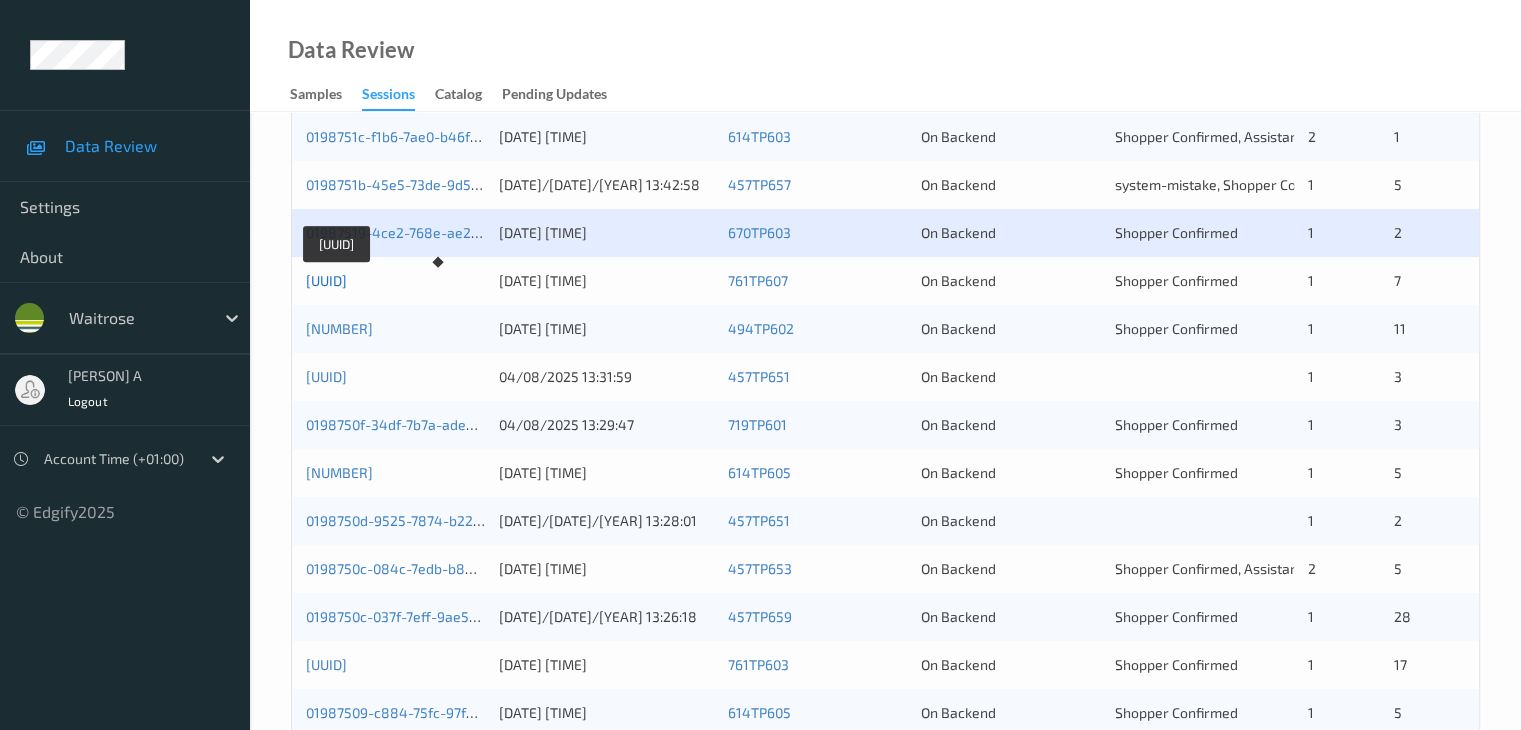 click on "[UUID]" at bounding box center [326, 280] 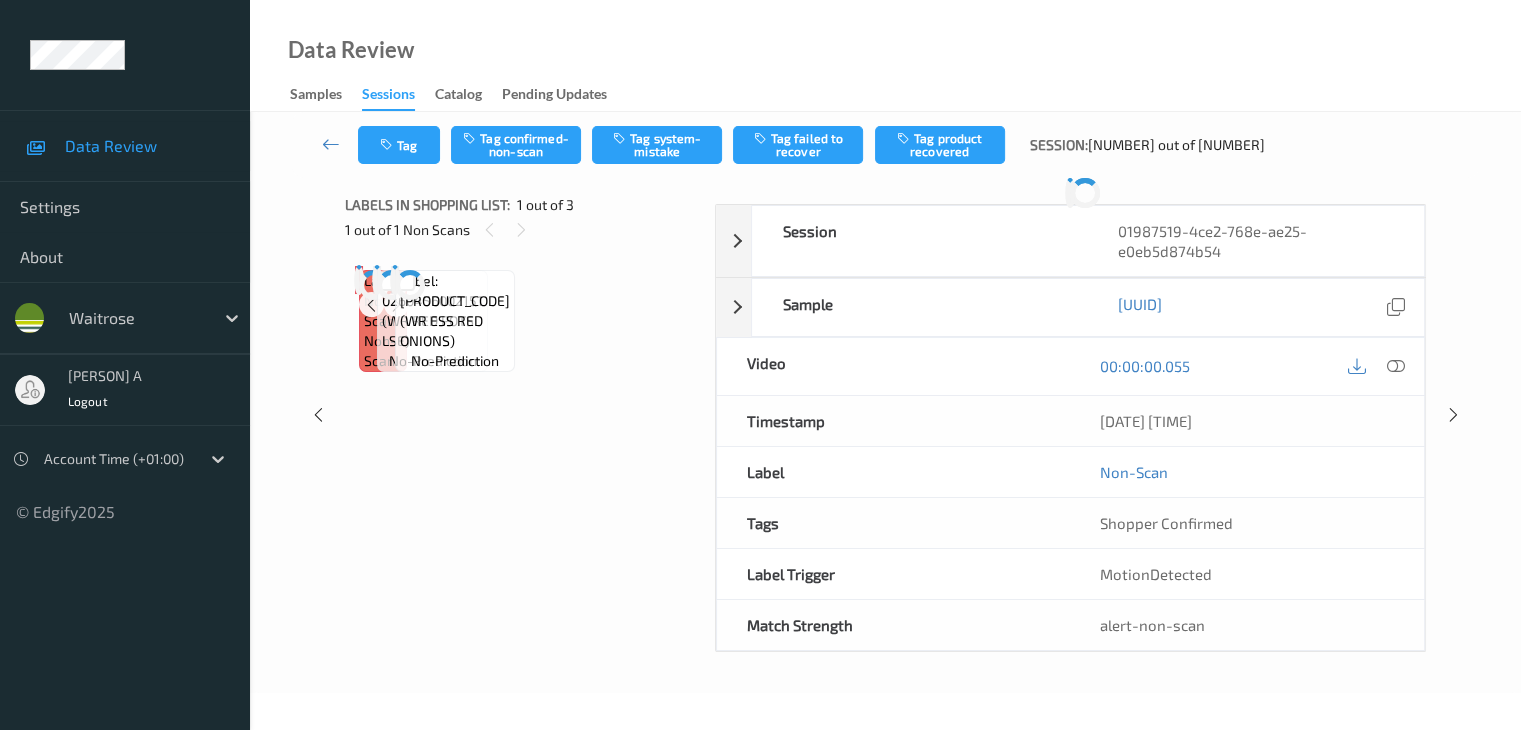 scroll, scrollTop: 0, scrollLeft: 0, axis: both 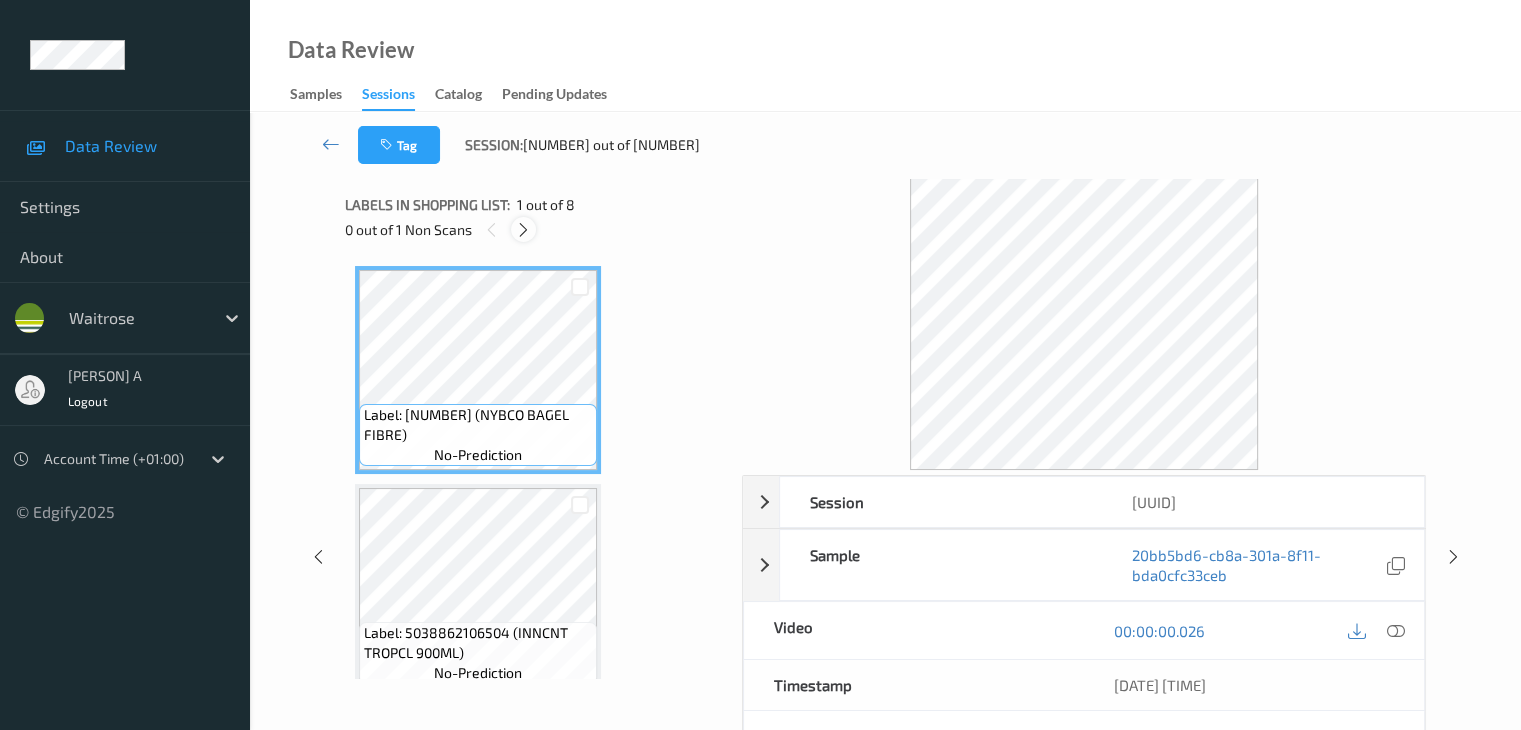 click at bounding box center [523, 229] 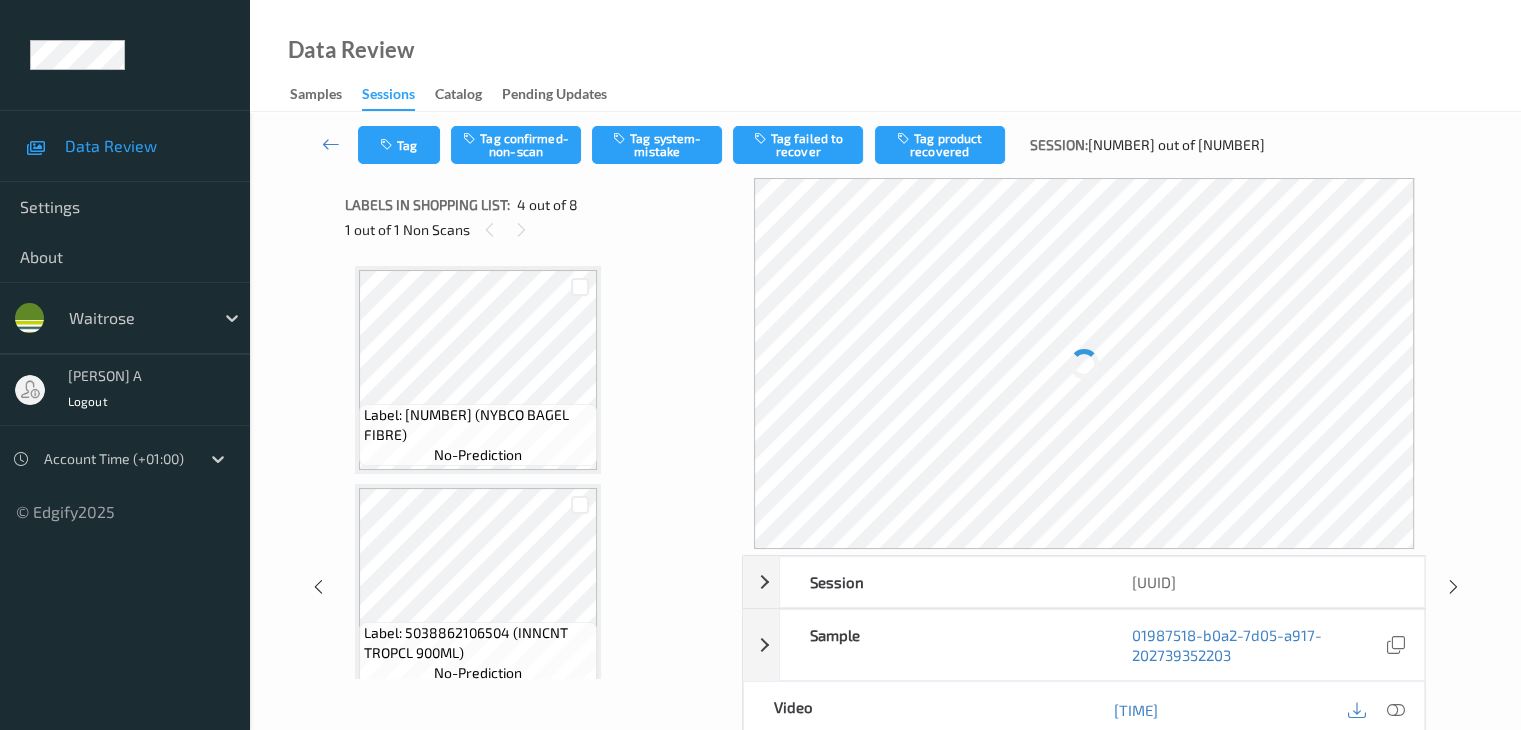 scroll, scrollTop: 446, scrollLeft: 0, axis: vertical 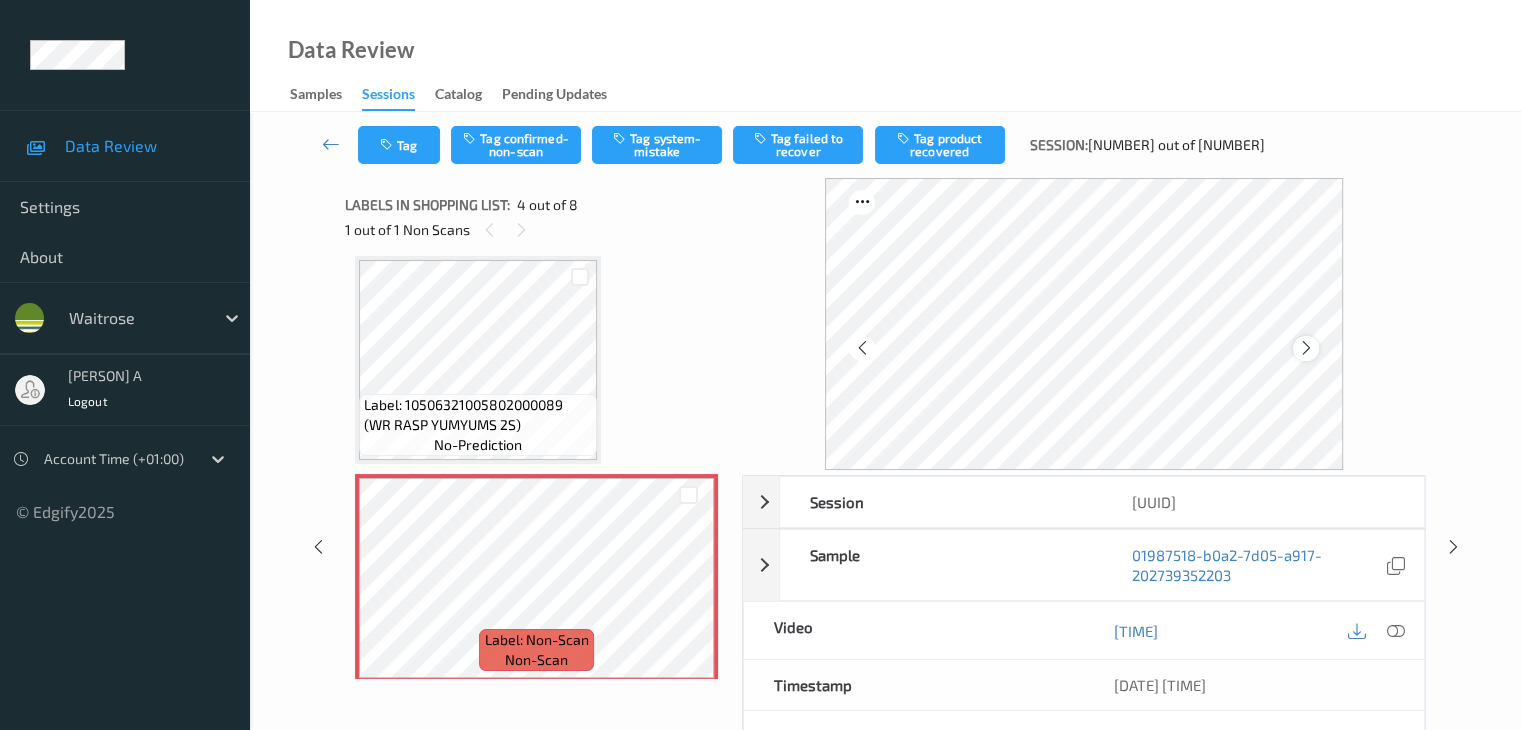 click at bounding box center [1306, 348] 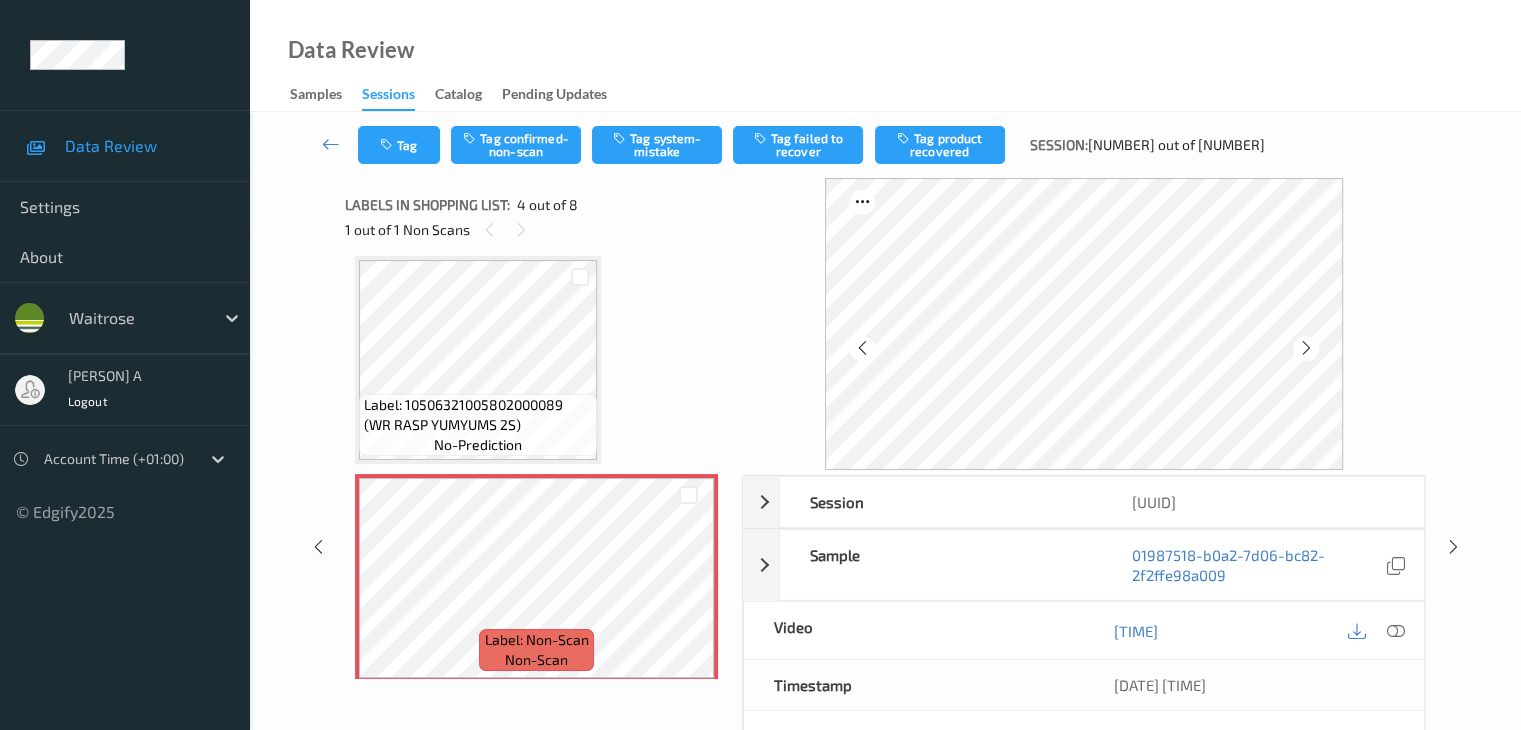 click at bounding box center (1306, 348) 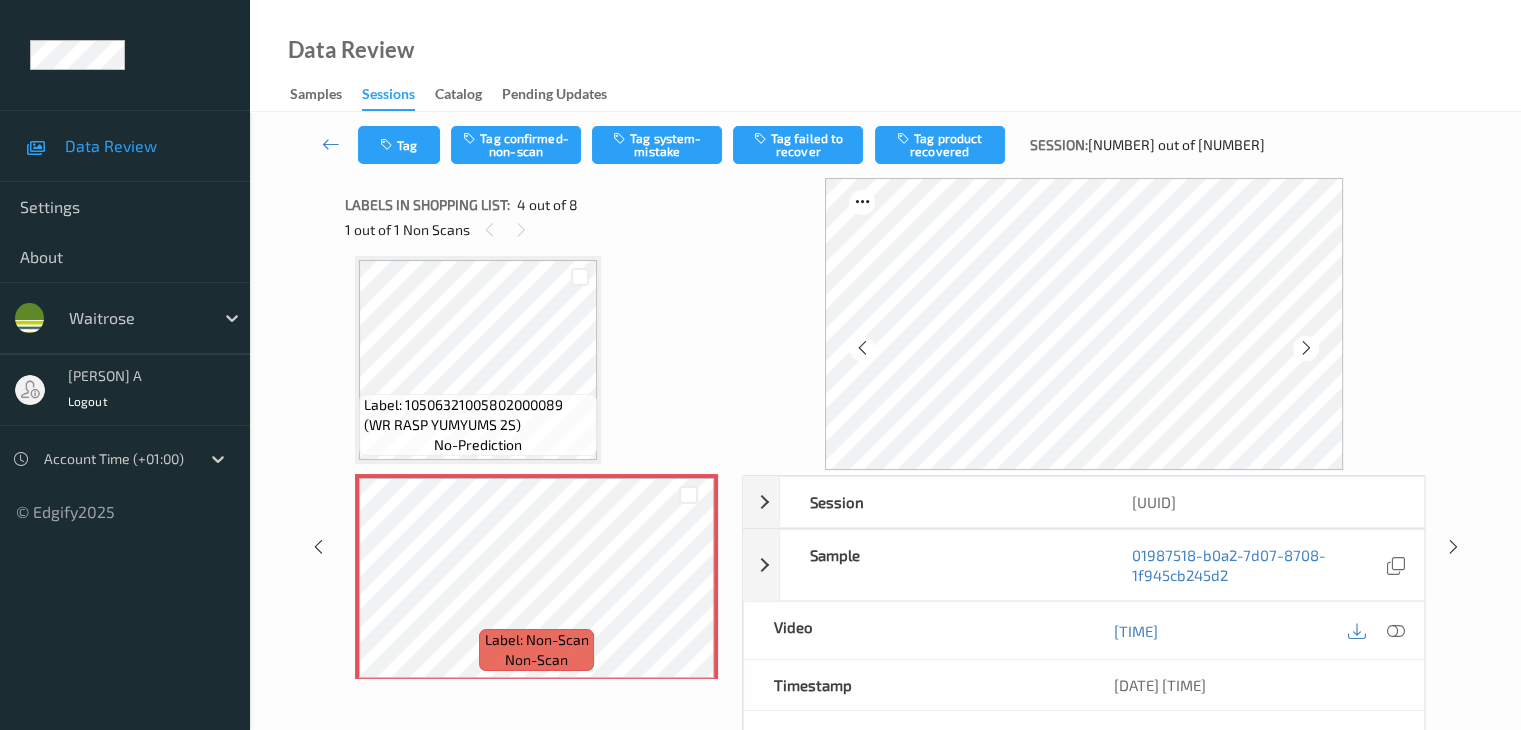 click at bounding box center (1306, 348) 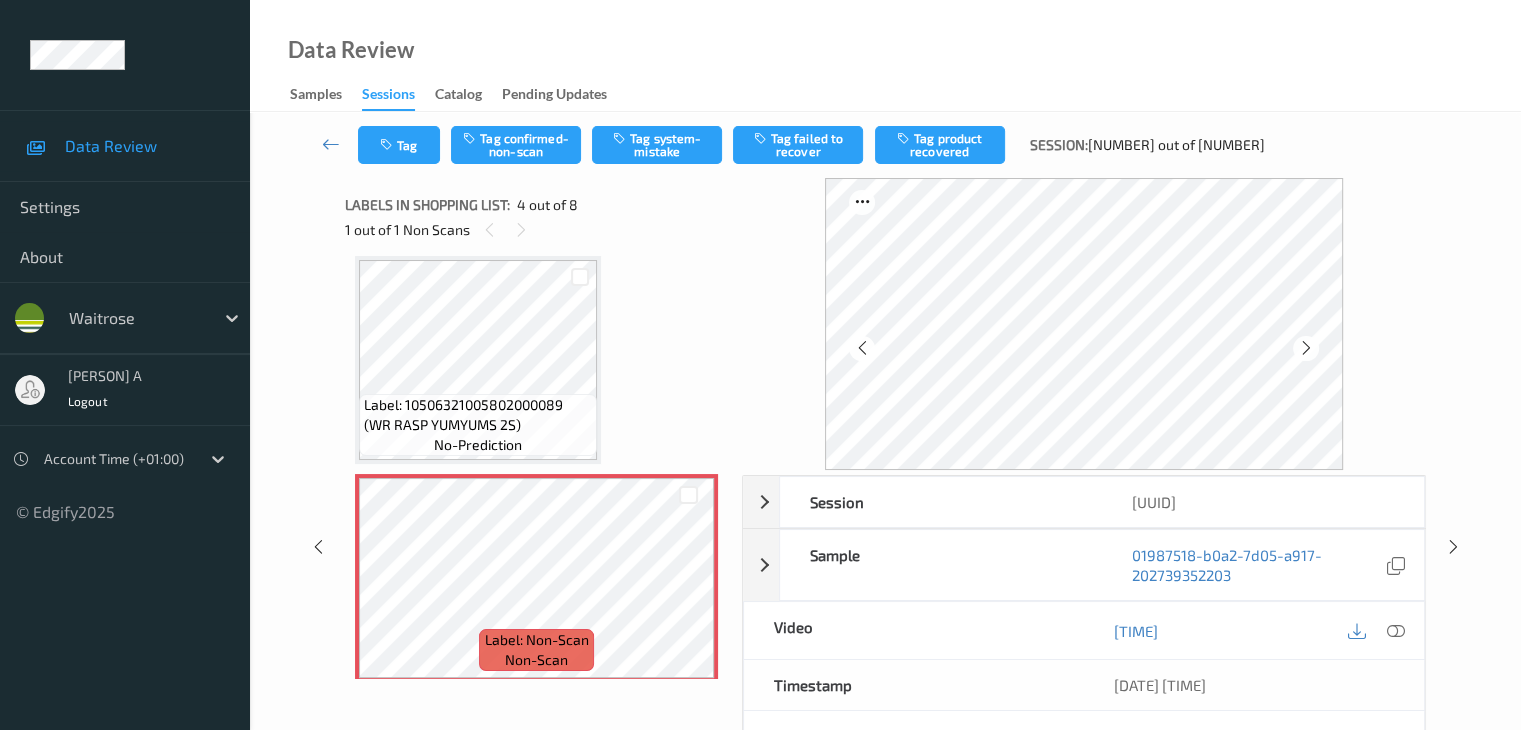 click at bounding box center [1306, 348] 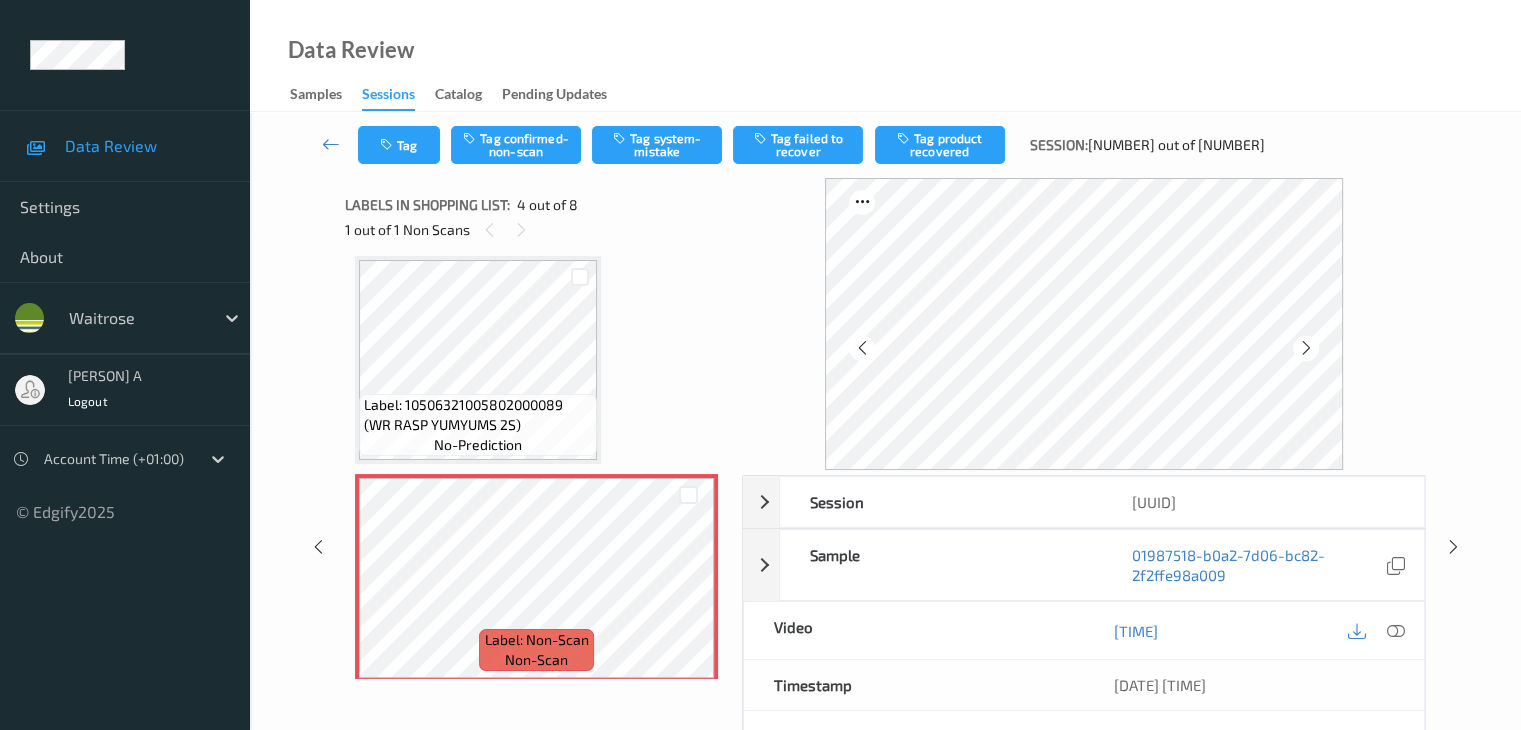 click at bounding box center (1306, 348) 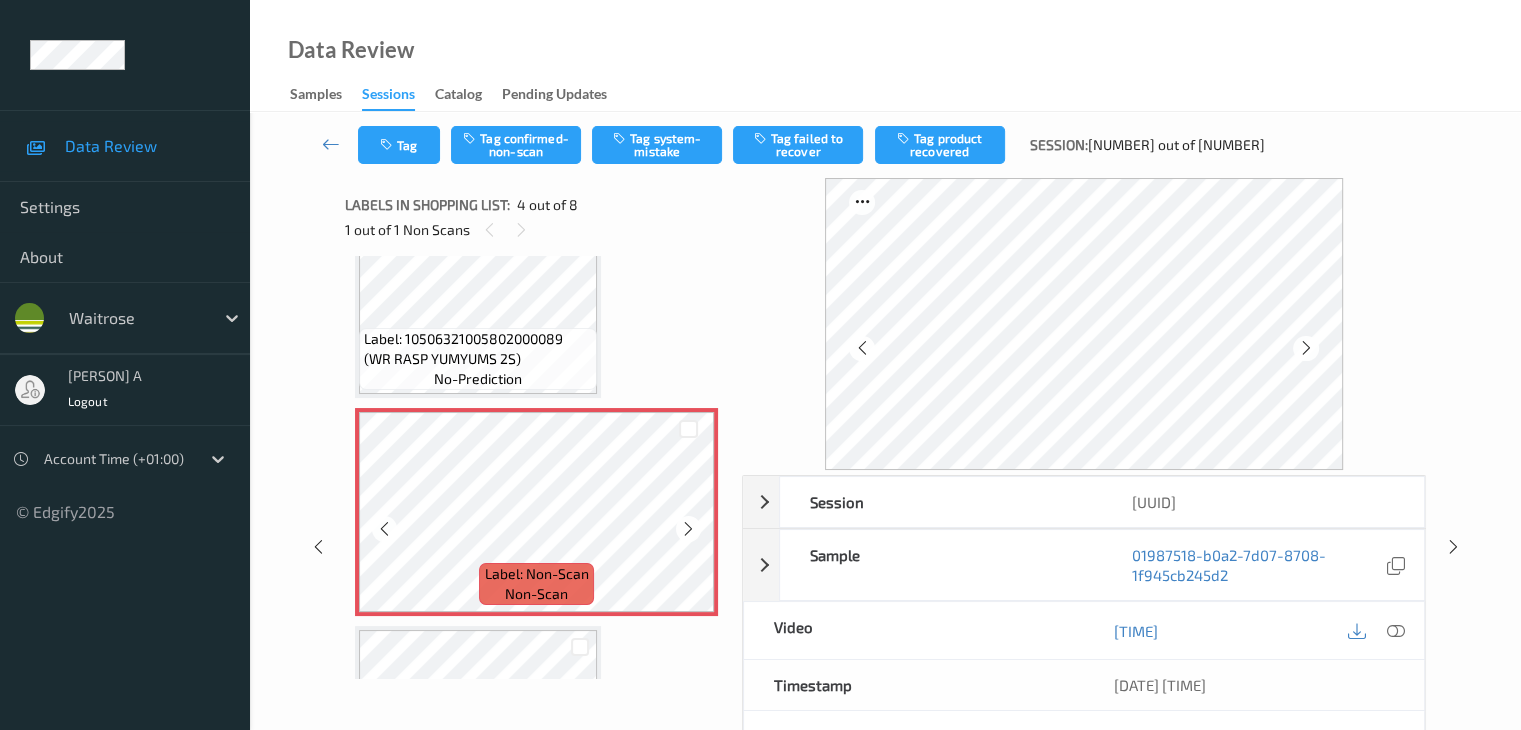 scroll, scrollTop: 546, scrollLeft: 0, axis: vertical 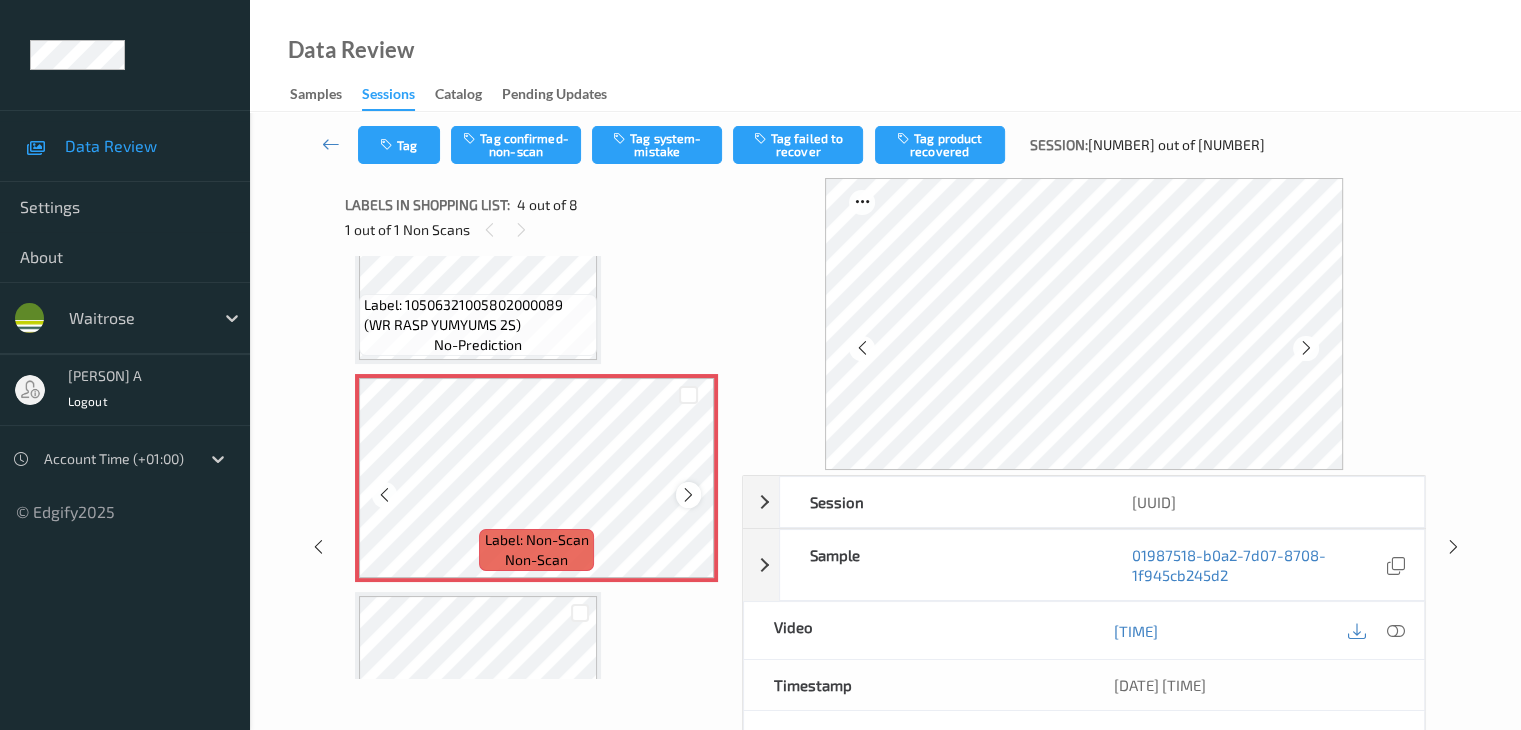 click at bounding box center (688, 495) 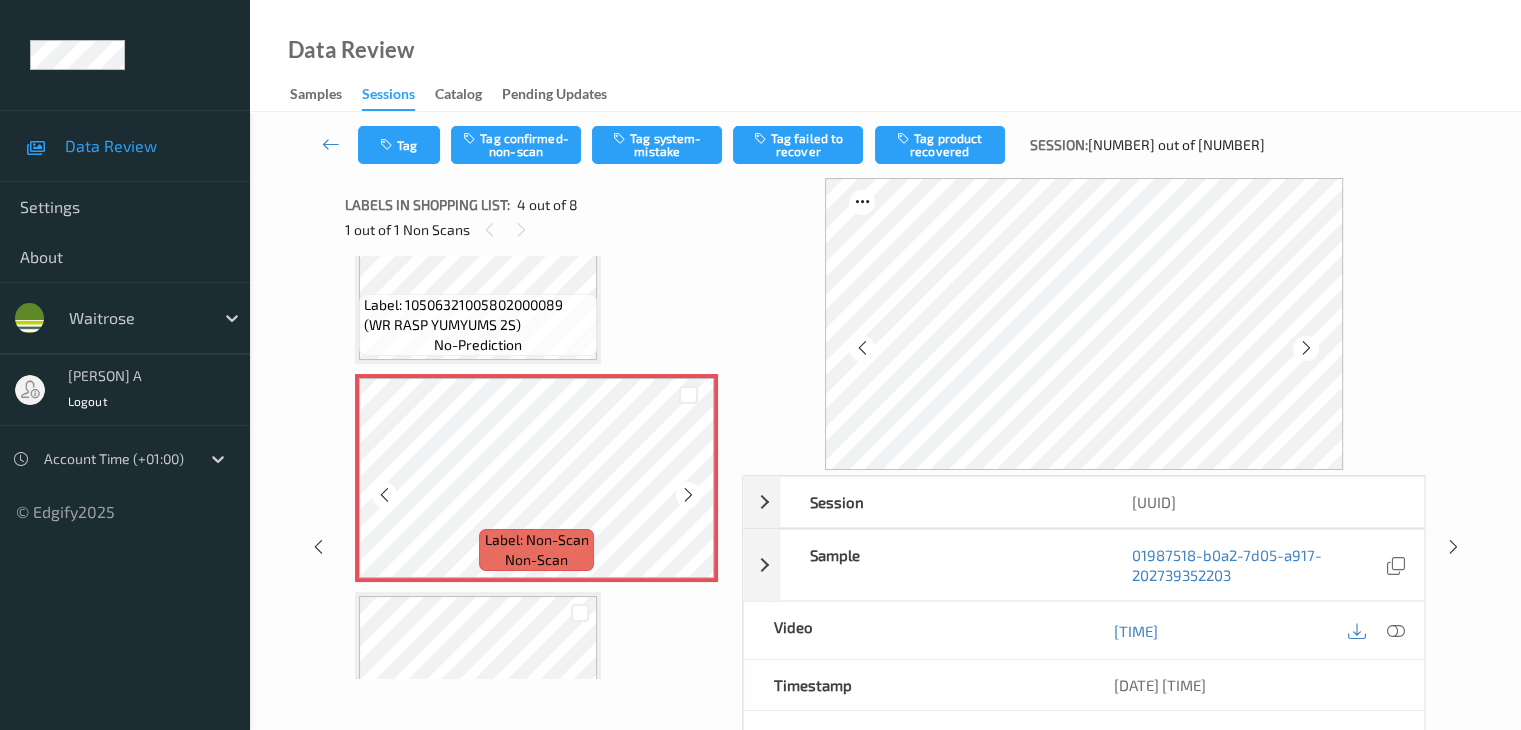 click at bounding box center (688, 495) 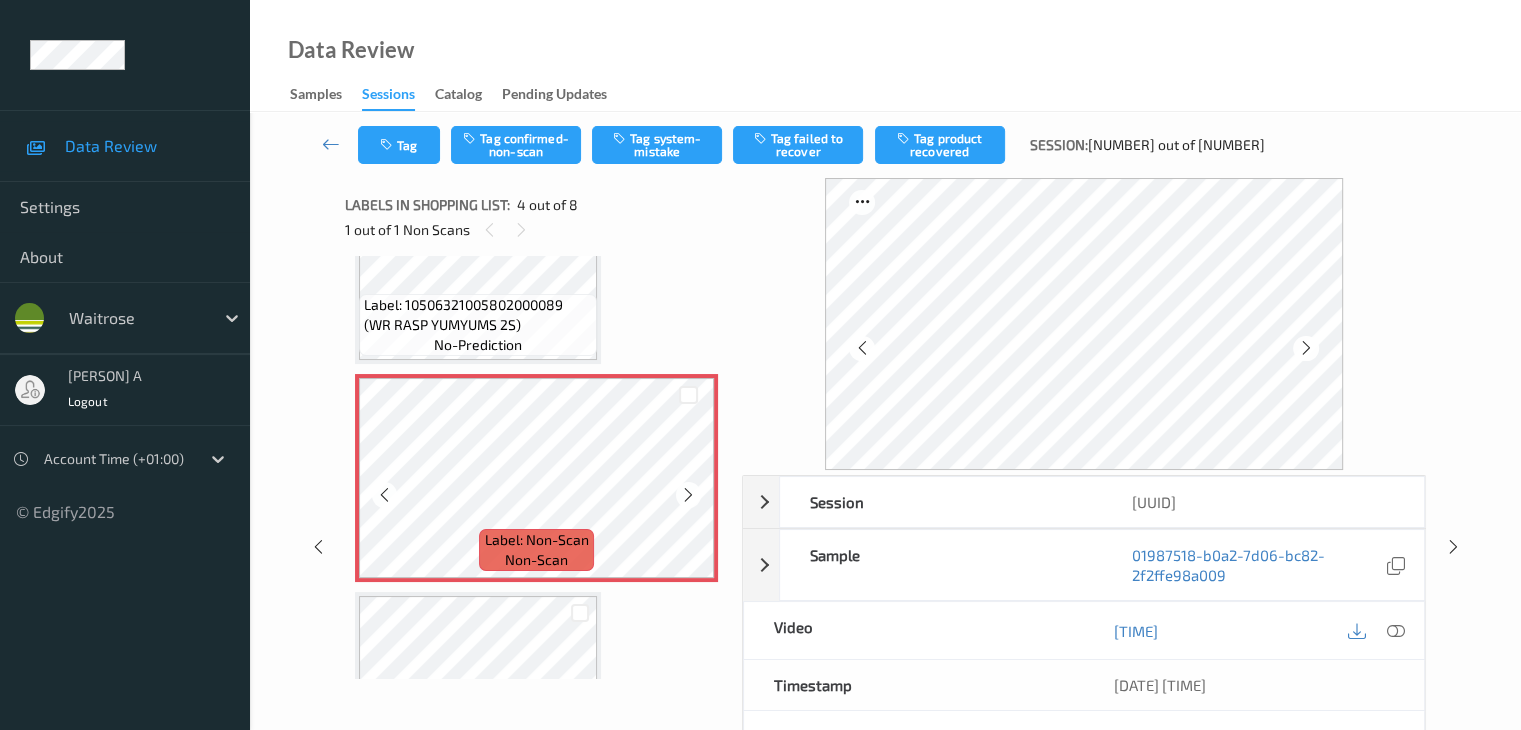 click at bounding box center (688, 495) 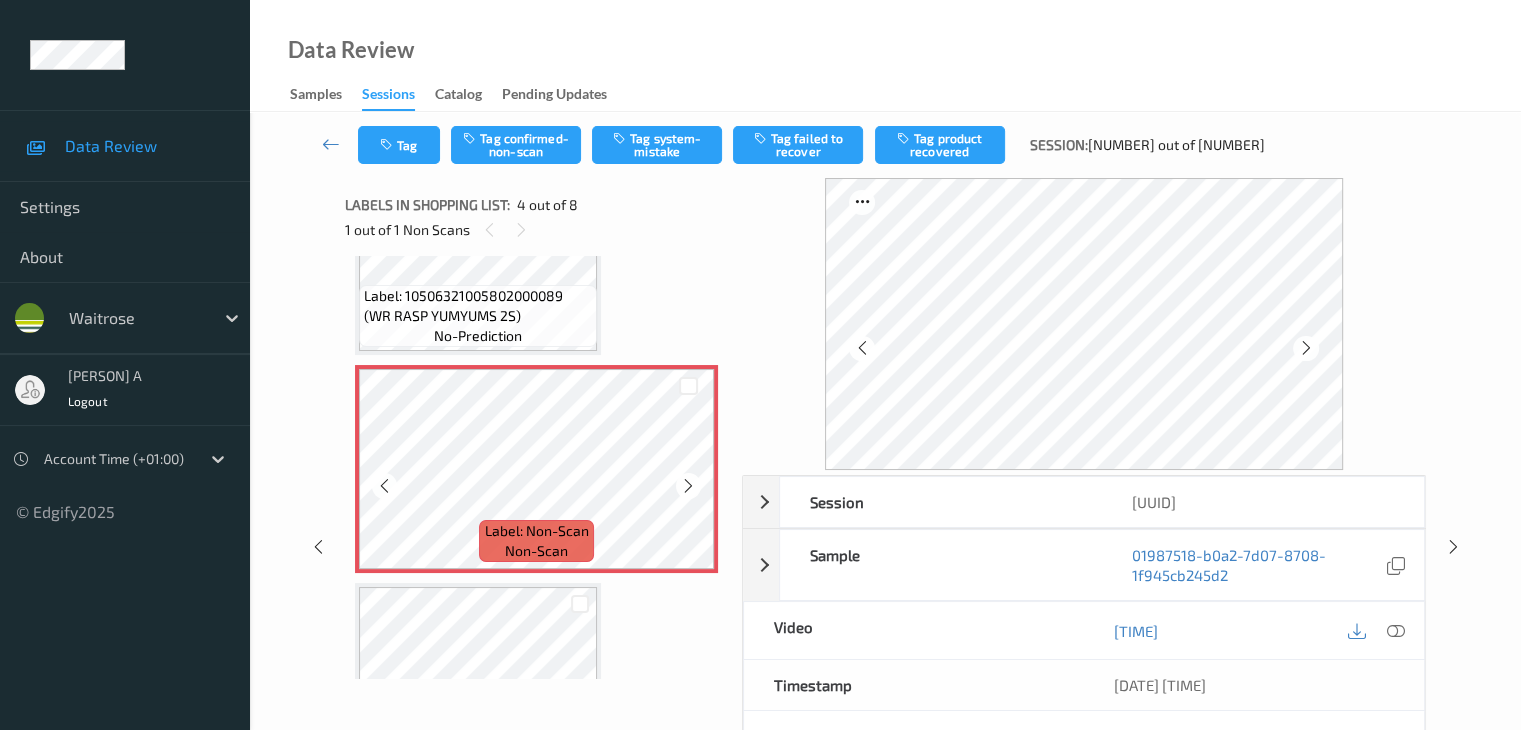 scroll, scrollTop: 546, scrollLeft: 0, axis: vertical 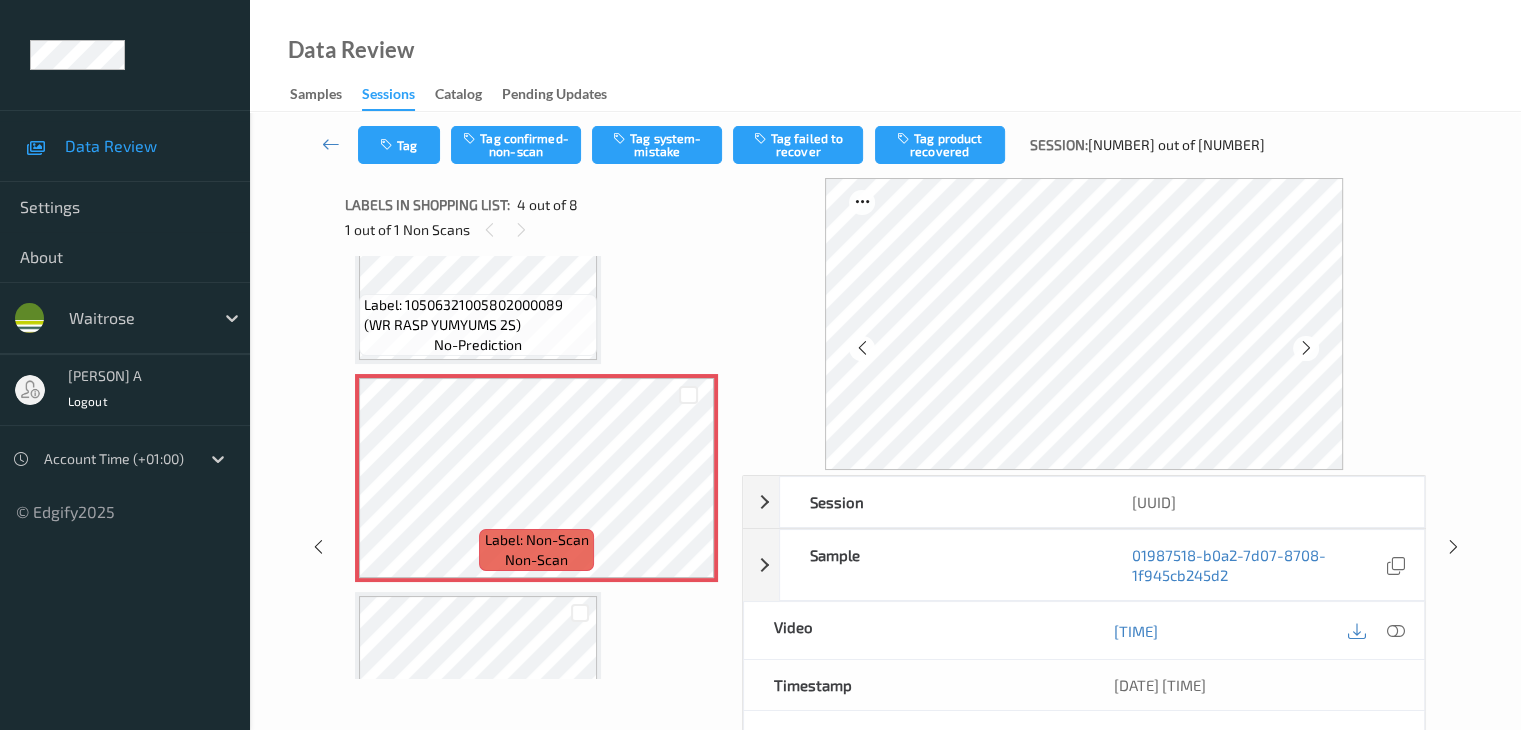 click on "Label: 10506321005802000089 (WR RASP YUMYUMS 2S)" at bounding box center [478, 315] 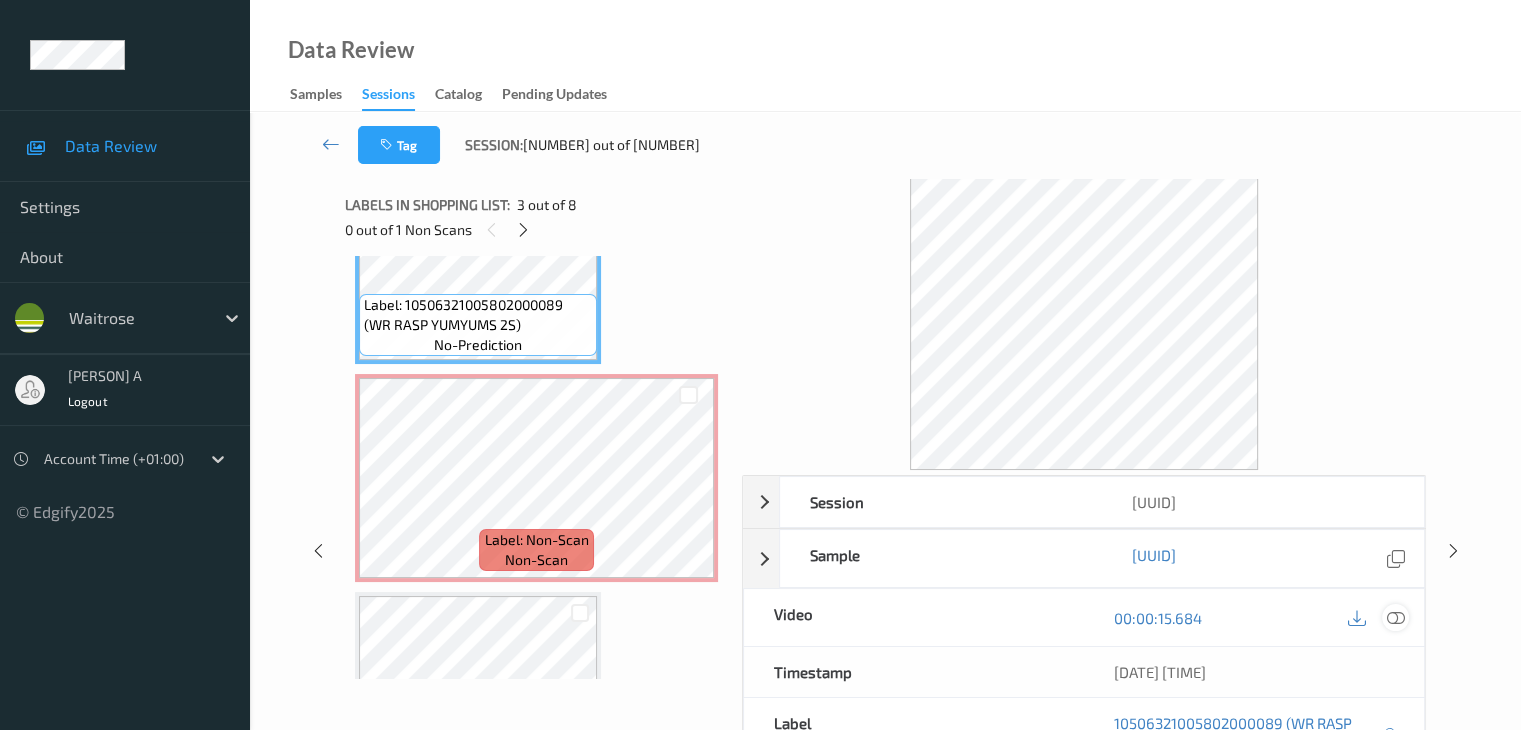 click at bounding box center [1395, 618] 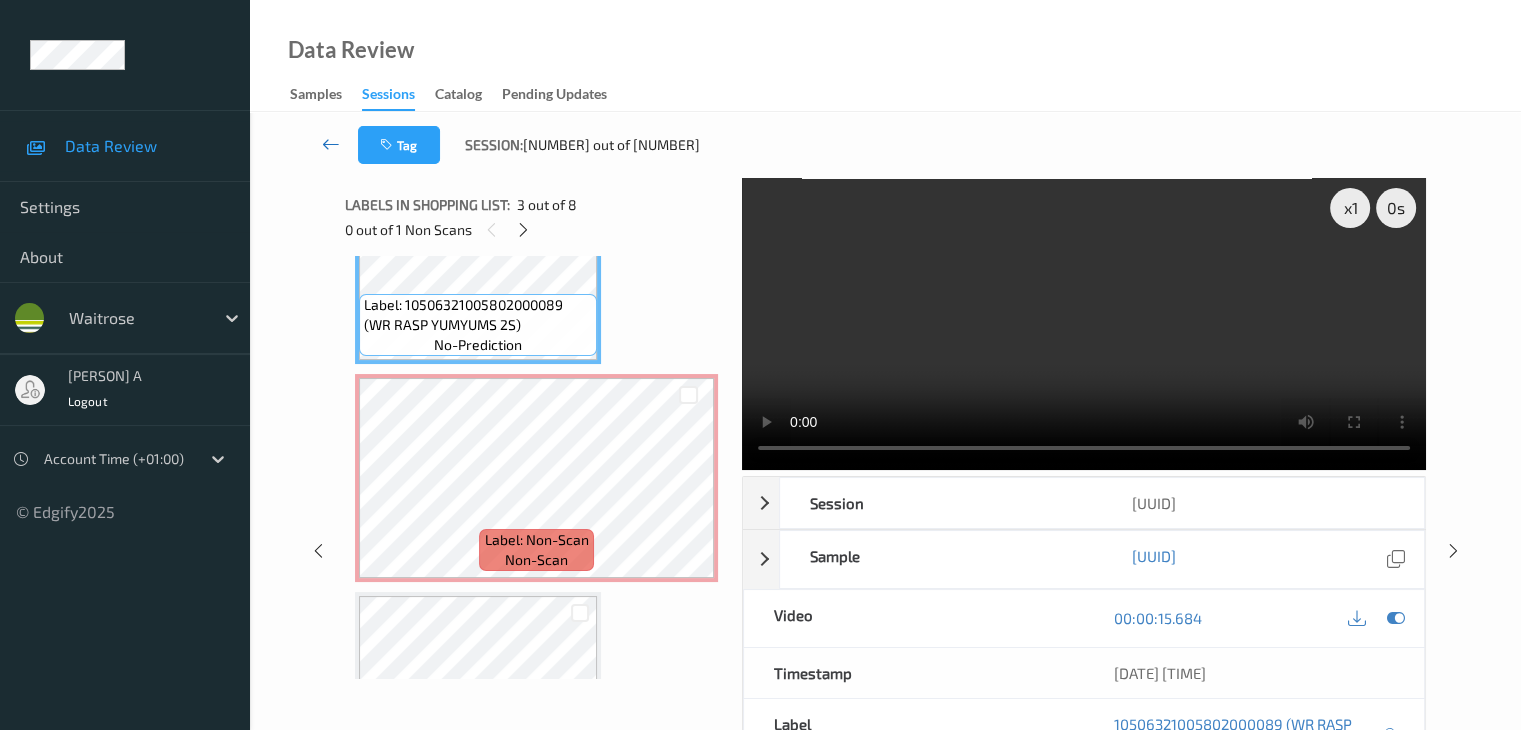click at bounding box center (331, 144) 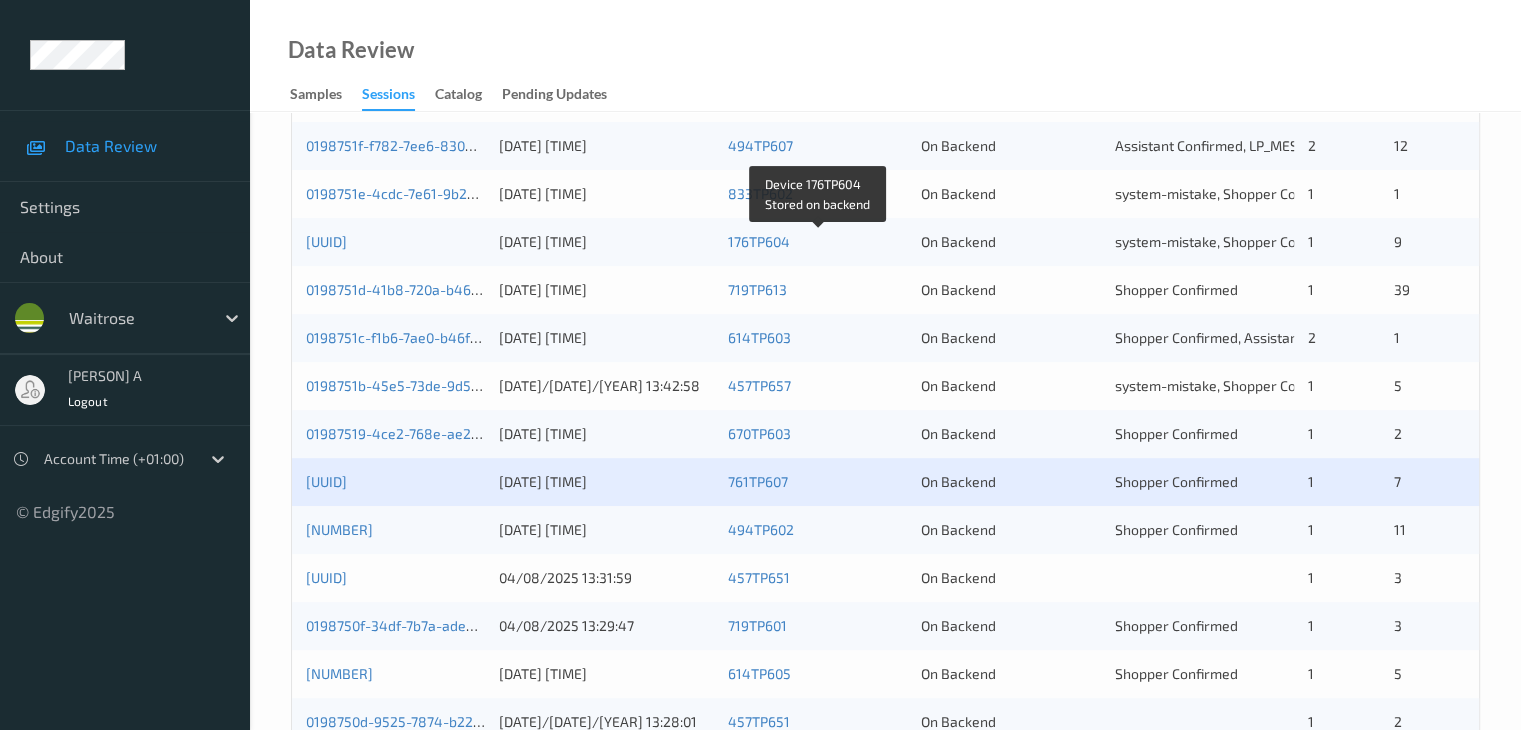 scroll, scrollTop: 600, scrollLeft: 0, axis: vertical 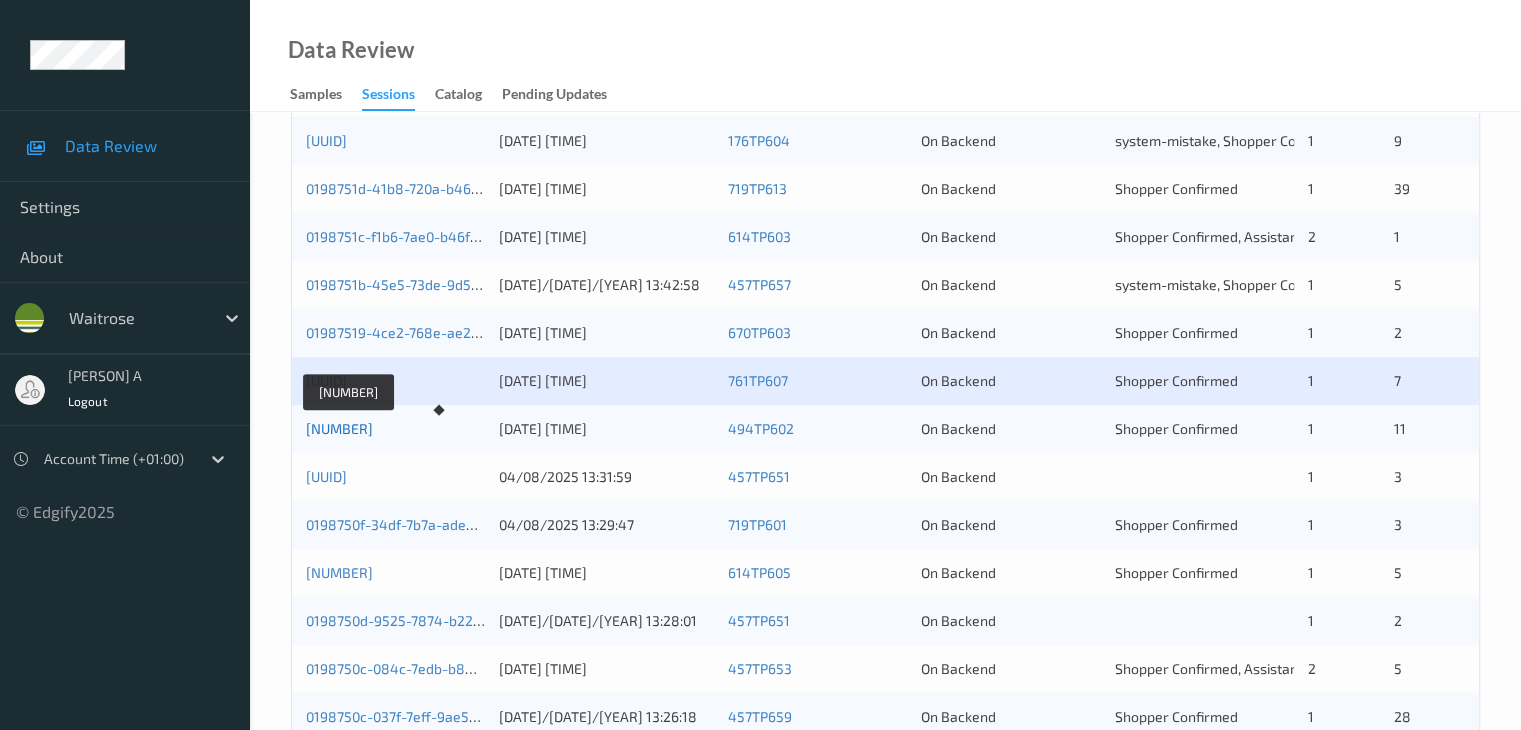 click on "[NUMBER]" at bounding box center [339, 428] 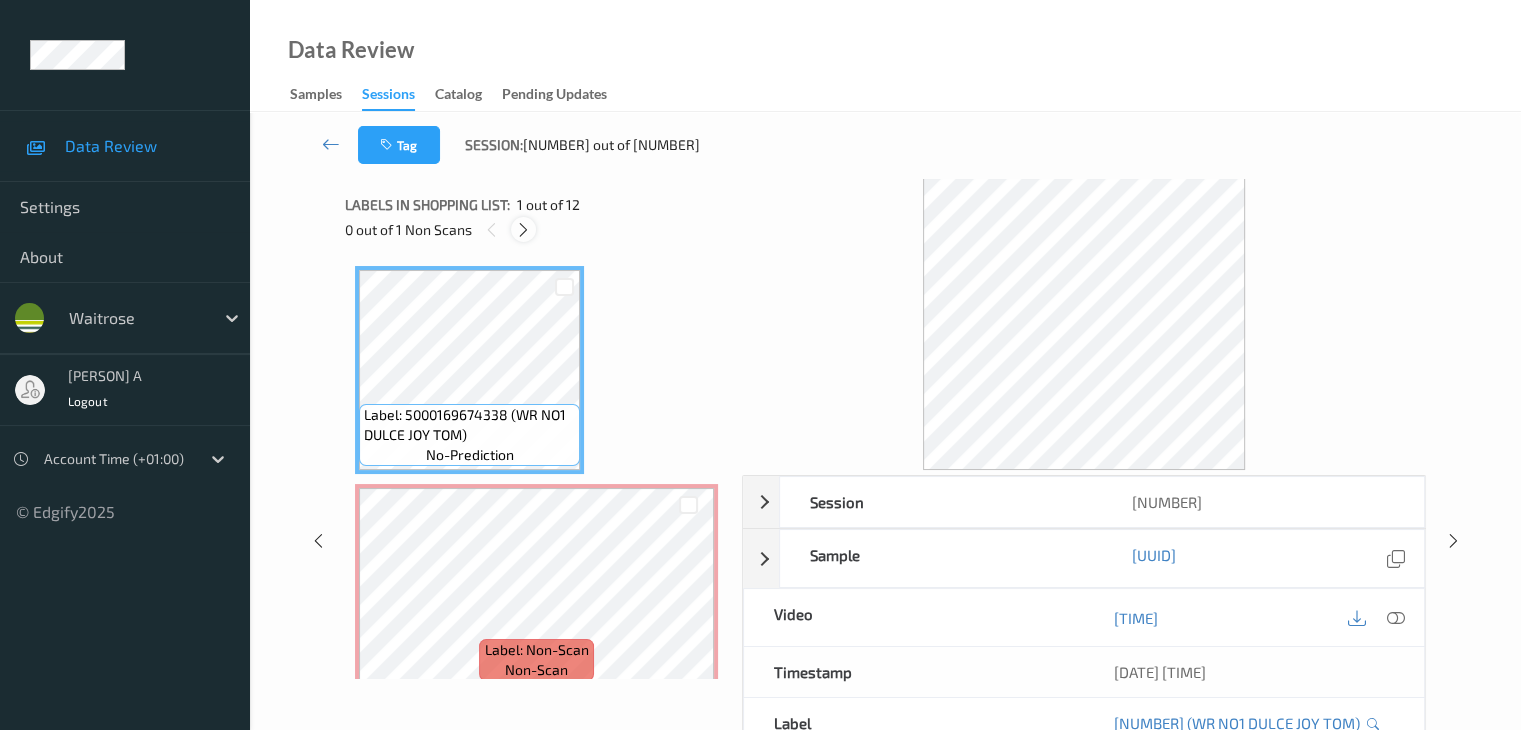 click at bounding box center (523, 230) 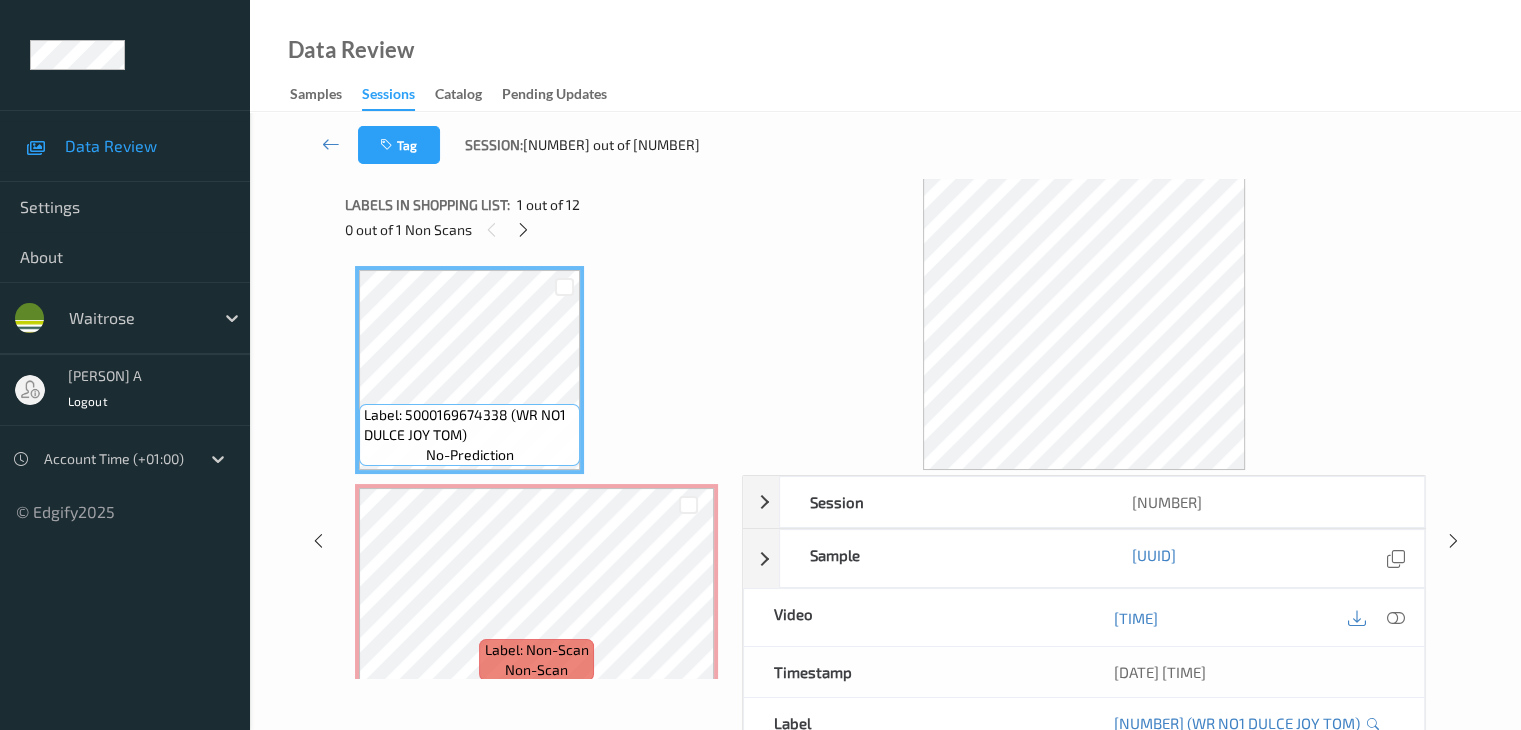 scroll, scrollTop: 10, scrollLeft: 0, axis: vertical 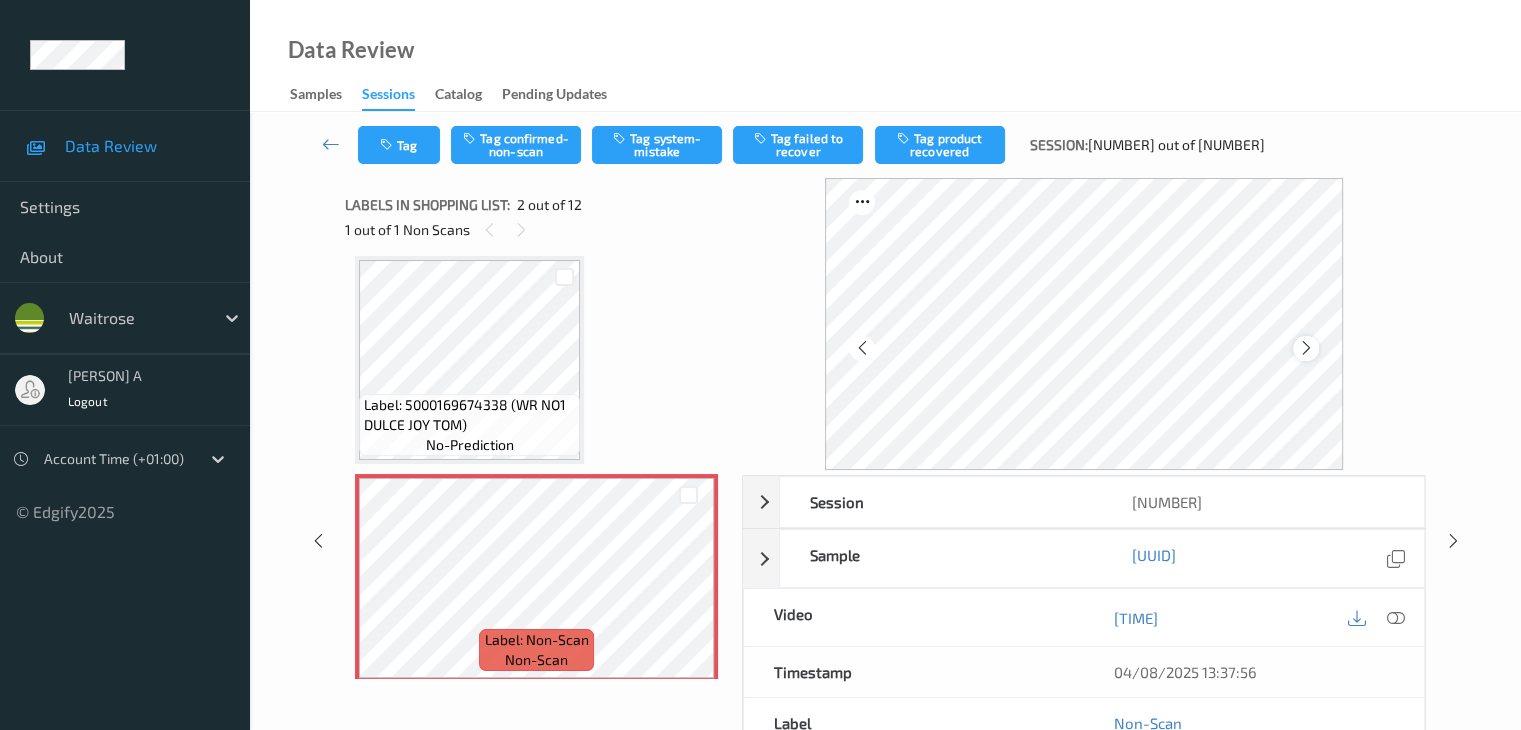 click at bounding box center (1306, 348) 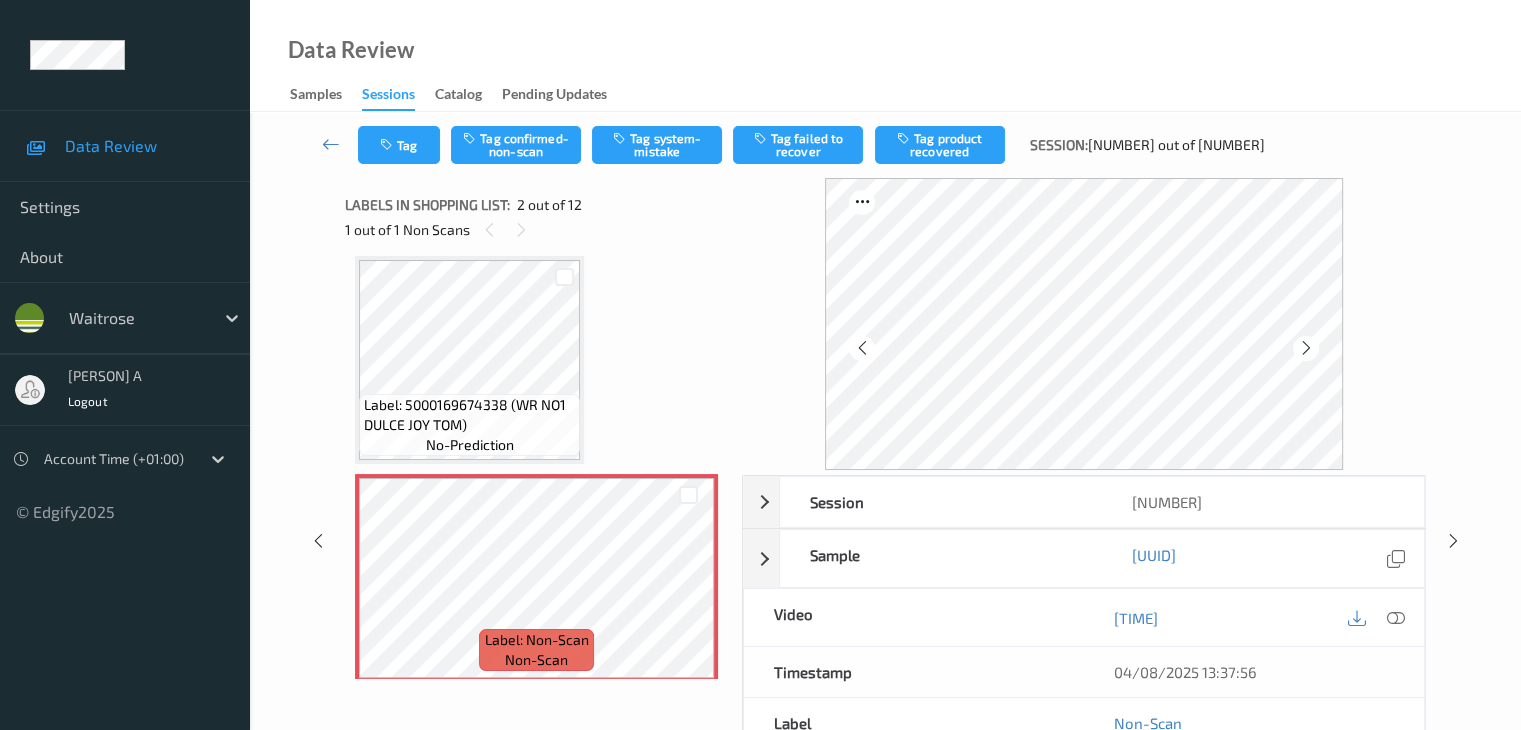 click at bounding box center (1306, 348) 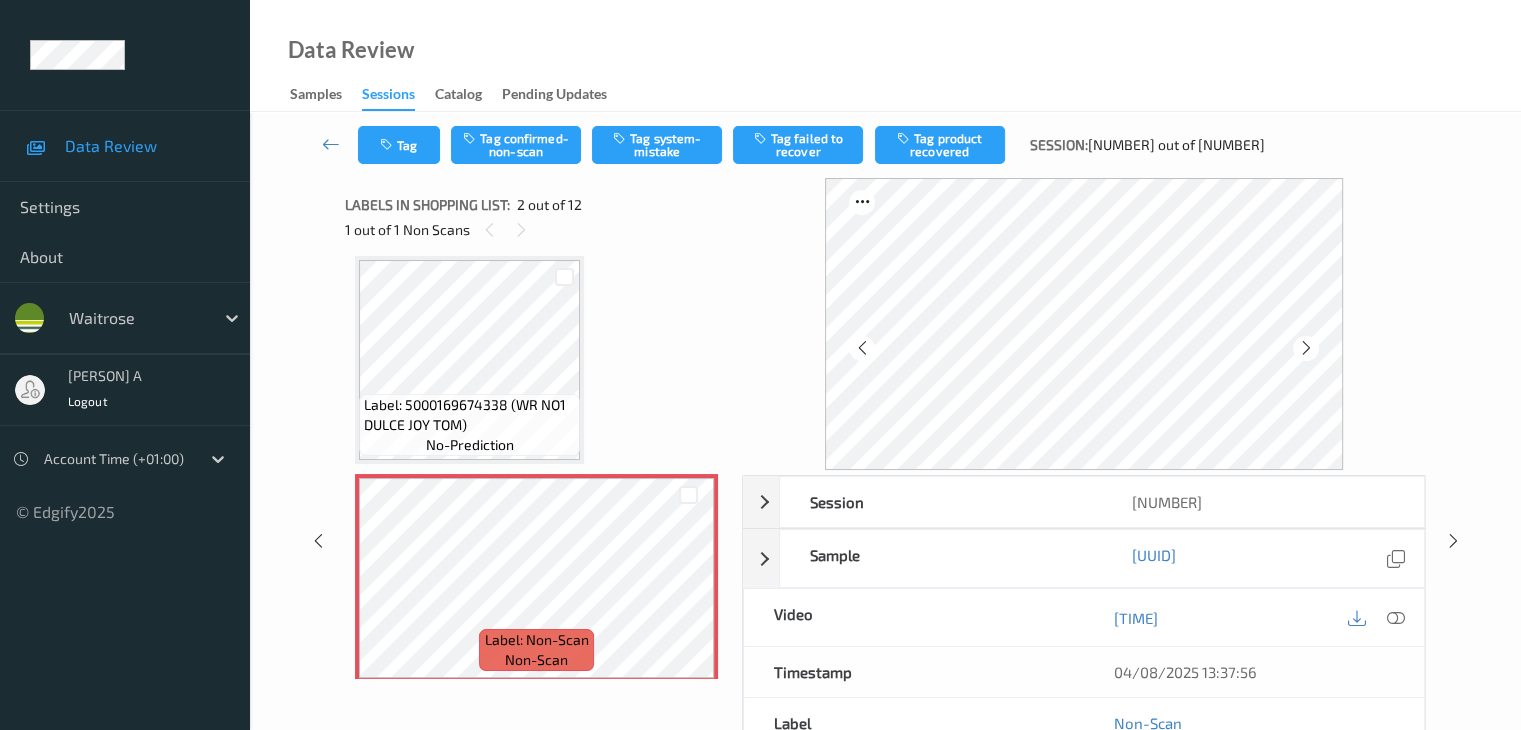 click at bounding box center [1306, 348] 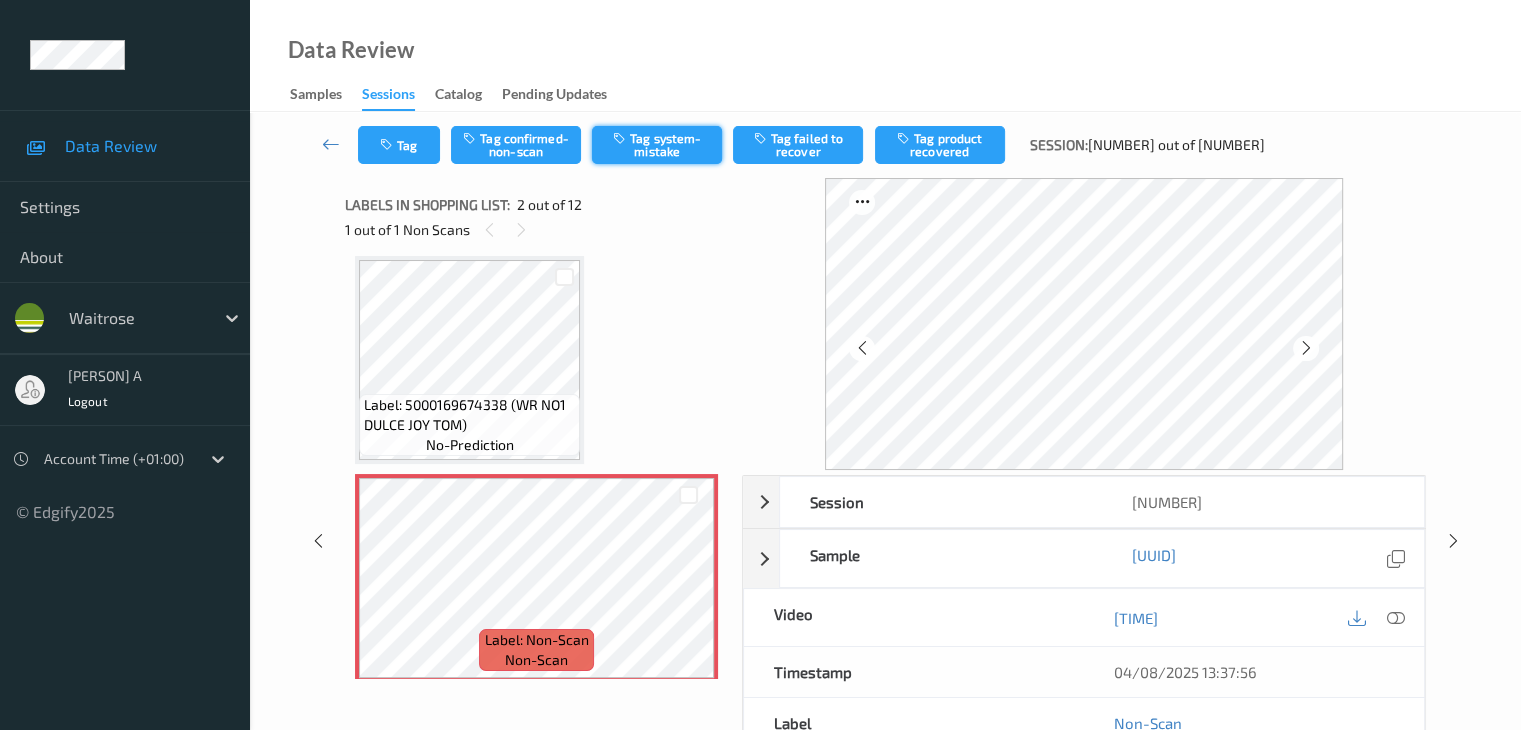 click on "Tag   system-mistake" at bounding box center (657, 145) 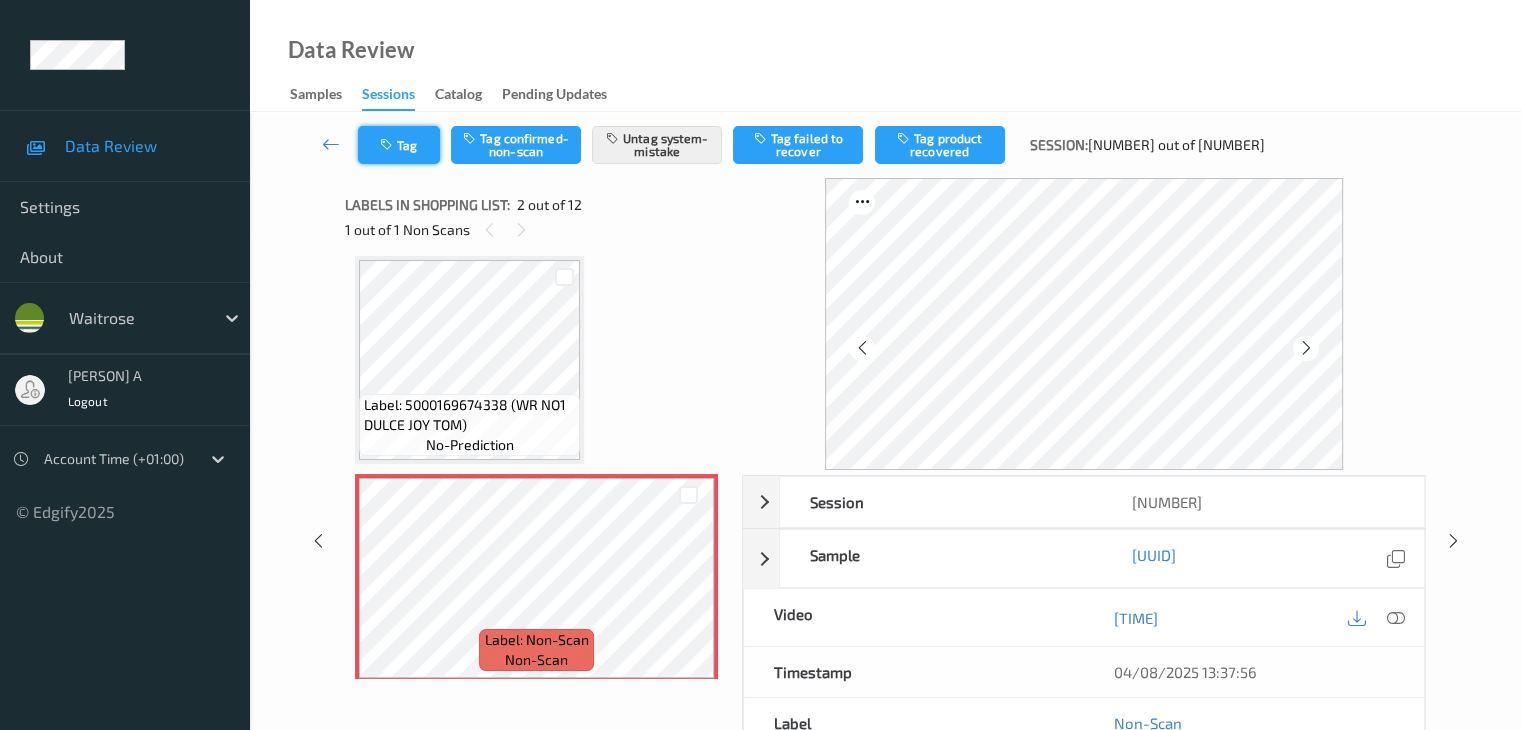 click on "Tag" at bounding box center (399, 145) 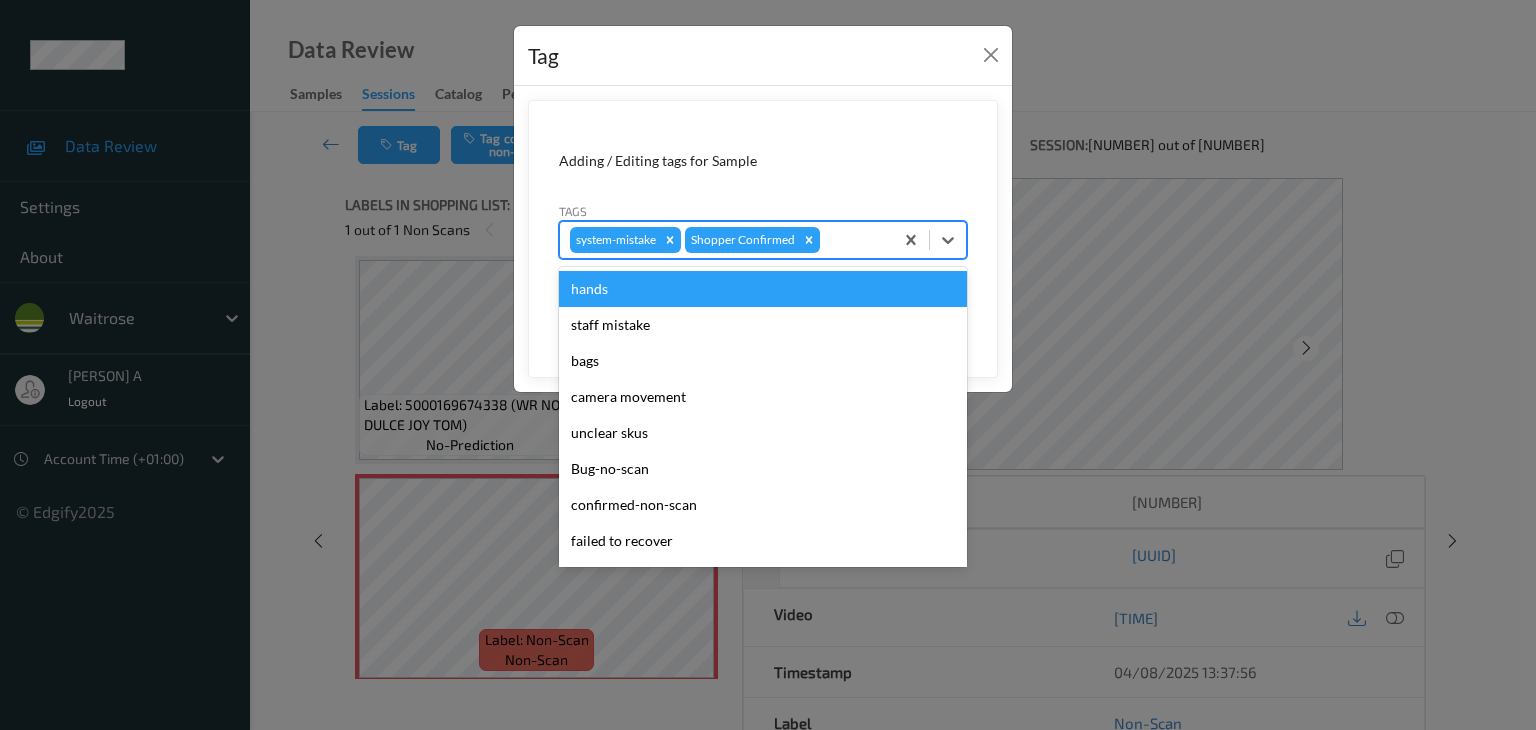 click at bounding box center (853, 240) 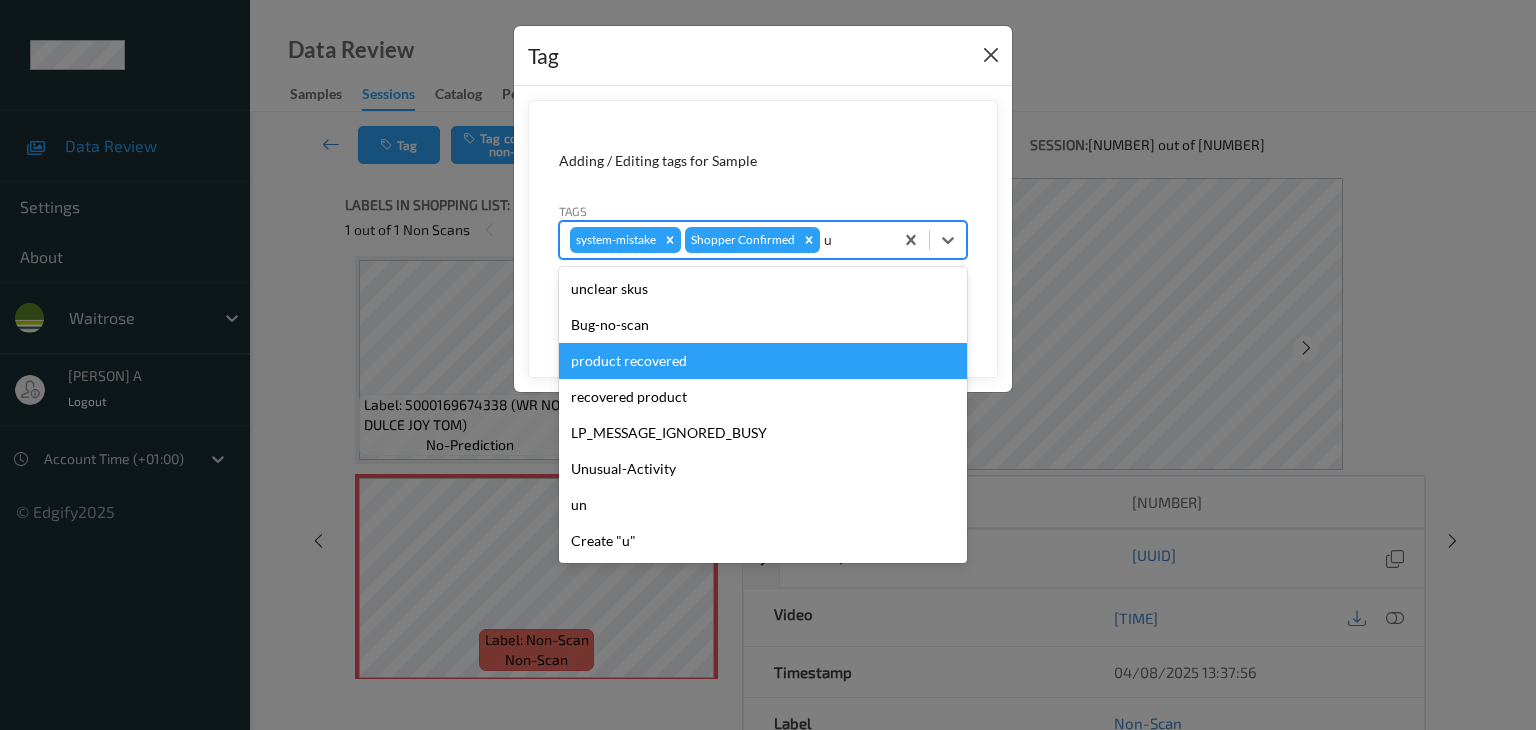 type on "u" 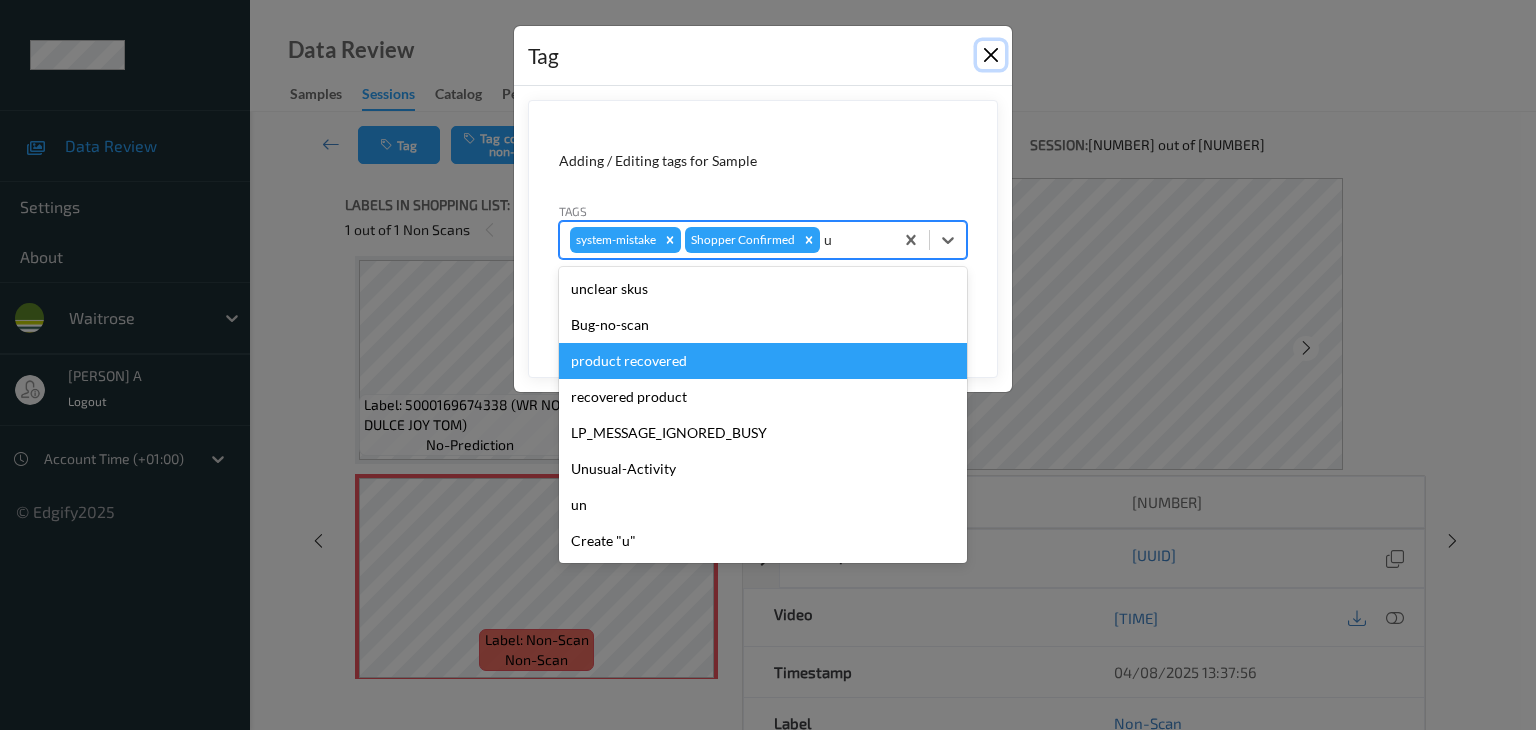 type 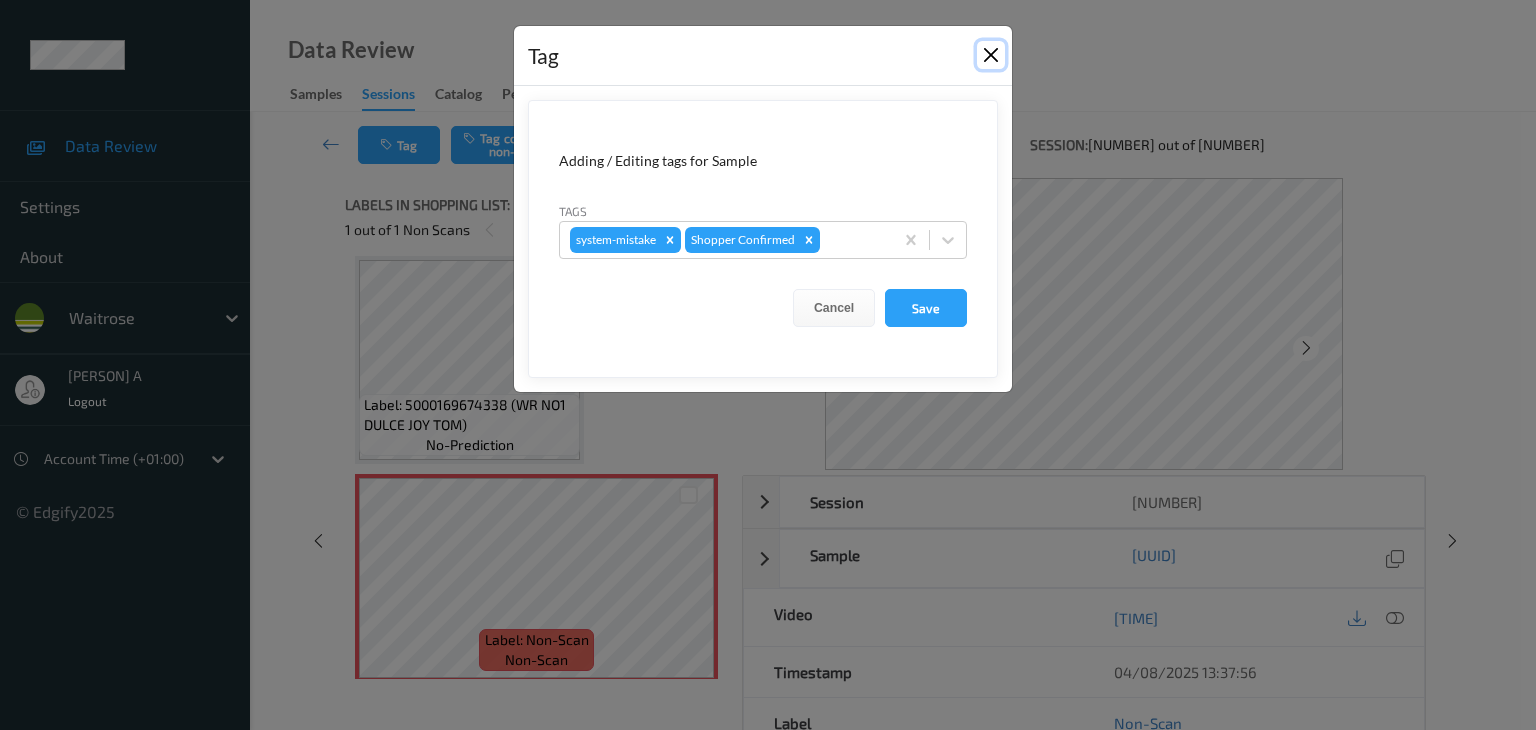 click at bounding box center [991, 55] 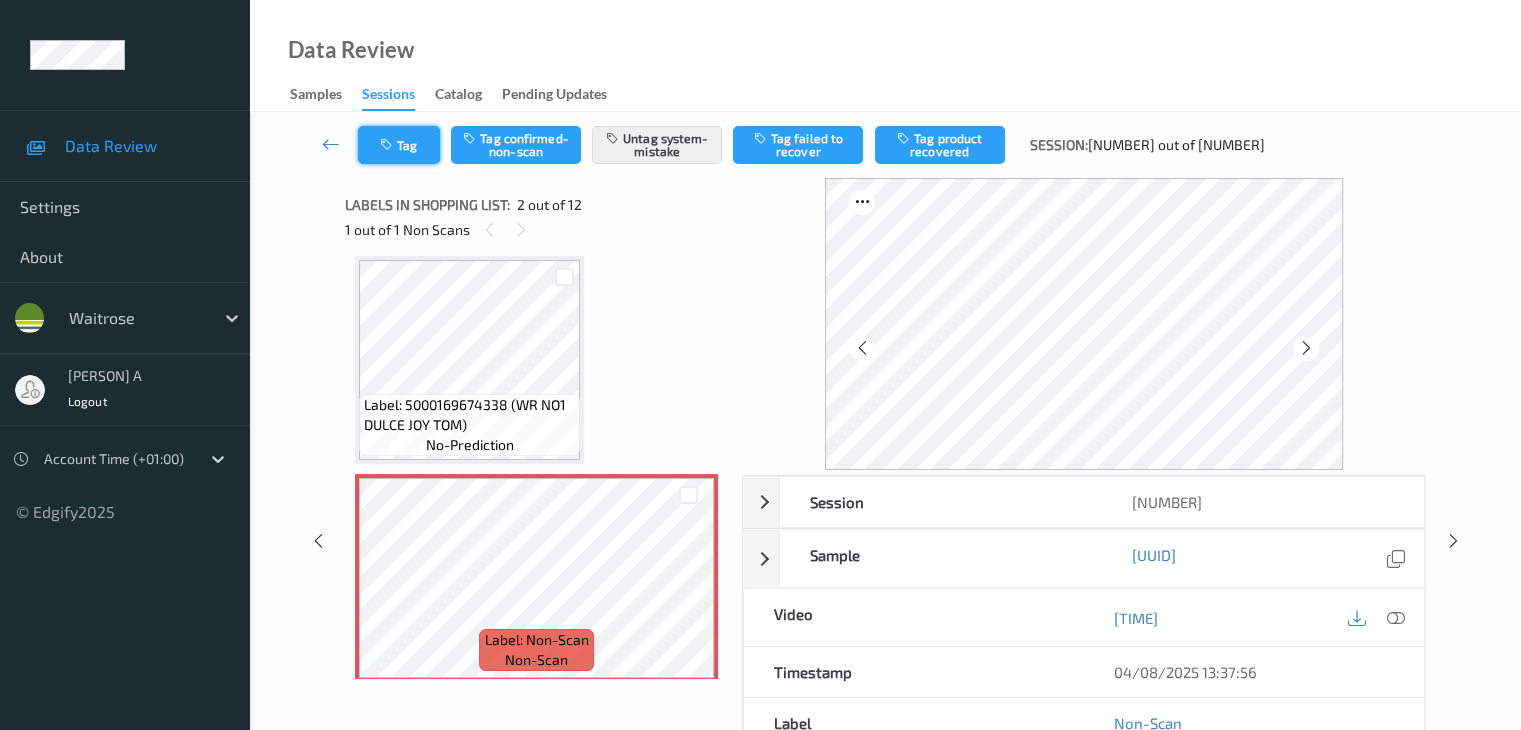 click on "Tag" at bounding box center (399, 145) 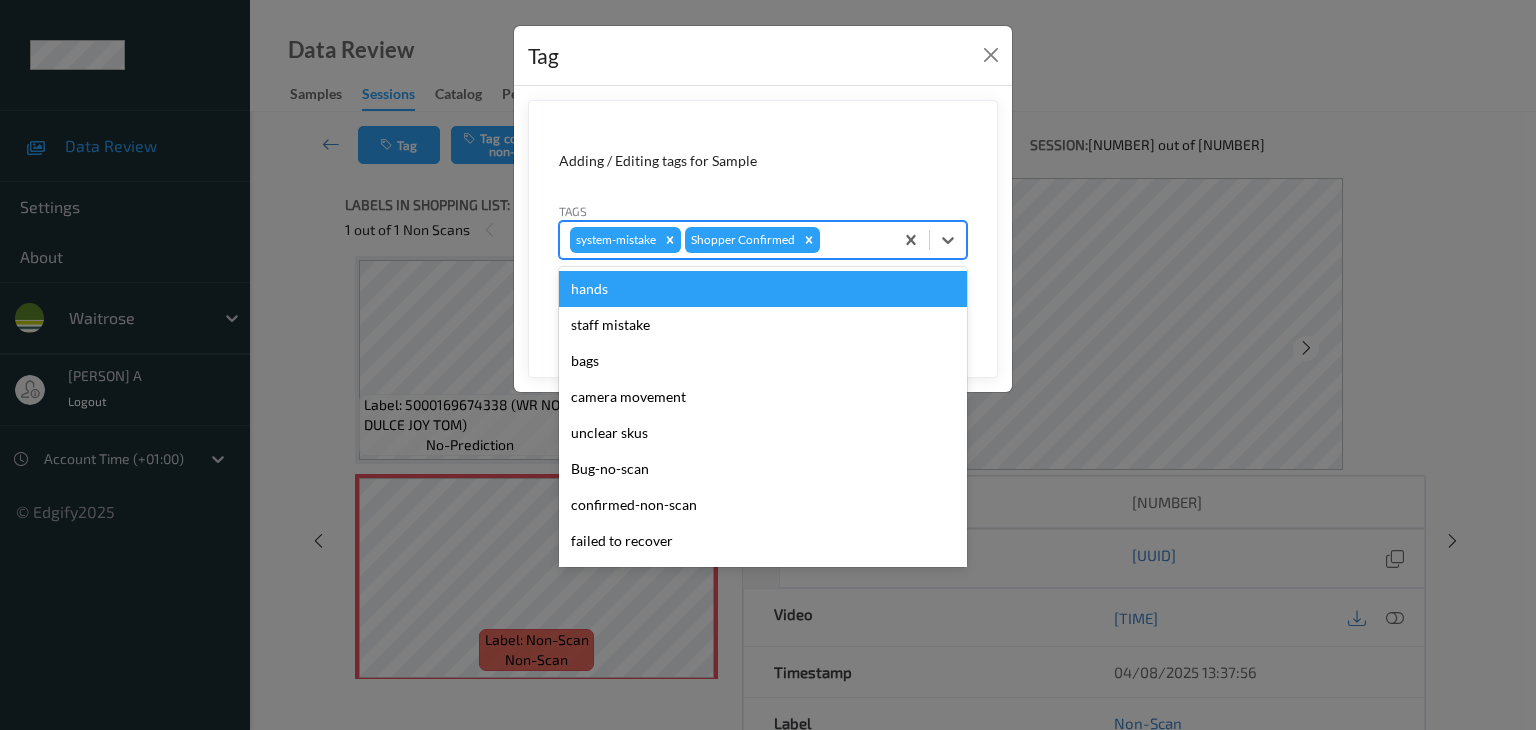 click at bounding box center (853, 240) 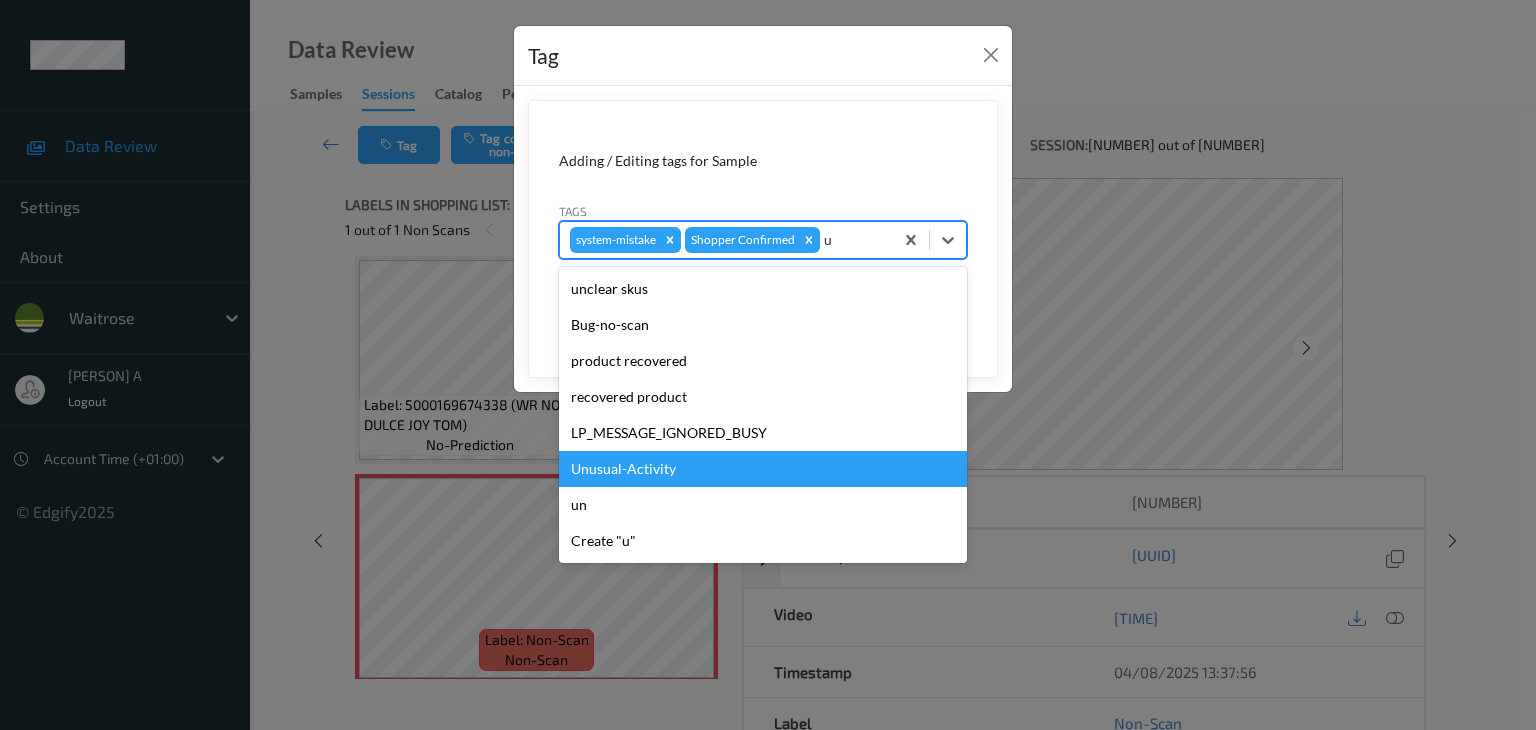 click on "Unusual-Activity" at bounding box center [763, 469] 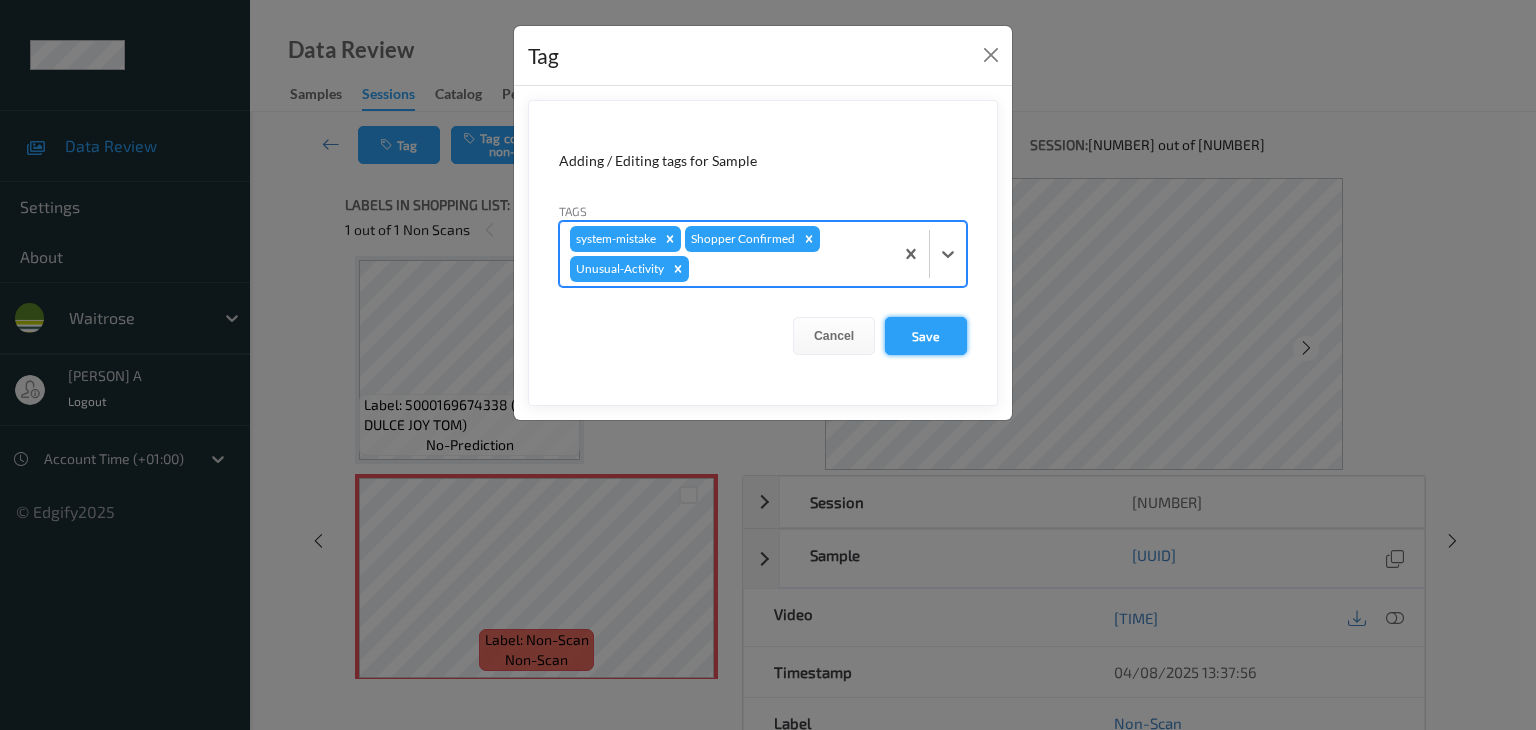 click on "Save" at bounding box center [926, 336] 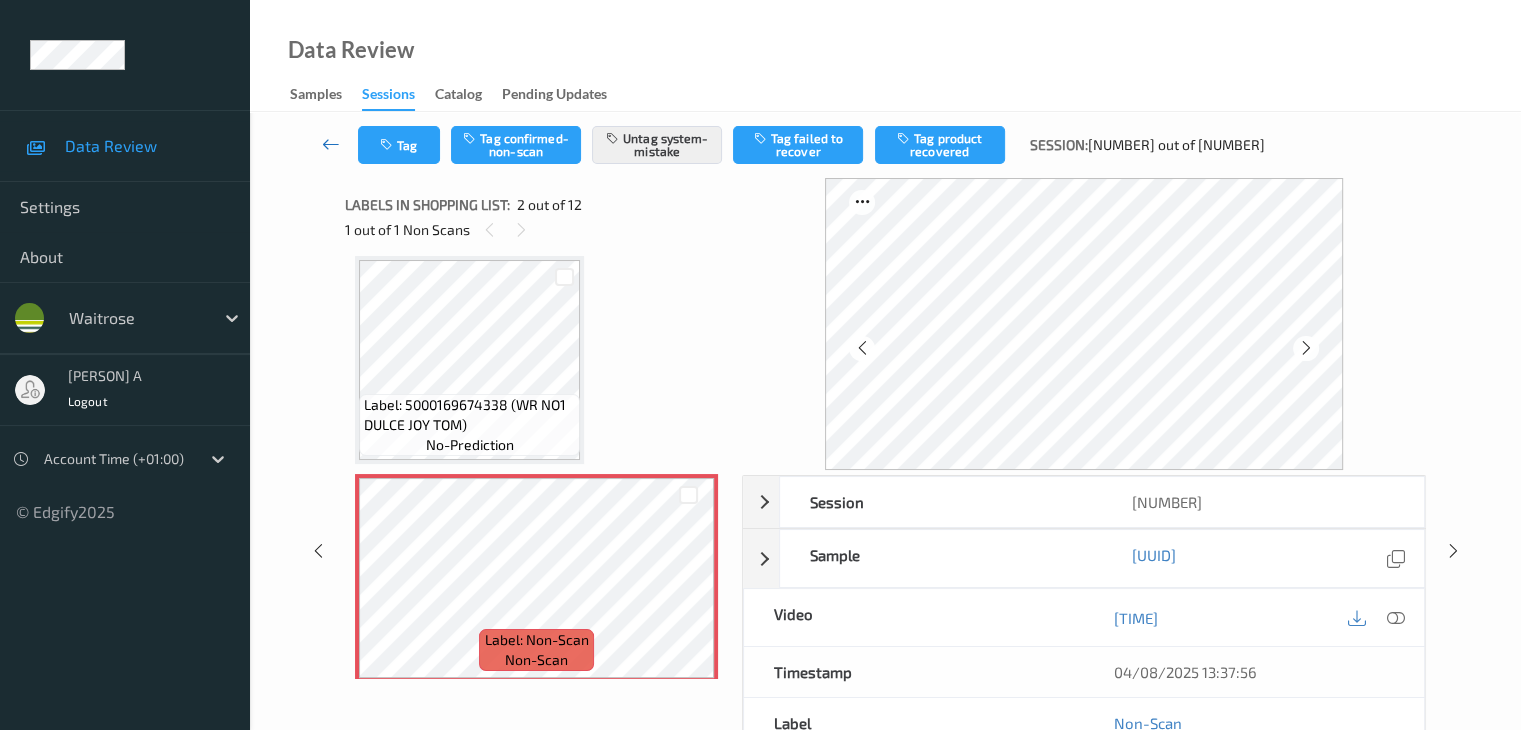 click at bounding box center [331, 144] 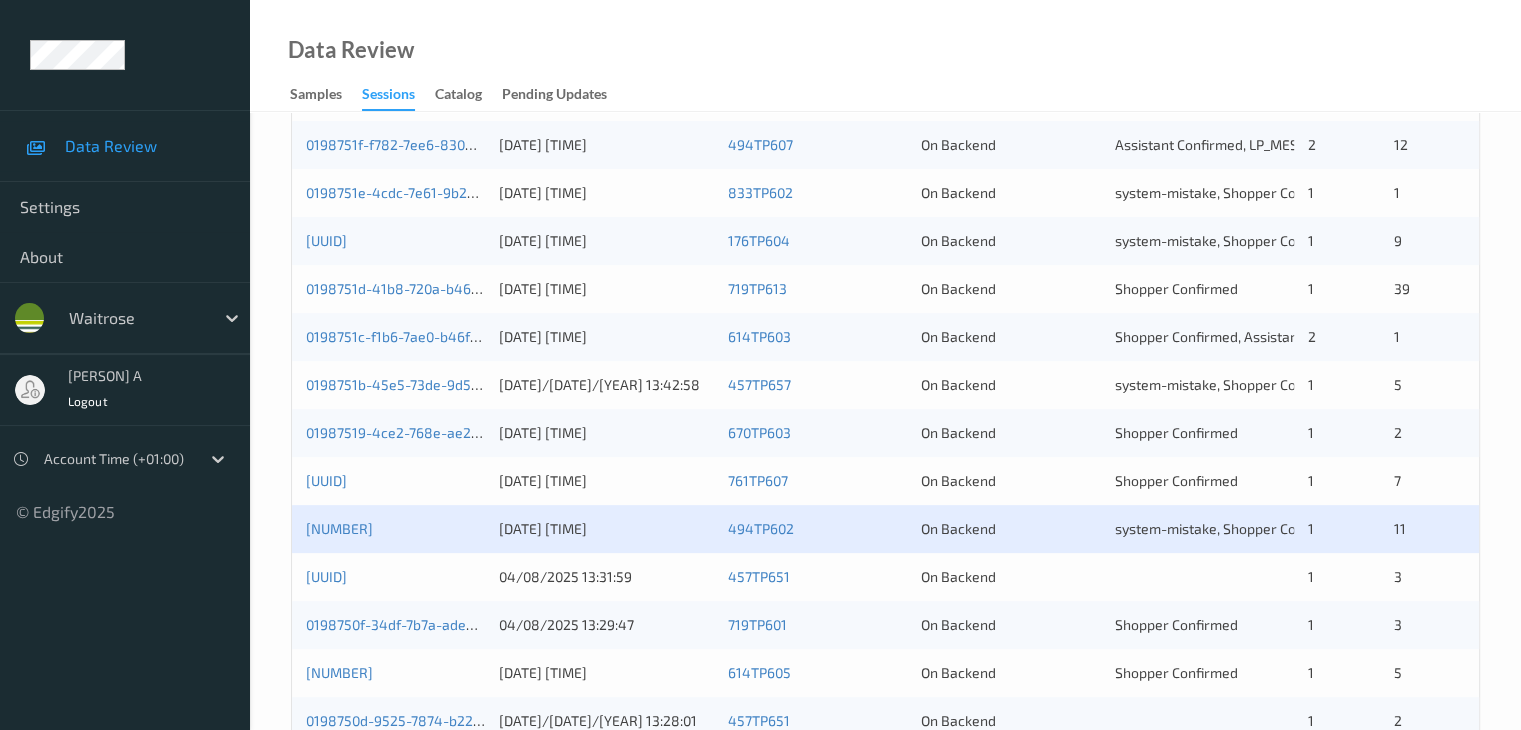 scroll, scrollTop: 700, scrollLeft: 0, axis: vertical 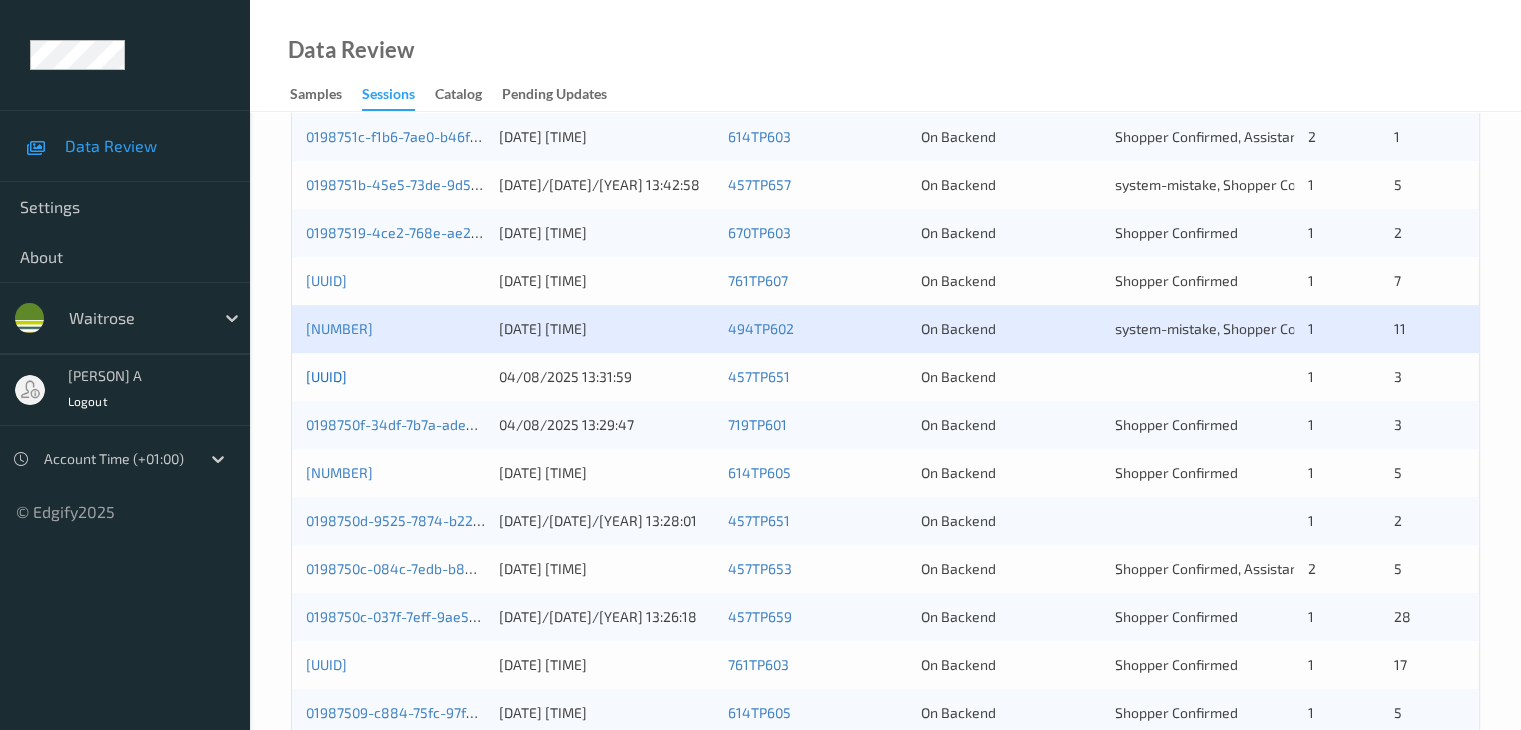 click on "[UUID]" at bounding box center [326, 376] 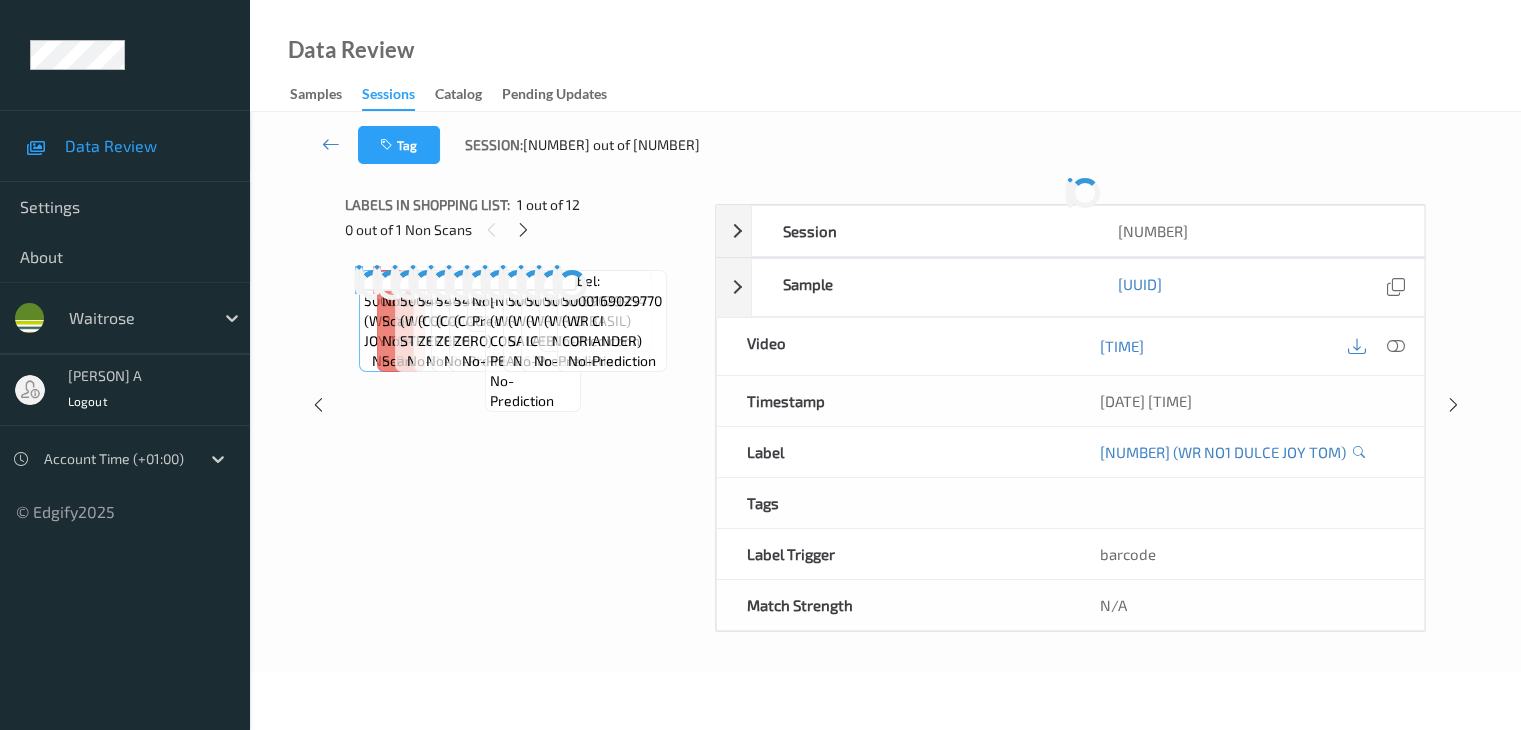 scroll, scrollTop: 0, scrollLeft: 0, axis: both 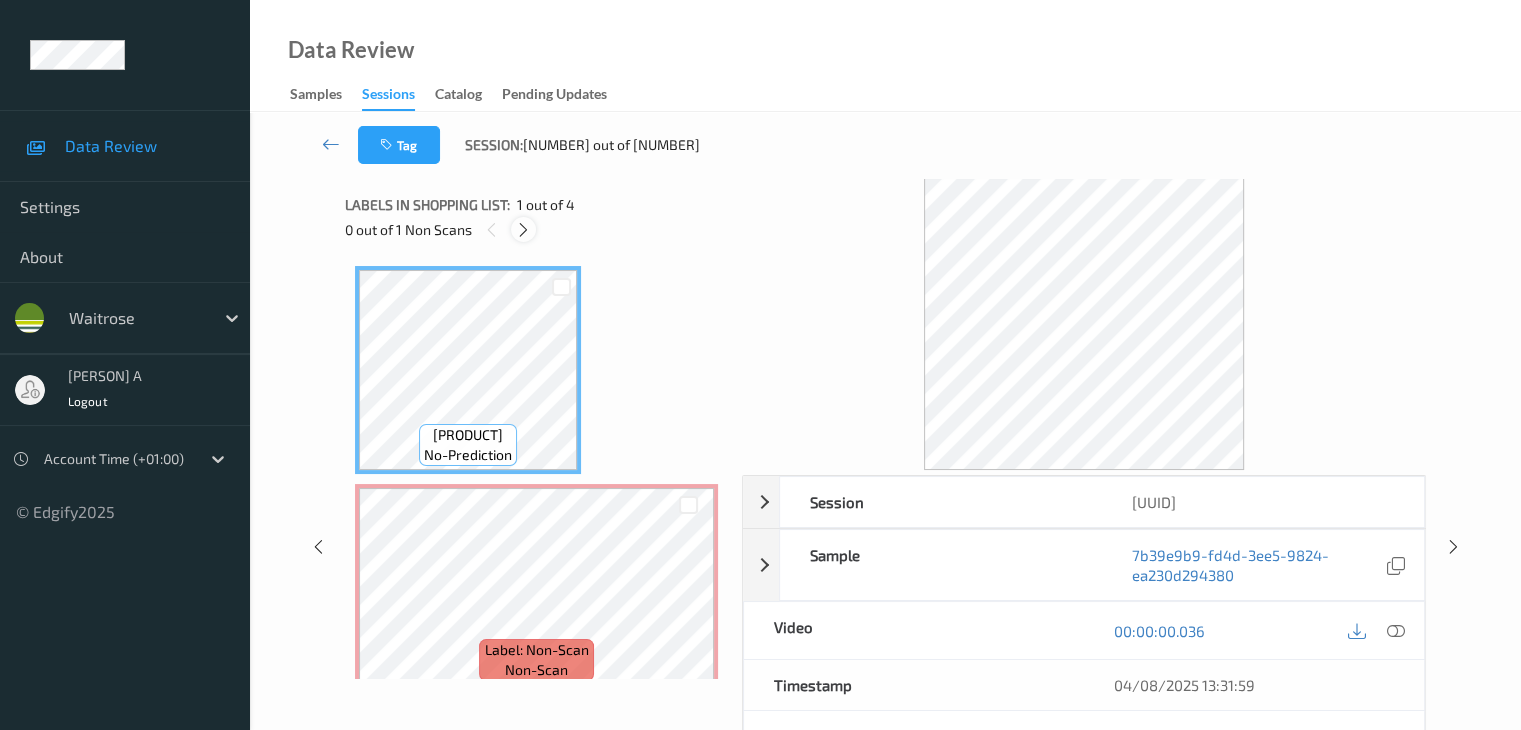 click at bounding box center (523, 230) 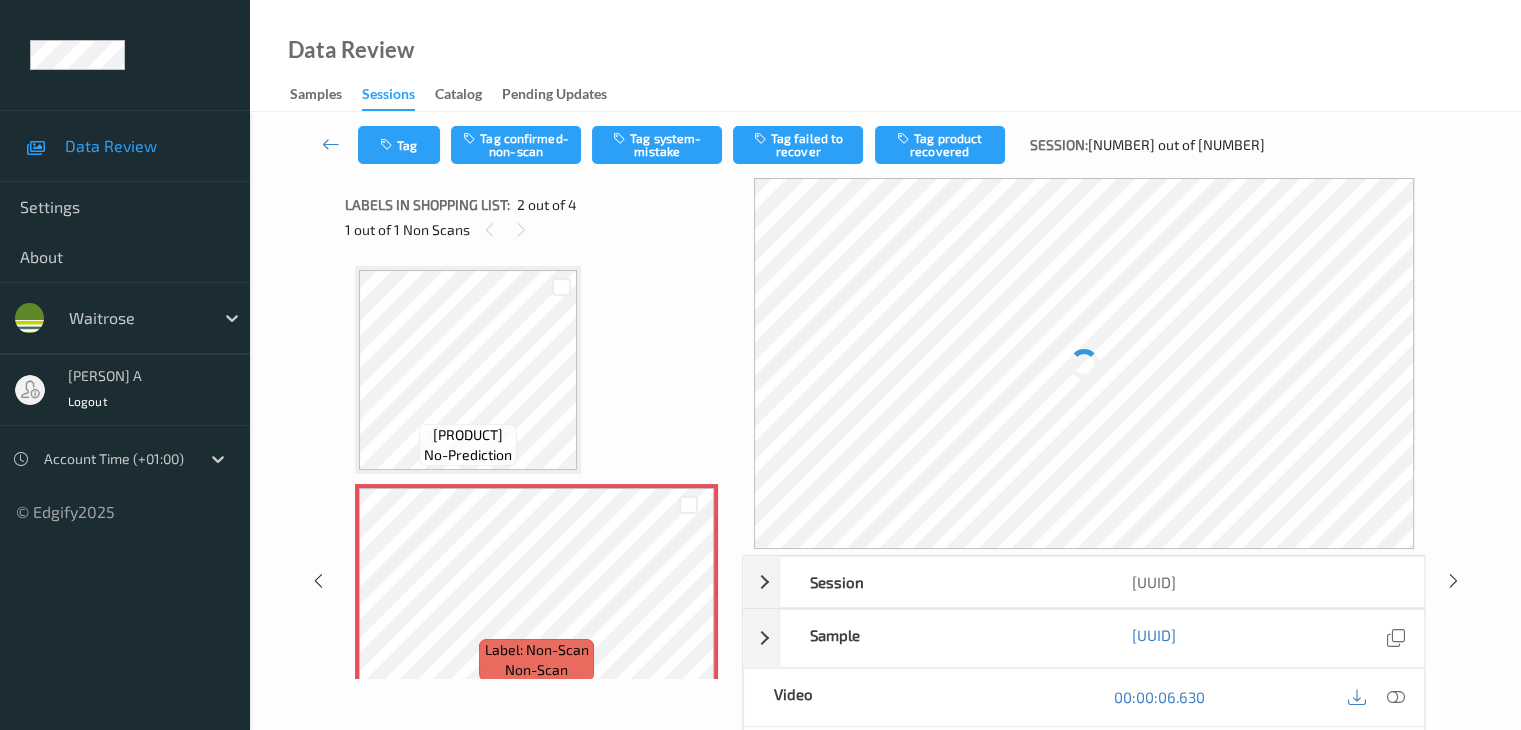 scroll, scrollTop: 10, scrollLeft: 0, axis: vertical 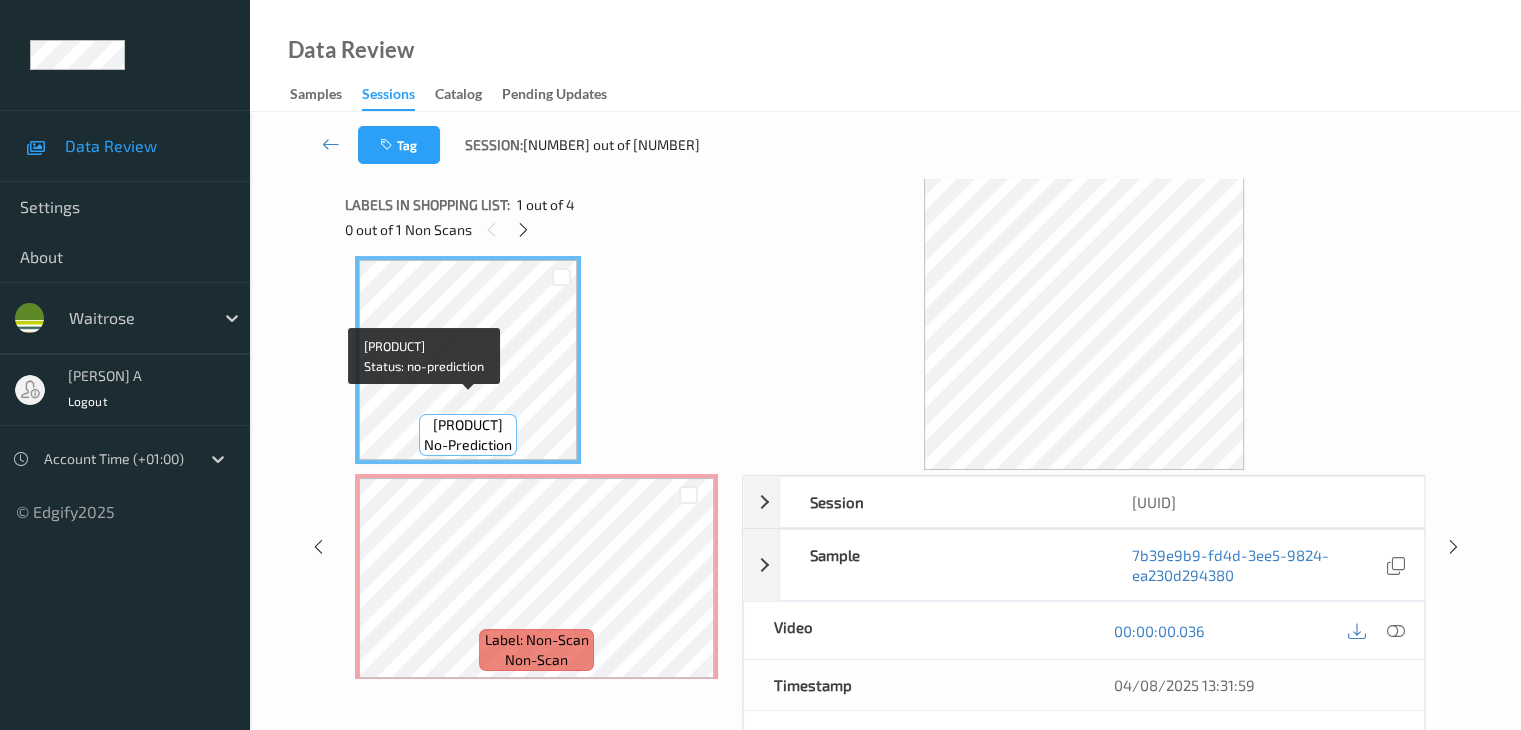click on "[PRODUCT]" at bounding box center [468, 425] 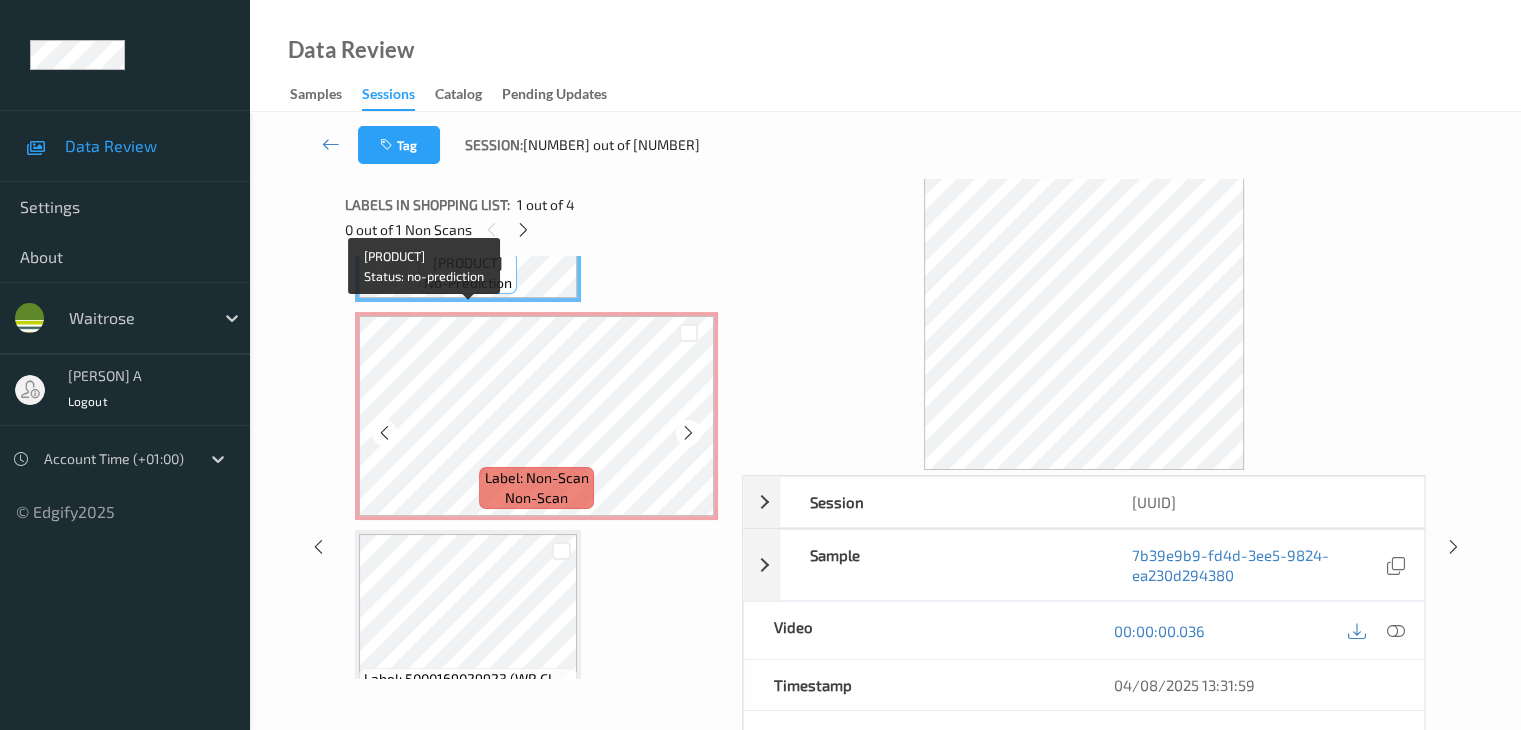 scroll, scrollTop: 210, scrollLeft: 0, axis: vertical 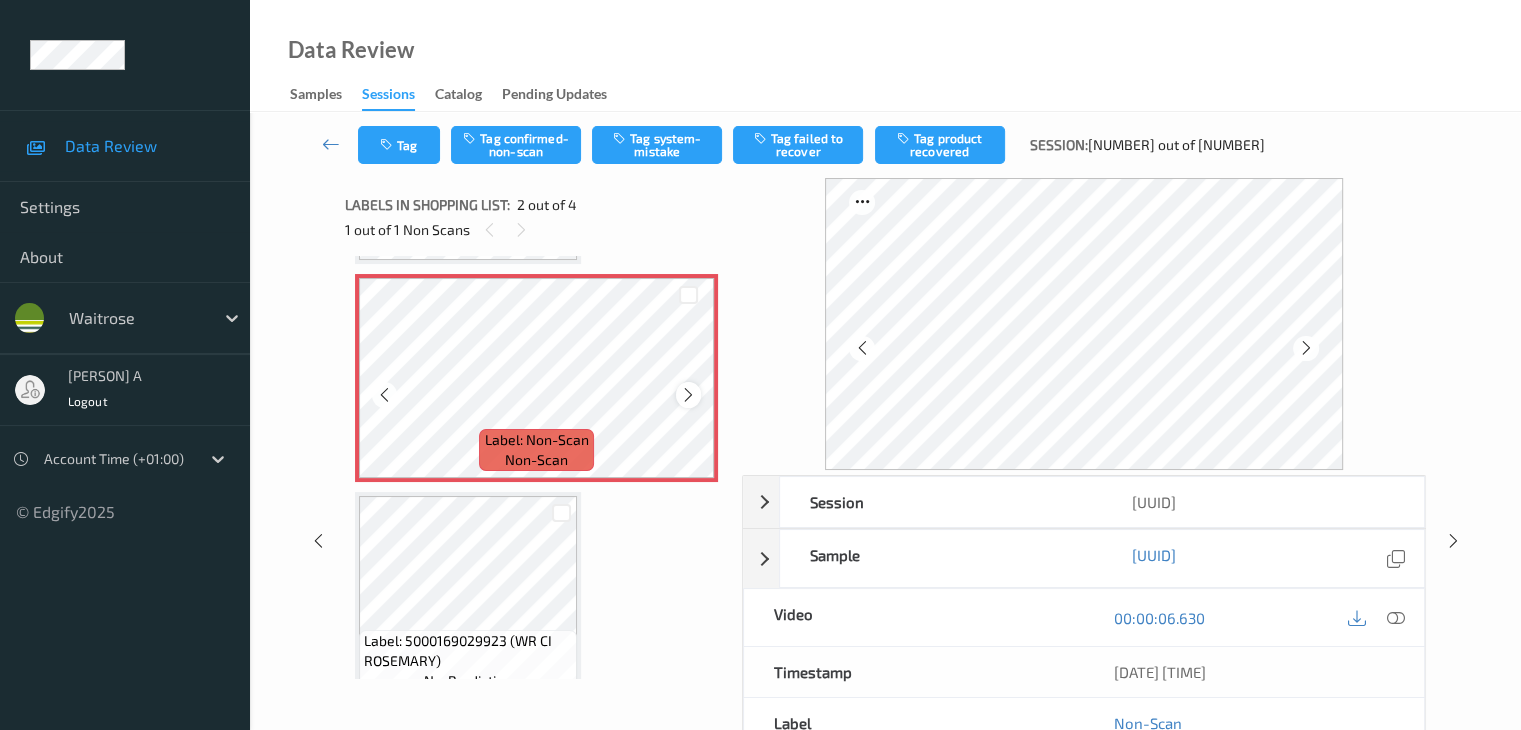 click at bounding box center [688, 395] 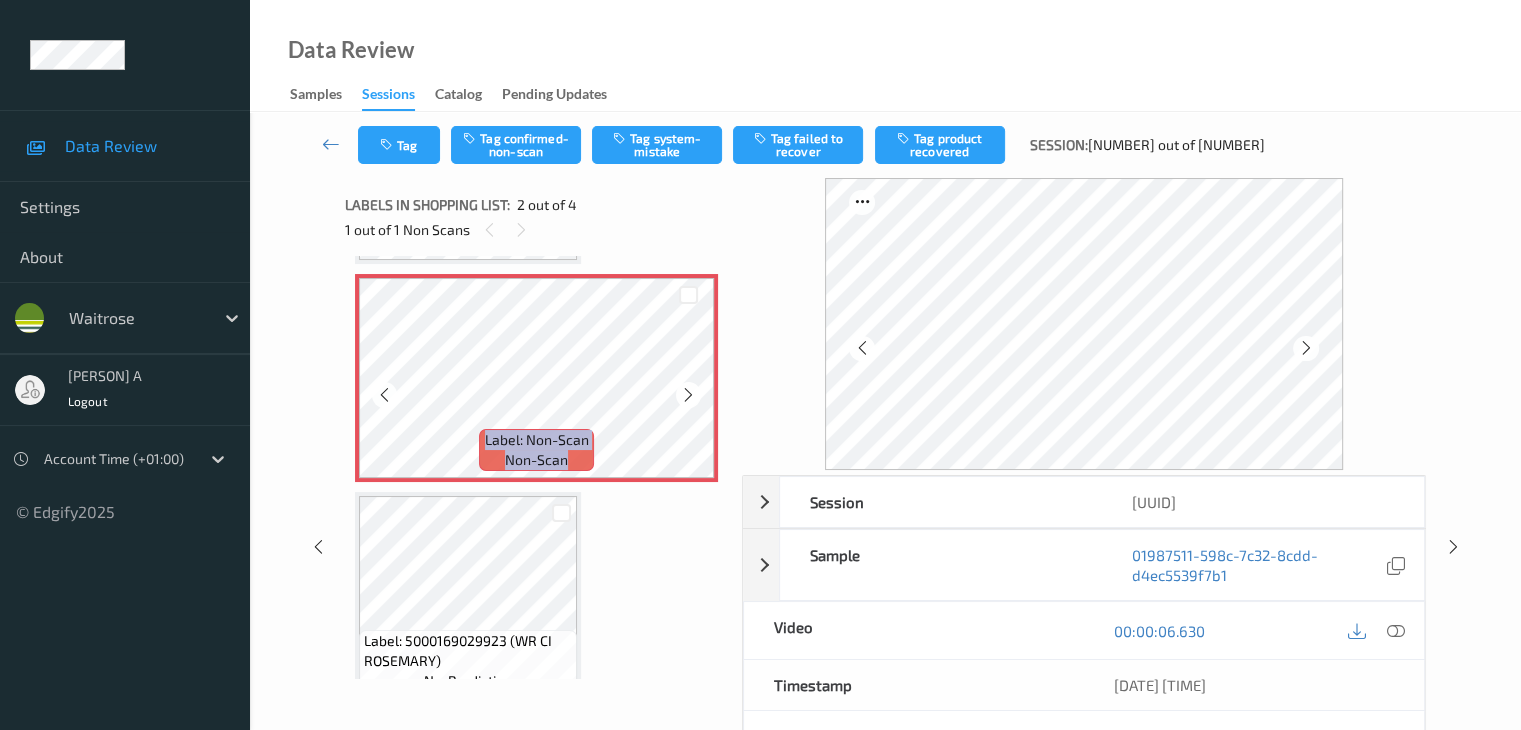 click at bounding box center (688, 395) 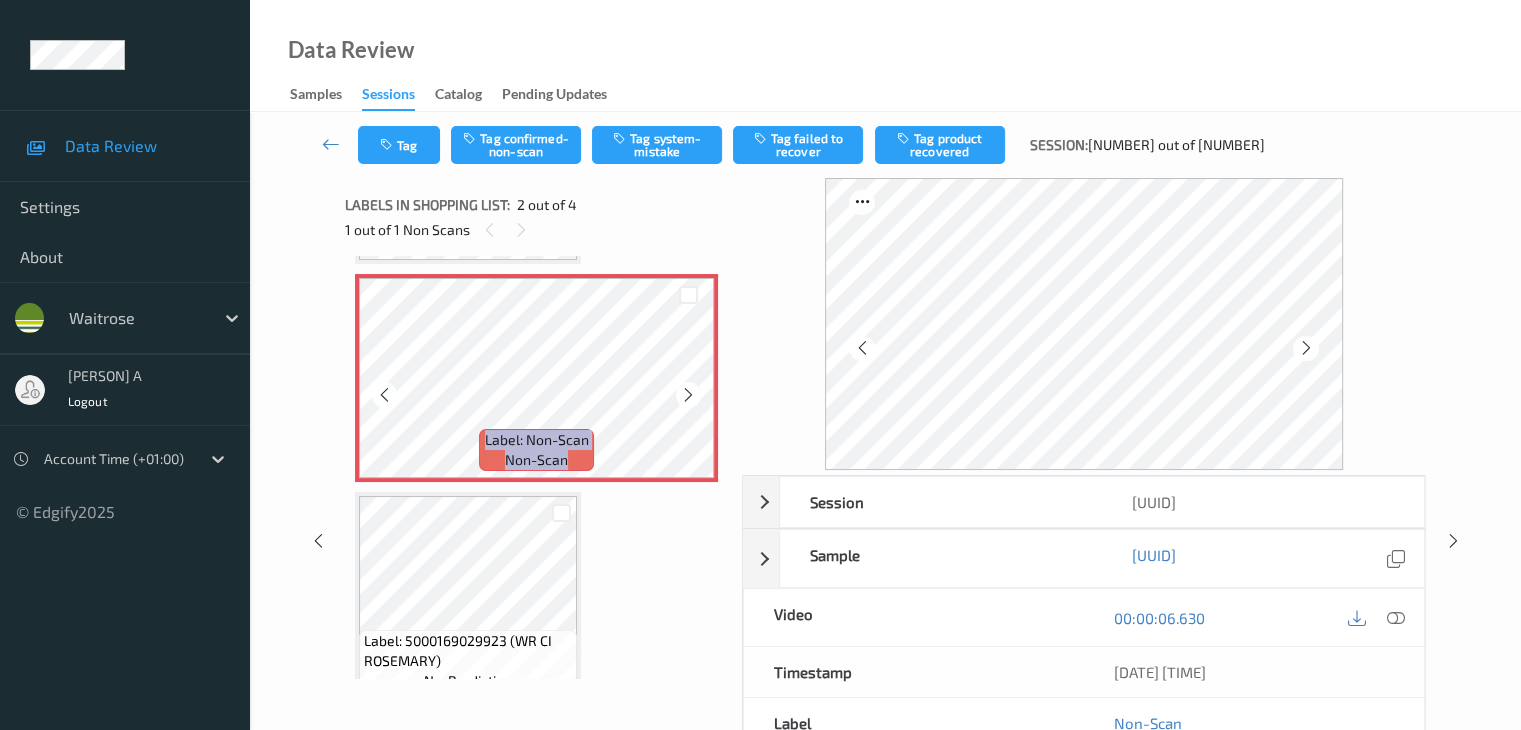 click at bounding box center [688, 395] 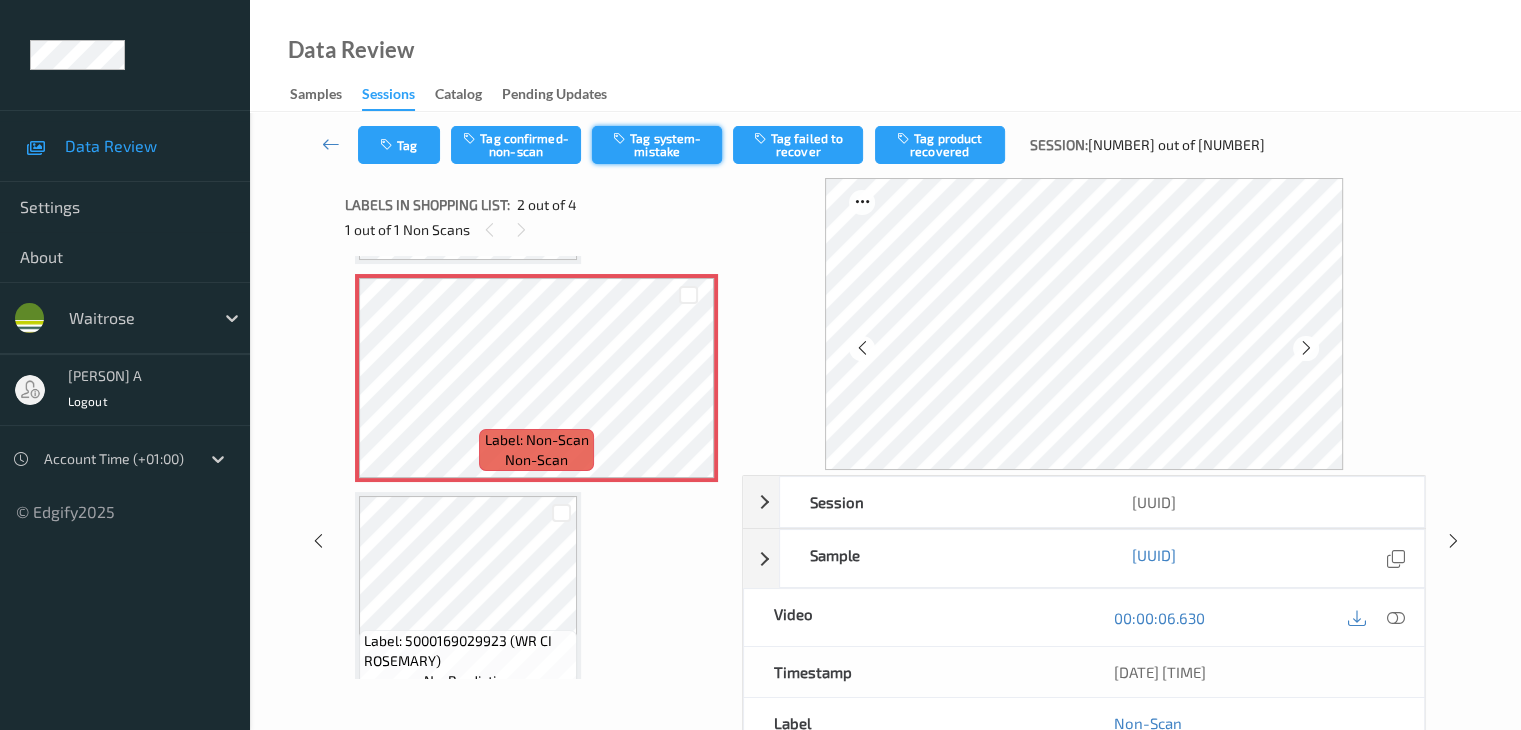 click on "Tag   system-mistake" at bounding box center (657, 145) 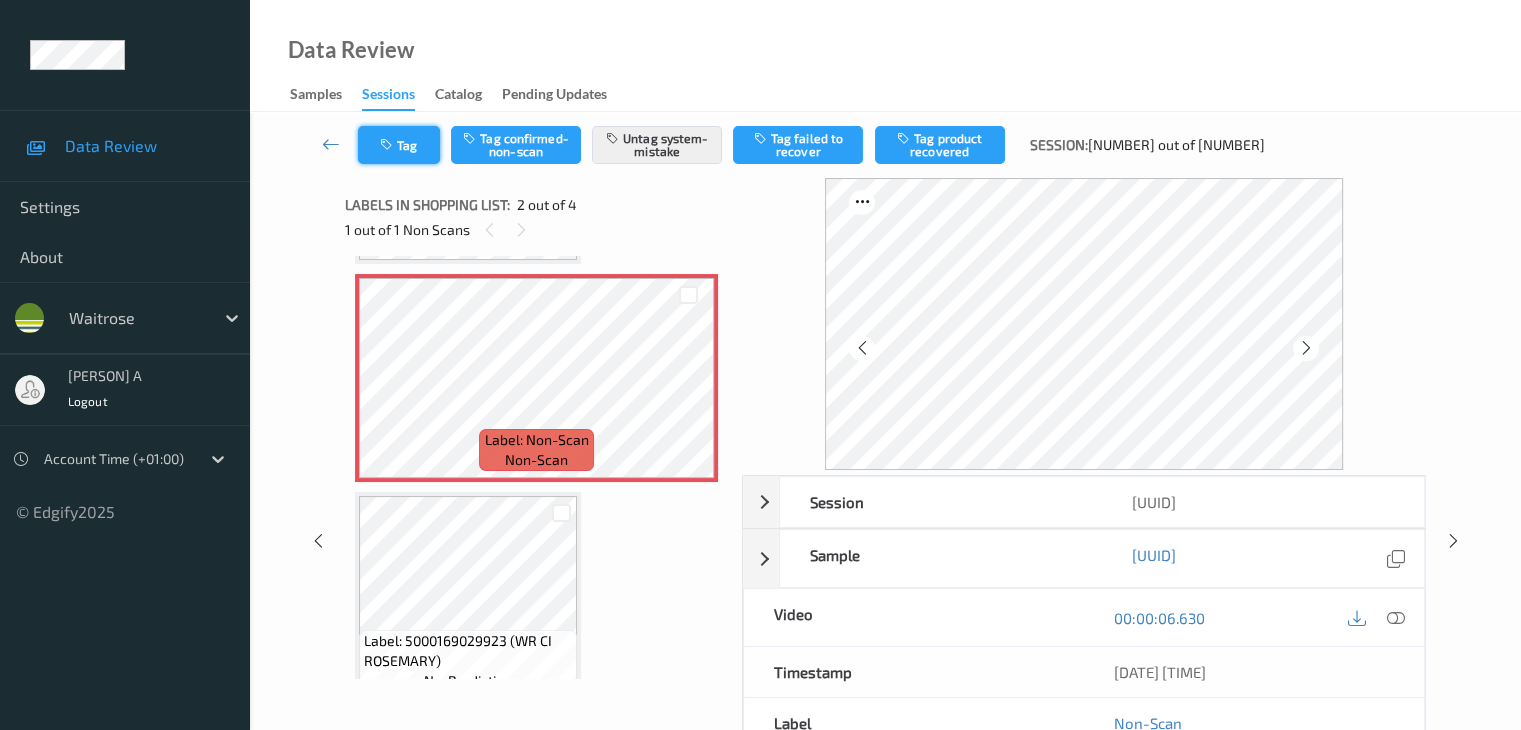 click on "Tag" at bounding box center [399, 145] 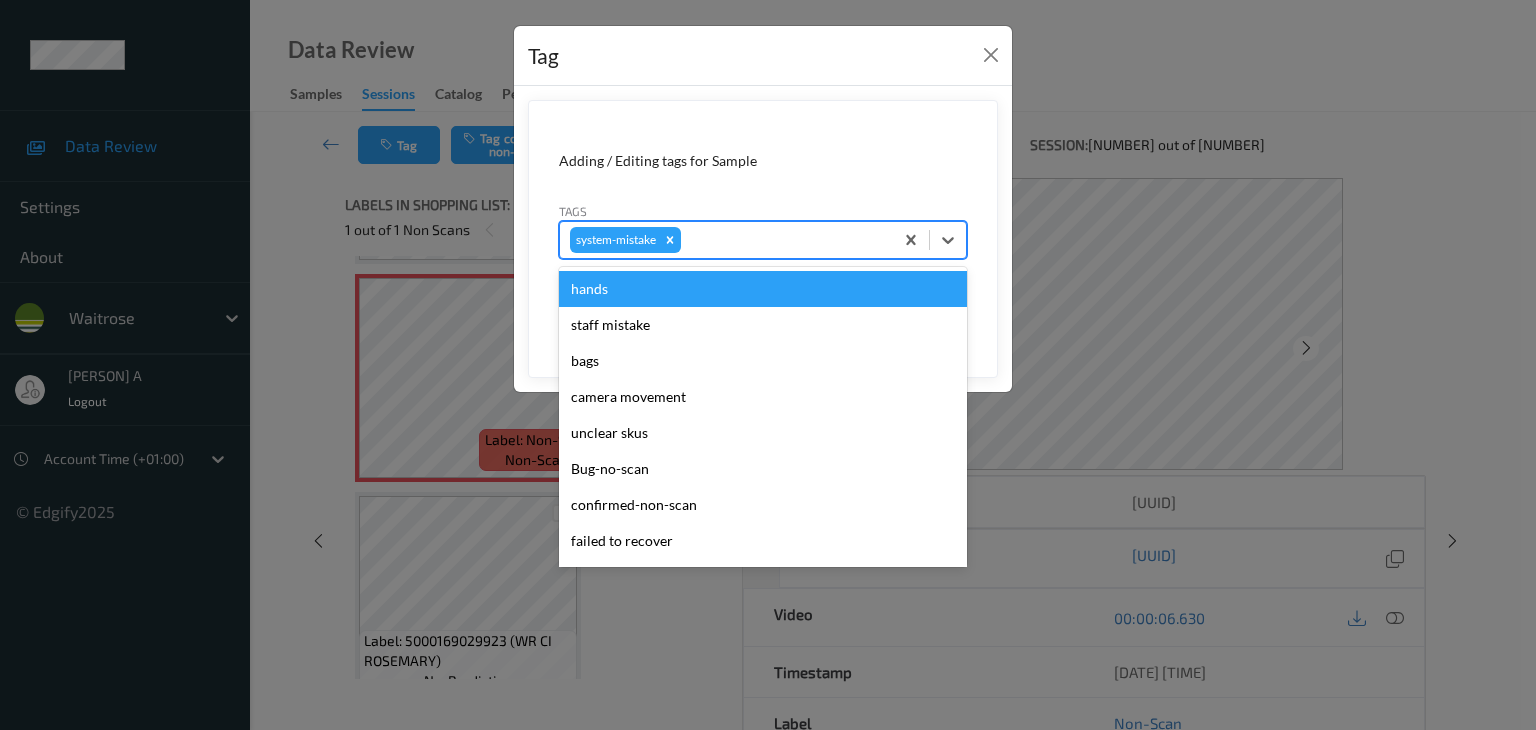 click at bounding box center (784, 240) 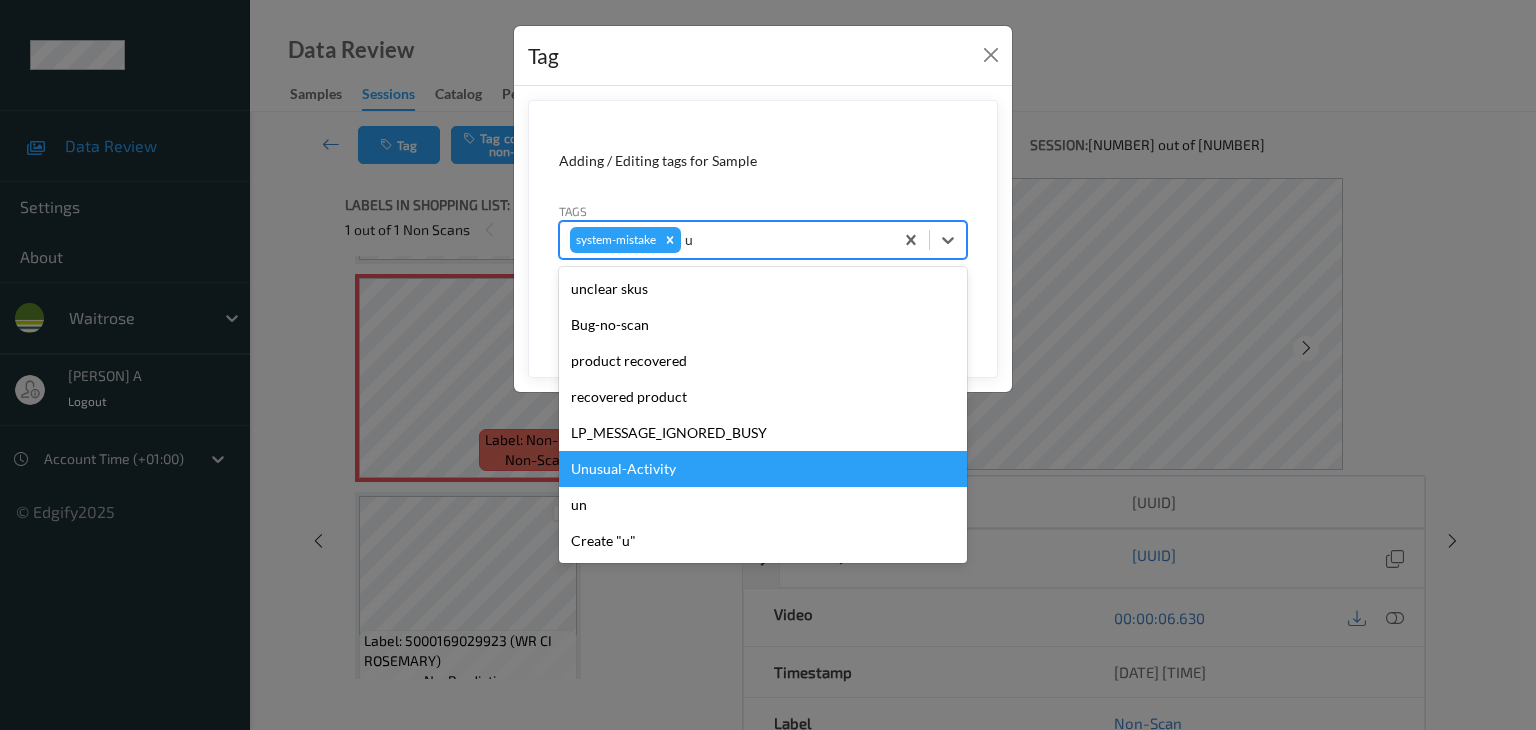 click on "Unusual-Activity" at bounding box center [763, 469] 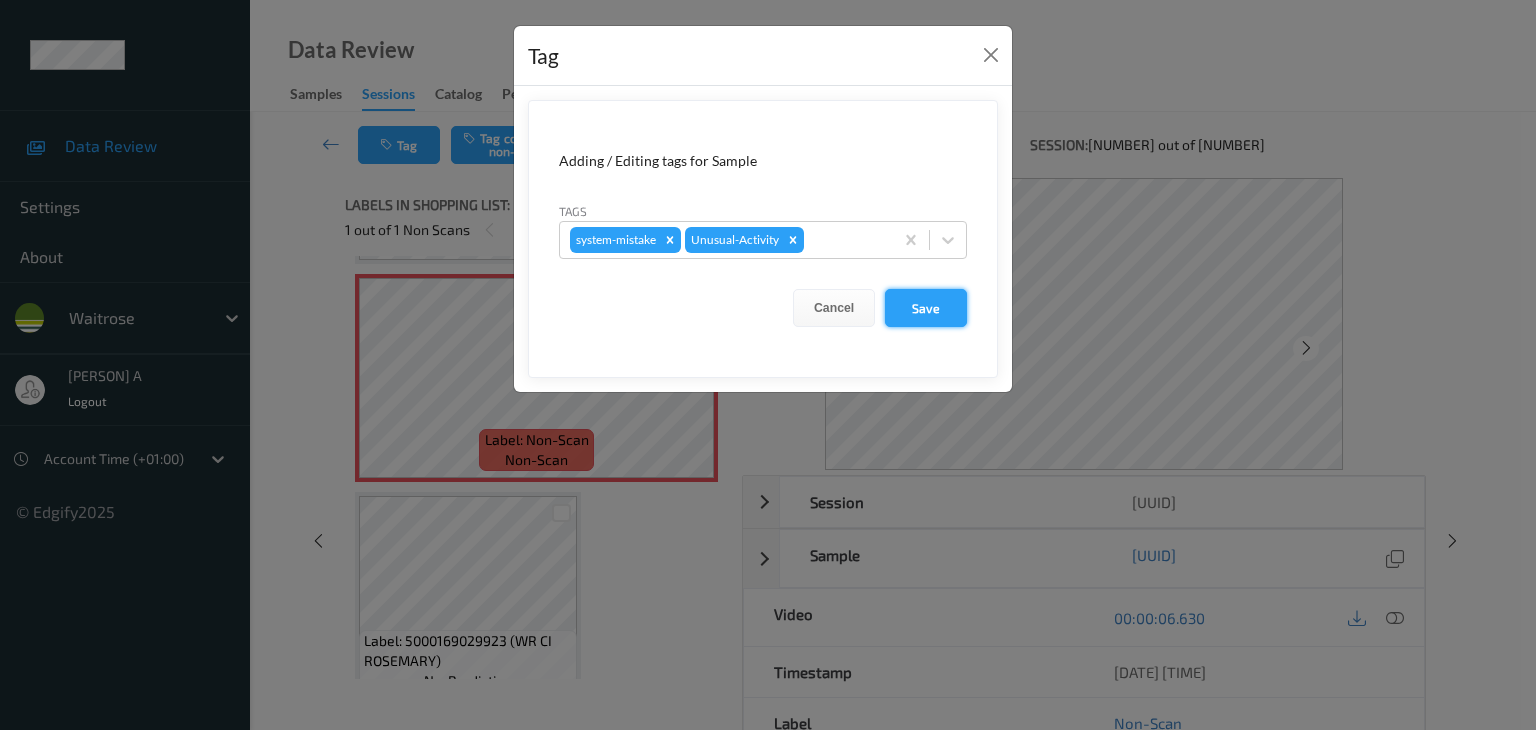 click on "Save" at bounding box center (926, 308) 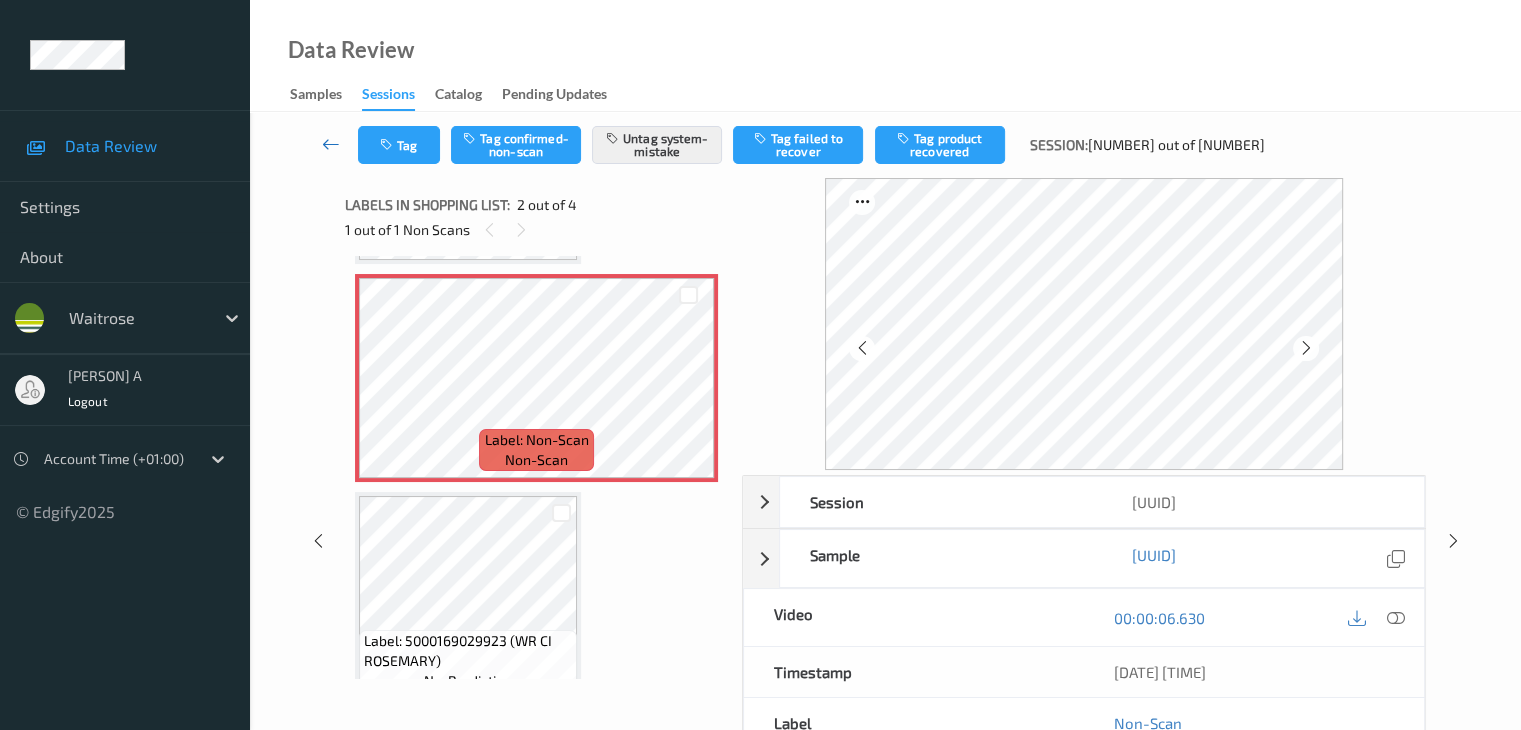 click at bounding box center [331, 144] 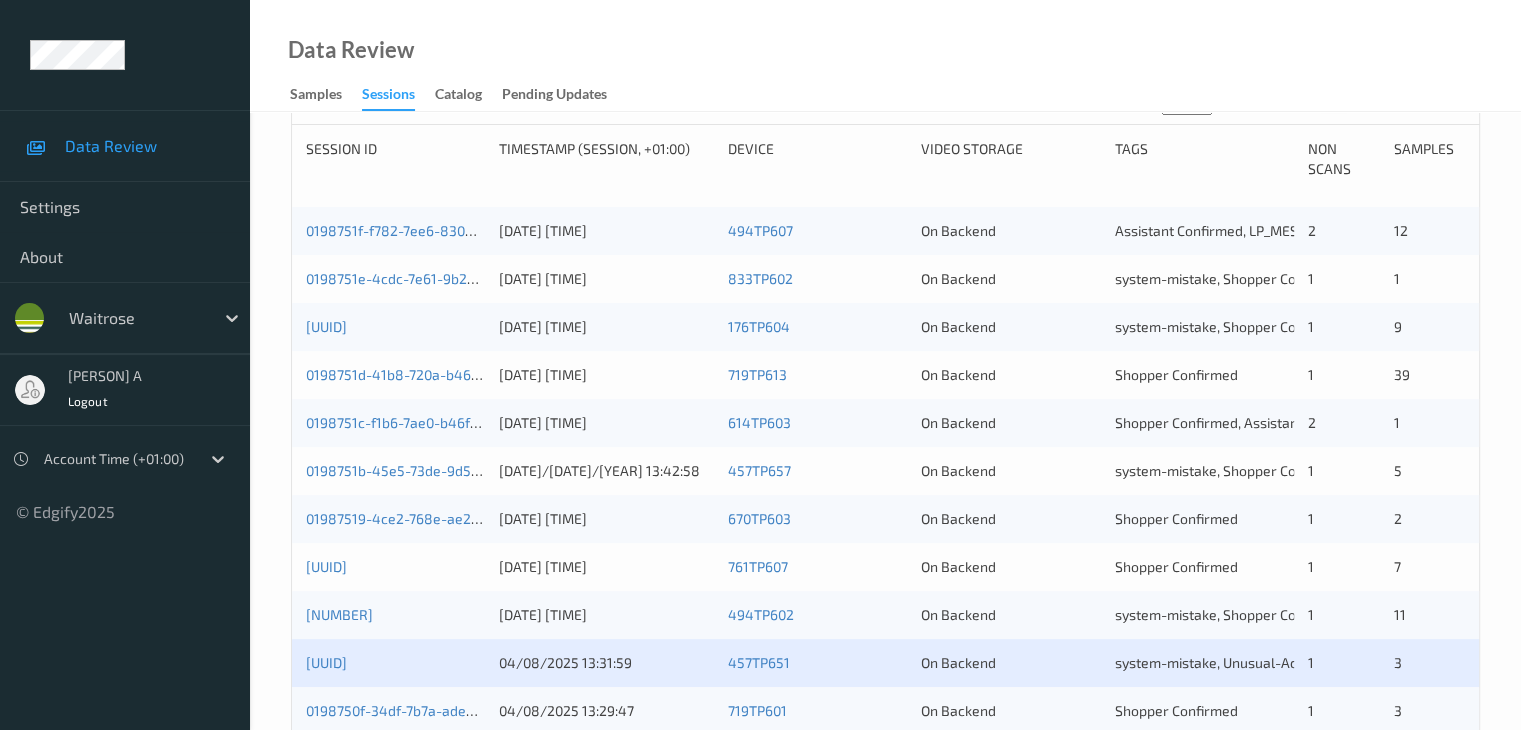 scroll, scrollTop: 700, scrollLeft: 0, axis: vertical 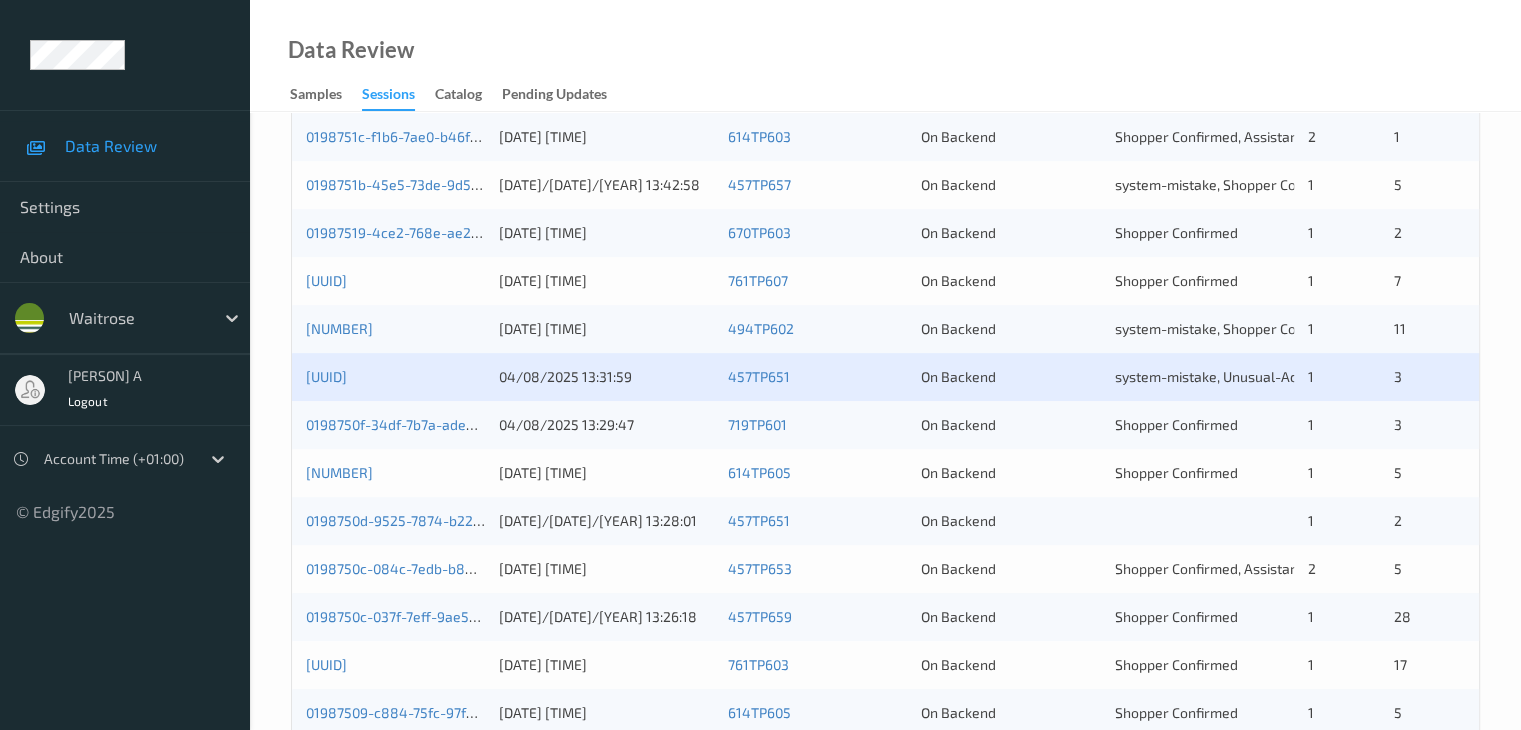 click on "0198750f-34df-7b7a-adea-1f430aada4d5" at bounding box center [395, 425] 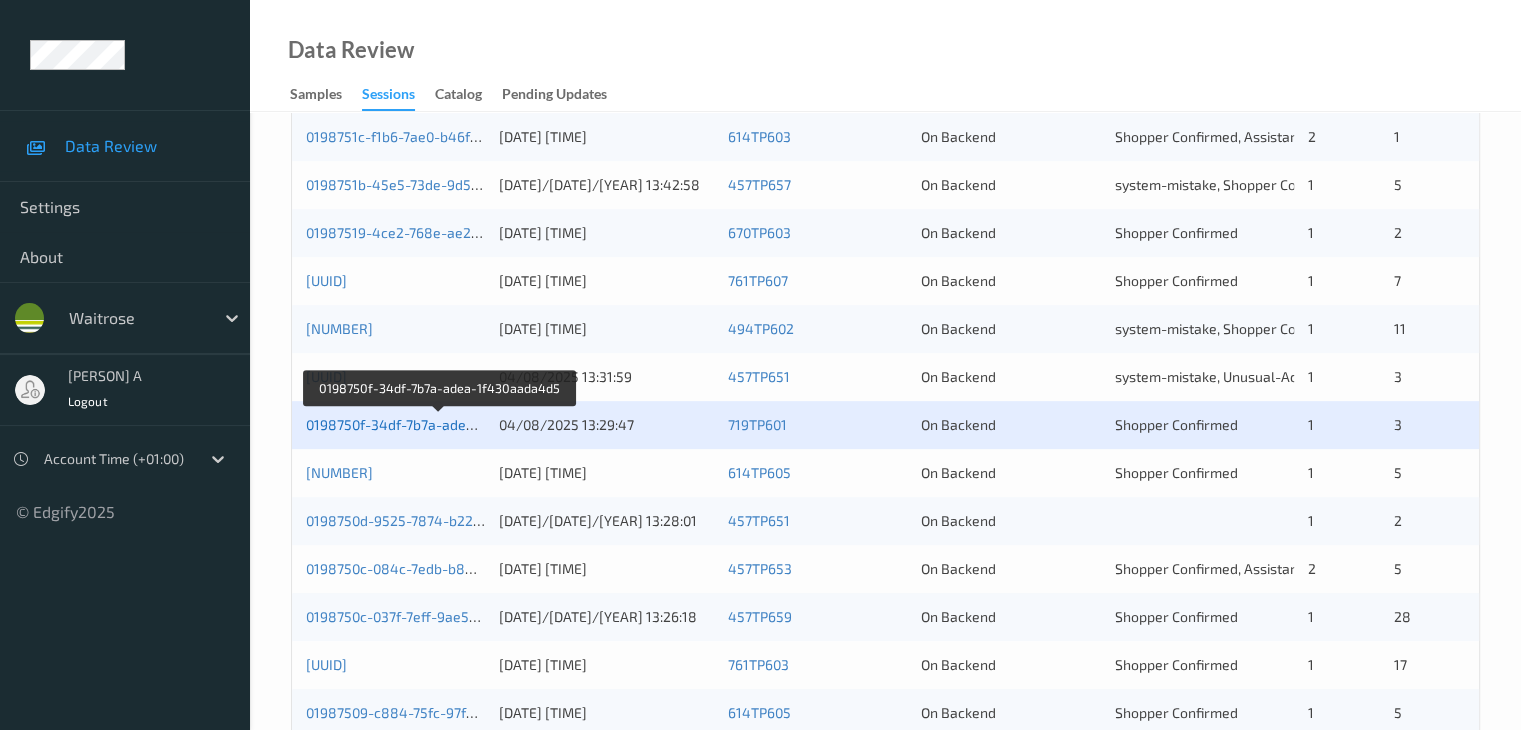 click on "0198750f-34df-7b7a-adea-1f430aada4d5" at bounding box center [439, 424] 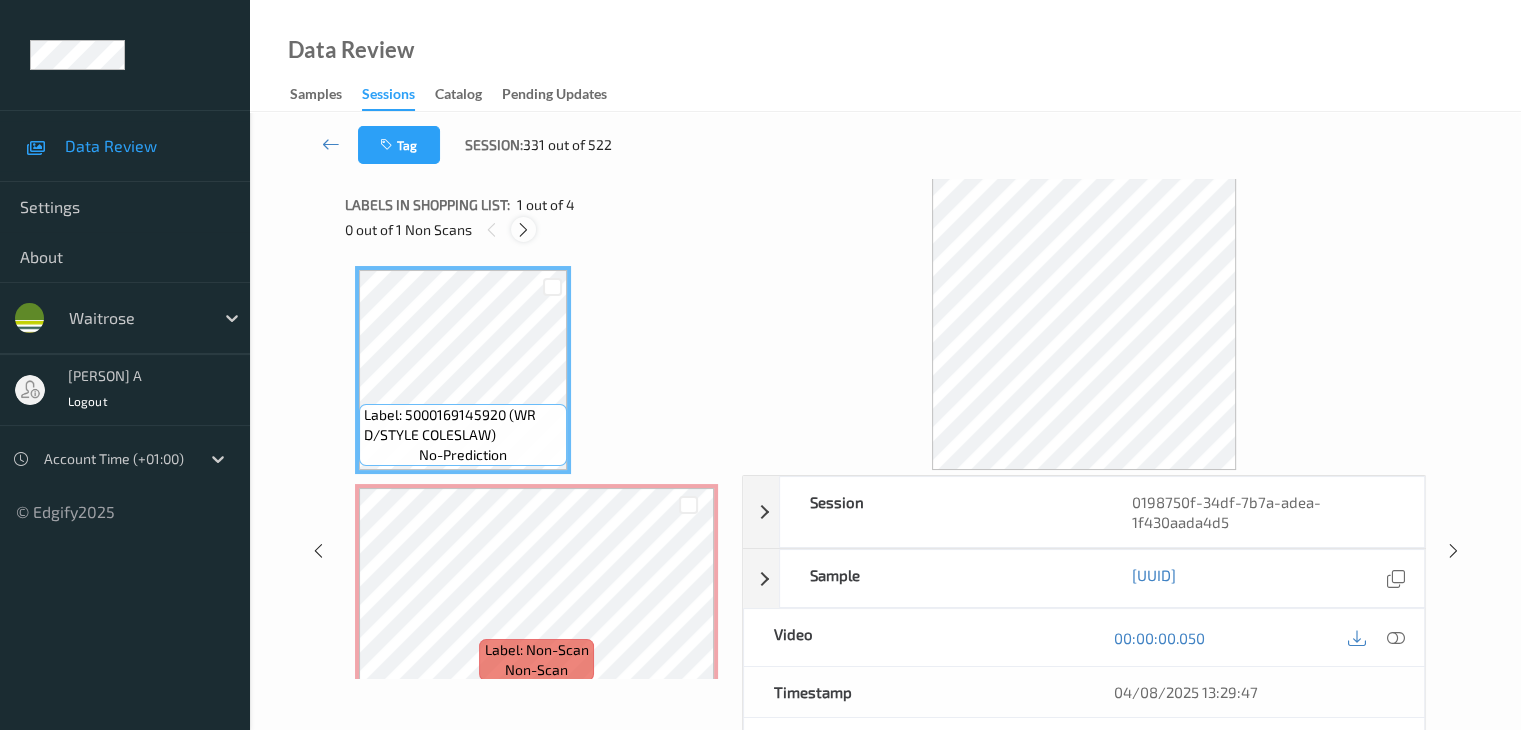 click at bounding box center [523, 230] 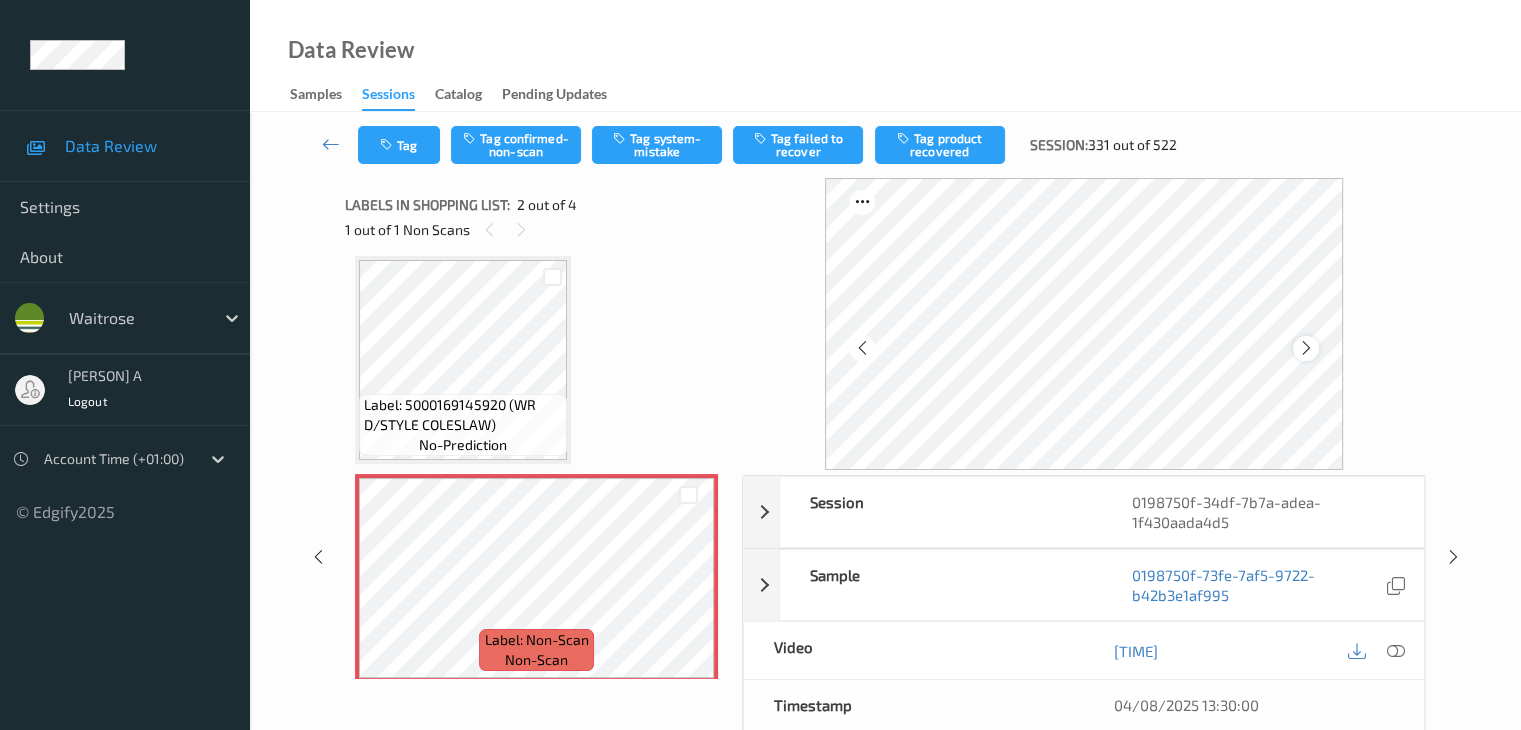 click at bounding box center [1306, 348] 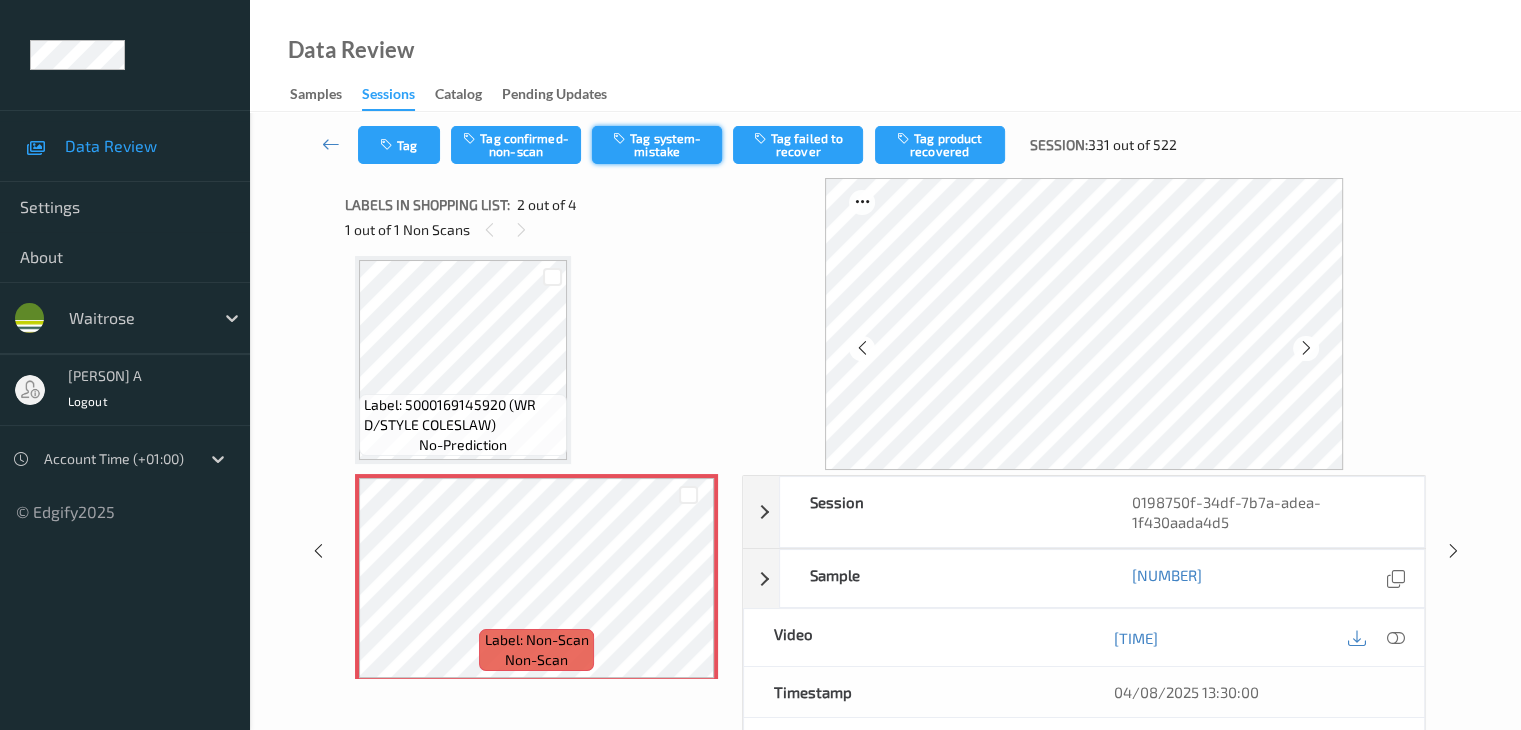 click on "Tag   system-mistake" at bounding box center [657, 145] 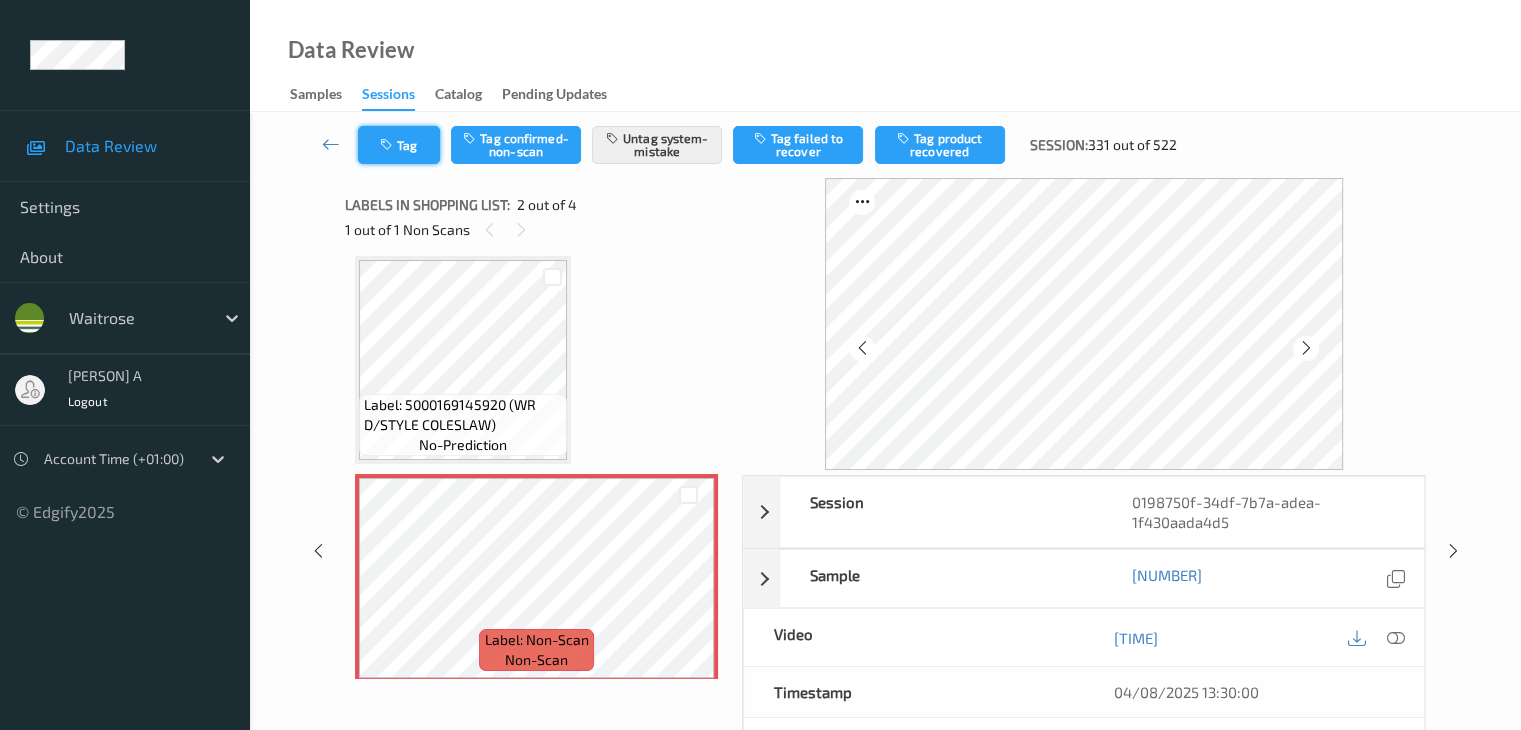 click at bounding box center [388, 145] 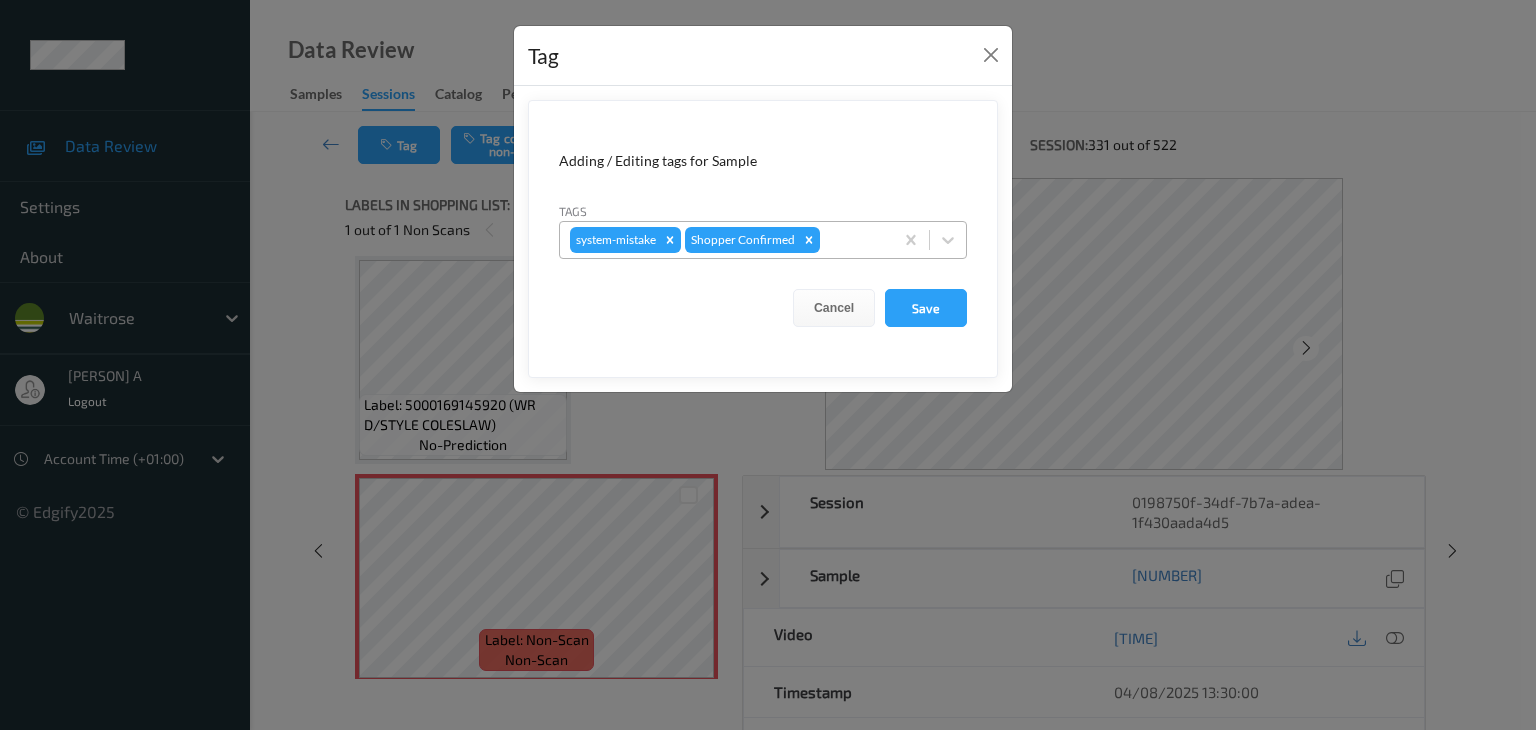 click at bounding box center (853, 240) 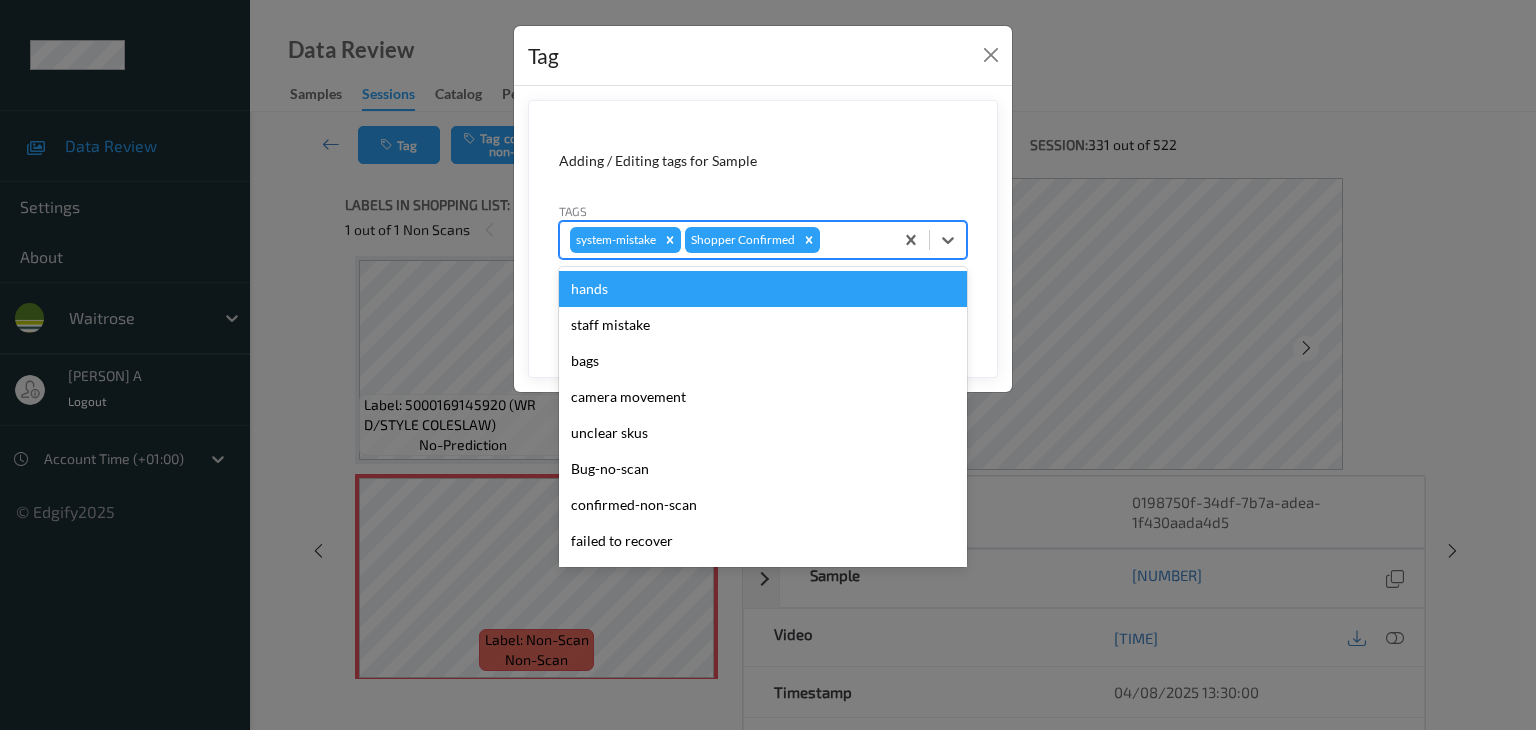 type on "u" 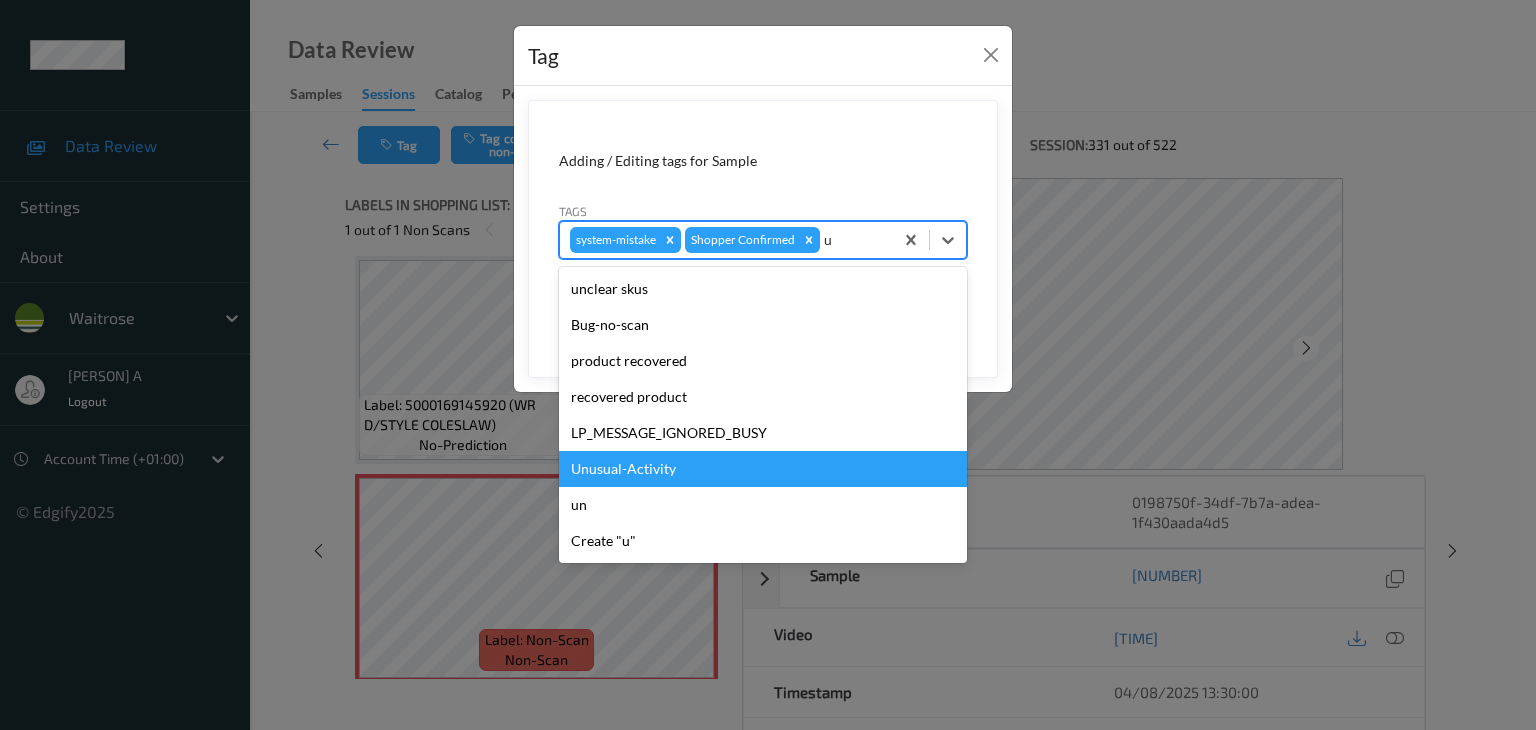 click on "Unusual-Activity" at bounding box center [763, 469] 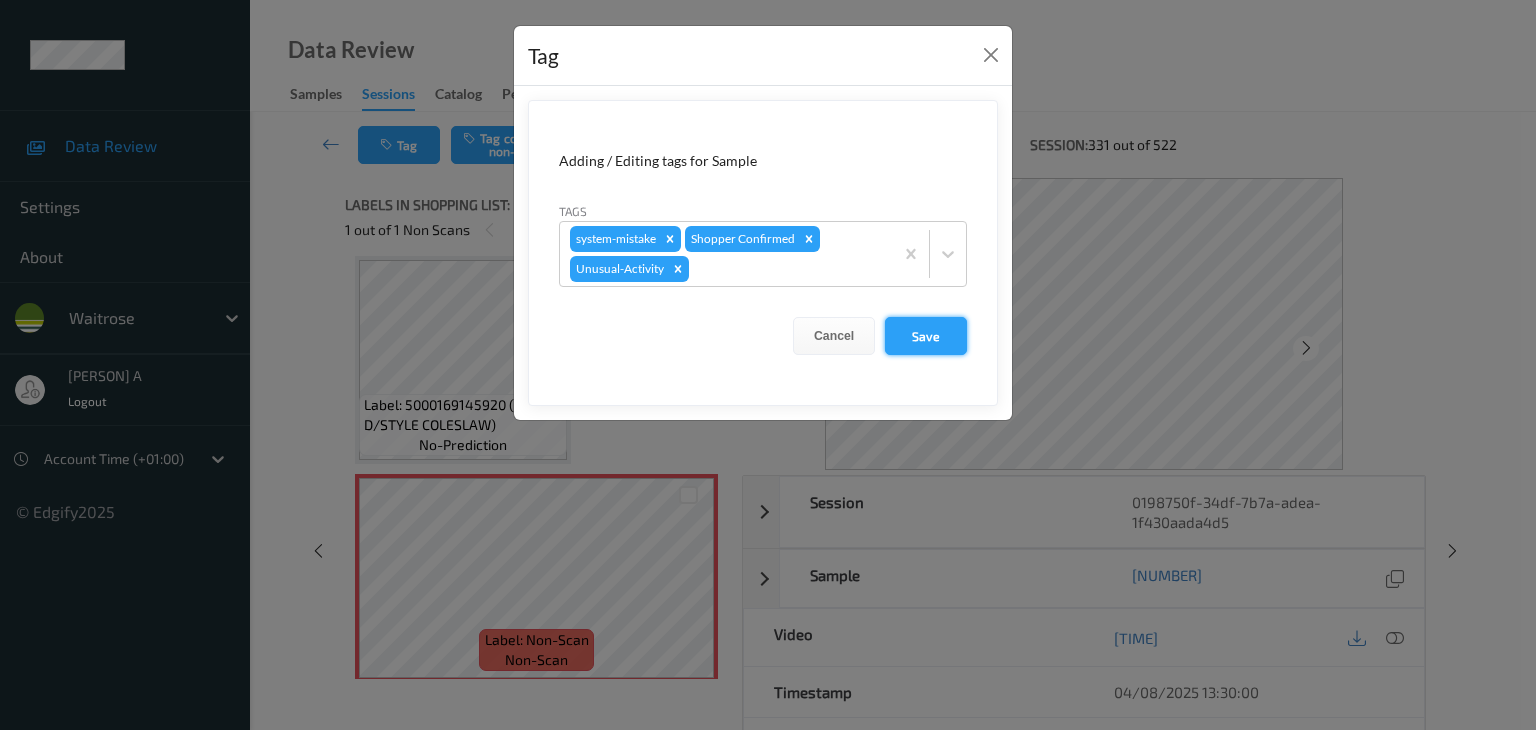 click on "Save" at bounding box center (926, 336) 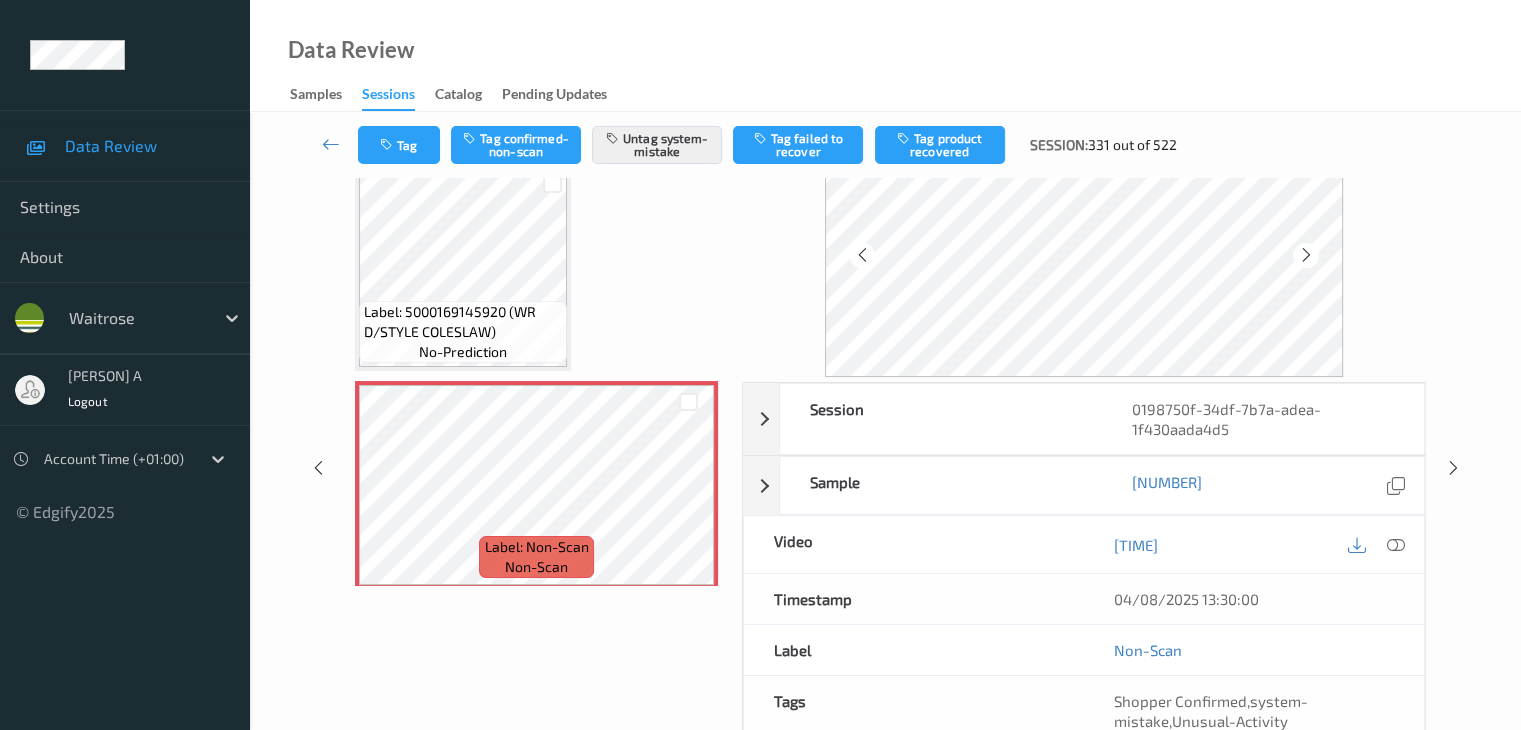 scroll, scrollTop: 264, scrollLeft: 0, axis: vertical 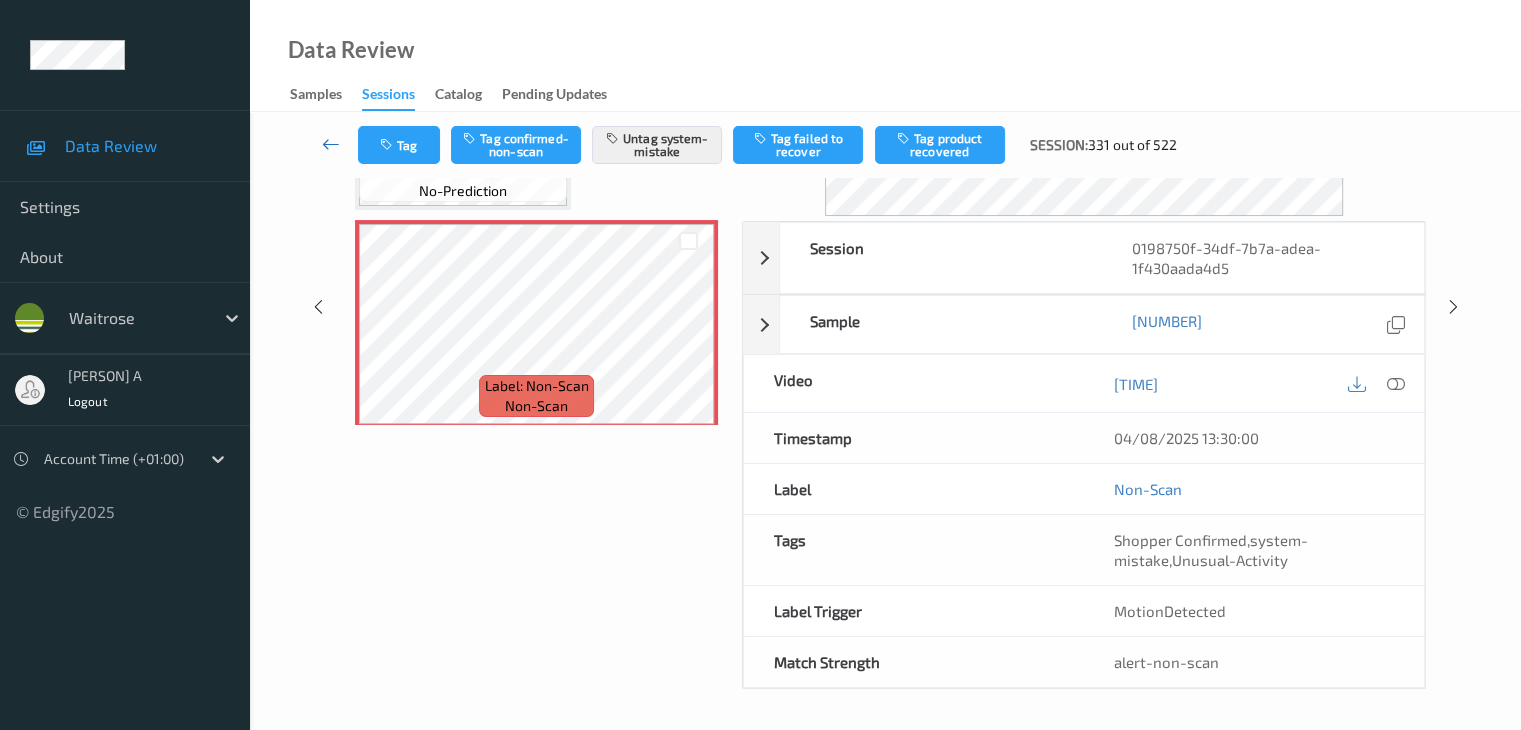click at bounding box center [331, 144] 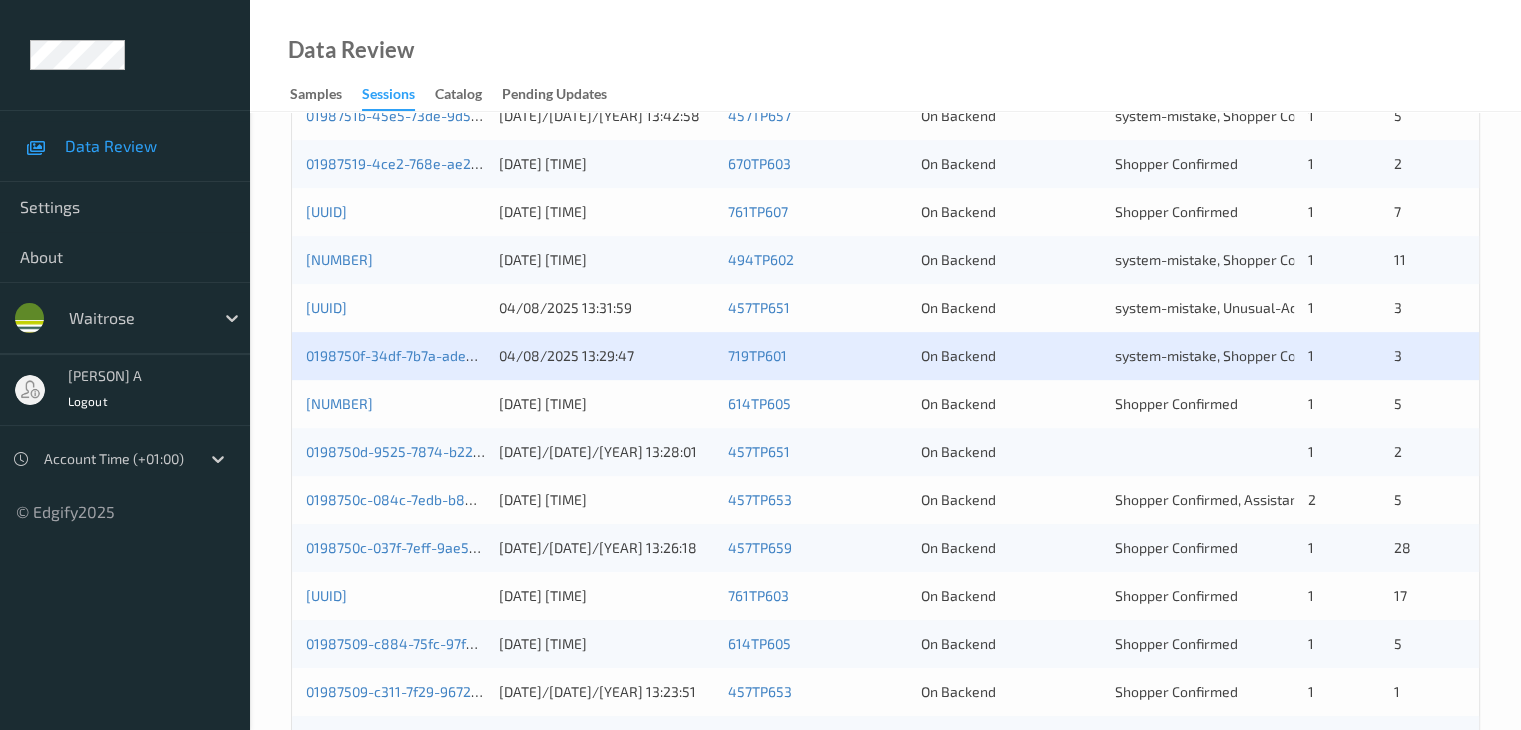 scroll, scrollTop: 932, scrollLeft: 0, axis: vertical 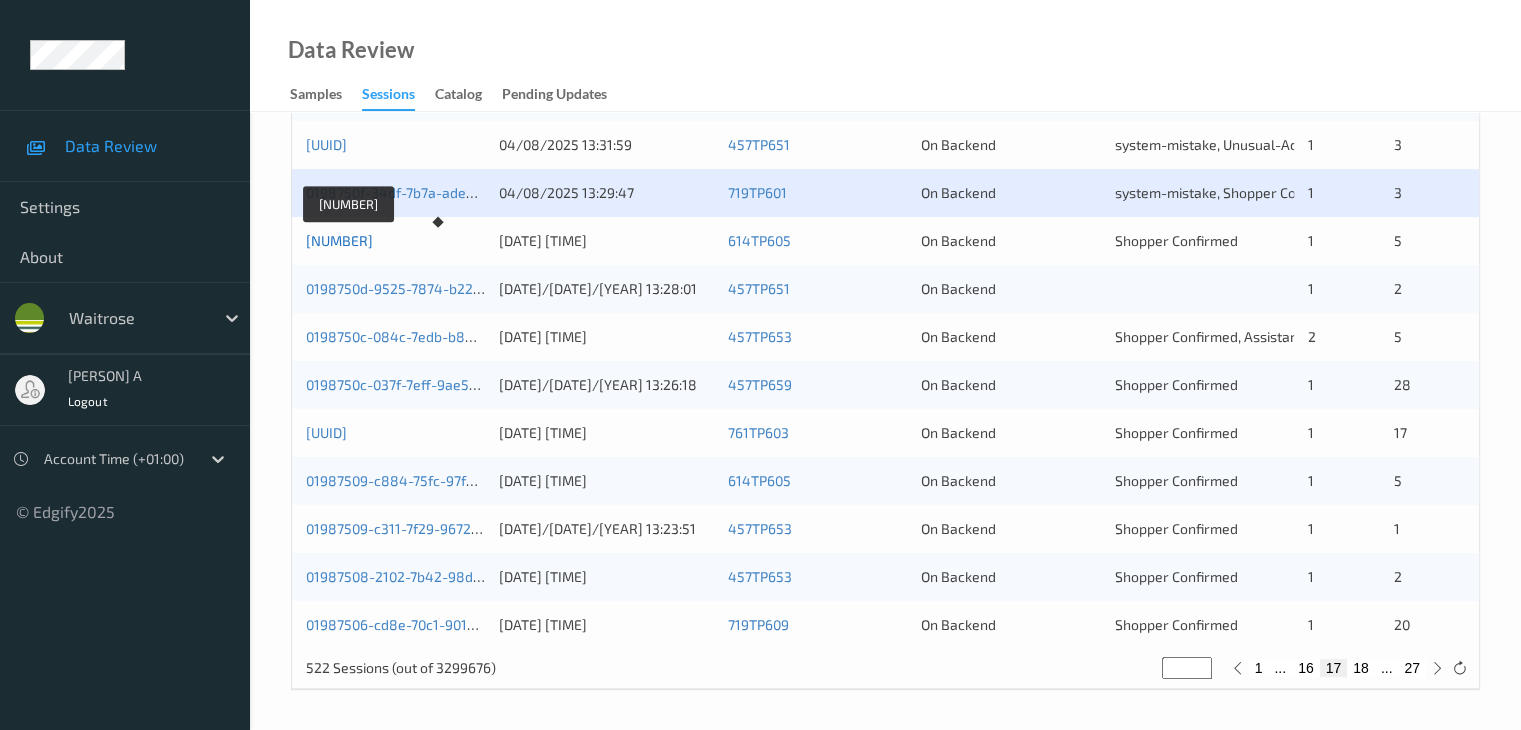 click on "[NUMBER]" at bounding box center [339, 240] 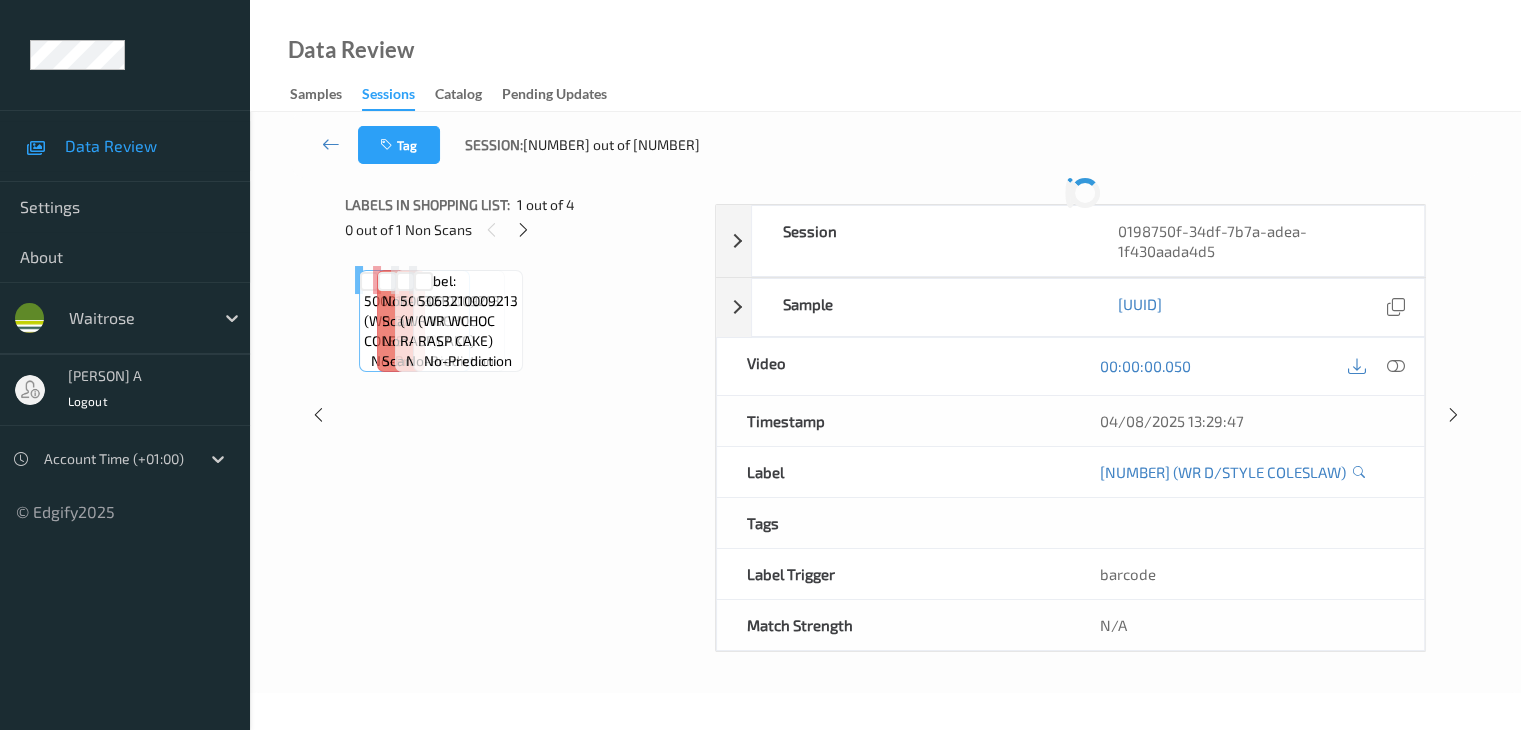 scroll, scrollTop: 0, scrollLeft: 0, axis: both 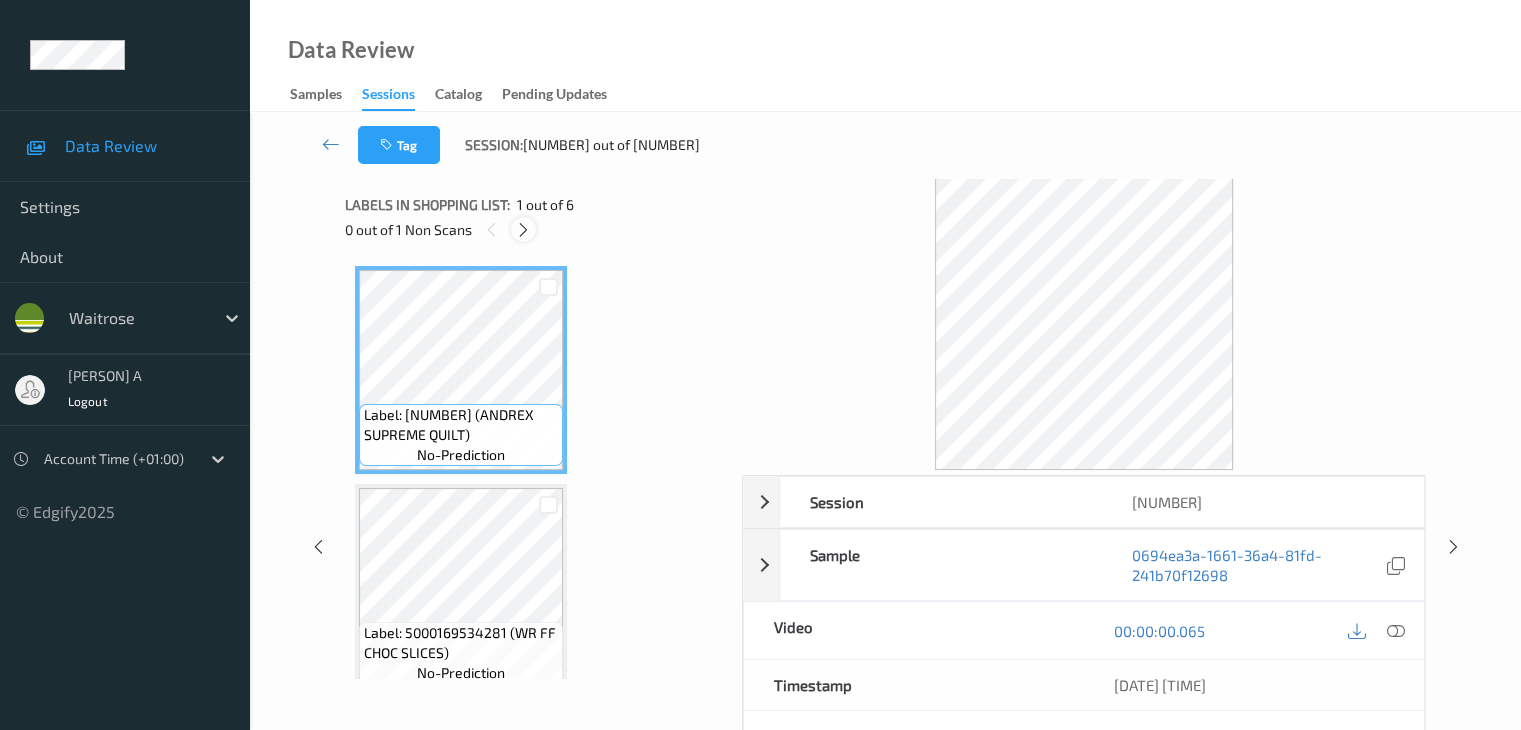 click at bounding box center (523, 230) 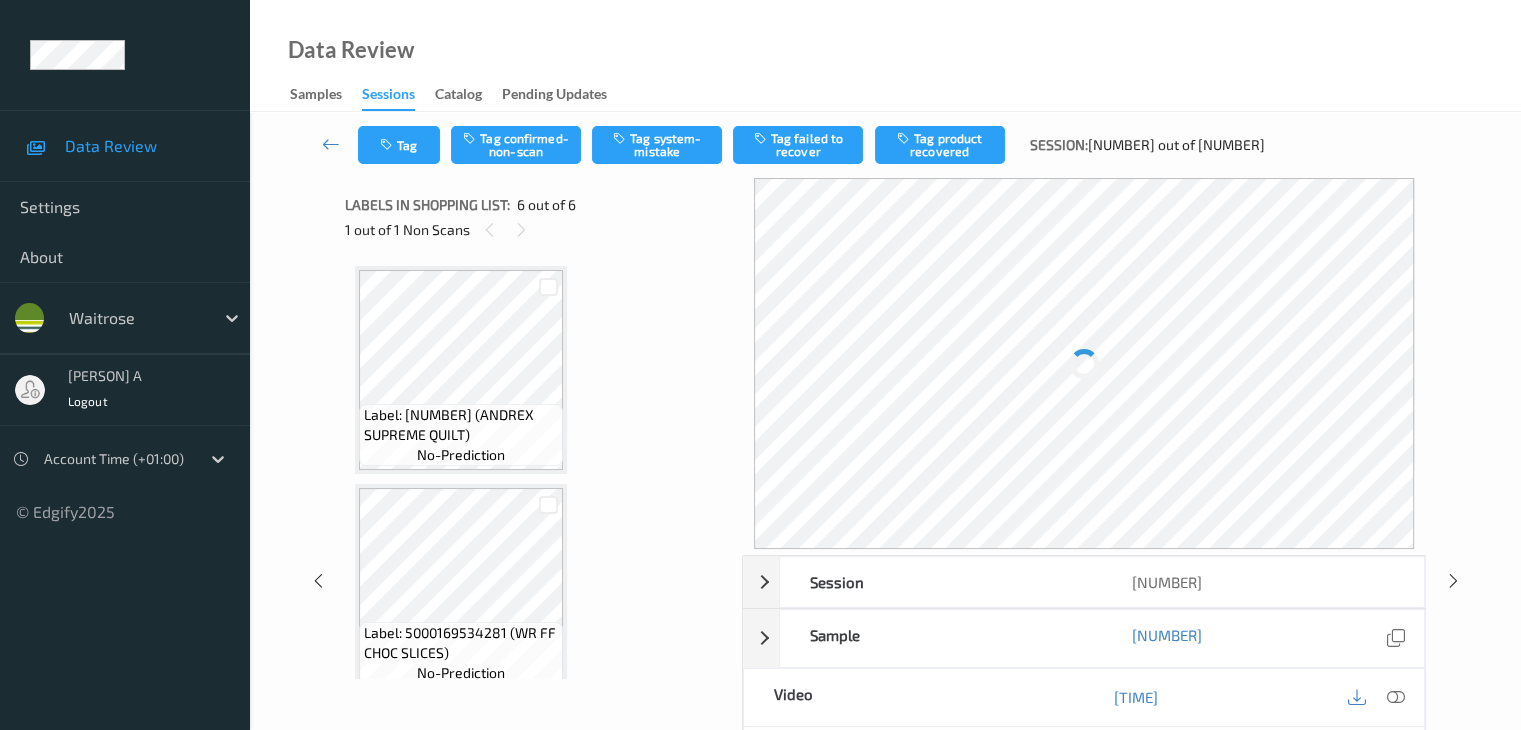 scroll, scrollTop: 882, scrollLeft: 0, axis: vertical 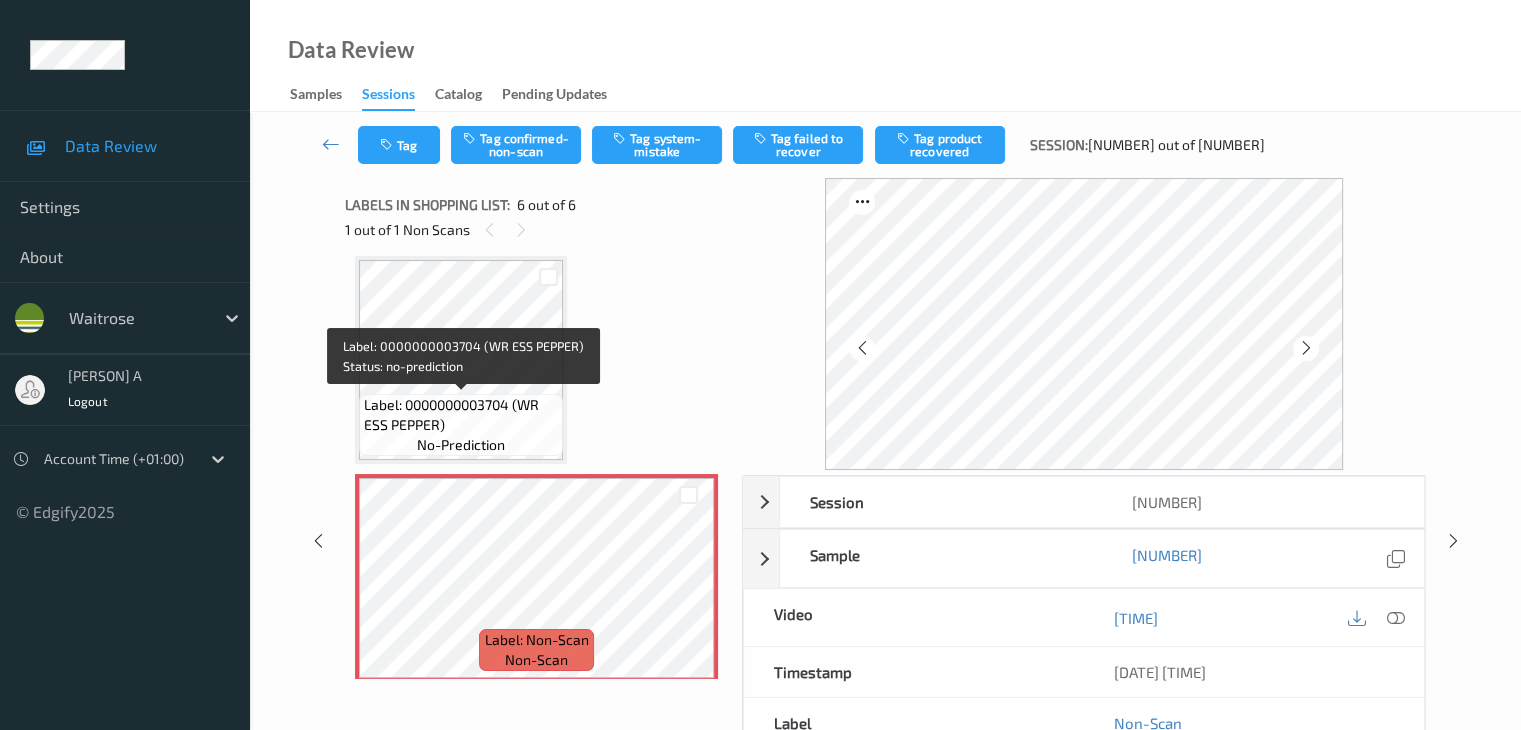 click on "Label: 0000000003704 (WR ESS PEPPER)" at bounding box center [461, 415] 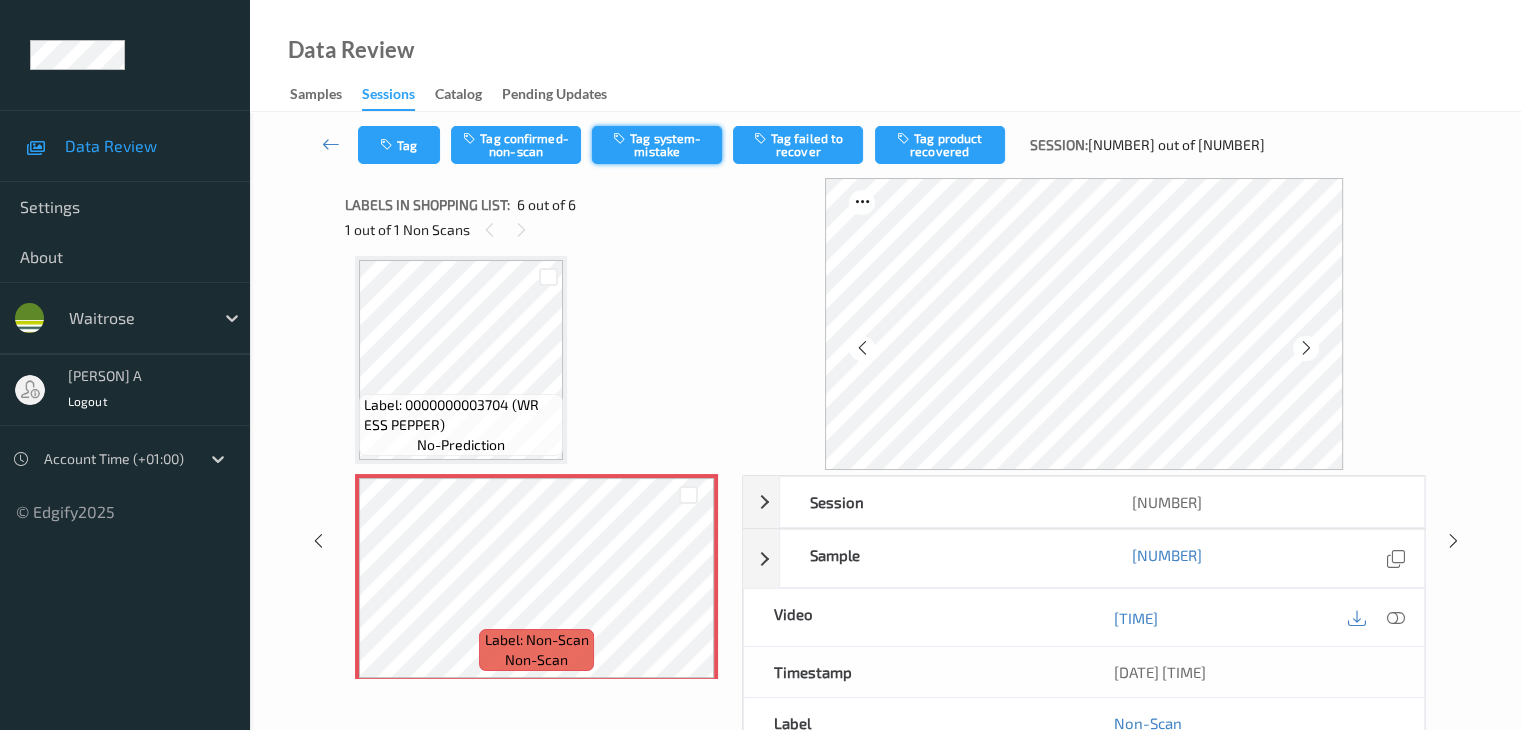 click on "Tag   system-mistake" at bounding box center [657, 145] 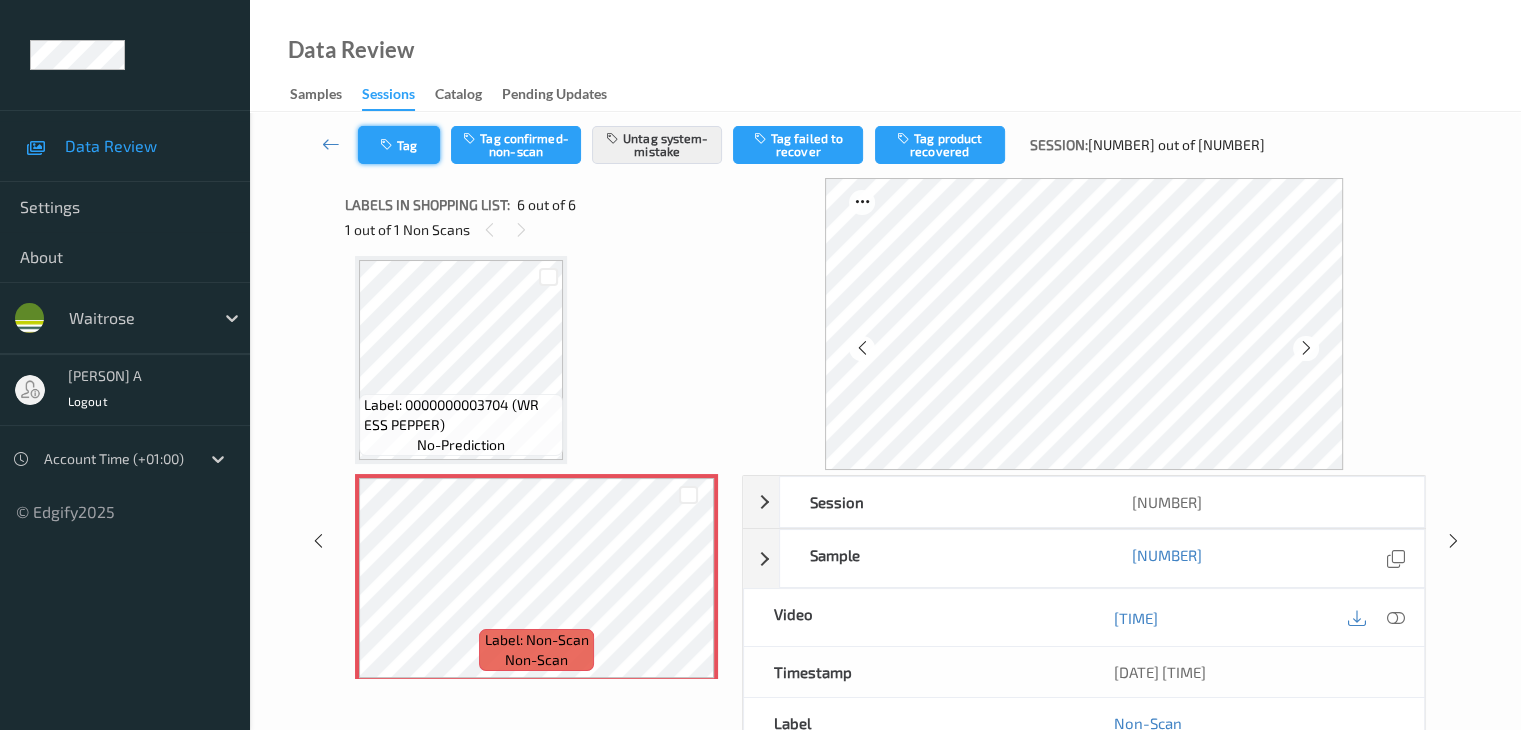 click on "Tag" at bounding box center [399, 145] 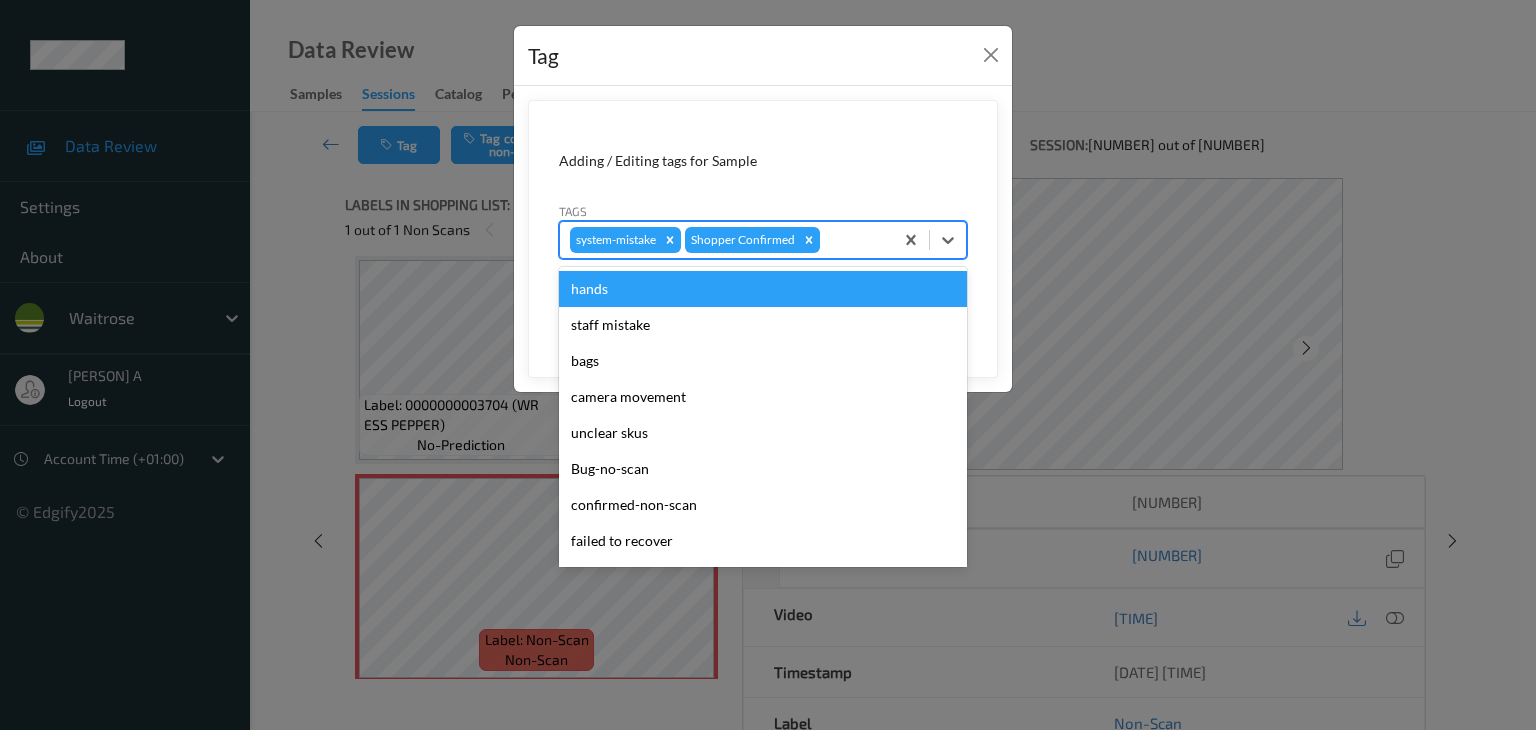 click at bounding box center (853, 240) 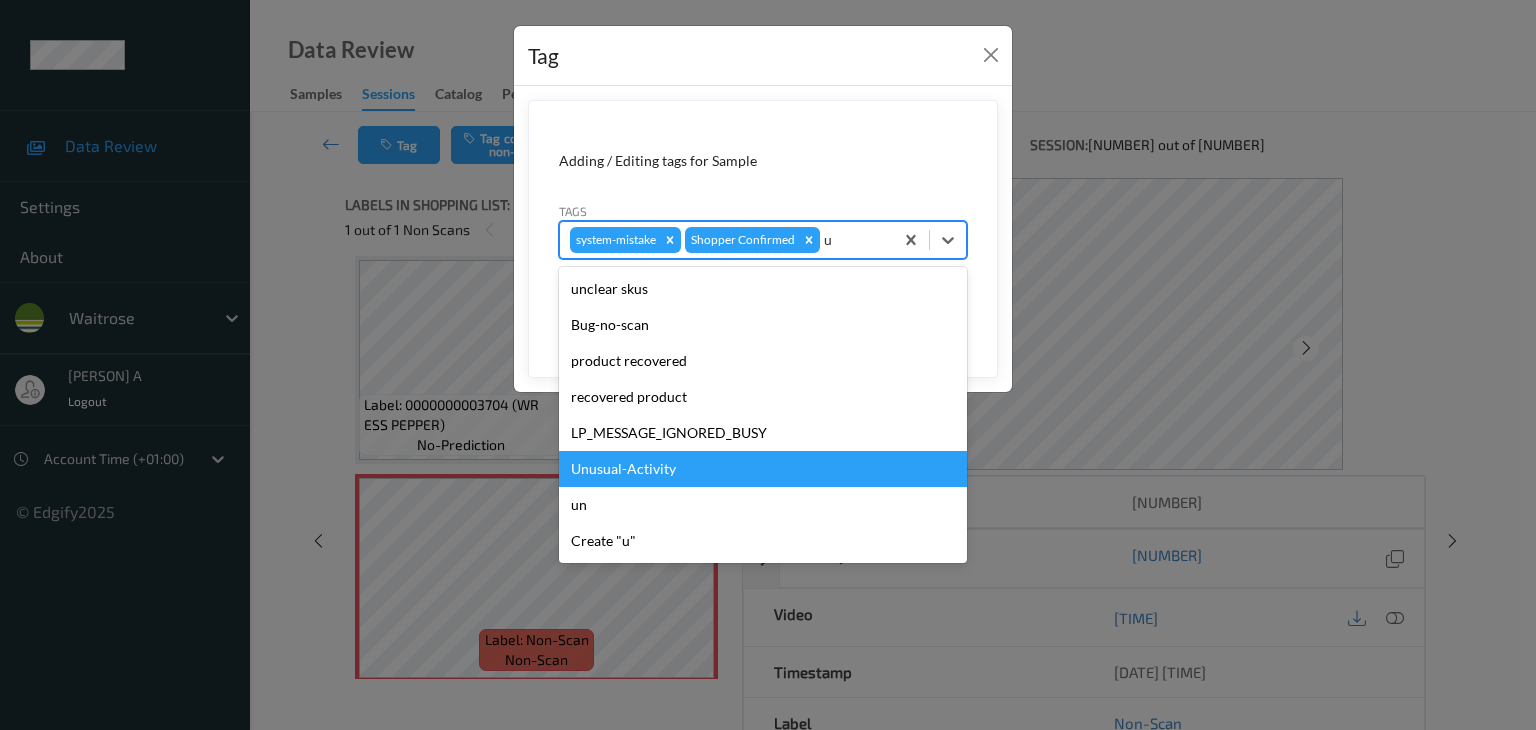 click on "Unusual-Activity" at bounding box center (763, 469) 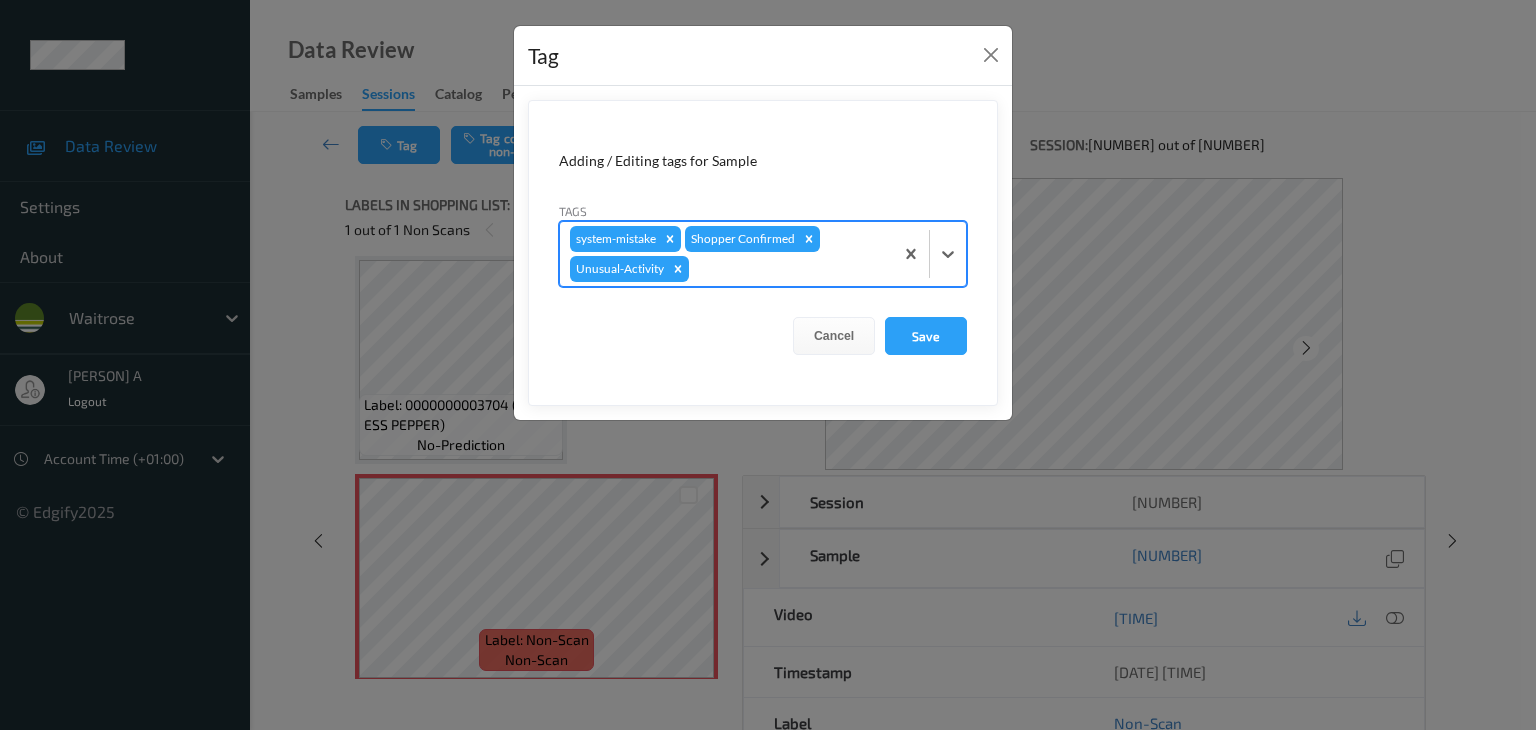 type on "p" 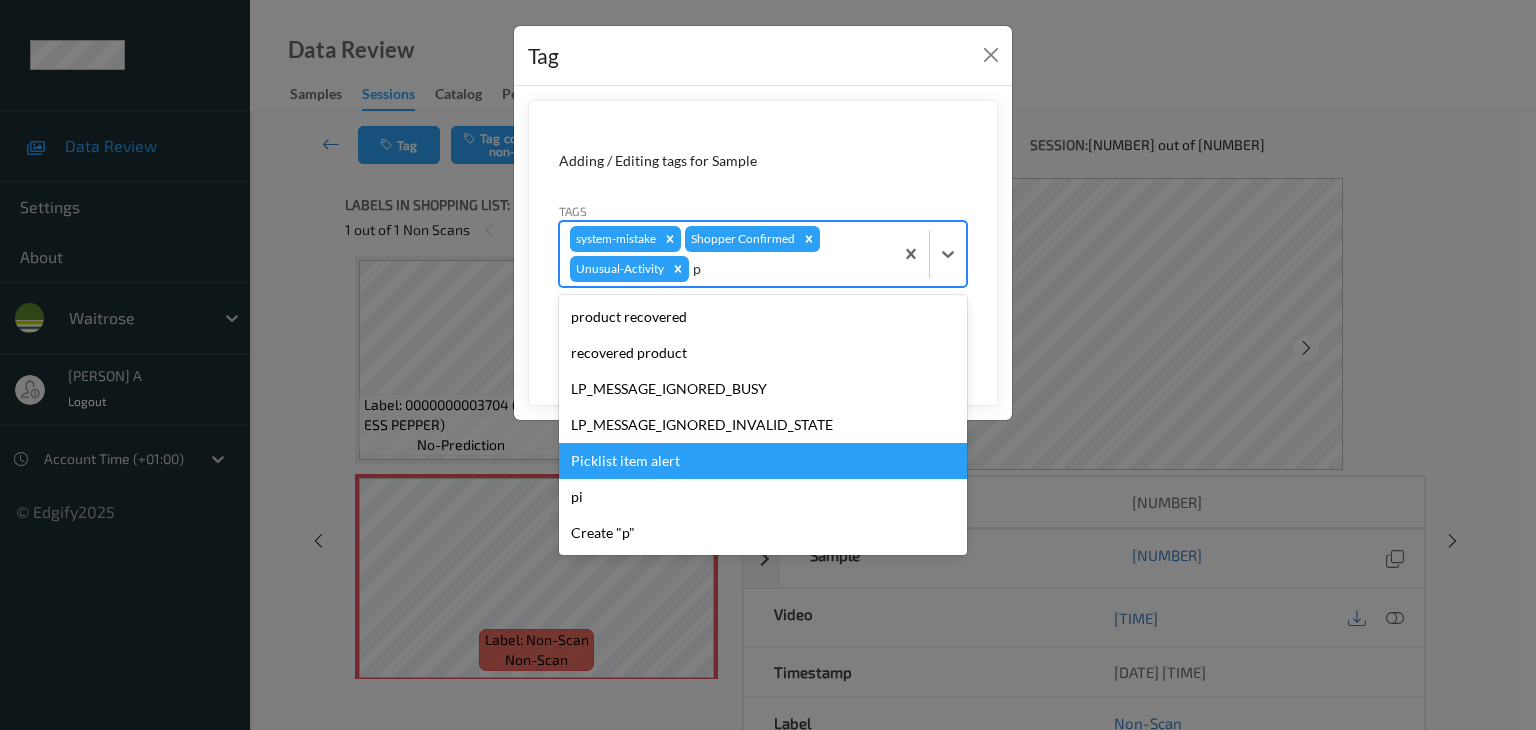 click on "Picklist item alert" at bounding box center (763, 461) 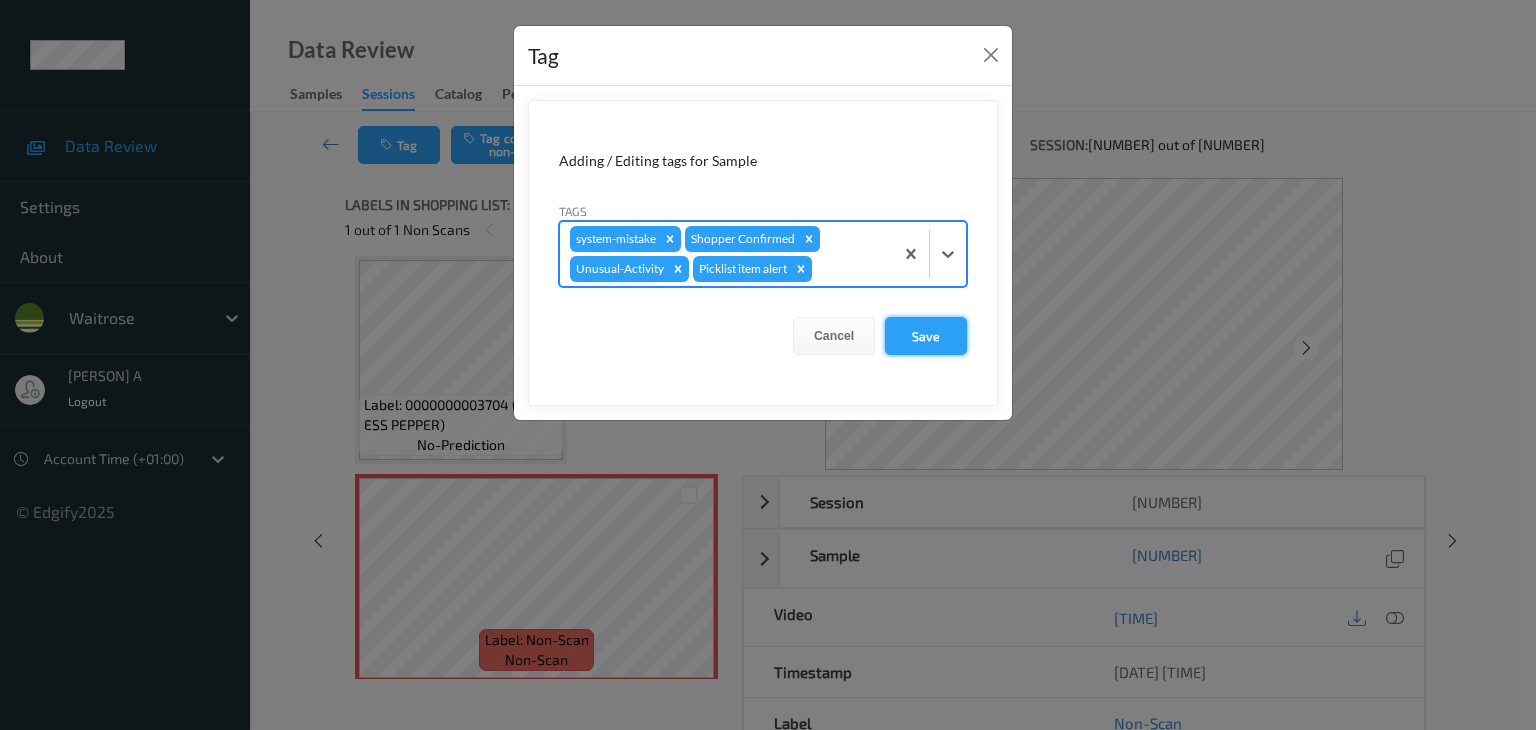 click on "Save" at bounding box center [926, 336] 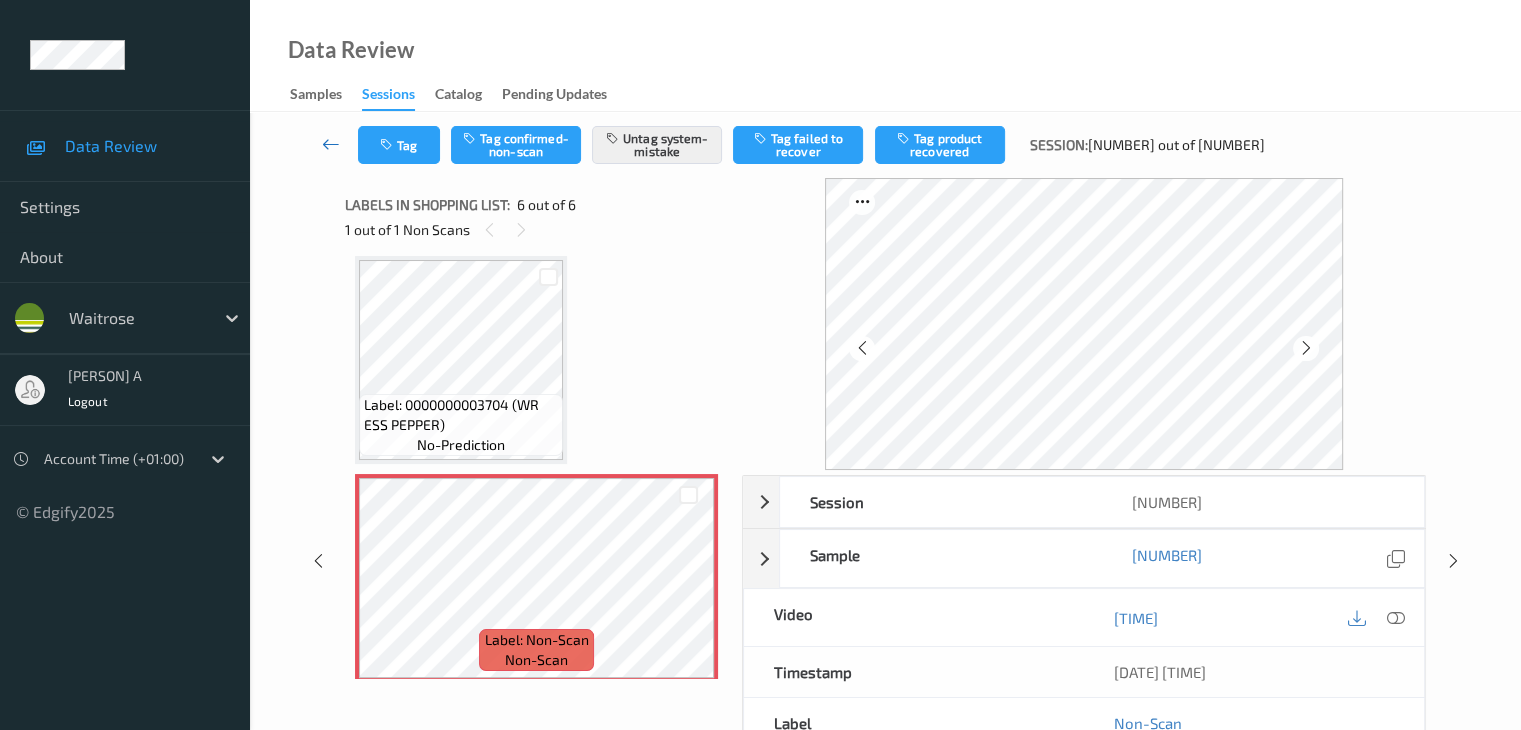 click at bounding box center [331, 144] 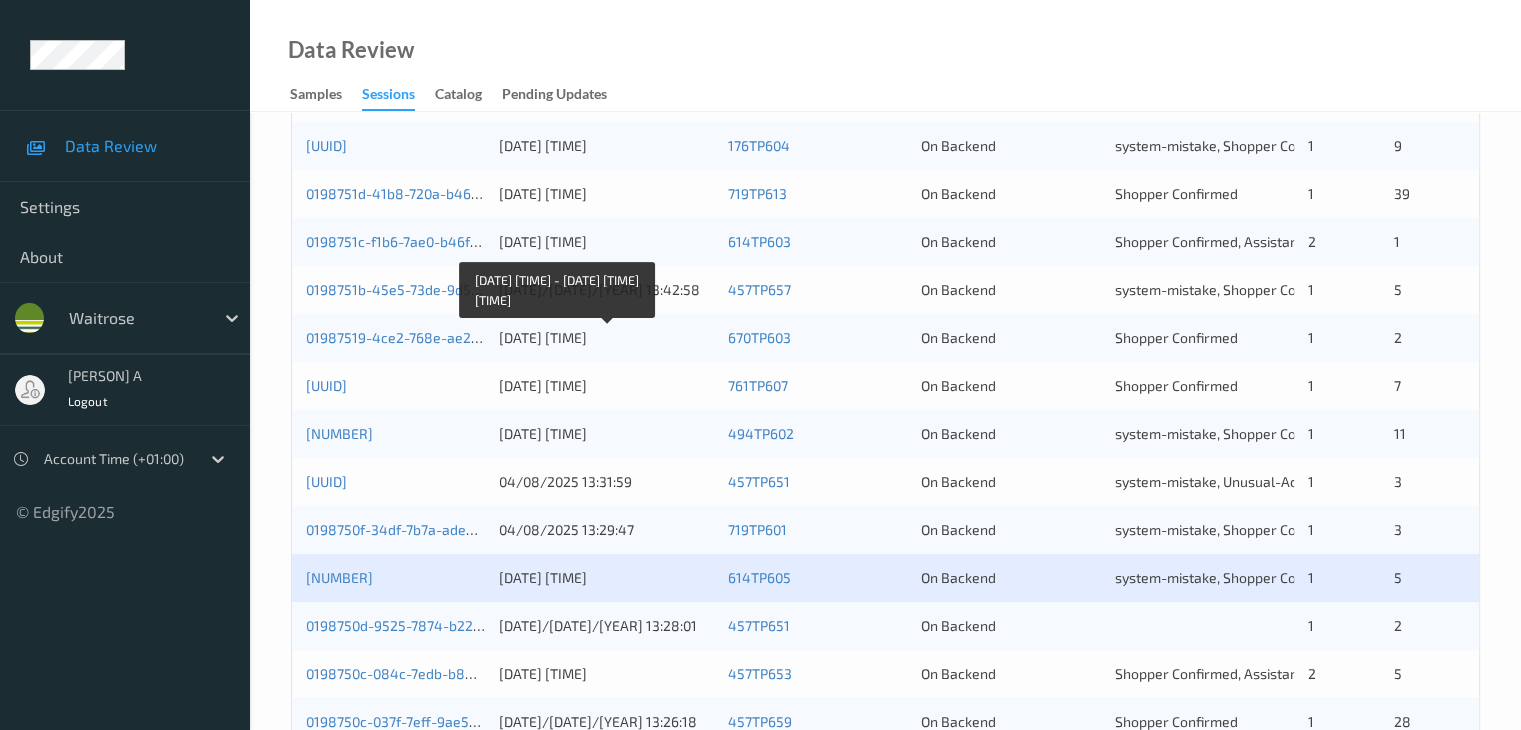 scroll, scrollTop: 800, scrollLeft: 0, axis: vertical 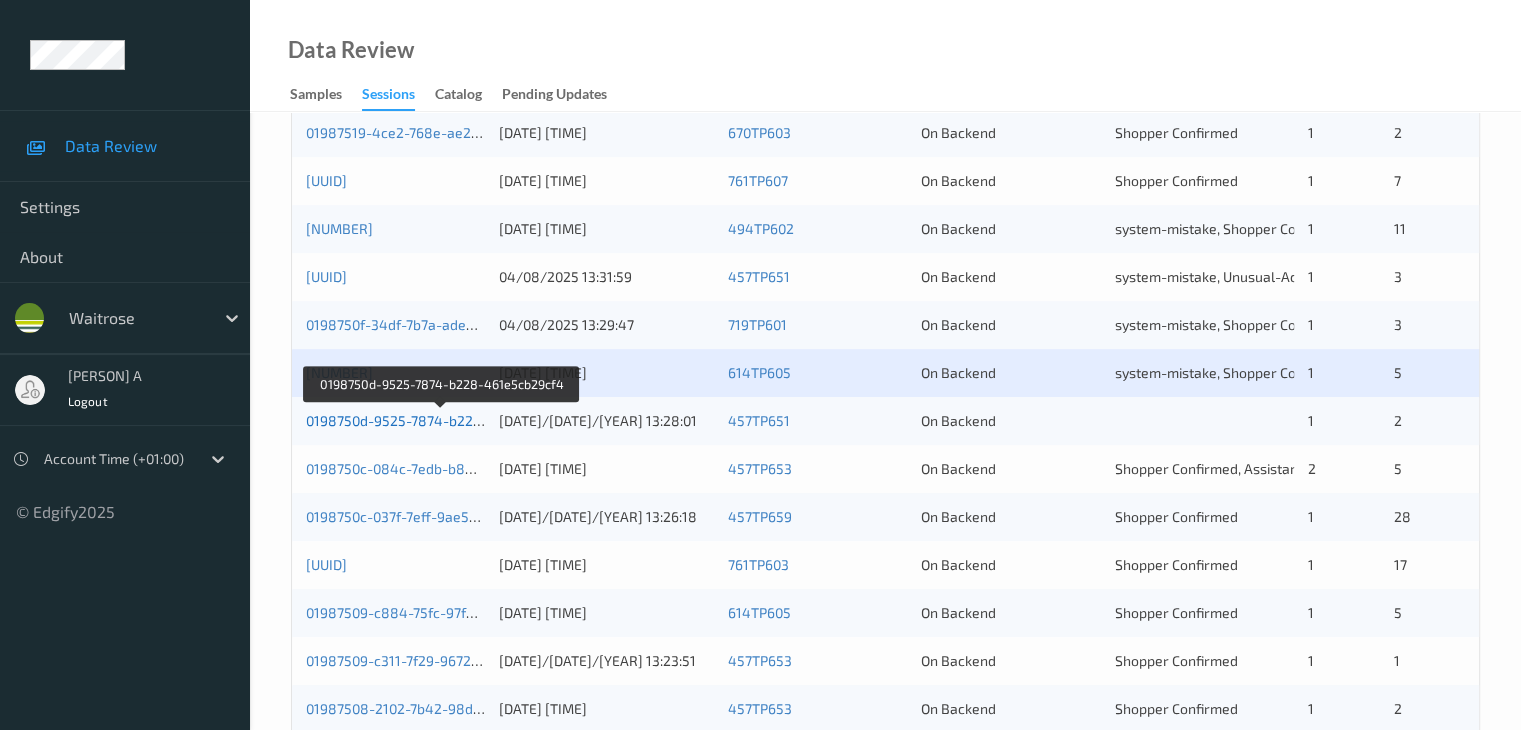 click on "0198750d-9525-7874-b228-461e5cb29cf4" at bounding box center (442, 420) 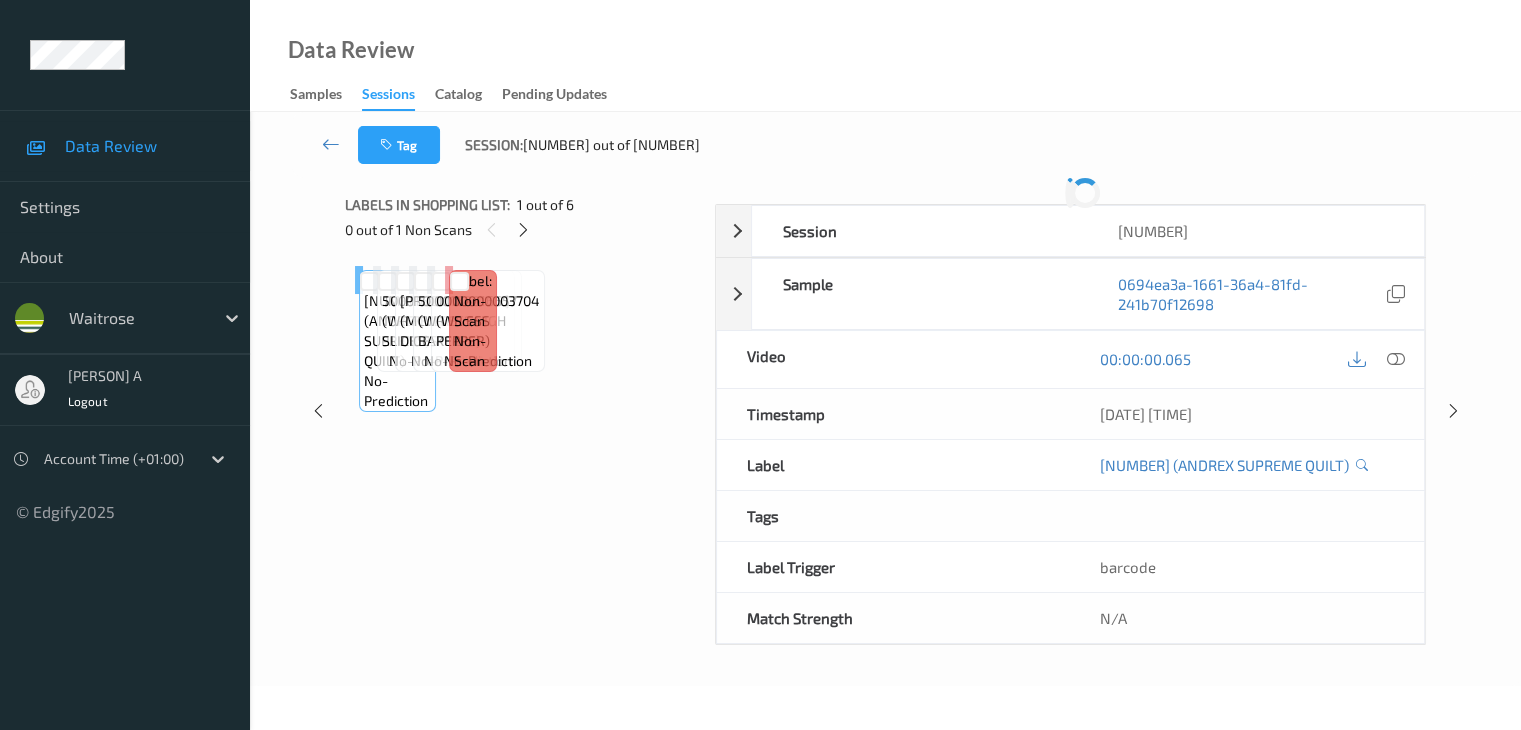 scroll, scrollTop: 0, scrollLeft: 0, axis: both 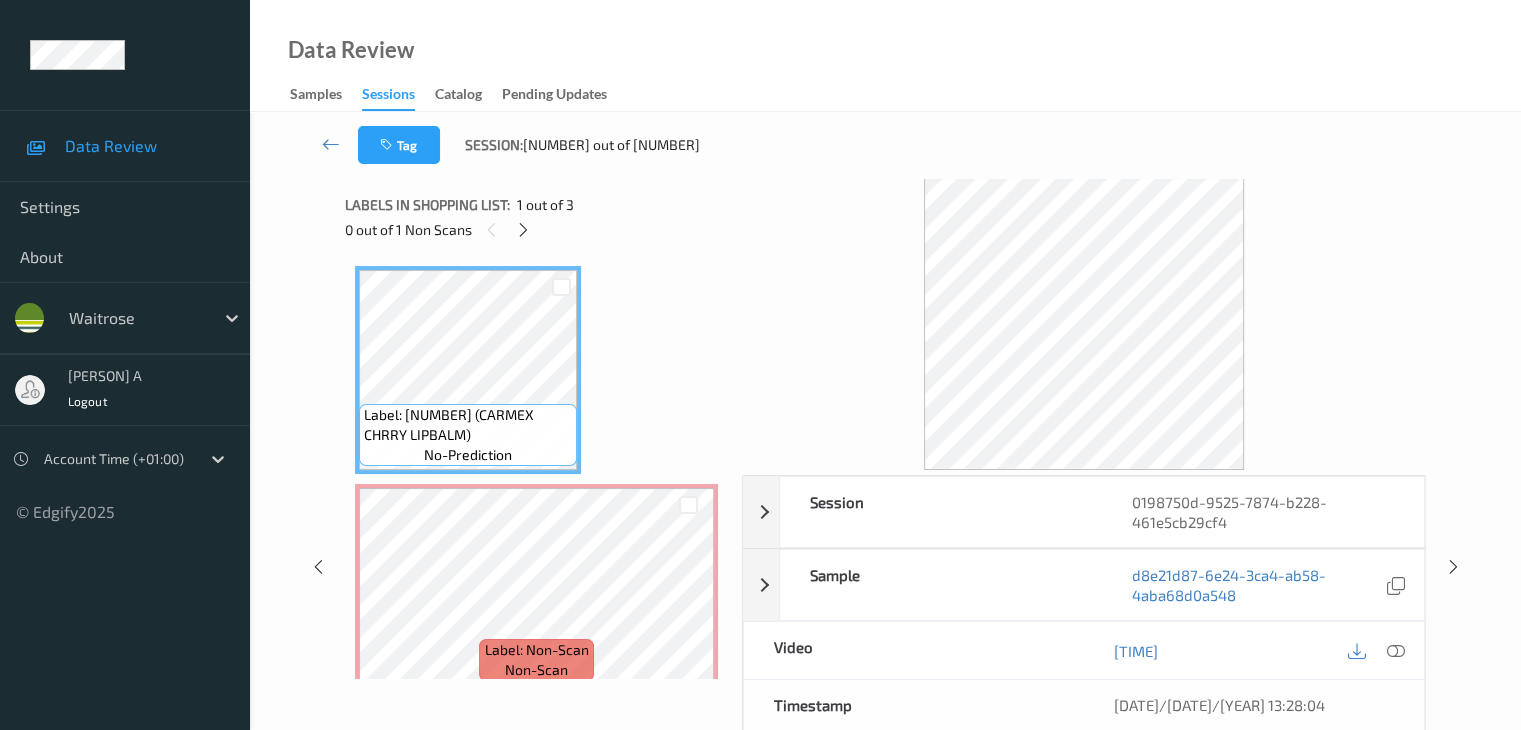 click at bounding box center (523, 230) 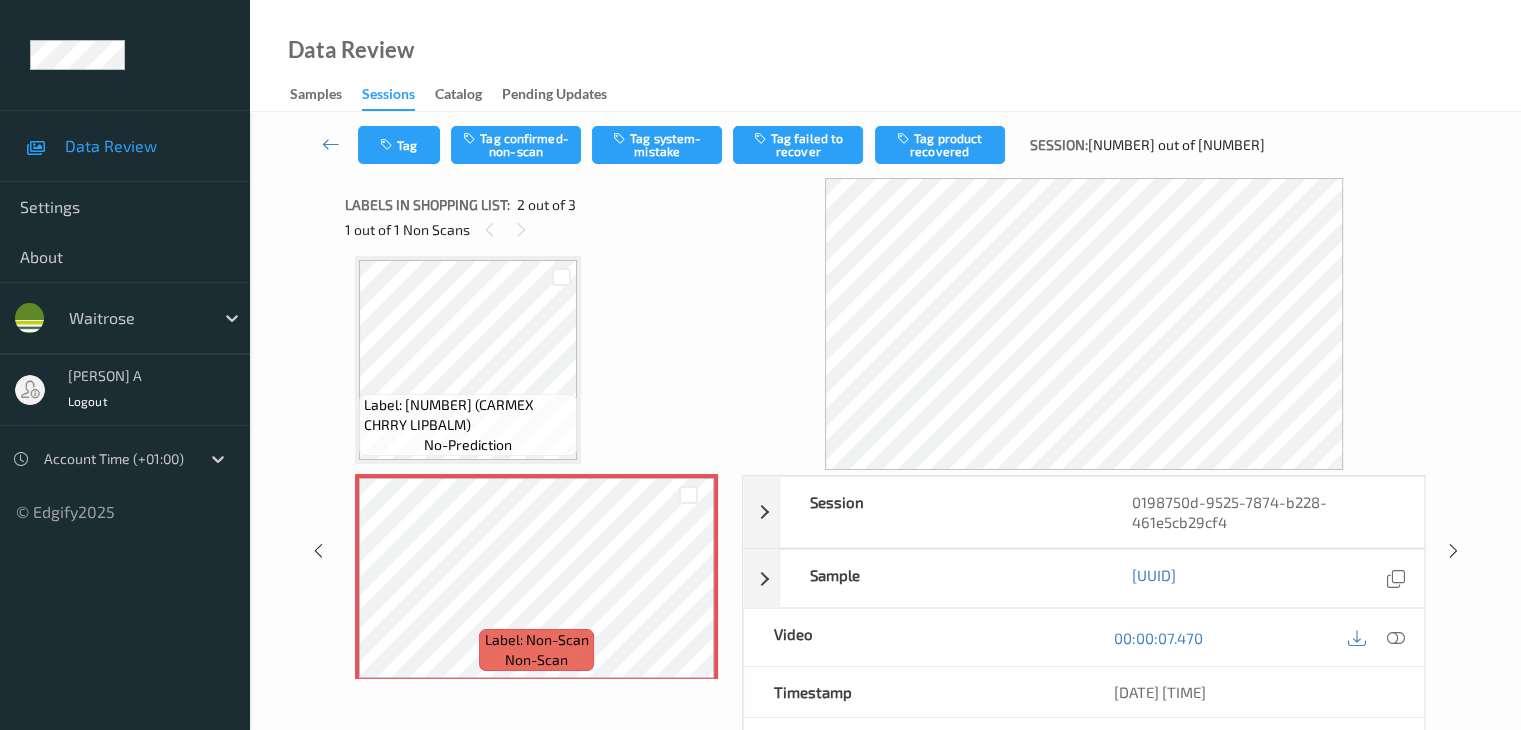 scroll, scrollTop: 110, scrollLeft: 0, axis: vertical 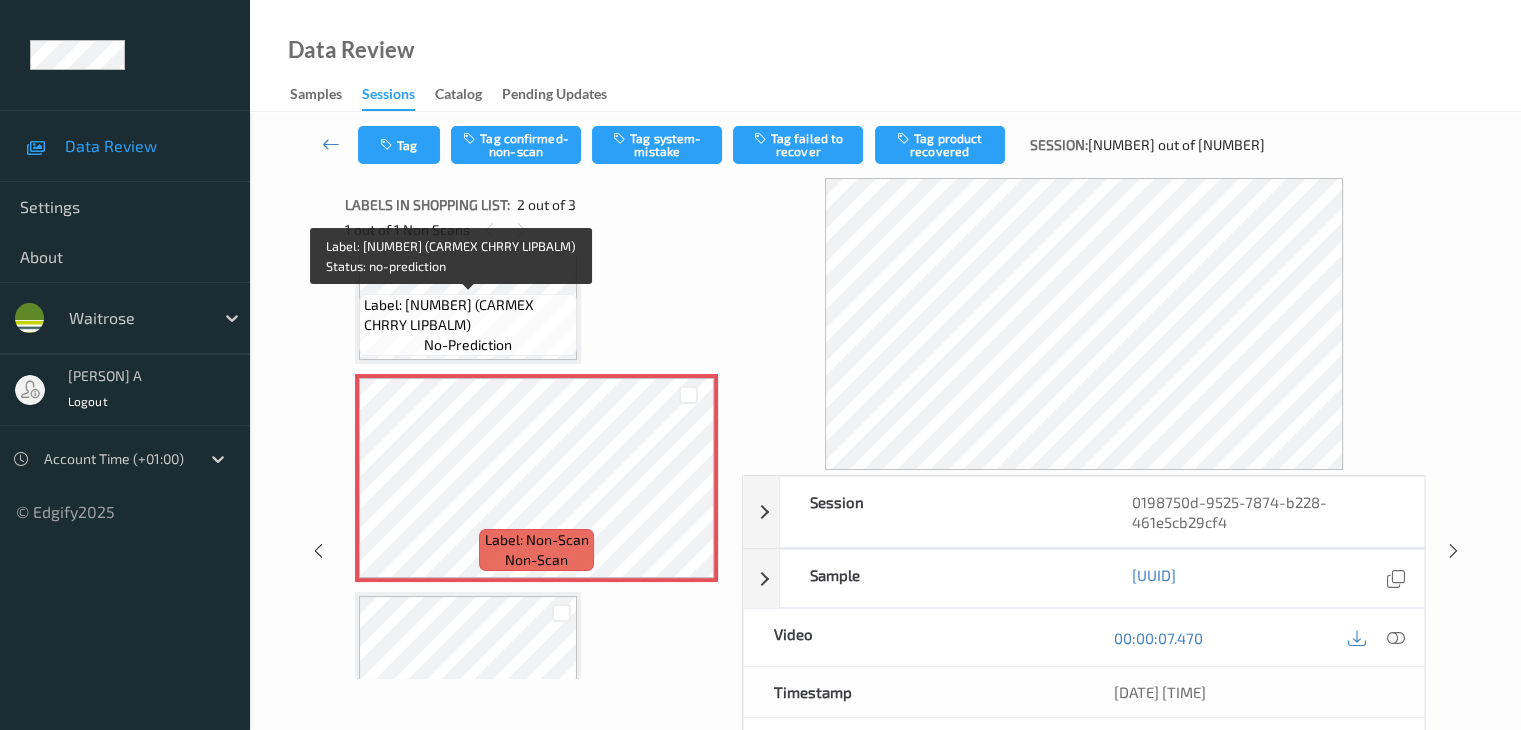 click on "Label: [NUMBER] (CARMEX CHRRY LIPBALM)" at bounding box center (468, 315) 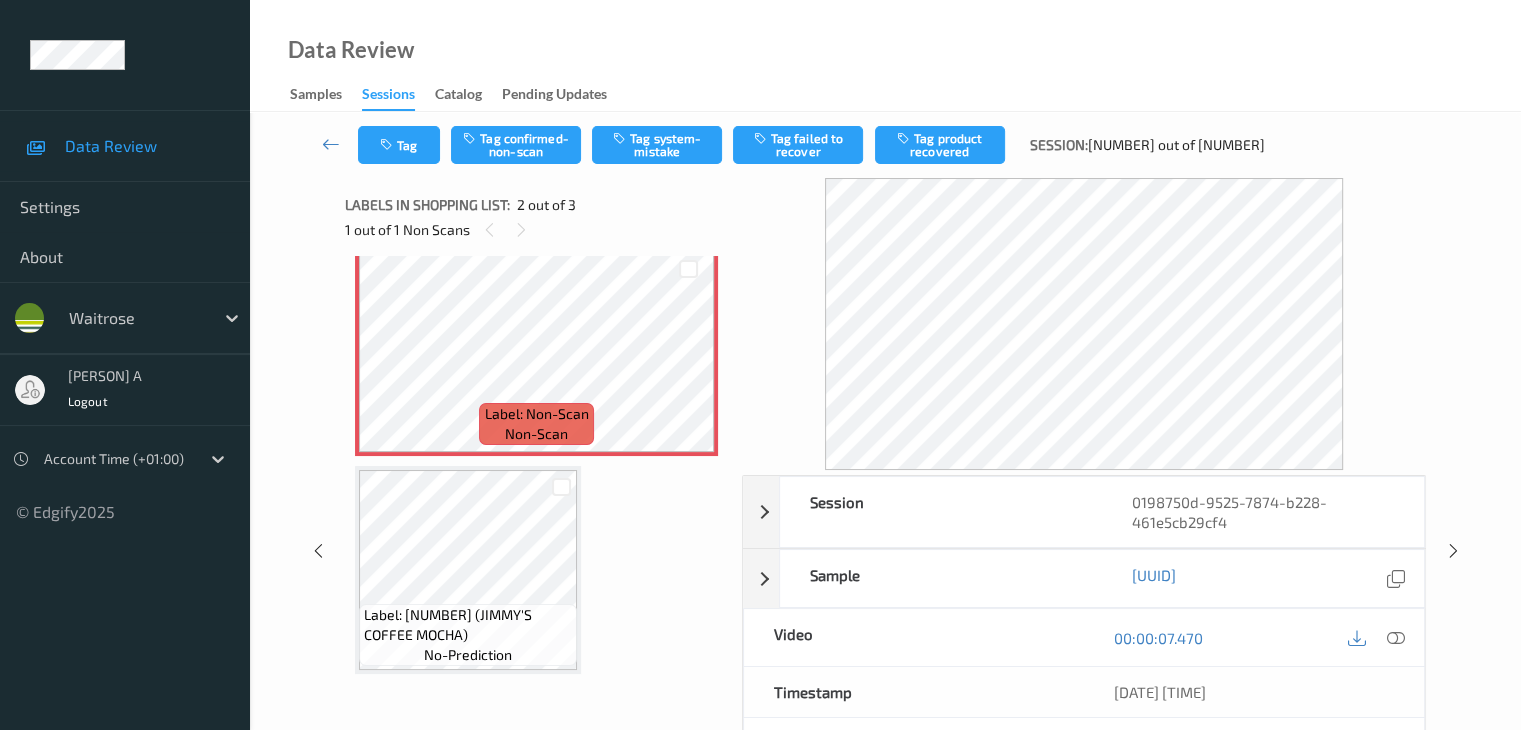 scroll, scrollTop: 241, scrollLeft: 0, axis: vertical 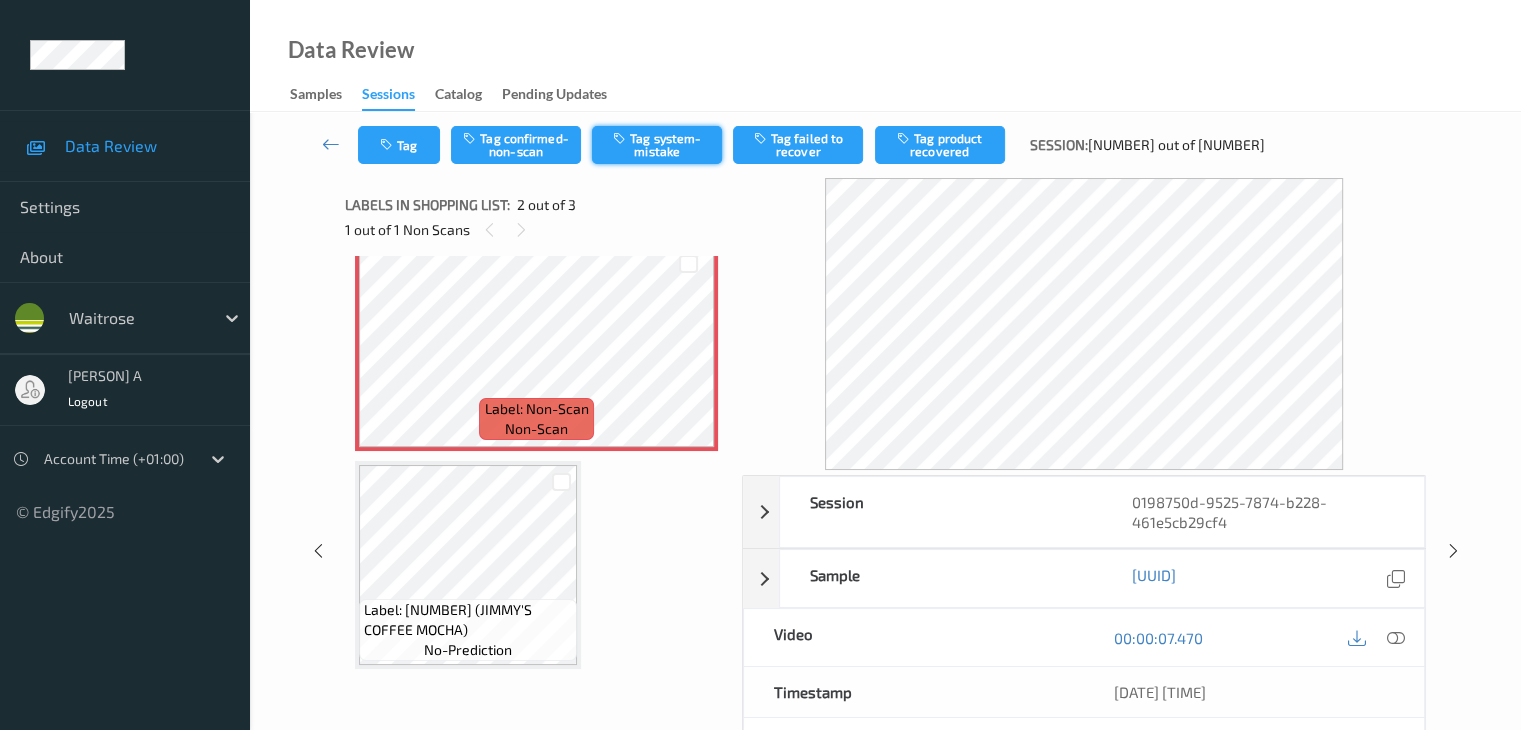 click on "Tag   system-mistake" at bounding box center [657, 145] 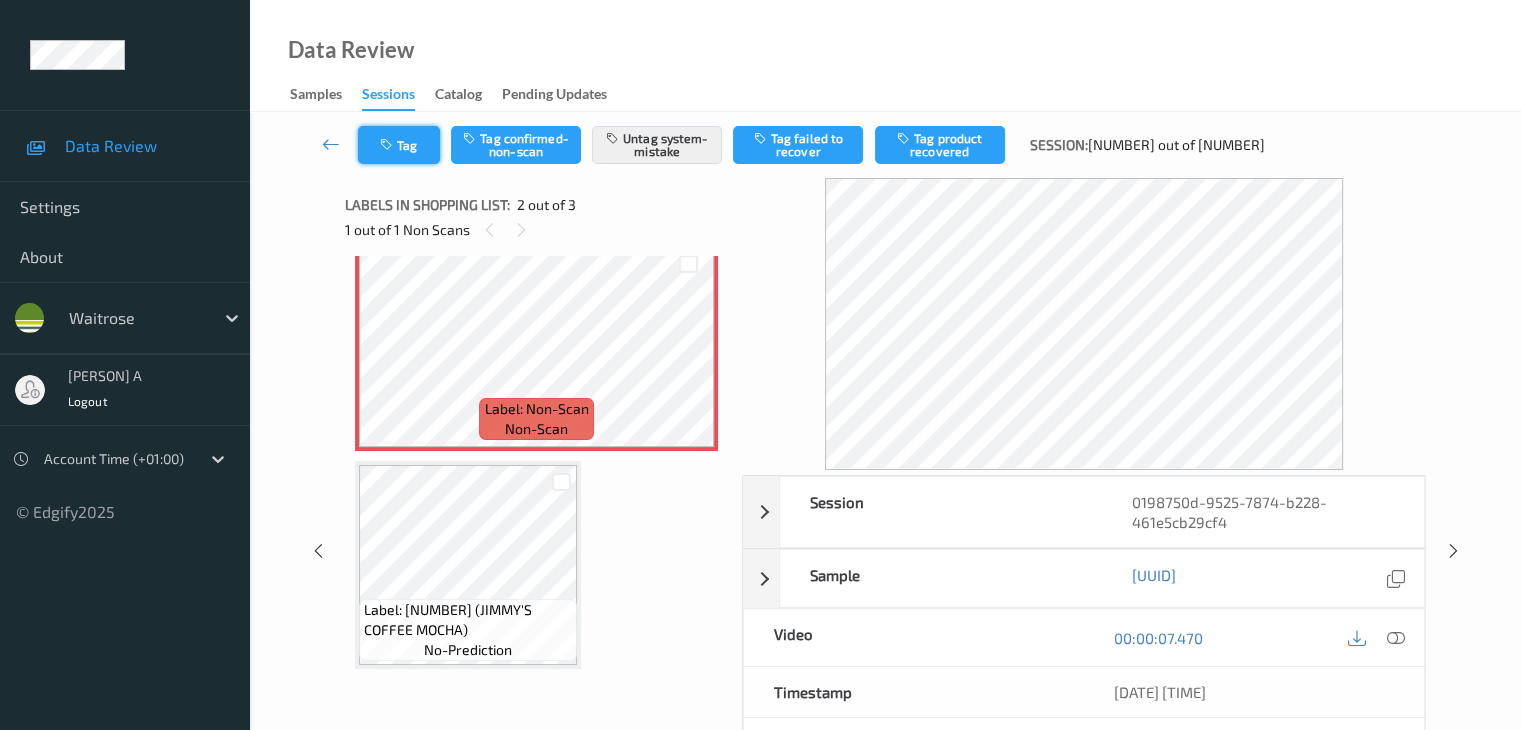 click on "Tag" at bounding box center (399, 145) 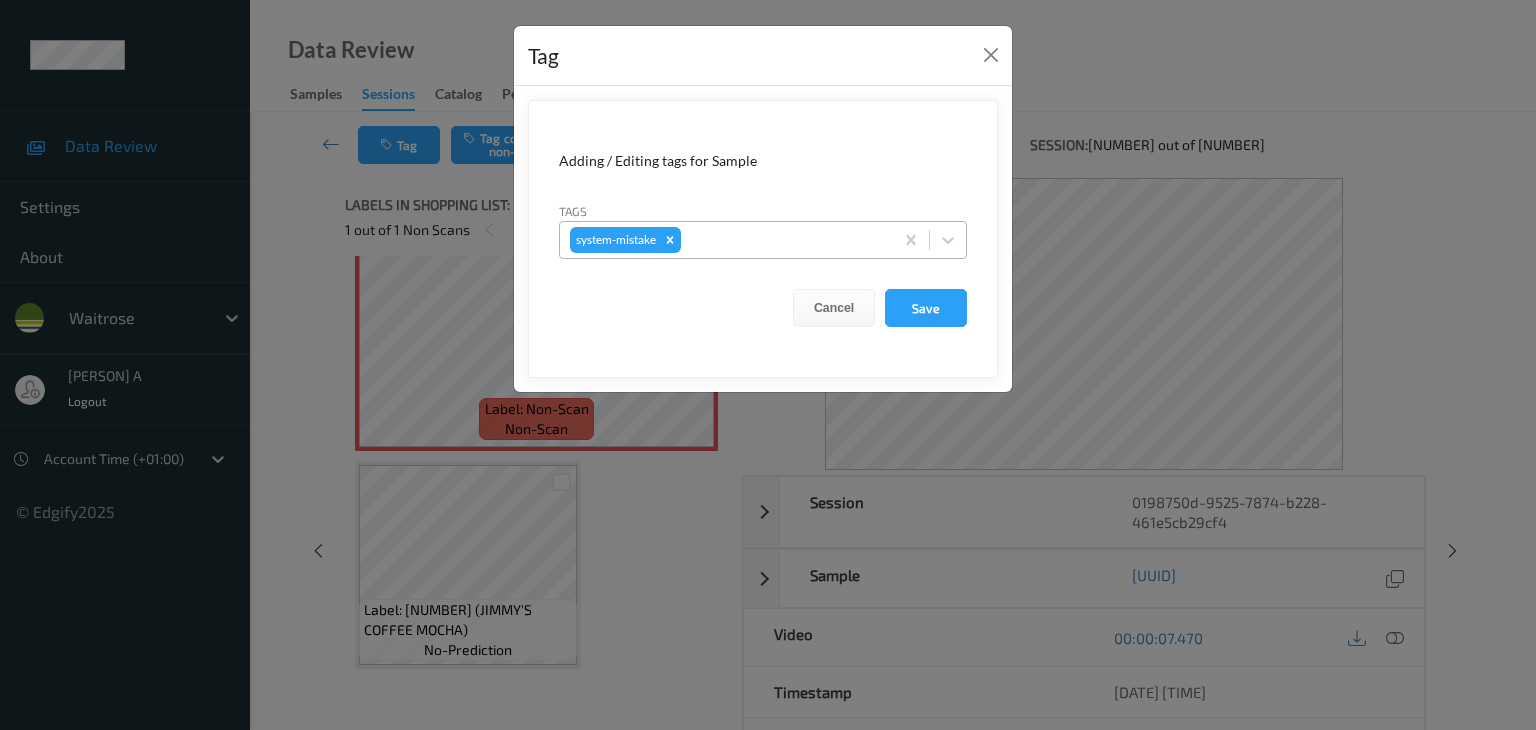 click at bounding box center [784, 240] 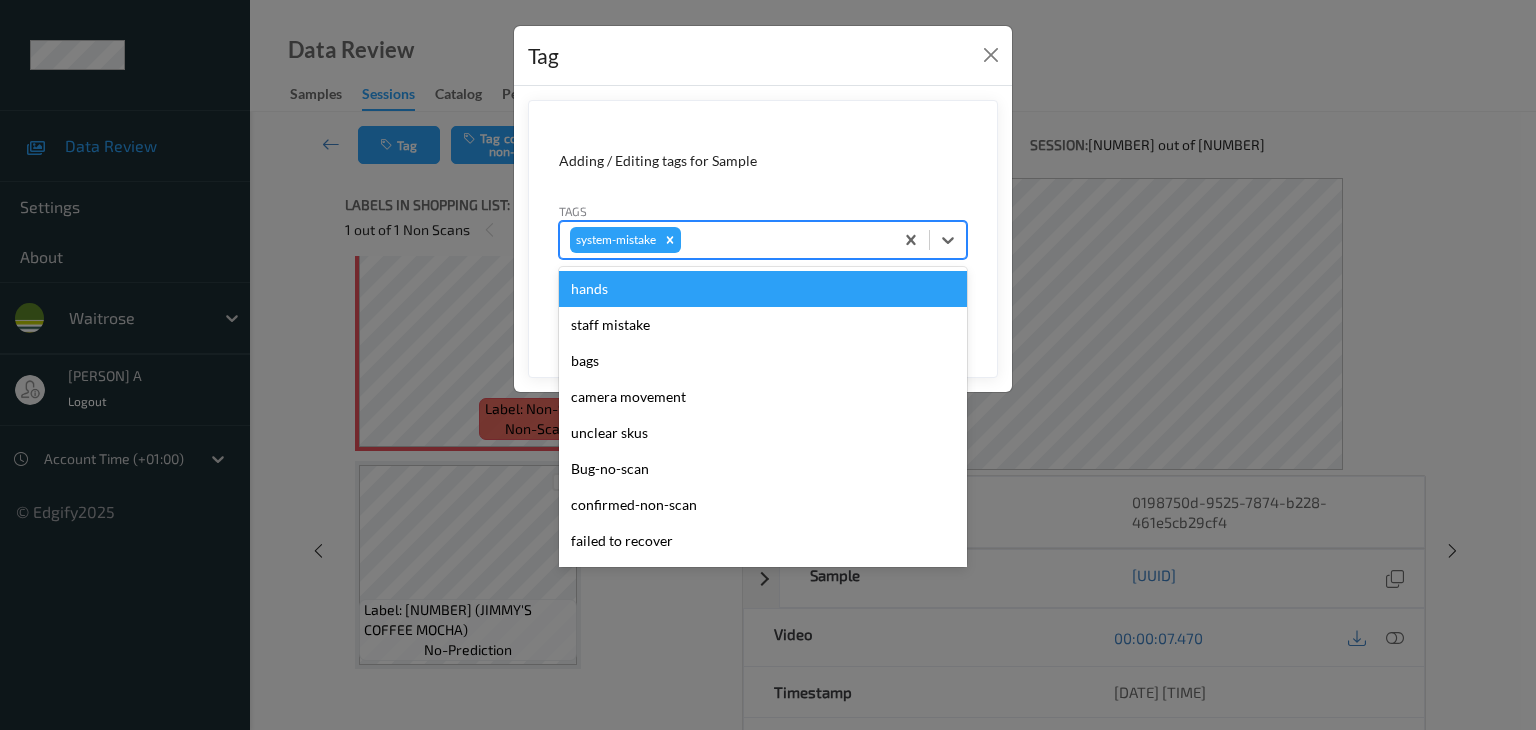 type on "u" 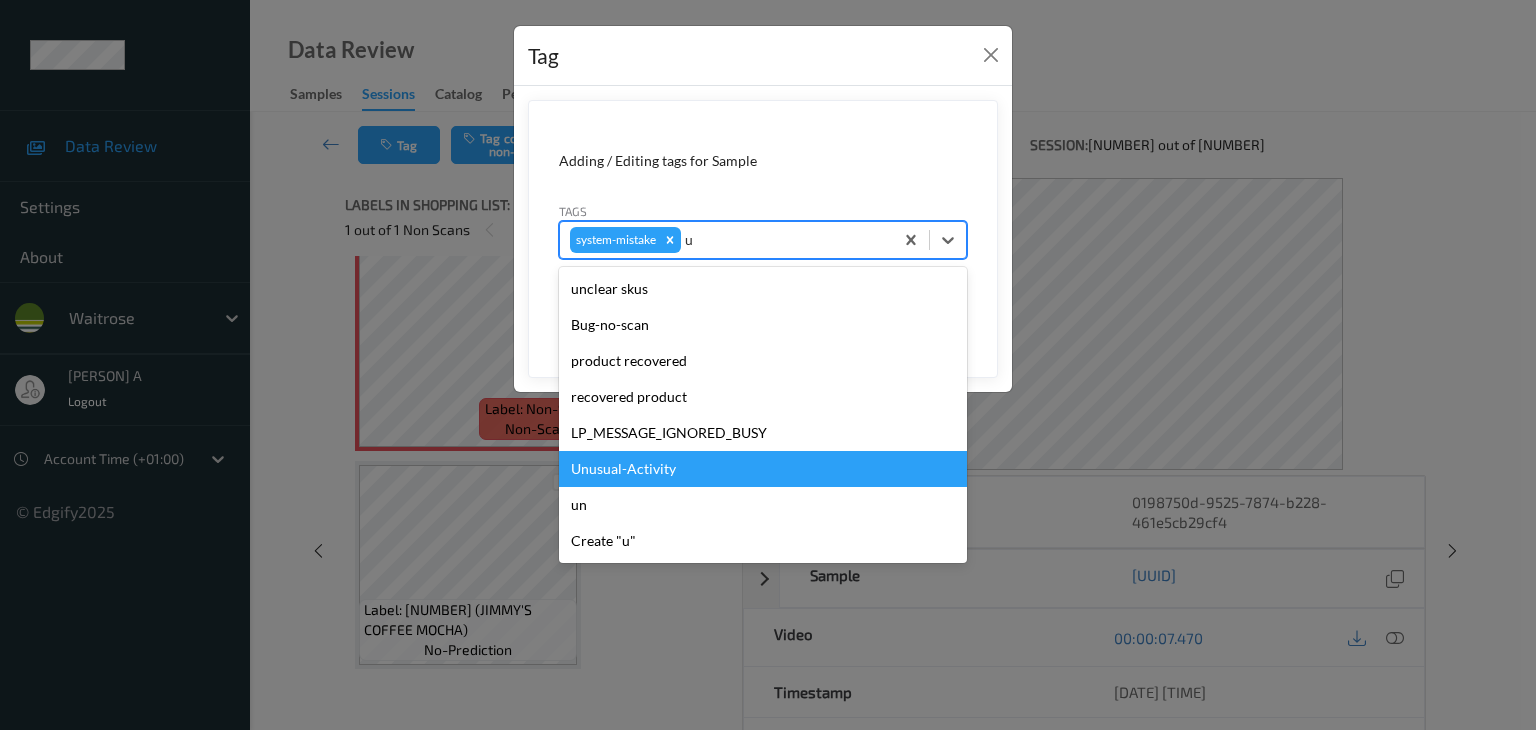 click on "Unusual-Activity" at bounding box center [763, 469] 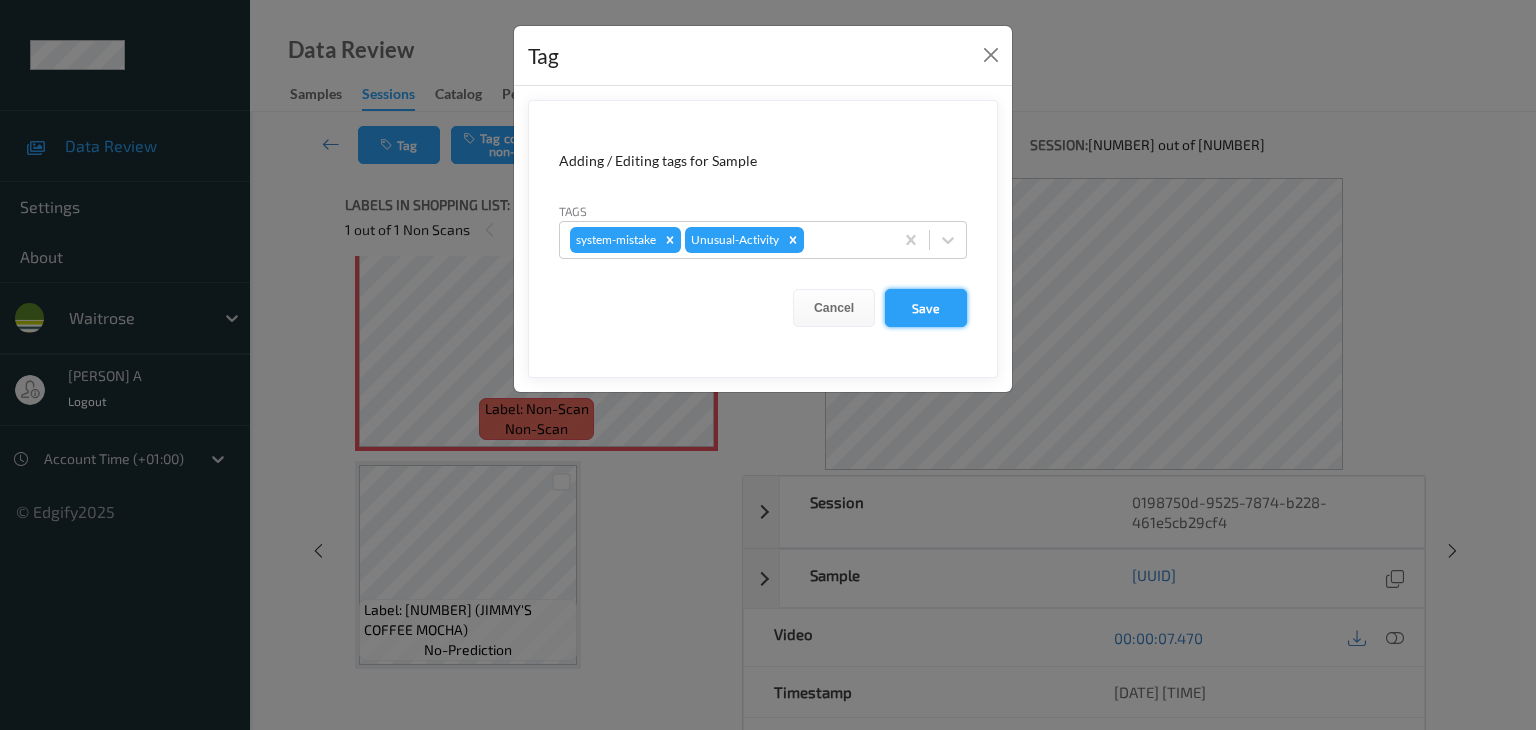 click on "Save" at bounding box center [926, 308] 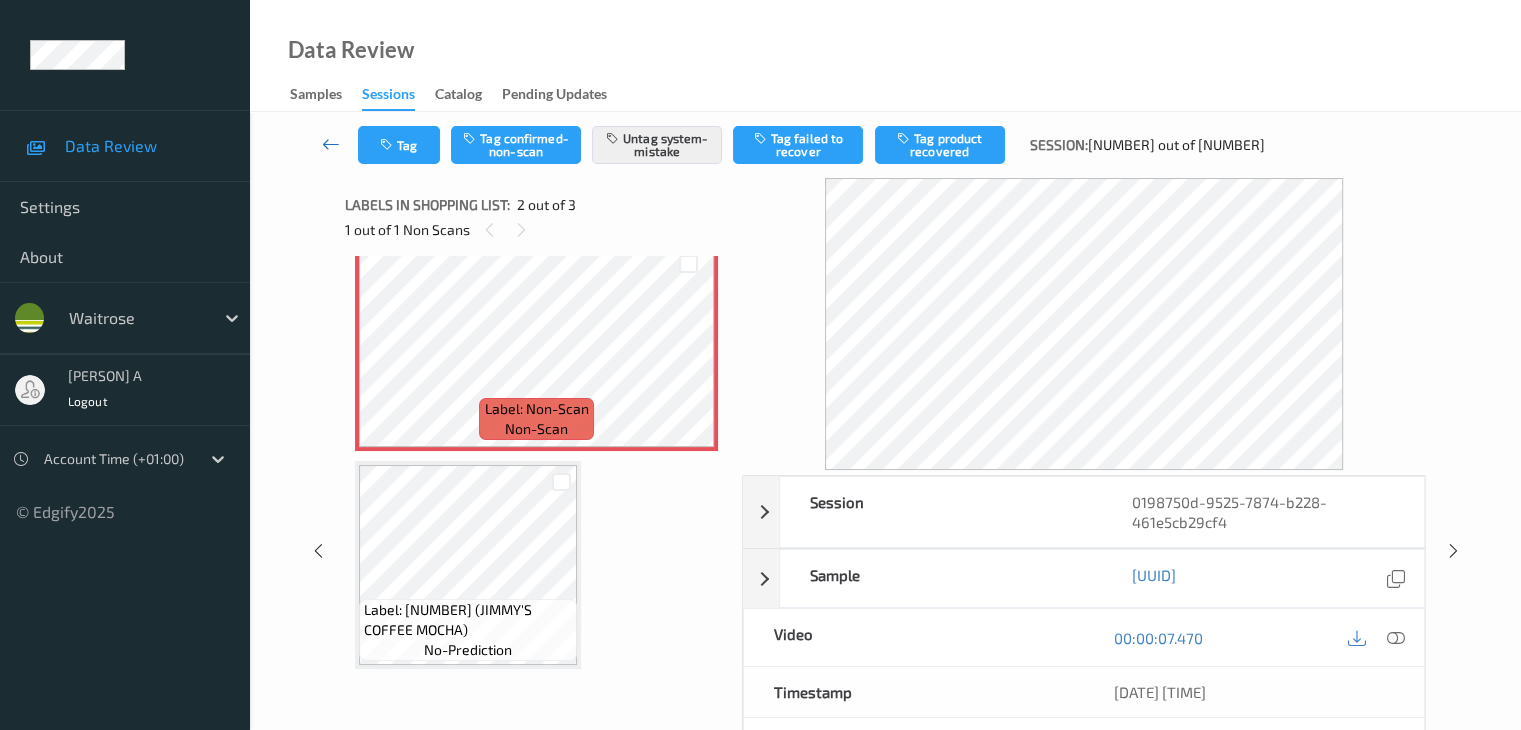 click at bounding box center (331, 144) 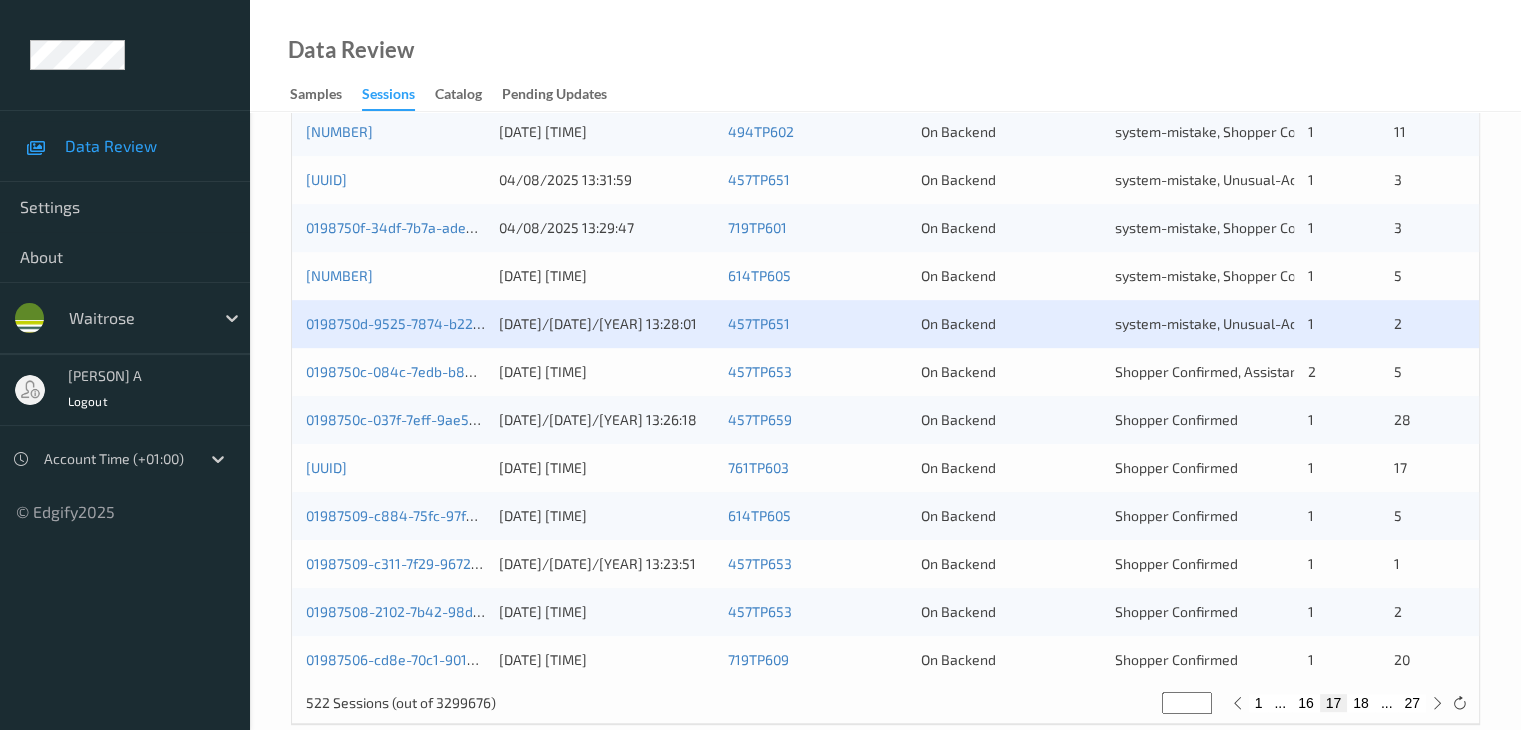 scroll, scrollTop: 900, scrollLeft: 0, axis: vertical 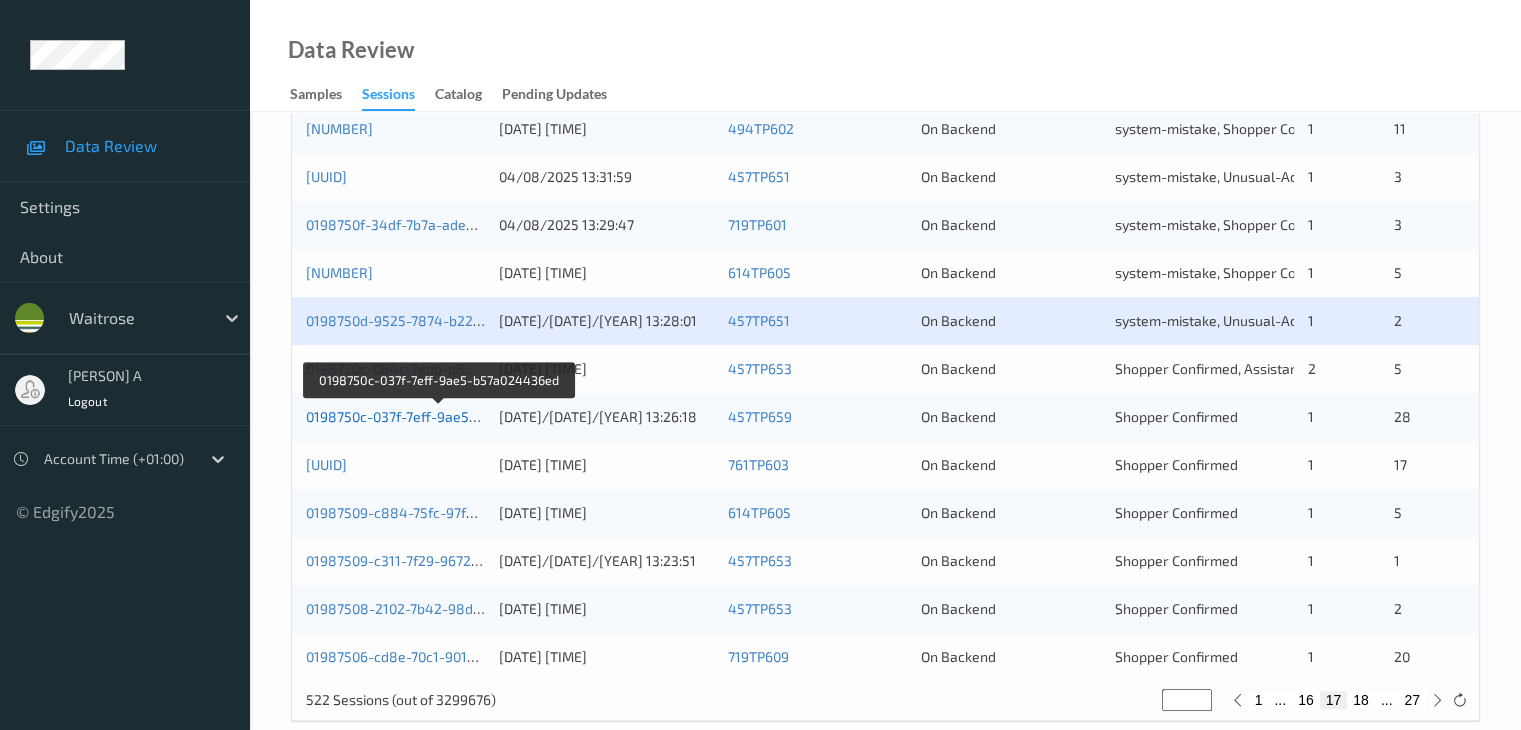 click on "0198750c-037f-7eff-9ae5-b57a024436ed" at bounding box center (439, 416) 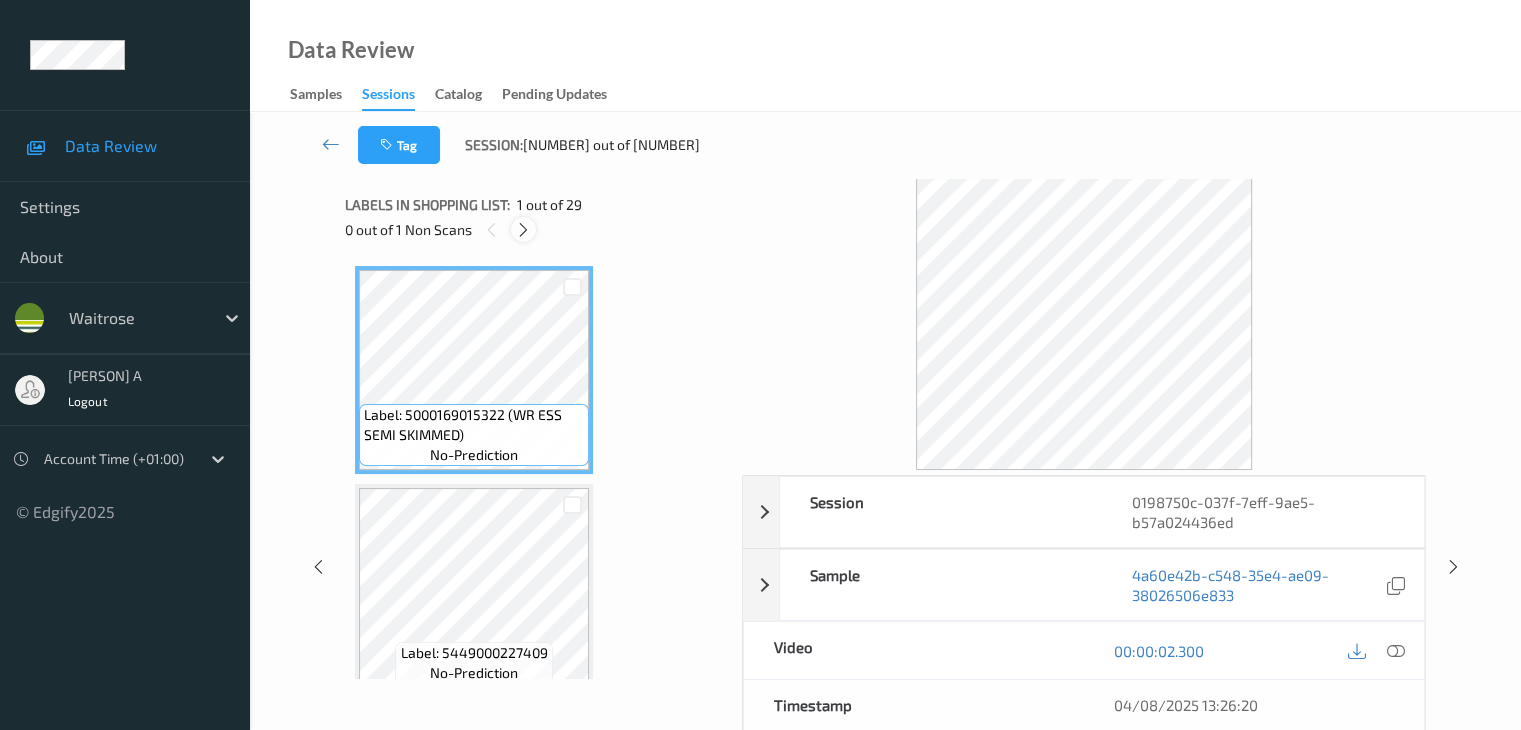 click at bounding box center (523, 230) 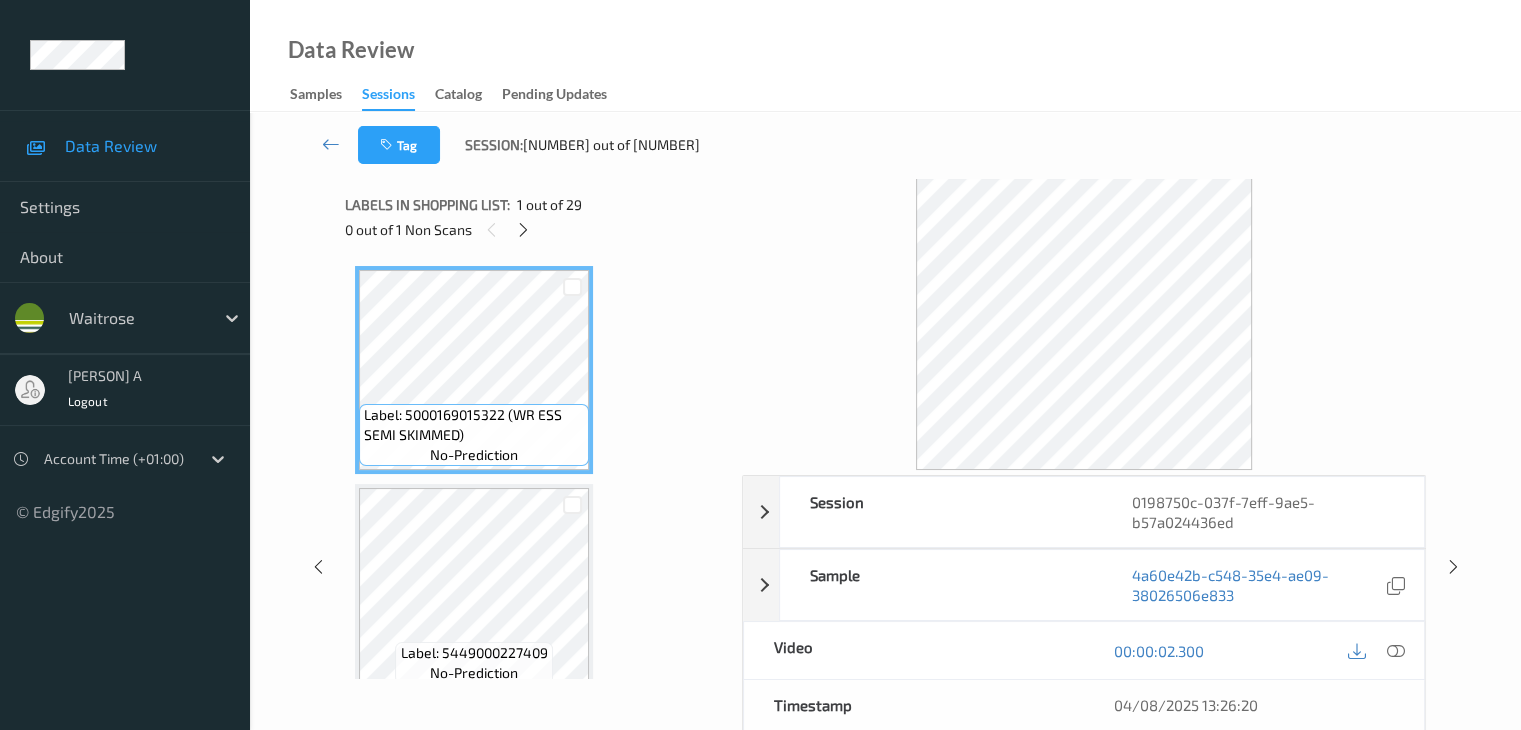 scroll, scrollTop: 5460, scrollLeft: 0, axis: vertical 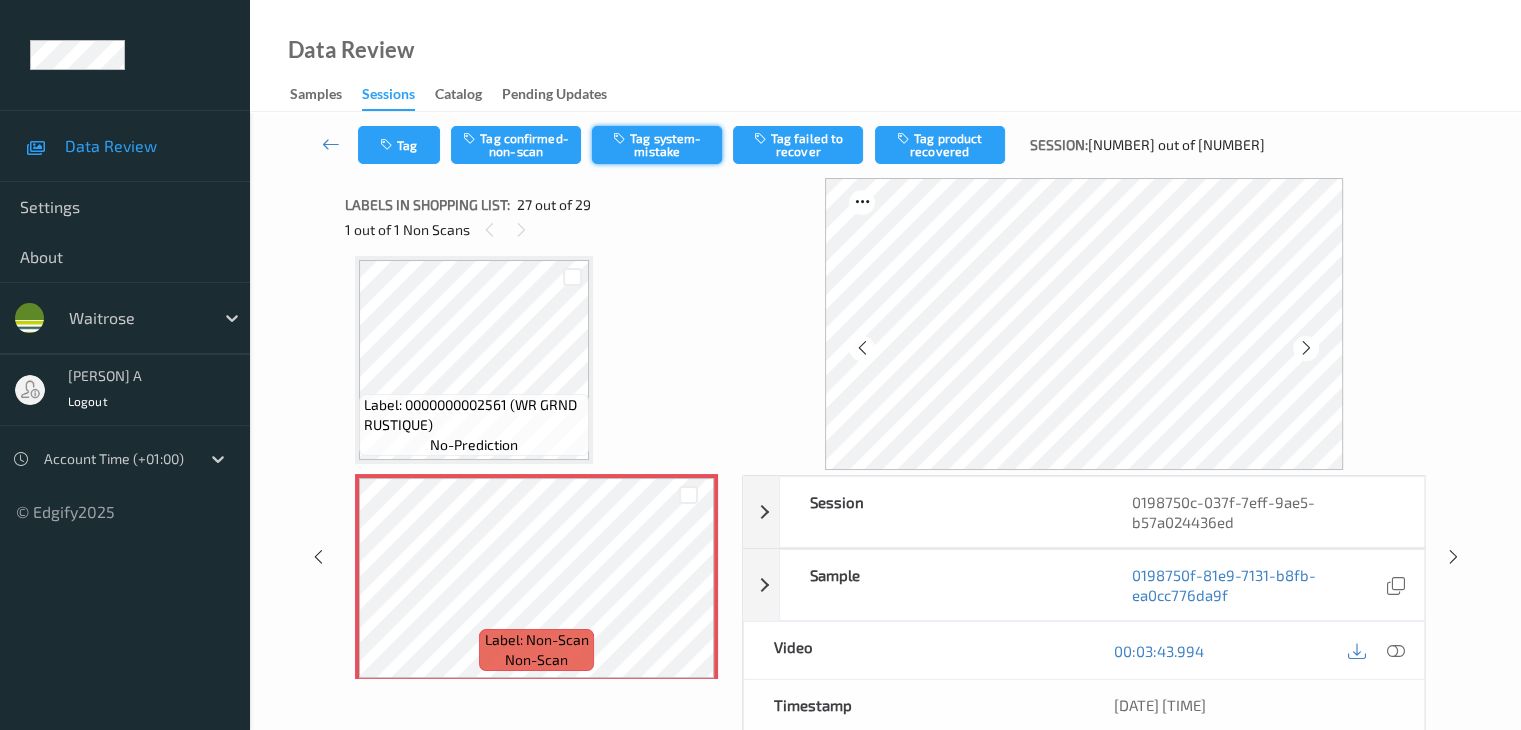 click on "Tag   system-mistake" at bounding box center [657, 145] 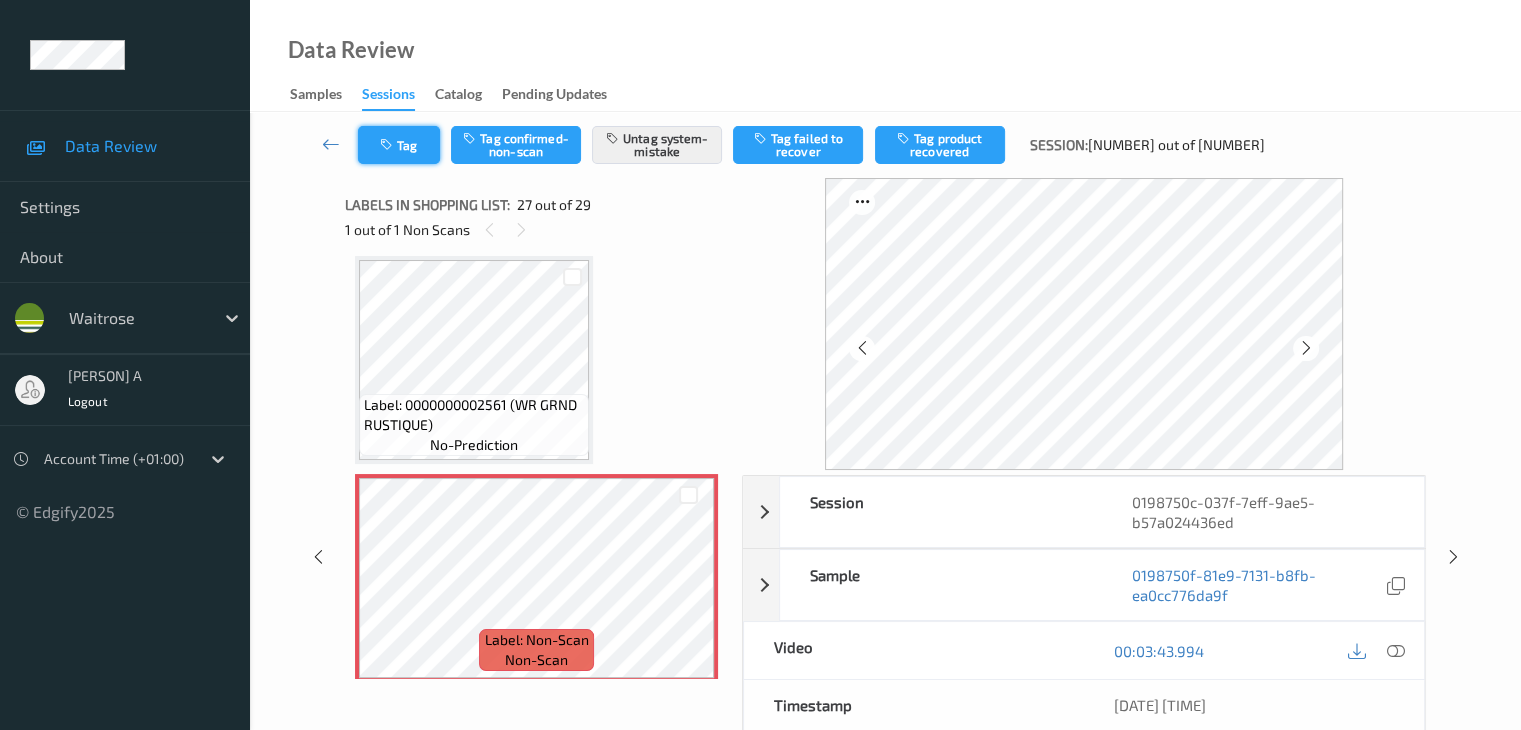 click on "Tag" at bounding box center (399, 145) 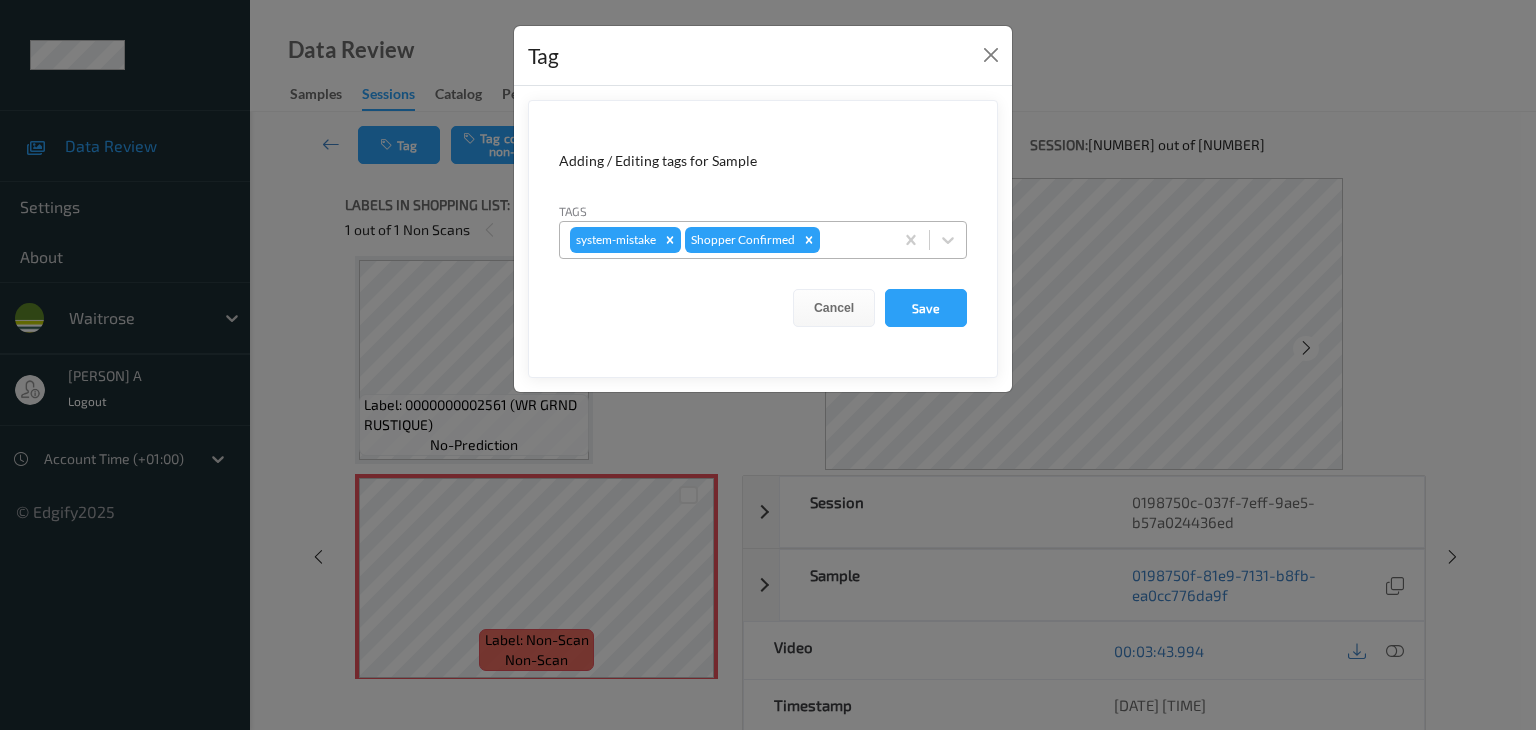 click at bounding box center (853, 240) 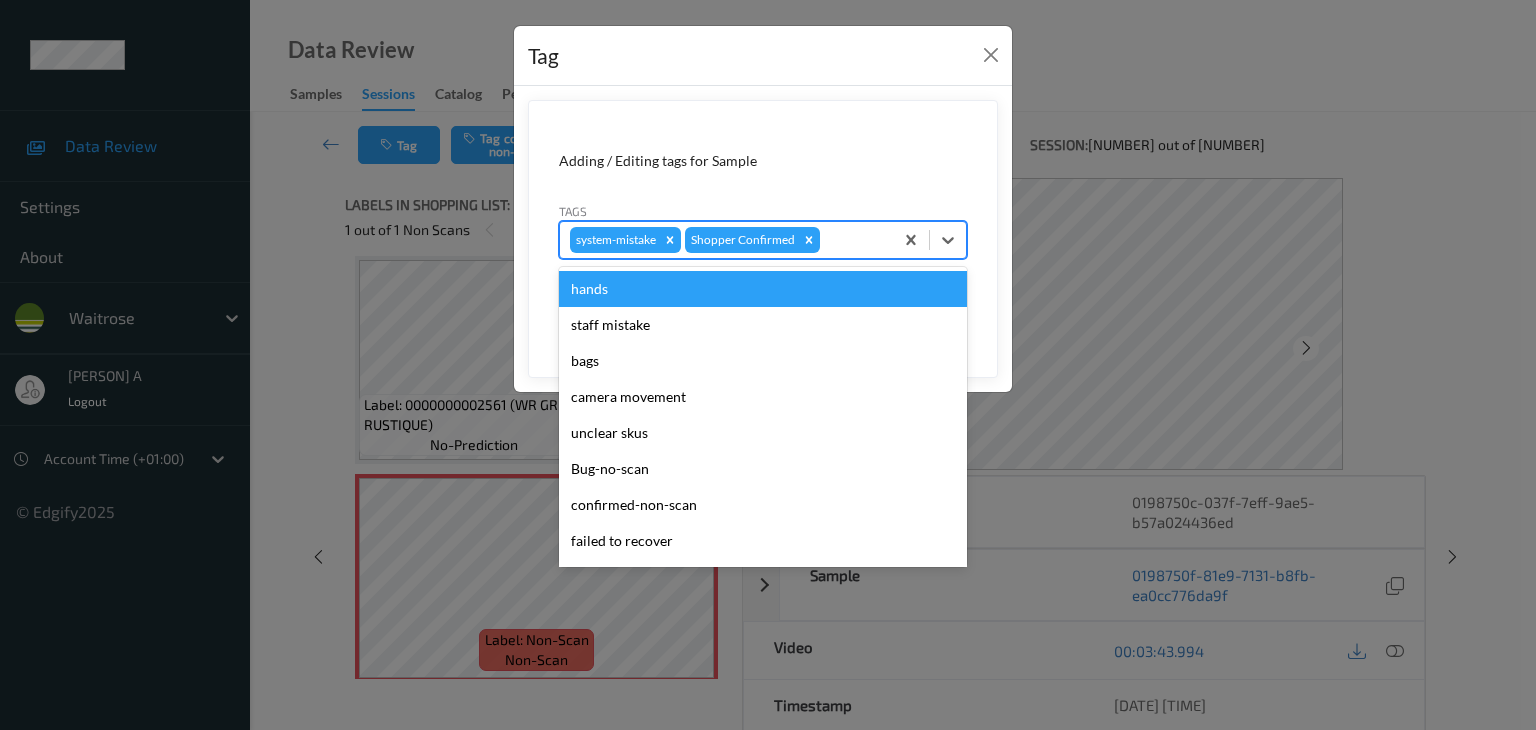 type on "u" 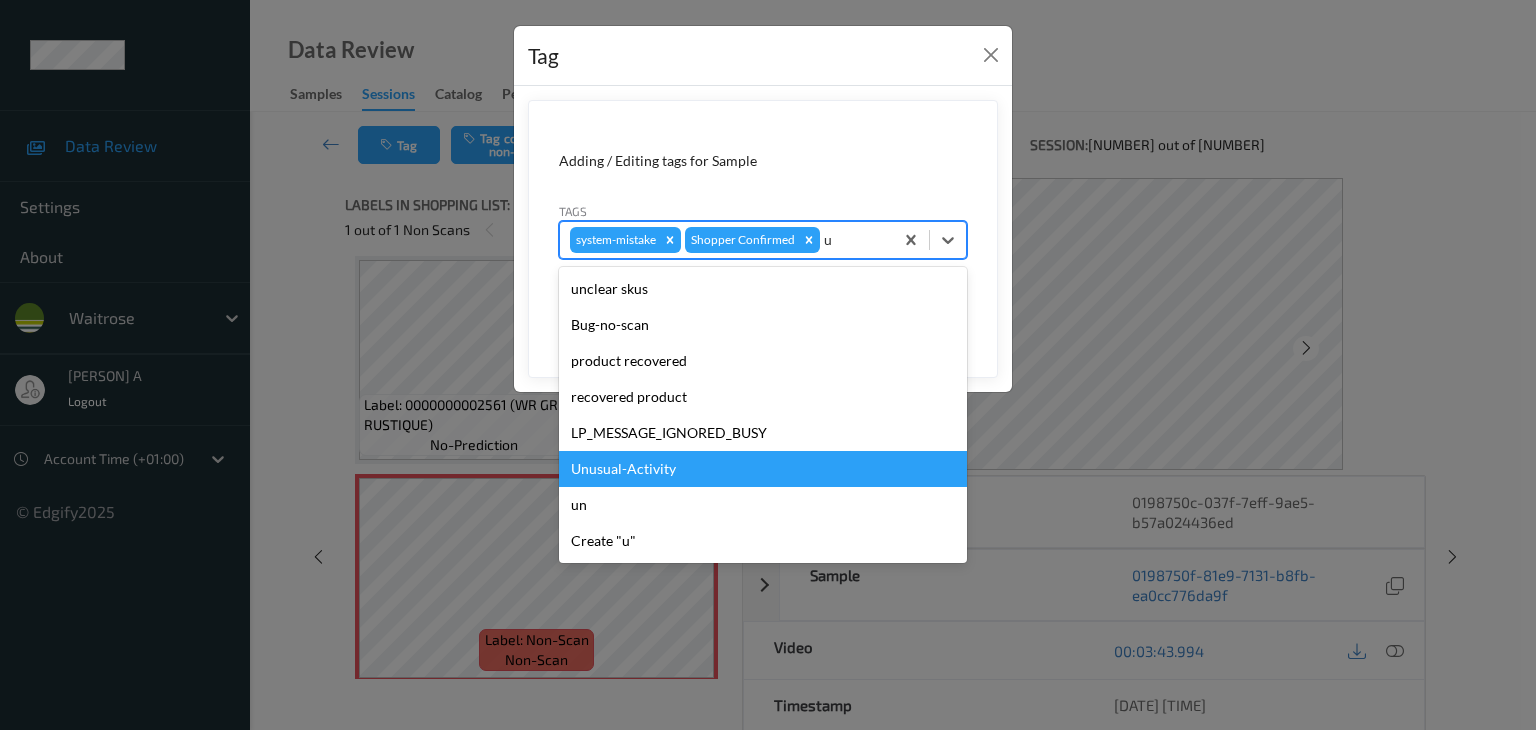 click on "Unusual-Activity" at bounding box center [763, 469] 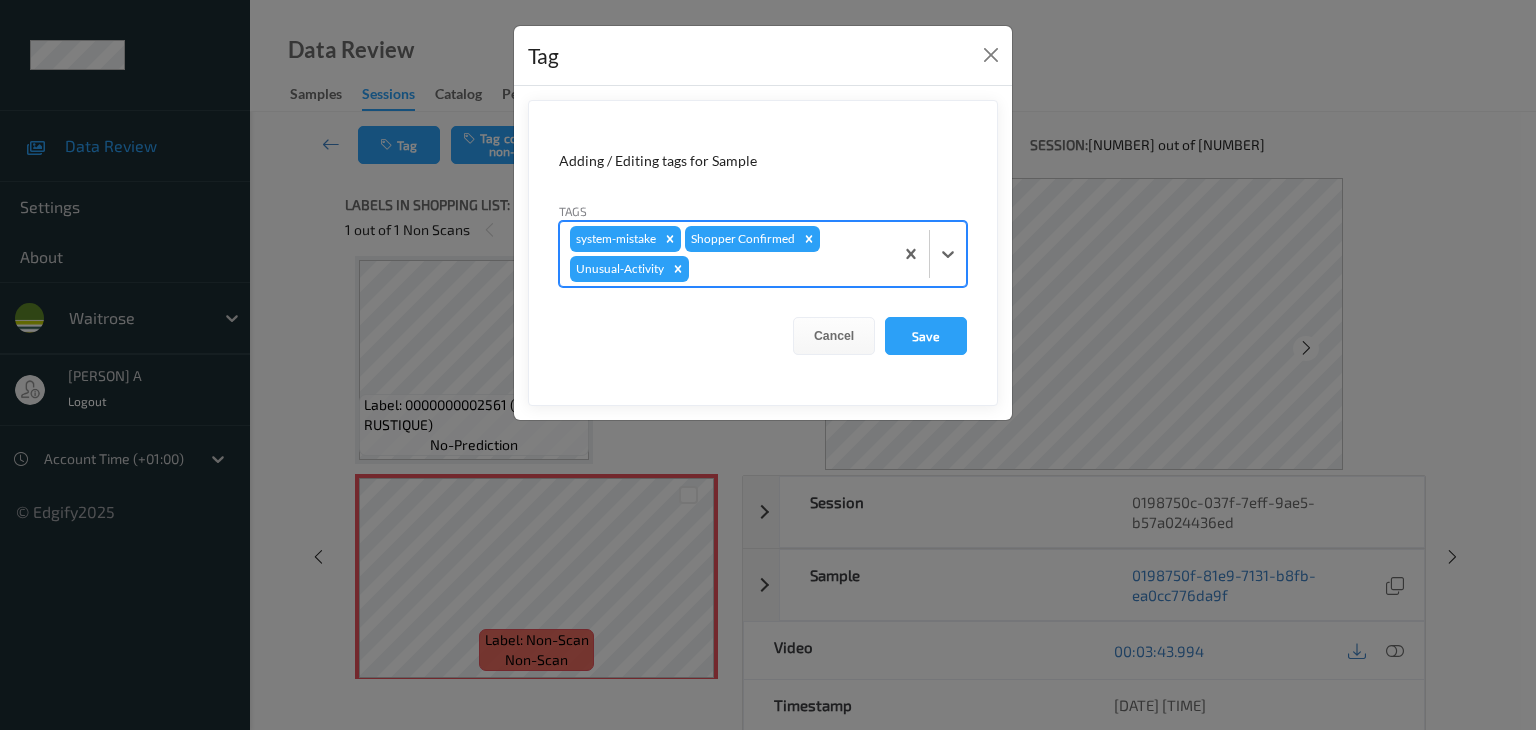 type on "p" 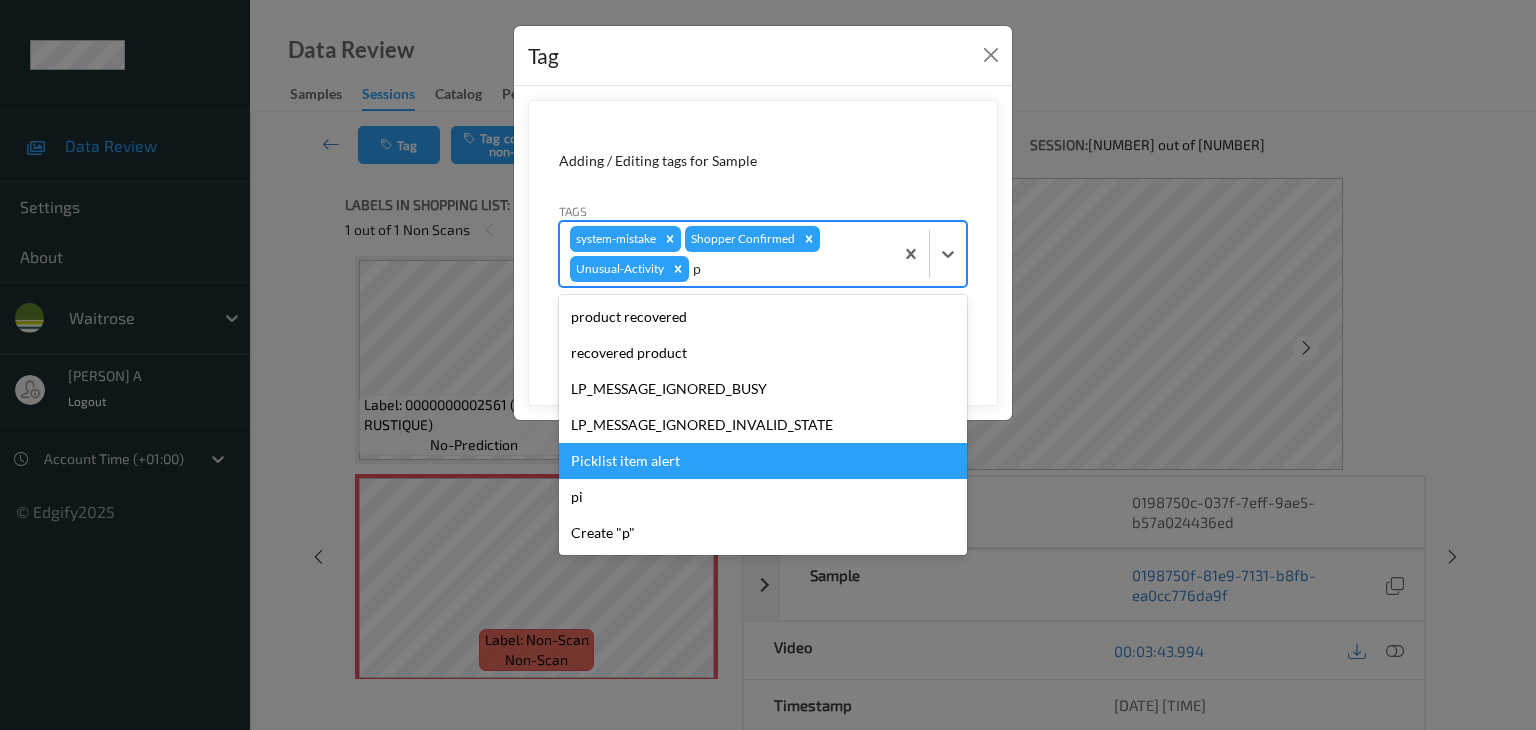 click on "Picklist item alert" at bounding box center (763, 461) 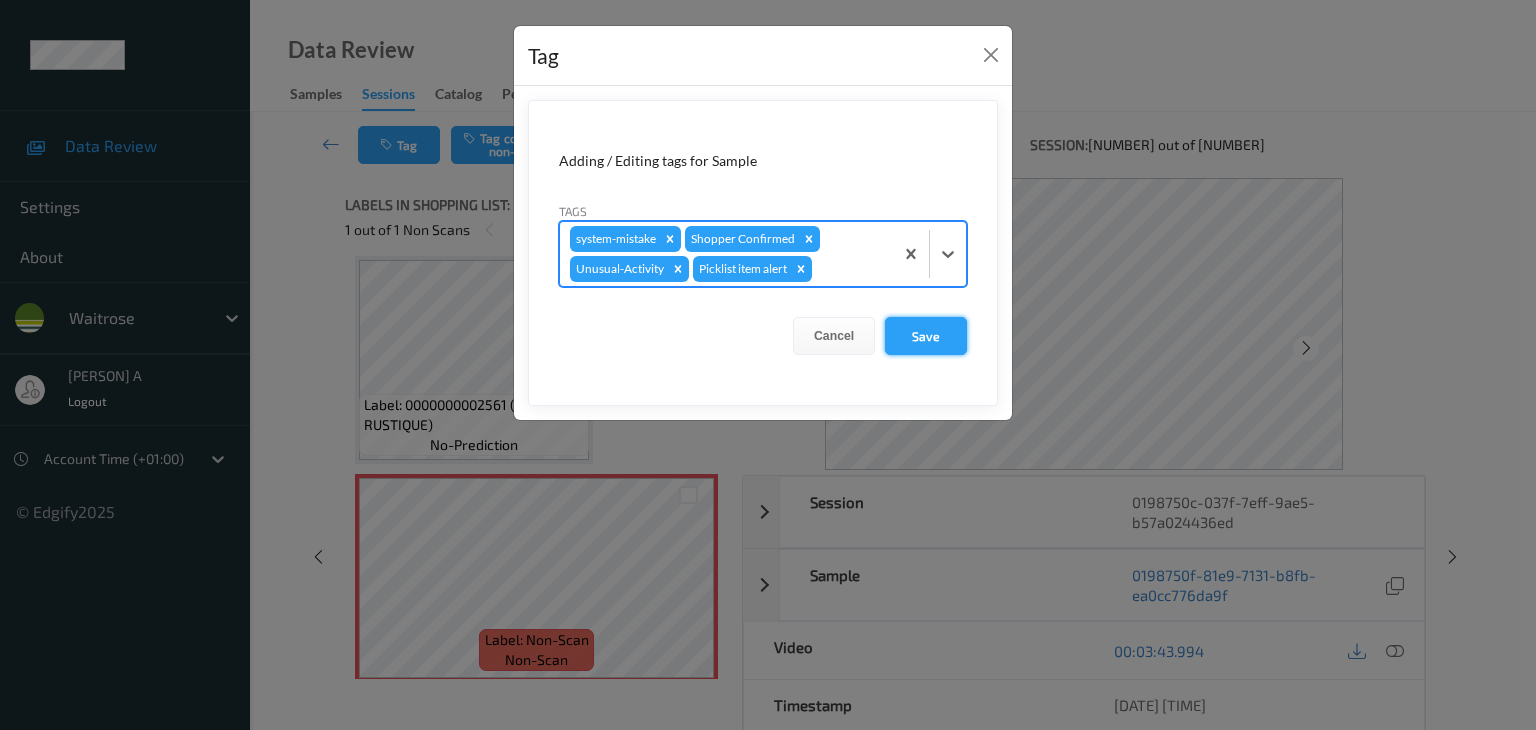 click on "Save" at bounding box center [926, 336] 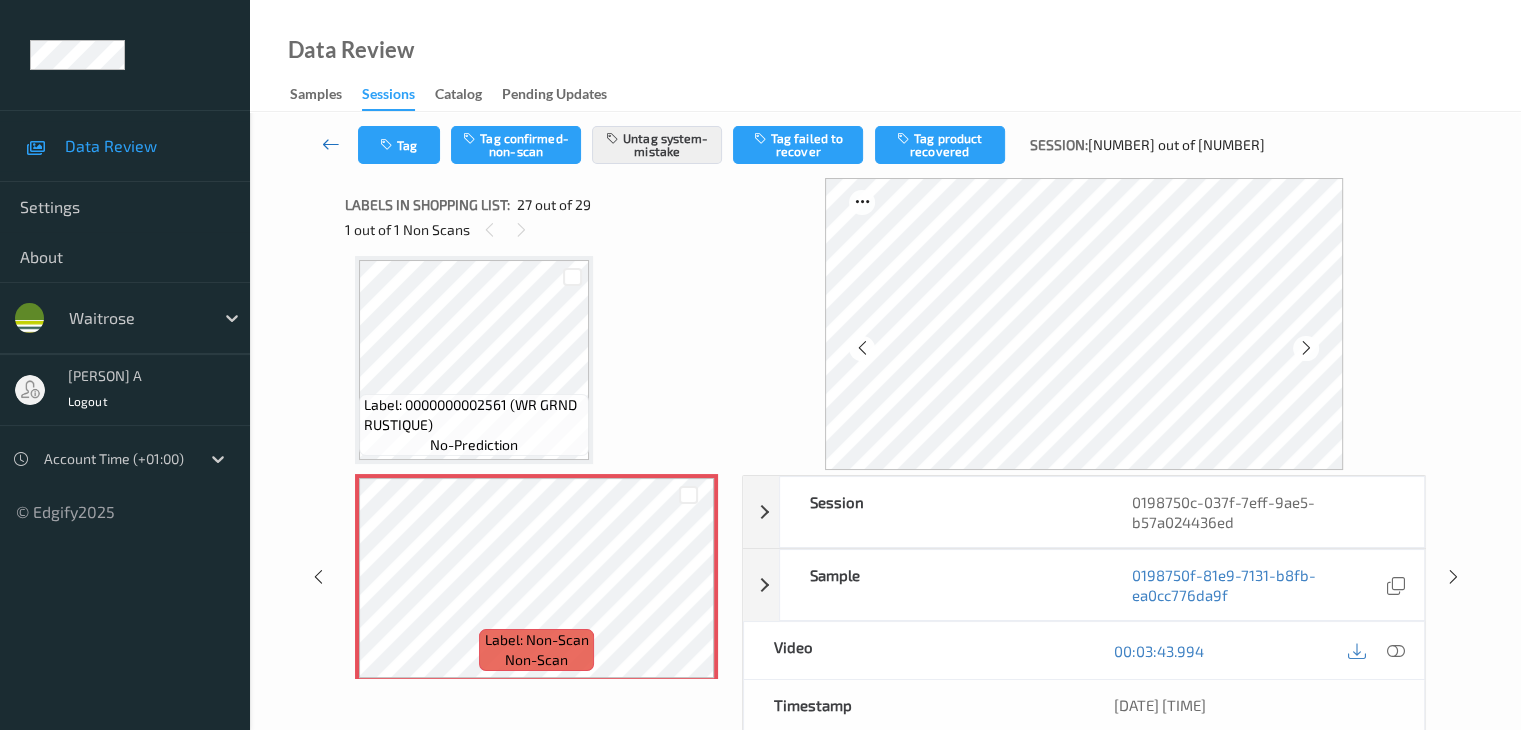 click at bounding box center (331, 144) 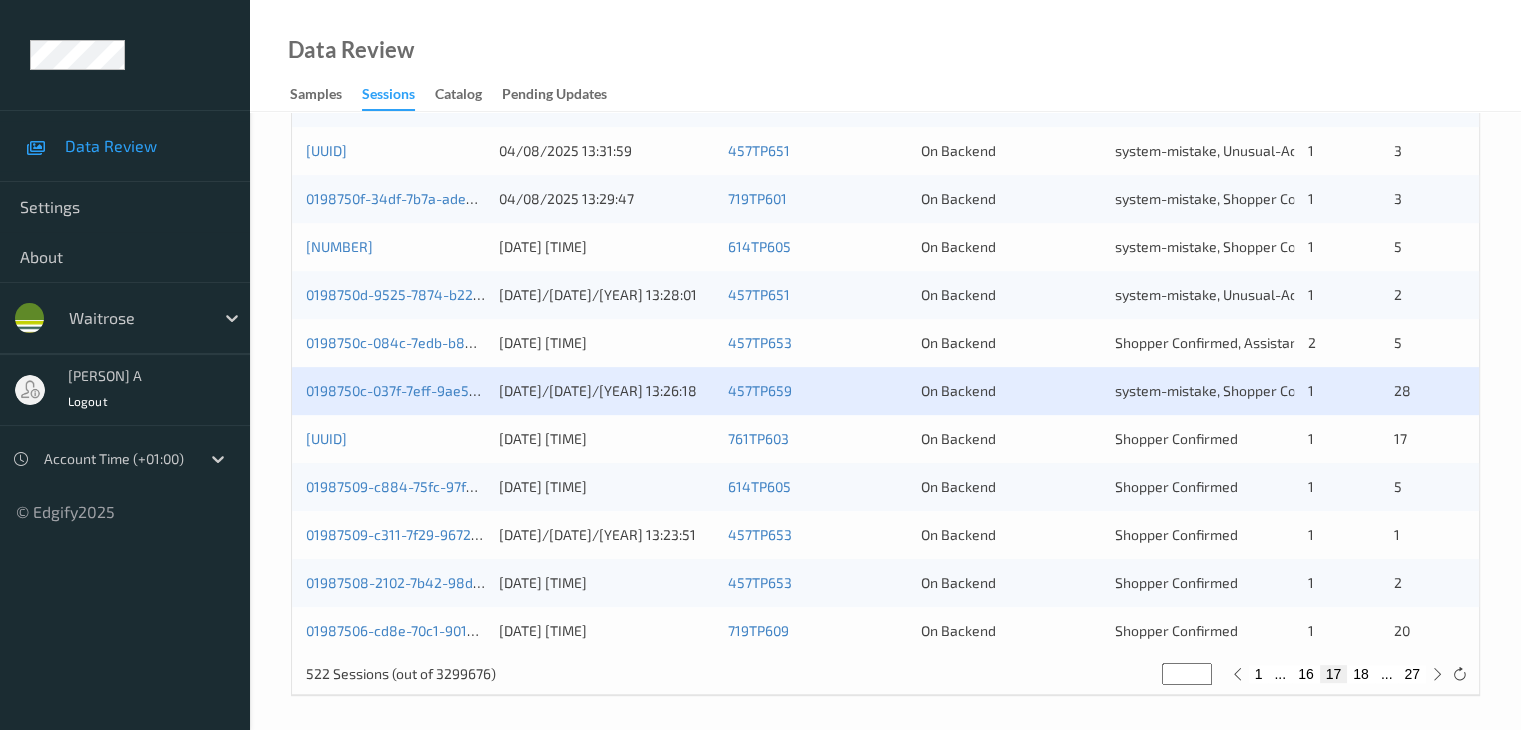 scroll, scrollTop: 932, scrollLeft: 0, axis: vertical 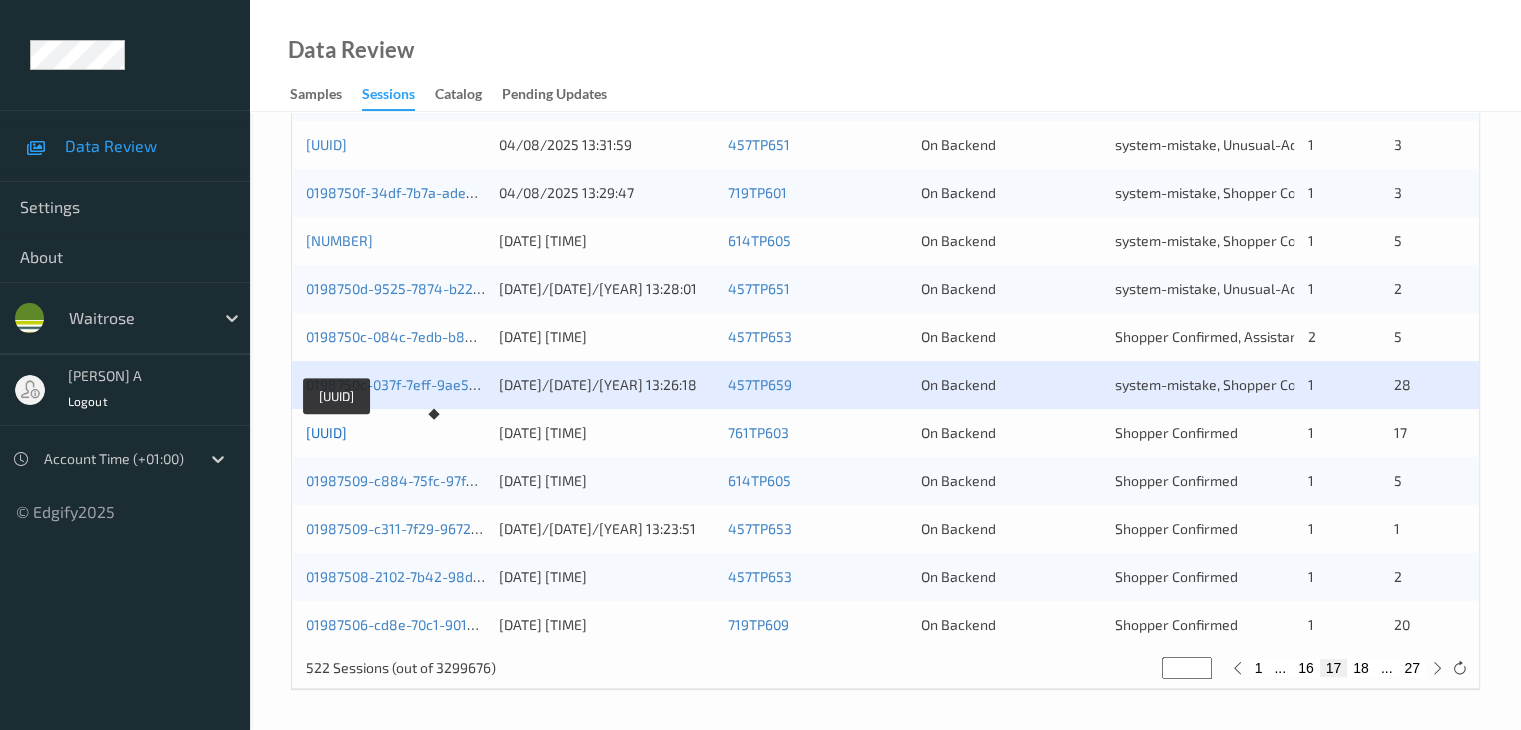 click on "[UUID]" at bounding box center [326, 432] 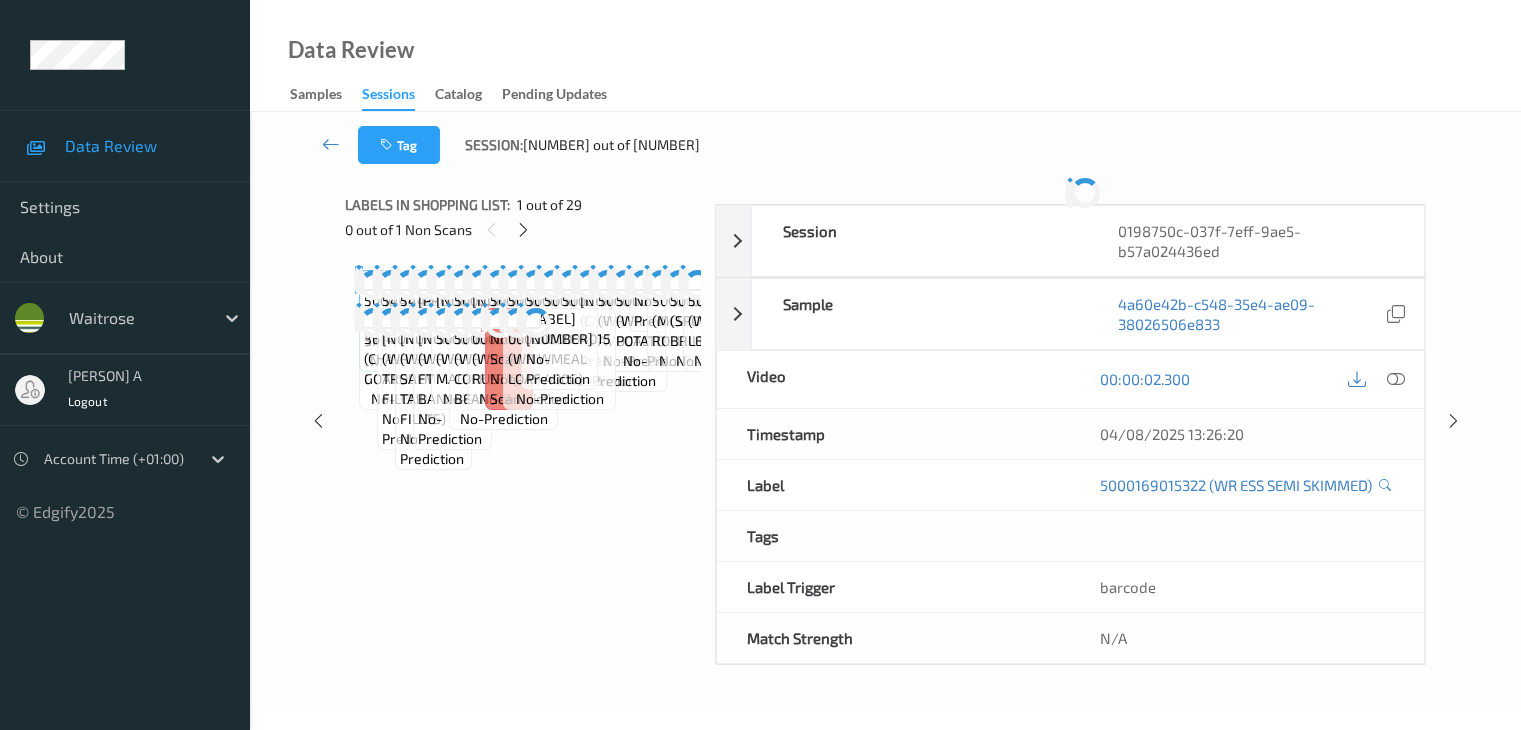 scroll, scrollTop: 0, scrollLeft: 0, axis: both 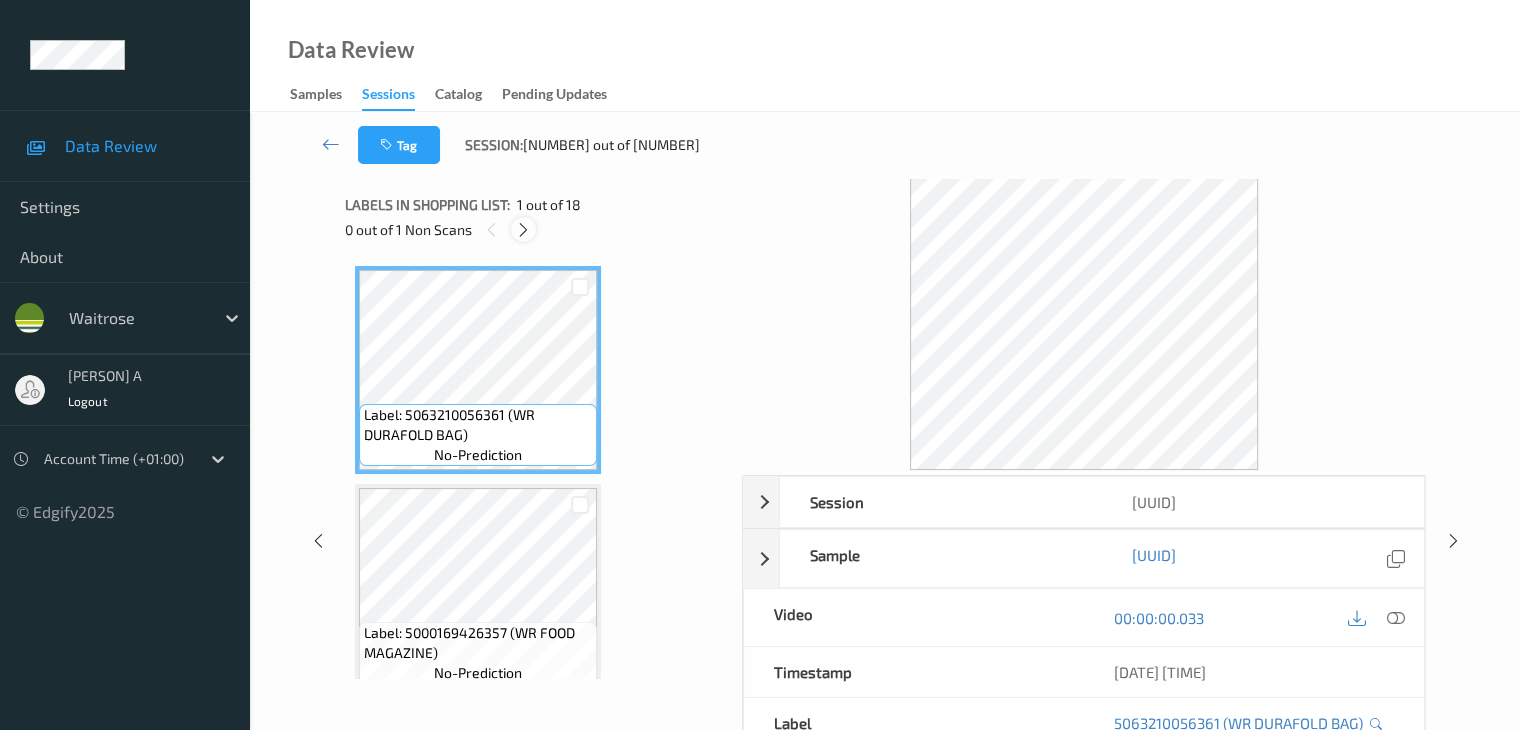 click at bounding box center (523, 230) 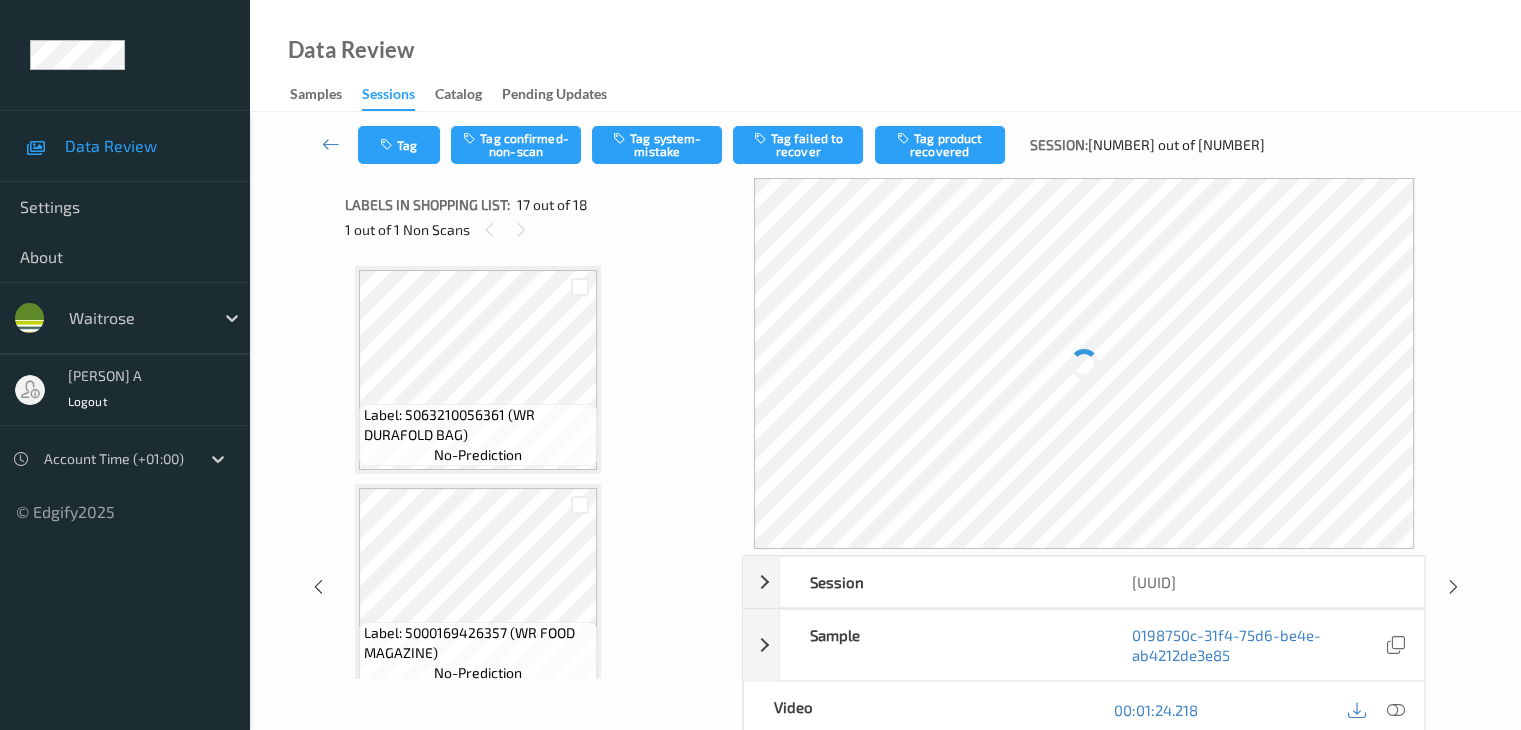 scroll, scrollTop: 3280, scrollLeft: 0, axis: vertical 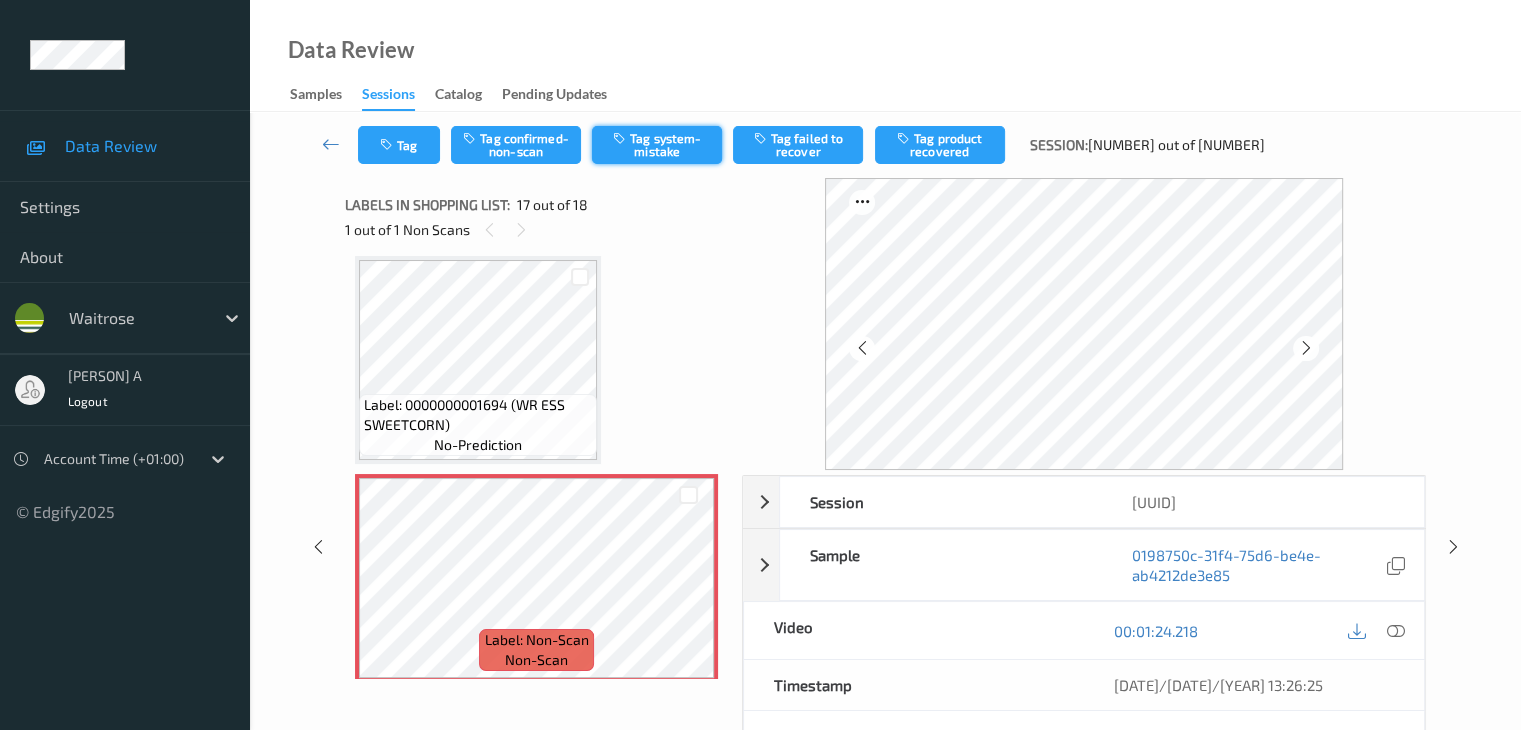 click on "Tag   system-mistake" at bounding box center [657, 145] 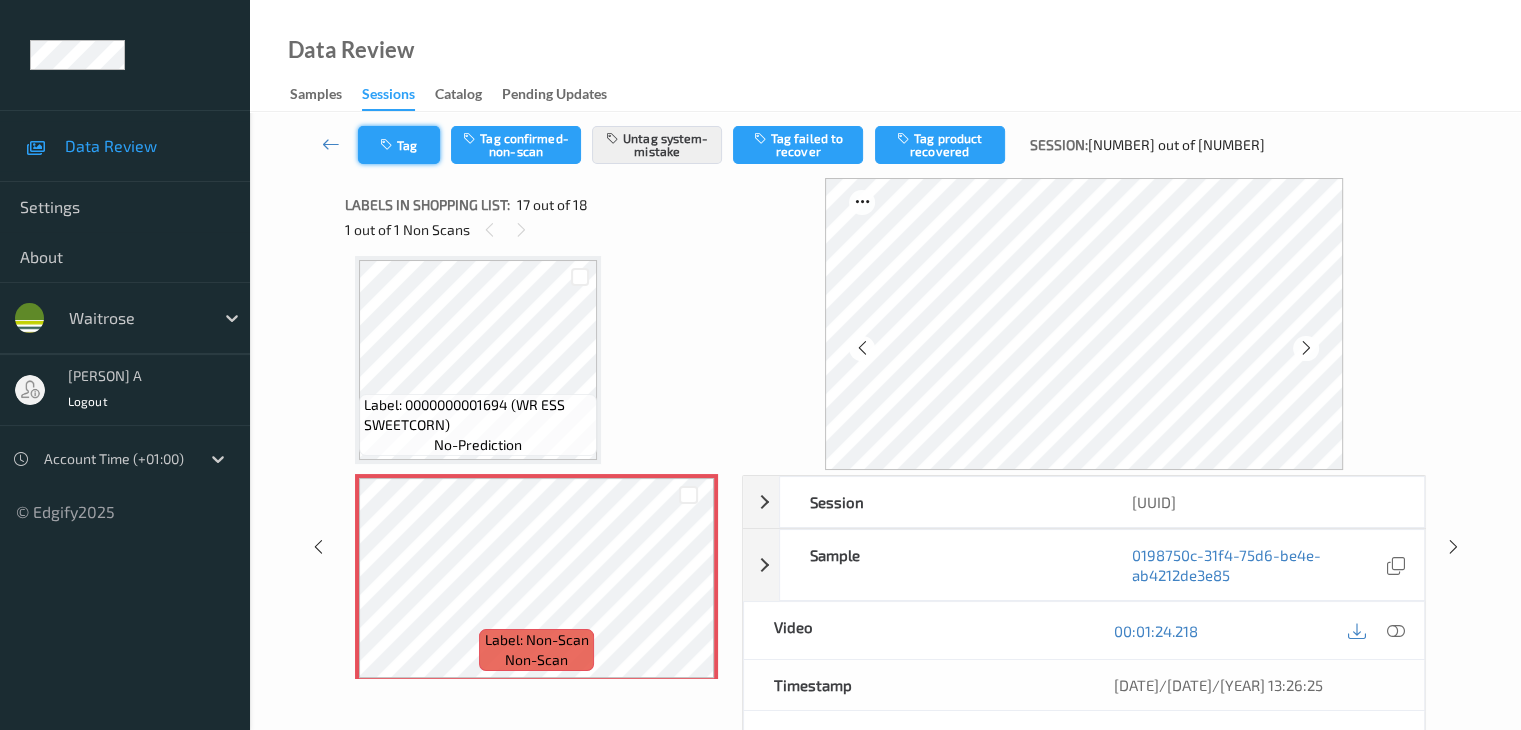 click on "Tag" at bounding box center (399, 145) 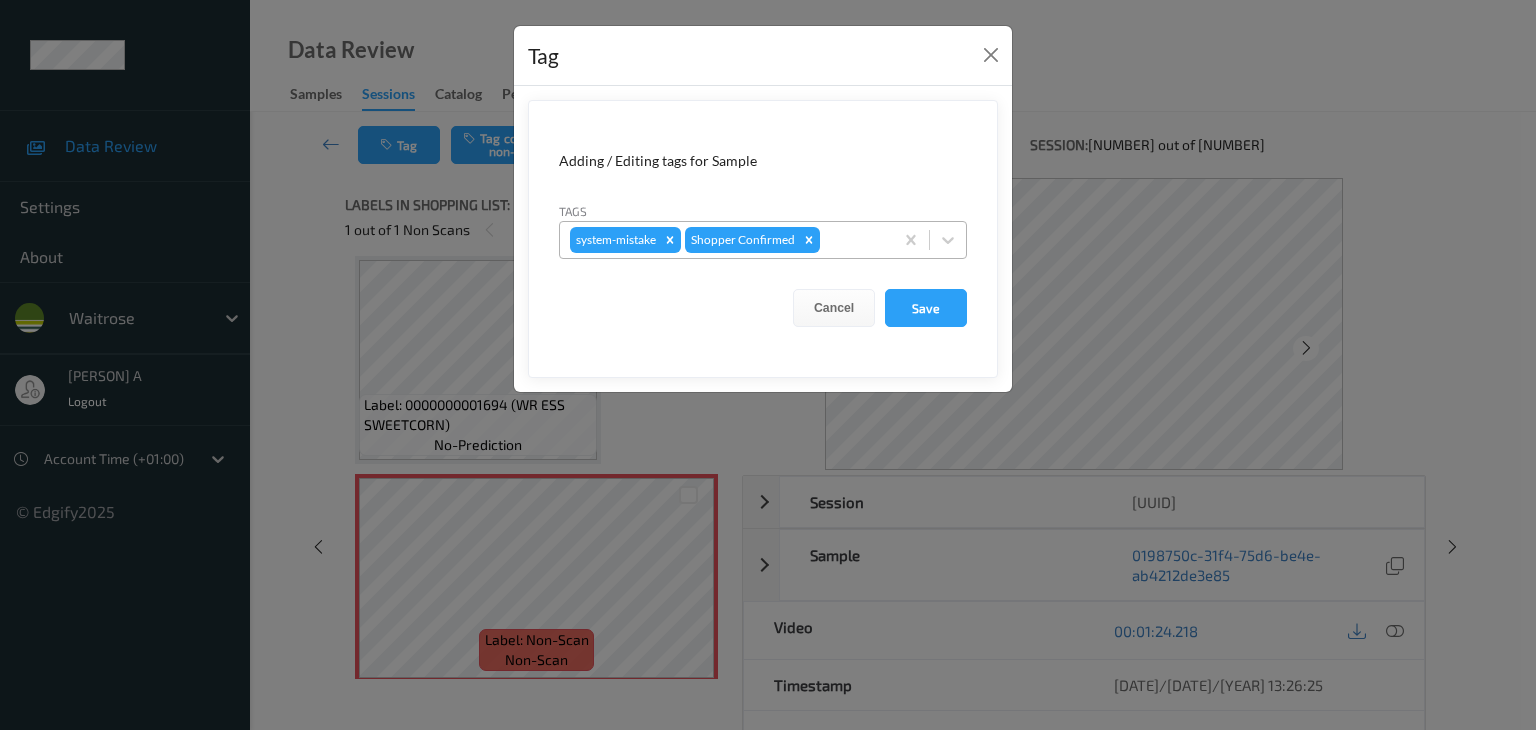 click at bounding box center [853, 240] 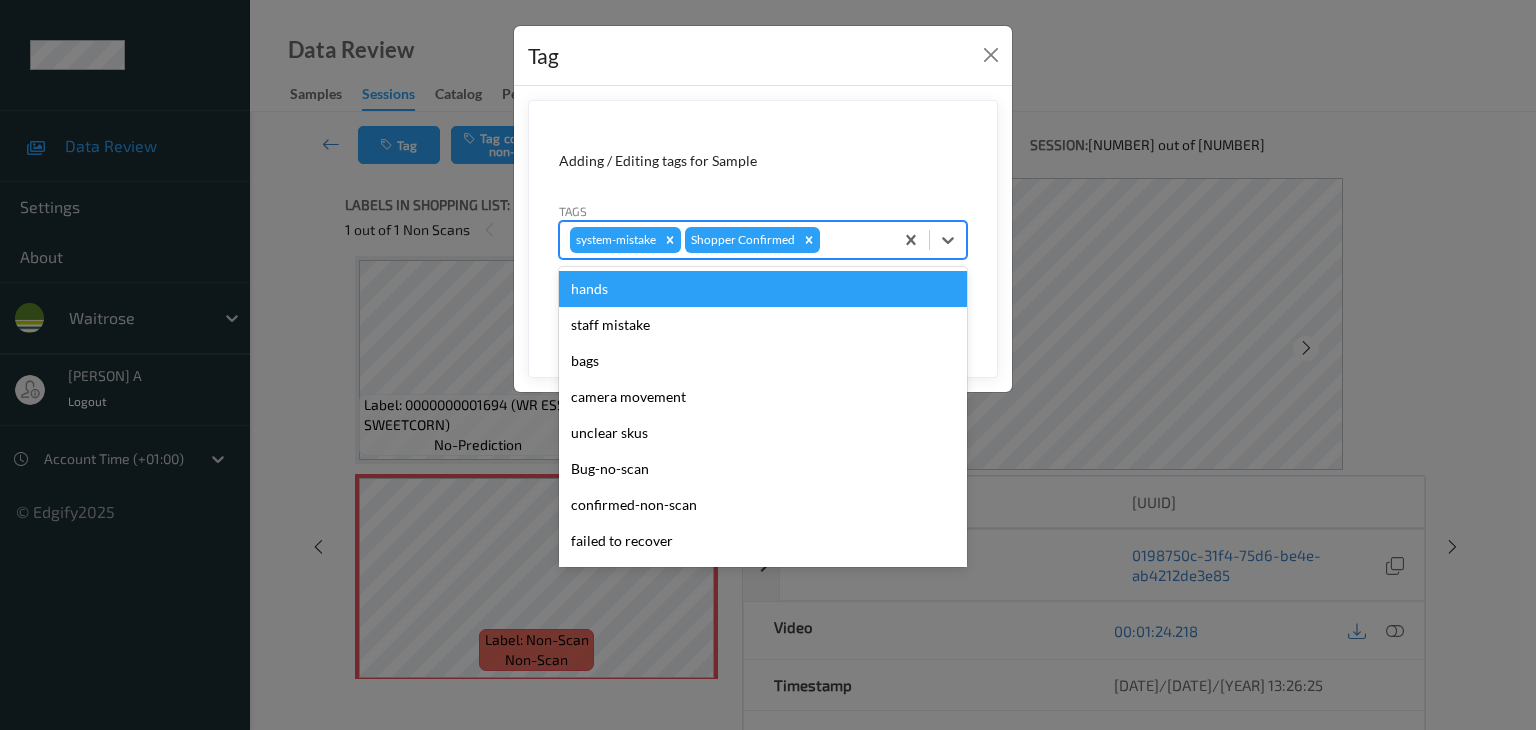 type on "u" 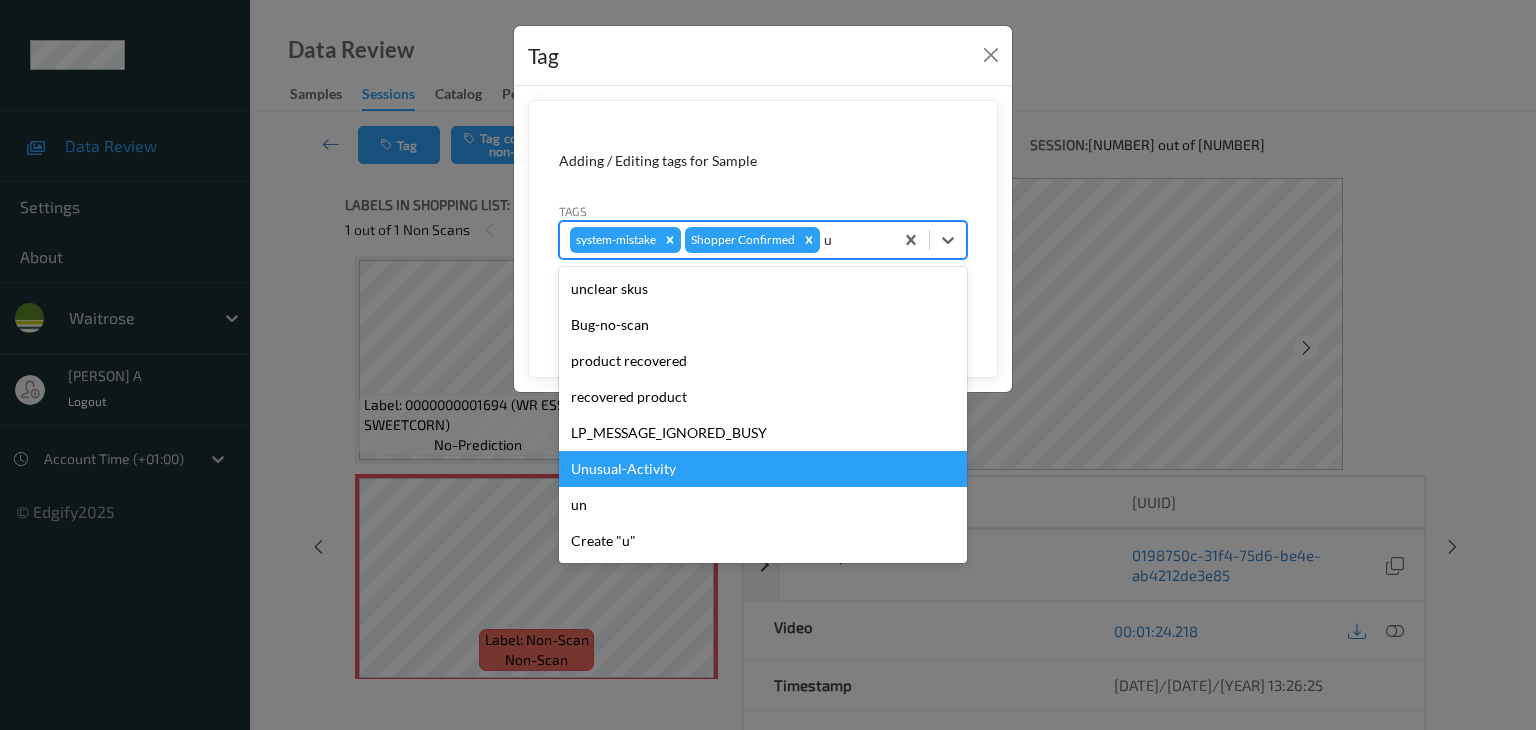 click on "Unusual-Activity" at bounding box center [763, 469] 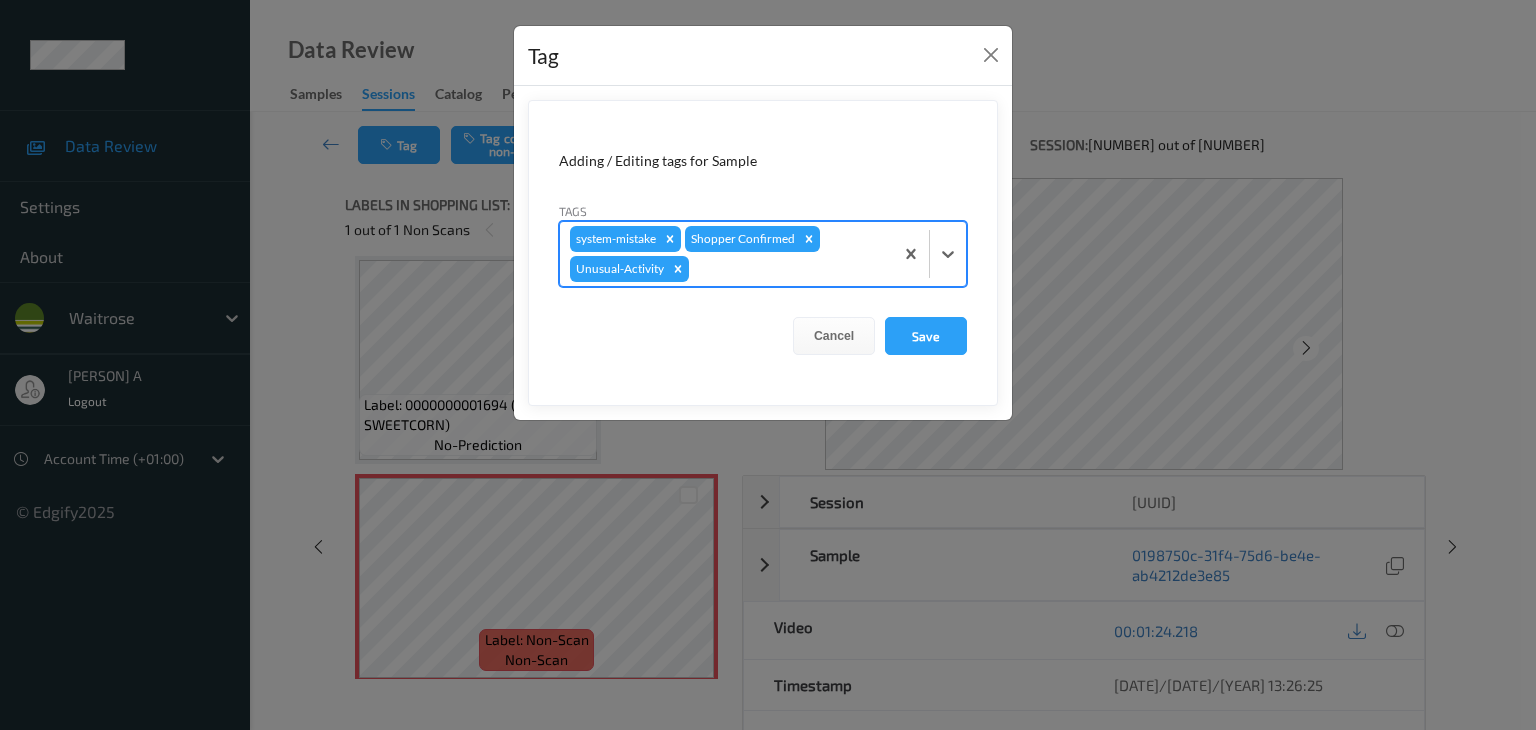 type on "p" 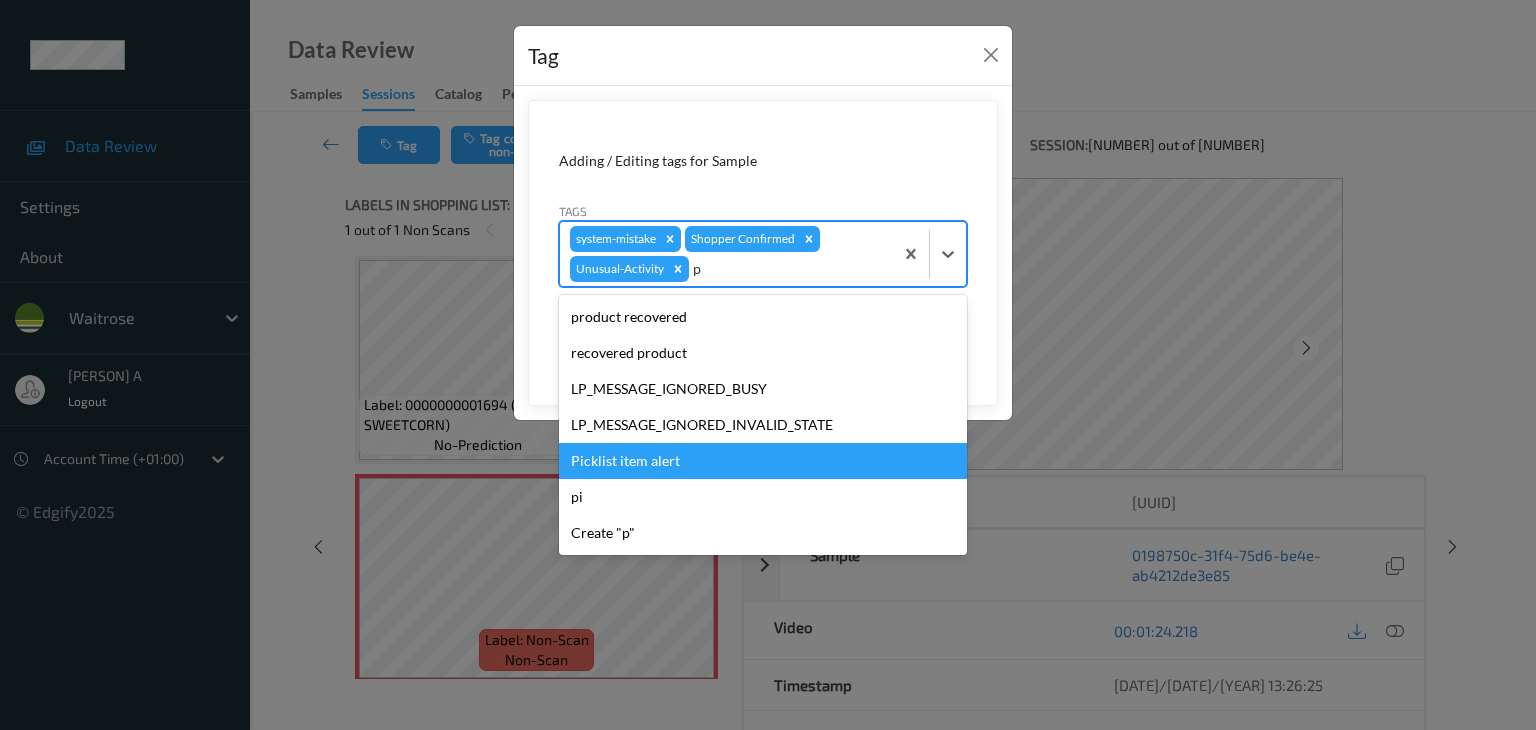 click on "Picklist item alert" at bounding box center (763, 461) 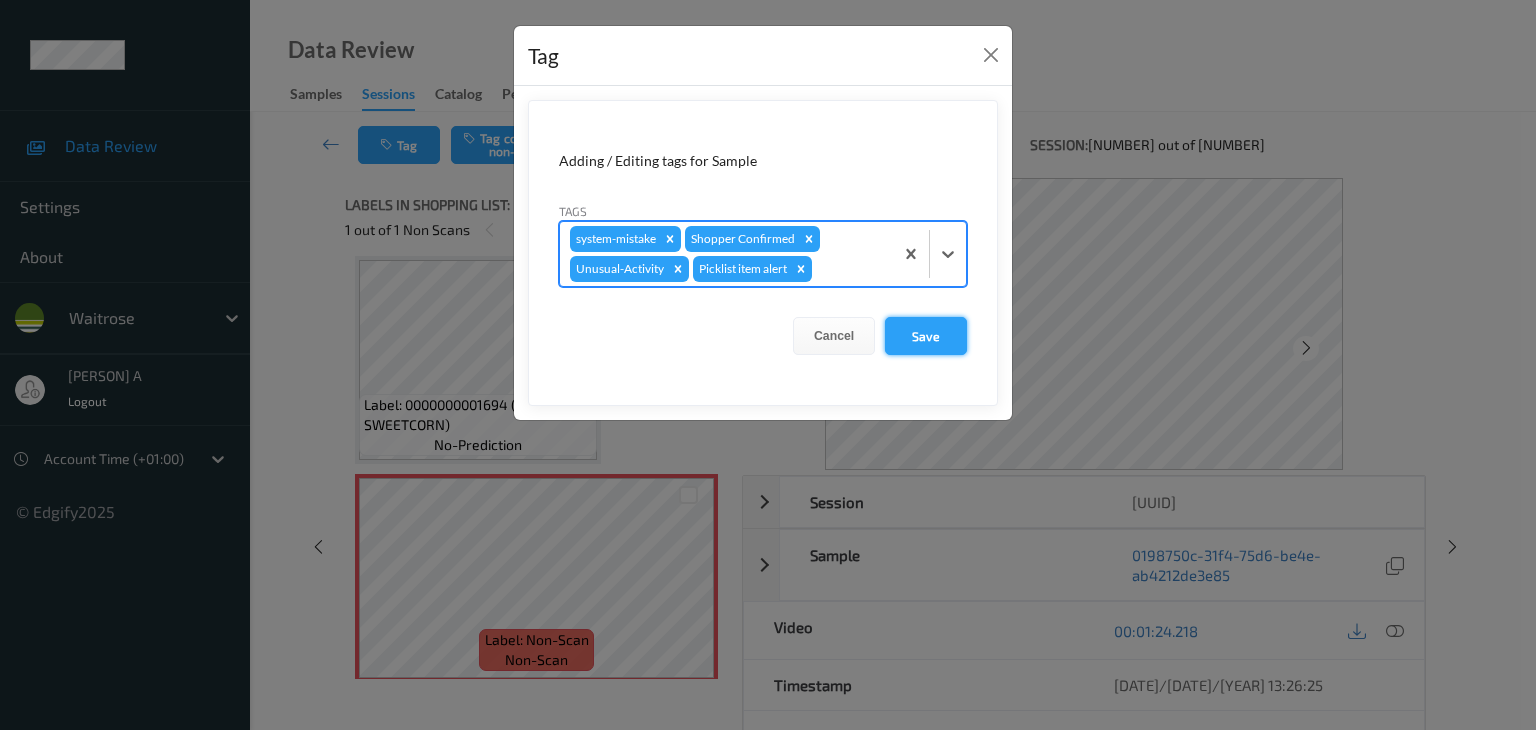 click on "Save" at bounding box center [926, 336] 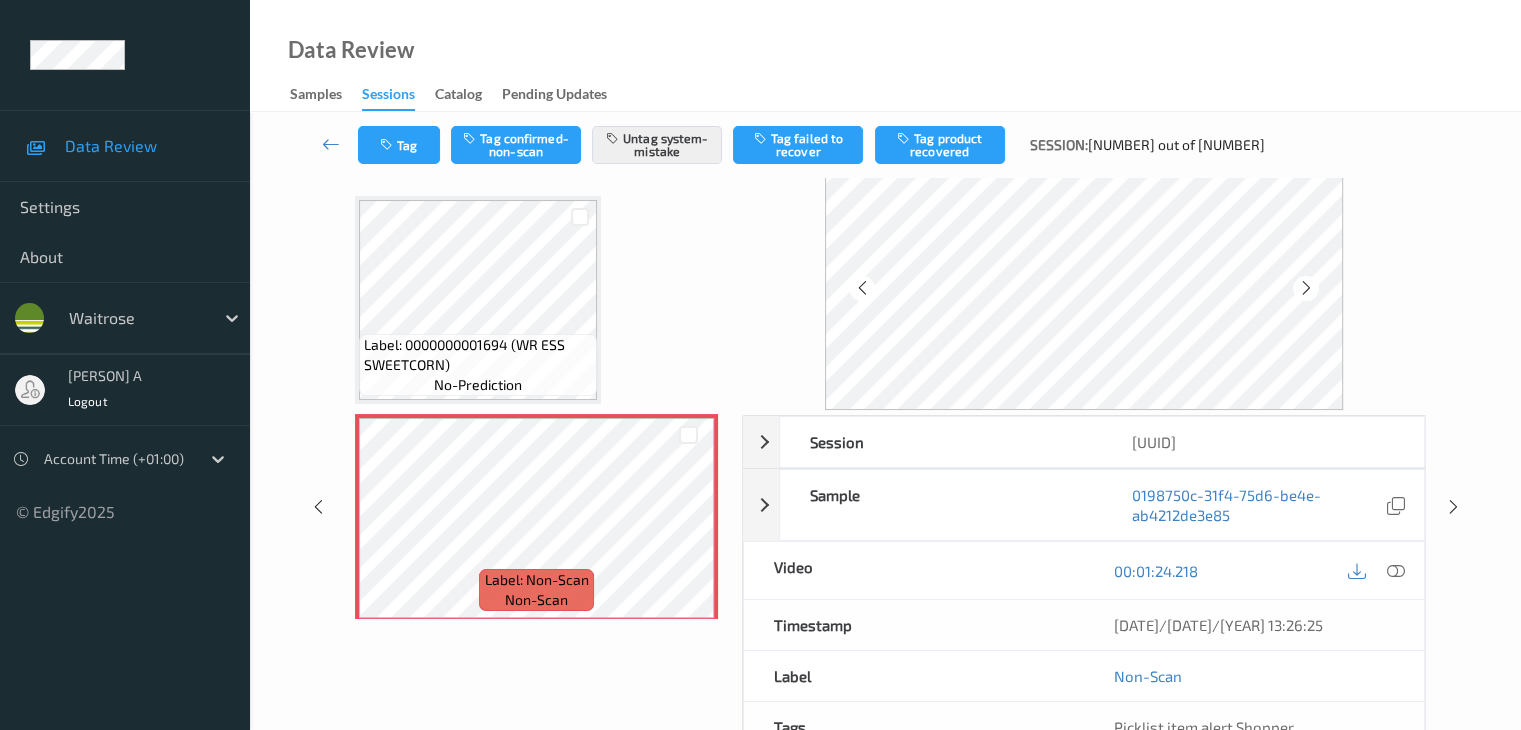 scroll, scrollTop: 0, scrollLeft: 0, axis: both 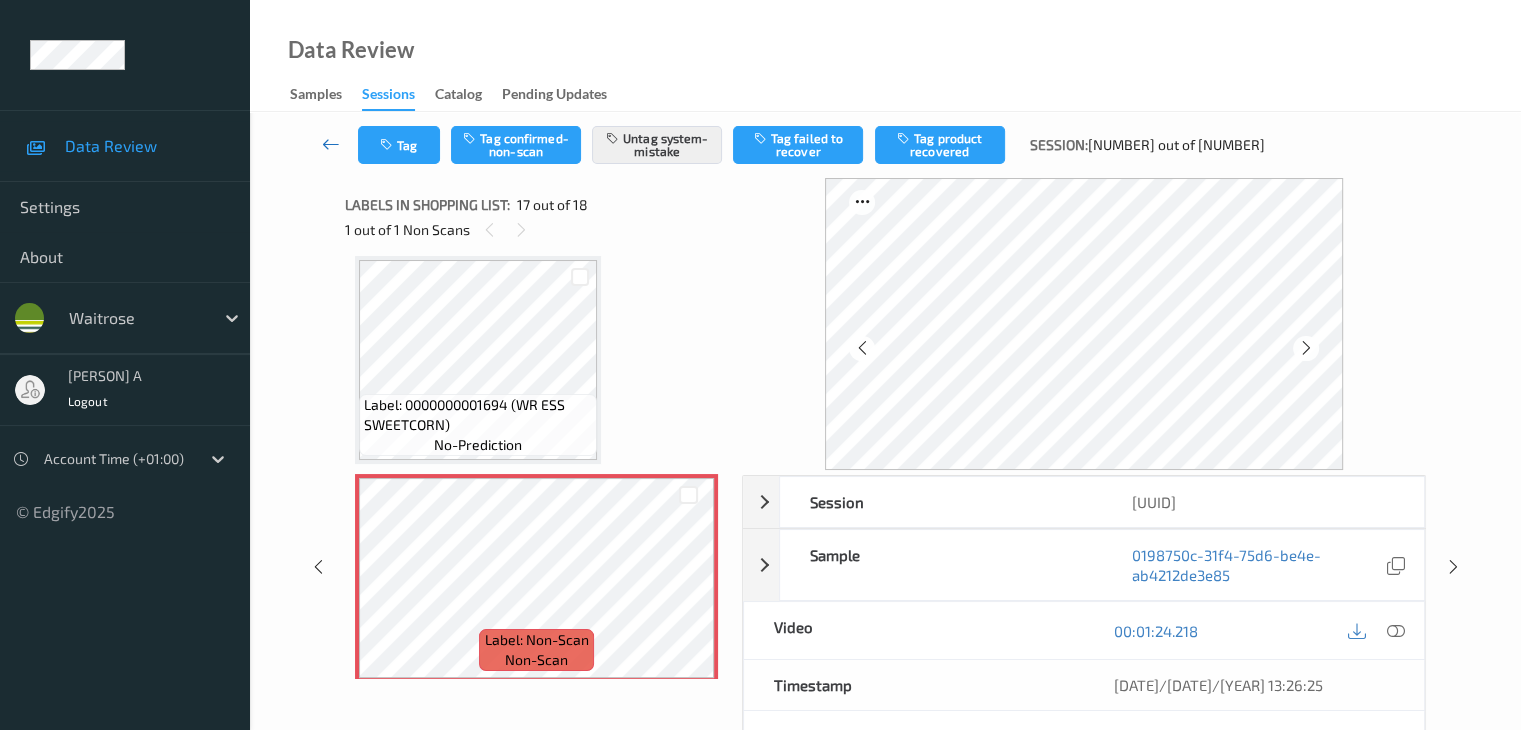 click at bounding box center [331, 144] 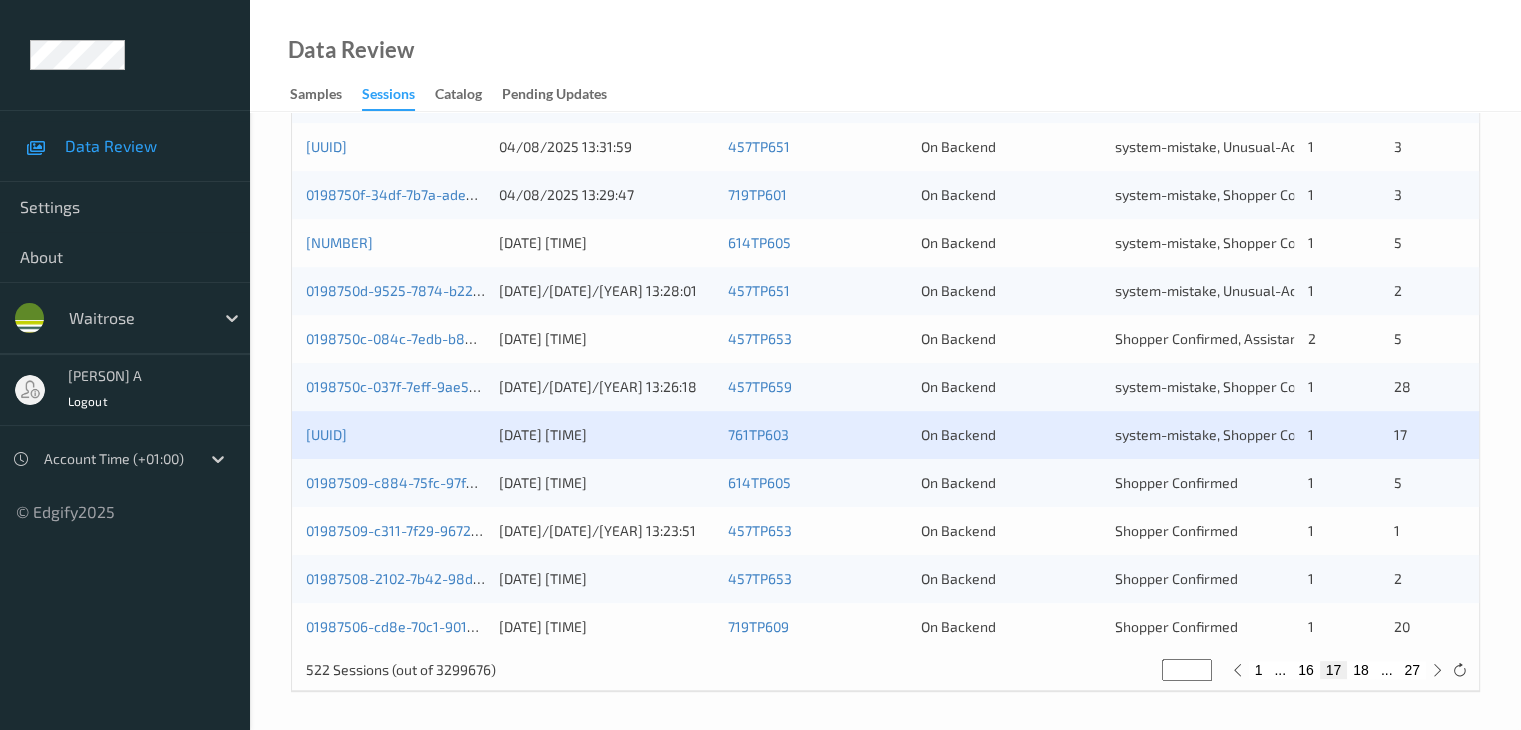 scroll, scrollTop: 932, scrollLeft: 0, axis: vertical 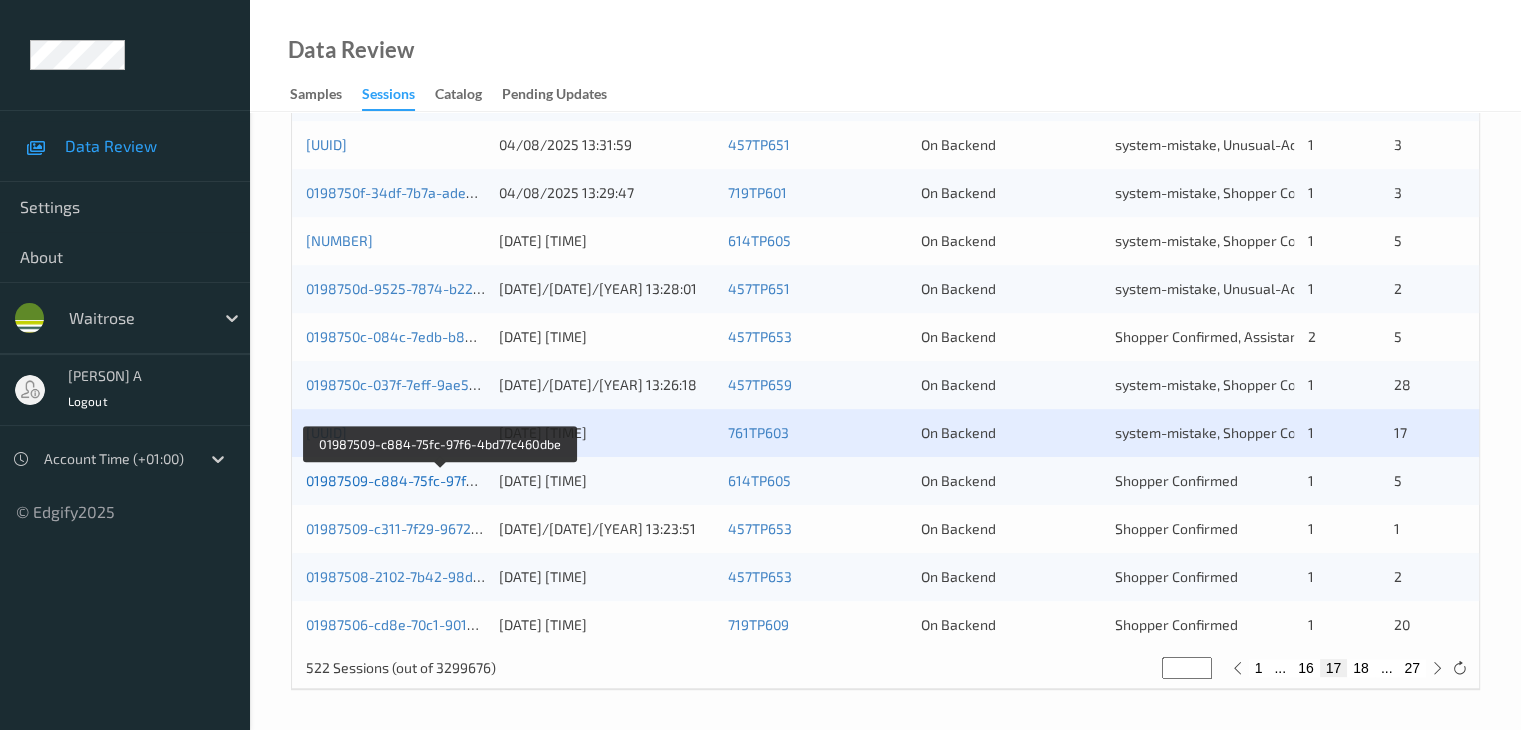 click on "01987509-c884-75fc-97f6-4bd77c460dbe" at bounding box center [440, 480] 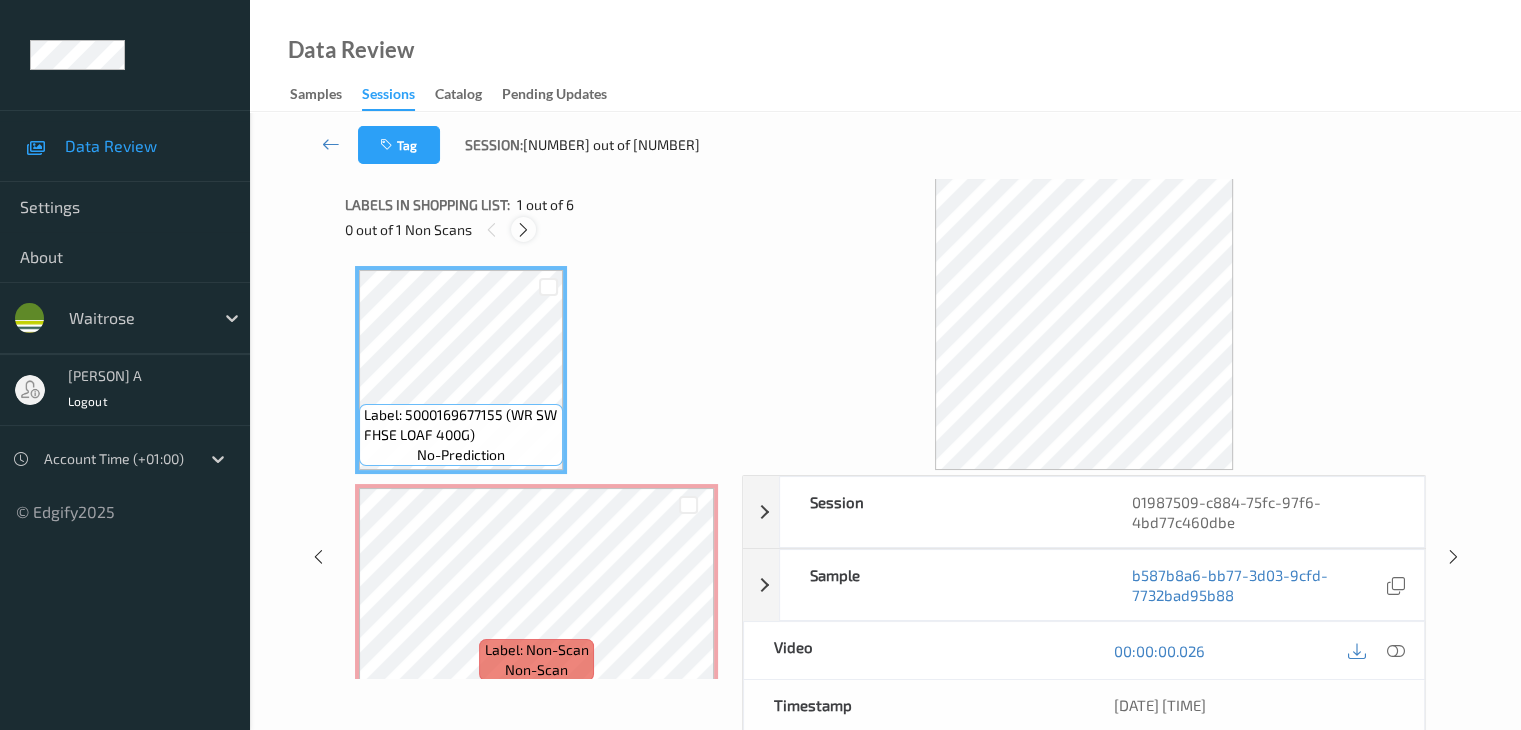 click at bounding box center (523, 230) 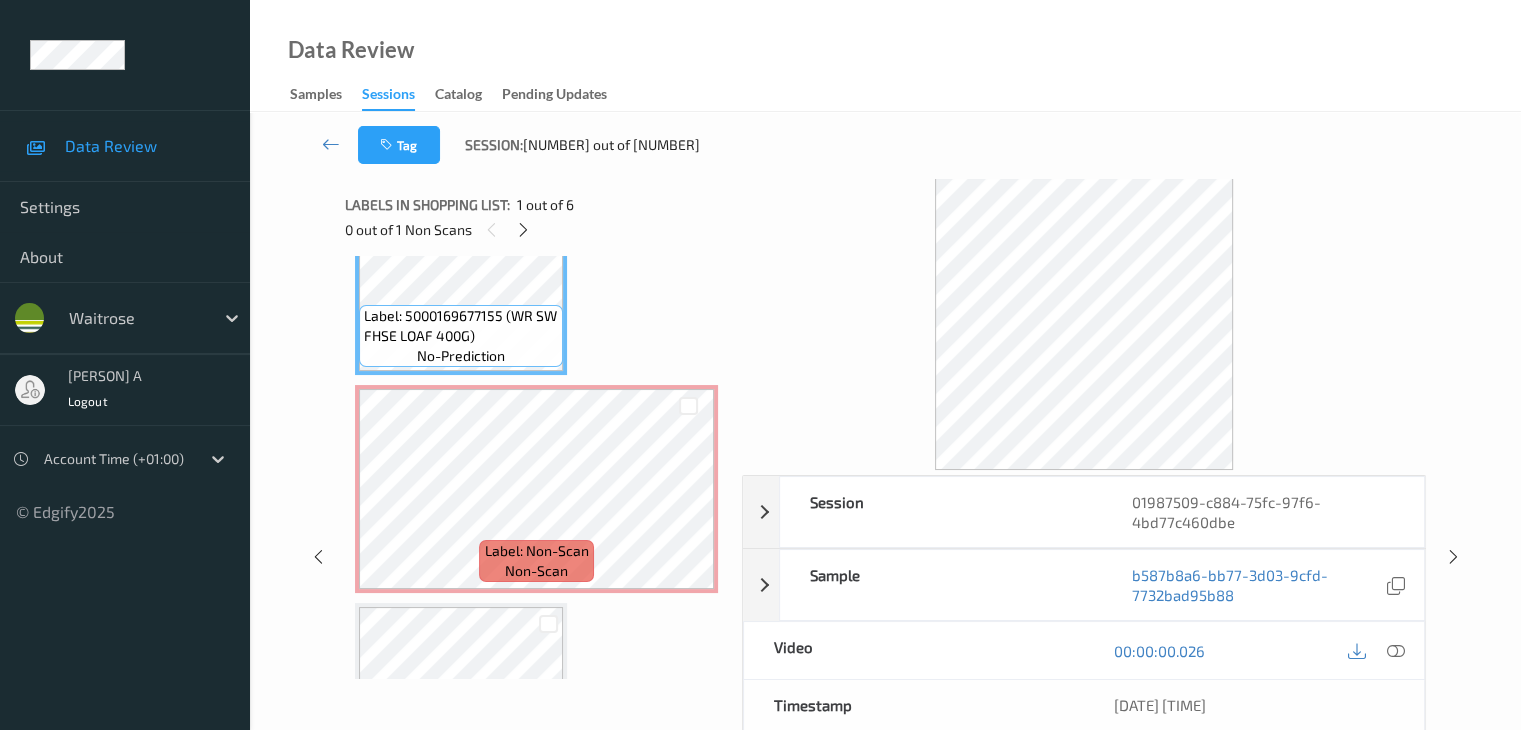 scroll, scrollTop: 100, scrollLeft: 0, axis: vertical 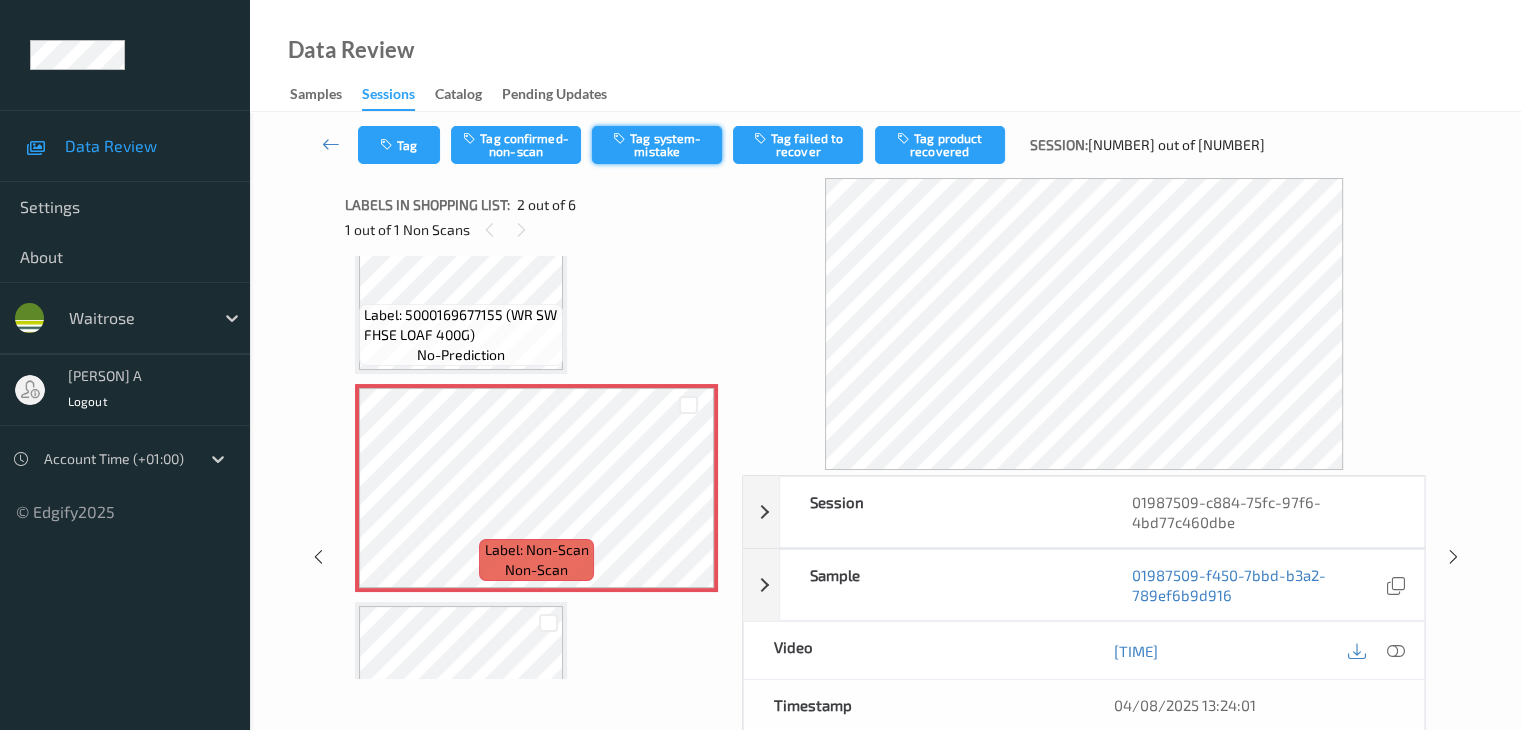 click on "Tag   system-mistake" at bounding box center [657, 145] 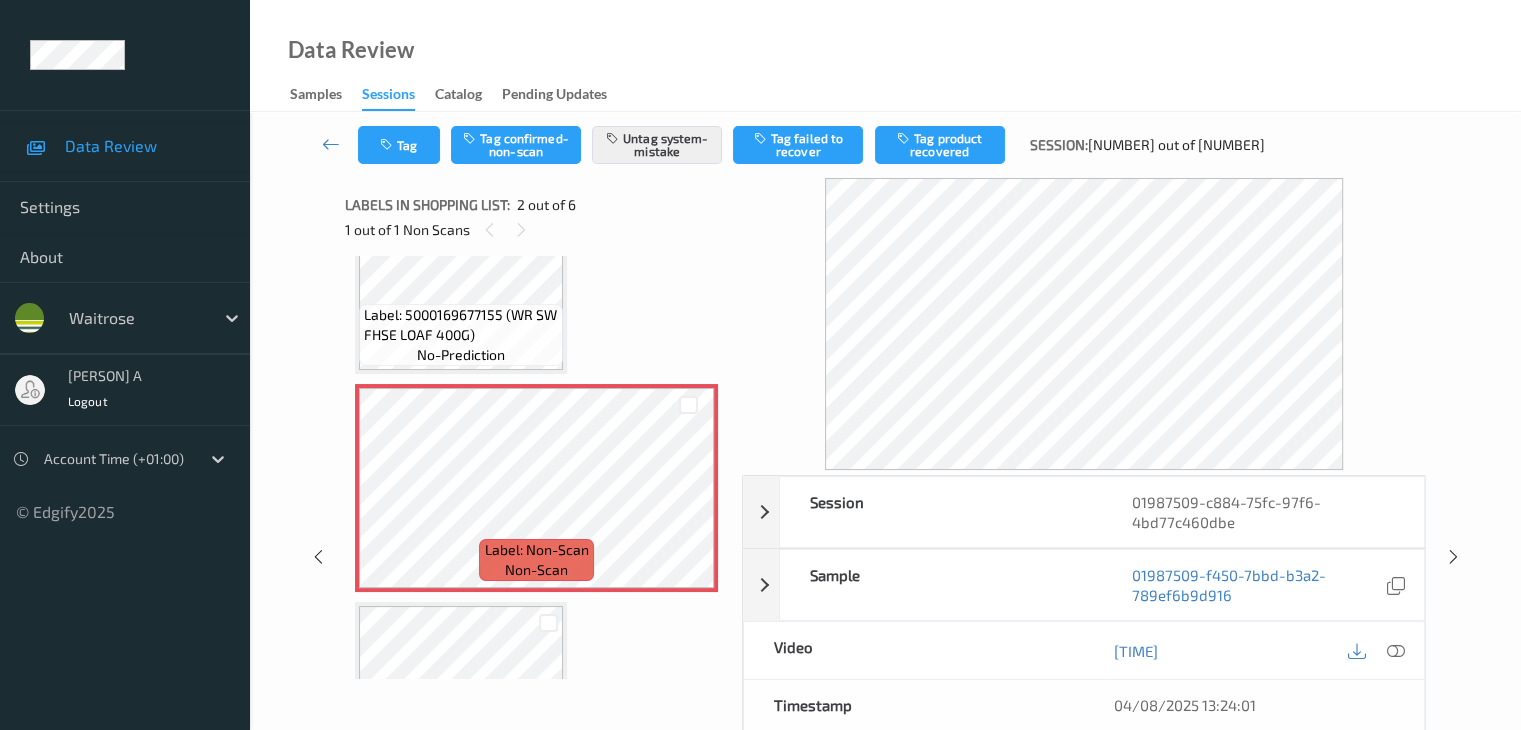 click on "Tag Tag   confirmed-non-scan Untag   system-mistake Tag   failed to recover Tag   product recovered Session: [NUMBER] out of [NUMBER]" at bounding box center (885, 145) 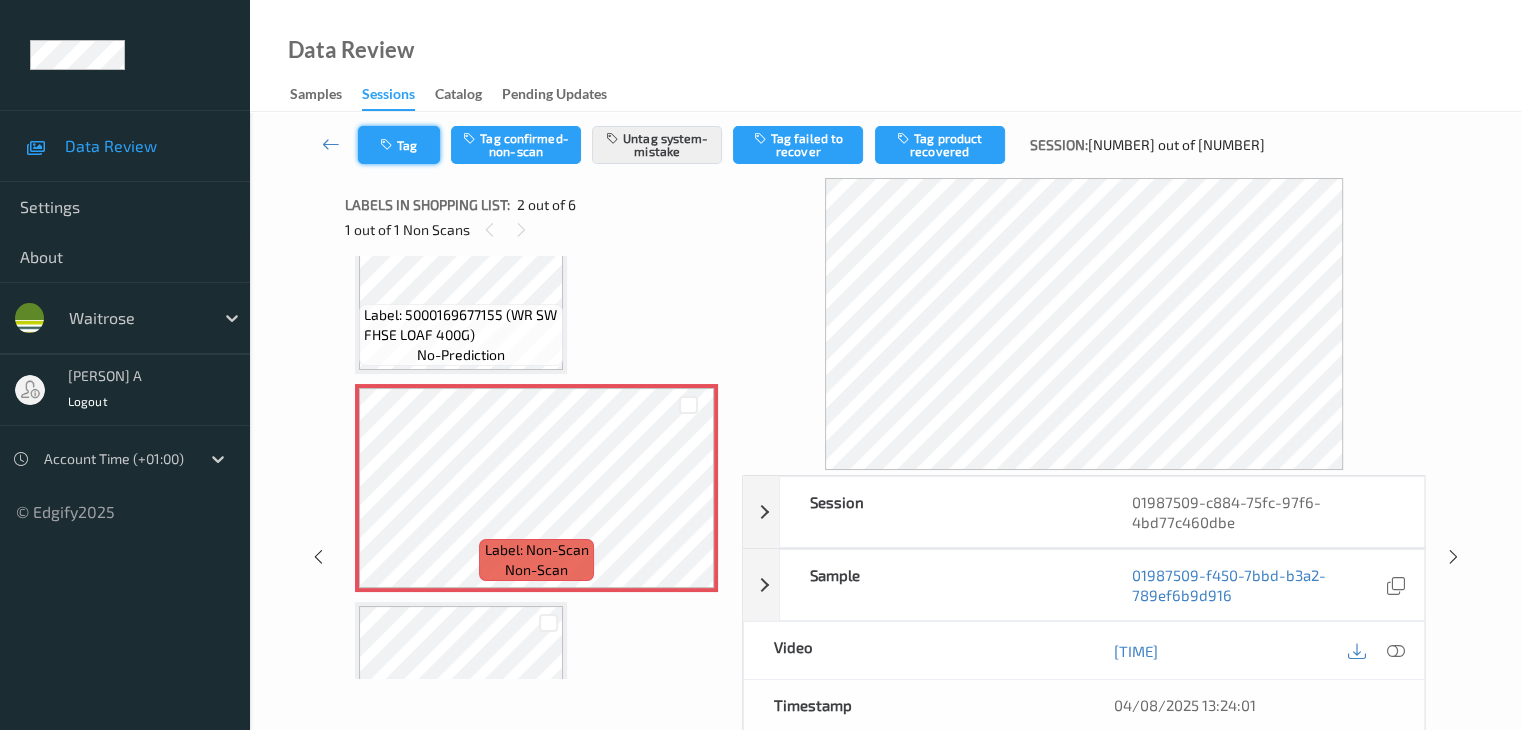 click at bounding box center (388, 145) 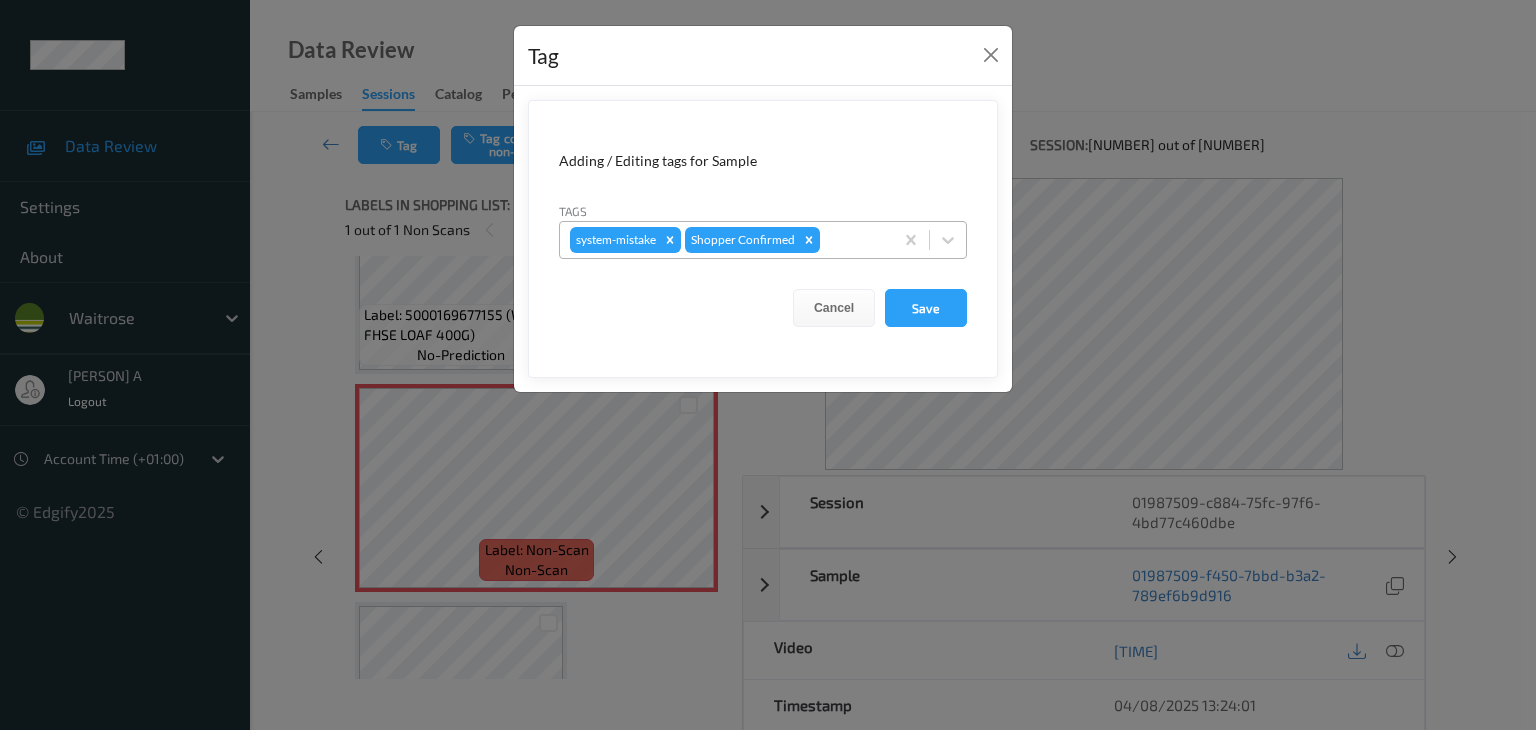 click at bounding box center (853, 240) 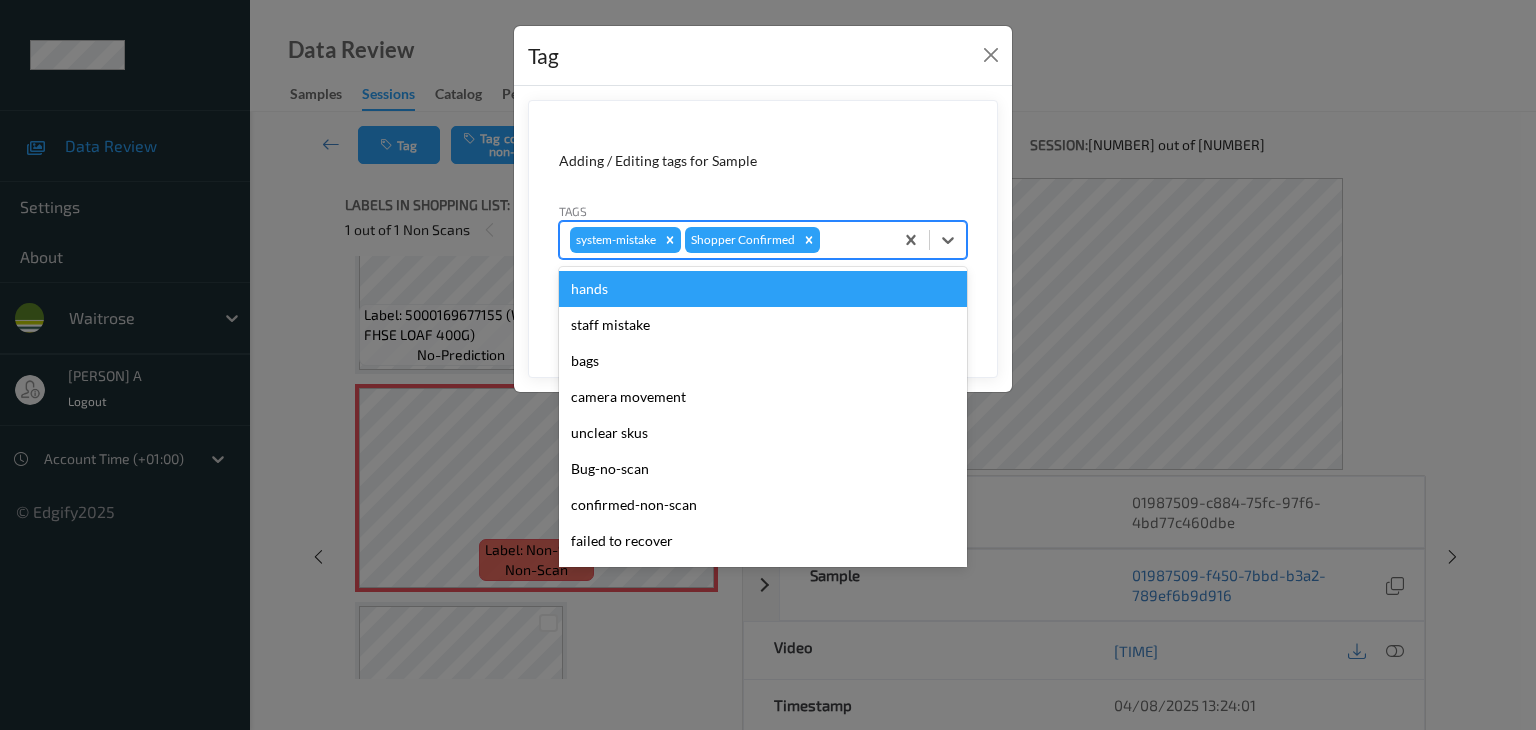 type on "u" 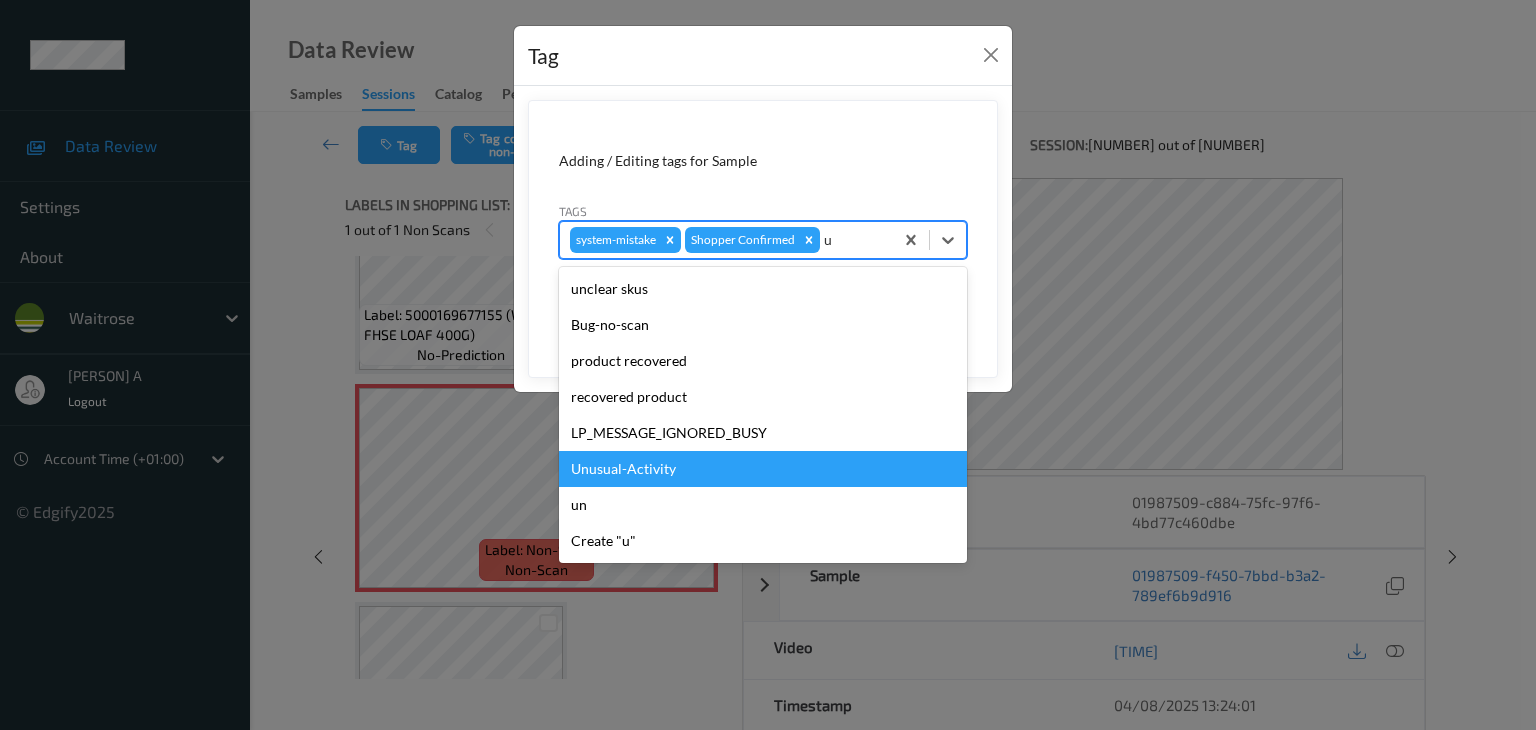 click on "Unusual-Activity" at bounding box center (763, 469) 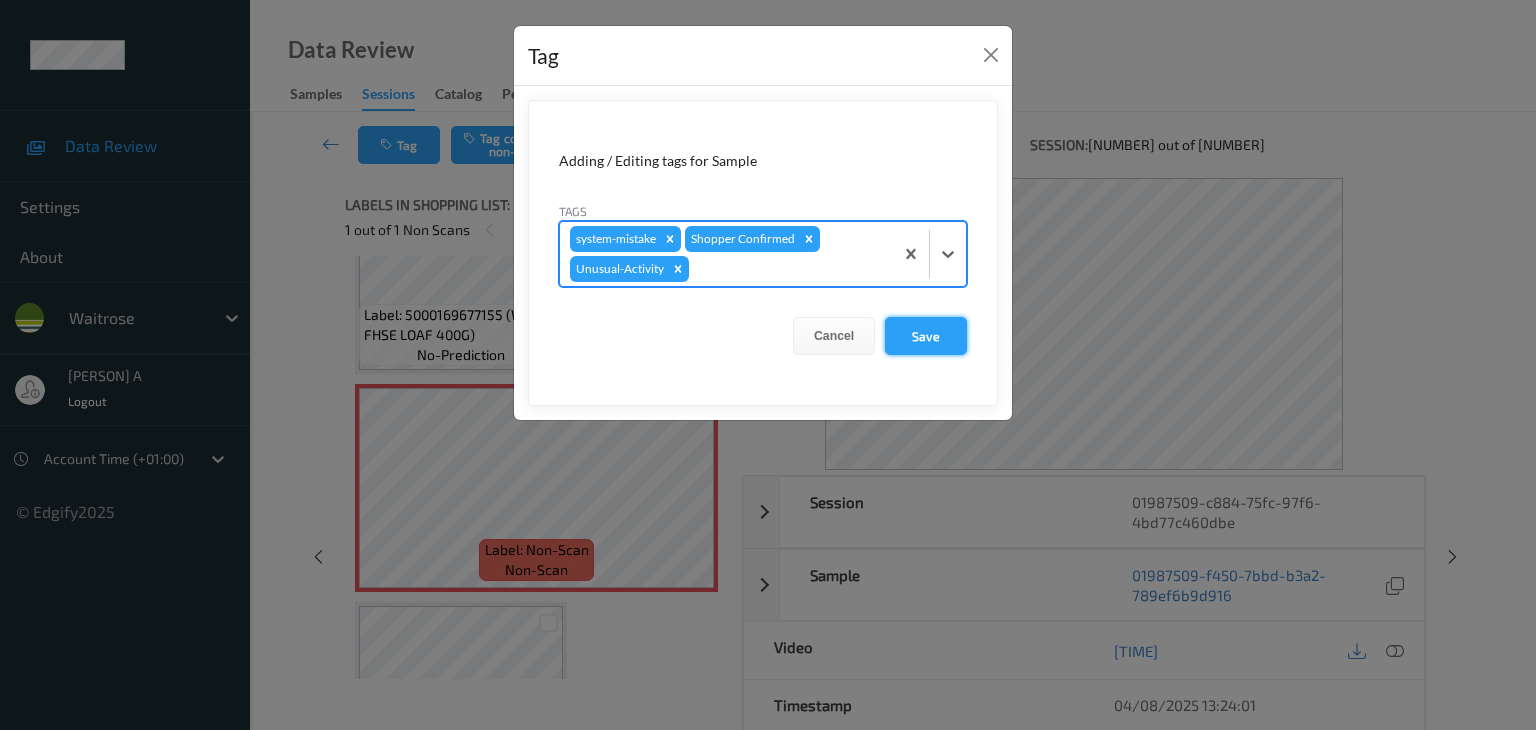 click on "Save" at bounding box center (926, 336) 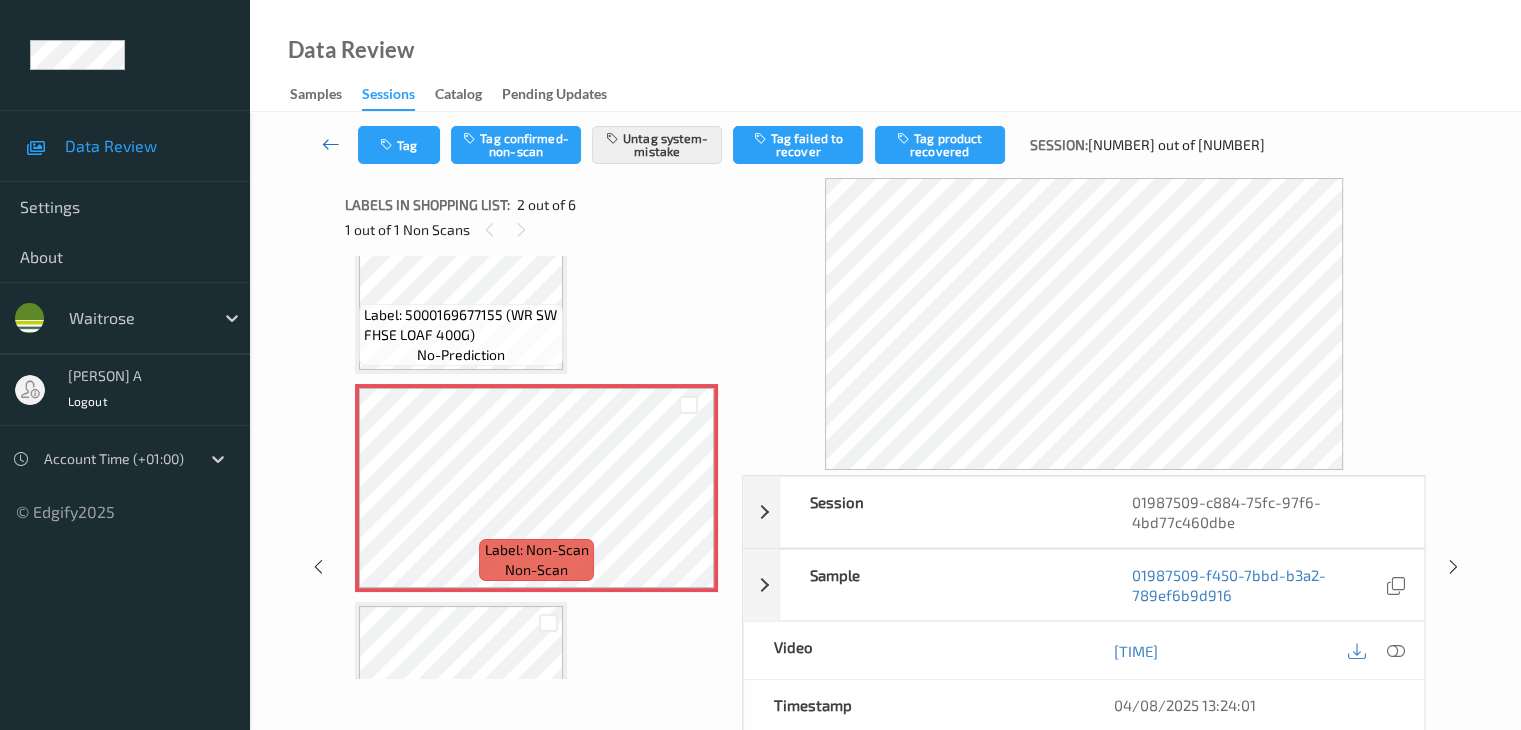 click at bounding box center (331, 144) 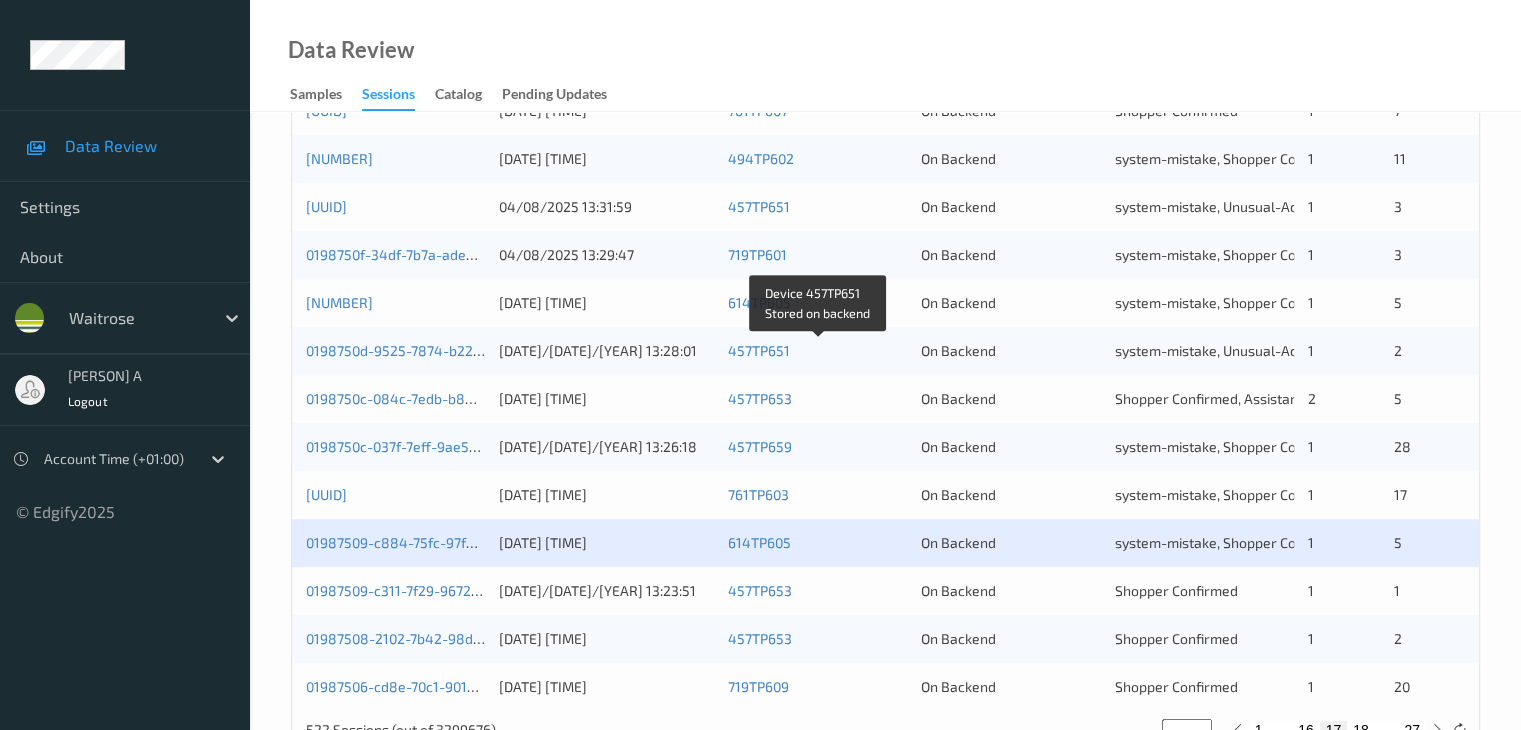 scroll, scrollTop: 932, scrollLeft: 0, axis: vertical 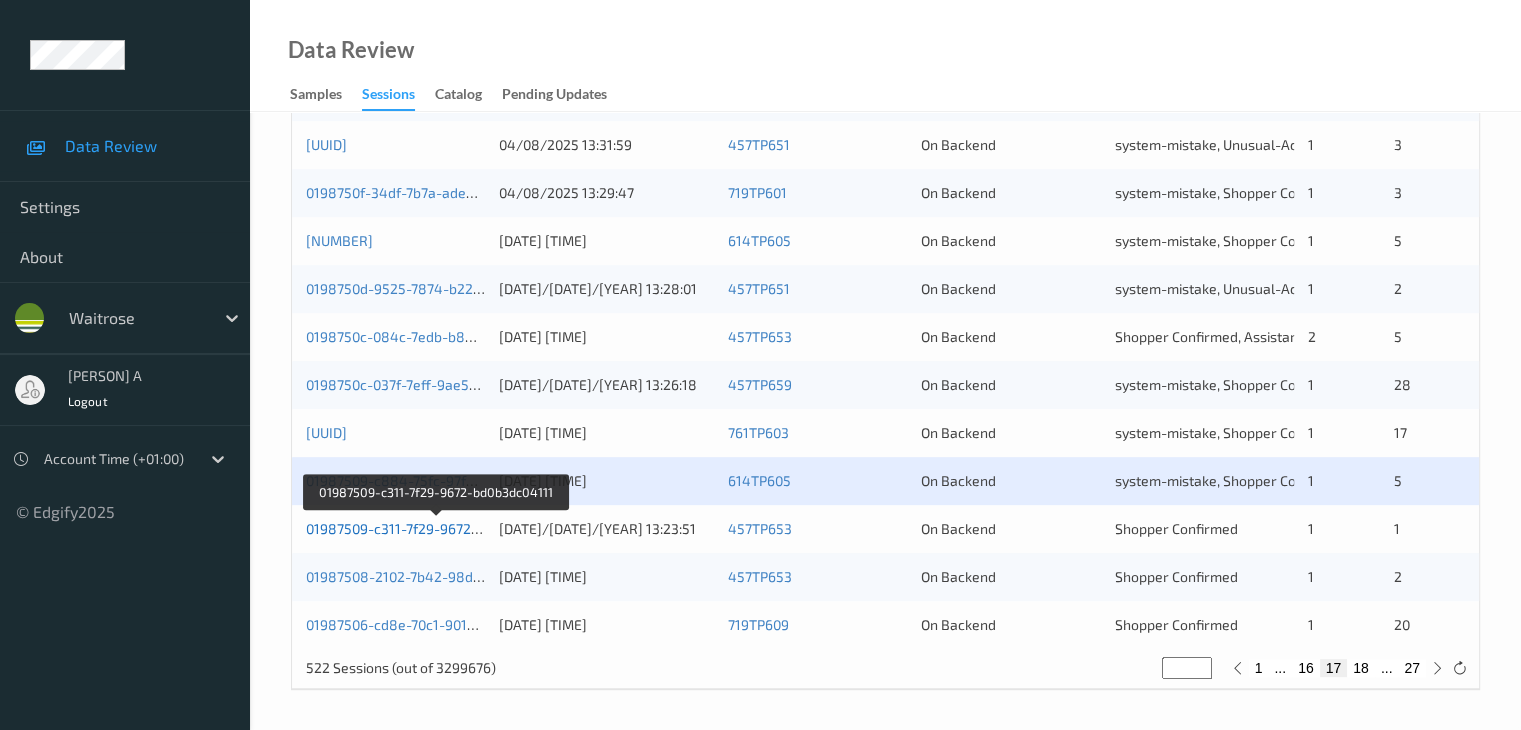 click on "01987509-c311-7f29-9672-bd0b3dc04111" at bounding box center [436, 528] 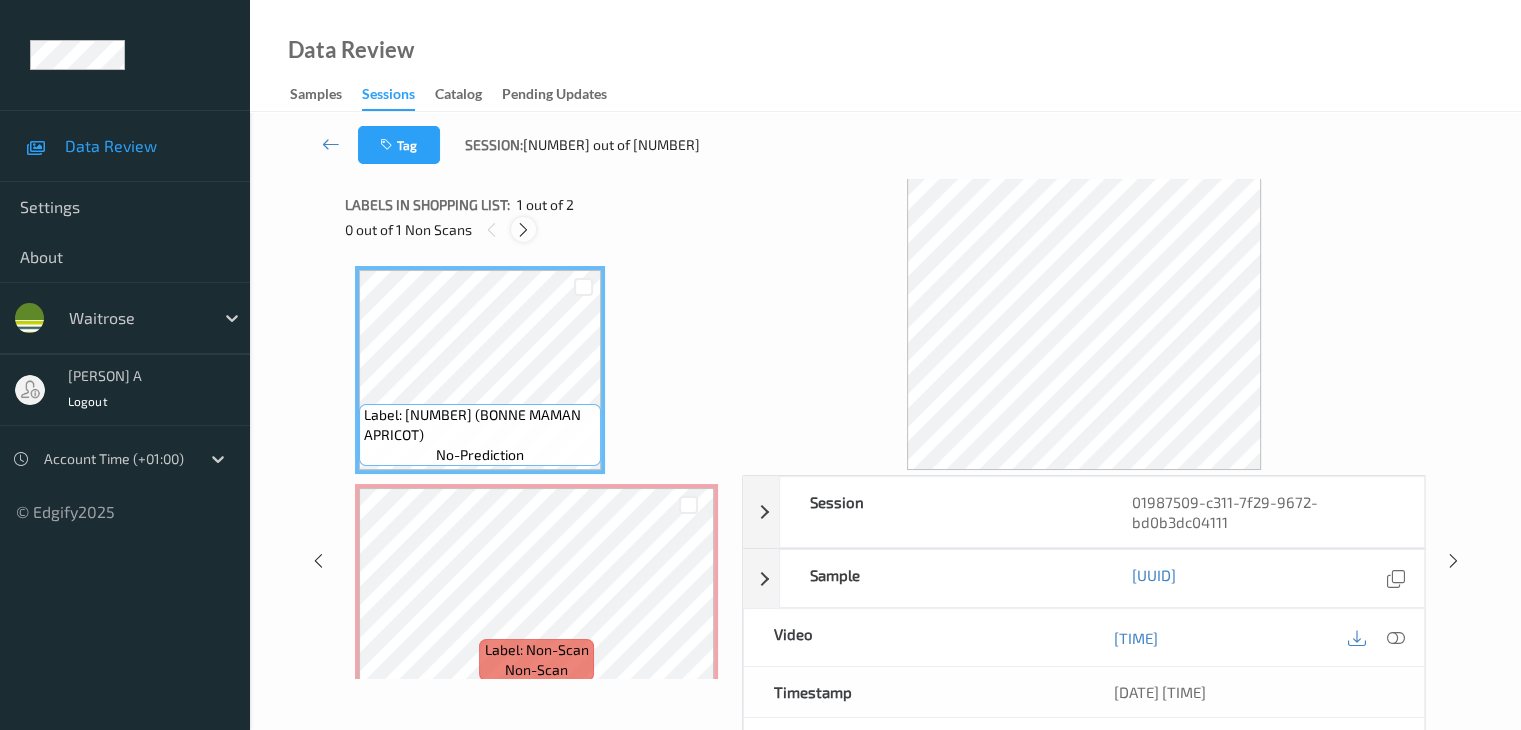click at bounding box center [523, 230] 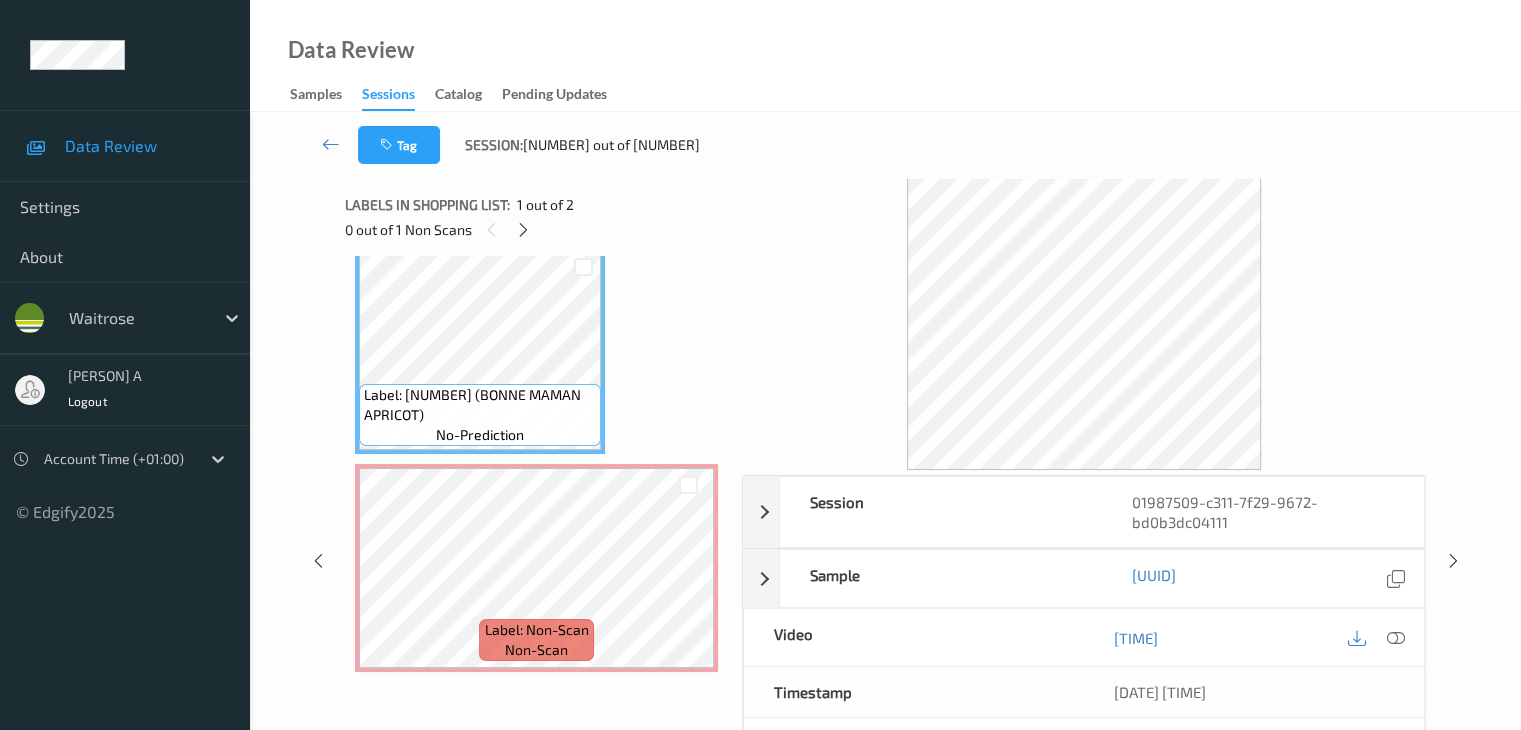 scroll, scrollTop: 23, scrollLeft: 0, axis: vertical 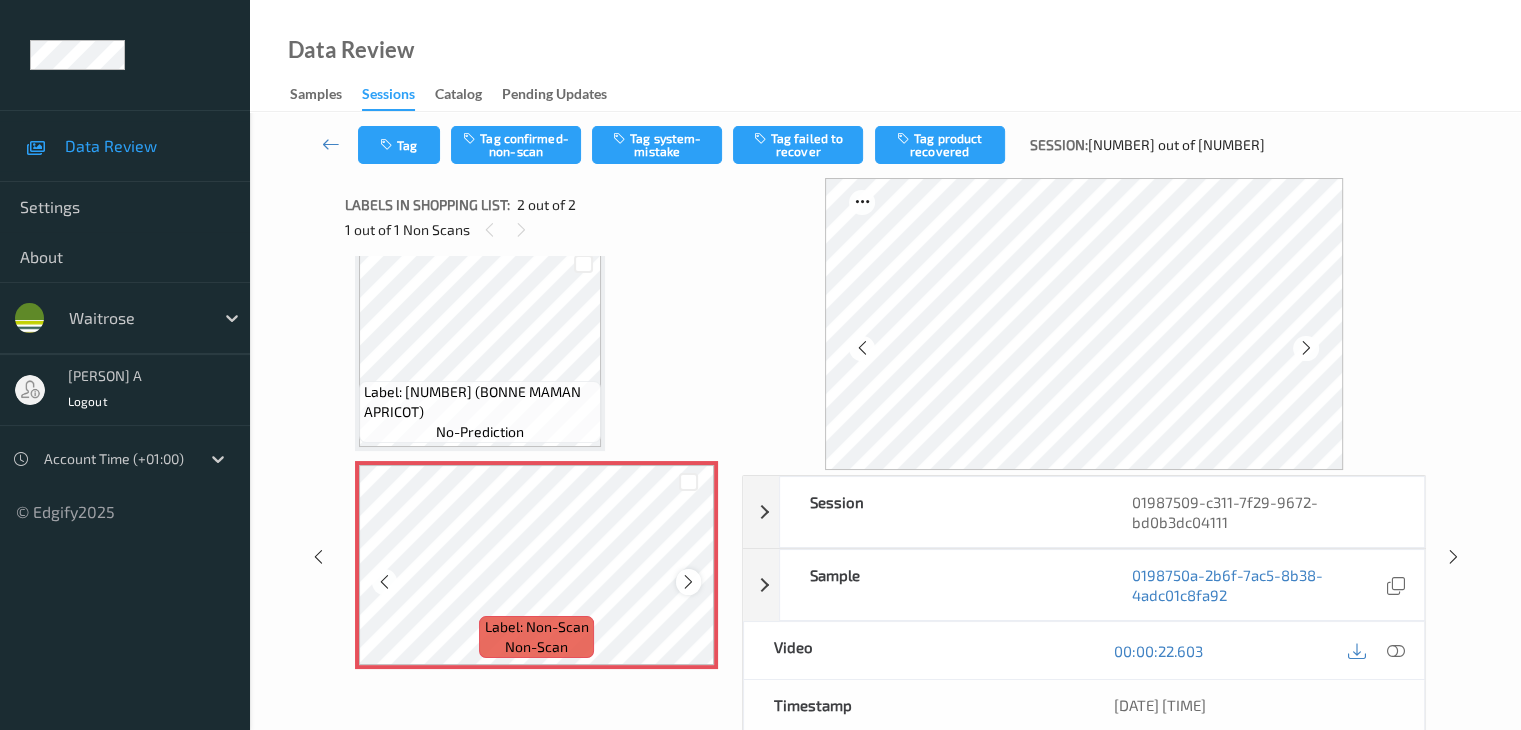 click at bounding box center [688, 582] 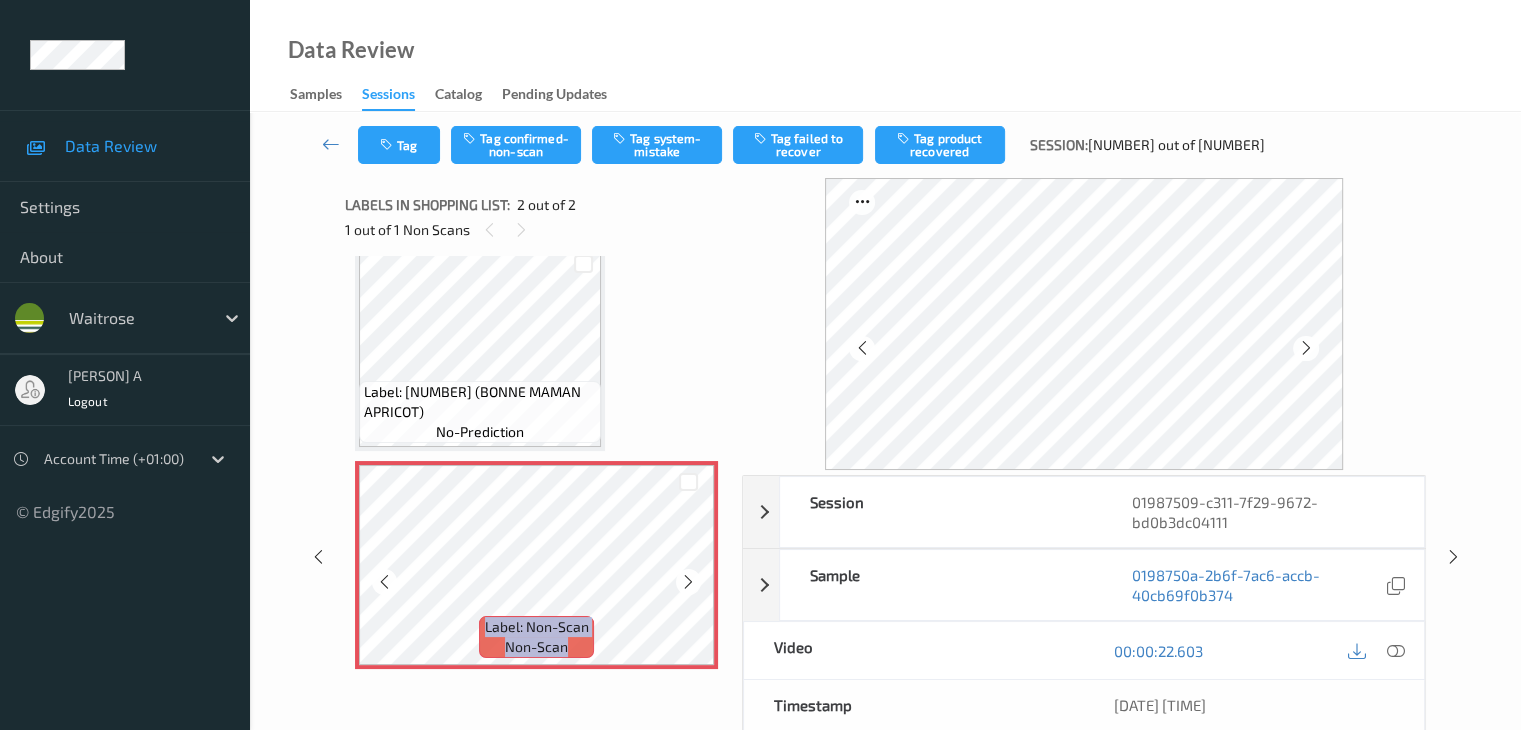 click at bounding box center [688, 582] 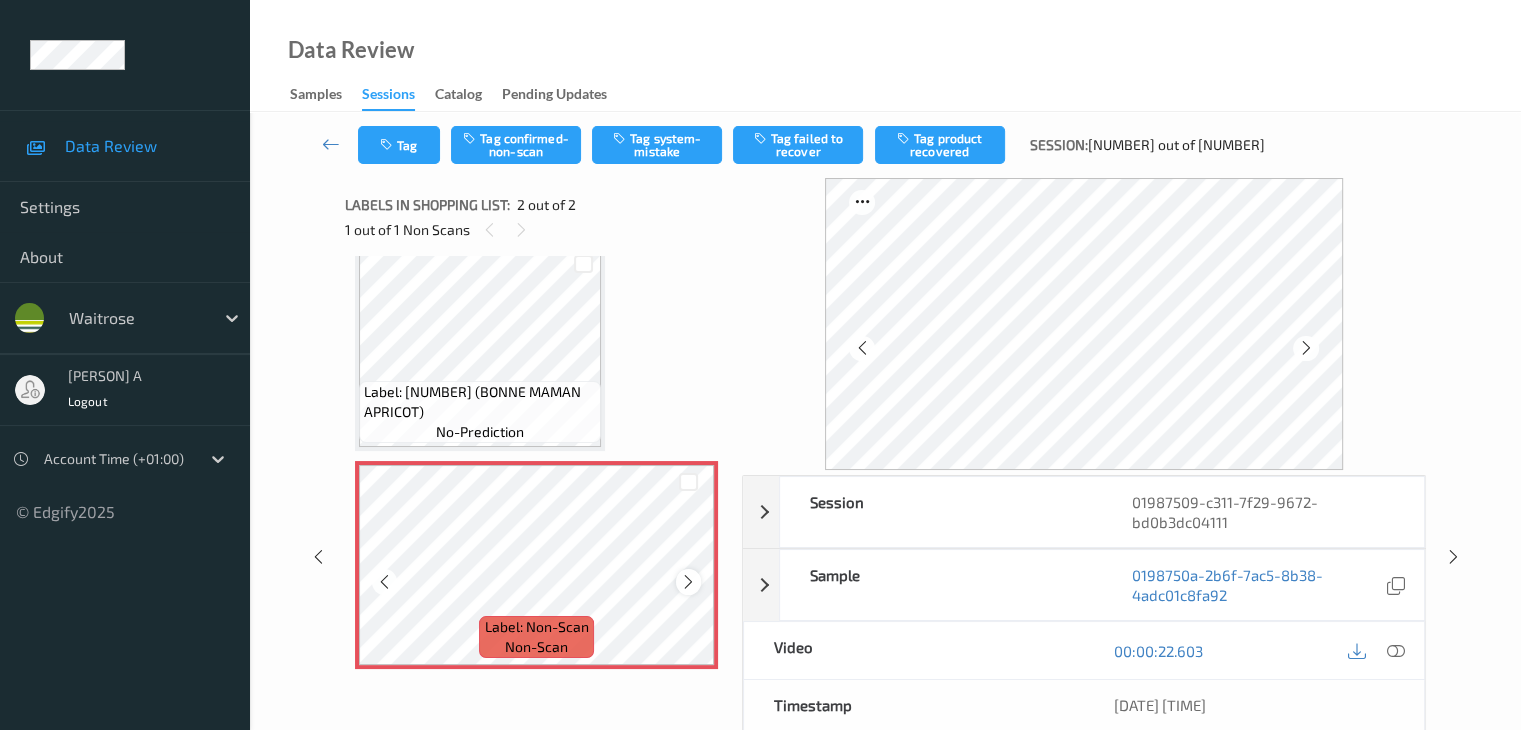 click at bounding box center (688, 582) 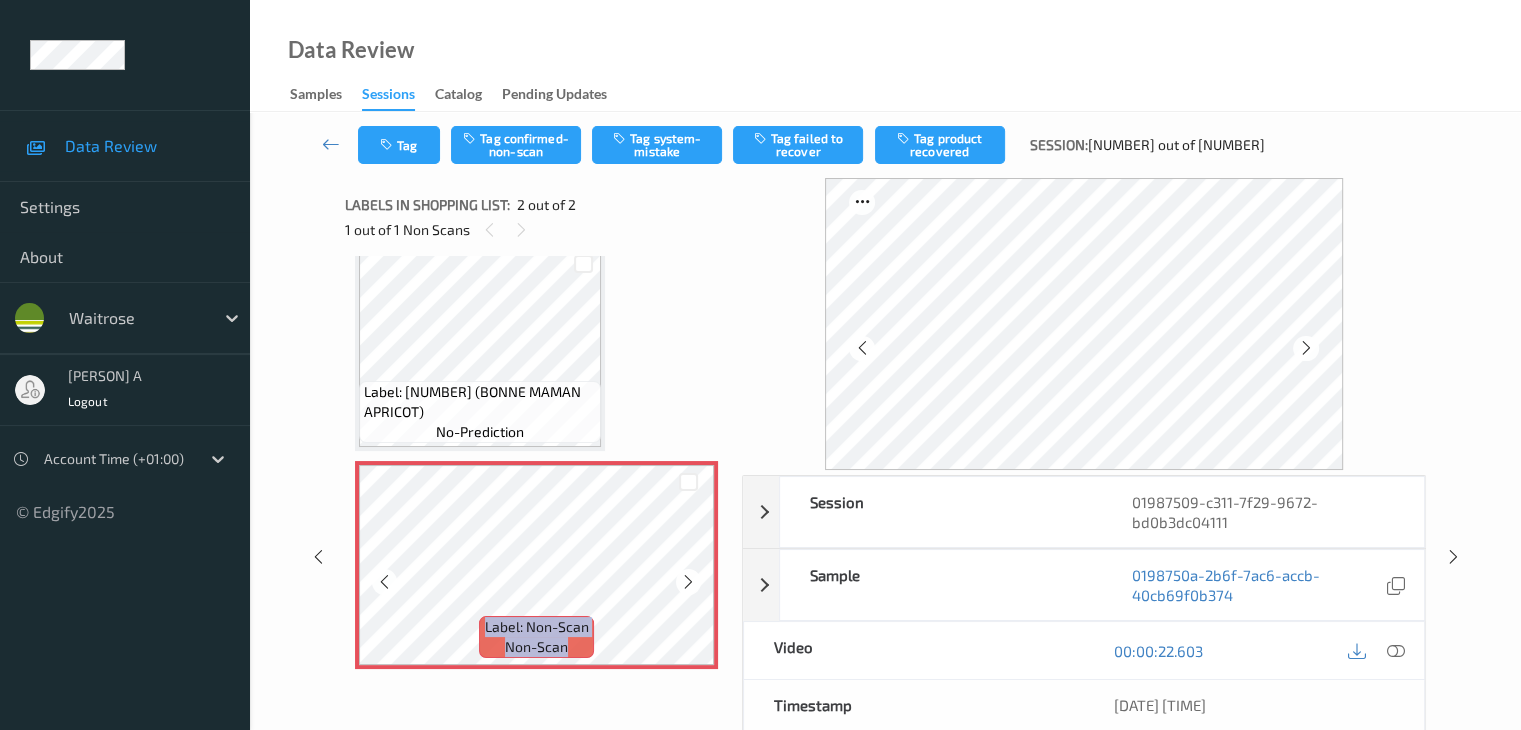click at bounding box center [688, 582] 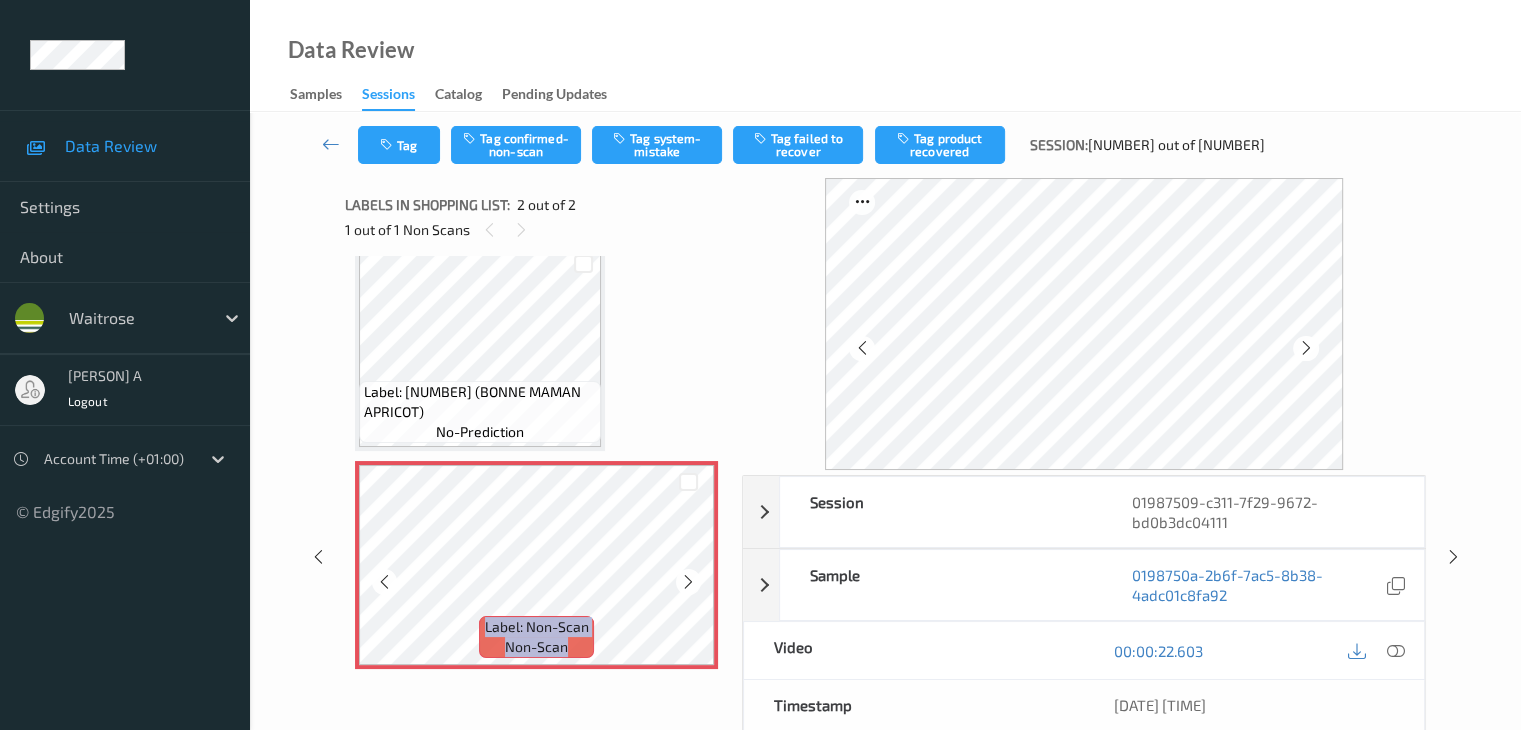 click at bounding box center (688, 582) 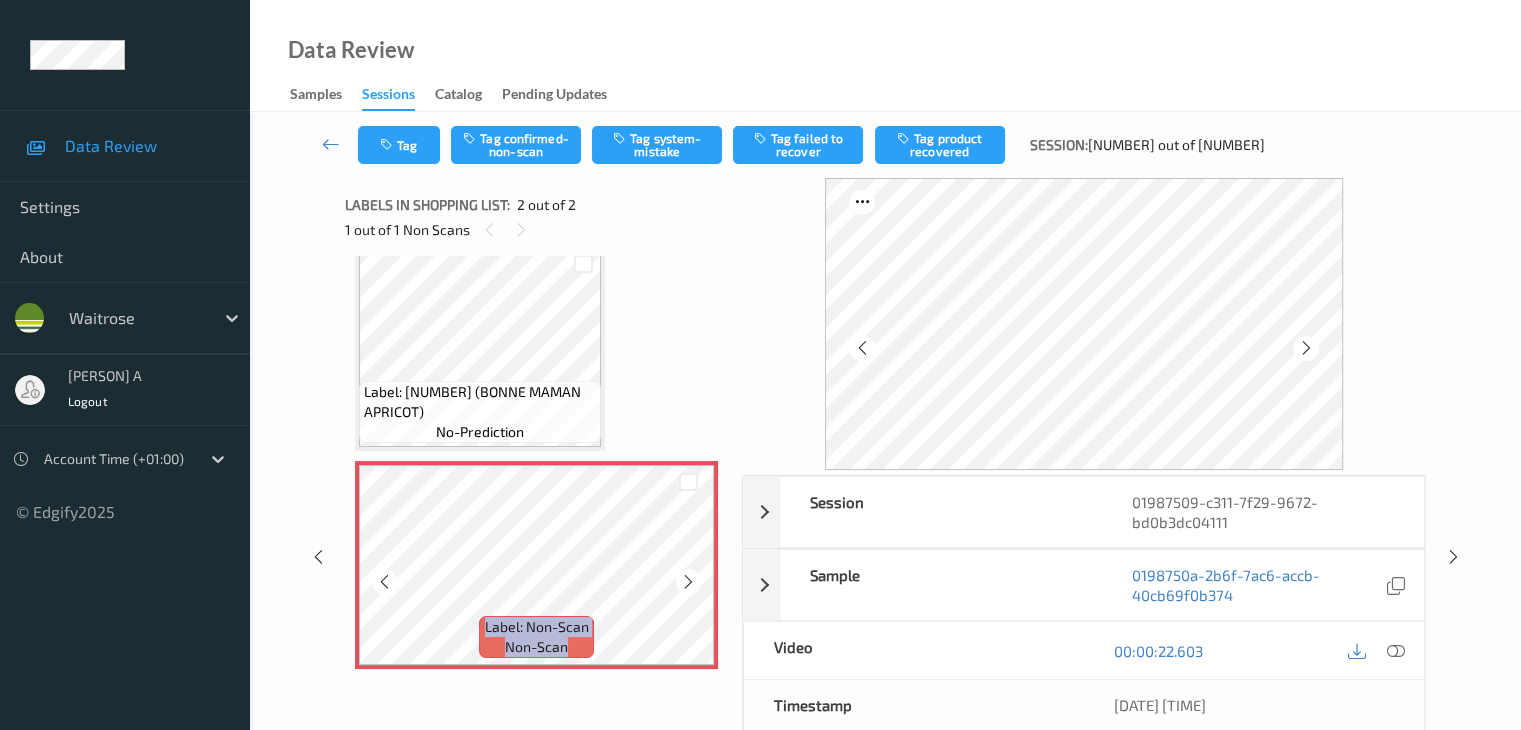 click at bounding box center [688, 582] 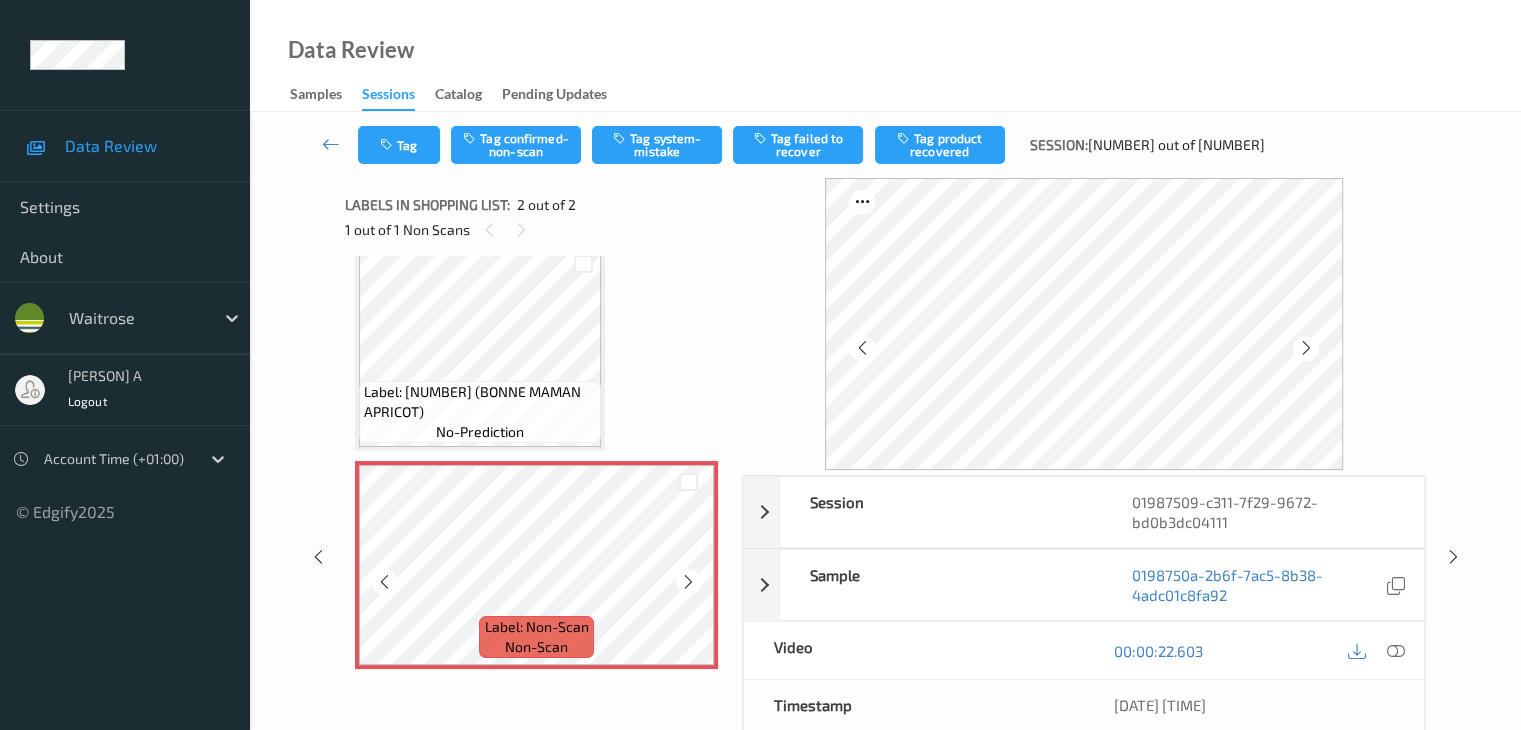 click at bounding box center [688, 582] 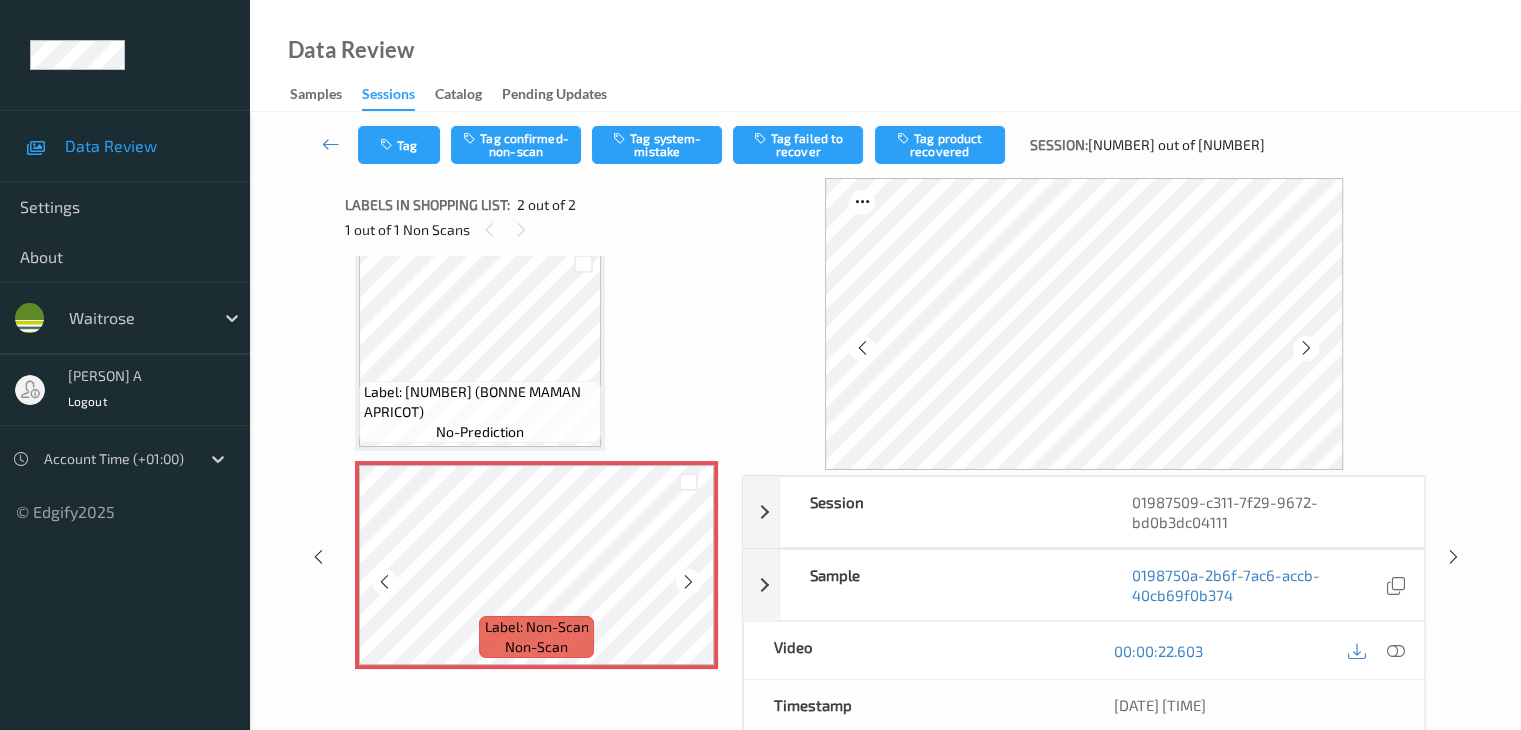 click at bounding box center (688, 582) 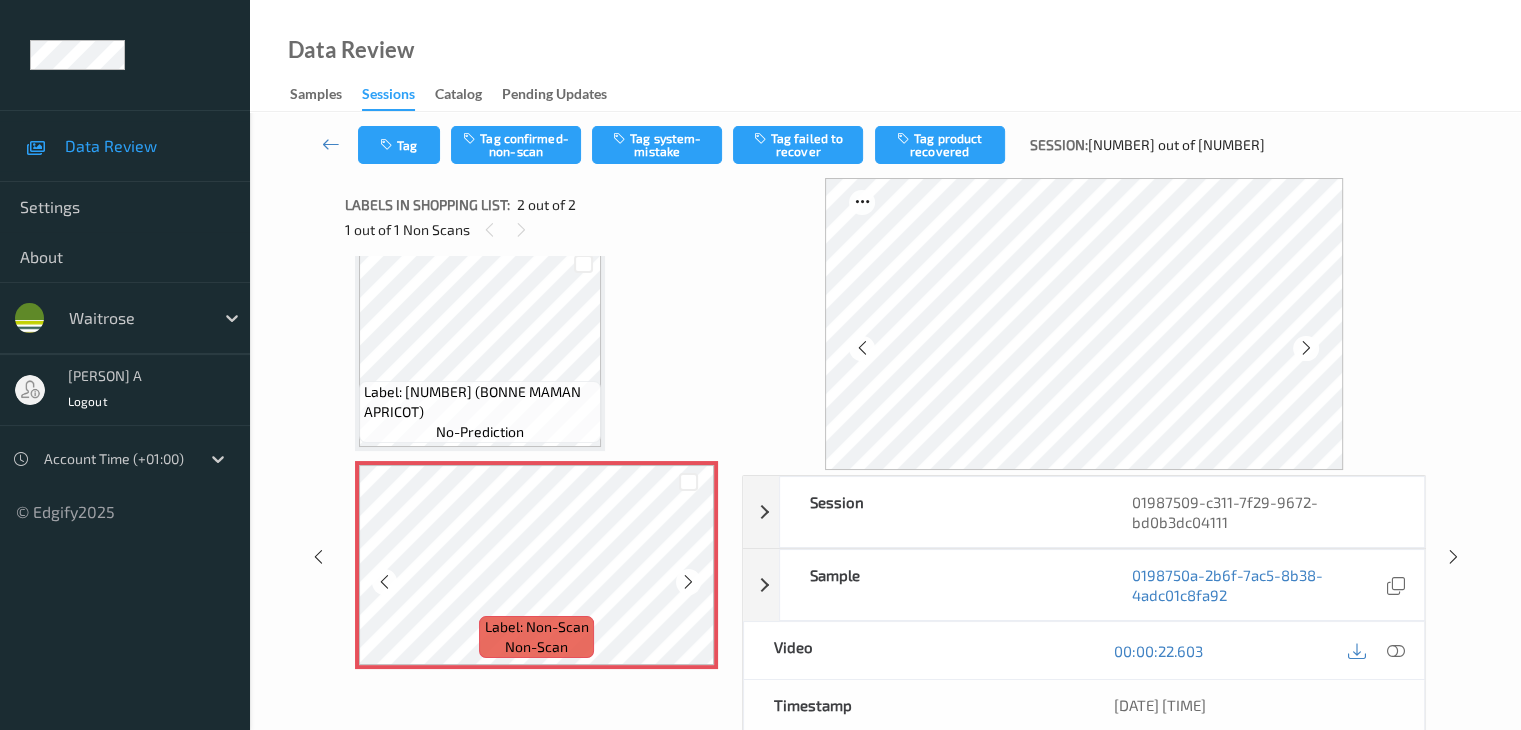 click at bounding box center [688, 582] 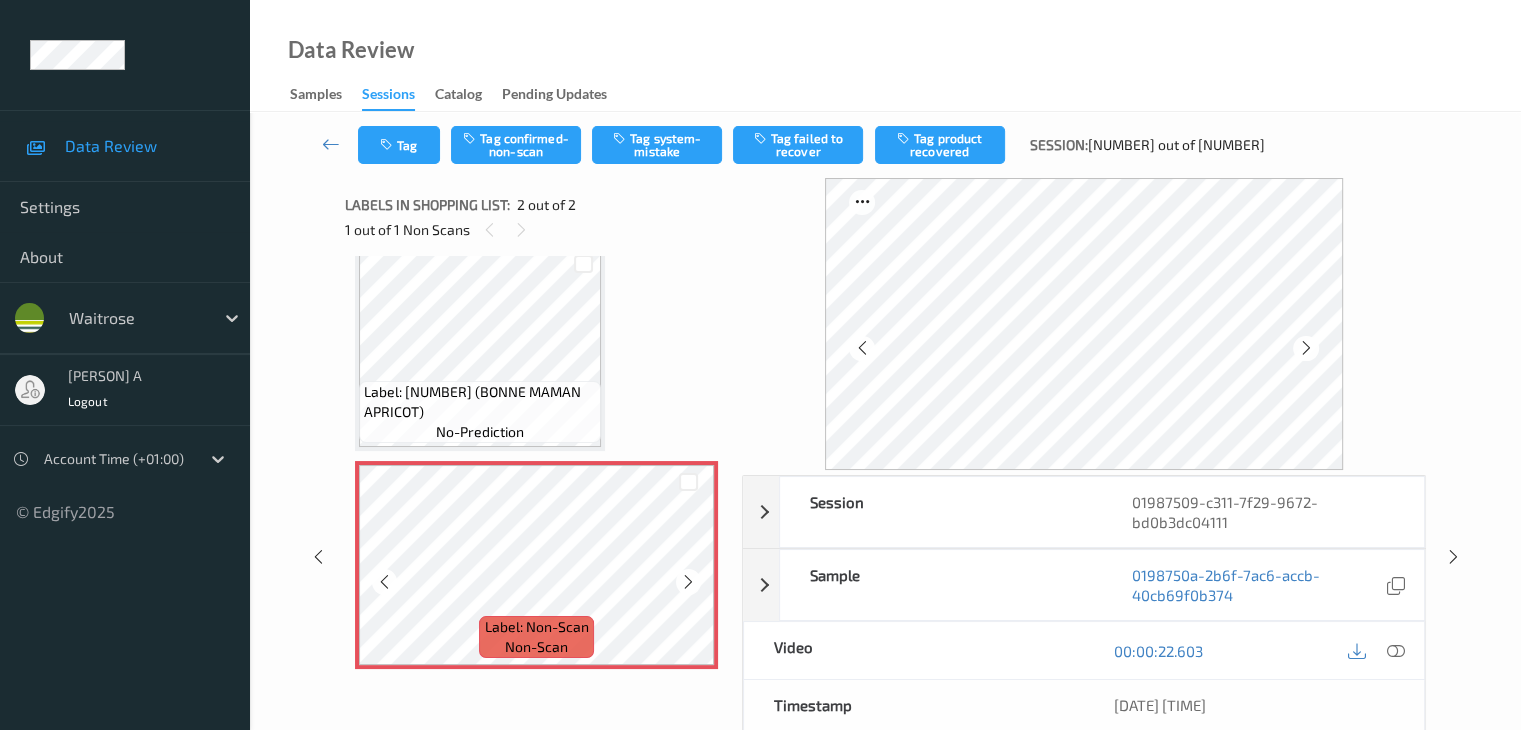 click at bounding box center [688, 582] 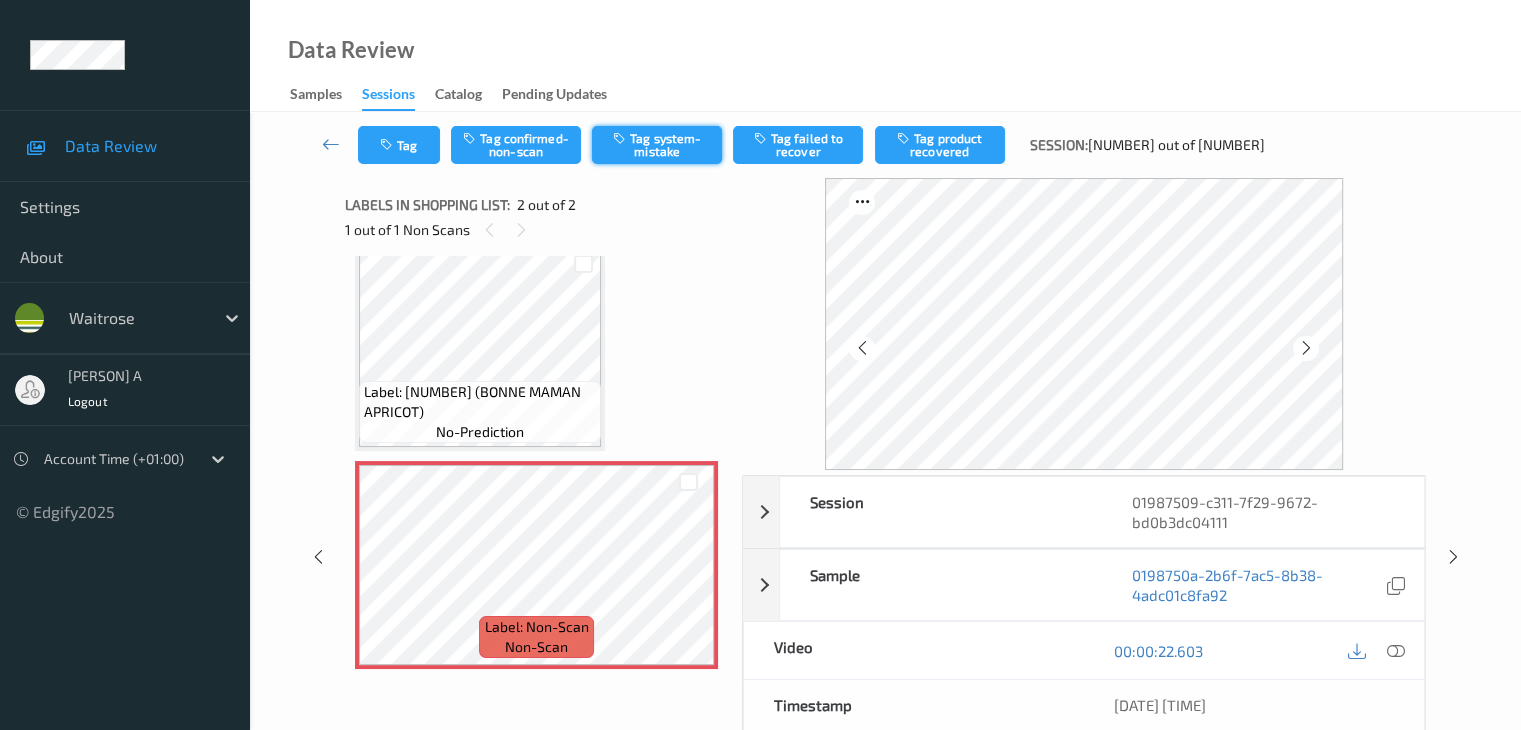 click on "Tag   system-mistake" at bounding box center (657, 145) 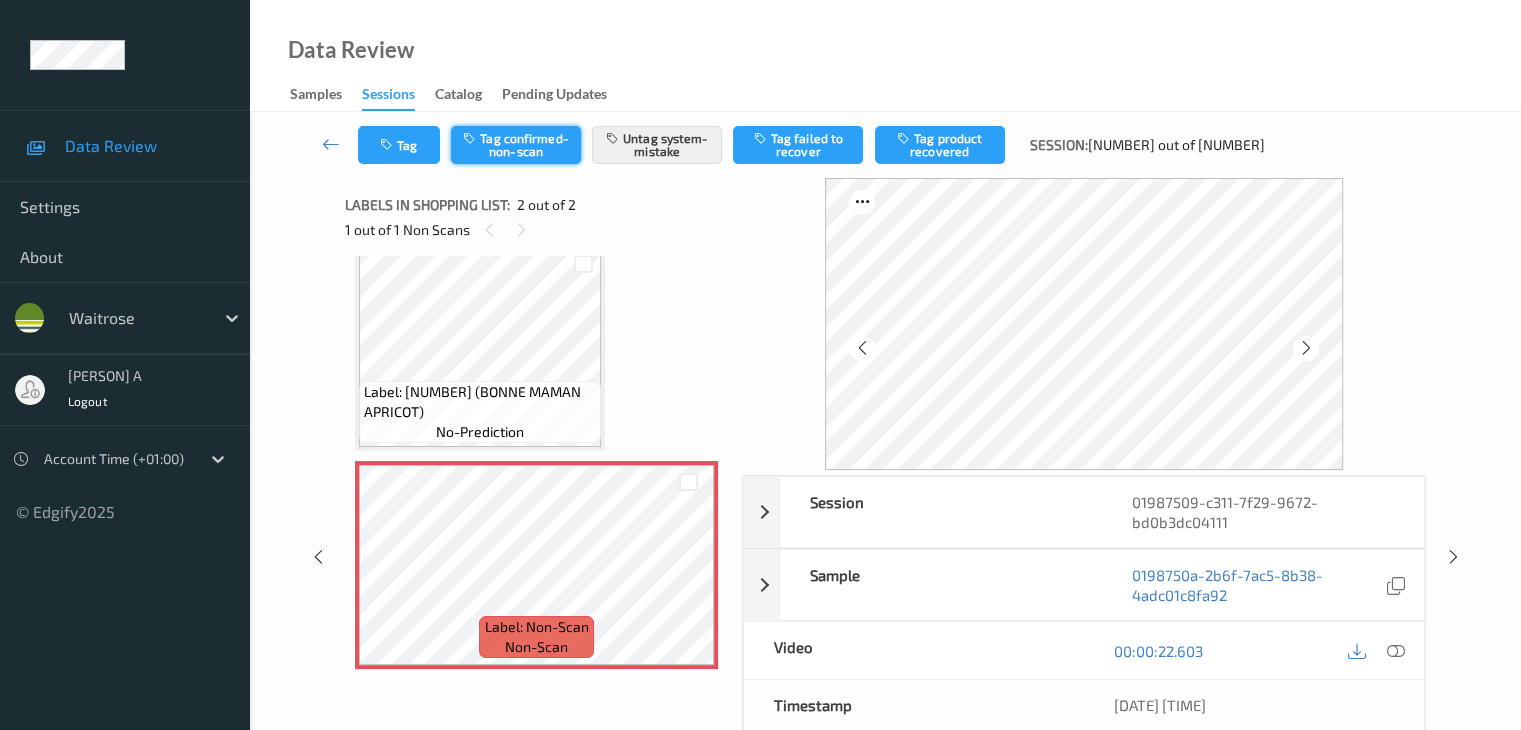 click on "Tag   confirmed-non-scan" at bounding box center (516, 145) 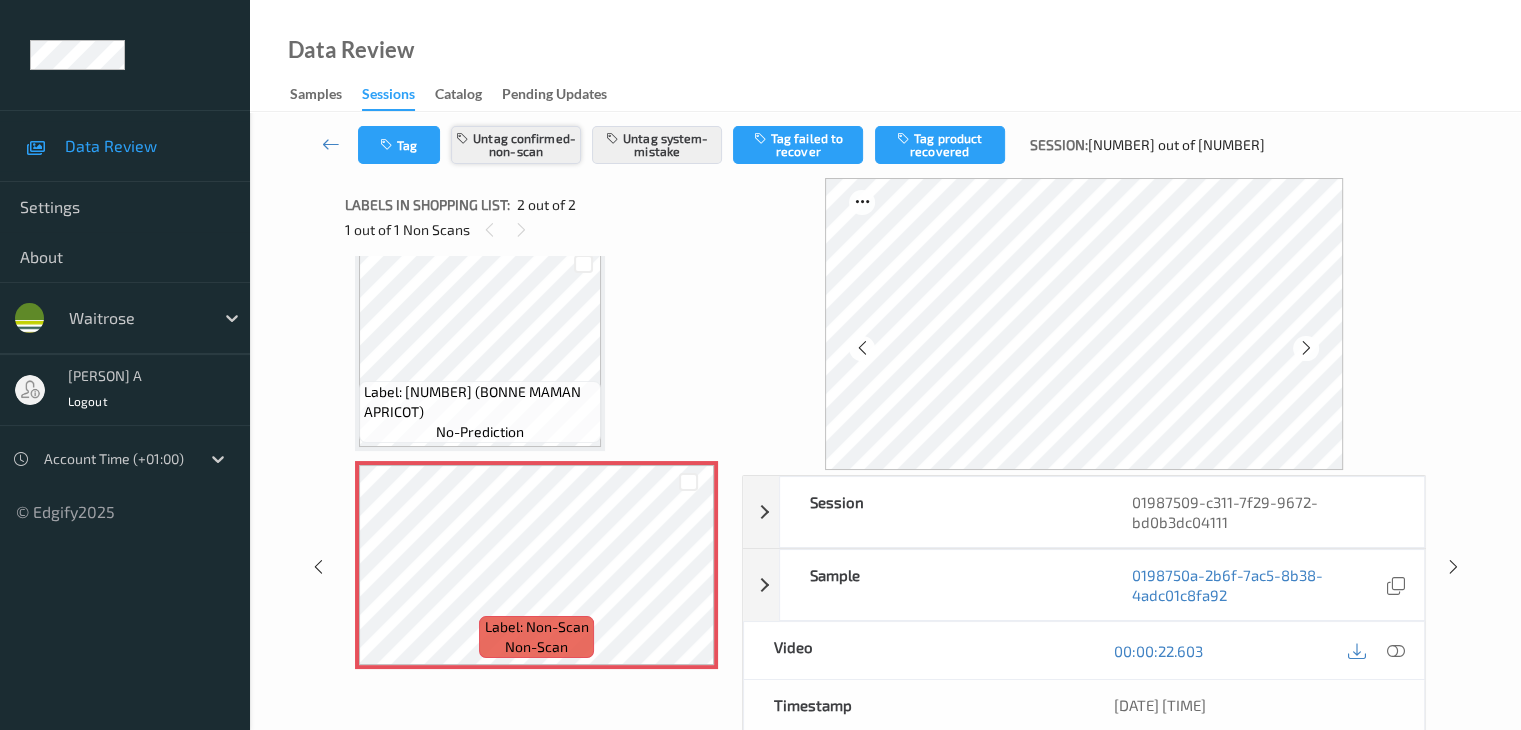 click on "Untag   confirmed-non-scan" at bounding box center [516, 145] 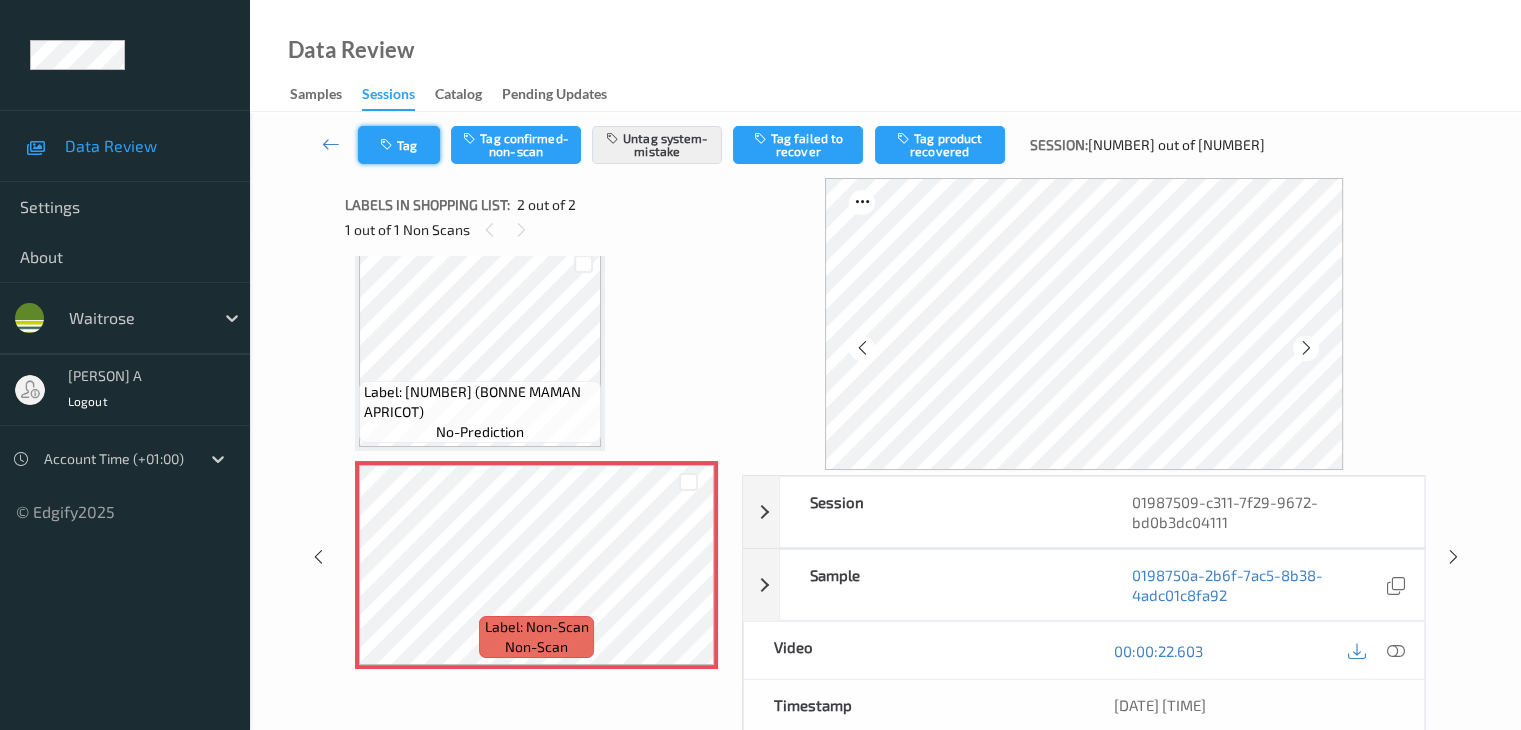 click on "Tag" at bounding box center [399, 145] 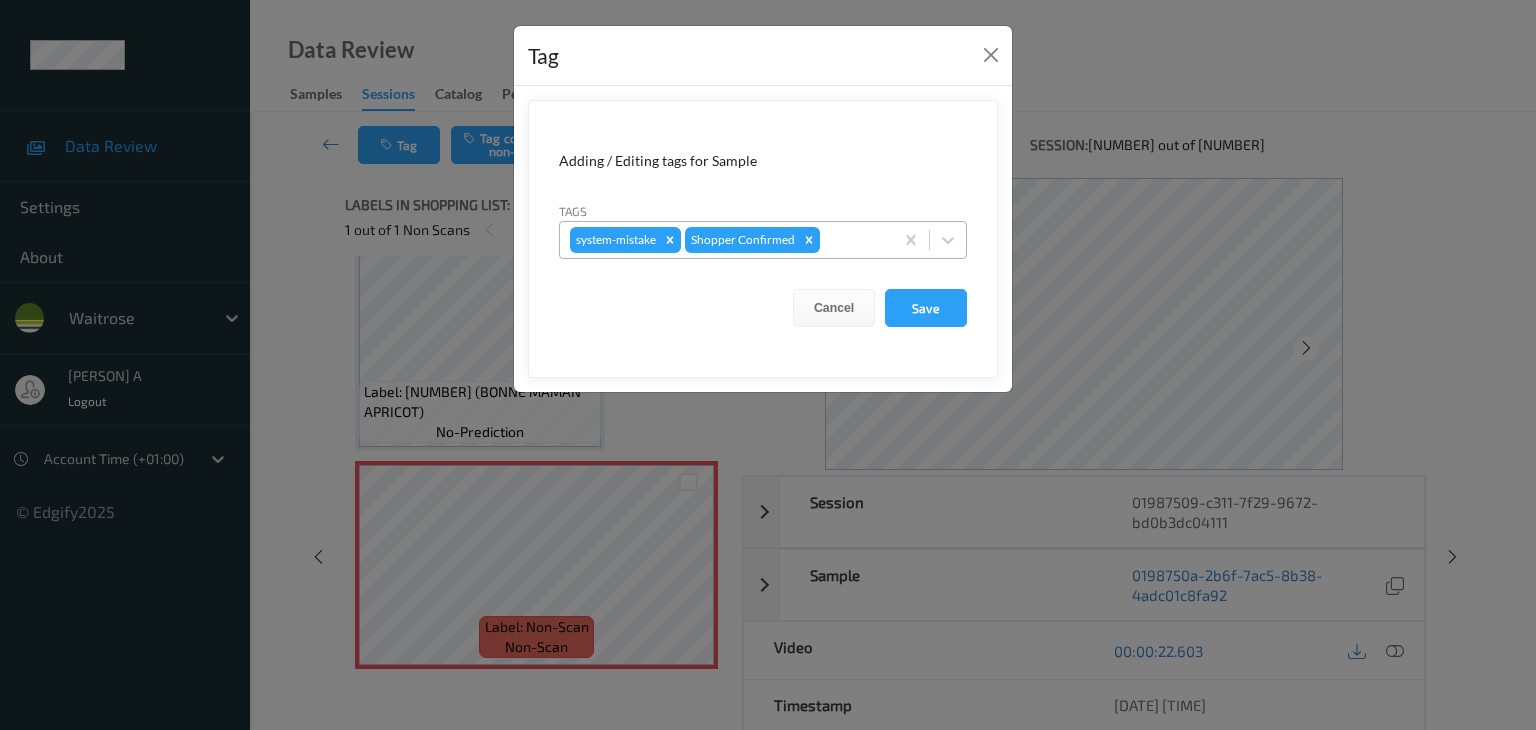 click at bounding box center (853, 240) 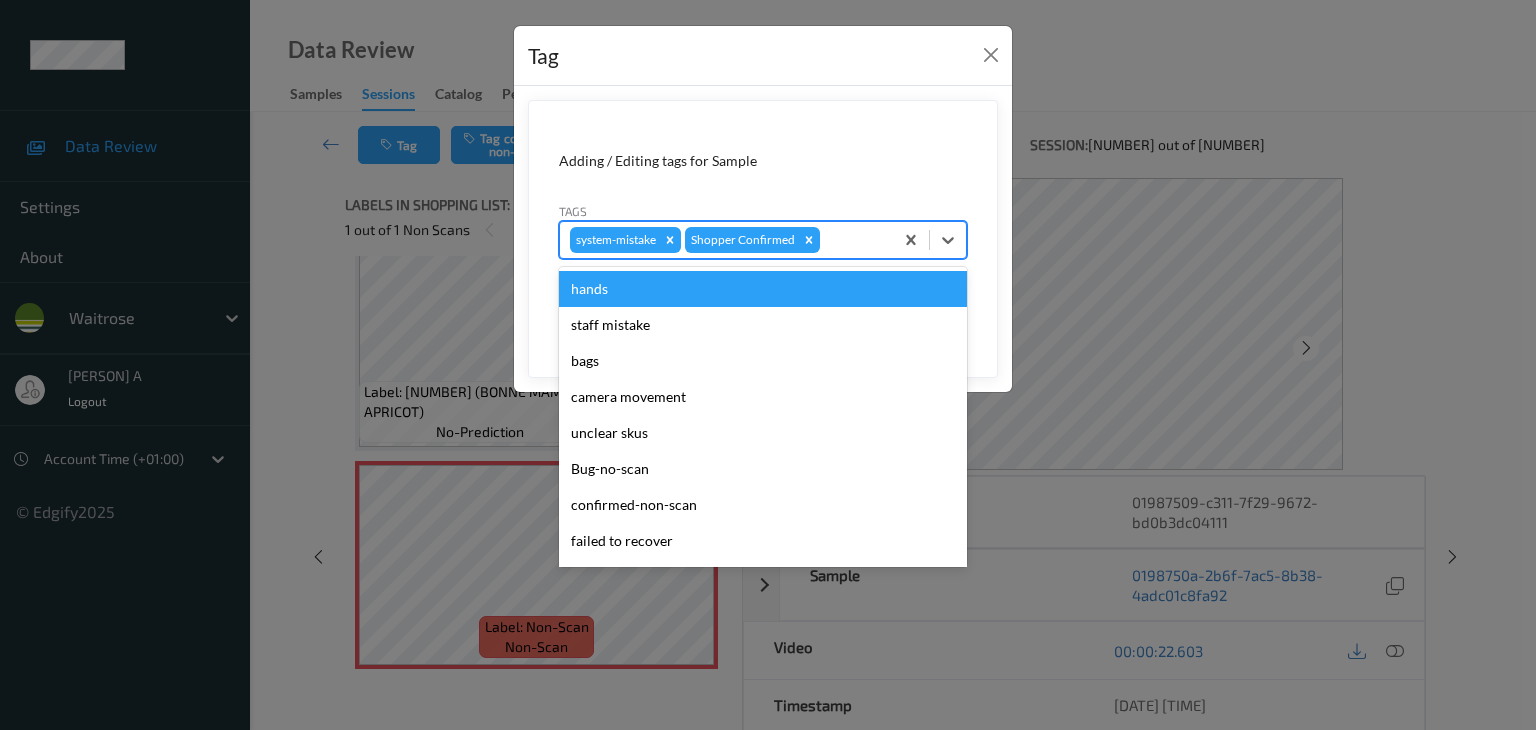 type on "u" 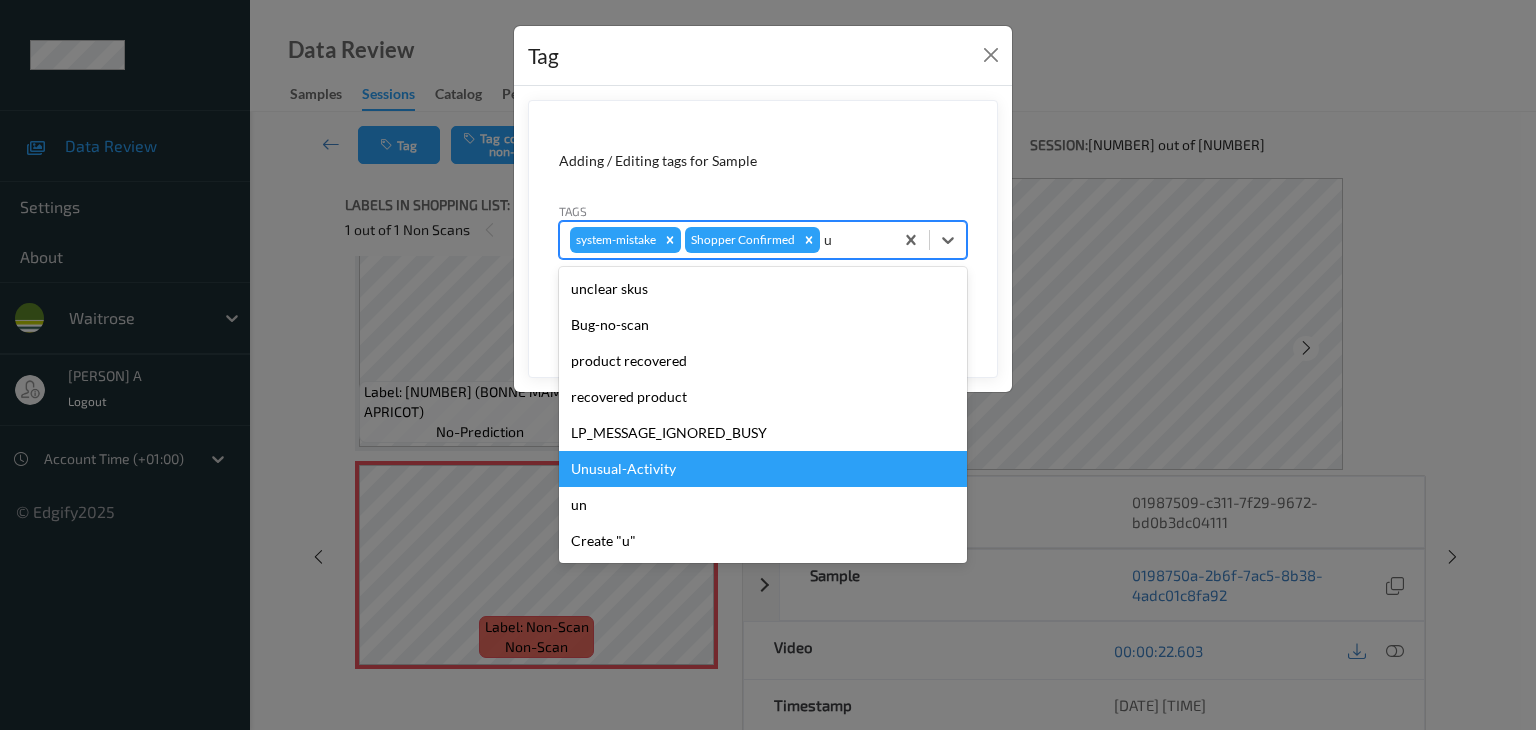 click on "Unusual-Activity" at bounding box center (763, 469) 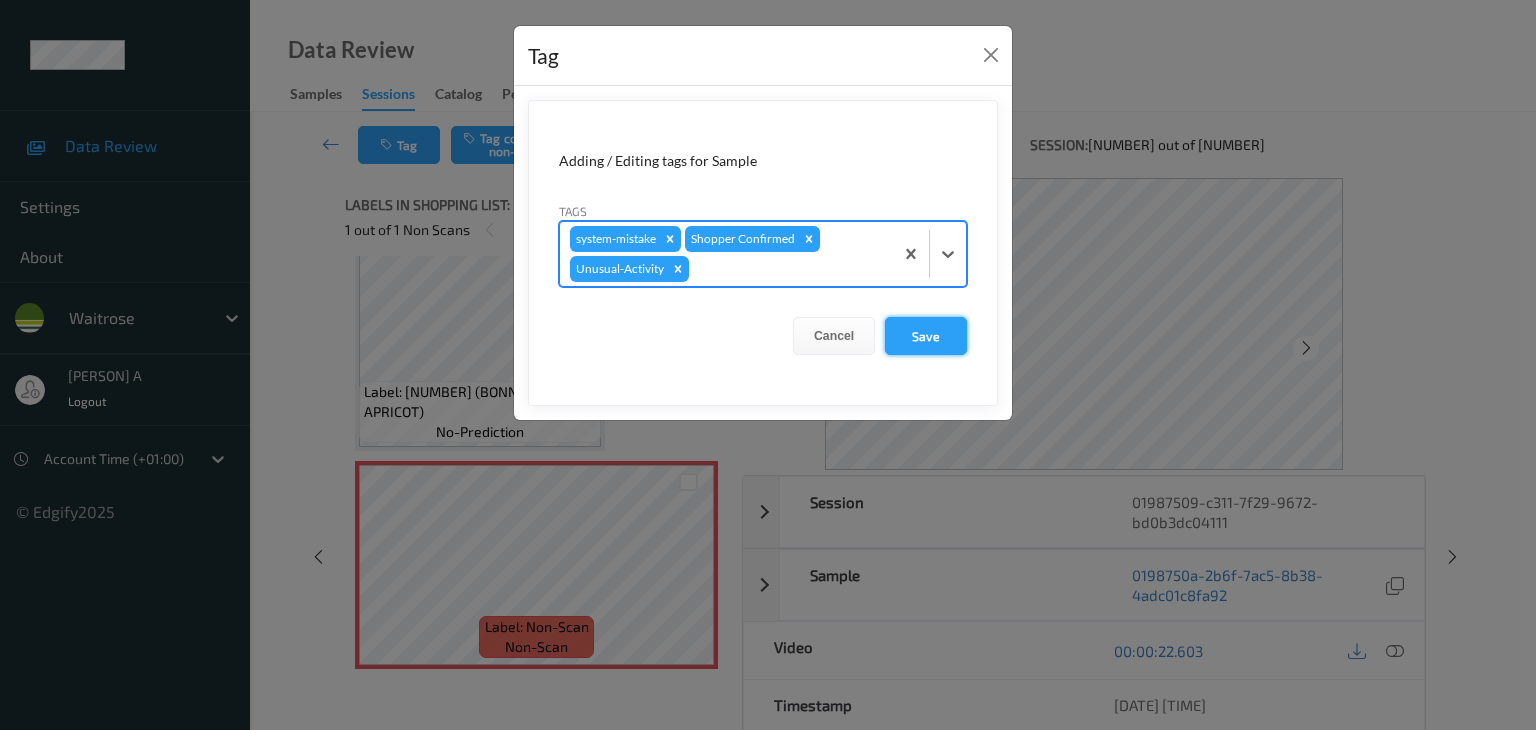 click on "Save" at bounding box center (926, 336) 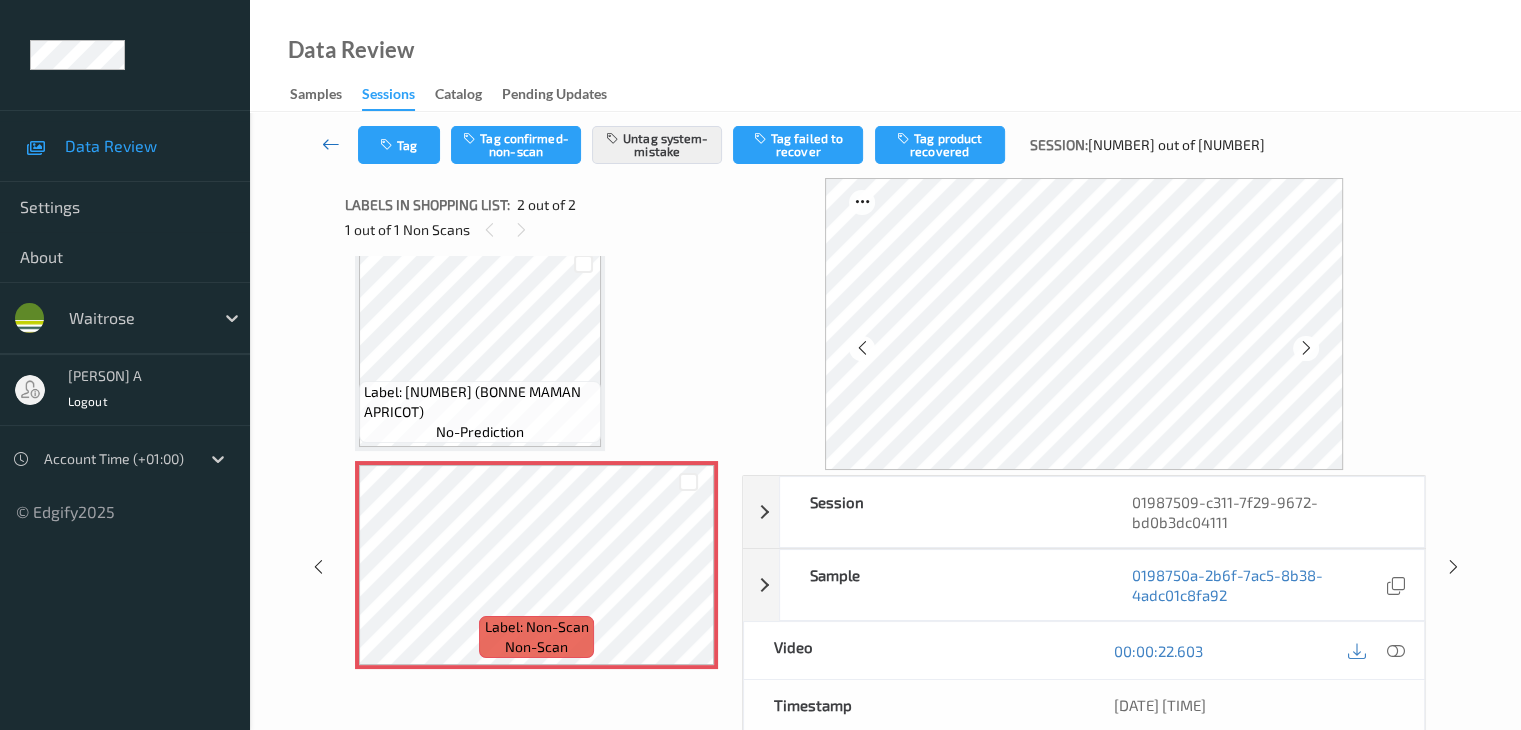 click at bounding box center (331, 145) 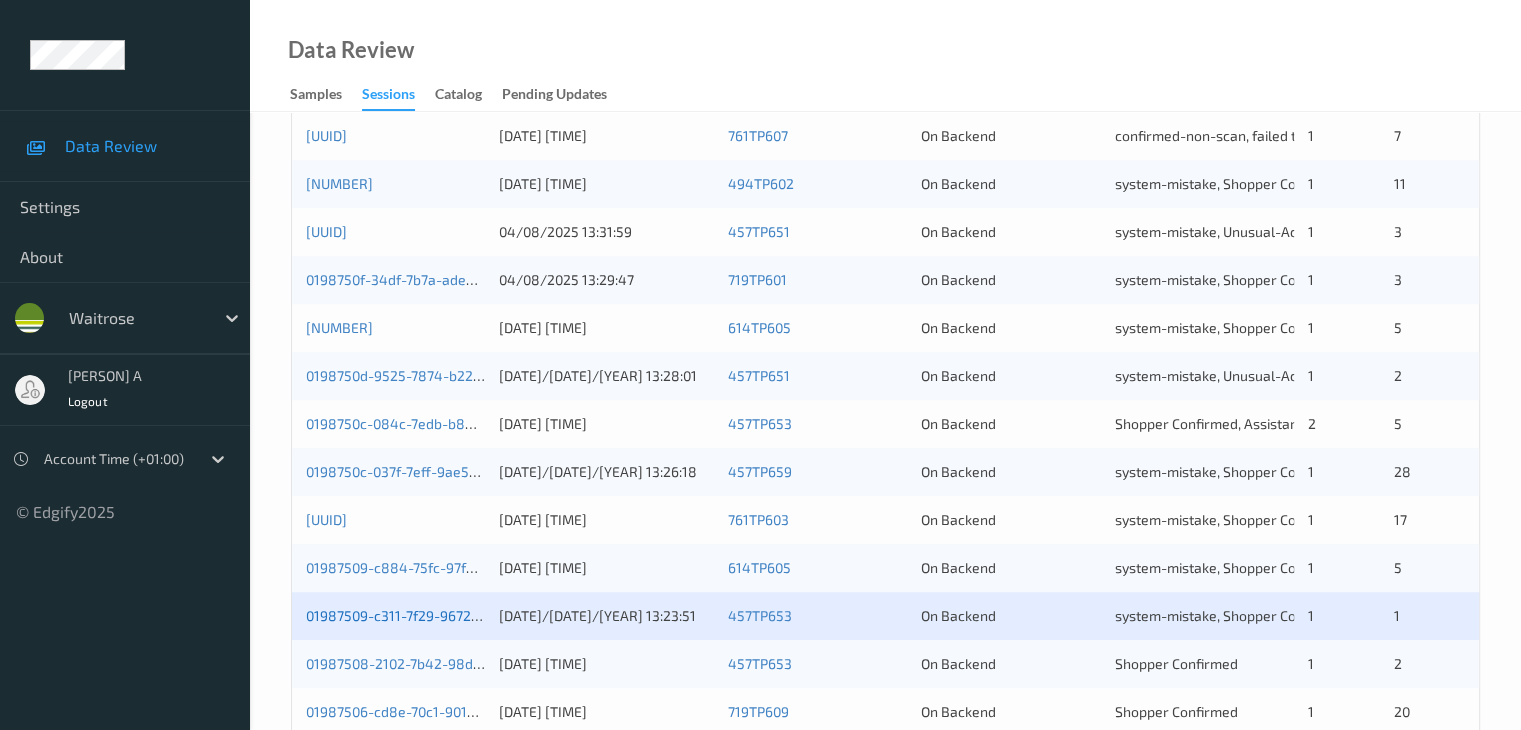 scroll, scrollTop: 932, scrollLeft: 0, axis: vertical 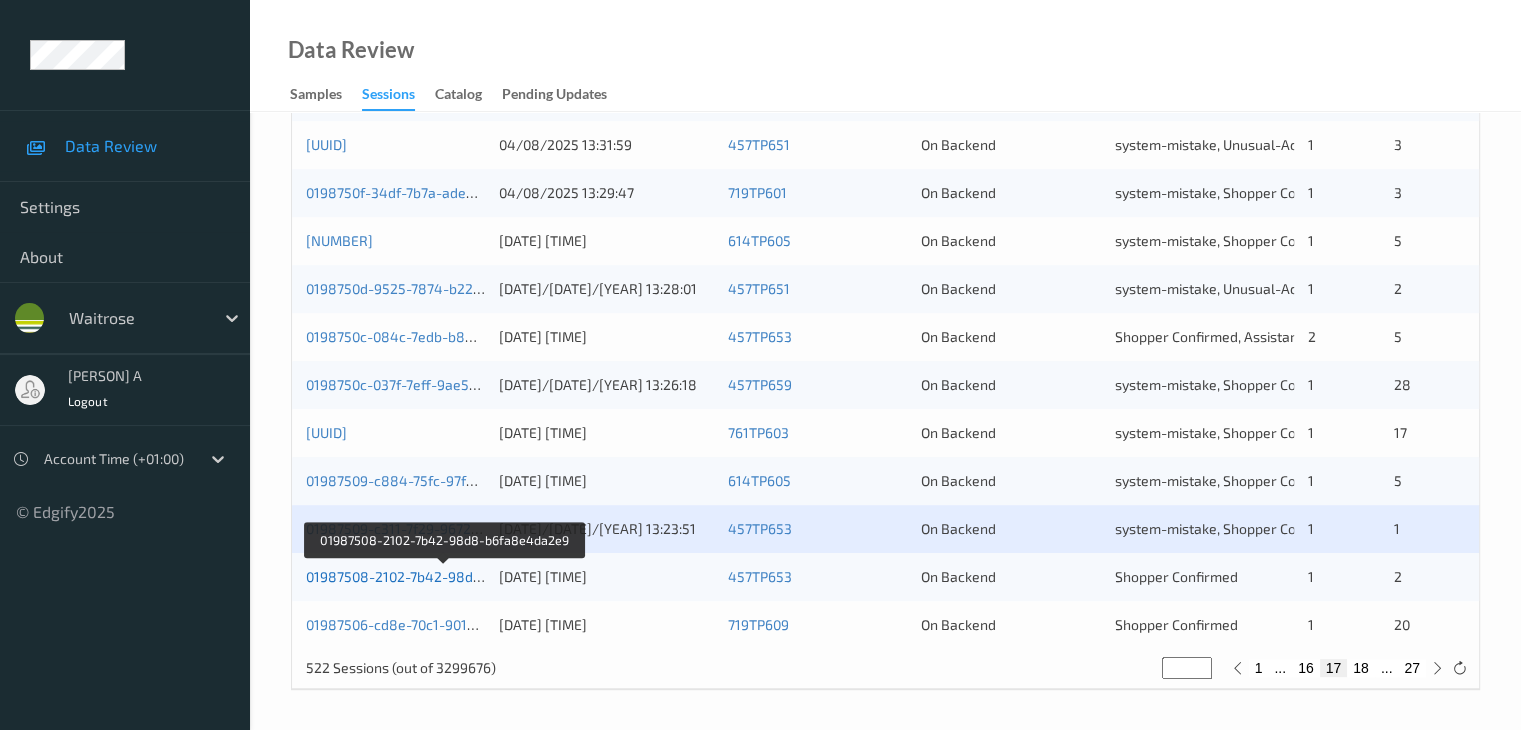 click on "01987508-2102-7b42-98d8-b6fa8e4da2e9" at bounding box center [444, 576] 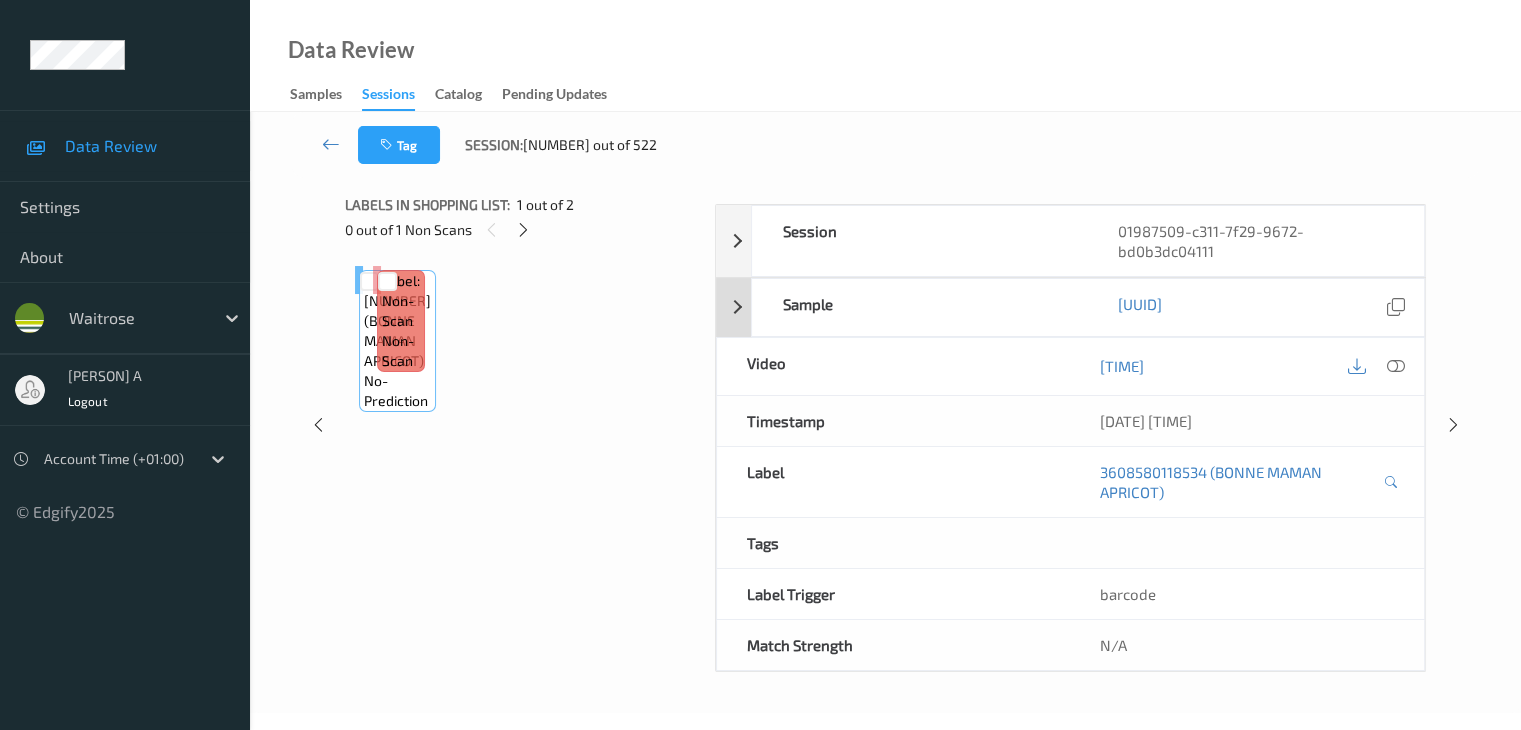 scroll, scrollTop: 0, scrollLeft: 0, axis: both 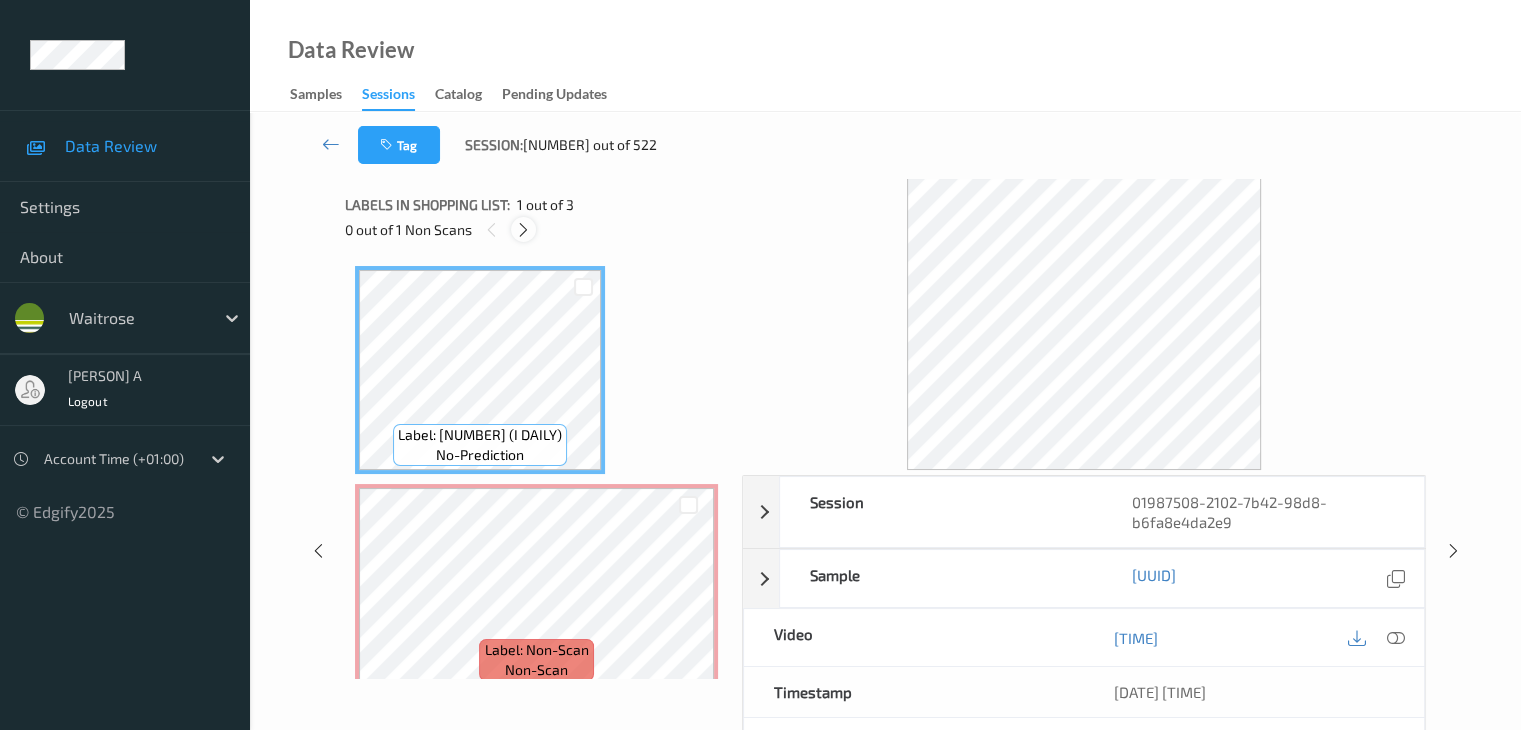 click at bounding box center [523, 230] 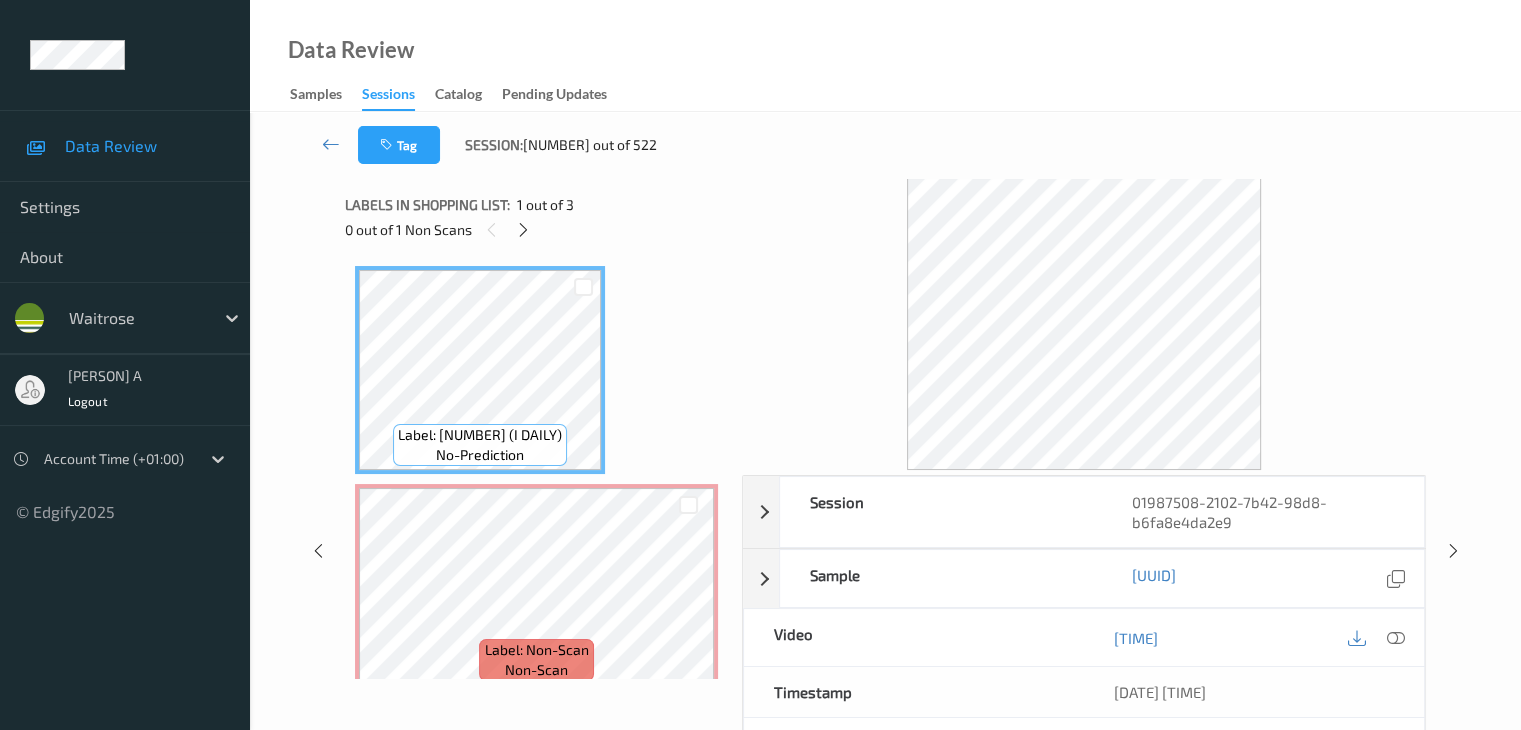 scroll, scrollTop: 10, scrollLeft: 0, axis: vertical 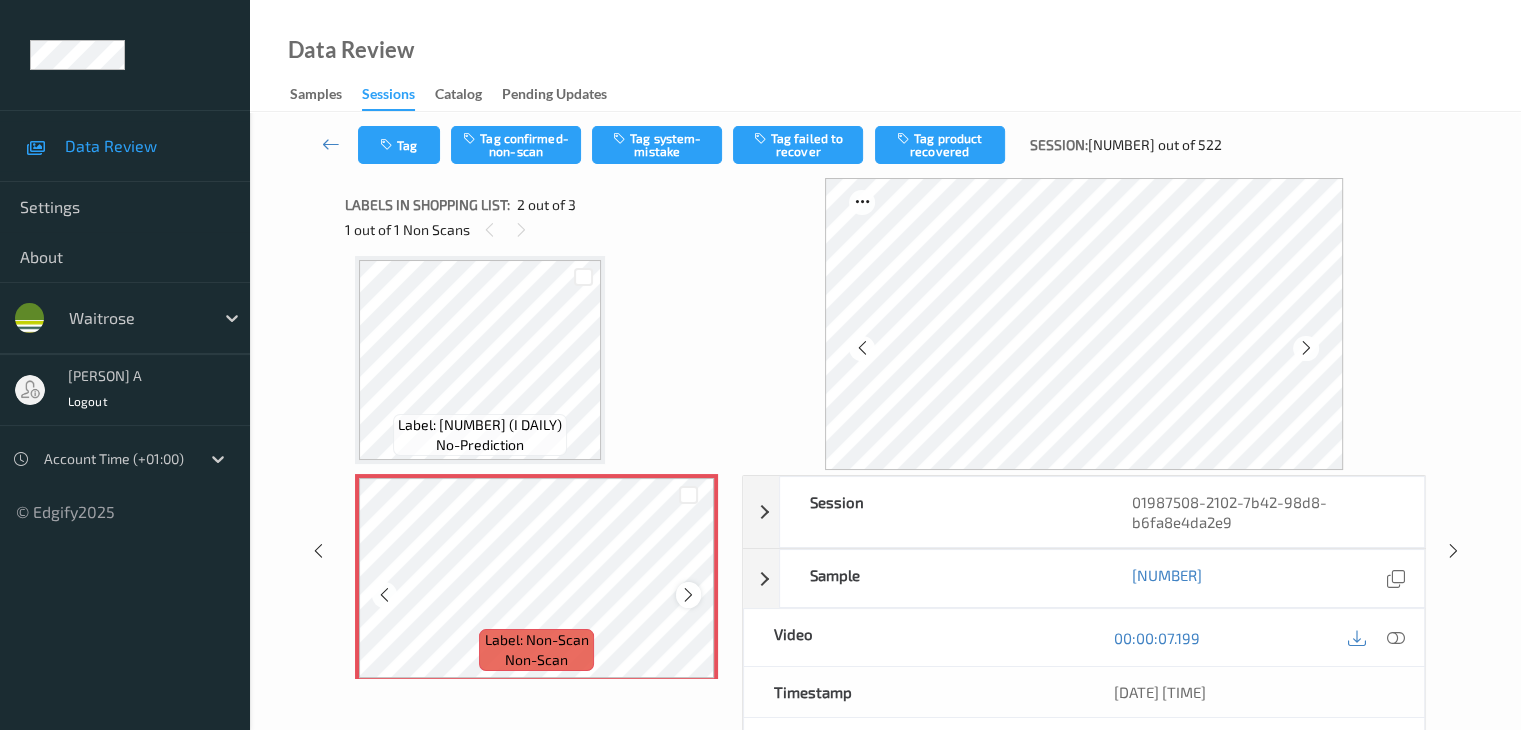 click at bounding box center (688, 595) 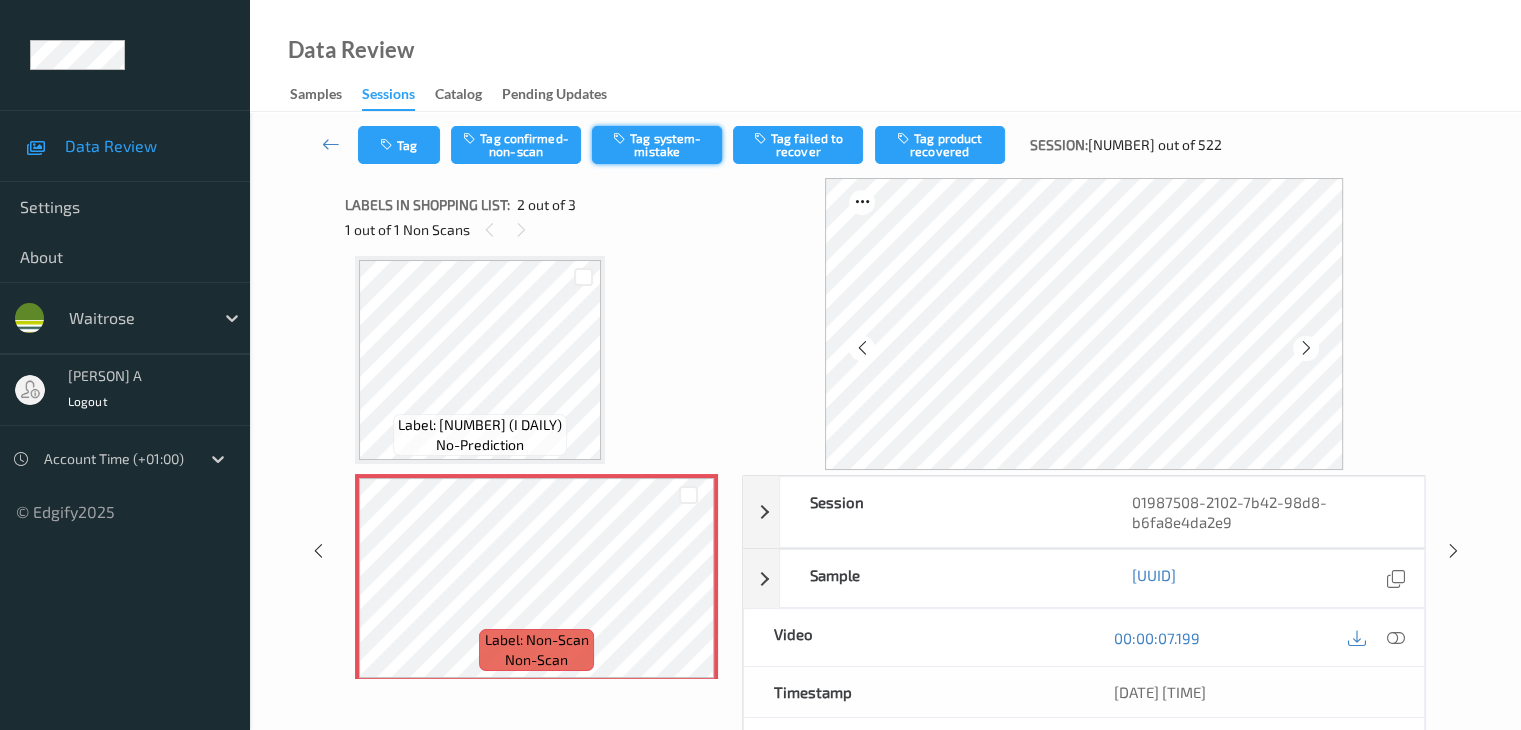 click on "Tag   system-mistake" at bounding box center (657, 145) 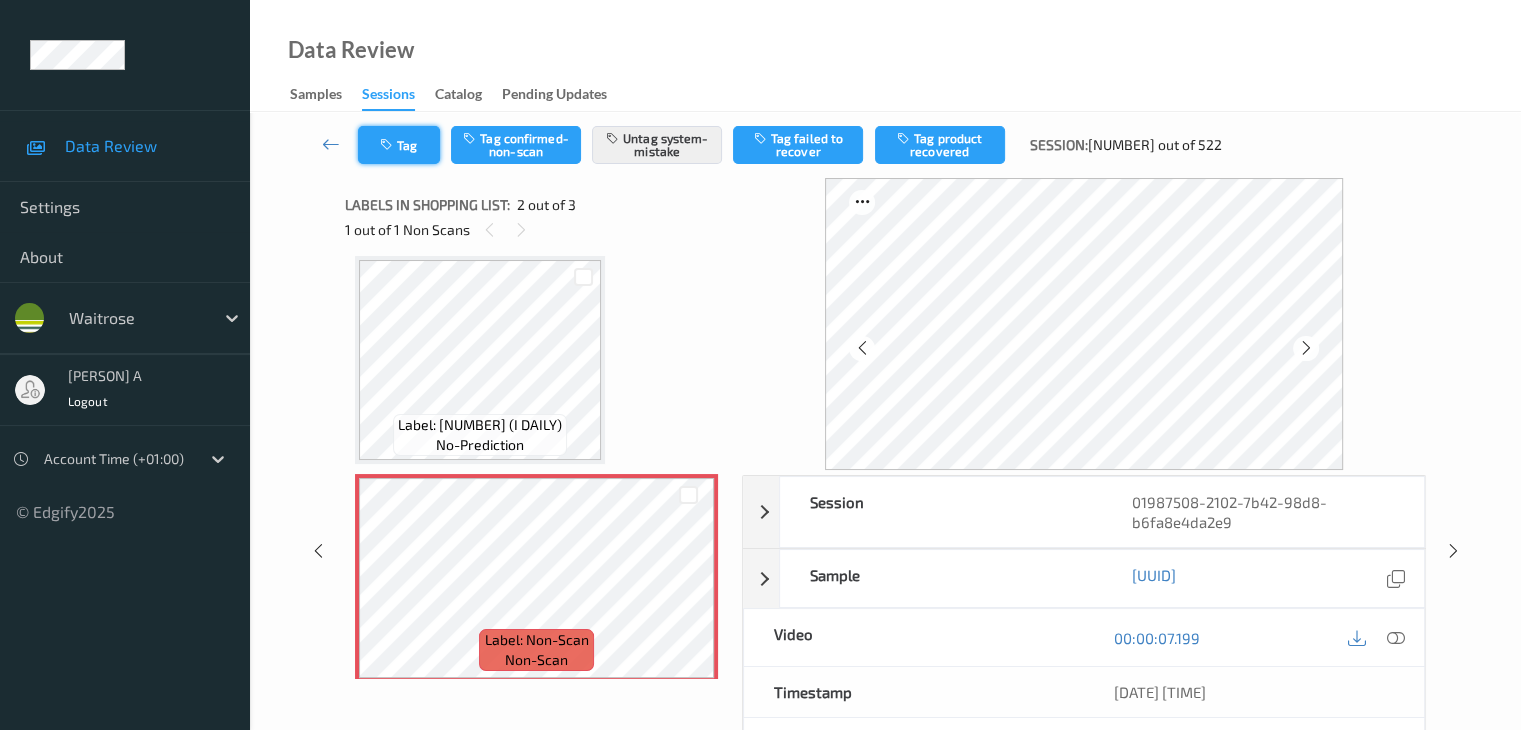 click on "Tag" at bounding box center (399, 145) 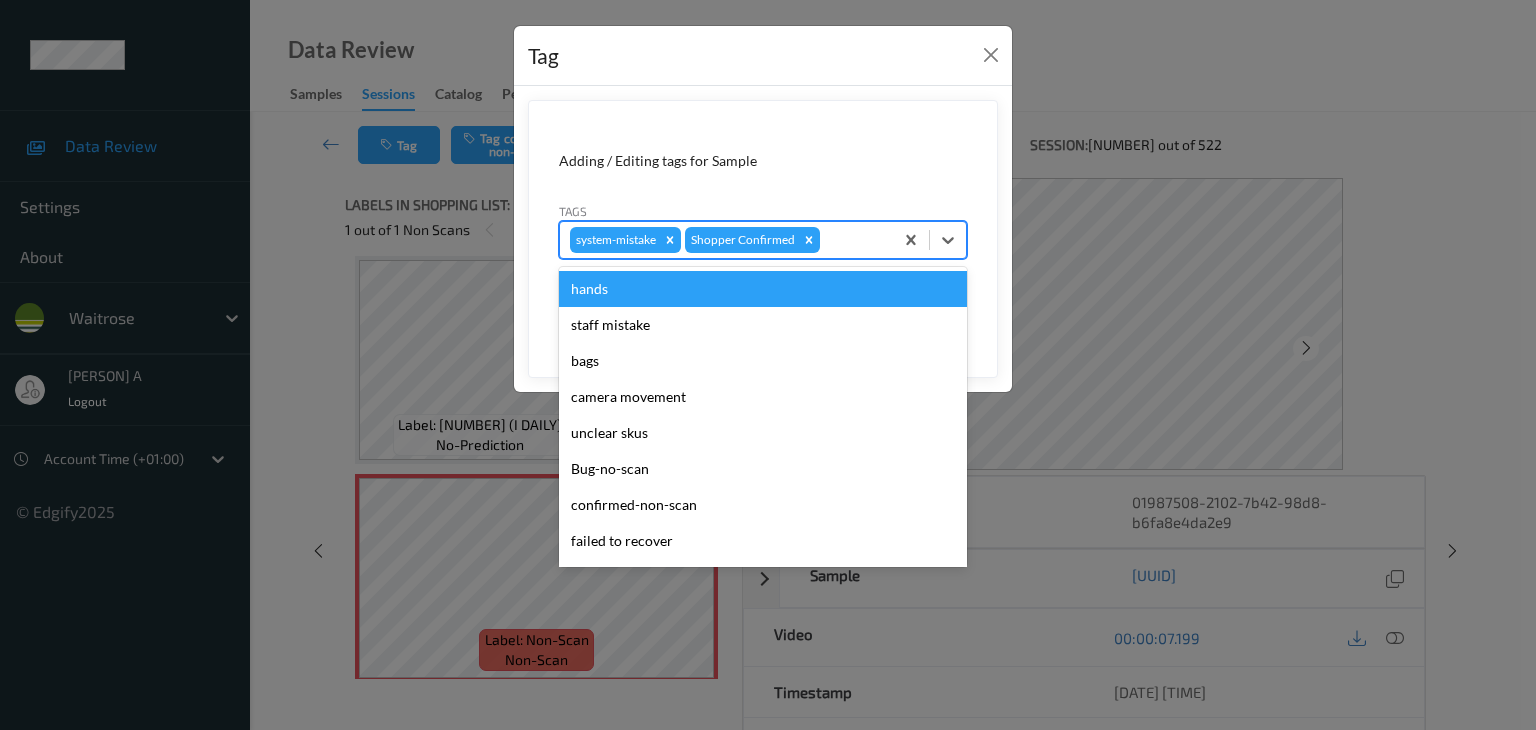 click at bounding box center (853, 240) 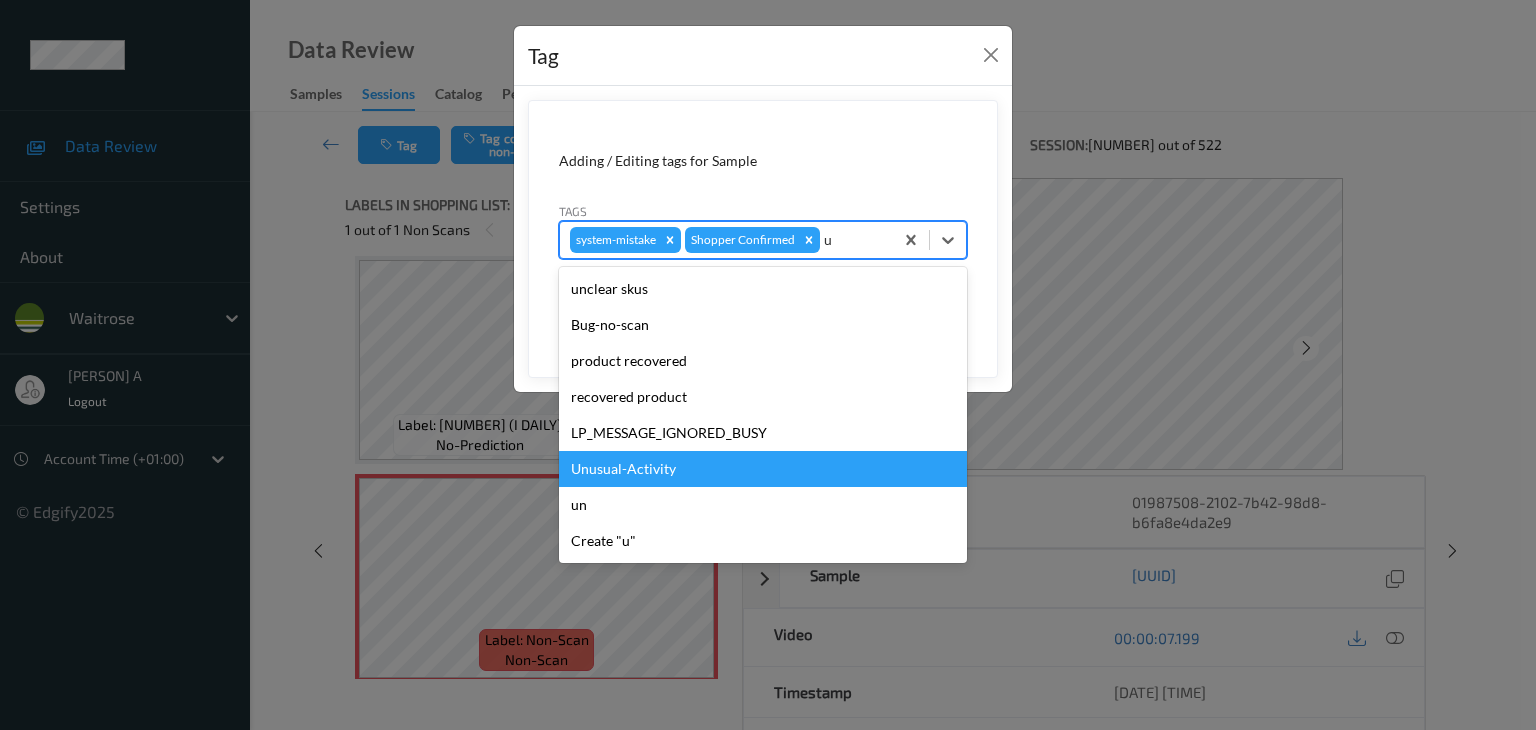 click on "Unusual-Activity" at bounding box center (763, 469) 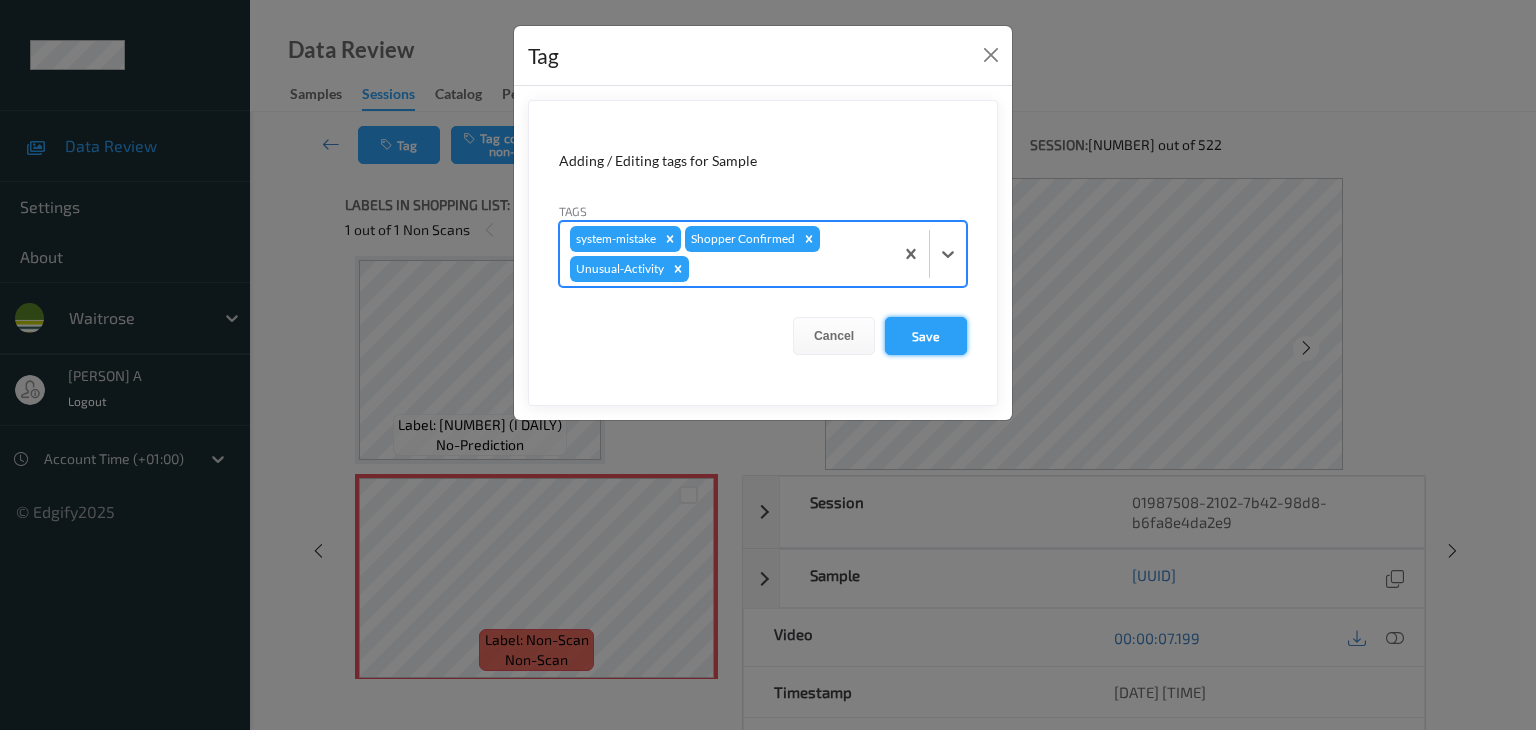 click on "Save" at bounding box center (926, 336) 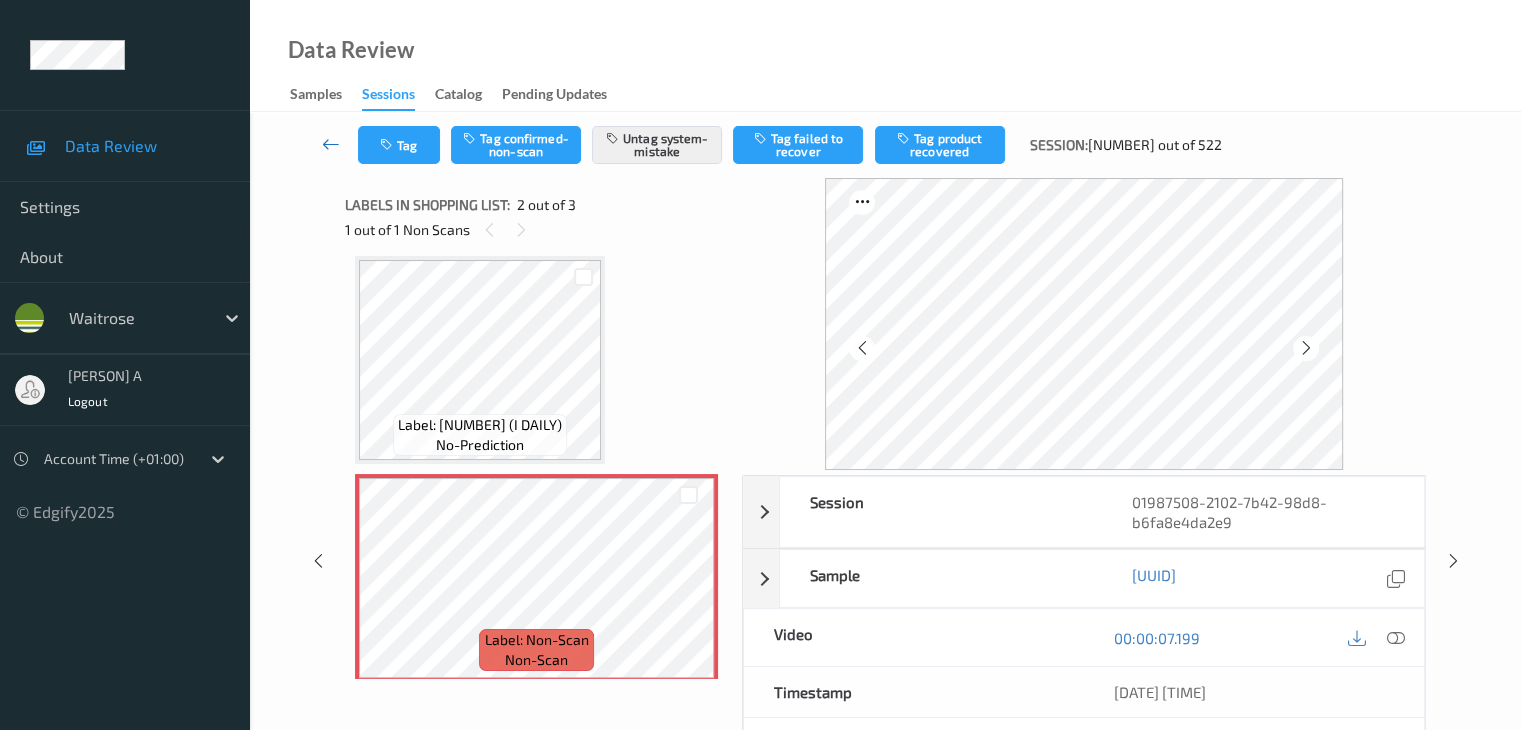 click at bounding box center [331, 144] 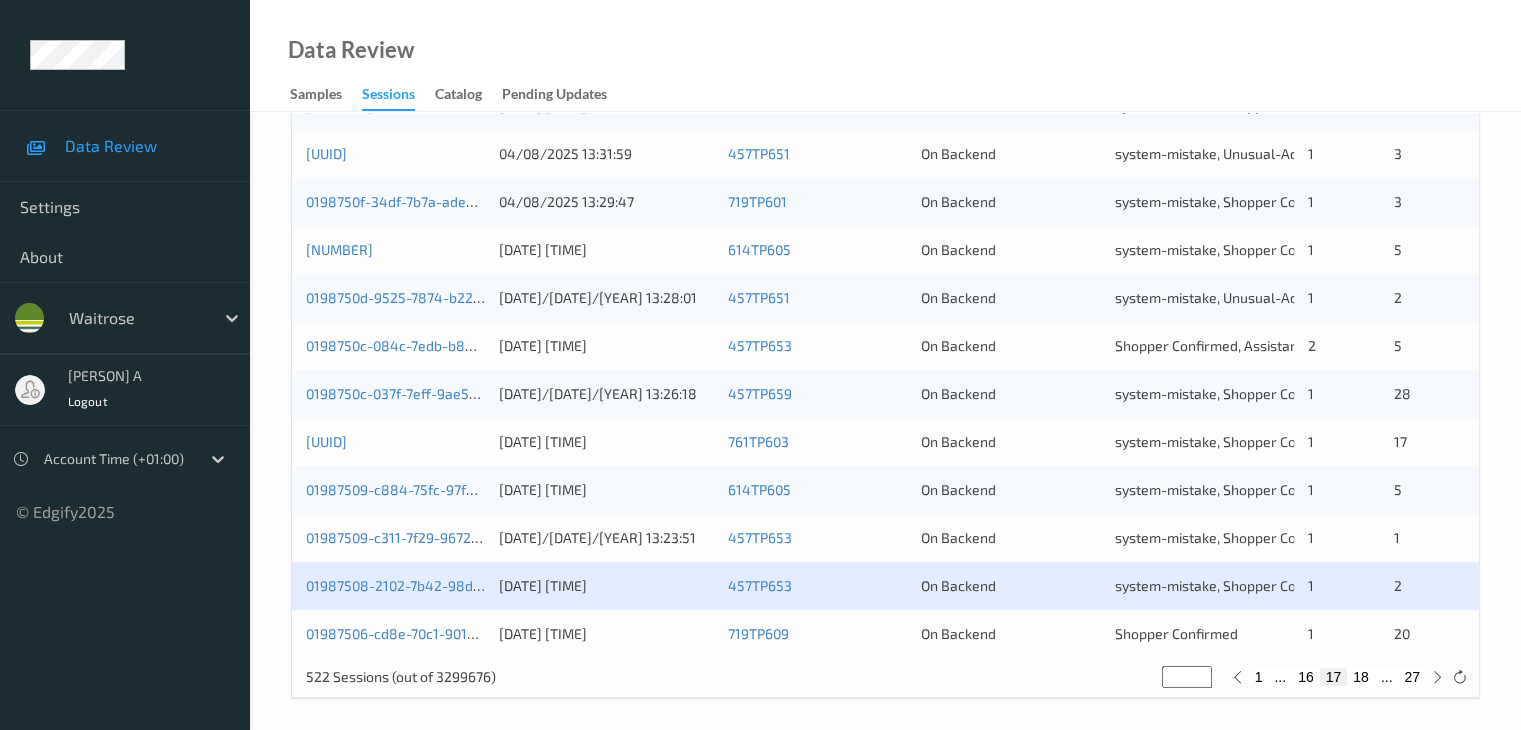 scroll, scrollTop: 932, scrollLeft: 0, axis: vertical 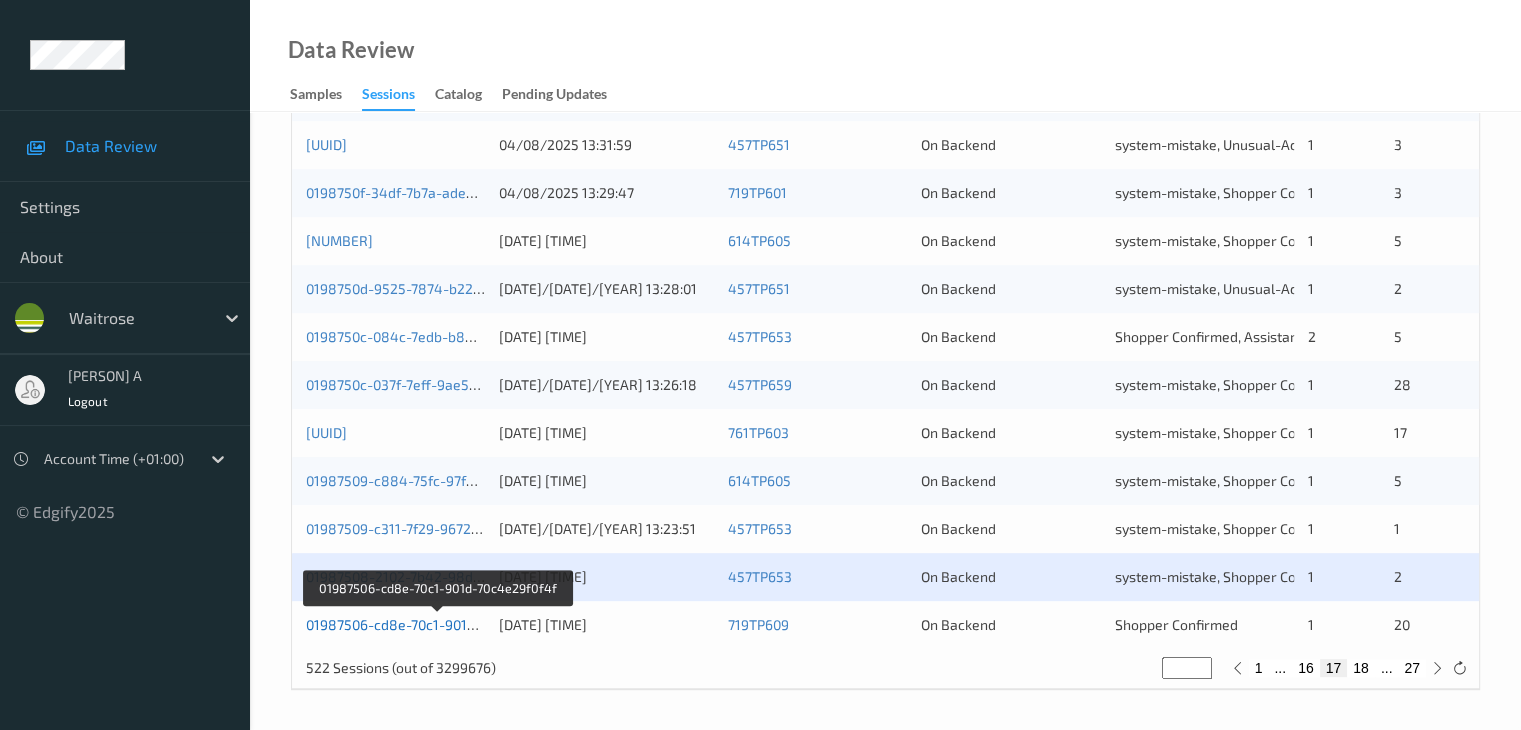 click on "01987506-cd8e-70c1-901d-70c4e29f0f4f" at bounding box center [436, 624] 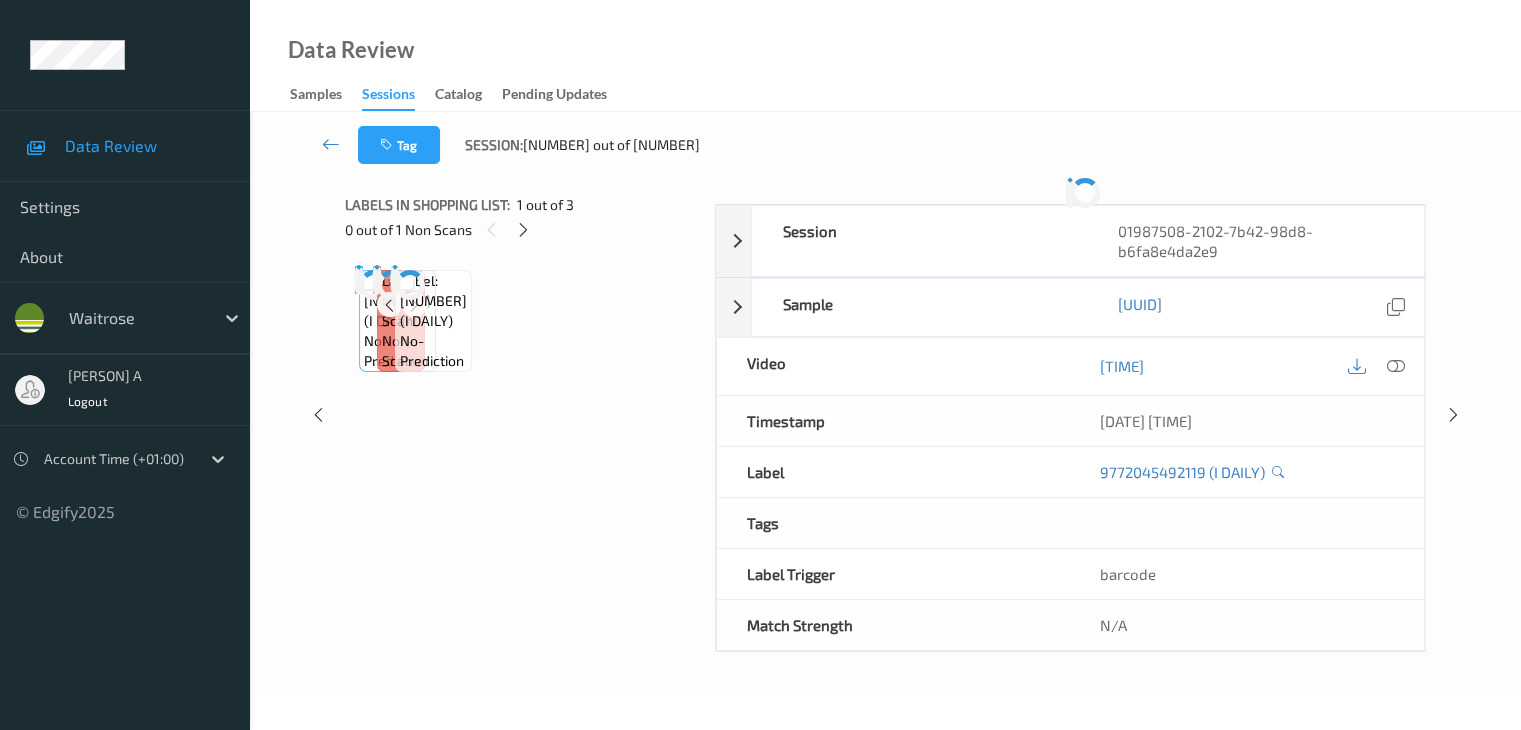 scroll, scrollTop: 0, scrollLeft: 0, axis: both 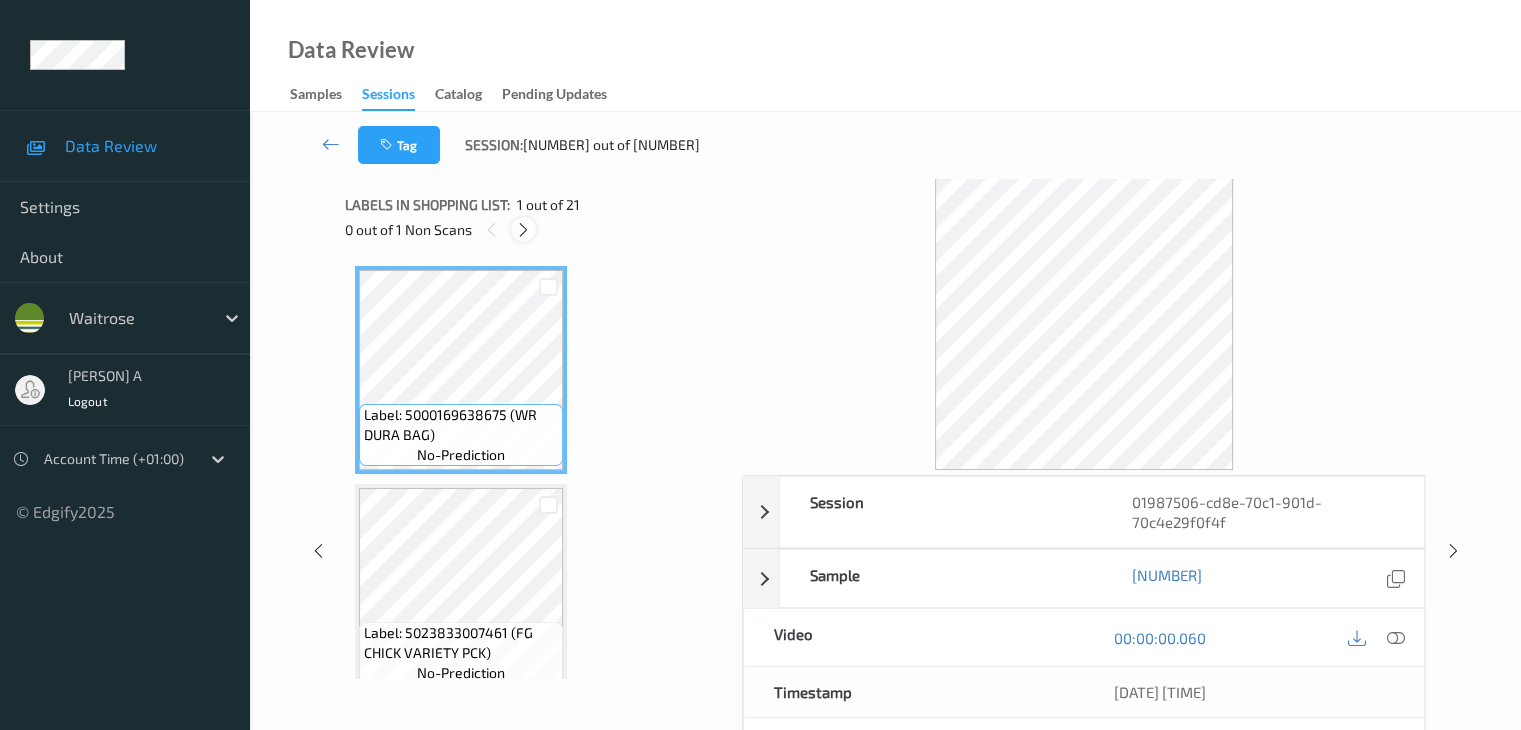 click at bounding box center [523, 230] 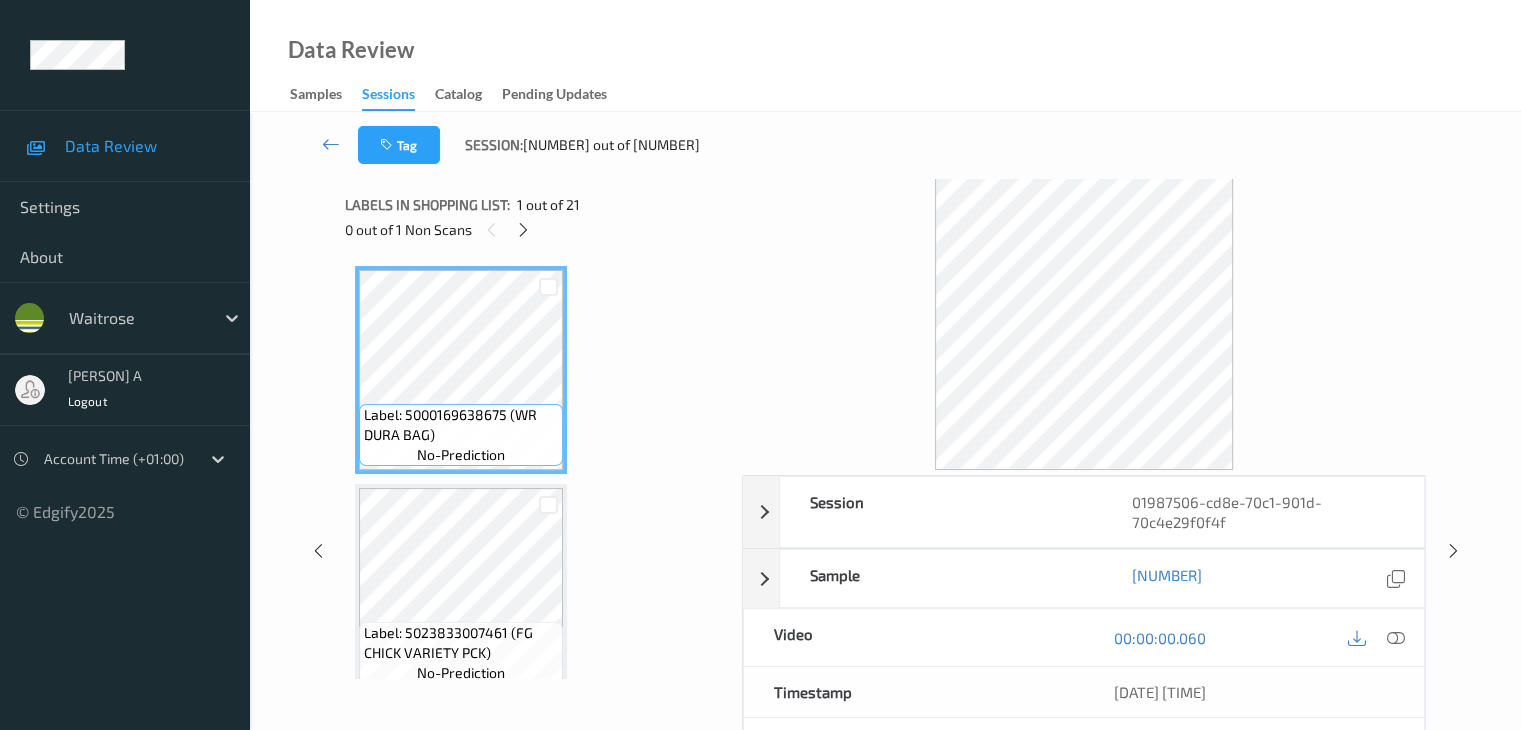 scroll, scrollTop: 446, scrollLeft: 0, axis: vertical 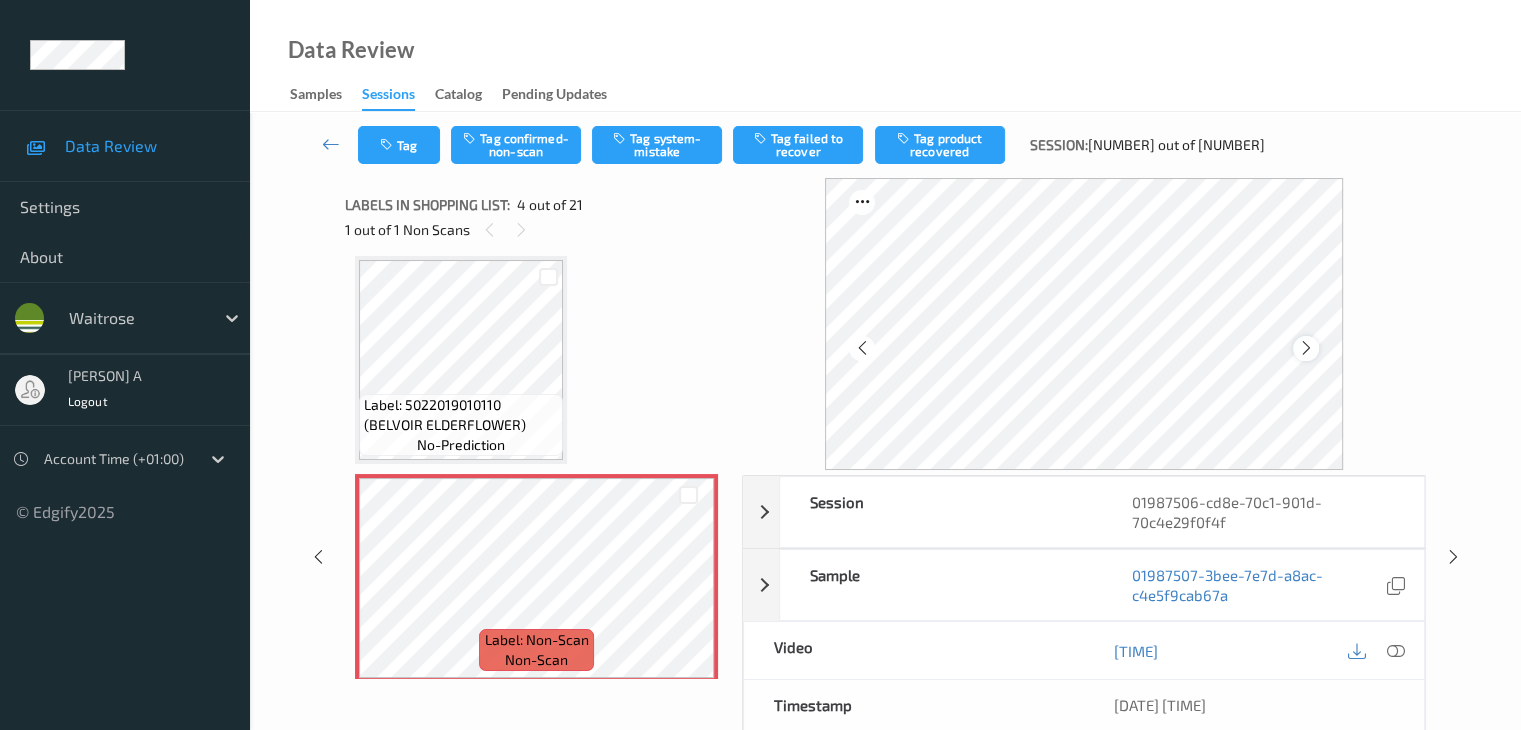 click at bounding box center [1306, 348] 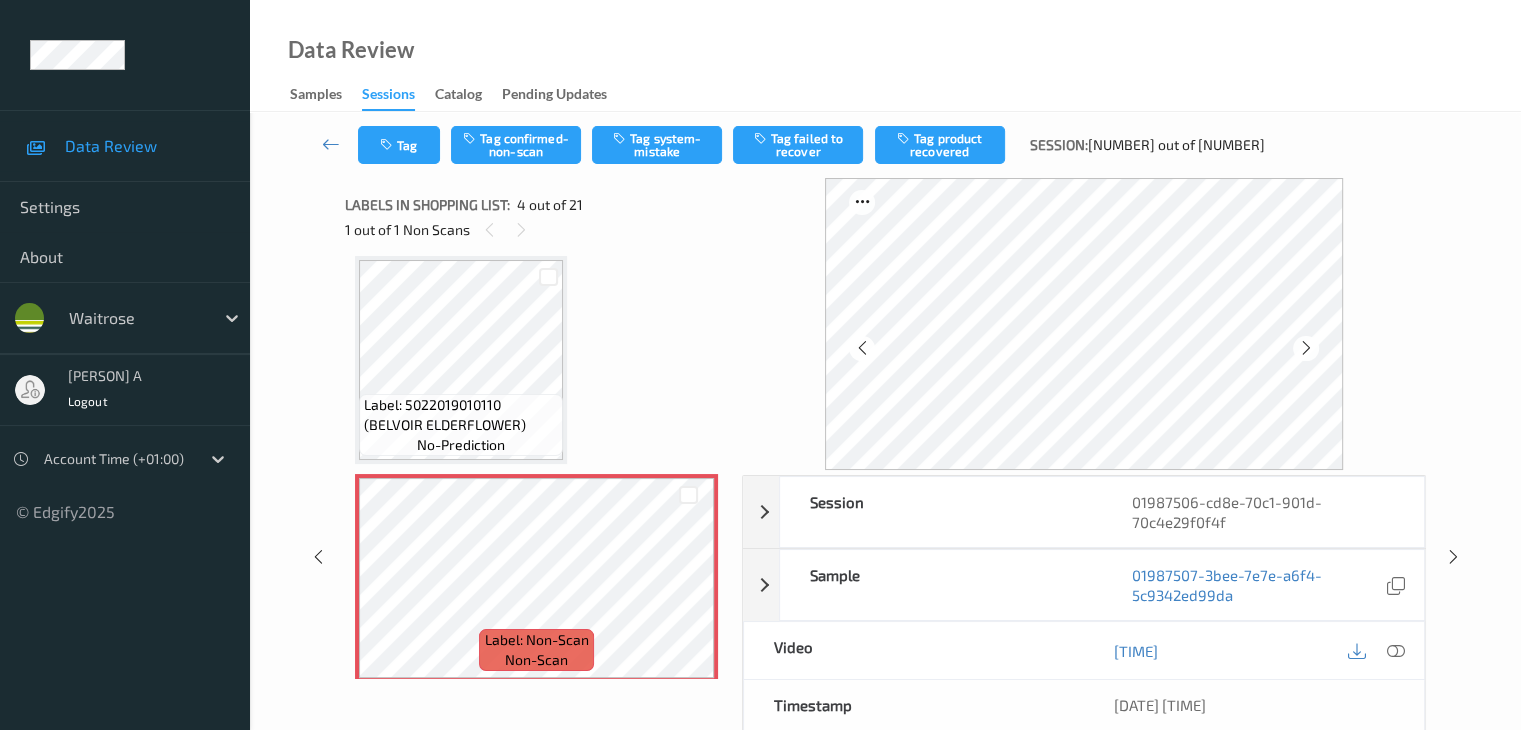 click at bounding box center (1306, 348) 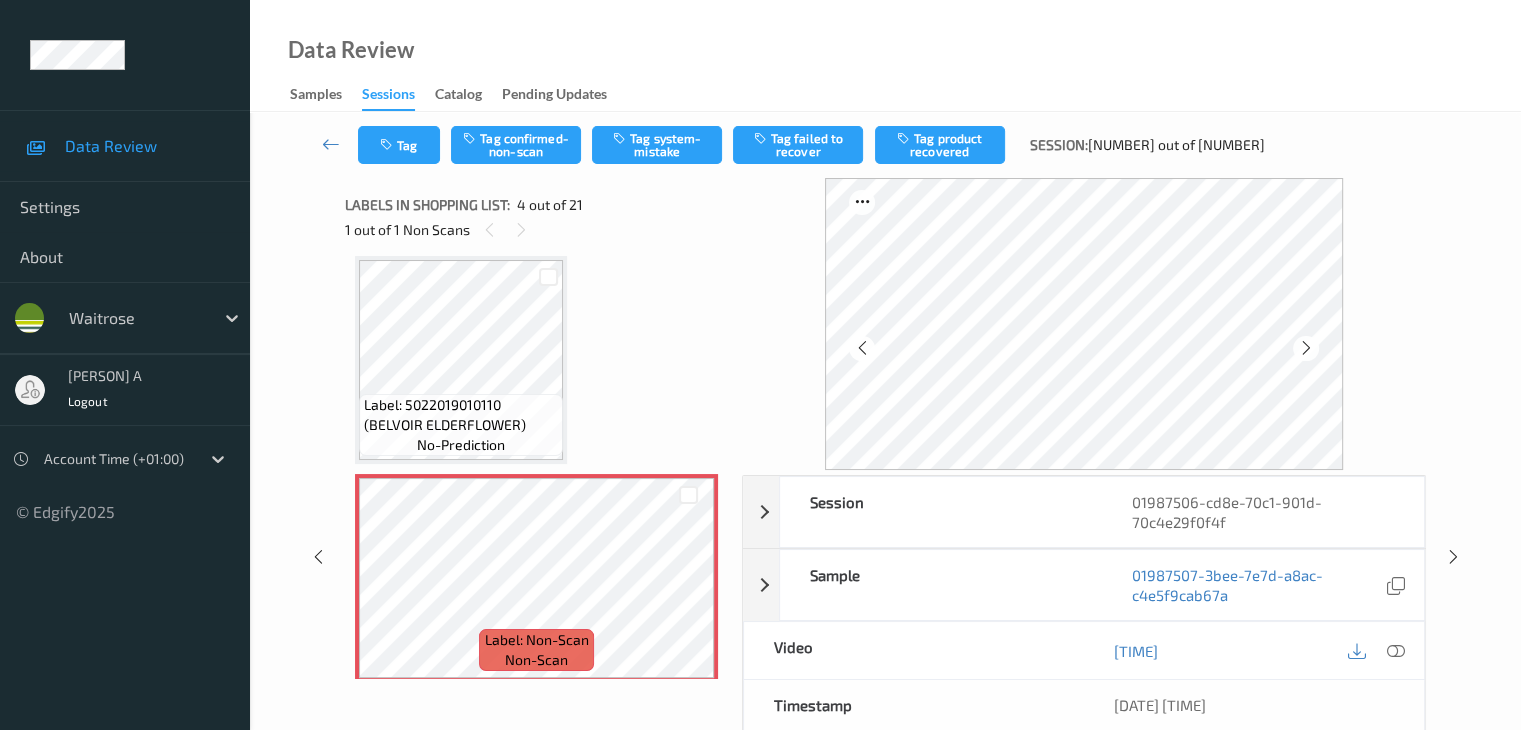 click at bounding box center (1306, 348) 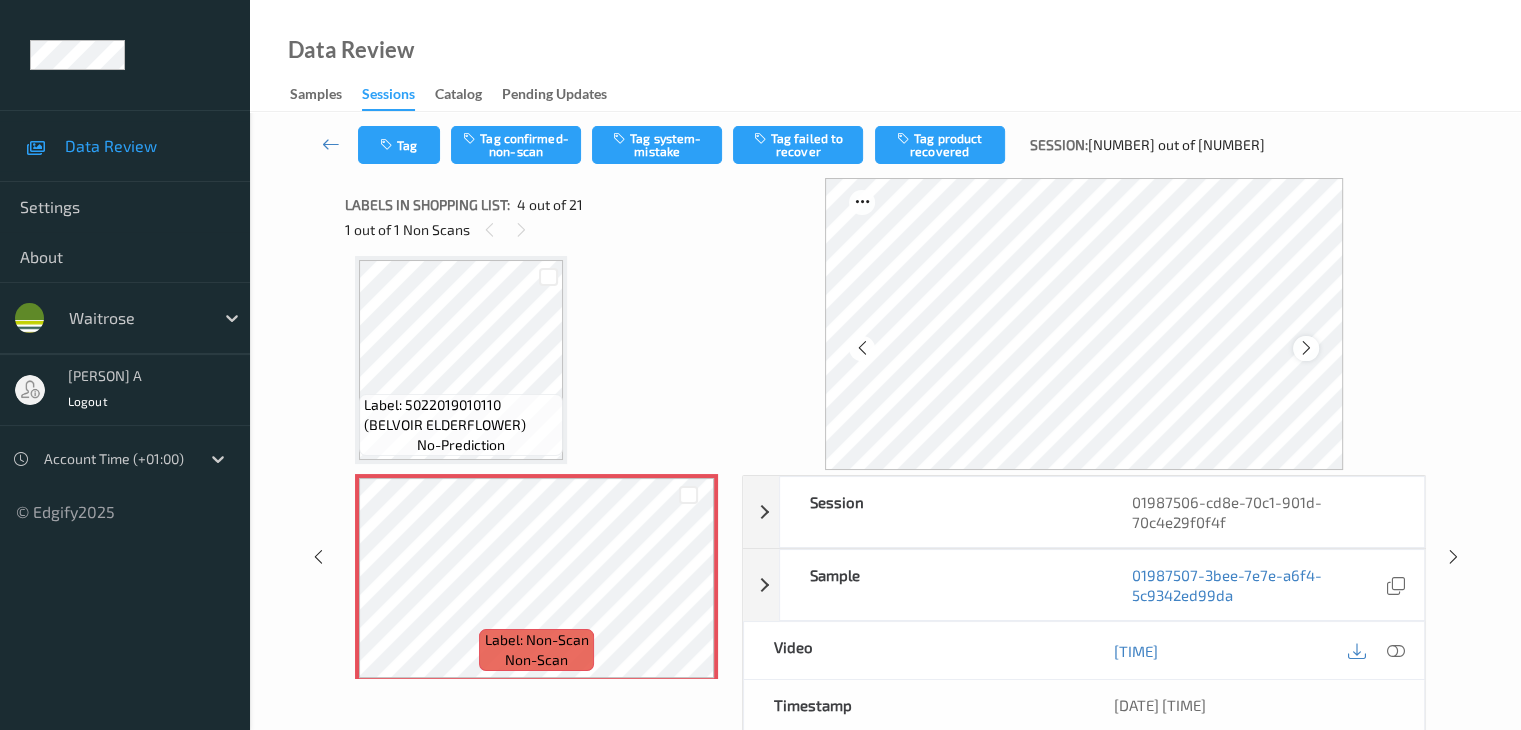 click at bounding box center [1306, 348] 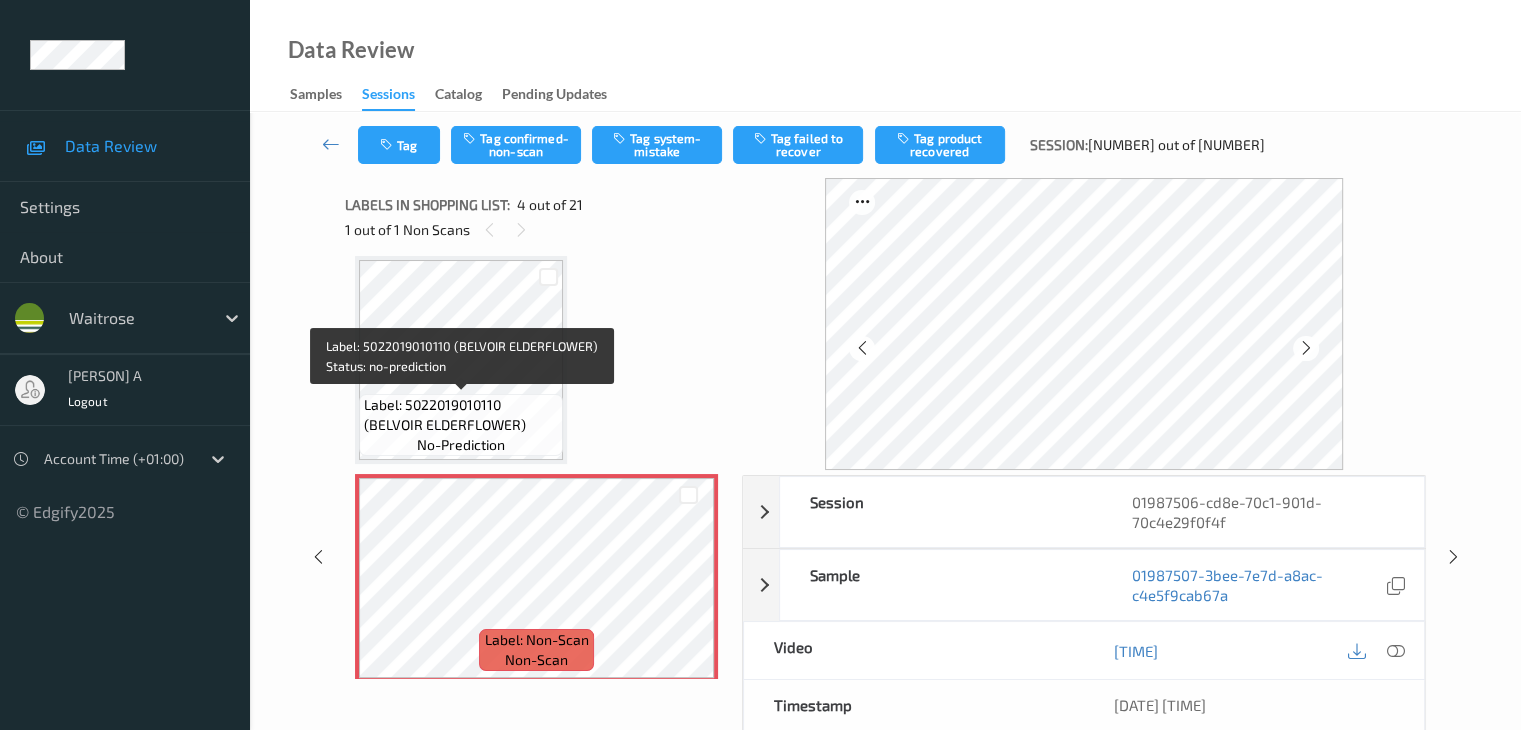 click on "Label: 5022019010110 (BELVOIR ELDERFLOWER)" at bounding box center (461, 415) 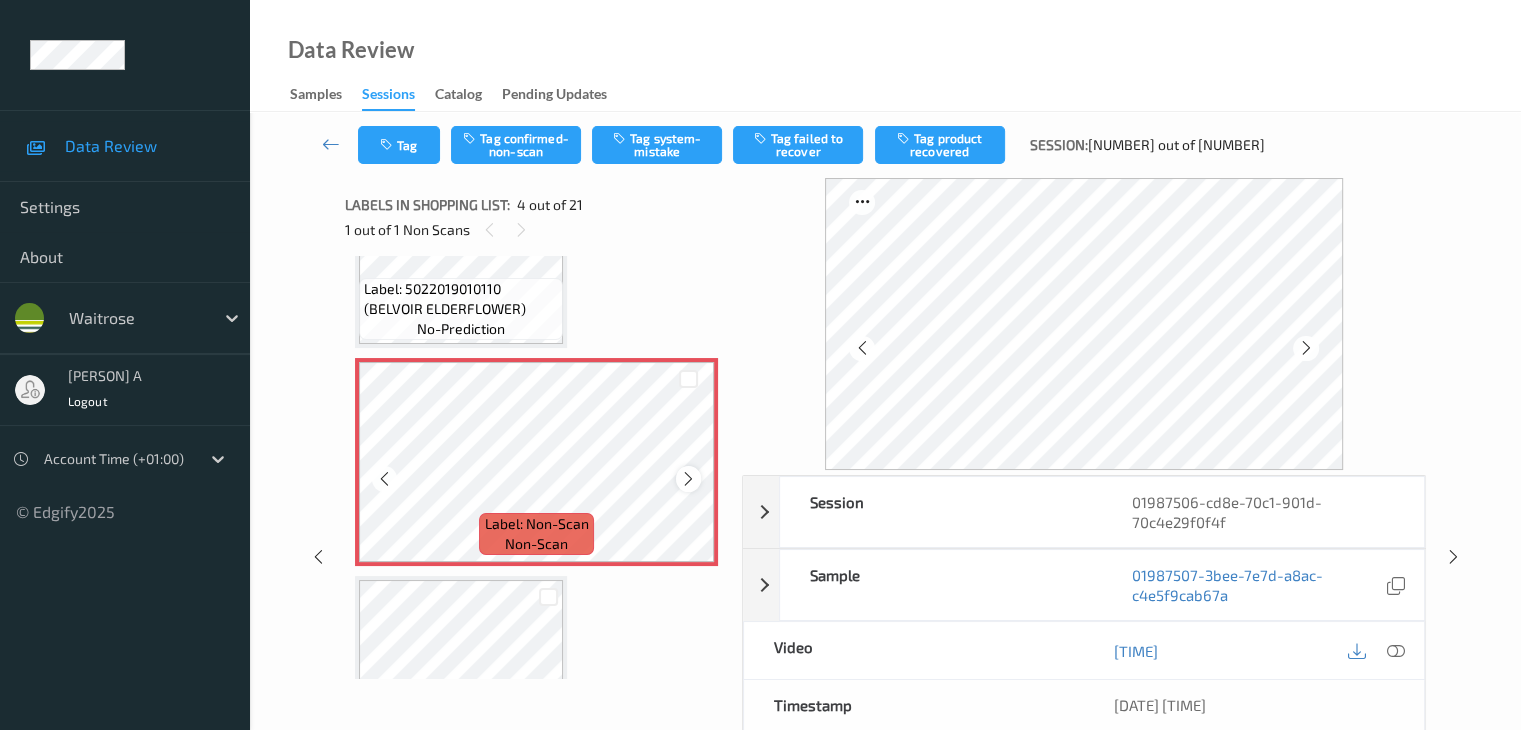 scroll, scrollTop: 446, scrollLeft: 0, axis: vertical 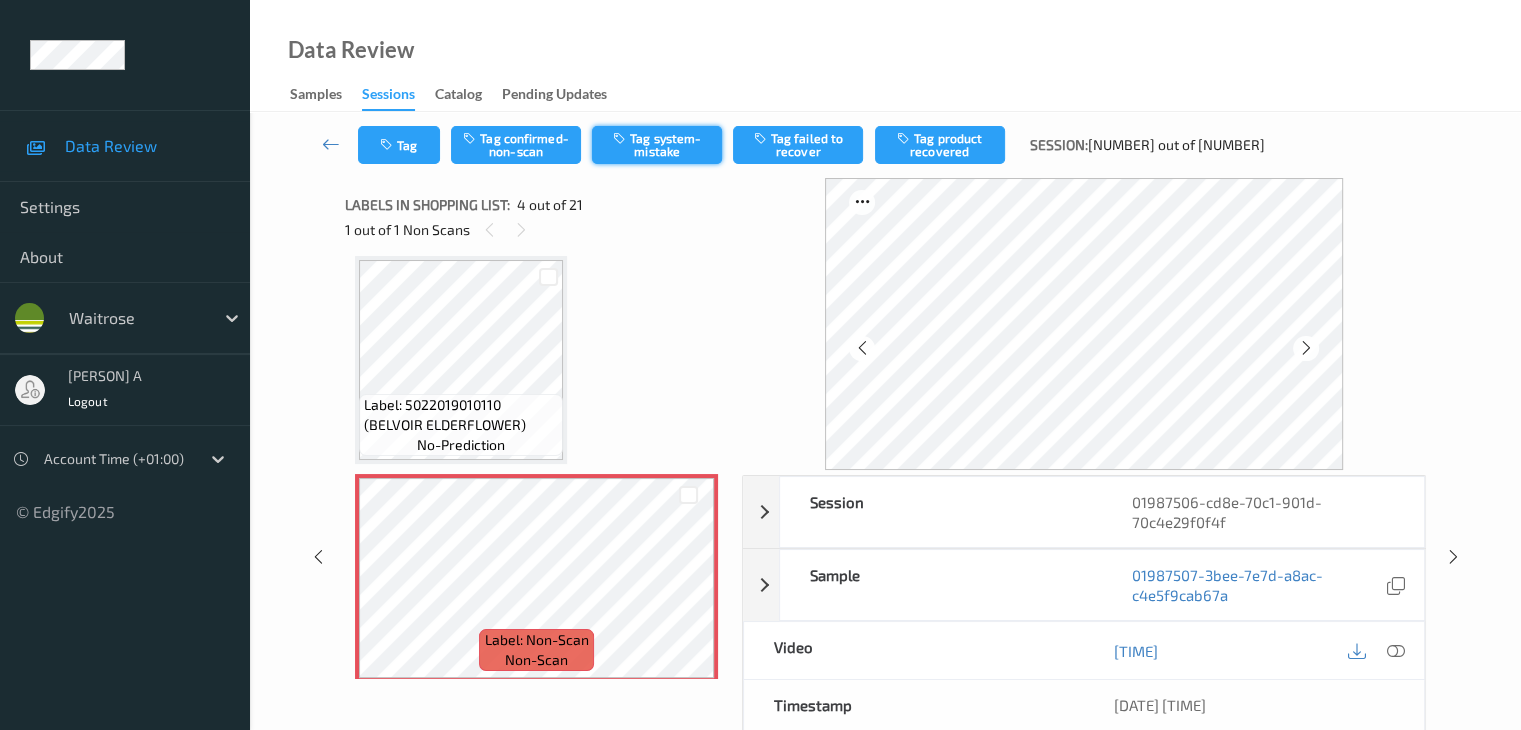 click on "Tag   system-mistake" at bounding box center [657, 145] 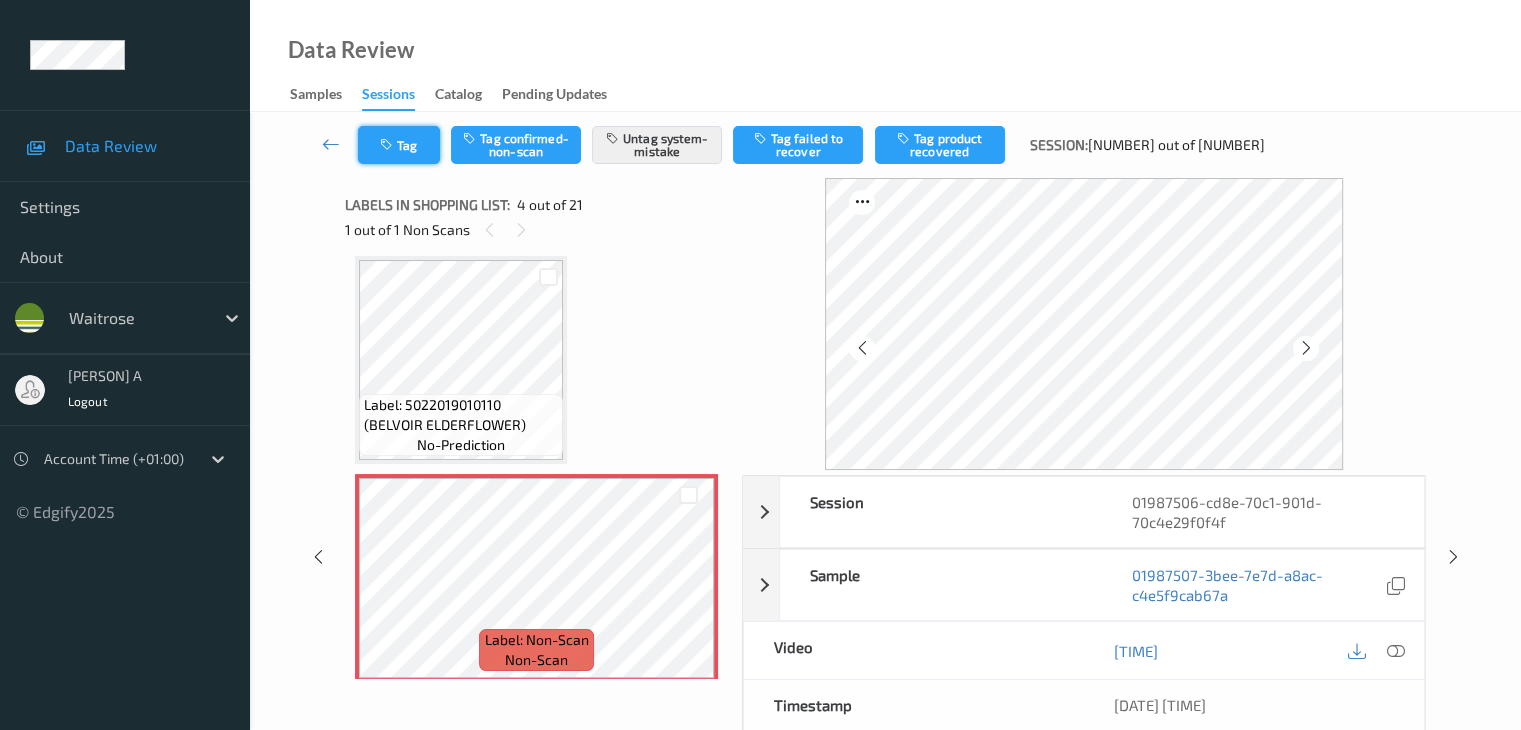 click on "Tag" at bounding box center (399, 145) 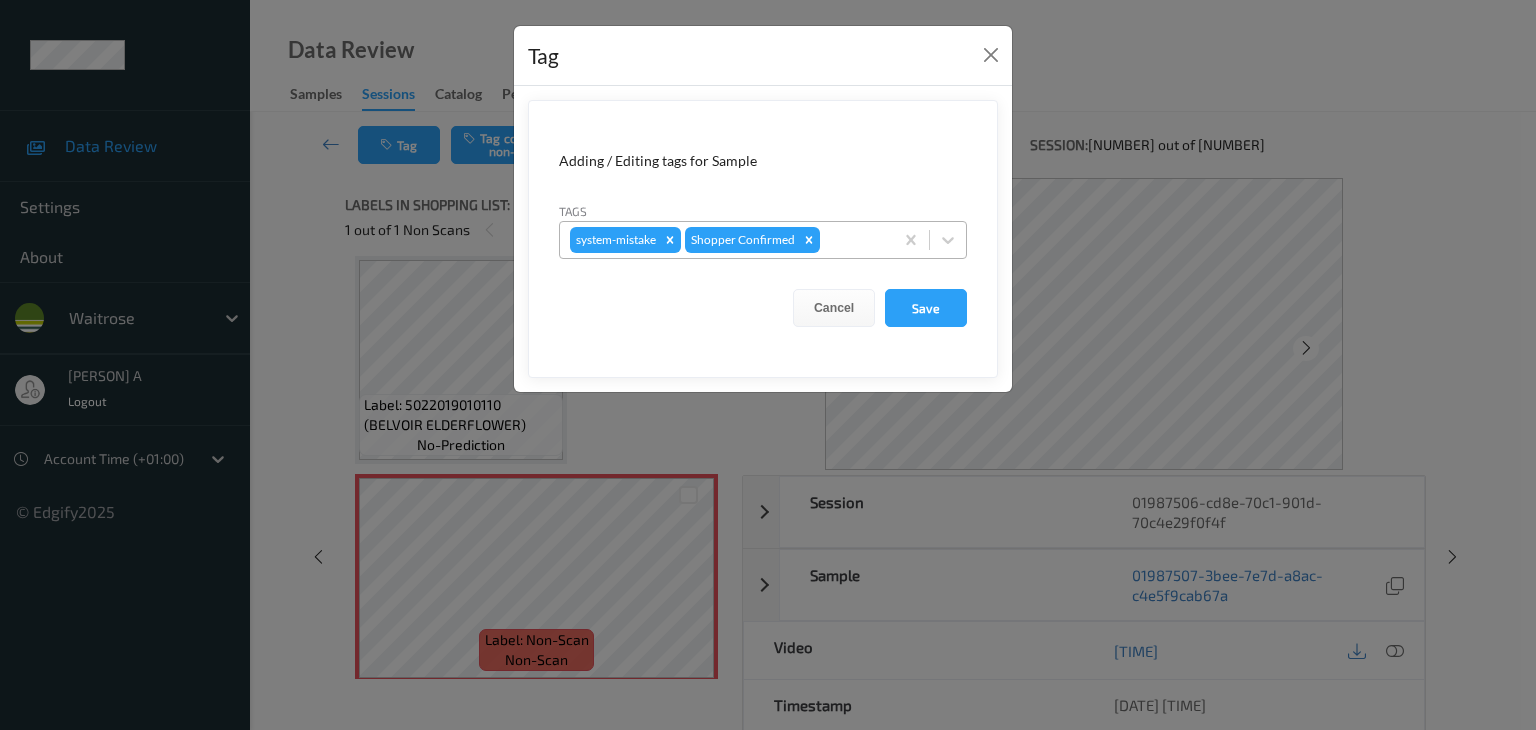 click at bounding box center (853, 240) 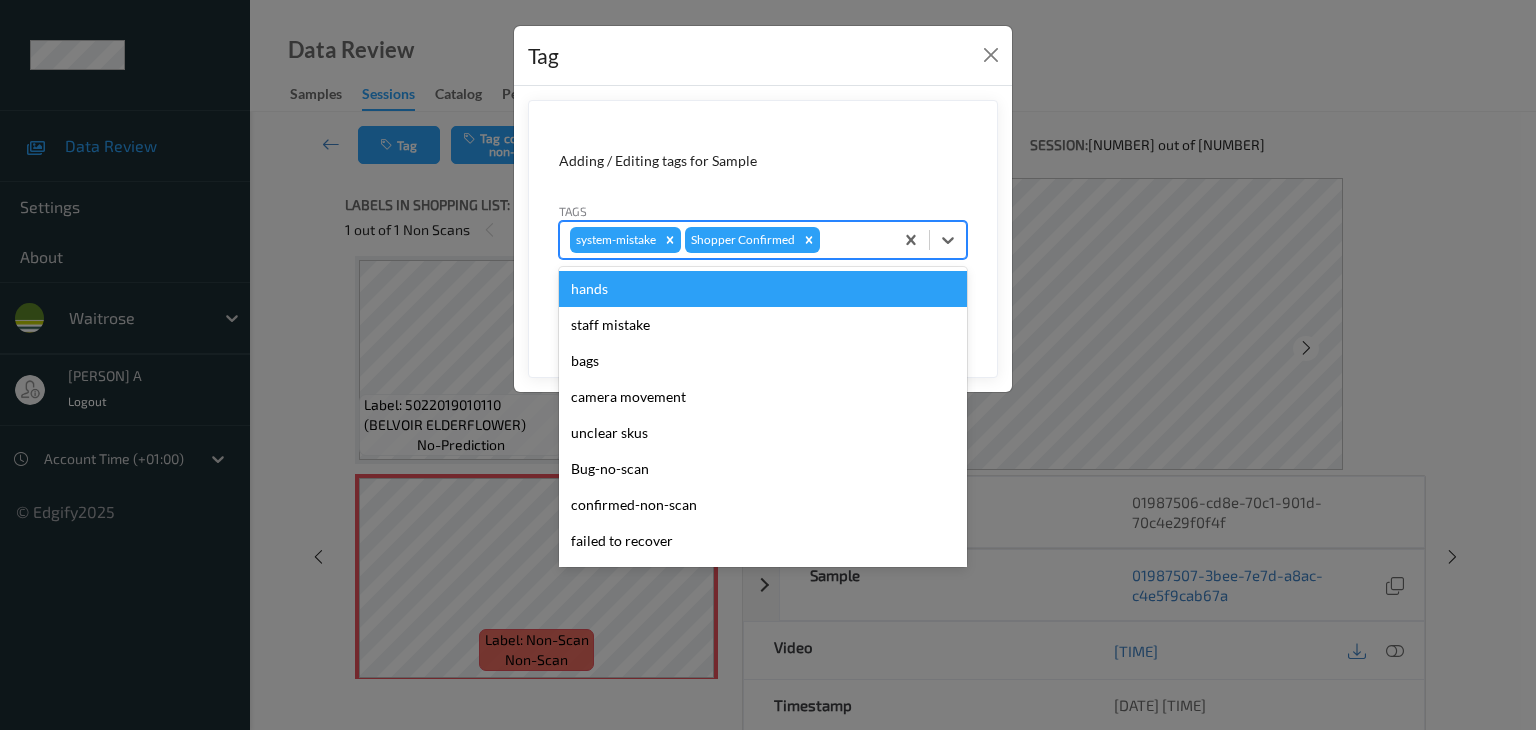 type on "u" 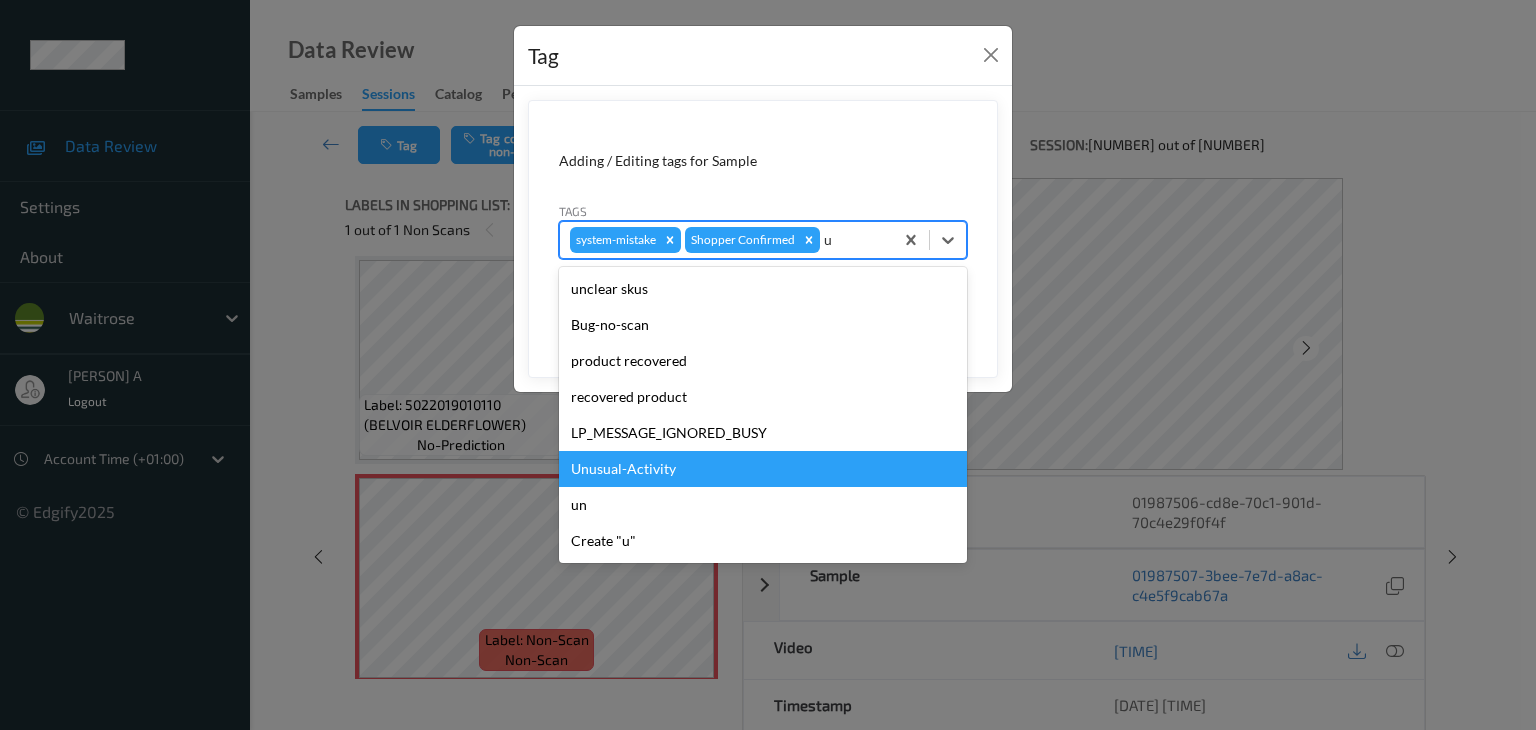 click on "Unusual-Activity" at bounding box center [763, 469] 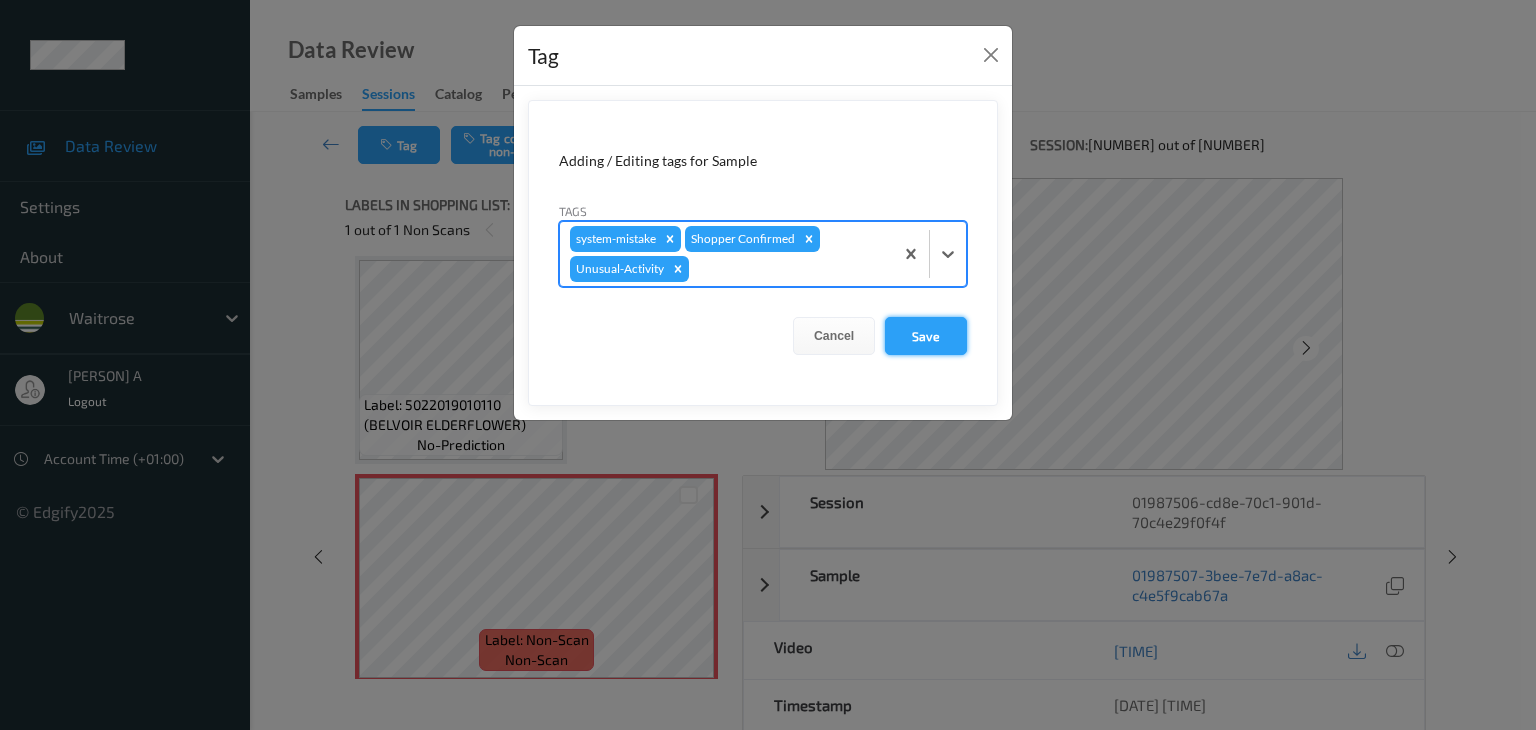 click on "Save" at bounding box center [926, 336] 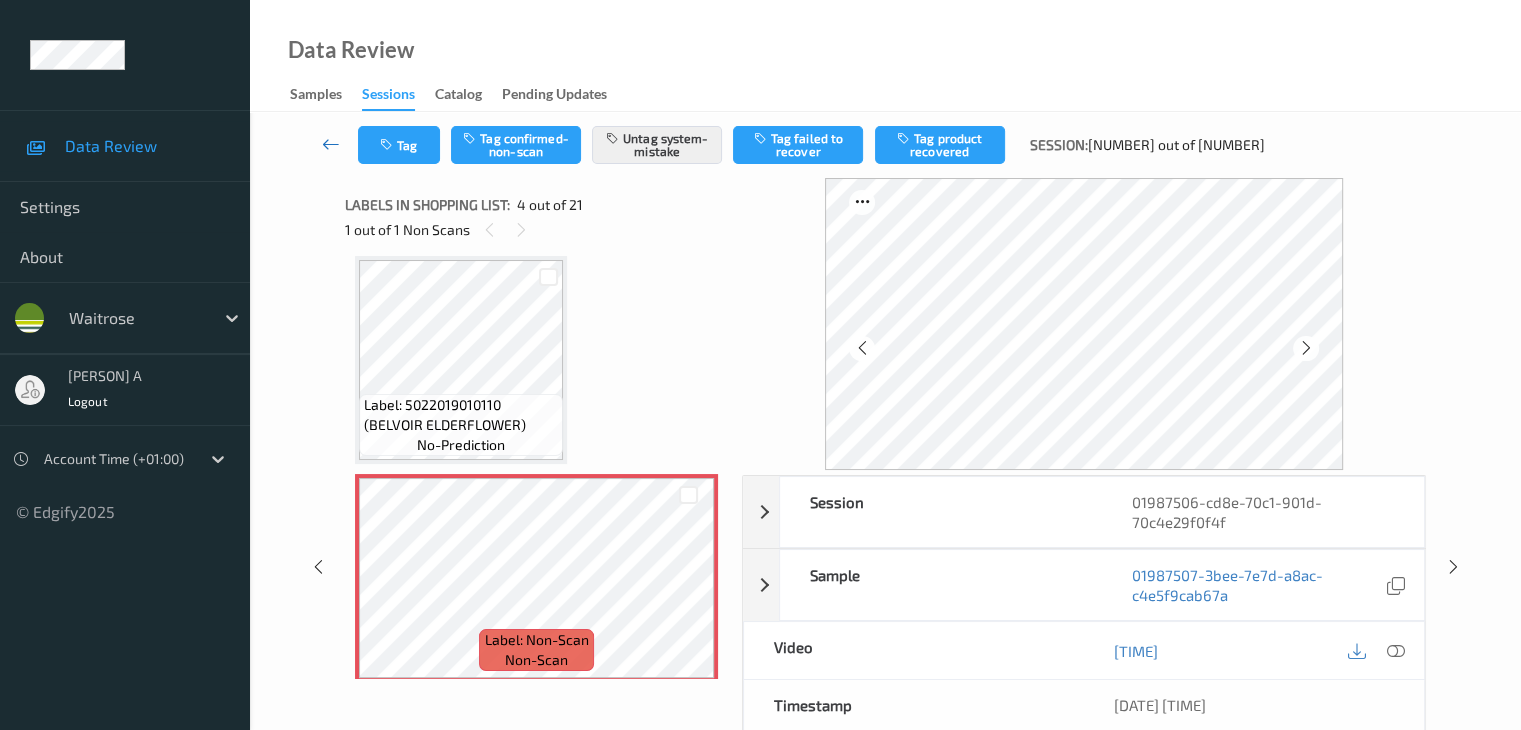 click at bounding box center (331, 144) 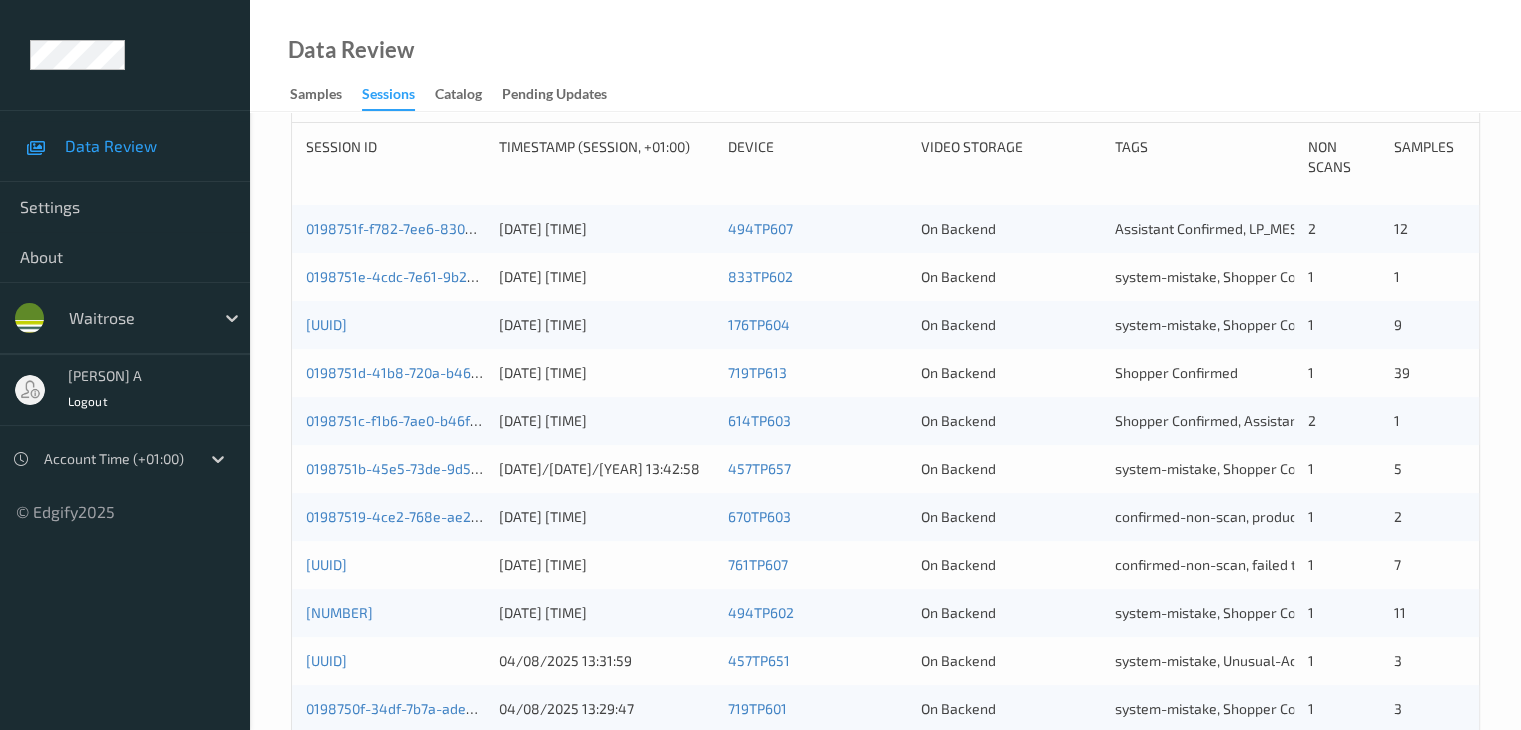 scroll, scrollTop: 332, scrollLeft: 0, axis: vertical 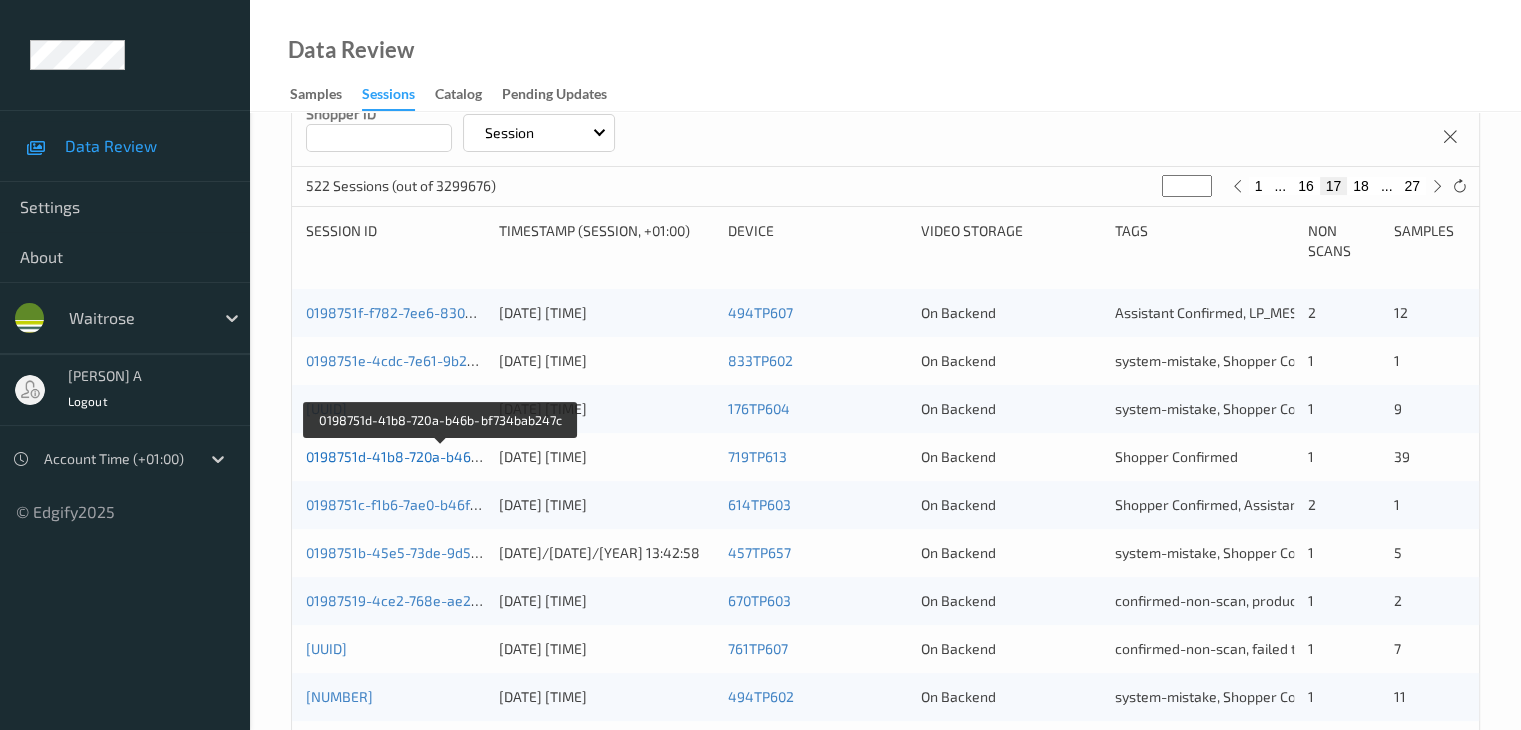 click on "0198751d-41b8-720a-b46b-bf734bab247c" at bounding box center (441, 456) 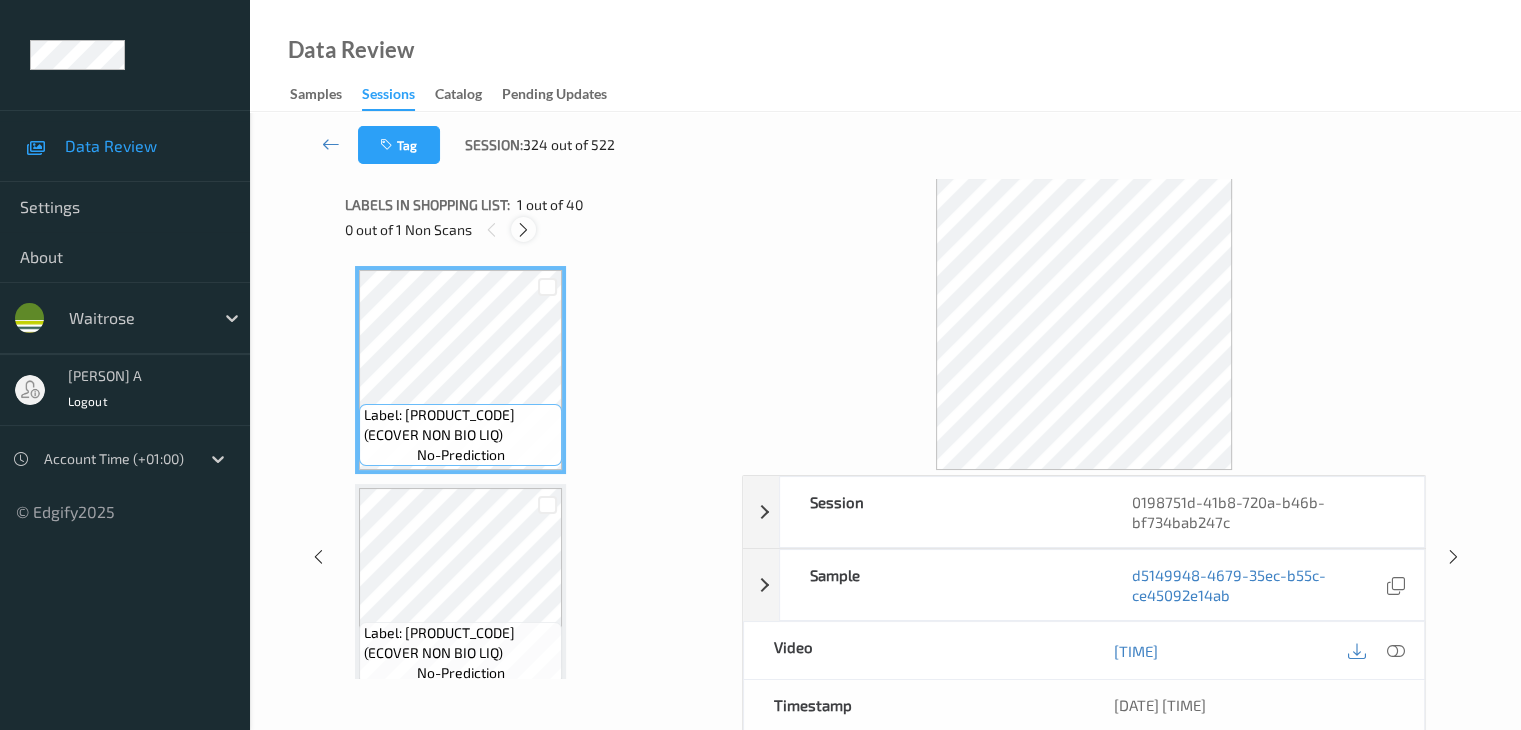 click at bounding box center [523, 230] 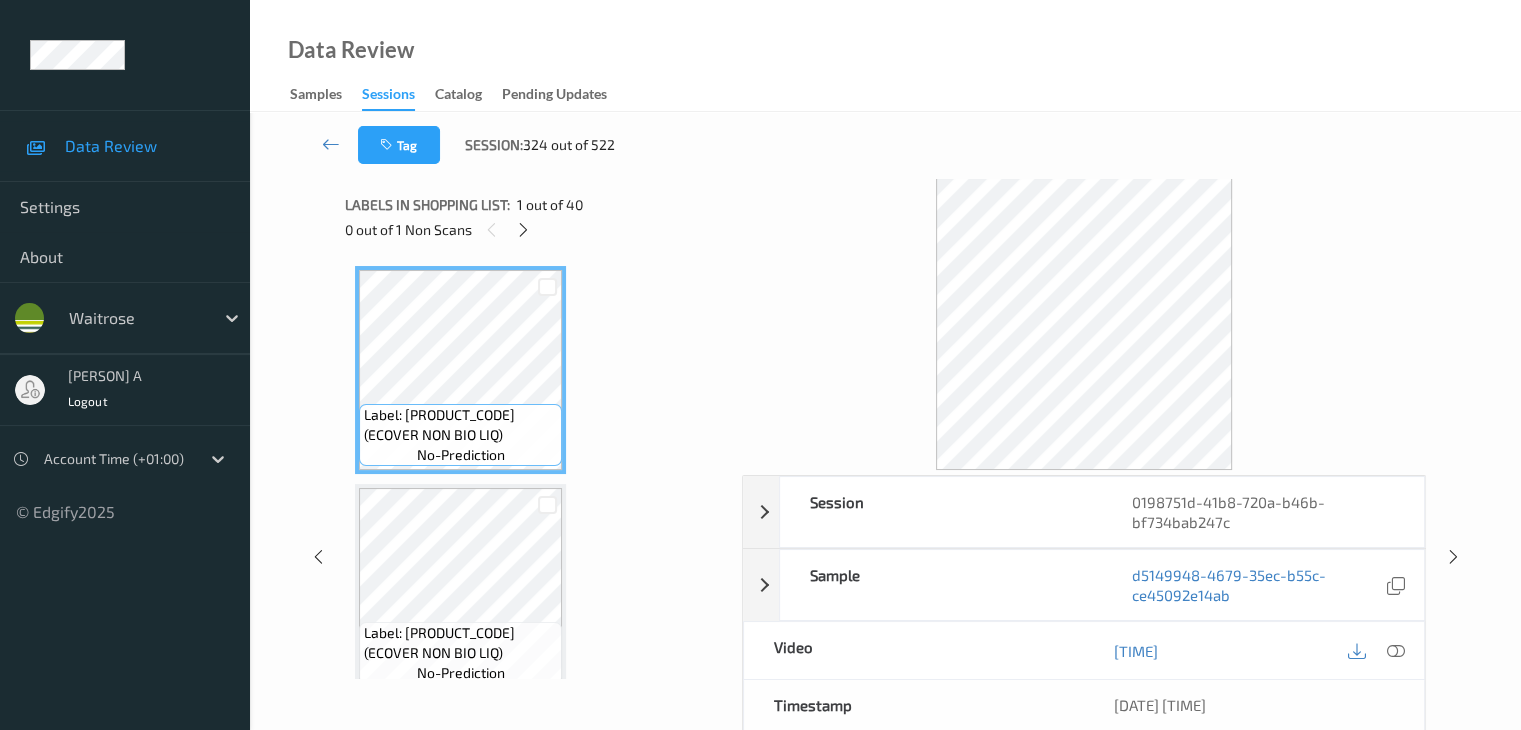 scroll, scrollTop: 2408, scrollLeft: 0, axis: vertical 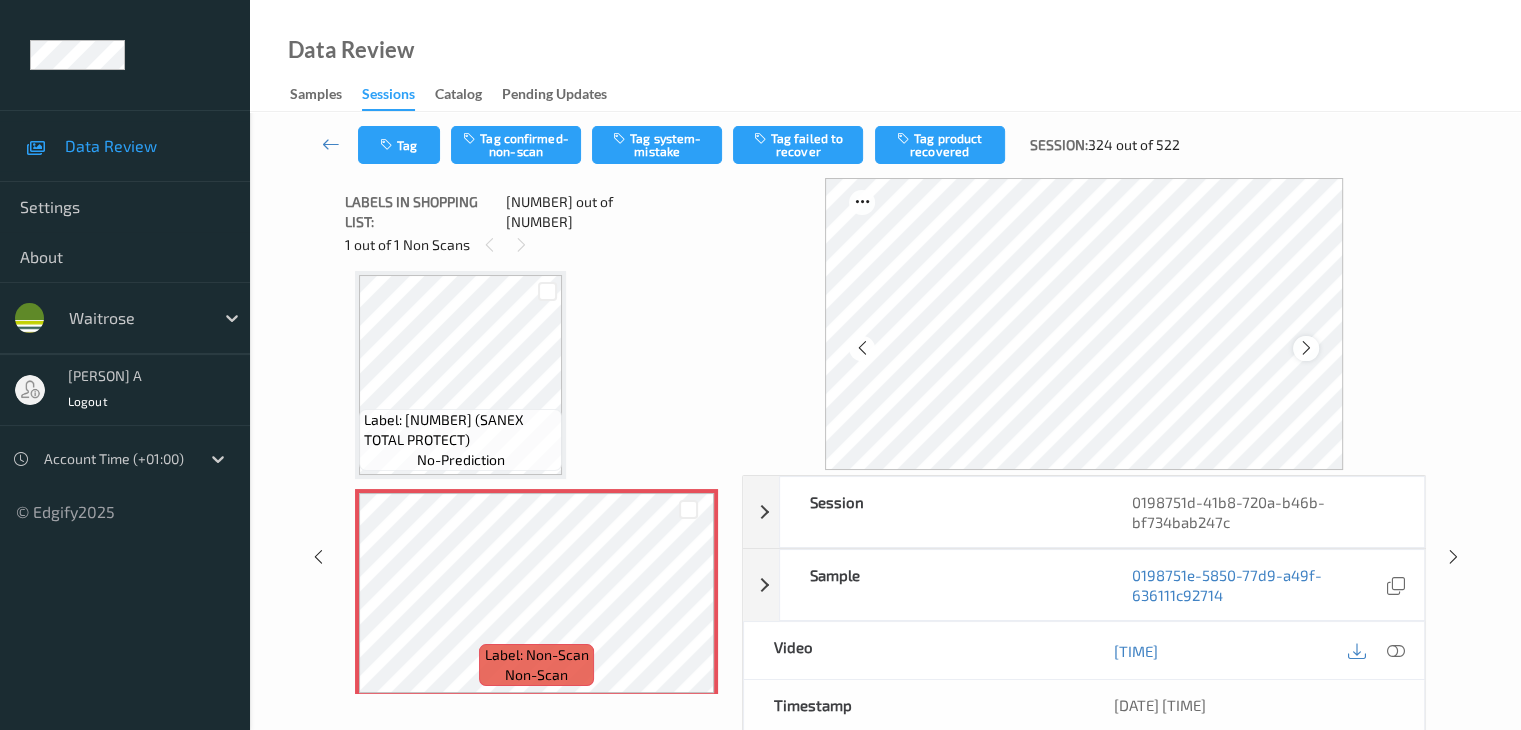 click at bounding box center [1306, 348] 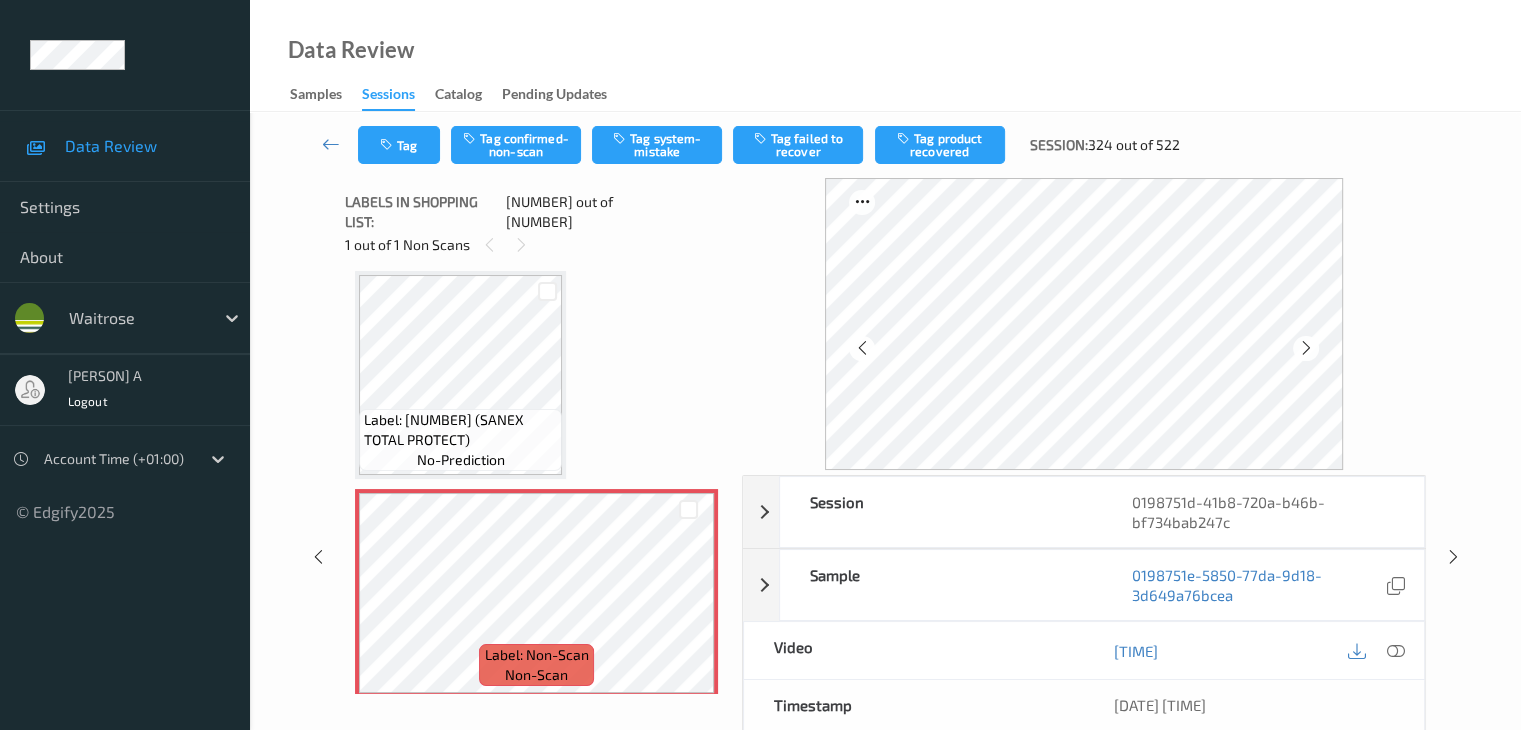 click at bounding box center [1306, 348] 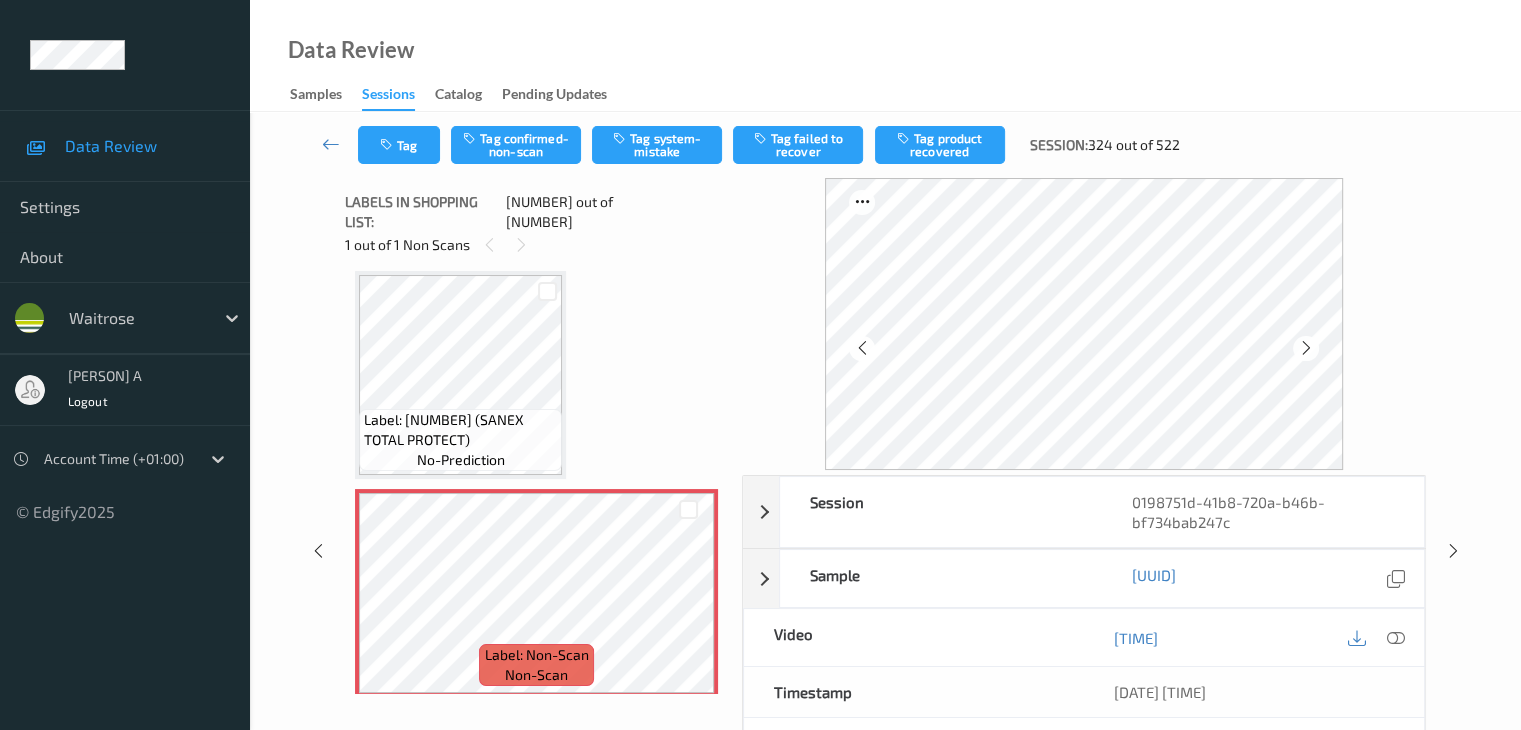 click at bounding box center (1306, 348) 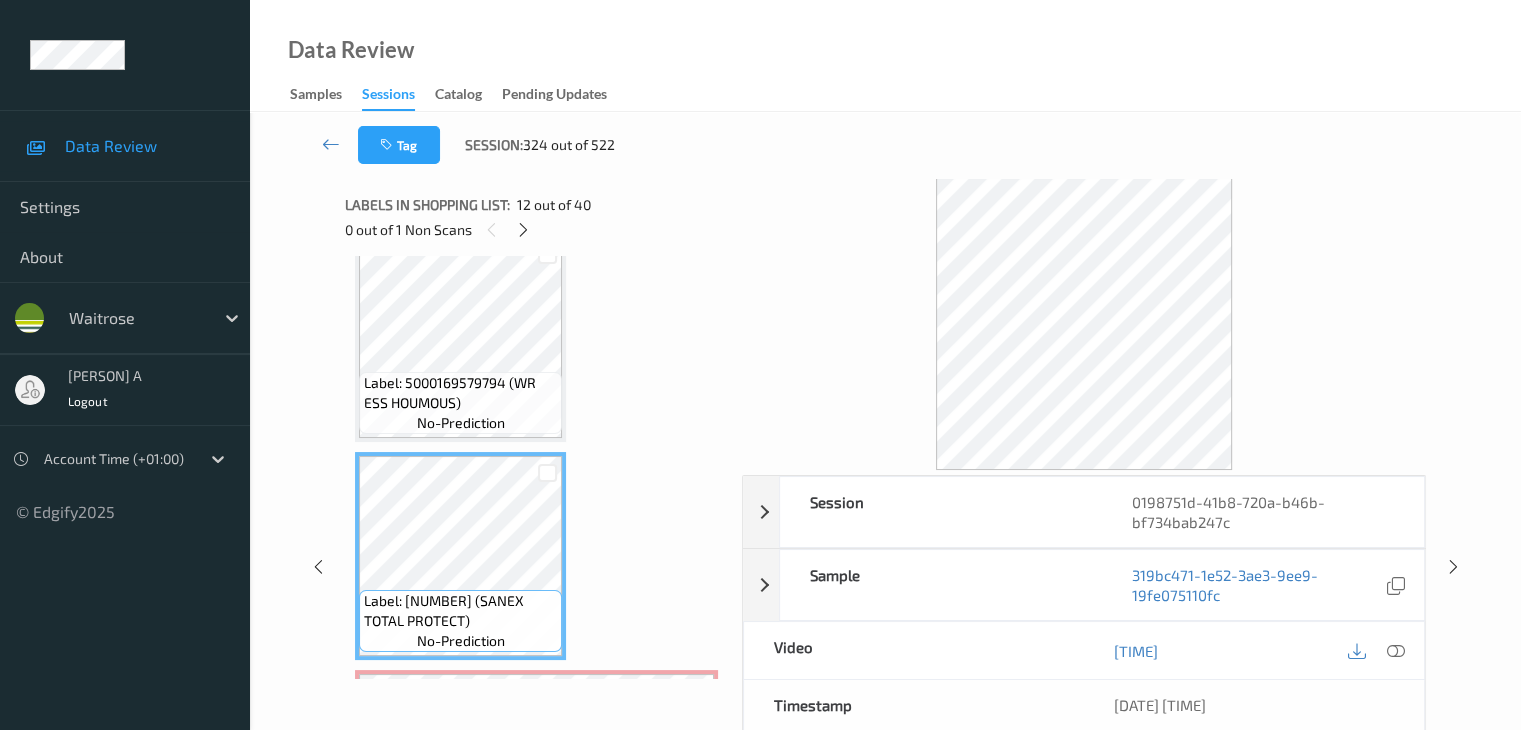 scroll, scrollTop: 2208, scrollLeft: 0, axis: vertical 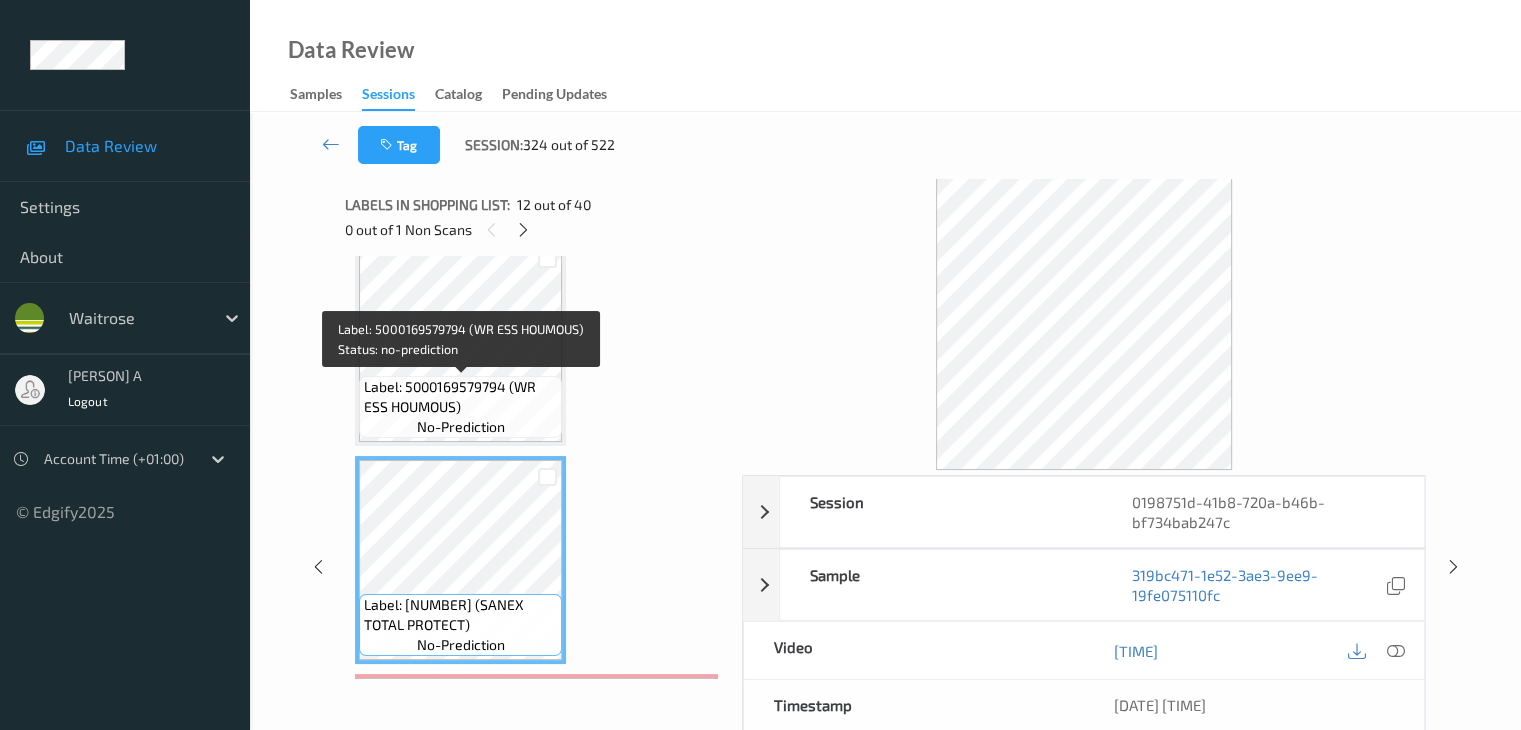 click on "Label: [NUMBER] (WR ESS HOUMOUS) no-prediction" at bounding box center [460, 407] 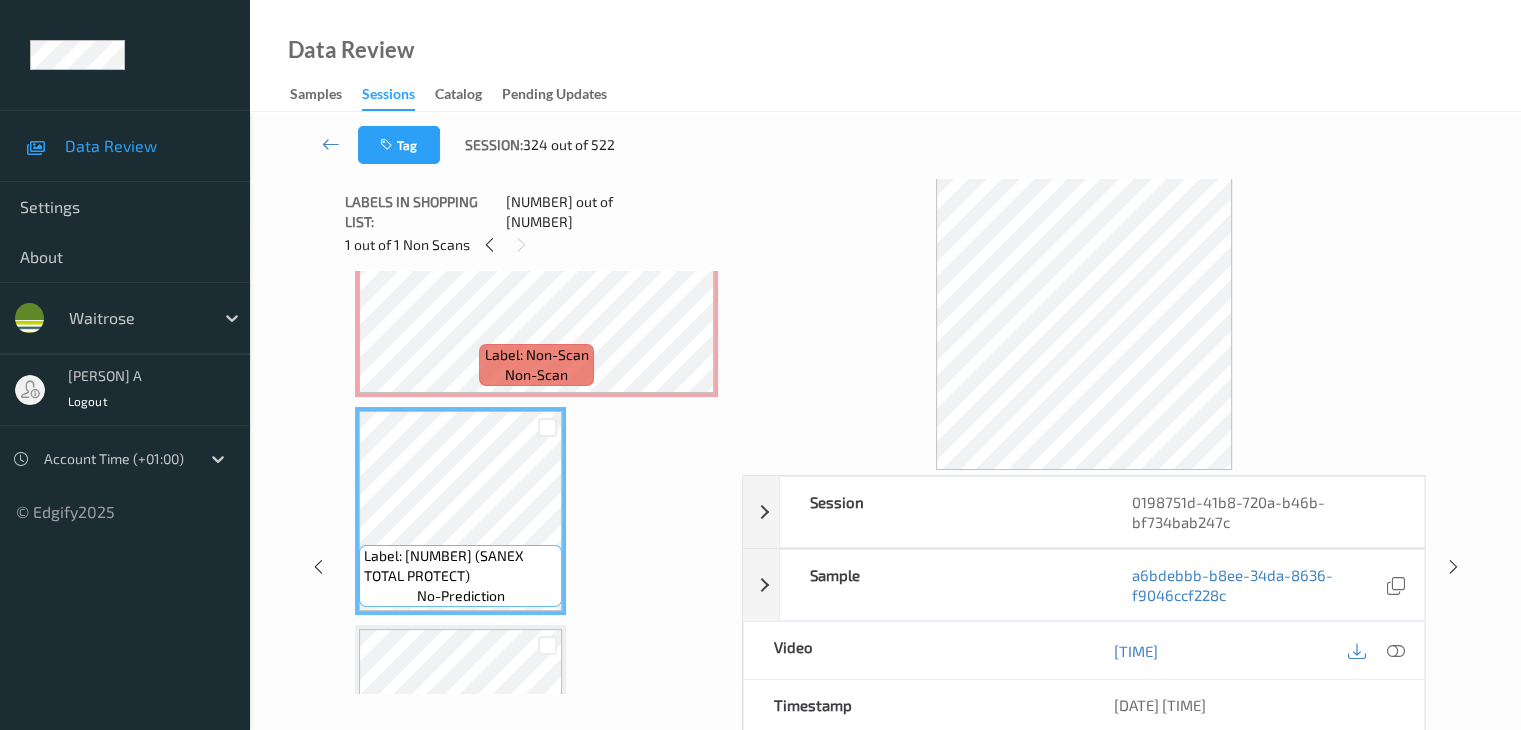scroll, scrollTop: 2508, scrollLeft: 0, axis: vertical 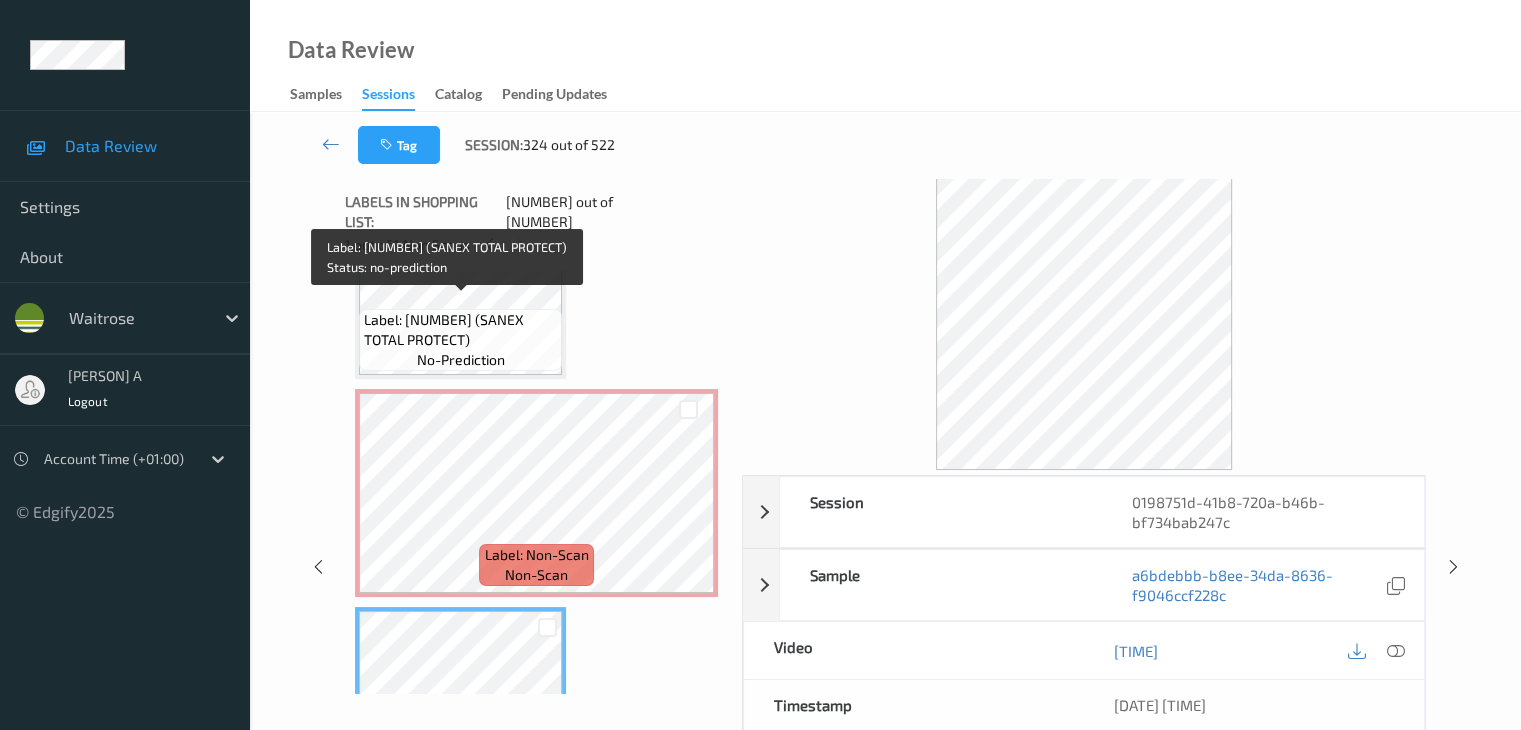 click on "no-prediction" at bounding box center [461, 360] 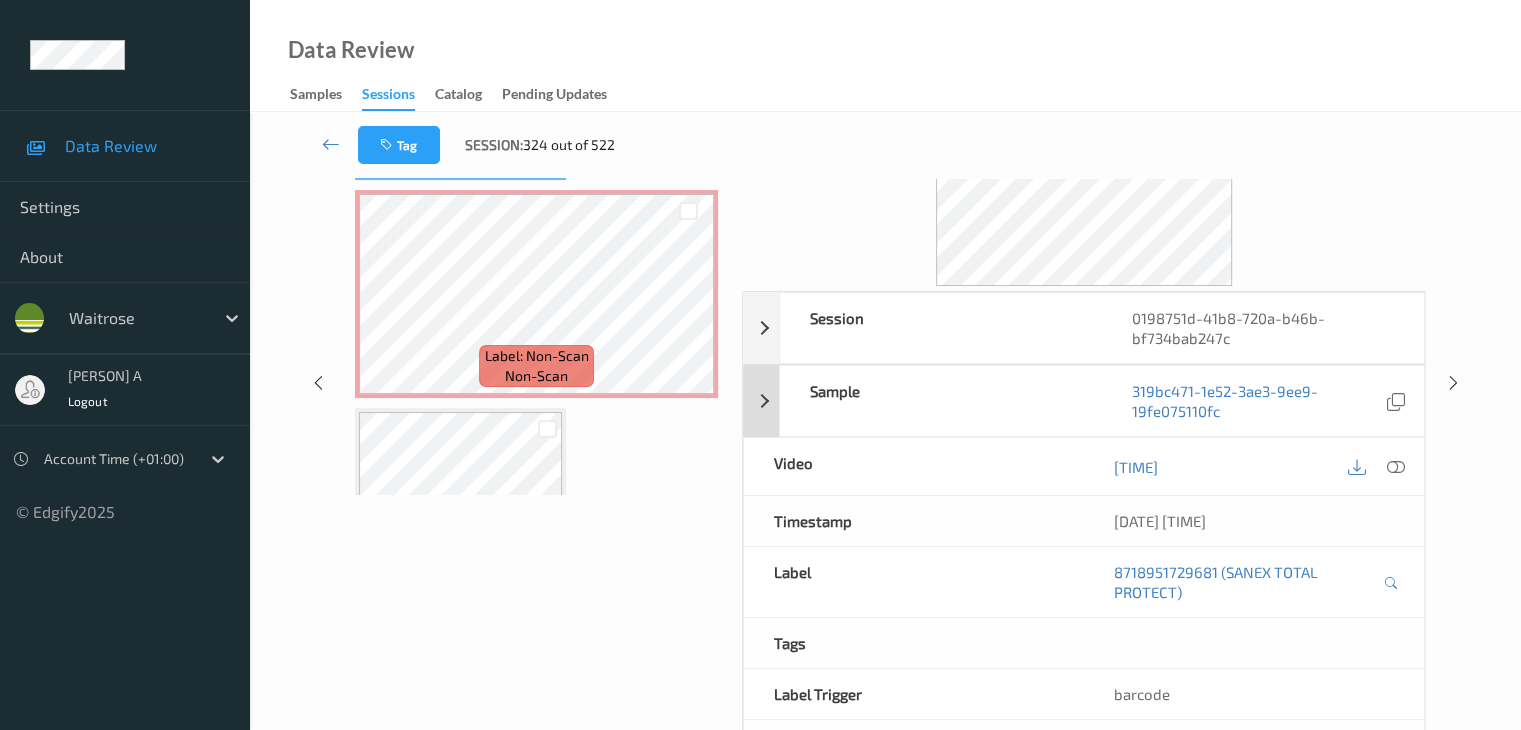 scroll, scrollTop: 200, scrollLeft: 0, axis: vertical 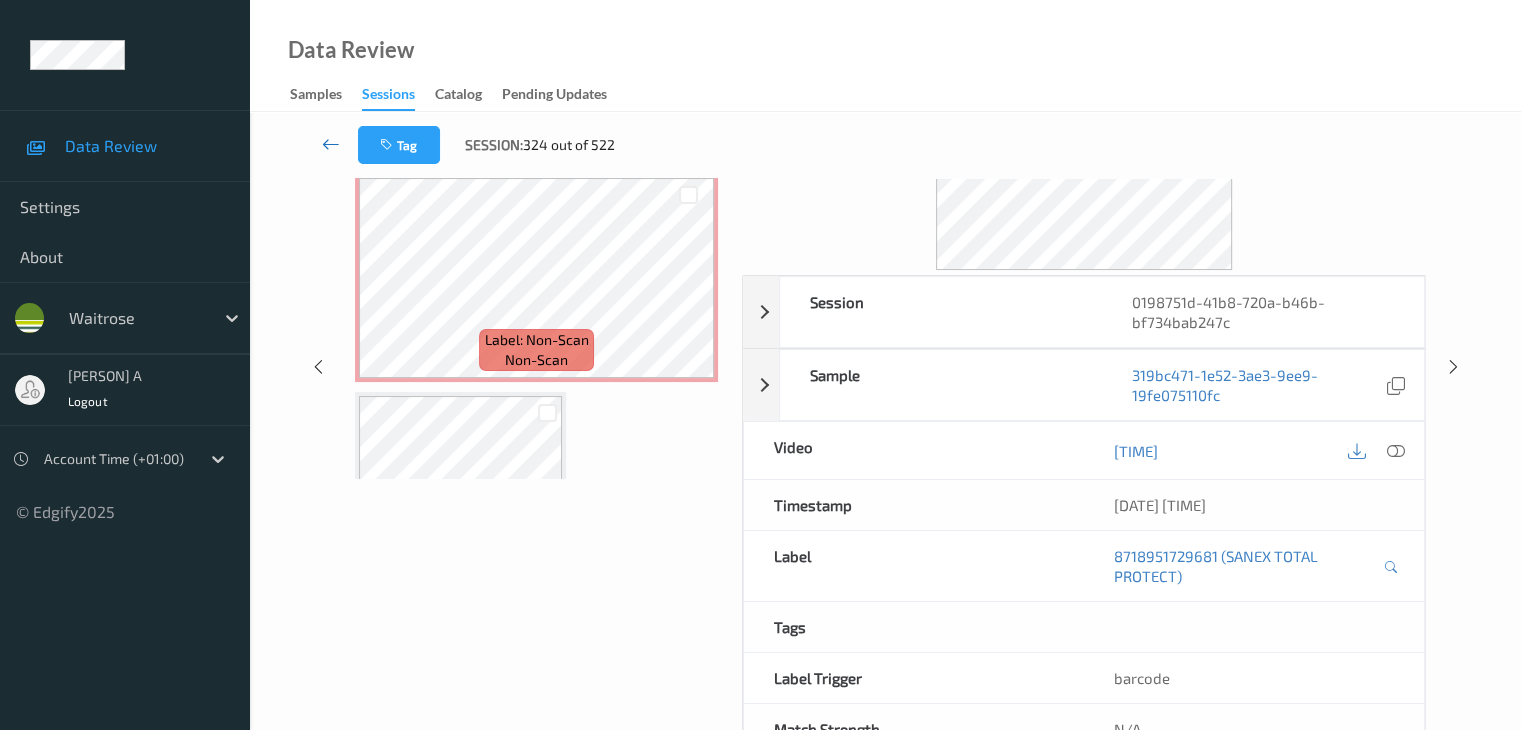 click at bounding box center (331, 144) 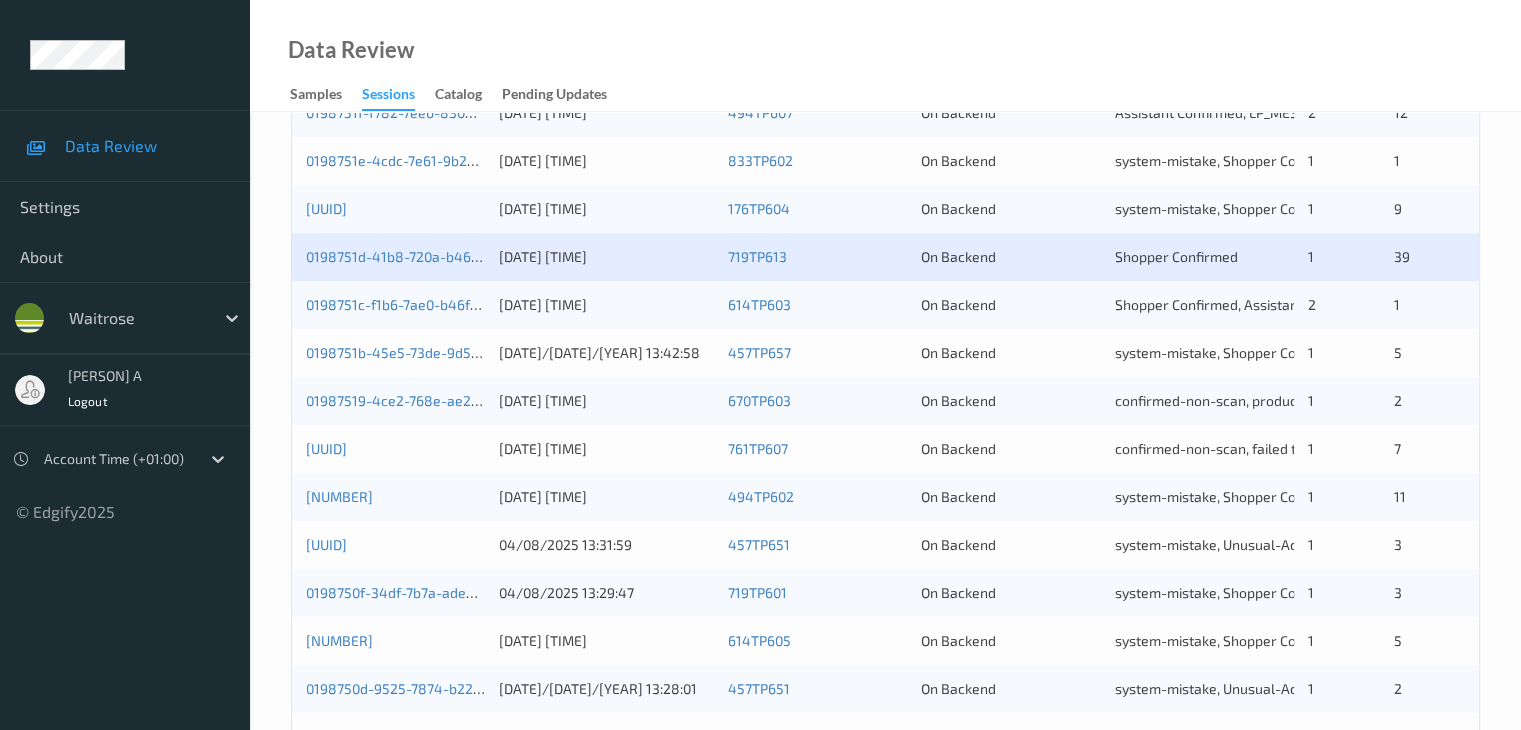 scroll, scrollTop: 404, scrollLeft: 0, axis: vertical 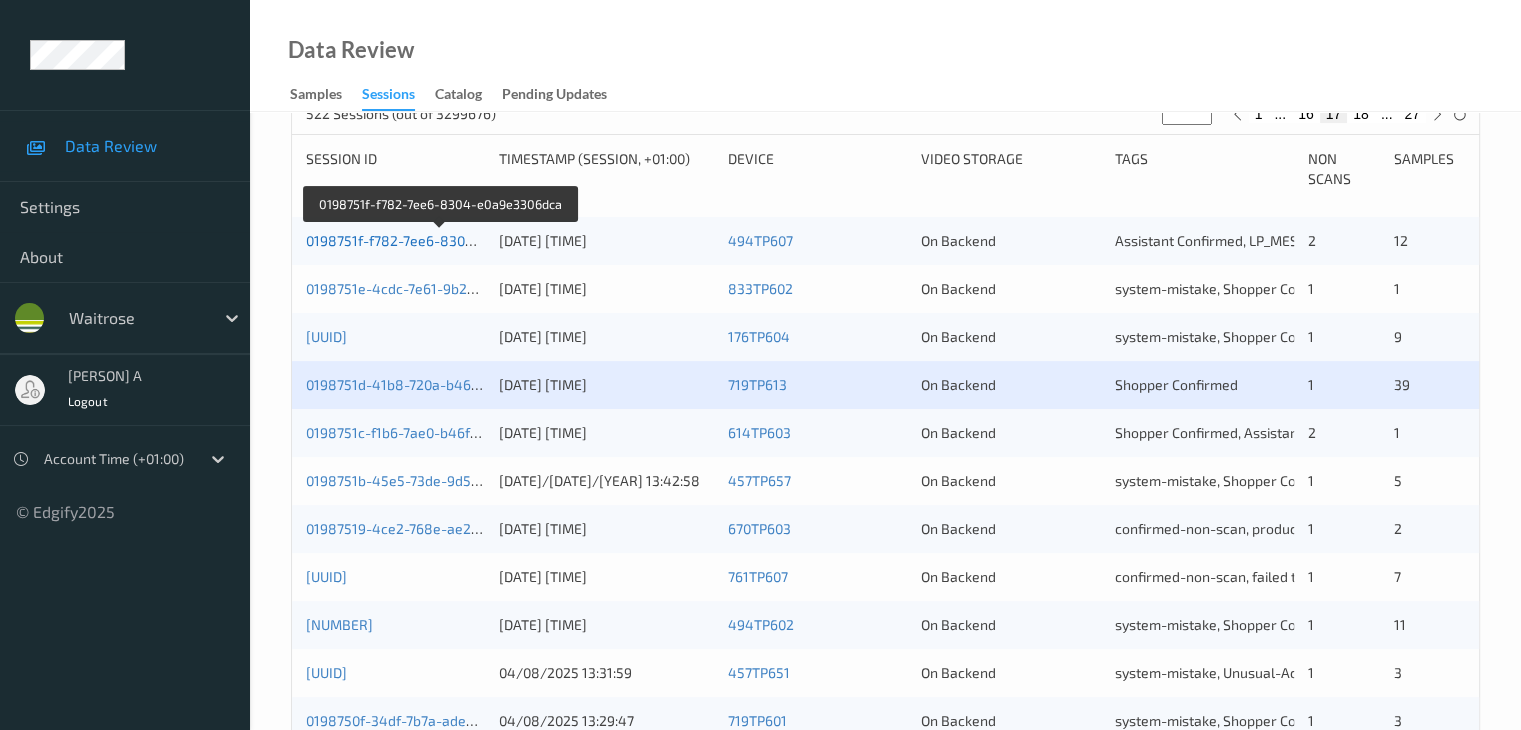 click on "0198751f-f782-7ee6-8304-e0a9e3306dca" at bounding box center [440, 240] 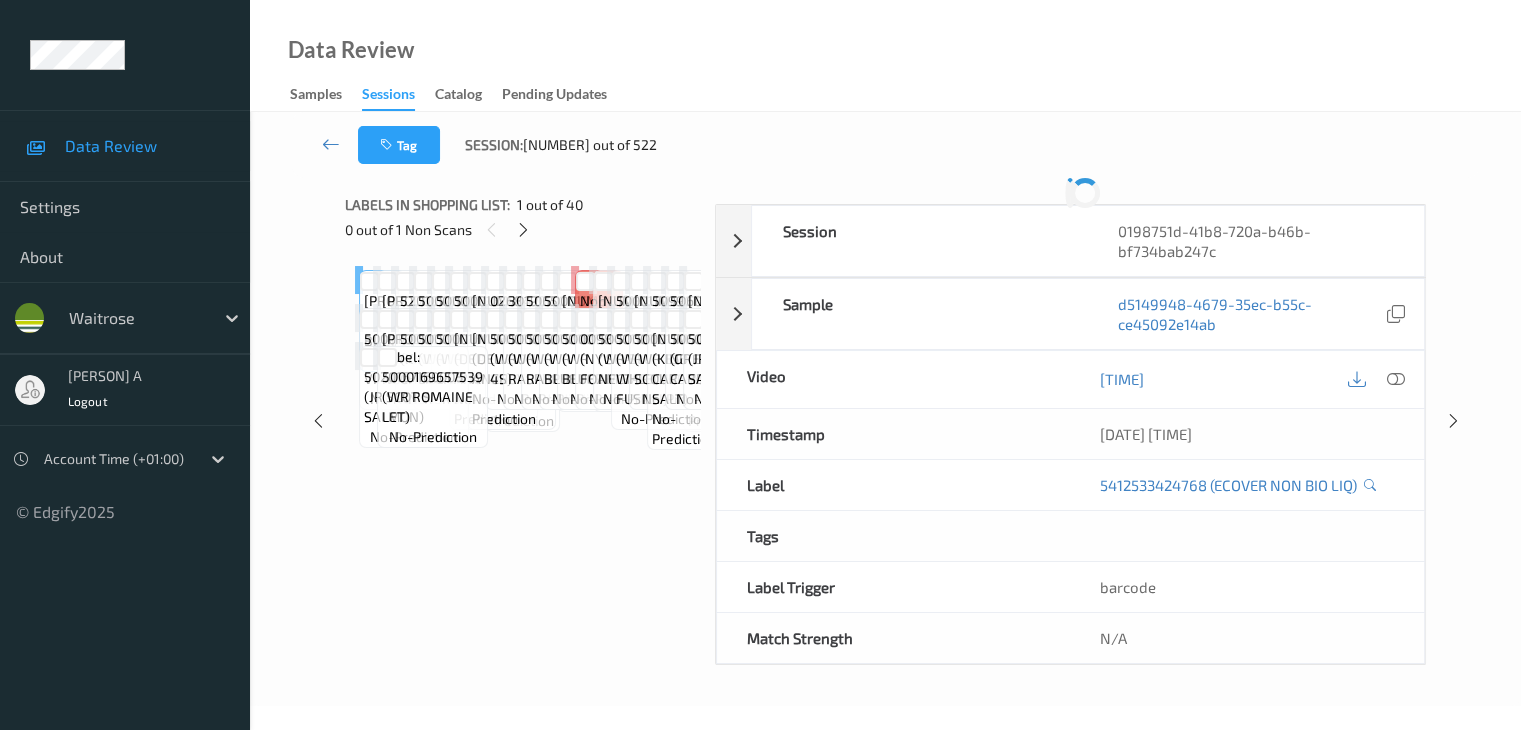 scroll, scrollTop: 0, scrollLeft: 0, axis: both 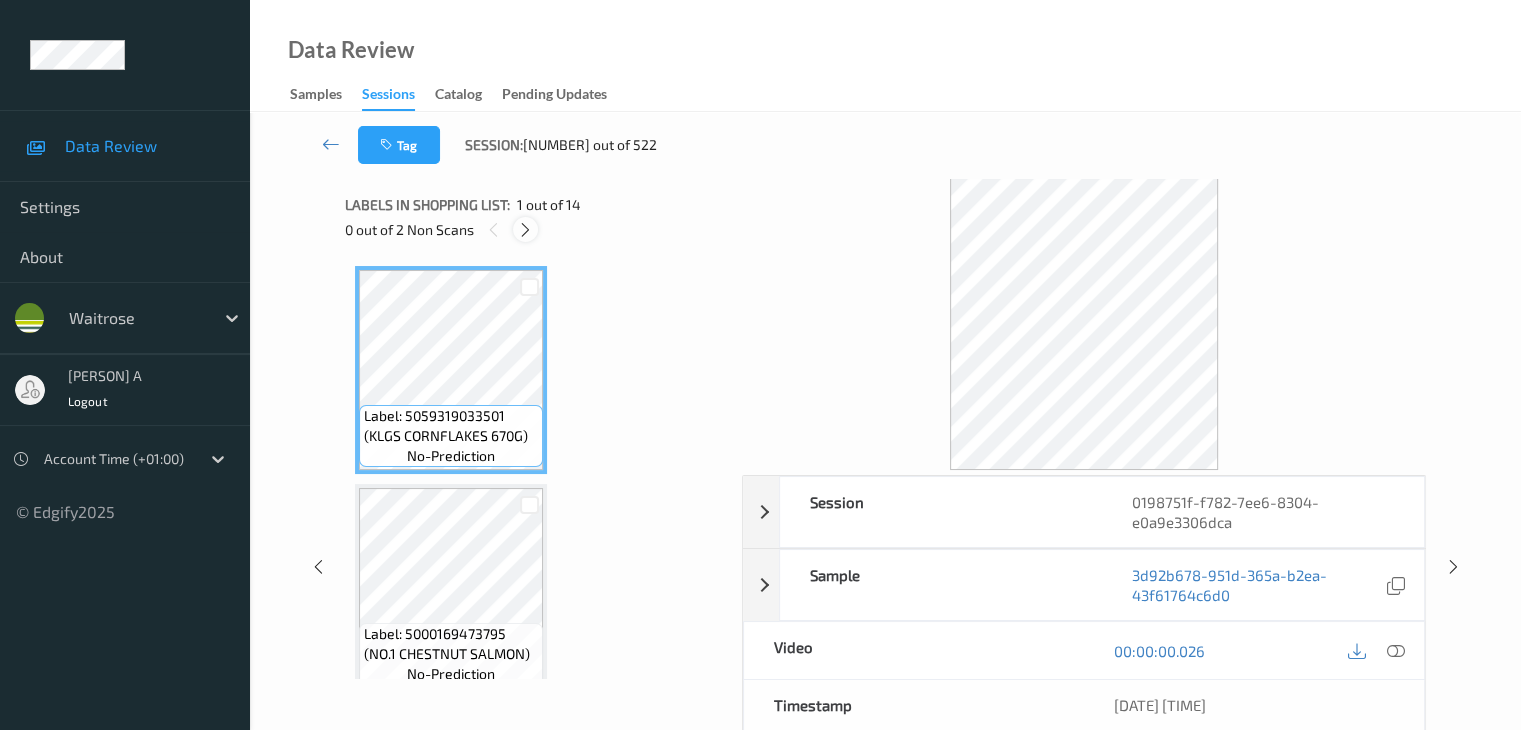 click at bounding box center [525, 230] 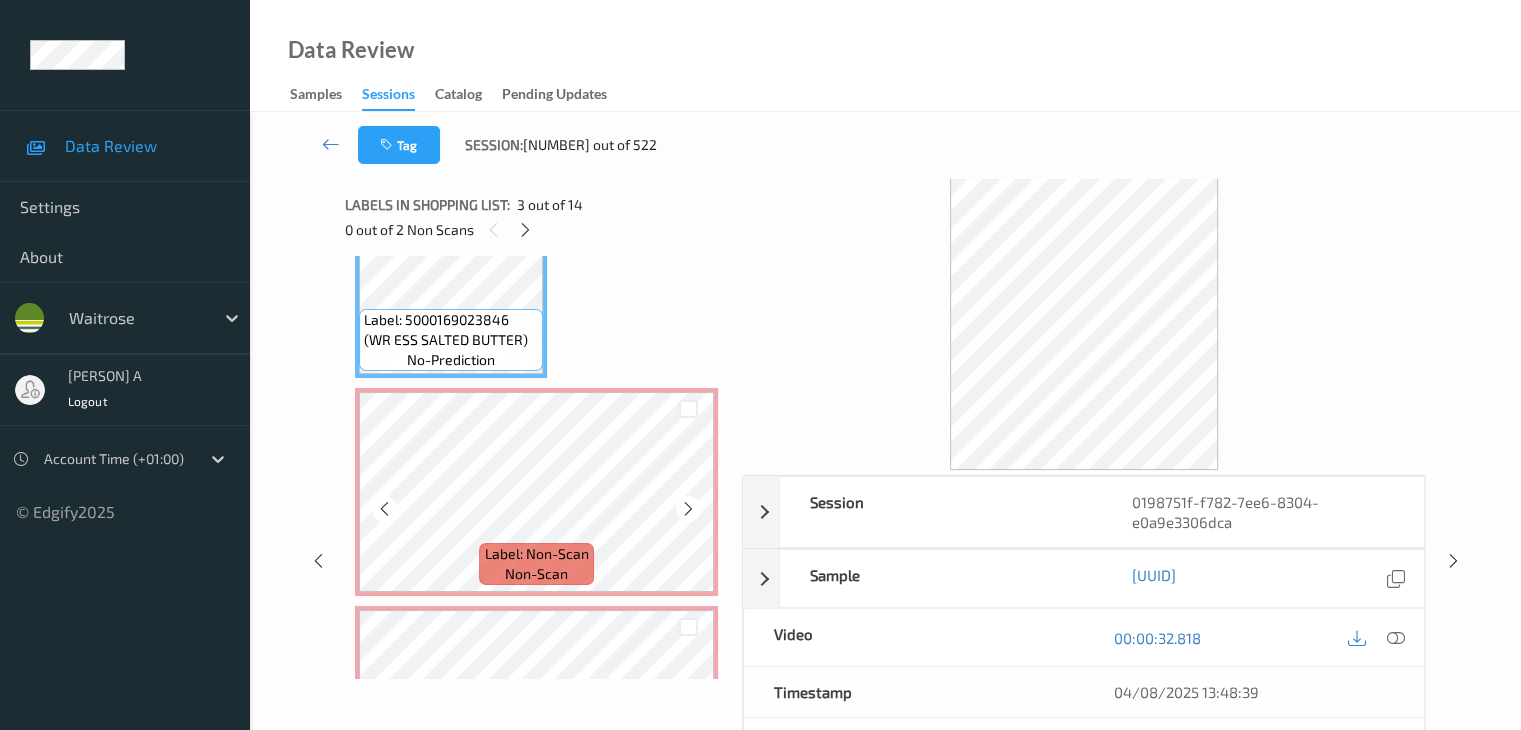 scroll, scrollTop: 546, scrollLeft: 0, axis: vertical 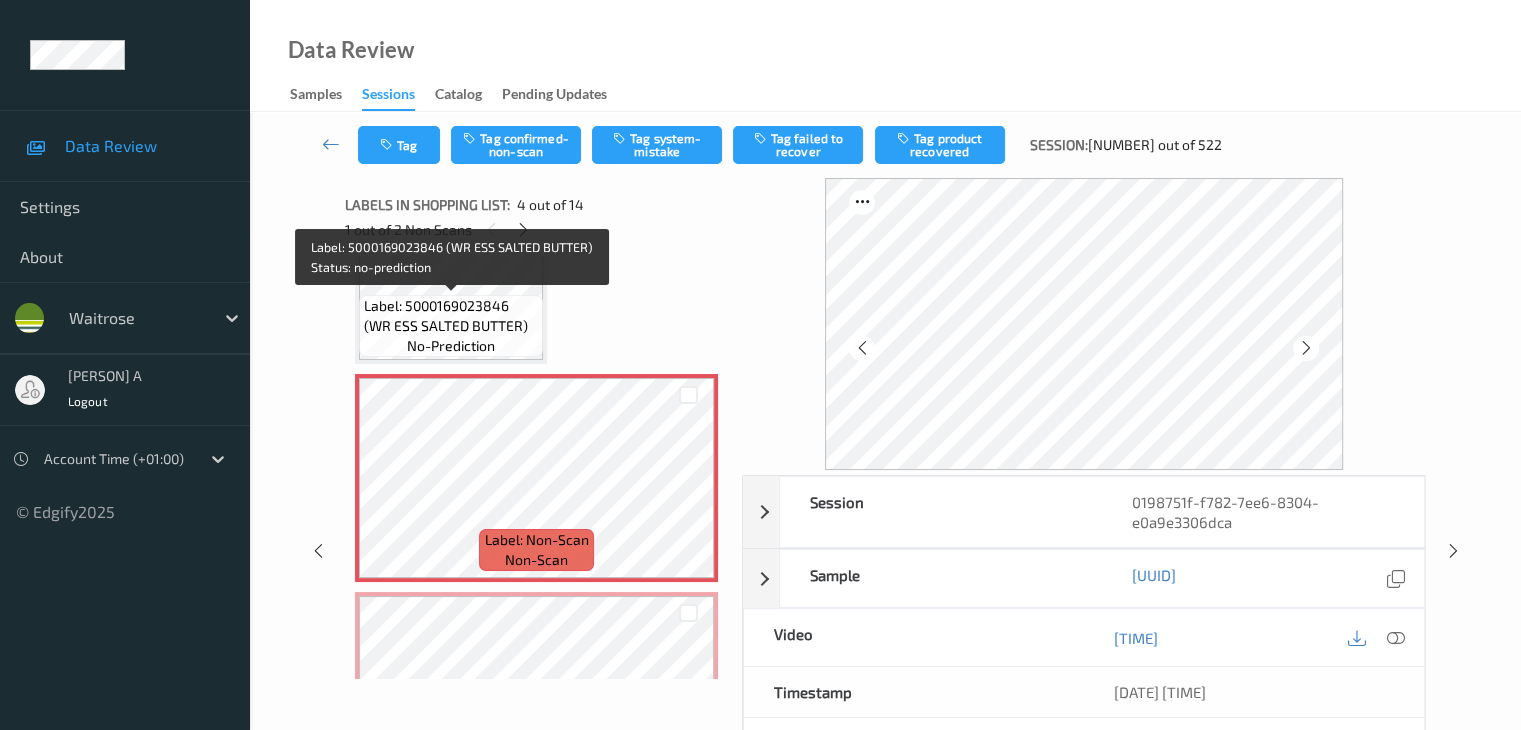 click on "Label: 5000169023846 (WR ESS SALTED BUTTER)" at bounding box center [451, 316] 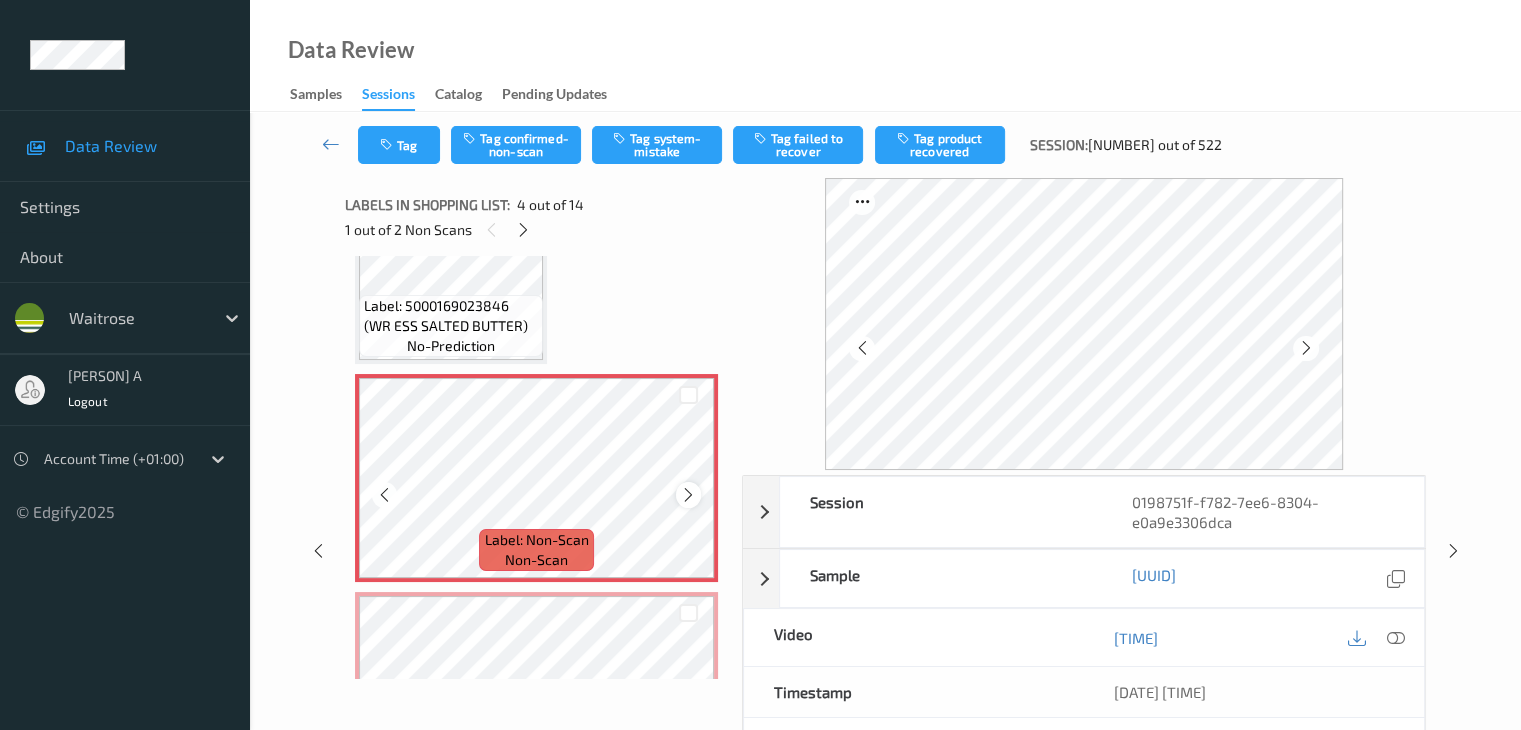 click at bounding box center (688, 495) 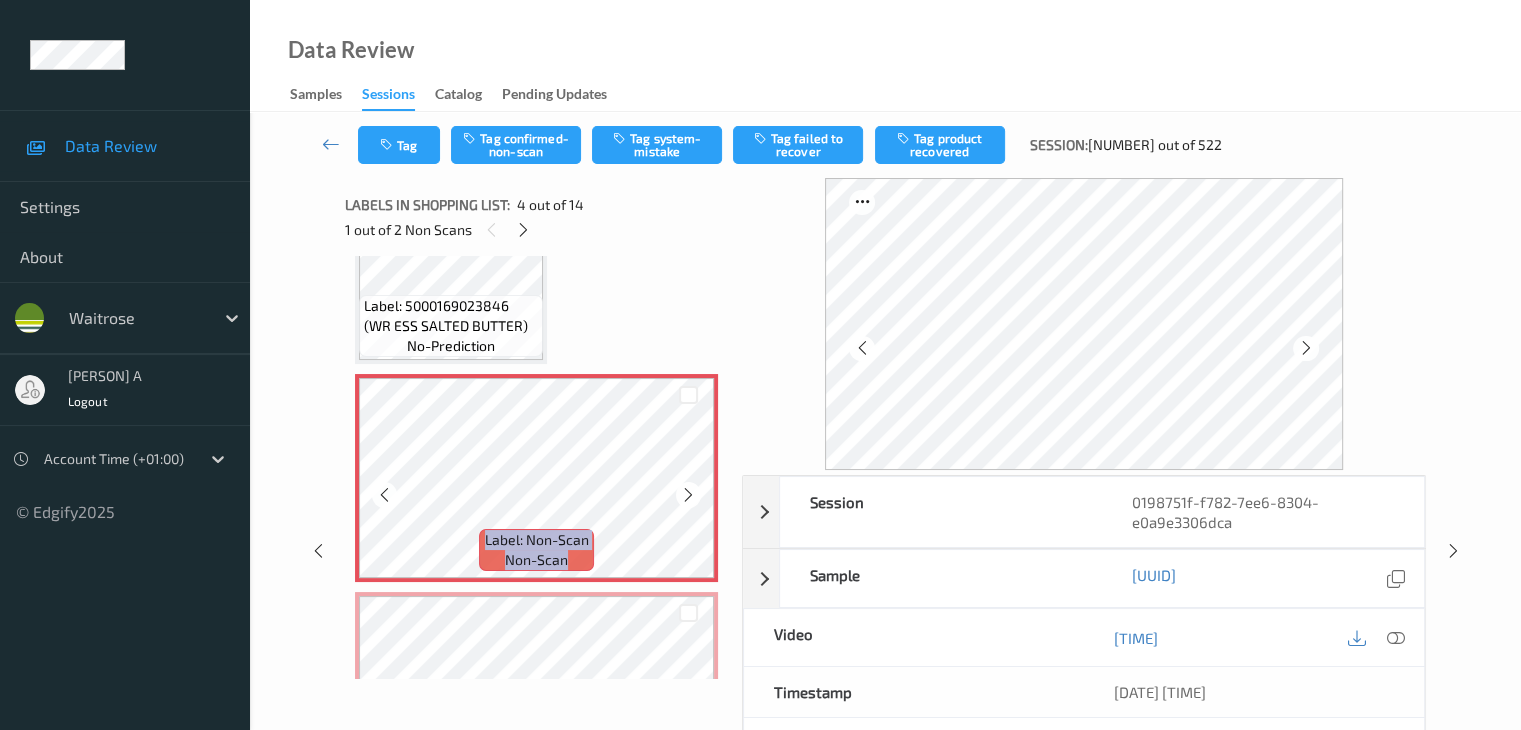 click at bounding box center (688, 495) 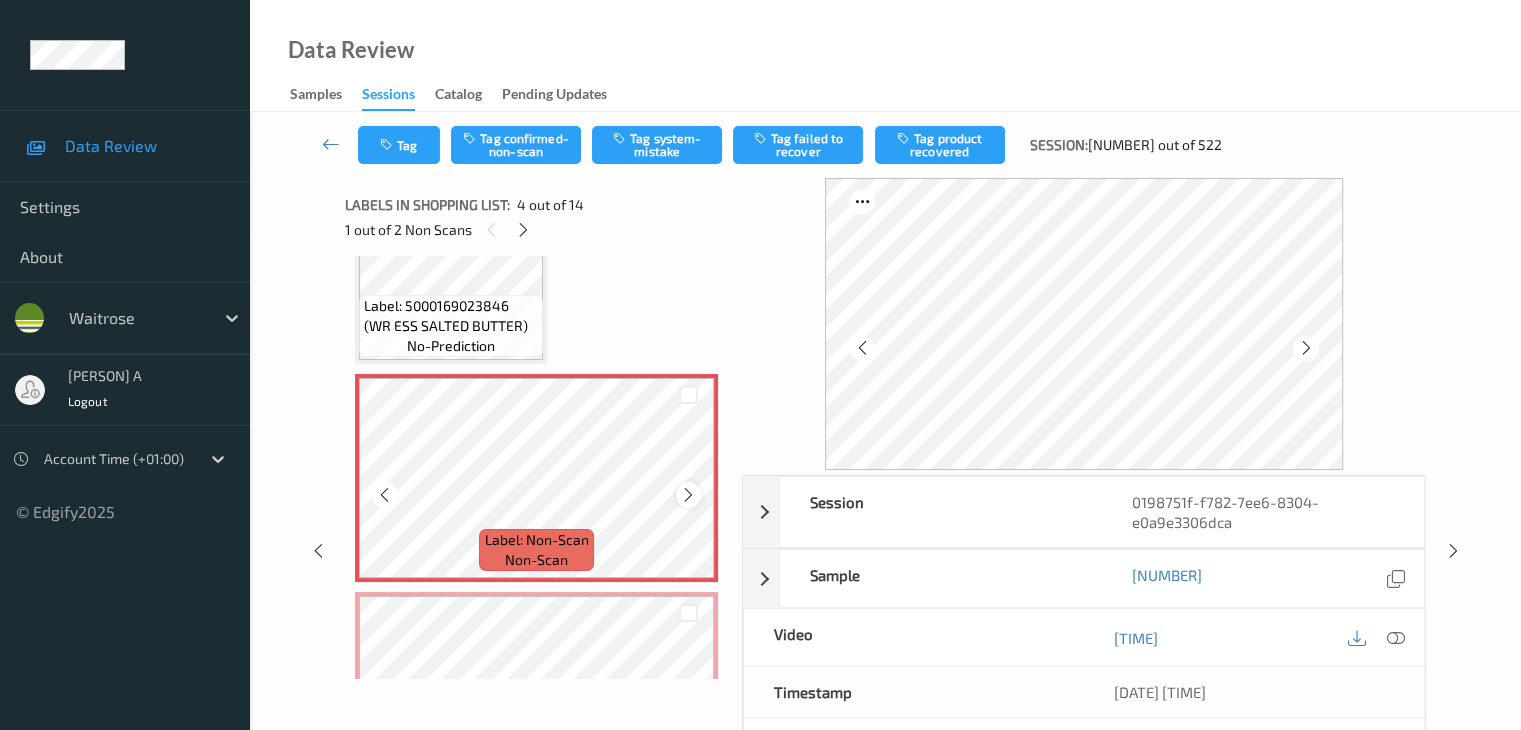 click at bounding box center (688, 495) 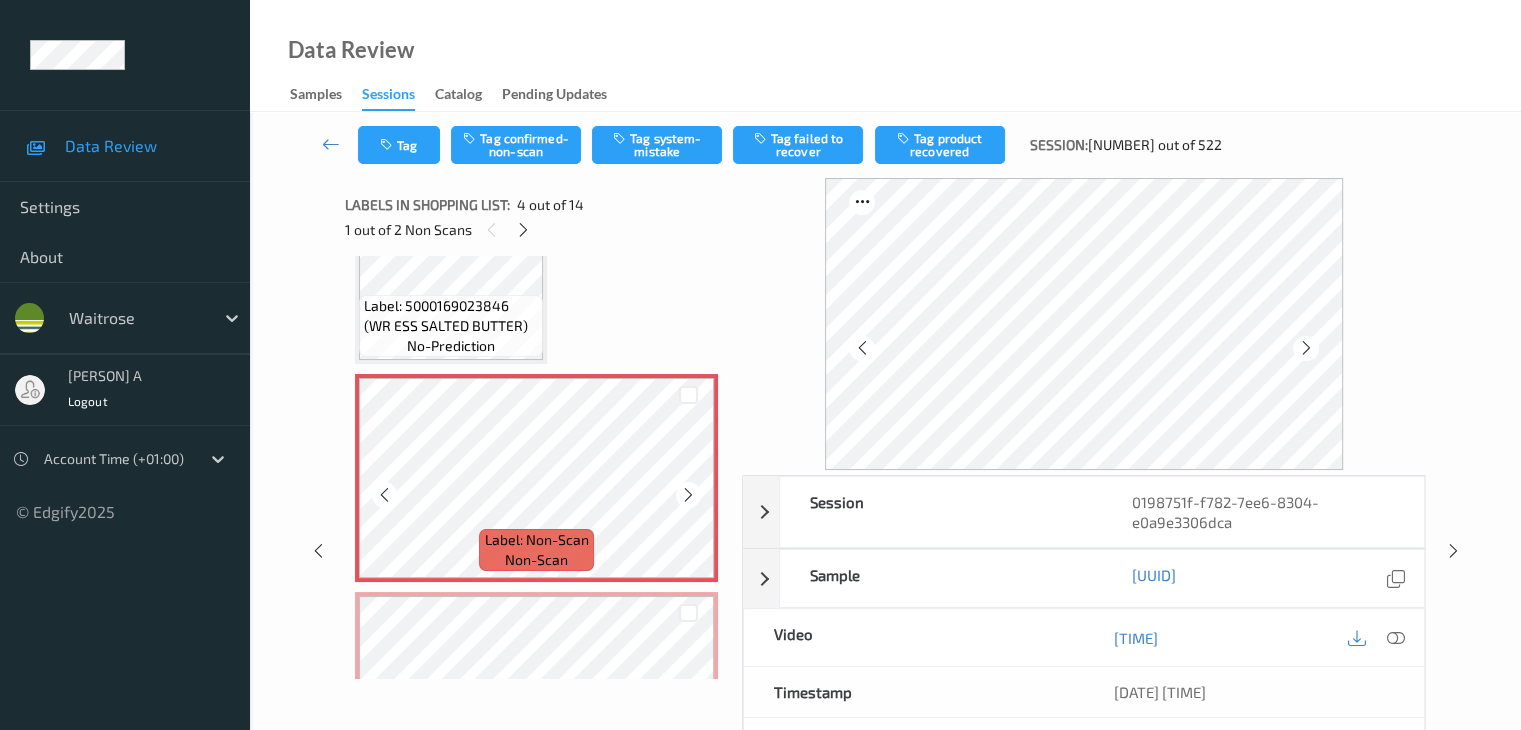 click at bounding box center [688, 495] 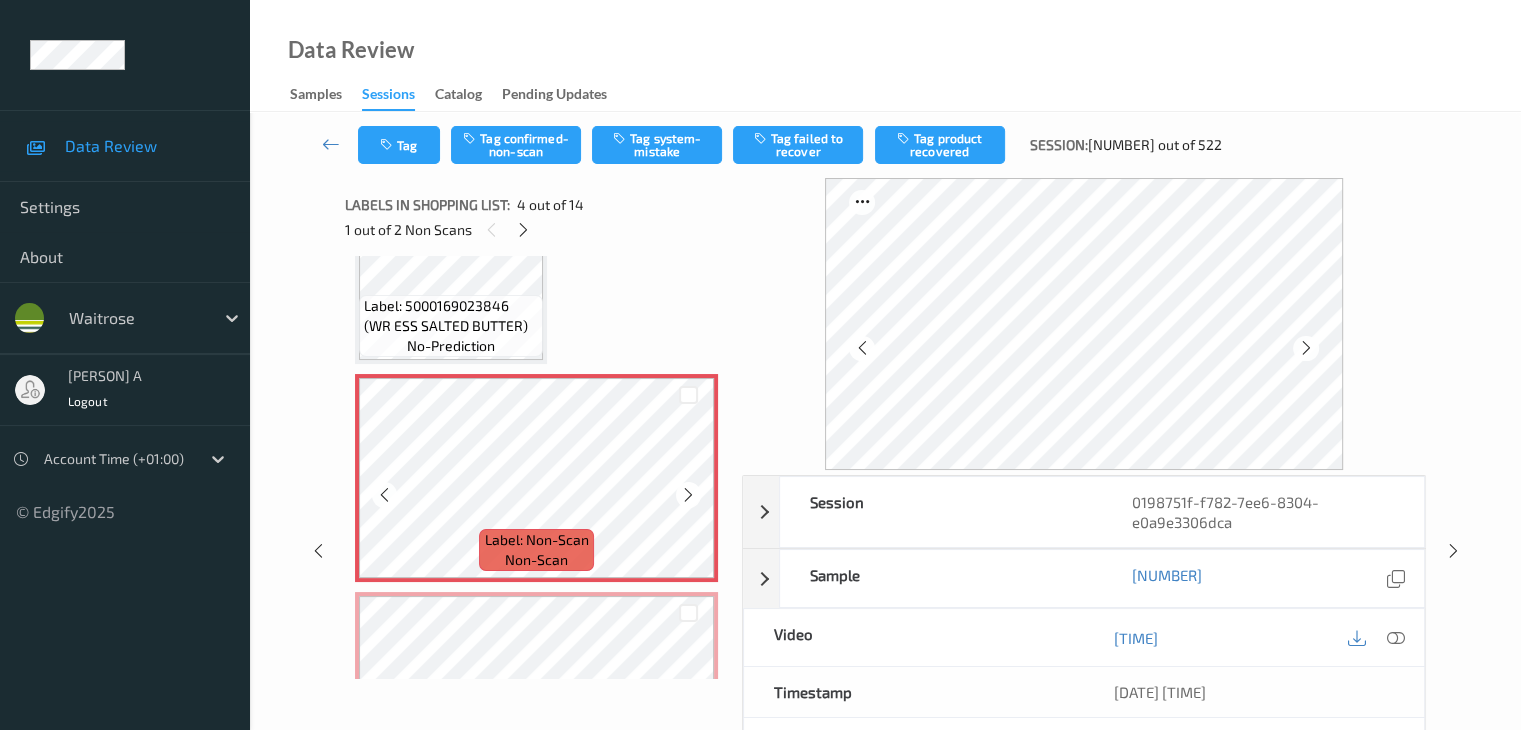 click at bounding box center [688, 495] 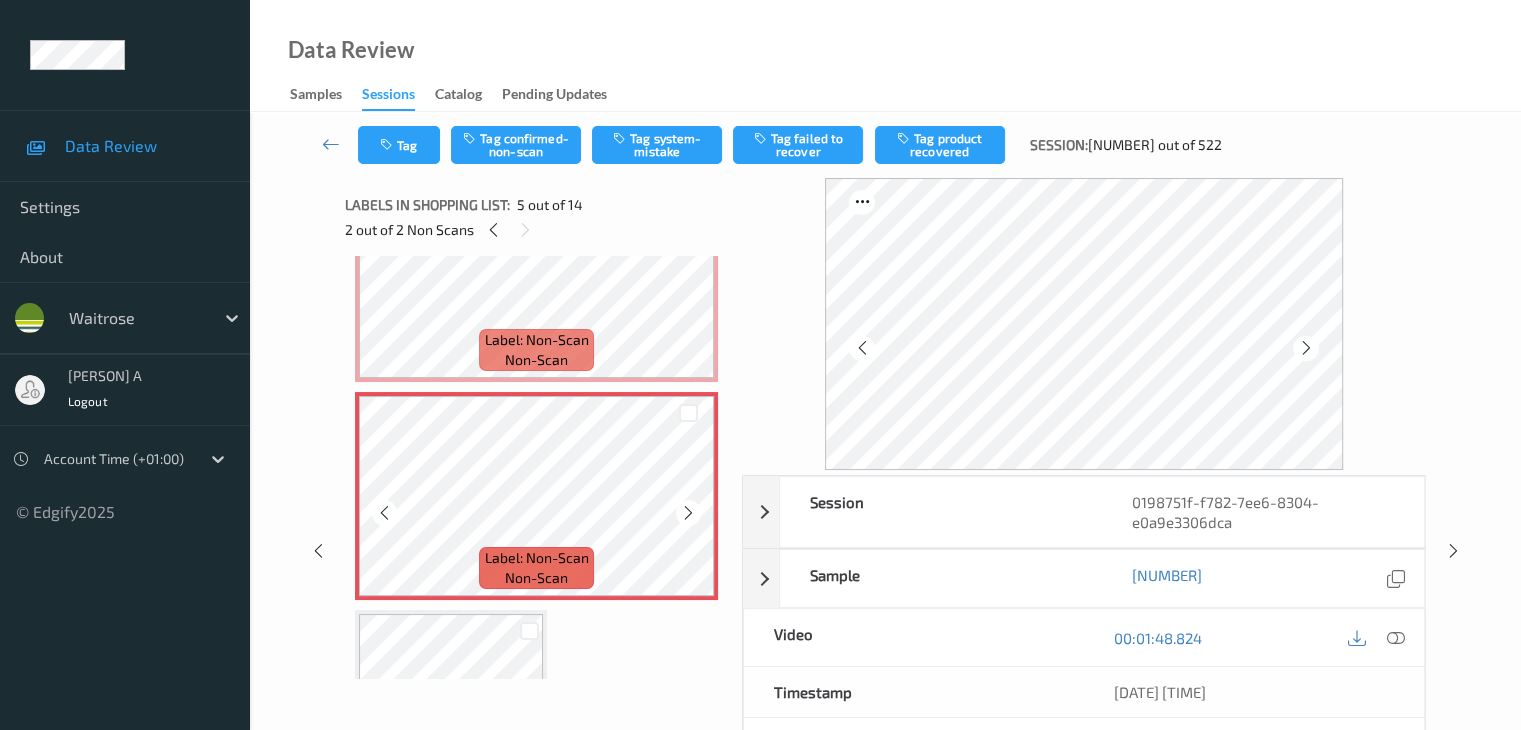 scroll, scrollTop: 846, scrollLeft: 0, axis: vertical 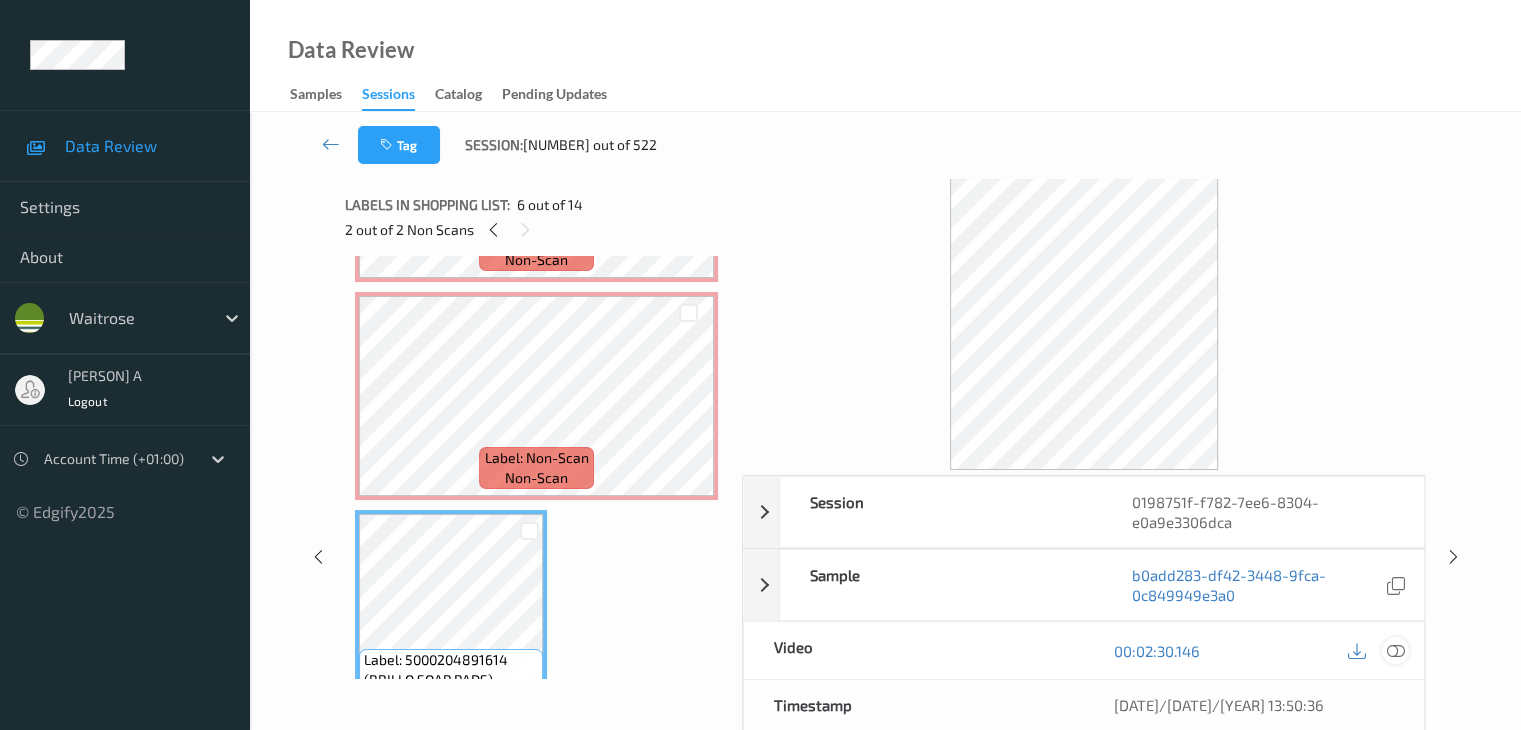 click at bounding box center [1395, 651] 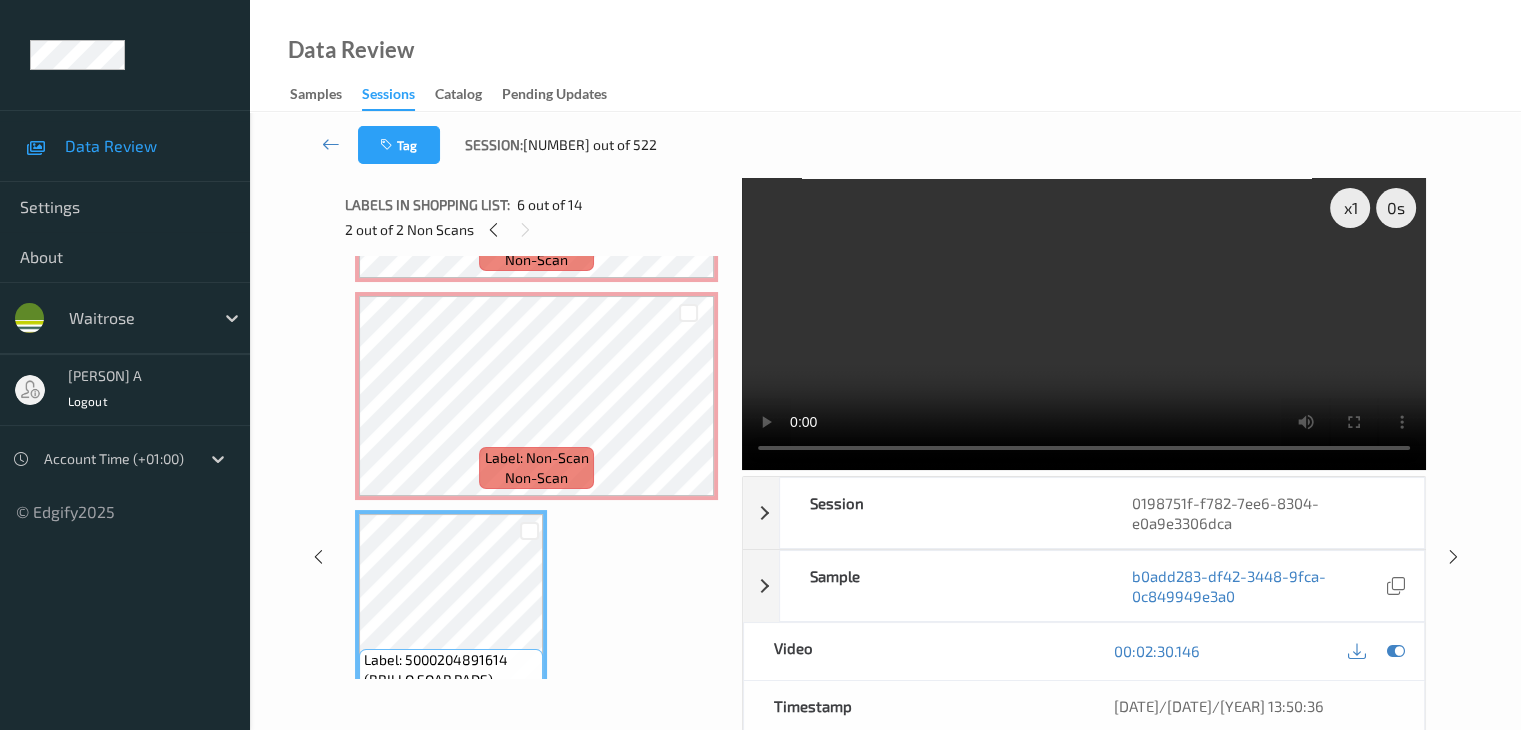 type 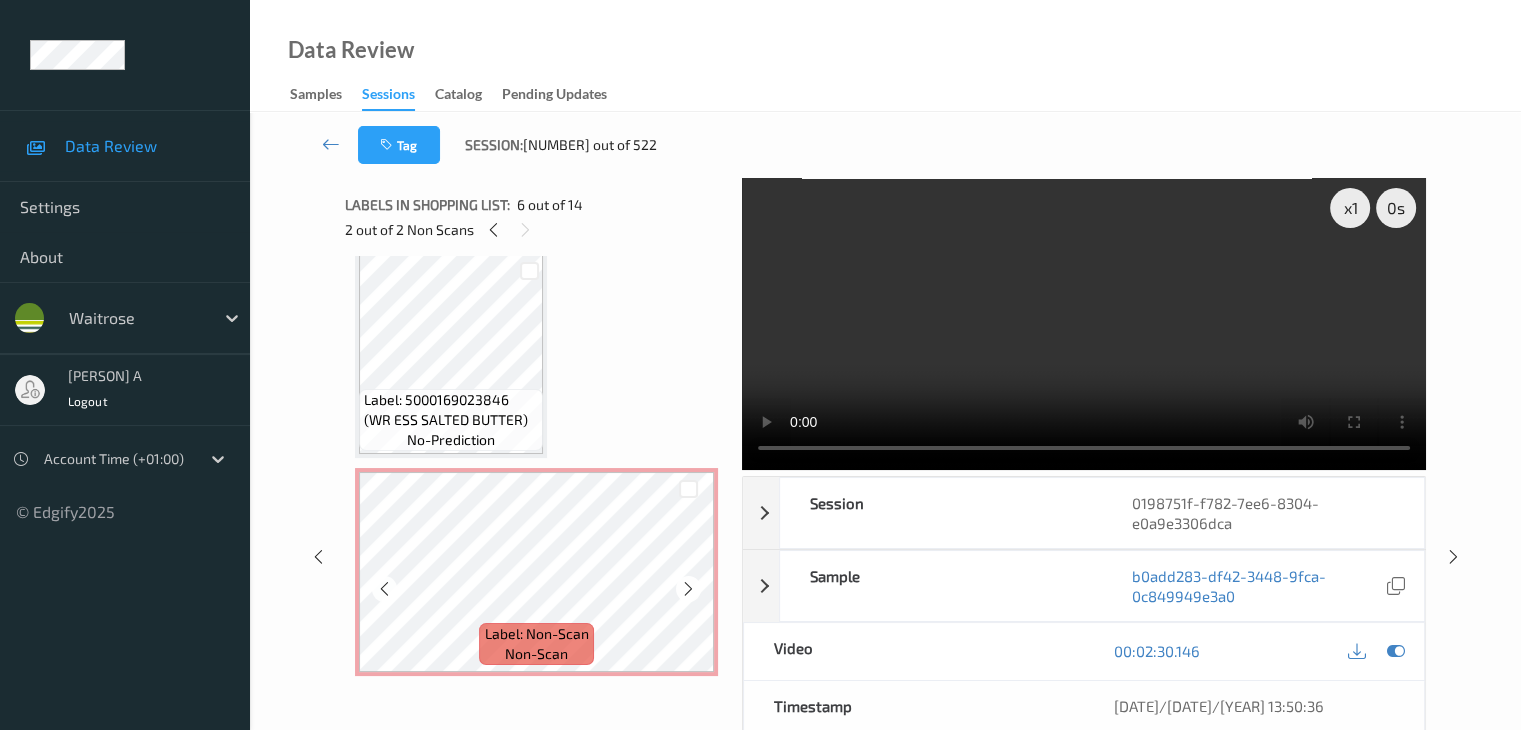 scroll, scrollTop: 446, scrollLeft: 0, axis: vertical 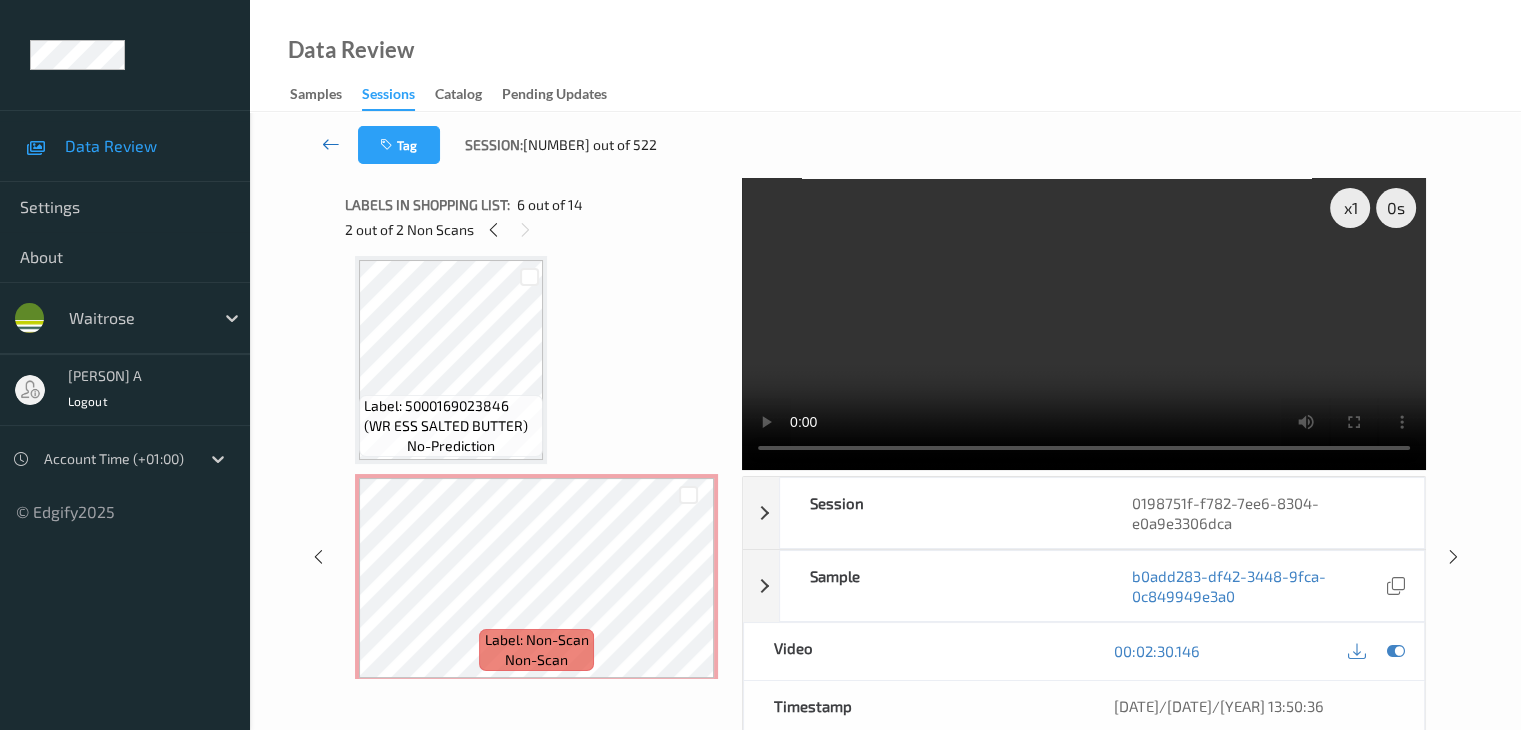 click at bounding box center (331, 144) 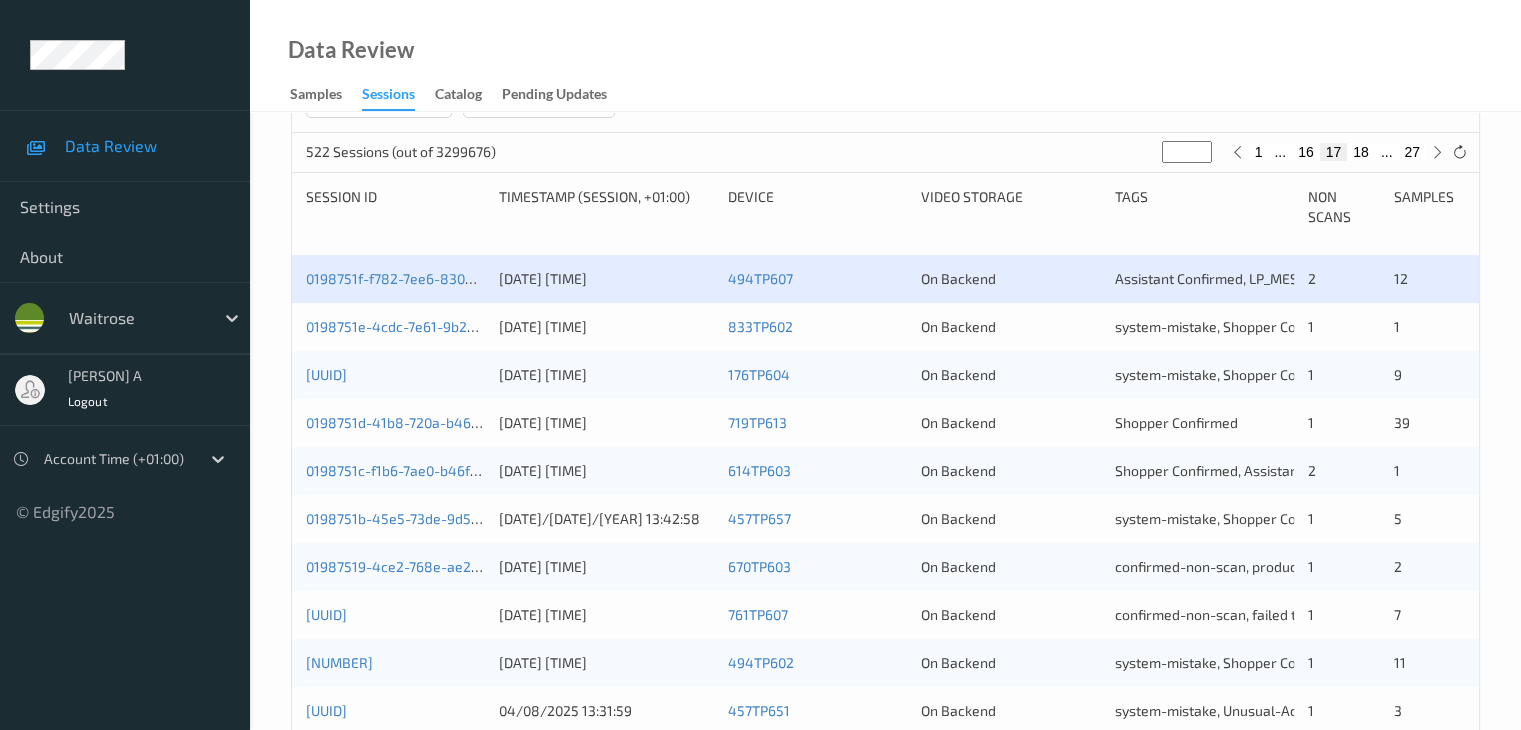 scroll, scrollTop: 400, scrollLeft: 0, axis: vertical 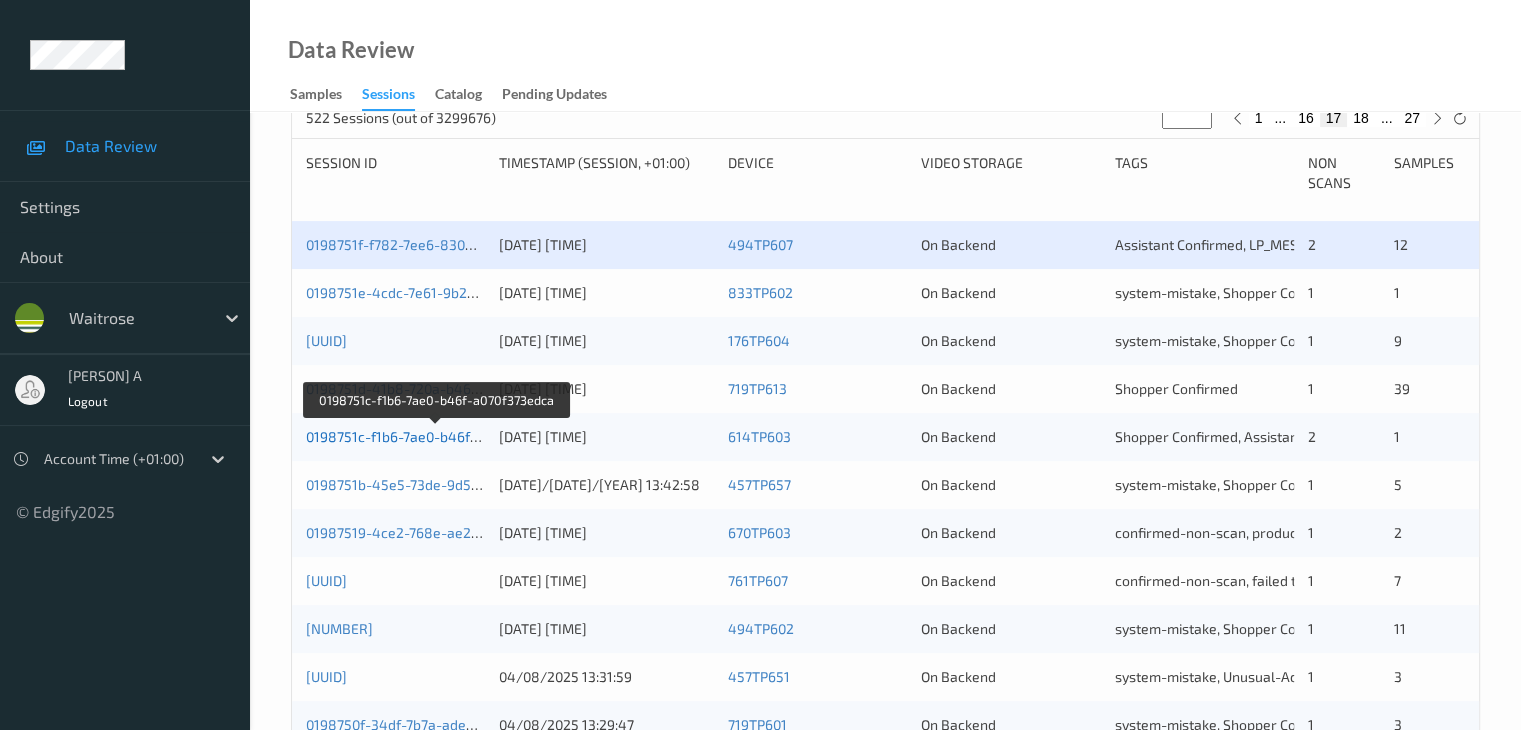 click on "0198751c-f1b6-7ae0-b46f-a070f373edca" at bounding box center (436, 436) 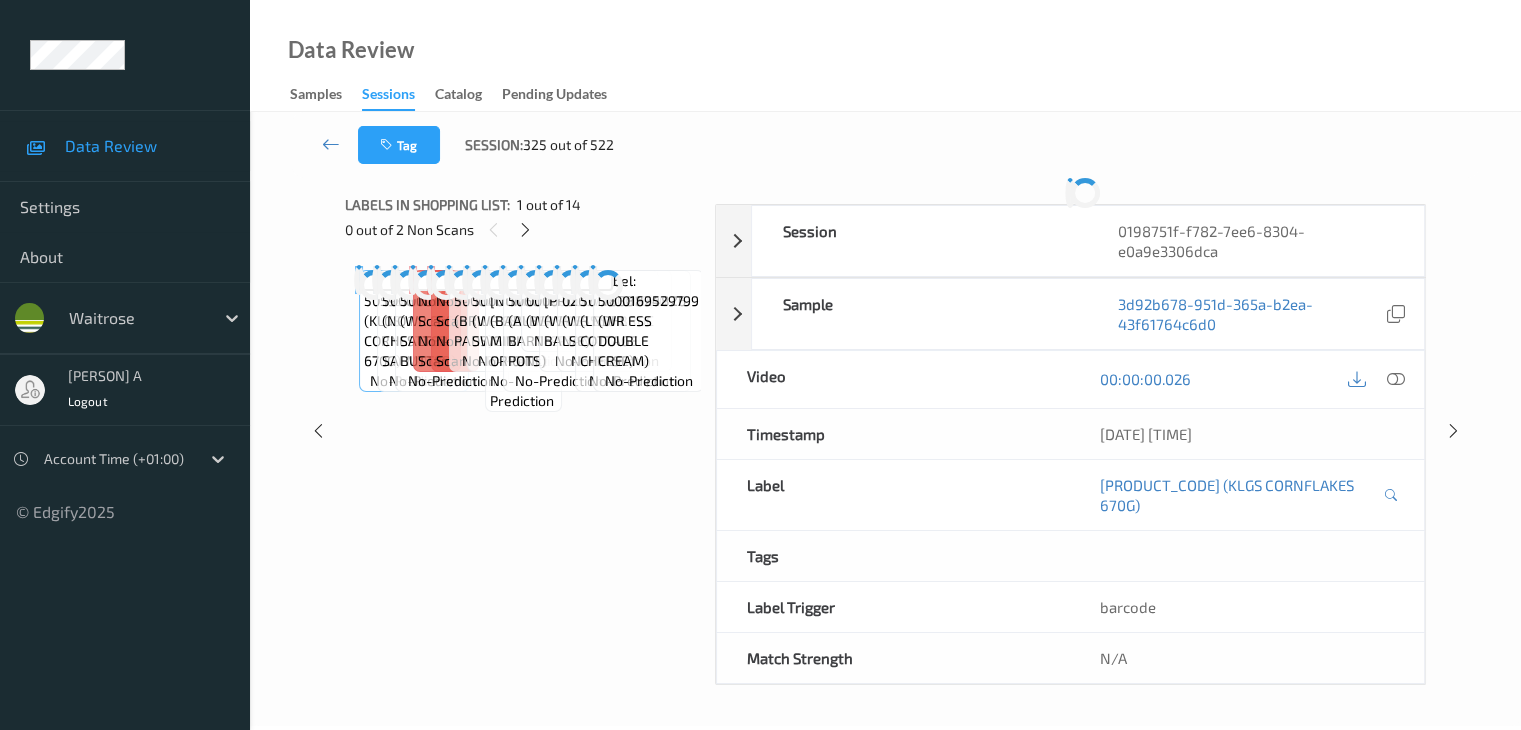 scroll, scrollTop: 0, scrollLeft: 0, axis: both 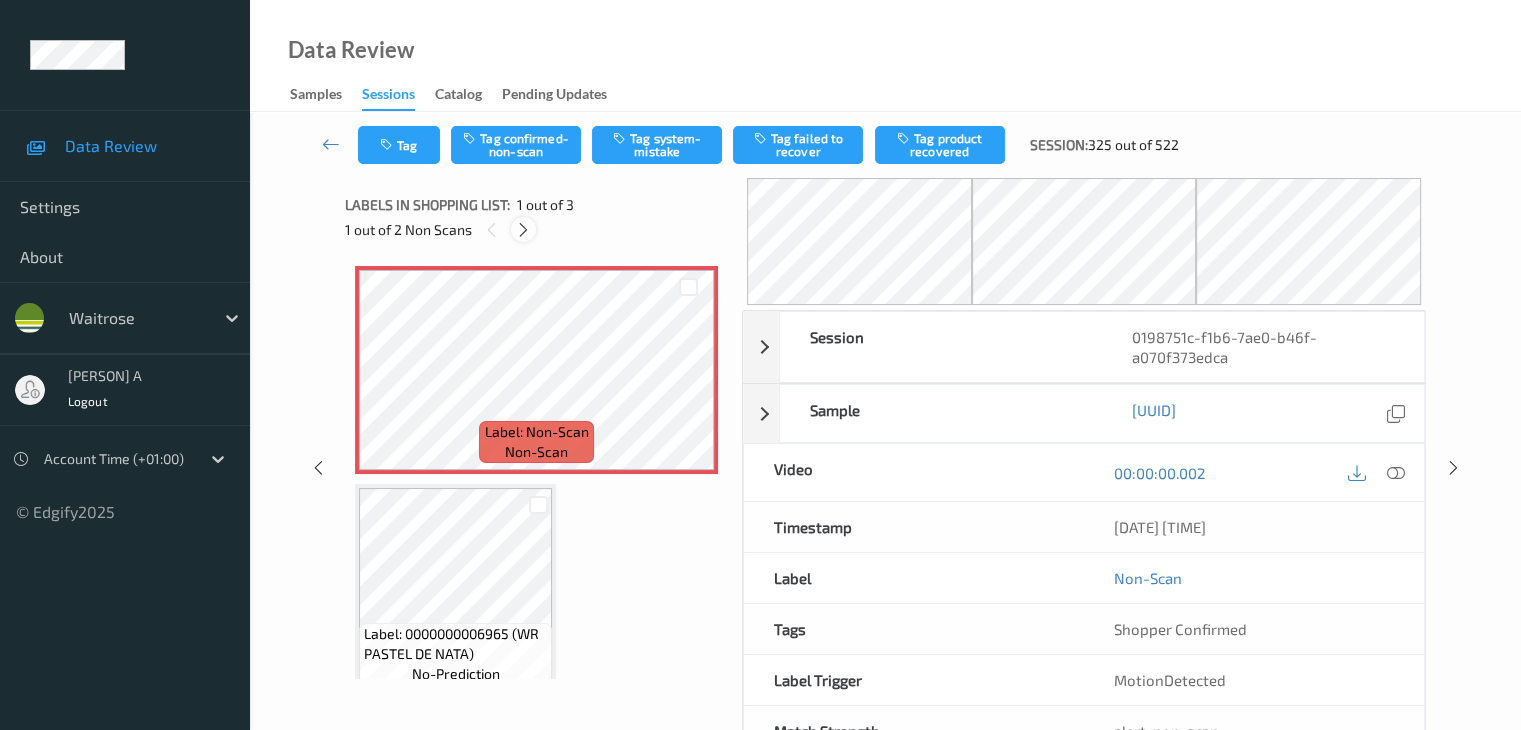 click at bounding box center (523, 230) 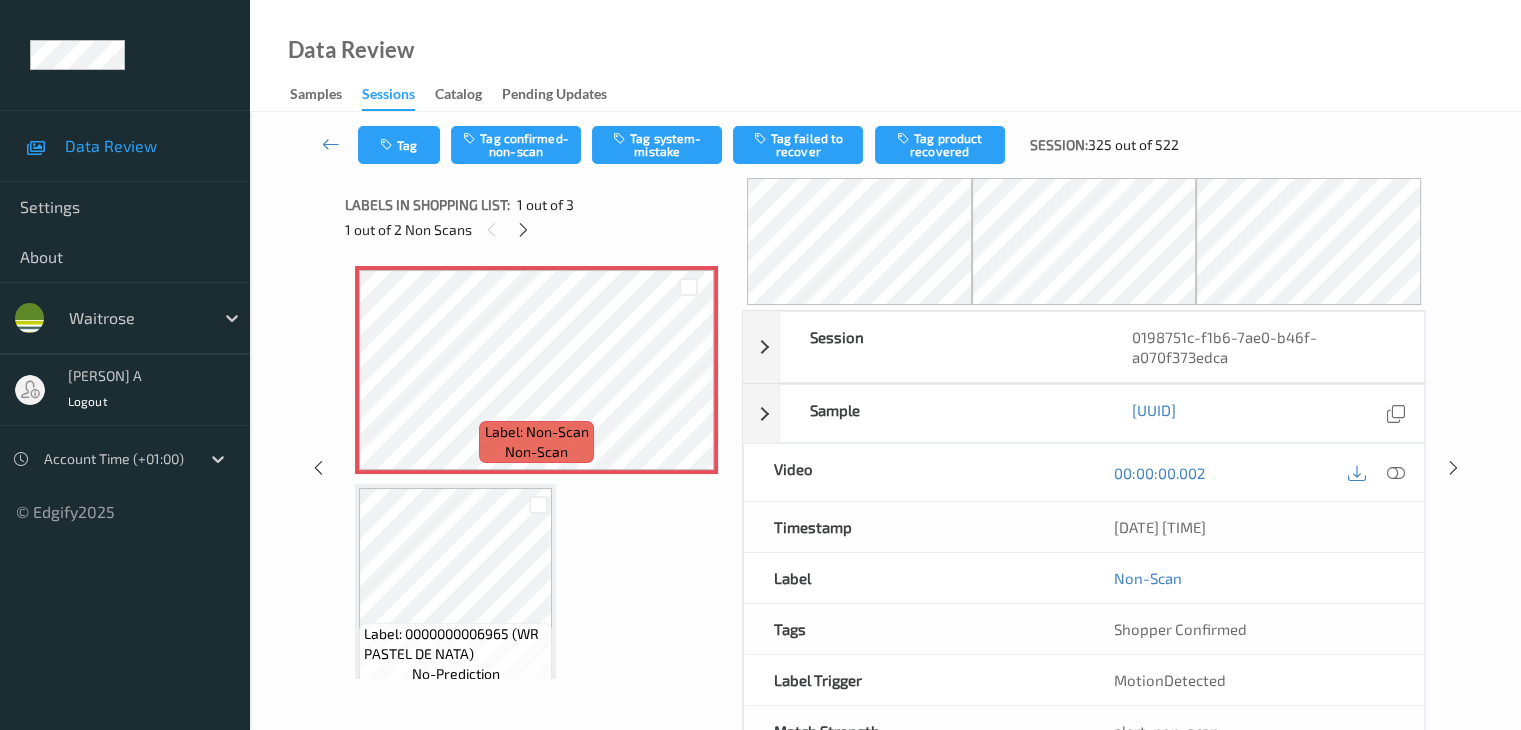 scroll, scrollTop: 228, scrollLeft: 0, axis: vertical 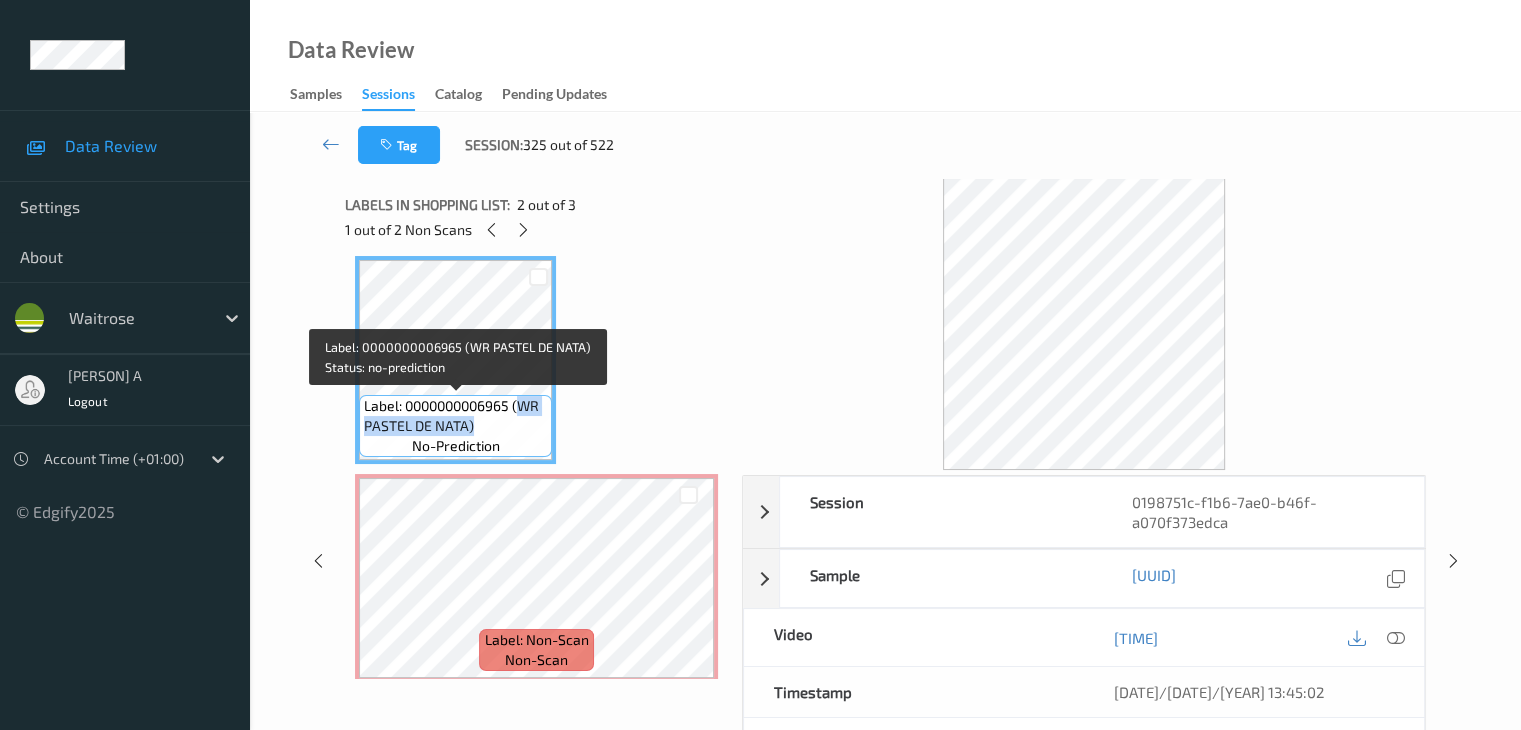 drag, startPoint x: 518, startPoint y: 403, endPoint x: 523, endPoint y: 432, distance: 29.427877 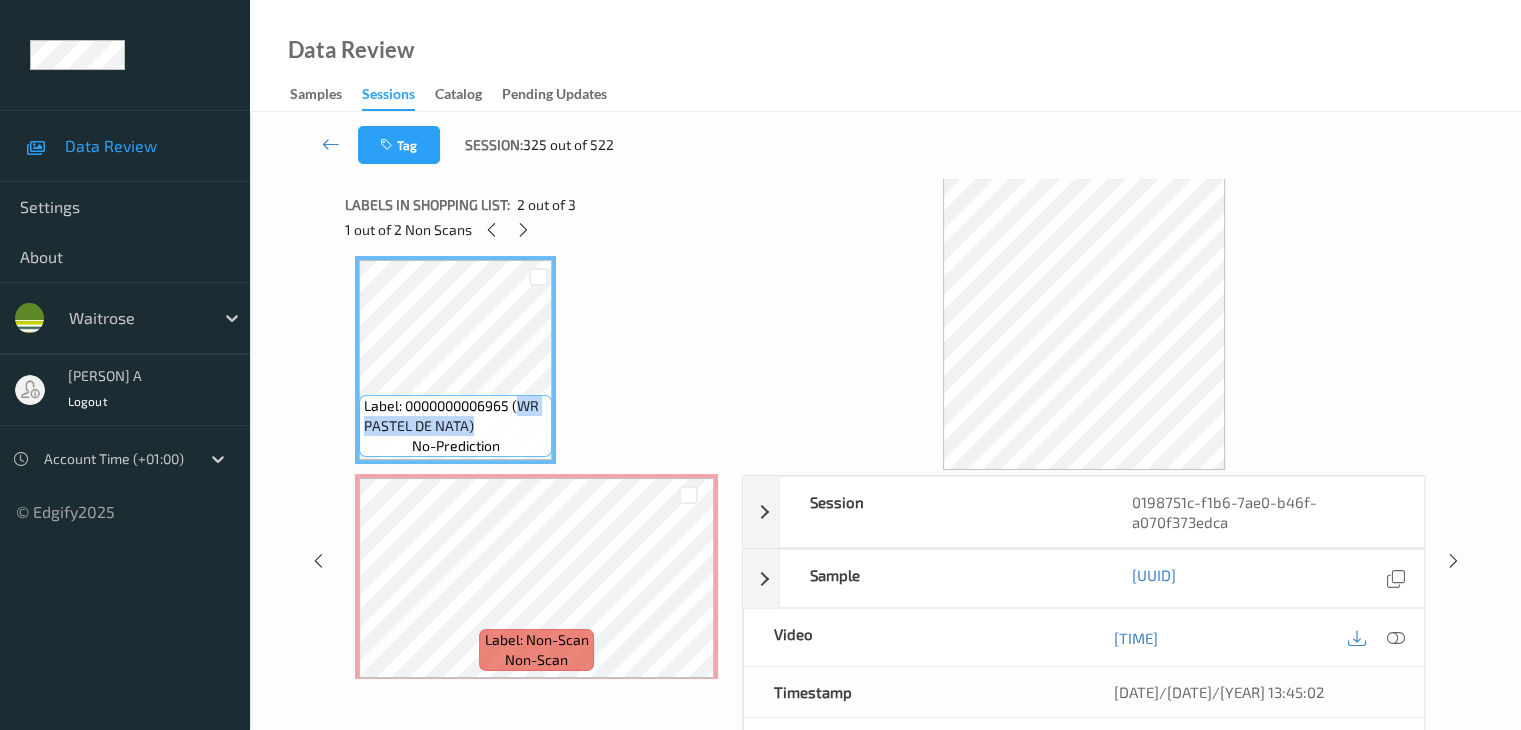 copy on "WR PASTEL DE NATA)" 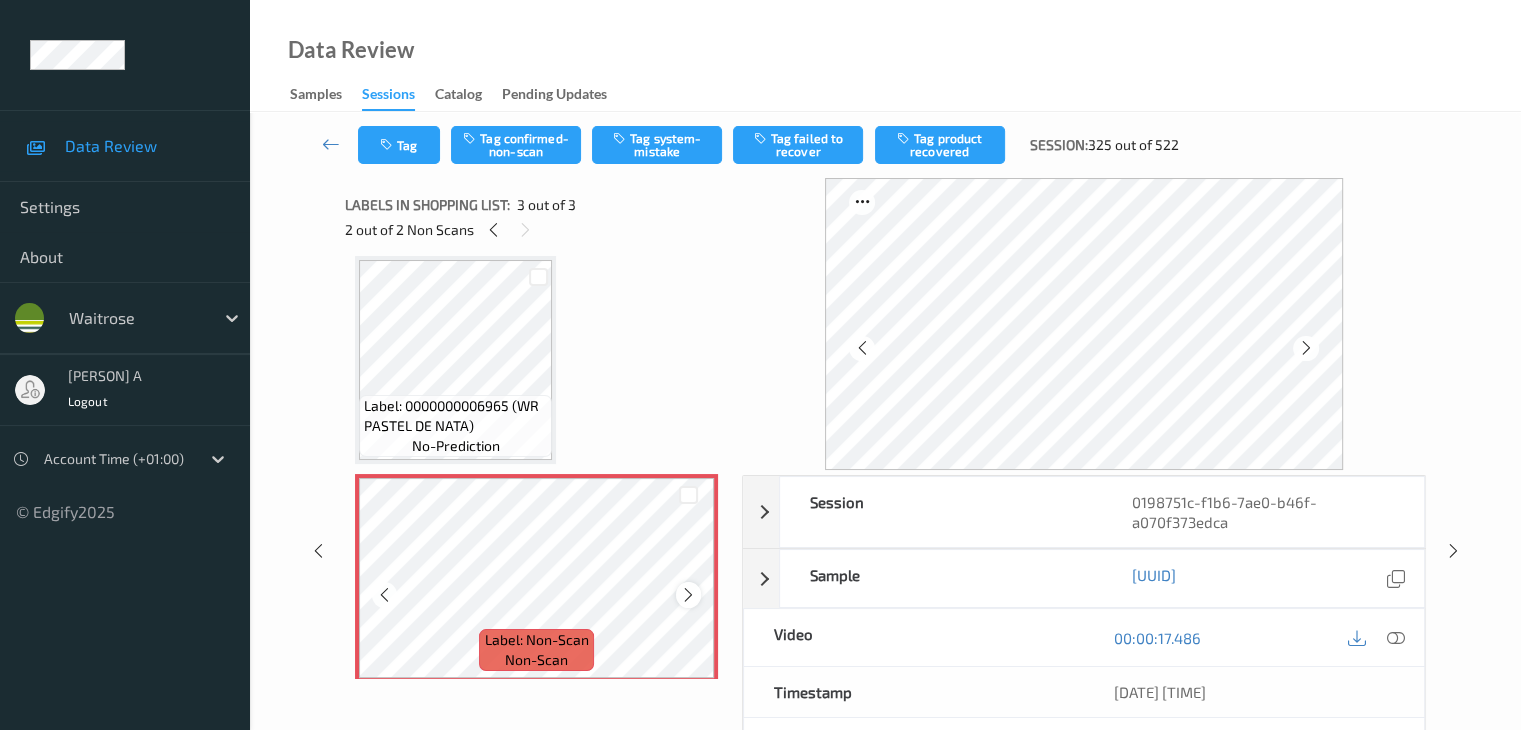 click at bounding box center (688, 595) 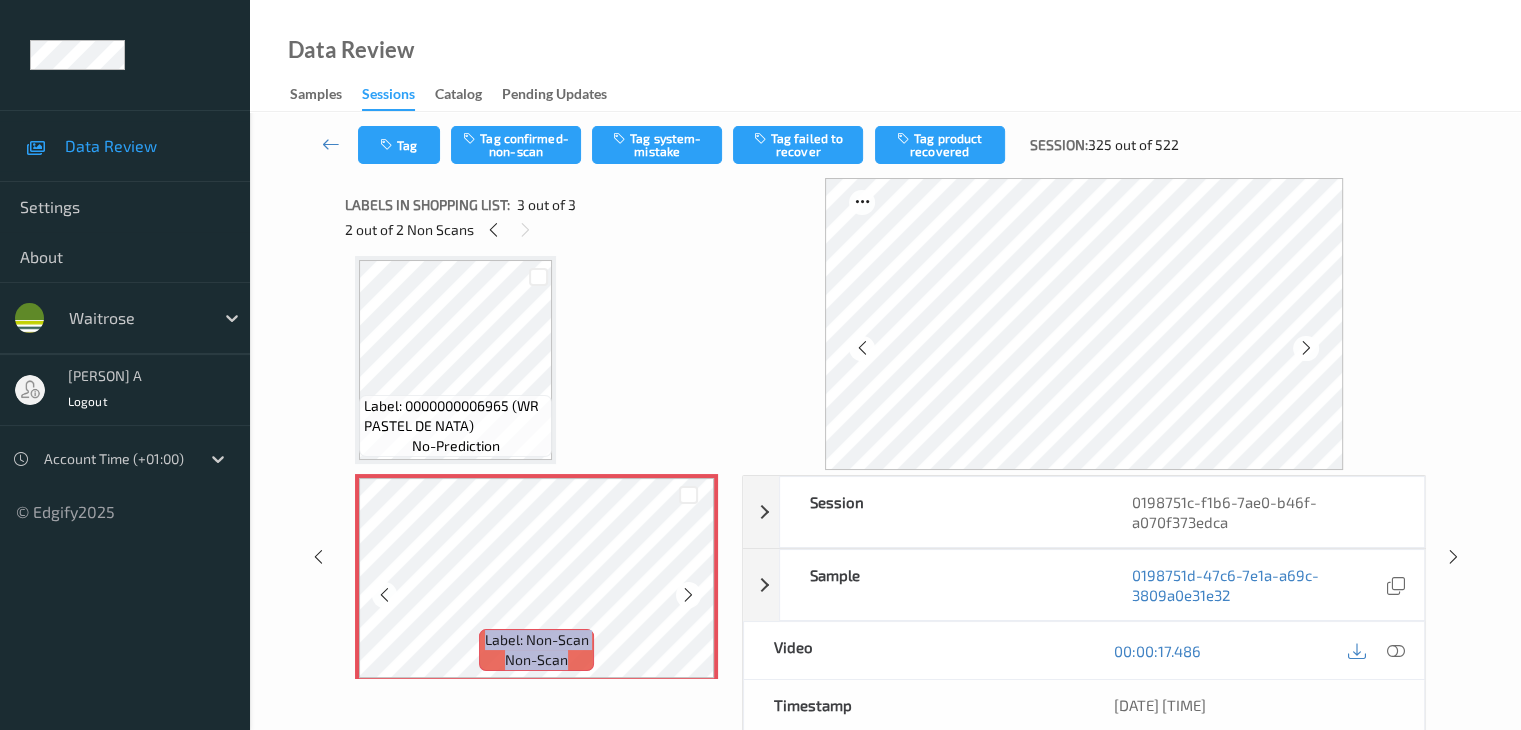 click at bounding box center (688, 595) 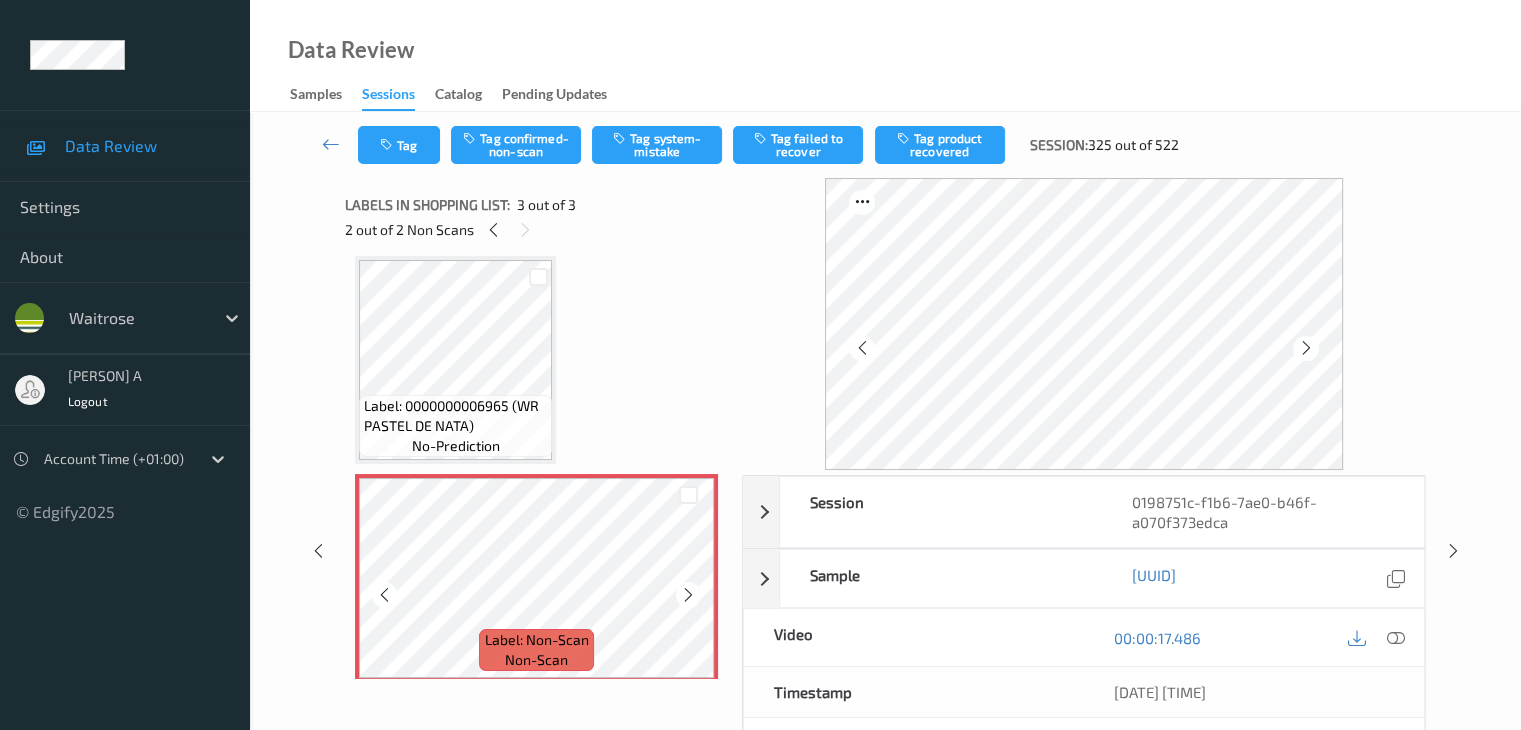 click at bounding box center [688, 595] 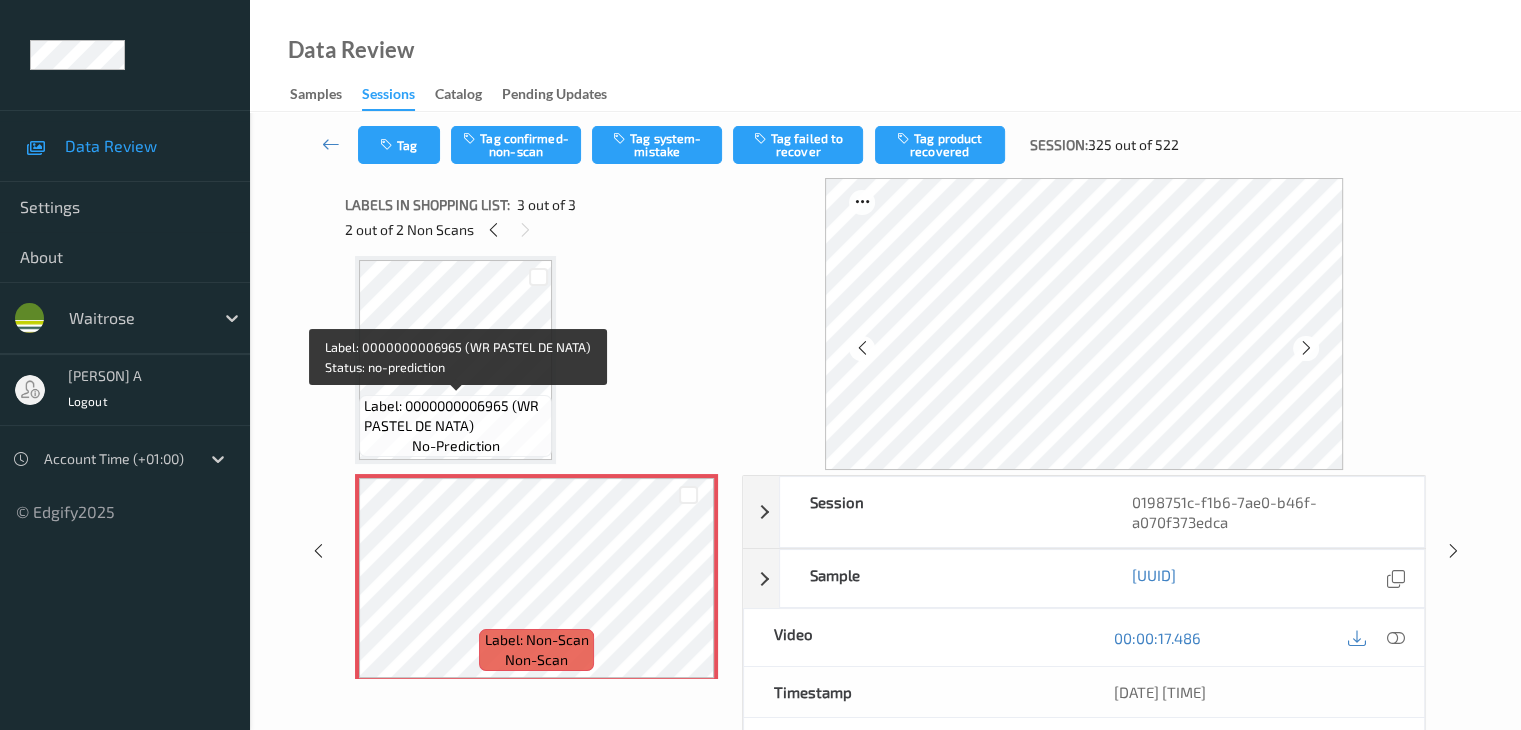 click on "Label: 0000000006965 (WR PASTEL DE NATA)" at bounding box center [455, 416] 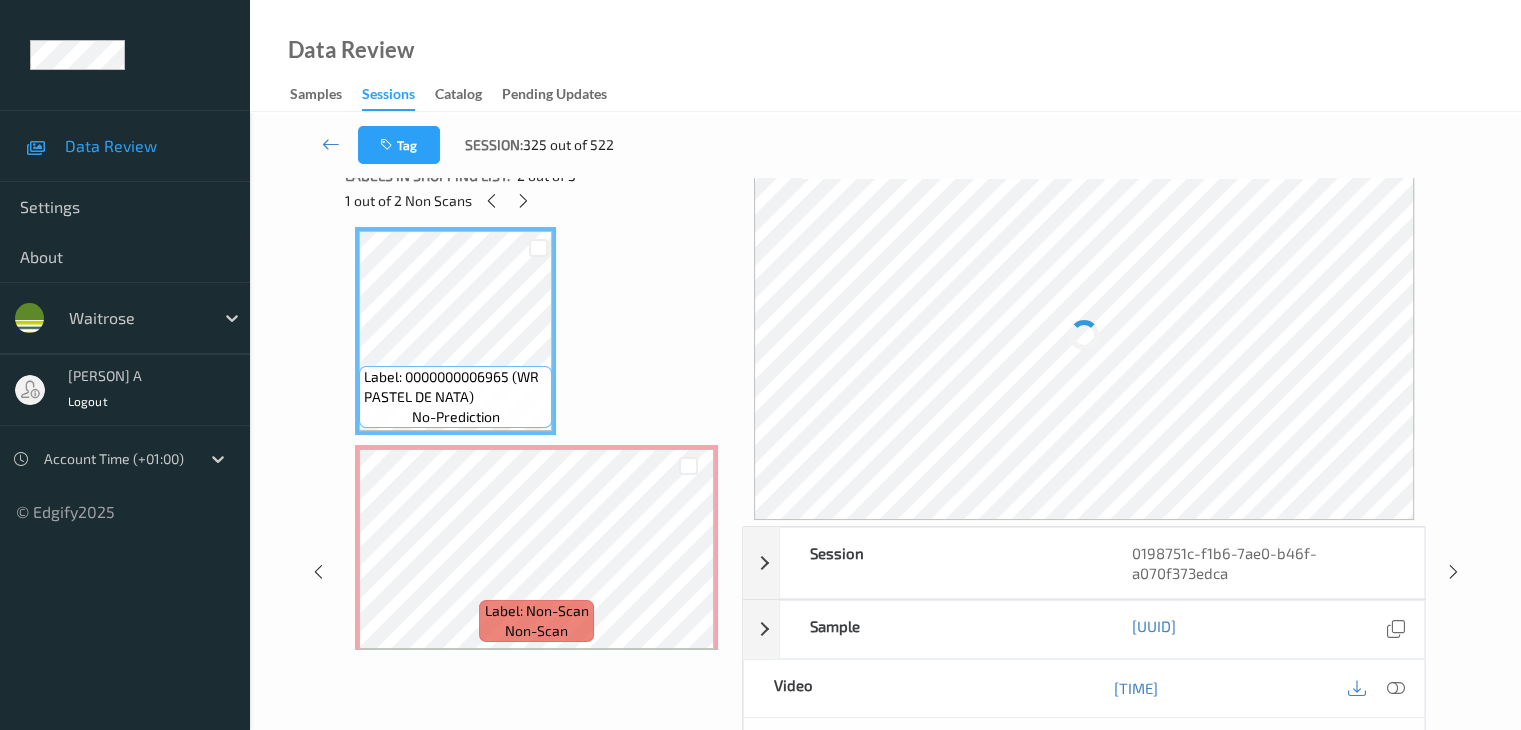 scroll, scrollTop: 0, scrollLeft: 0, axis: both 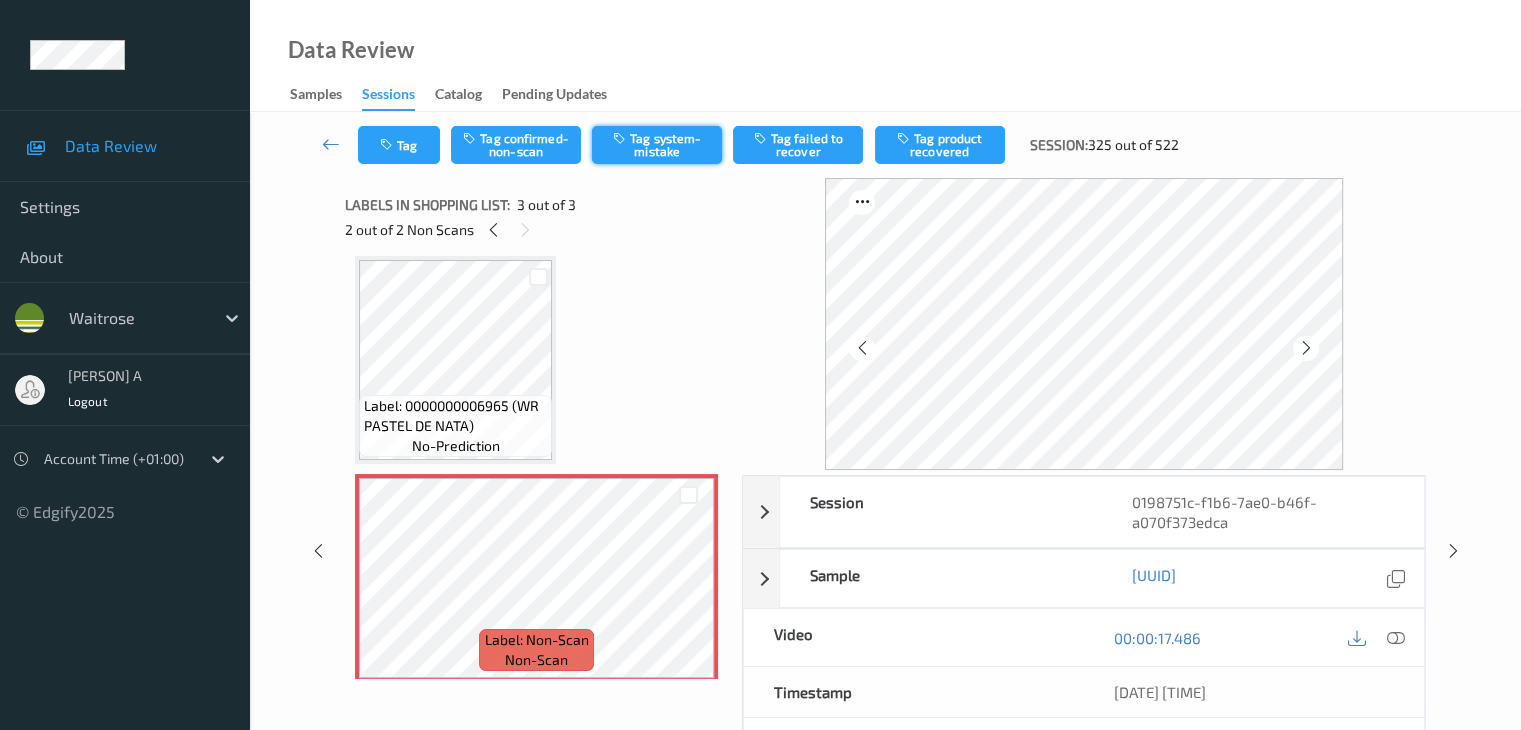 click on "Tag   system-mistake" at bounding box center [657, 145] 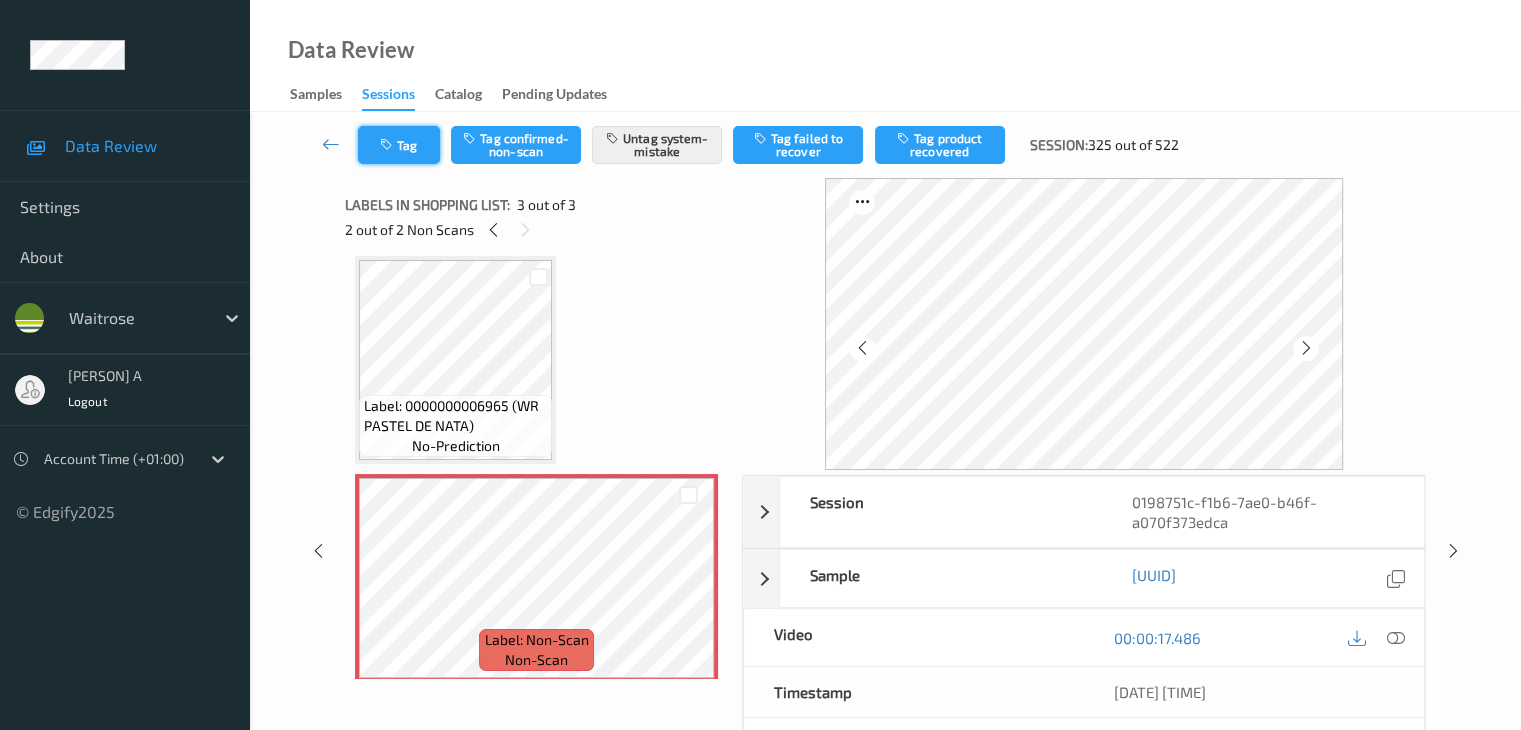 click on "Tag" at bounding box center [399, 145] 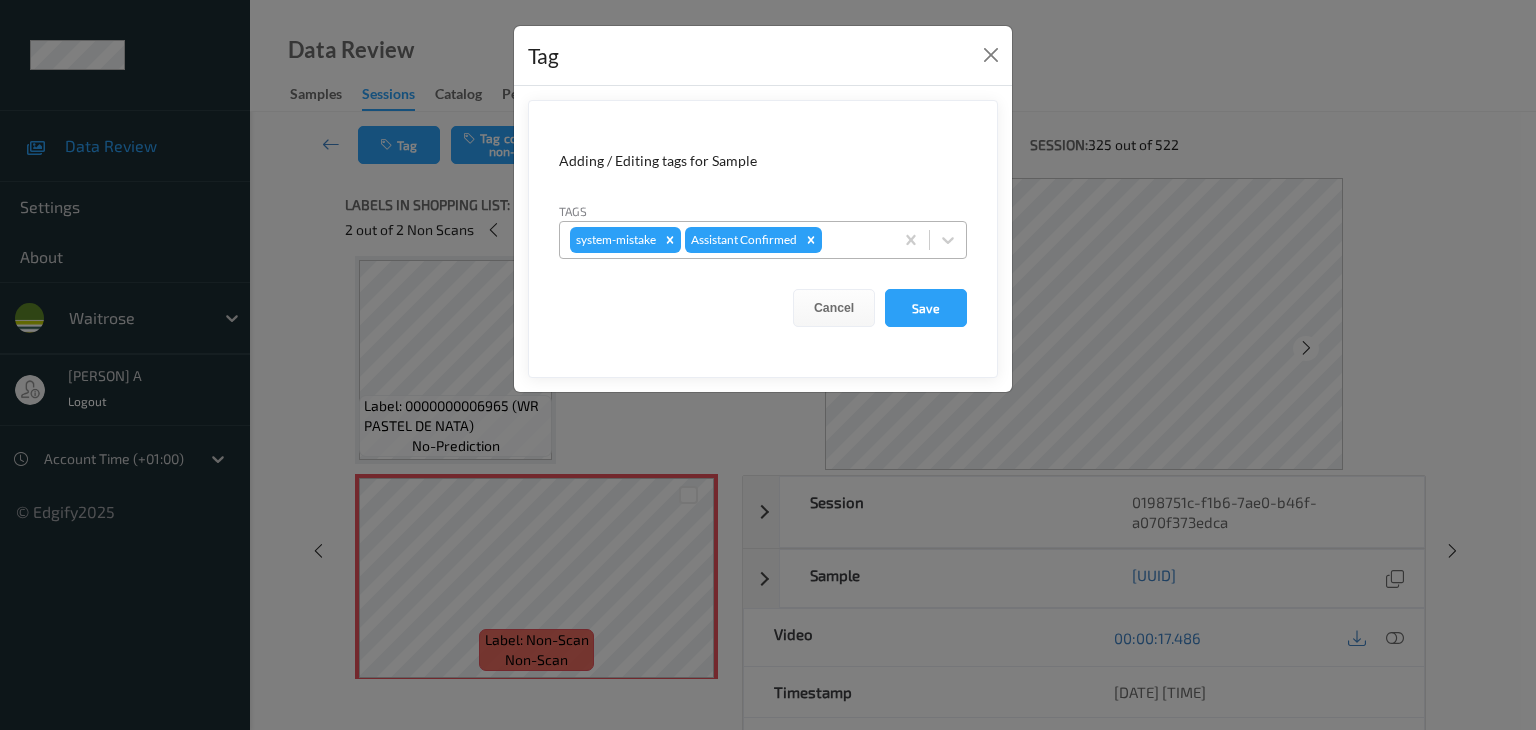 click on "system-mistake Assistant Confirmed" at bounding box center (726, 240) 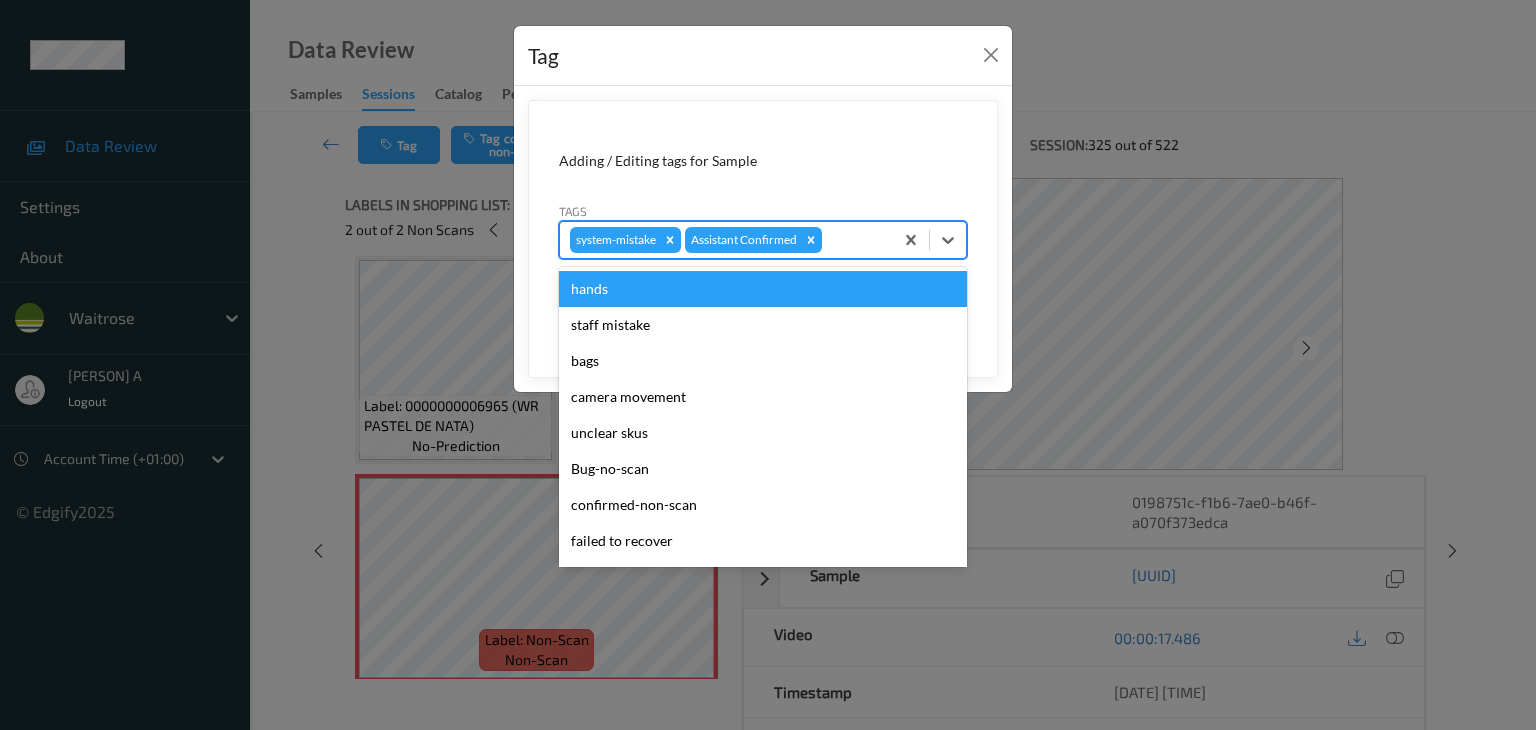 type on "u" 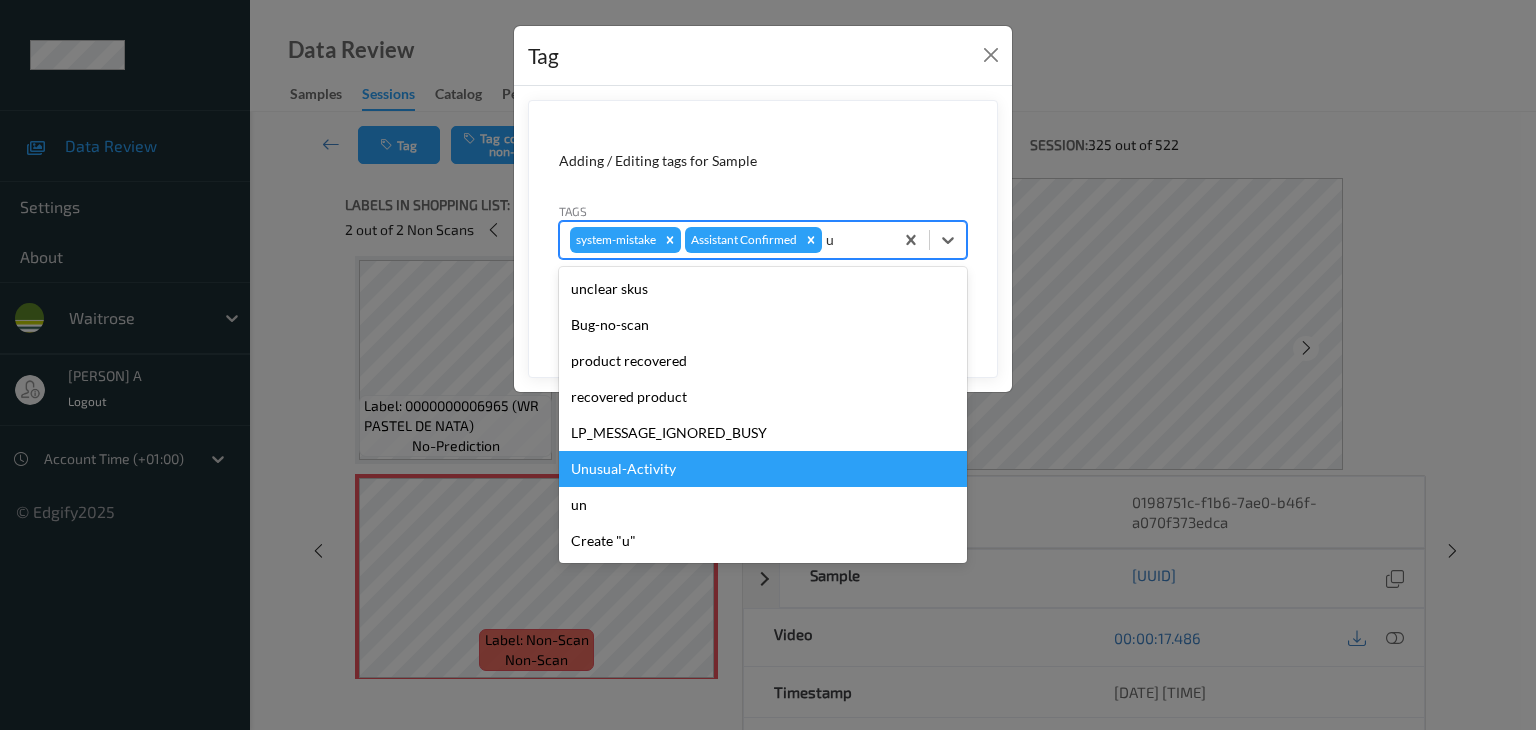 click on "Unusual-Activity" at bounding box center (763, 469) 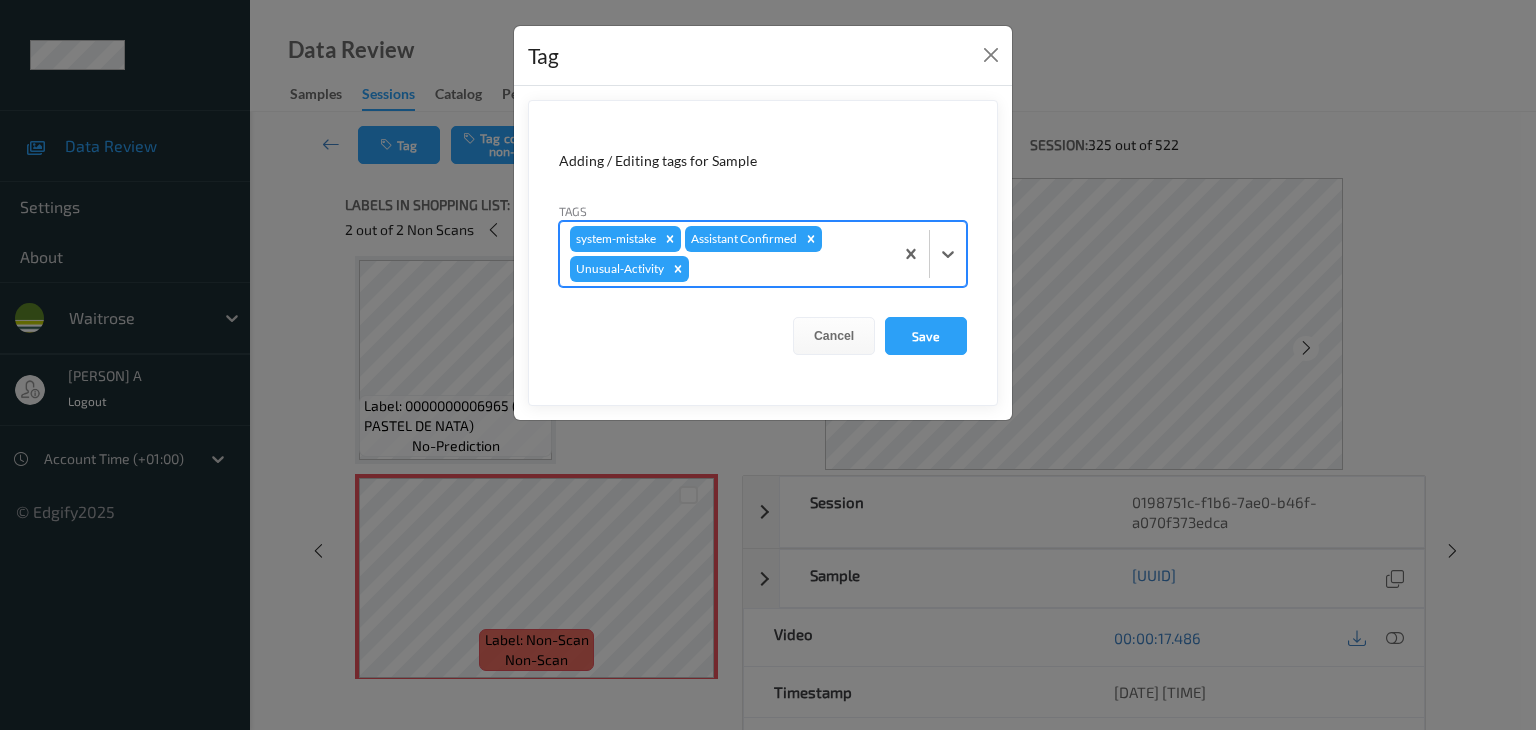 type on "p" 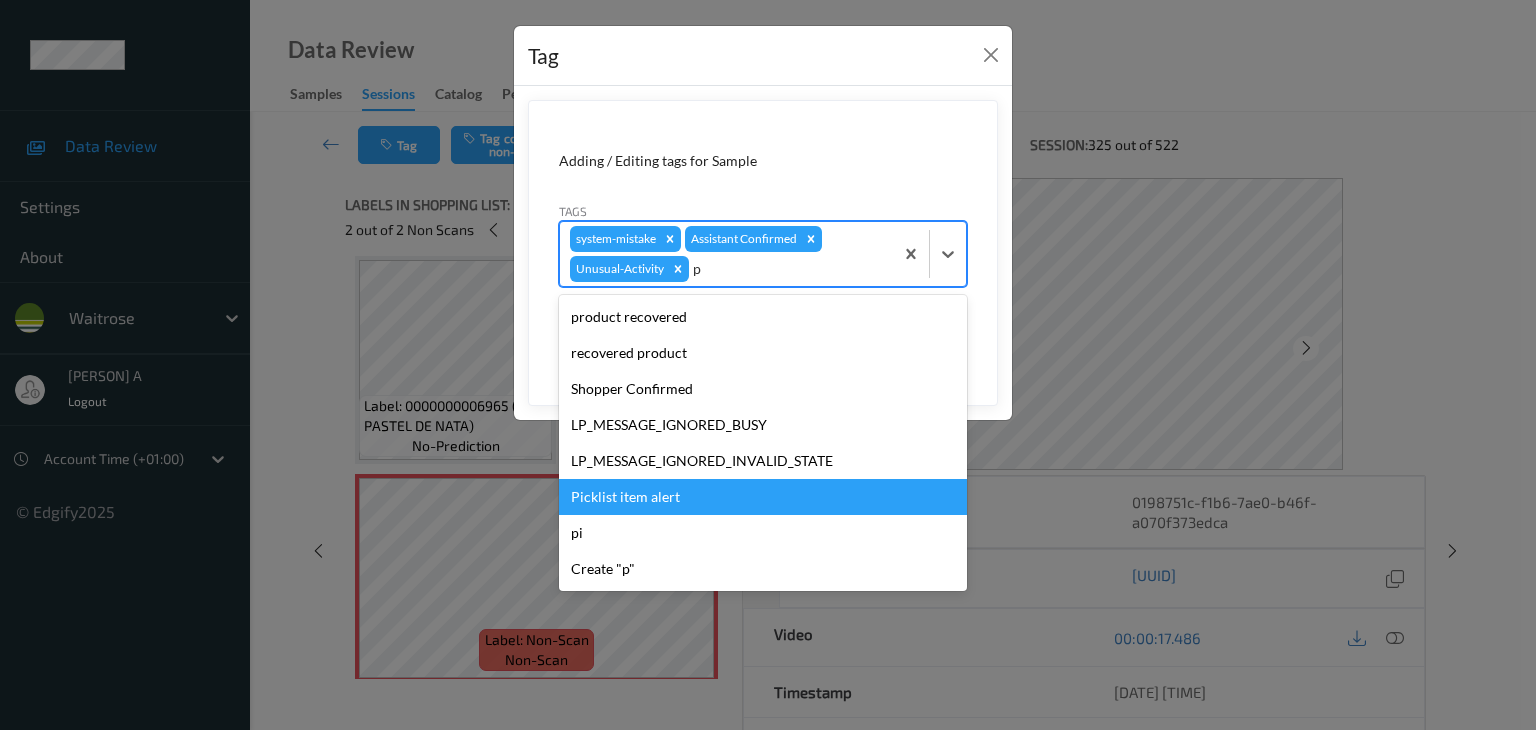 click on "Picklist item alert" at bounding box center [763, 497] 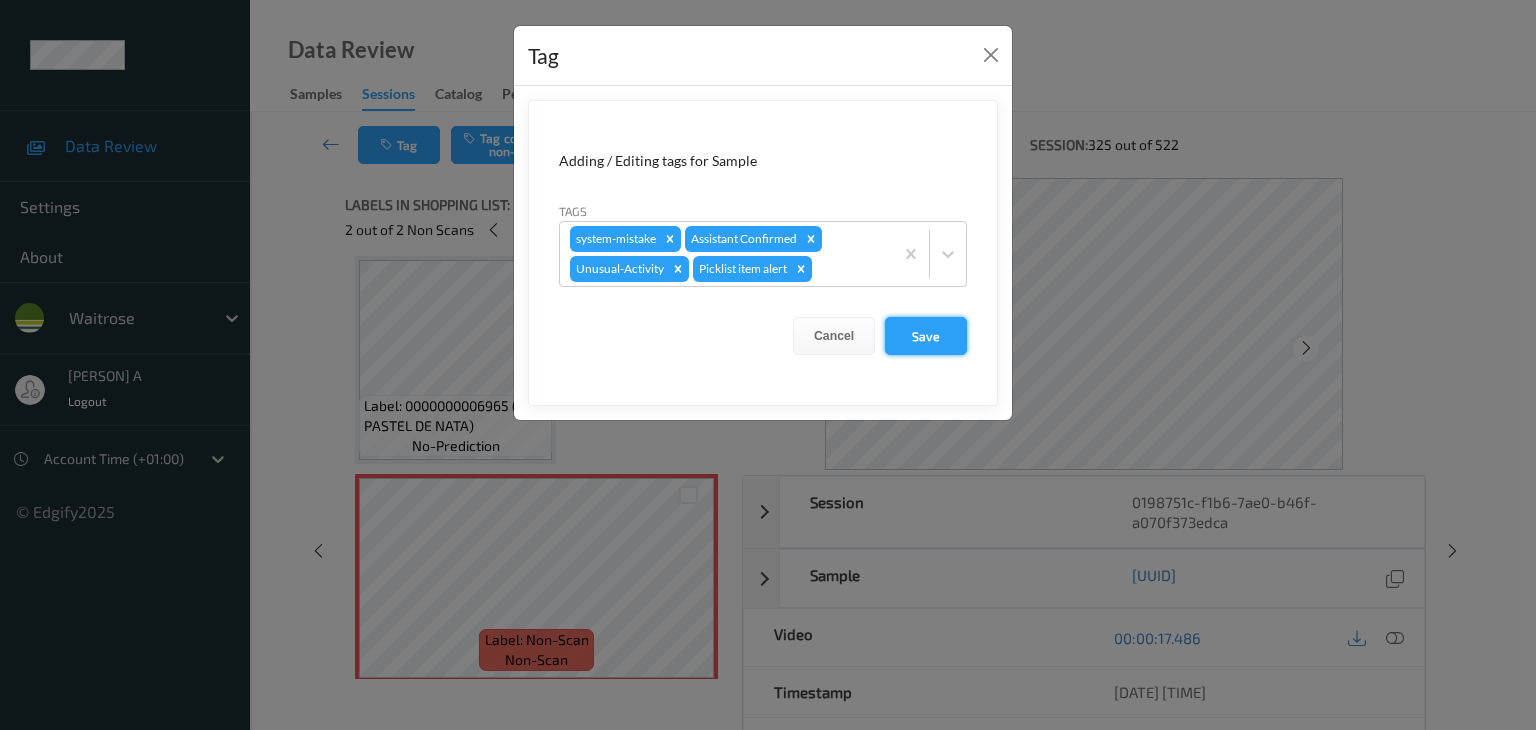 click on "Save" at bounding box center [926, 336] 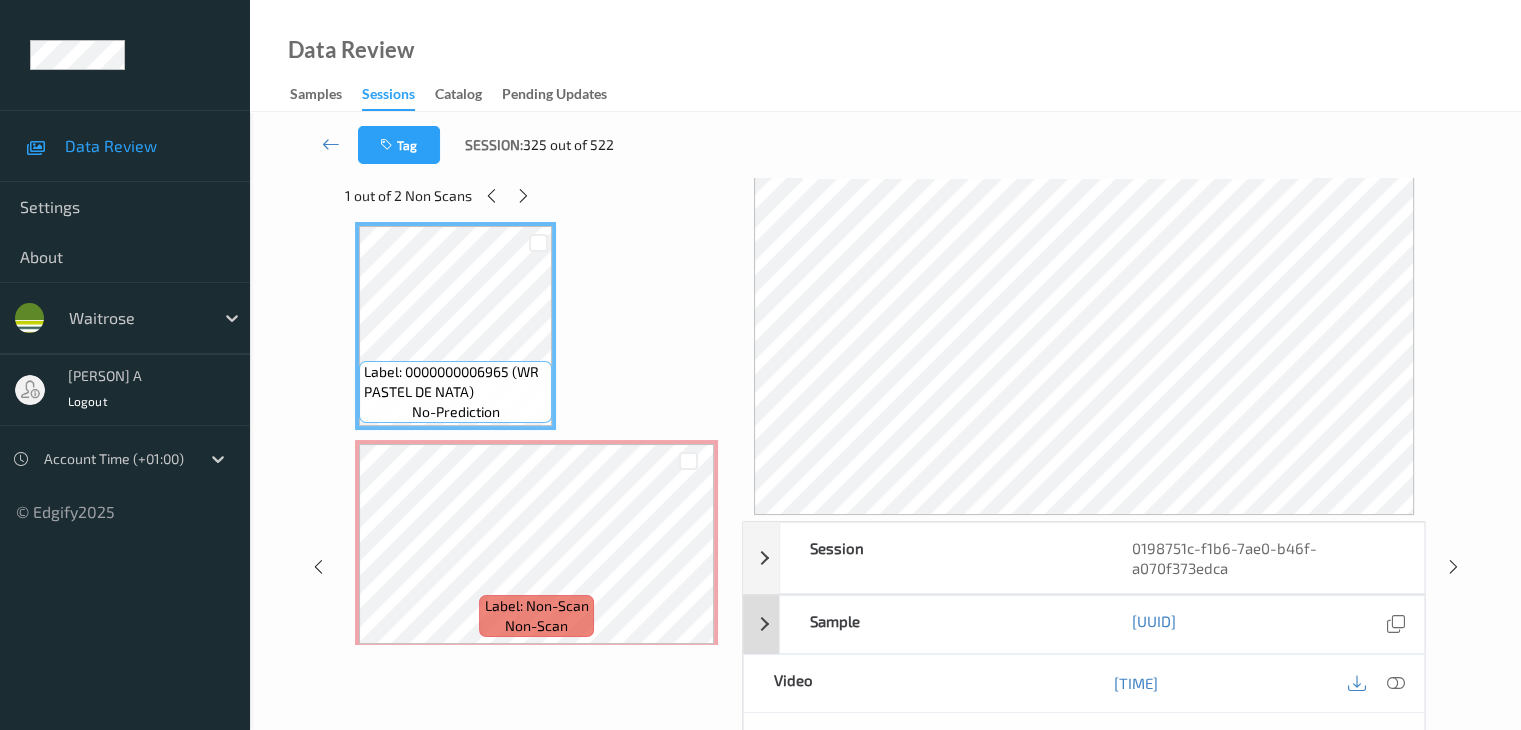 scroll, scrollTop: 0, scrollLeft: 0, axis: both 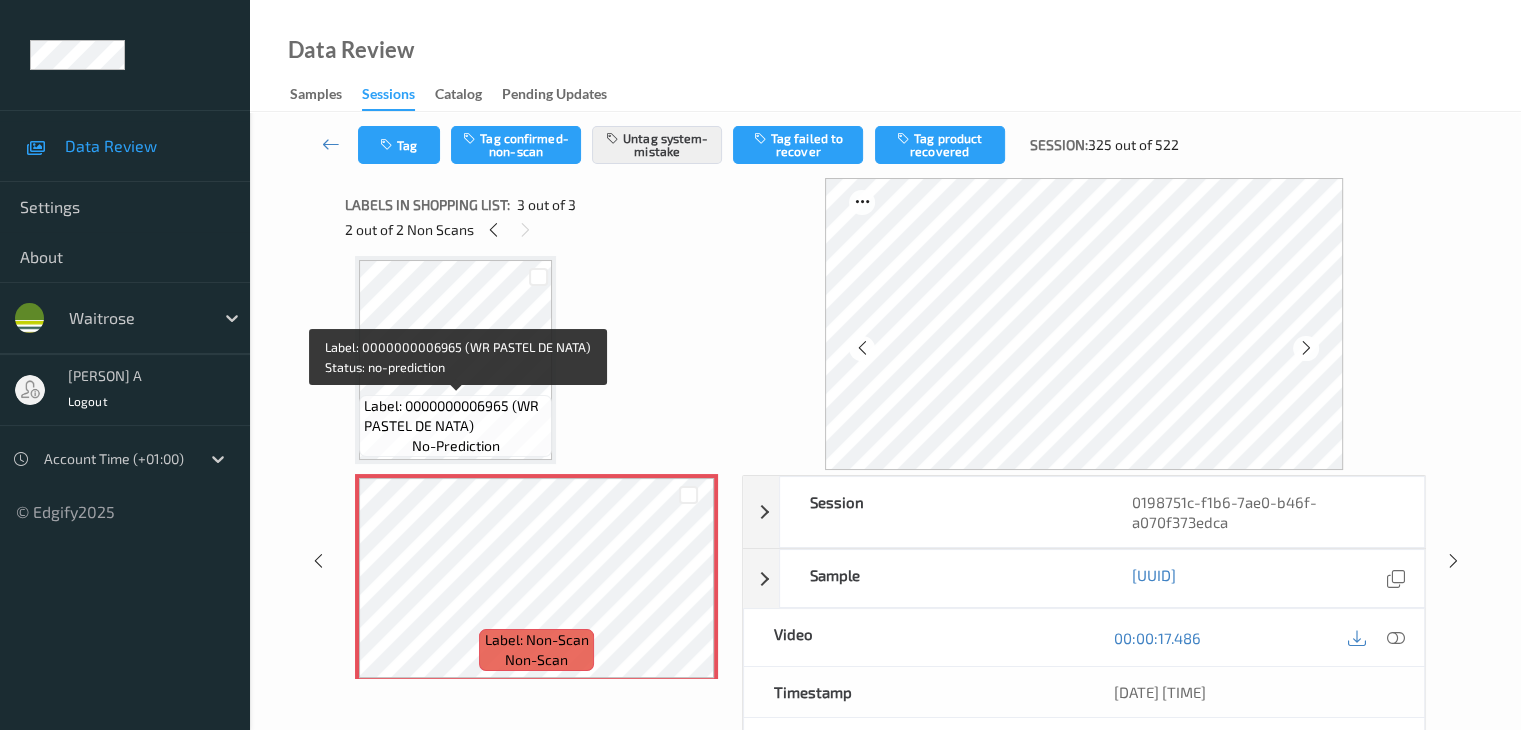 click on "Label: 0000000006965 (WR PASTEL DE NATA)" at bounding box center [455, 416] 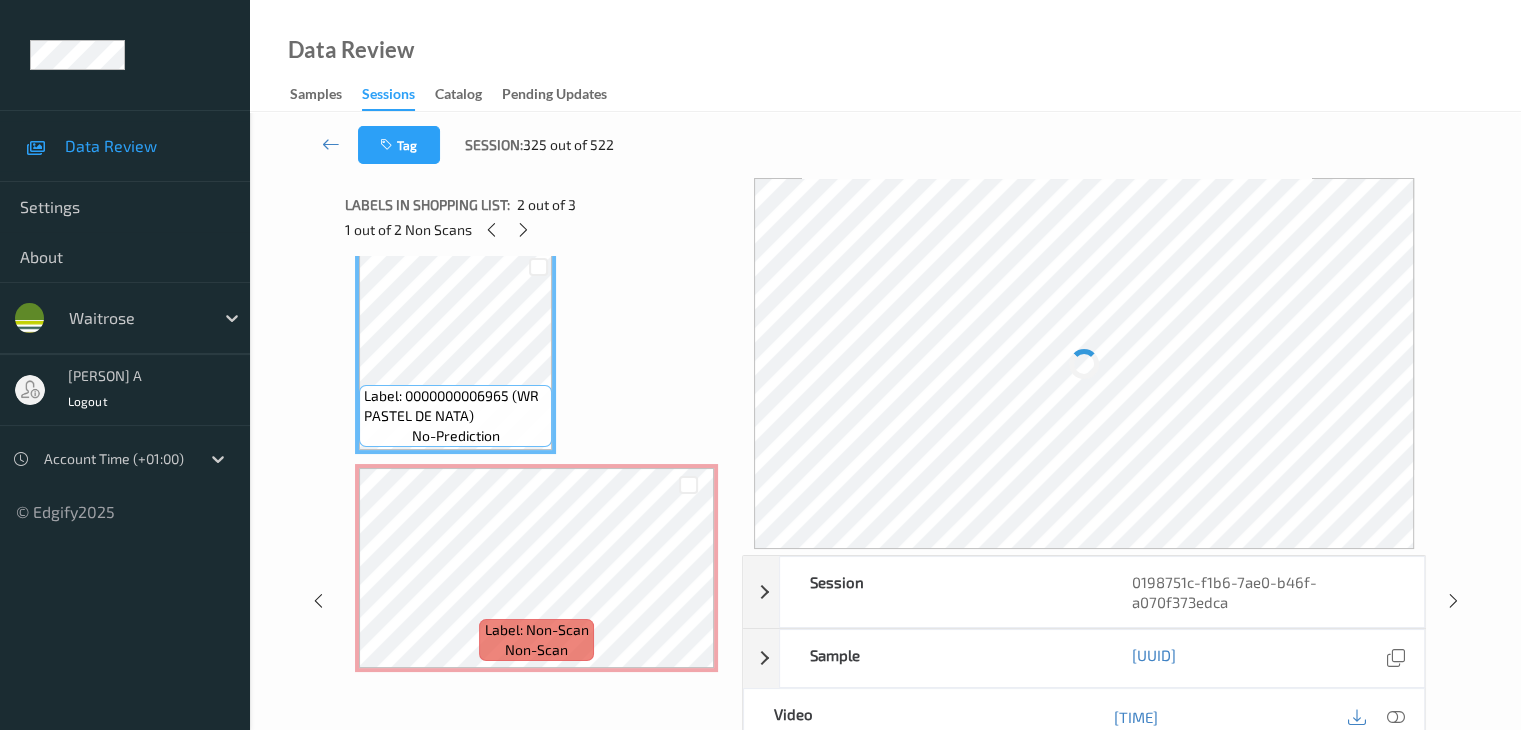 scroll, scrollTop: 241, scrollLeft: 0, axis: vertical 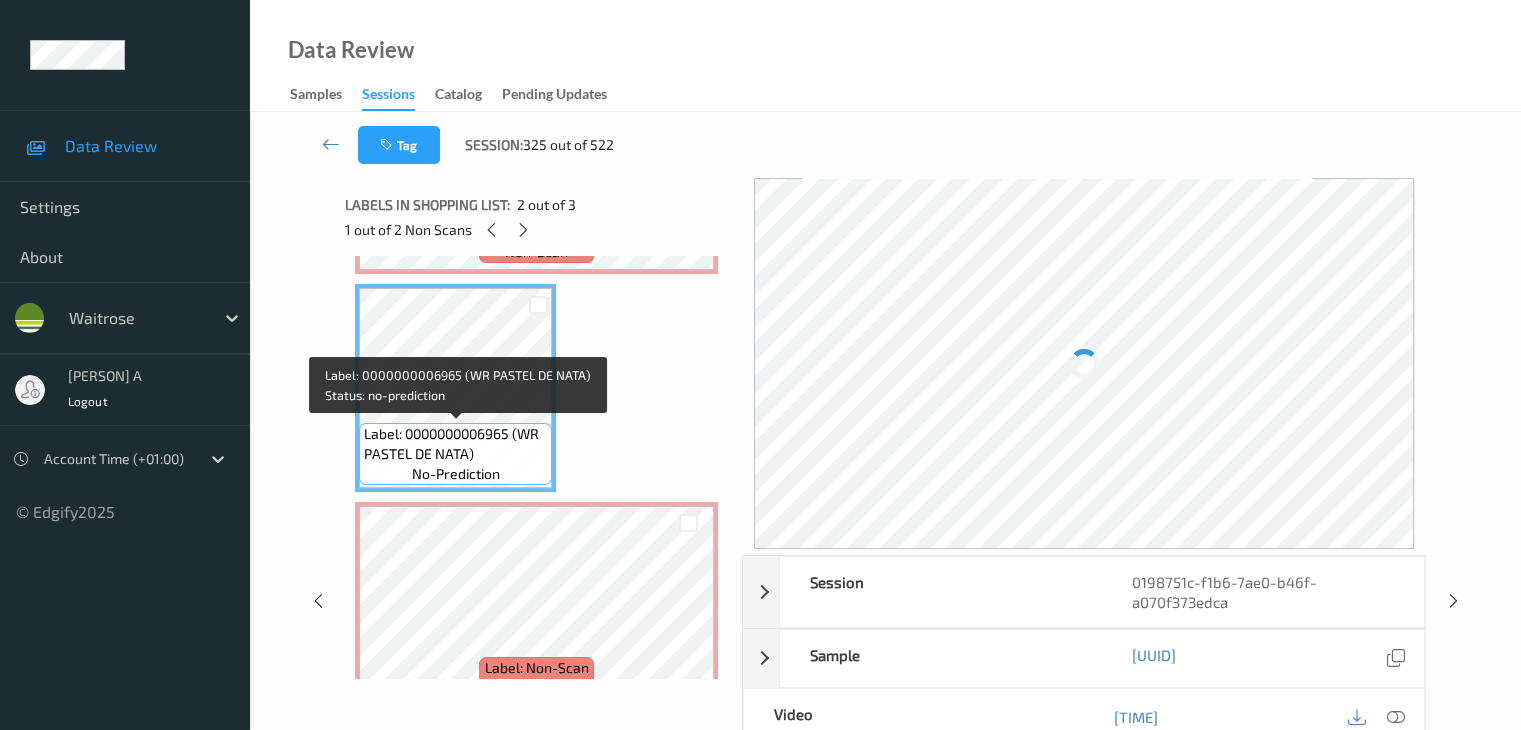click on "Label: 0000000006965 (WR PASTEL DE NATA)" at bounding box center (455, 444) 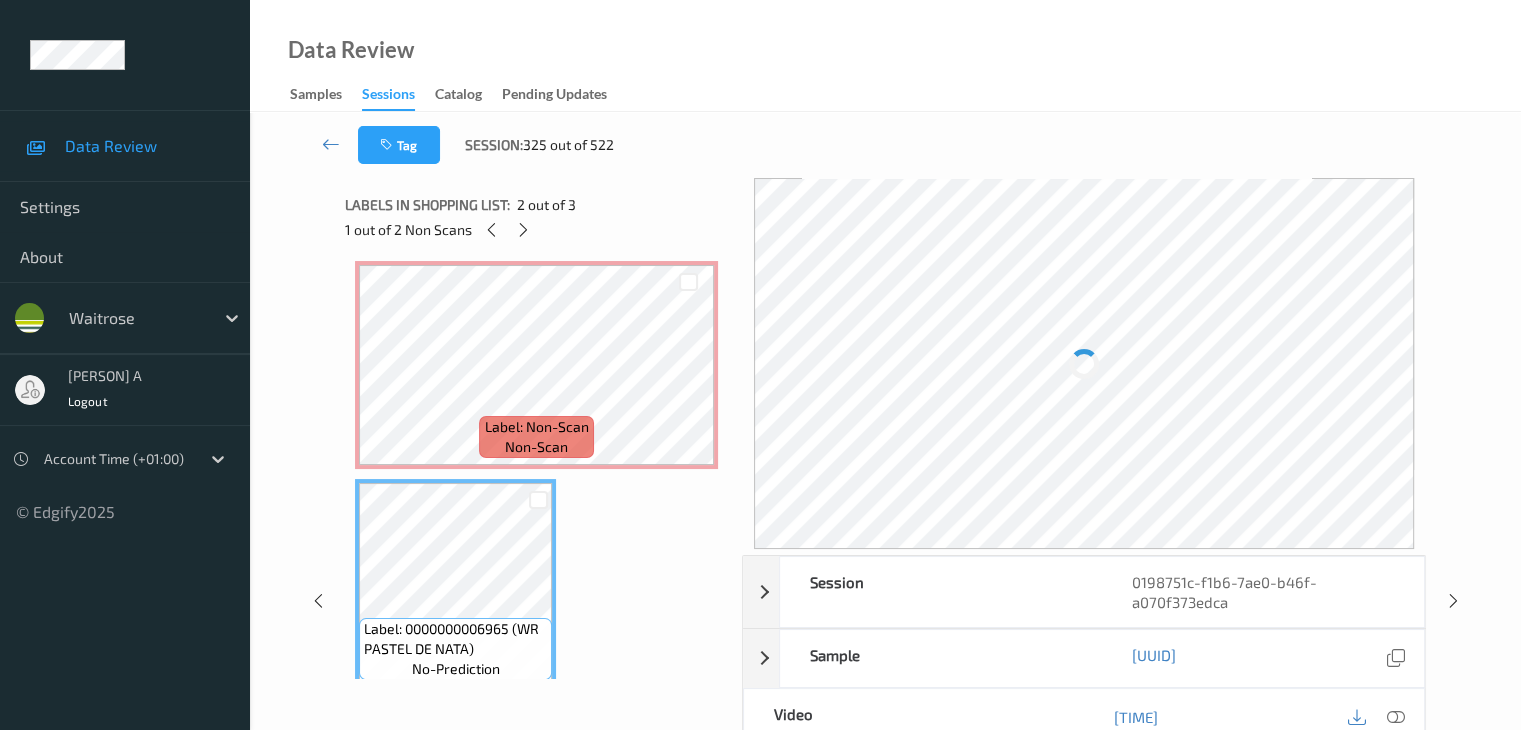 scroll, scrollTop: 0, scrollLeft: 0, axis: both 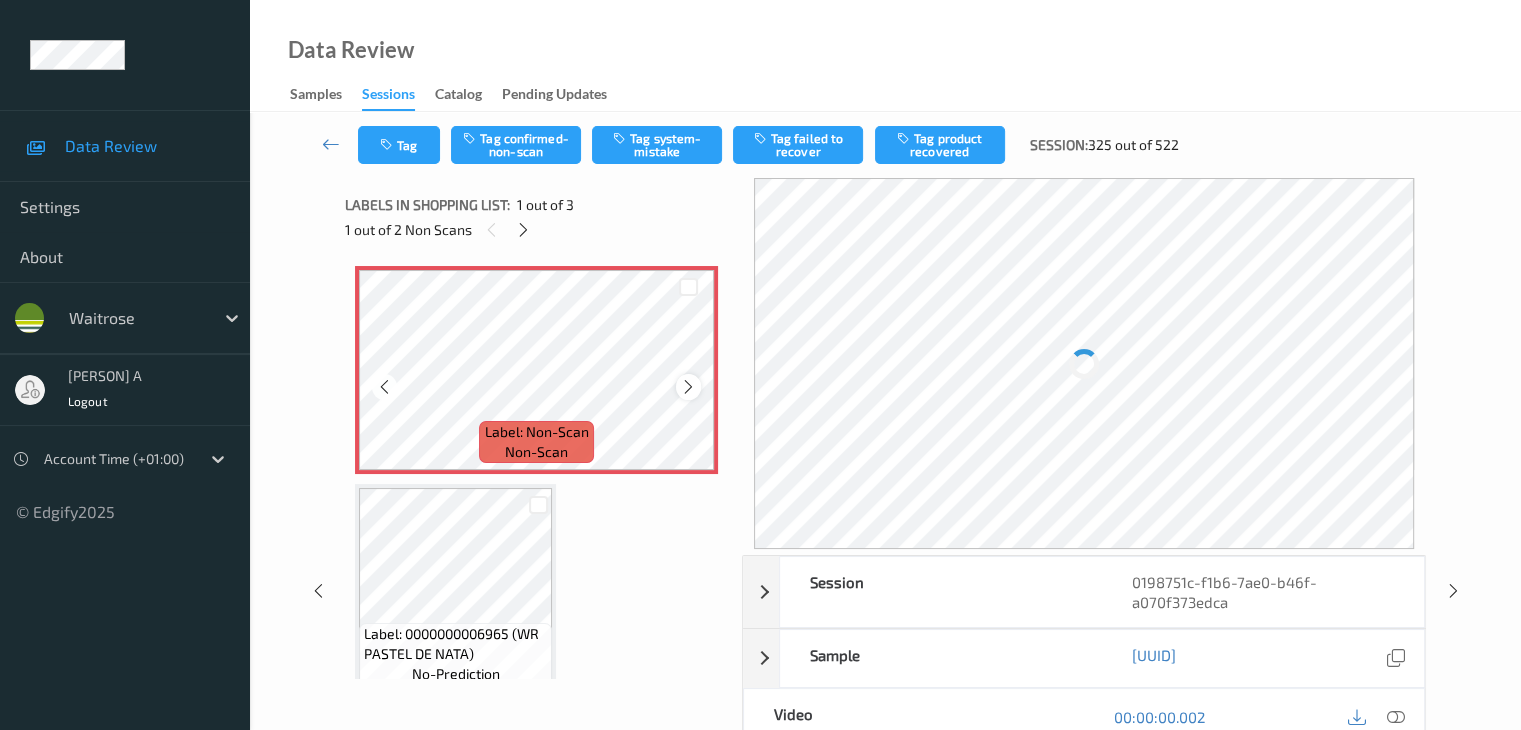 click at bounding box center (688, 387) 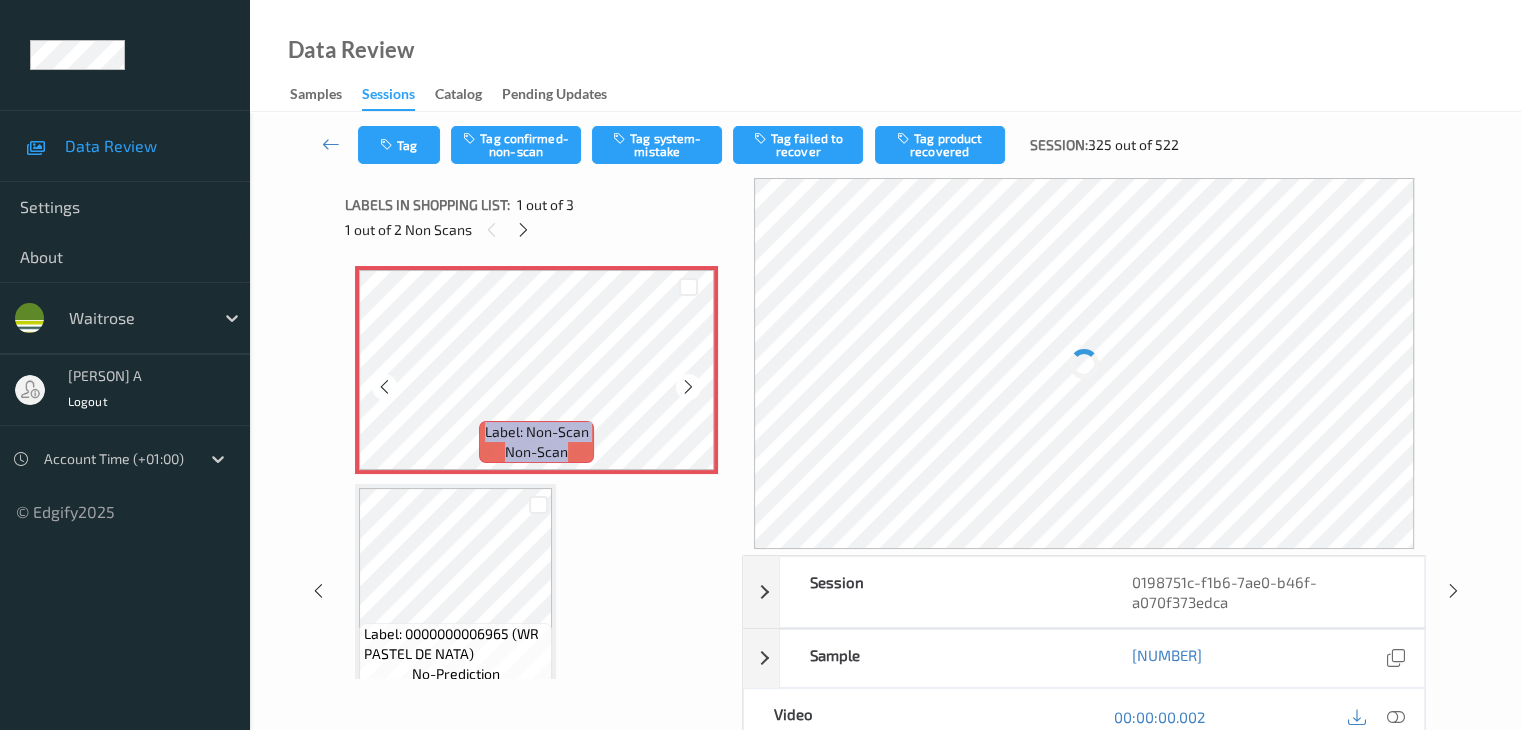 click at bounding box center [688, 387] 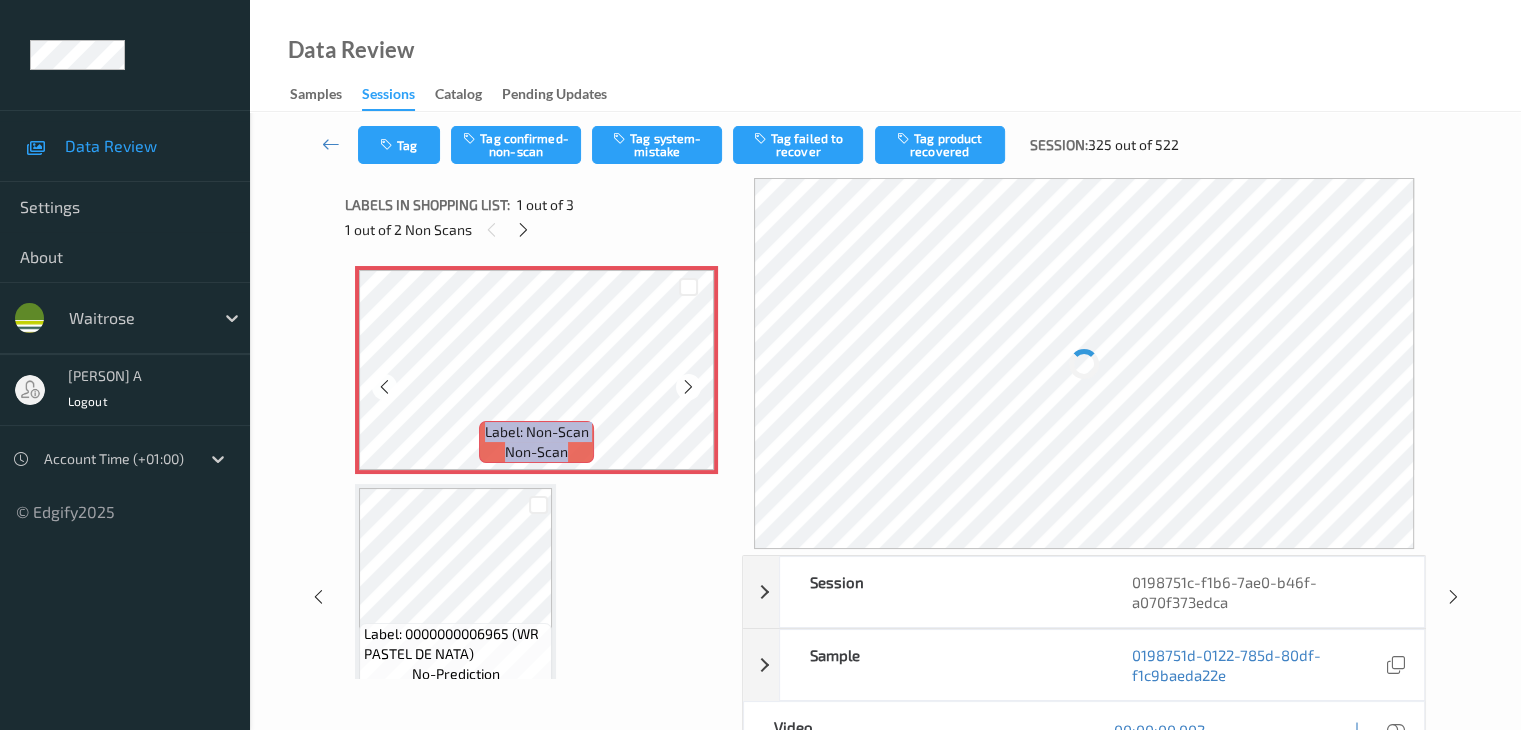 click at bounding box center [688, 387] 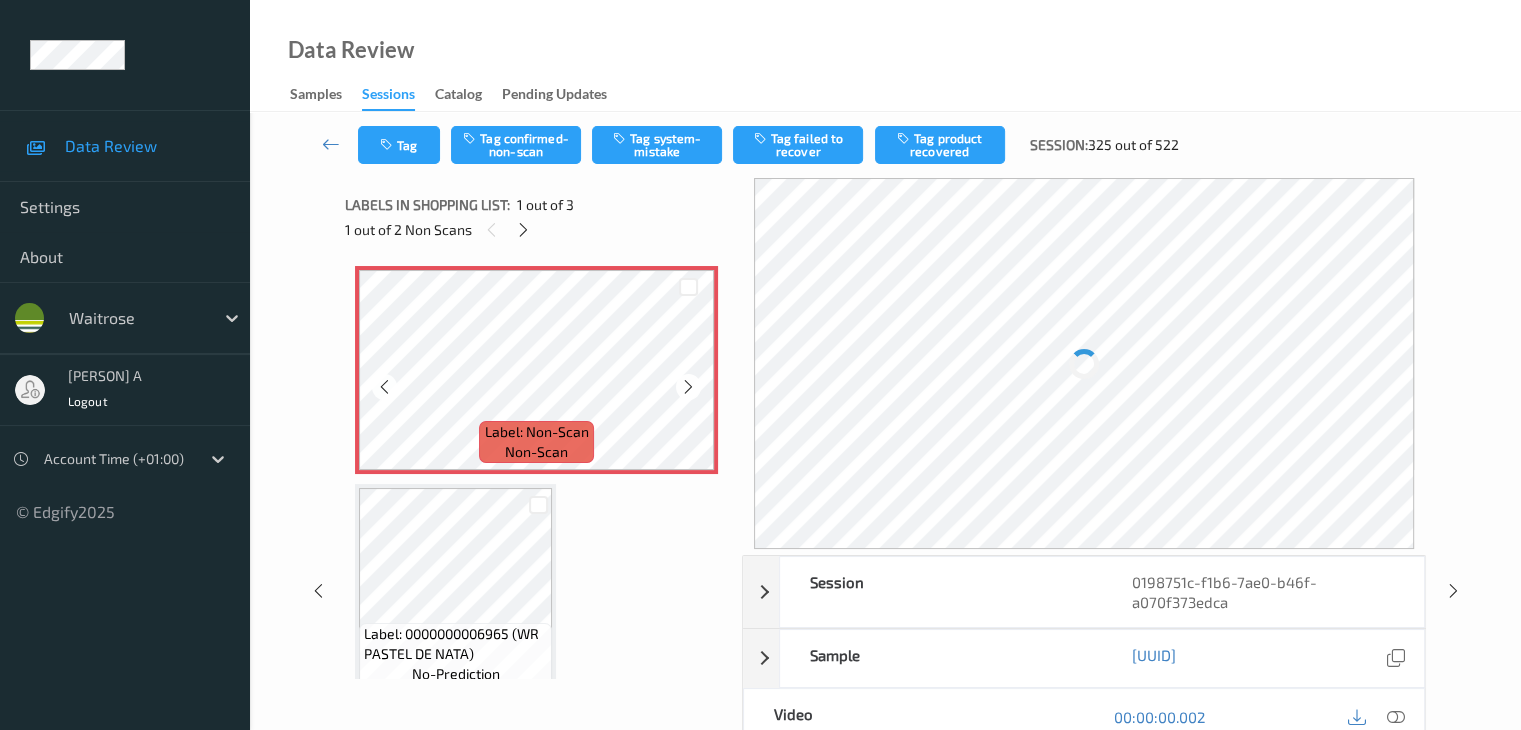 click at bounding box center (688, 387) 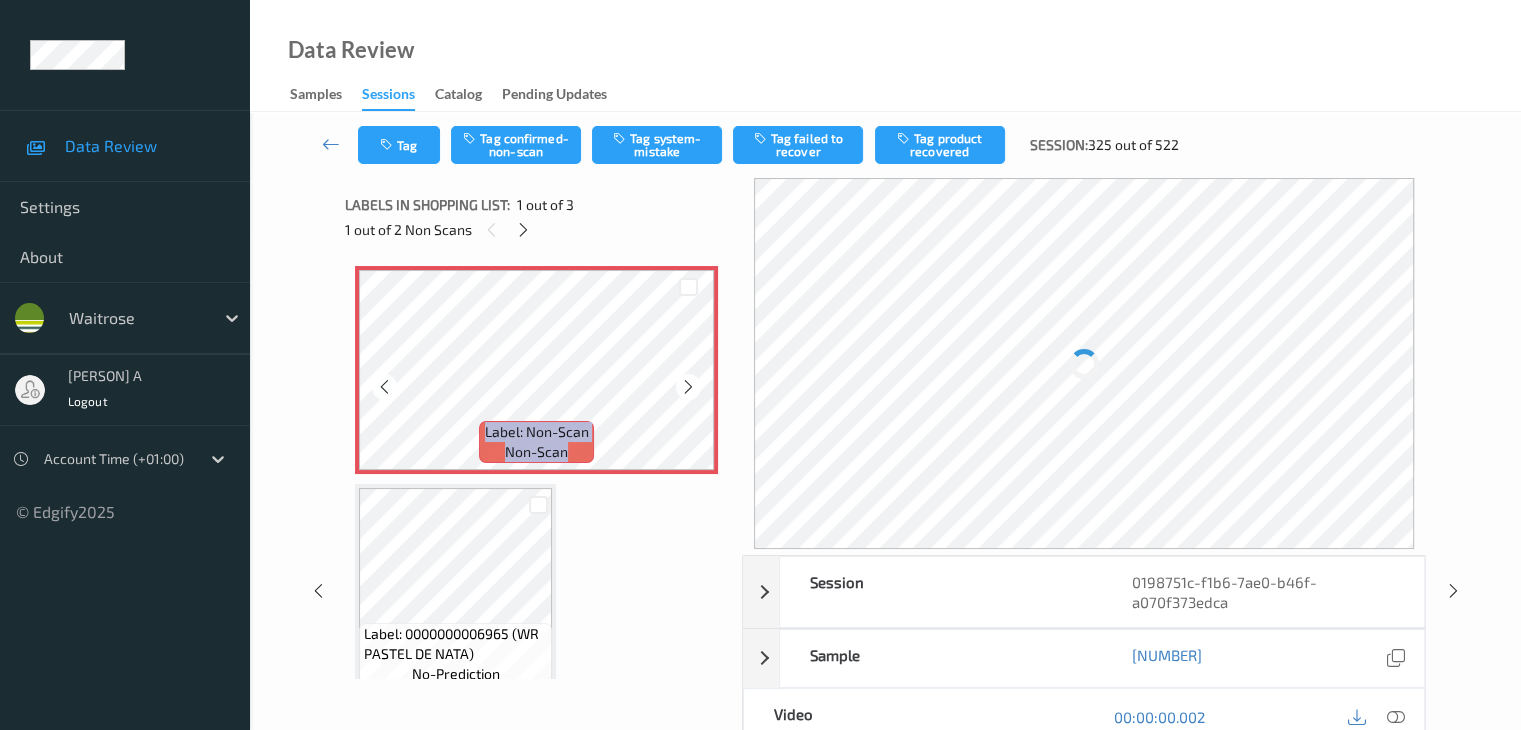 click at bounding box center [688, 387] 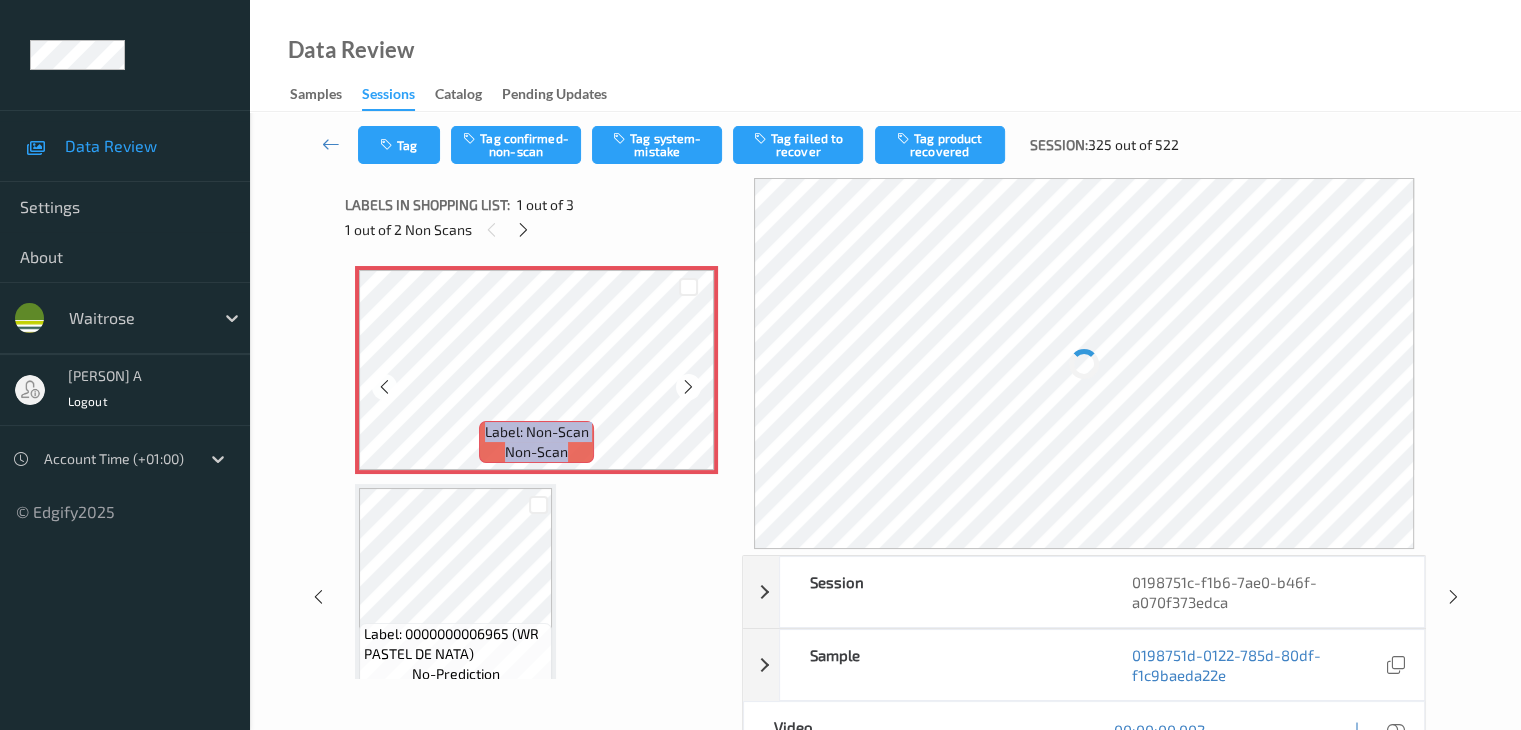 click at bounding box center [688, 387] 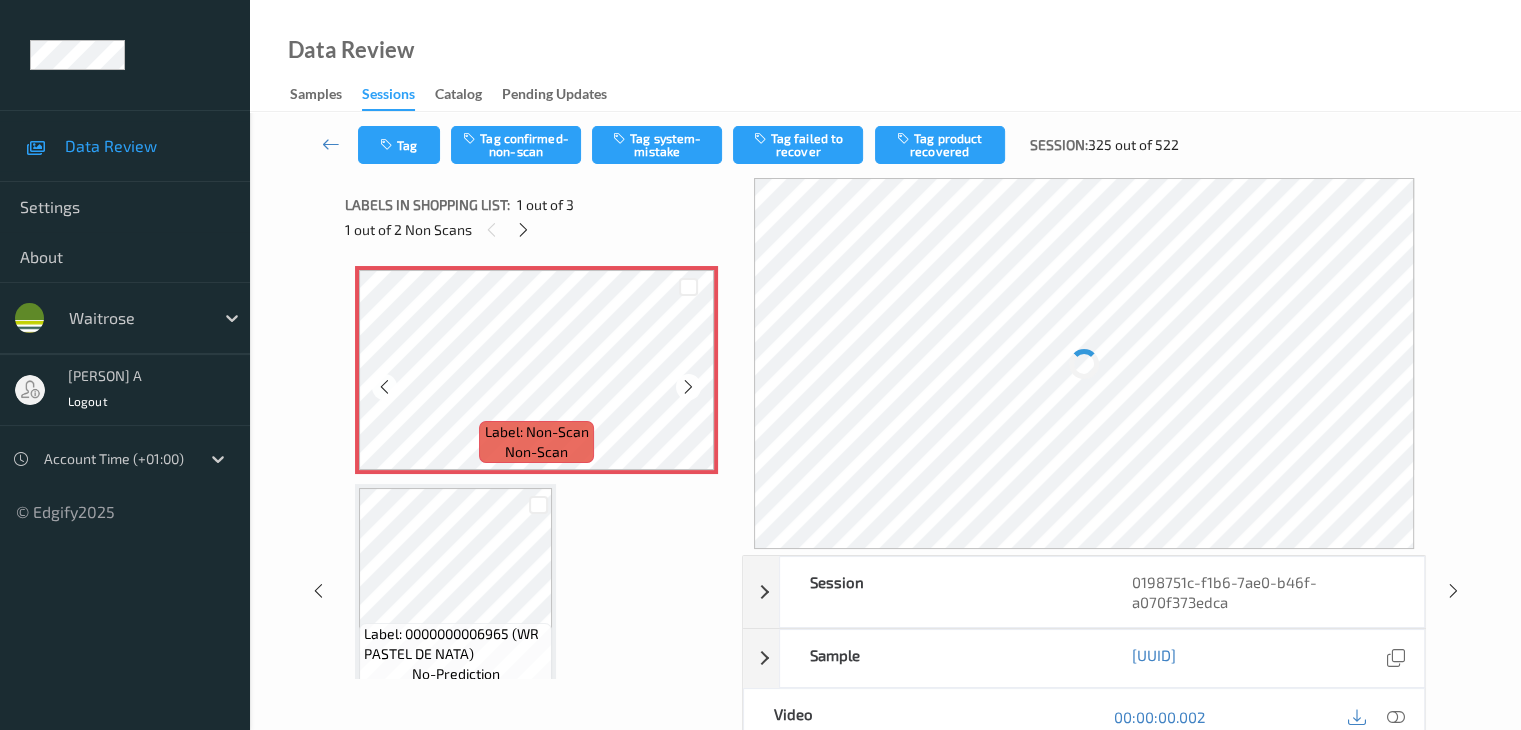 click at bounding box center [688, 387] 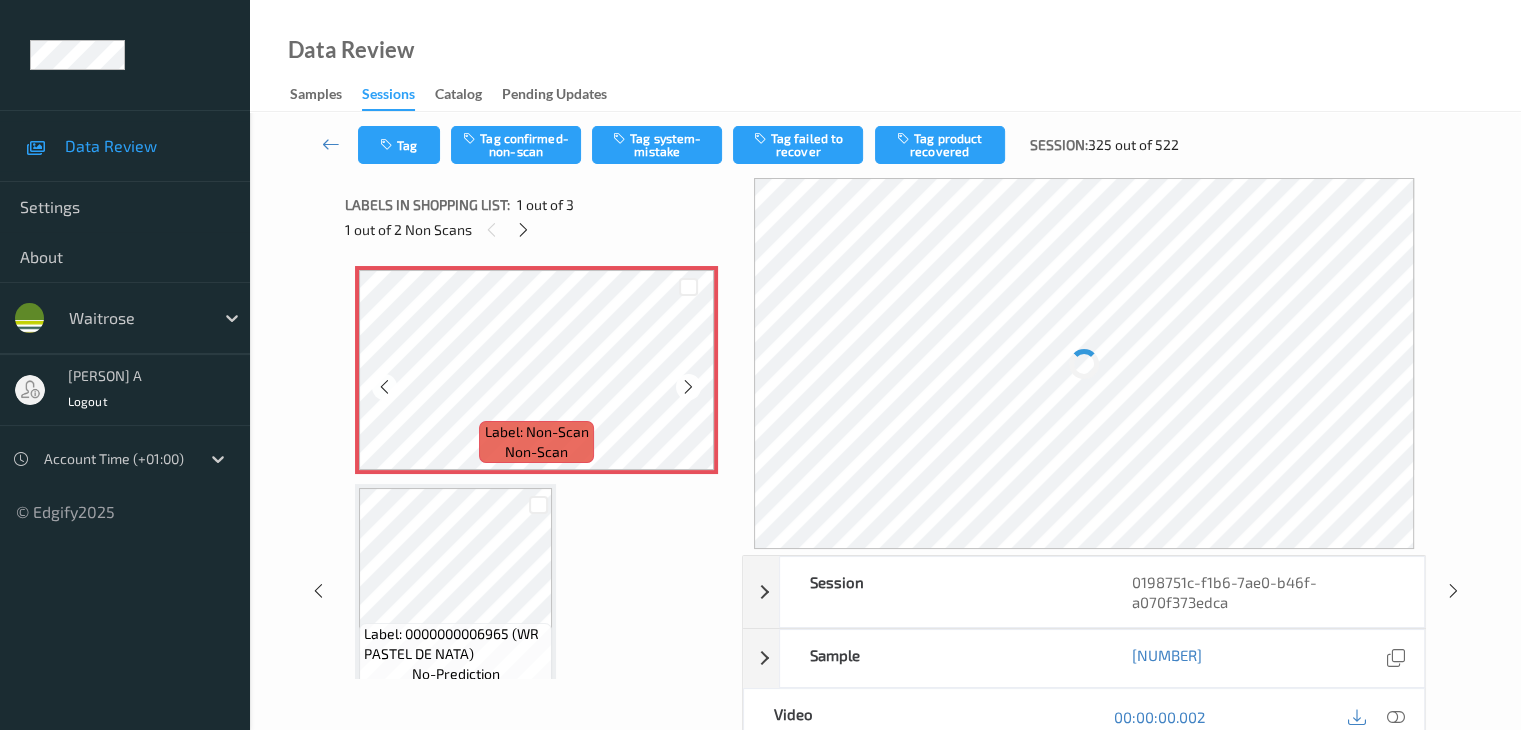 click at bounding box center [688, 387] 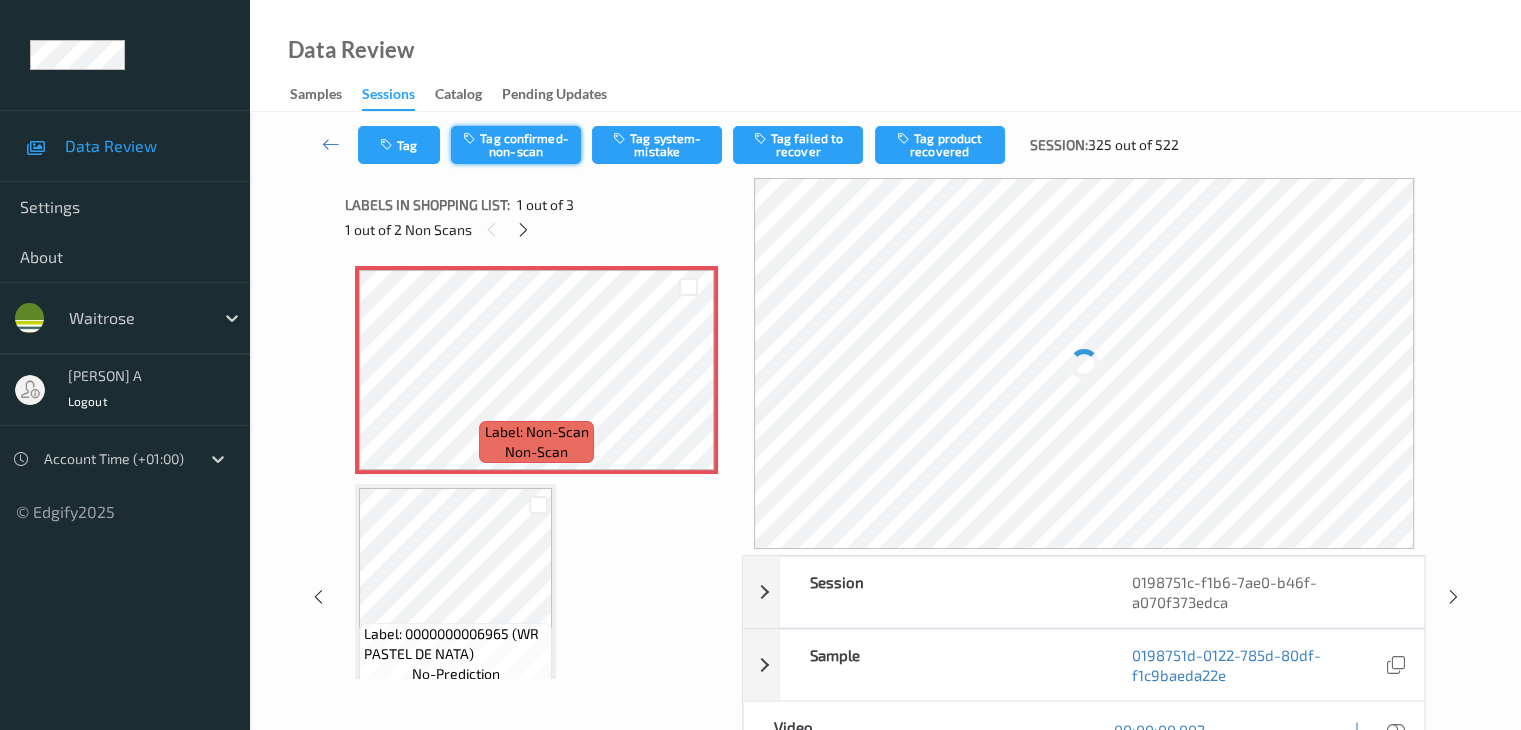 click on "Tag   confirmed-non-scan" at bounding box center (516, 145) 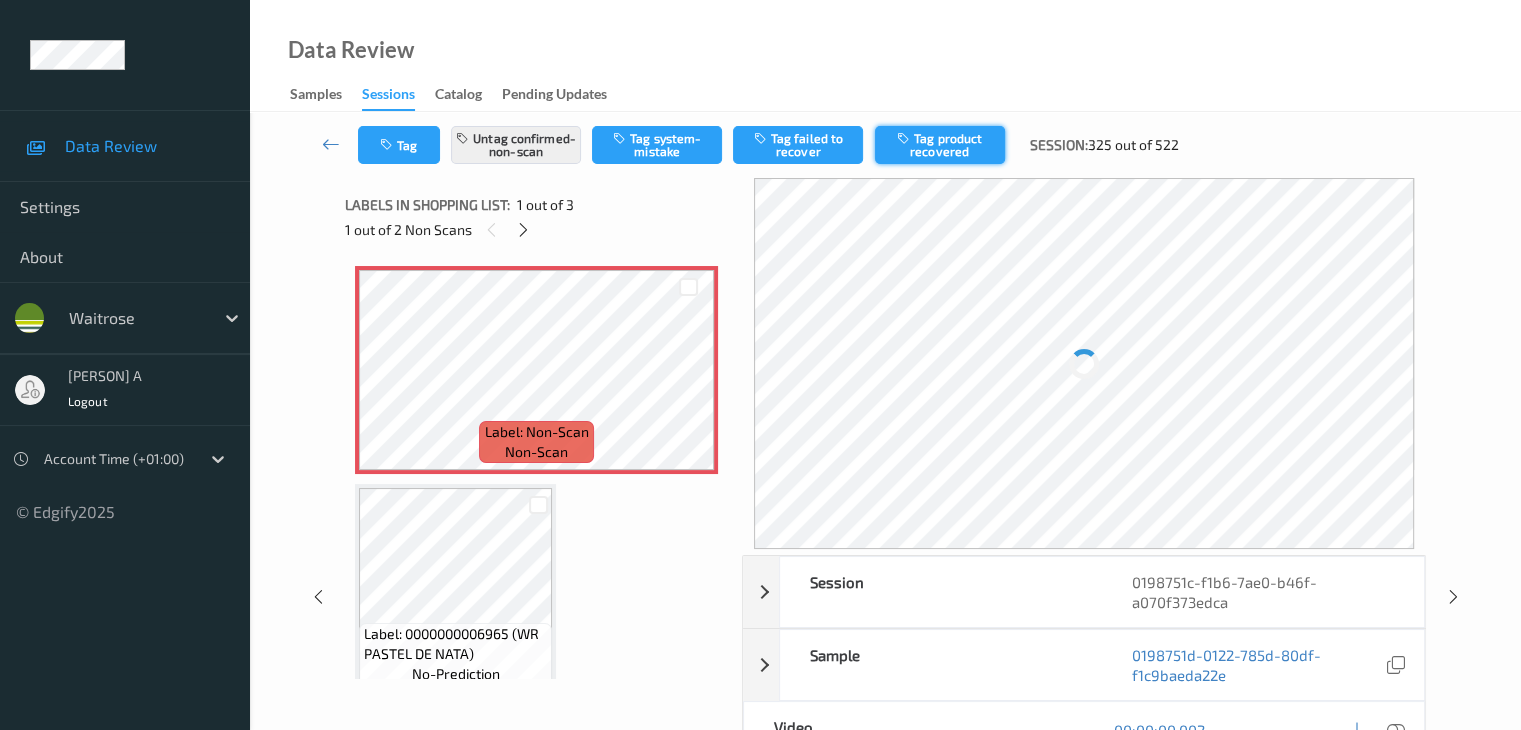click on "Tag   product recovered" at bounding box center [940, 145] 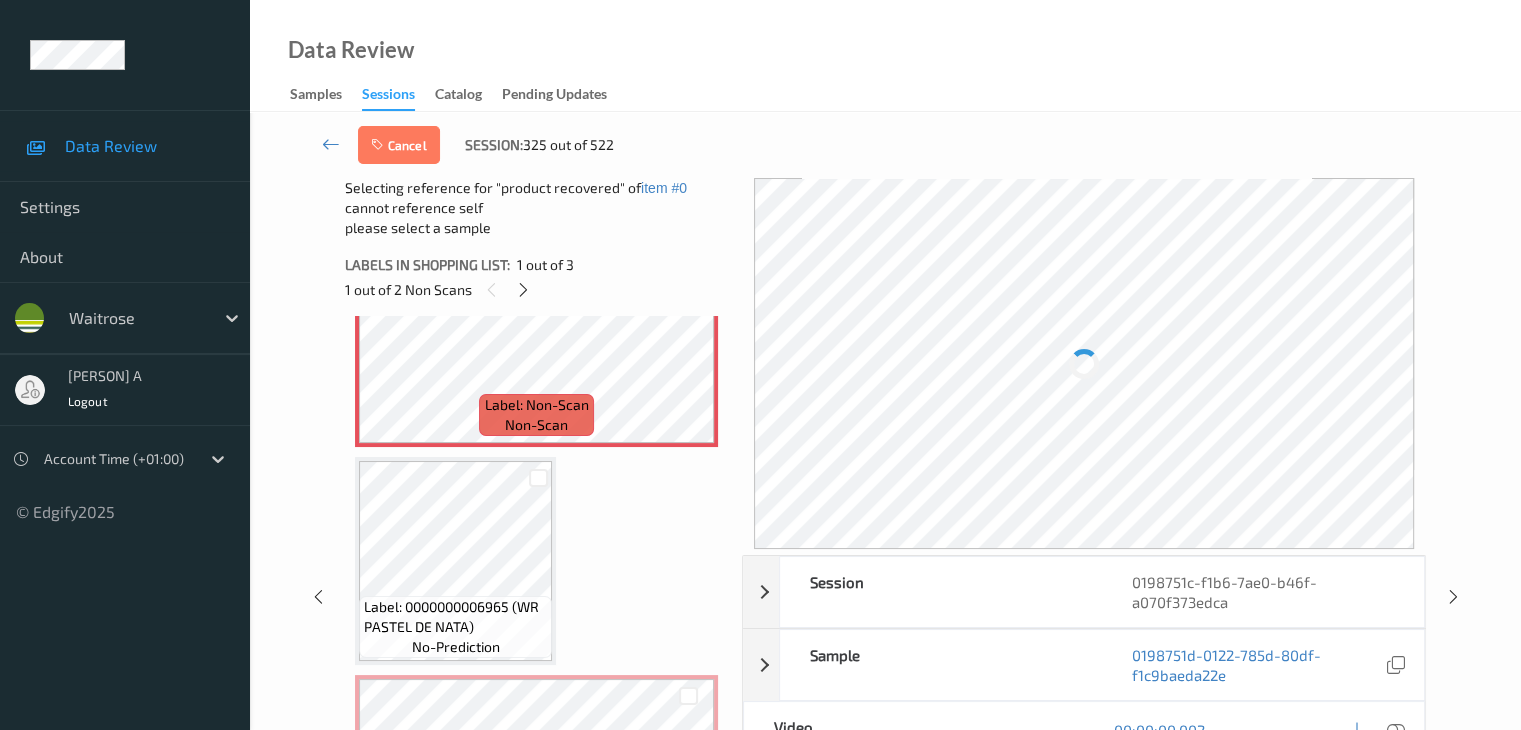 scroll, scrollTop: 200, scrollLeft: 0, axis: vertical 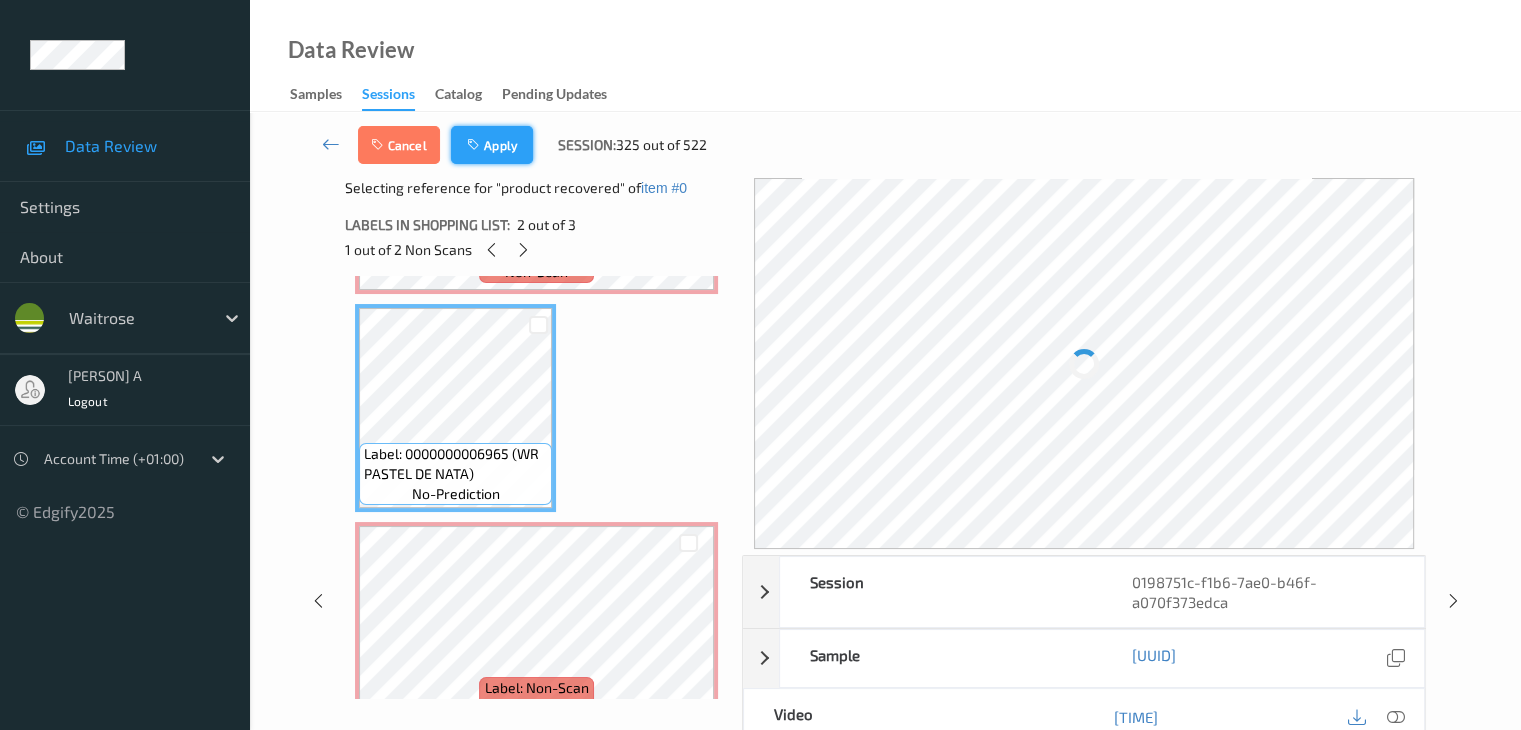 click on "Apply" at bounding box center (492, 145) 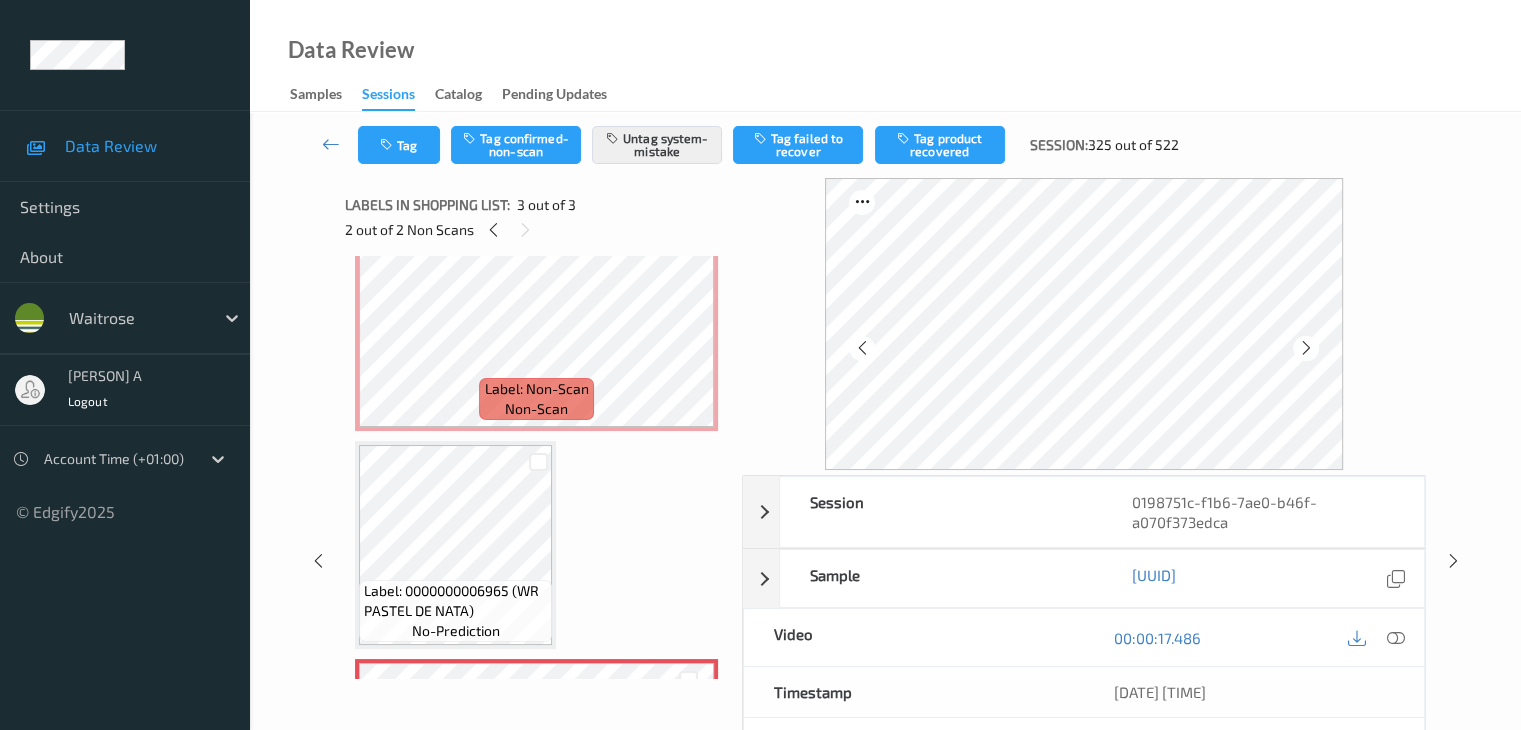 scroll, scrollTop: 41, scrollLeft: 0, axis: vertical 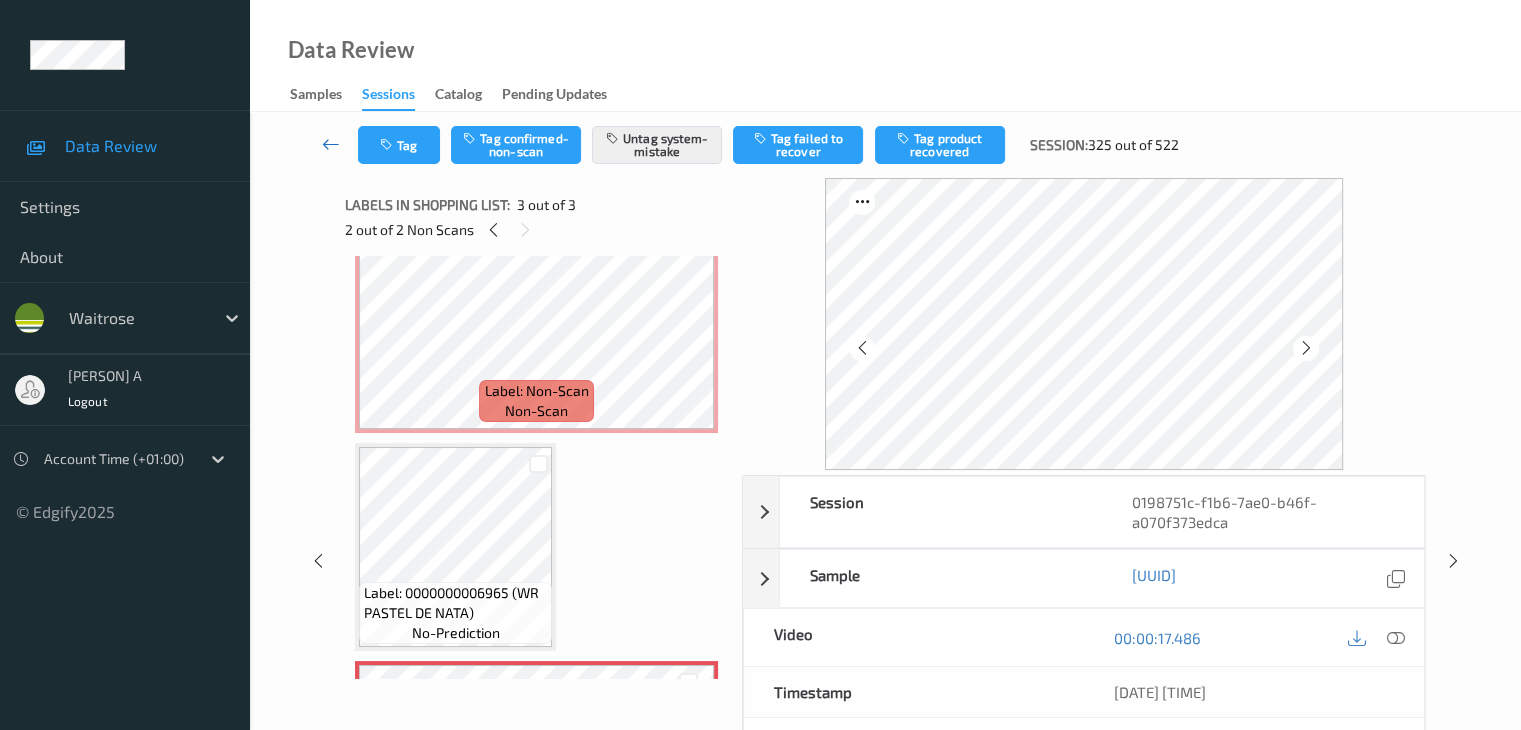 click at bounding box center [331, 144] 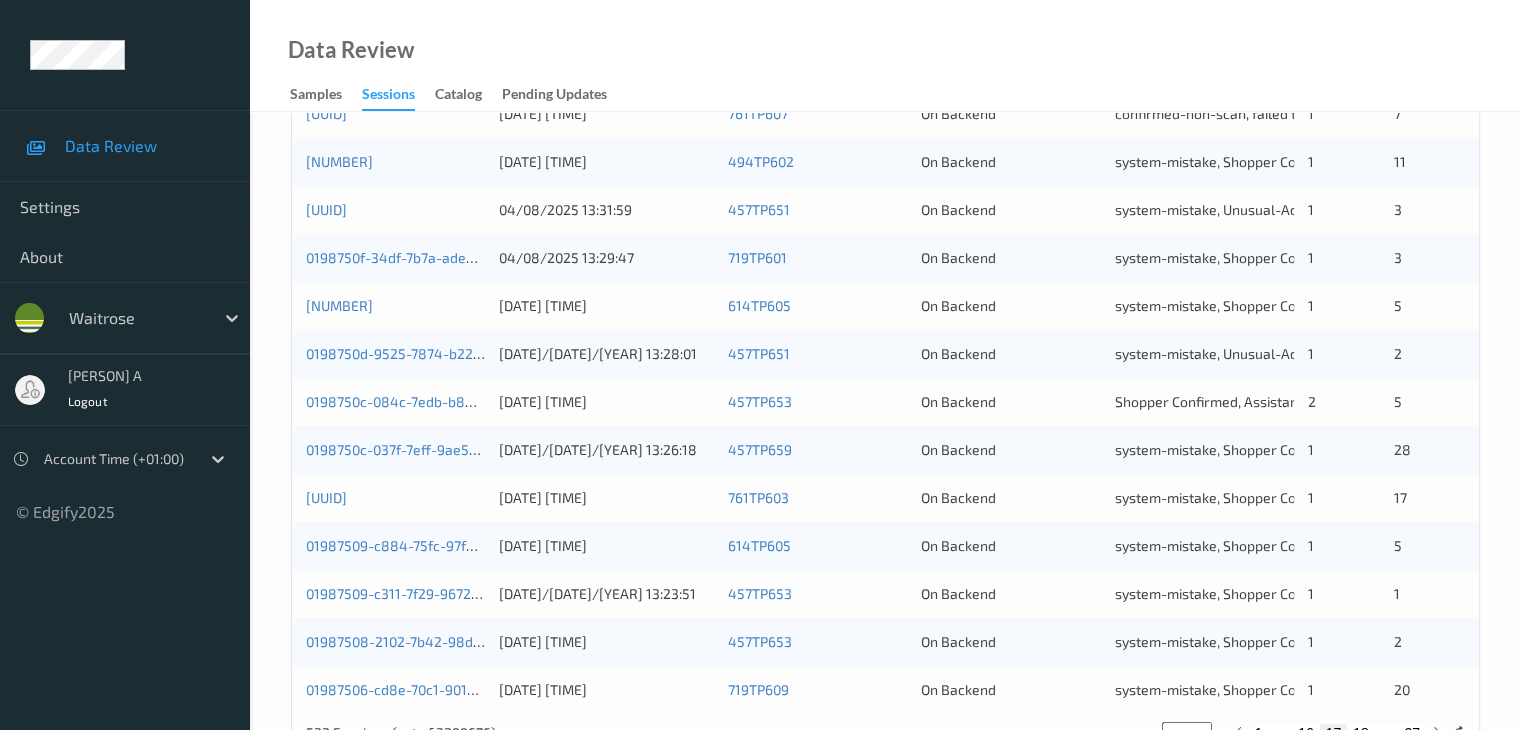 scroll, scrollTop: 900, scrollLeft: 0, axis: vertical 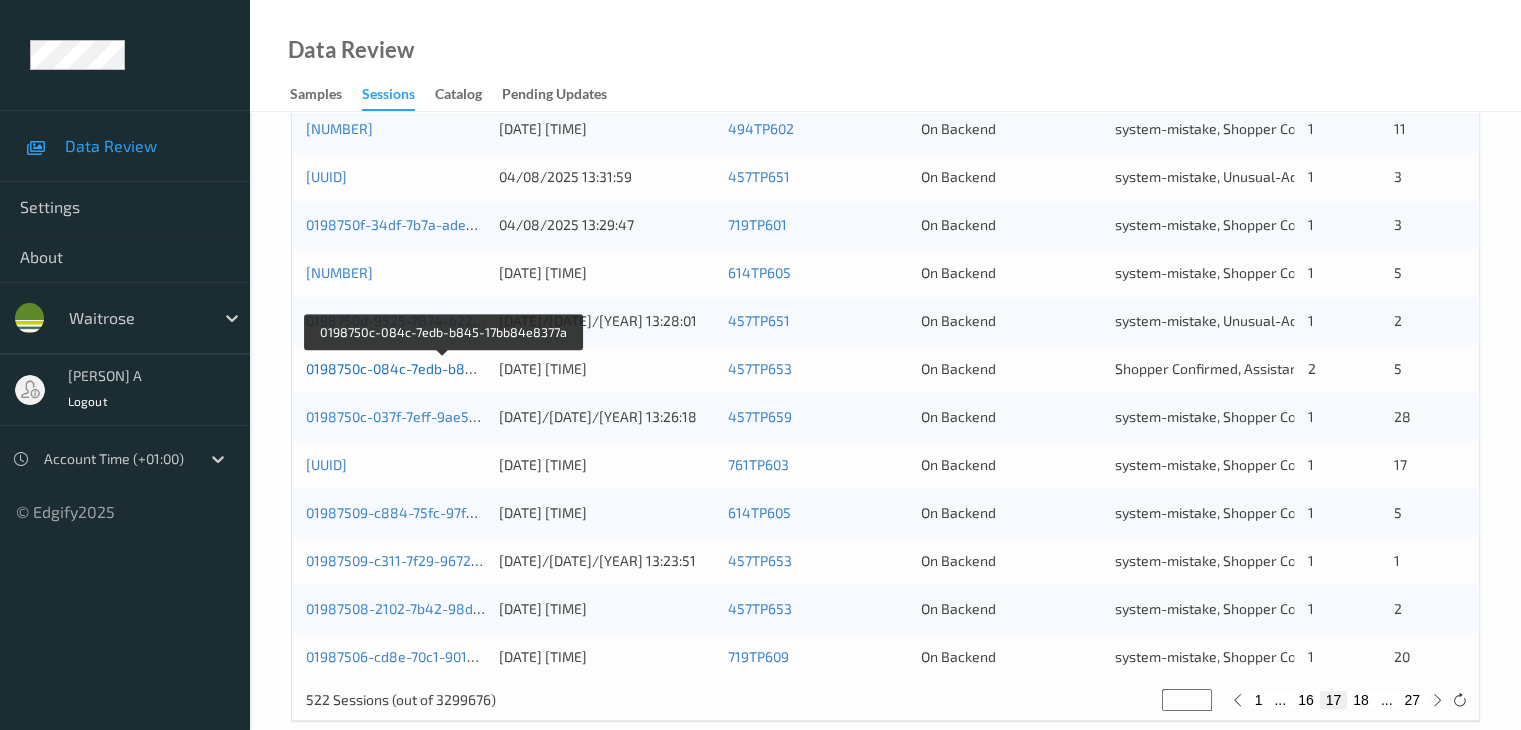 click on "0198750c-084c-7edb-b845-17bb84e8377a" at bounding box center [444, 368] 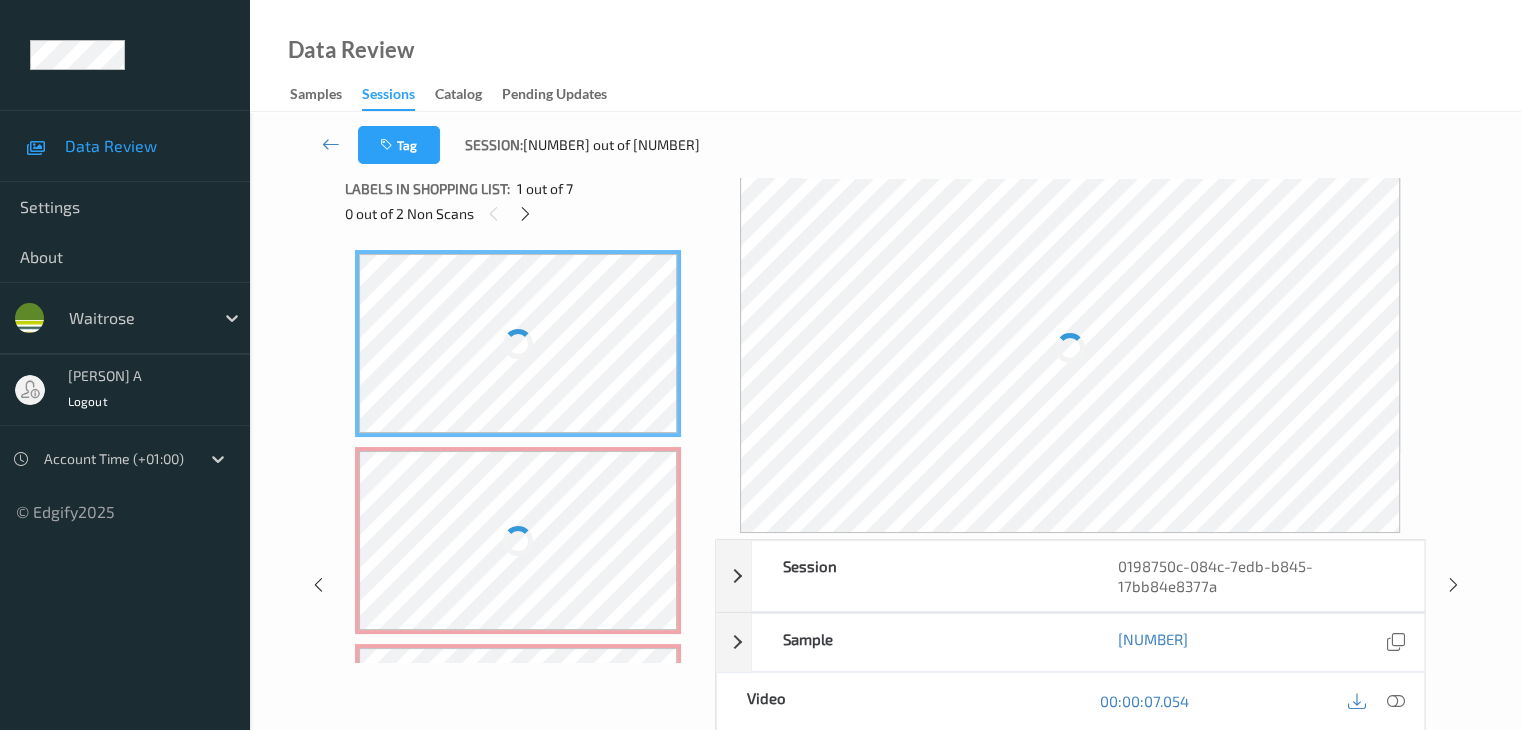 scroll, scrollTop: 0, scrollLeft: 0, axis: both 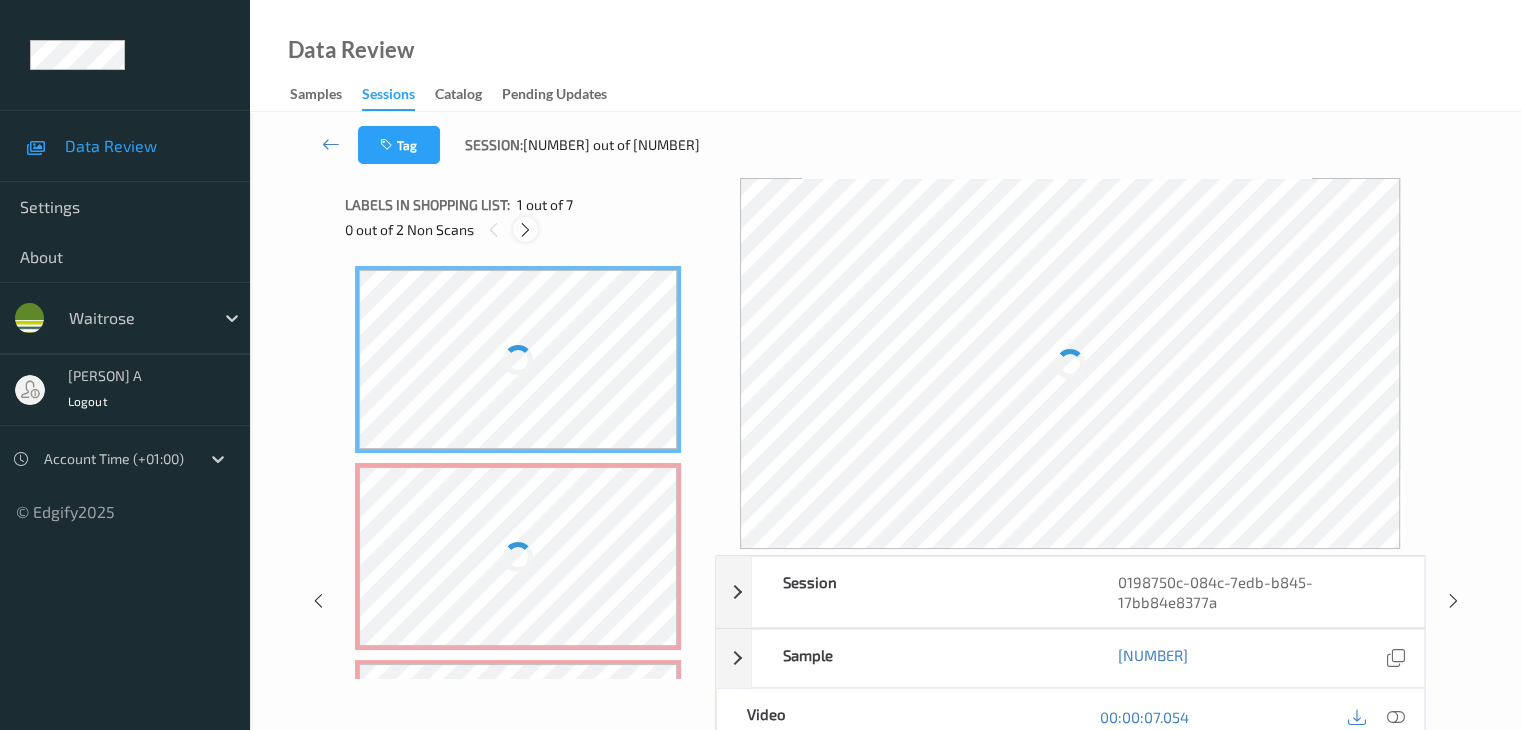 click at bounding box center [525, 230] 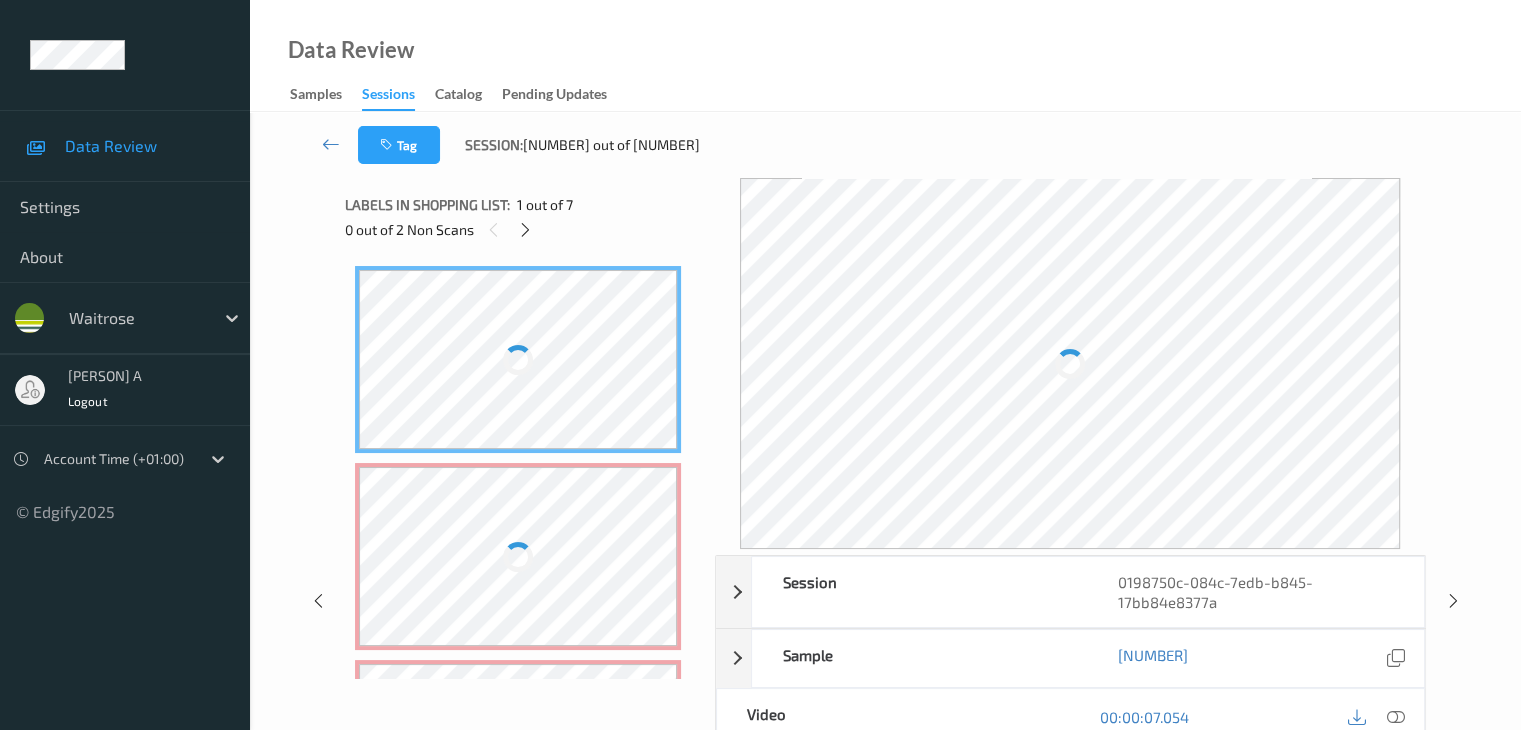 scroll, scrollTop: 10, scrollLeft: 0, axis: vertical 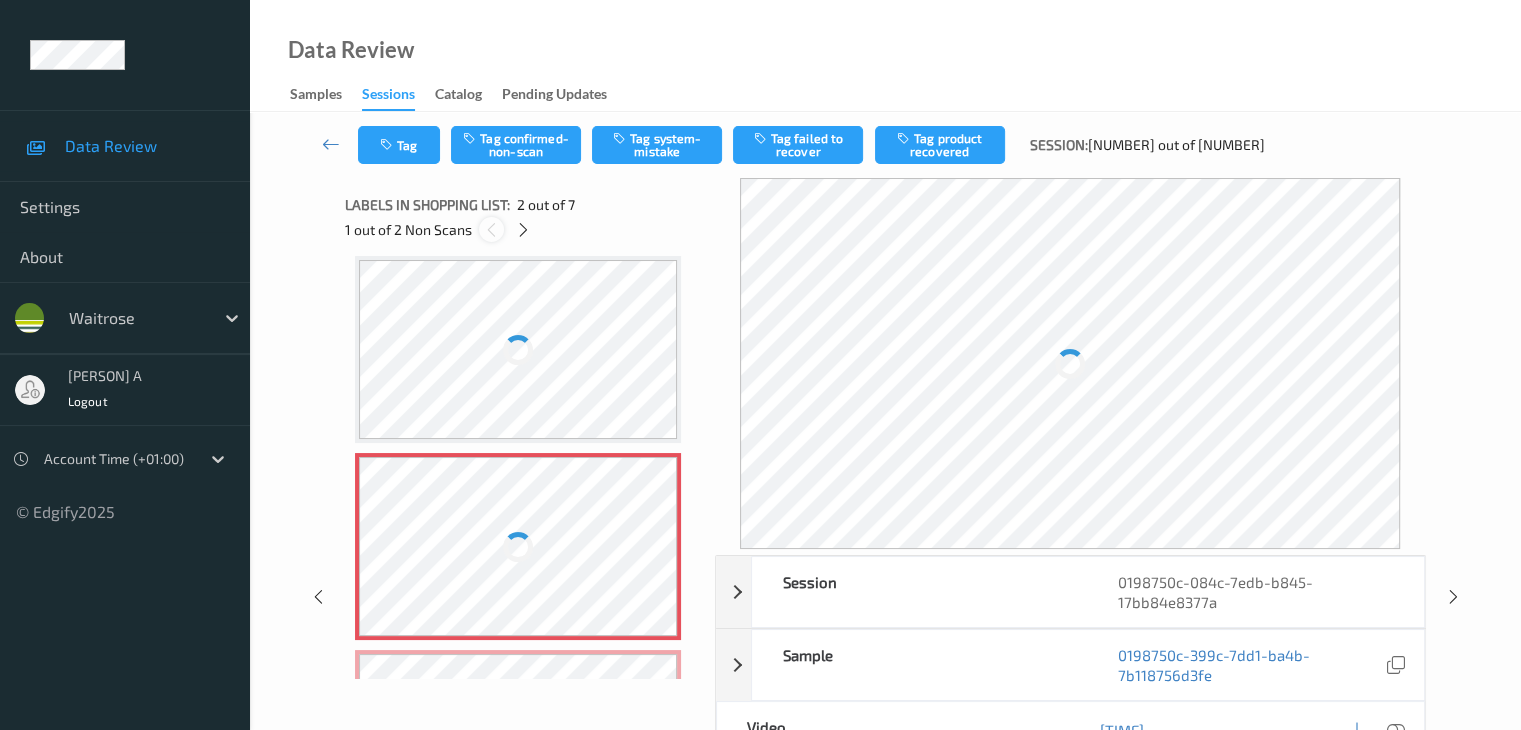 click at bounding box center [491, 230] 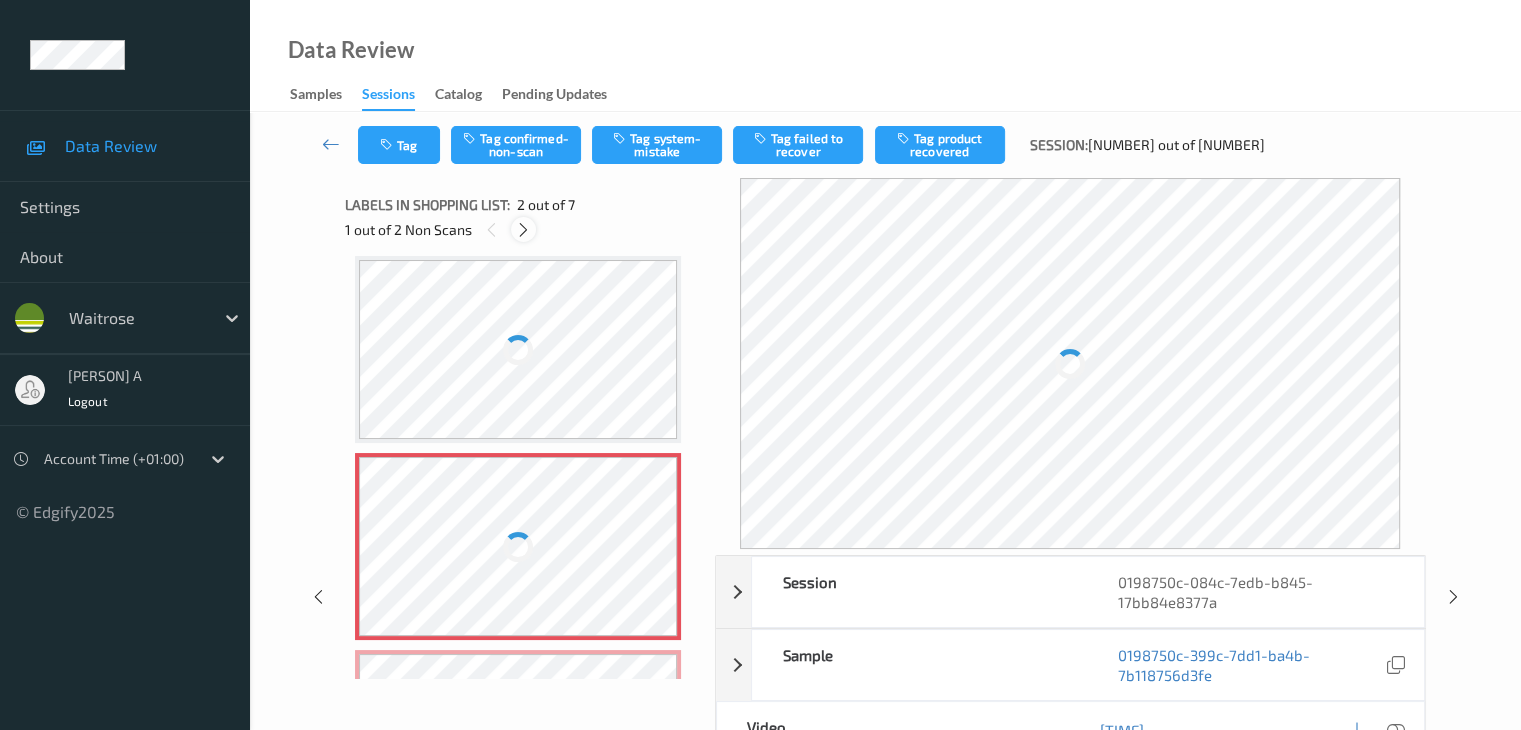 click at bounding box center (523, 230) 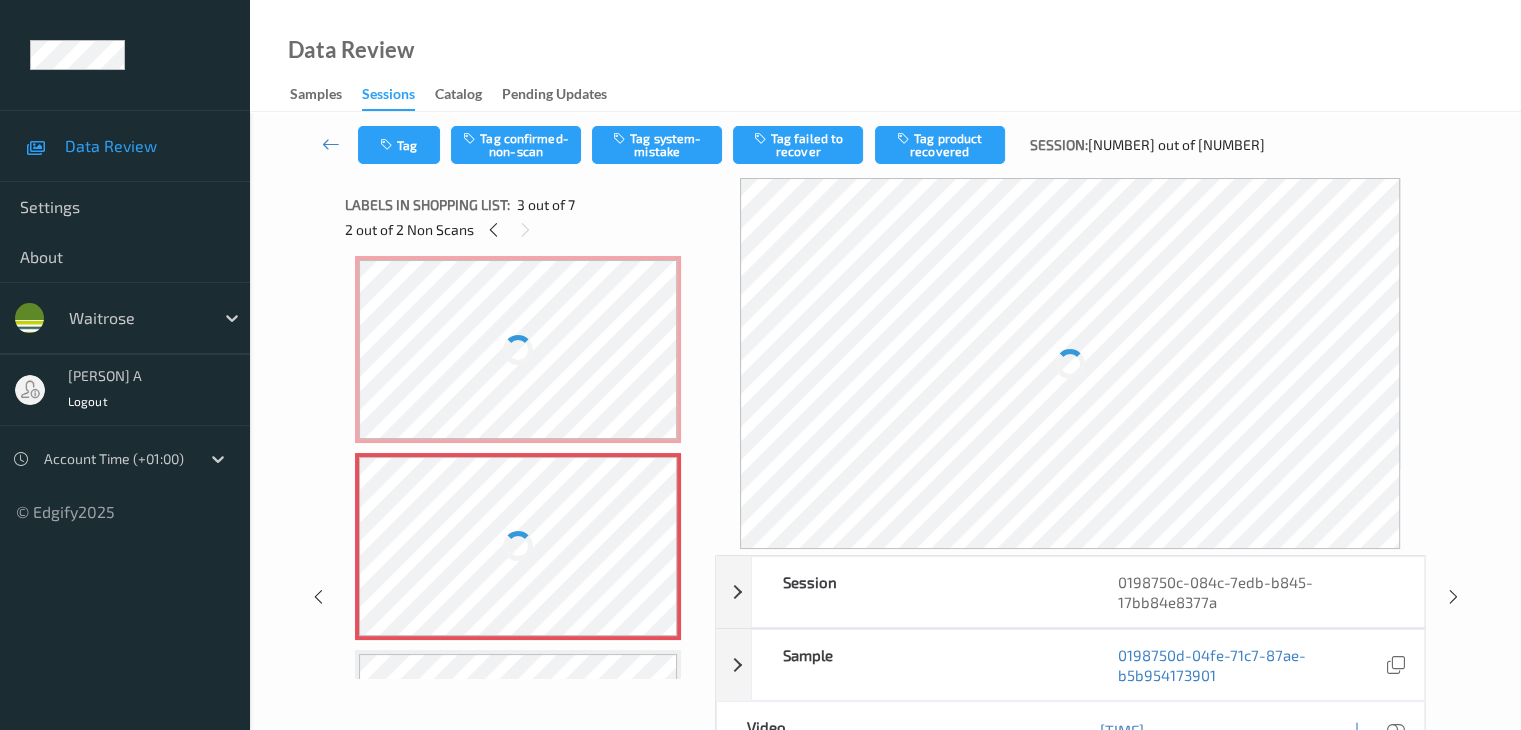 click at bounding box center [518, 349] 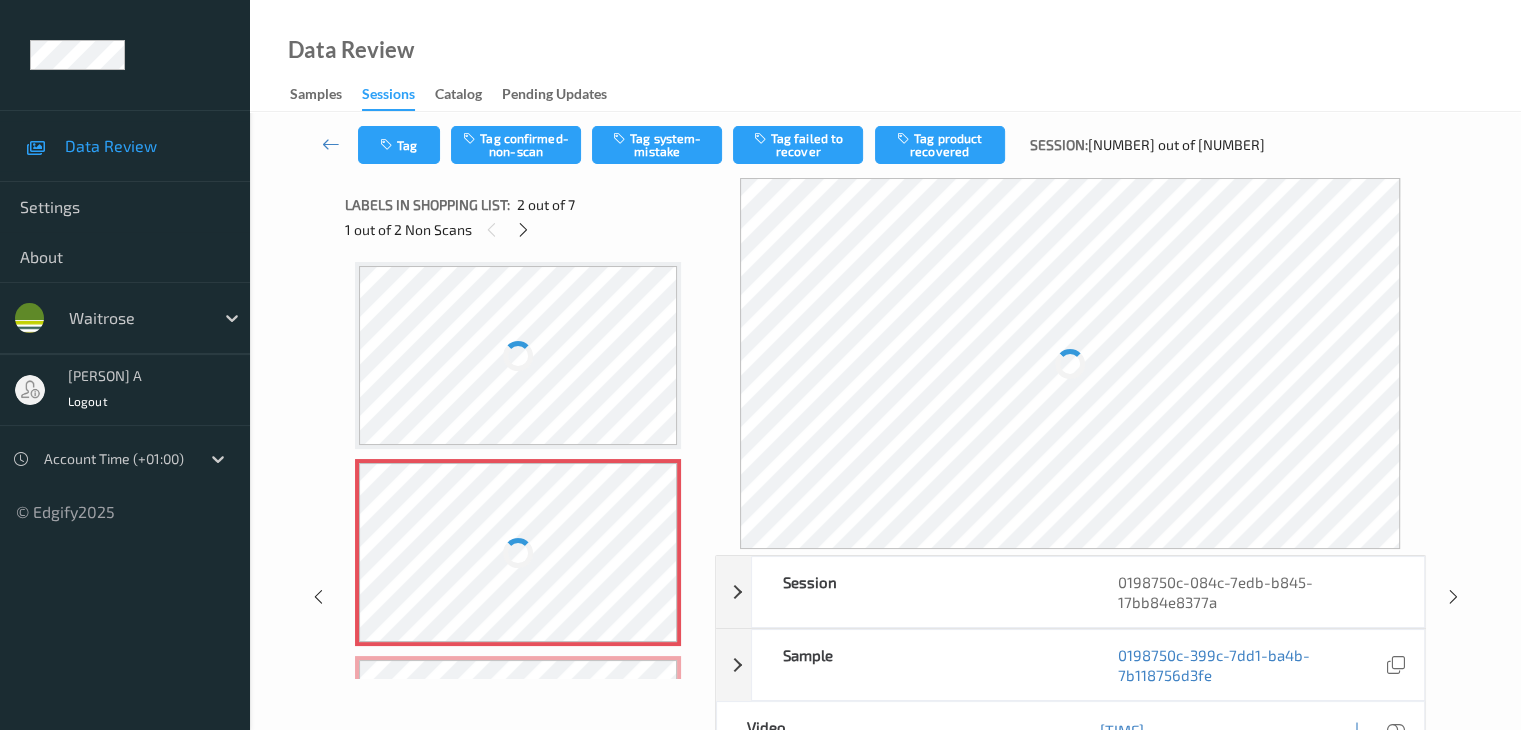 scroll, scrollTop: 0, scrollLeft: 0, axis: both 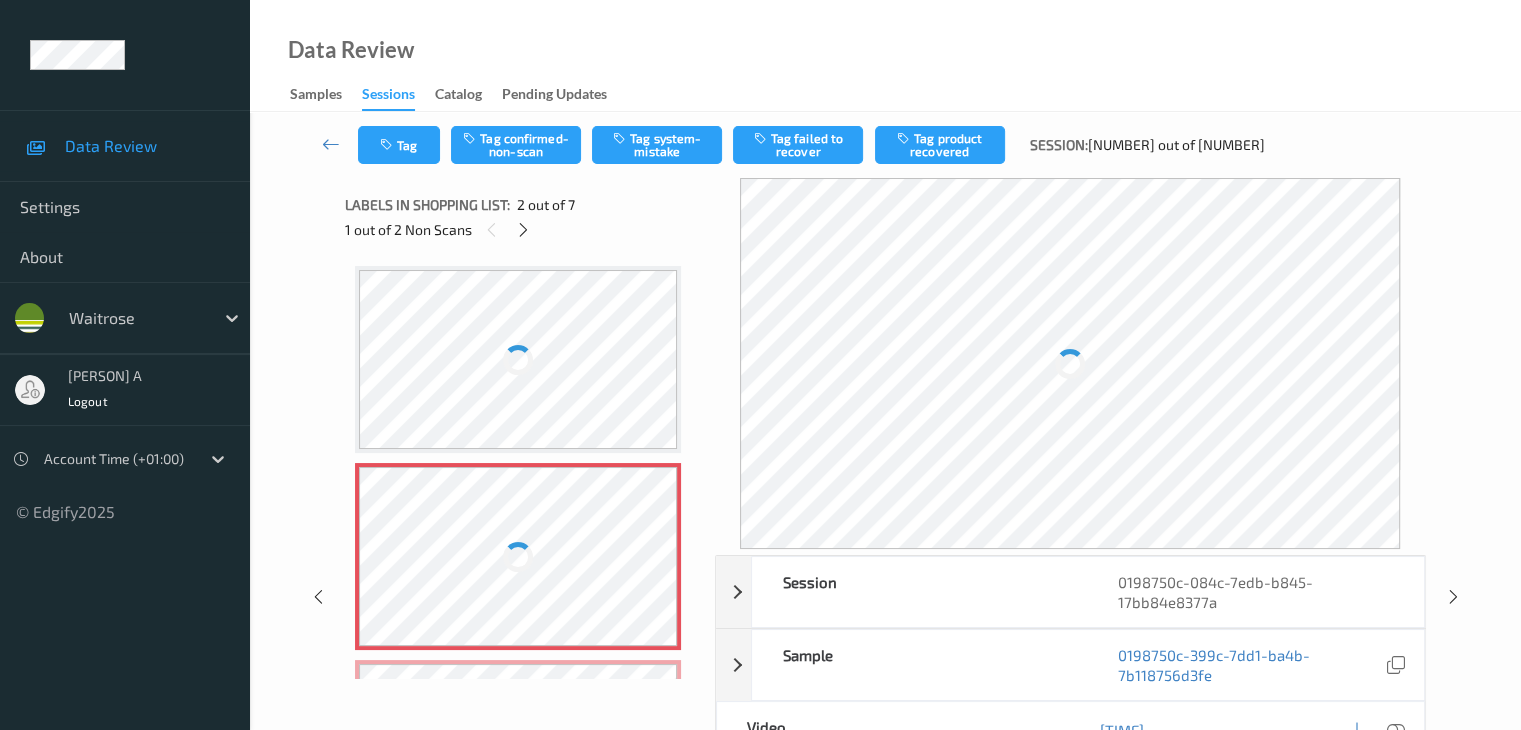 click at bounding box center (518, 359) 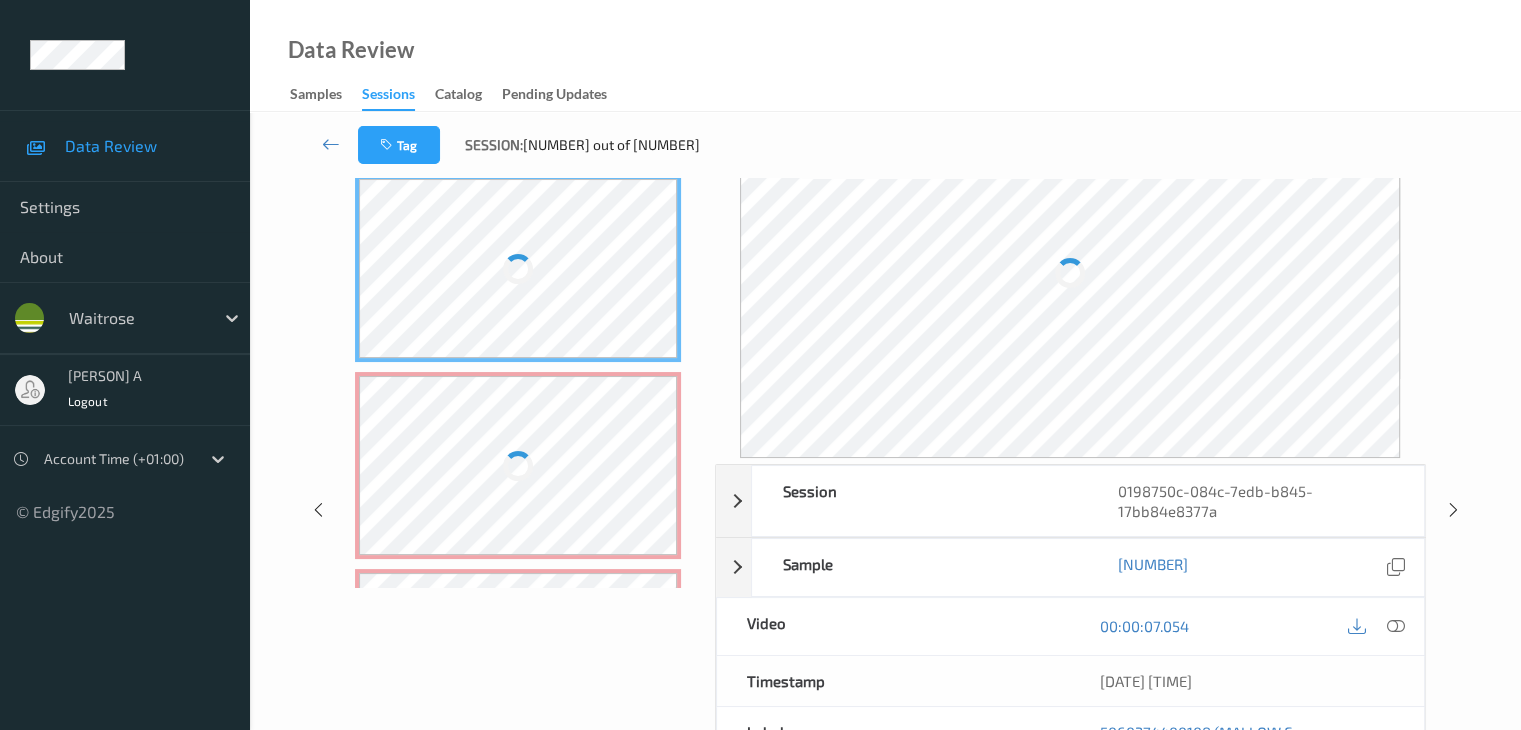 scroll, scrollTop: 0, scrollLeft: 0, axis: both 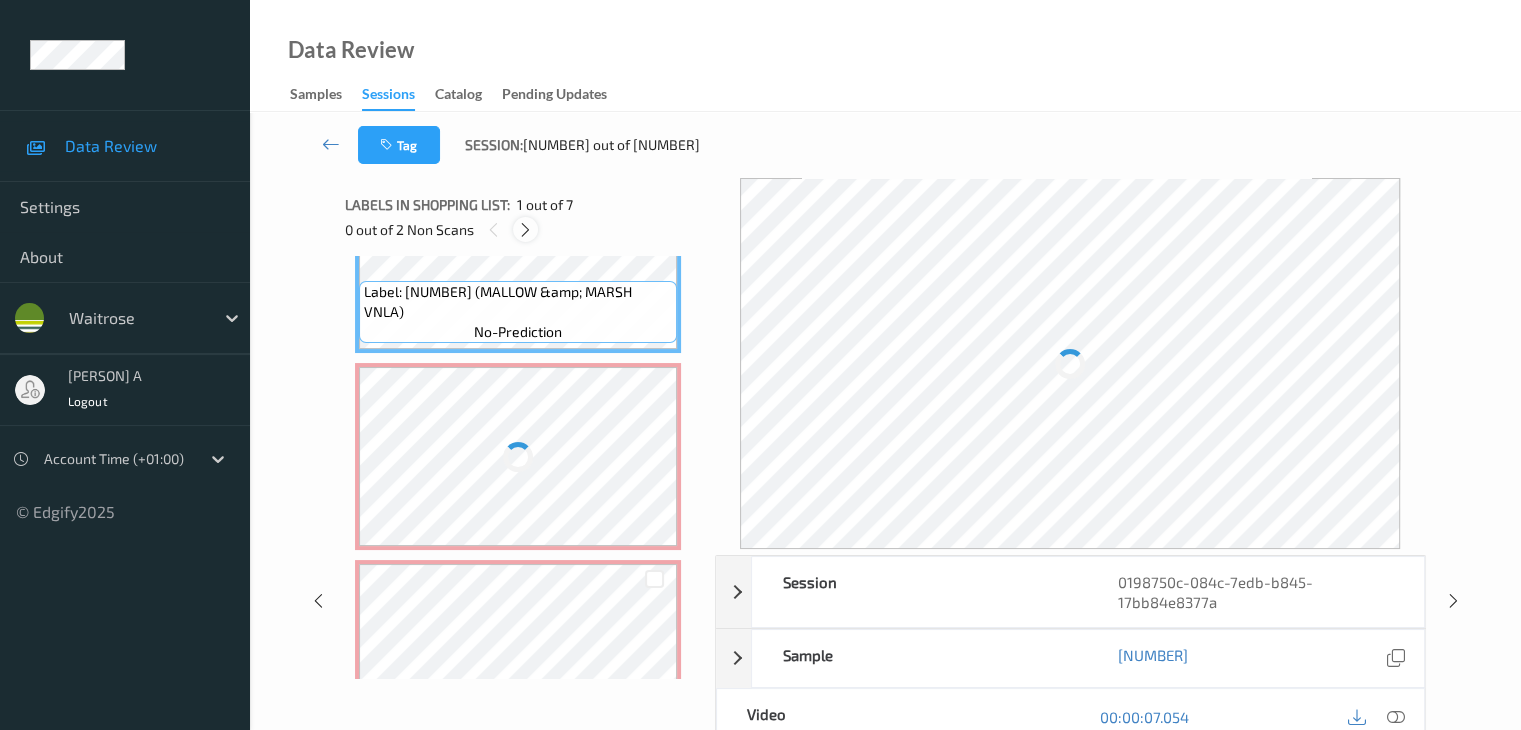 click at bounding box center [525, 230] 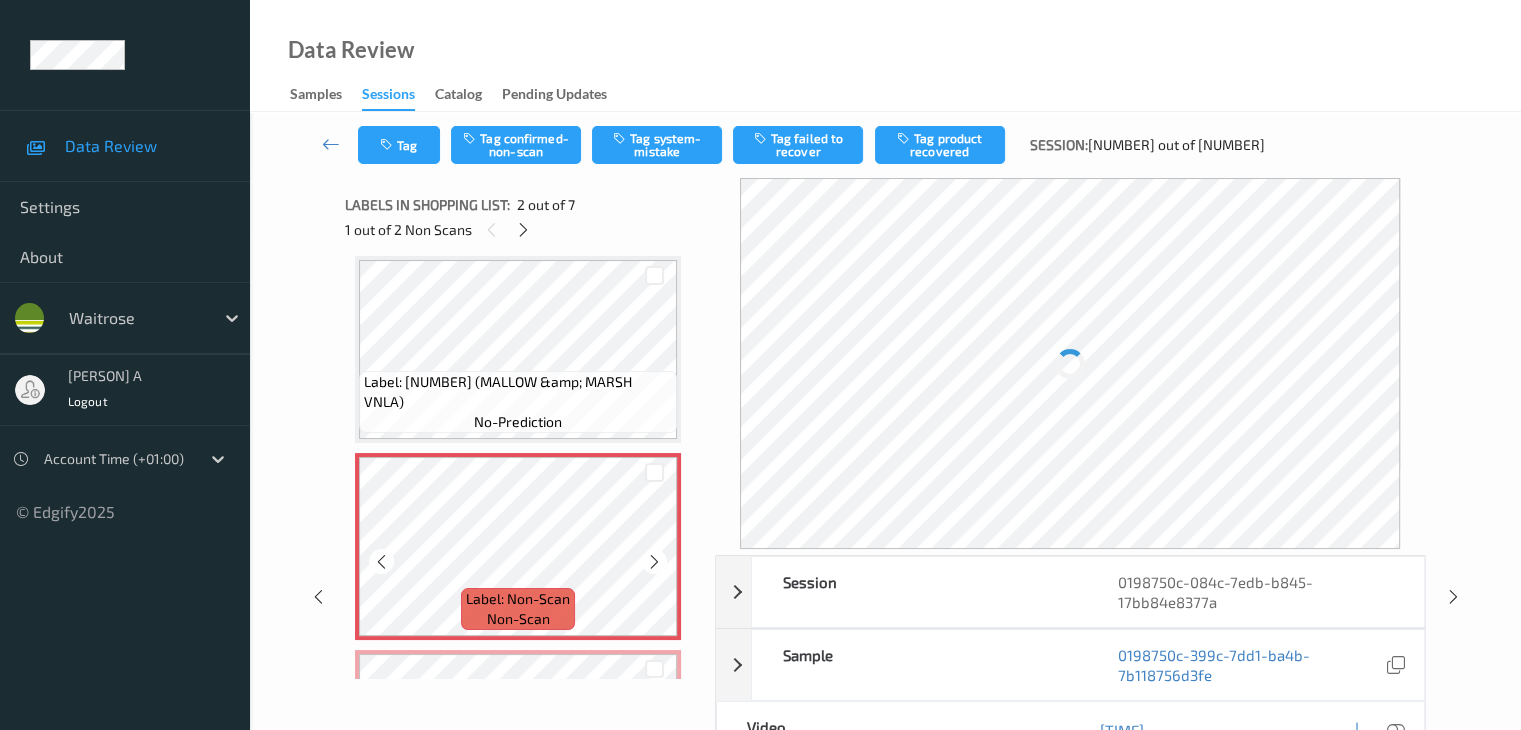 scroll, scrollTop: 0, scrollLeft: 0, axis: both 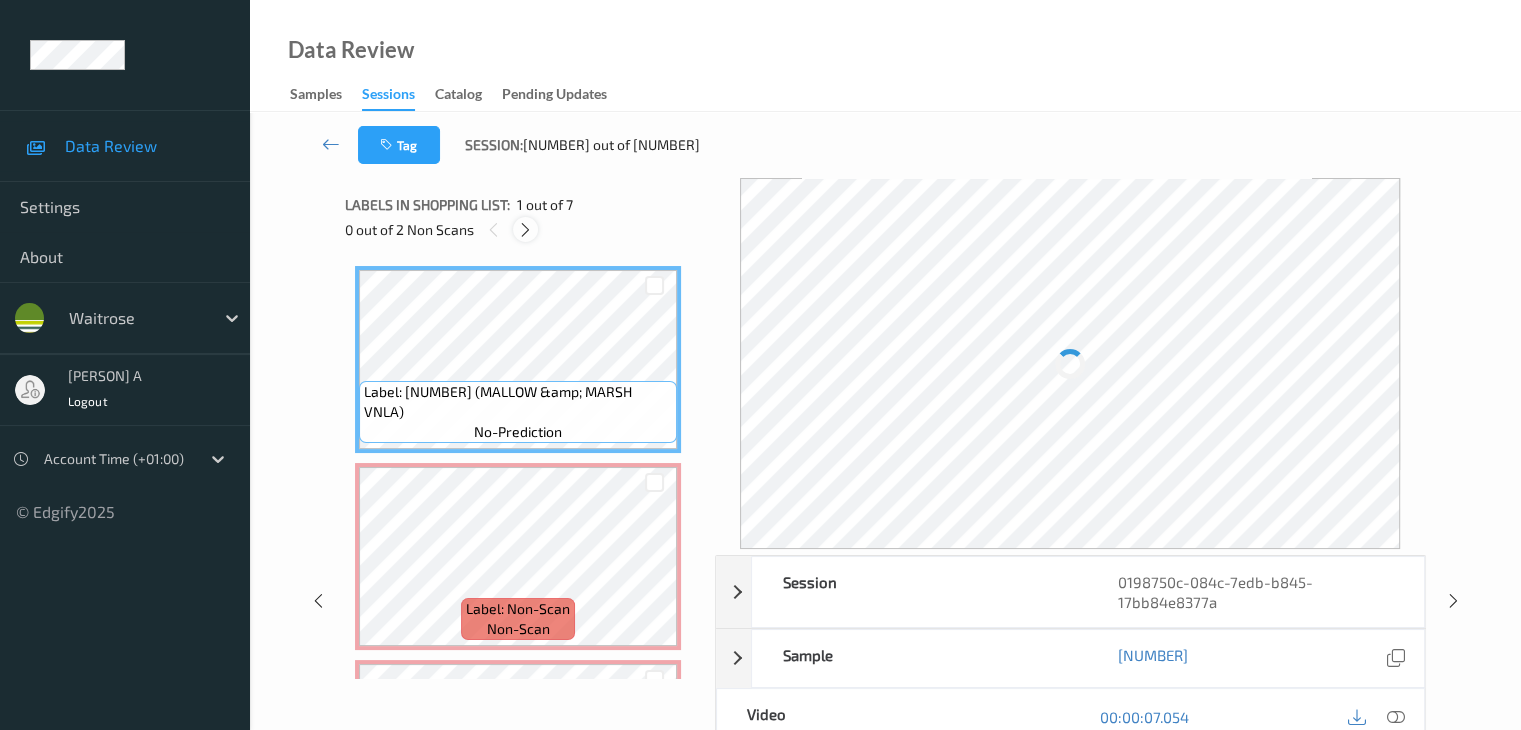 click at bounding box center [525, 230] 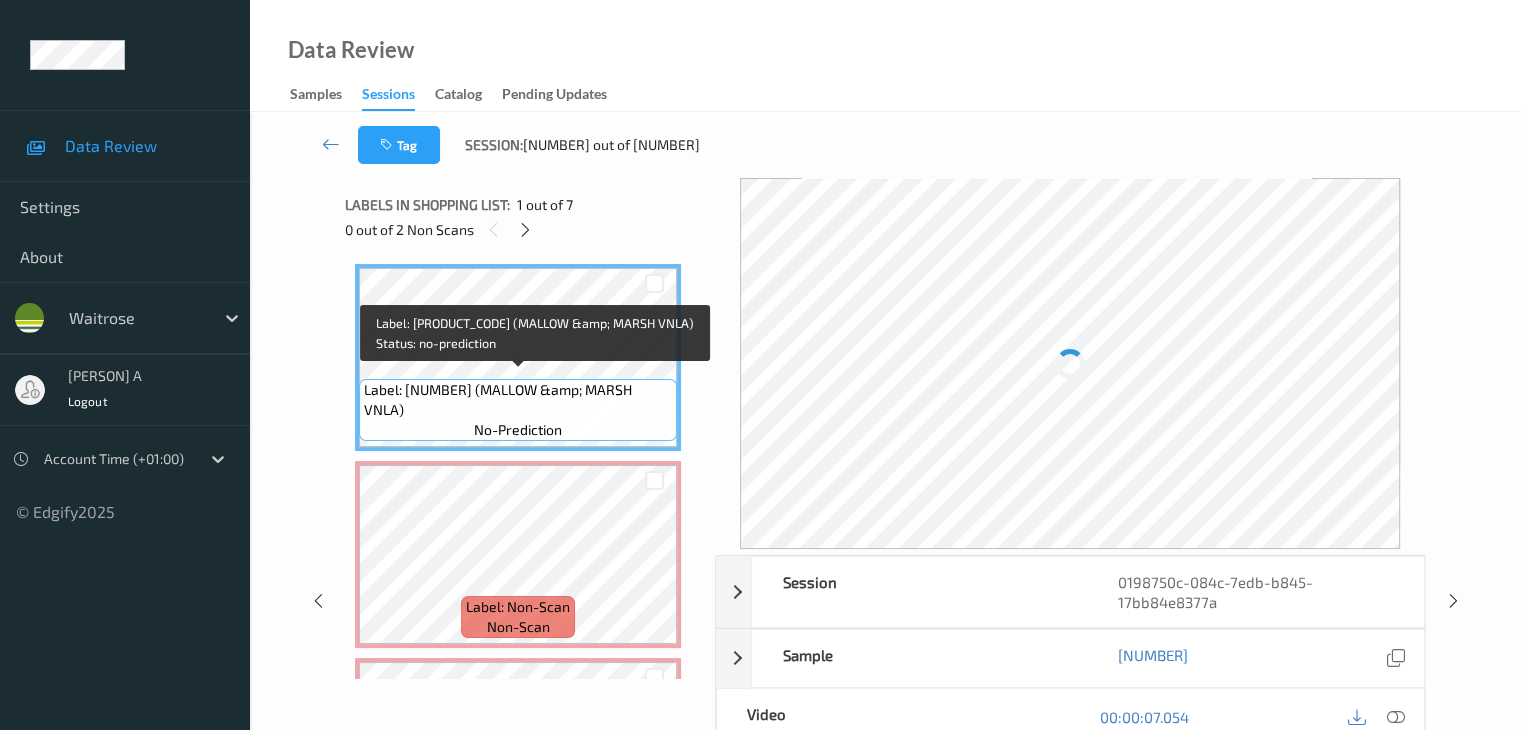 scroll, scrollTop: 0, scrollLeft: 0, axis: both 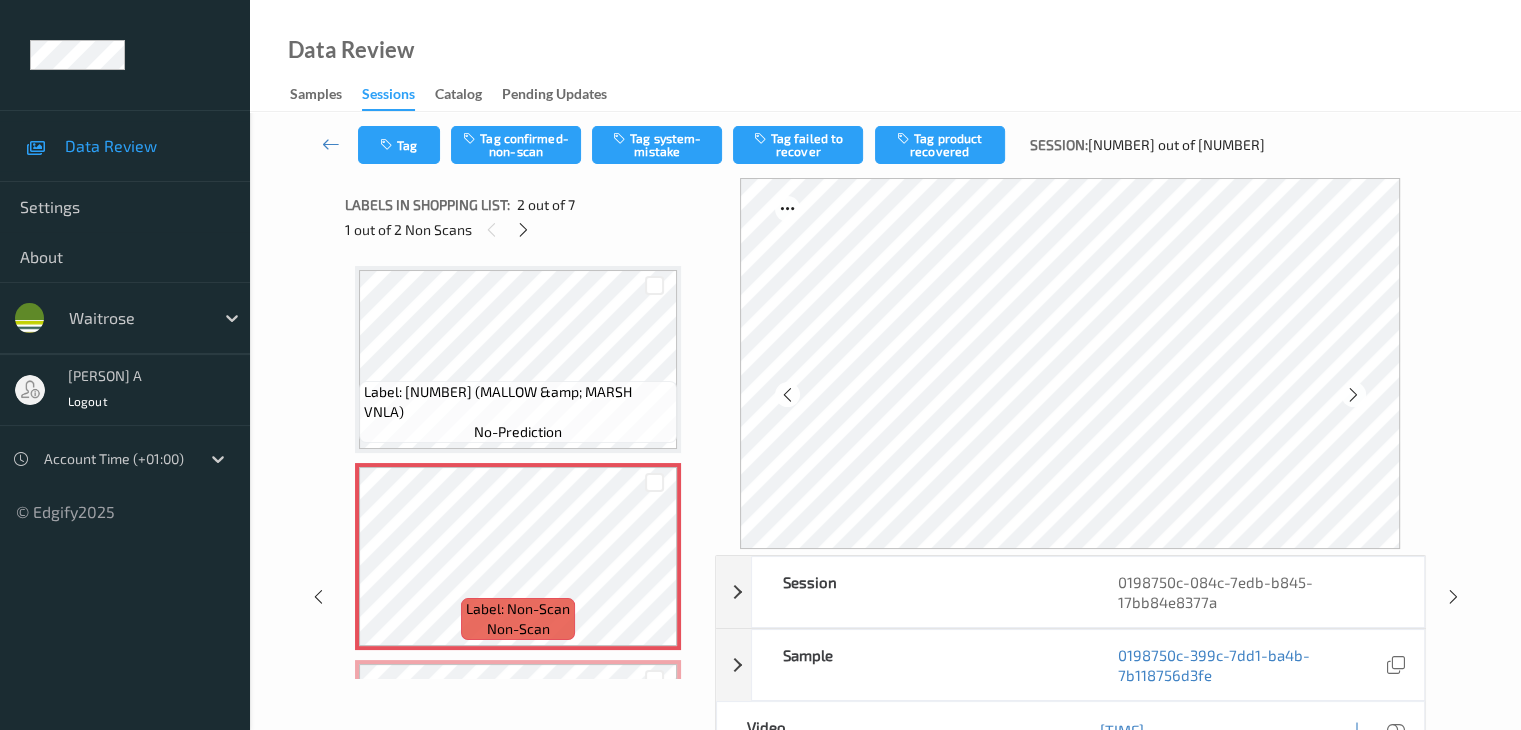 click on "1 out of 2 Non Scans" at bounding box center [523, 229] 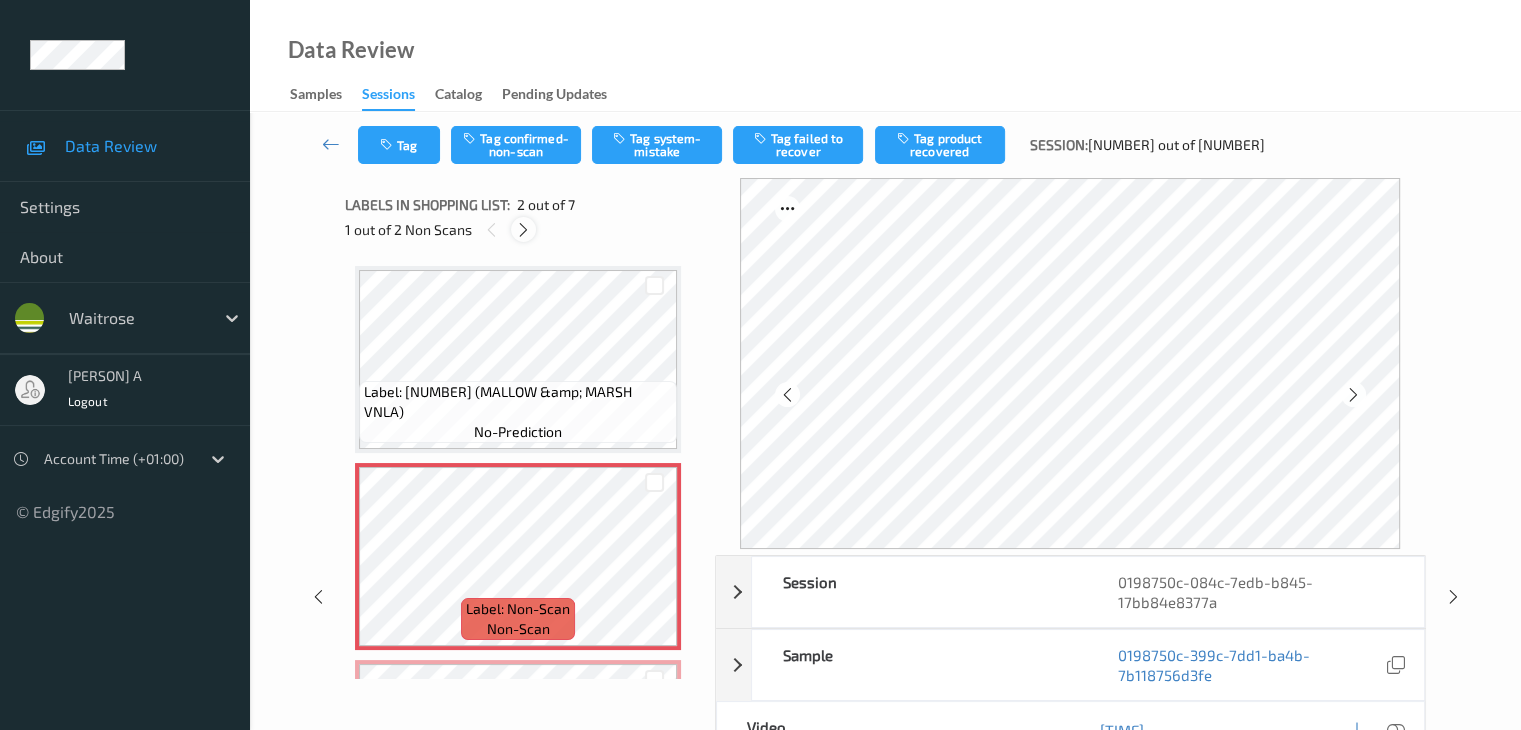 click at bounding box center [523, 230] 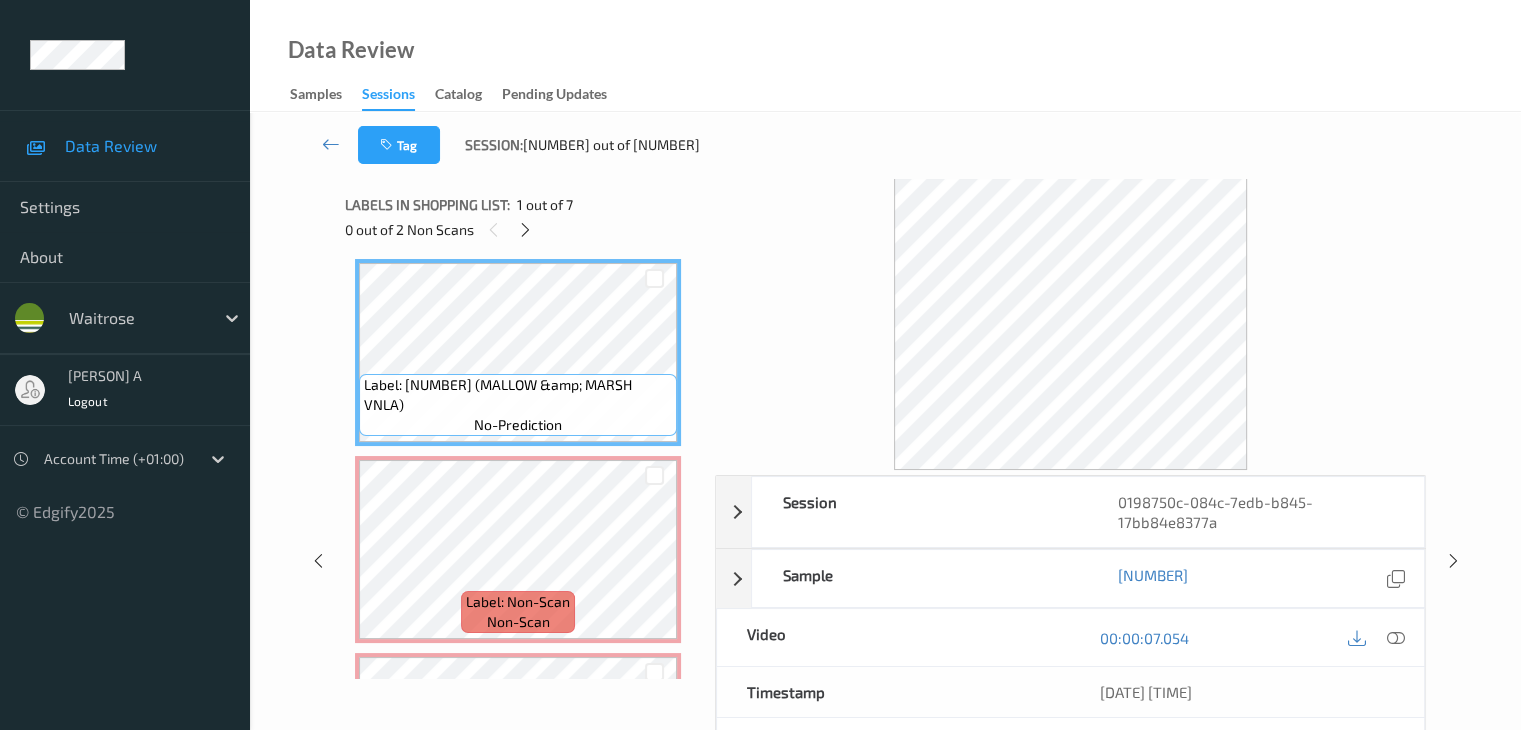 scroll, scrollTop: 100, scrollLeft: 0, axis: vertical 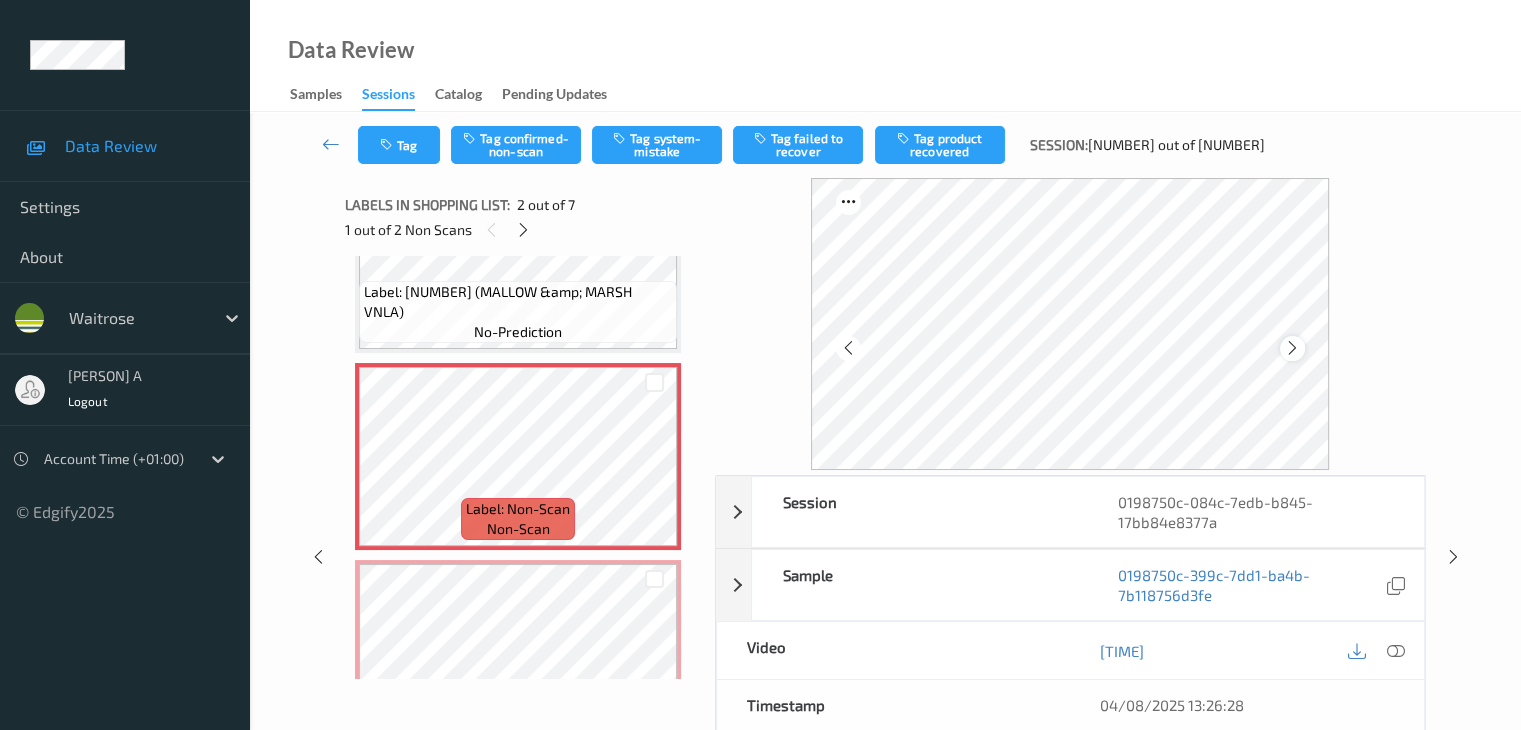 click at bounding box center (1292, 348) 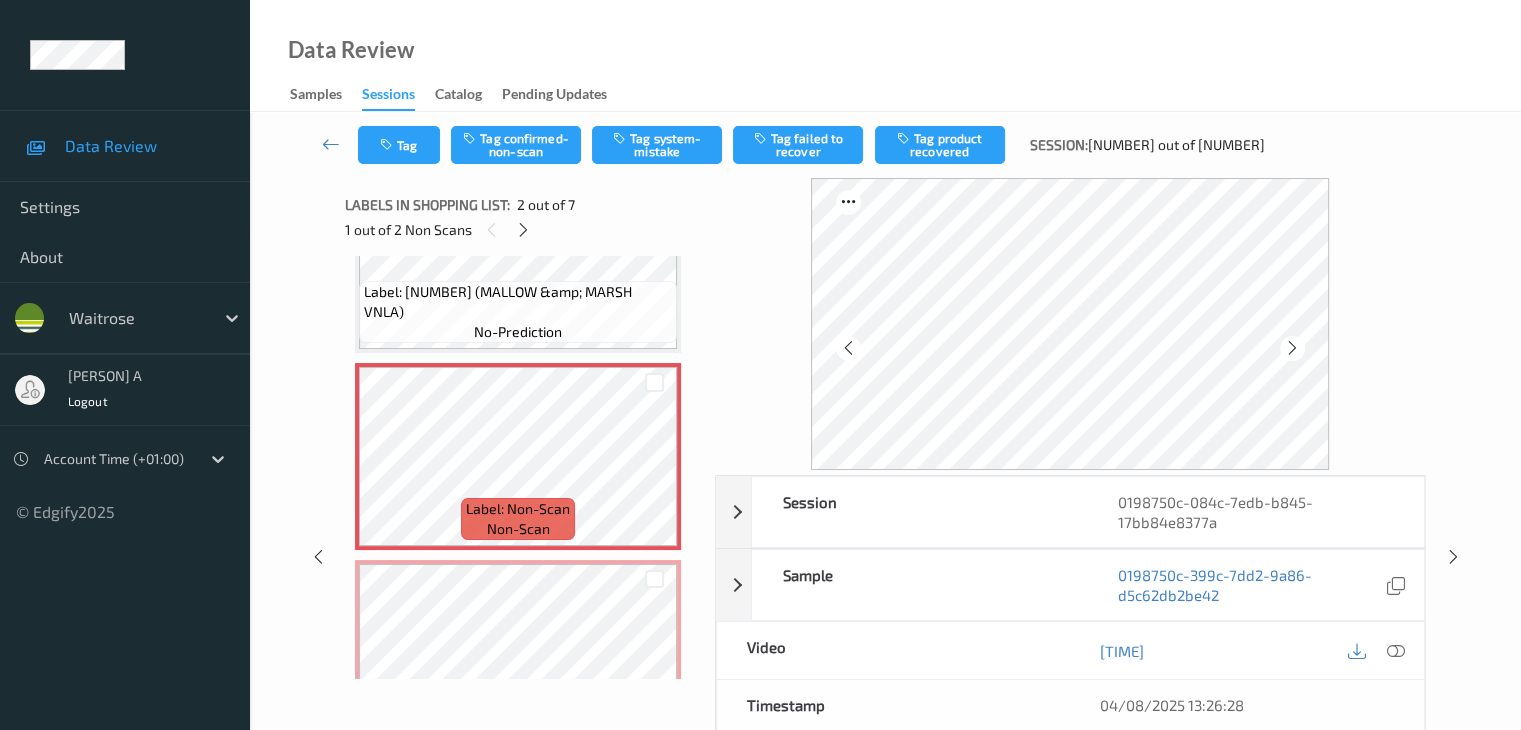 click at bounding box center (1292, 348) 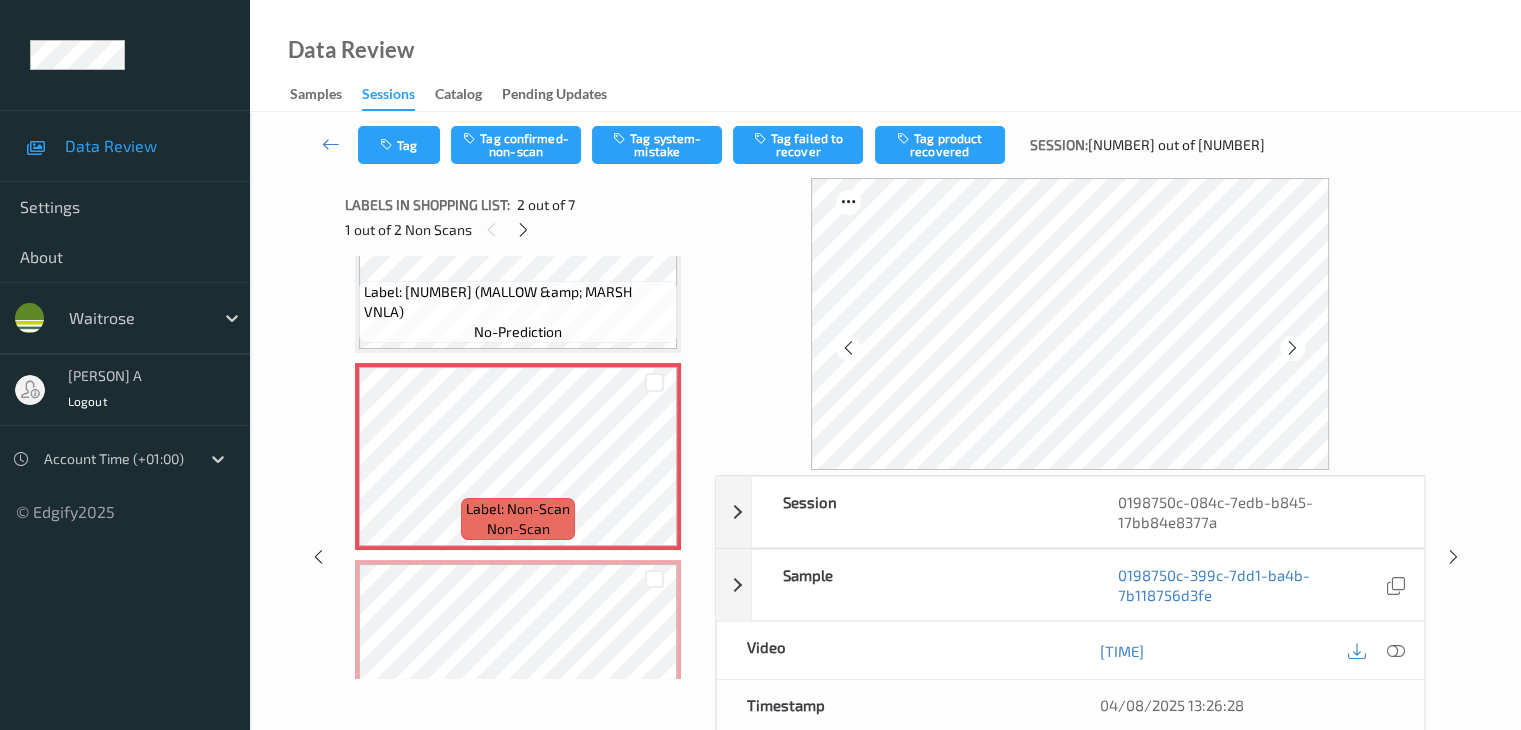 click at bounding box center [1292, 348] 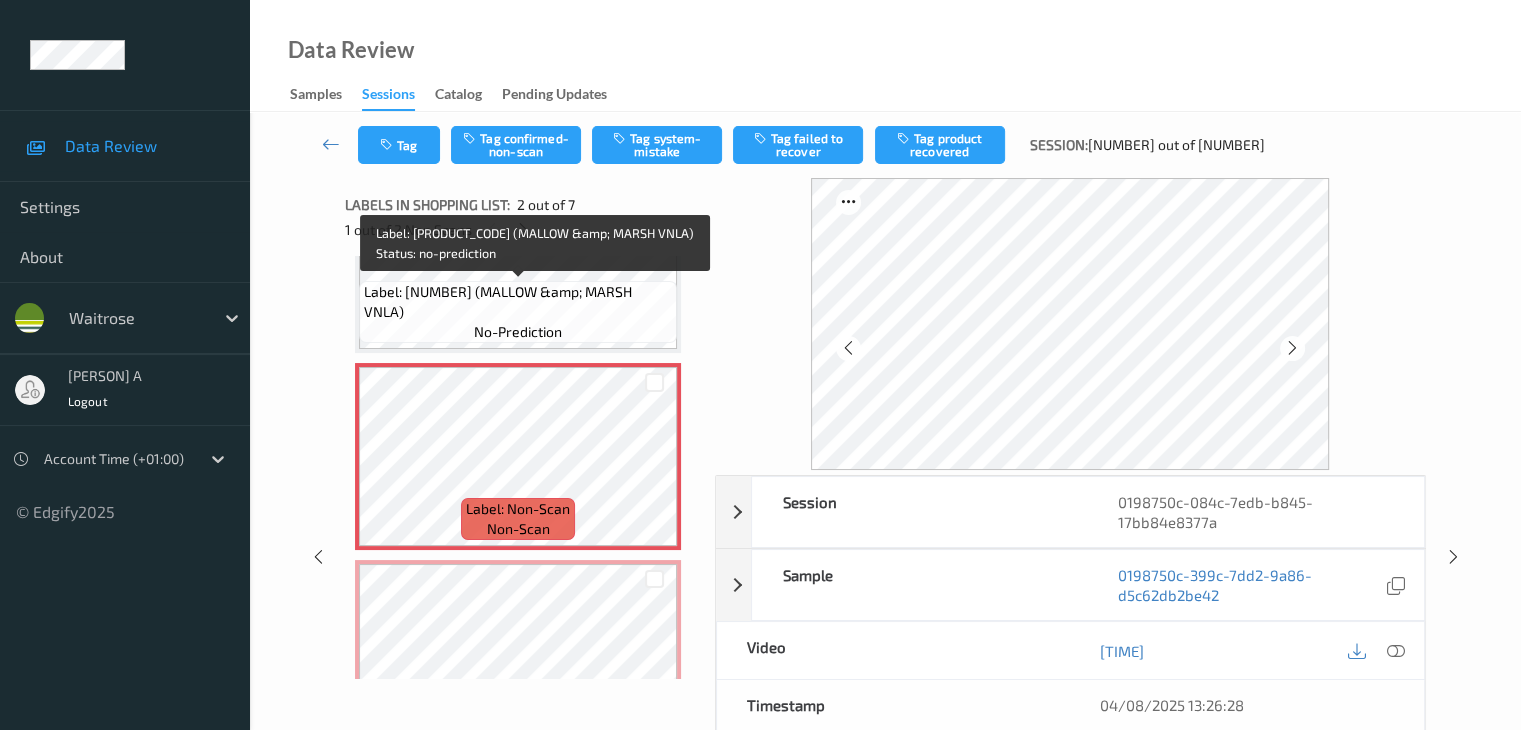 click on "Label: [NUMBER] (MALLOW &amp; MARSH VNLA)" at bounding box center (518, 302) 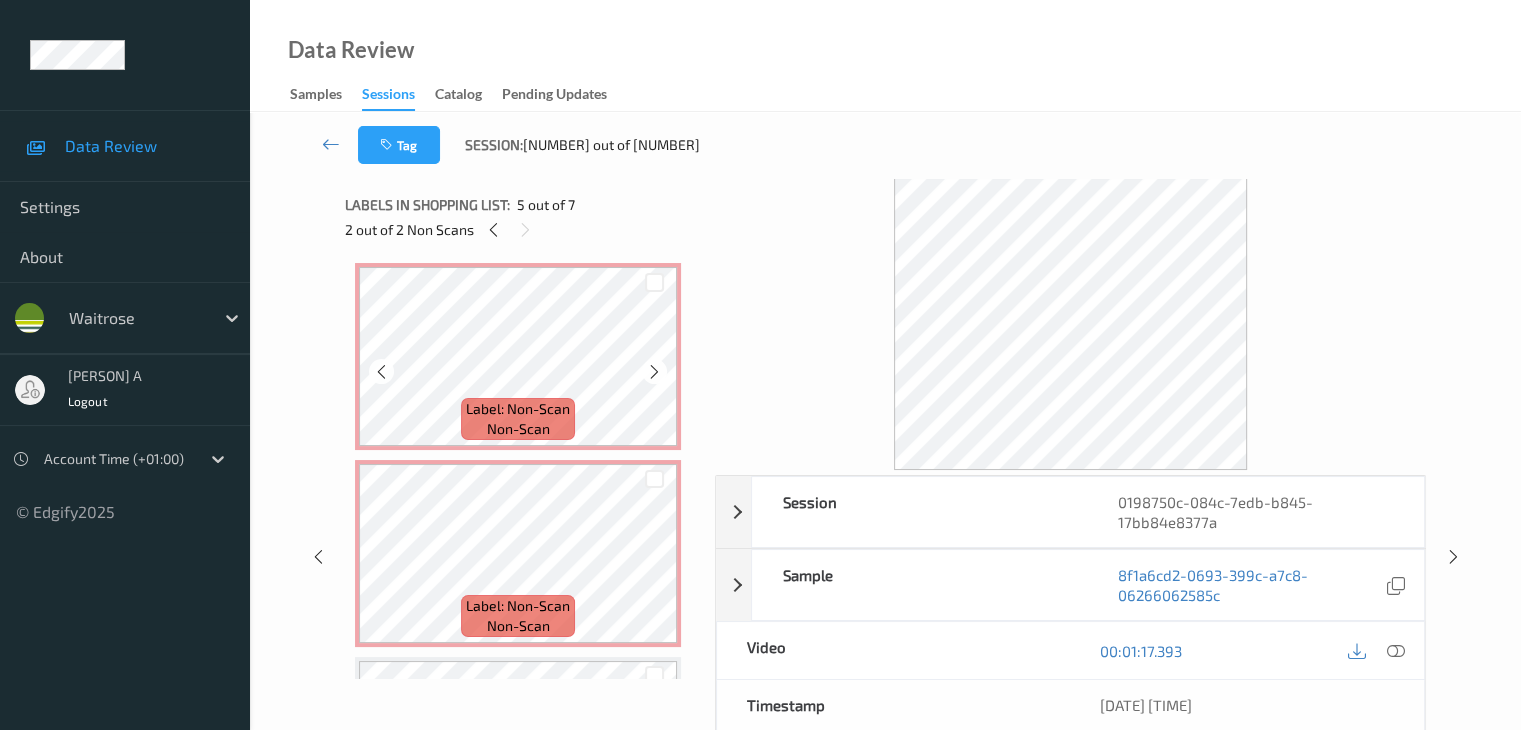 scroll, scrollTop: 0, scrollLeft: 0, axis: both 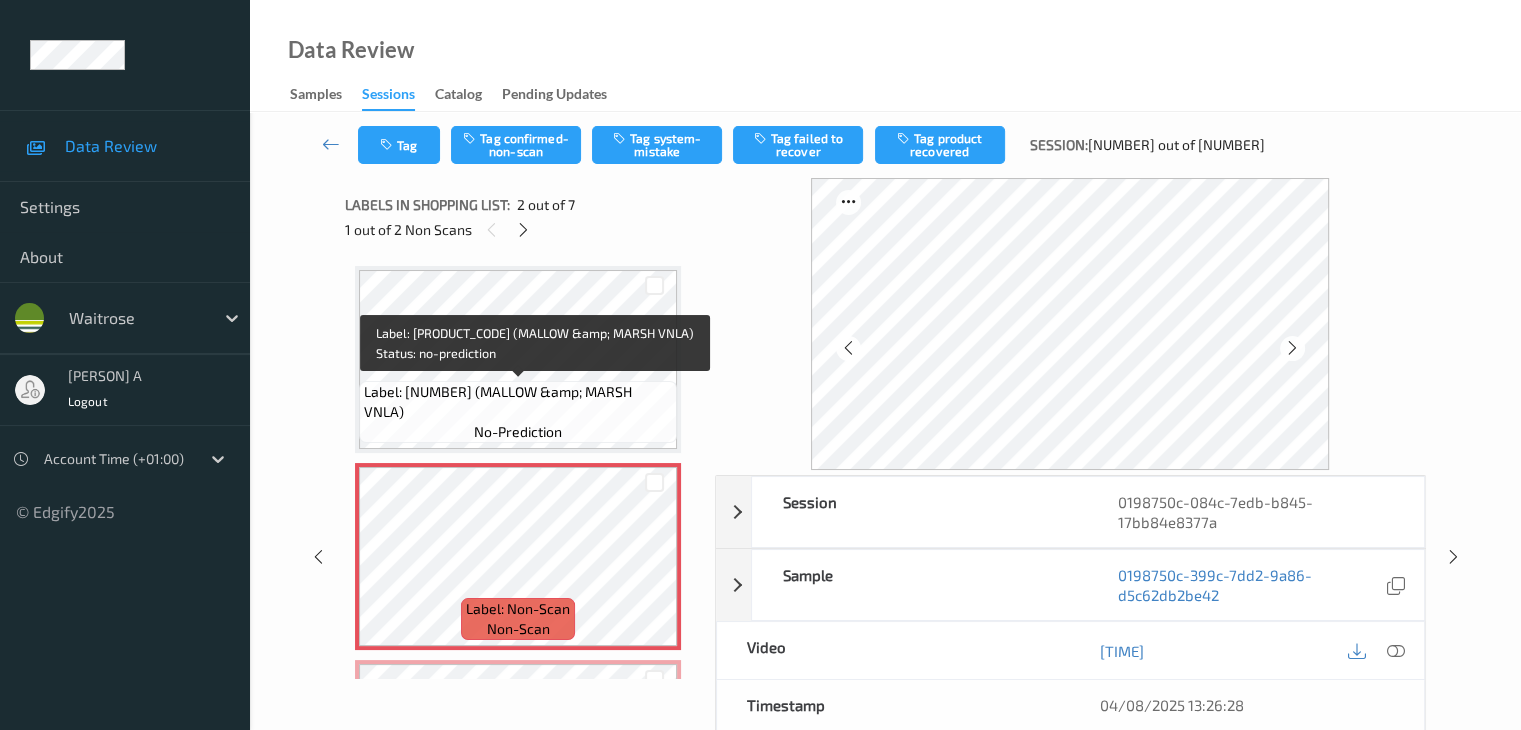 click on "Label: [NUMBER] (MALLOW &amp; MARSH VNLA)" at bounding box center [518, 402] 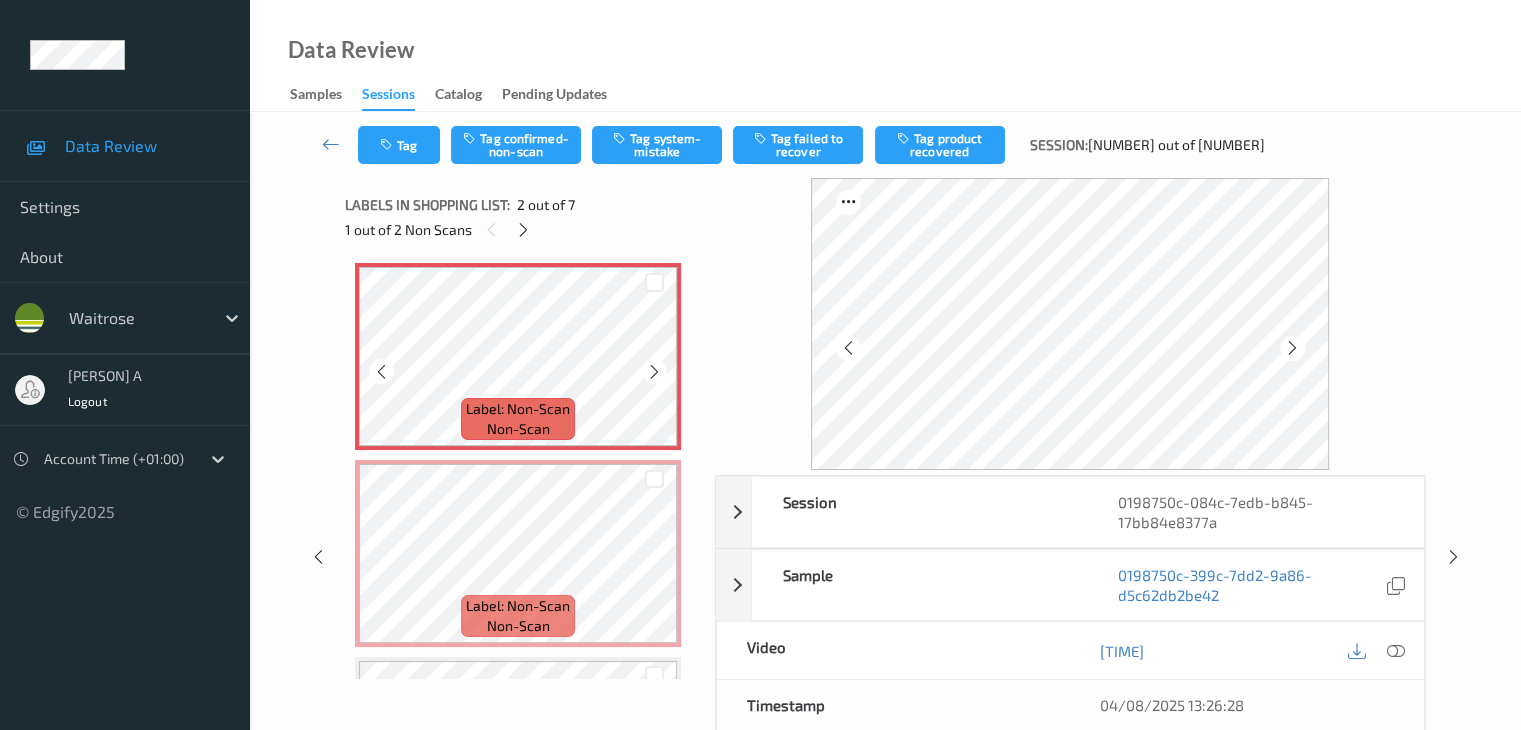 scroll, scrollTop: 300, scrollLeft: 0, axis: vertical 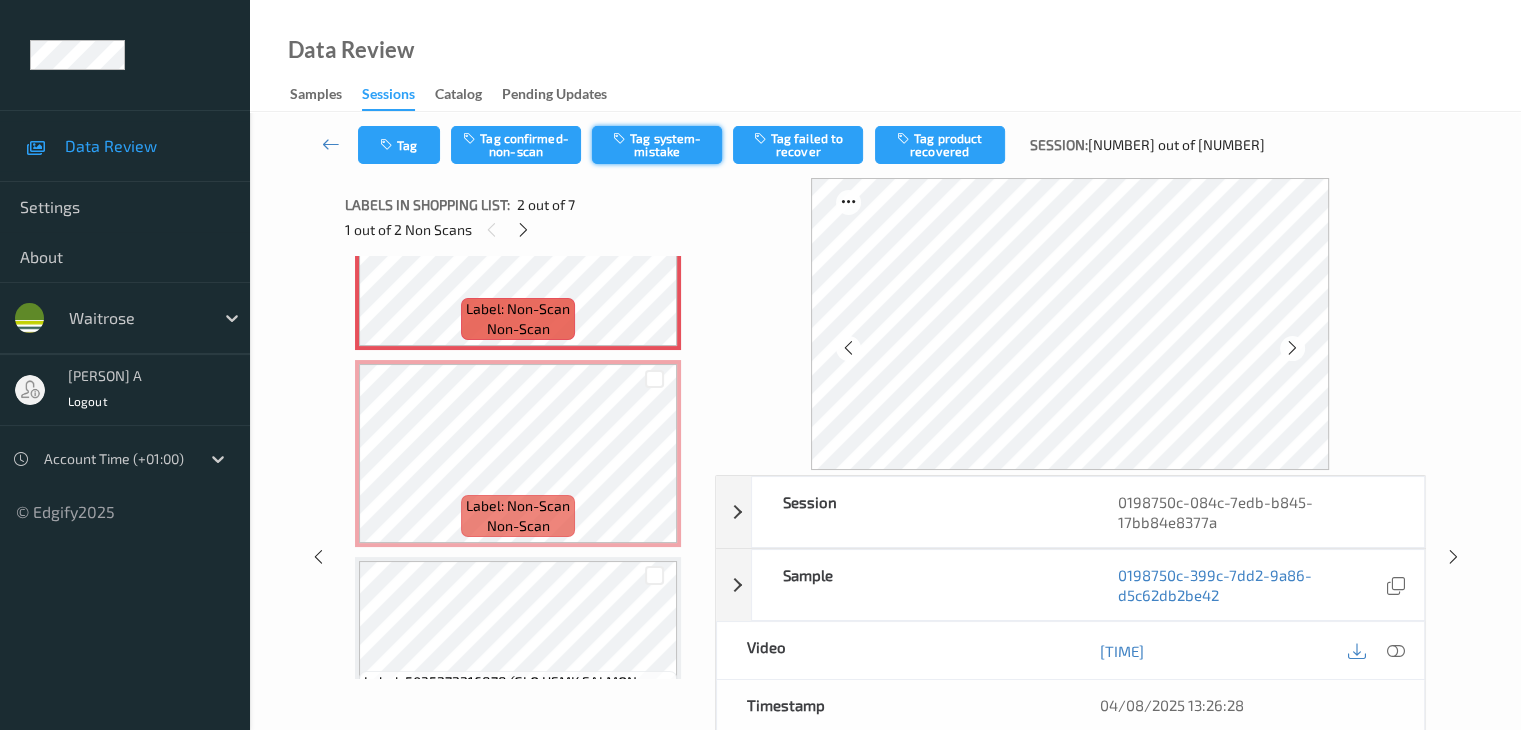 click on "Tag   system-mistake" at bounding box center (657, 145) 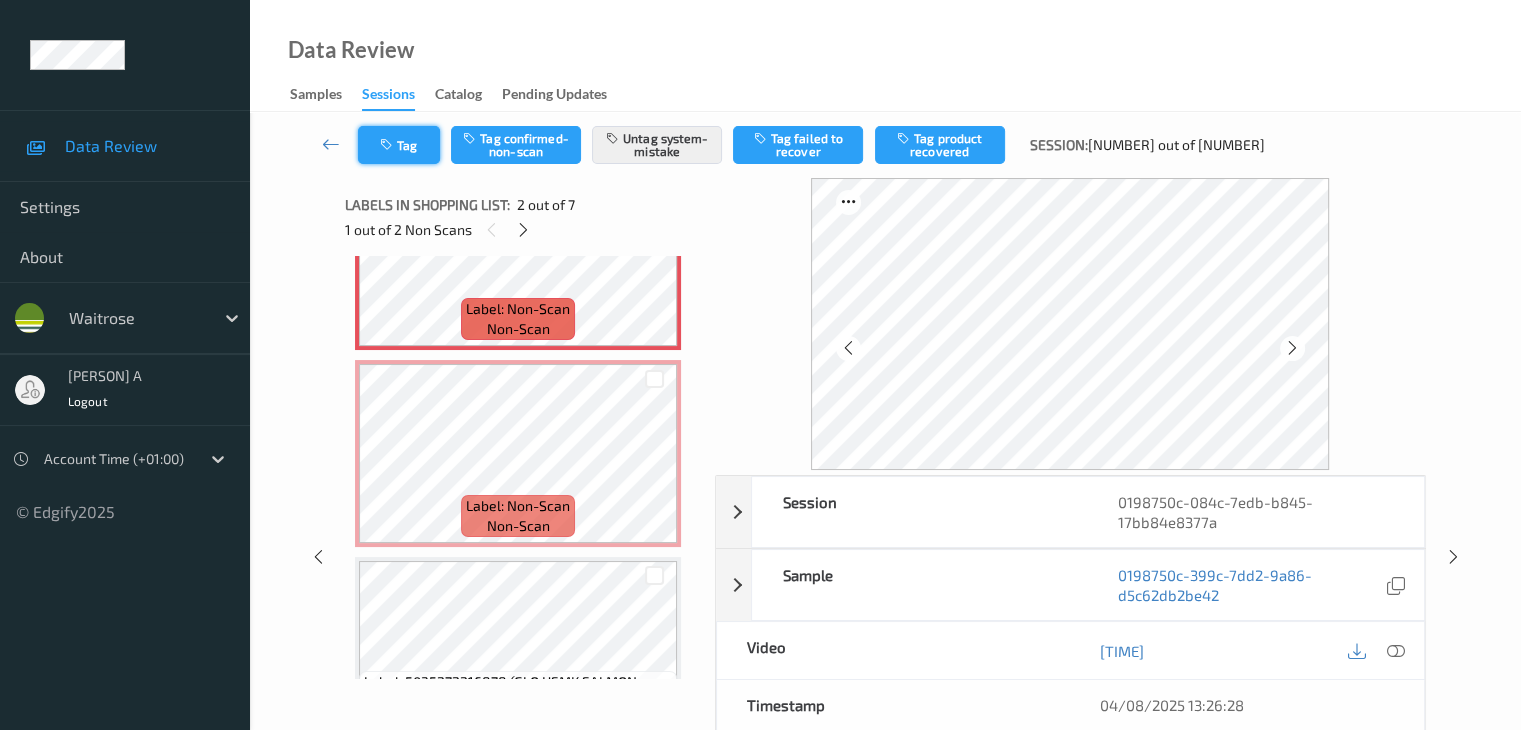 click on "Tag" at bounding box center (399, 145) 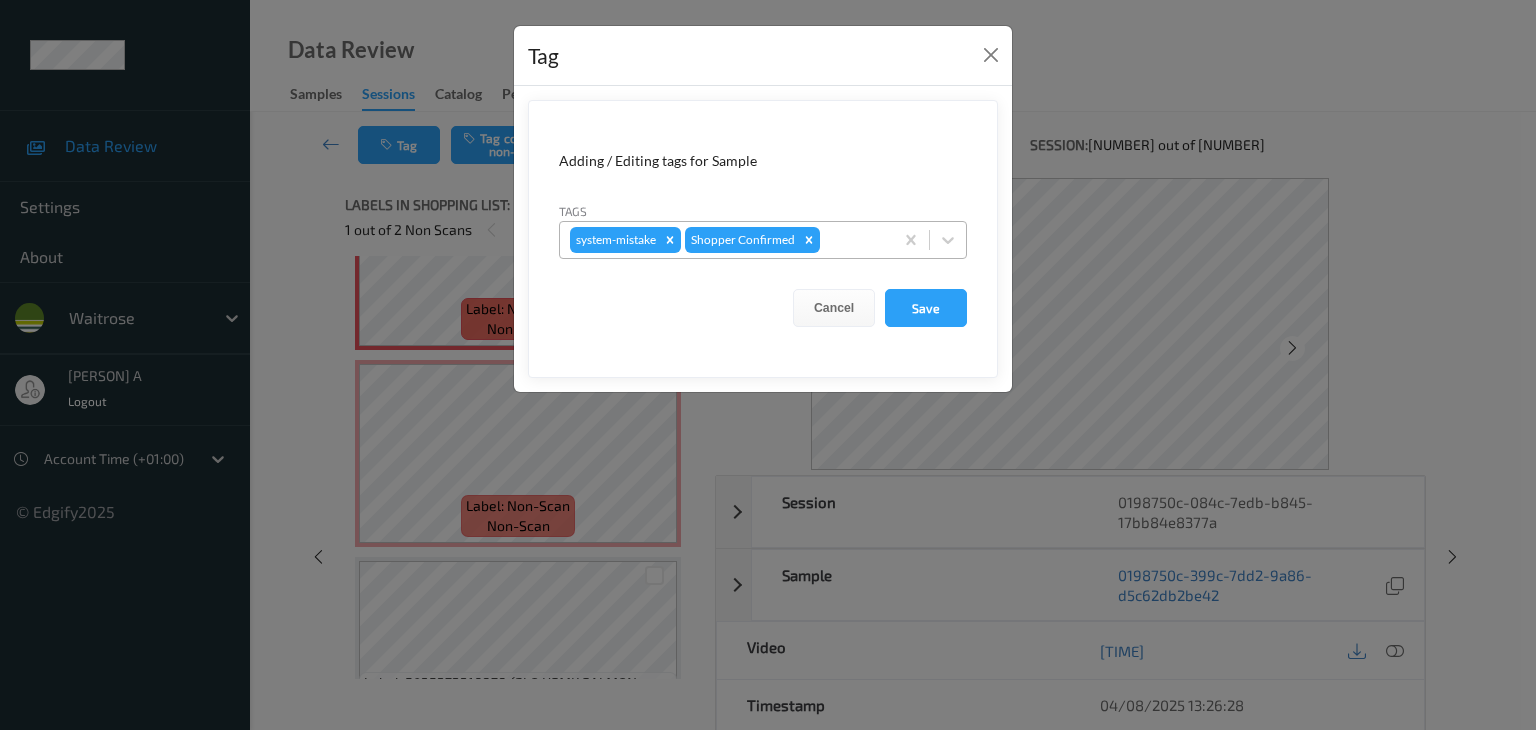 click at bounding box center [853, 240] 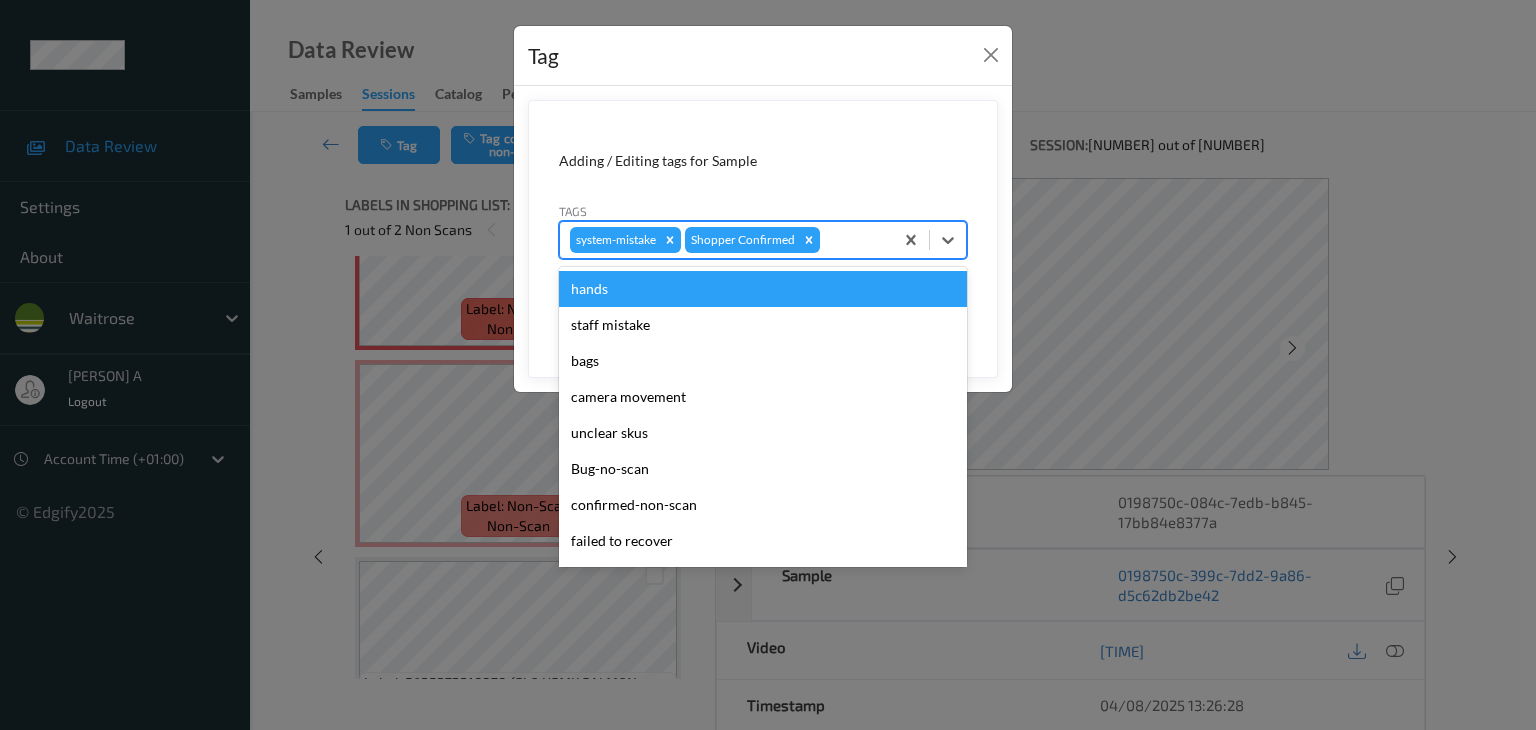 type on "u" 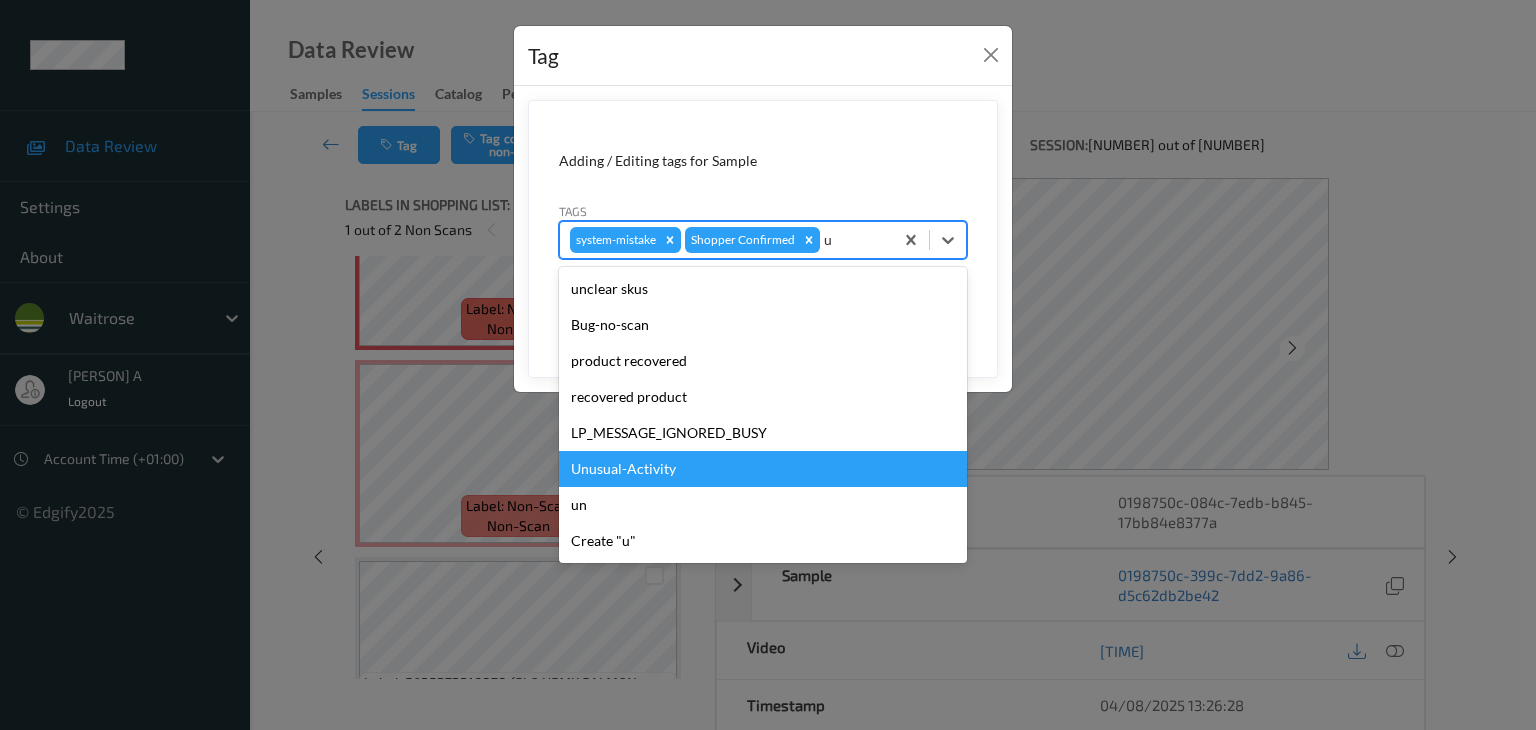click on "Unusual-Activity" at bounding box center [763, 469] 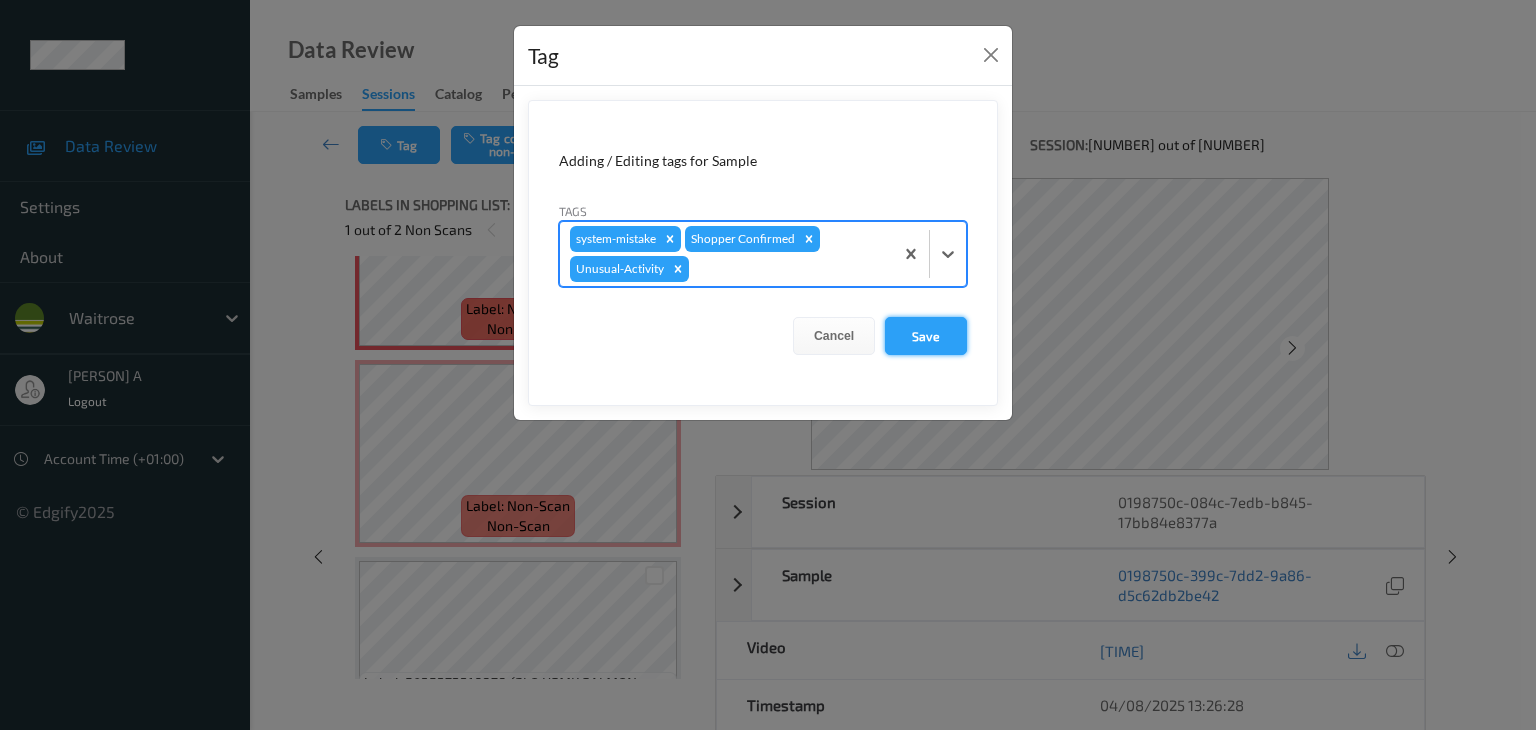click on "Save" at bounding box center [926, 336] 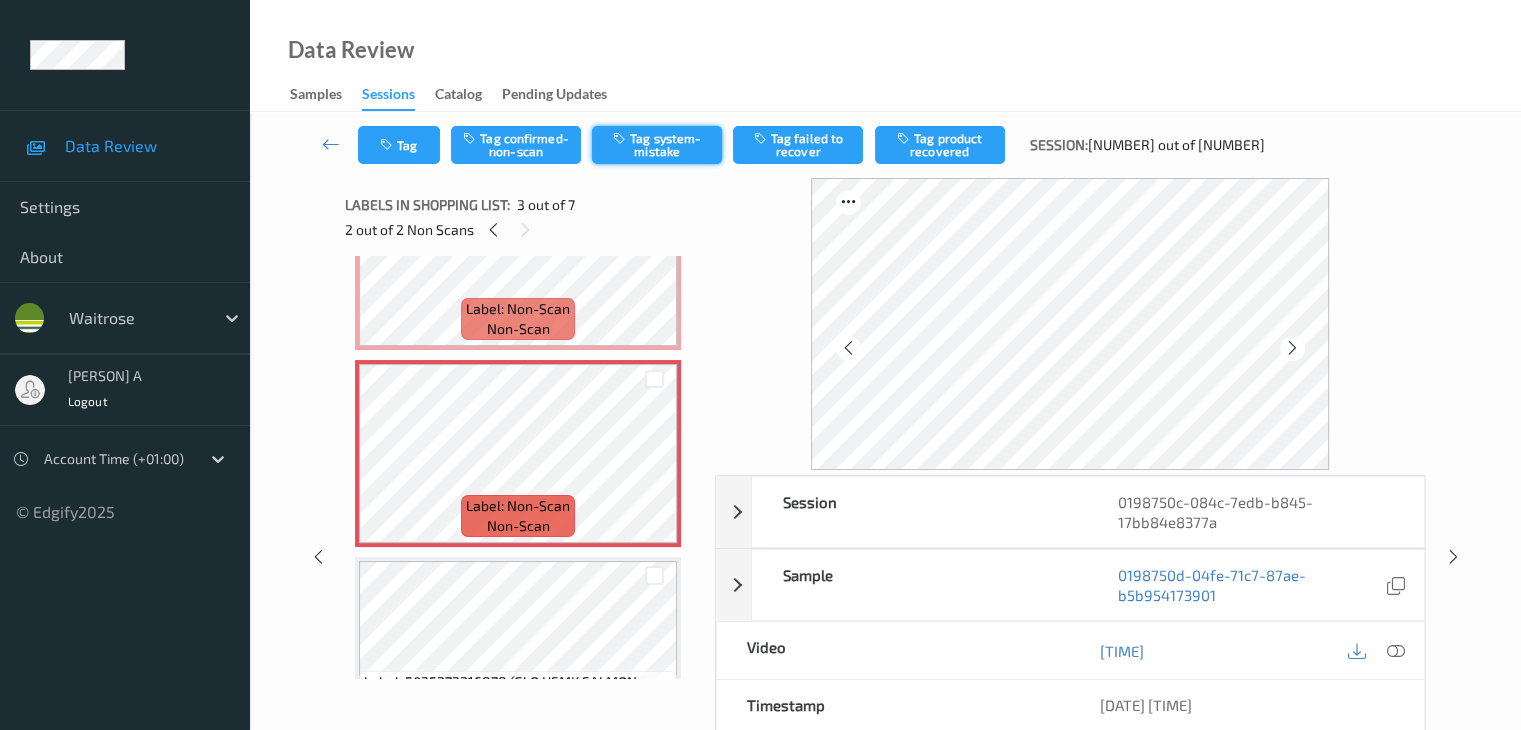 click on "Tag   system-mistake" at bounding box center (657, 145) 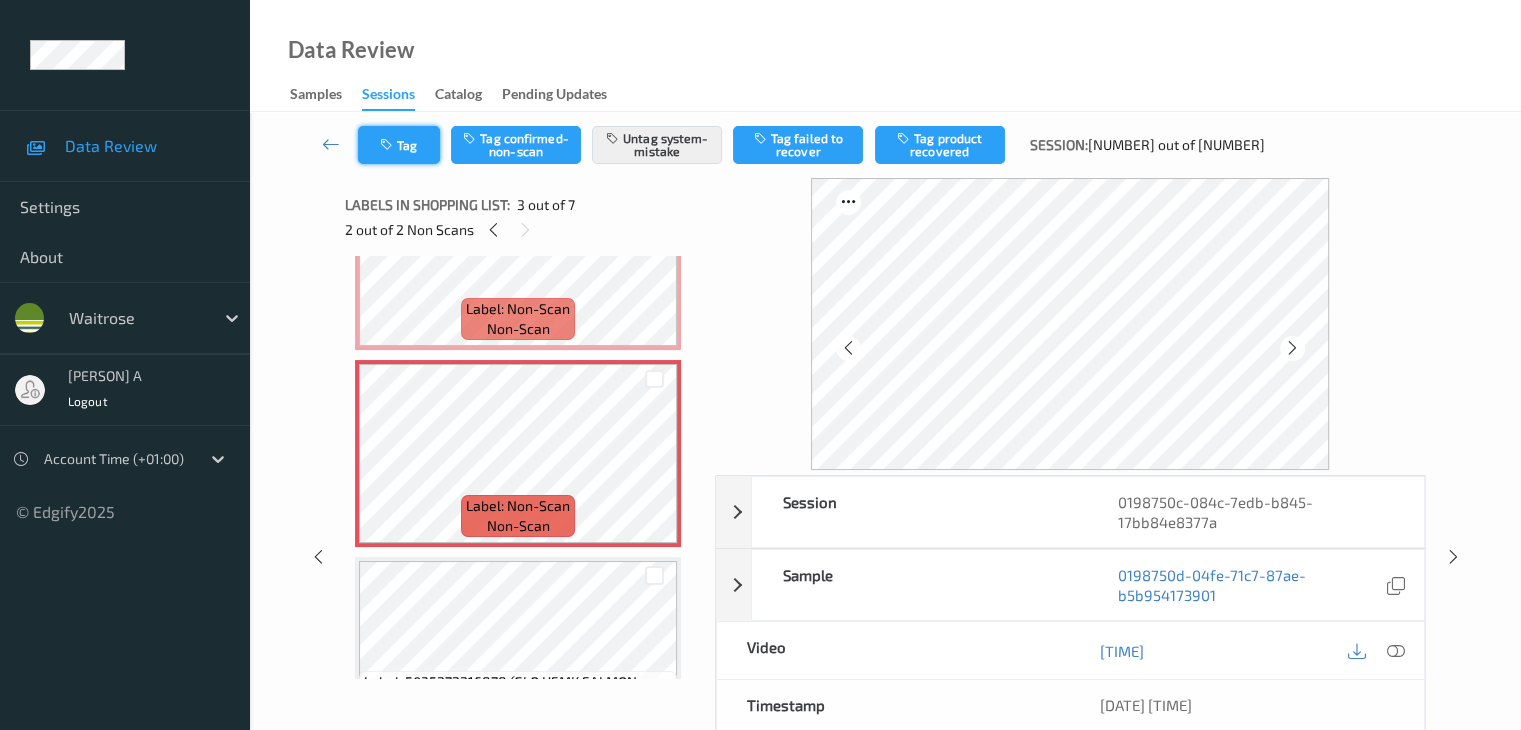 click on "Tag" at bounding box center (399, 145) 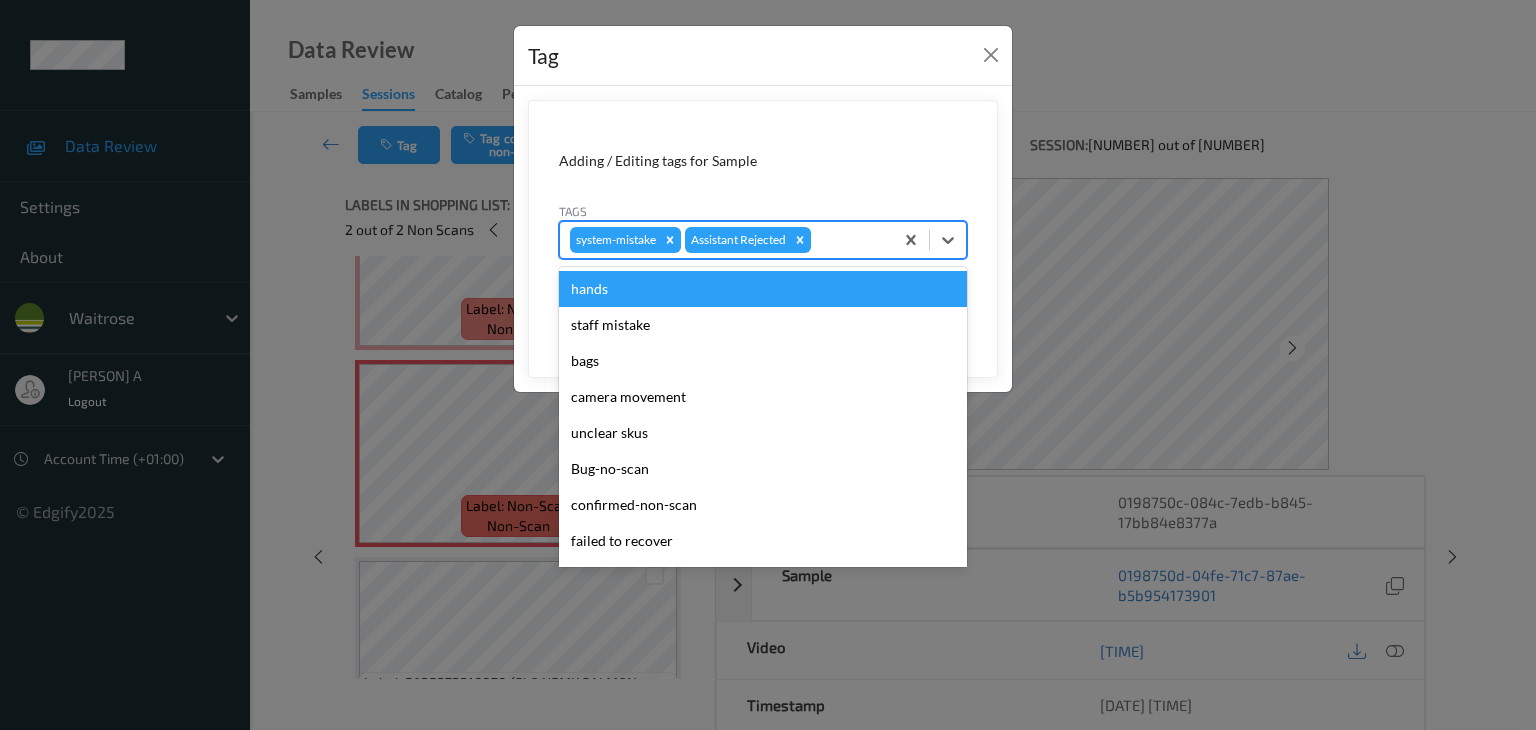 click at bounding box center [849, 240] 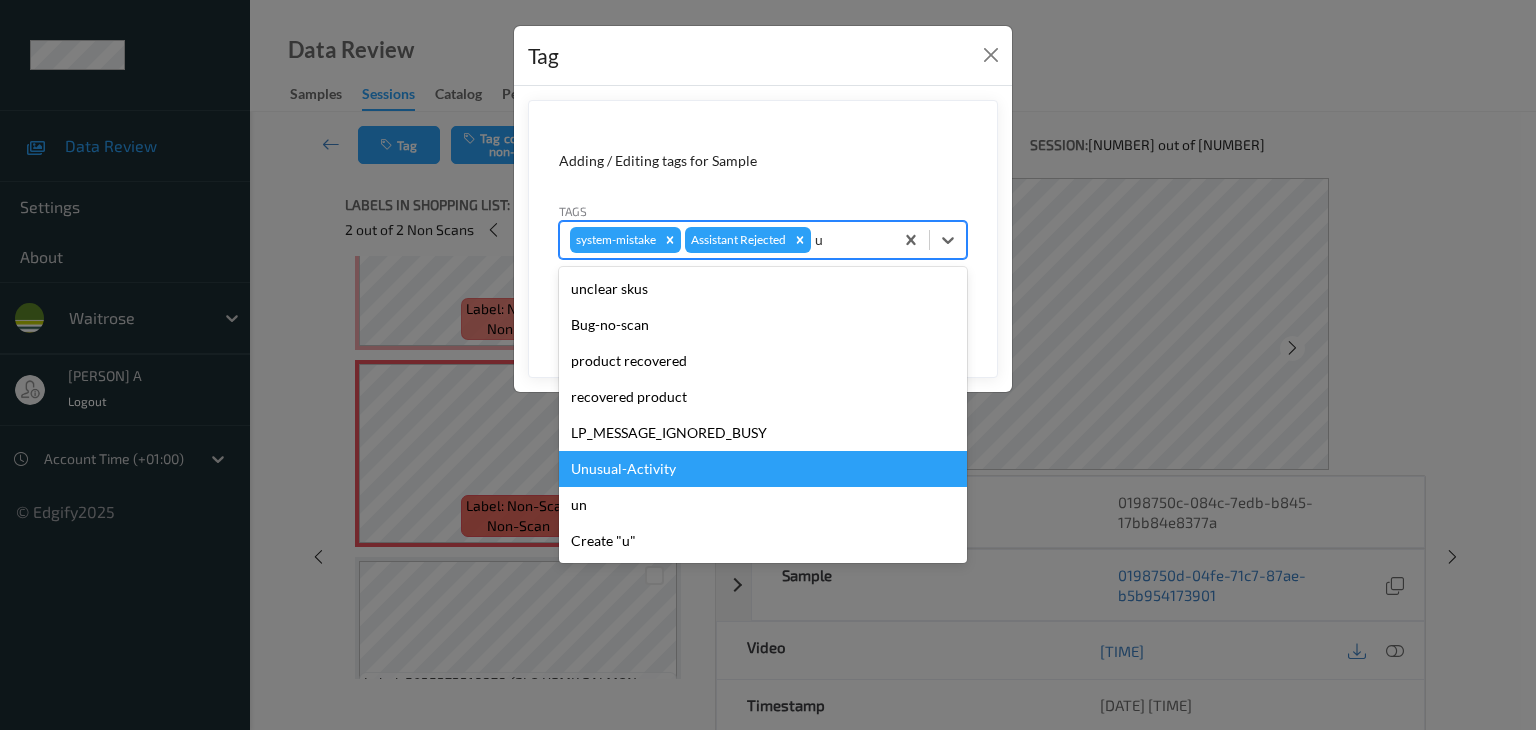 click on "Unusual-Activity" at bounding box center (763, 469) 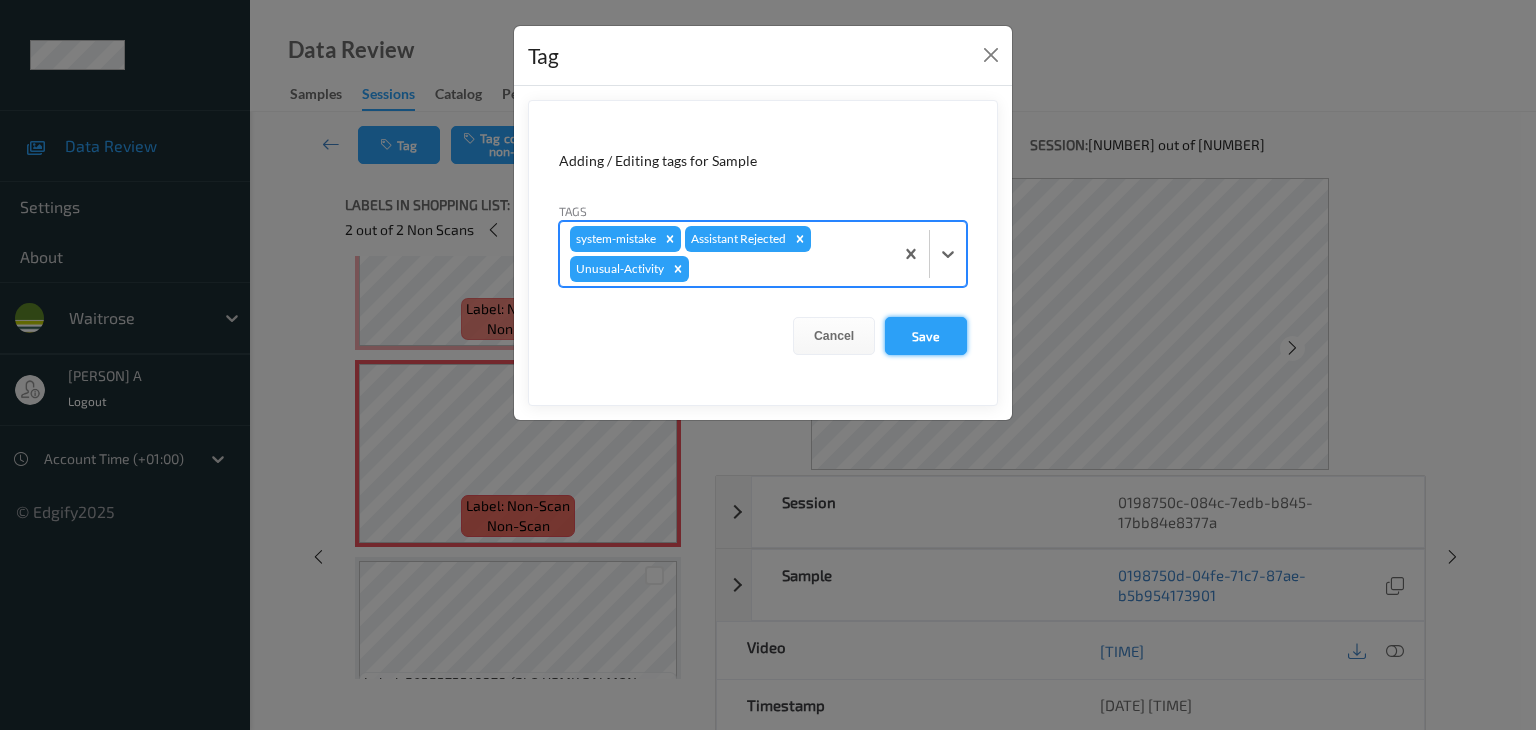 click on "Save" at bounding box center (926, 336) 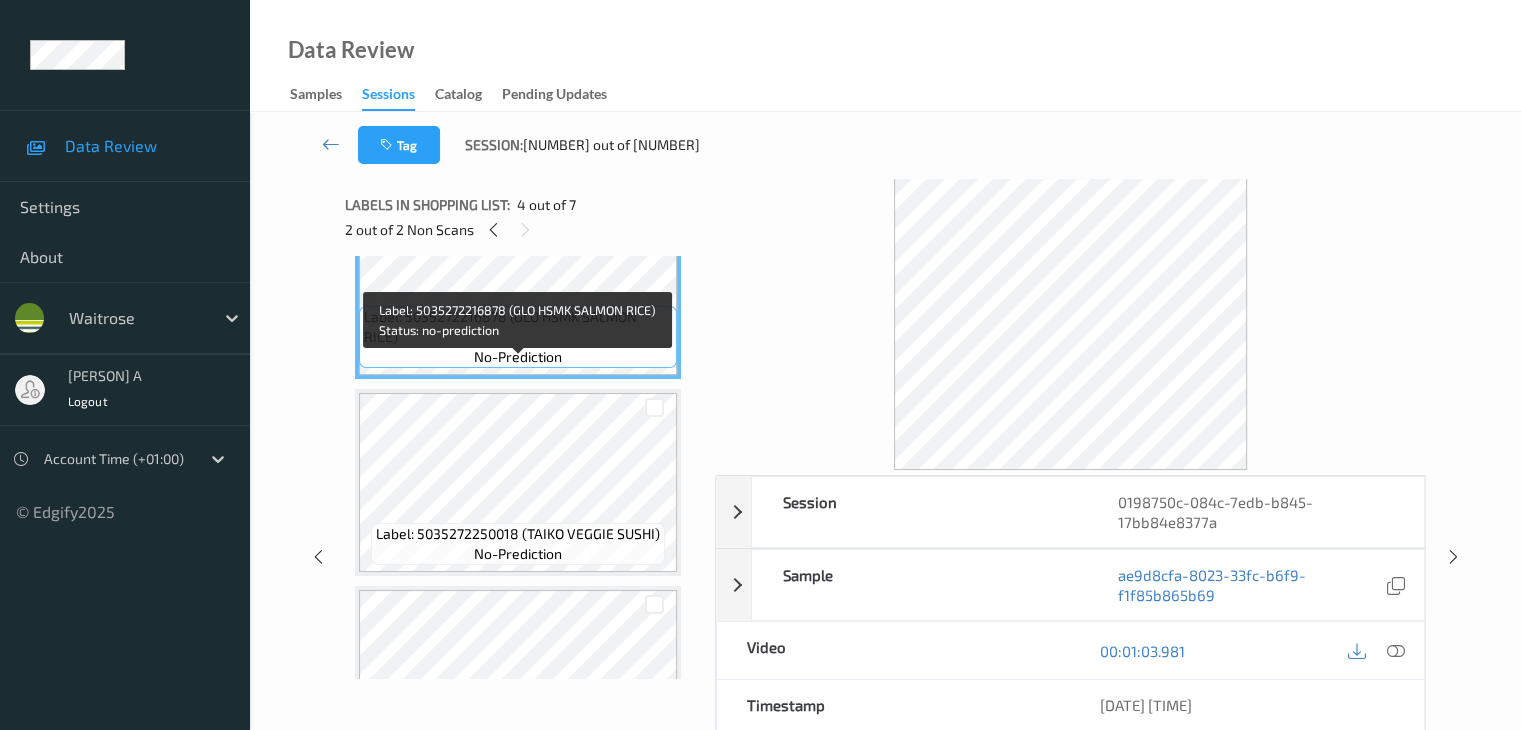 scroll, scrollTop: 700, scrollLeft: 0, axis: vertical 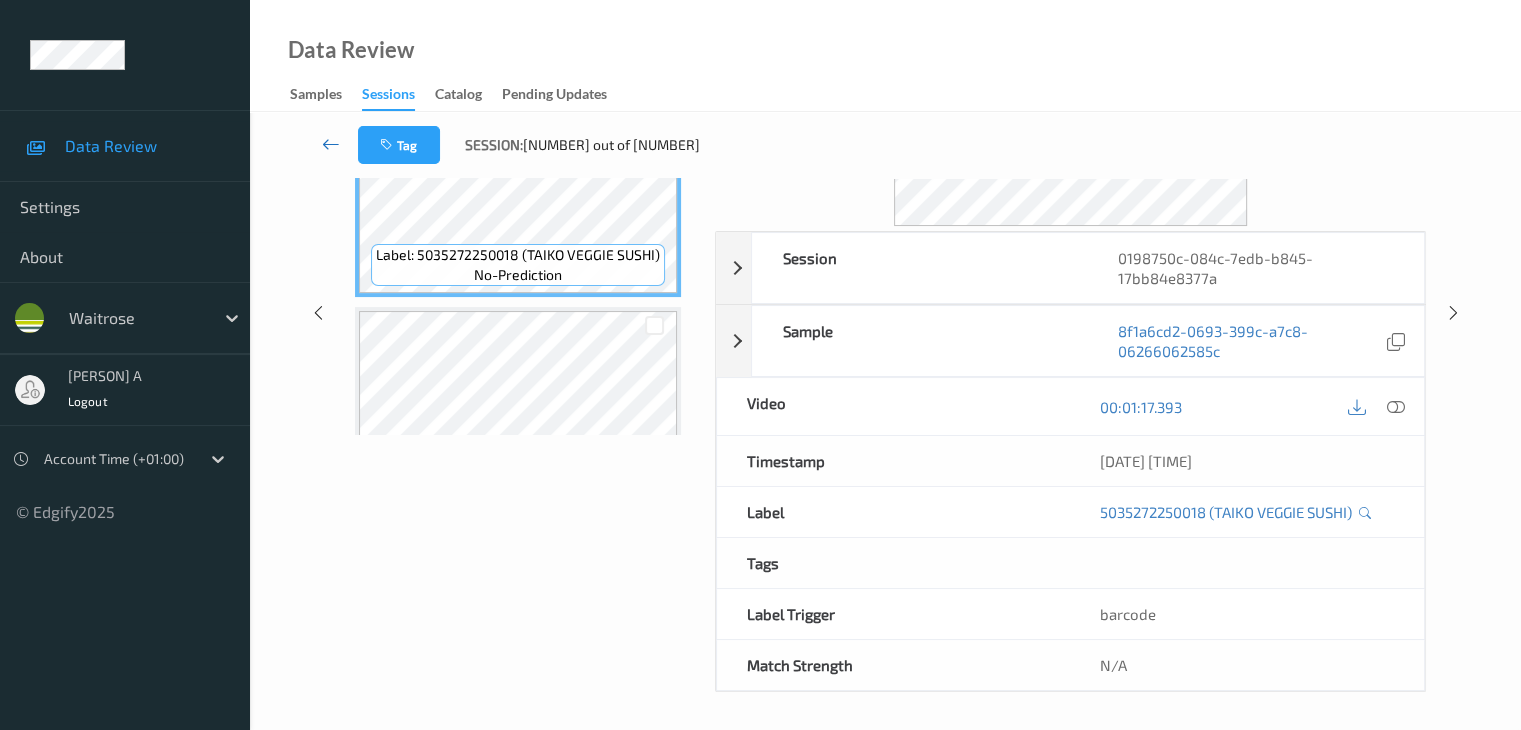 click at bounding box center [331, 144] 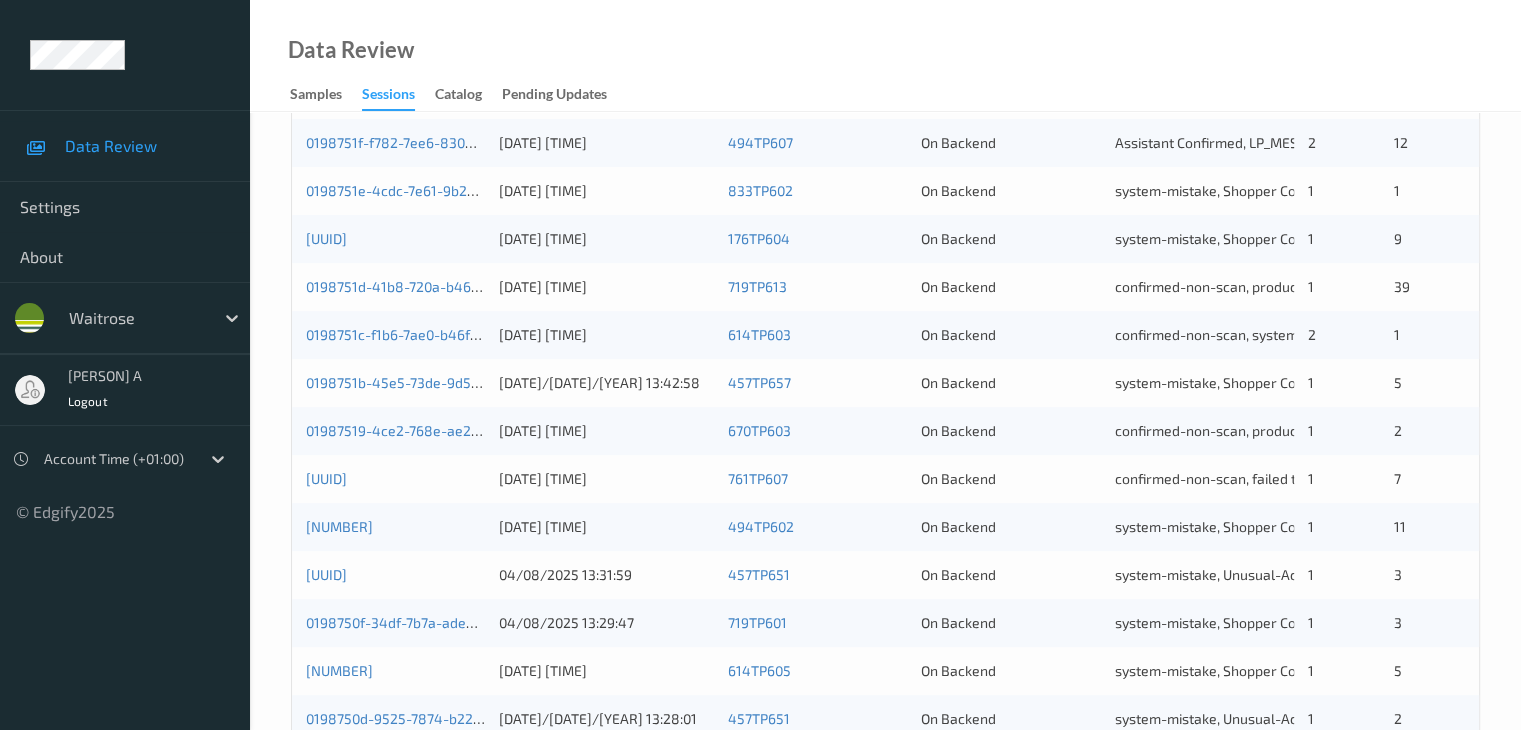 scroll, scrollTop: 432, scrollLeft: 0, axis: vertical 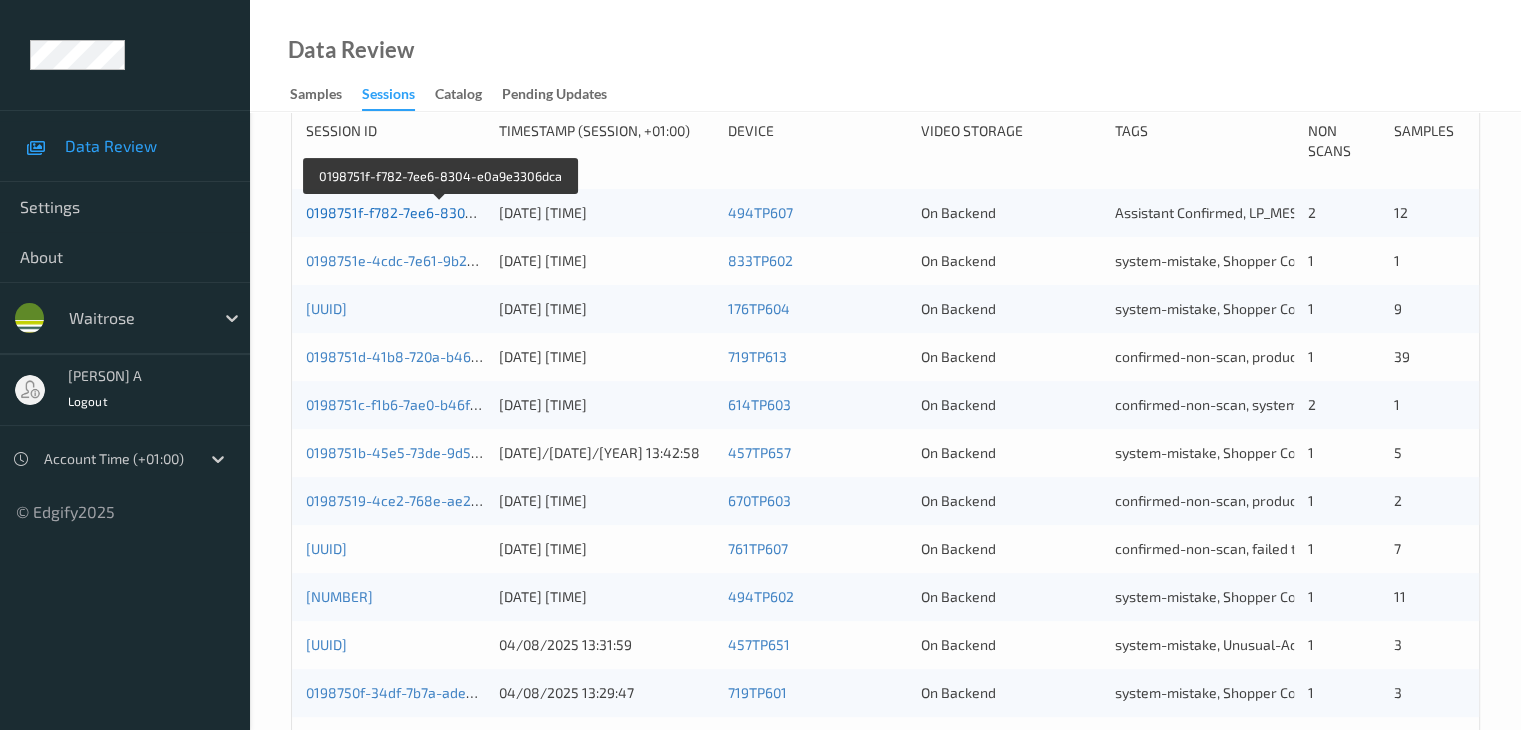 click on "0198751f-f782-7ee6-8304-e0a9e3306dca" at bounding box center [440, 212] 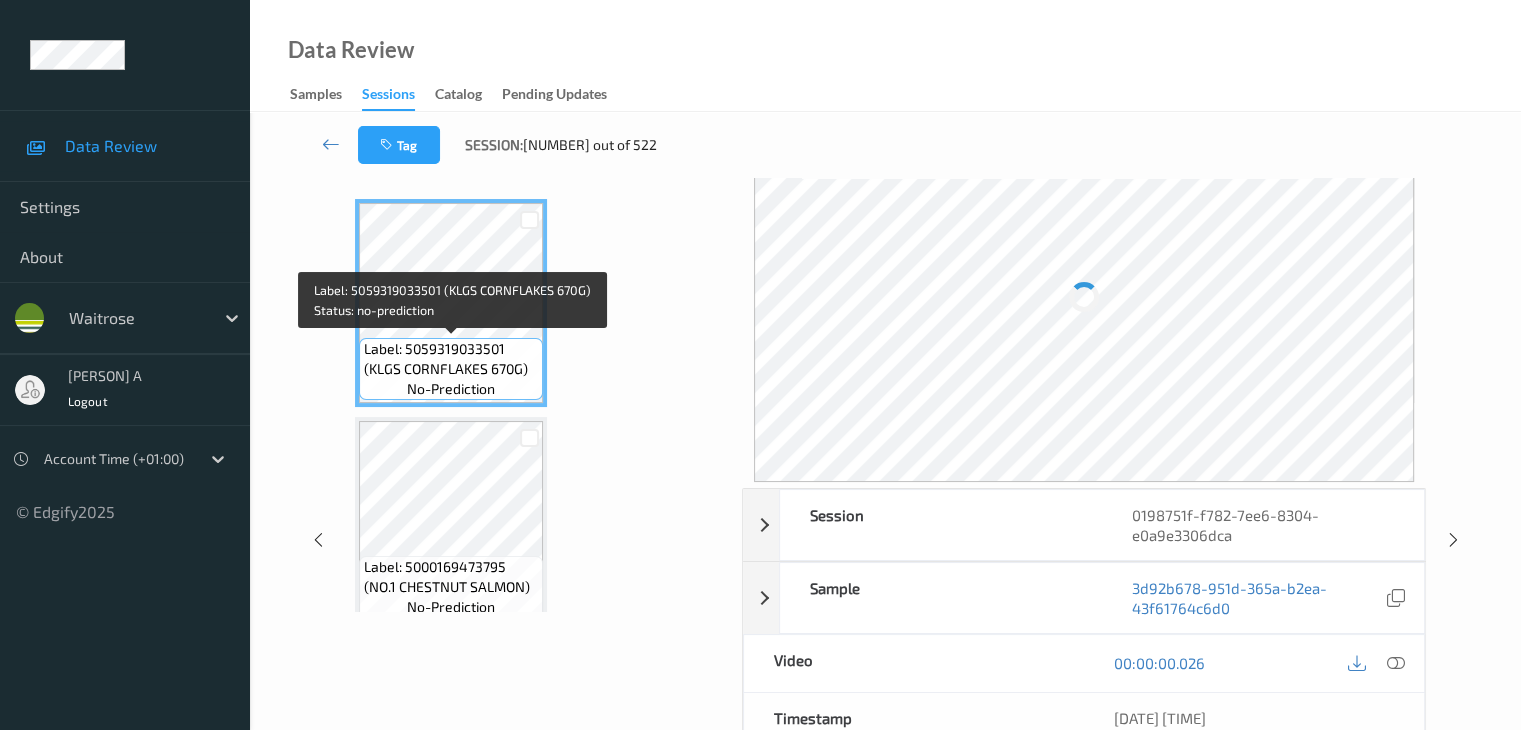 scroll, scrollTop: 64, scrollLeft: 0, axis: vertical 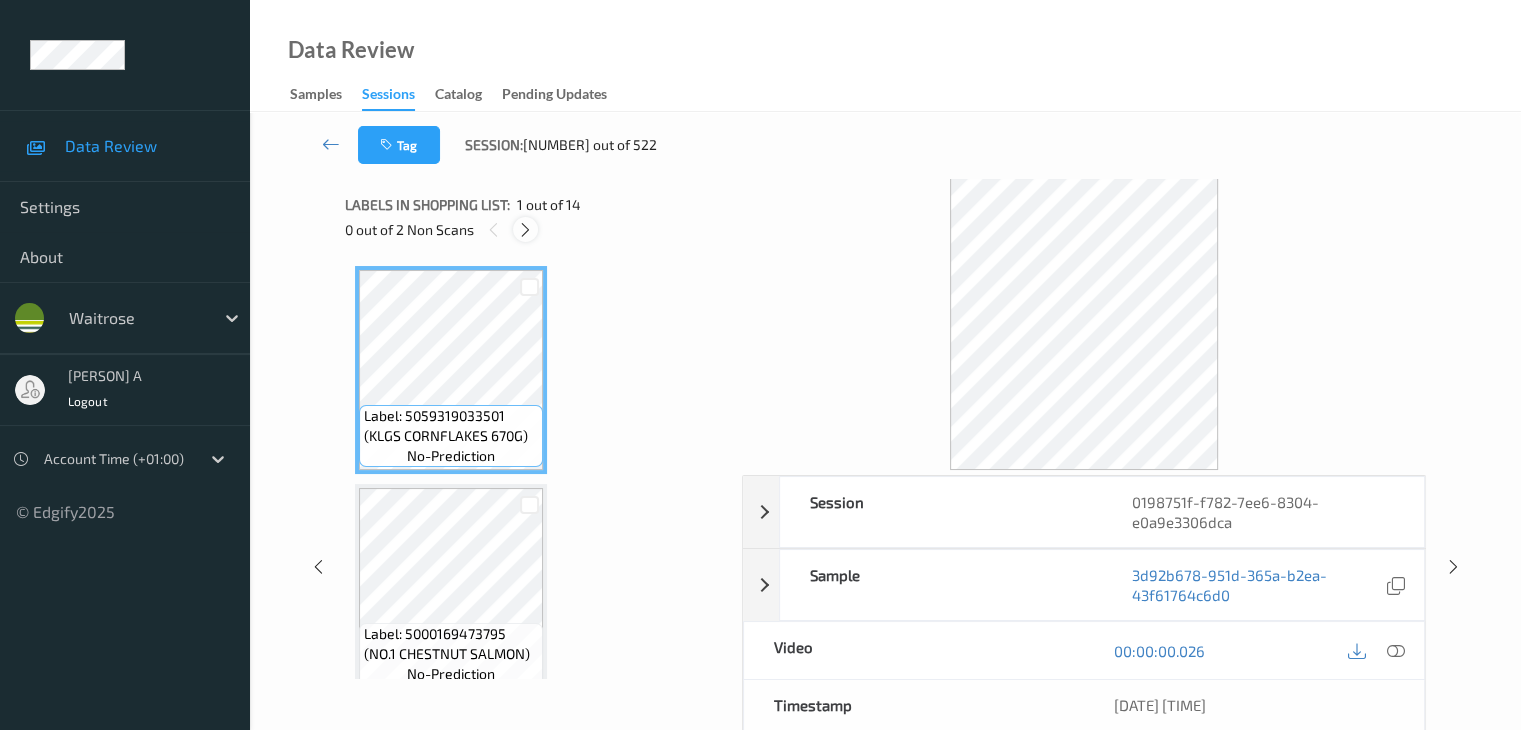 click at bounding box center [525, 229] 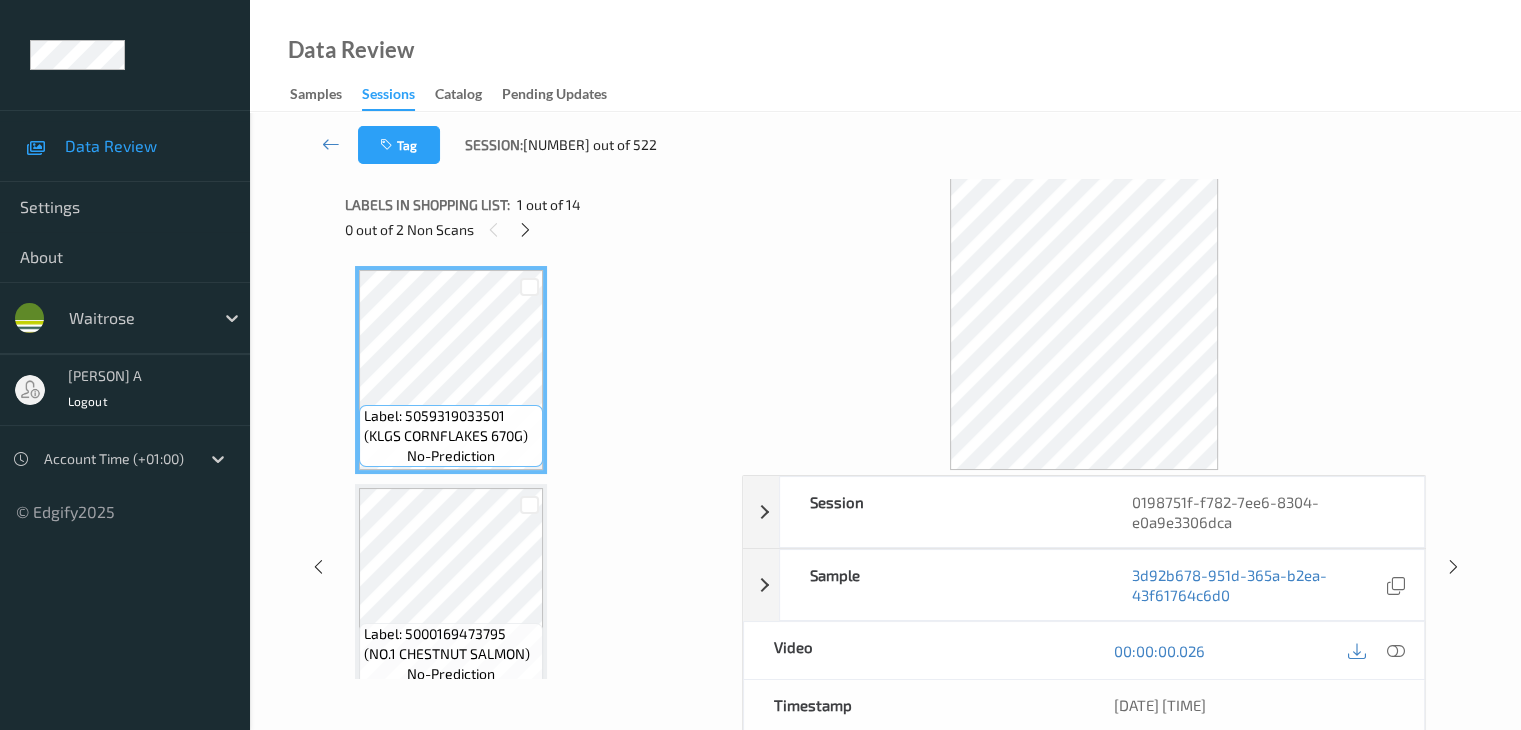 scroll, scrollTop: 446, scrollLeft: 0, axis: vertical 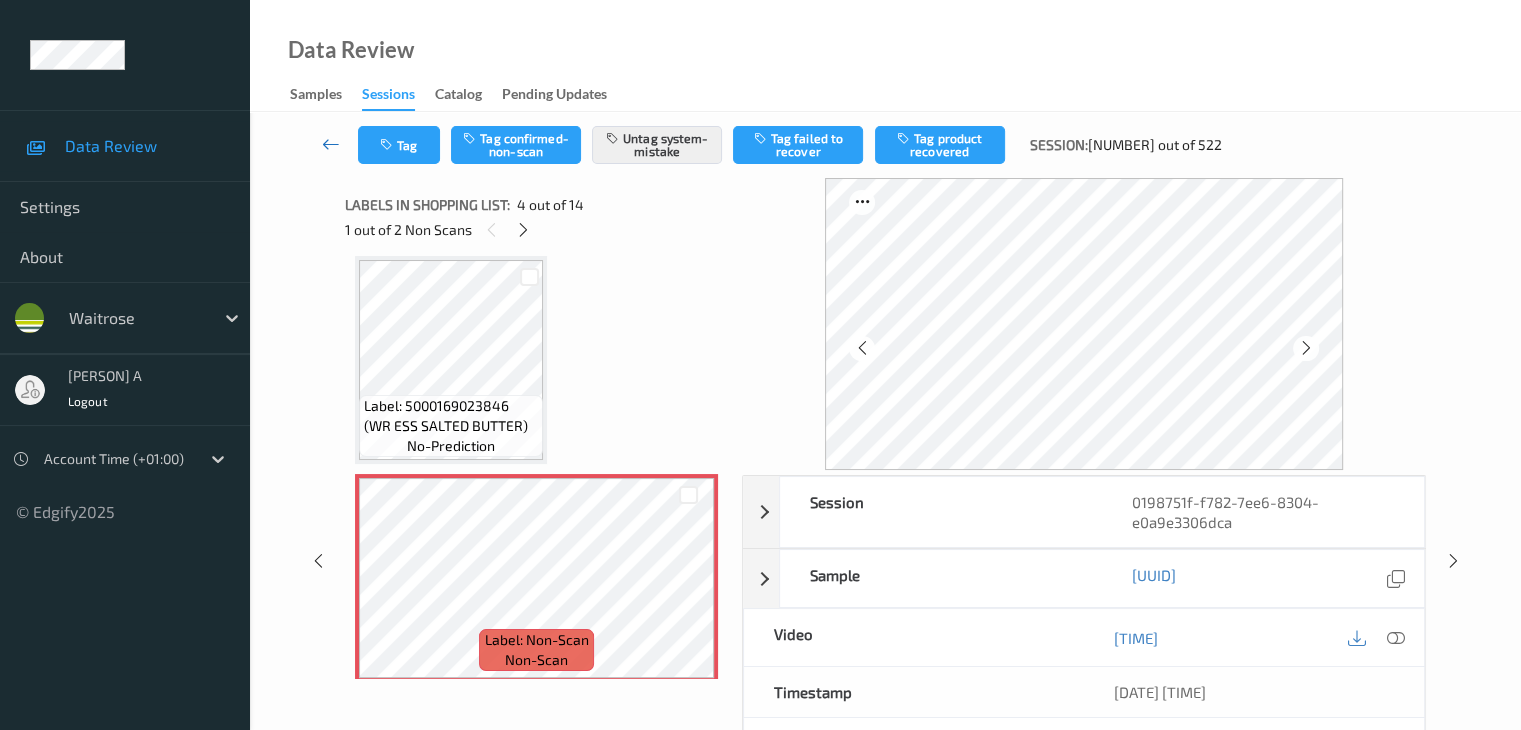 click at bounding box center [331, 144] 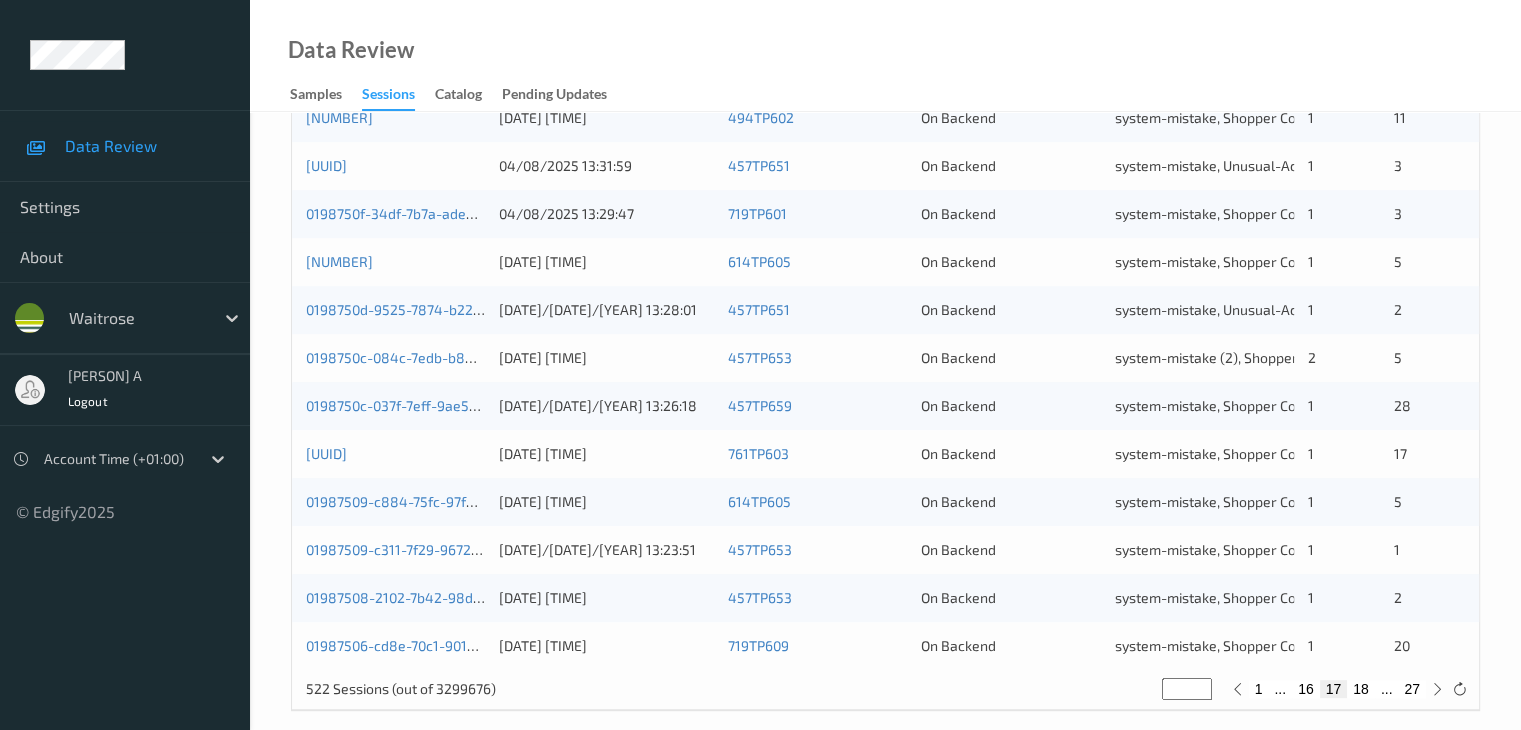 scroll, scrollTop: 932, scrollLeft: 0, axis: vertical 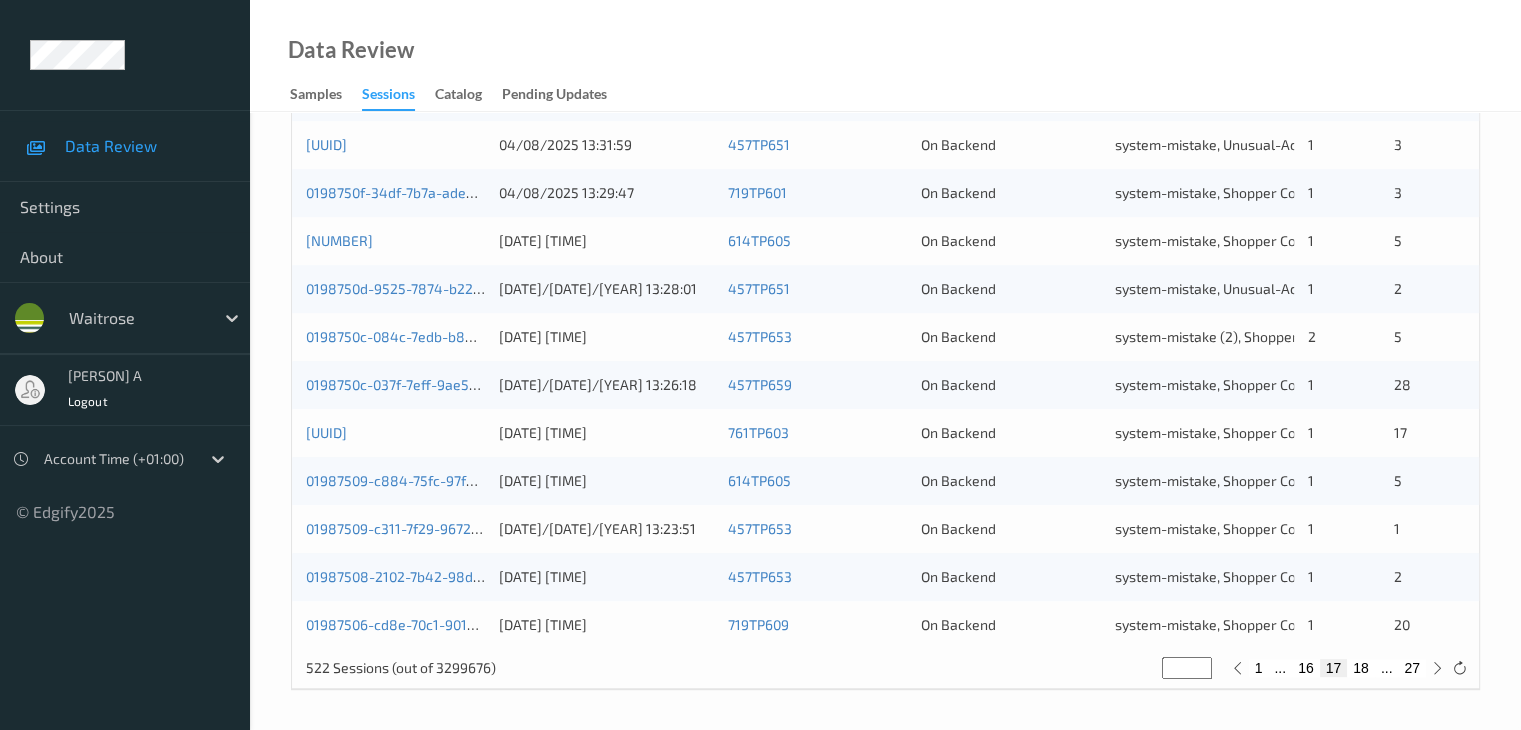 click on "18" at bounding box center [1361, 668] 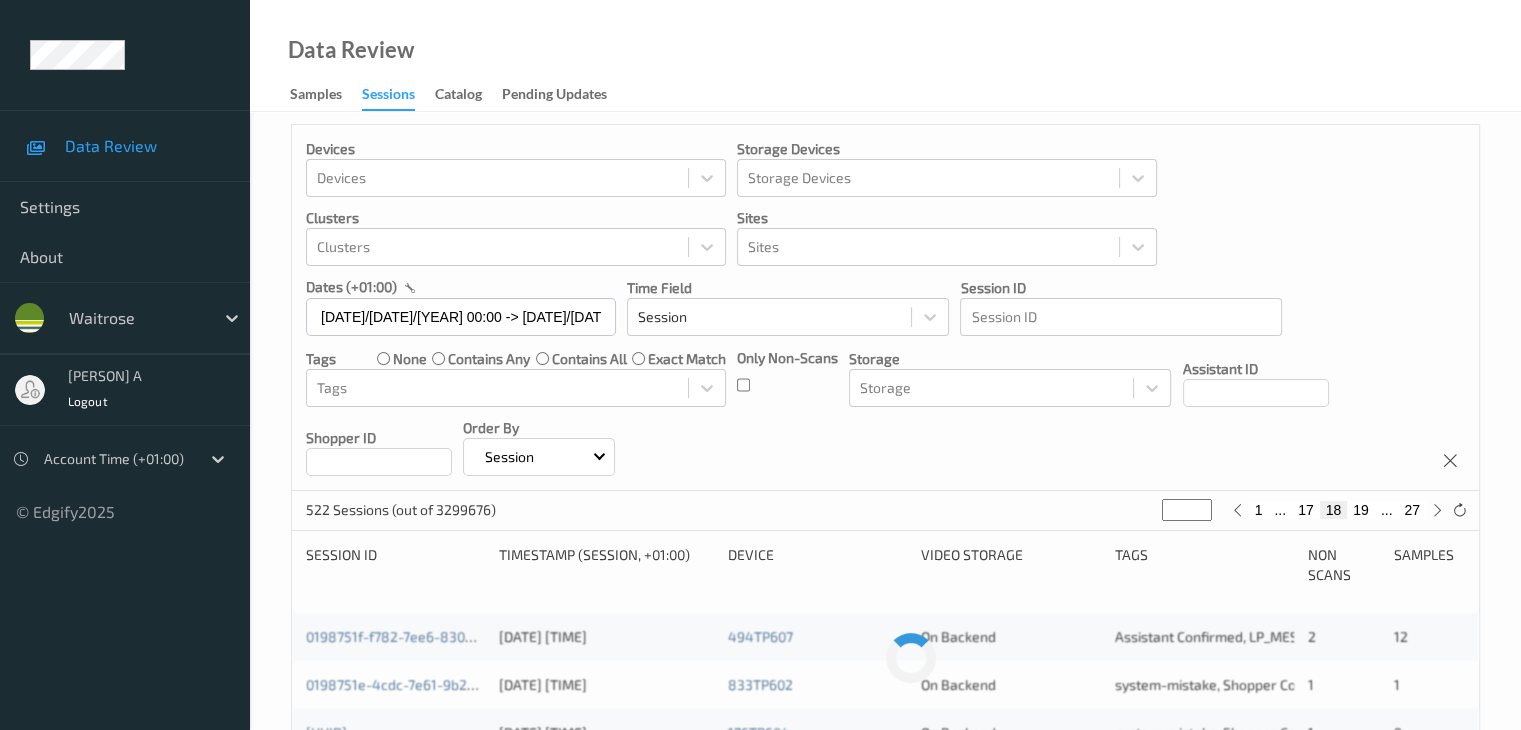 scroll, scrollTop: 0, scrollLeft: 0, axis: both 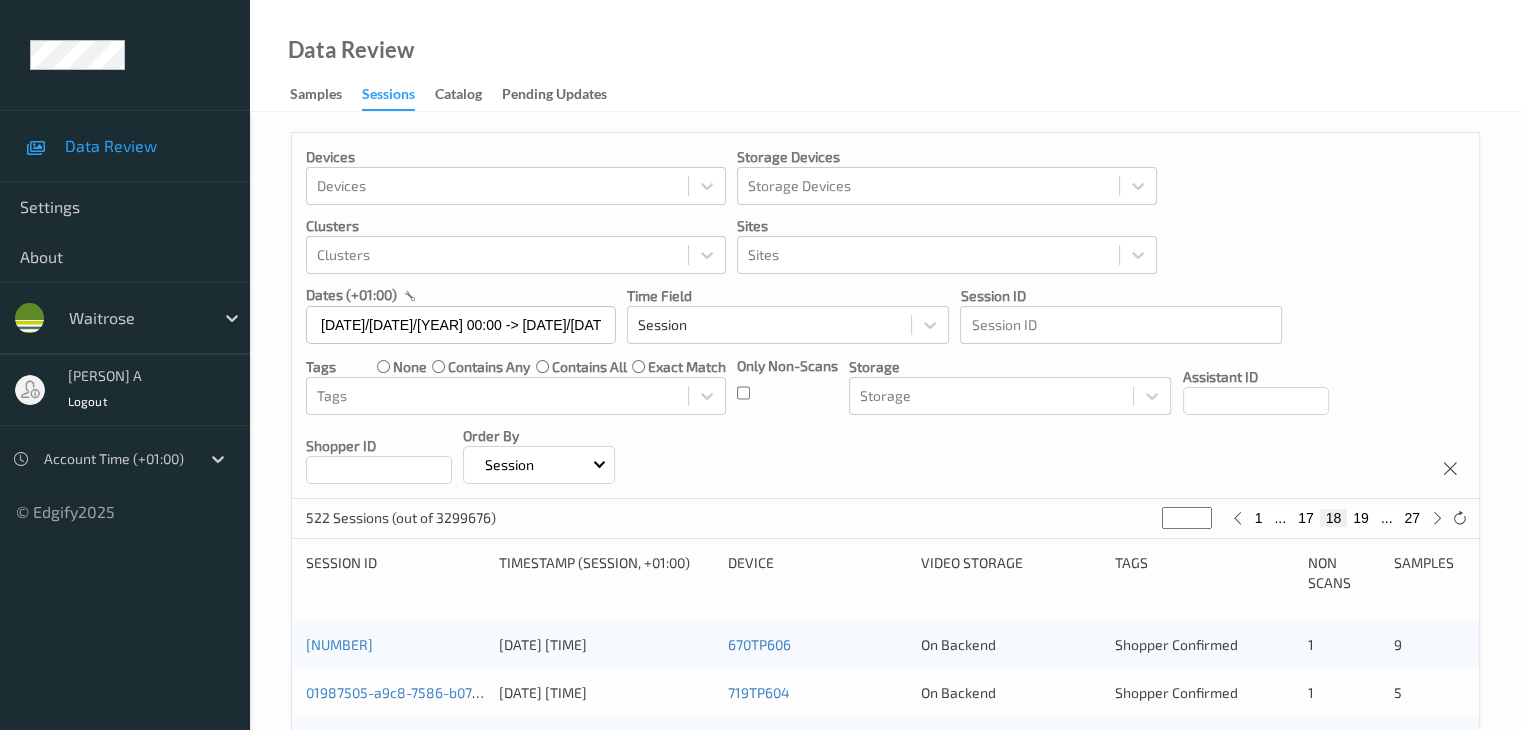 click on "17" at bounding box center [1306, 518] 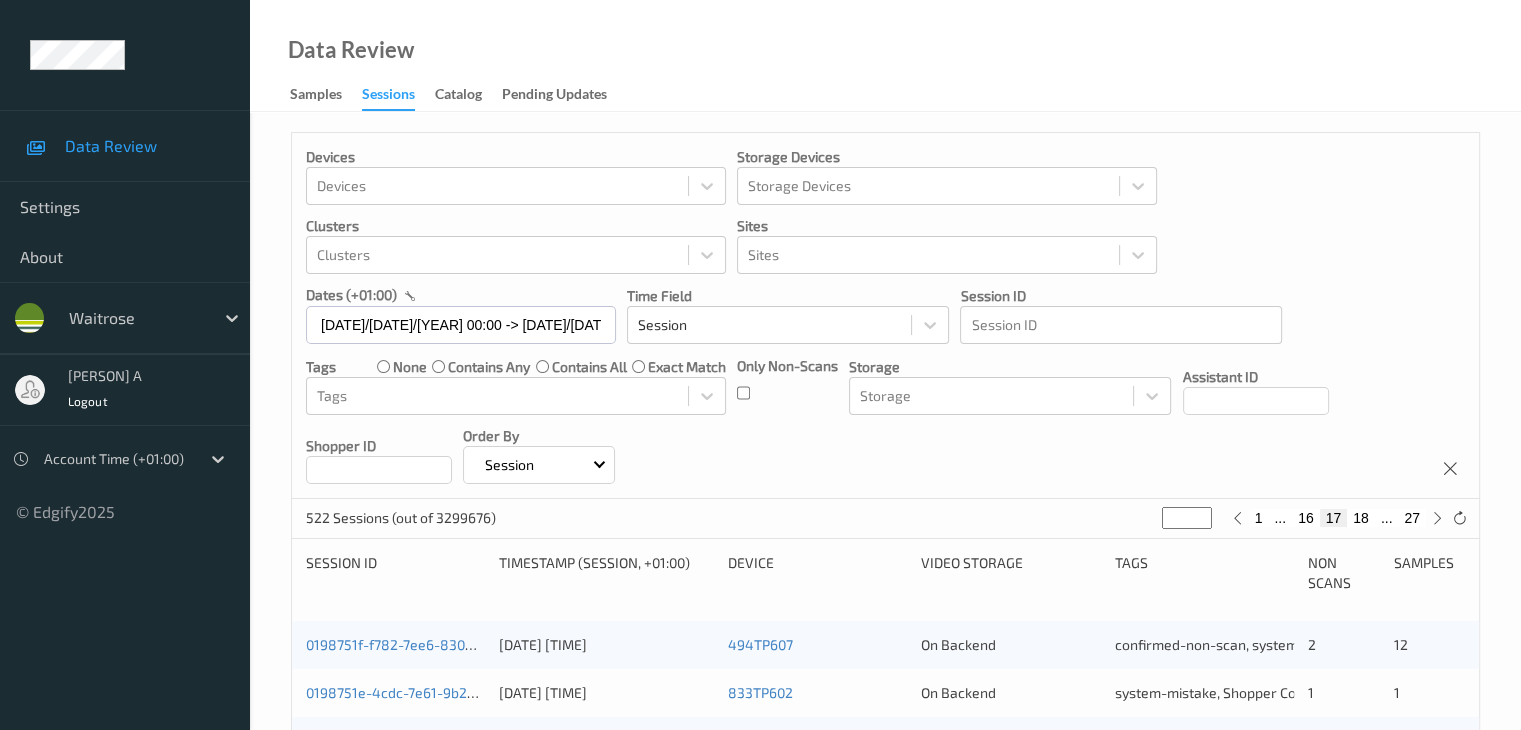 click on "18" at bounding box center [1361, 518] 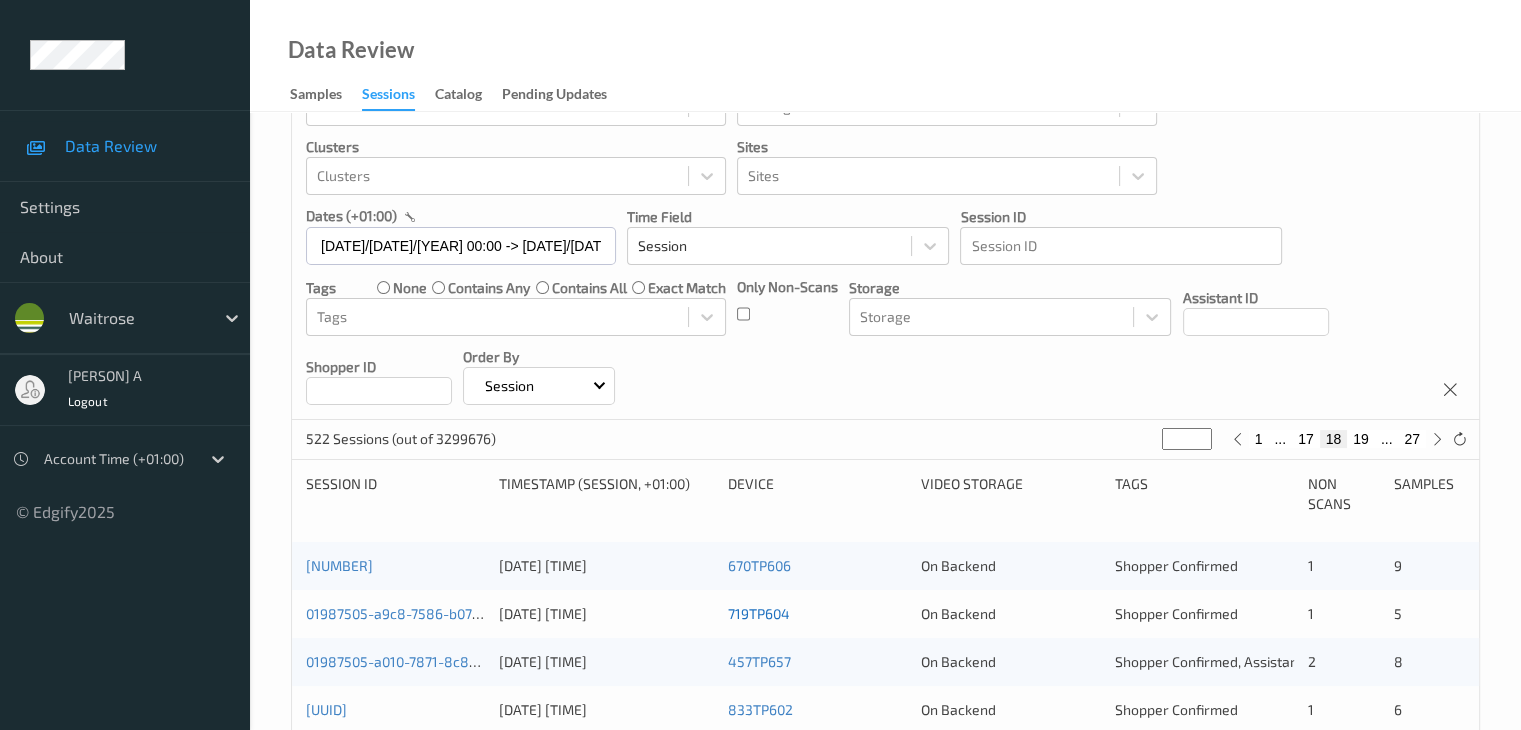 scroll, scrollTop: 200, scrollLeft: 0, axis: vertical 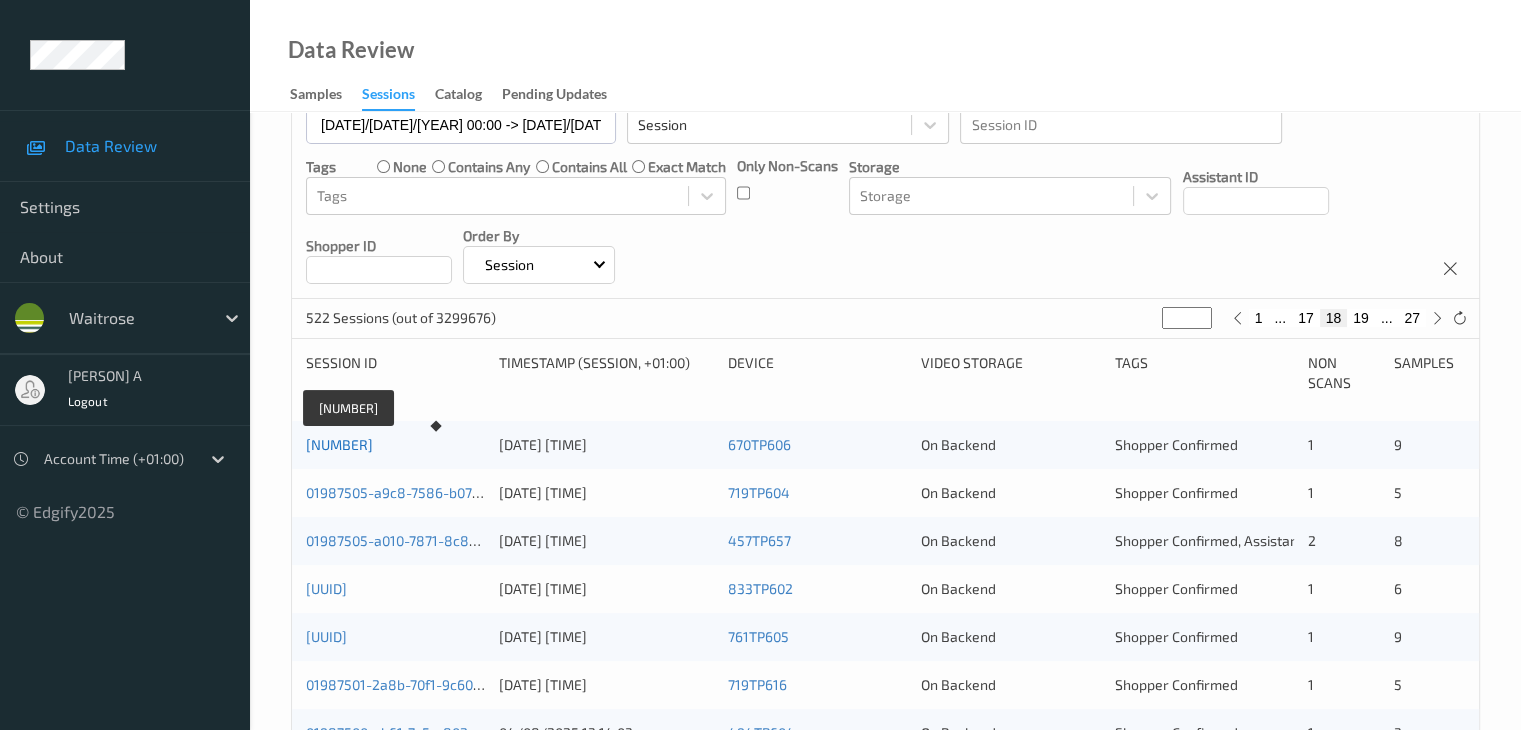click on "[NUMBER]" at bounding box center [339, 444] 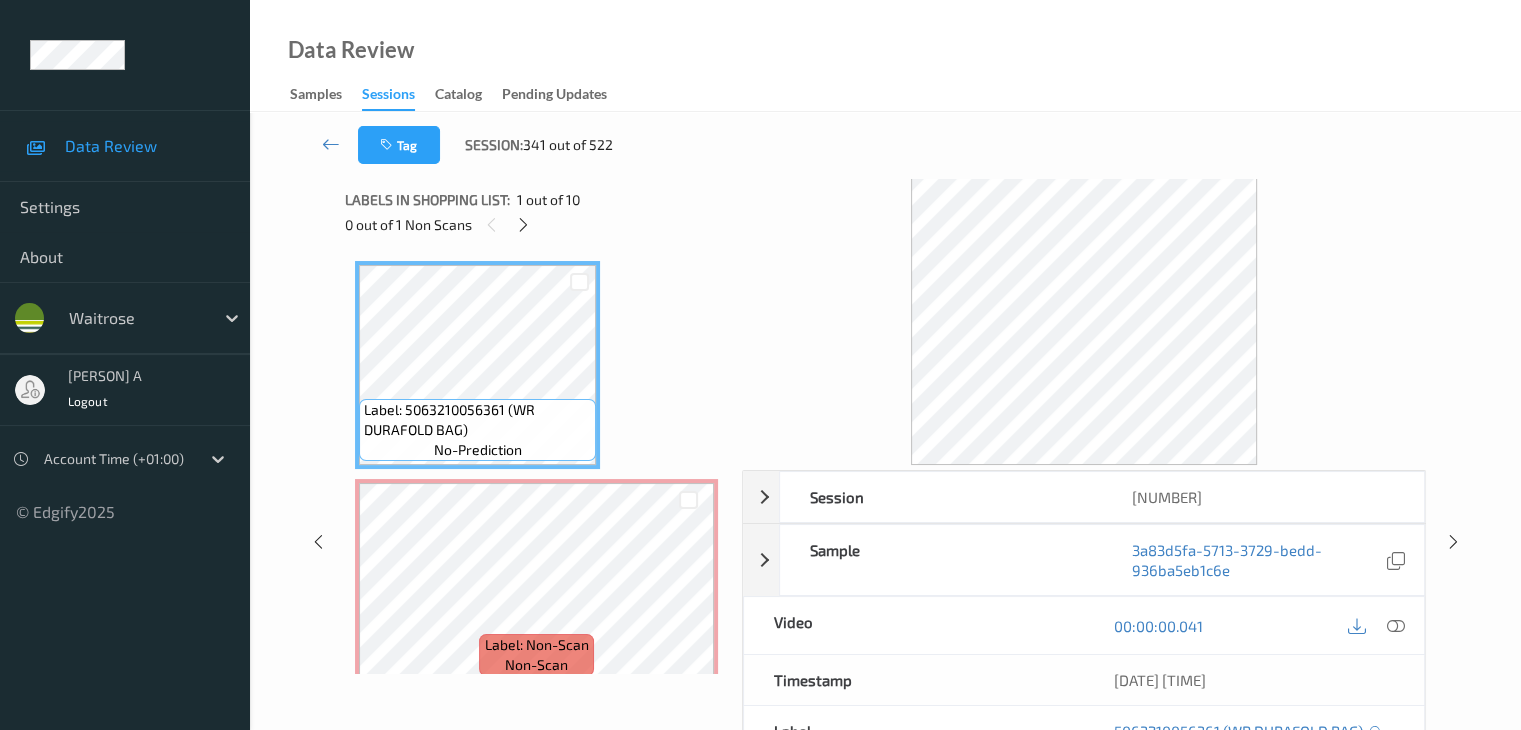 scroll, scrollTop: 0, scrollLeft: 0, axis: both 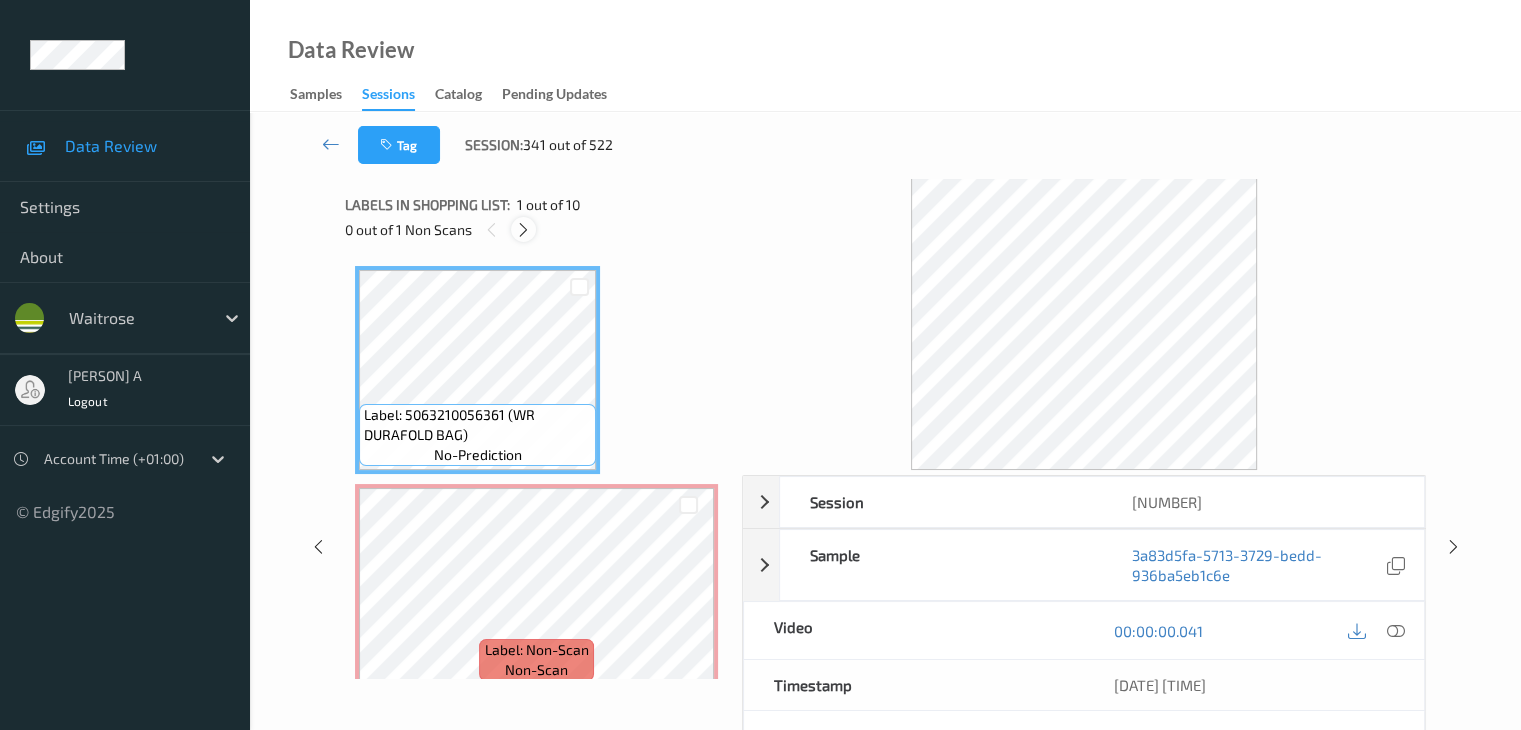 click at bounding box center [523, 229] 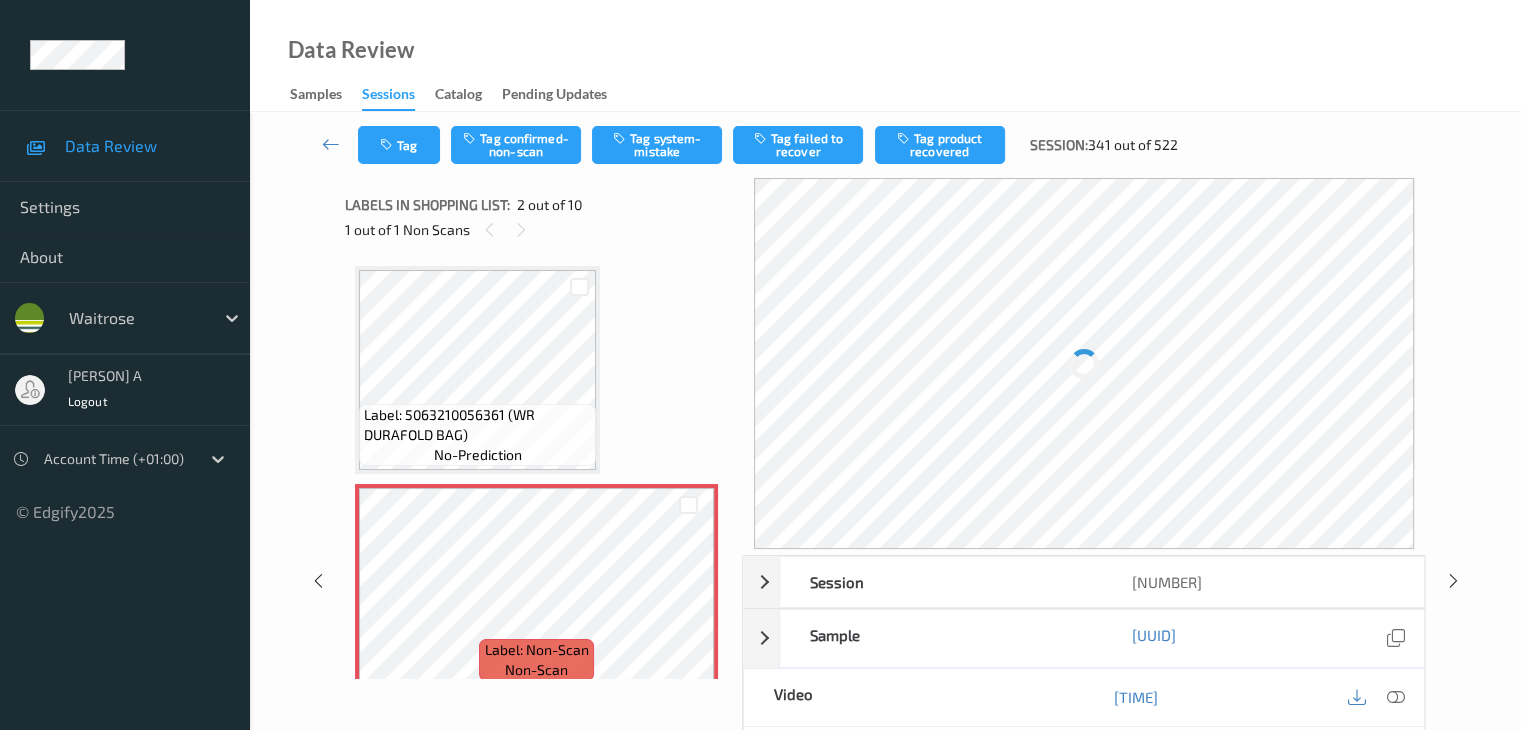 scroll, scrollTop: 10, scrollLeft: 0, axis: vertical 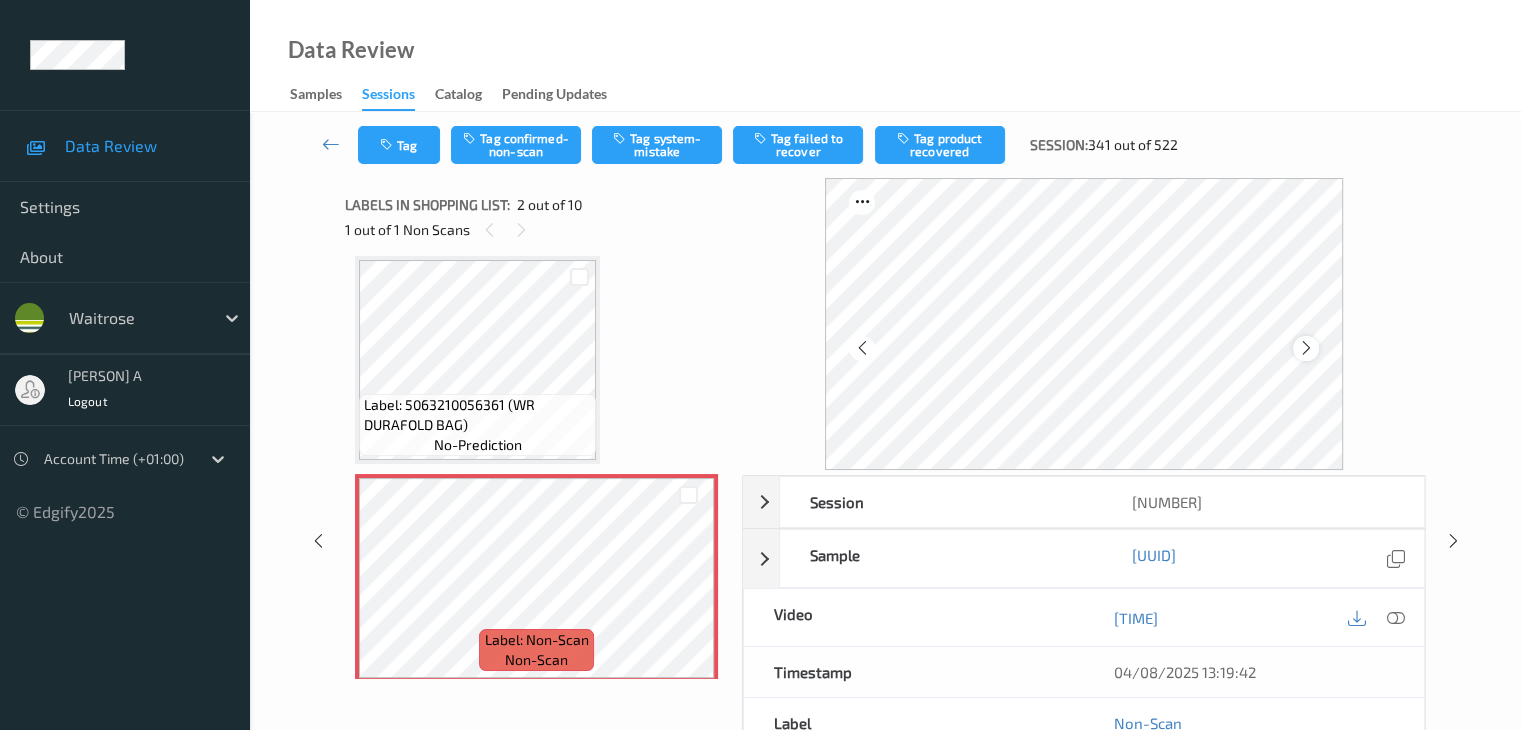 click at bounding box center (1306, 348) 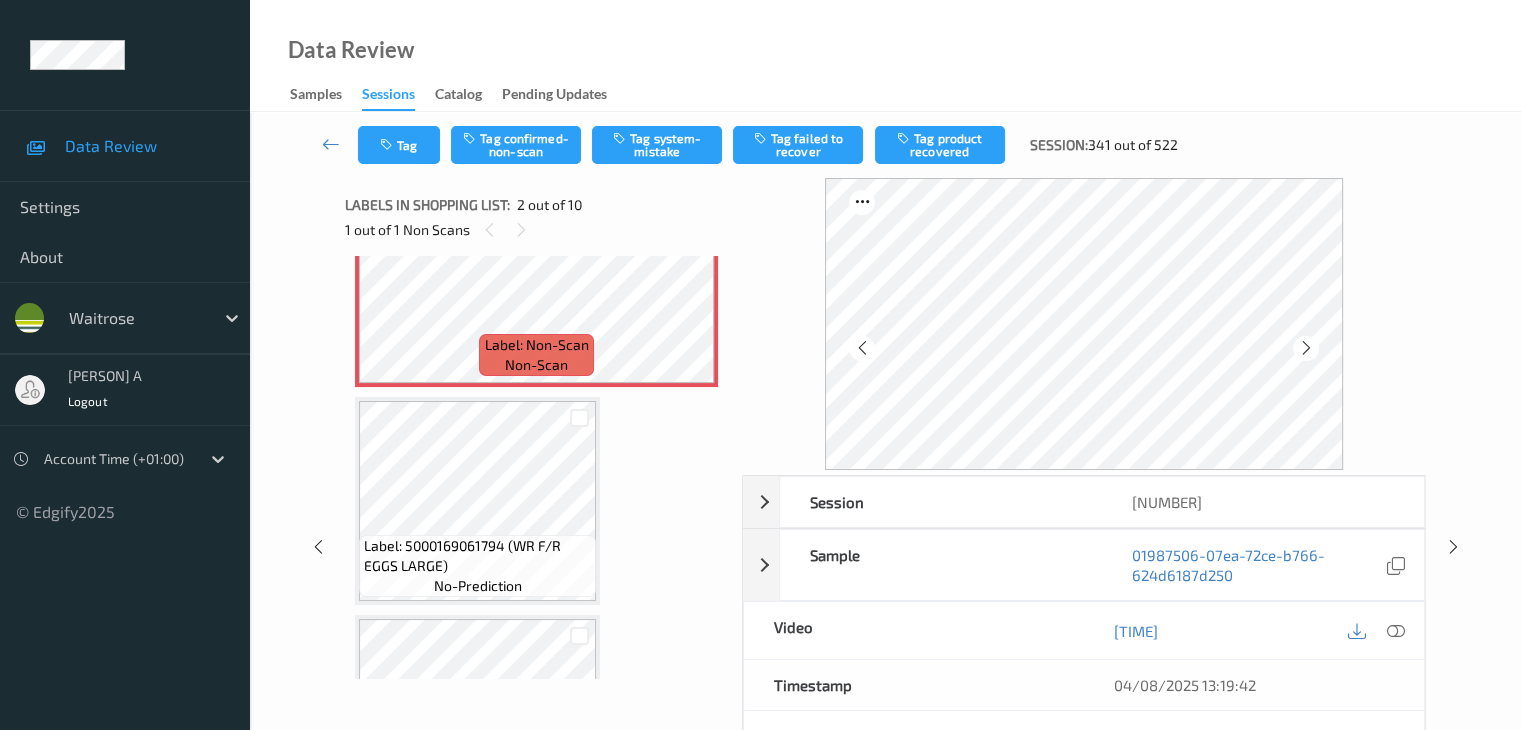 scroll, scrollTop: 310, scrollLeft: 0, axis: vertical 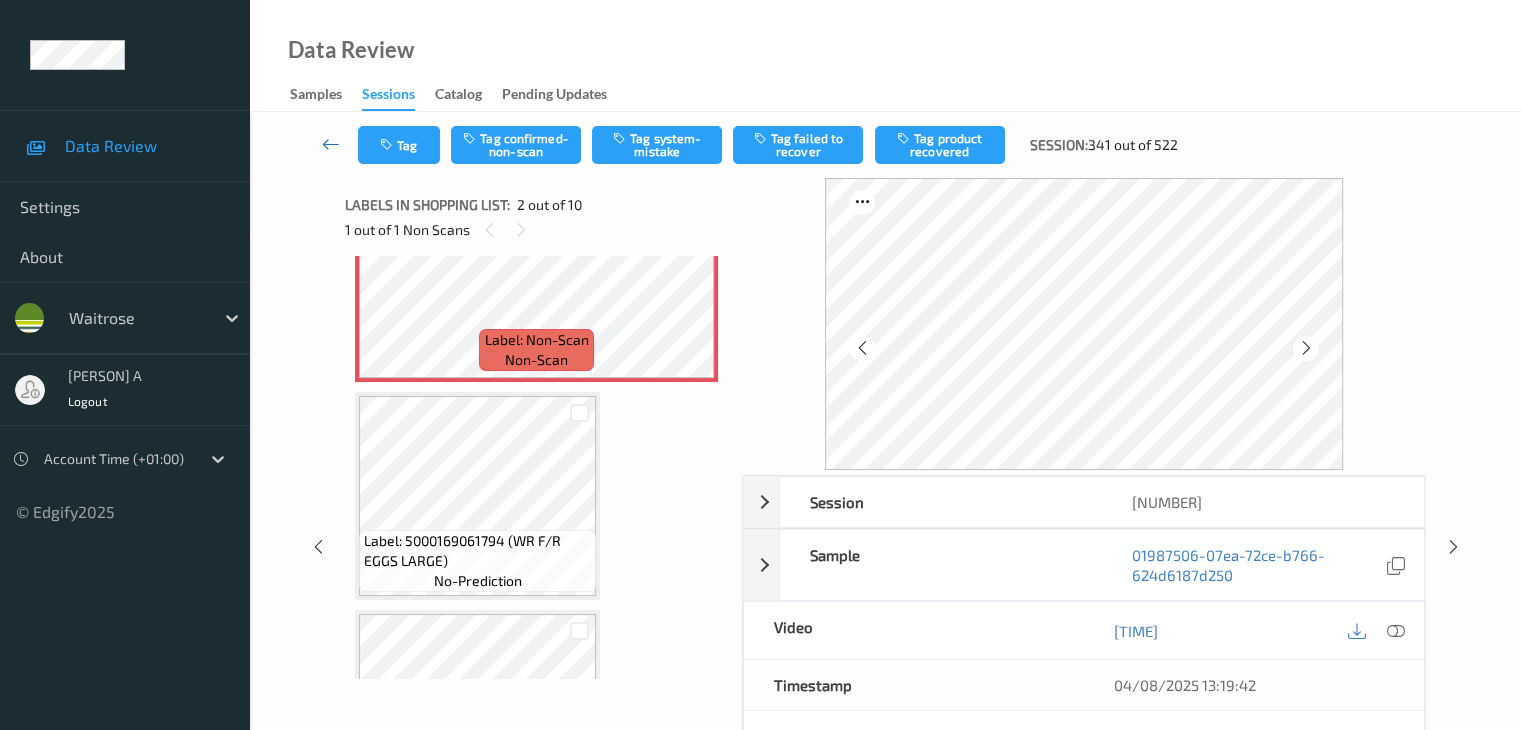 click at bounding box center [331, 144] 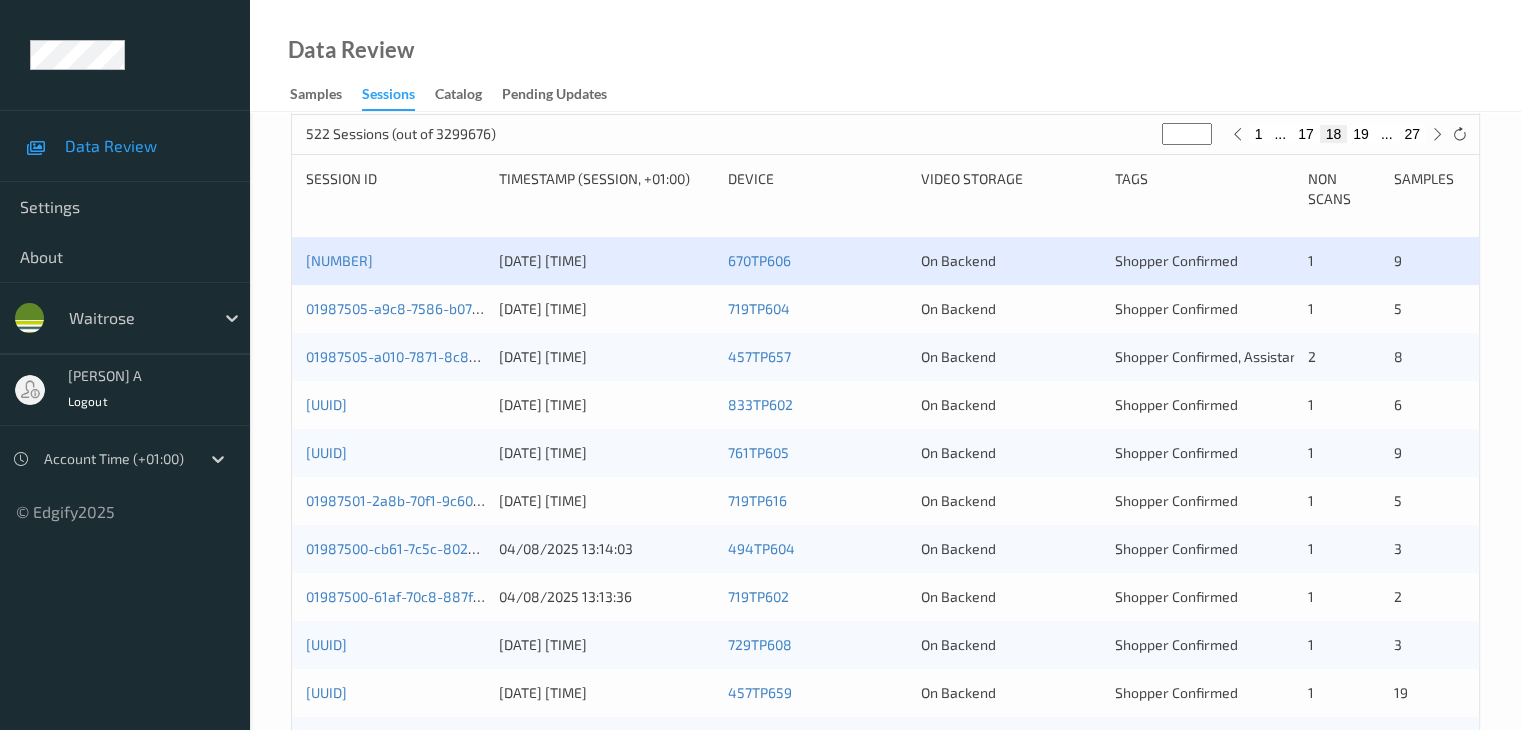 scroll, scrollTop: 400, scrollLeft: 0, axis: vertical 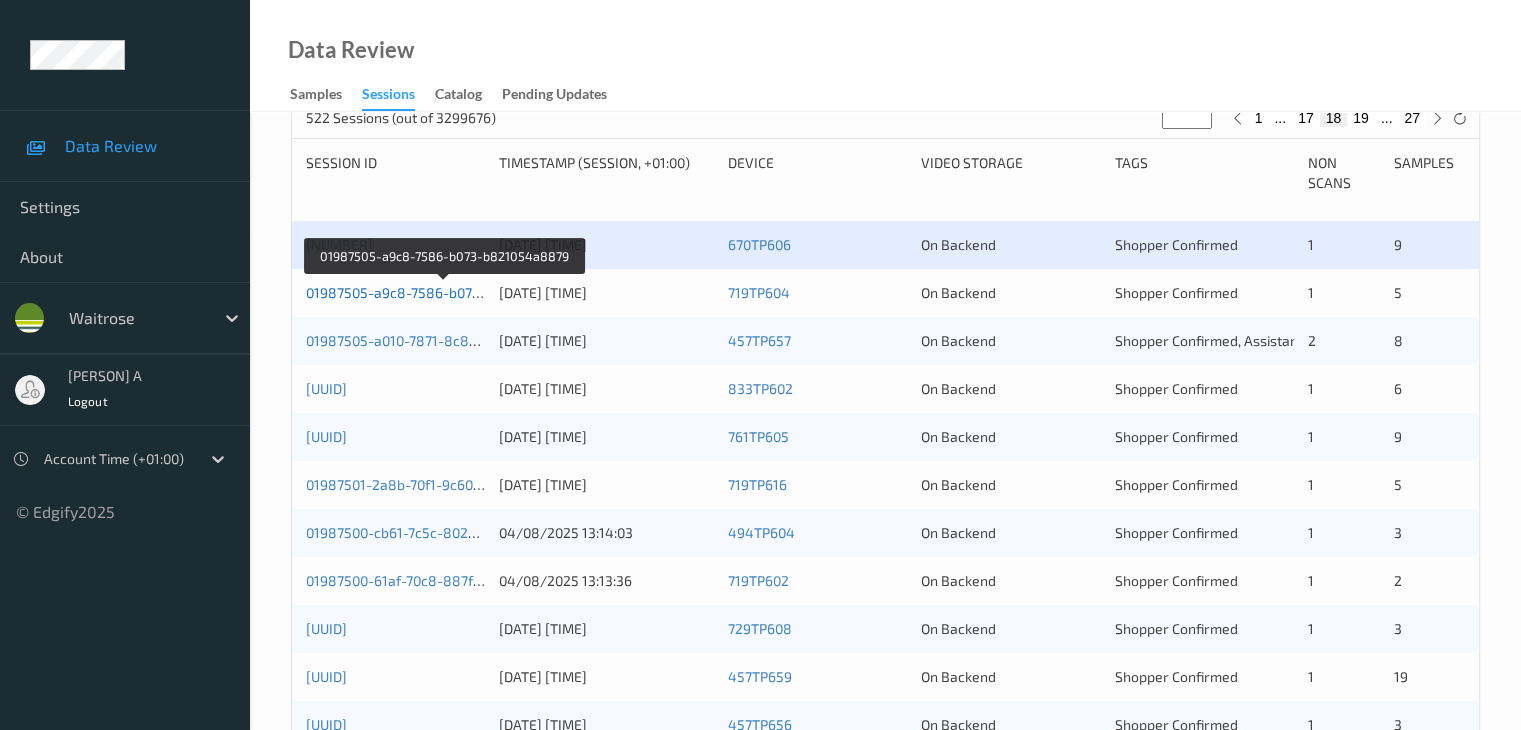 click on "01987505-a9c8-7586-b073-b821054a8879" at bounding box center [444, 292] 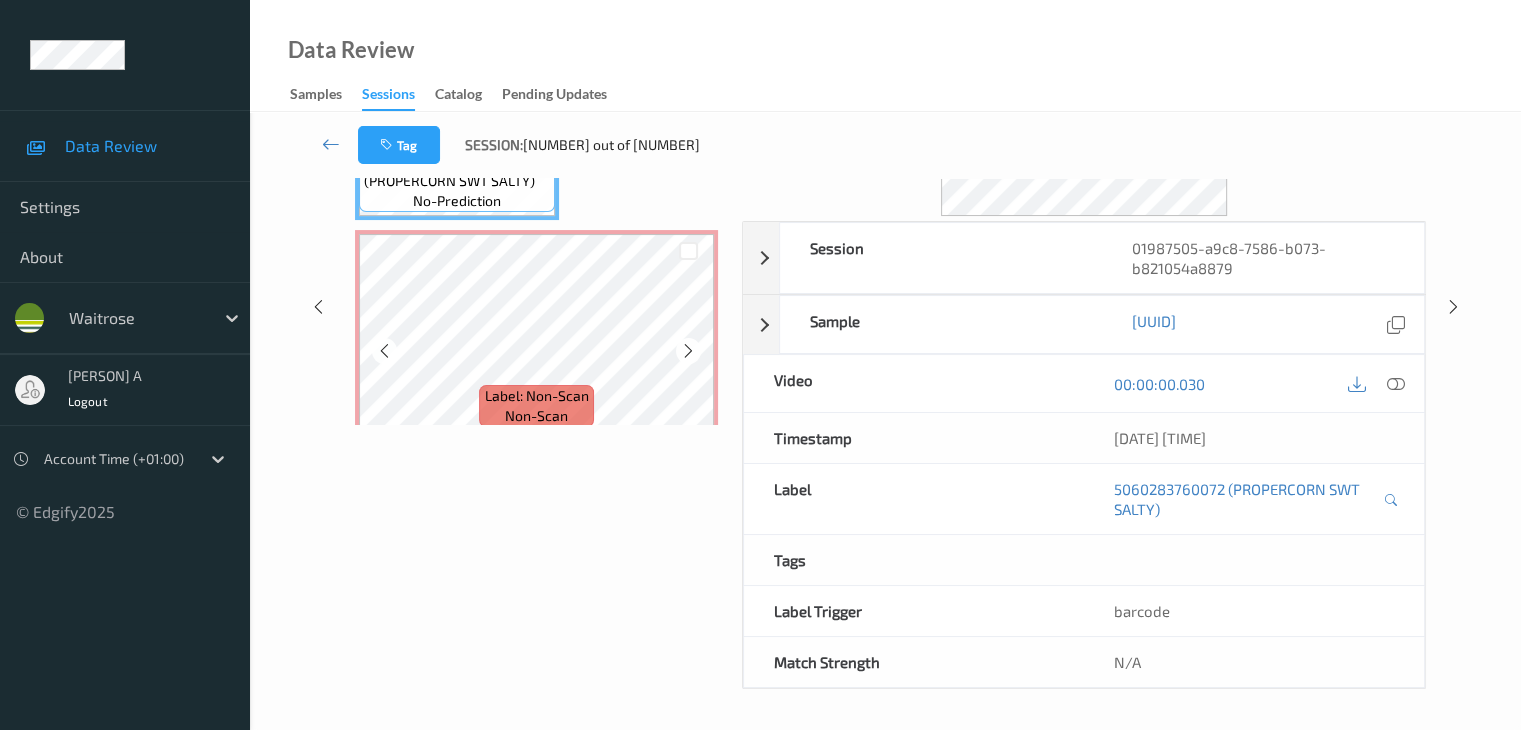 scroll, scrollTop: 64, scrollLeft: 0, axis: vertical 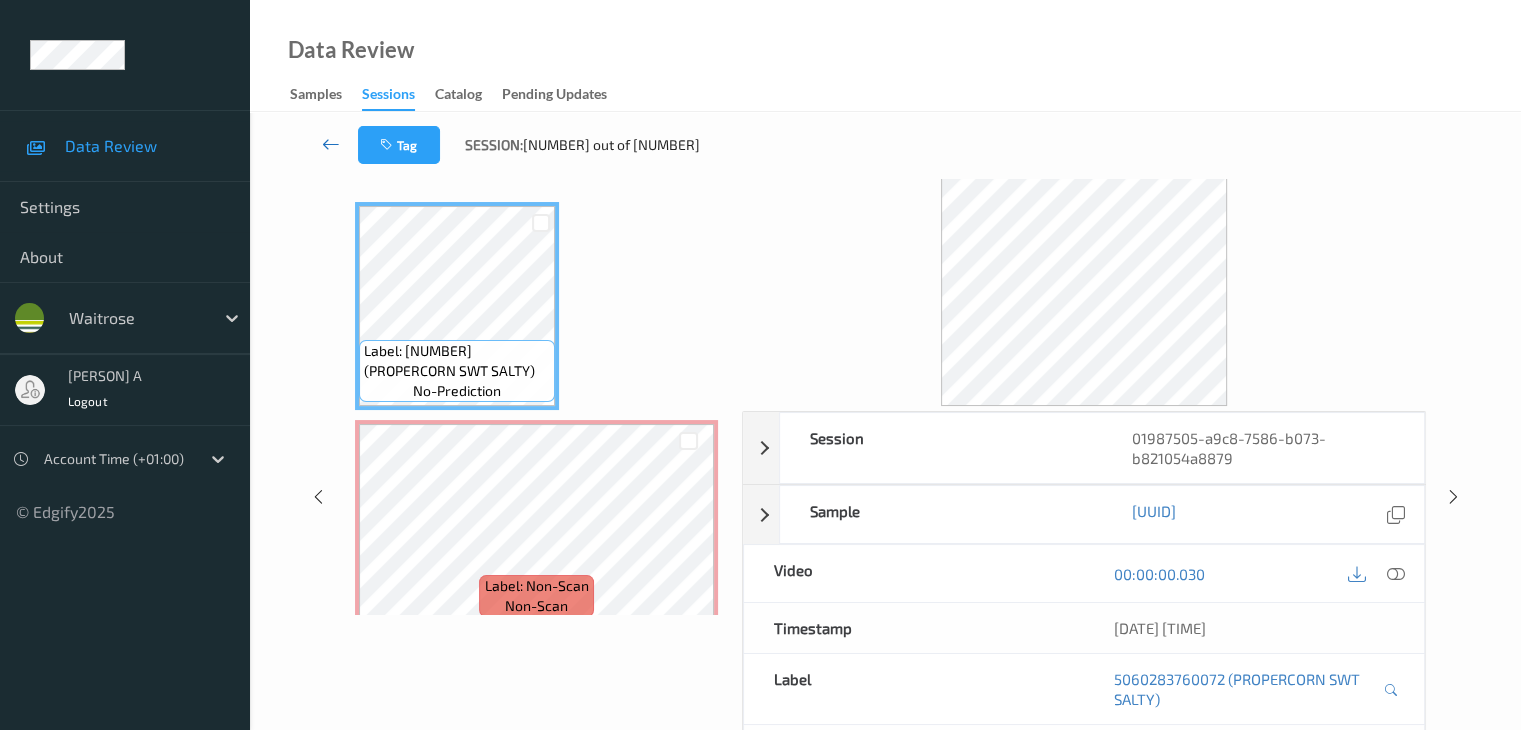 click at bounding box center (331, 144) 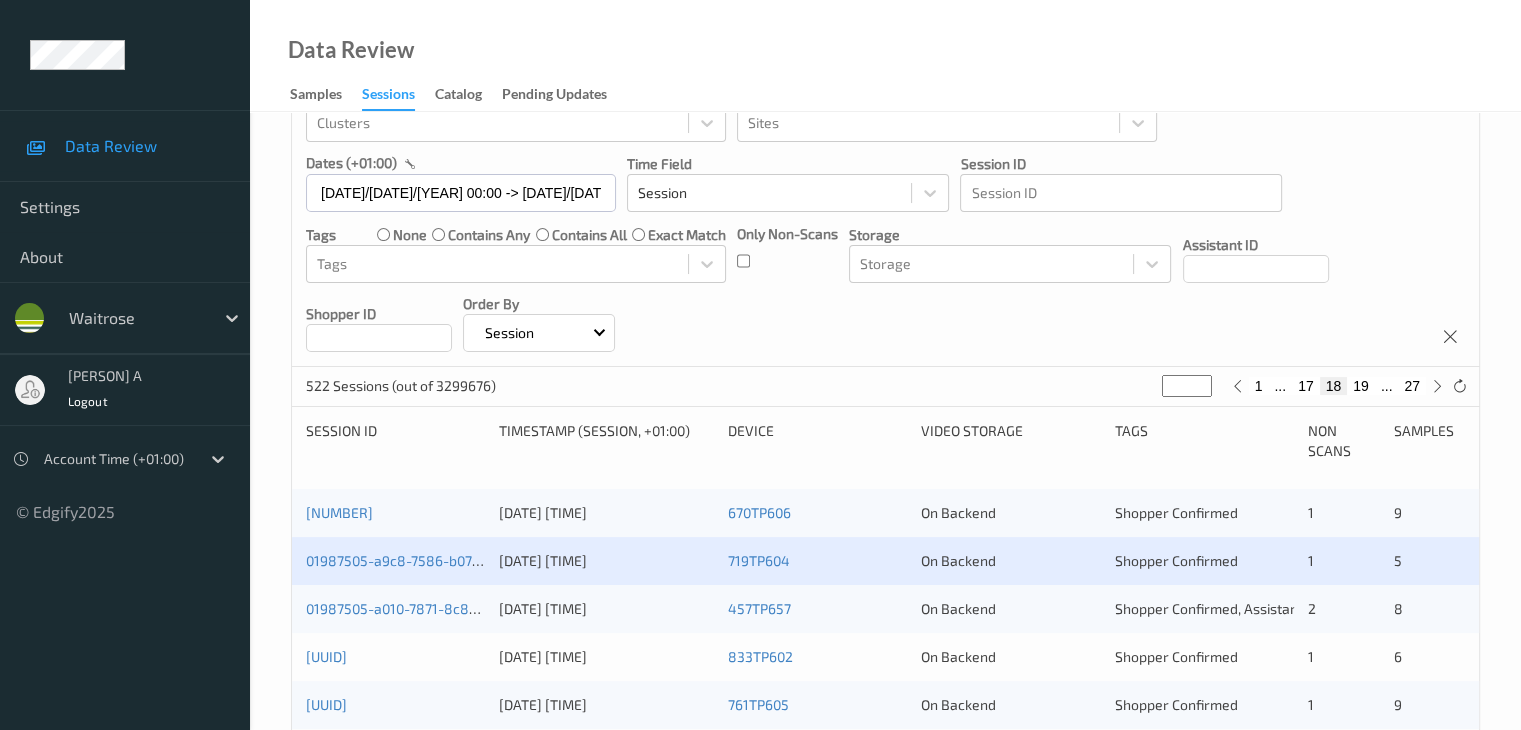 scroll, scrollTop: 300, scrollLeft: 0, axis: vertical 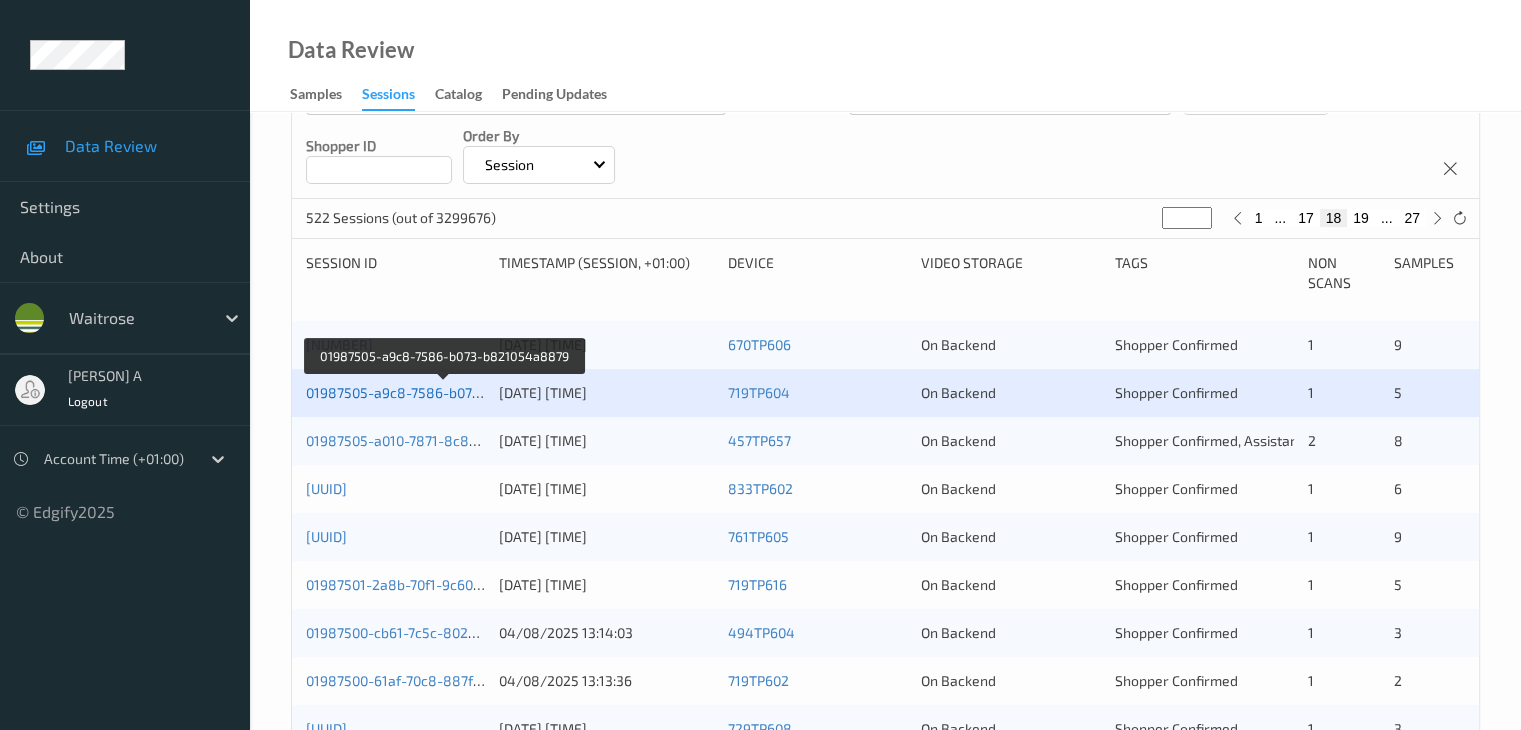 click on "01987505-a9c8-7586-b073-b821054a8879" at bounding box center [444, 392] 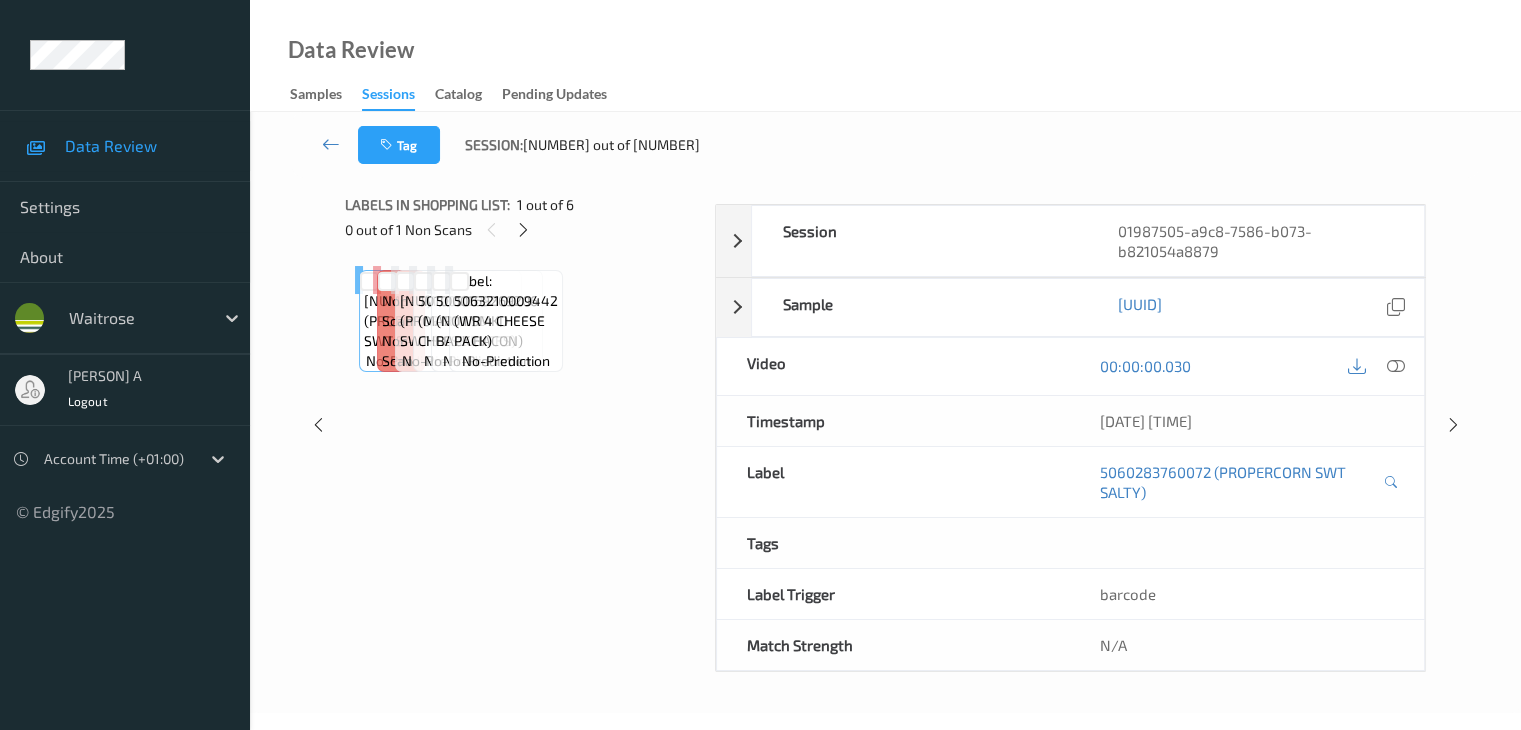 scroll, scrollTop: 264, scrollLeft: 0, axis: vertical 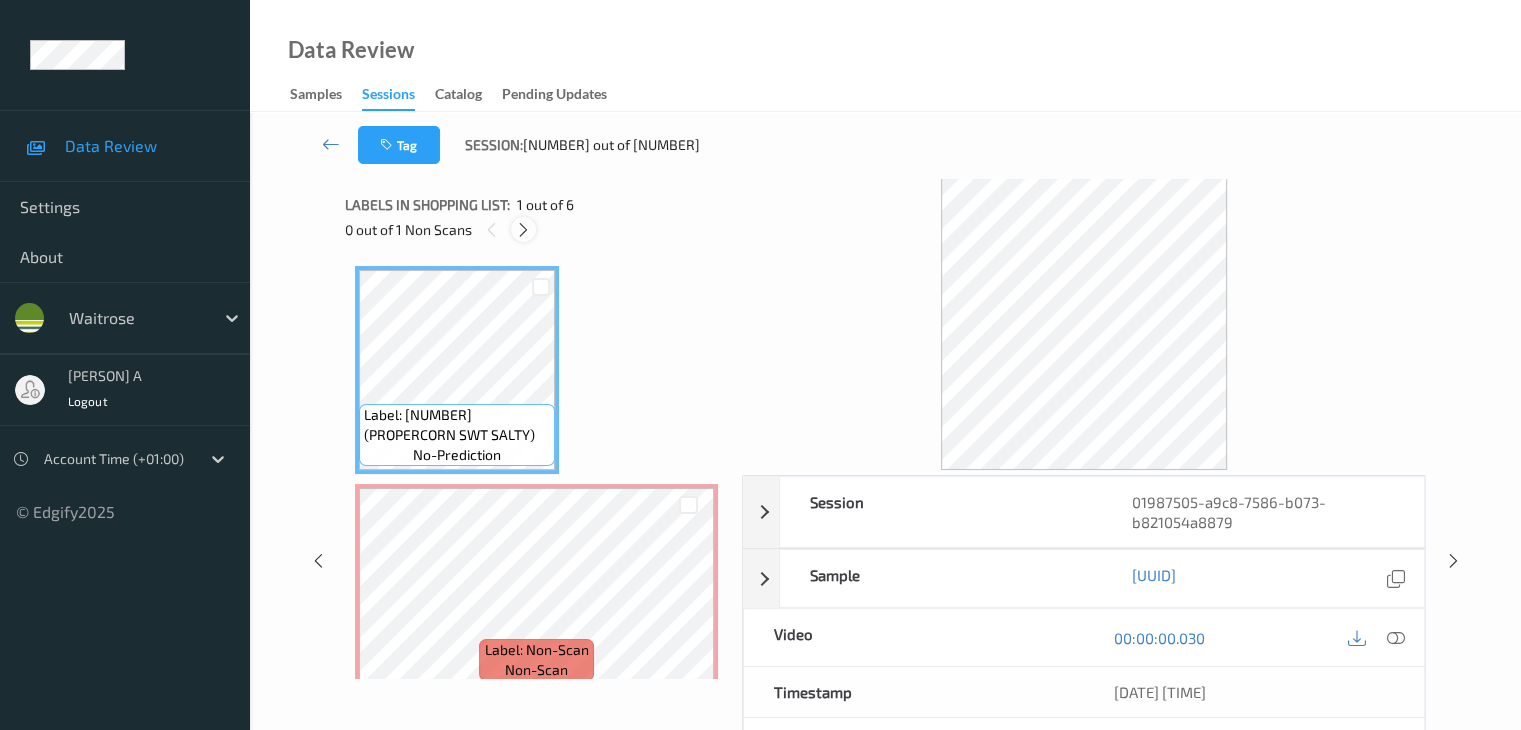 click at bounding box center (523, 230) 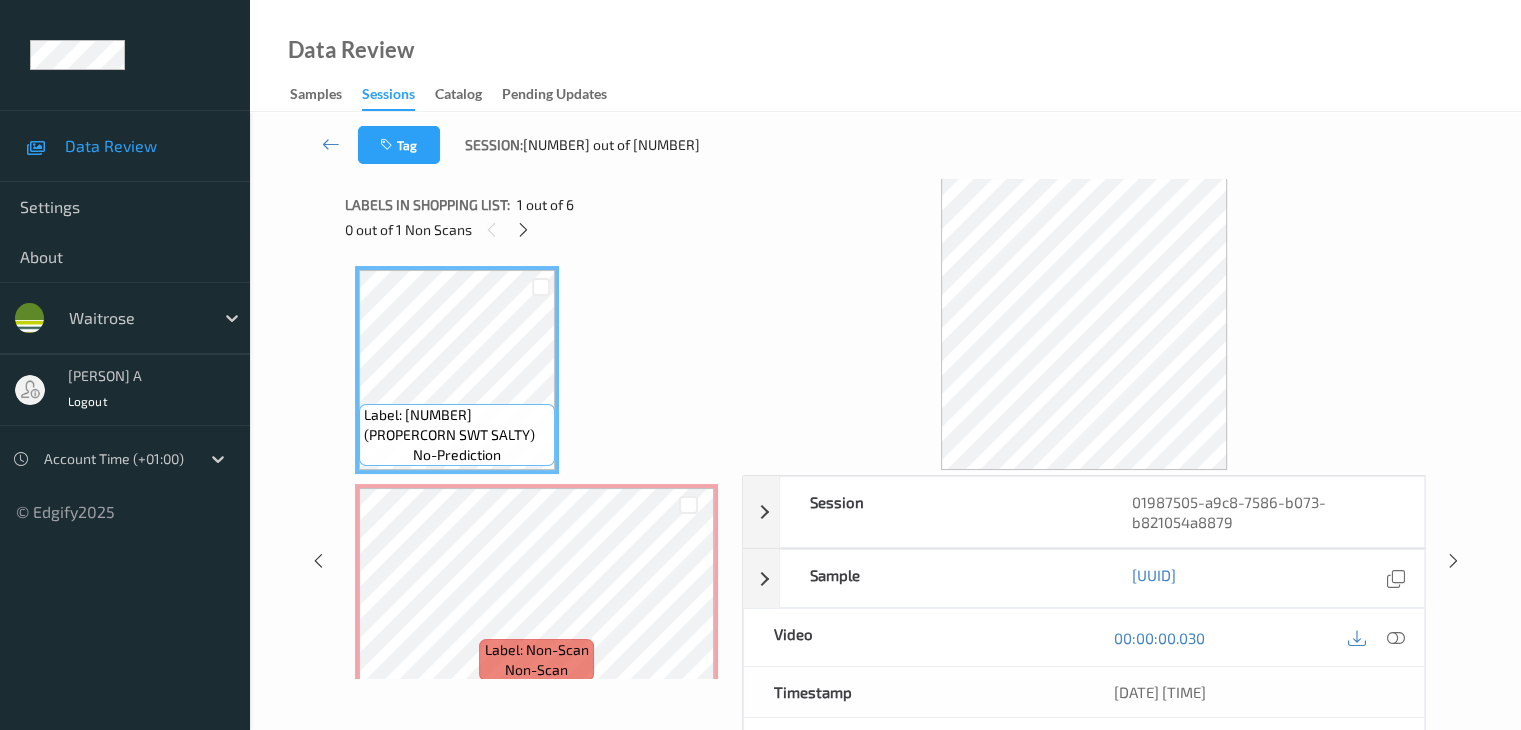 scroll, scrollTop: 10, scrollLeft: 0, axis: vertical 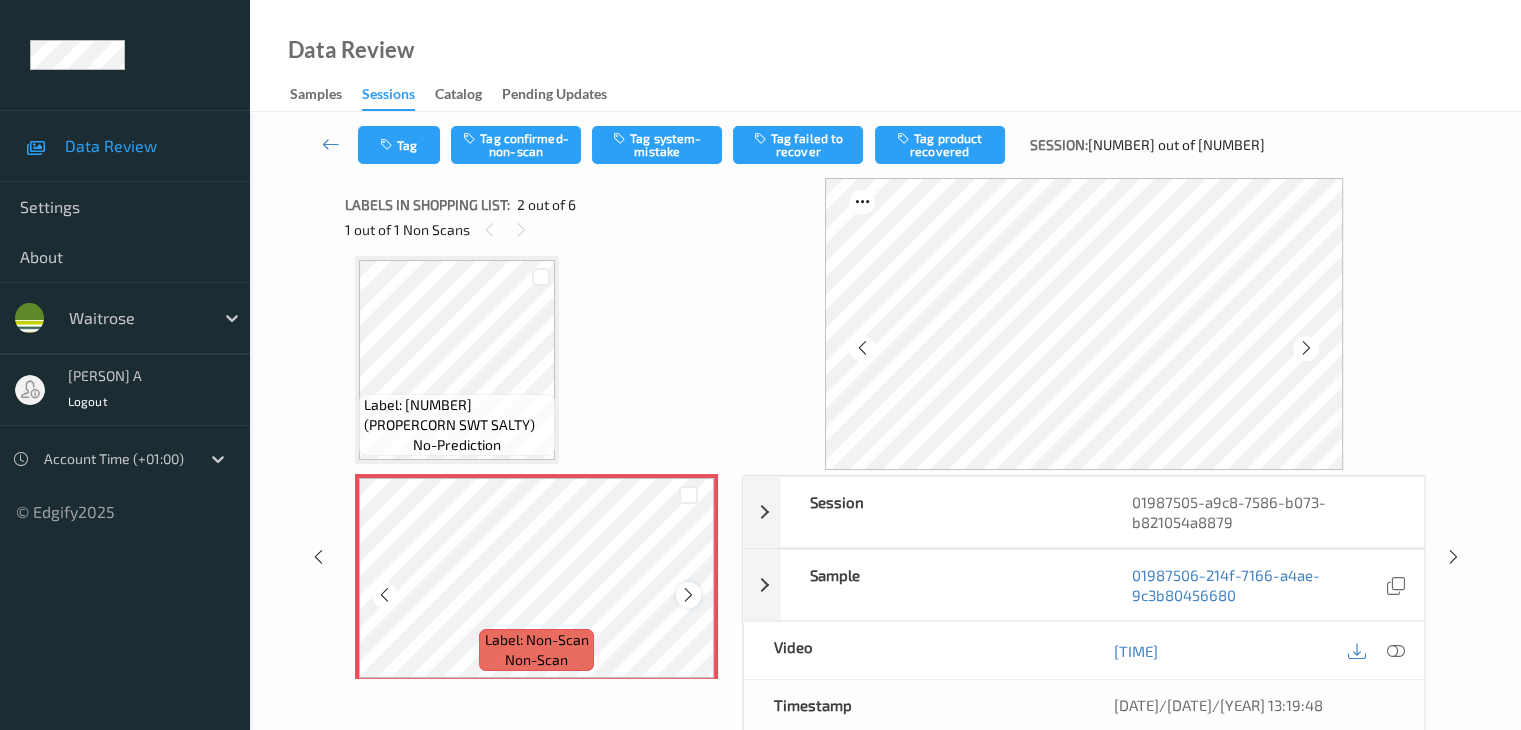 click at bounding box center [688, 595] 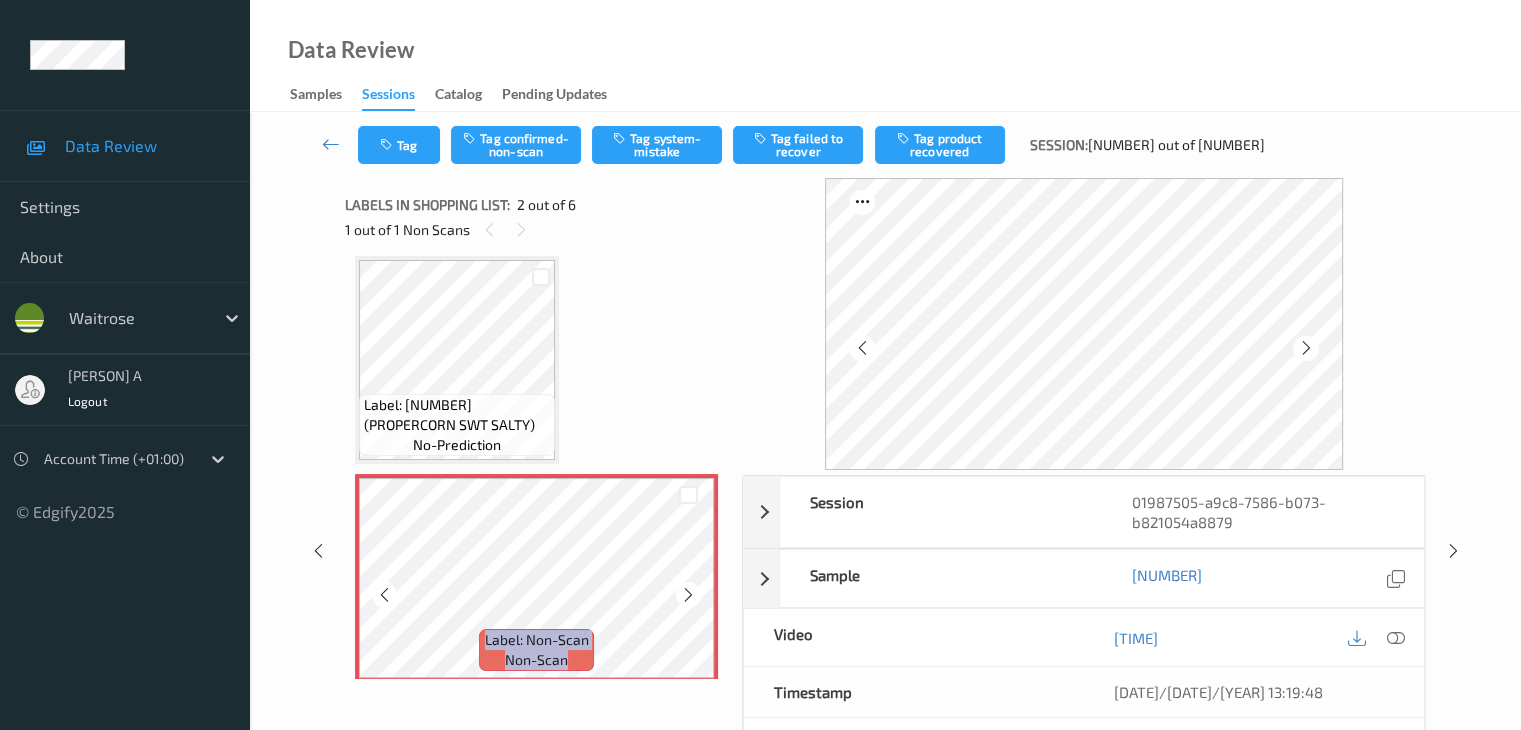 click at bounding box center (688, 595) 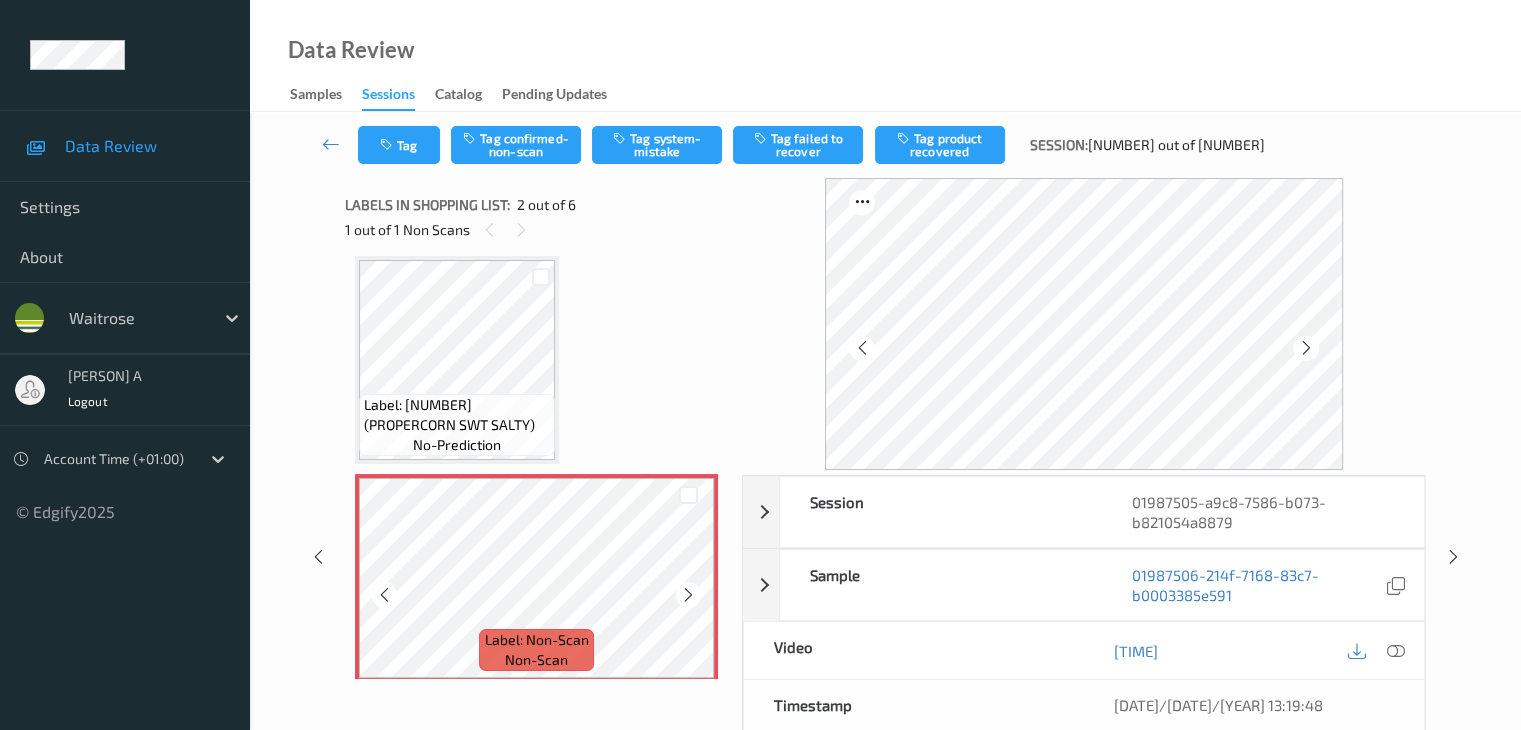 click at bounding box center [688, 595] 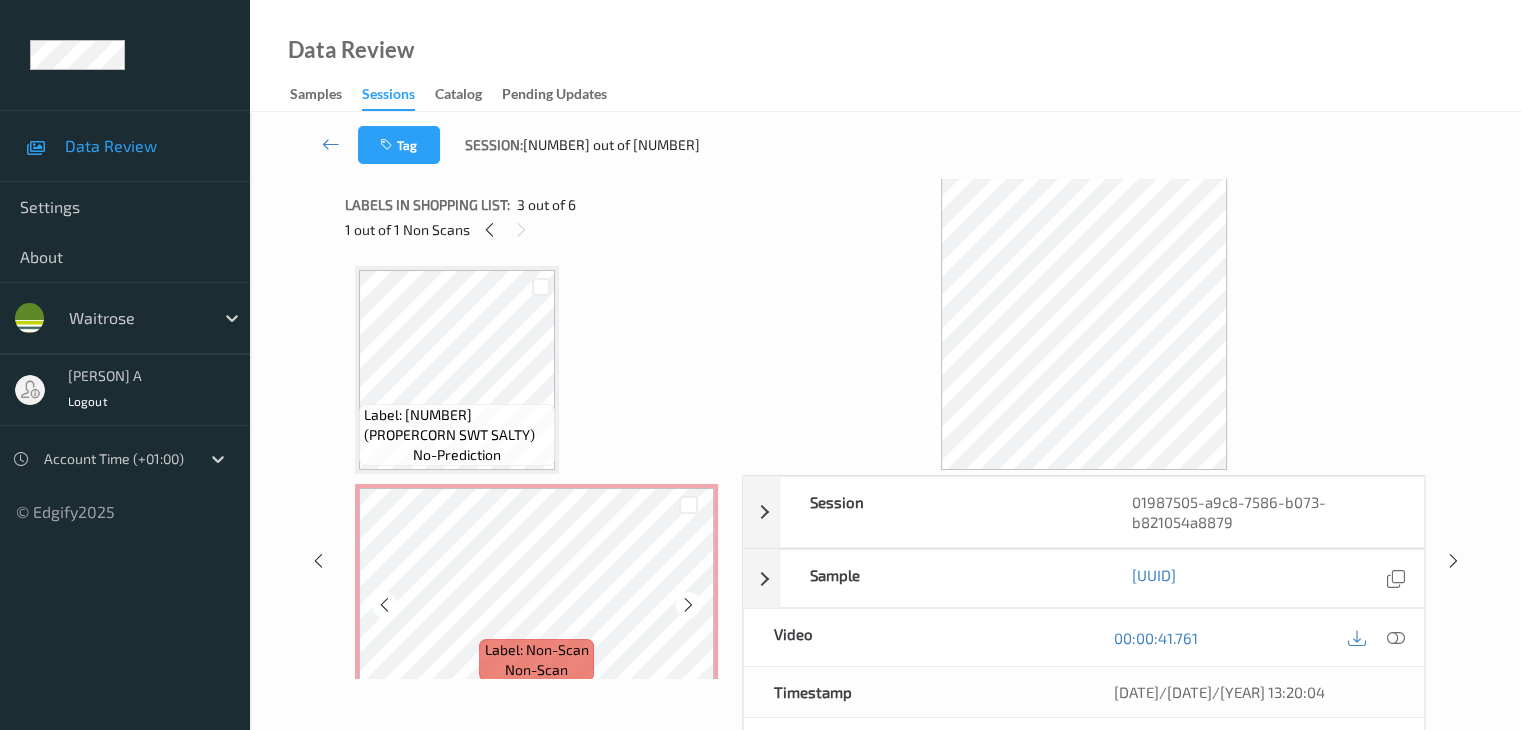 scroll, scrollTop: 0, scrollLeft: 0, axis: both 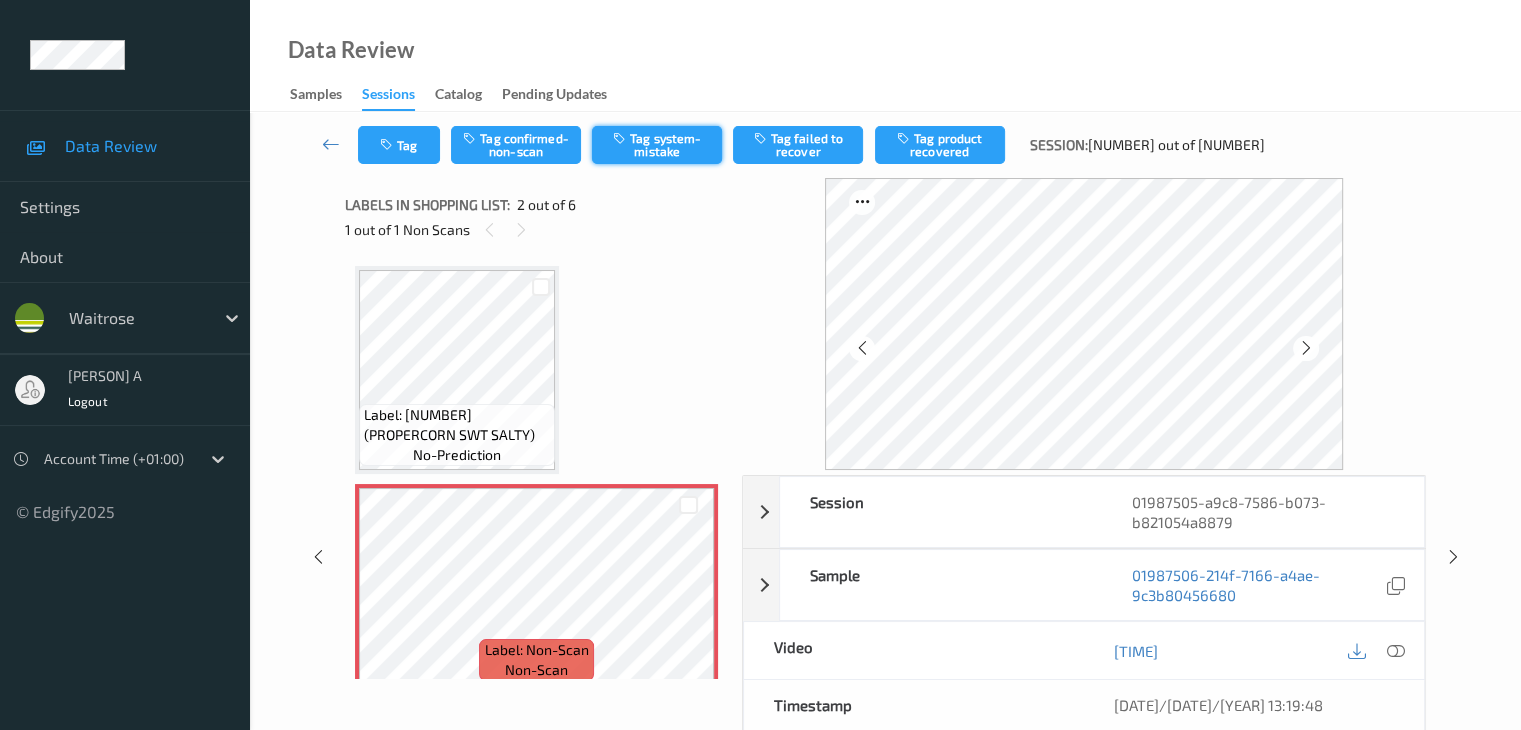 click on "Tag   system-mistake" at bounding box center [657, 145] 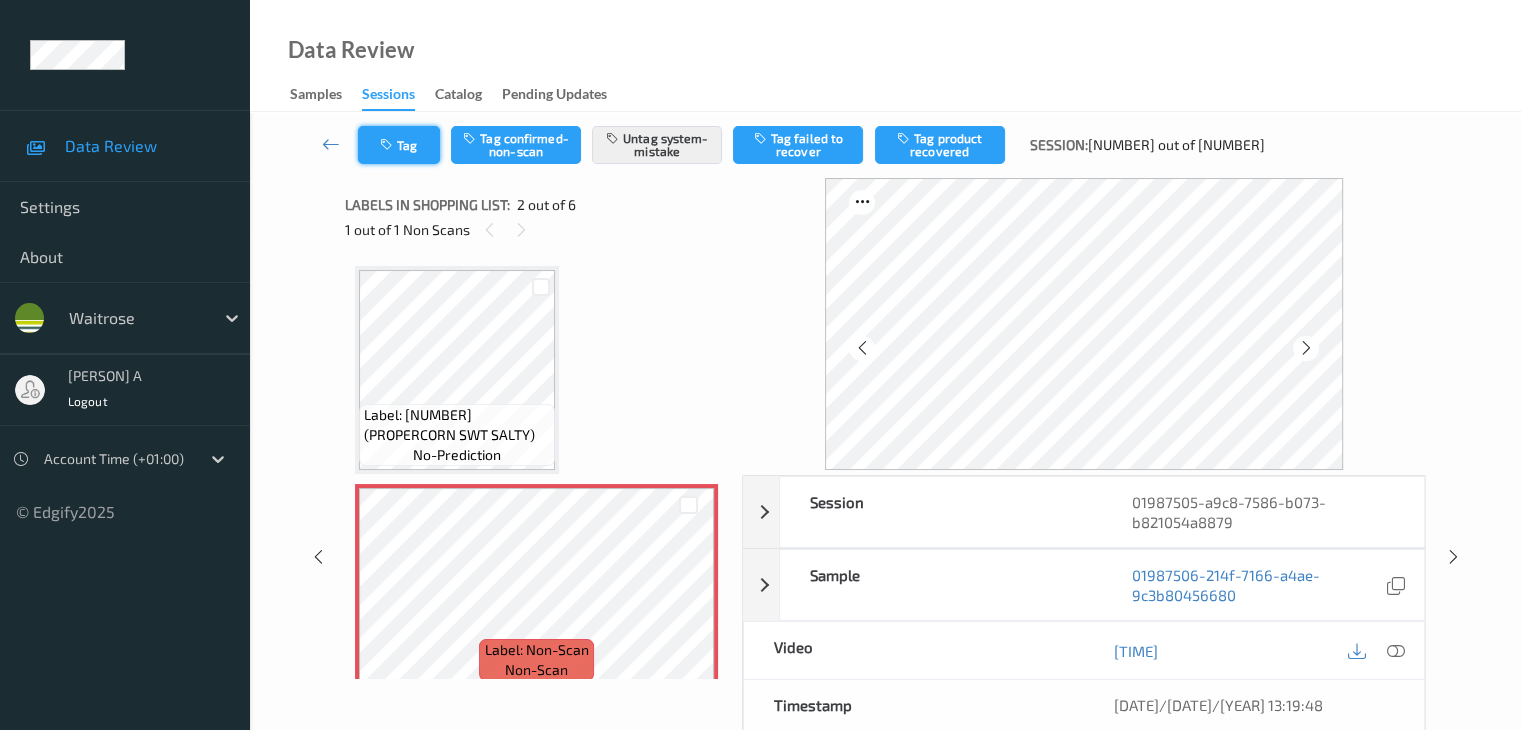 click on "Tag" at bounding box center (399, 145) 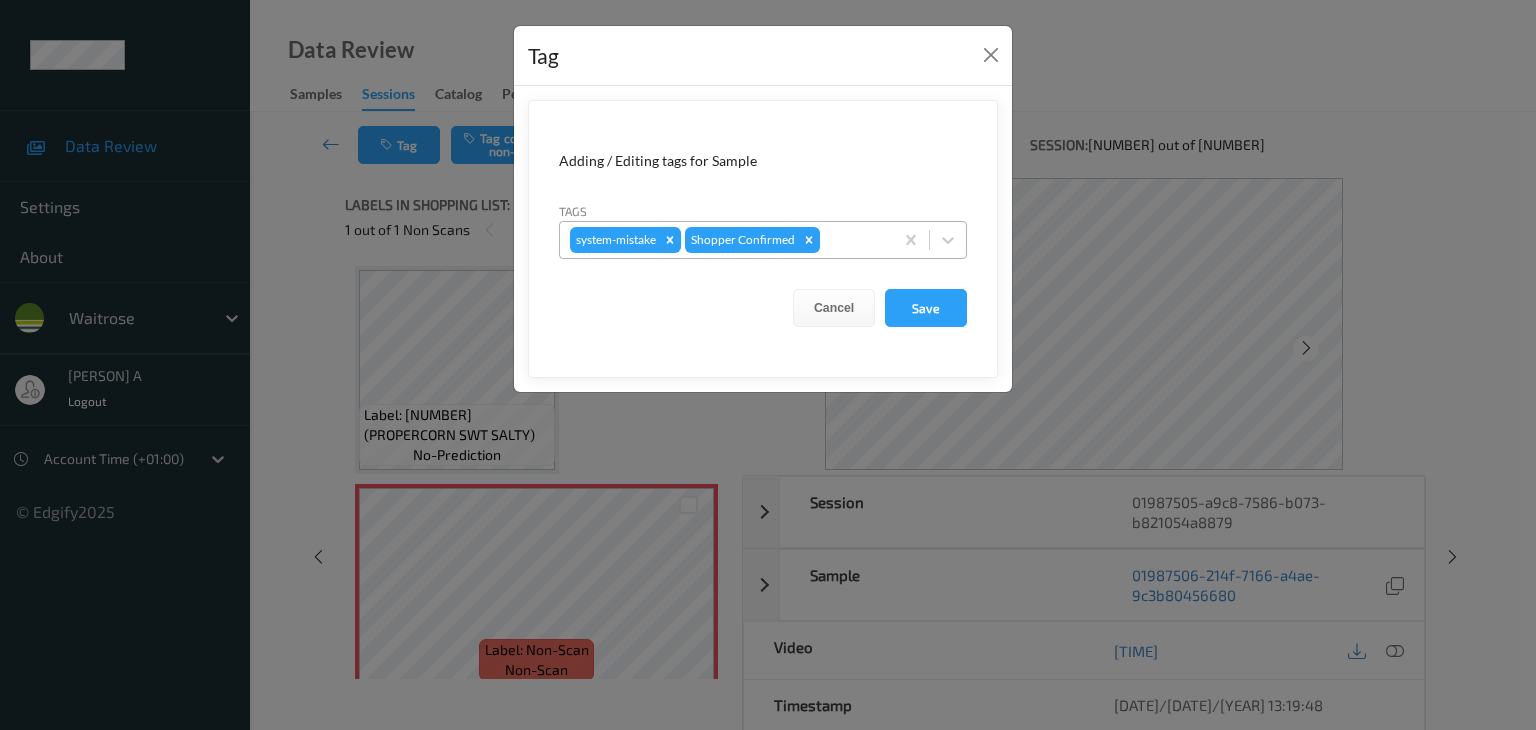 click on "system-mistake Shopper Confirmed" at bounding box center [726, 240] 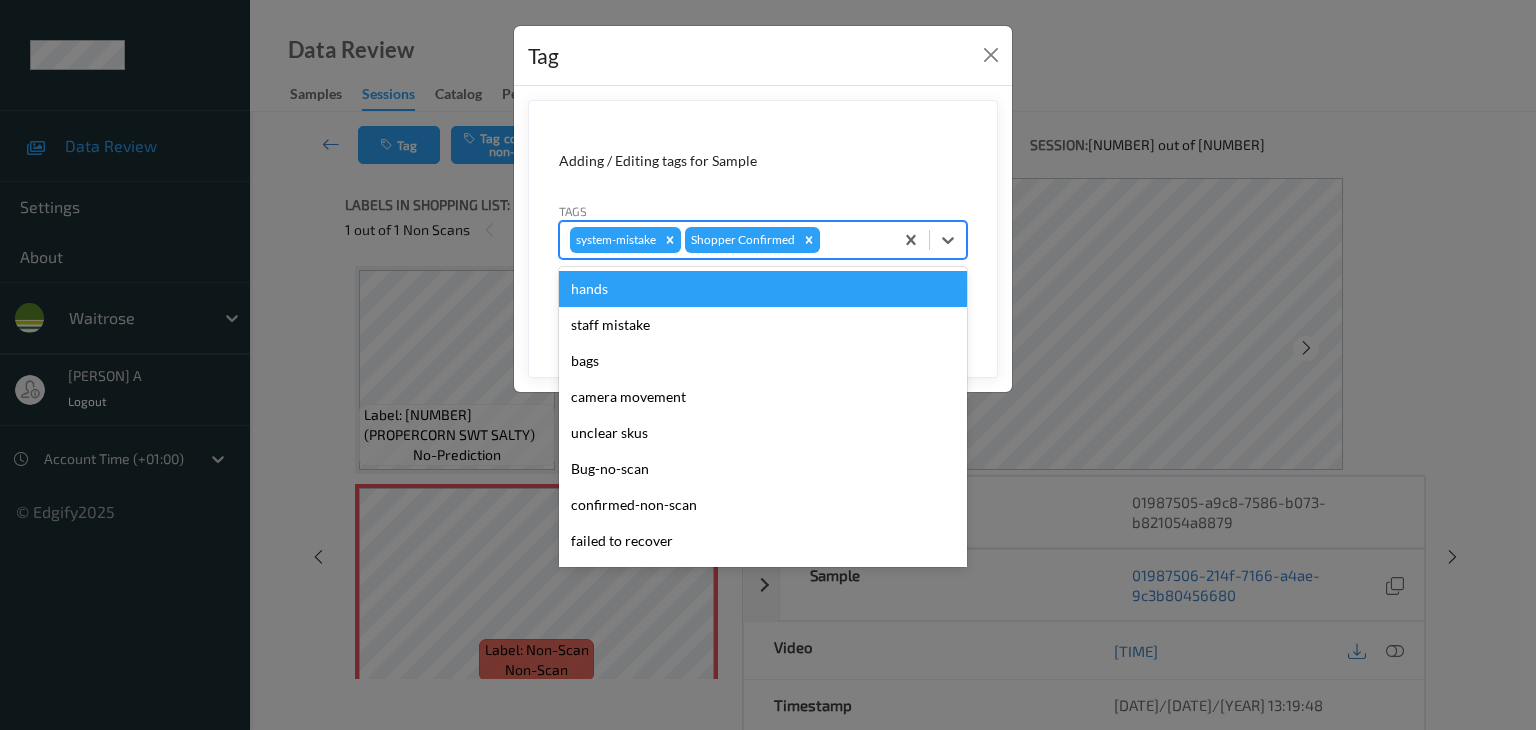 type on "u" 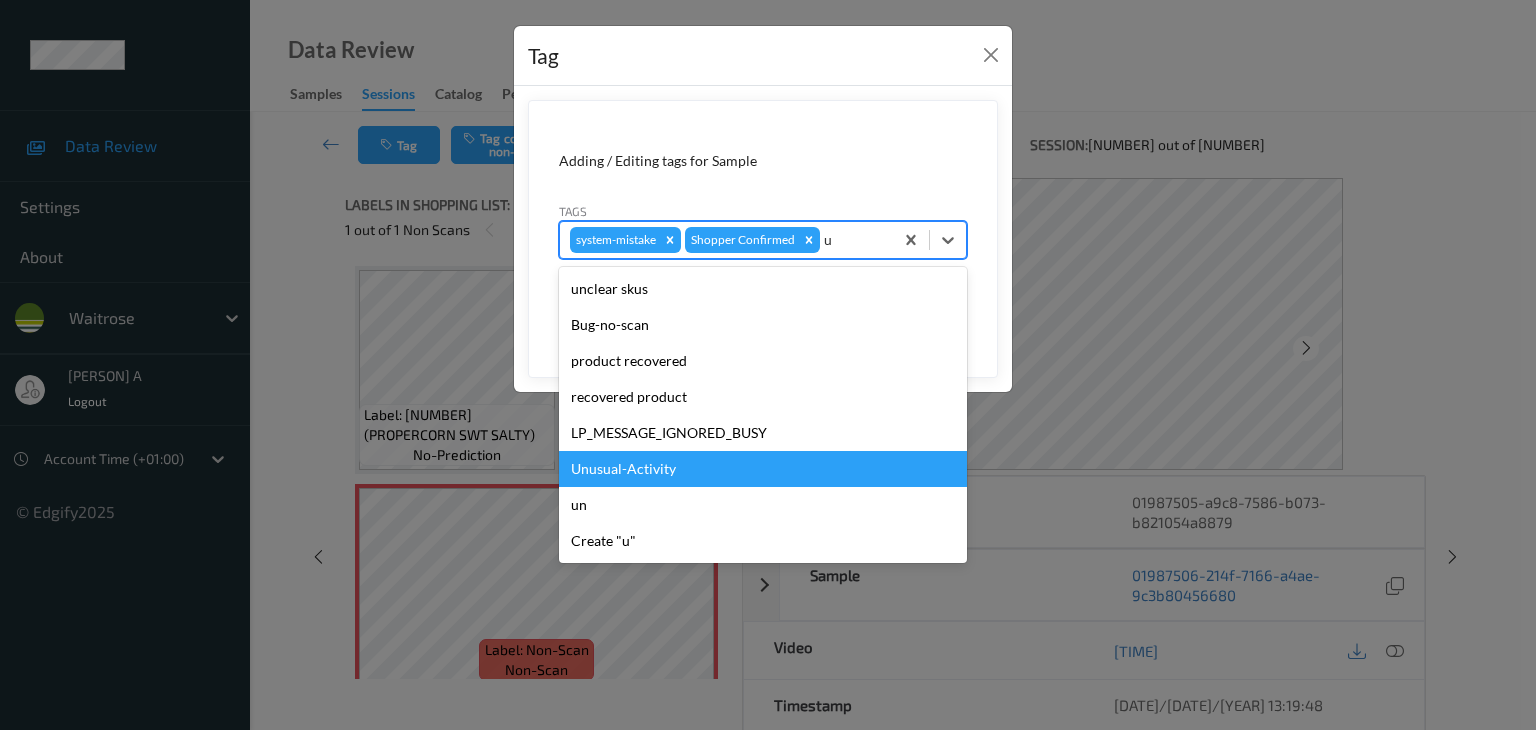 click on "Unusual-Activity" at bounding box center (763, 469) 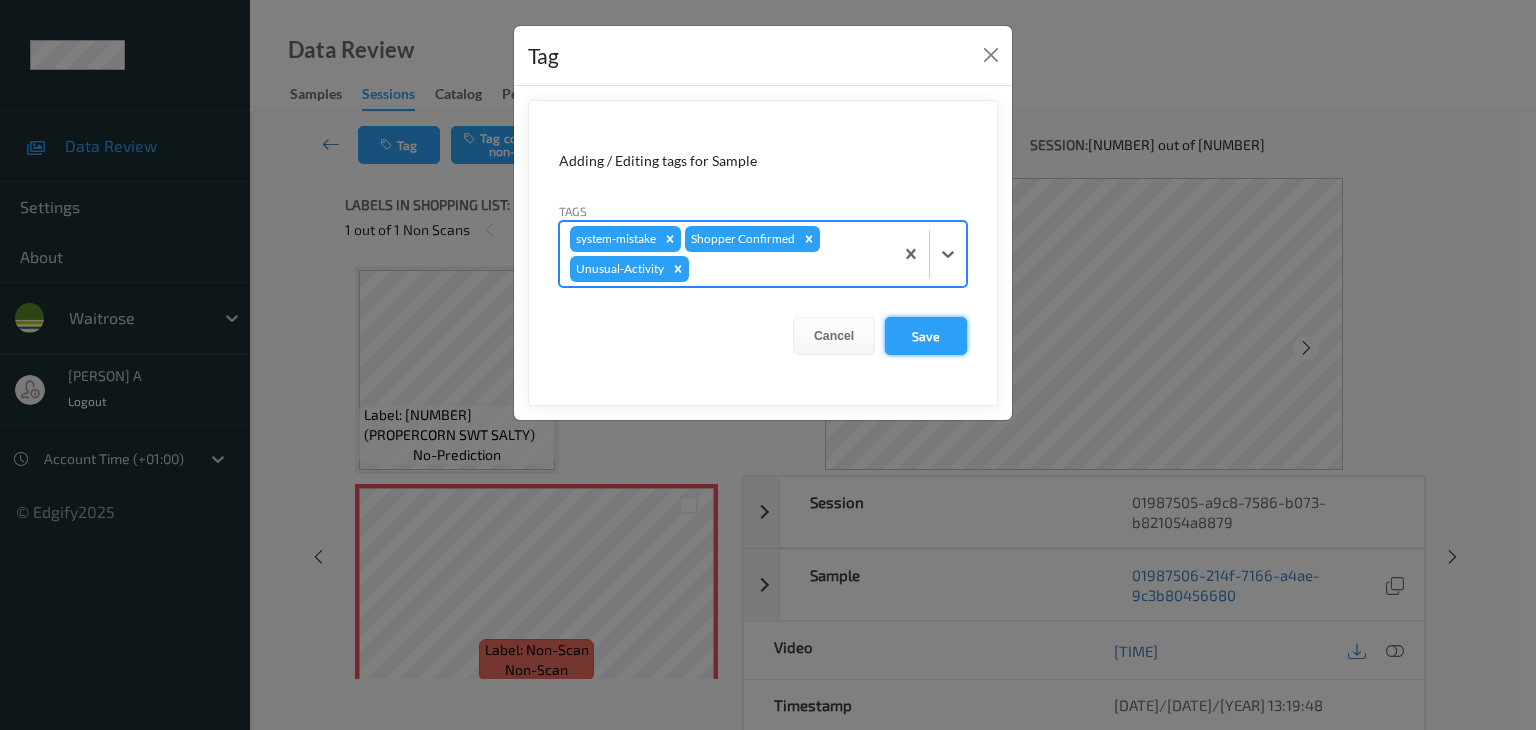 click on "Save" at bounding box center [926, 336] 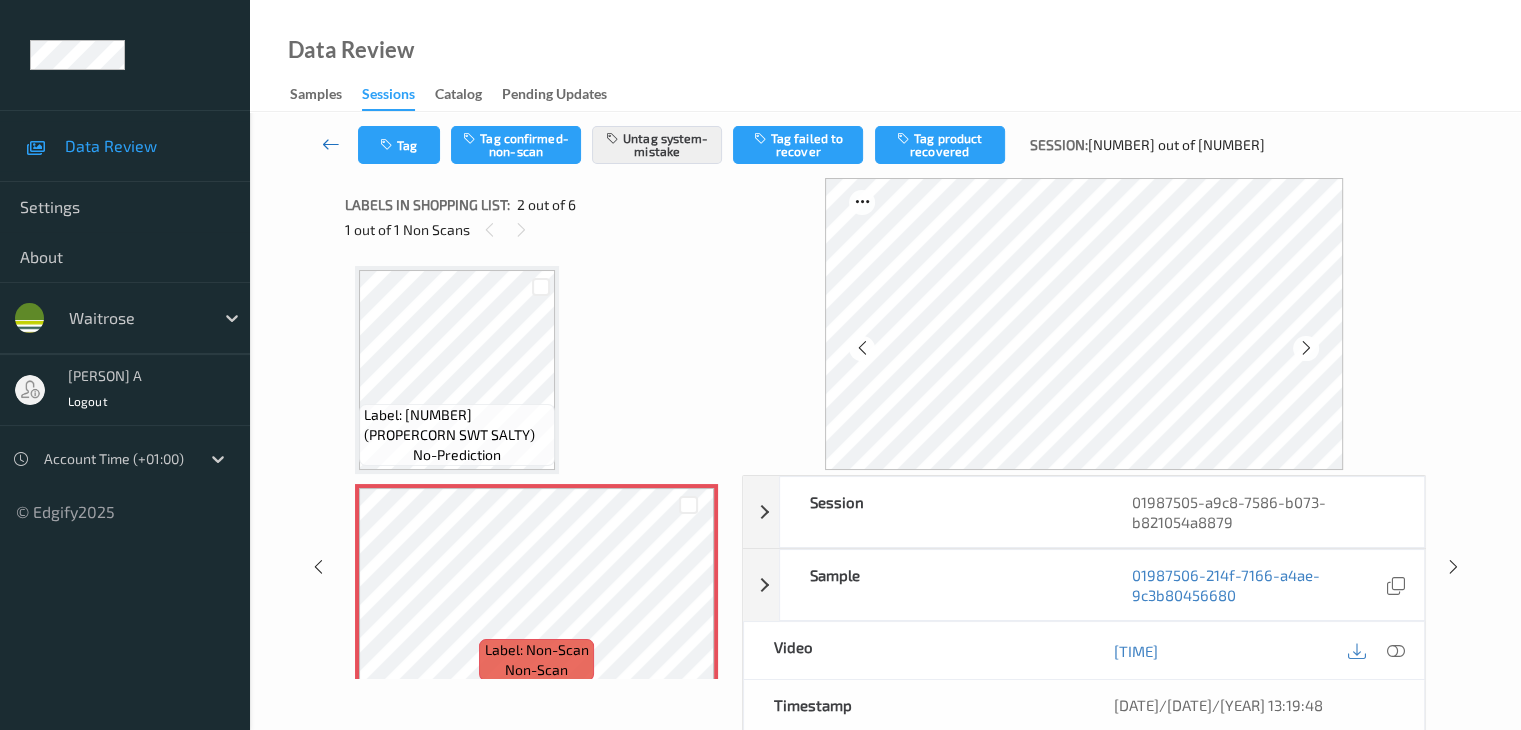click at bounding box center (331, 145) 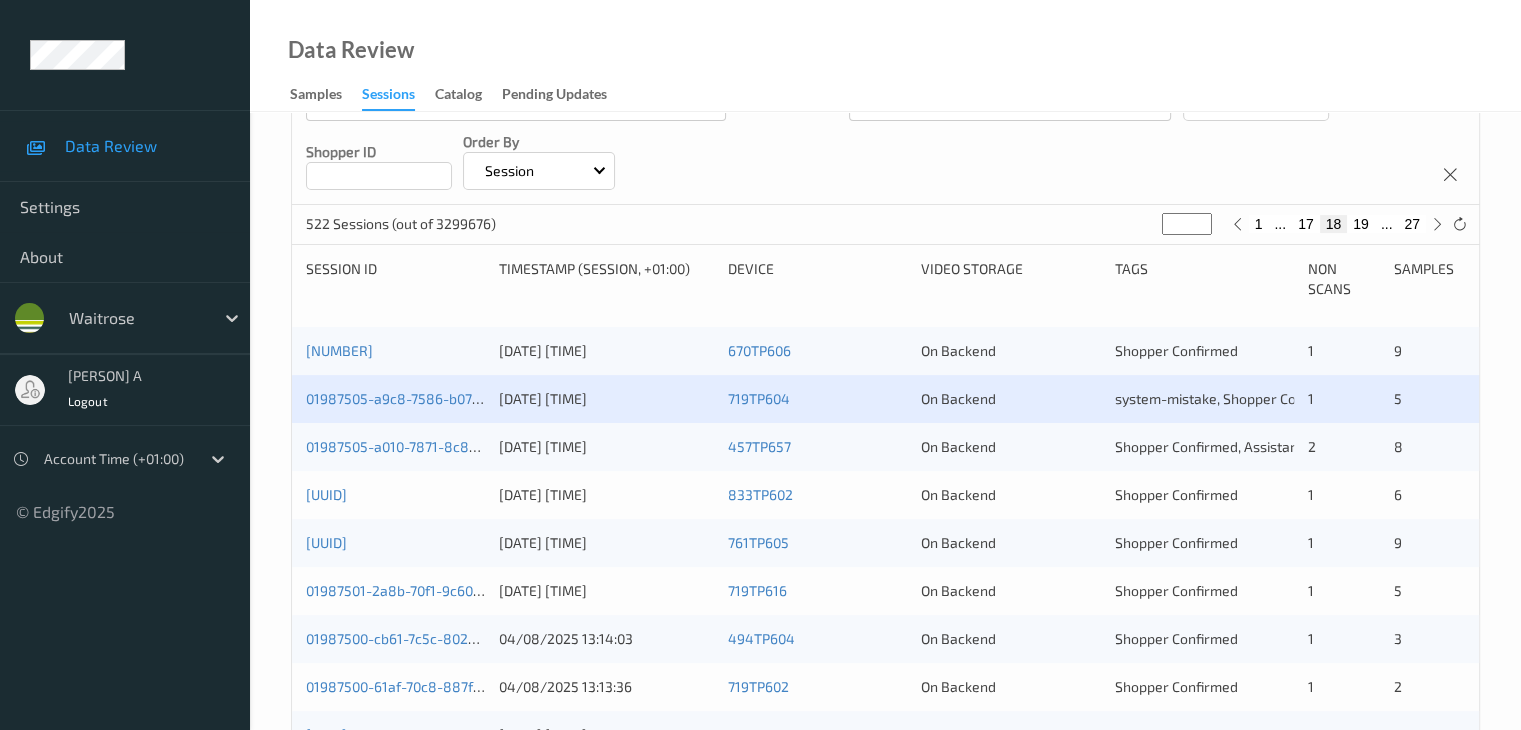 scroll, scrollTop: 300, scrollLeft: 0, axis: vertical 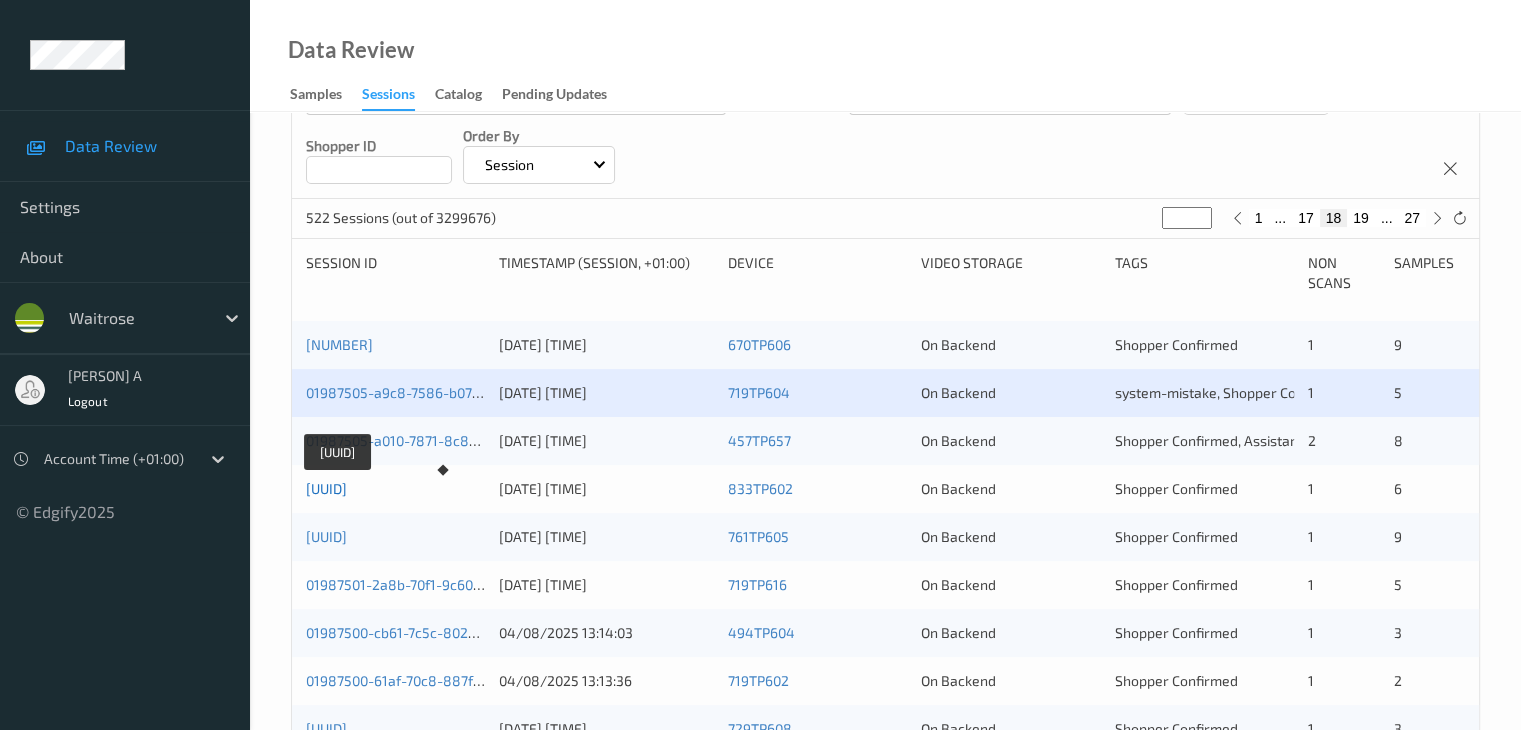 click on "[UUID]" at bounding box center [326, 488] 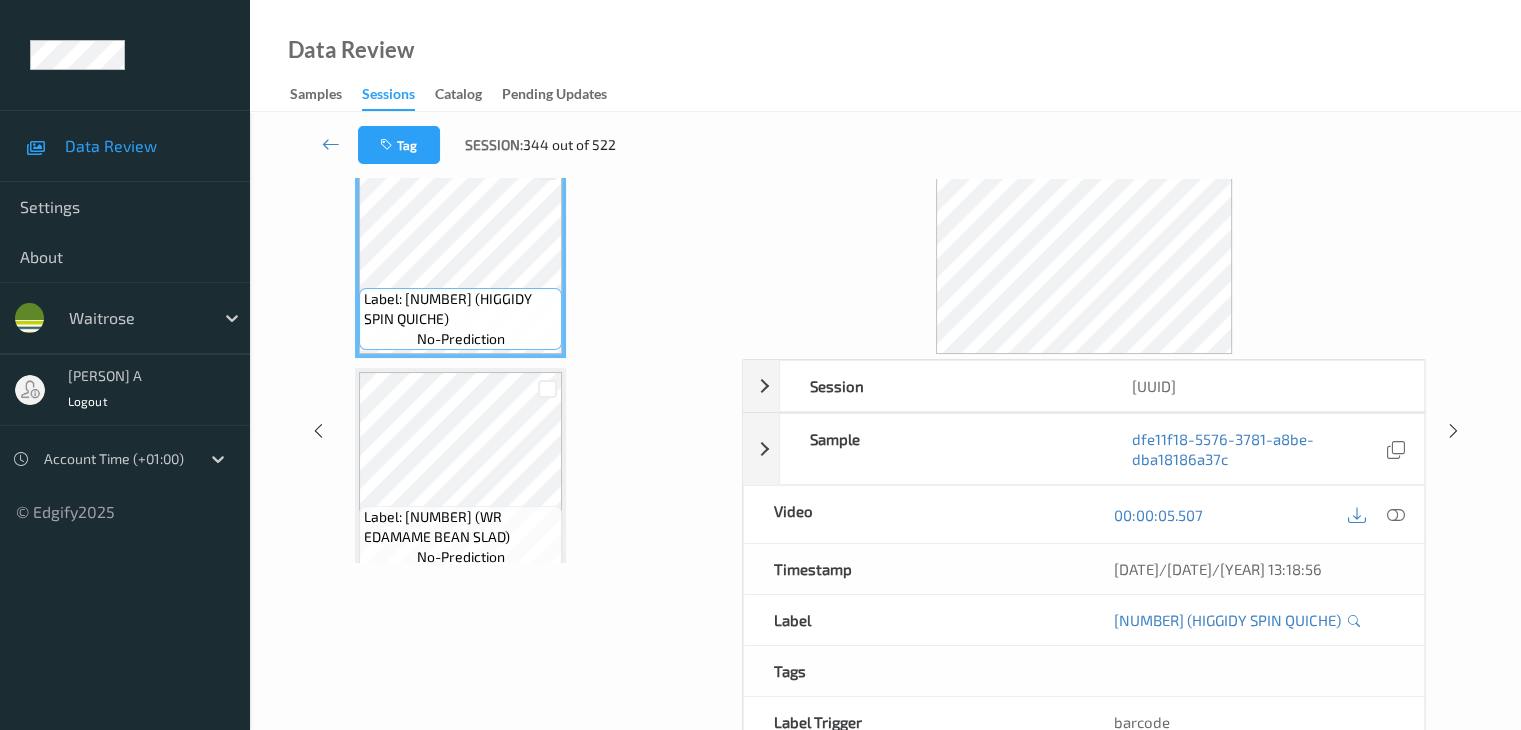 scroll, scrollTop: 0, scrollLeft: 0, axis: both 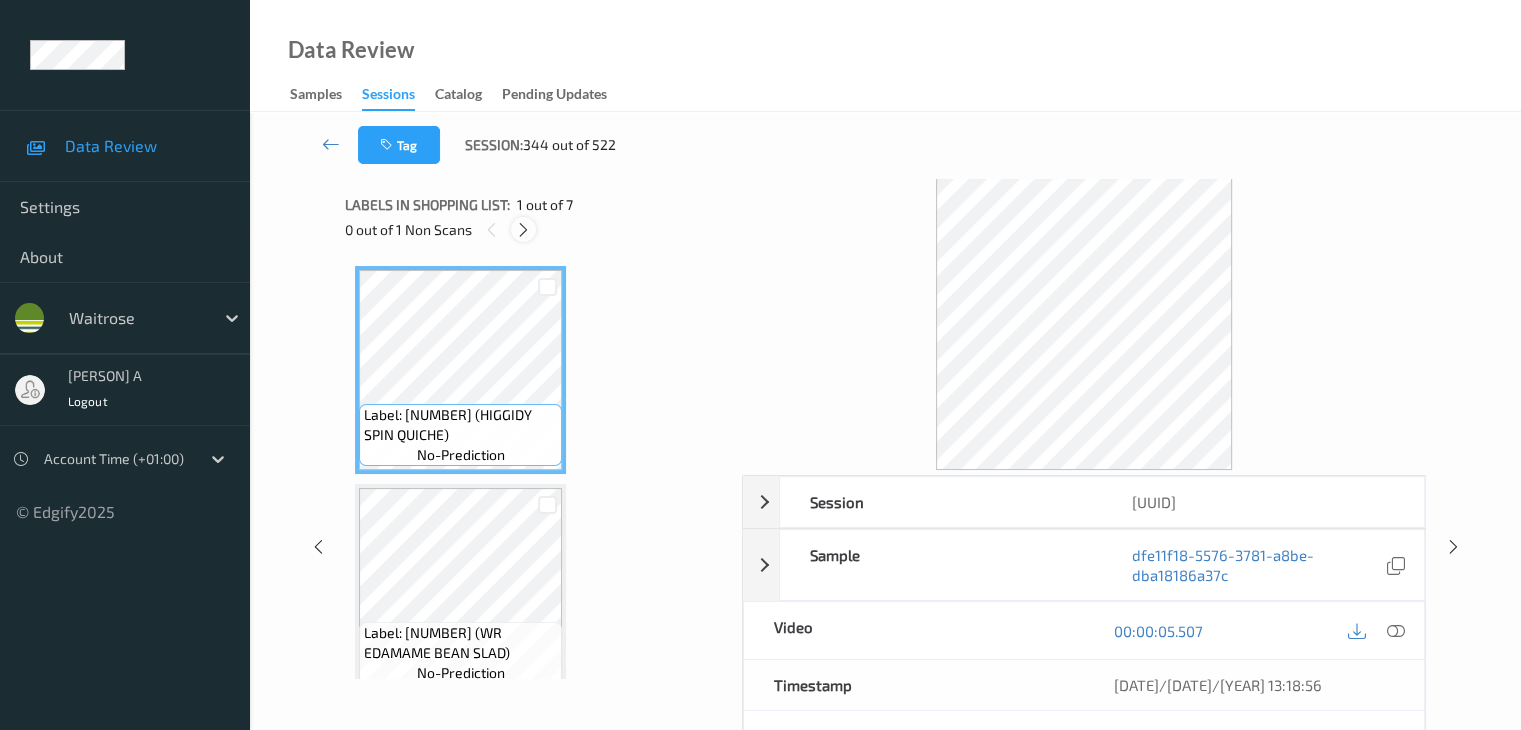 click at bounding box center [523, 230] 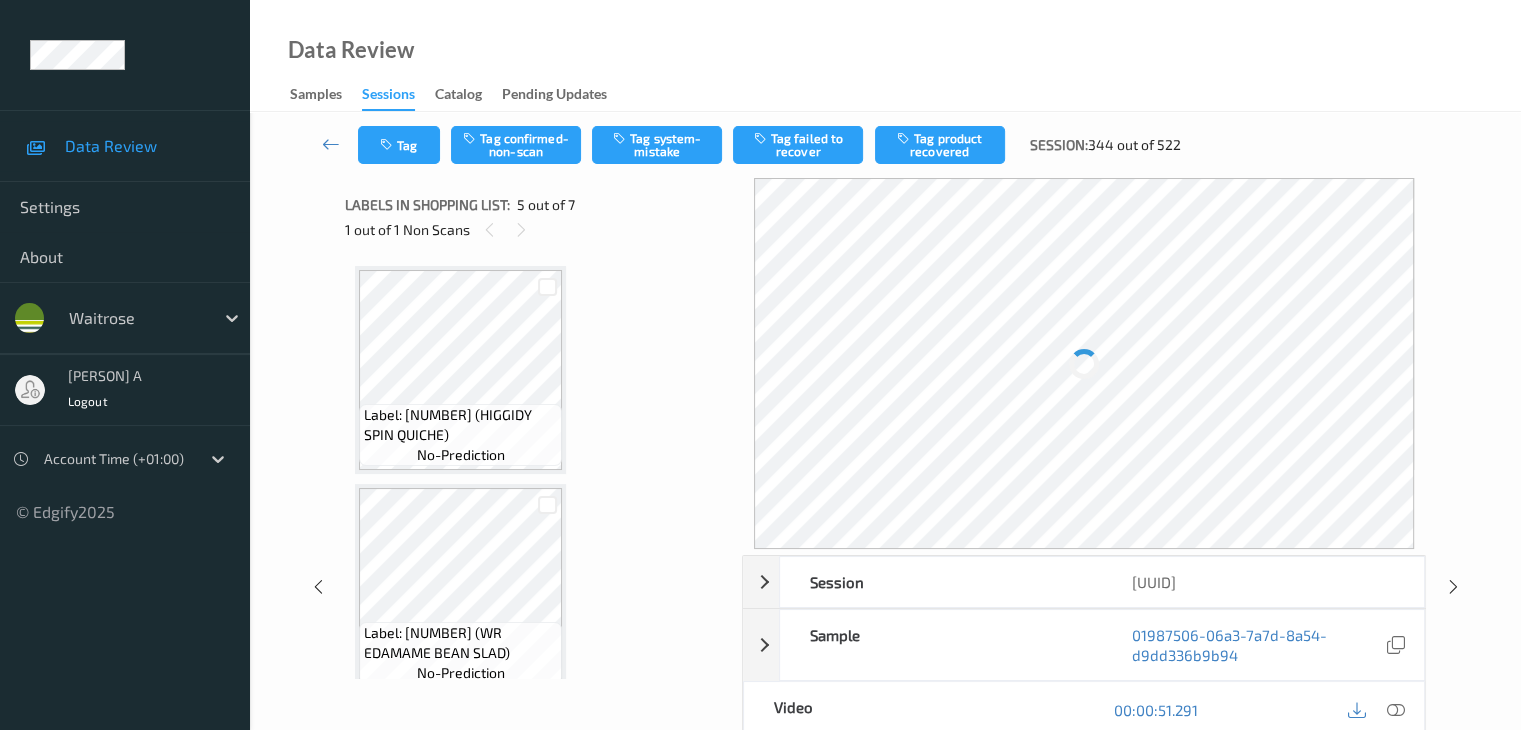 scroll, scrollTop: 664, scrollLeft: 0, axis: vertical 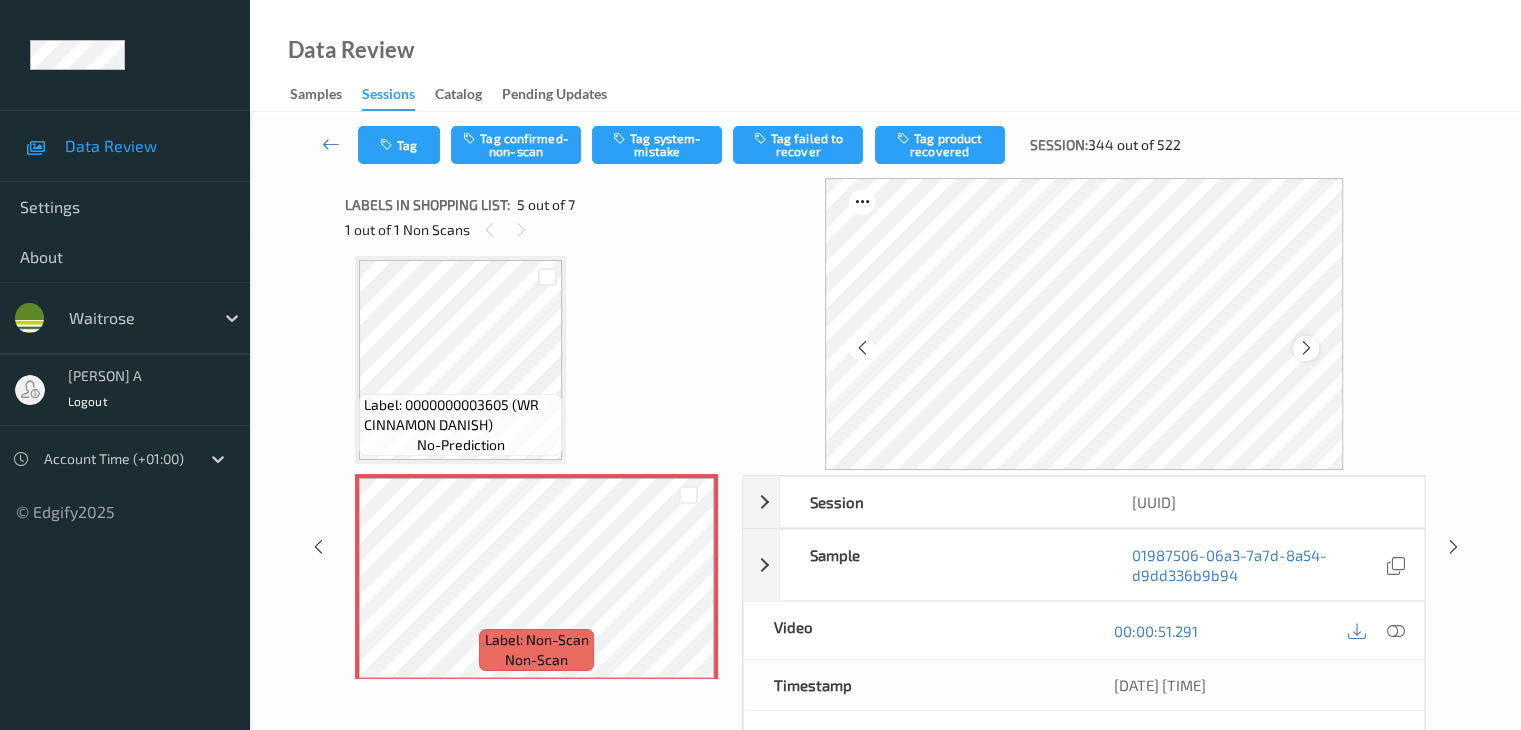 click at bounding box center [1306, 348] 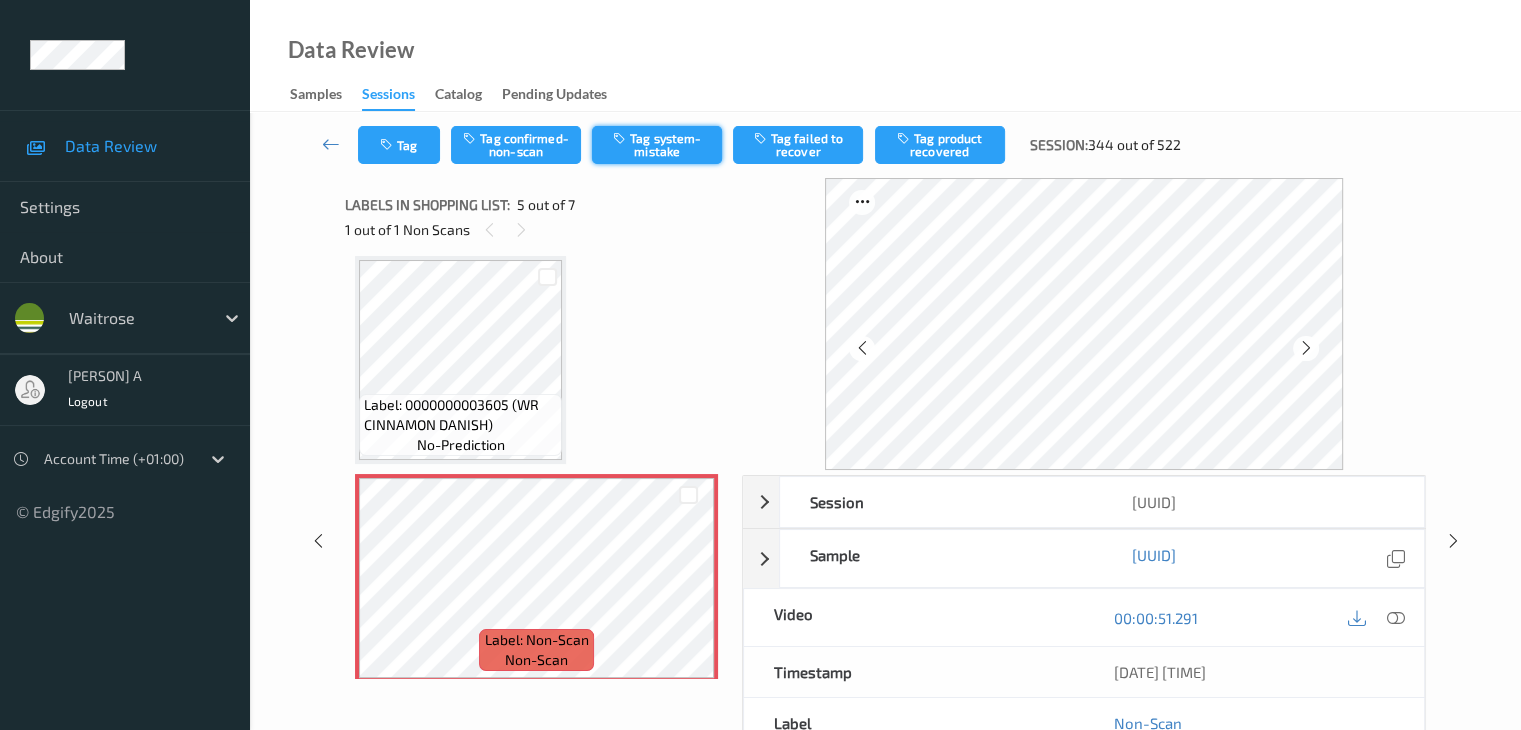 click on "Tag   system-mistake" at bounding box center [657, 145] 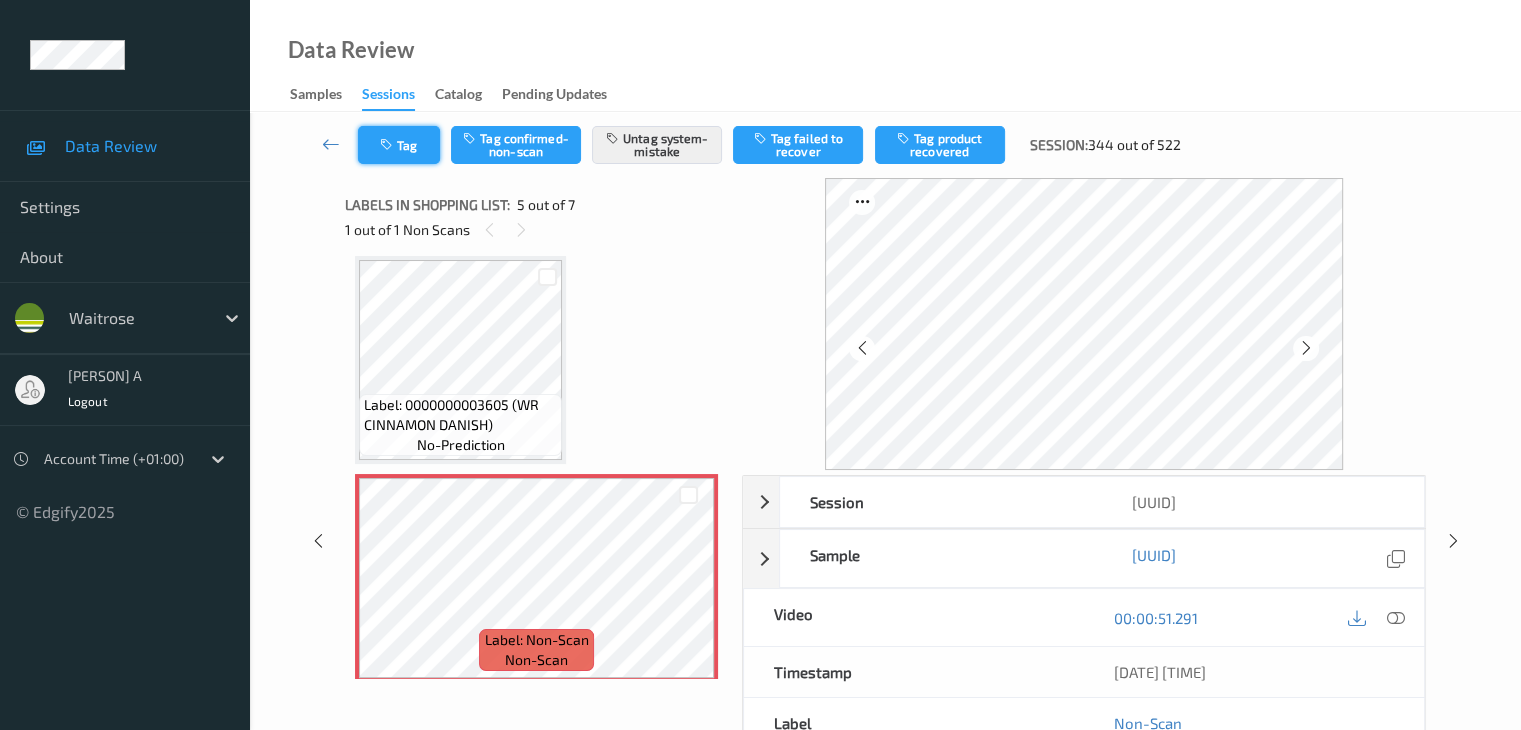 click on "Tag" at bounding box center (399, 145) 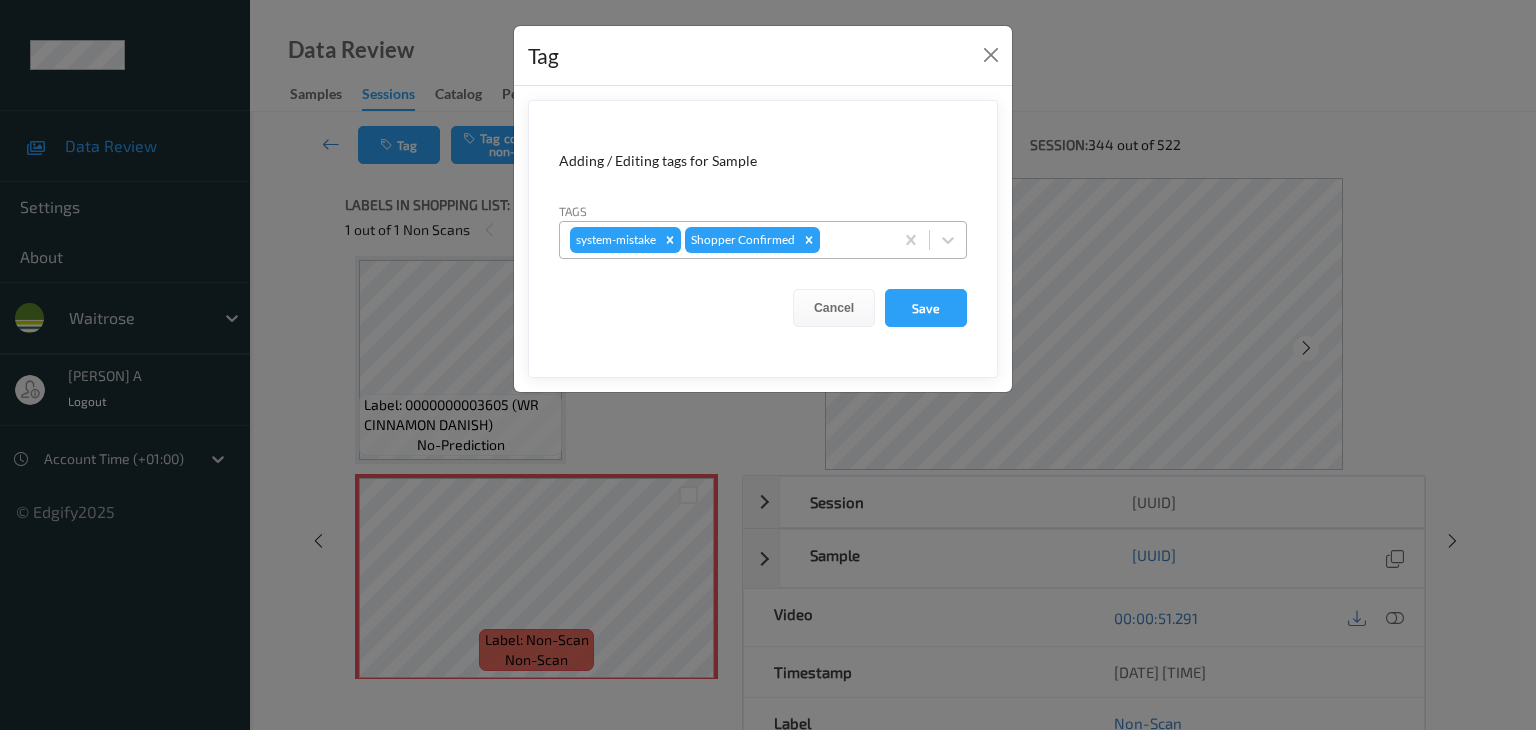 click on "system-mistake Shopper Confirmed" at bounding box center (726, 240) 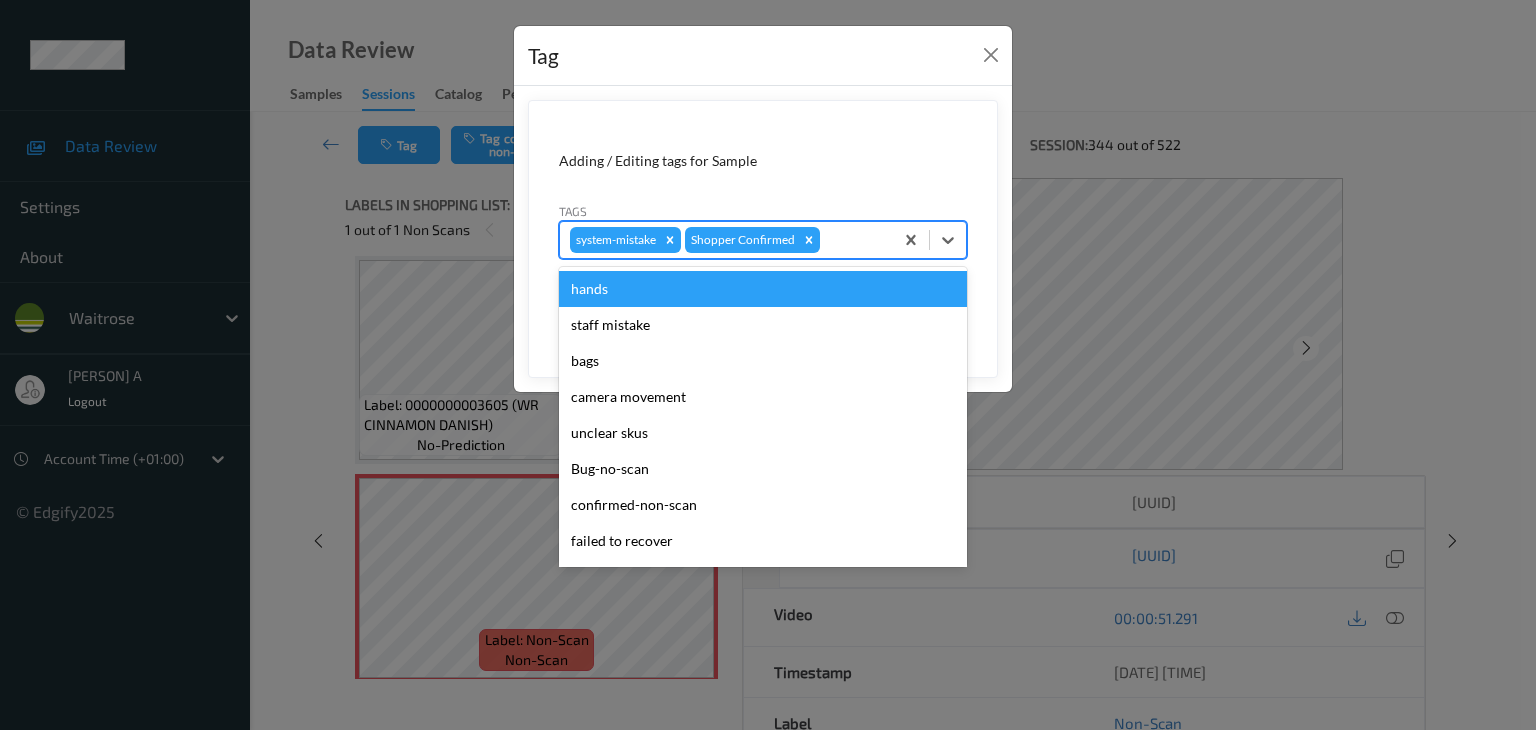 type on "u" 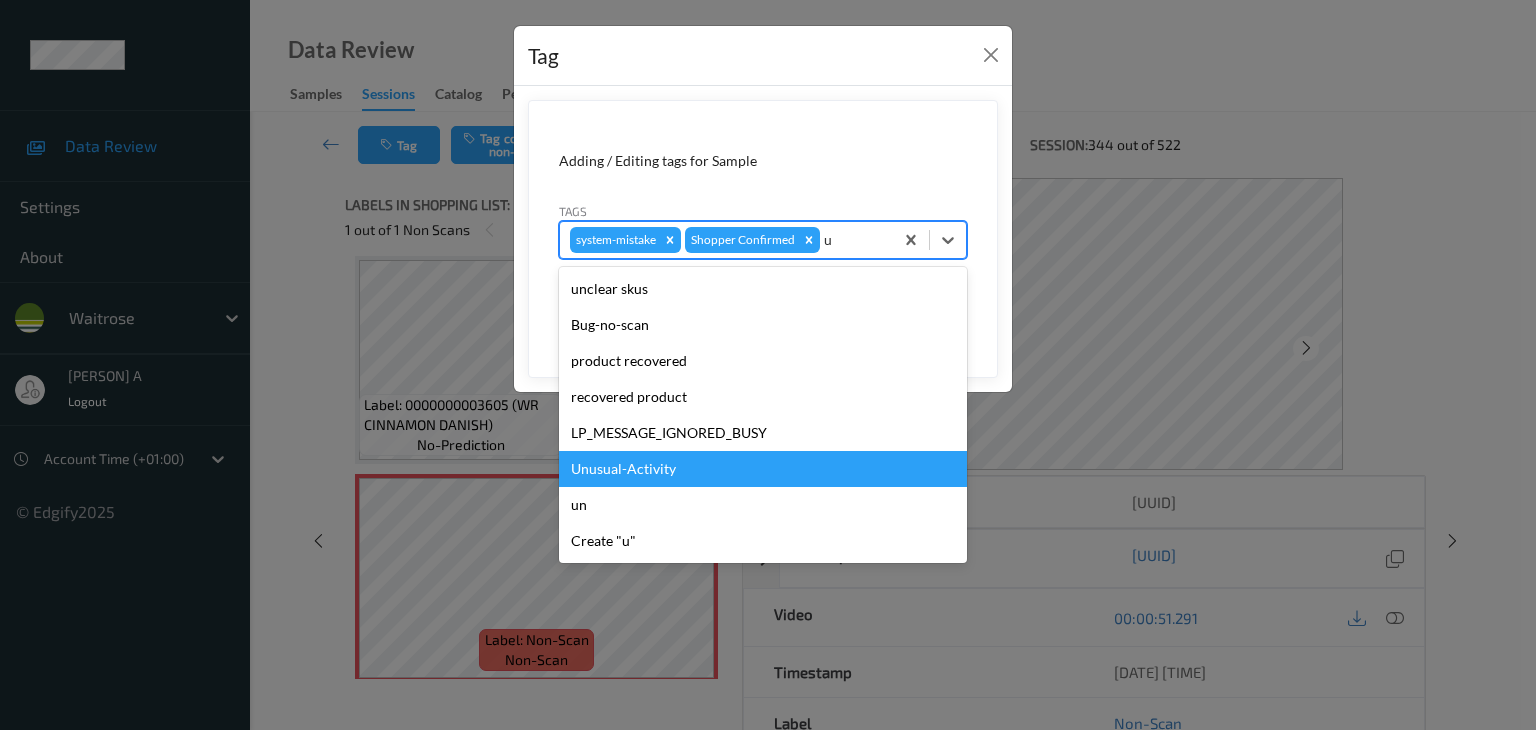 click on "Unusual-Activity" at bounding box center (763, 469) 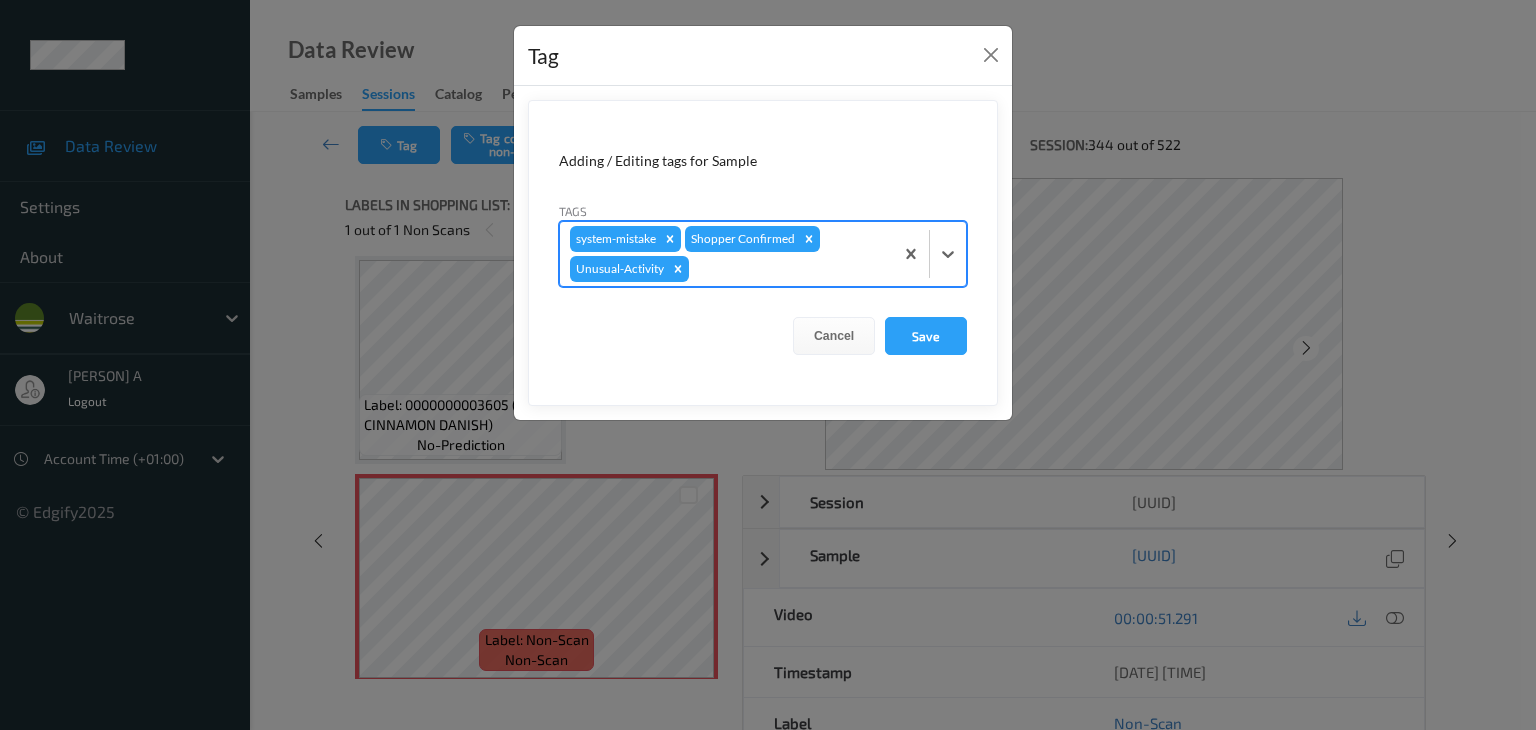 type on "p" 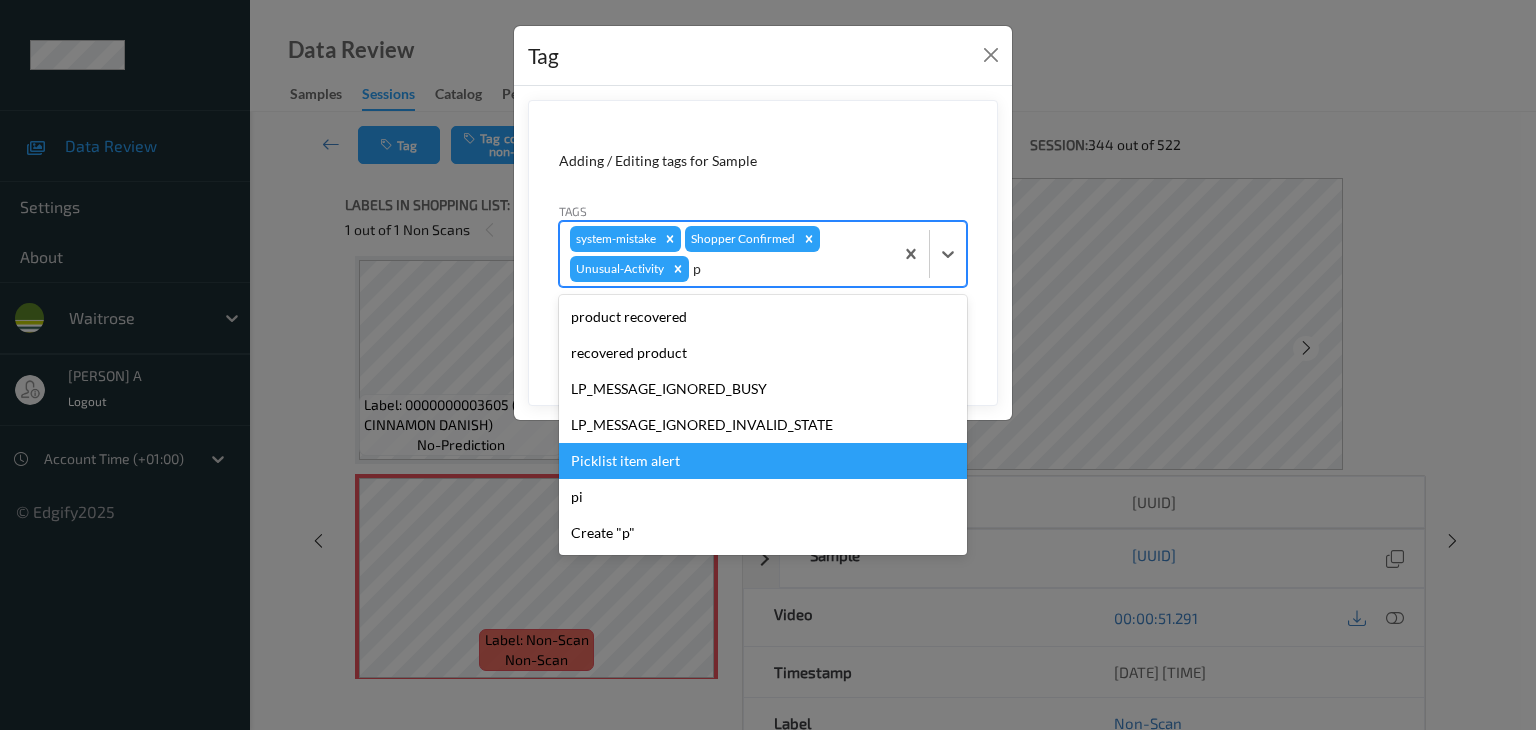 click on "Picklist item alert" at bounding box center [763, 461] 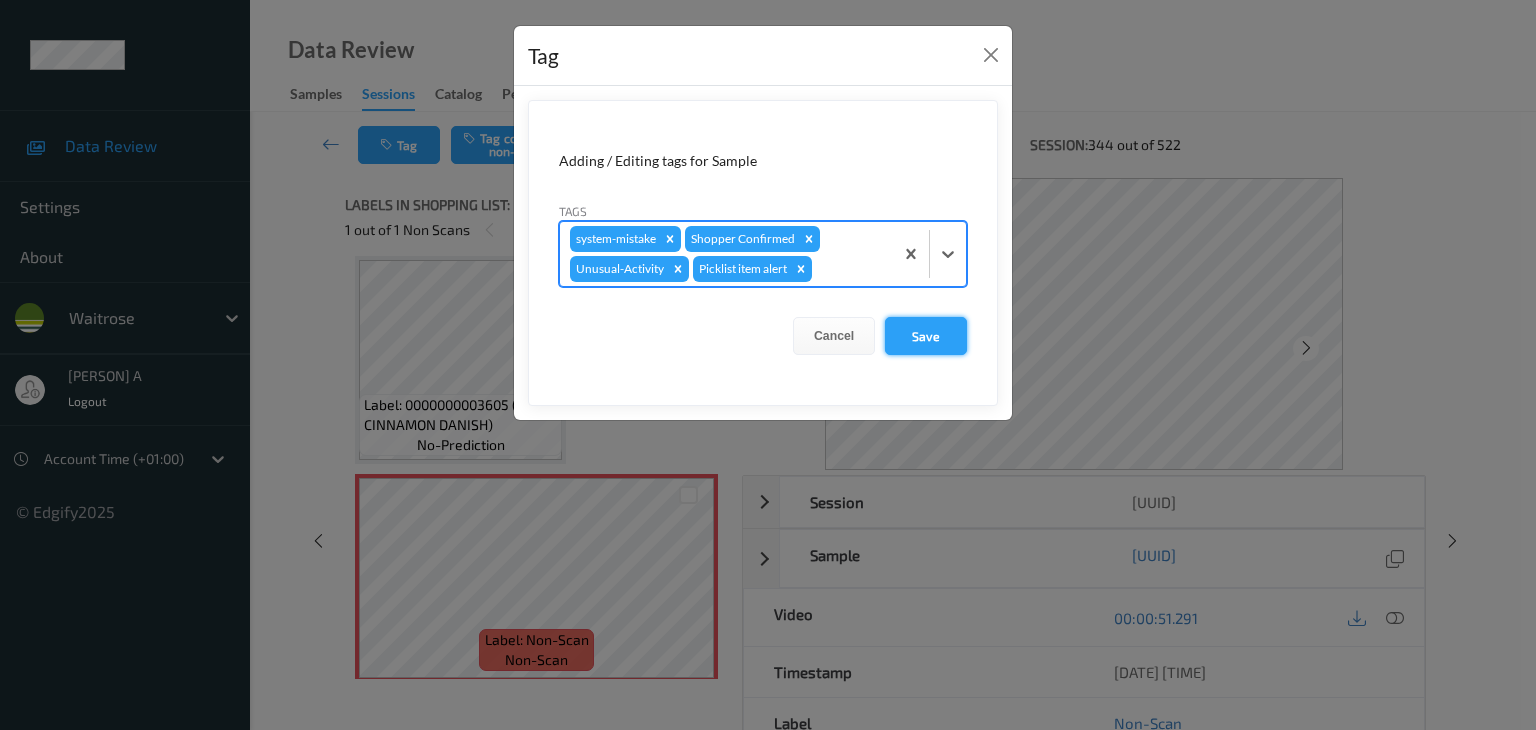 click on "Save" at bounding box center (926, 336) 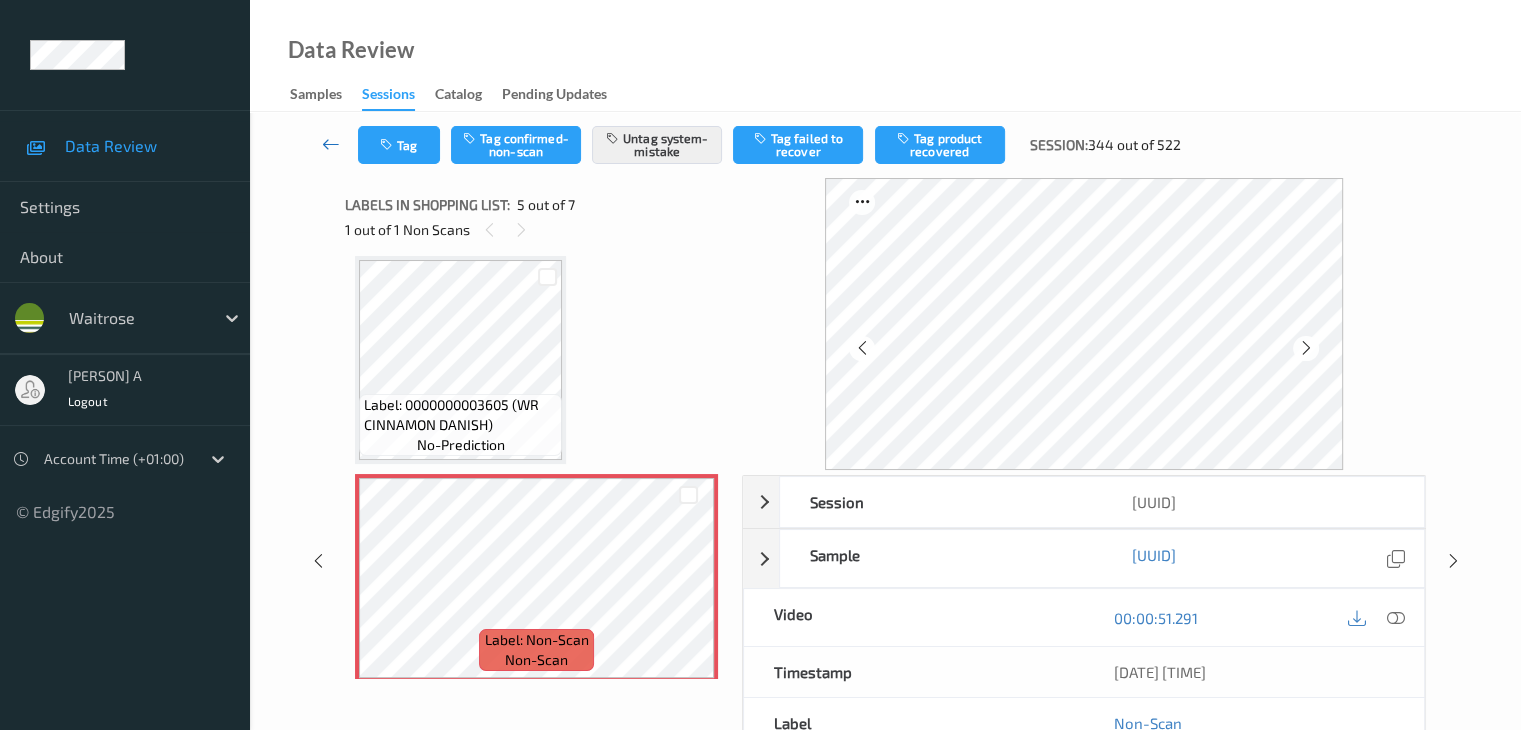click at bounding box center (331, 144) 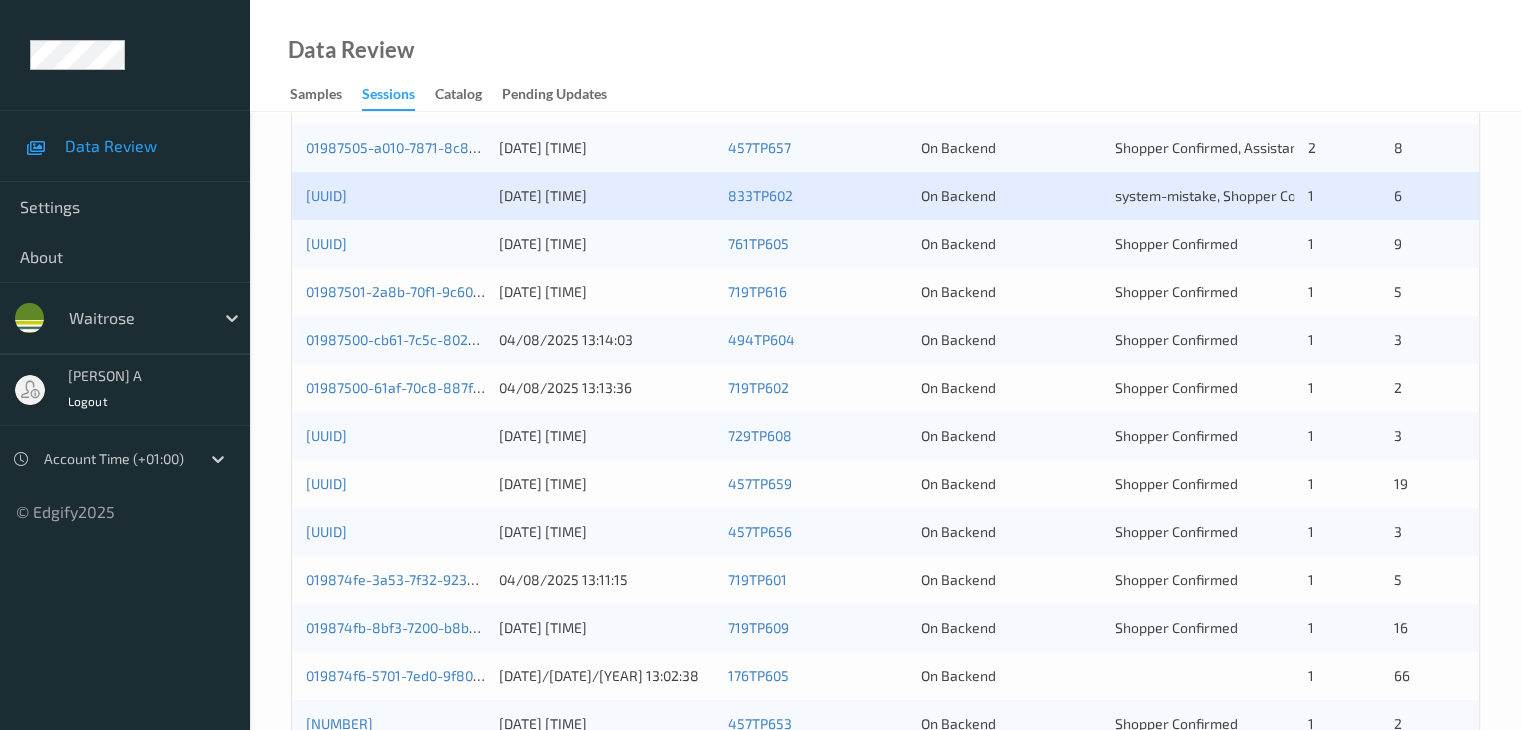 scroll, scrollTop: 500, scrollLeft: 0, axis: vertical 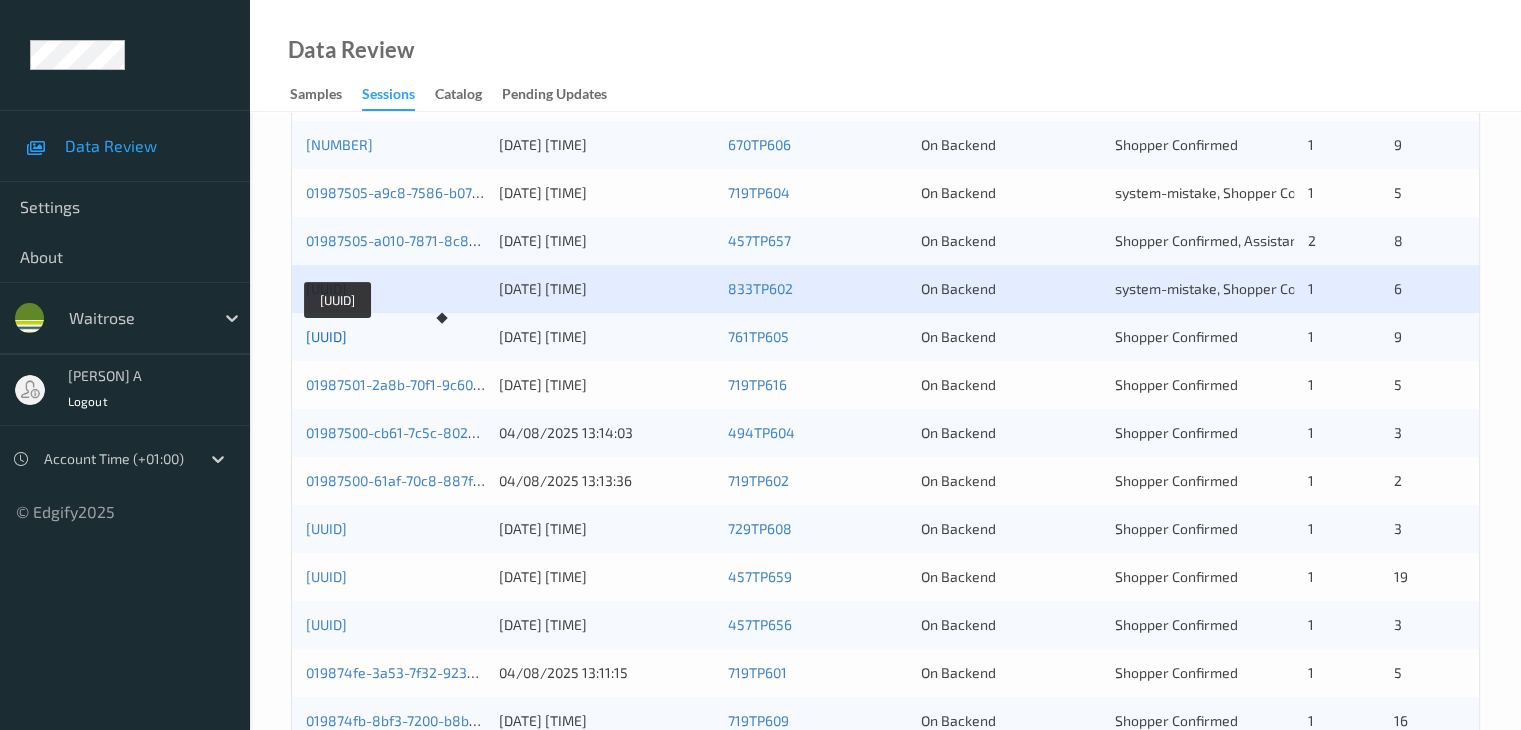 click on "[UUID]" at bounding box center [326, 336] 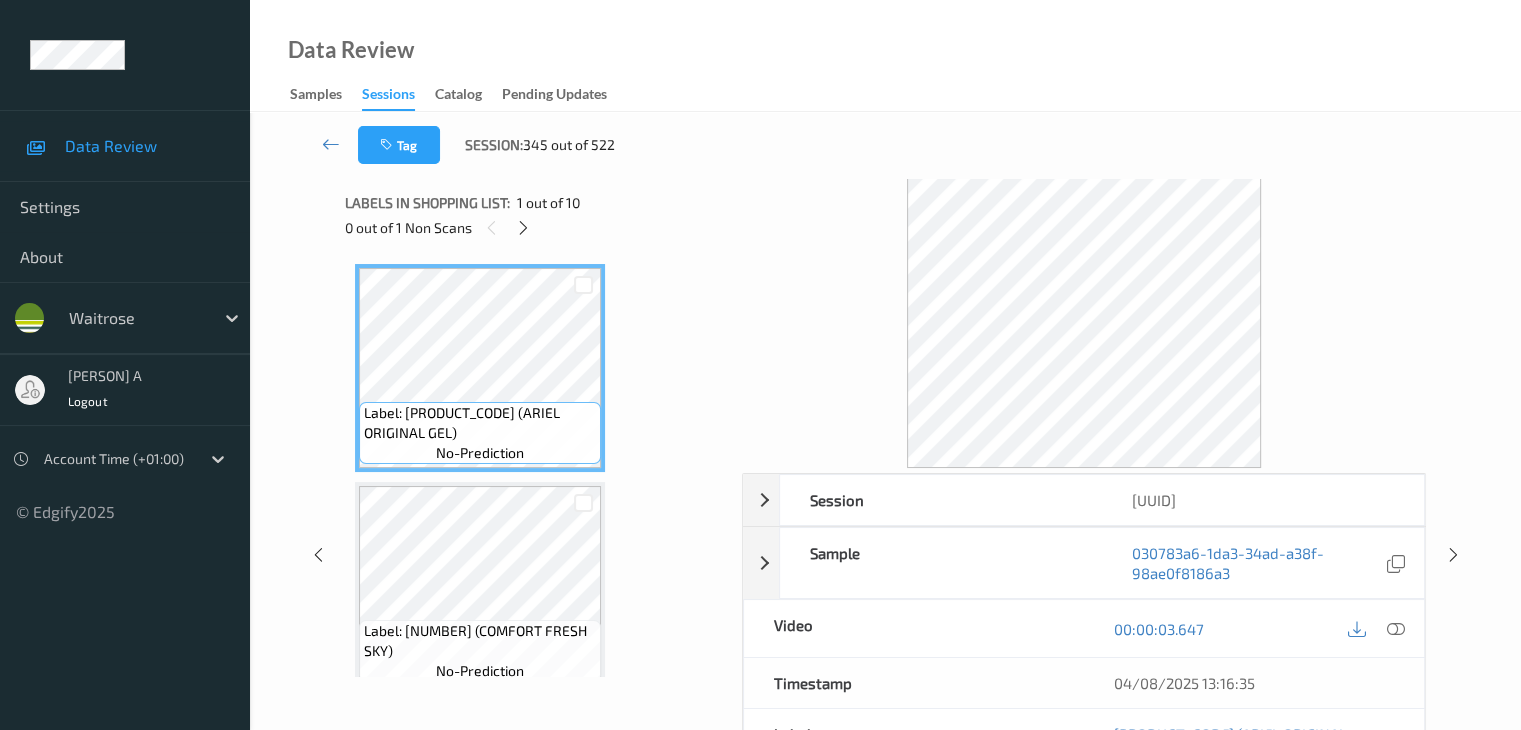 scroll, scrollTop: 0, scrollLeft: 0, axis: both 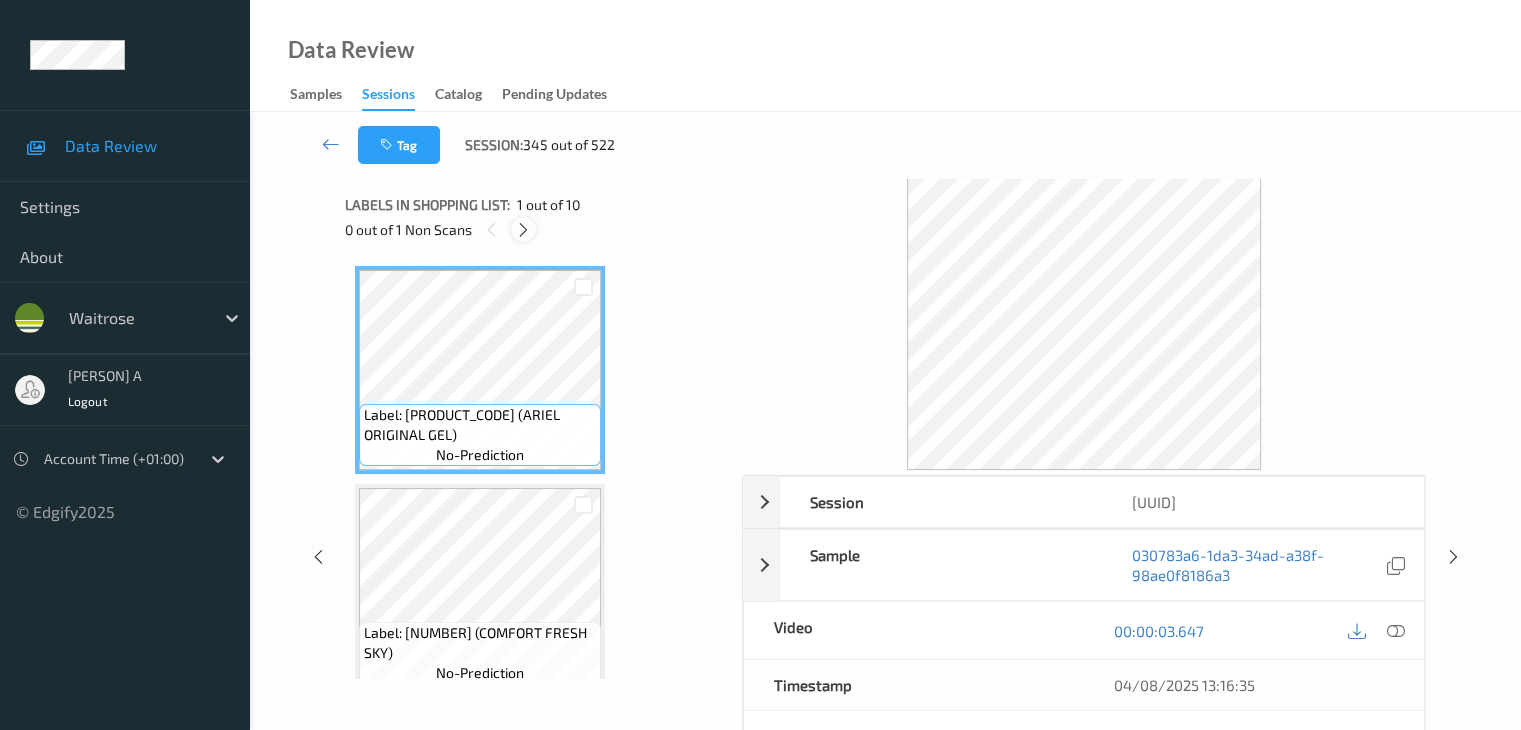 click at bounding box center (523, 230) 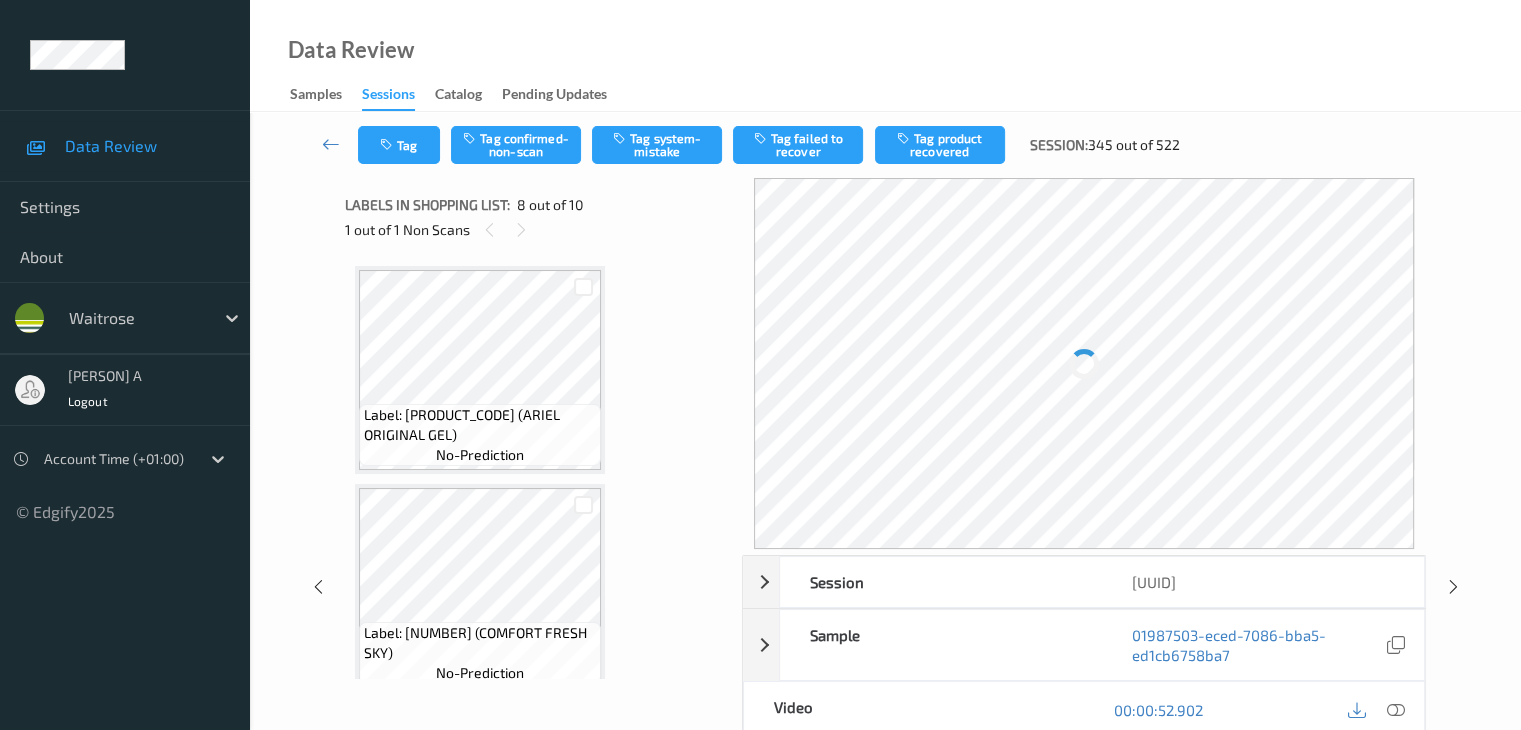 scroll, scrollTop: 1318, scrollLeft: 0, axis: vertical 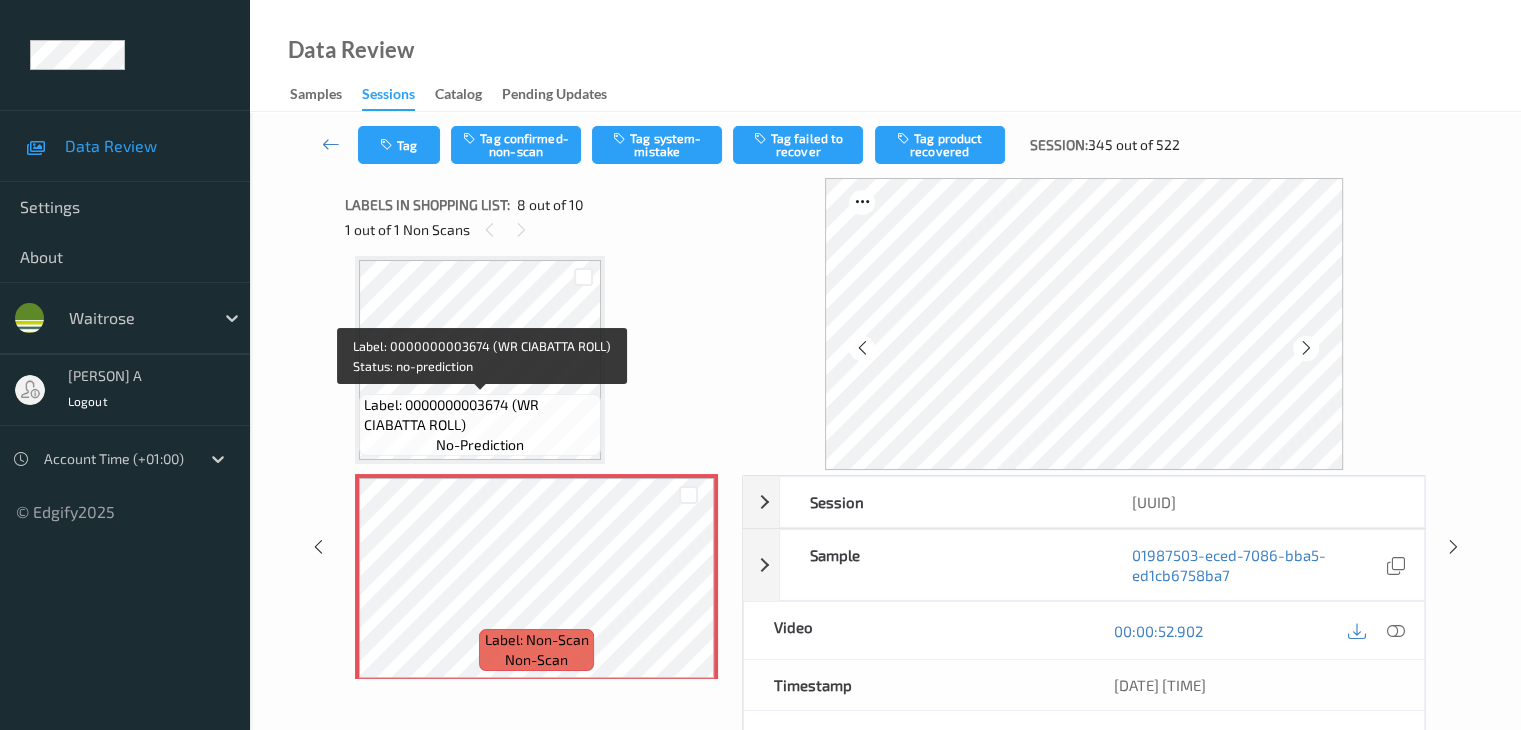 click on "Label: 0000000003674 (WR CIABATTA ROLL)" at bounding box center (480, 415) 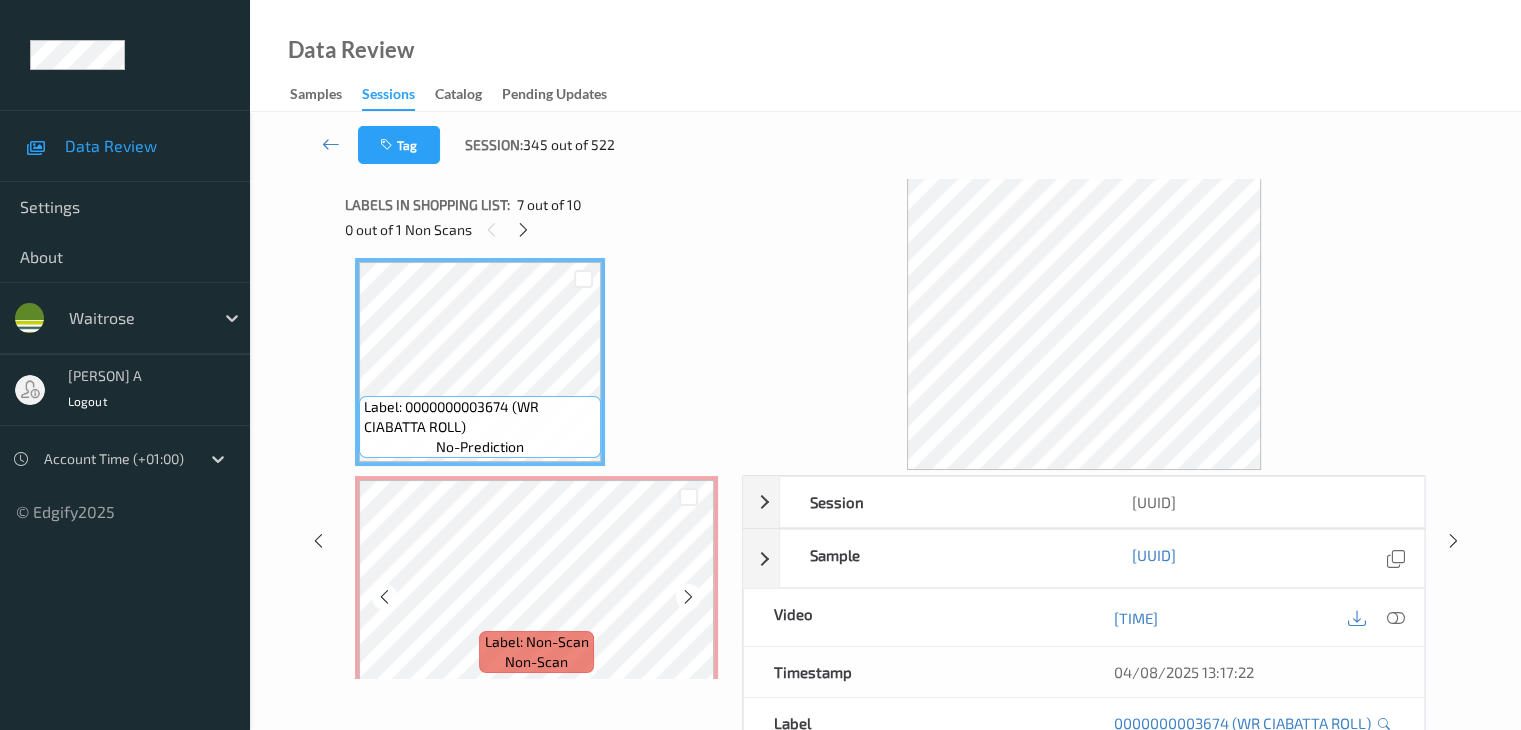 scroll, scrollTop: 1318, scrollLeft: 0, axis: vertical 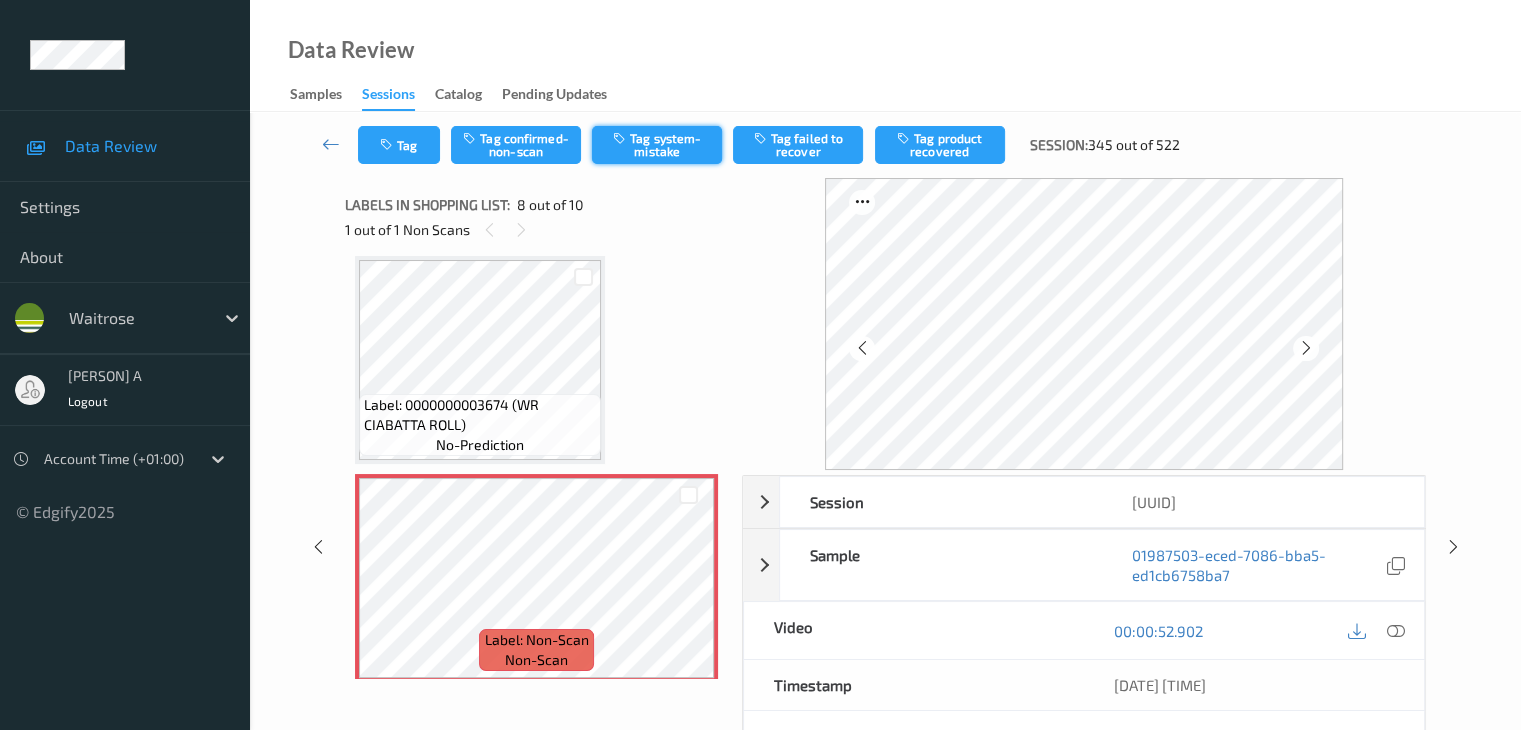 click on "Tag   system-mistake" at bounding box center (657, 145) 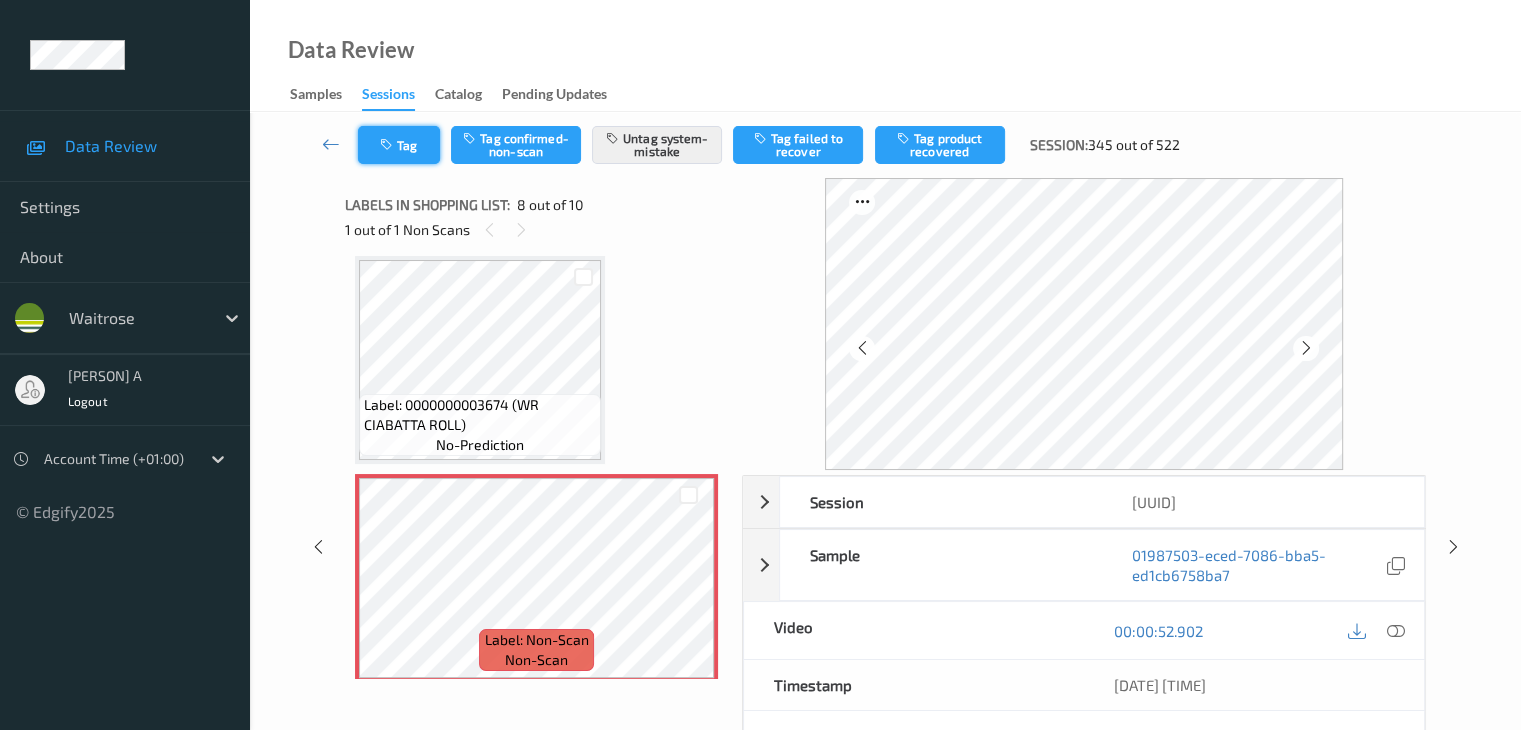 click at bounding box center (388, 145) 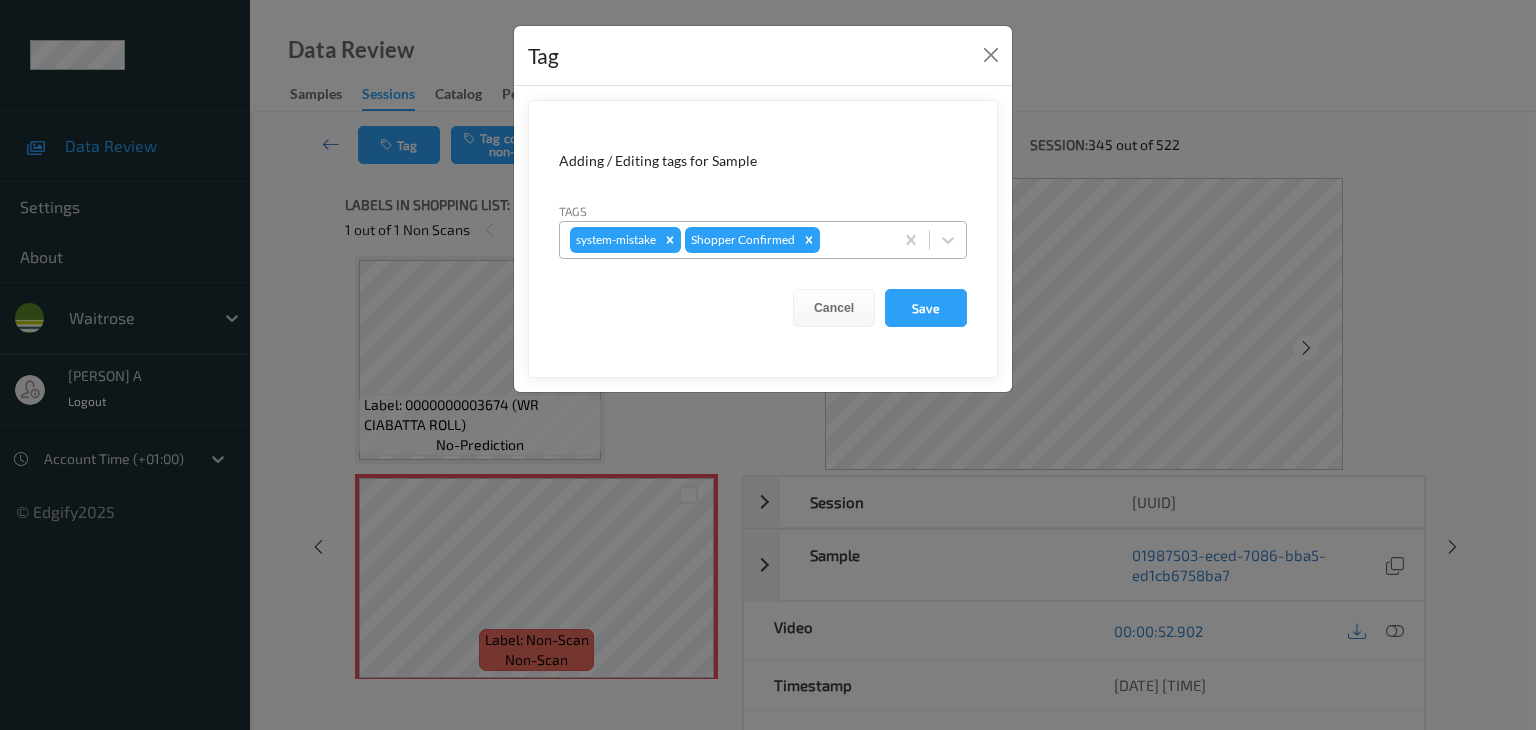 click at bounding box center [853, 240] 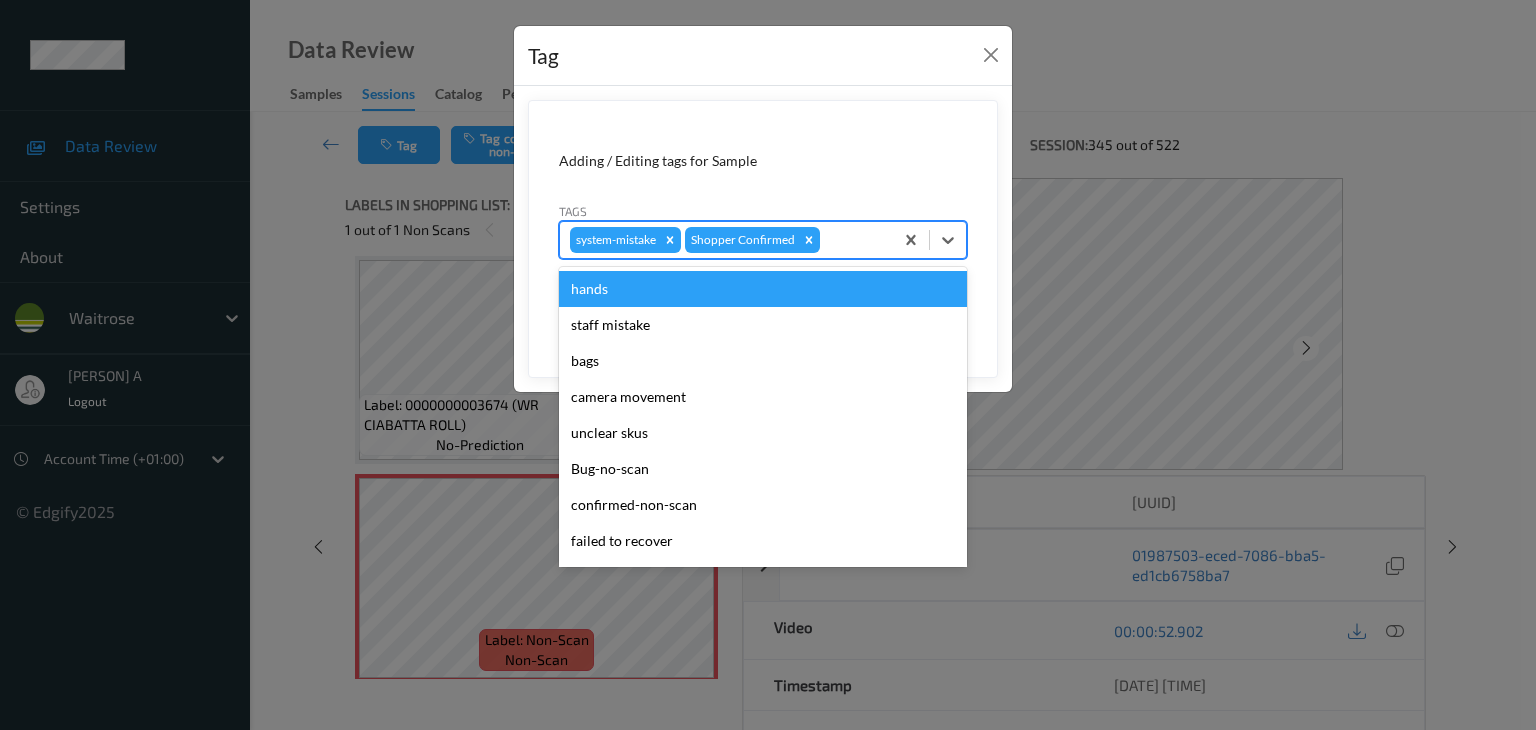 type on "u" 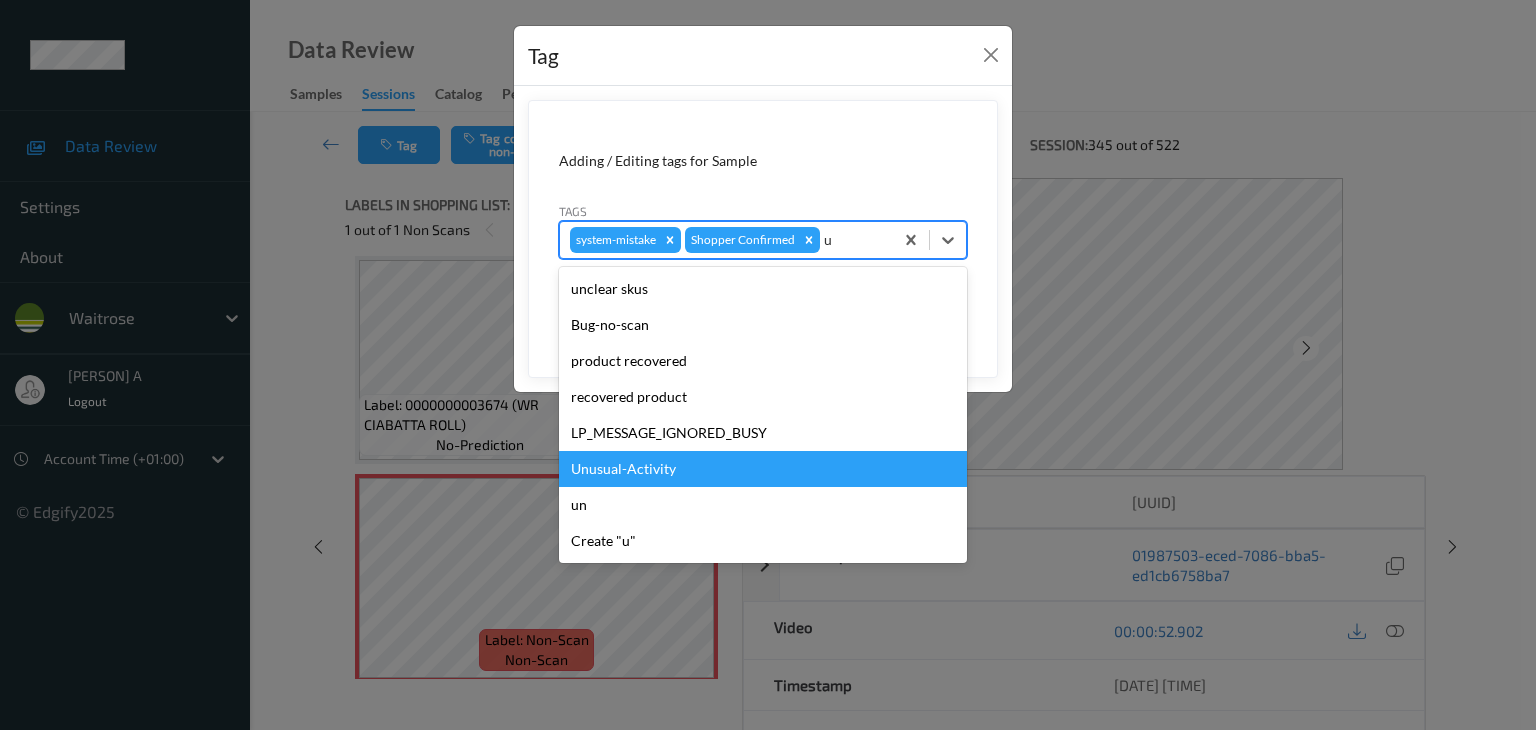 click on "Unusual-Activity" at bounding box center [763, 469] 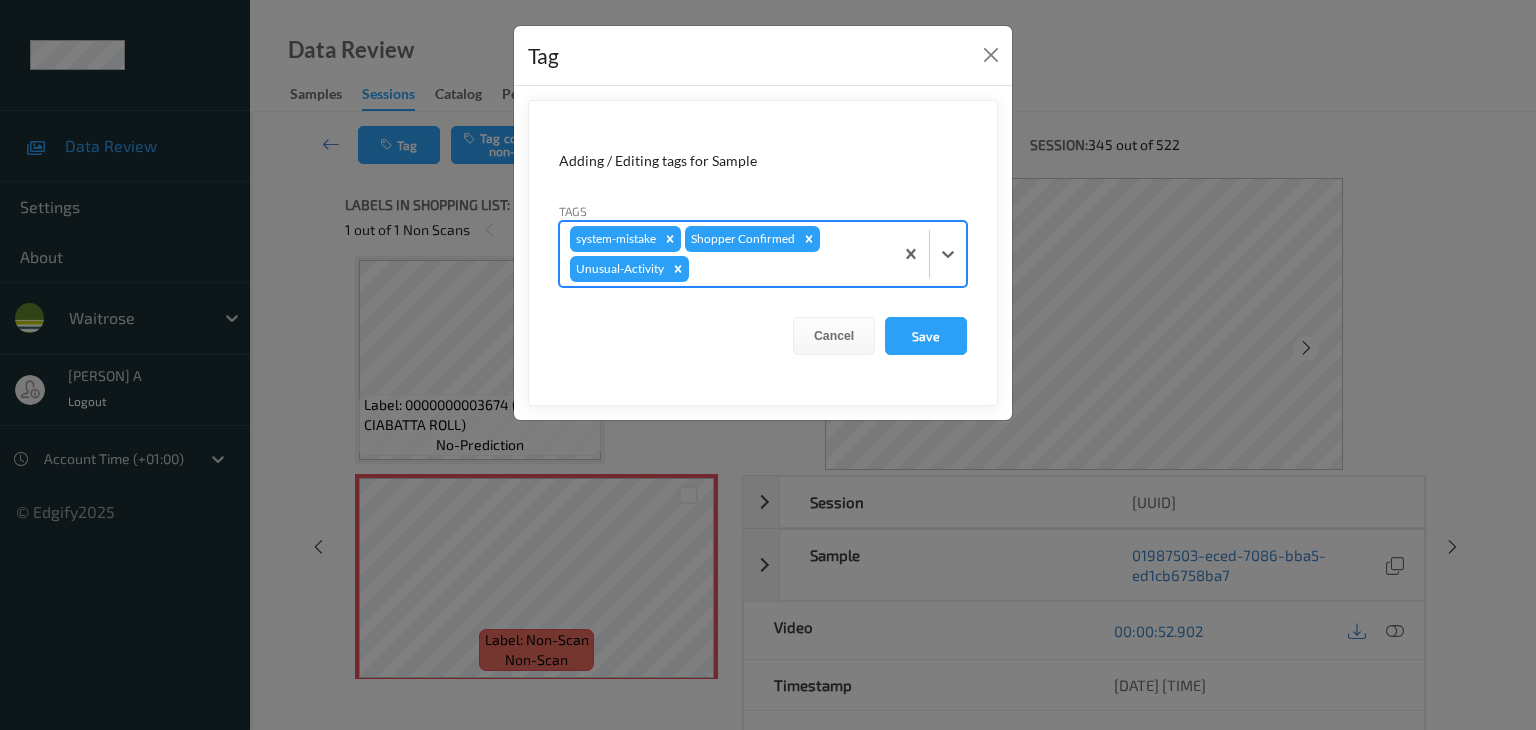 type on "p" 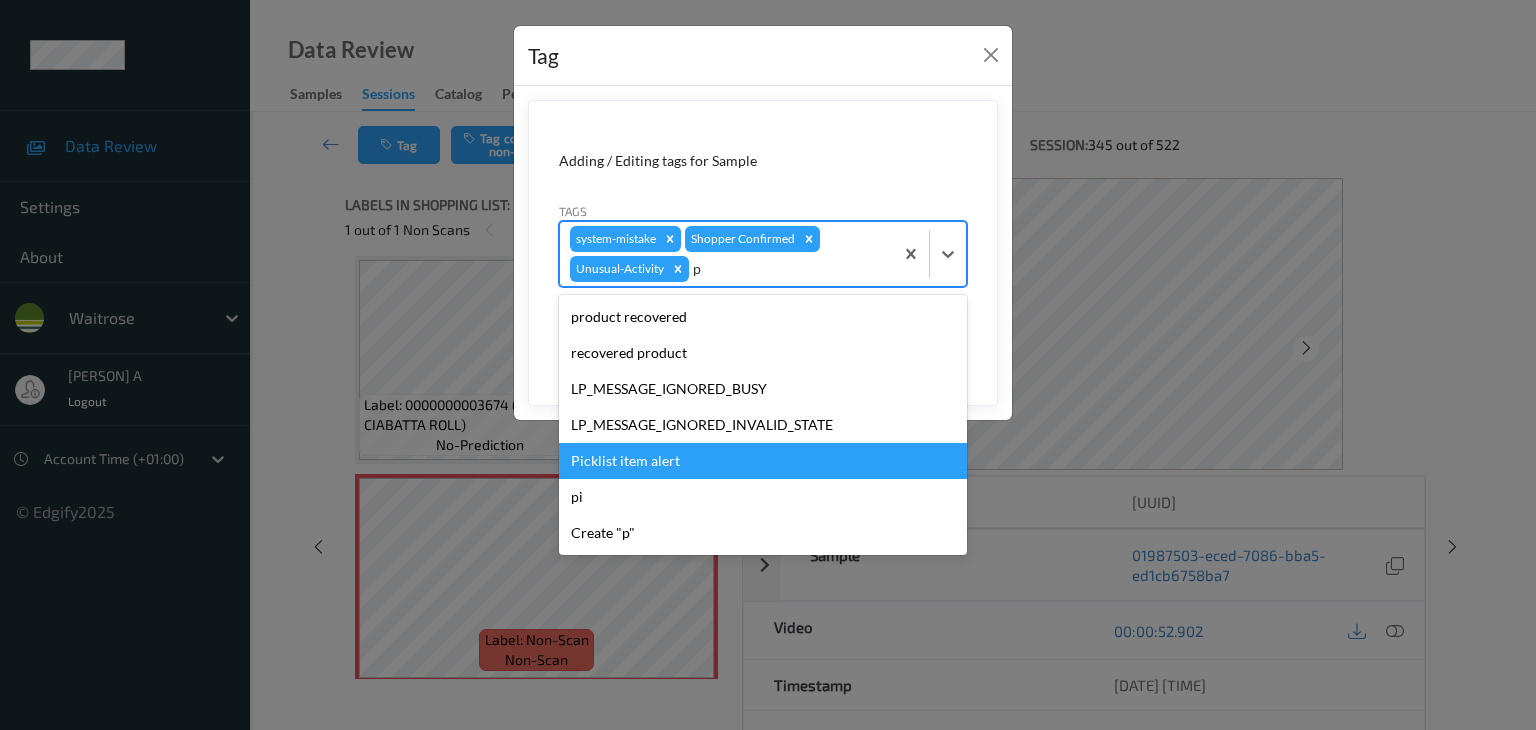 click on "Picklist item alert" at bounding box center [763, 461] 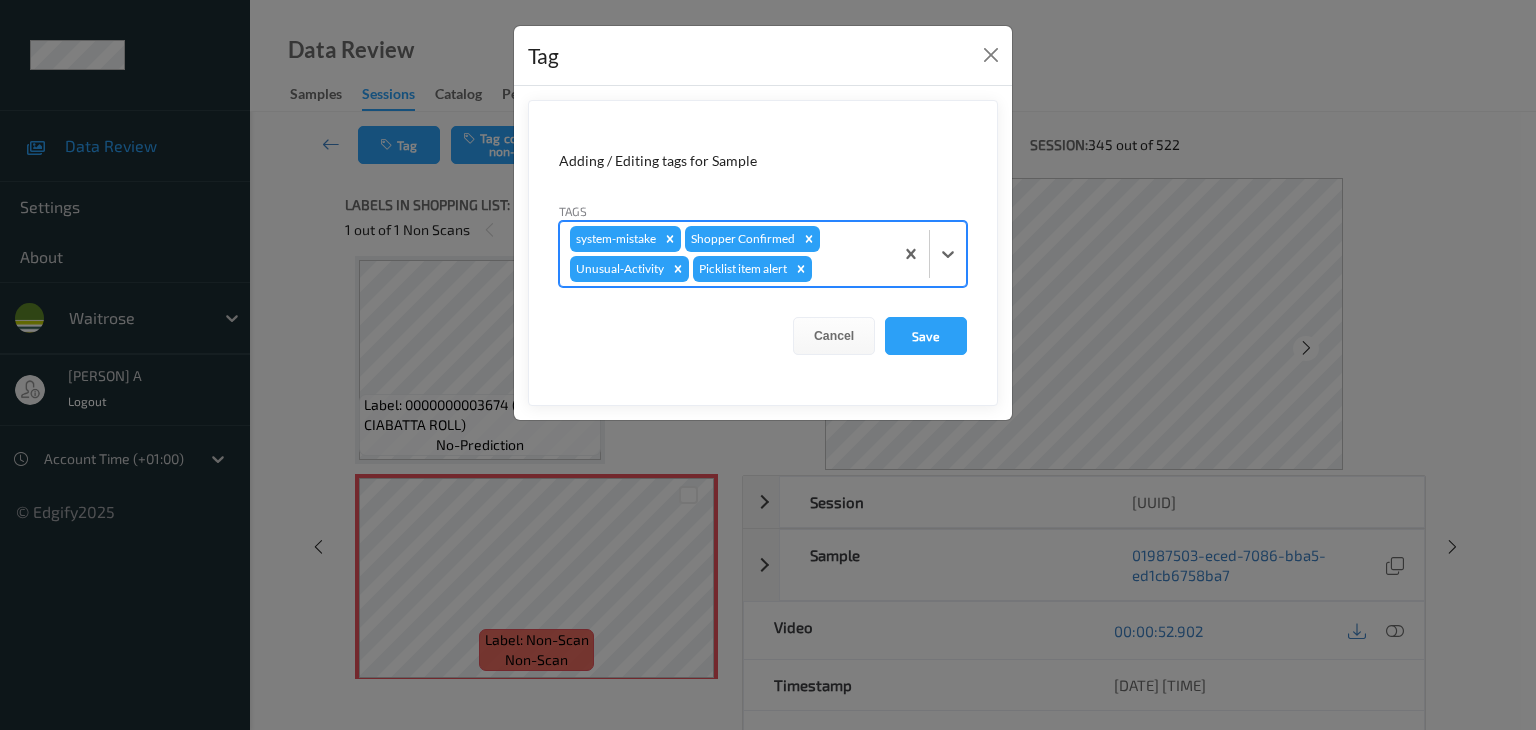 click on "Save" at bounding box center (926, 336) 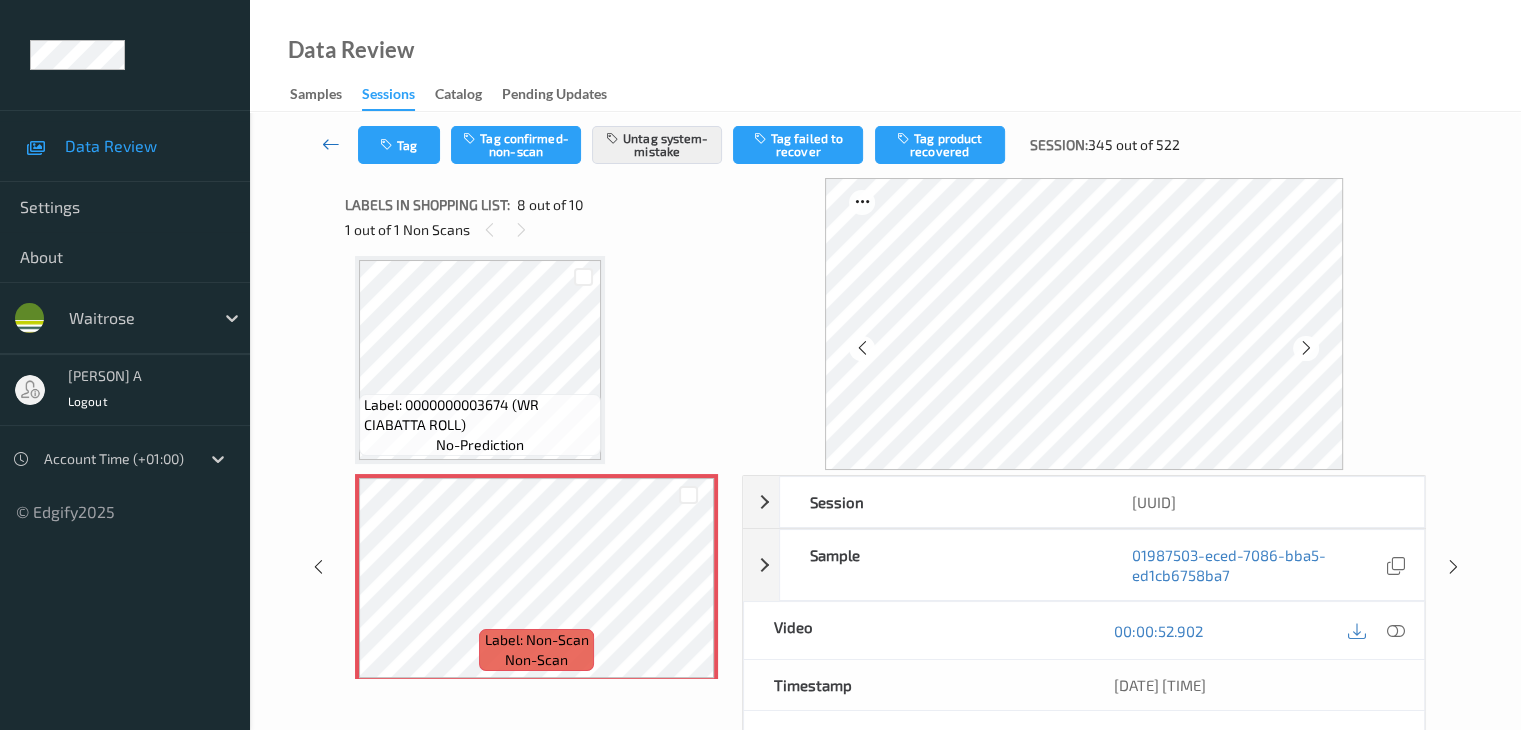 click at bounding box center [331, 144] 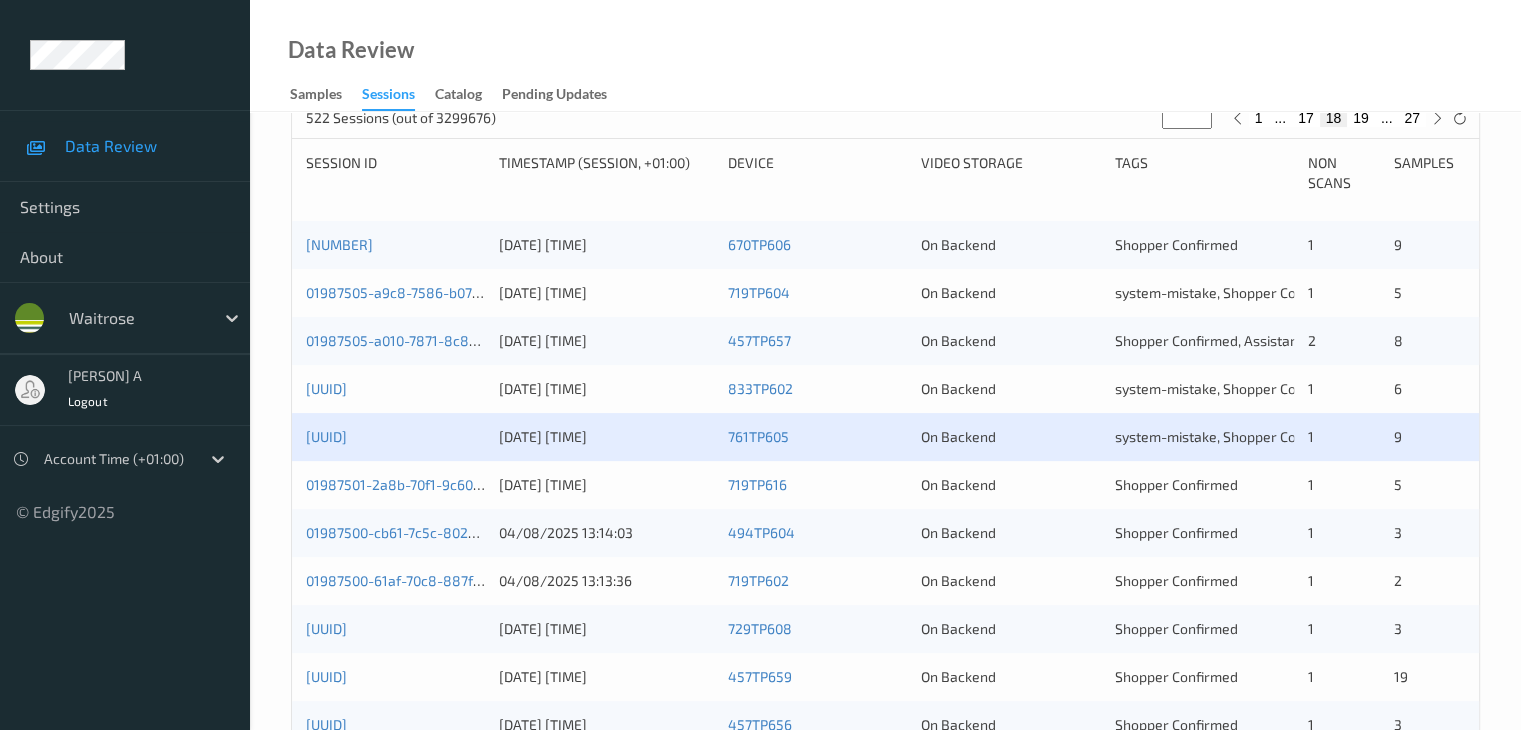 scroll, scrollTop: 600, scrollLeft: 0, axis: vertical 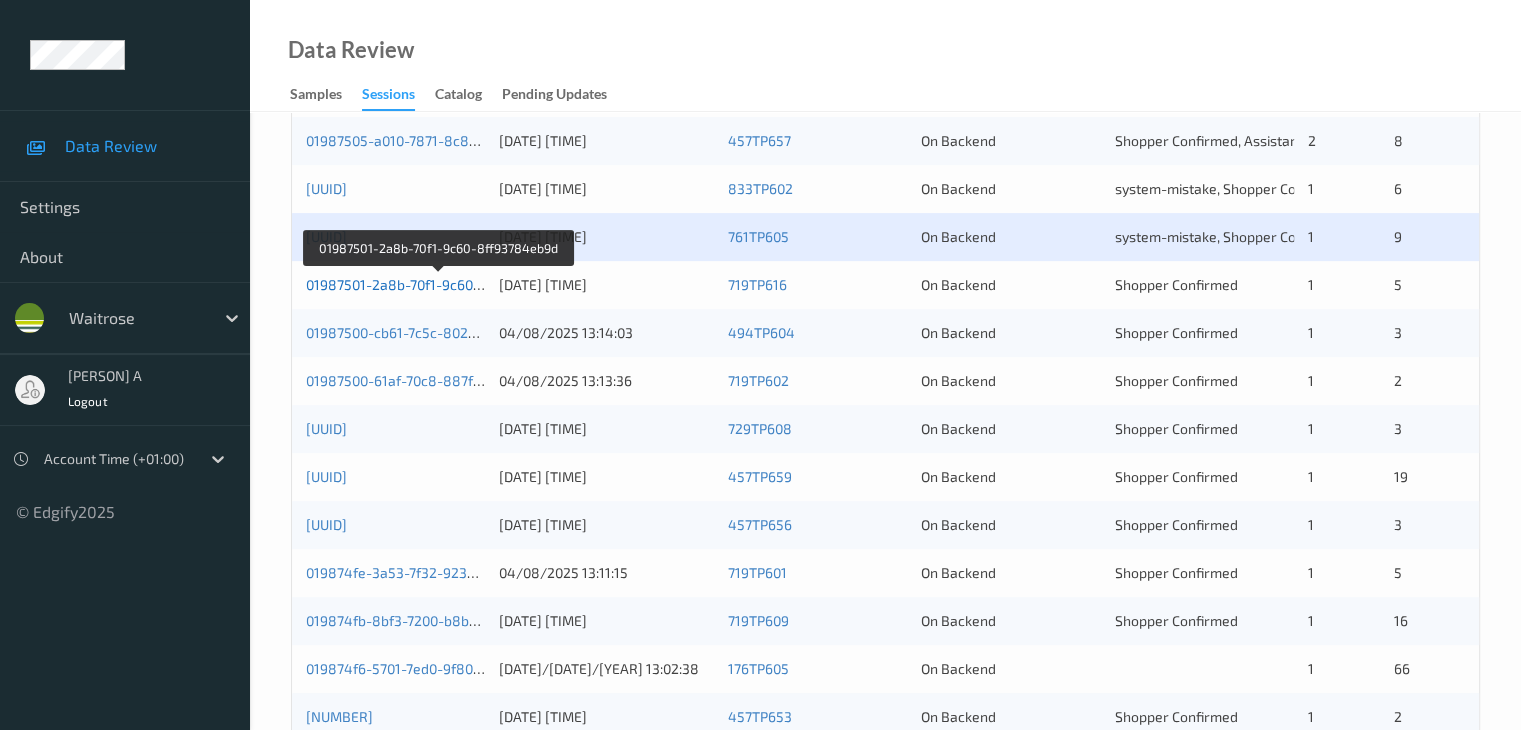 click on "01987501-2a8b-70f1-9c60-8ff93784eb9d" at bounding box center (438, 284) 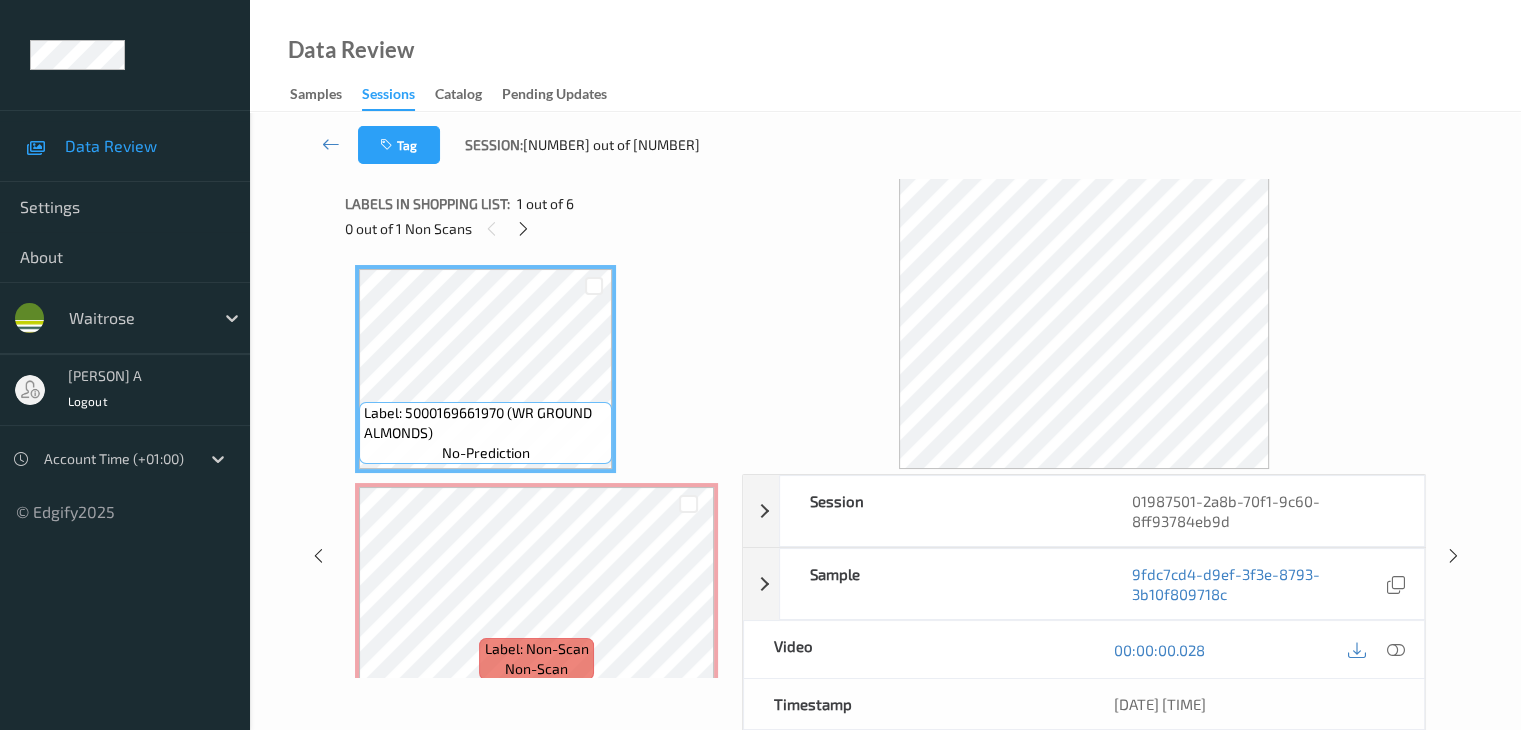 scroll, scrollTop: 0, scrollLeft: 0, axis: both 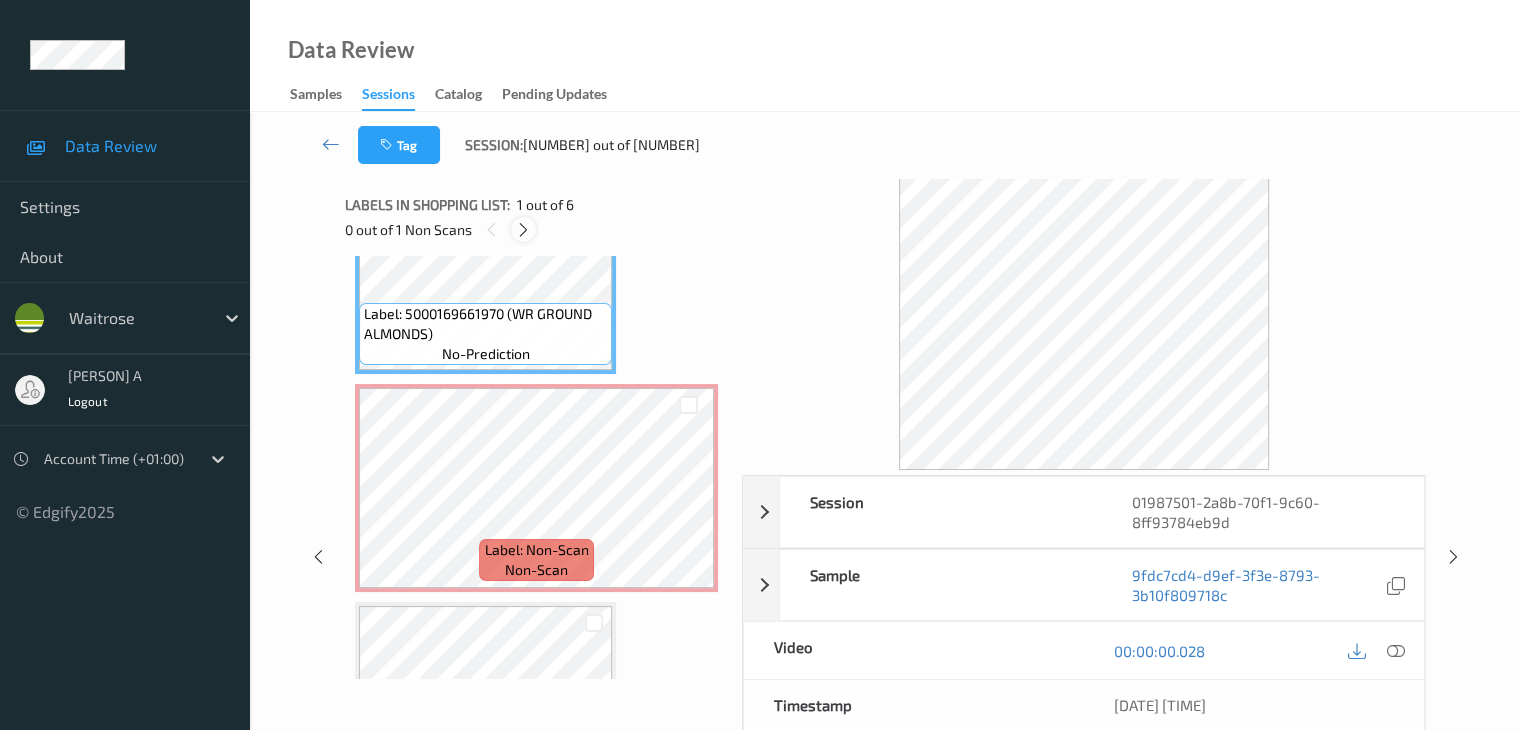 click at bounding box center (523, 230) 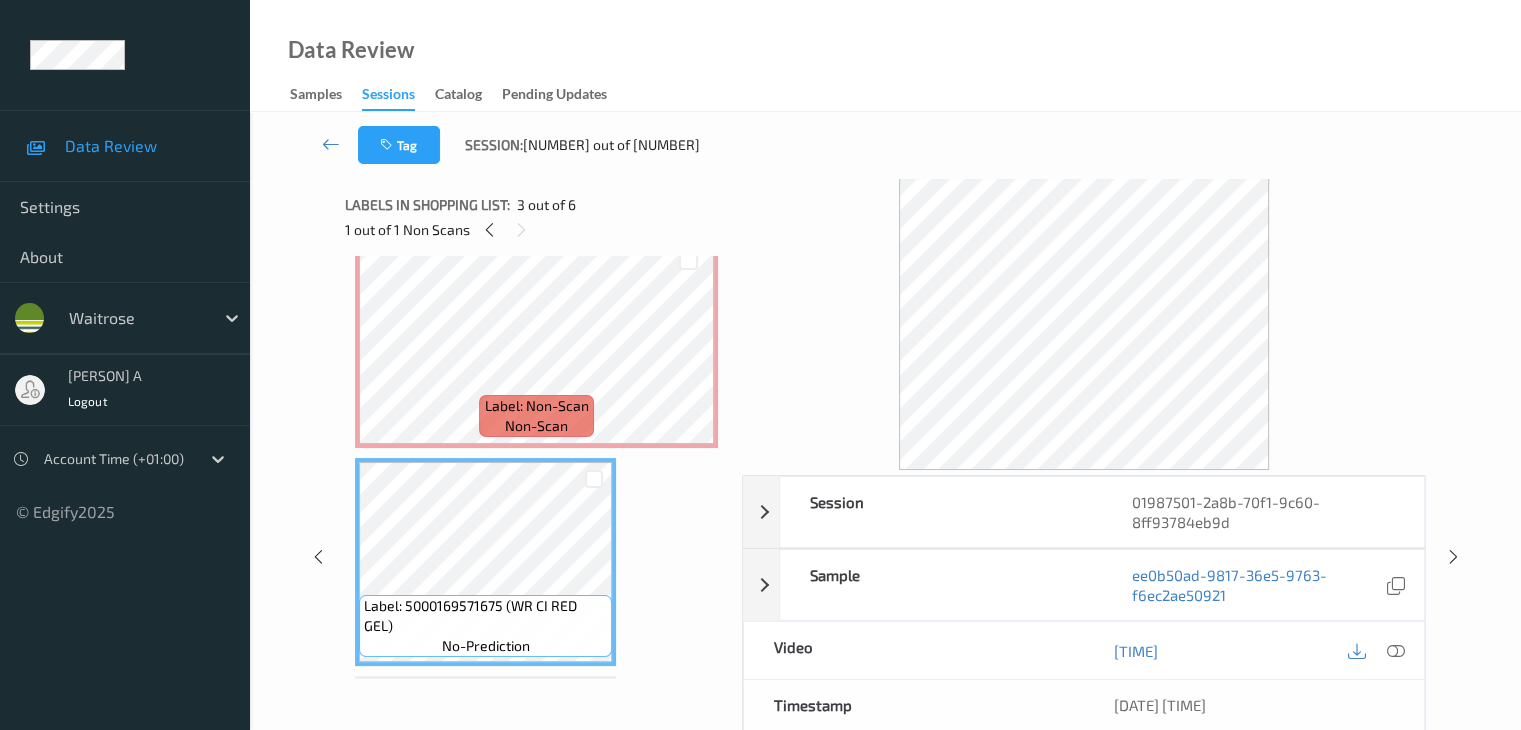 scroll, scrollTop: 210, scrollLeft: 0, axis: vertical 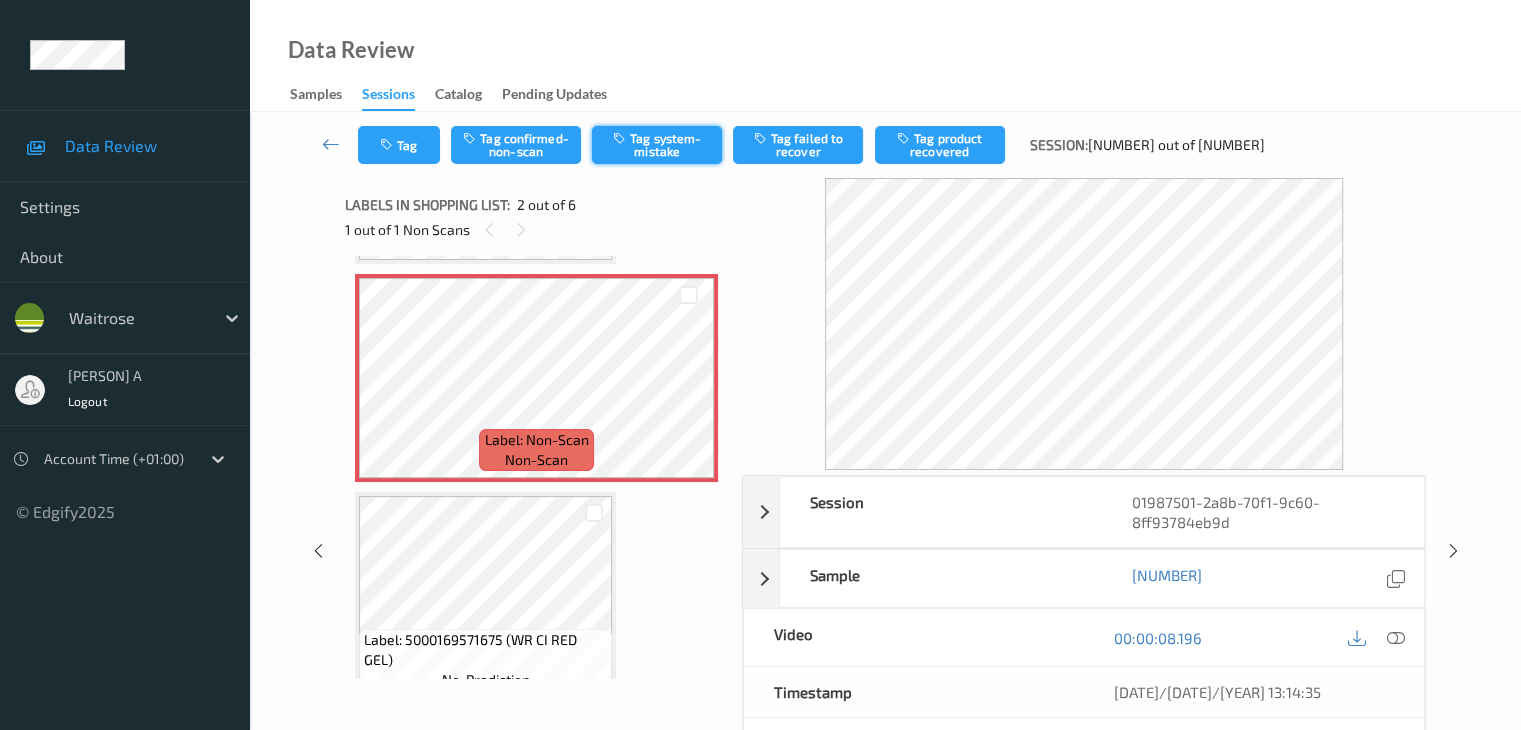 click on "Tag   system-mistake" at bounding box center (657, 145) 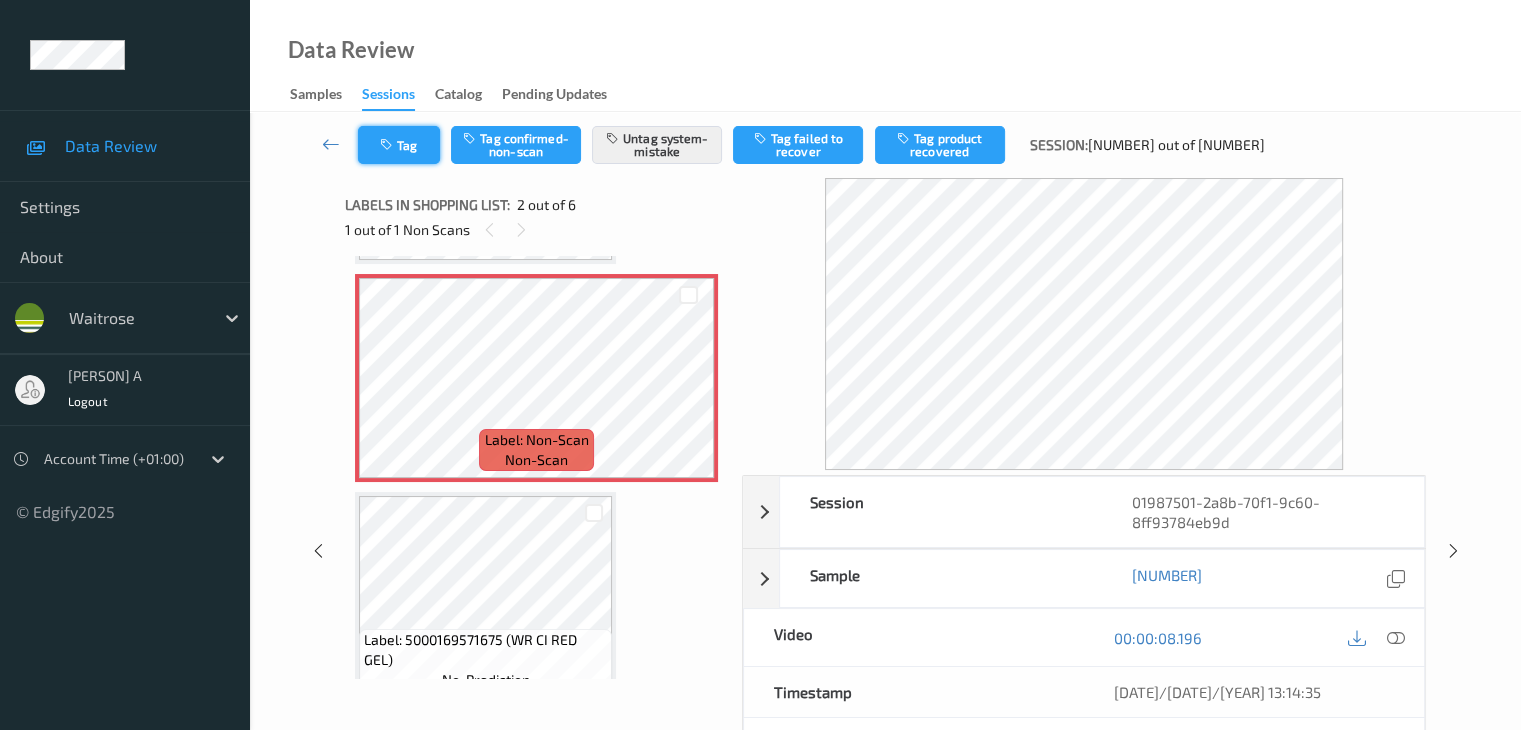click on "Tag" at bounding box center (399, 145) 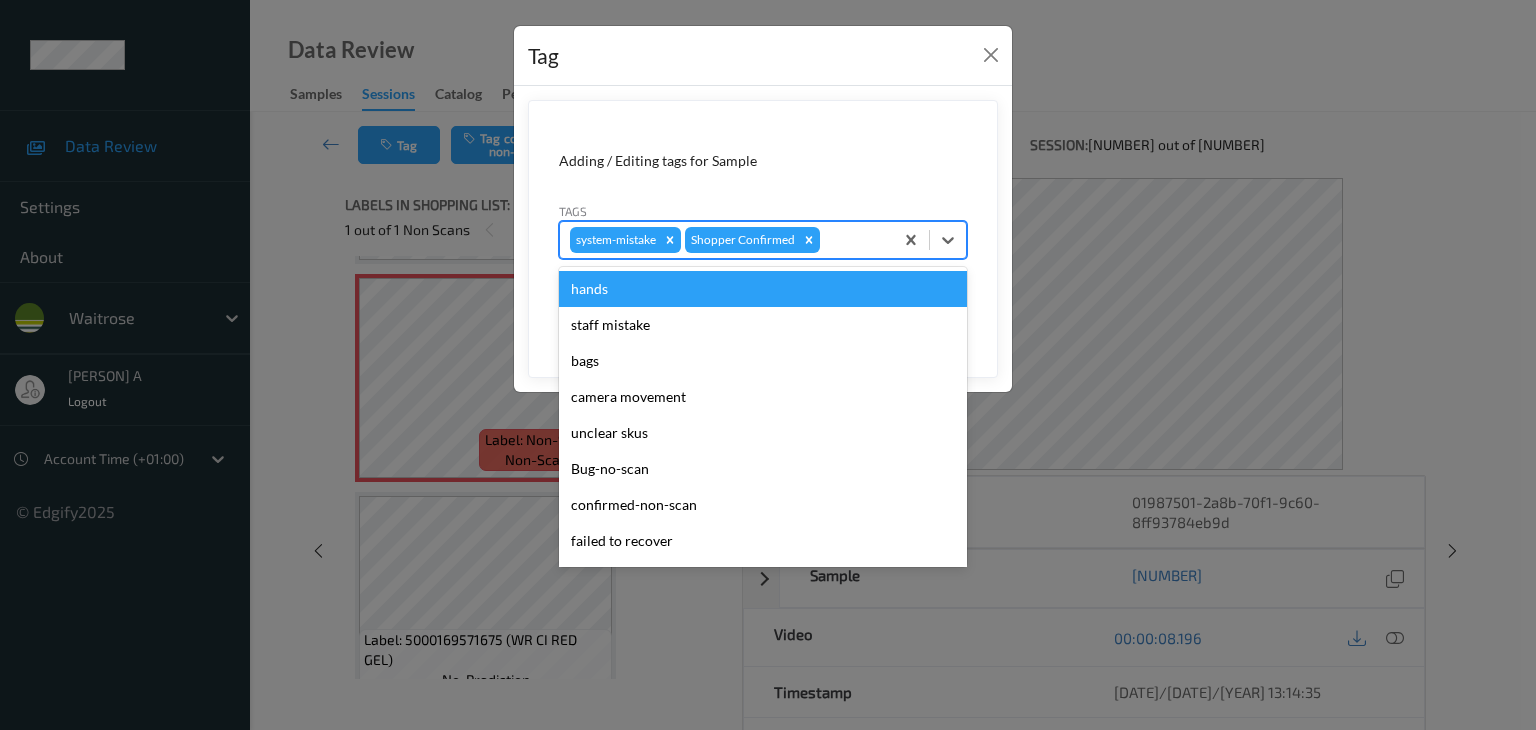 click at bounding box center (853, 240) 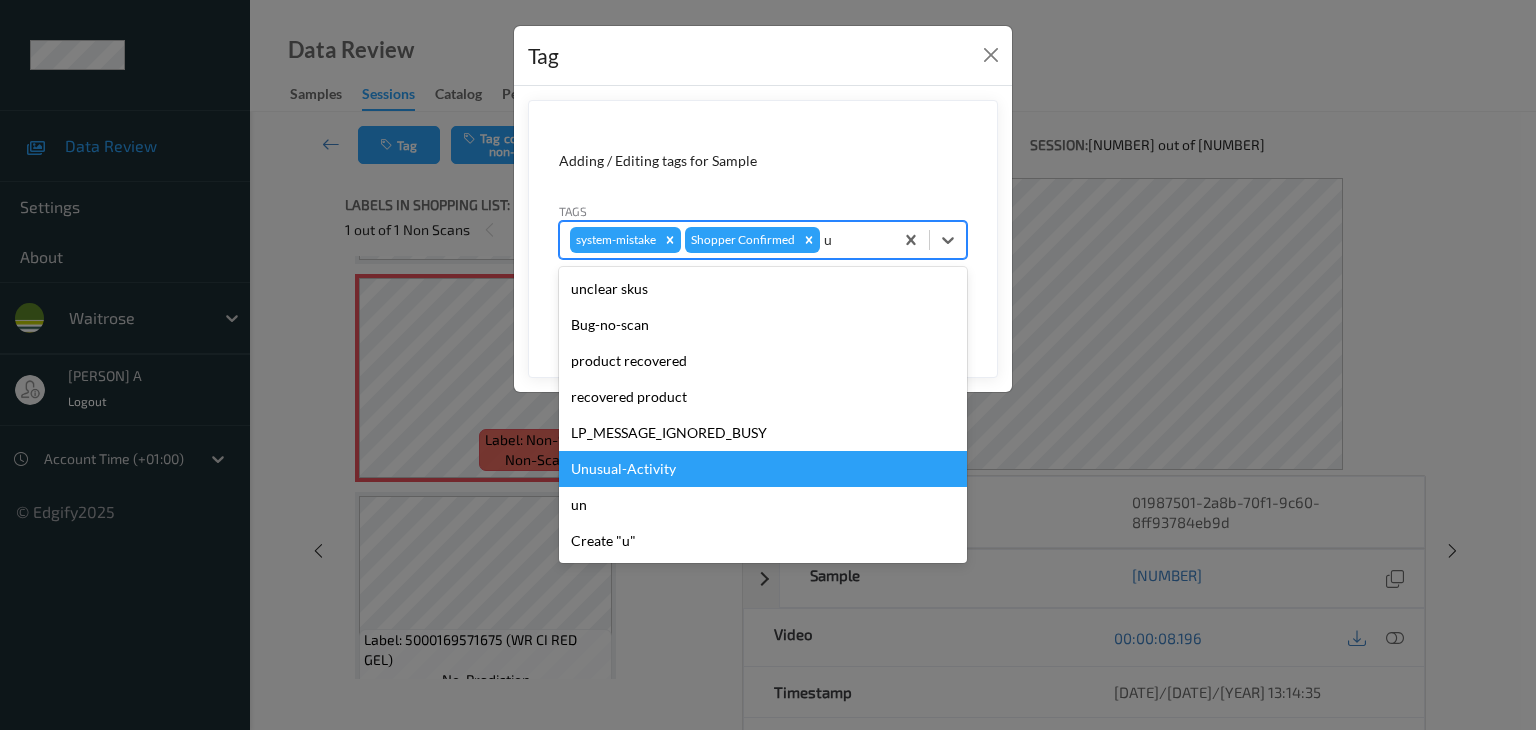 click on "Unusual-Activity" at bounding box center [763, 469] 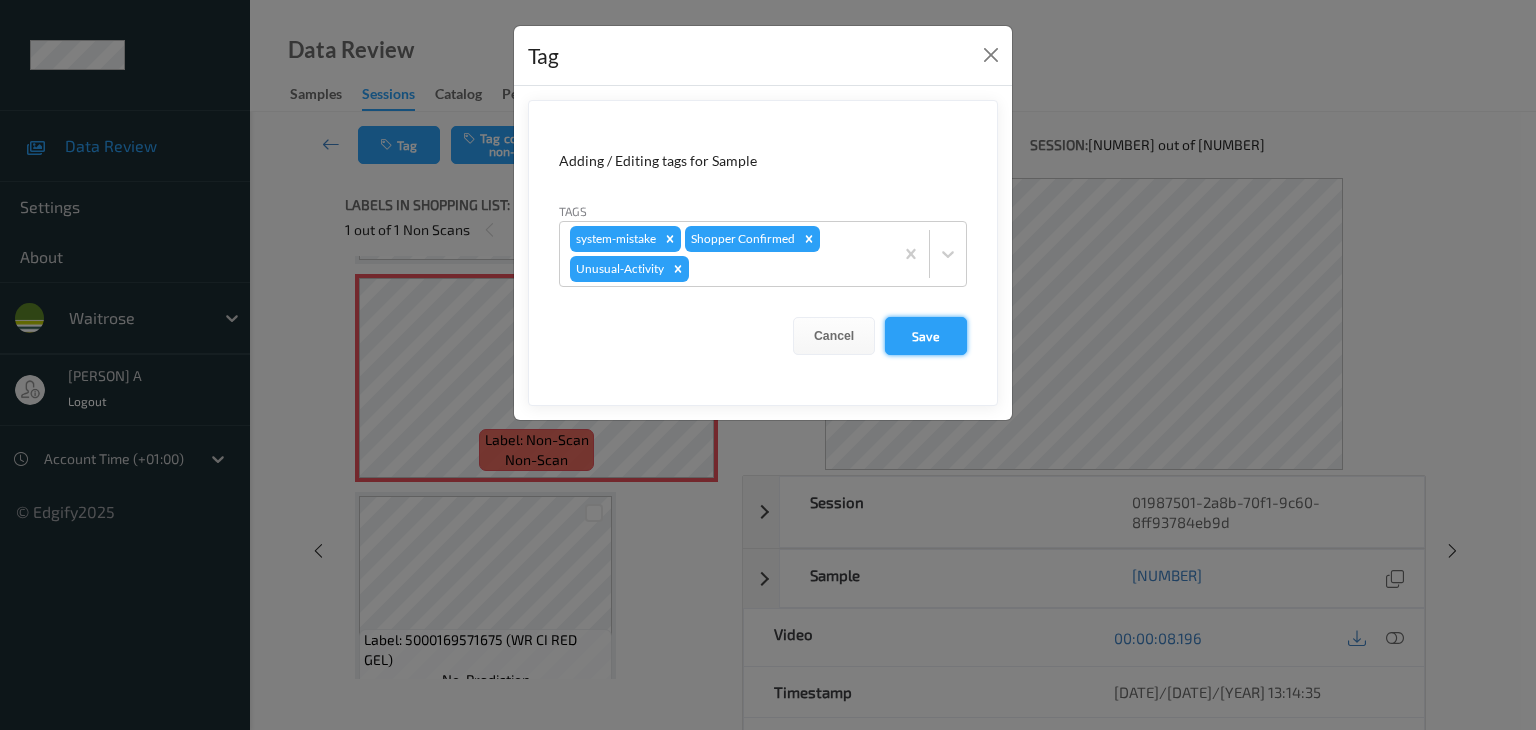click on "Save" at bounding box center [926, 336] 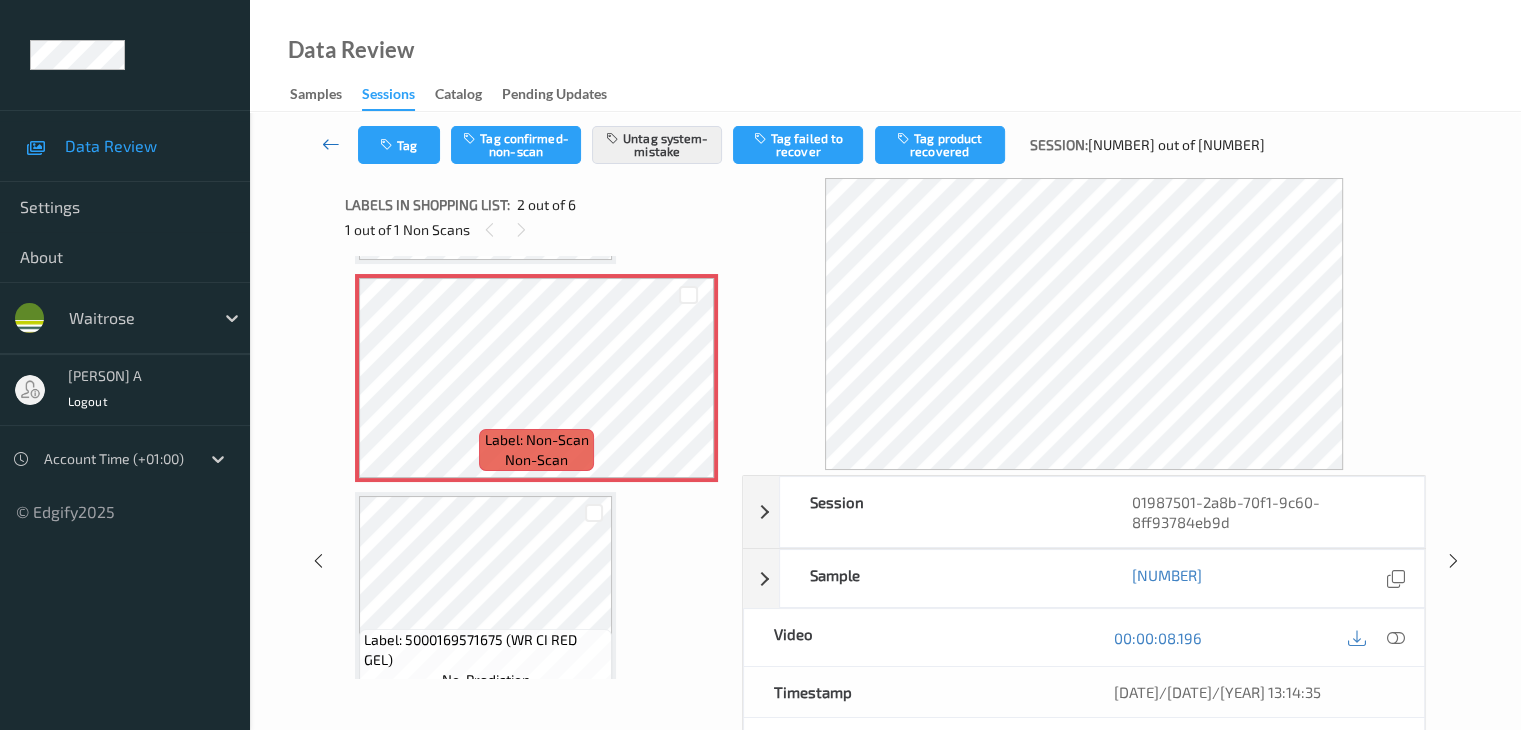 click at bounding box center (331, 144) 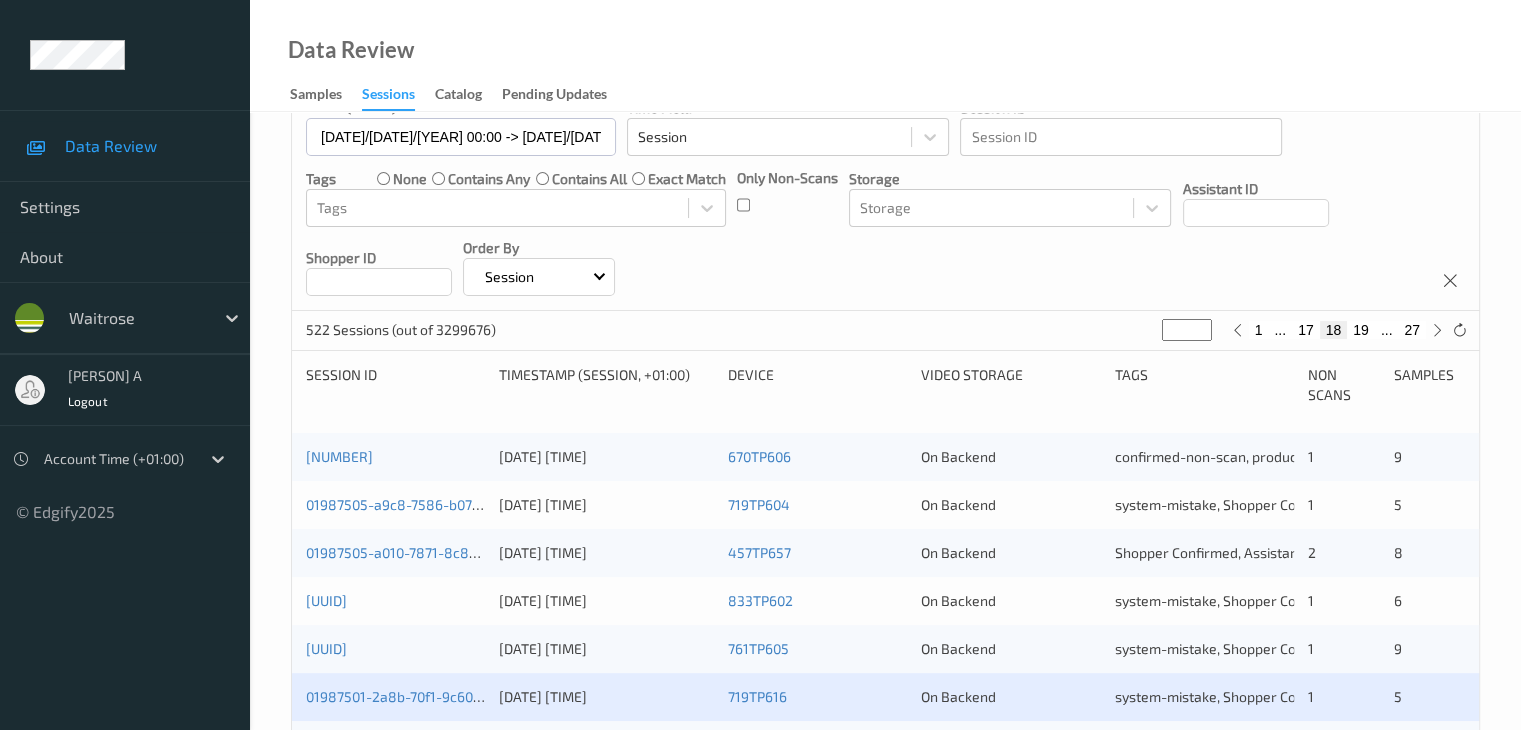scroll, scrollTop: 500, scrollLeft: 0, axis: vertical 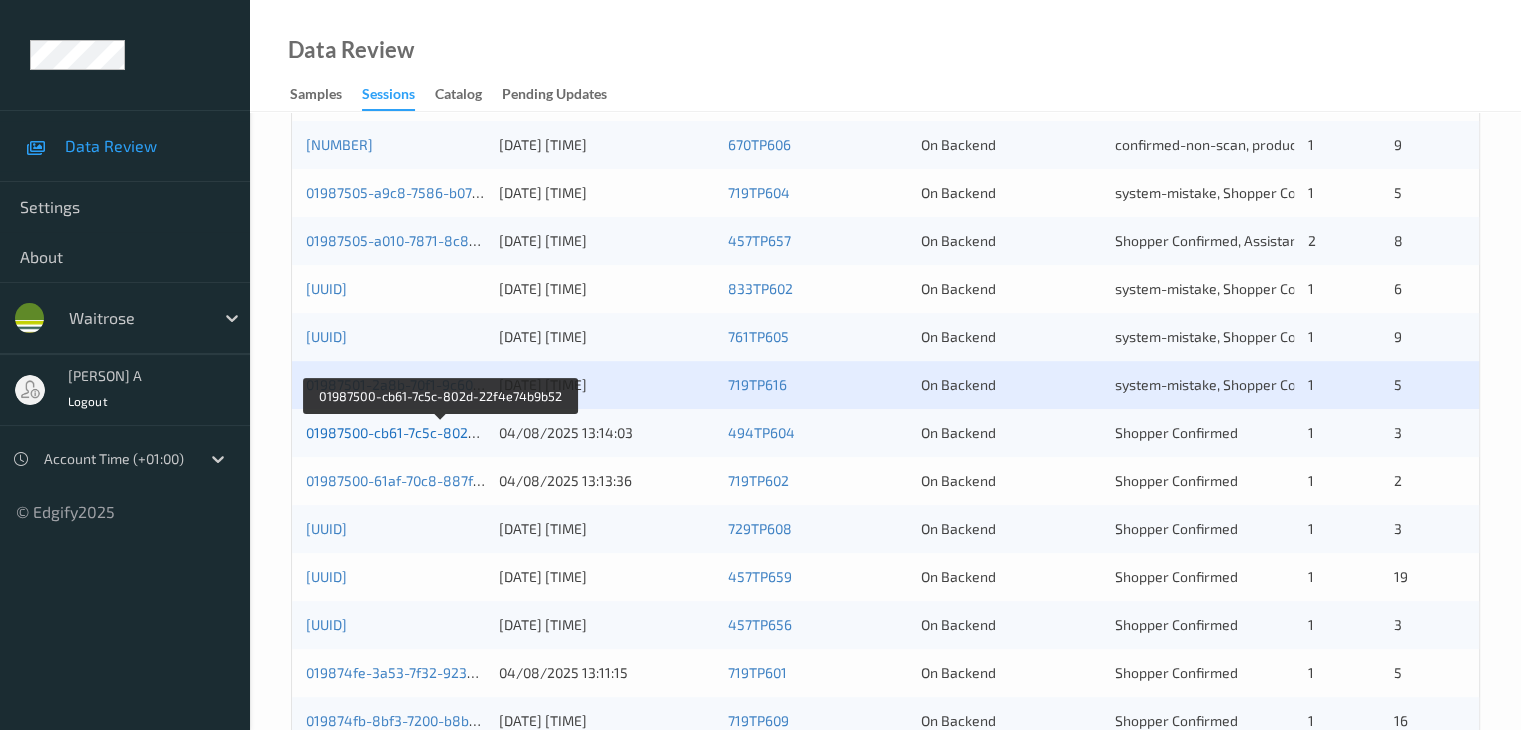 click on "01987500-cb61-7c5c-802d-22f4e74b9b52" at bounding box center [441, 432] 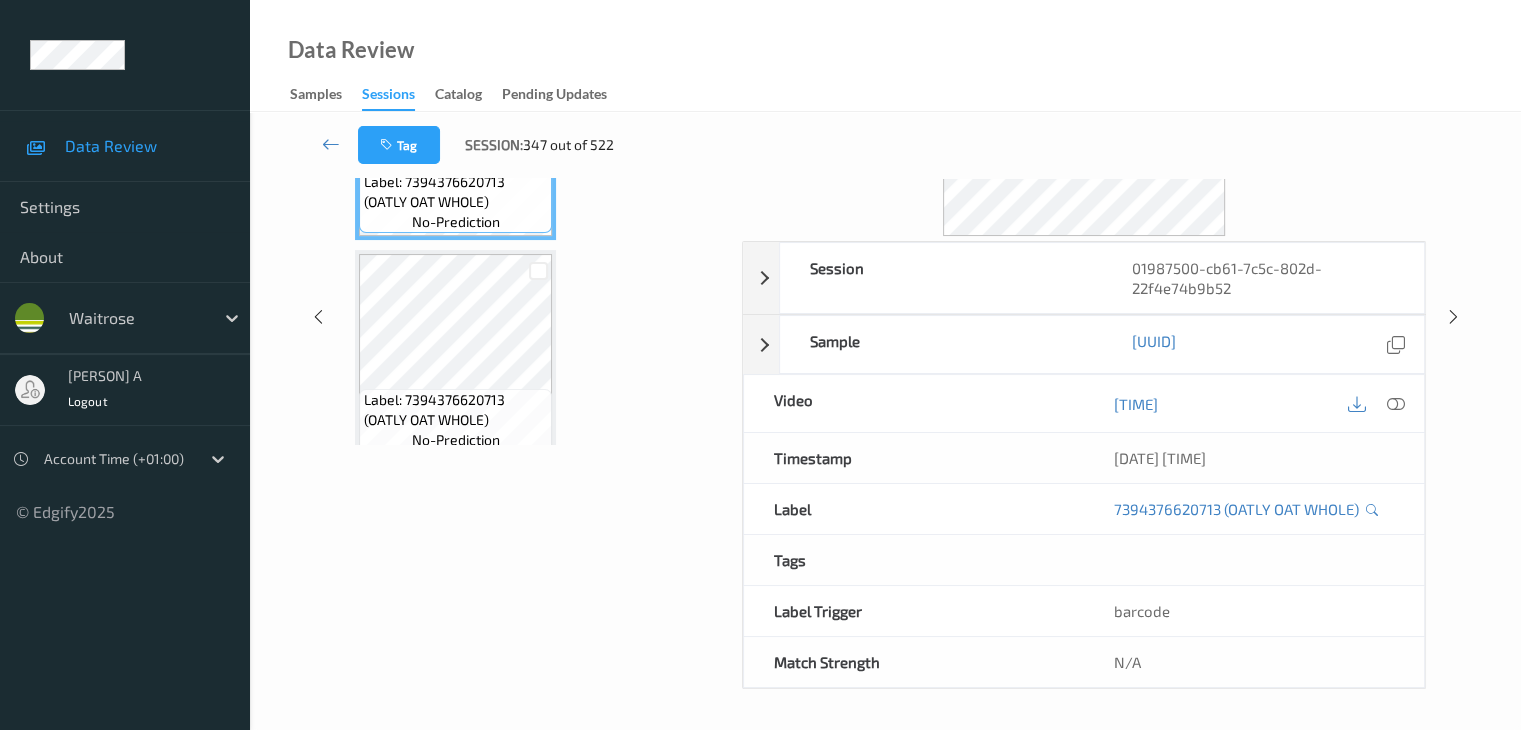 scroll, scrollTop: 0, scrollLeft: 0, axis: both 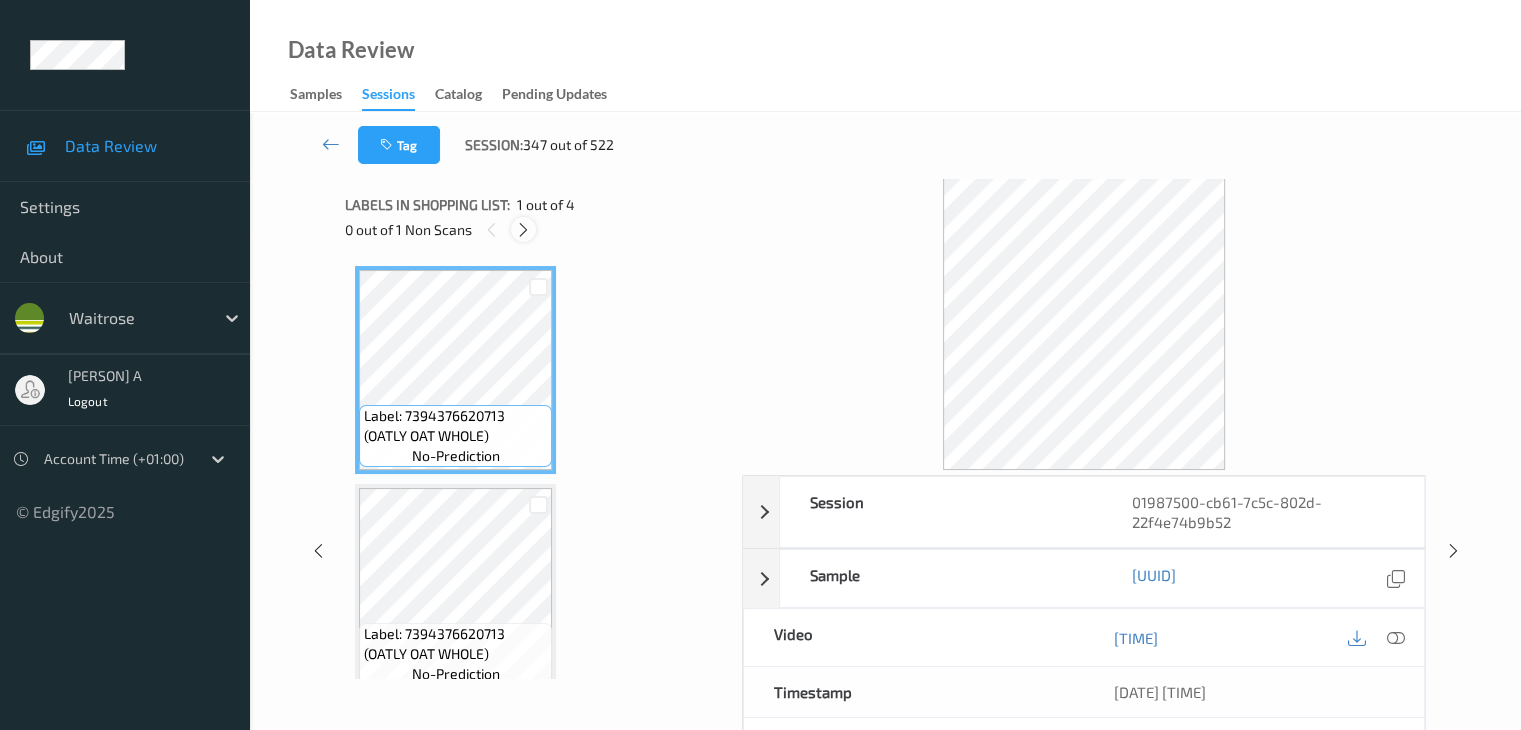click at bounding box center [523, 230] 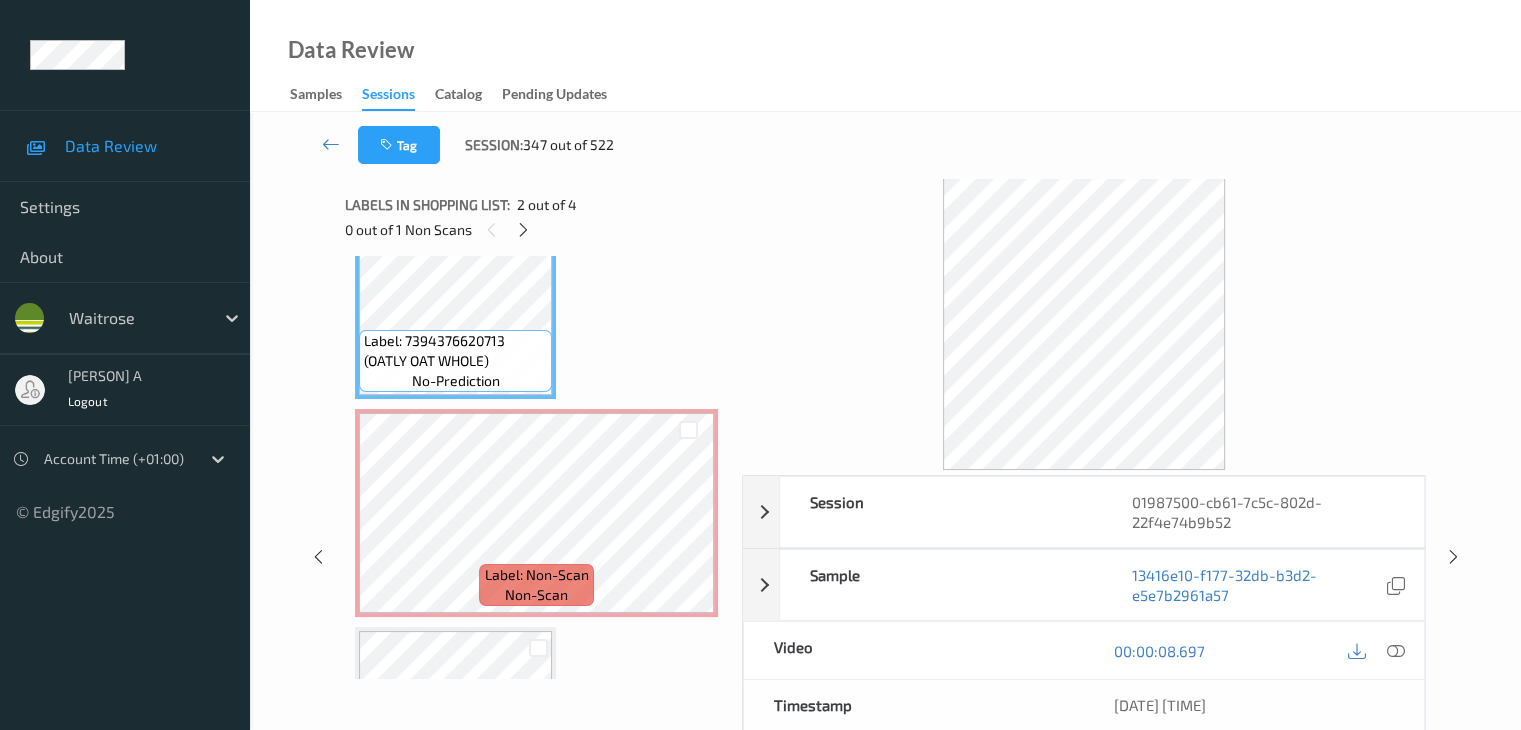 scroll, scrollTop: 328, scrollLeft: 0, axis: vertical 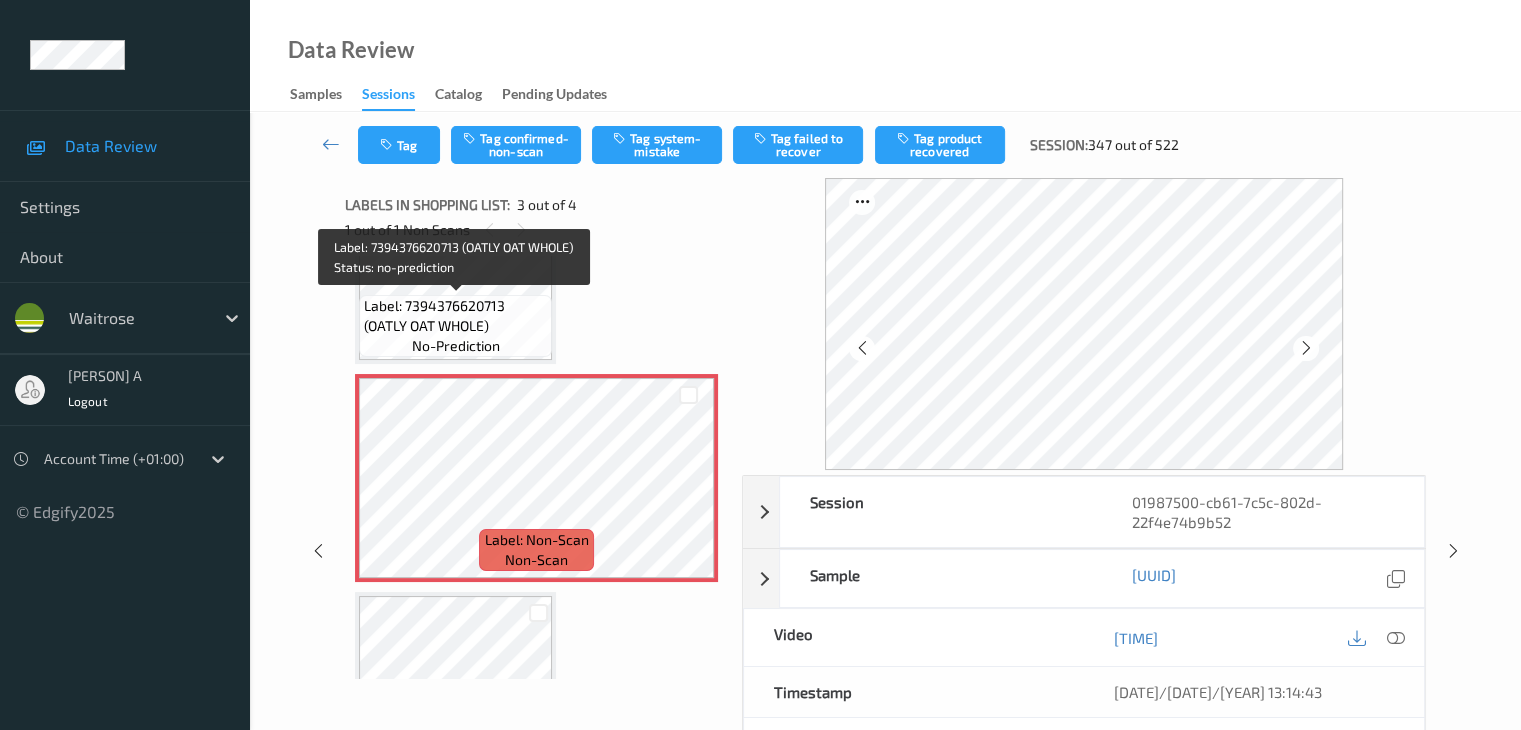 click on "Label: 7394376620713 (OATLY OAT WHOLE)" at bounding box center [455, 316] 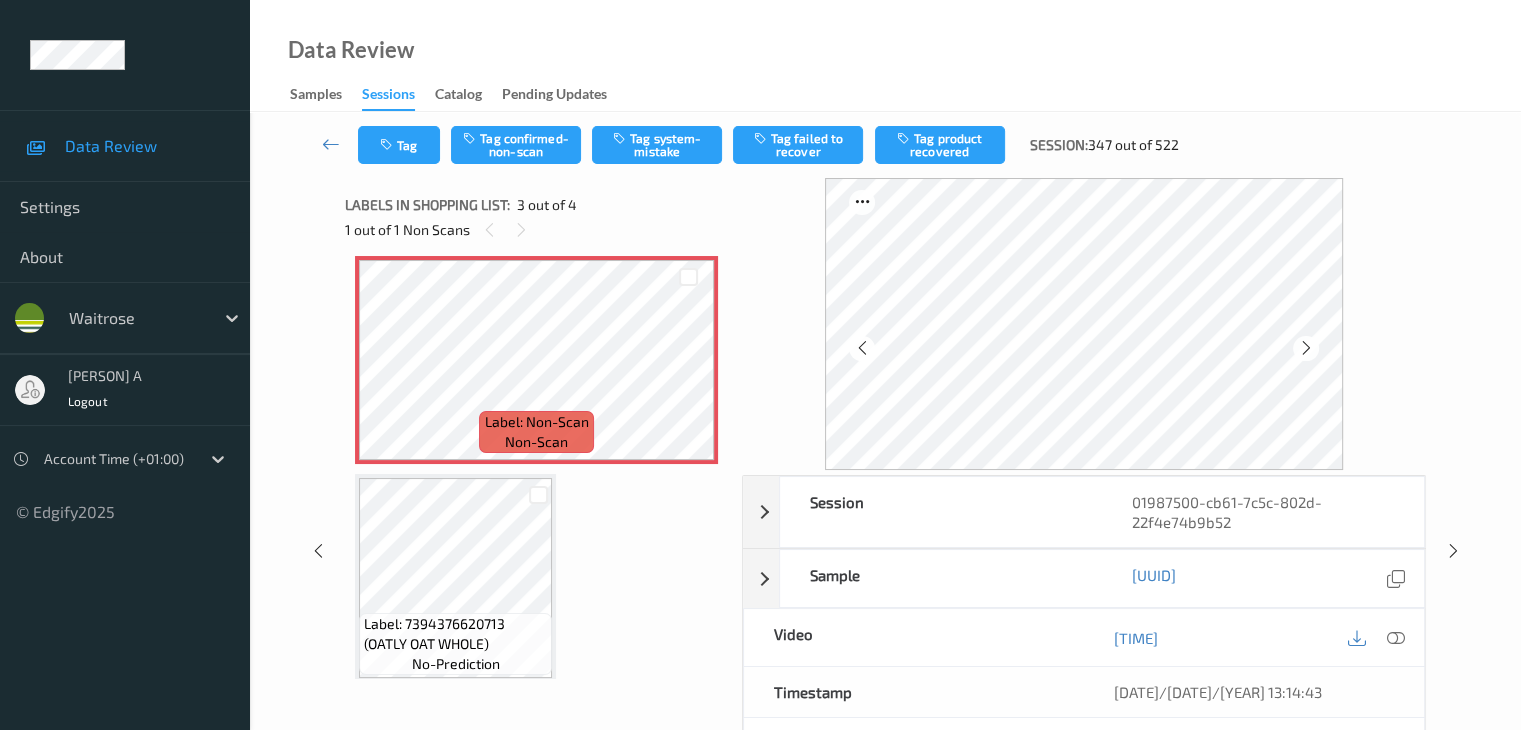 scroll, scrollTop: 459, scrollLeft: 0, axis: vertical 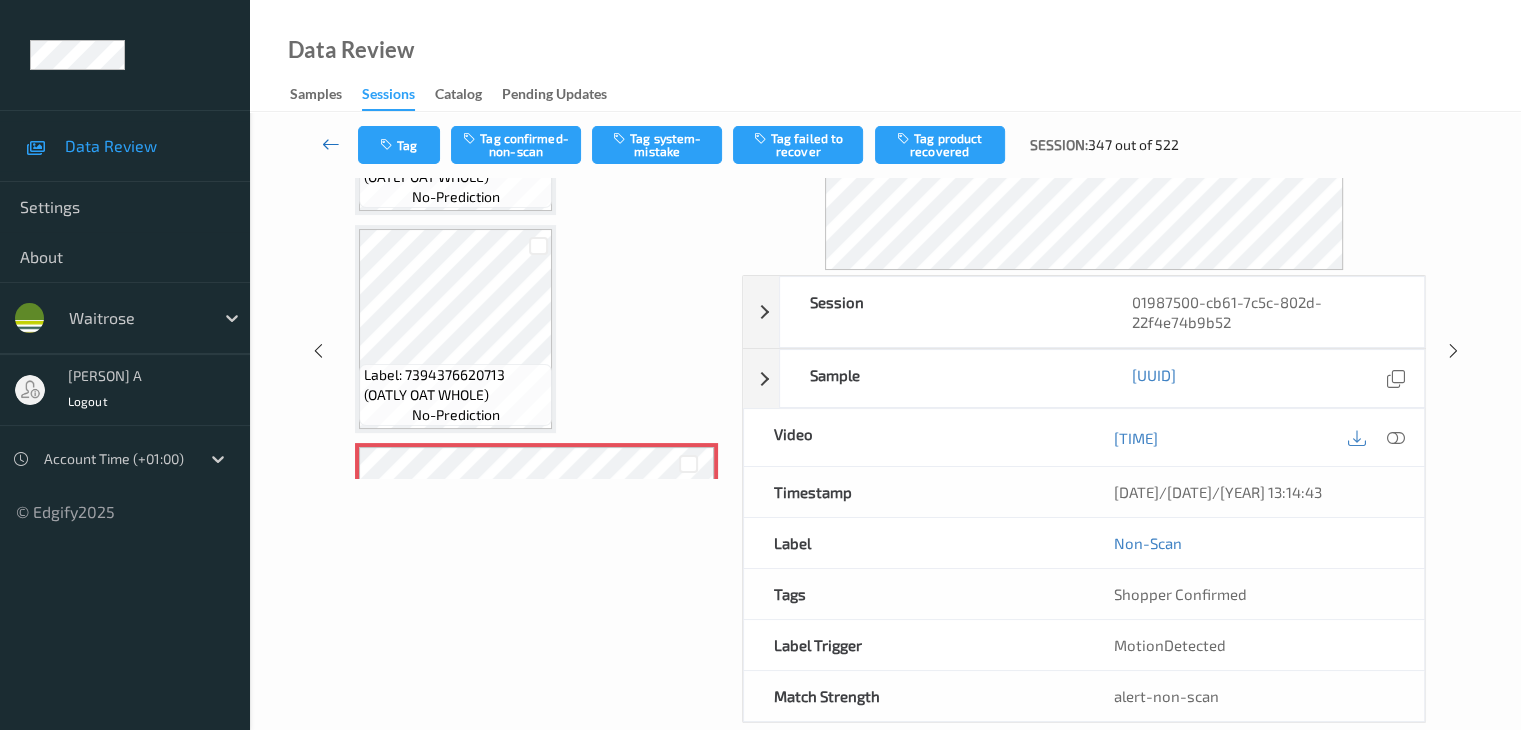 click at bounding box center (331, 144) 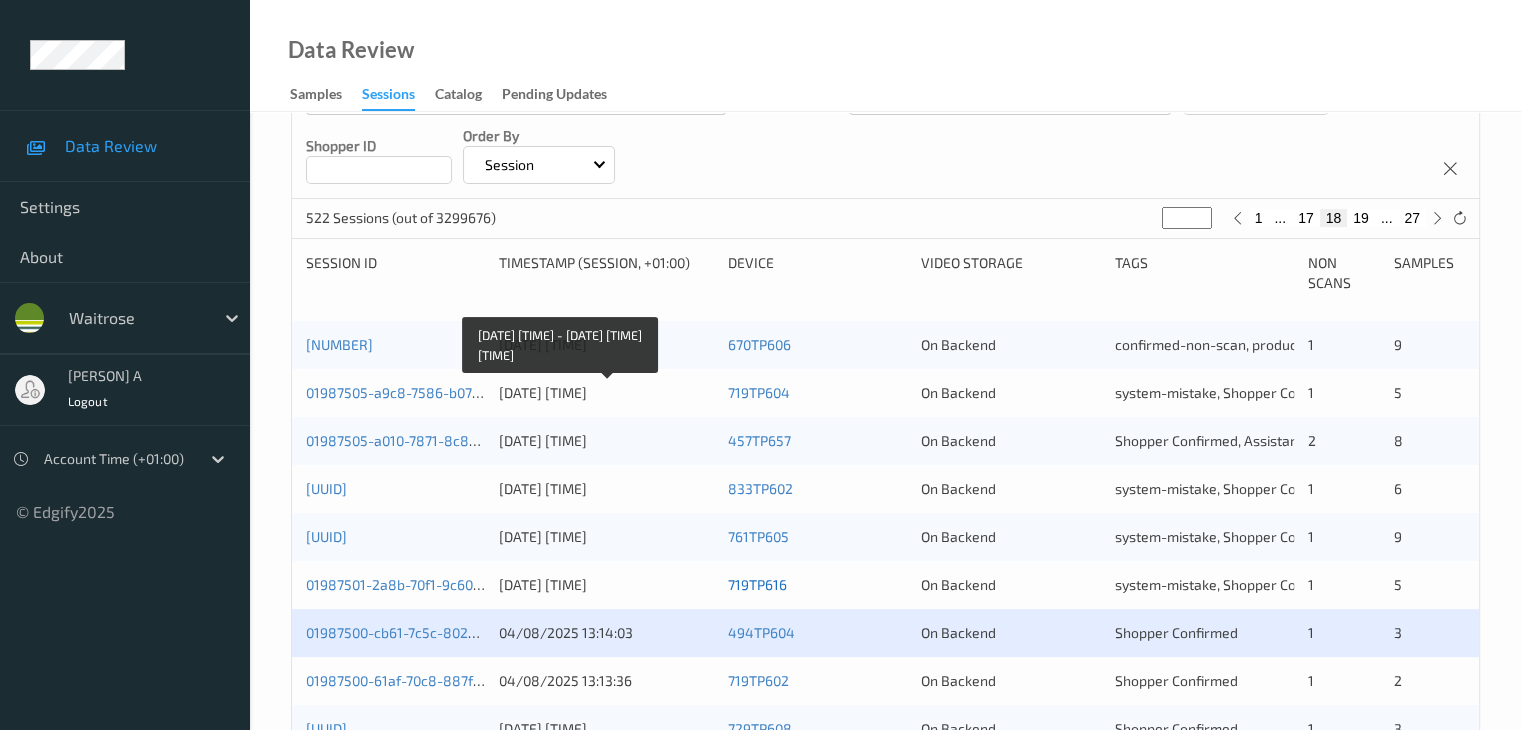 scroll, scrollTop: 500, scrollLeft: 0, axis: vertical 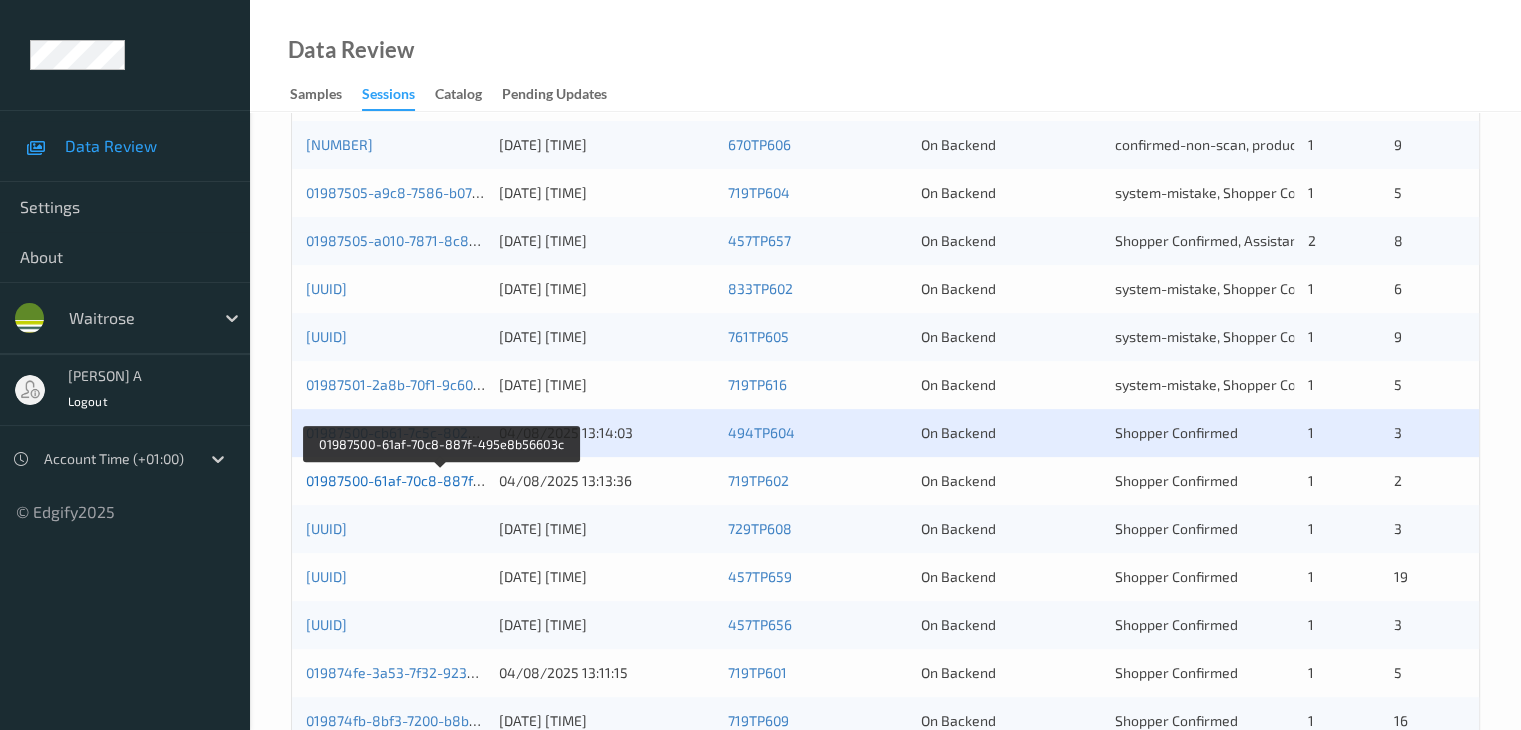 click on "01987500-61af-70c8-887f-495e8b56603c" at bounding box center [441, 480] 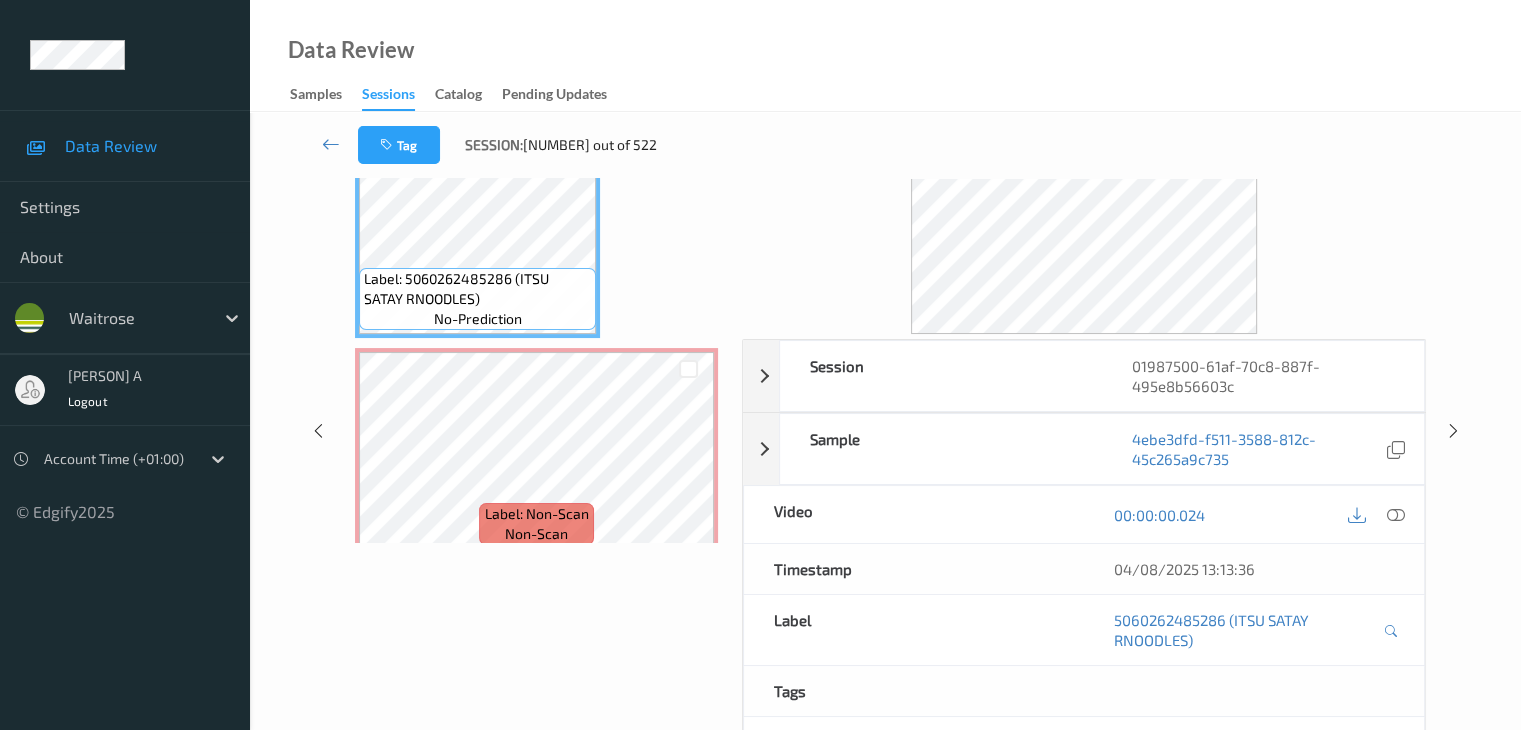 scroll, scrollTop: 0, scrollLeft: 0, axis: both 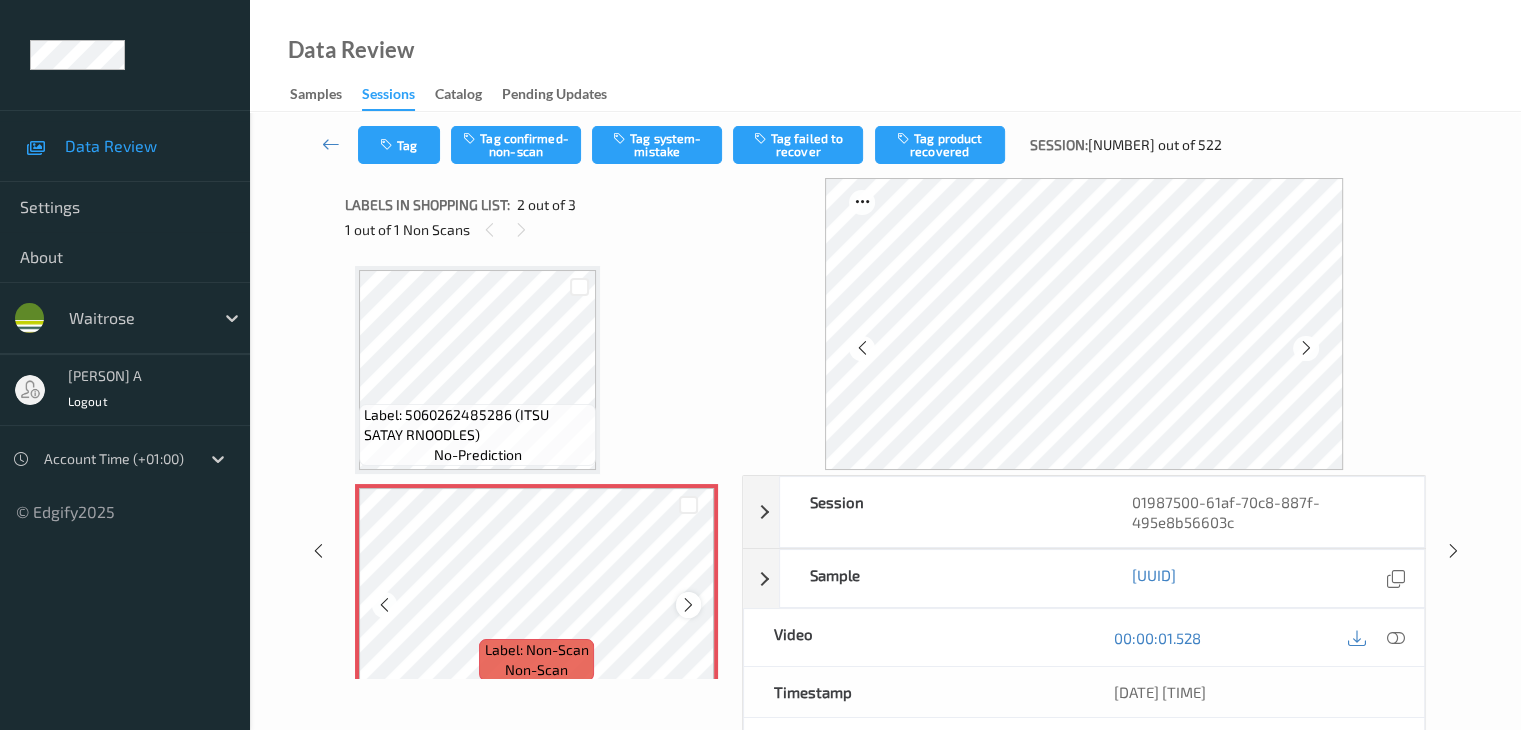 click at bounding box center (688, 605) 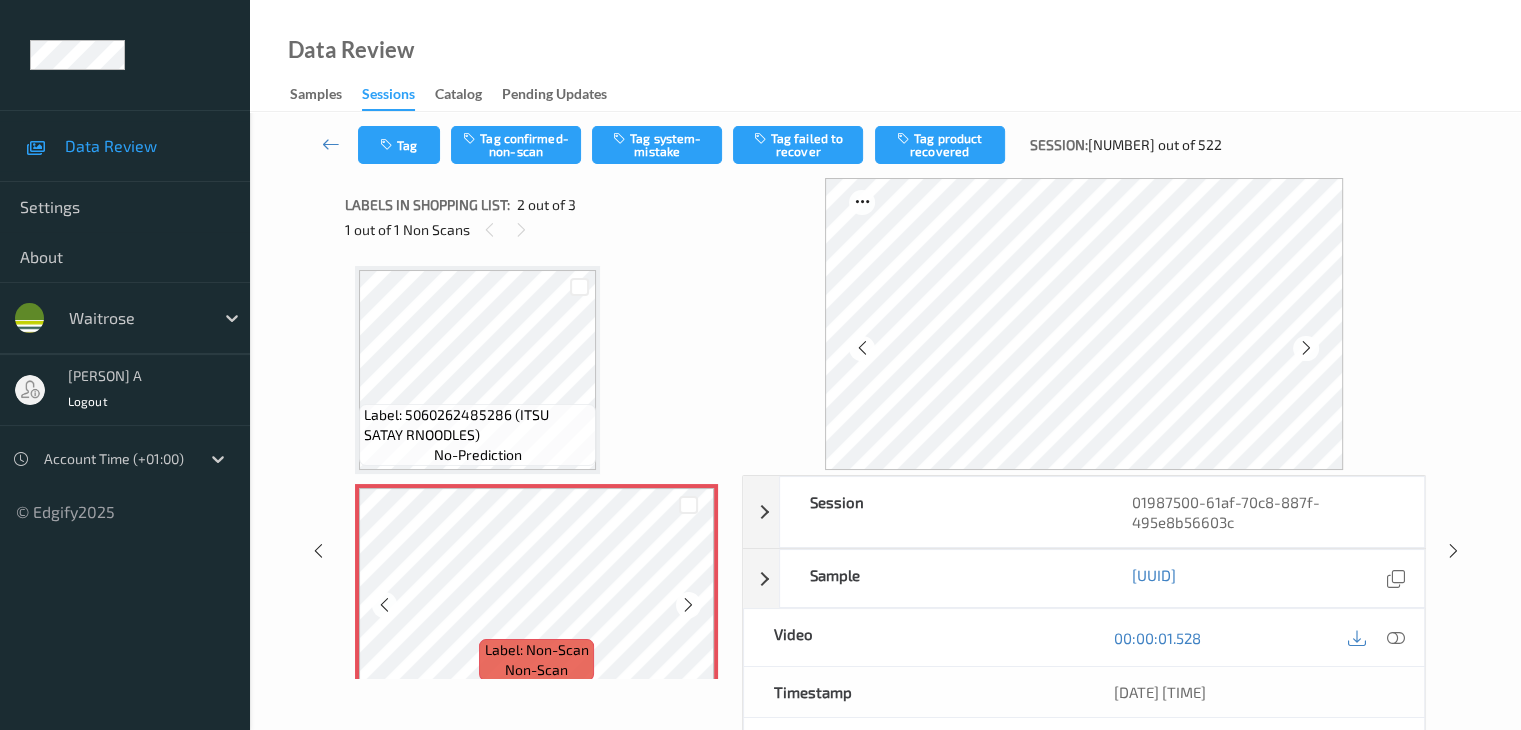 click at bounding box center (688, 605) 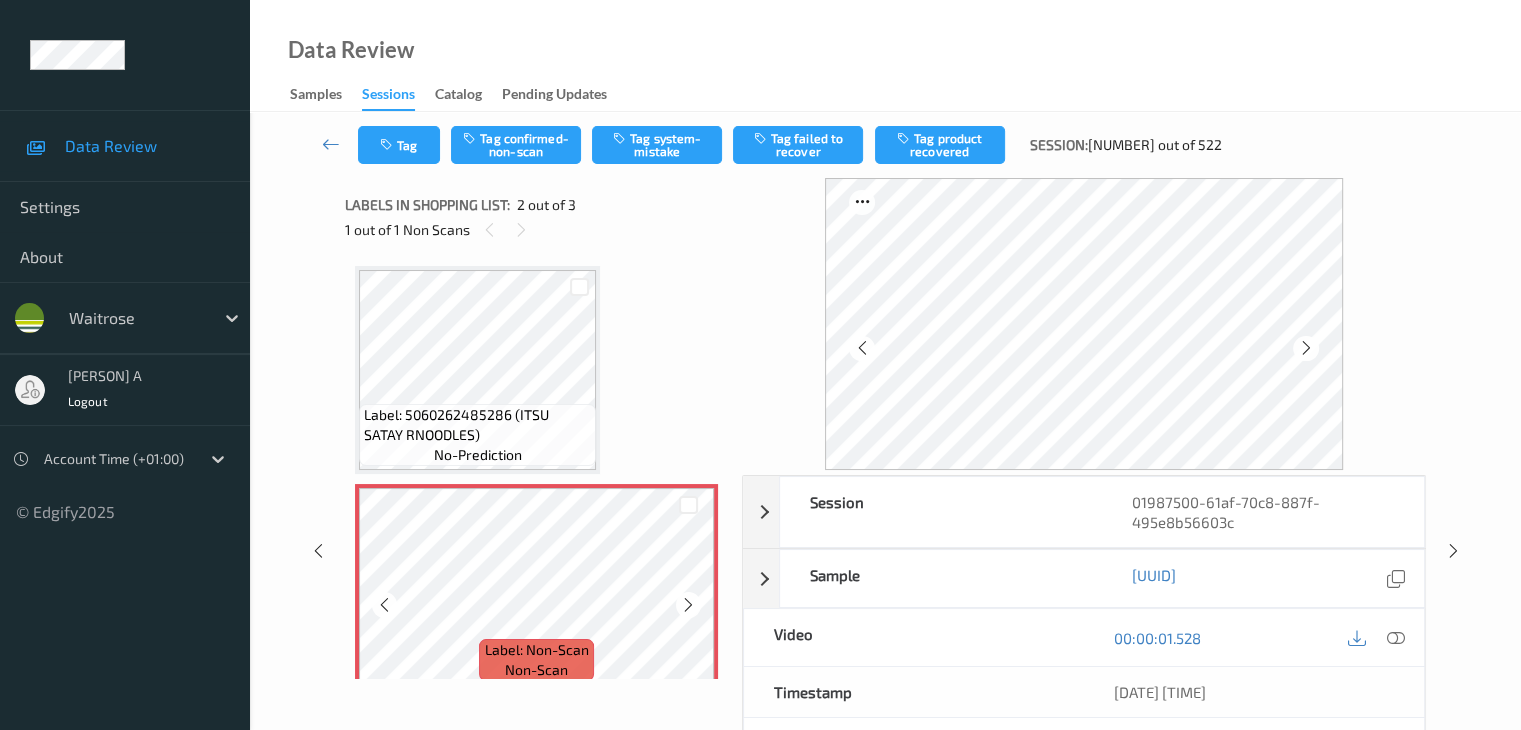 click at bounding box center (688, 605) 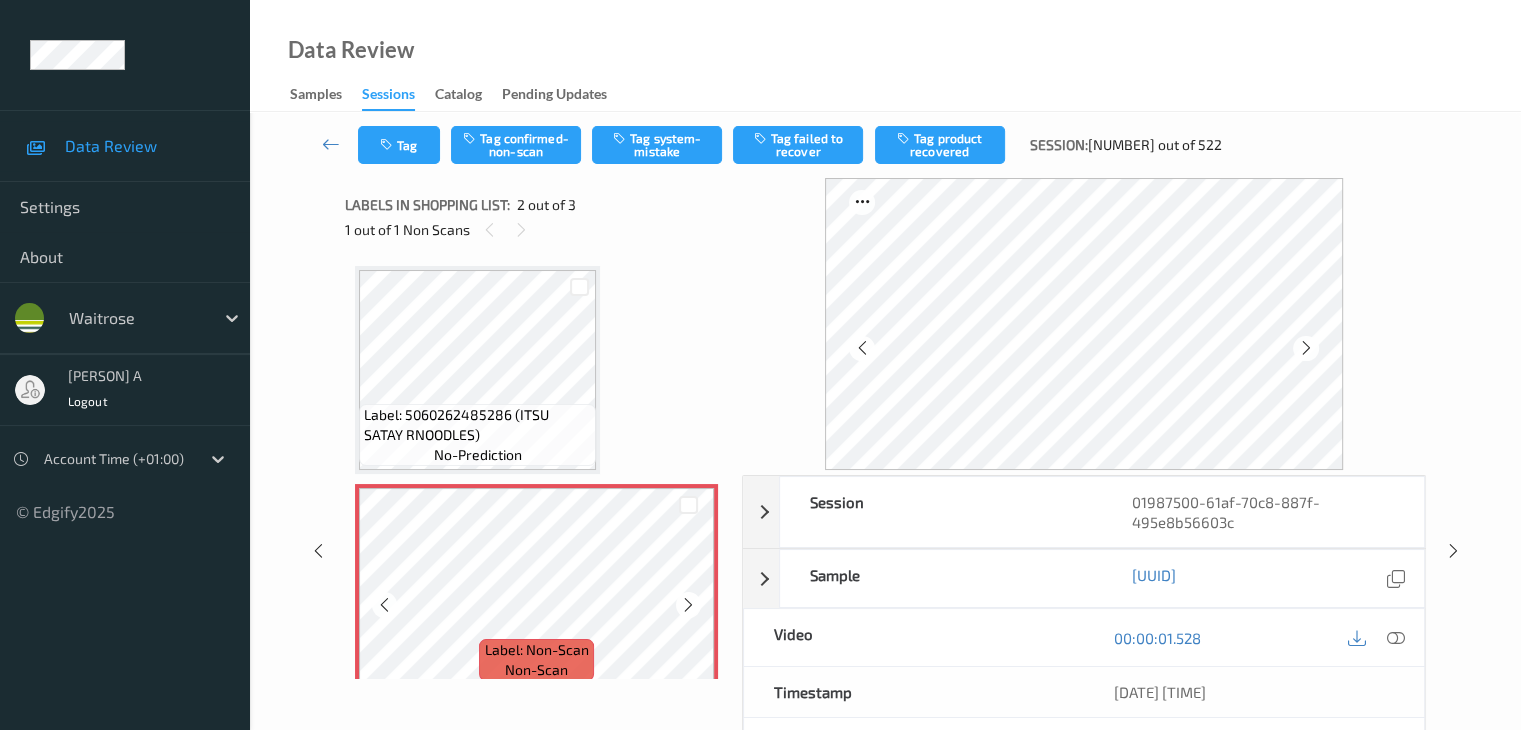 click at bounding box center [688, 605] 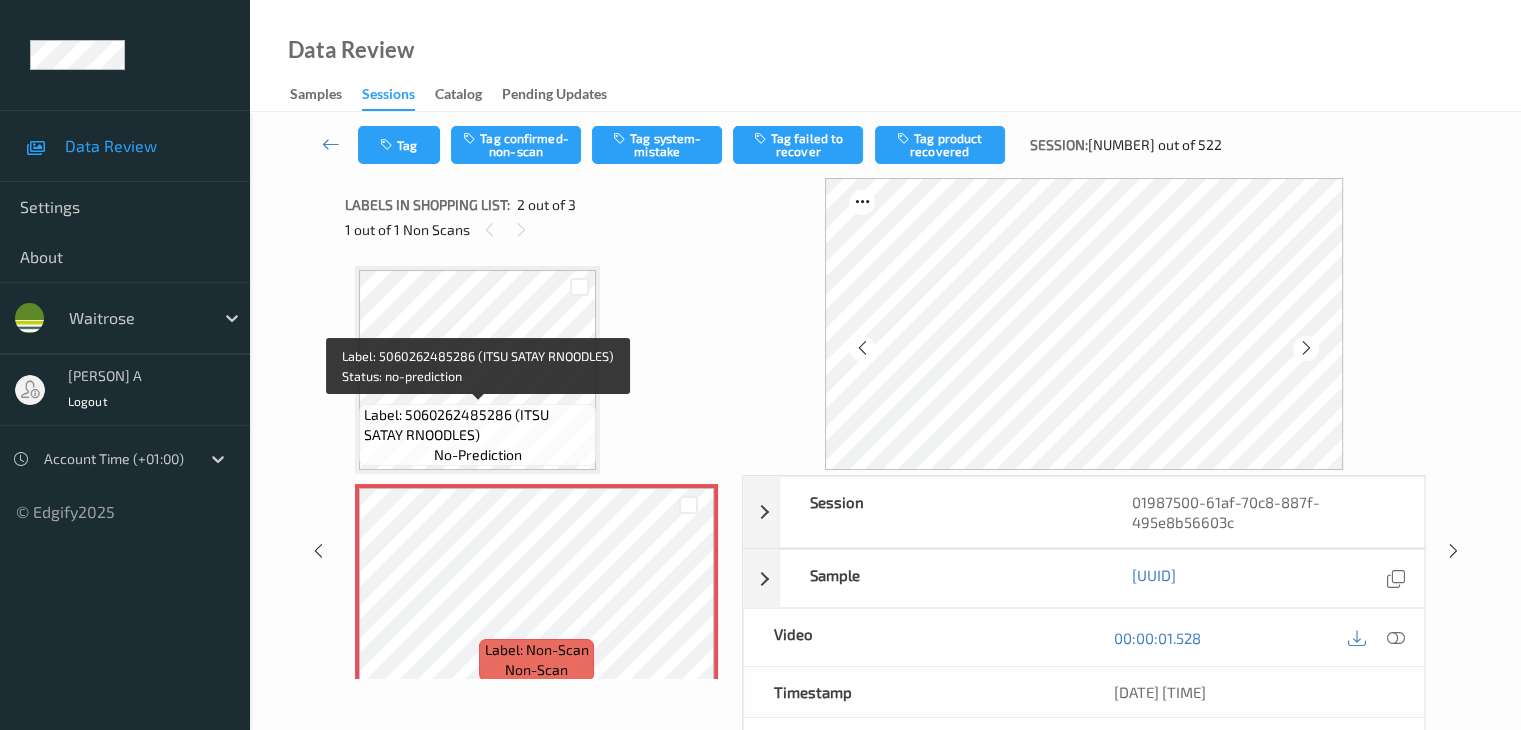 click on "Label: 5060262485286 (ITSU SATAY RNOODLES)" at bounding box center [477, 425] 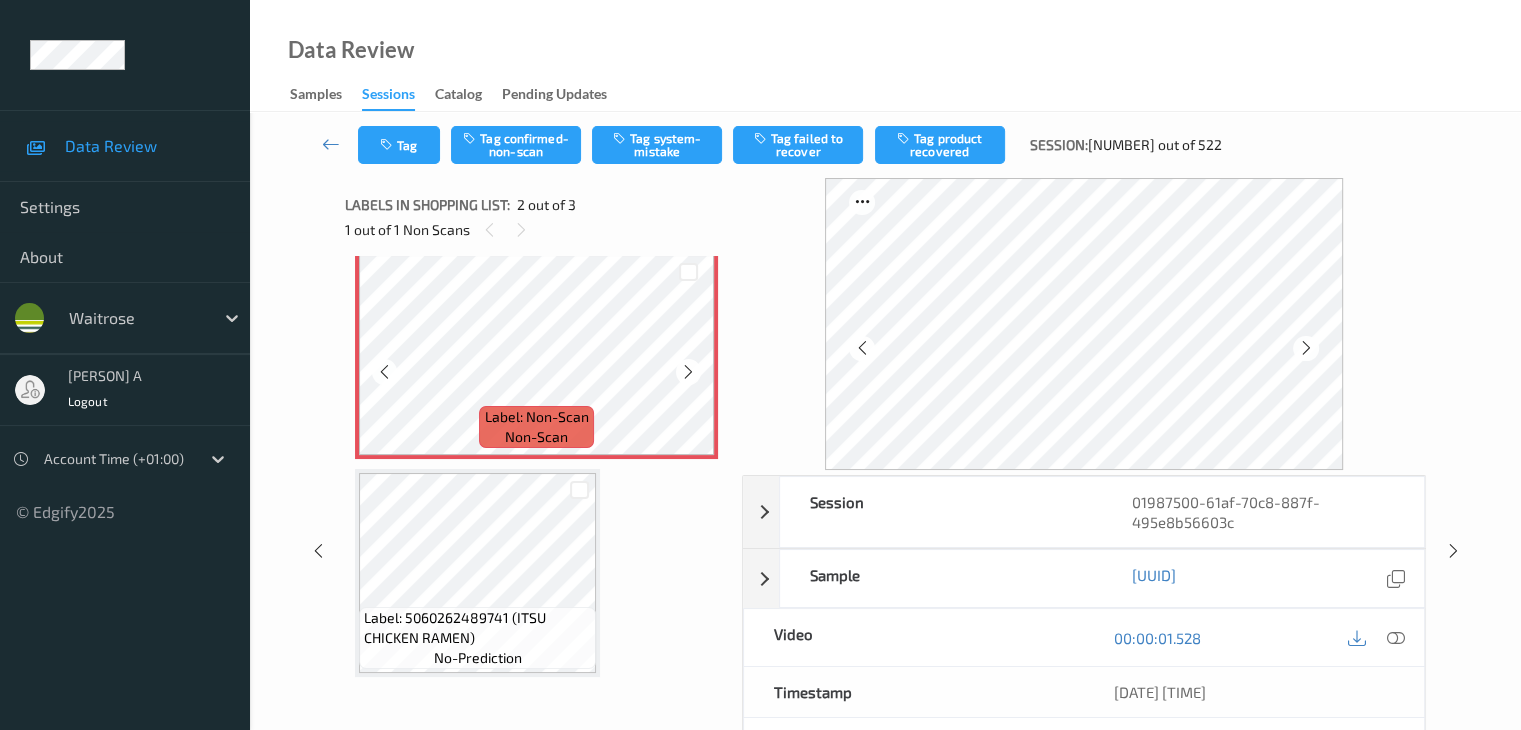 scroll, scrollTop: 241, scrollLeft: 0, axis: vertical 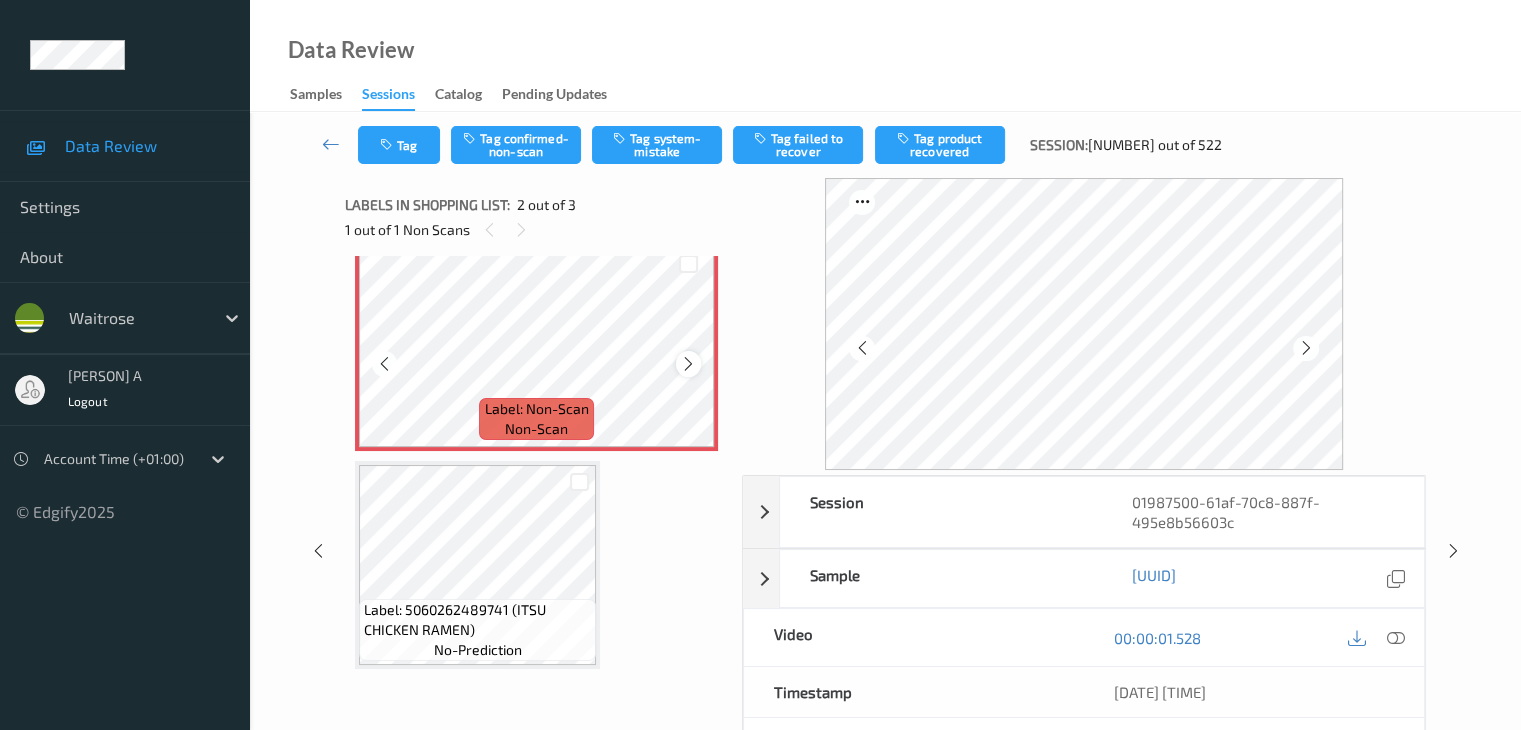 click at bounding box center [688, 364] 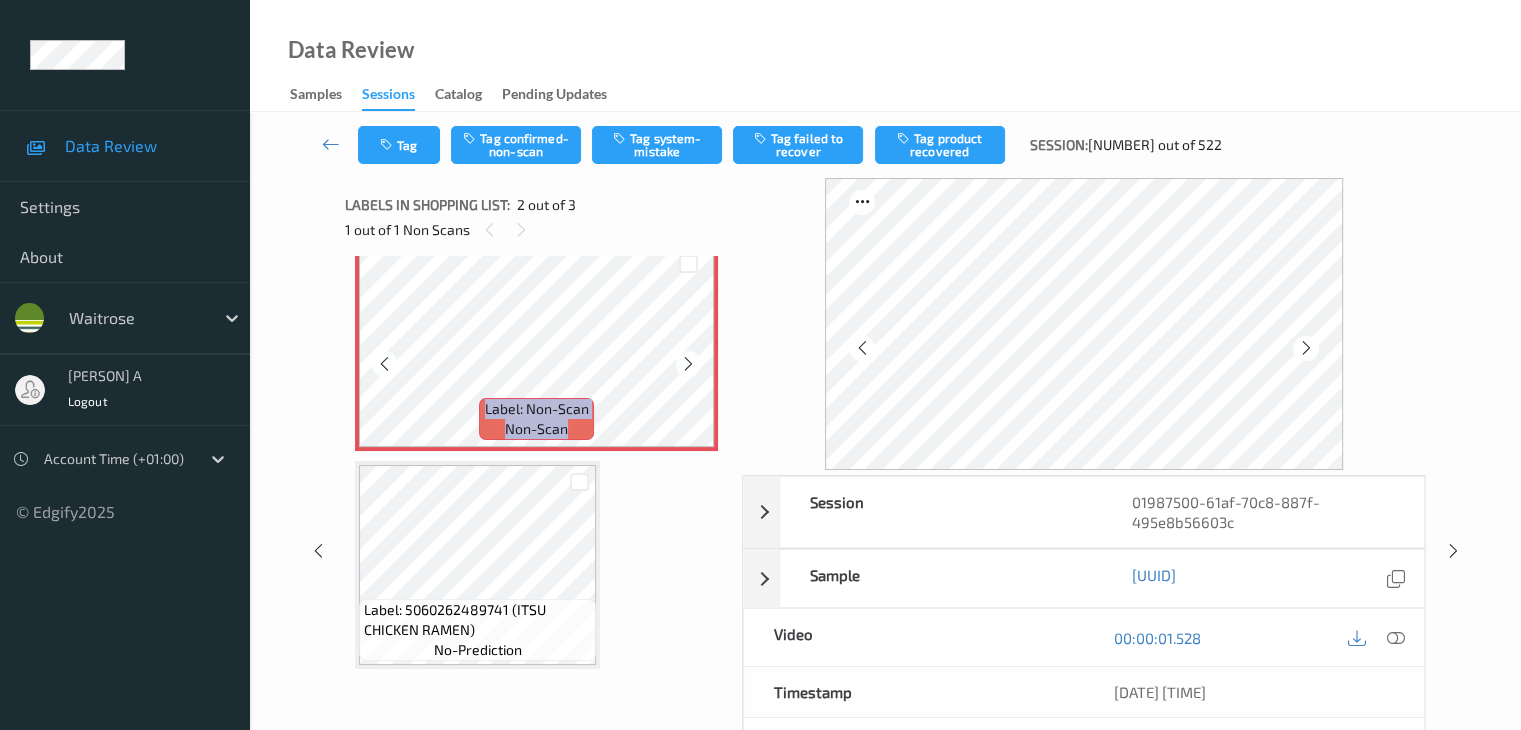 click at bounding box center (688, 364) 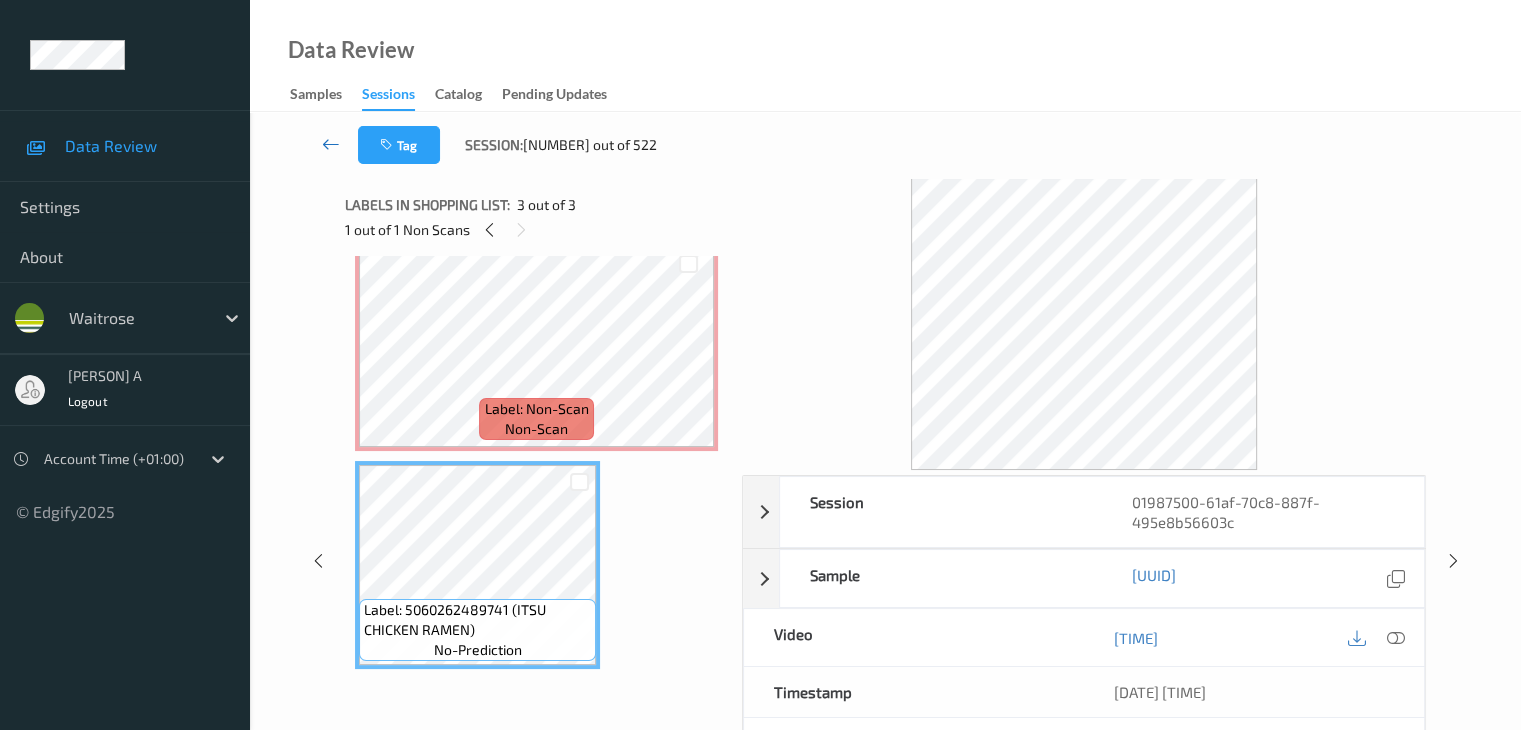 click at bounding box center [331, 144] 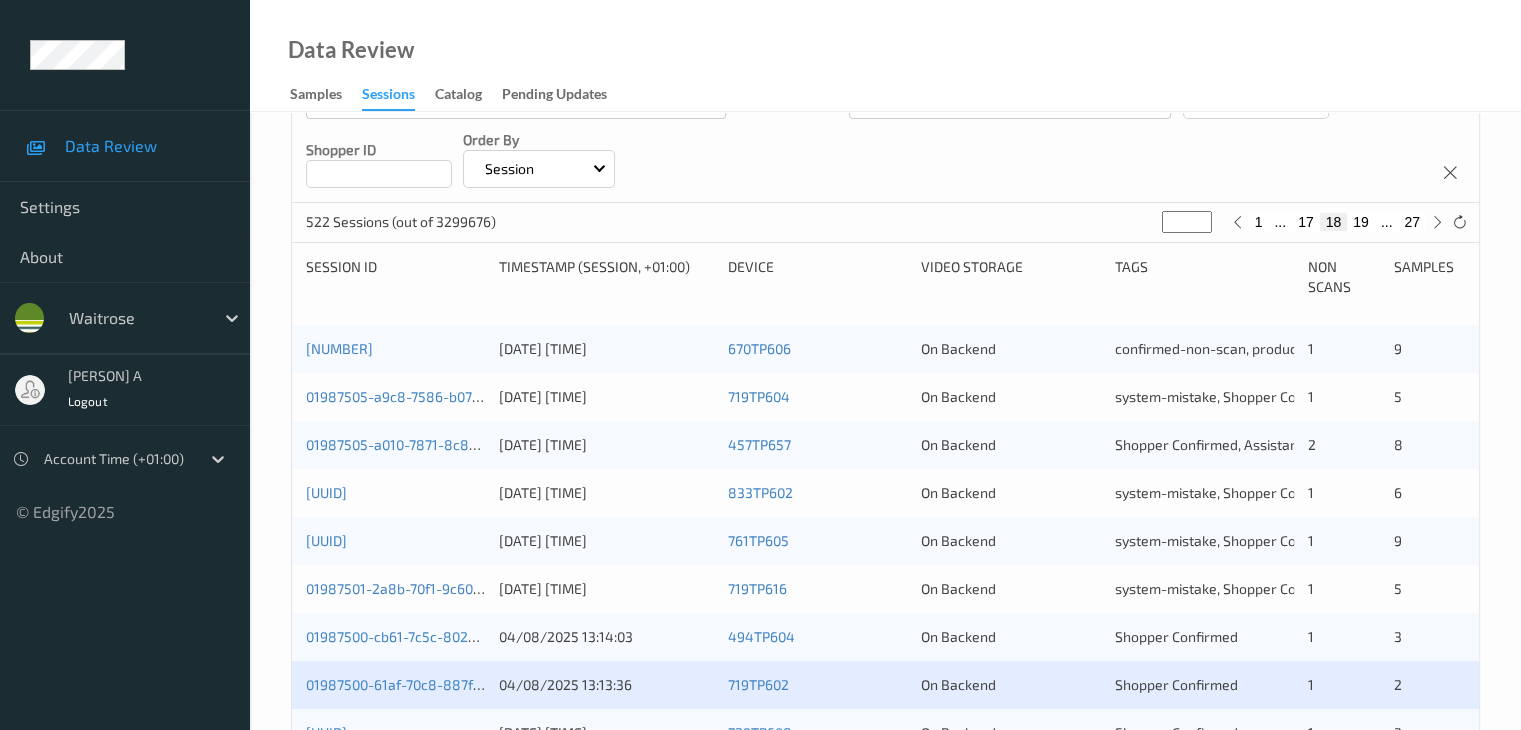 scroll, scrollTop: 600, scrollLeft: 0, axis: vertical 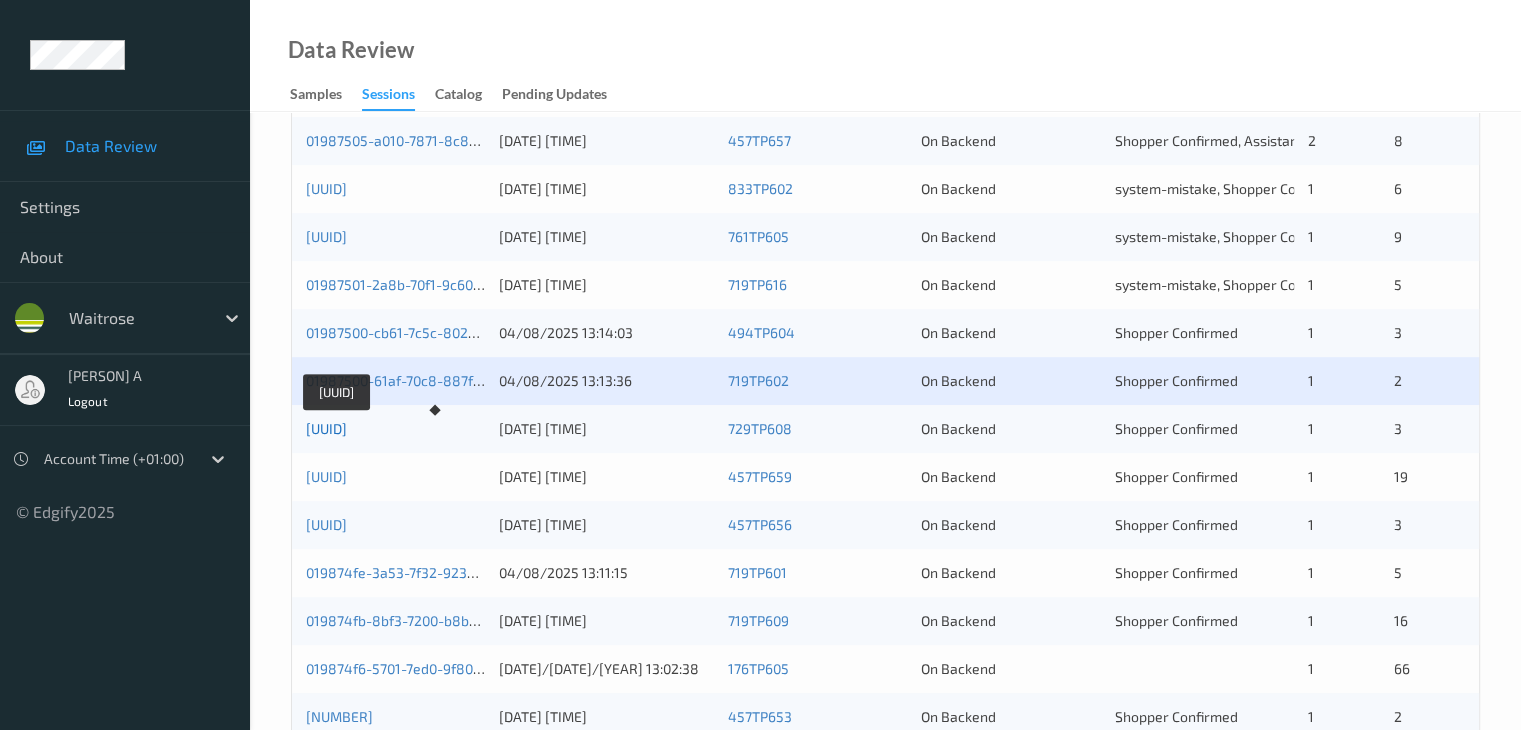 click on "[UUID]" at bounding box center [326, 428] 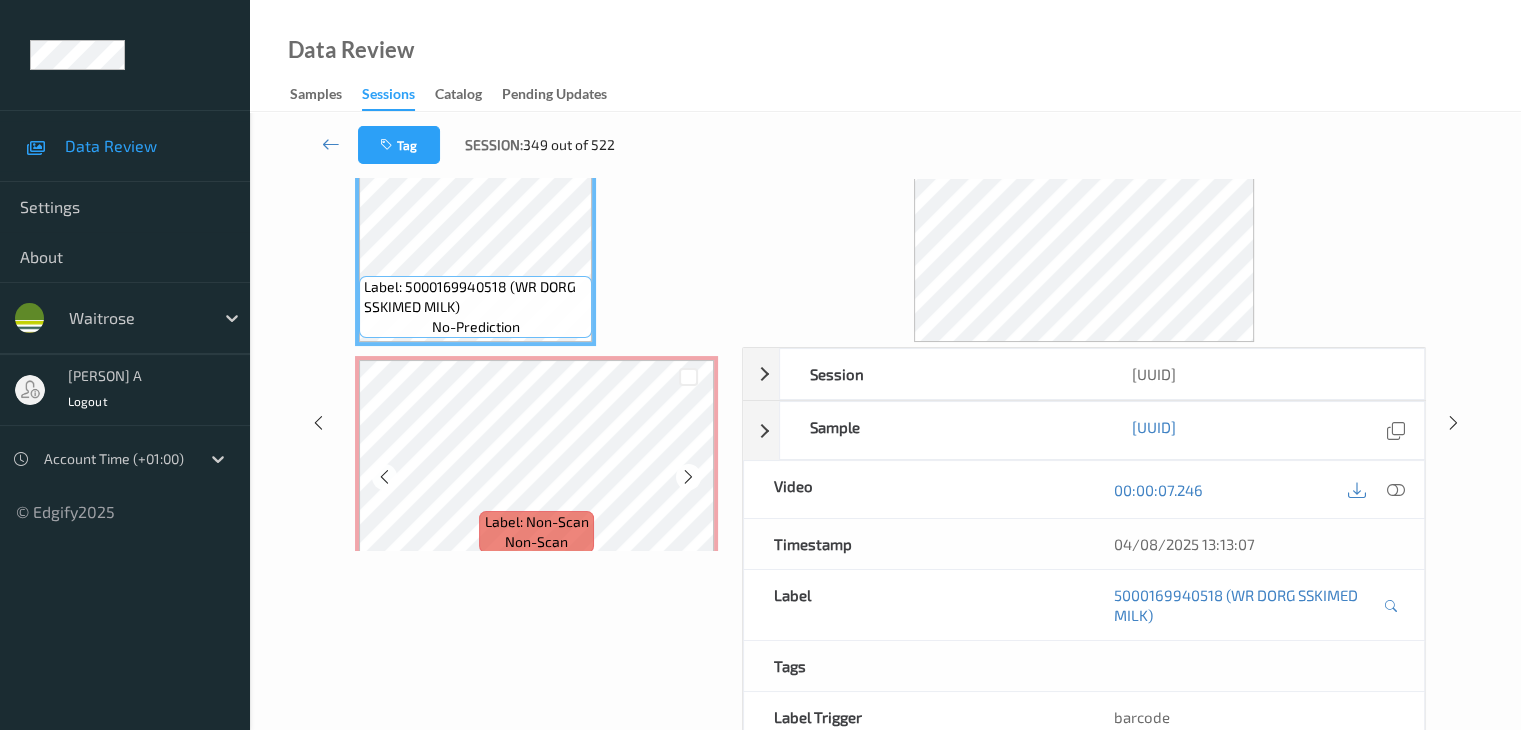 scroll, scrollTop: 64, scrollLeft: 0, axis: vertical 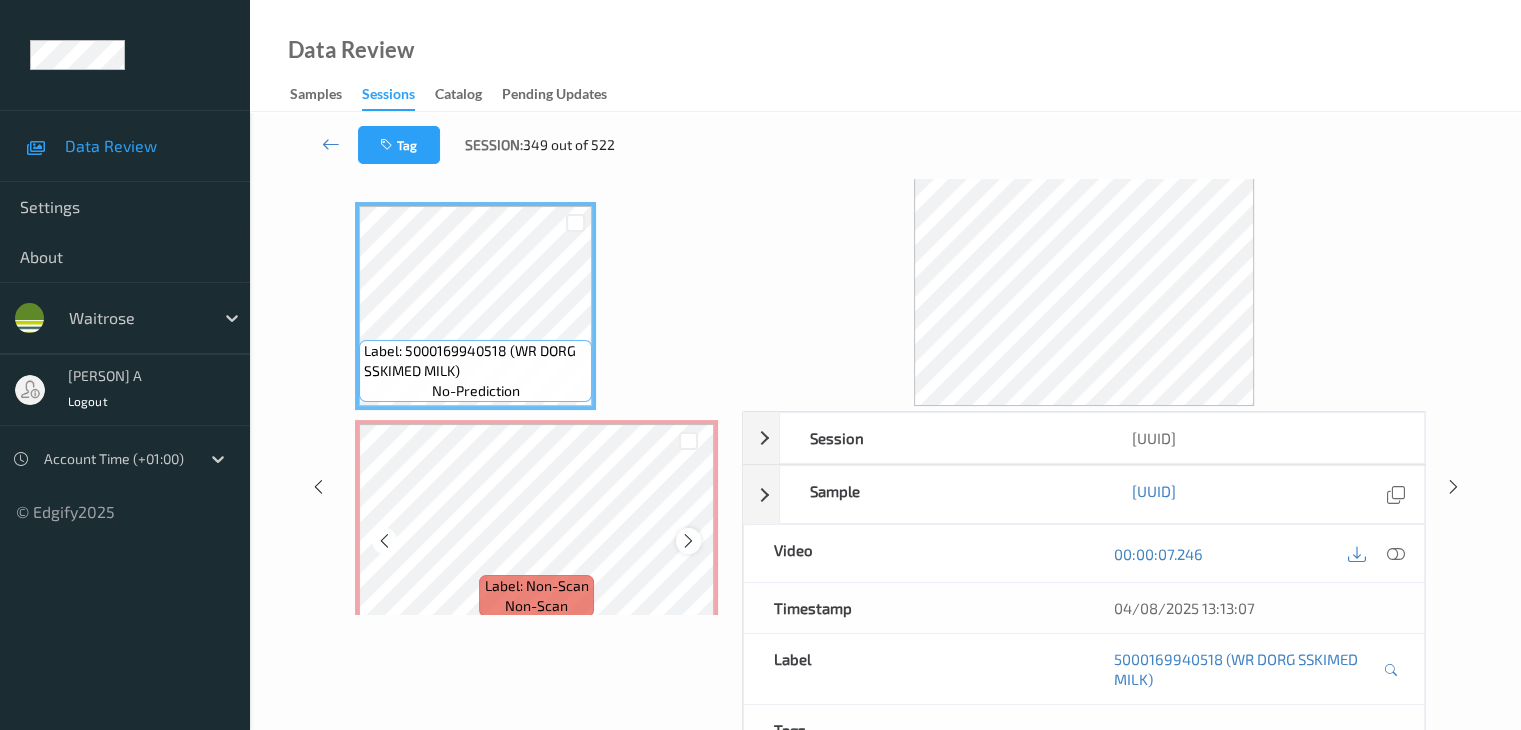 click at bounding box center [688, 540] 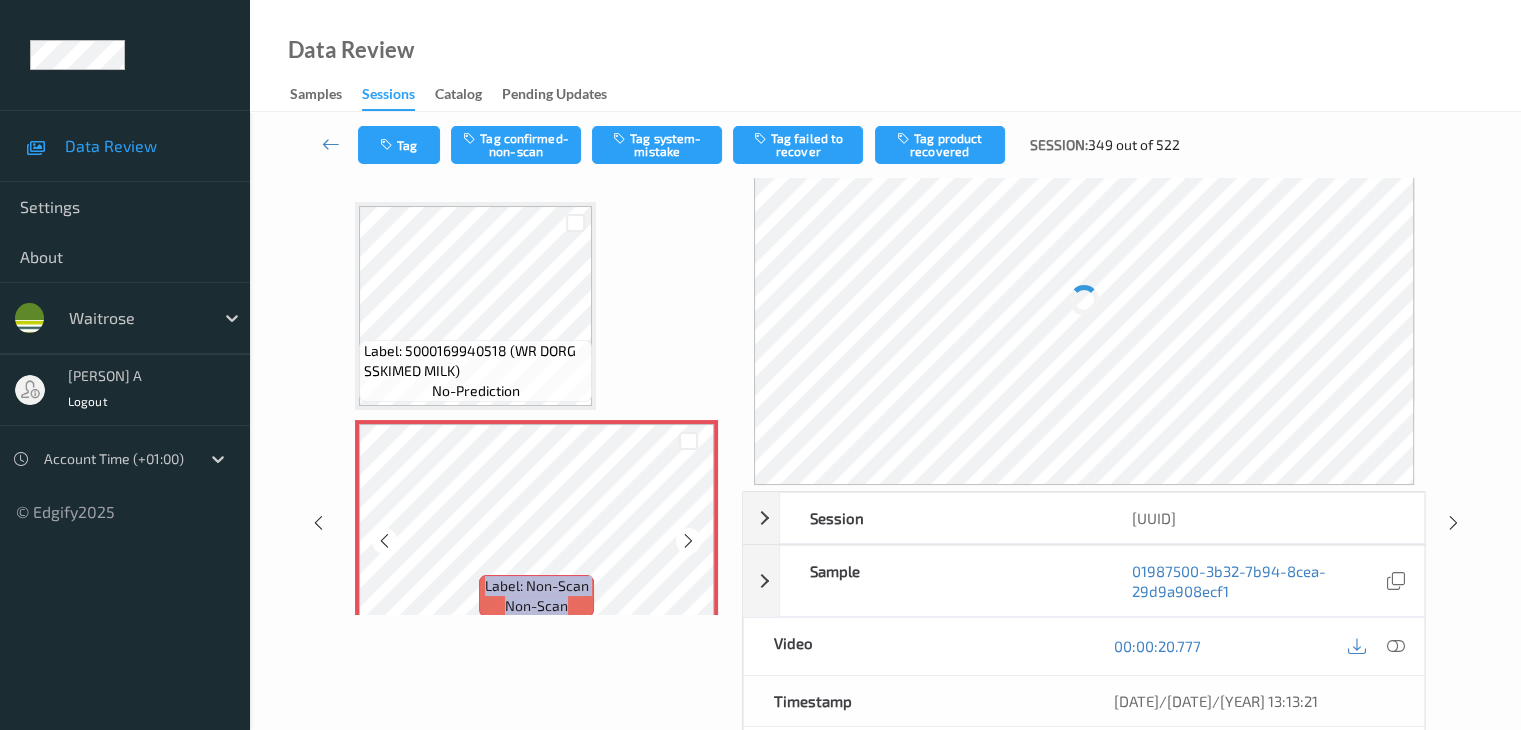 click at bounding box center (688, 540) 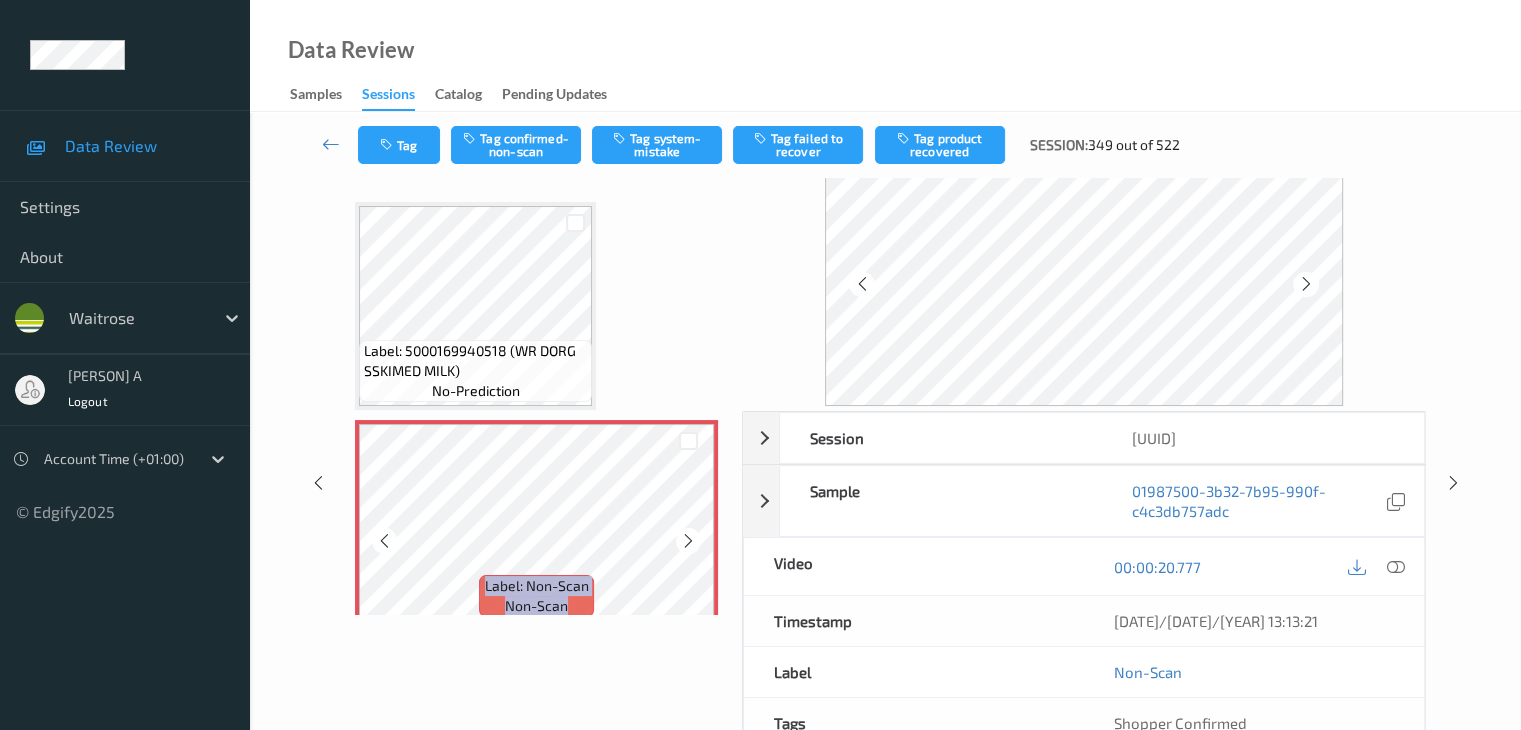 click at bounding box center (688, 540) 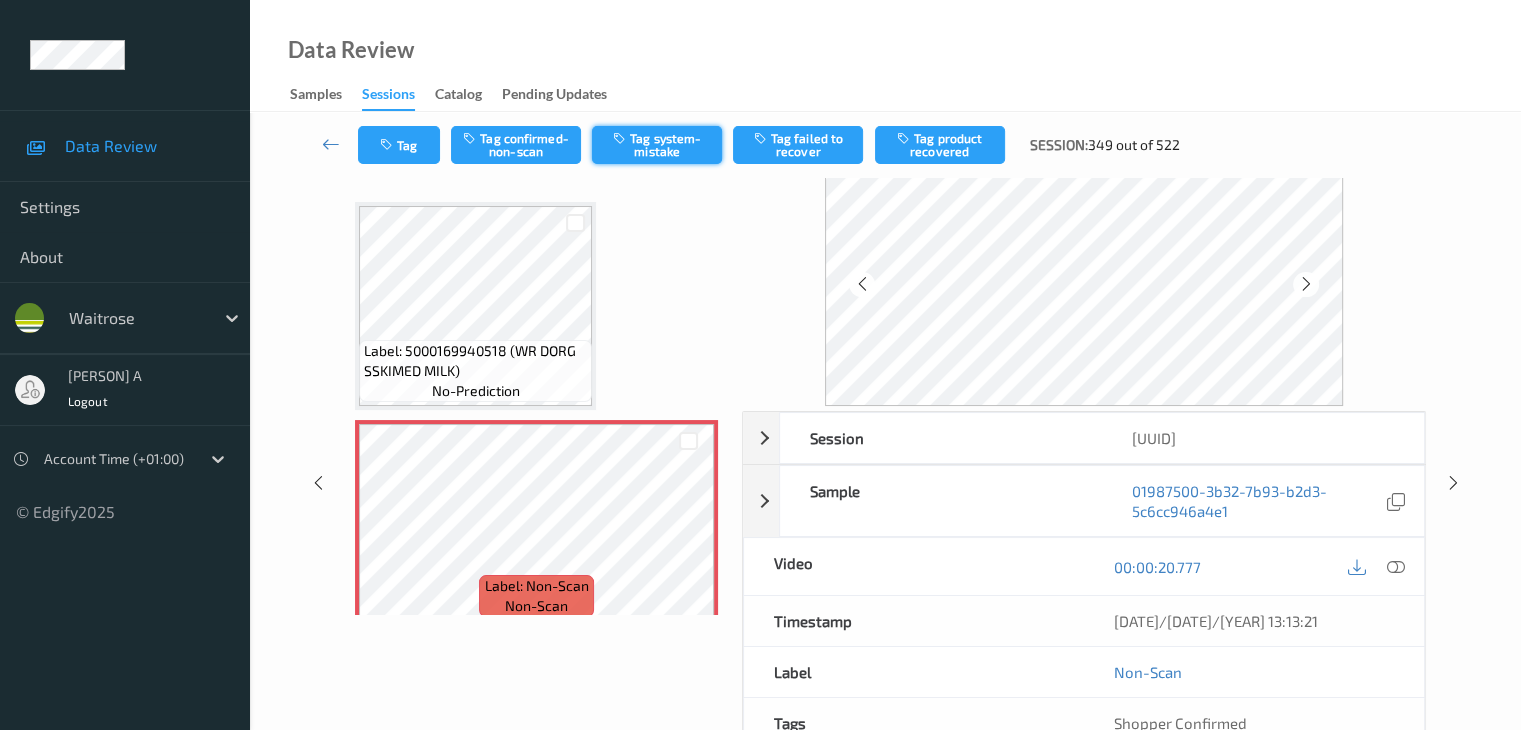 click at bounding box center [621, 138] 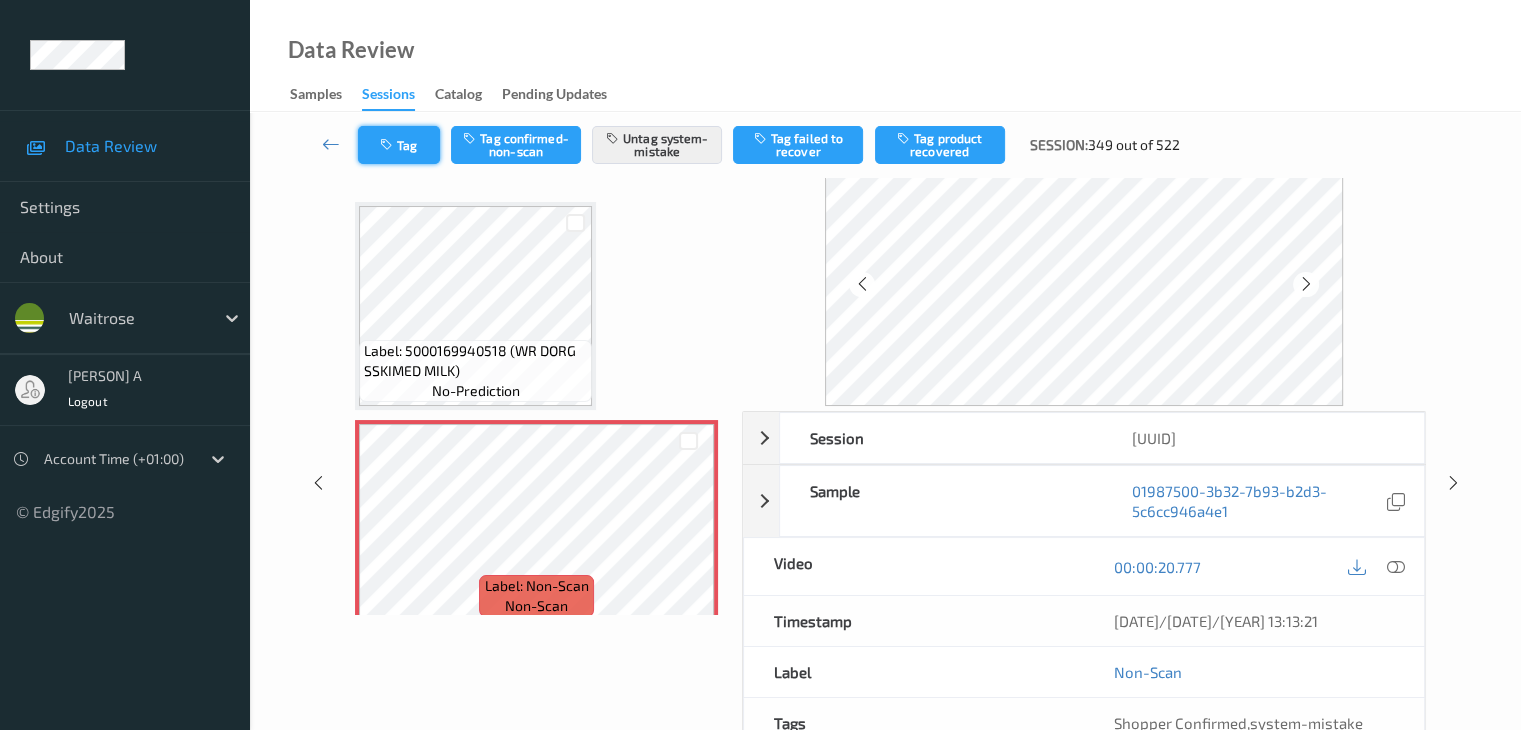 click on "Tag" at bounding box center [399, 145] 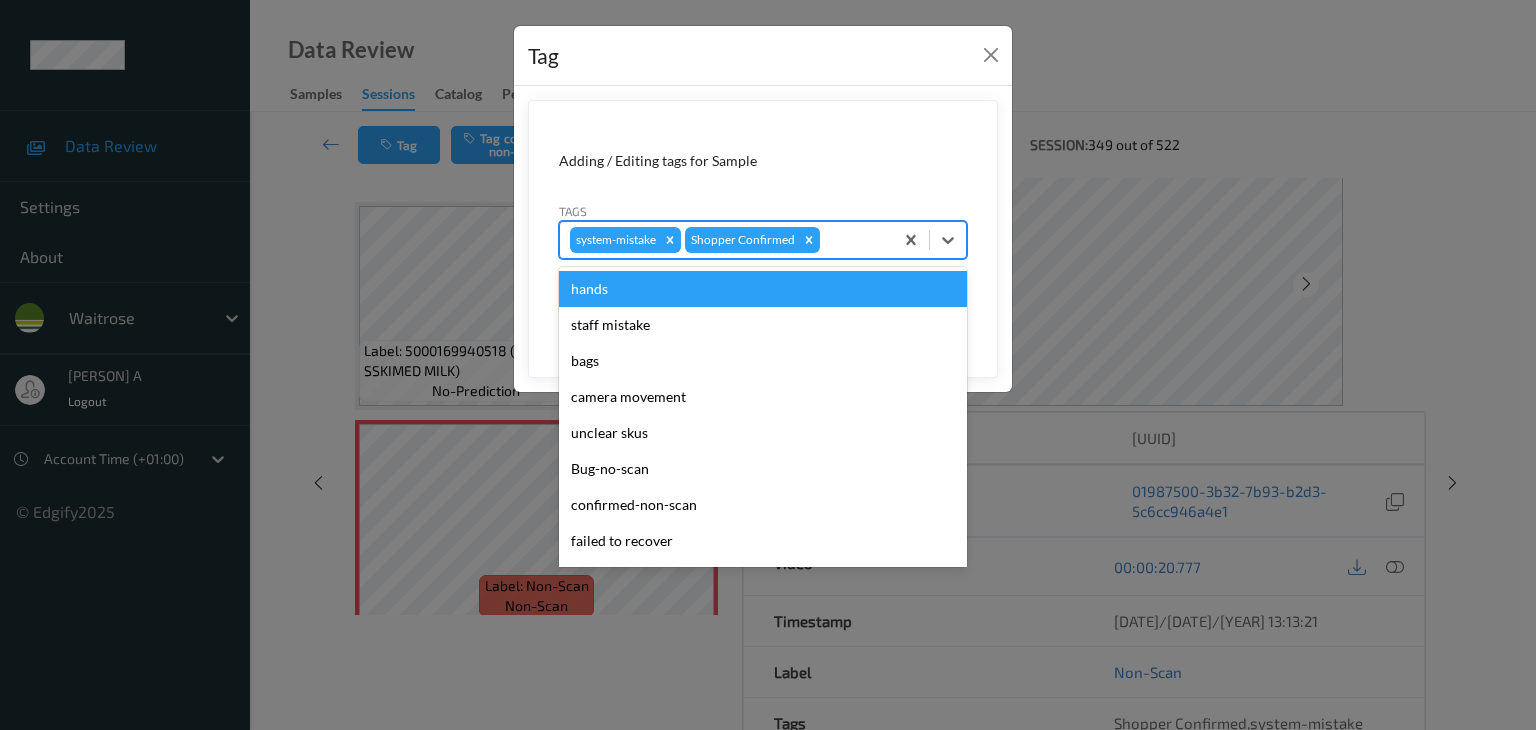 click at bounding box center (853, 240) 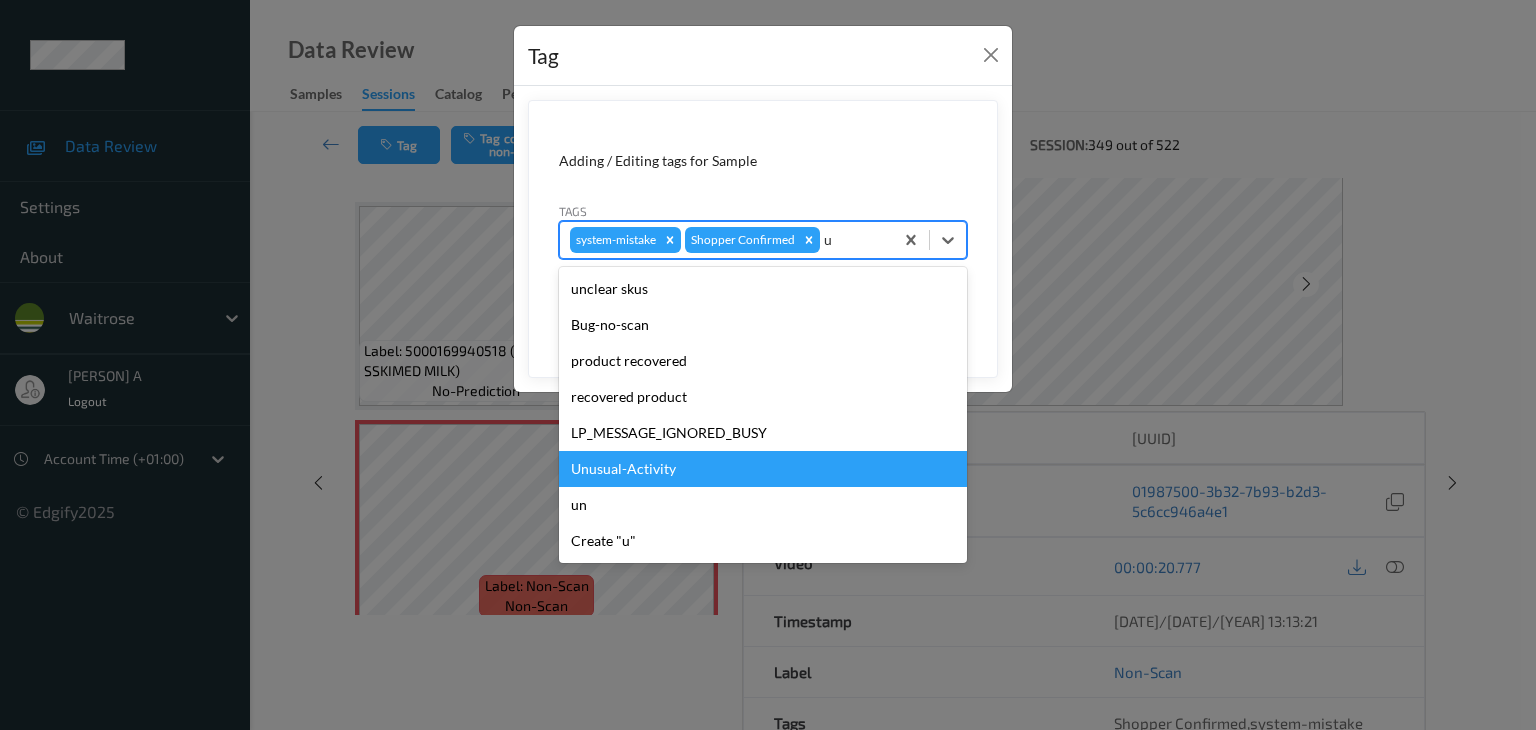 click on "Unusual-Activity" at bounding box center (763, 469) 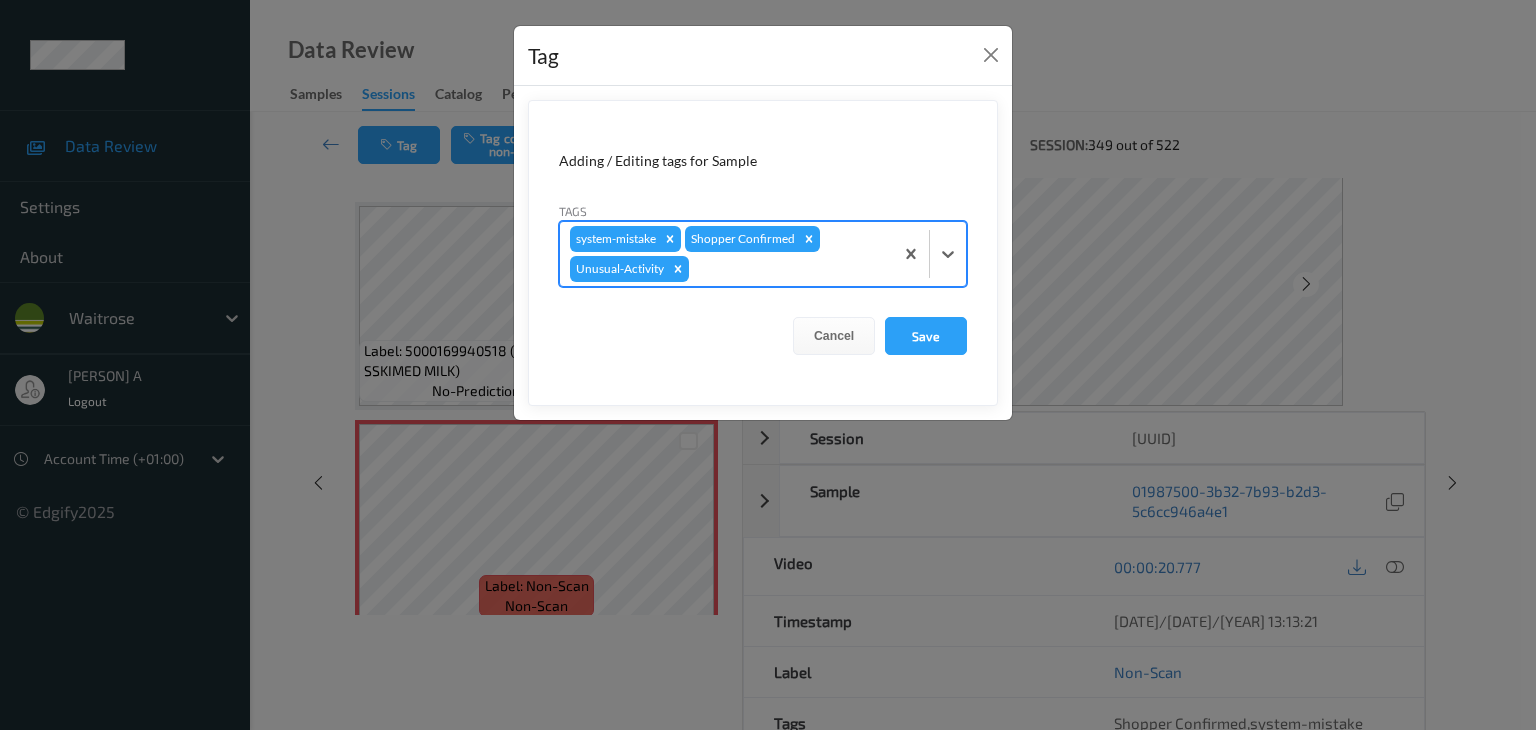 drag, startPoint x: 942, startPoint y: 337, endPoint x: 974, endPoint y: 283, distance: 62.76942 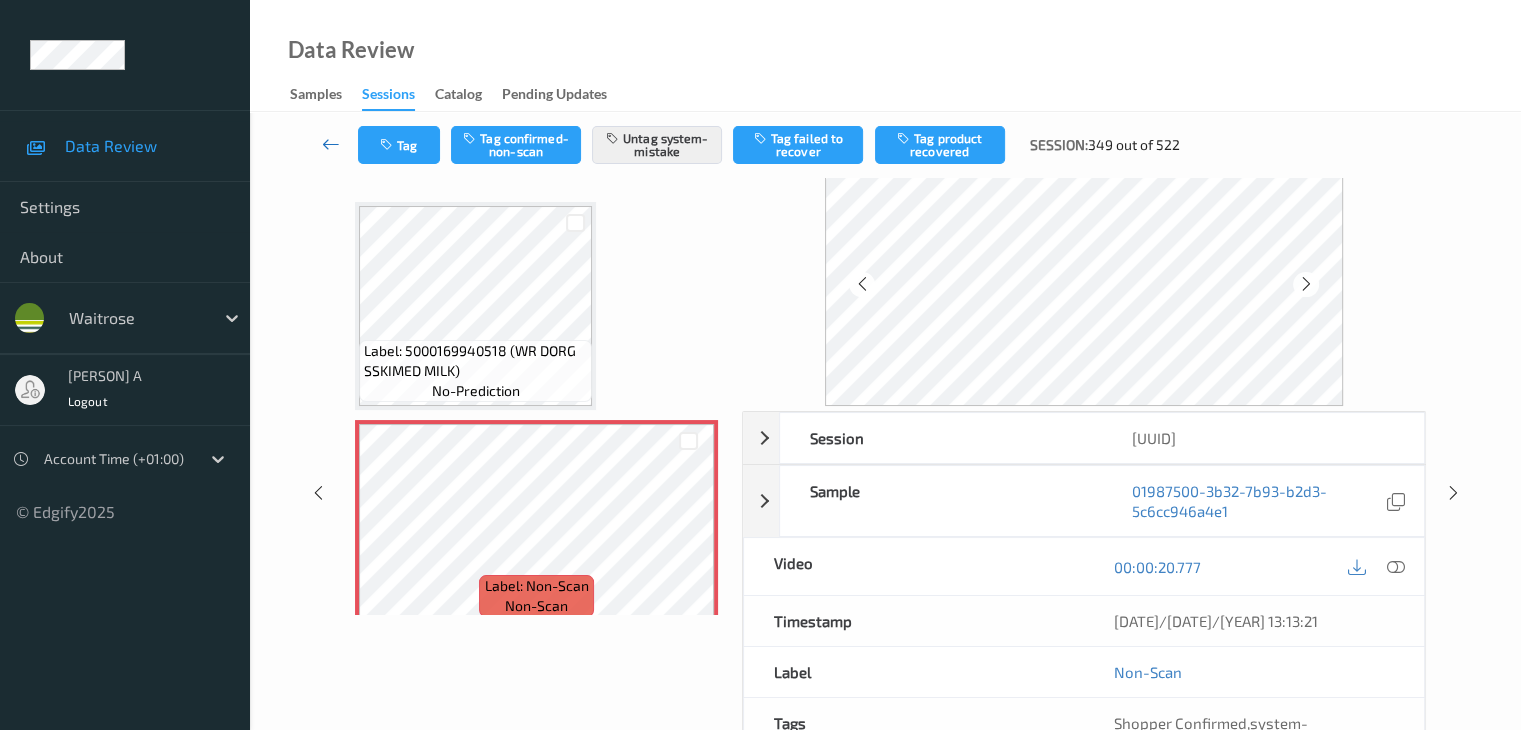 click at bounding box center (331, 144) 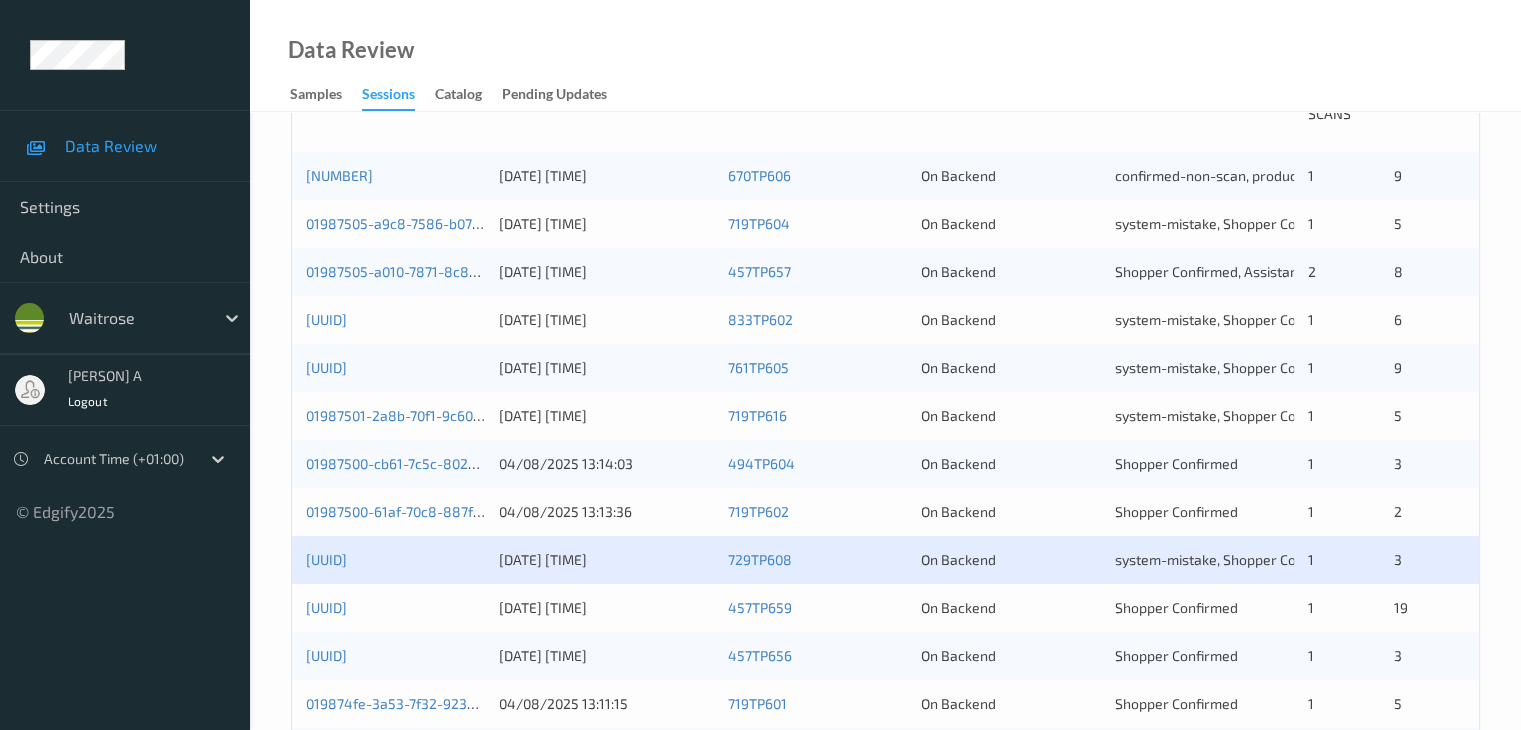 scroll, scrollTop: 500, scrollLeft: 0, axis: vertical 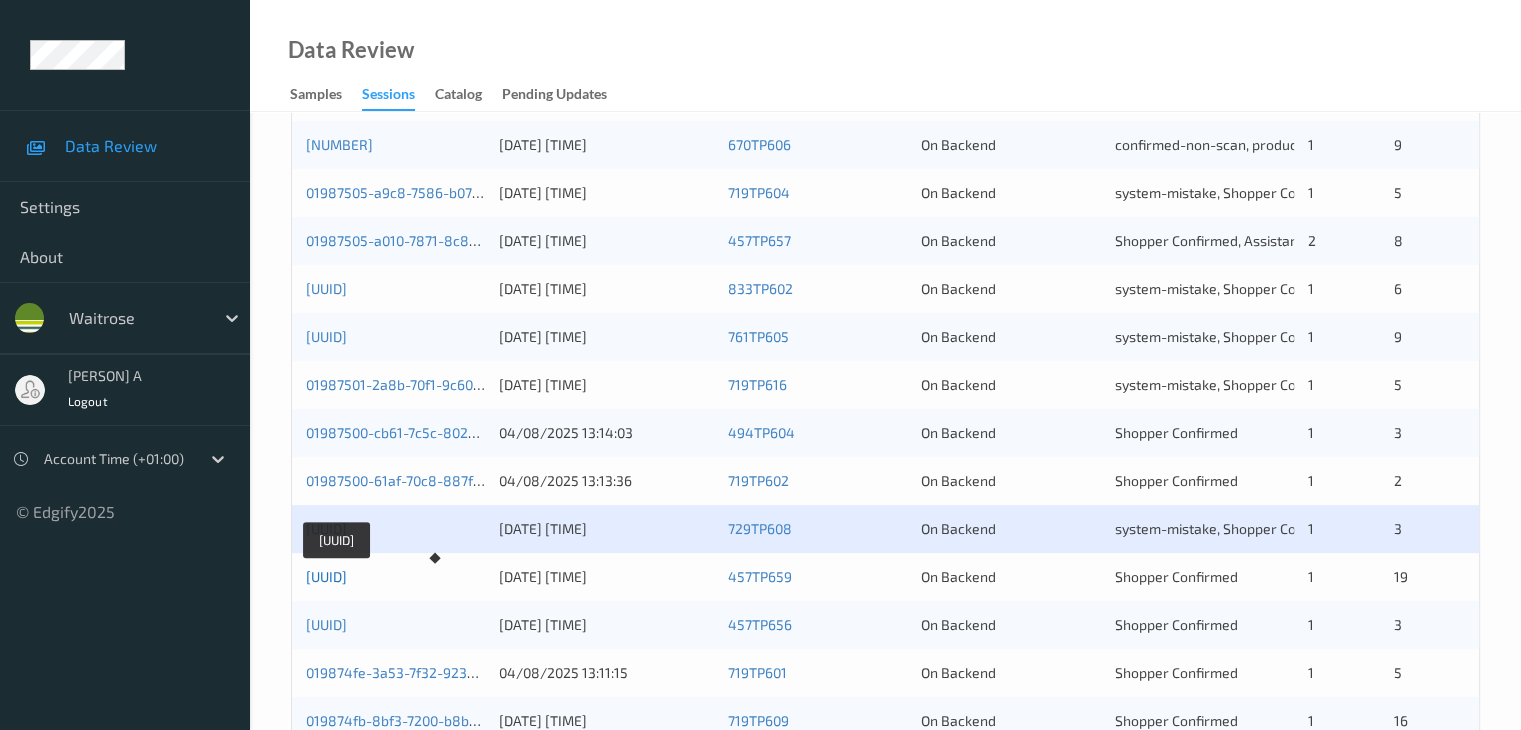click on "[UUID]" at bounding box center (326, 576) 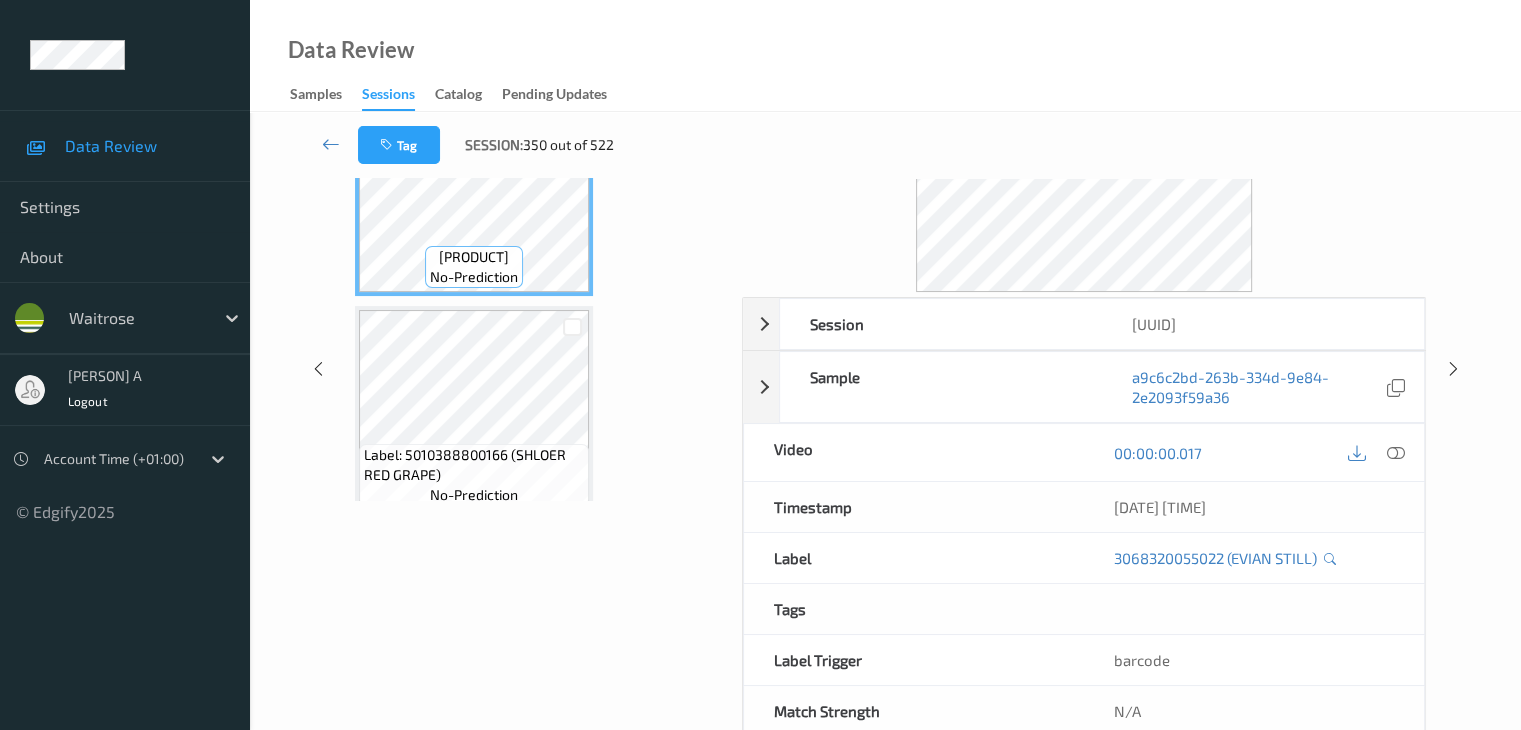scroll, scrollTop: 144, scrollLeft: 0, axis: vertical 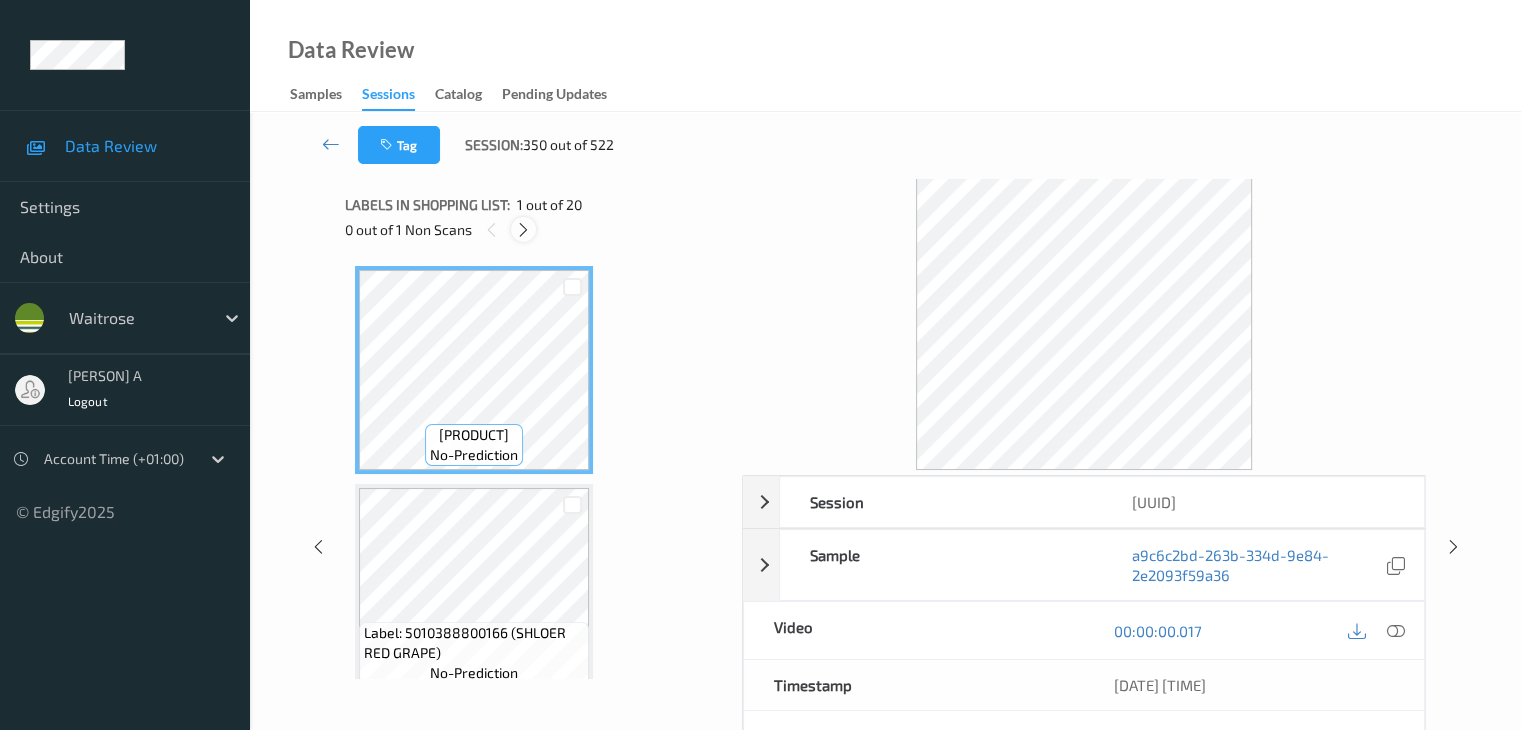 click at bounding box center (523, 230) 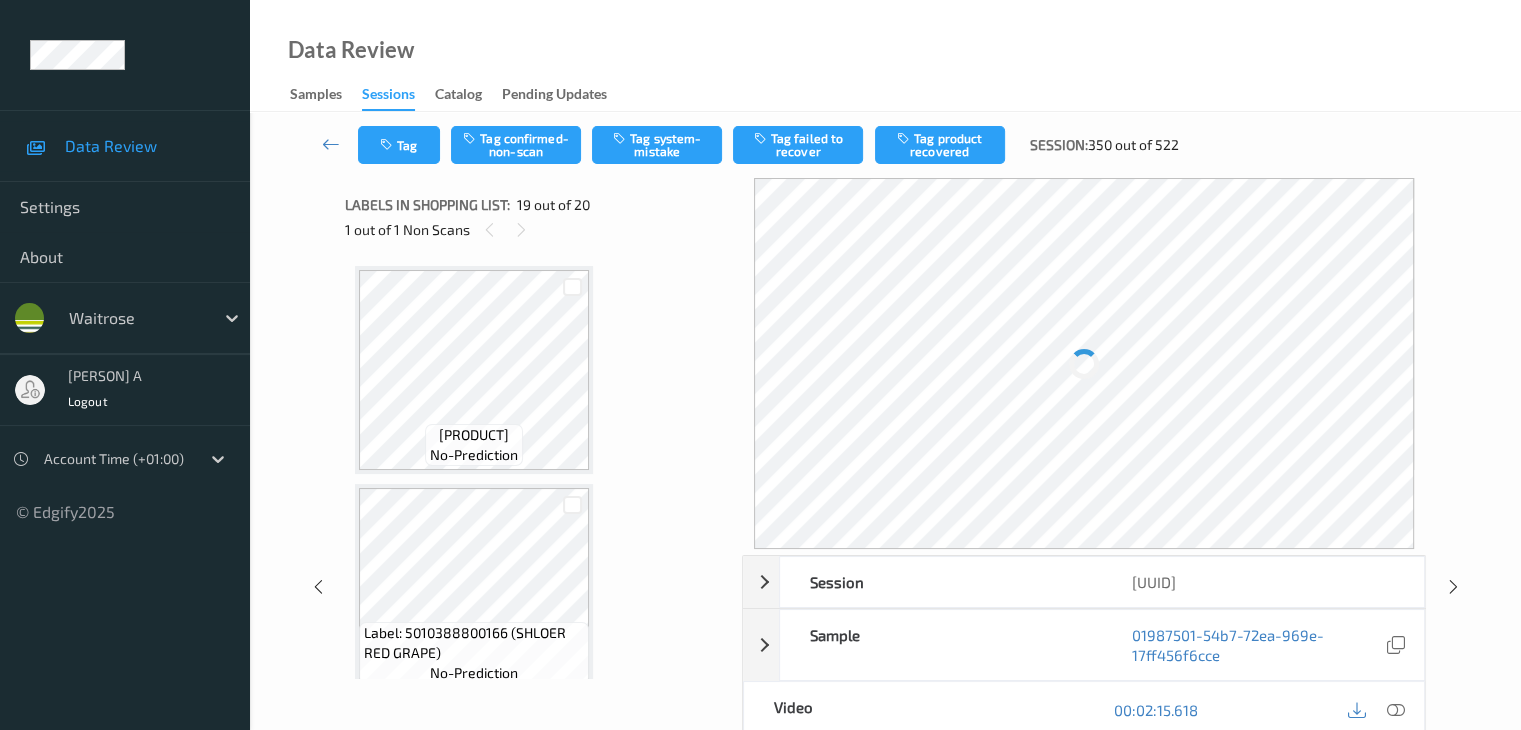 scroll, scrollTop: 3716, scrollLeft: 0, axis: vertical 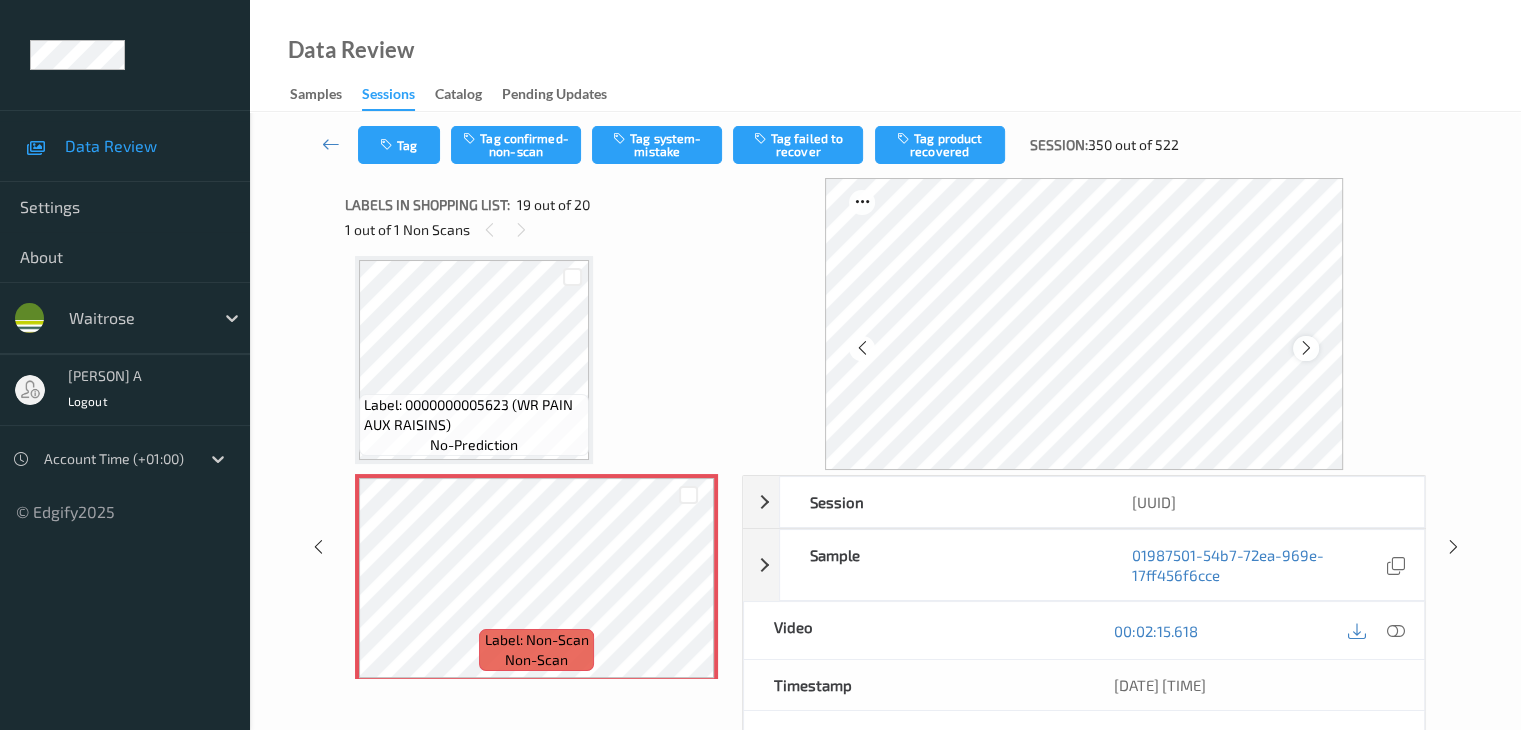 click at bounding box center (1306, 348) 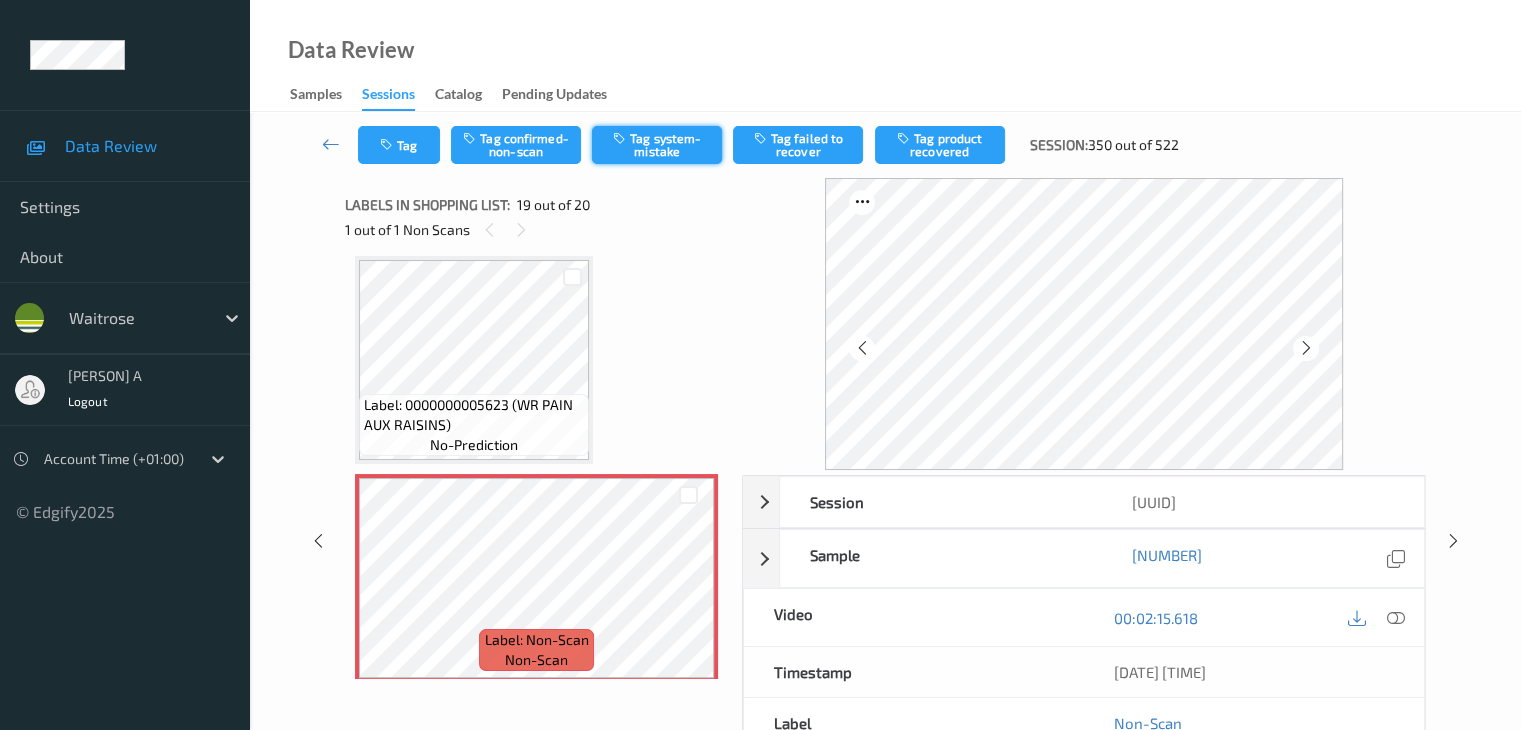 click on "Tag   system-mistake" at bounding box center [657, 145] 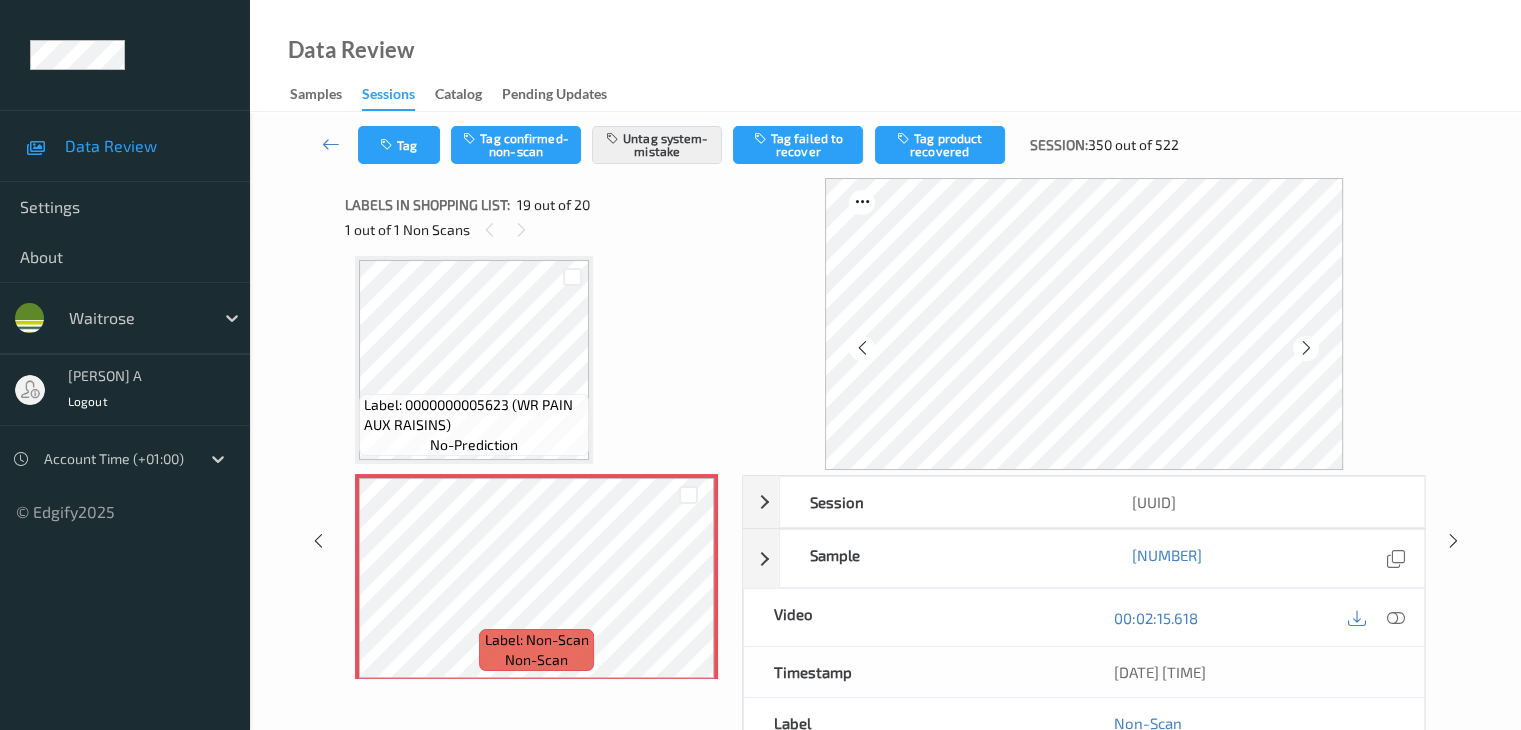 click on "Tag Tag confirmed-scan Untag system-mistake Tag failed to recover Tag product recovered Session: [NUMBER] out of 522" at bounding box center (885, 145) 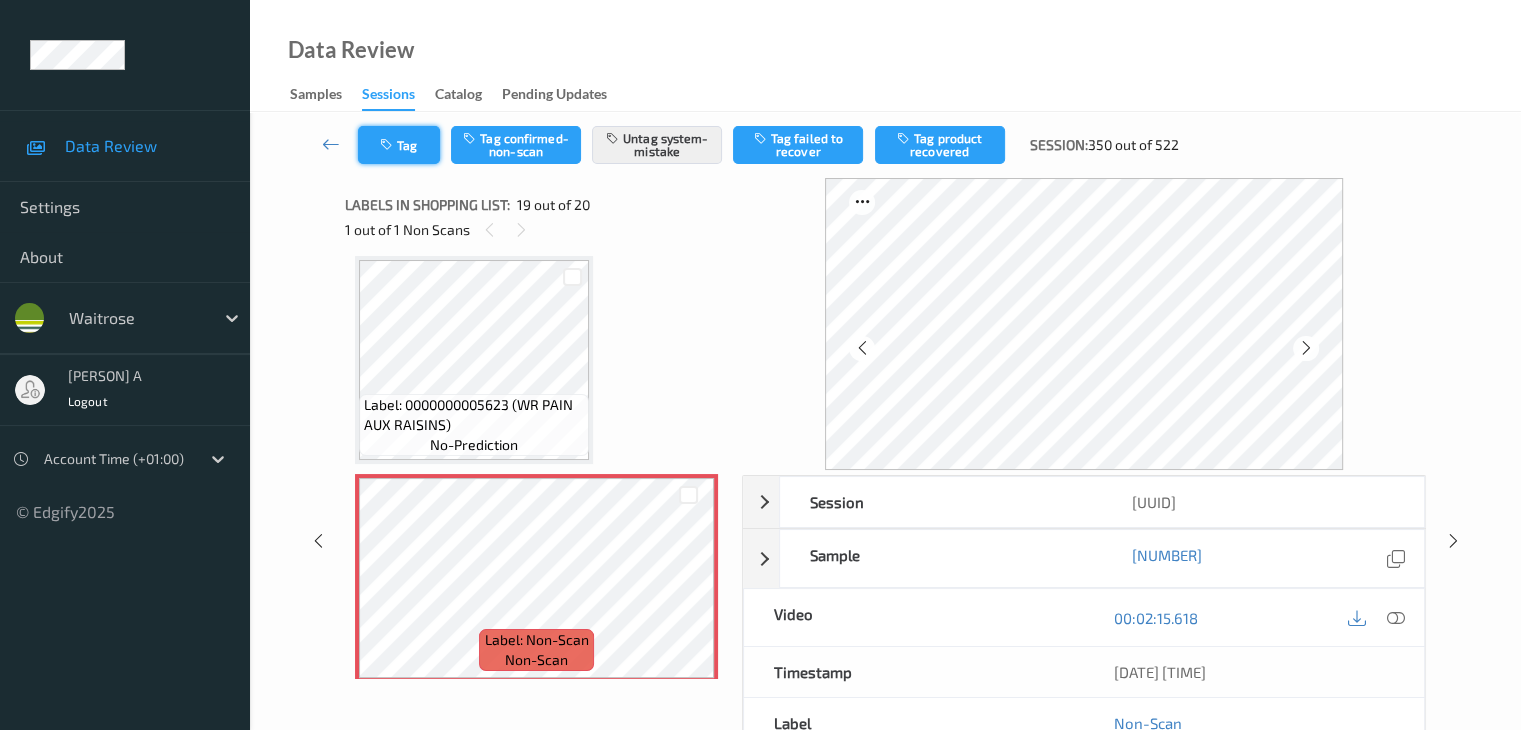 click on "Tag" at bounding box center [399, 145] 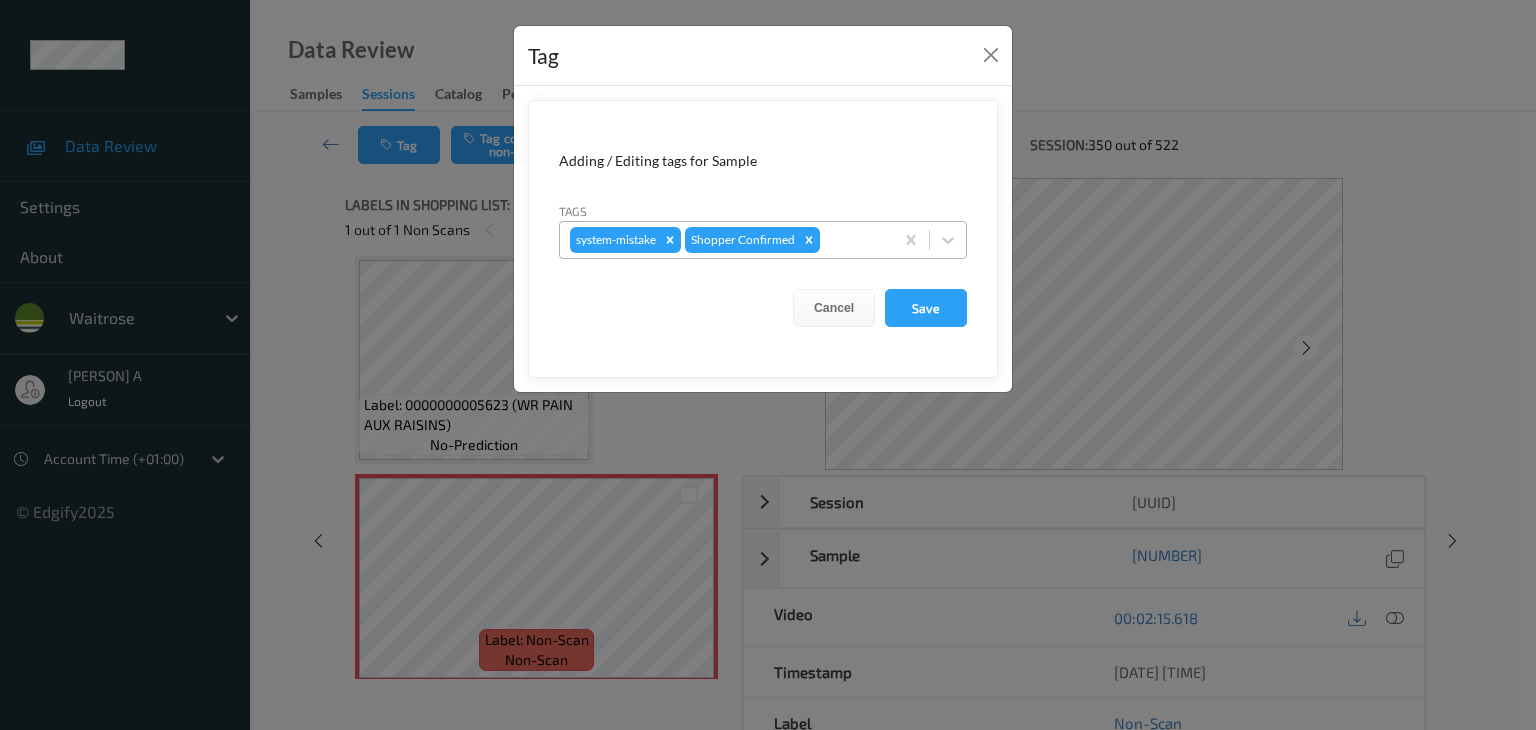 click at bounding box center [853, 240] 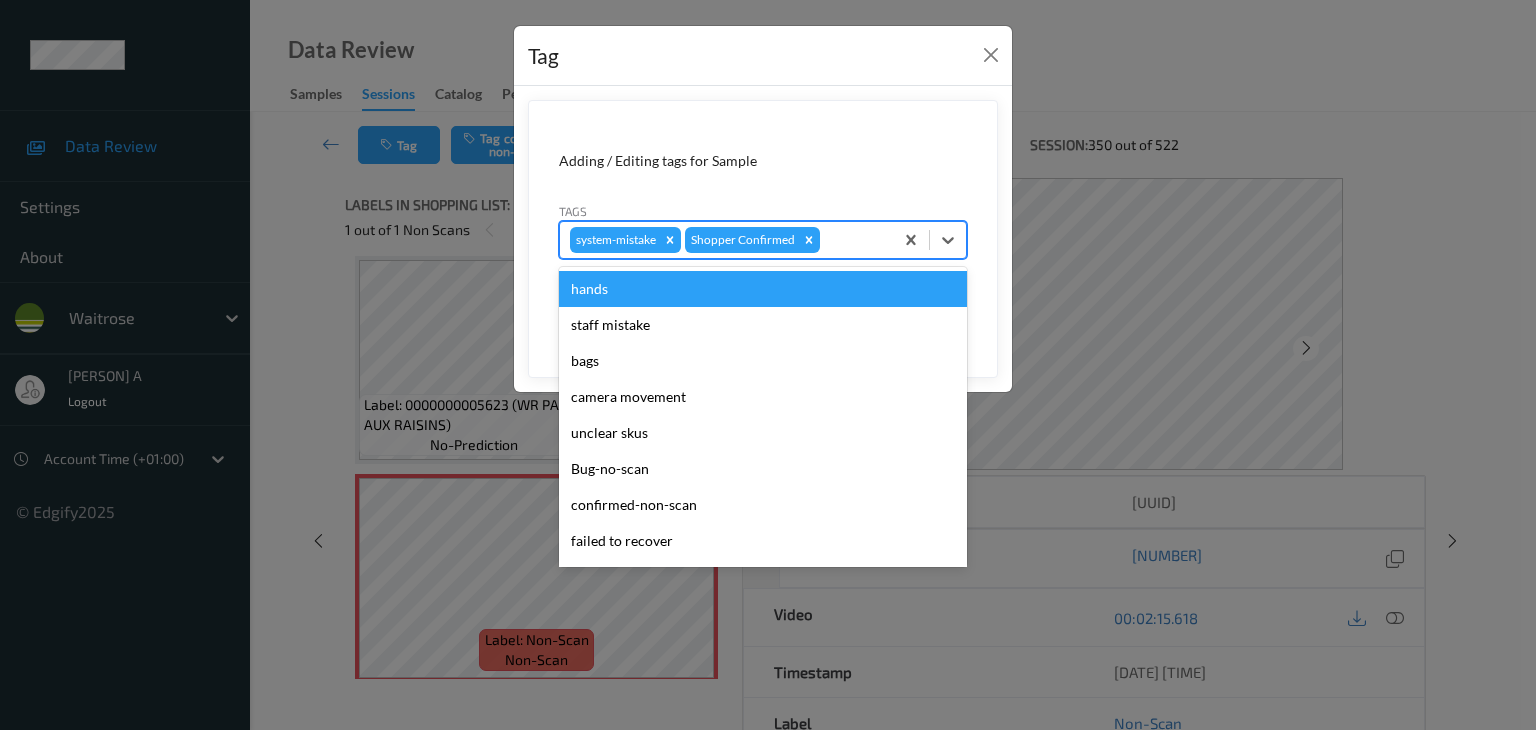 type on "u" 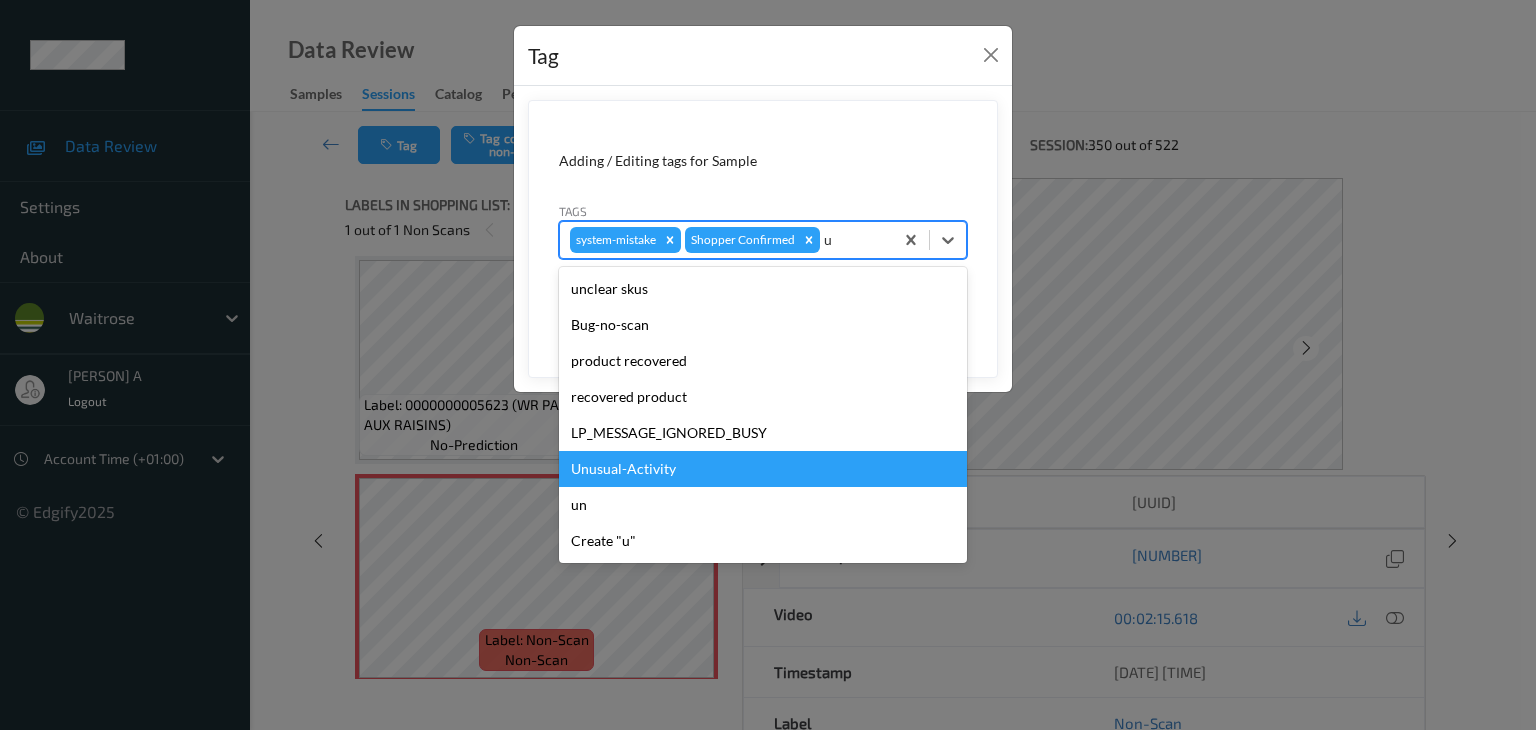 click on "Unusual-Activity" at bounding box center (763, 469) 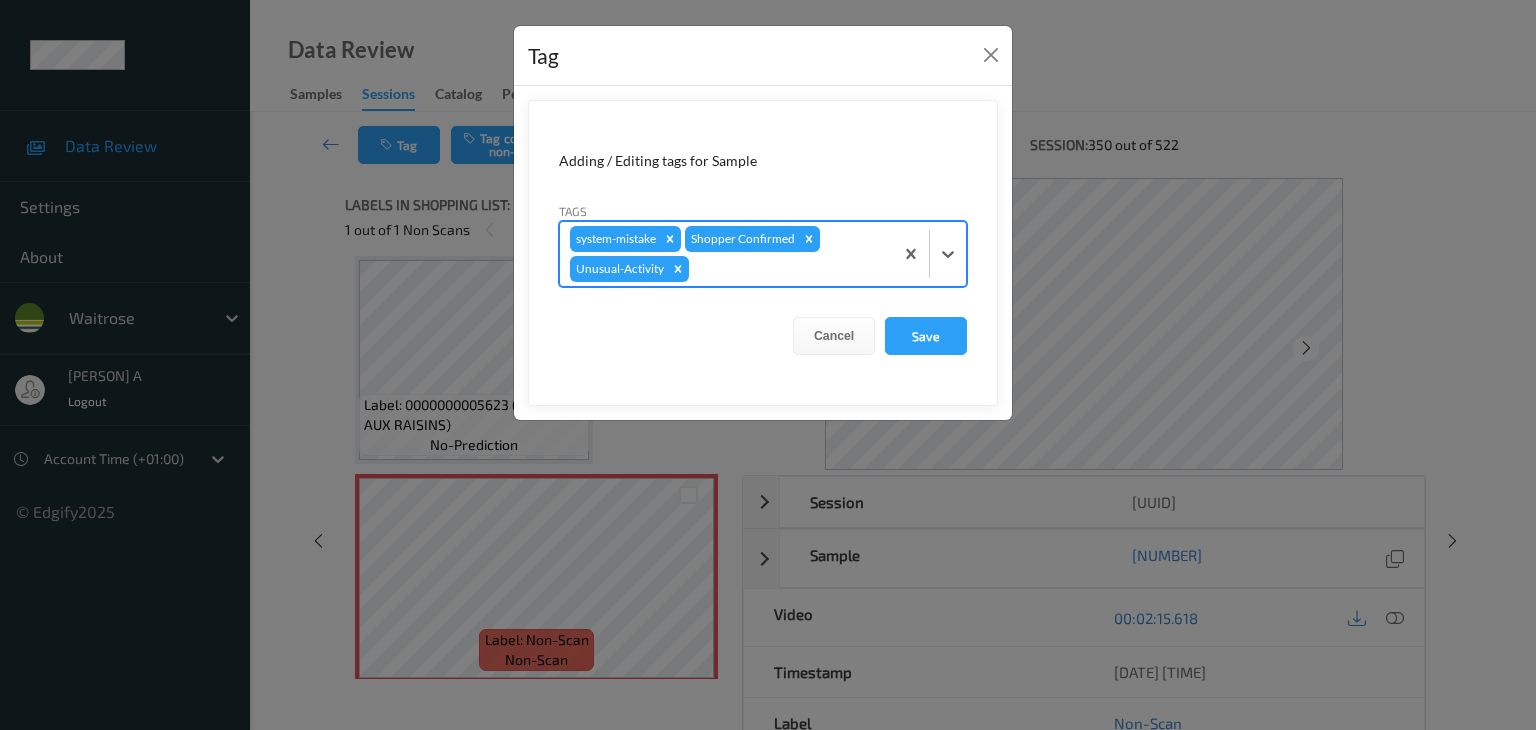 type on "p" 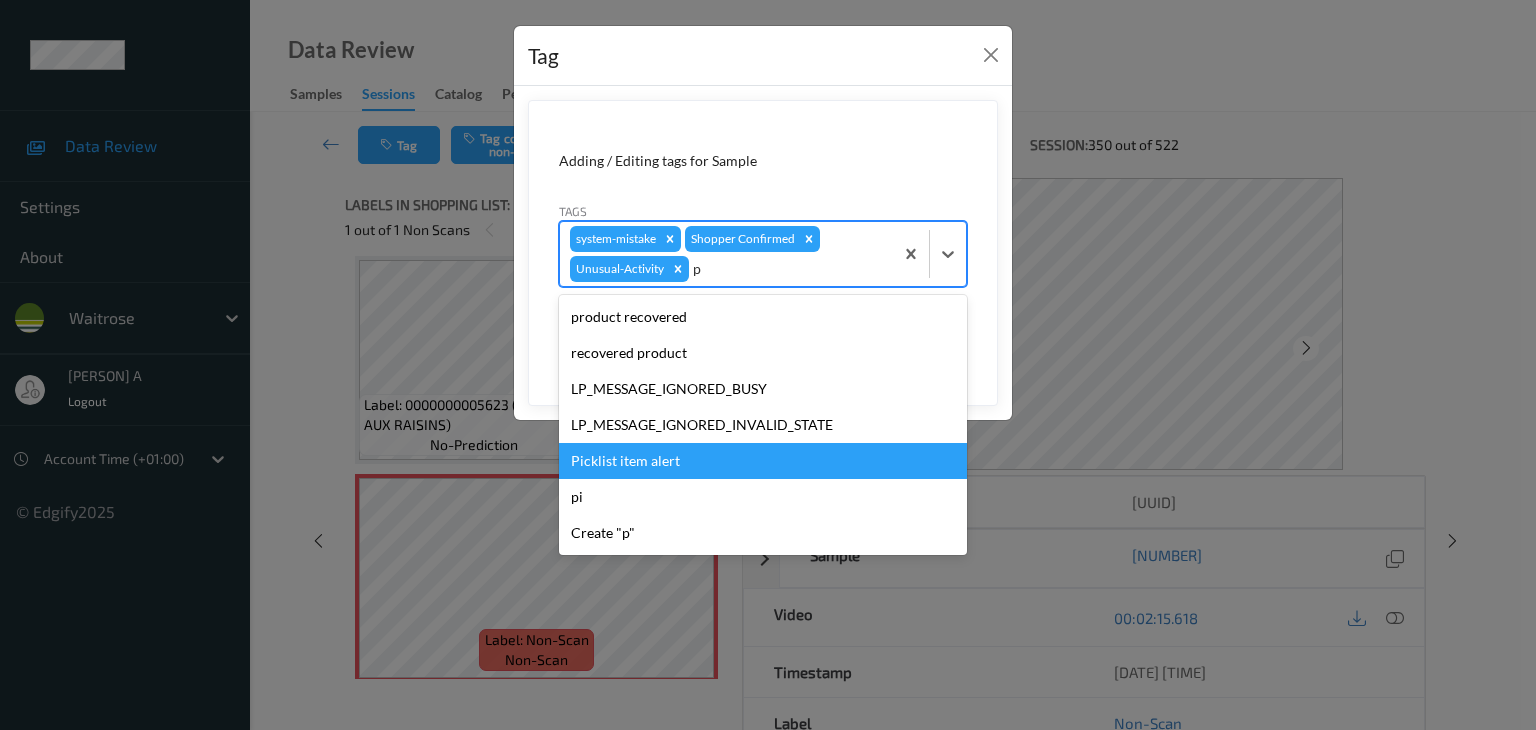 click on "Picklist item alert" at bounding box center (763, 461) 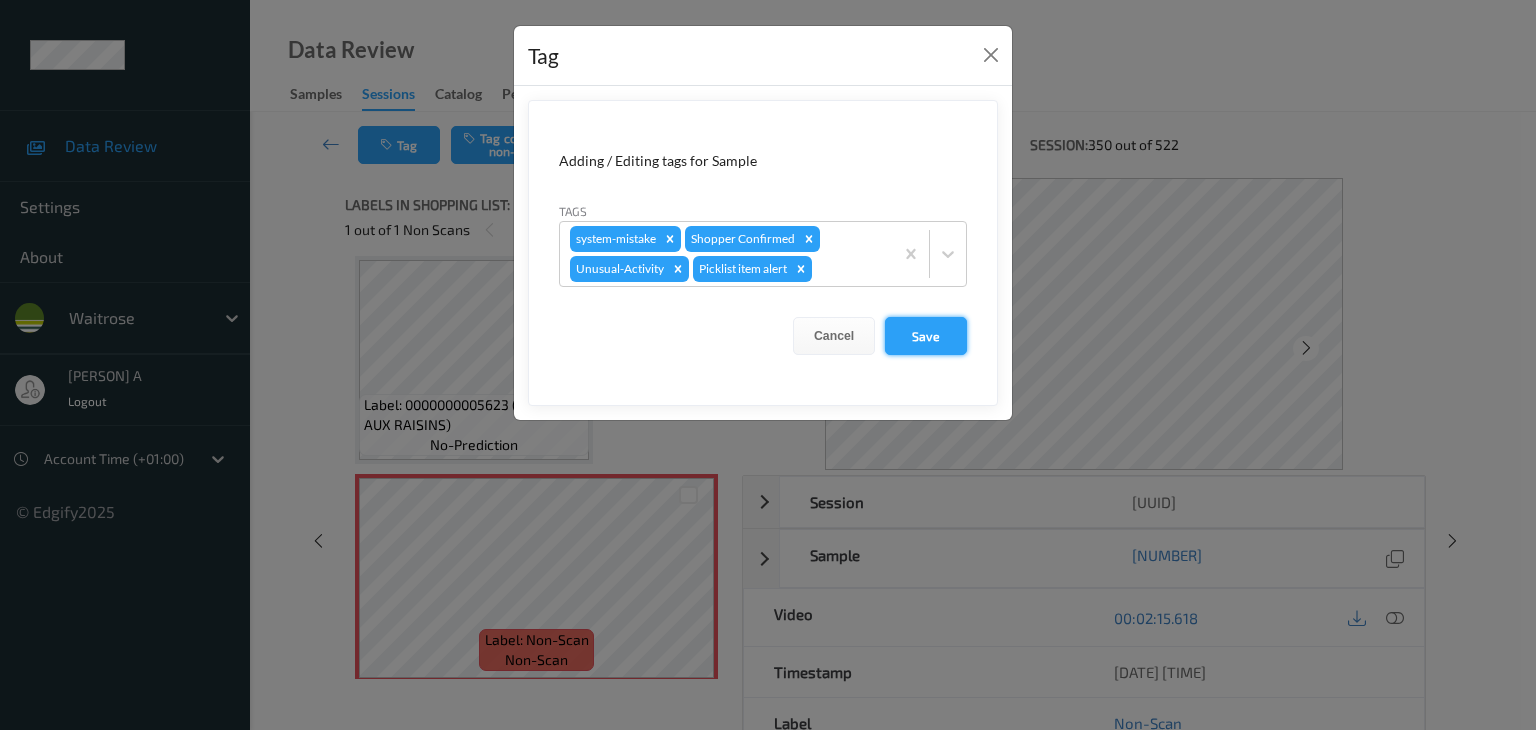 click on "Save" at bounding box center (926, 336) 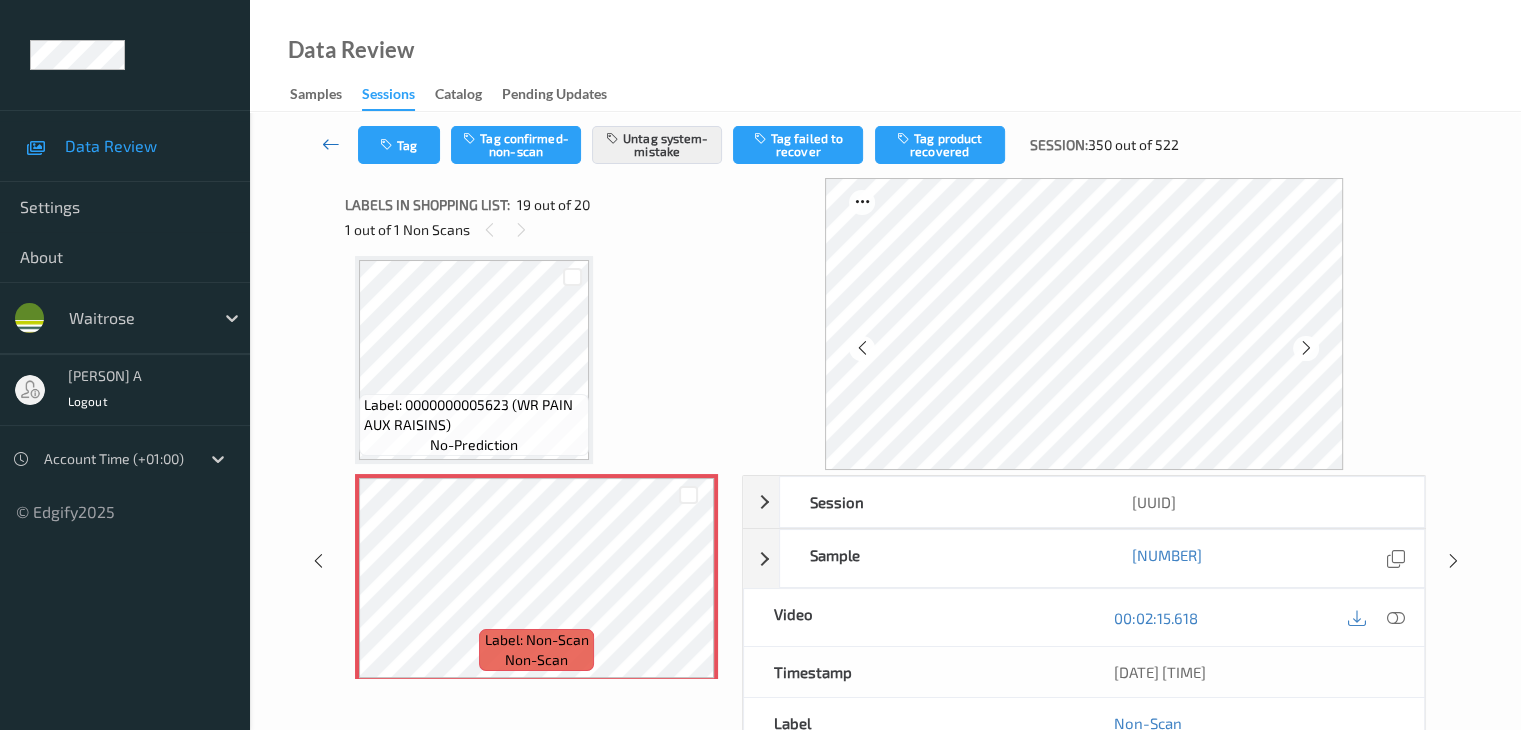 click at bounding box center (331, 144) 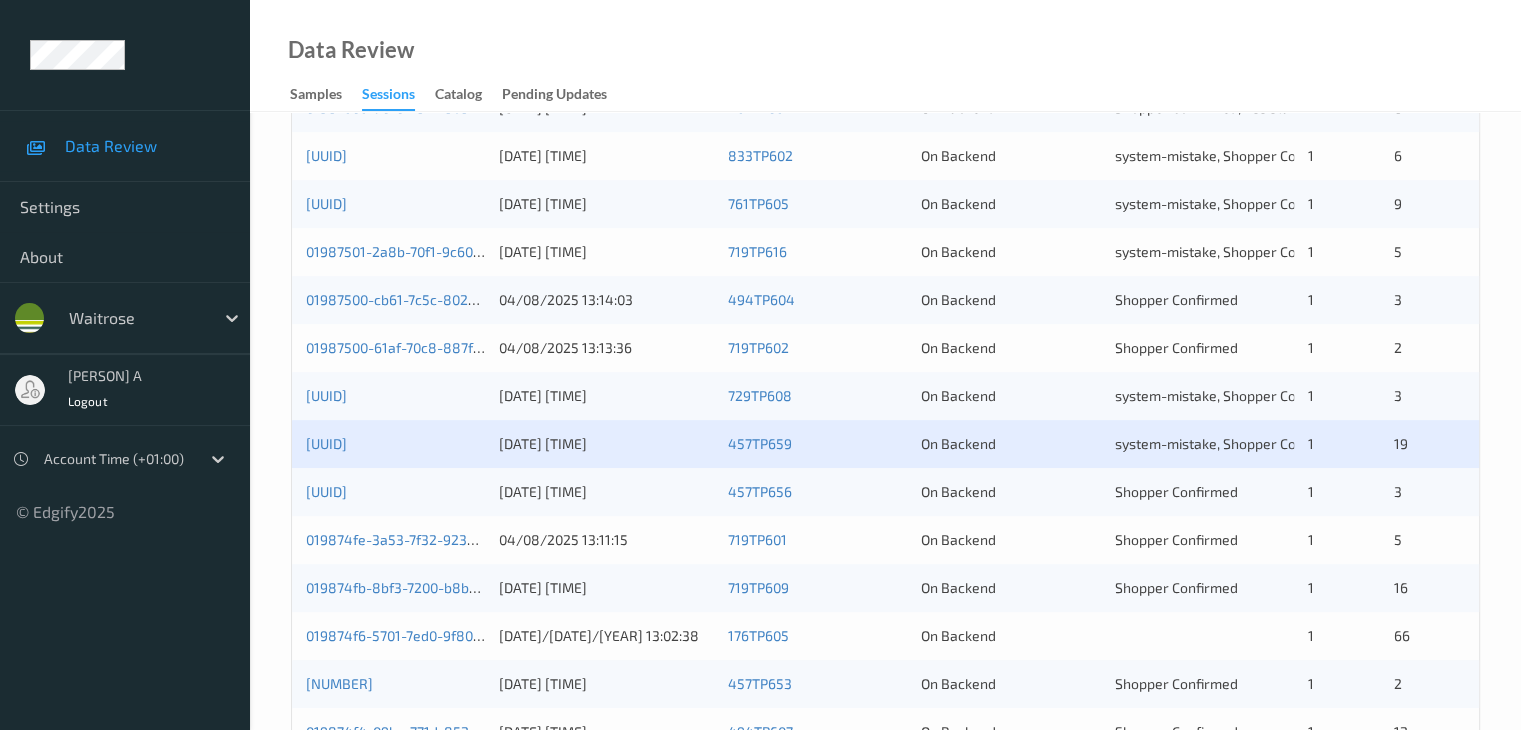 scroll, scrollTop: 700, scrollLeft: 0, axis: vertical 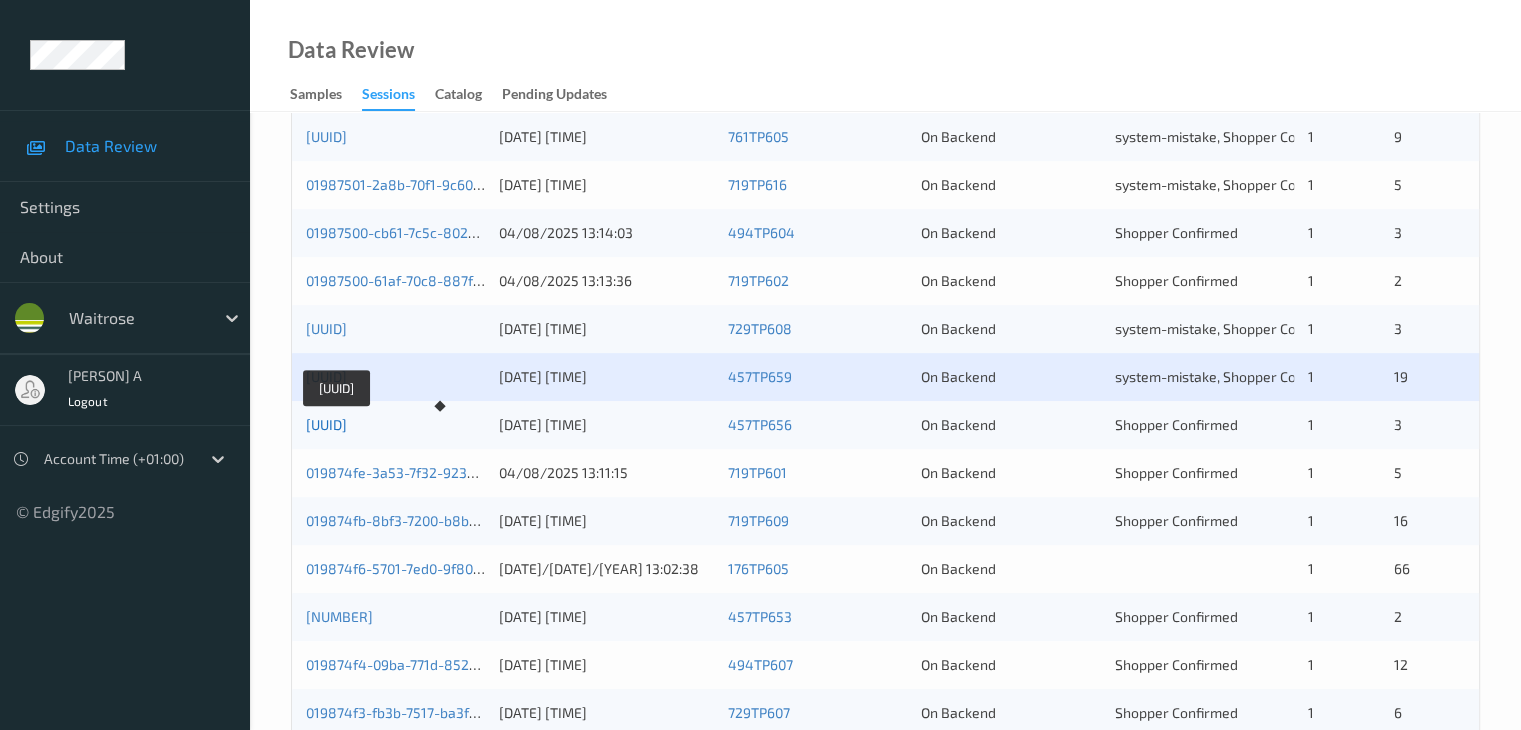 click on "[UUID]" at bounding box center (326, 424) 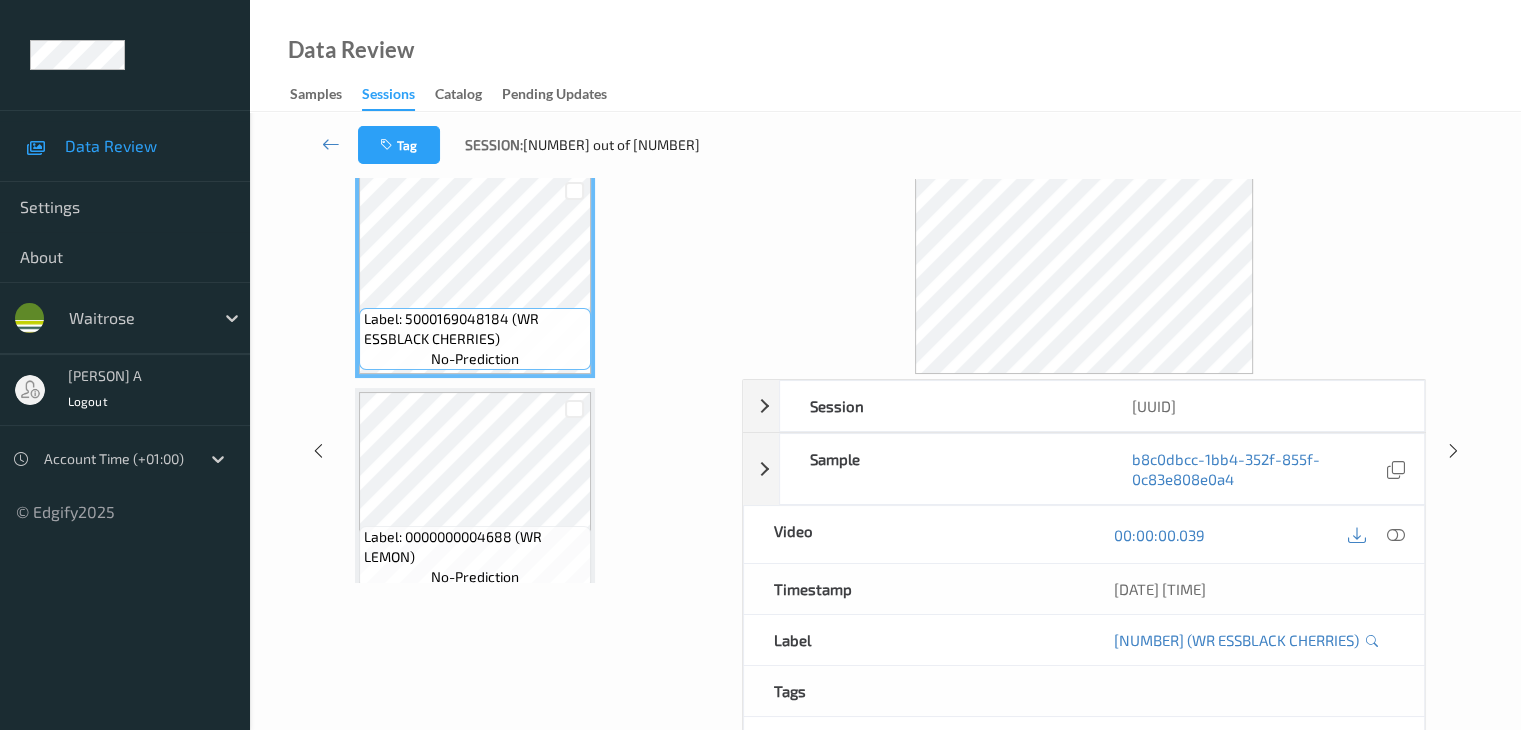 scroll, scrollTop: 0, scrollLeft: 0, axis: both 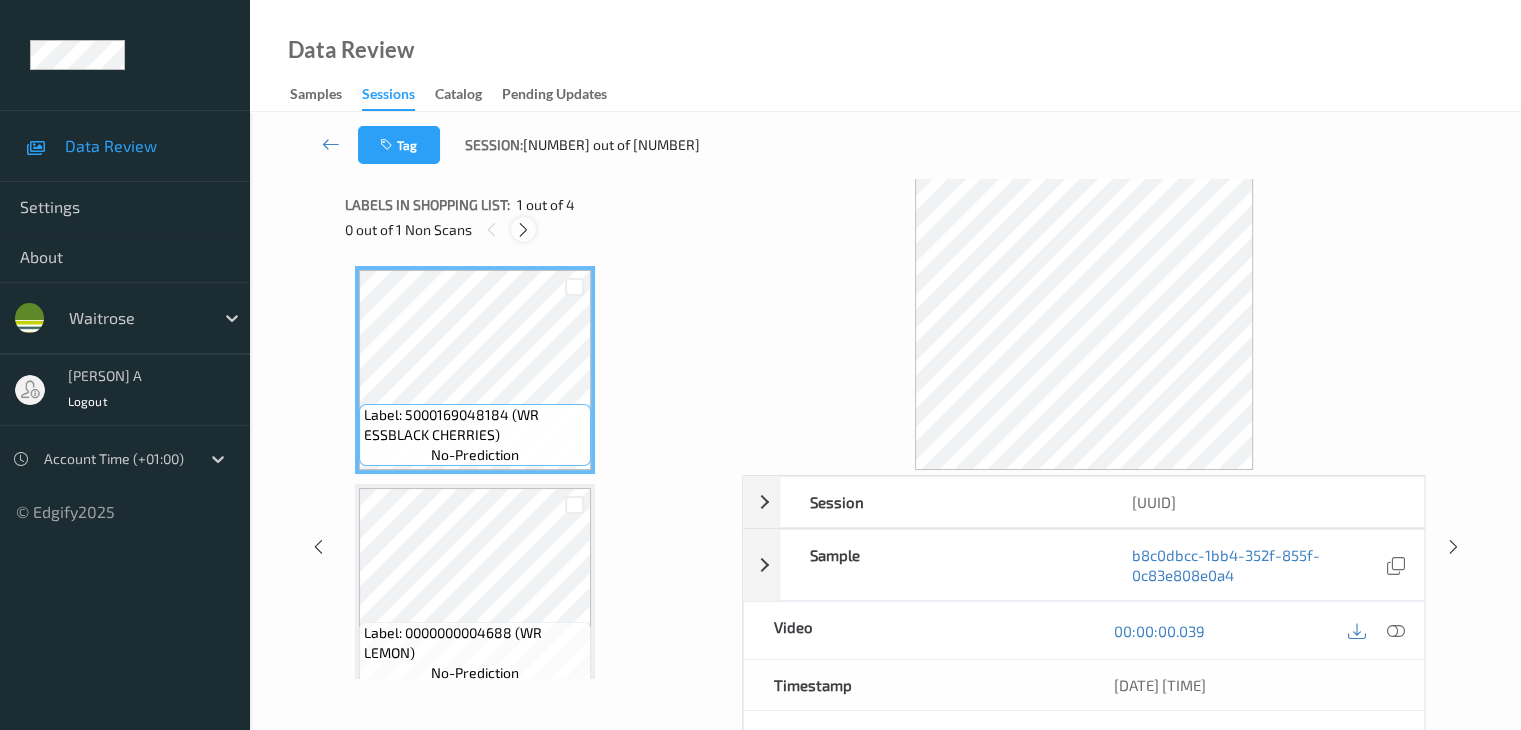 click at bounding box center (523, 230) 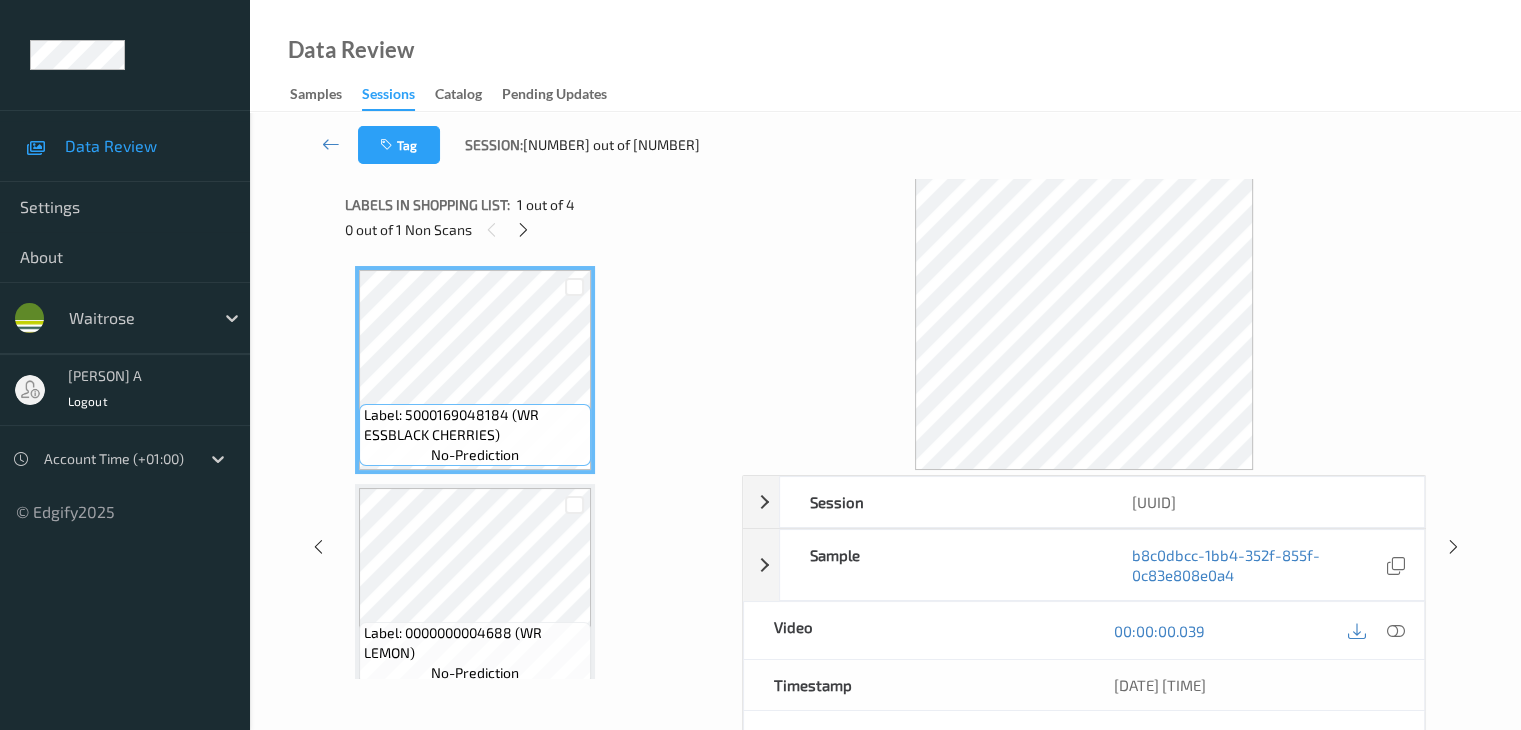 scroll, scrollTop: 228, scrollLeft: 0, axis: vertical 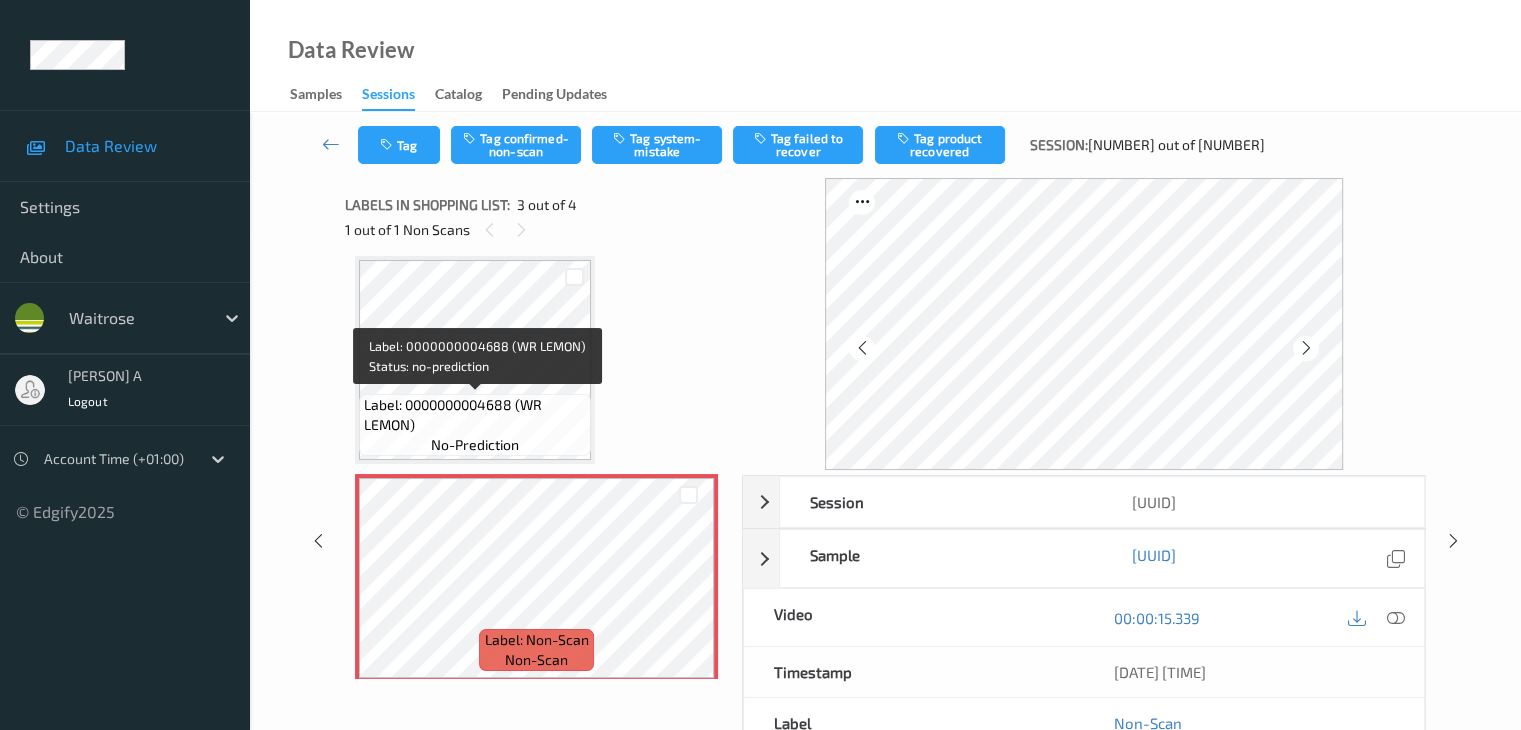 click on "Label: 0000000004688 (WR LEMON)" at bounding box center (475, 415) 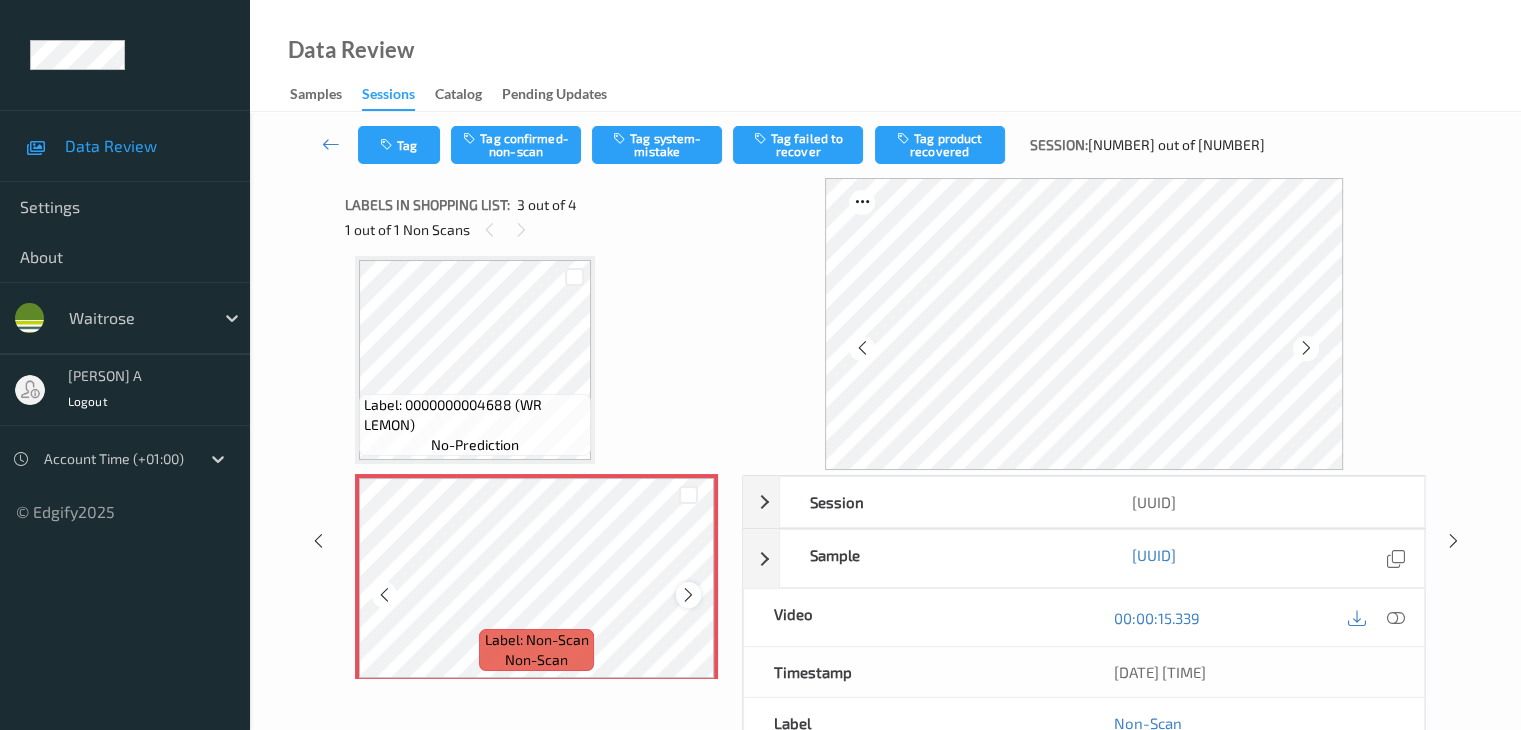 click at bounding box center (688, 595) 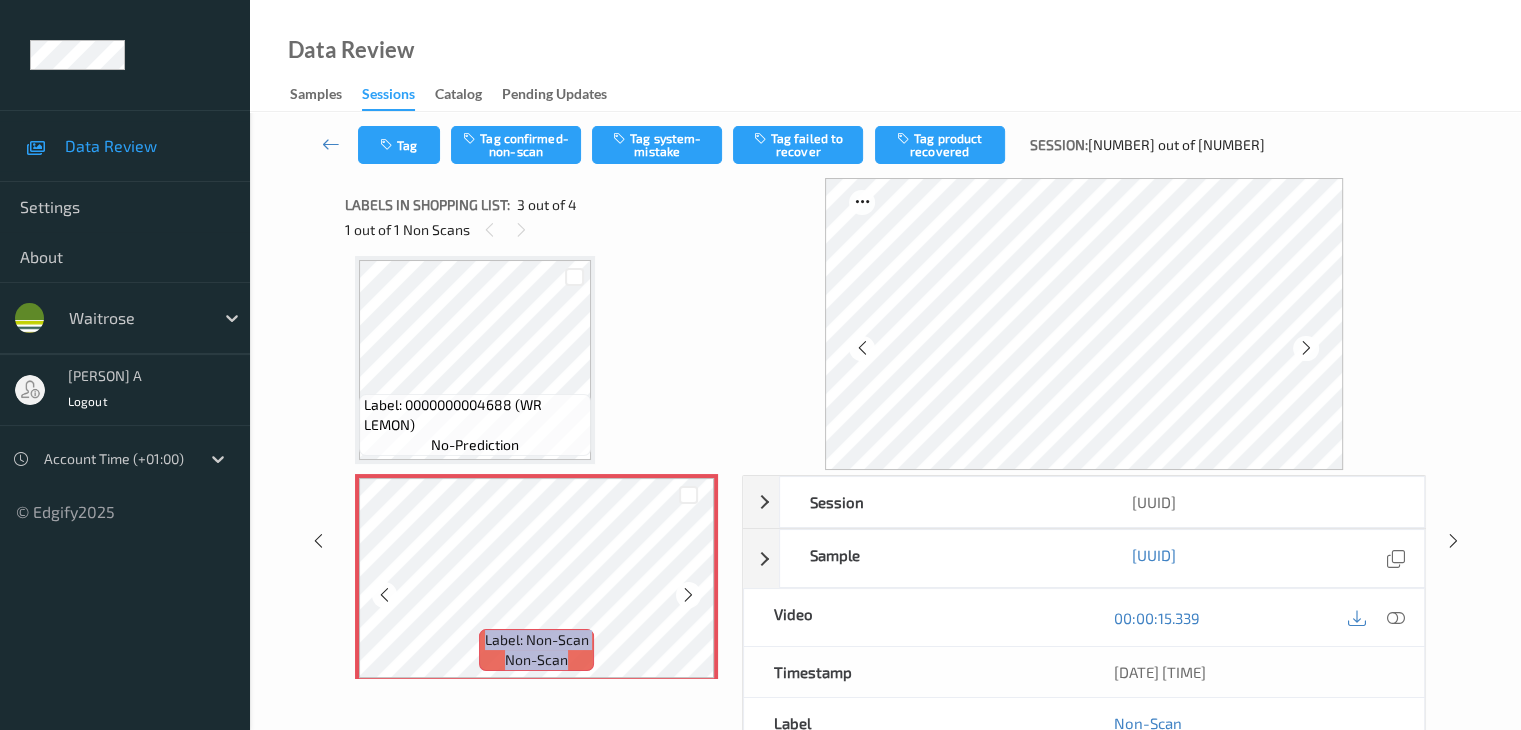 click at bounding box center (688, 595) 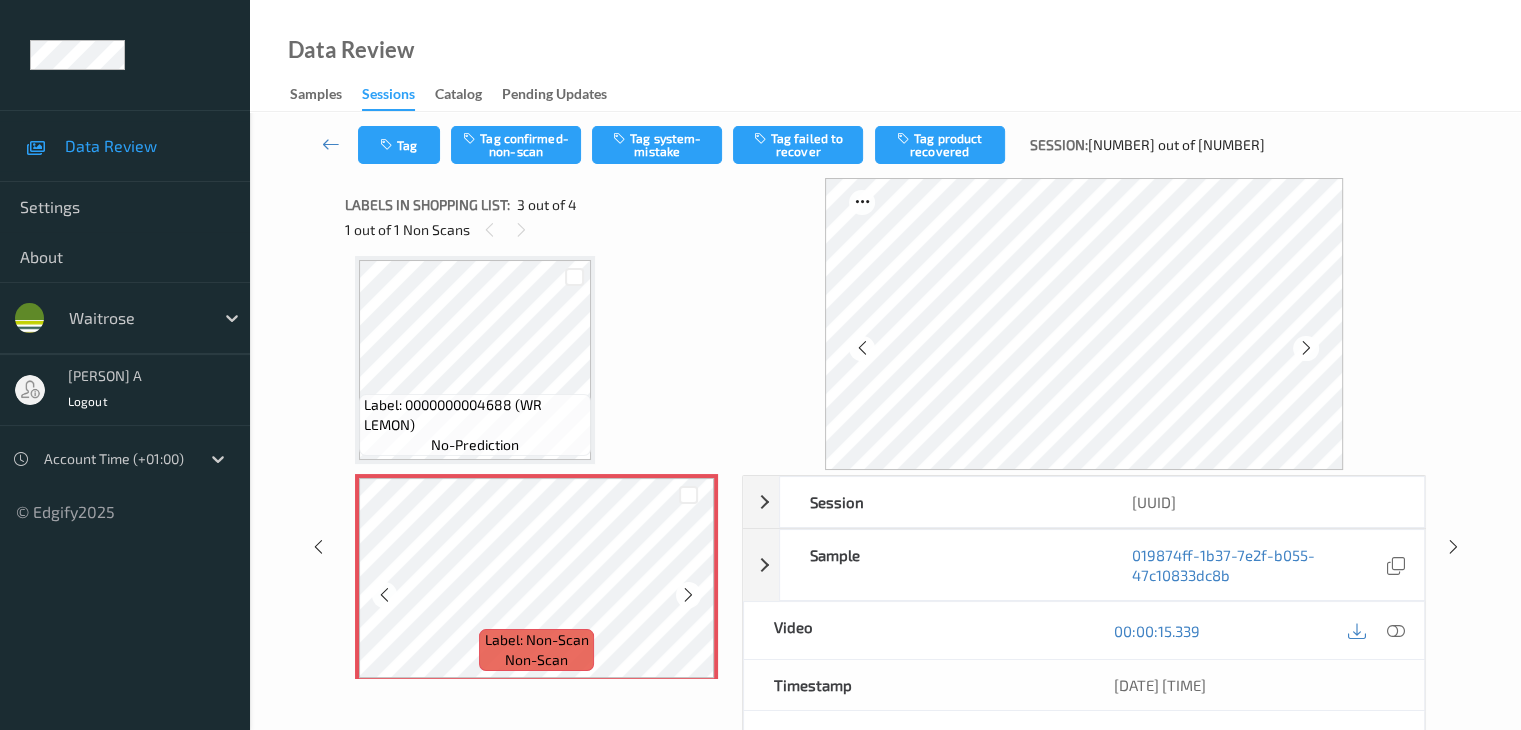 click at bounding box center (688, 595) 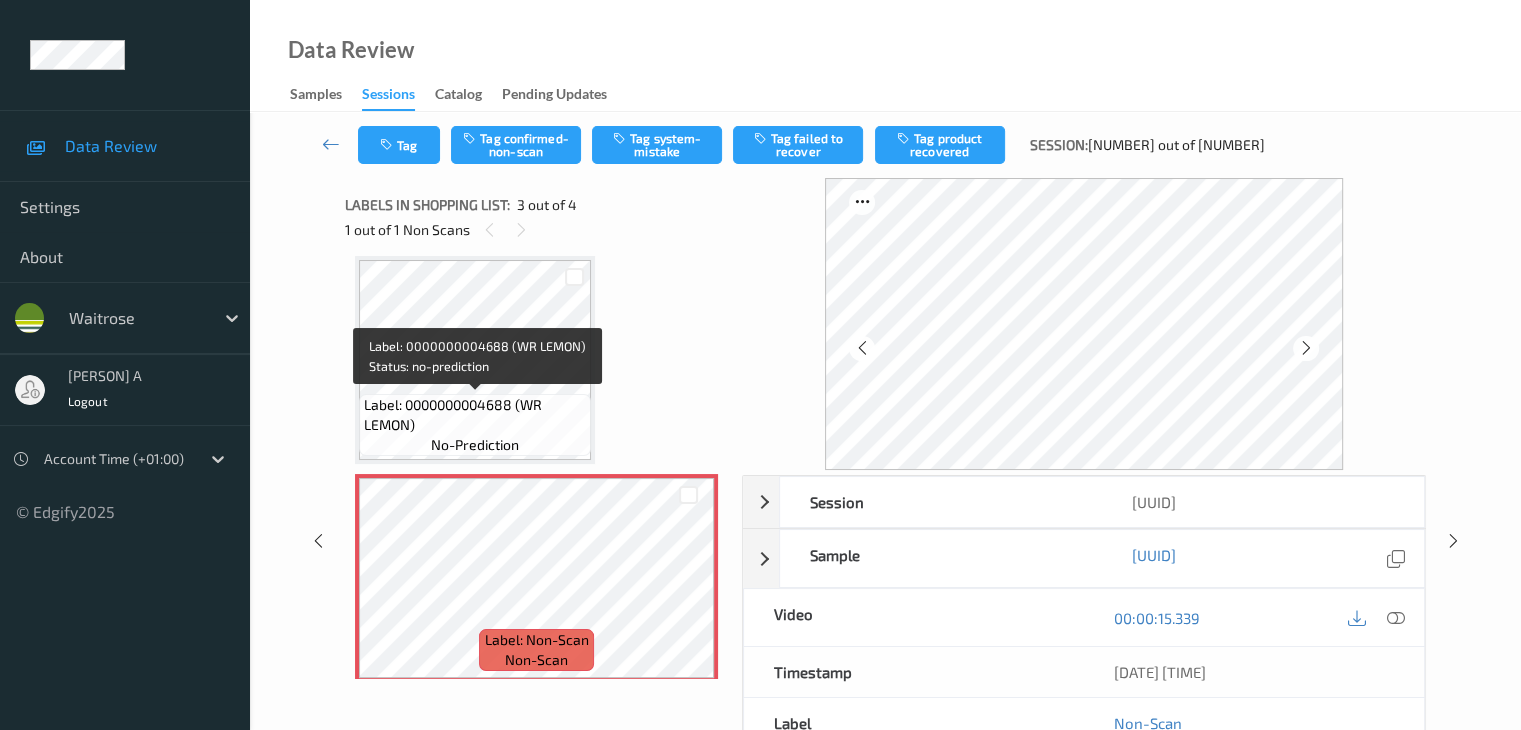 click on "Label: 0000000004688 (WR LEMON)" at bounding box center [475, 415] 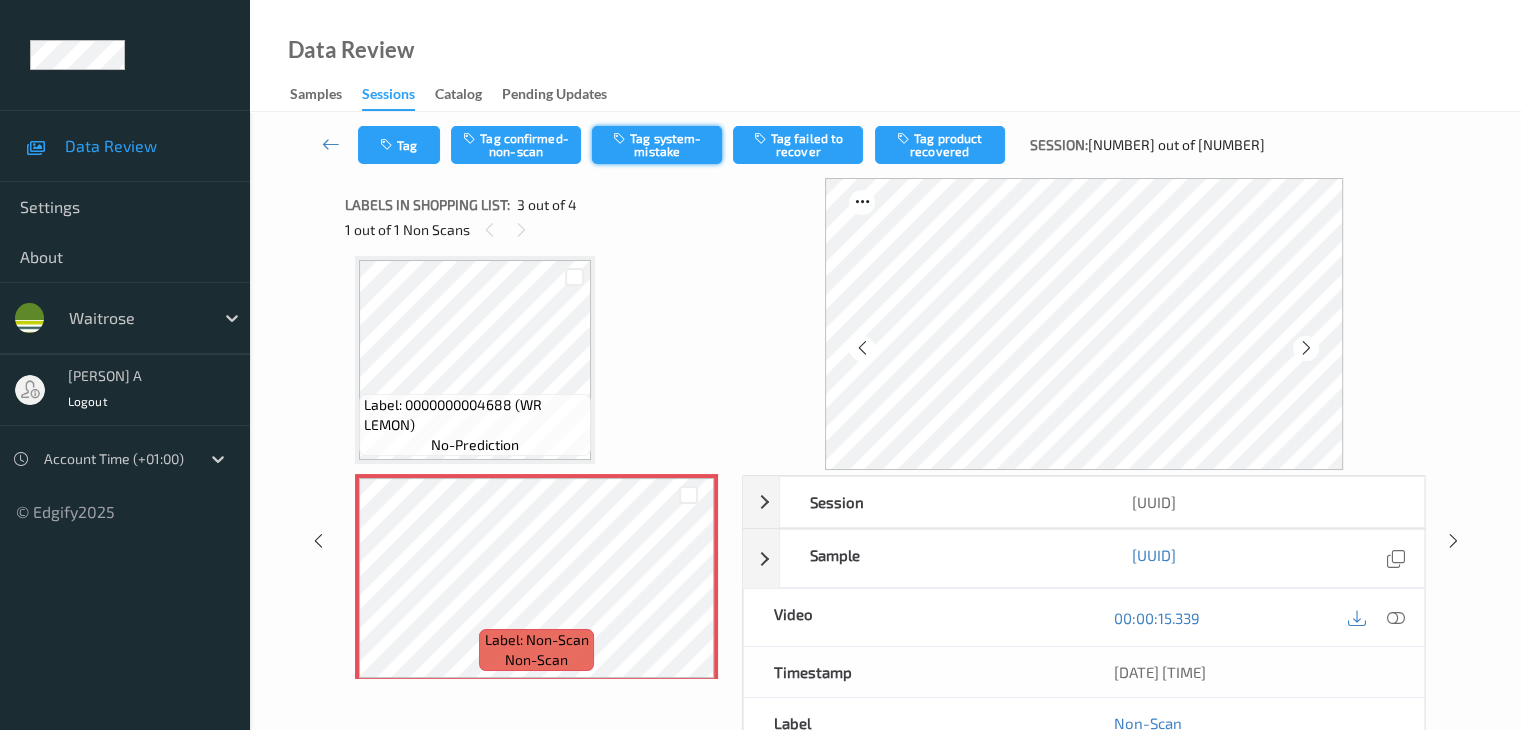 click on "Tag   system-mistake" at bounding box center (657, 145) 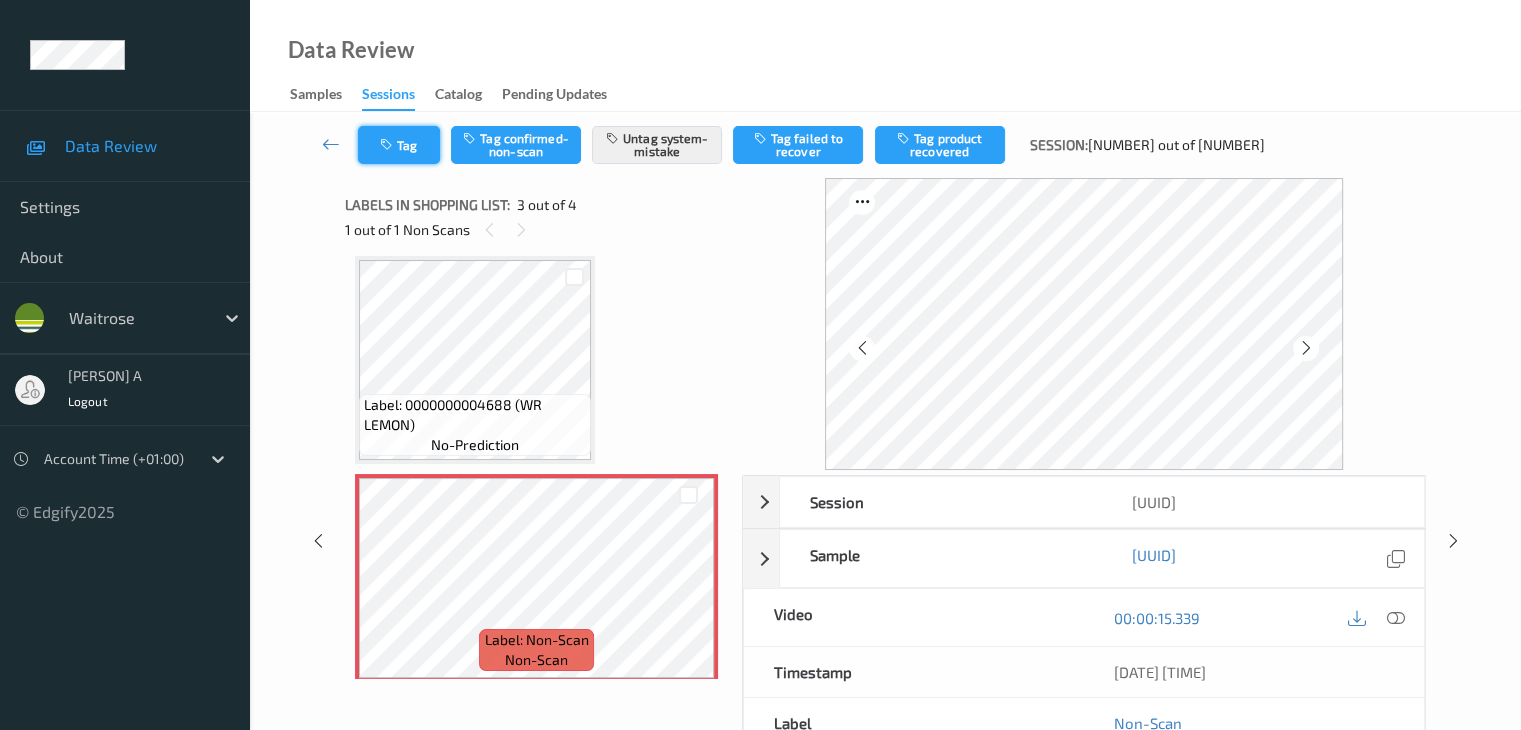 click at bounding box center (388, 145) 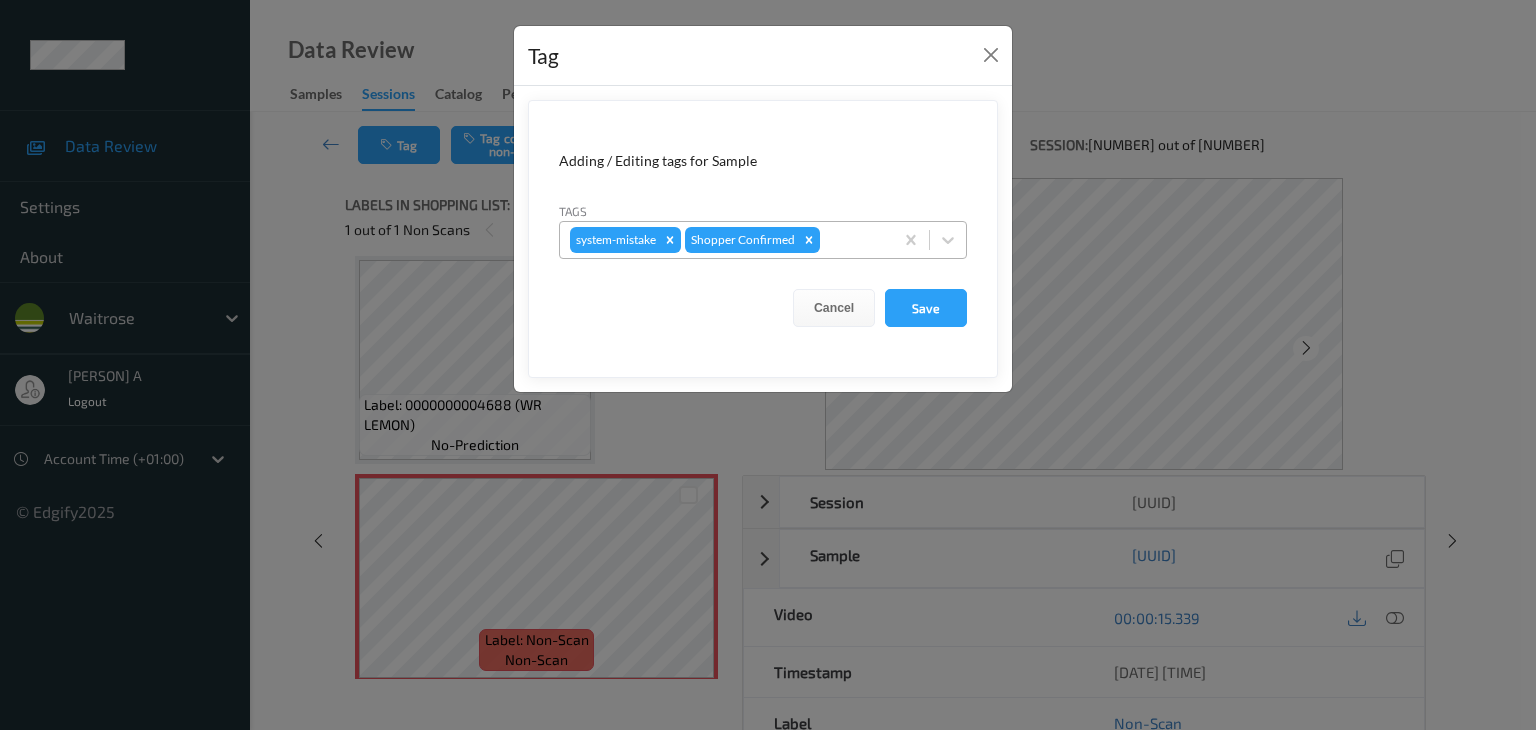 click at bounding box center (853, 240) 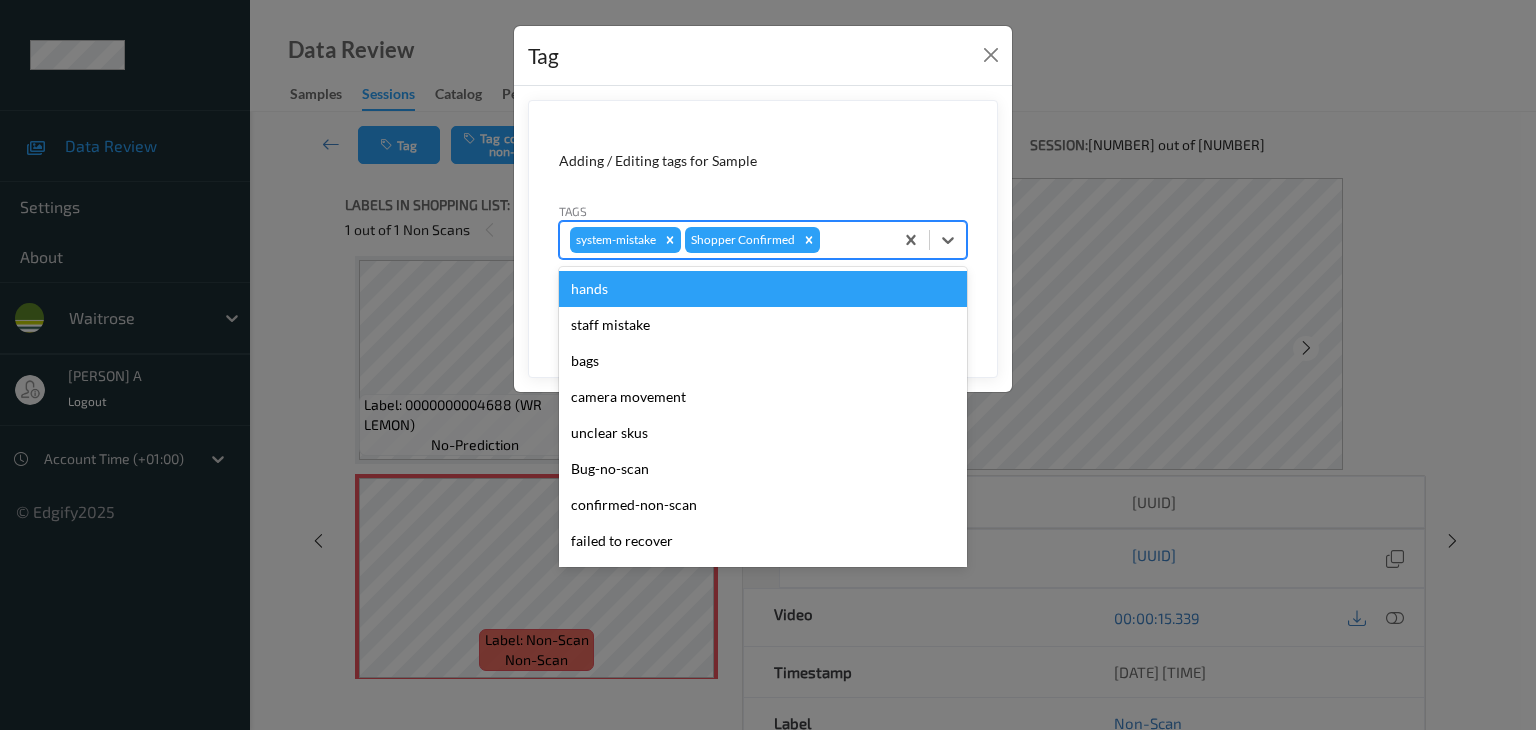 type on "u" 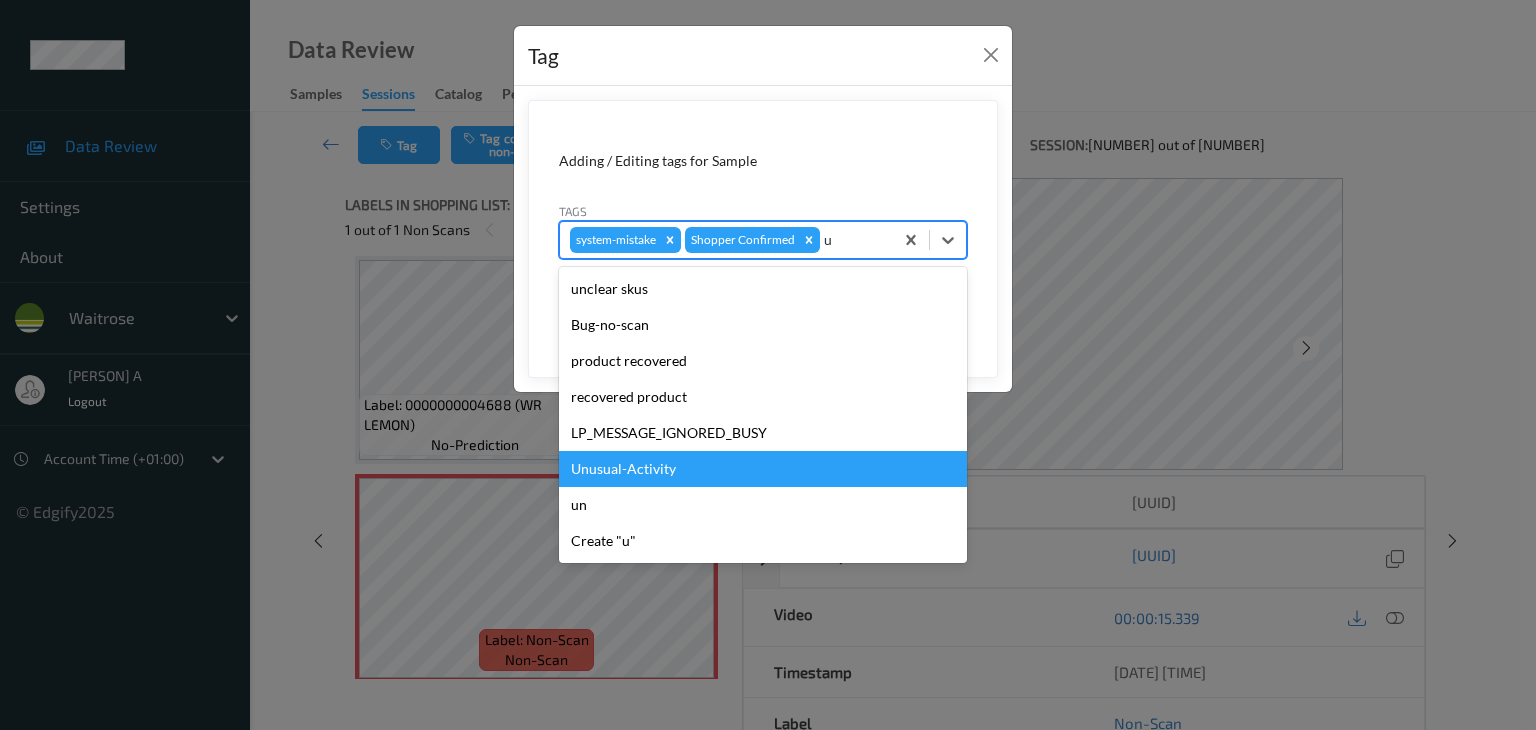 click on "Unusual-Activity" at bounding box center (763, 469) 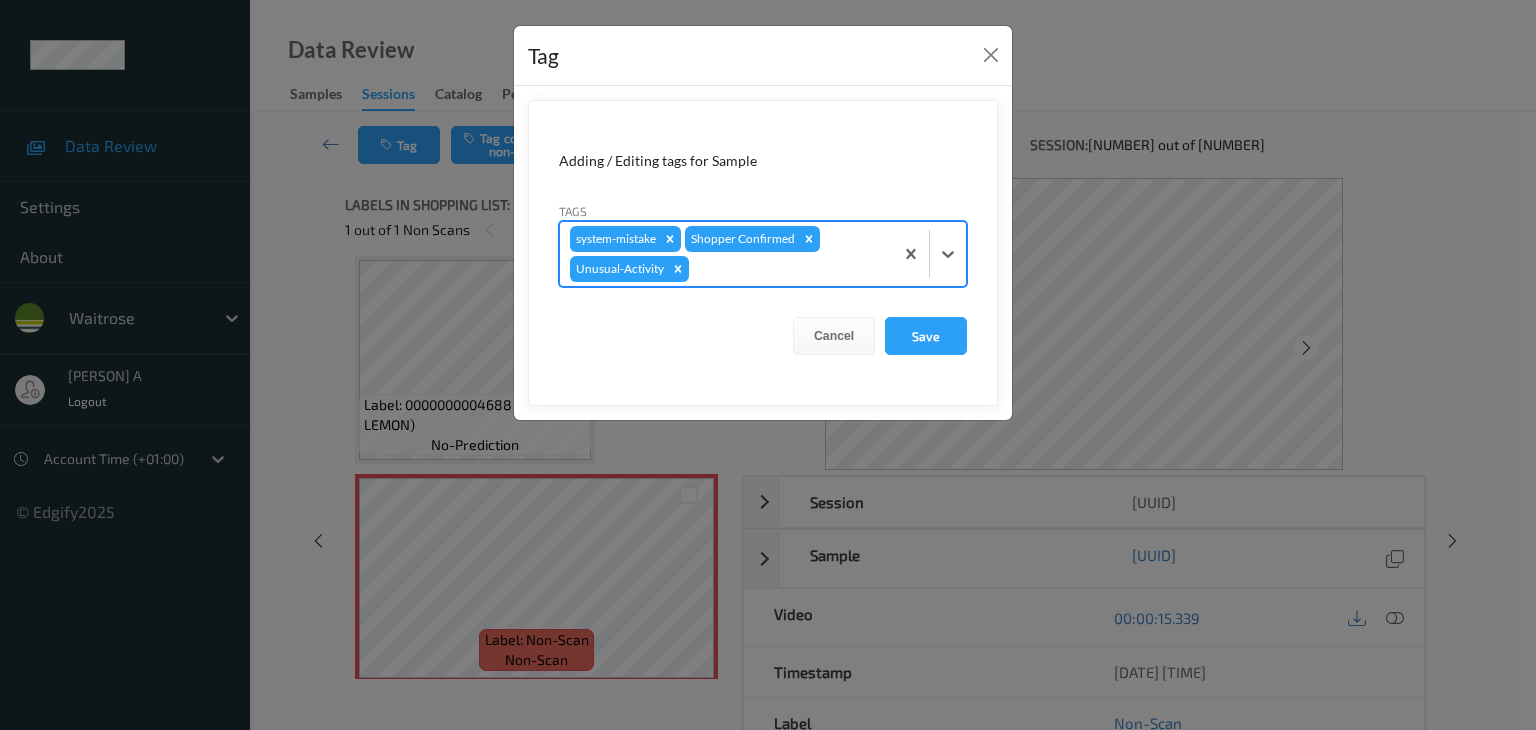 type on "p" 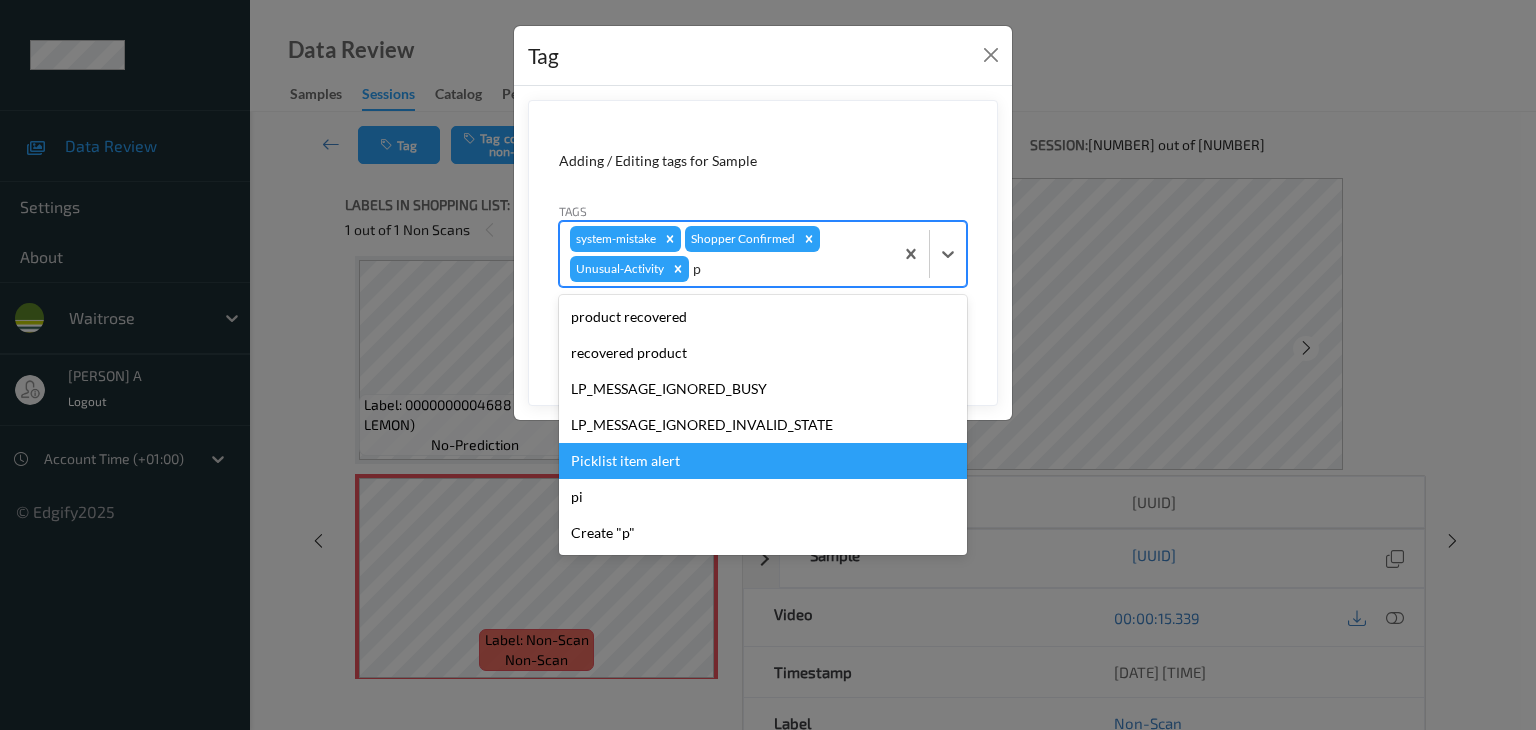 click on "Picklist item alert" at bounding box center (763, 461) 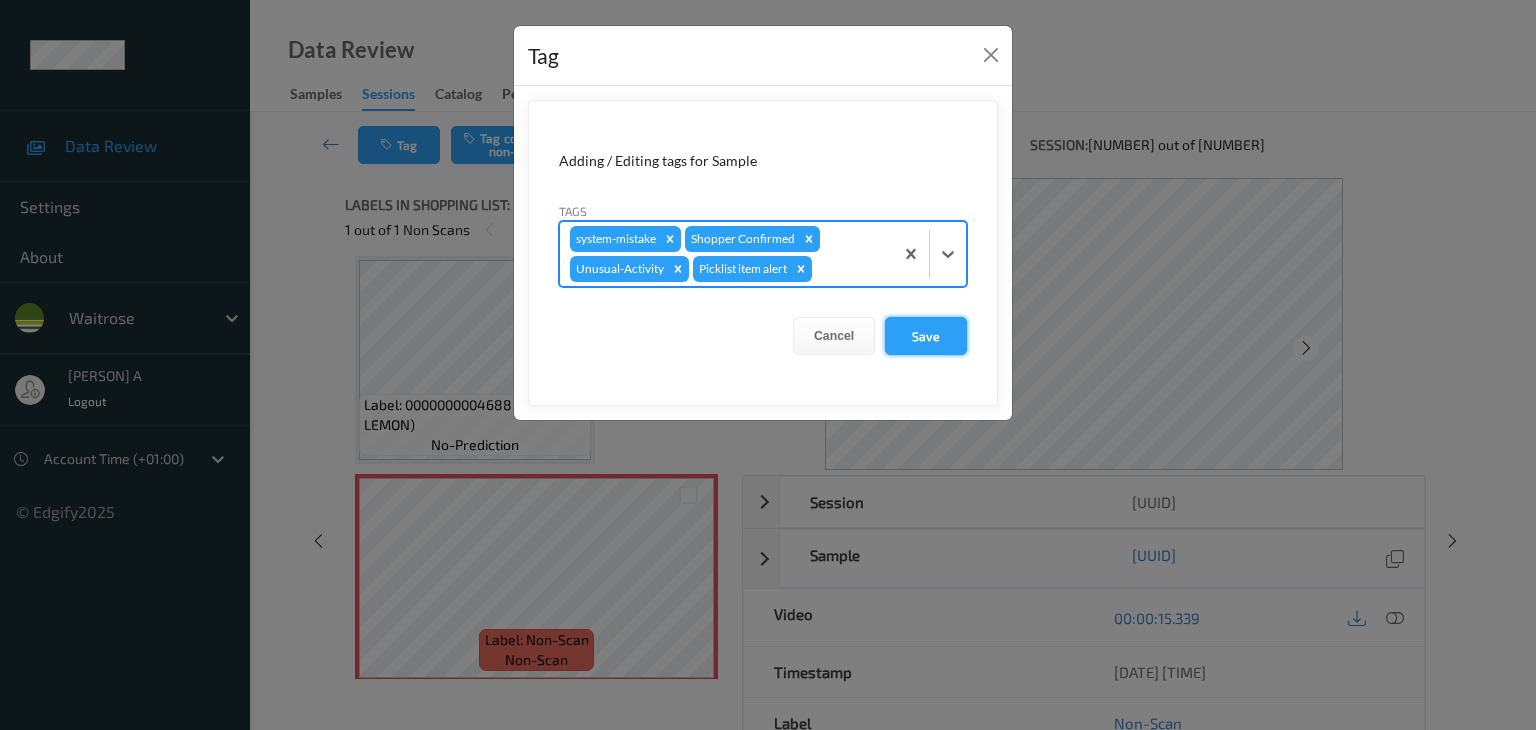 click on "Save" at bounding box center (926, 336) 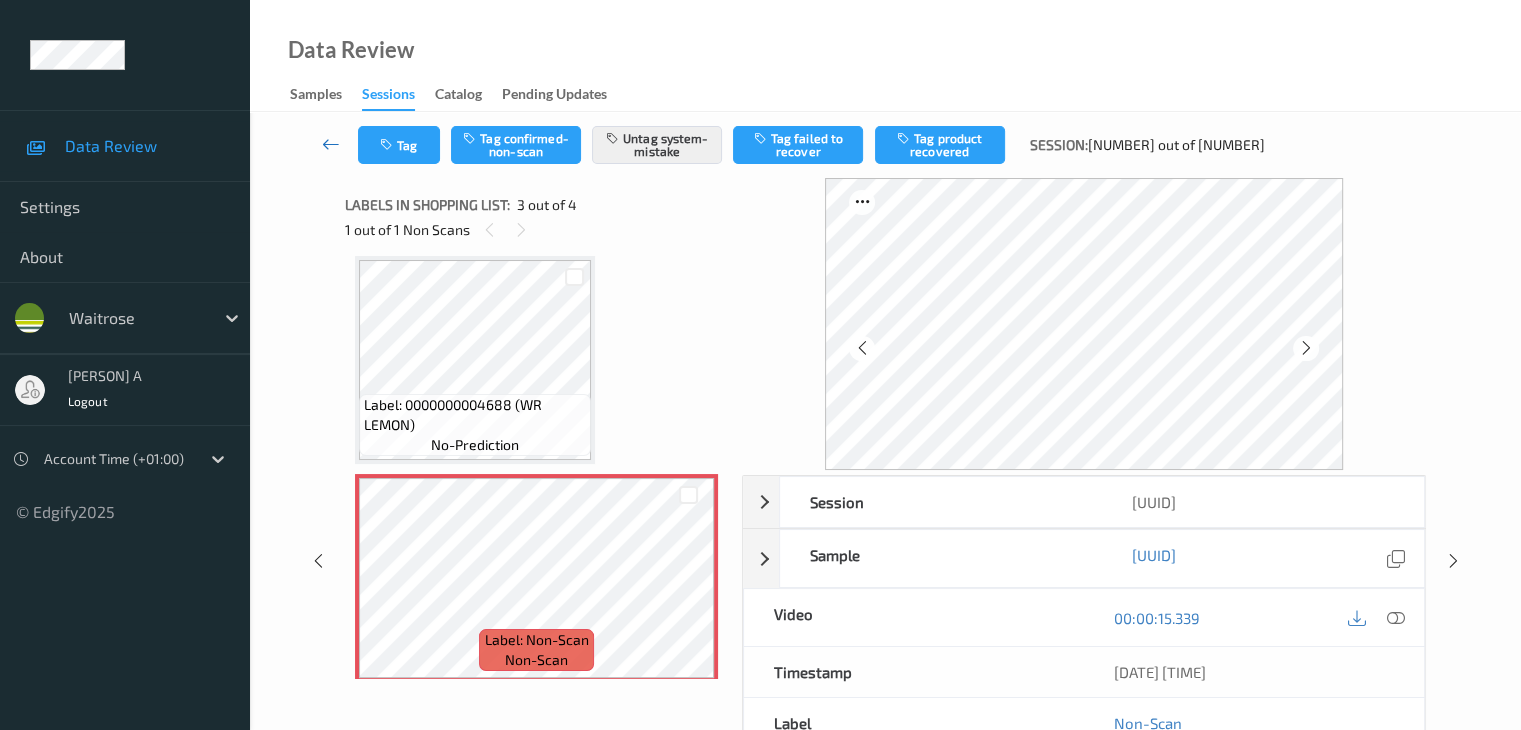 click at bounding box center [331, 144] 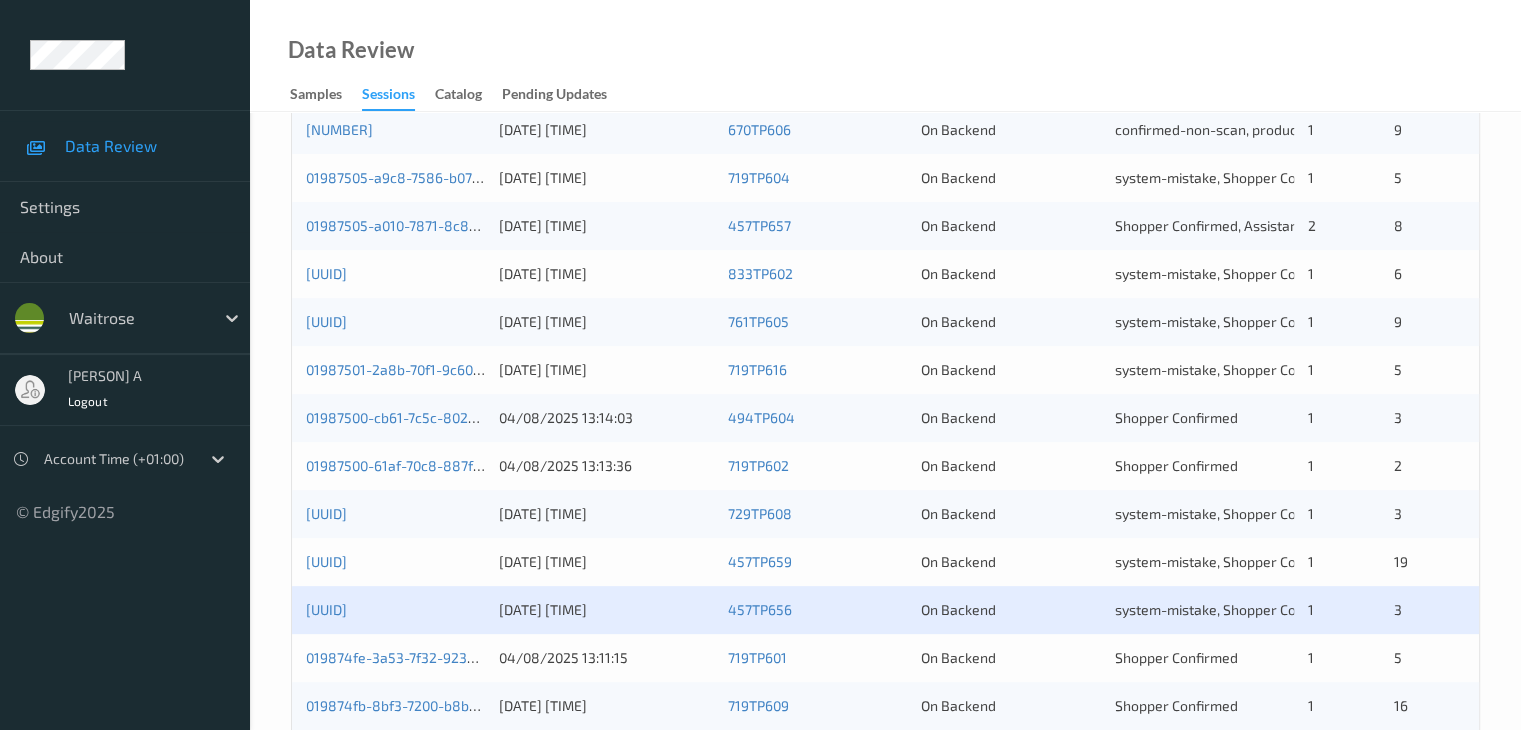 scroll, scrollTop: 700, scrollLeft: 0, axis: vertical 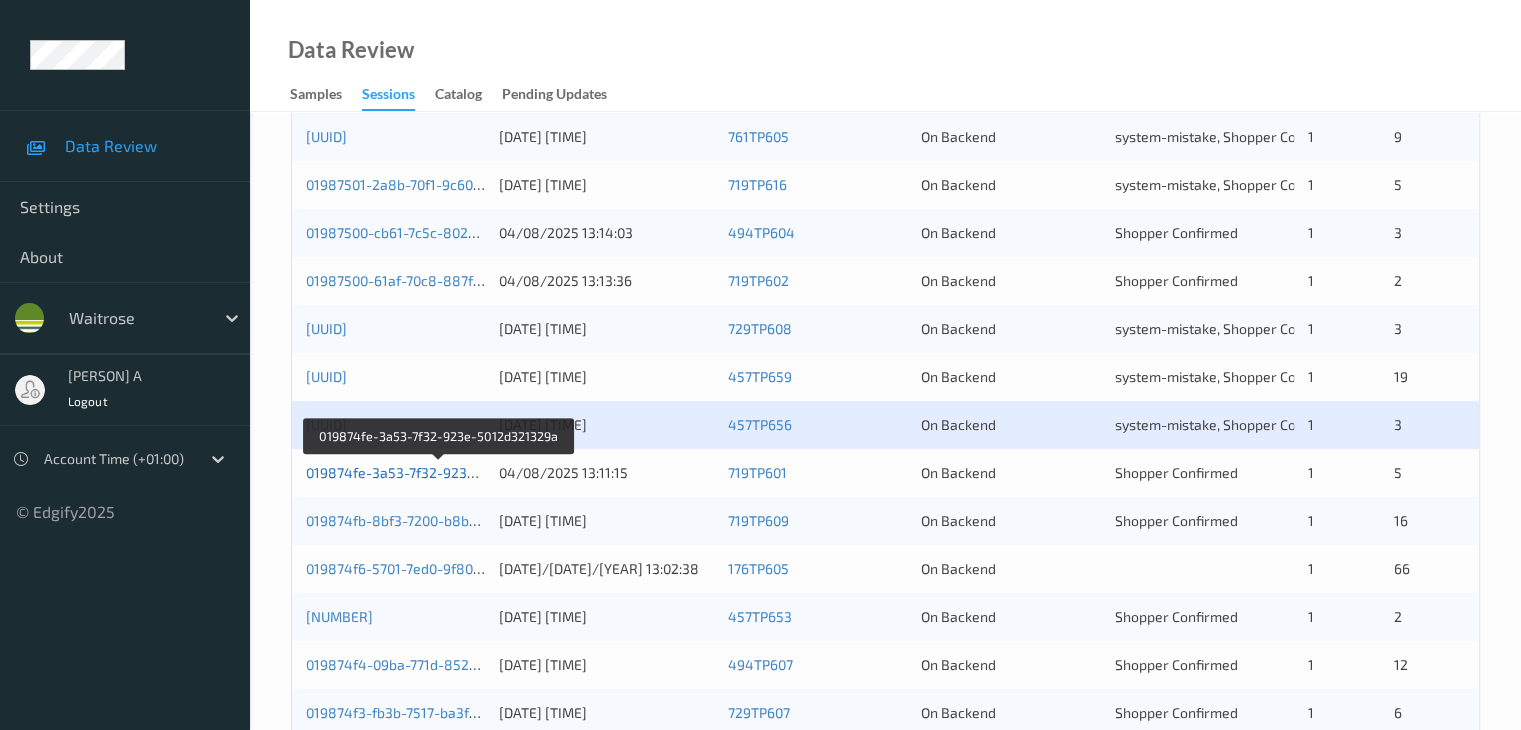 click on "019874fe-3a53-7f32-923e-5012d321329a" at bounding box center (439, 472) 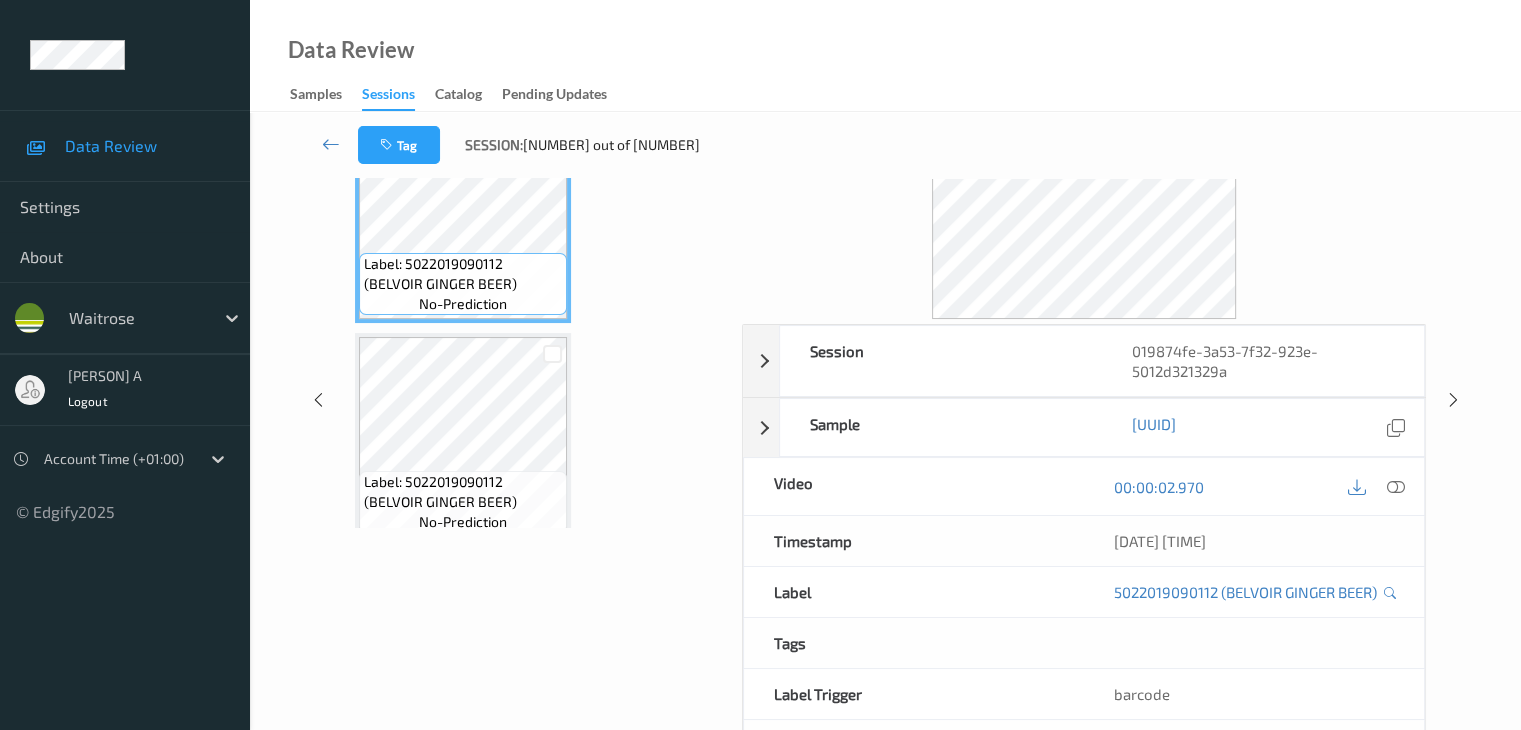 scroll, scrollTop: 0, scrollLeft: 0, axis: both 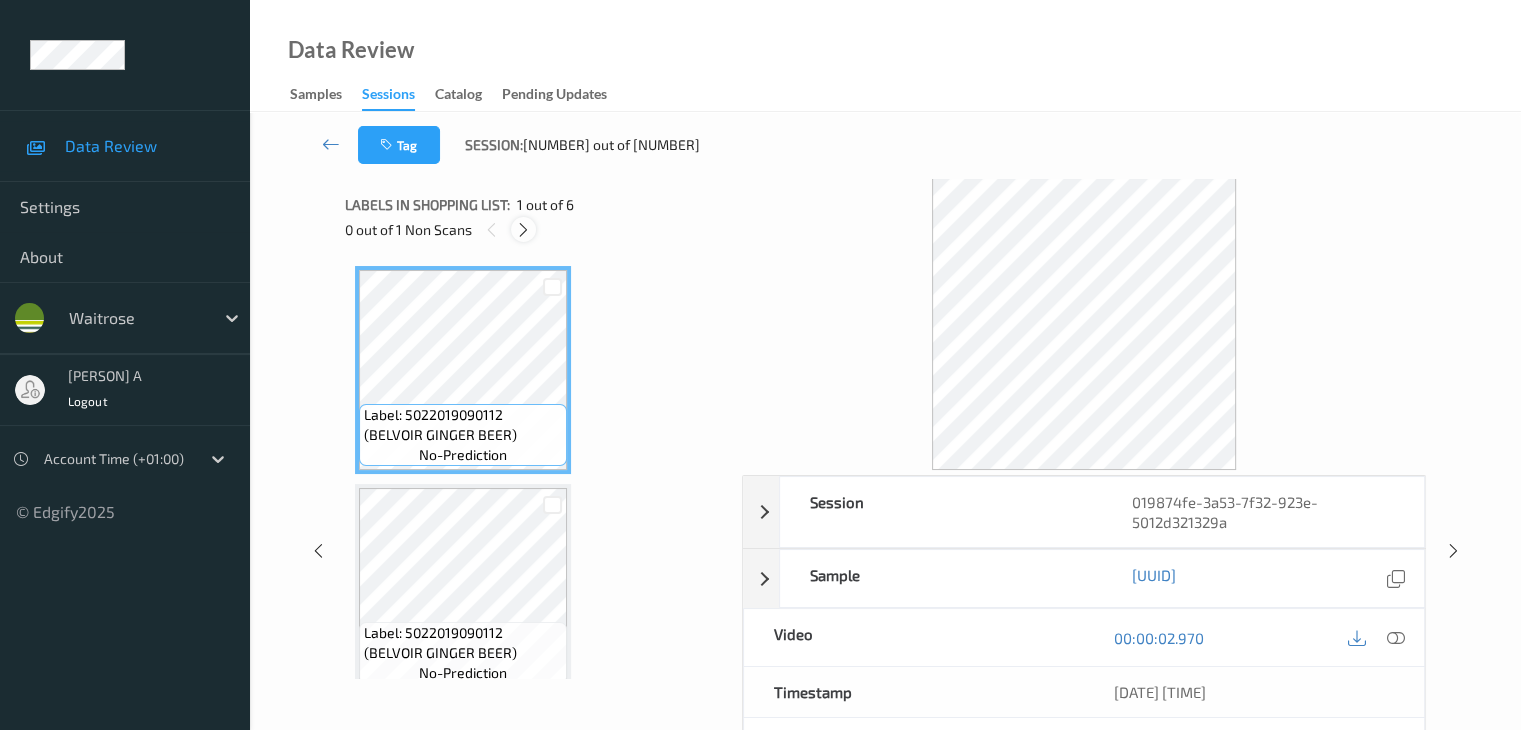 click at bounding box center [523, 230] 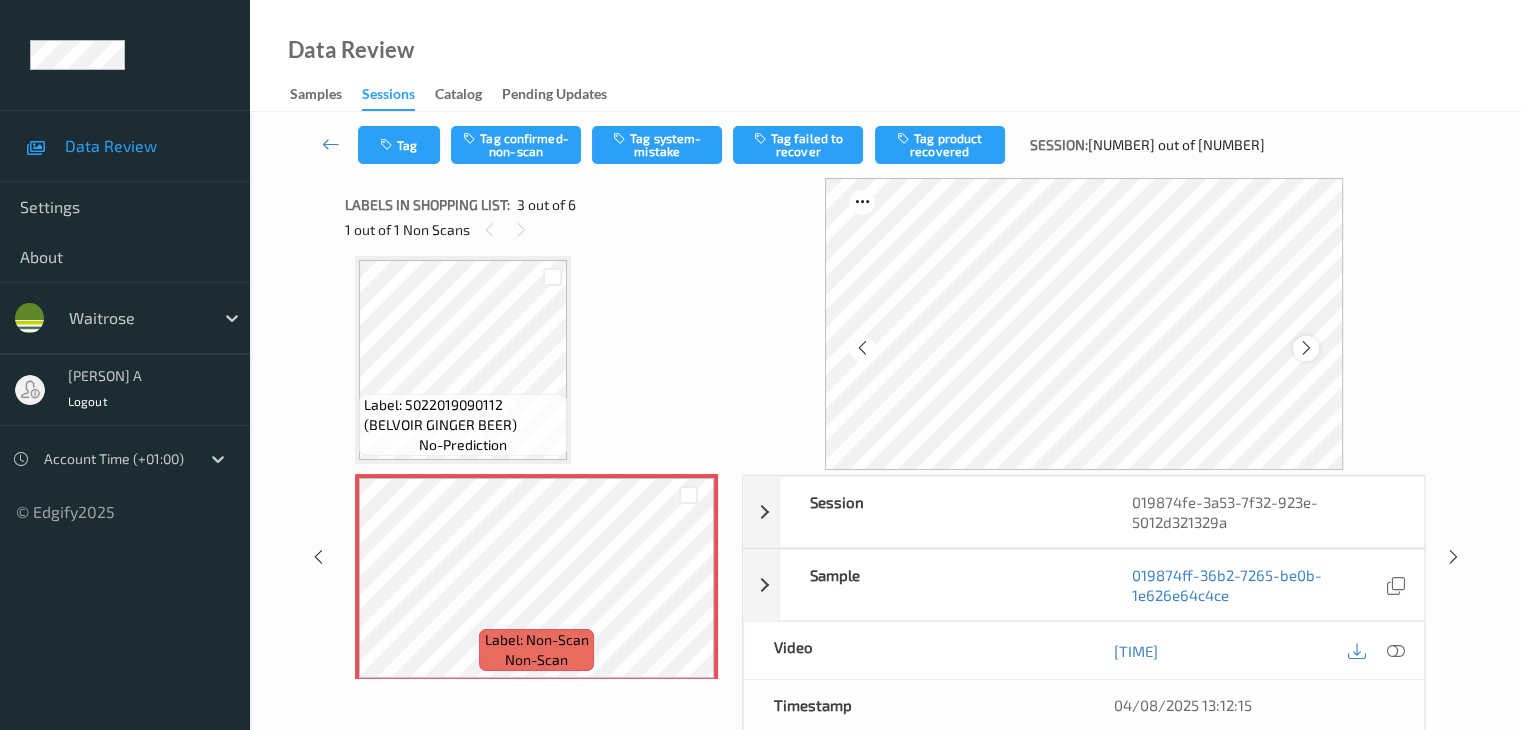 click at bounding box center (1306, 348) 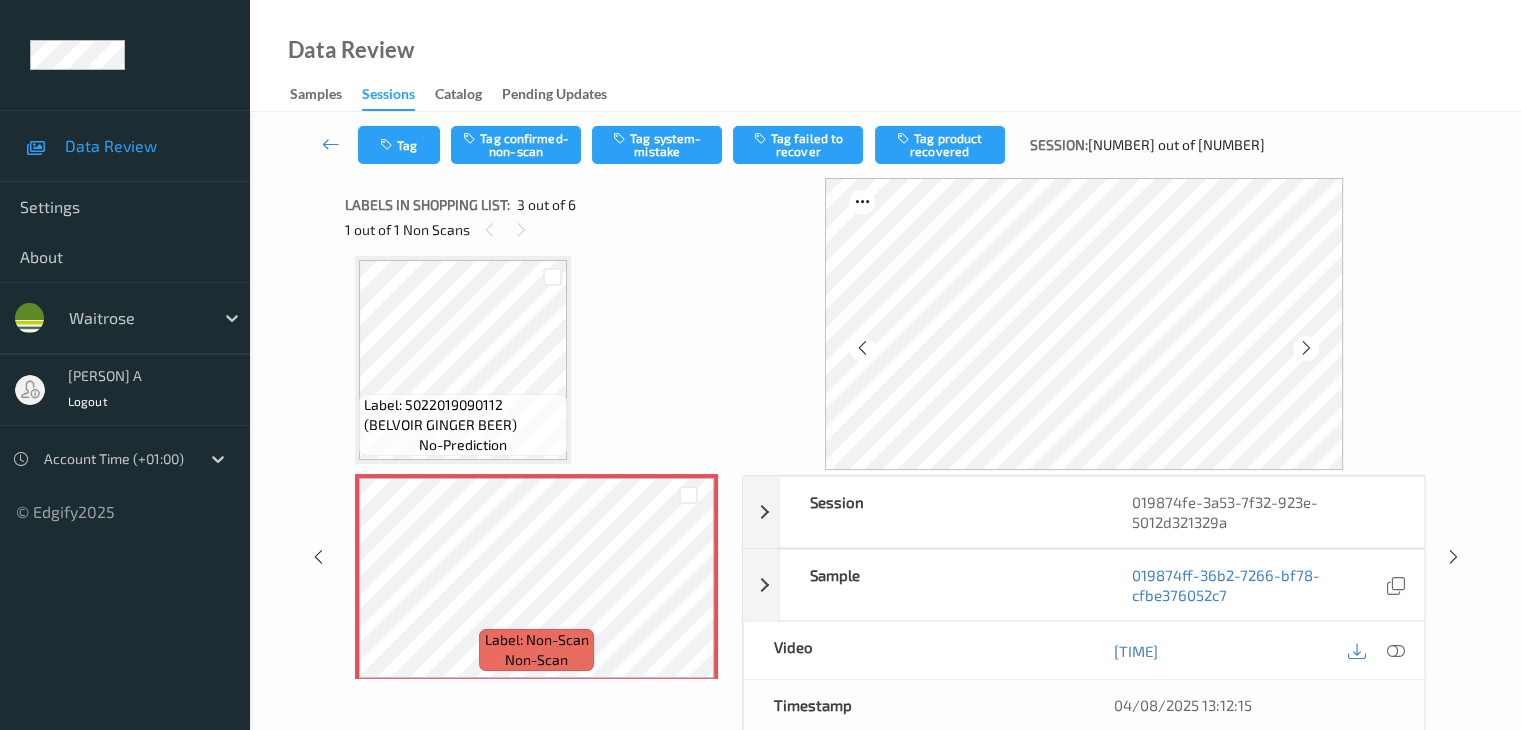 click at bounding box center (1306, 348) 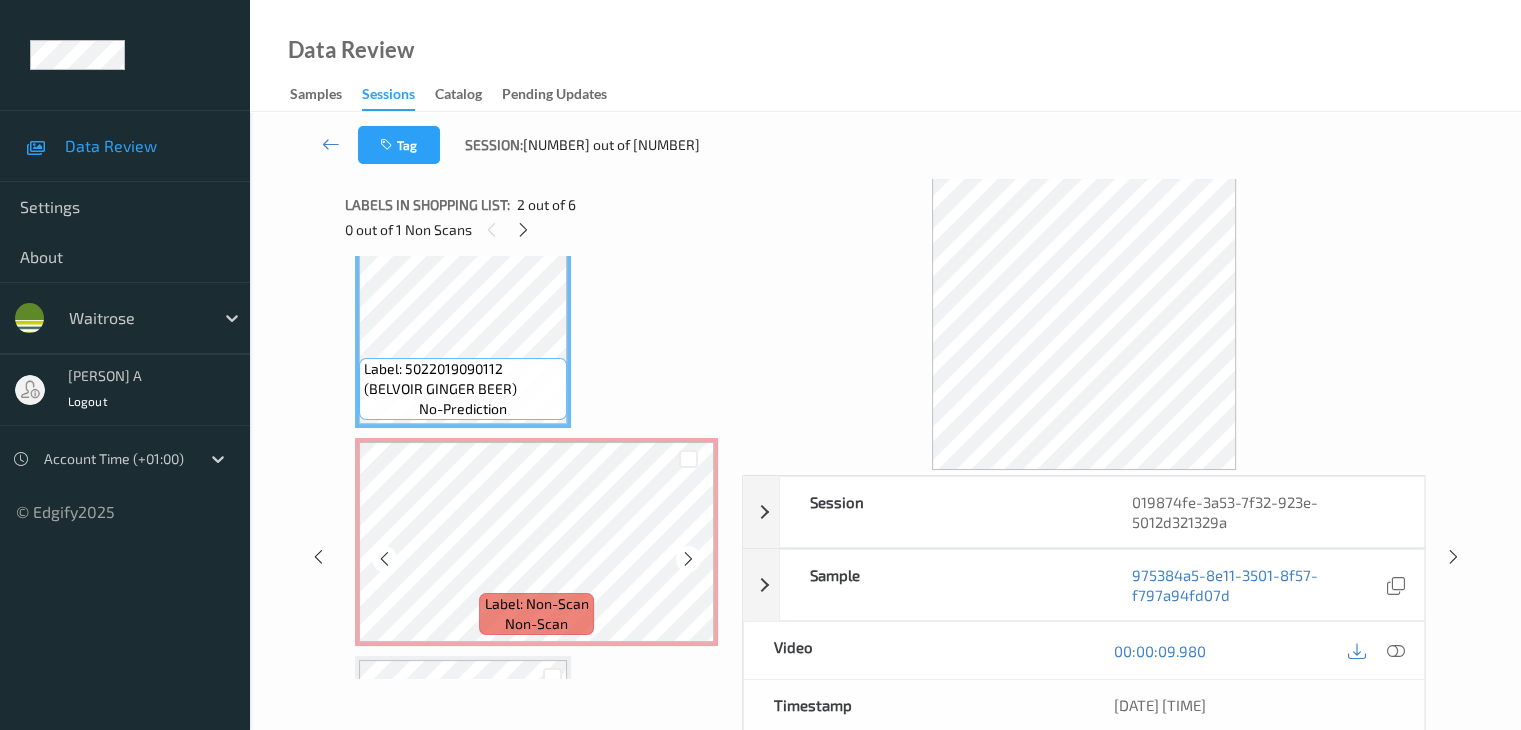 scroll, scrollTop: 300, scrollLeft: 0, axis: vertical 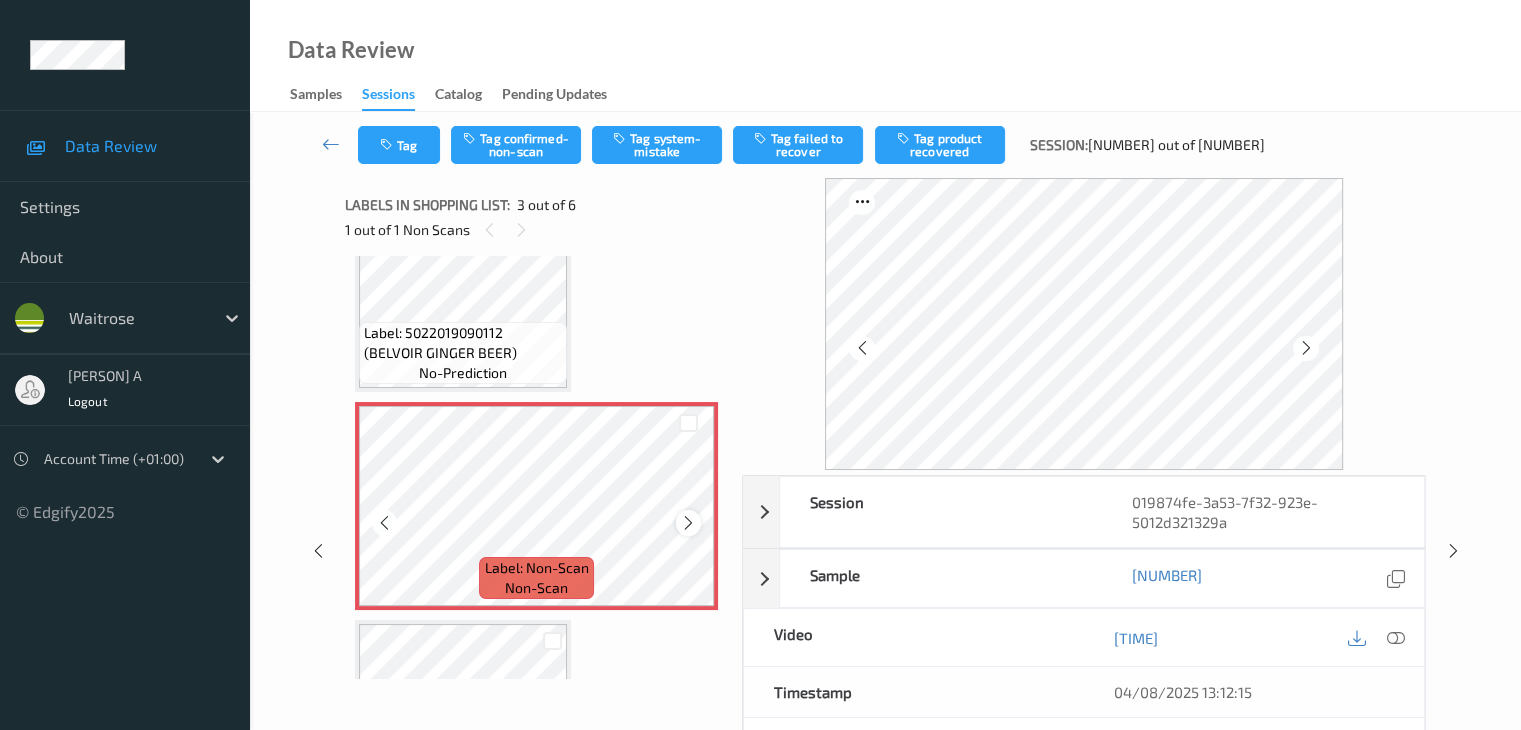 click at bounding box center [688, 523] 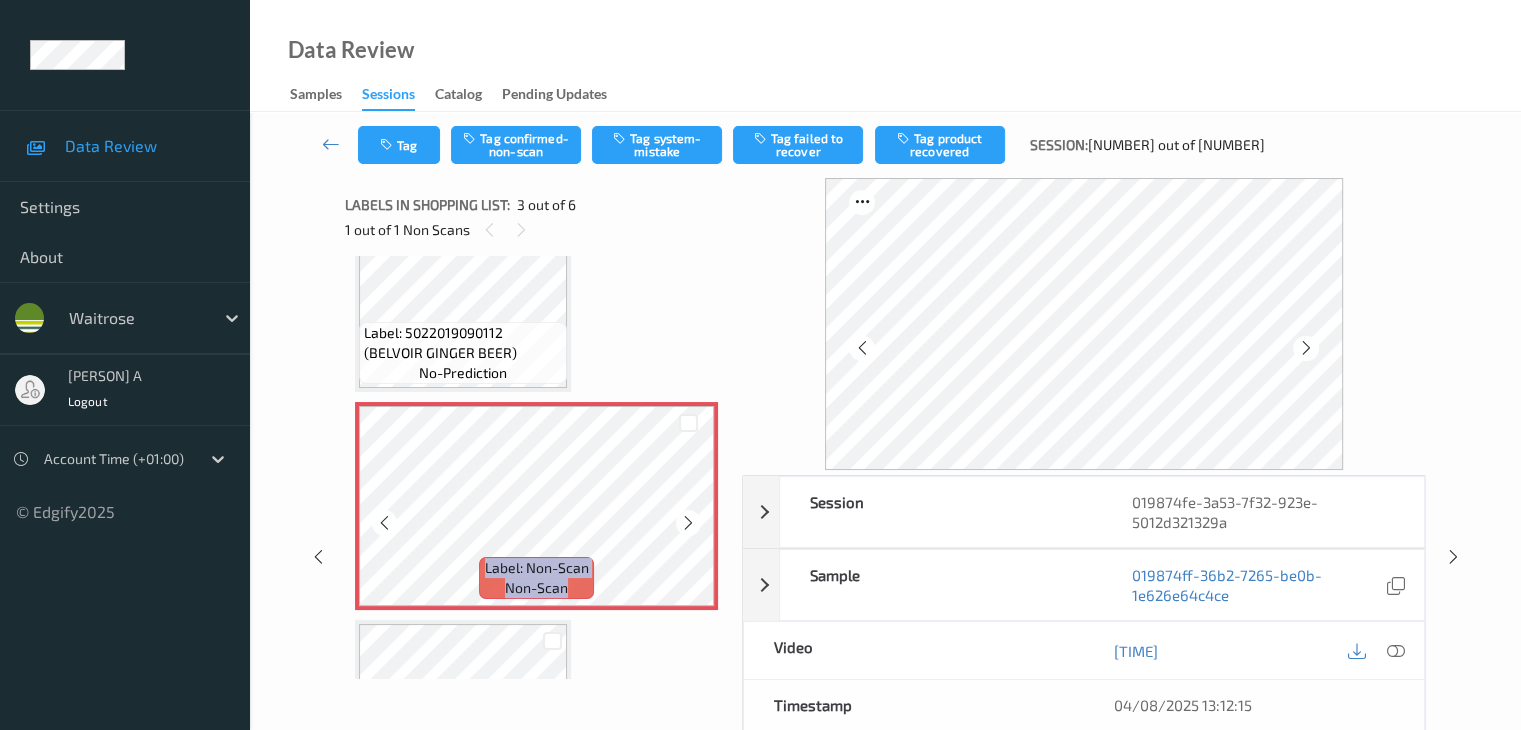 click at bounding box center (688, 523) 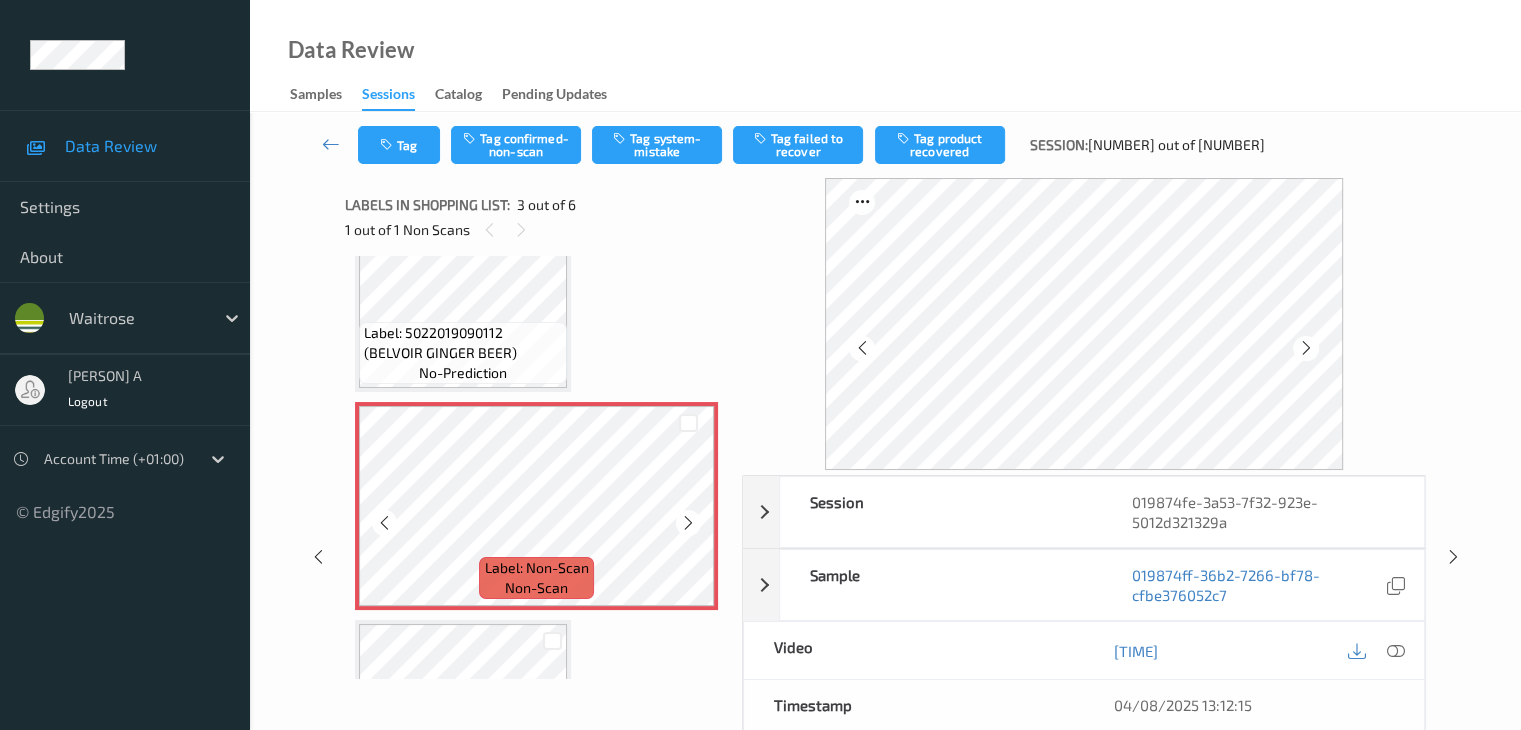 click at bounding box center (688, 523) 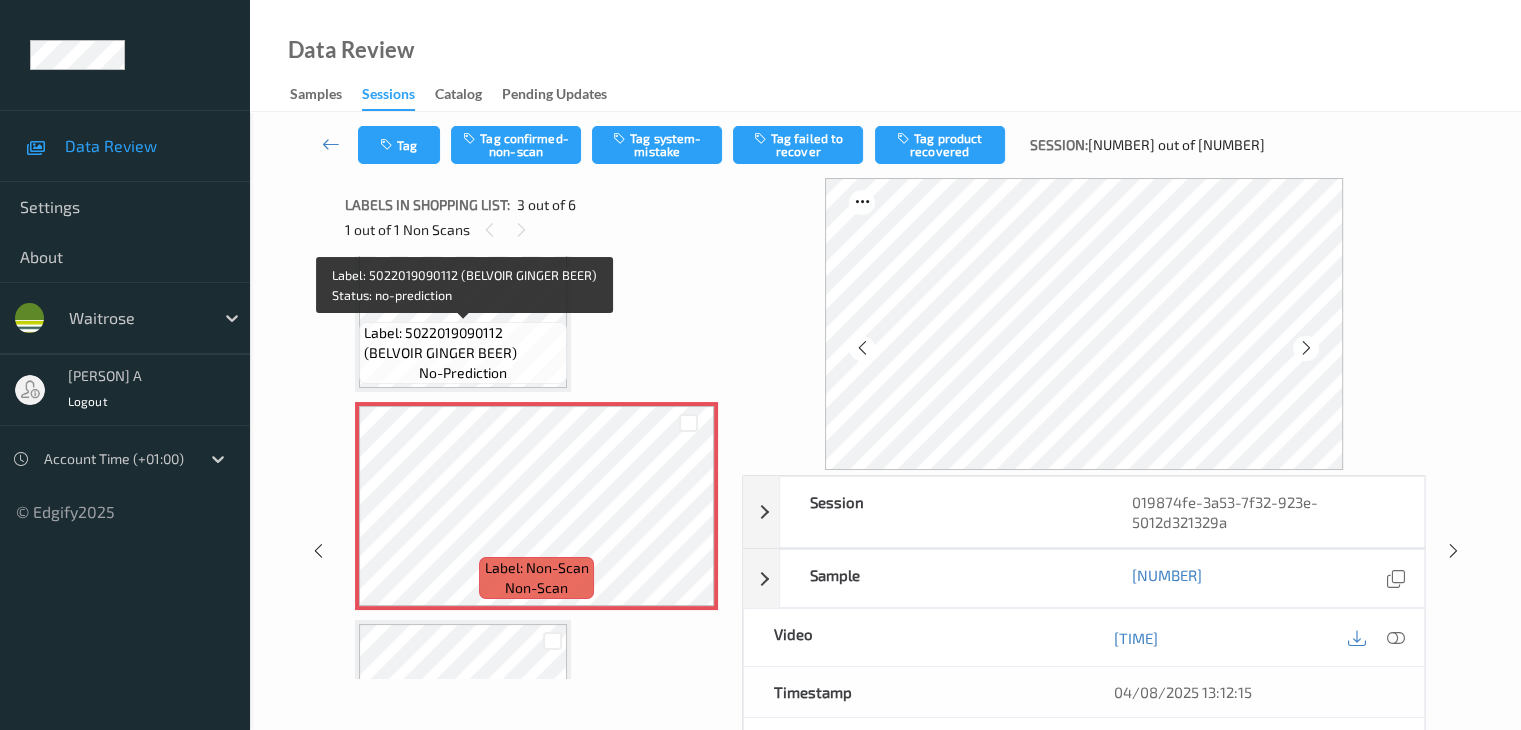 click on "Label: 5022019090112 (BELVOIR GINGER BEER)" at bounding box center [463, 343] 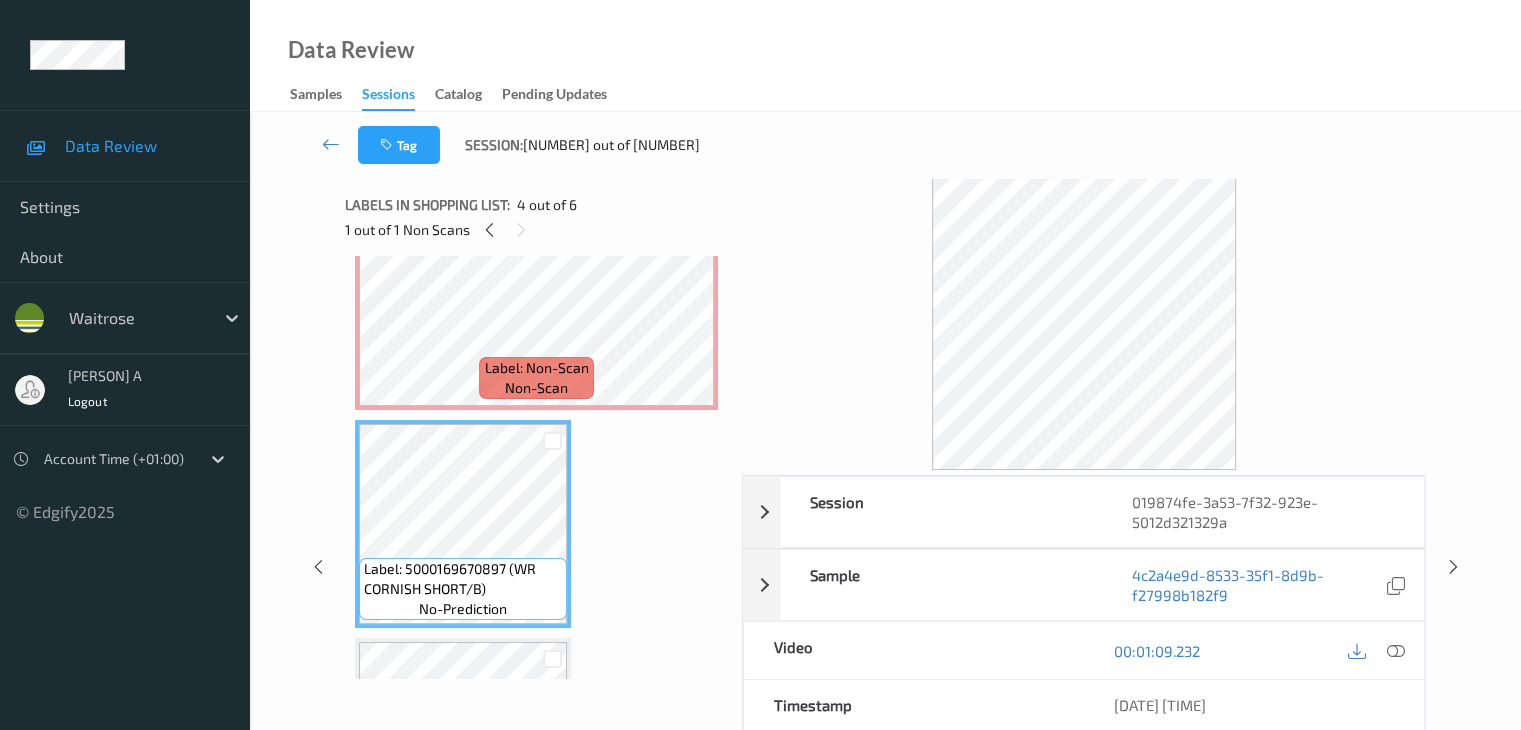 scroll, scrollTop: 400, scrollLeft: 0, axis: vertical 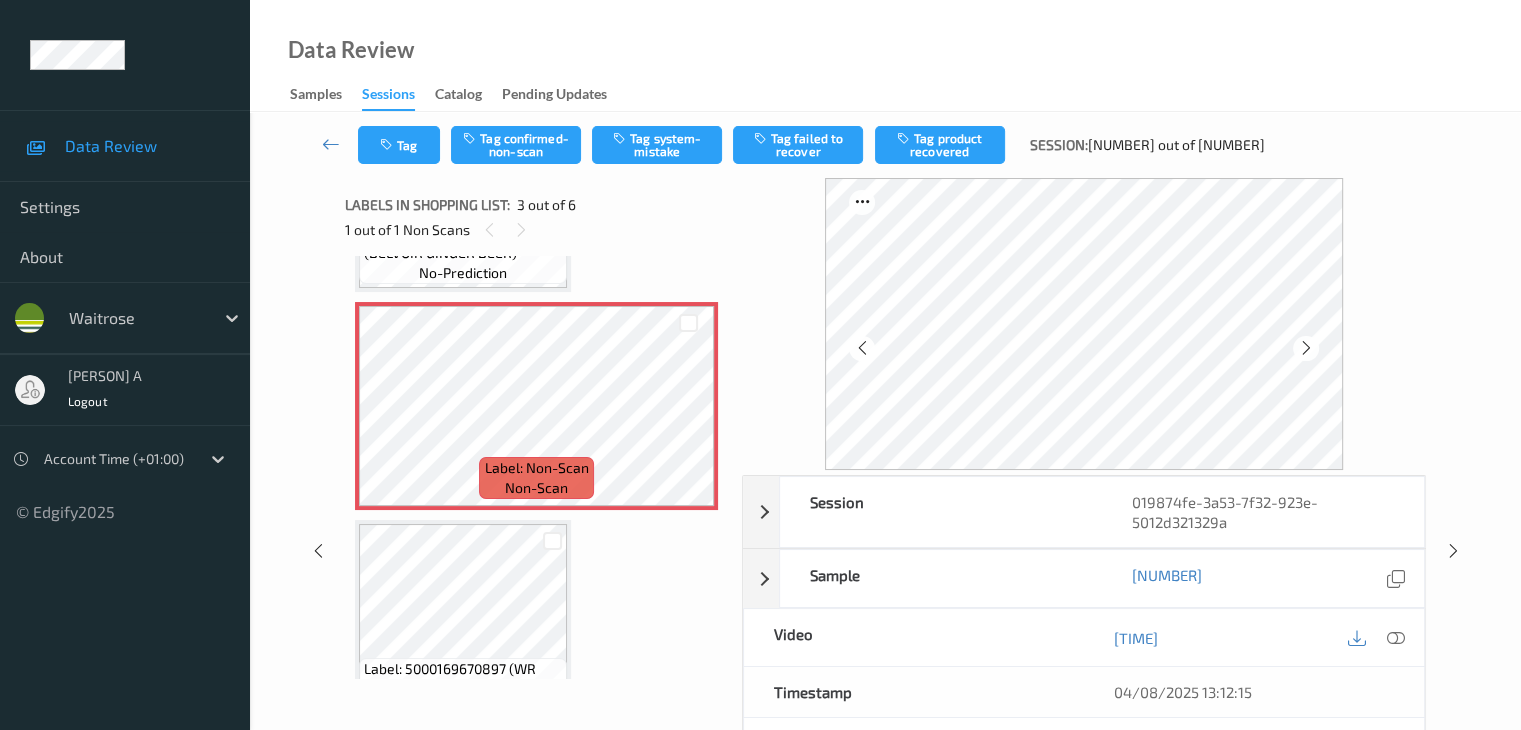 drag, startPoint x: 667, startPoint y: 154, endPoint x: 684, endPoint y: 186, distance: 36.23534 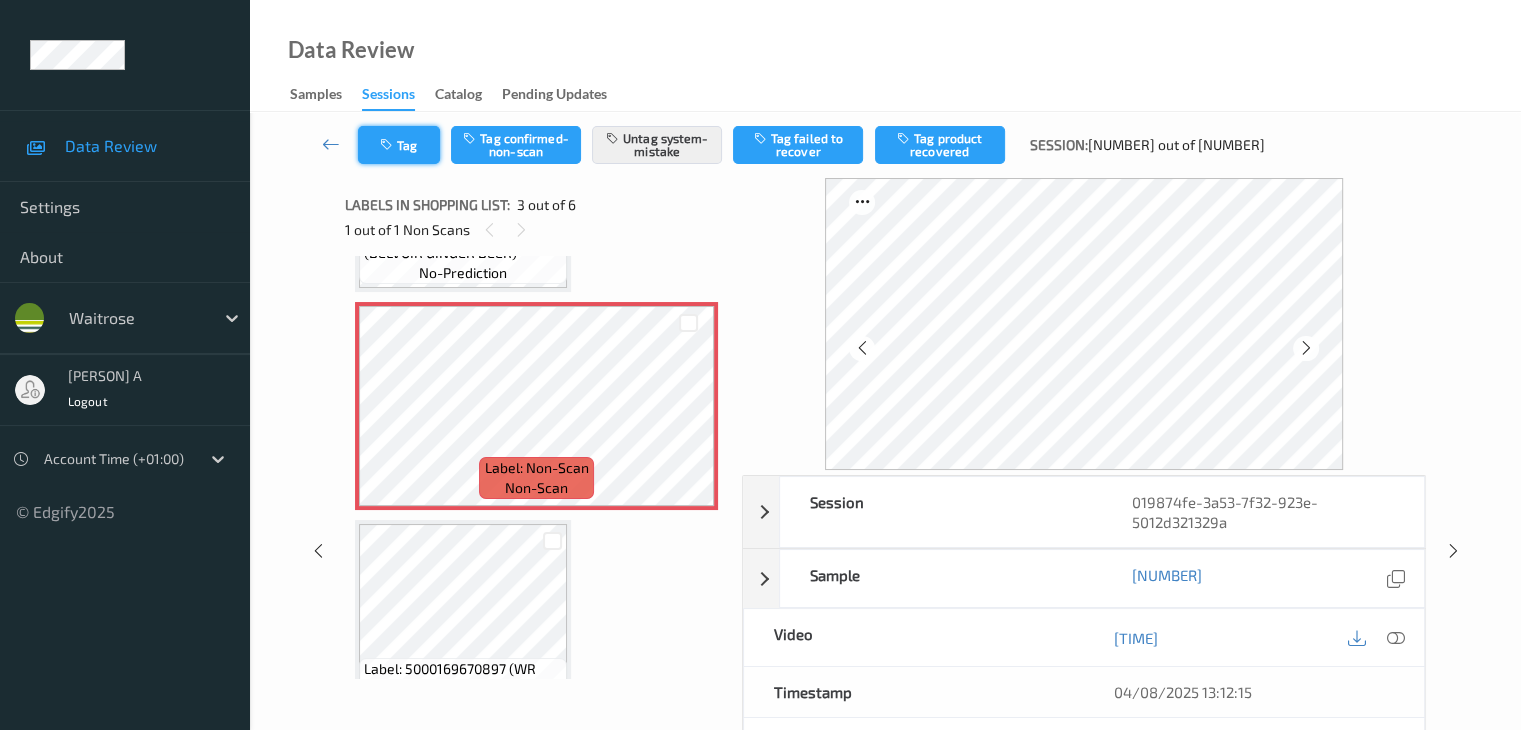 click on "Tag Tag   confirmed-non-scan Untag   system-mistake Tag   failed to recover Tag   product recovered Session: [NUMBER] out of [NUMBER]" at bounding box center [885, 145] 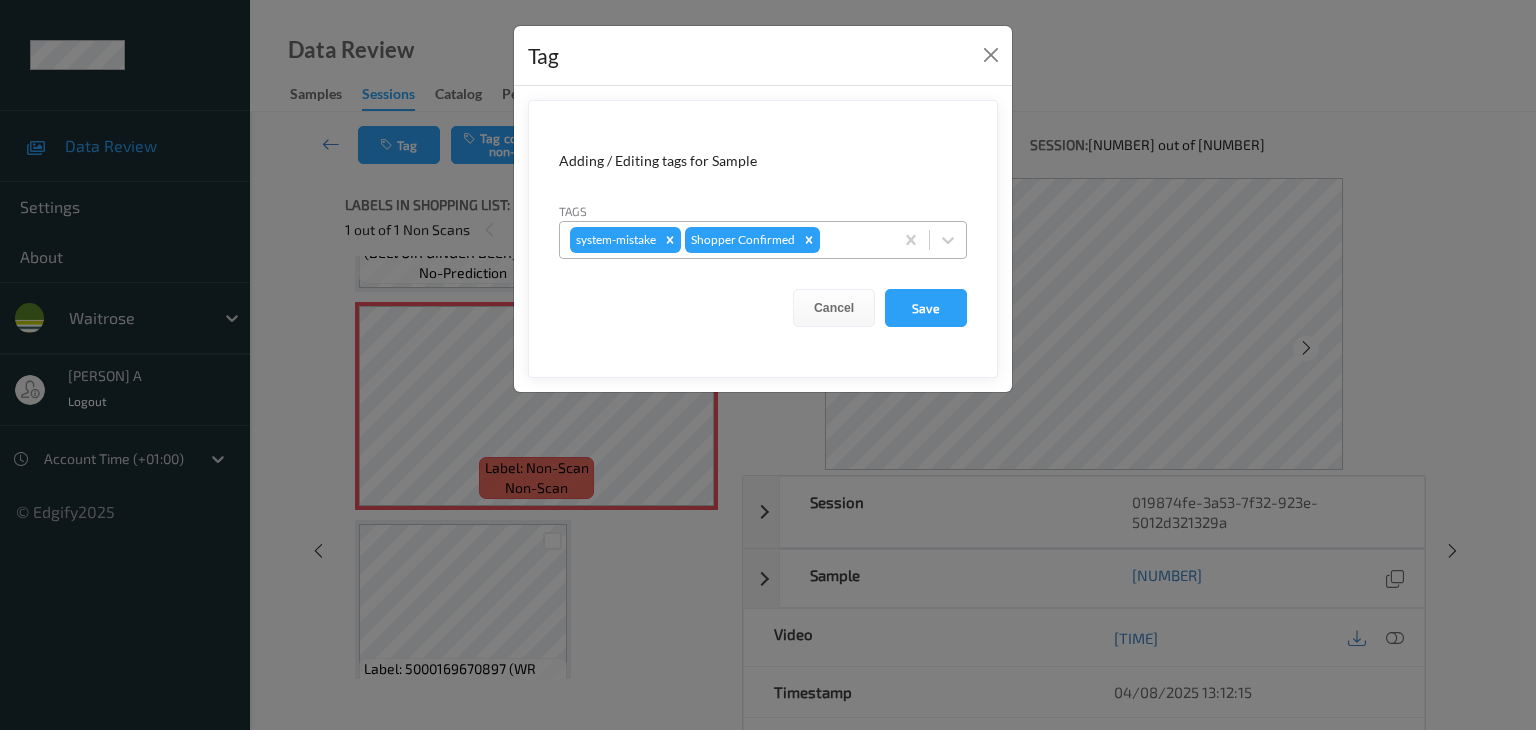 click at bounding box center (853, 240) 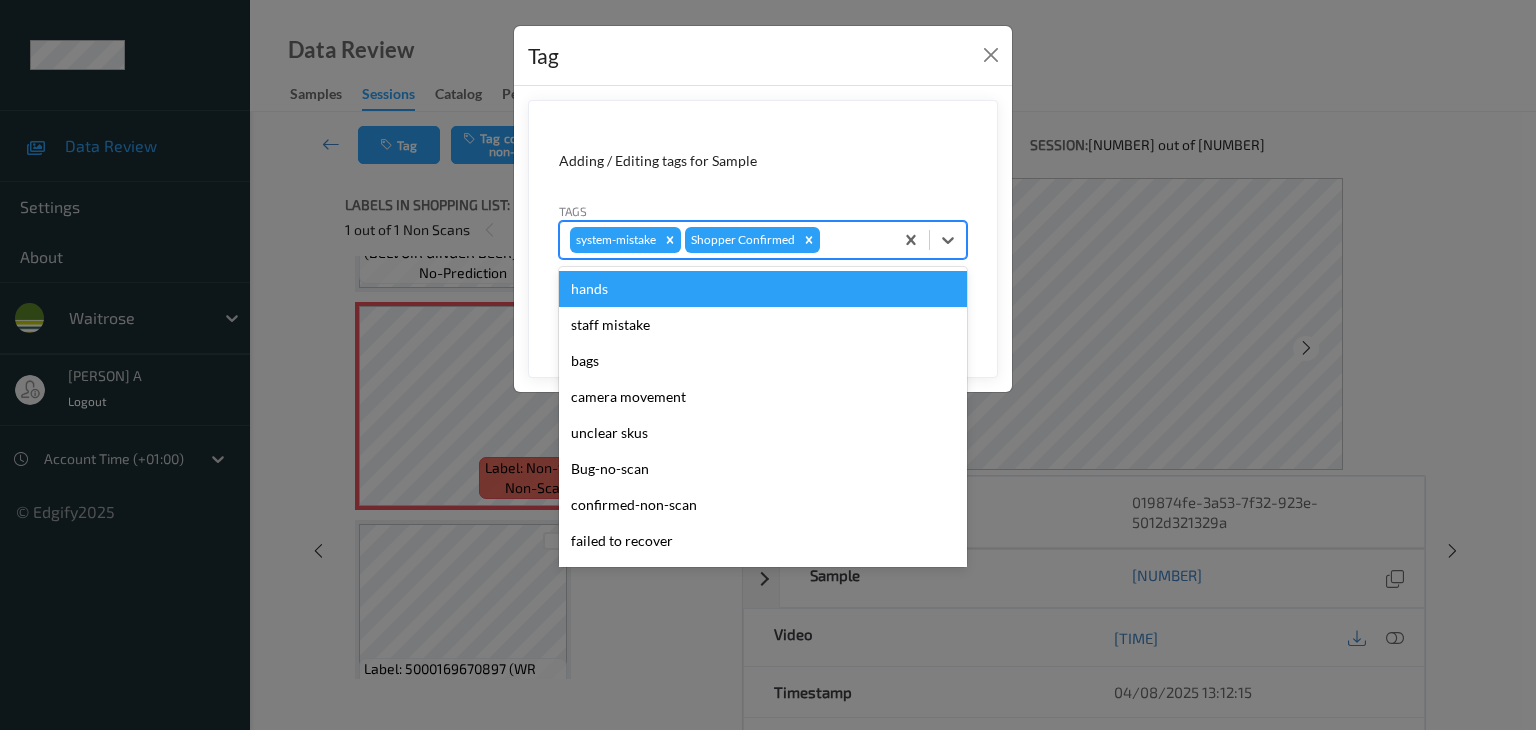 type on "u" 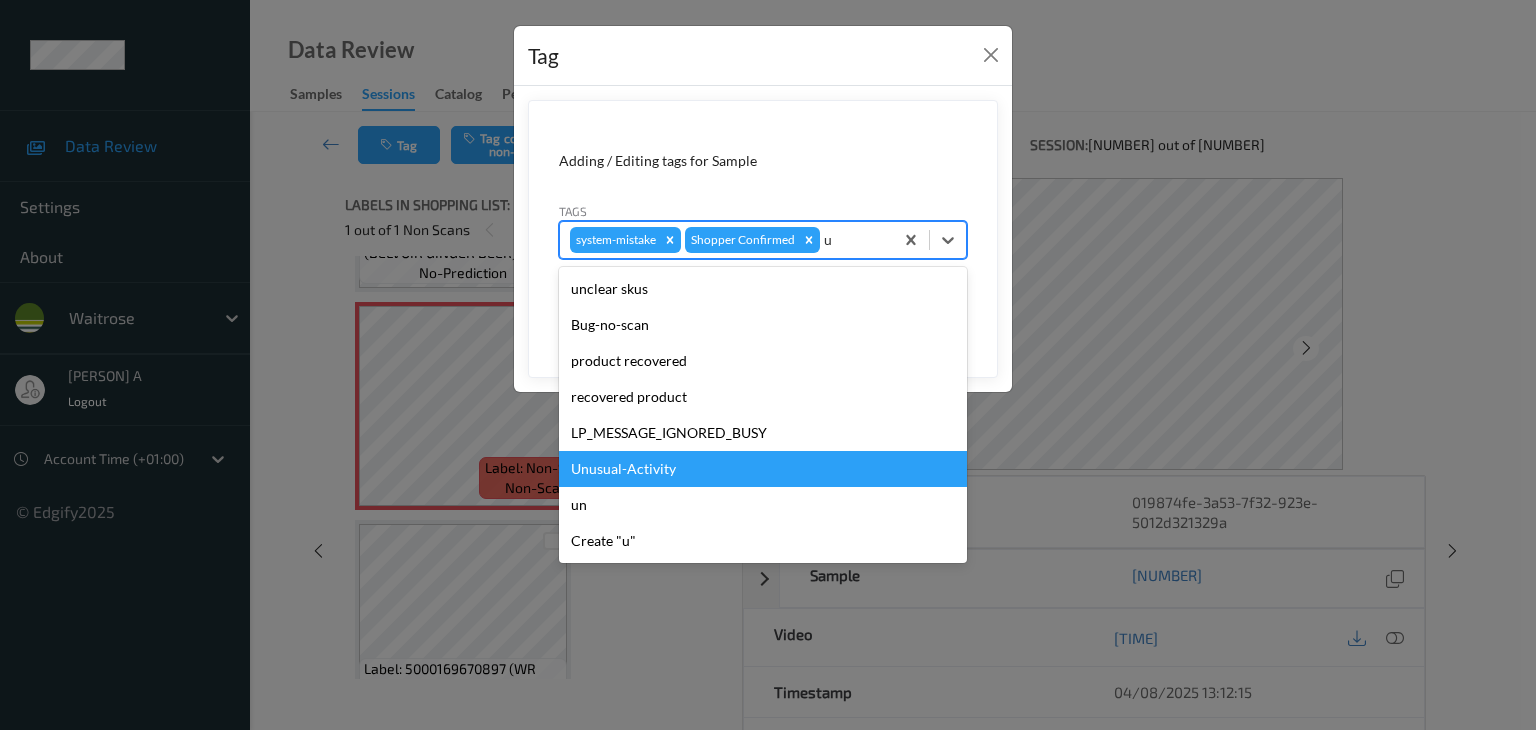 click on "Unusual-Activity" at bounding box center (763, 469) 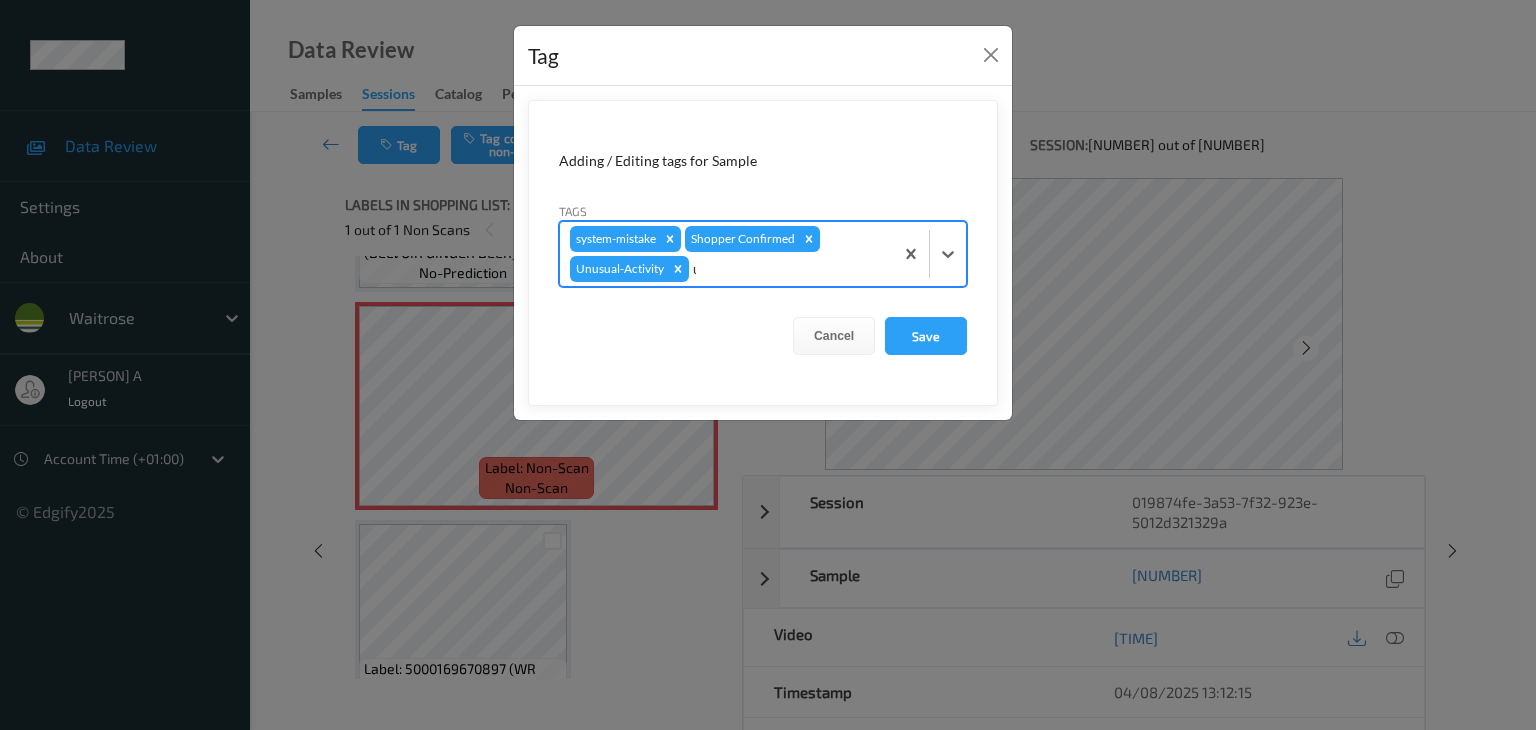 type 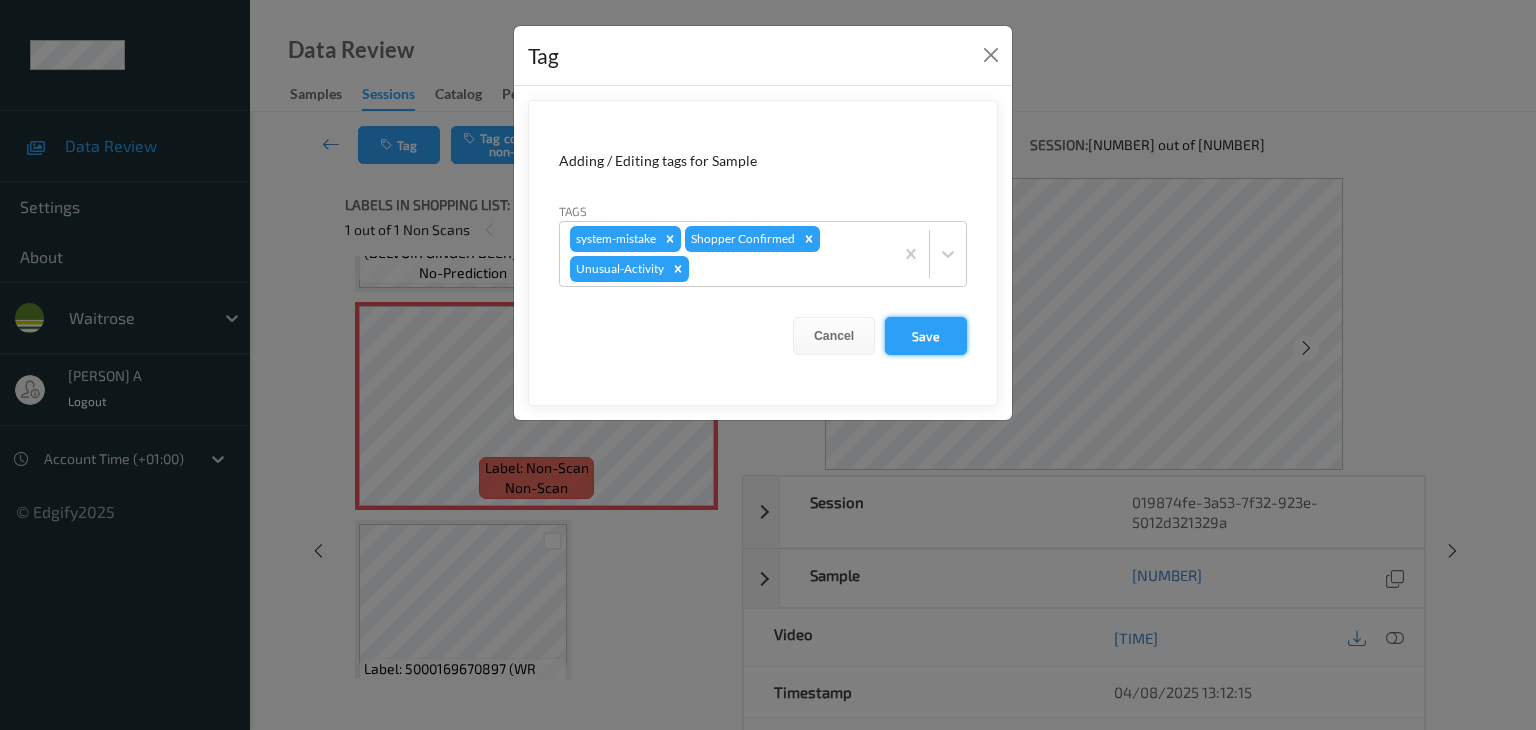 click on "Save" at bounding box center [926, 336] 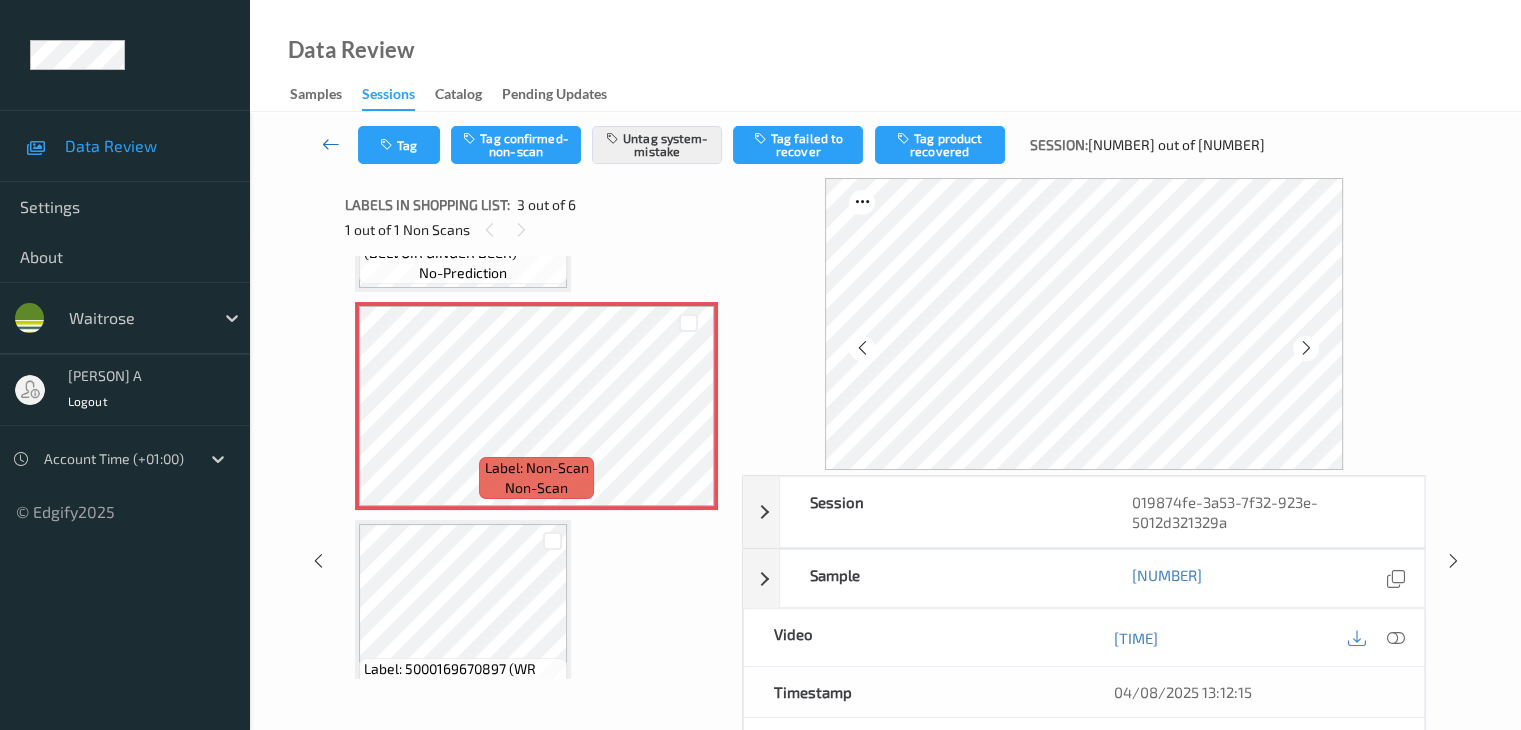 click at bounding box center (331, 144) 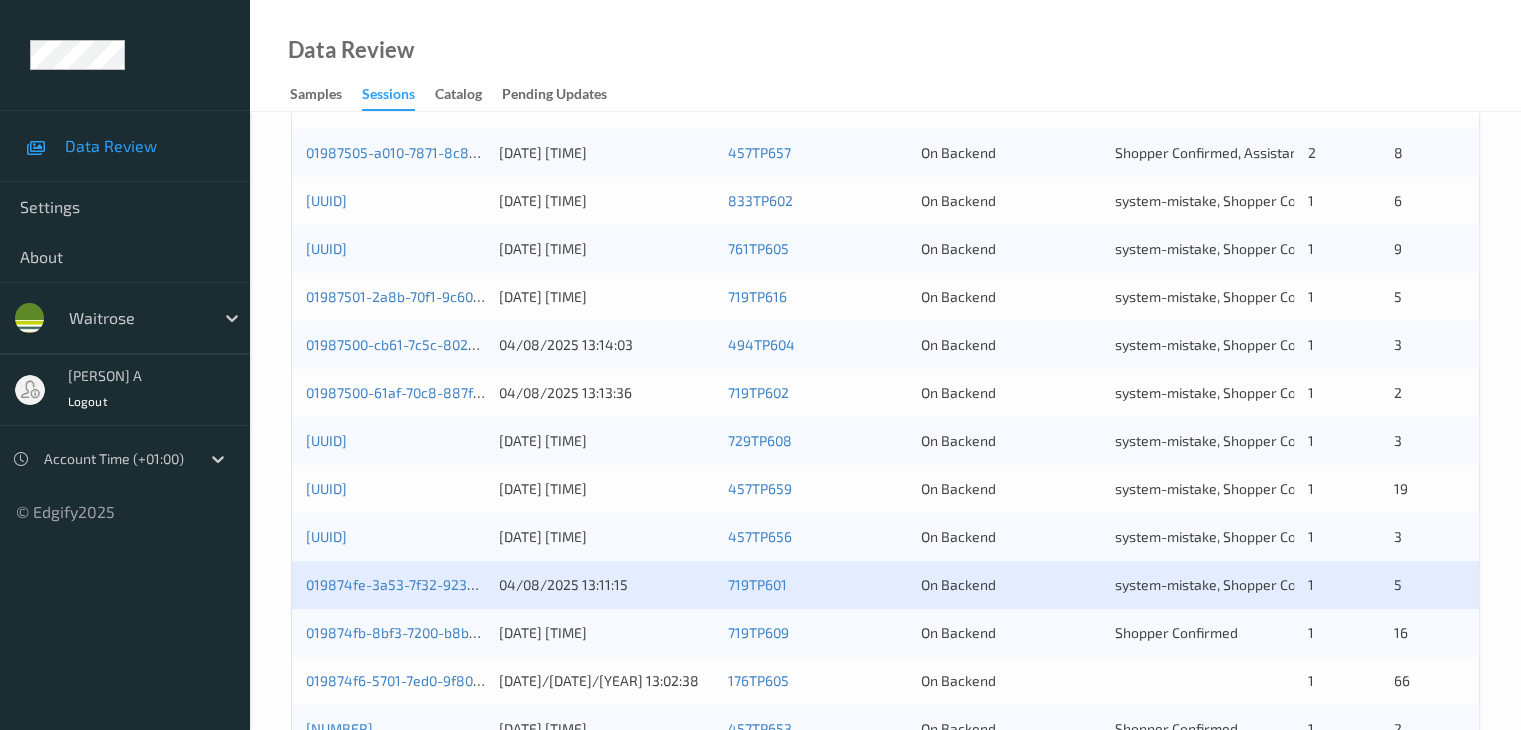 scroll, scrollTop: 700, scrollLeft: 0, axis: vertical 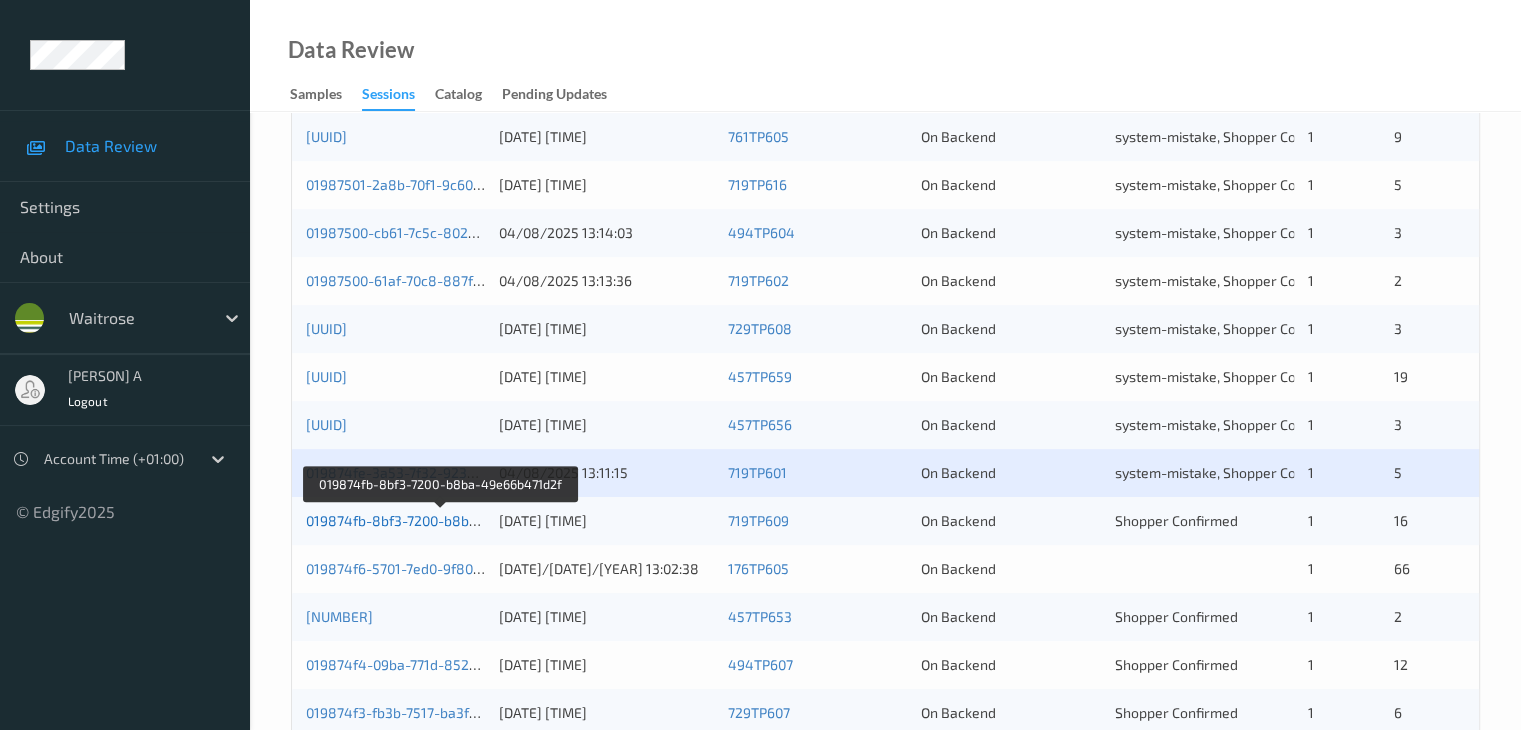 click on "019874fb-8bf3-7200-b8ba-49e66b471d2f" at bounding box center [440, 520] 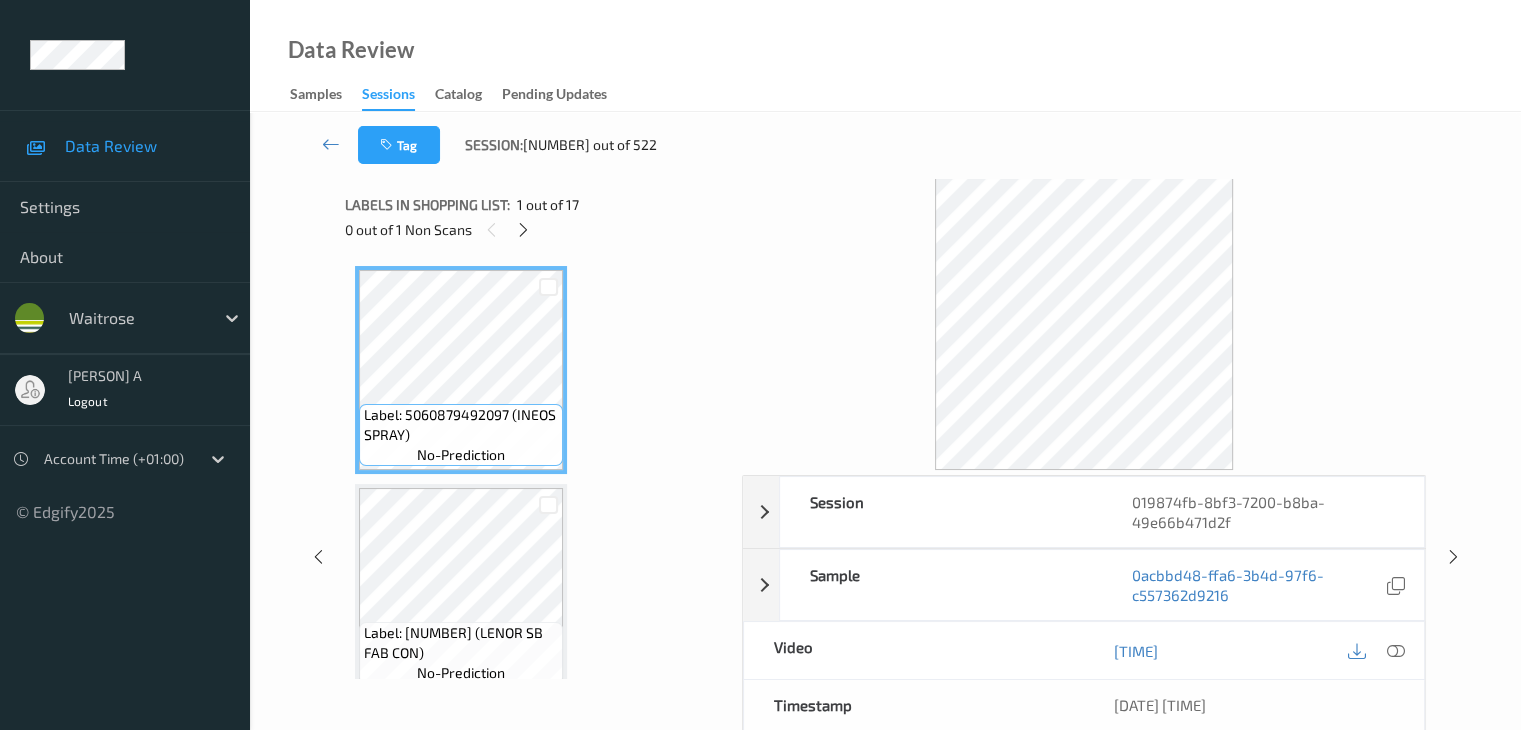 scroll, scrollTop: 0, scrollLeft: 0, axis: both 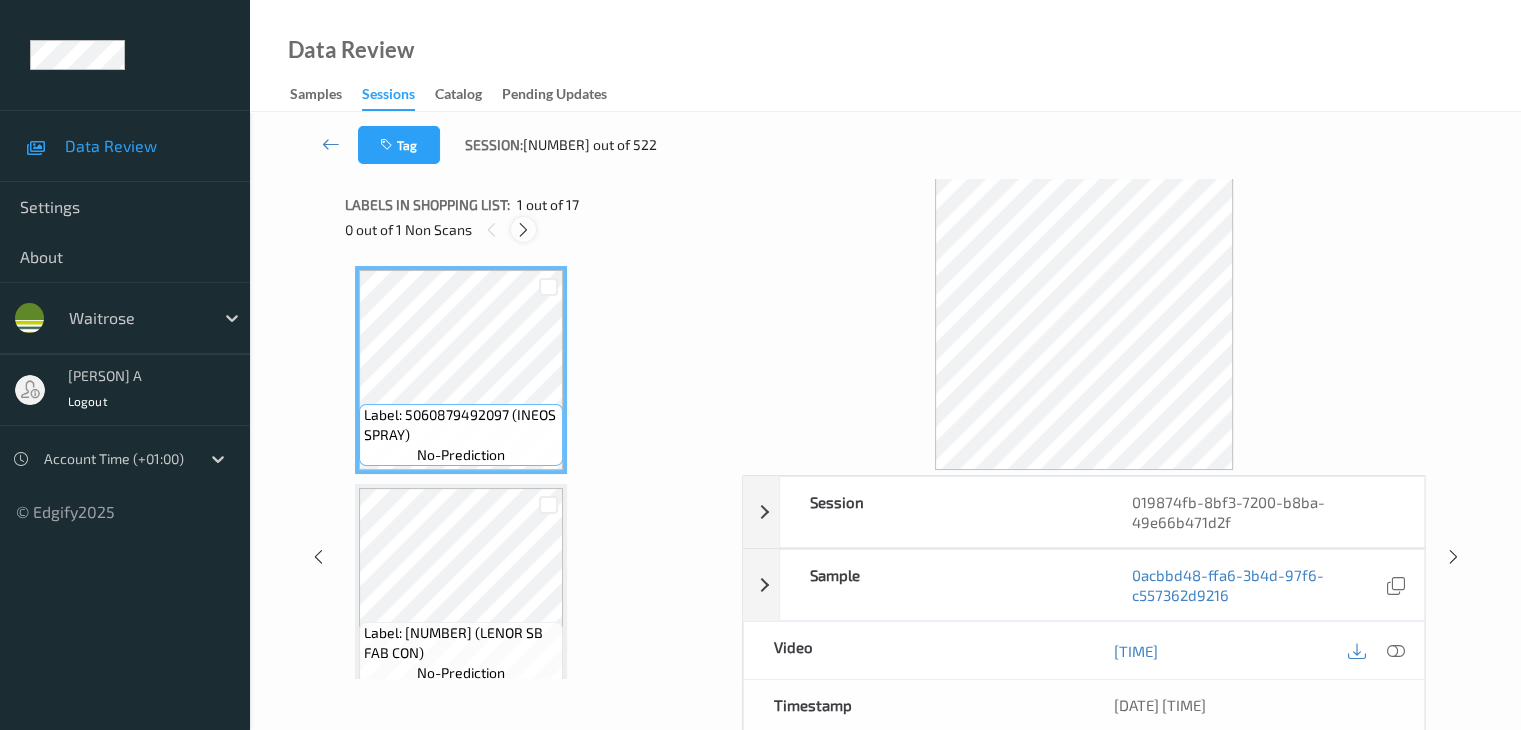 click at bounding box center (523, 230) 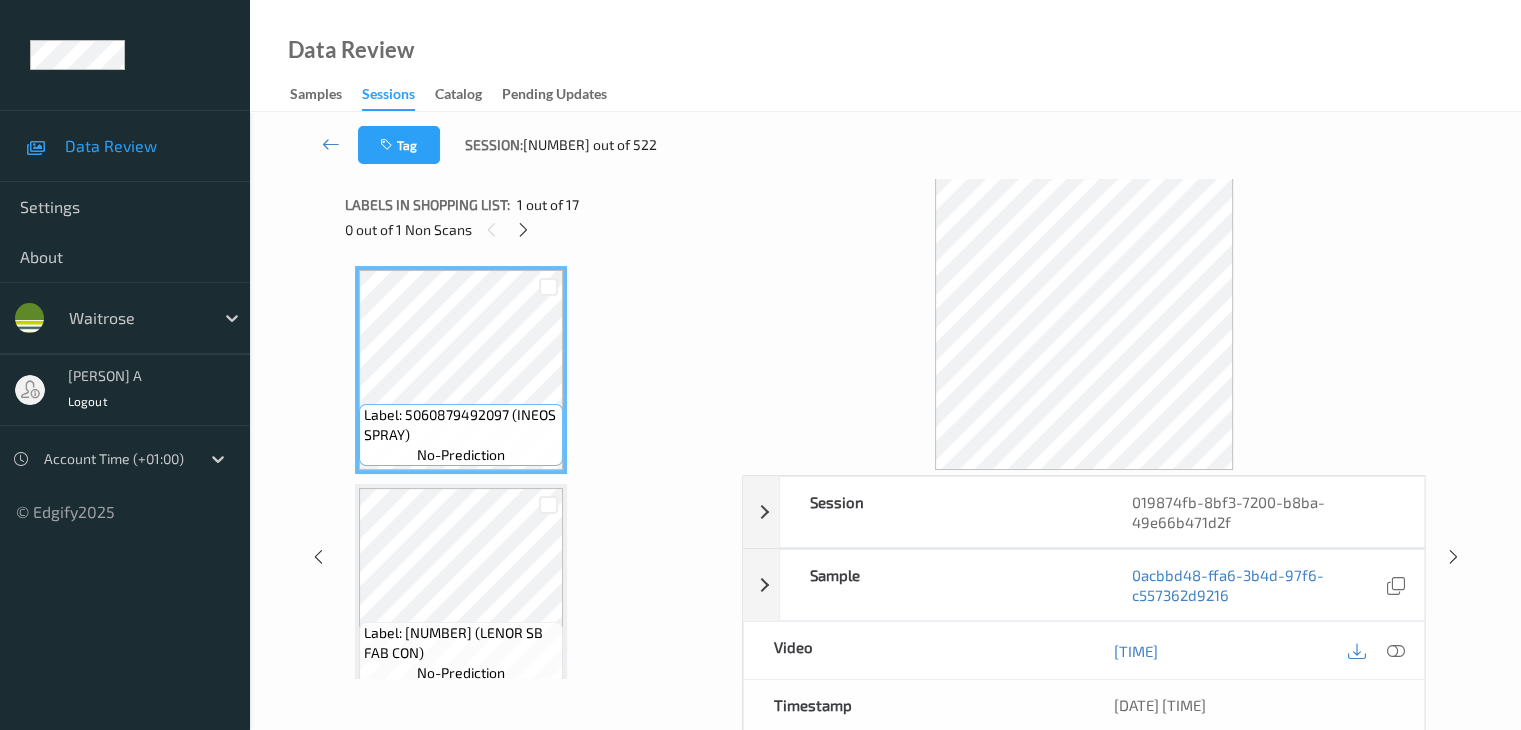 scroll, scrollTop: 2844, scrollLeft: 0, axis: vertical 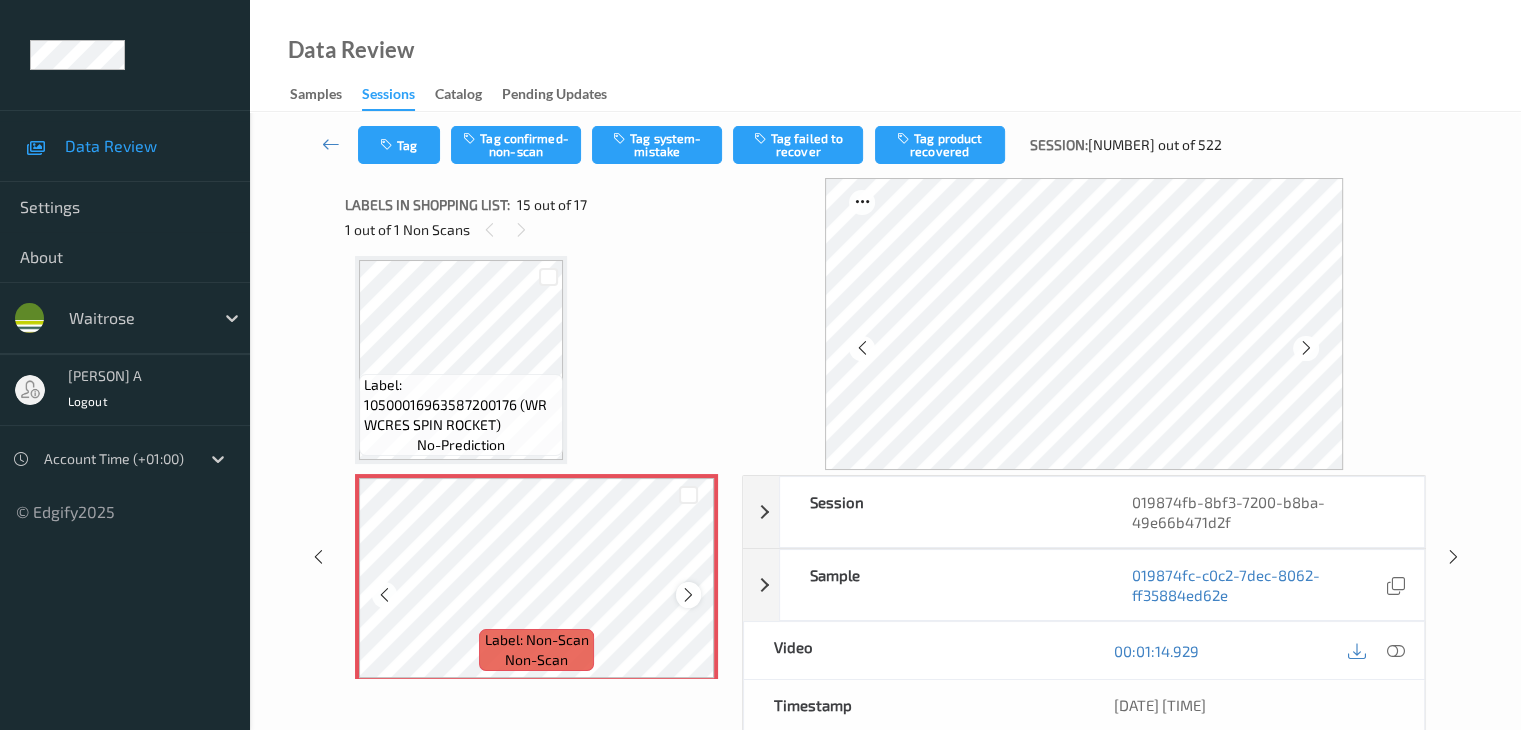 click at bounding box center [688, 595] 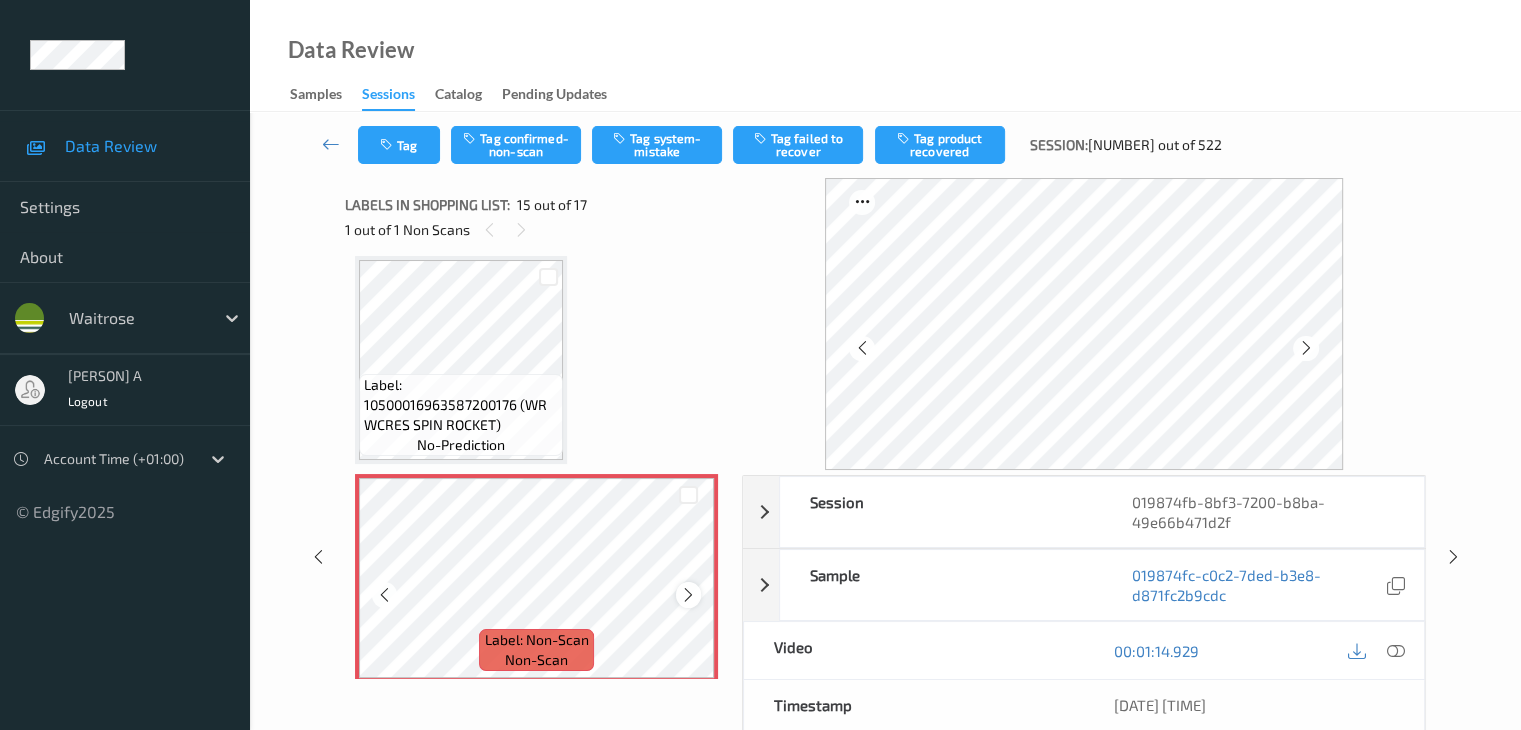 click at bounding box center [688, 595] 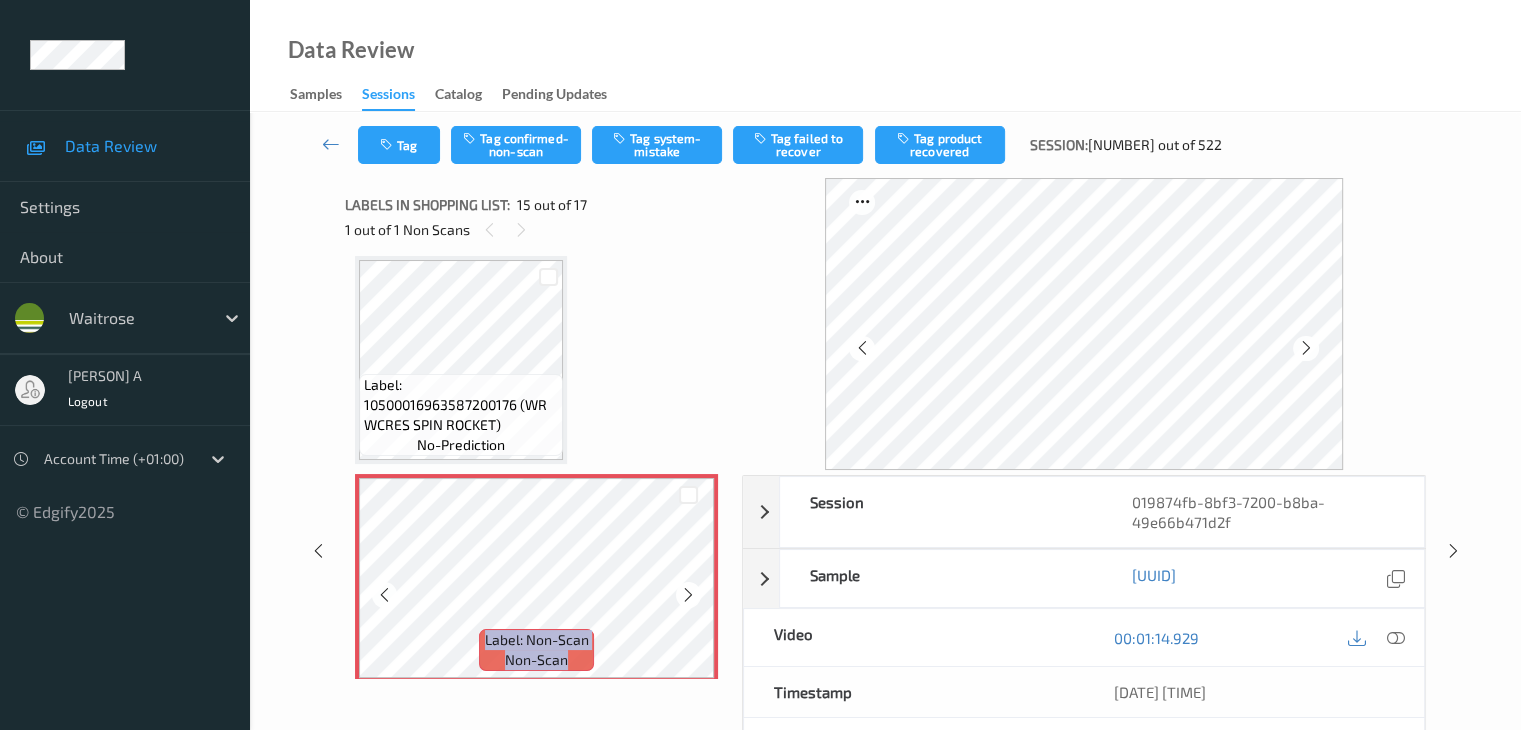 click at bounding box center [688, 595] 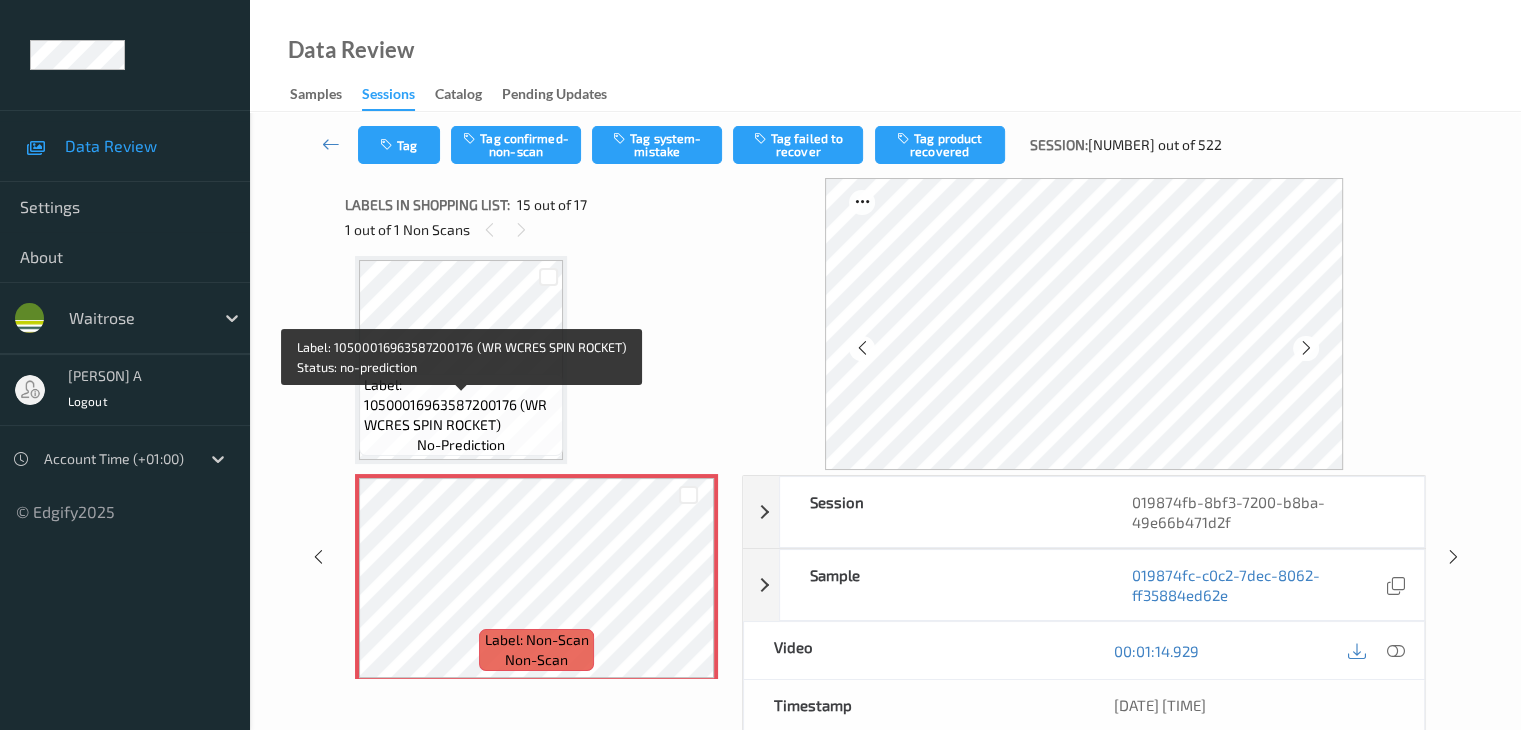 click on "Label: 10500016963587200176 (WR WCRES SPIN ROCKET)" at bounding box center [461, 405] 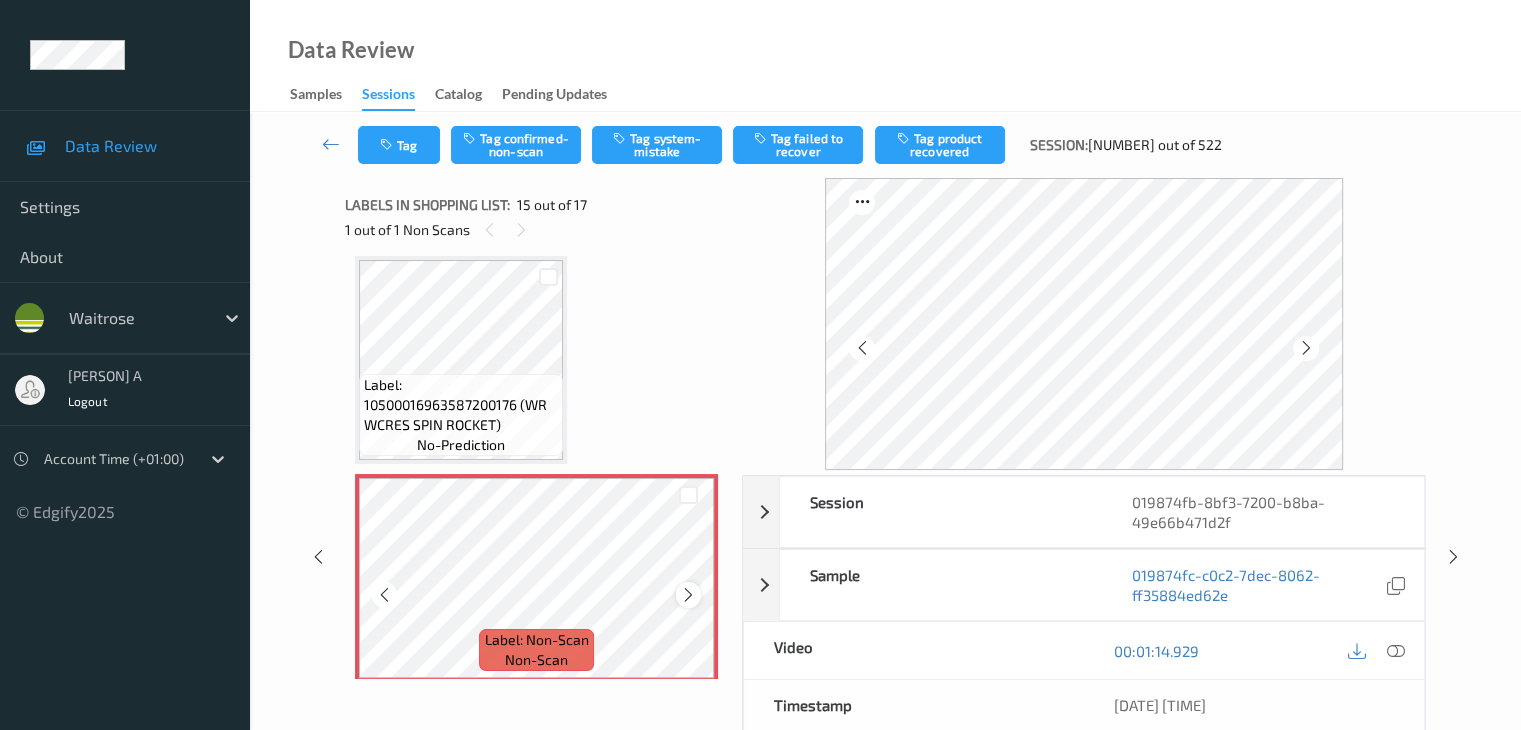 click at bounding box center (688, 595) 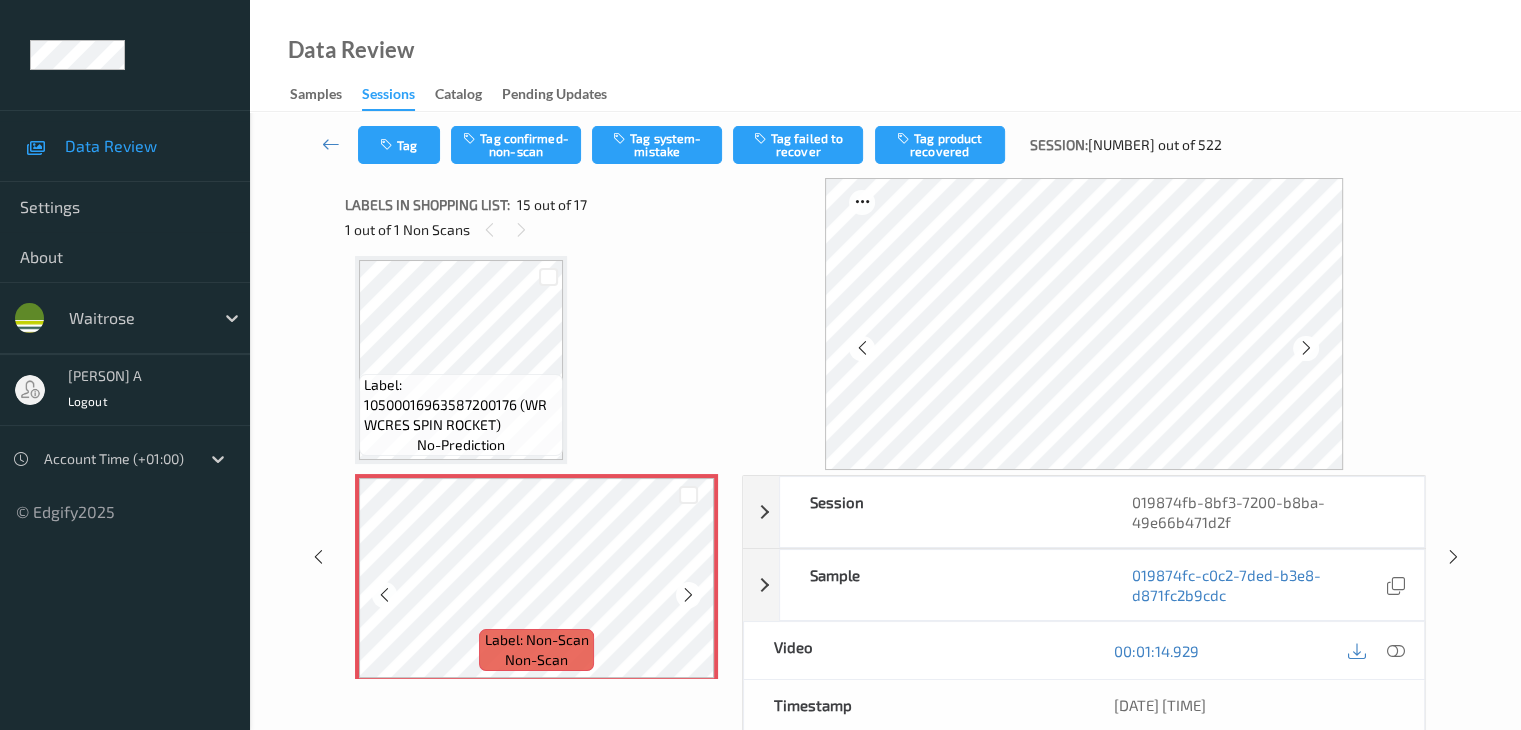 click at bounding box center [688, 595] 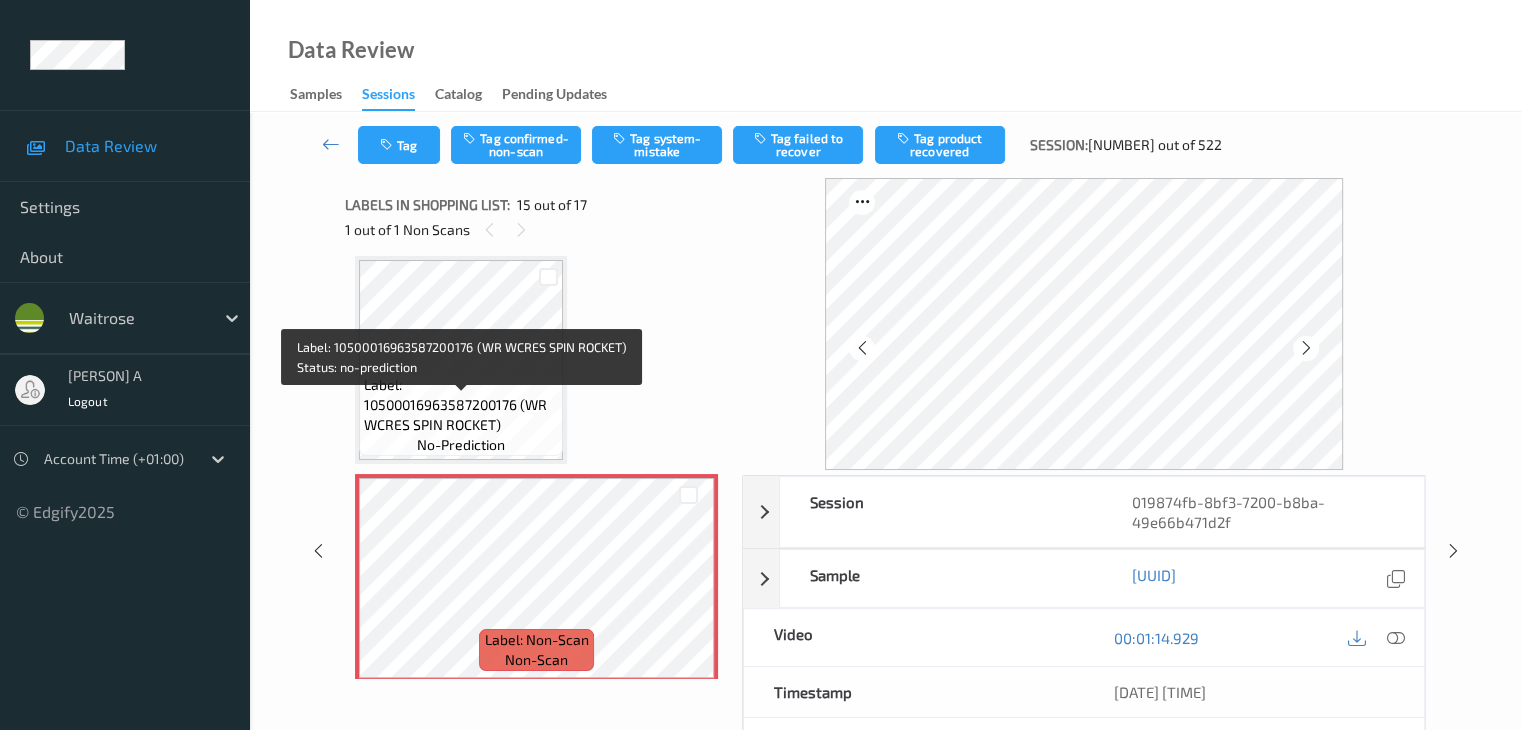 click on "Label: 10500016963587200176 (WR WCRES SPIN ROCKET)" at bounding box center [461, 405] 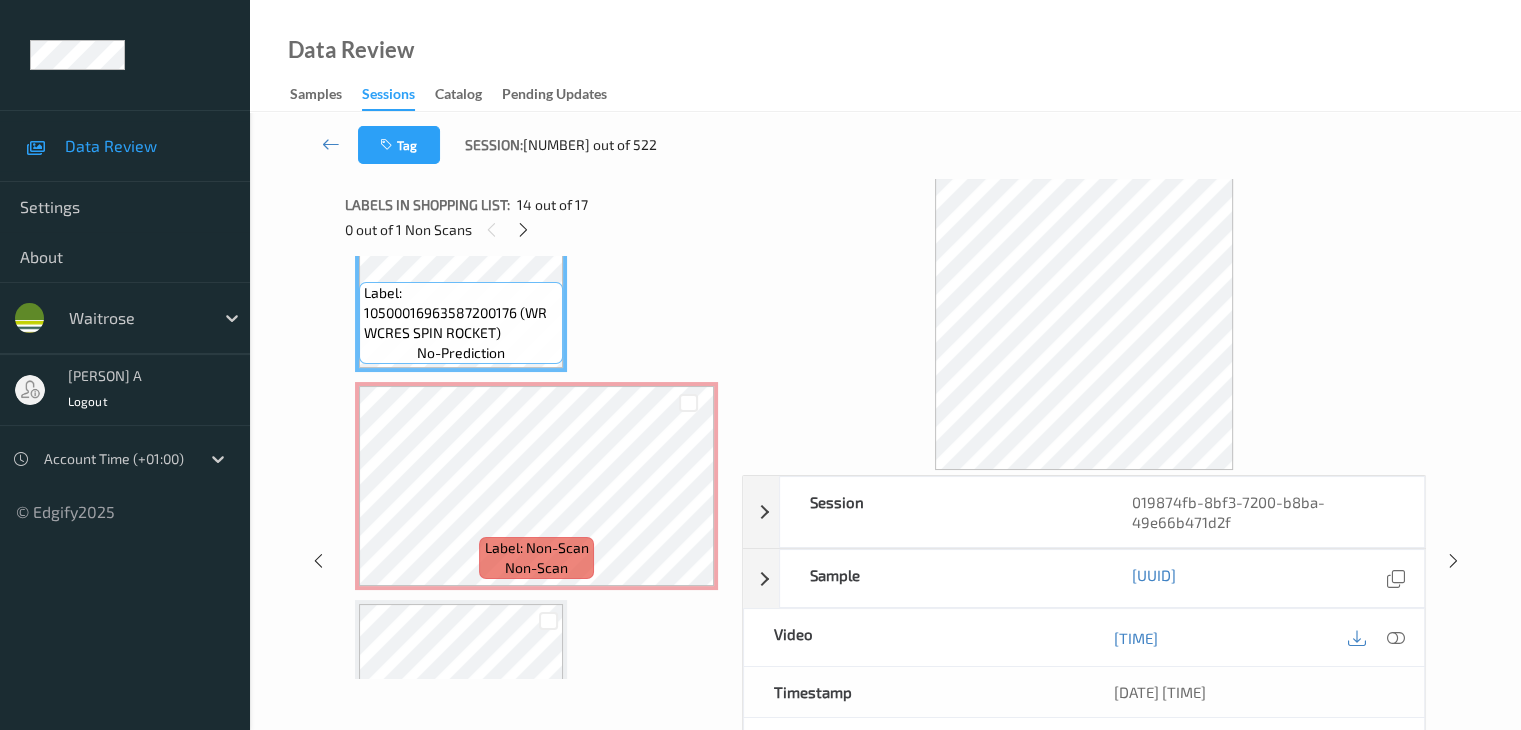 scroll, scrollTop: 3044, scrollLeft: 0, axis: vertical 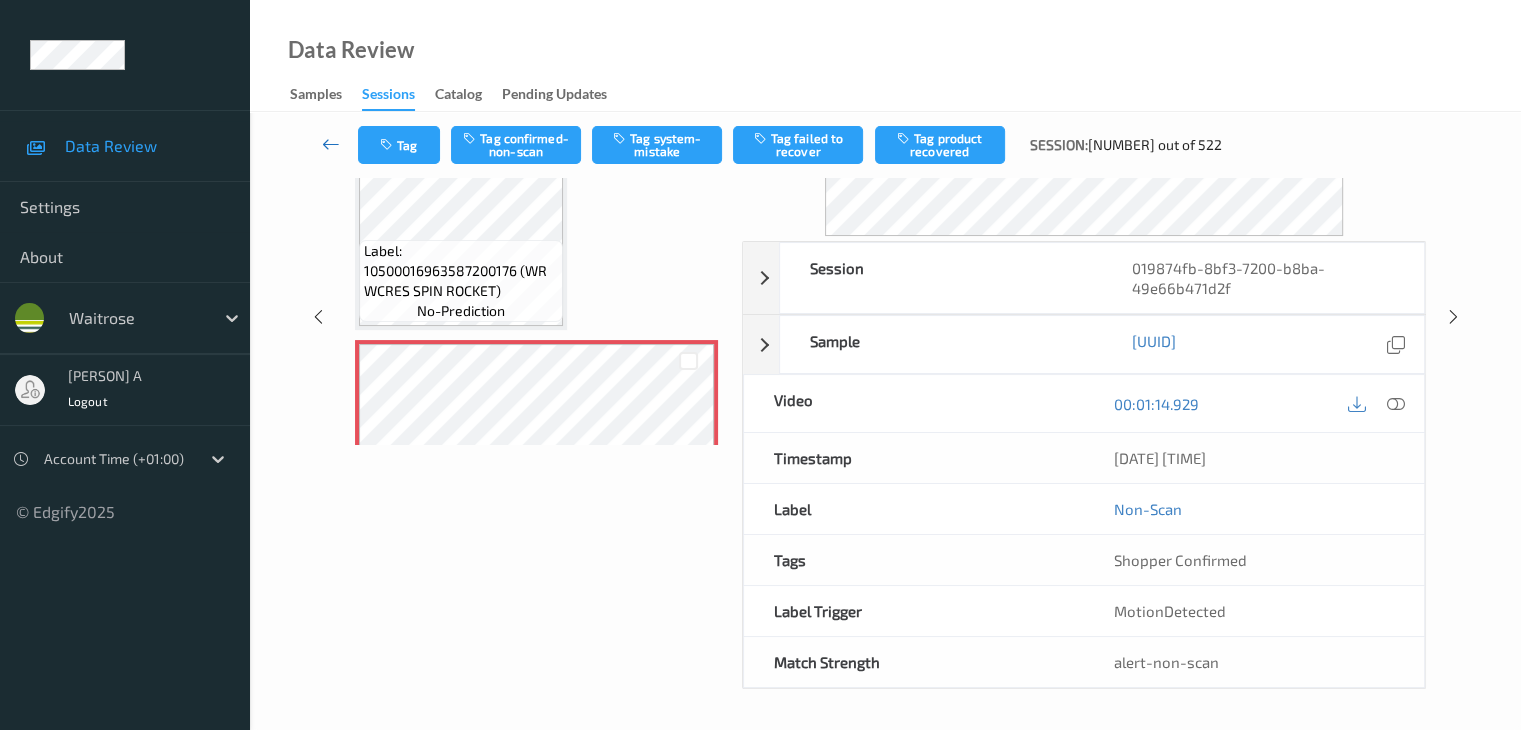 click at bounding box center [331, 144] 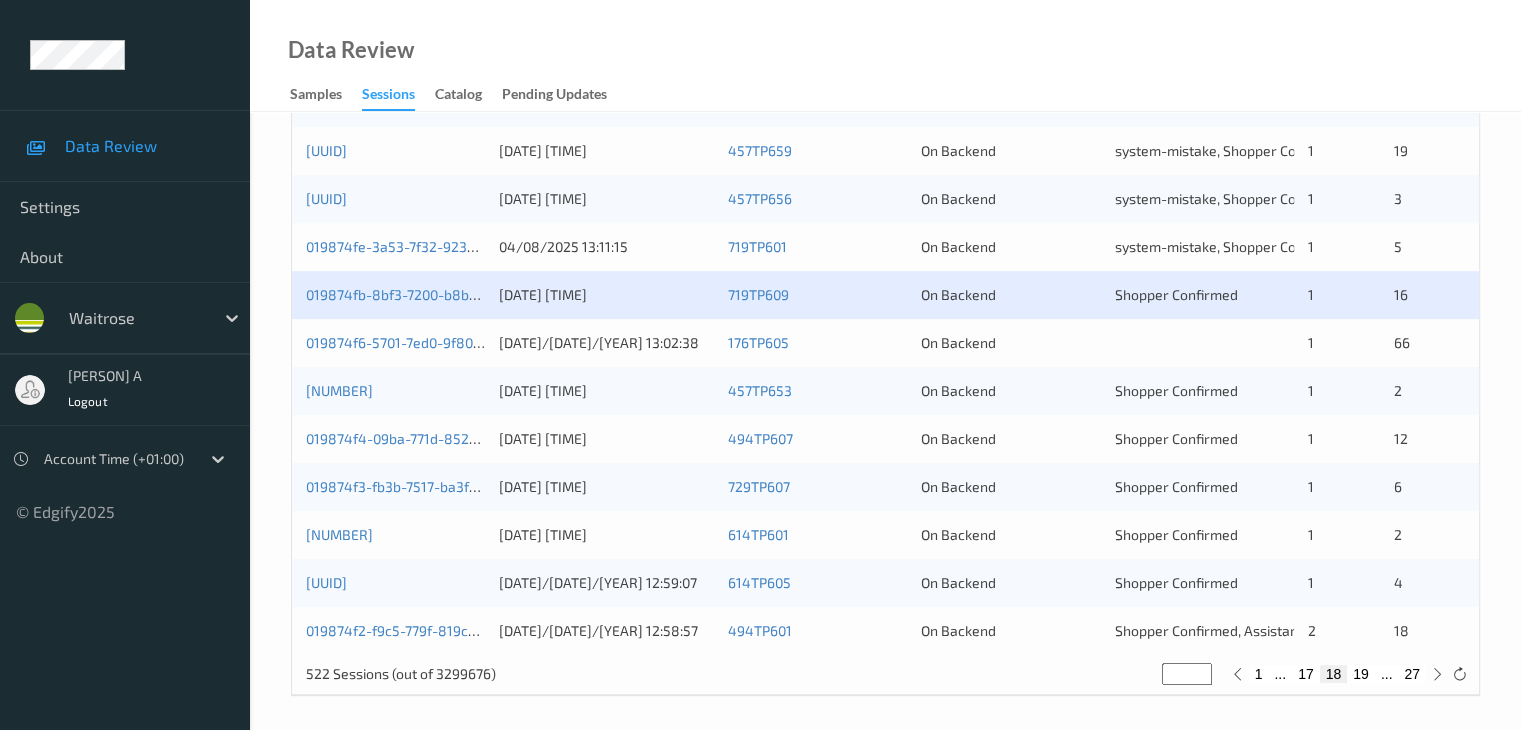 scroll, scrollTop: 932, scrollLeft: 0, axis: vertical 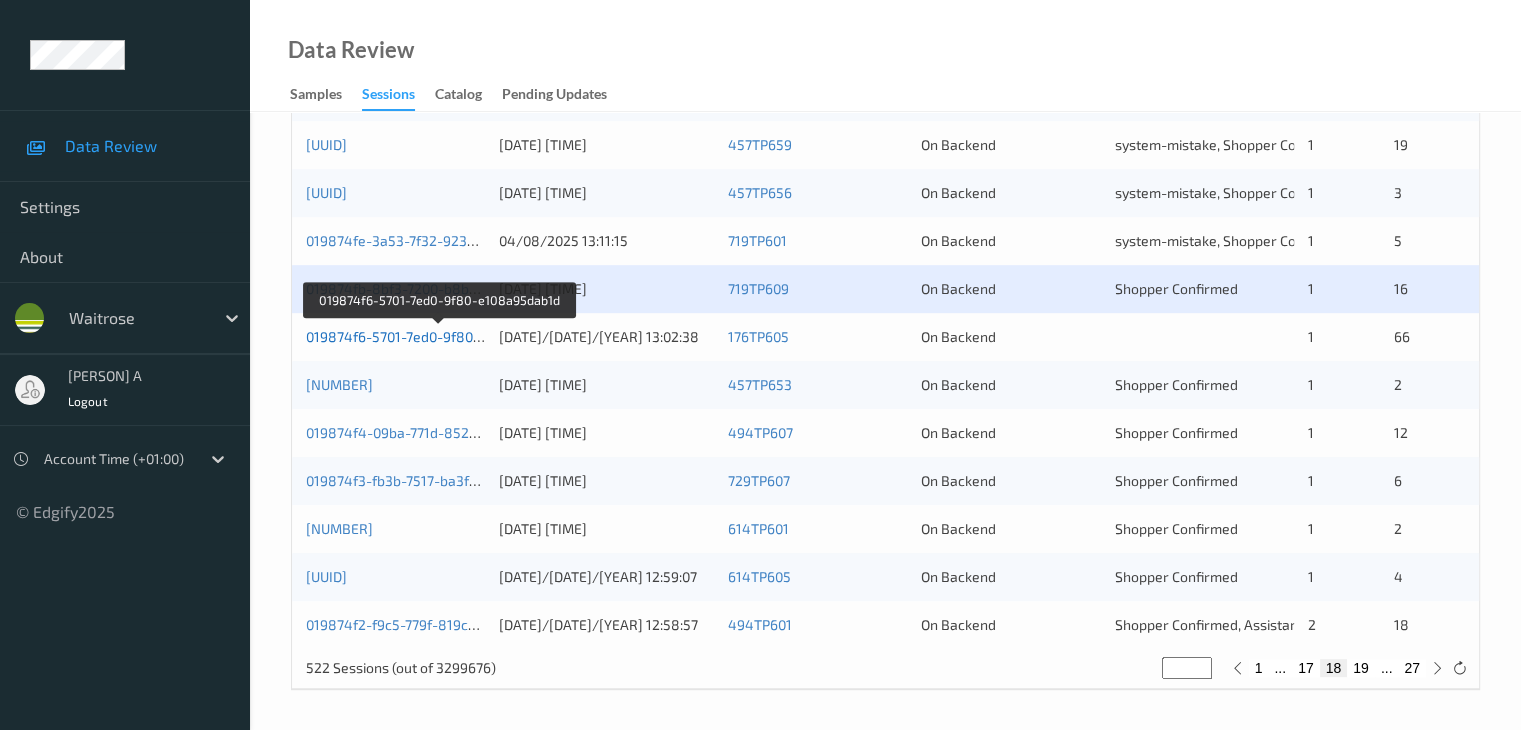 click on "019874f6-5701-7ed0-9f80-e108a95dab1d" at bounding box center (439, 336) 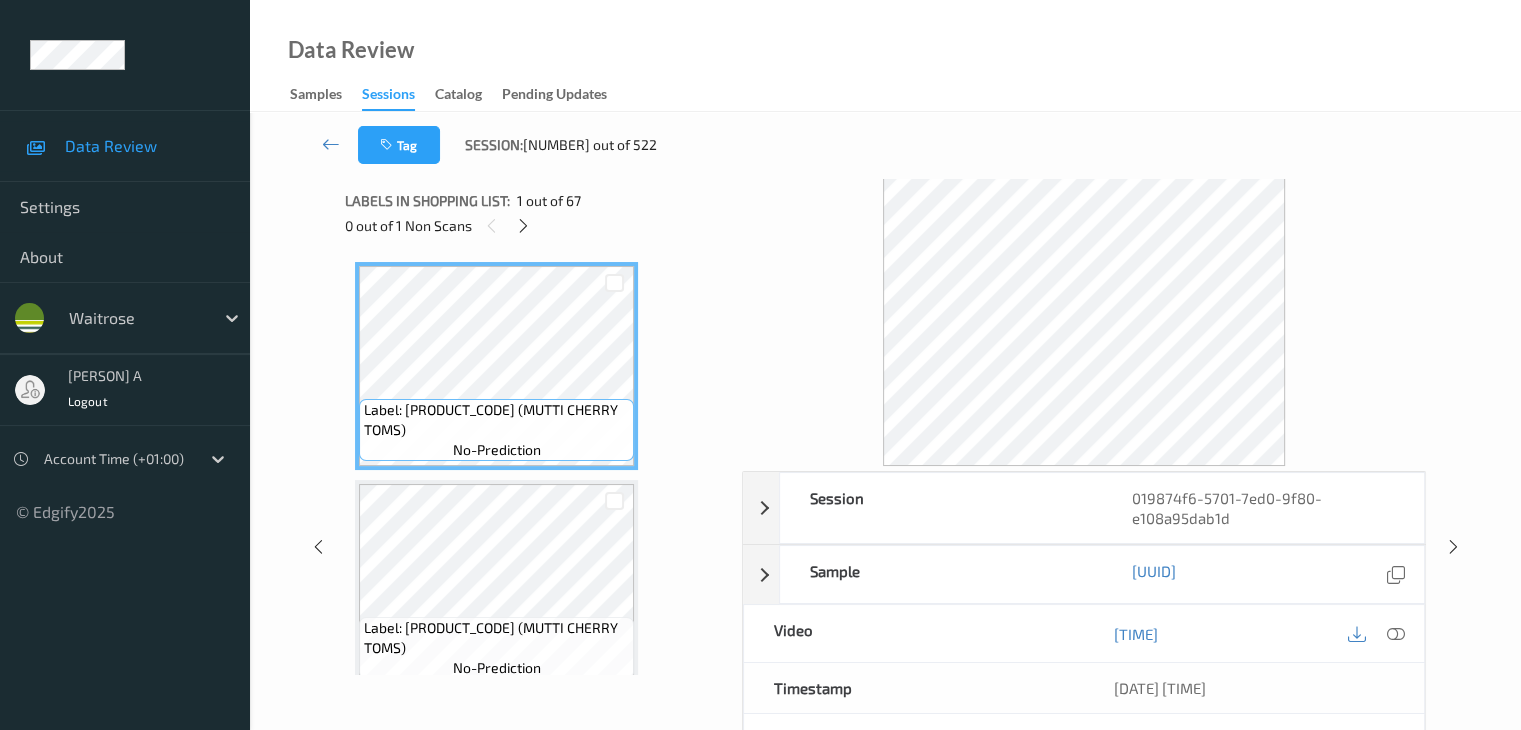 scroll, scrollTop: 0, scrollLeft: 0, axis: both 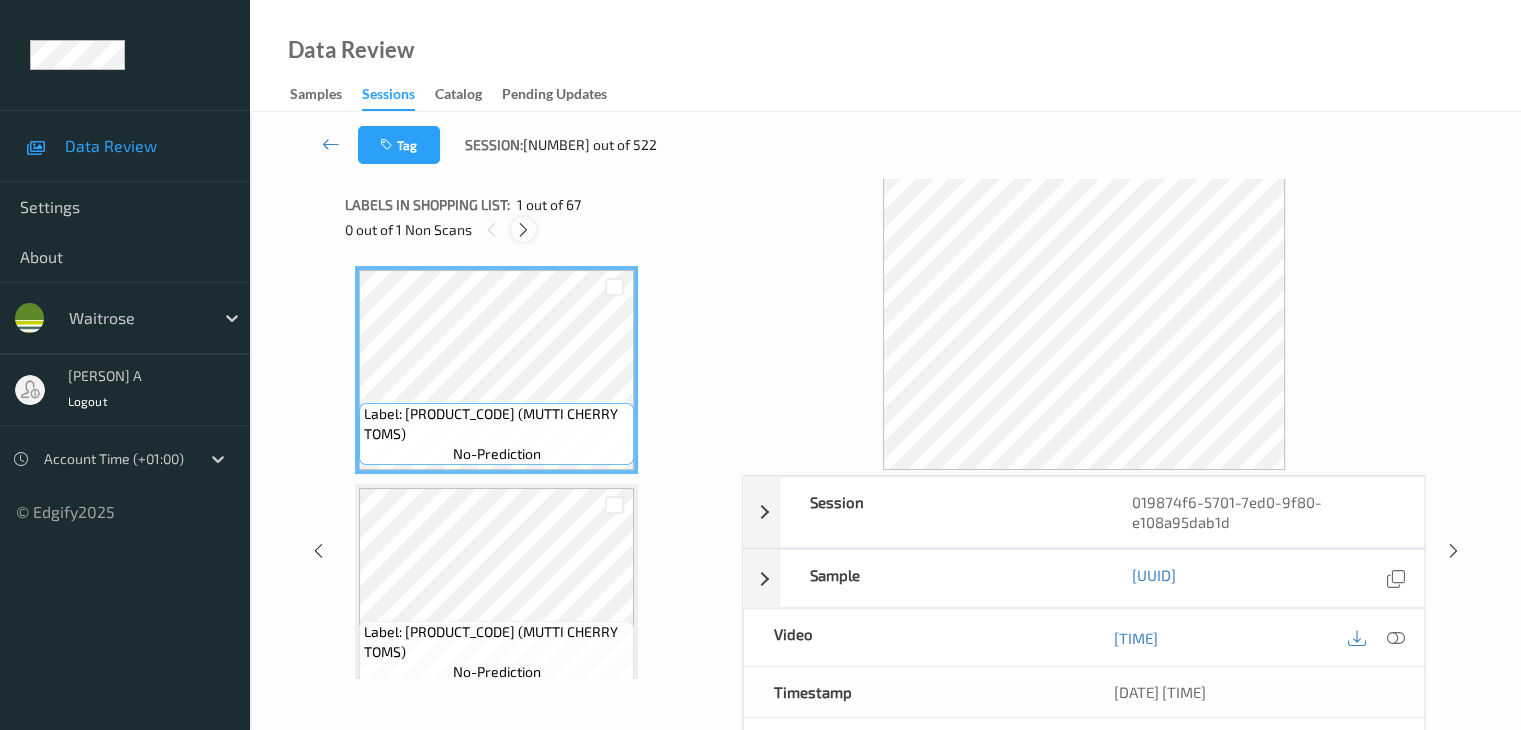 click at bounding box center [523, 230] 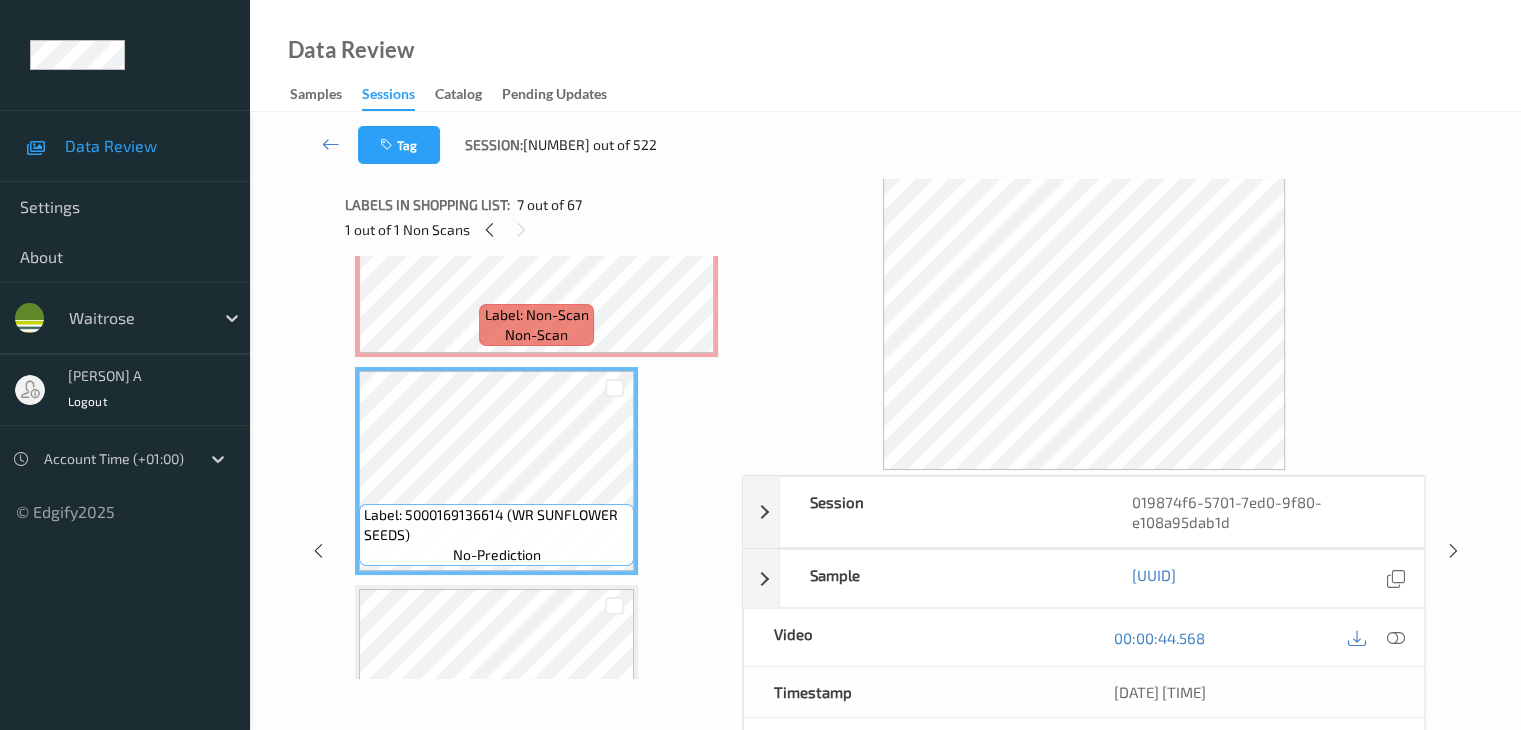 scroll, scrollTop: 1282, scrollLeft: 0, axis: vertical 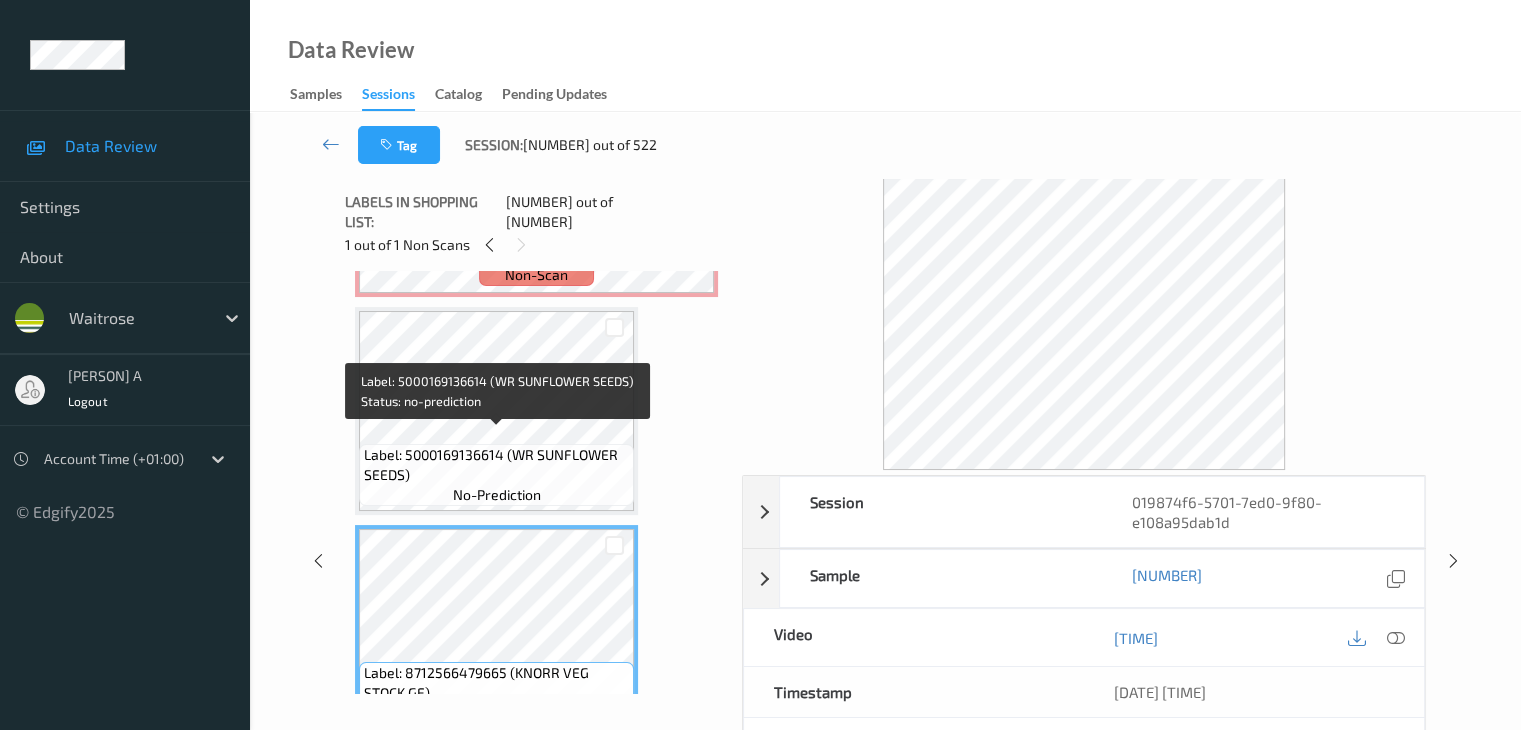 click on "Label: 5000169136614 (WR SUNFLOWER SEEDS)" at bounding box center (496, 465) 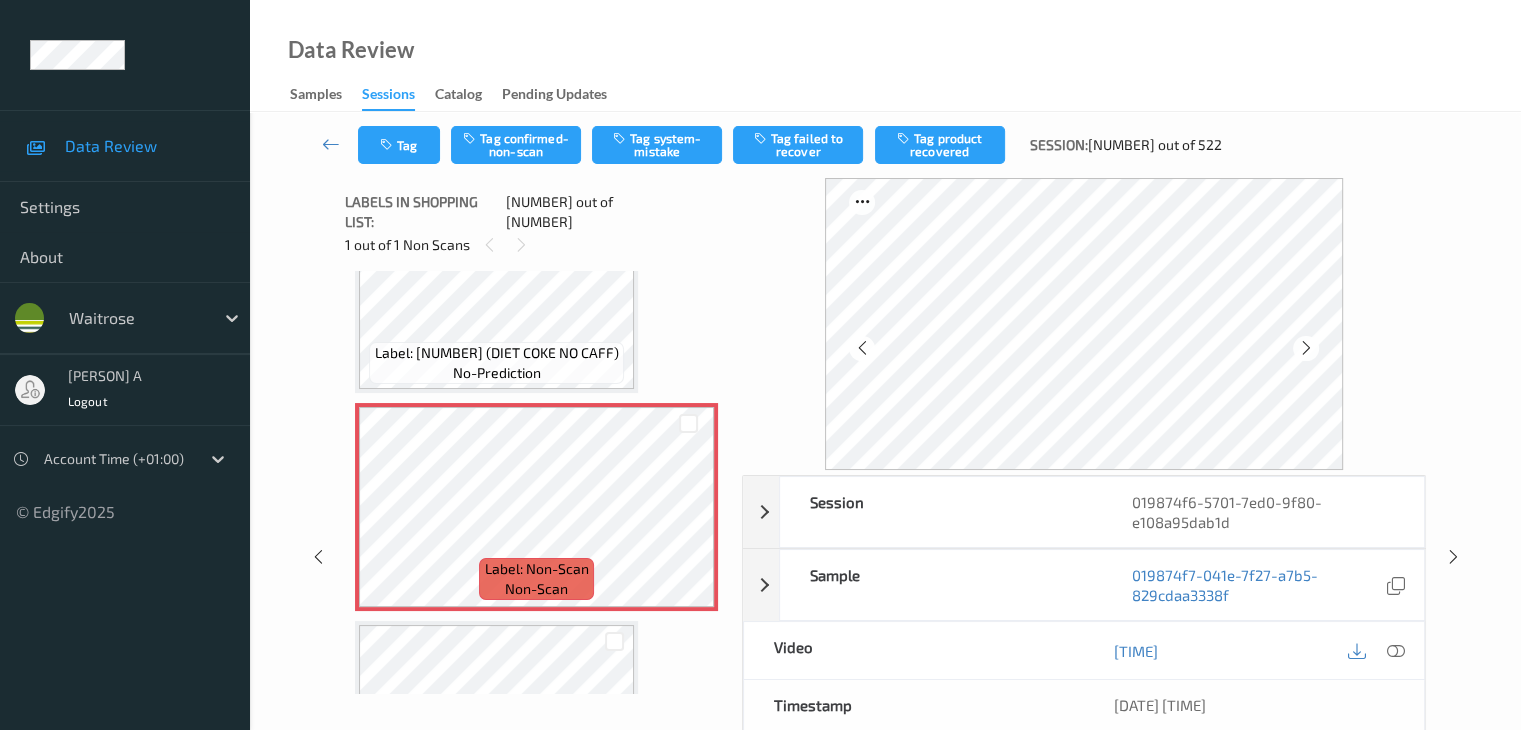 scroll, scrollTop: 882, scrollLeft: 0, axis: vertical 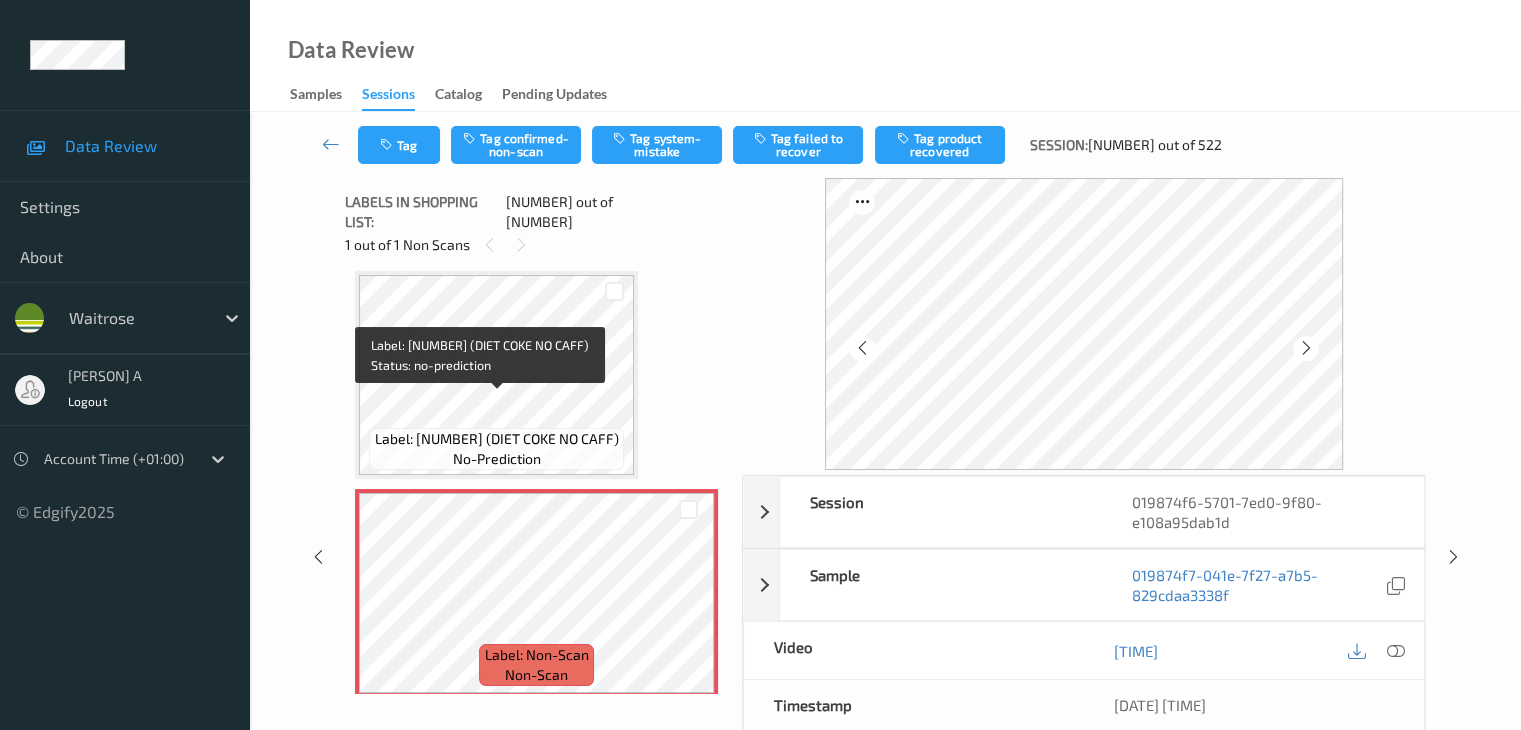 click on "Label: [NUMBER] (DIET COKE NO CAFF)" at bounding box center (497, 439) 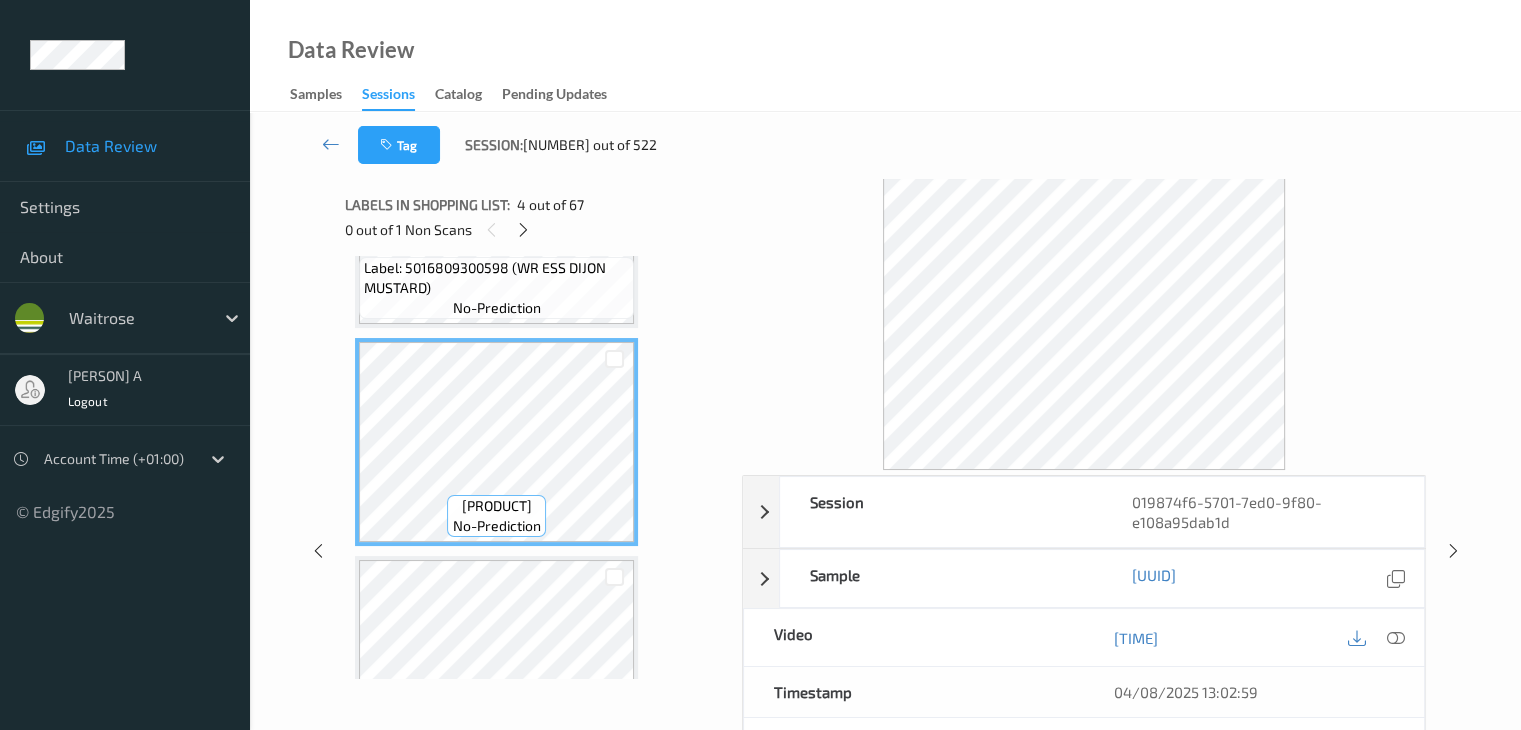scroll, scrollTop: 482, scrollLeft: 0, axis: vertical 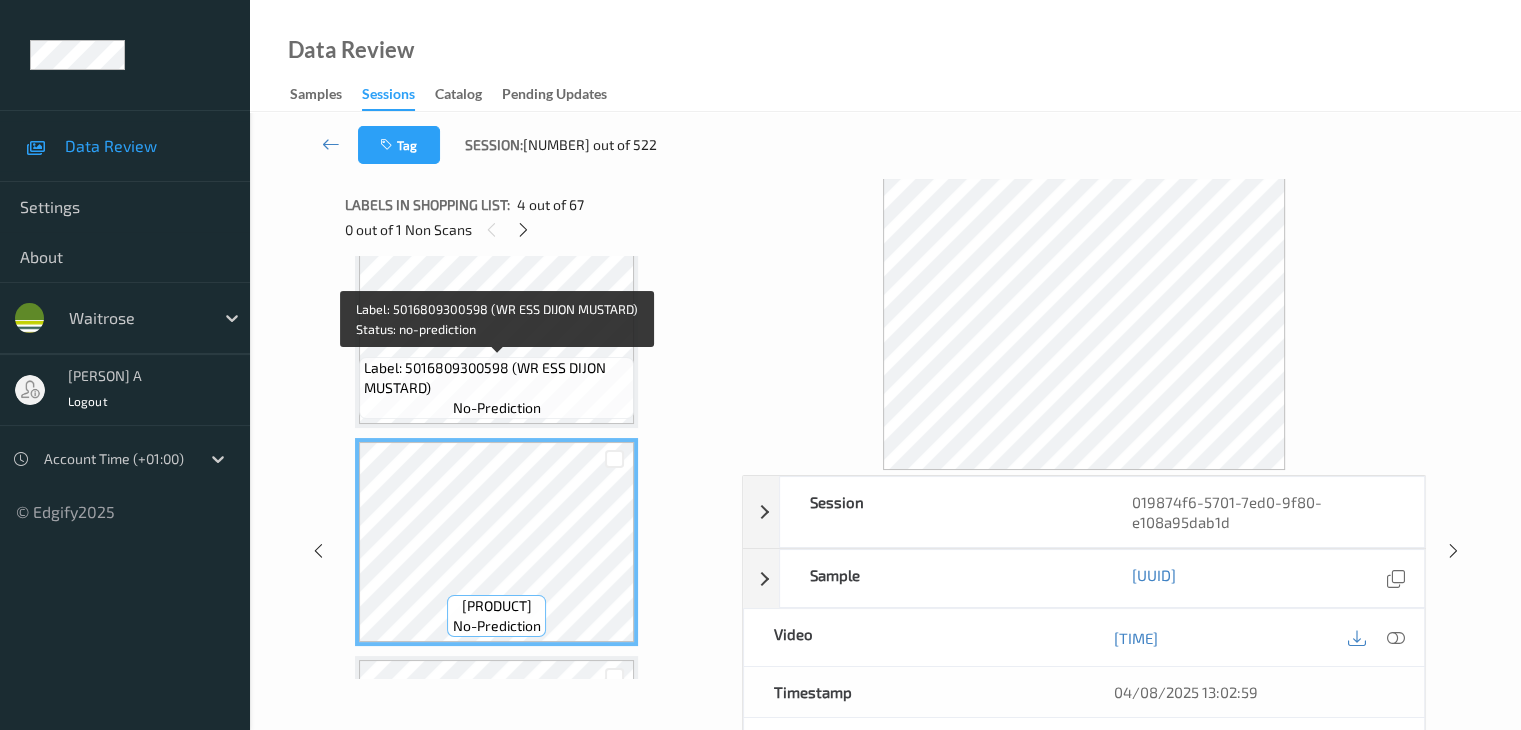 click on "Label: 5016809300598 (WR ESS DIJON MUSTARD)" at bounding box center (496, 378) 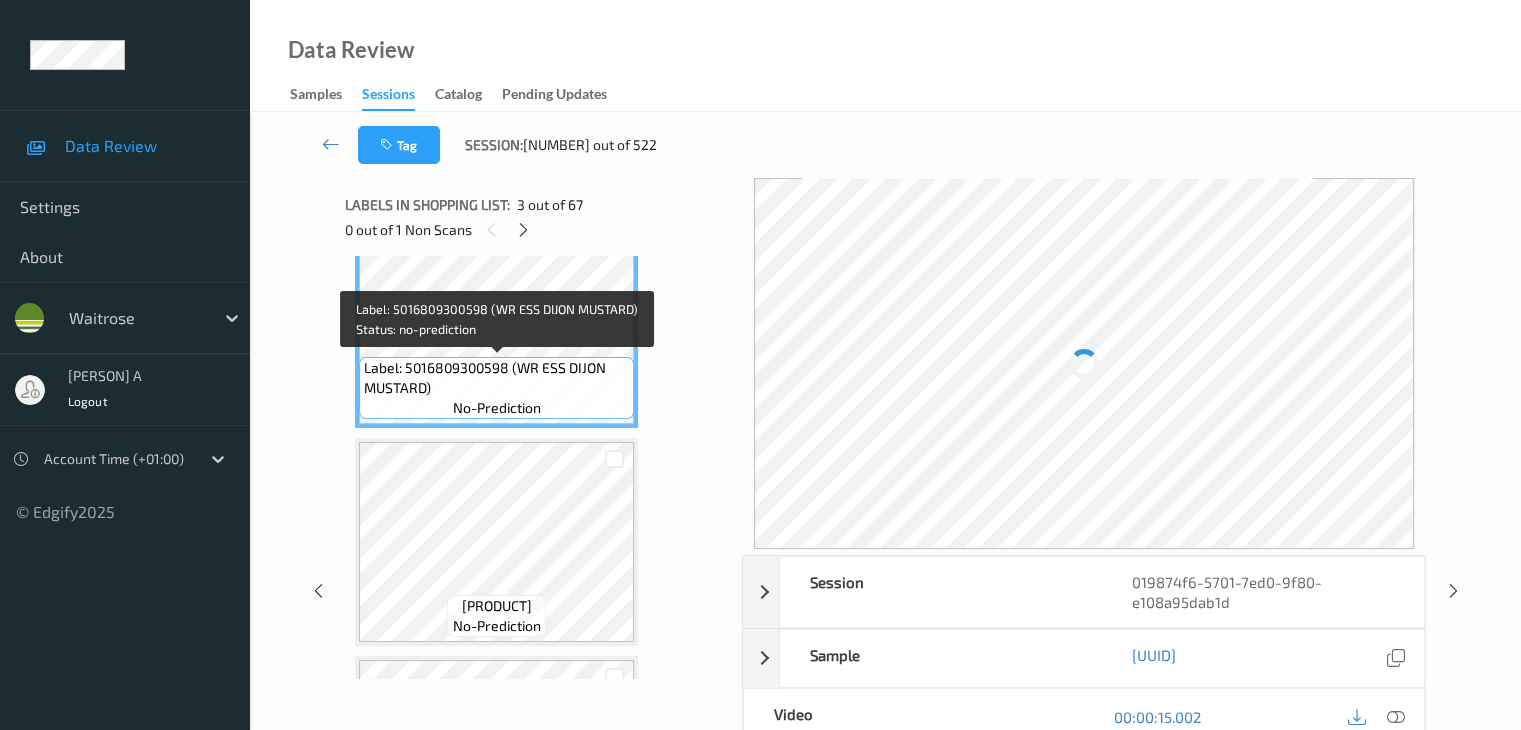 scroll, scrollTop: 382, scrollLeft: 0, axis: vertical 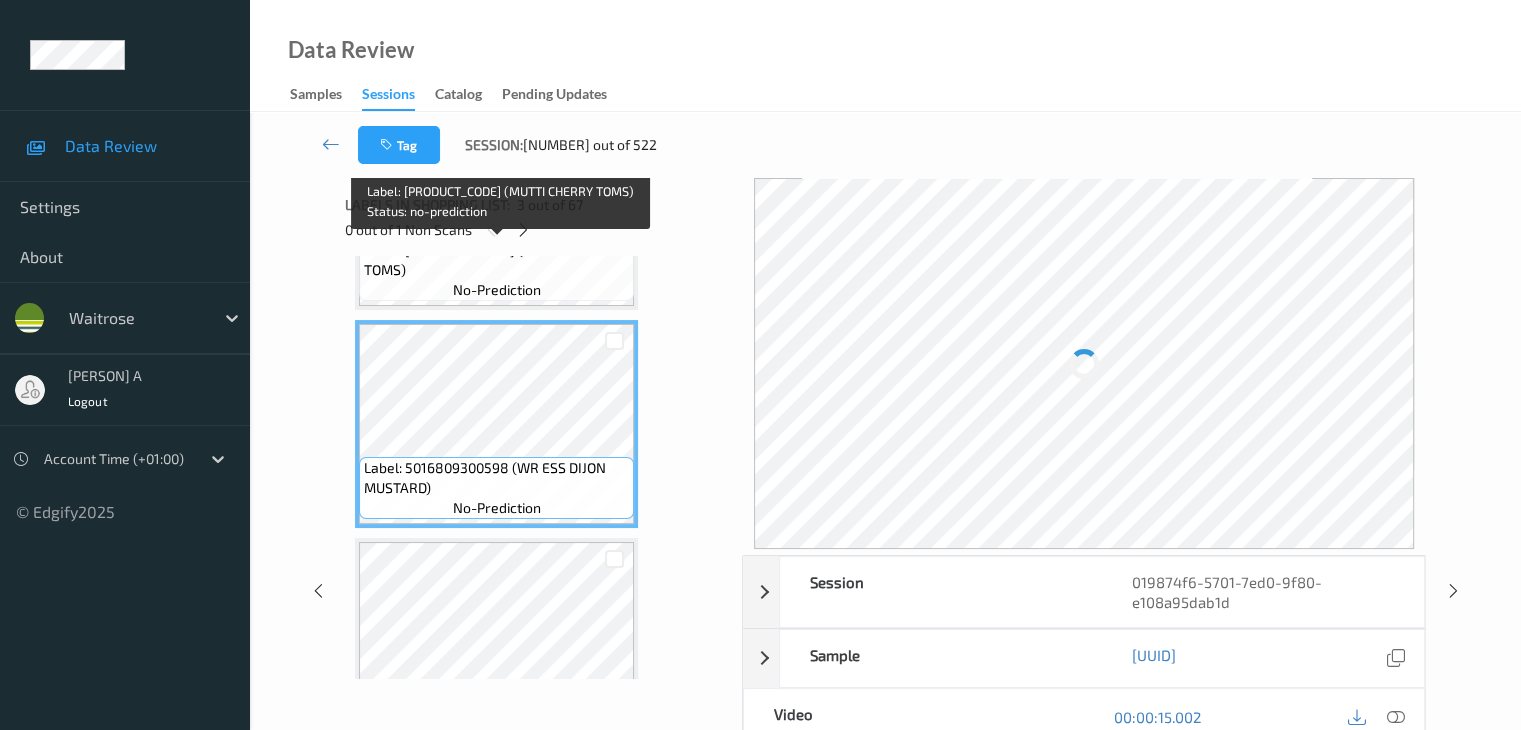 click on "[PRODUCT] no-prediction" at bounding box center [496, 270] 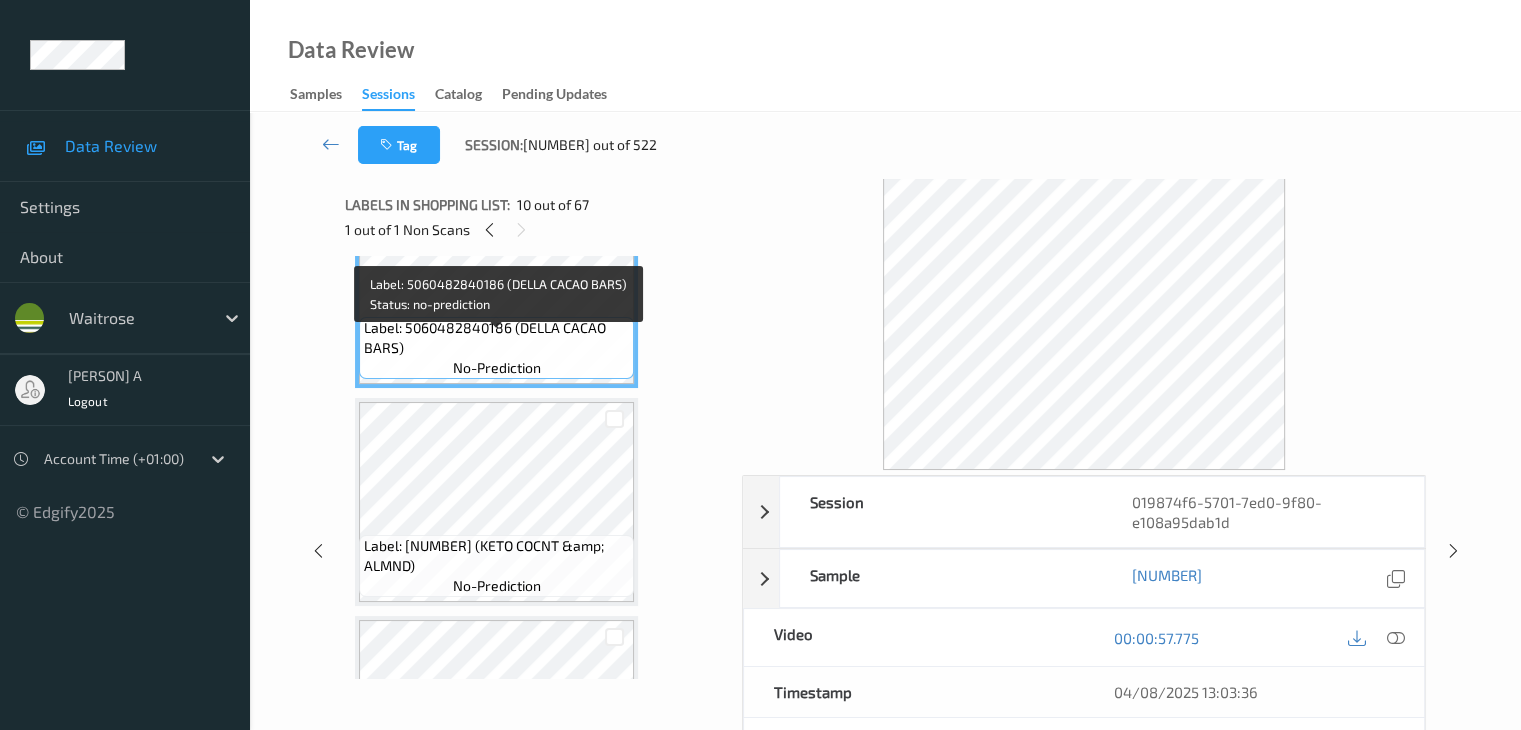 scroll, scrollTop: 2182, scrollLeft: 0, axis: vertical 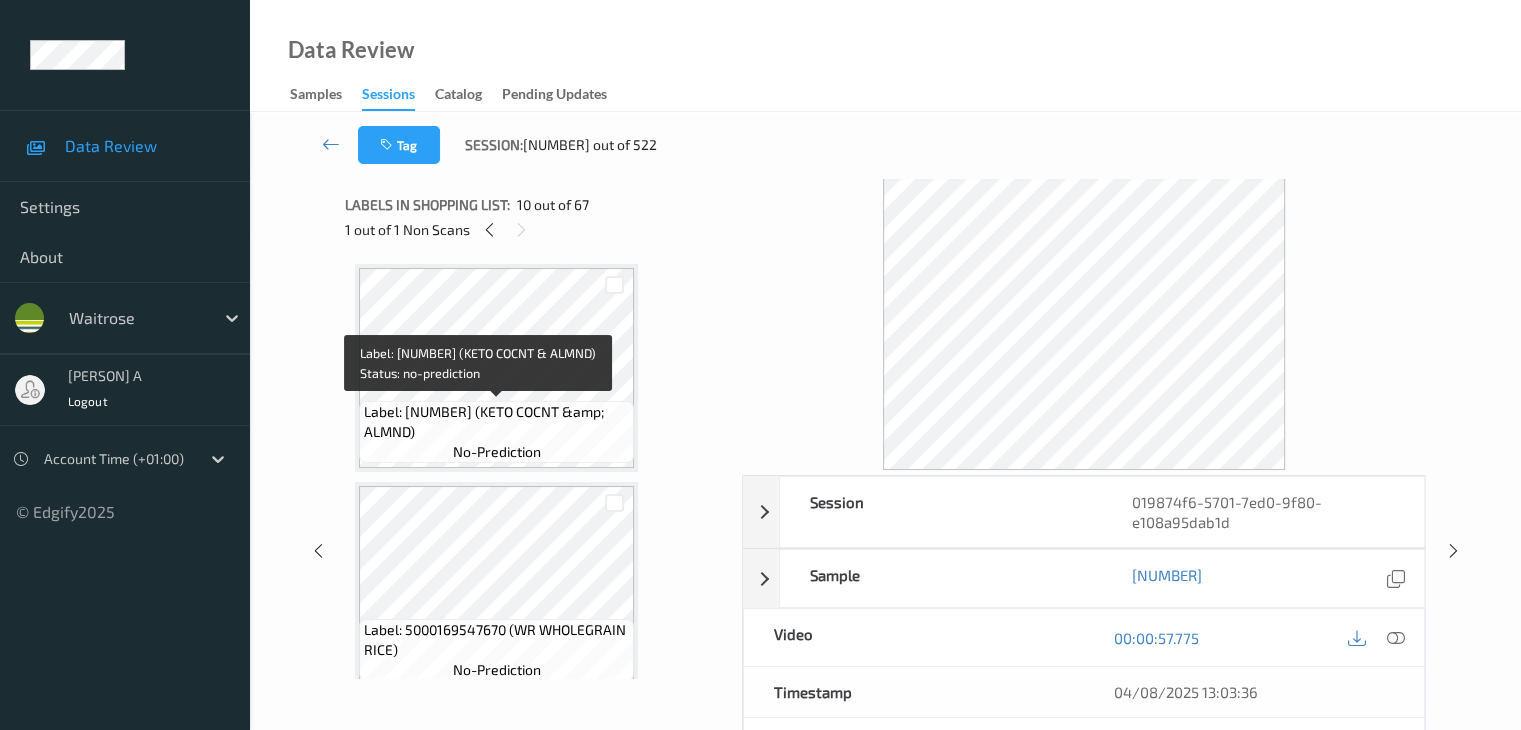 click on "Label: [NUMBER] (KETO COCNT &amp; ALMND)" at bounding box center [496, 422] 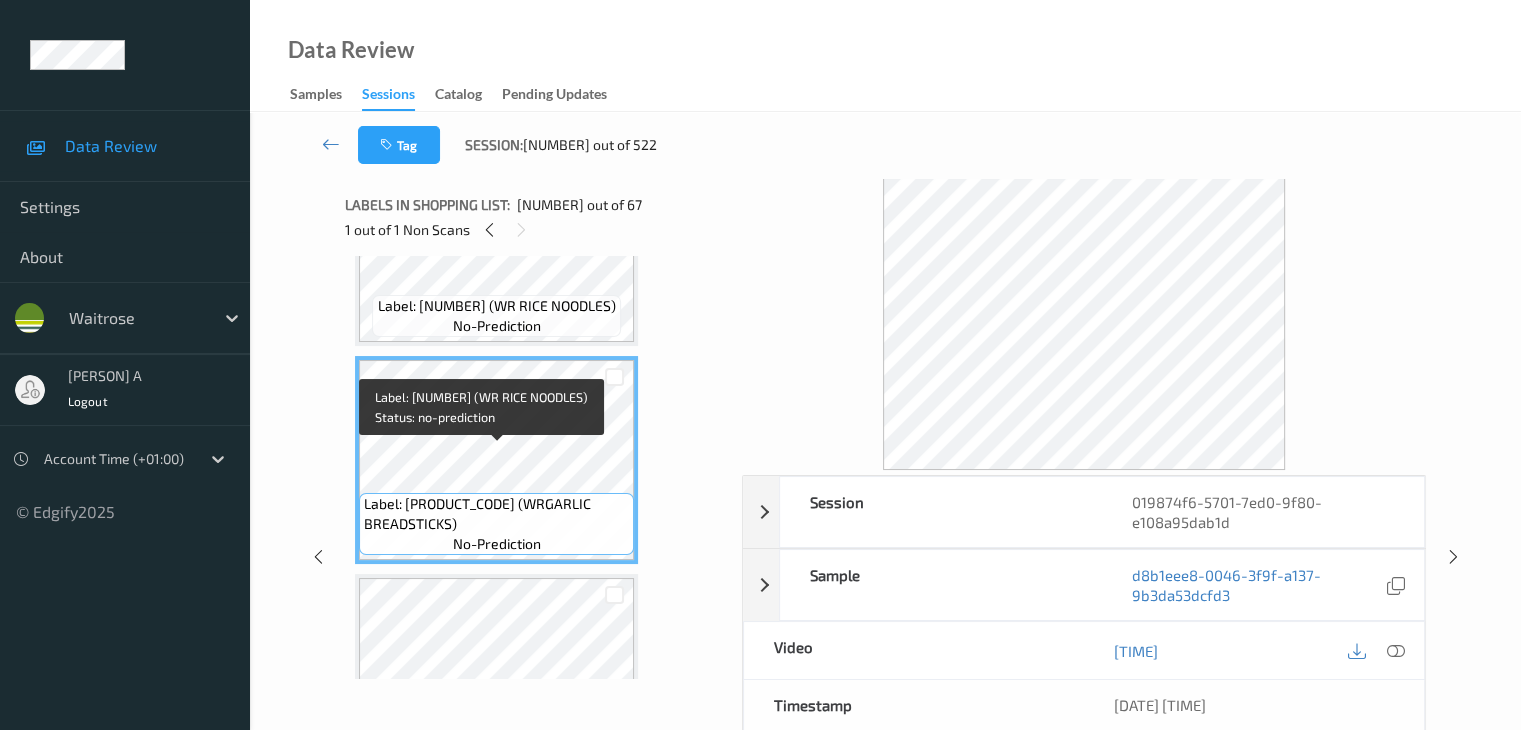 scroll, scrollTop: 4082, scrollLeft: 0, axis: vertical 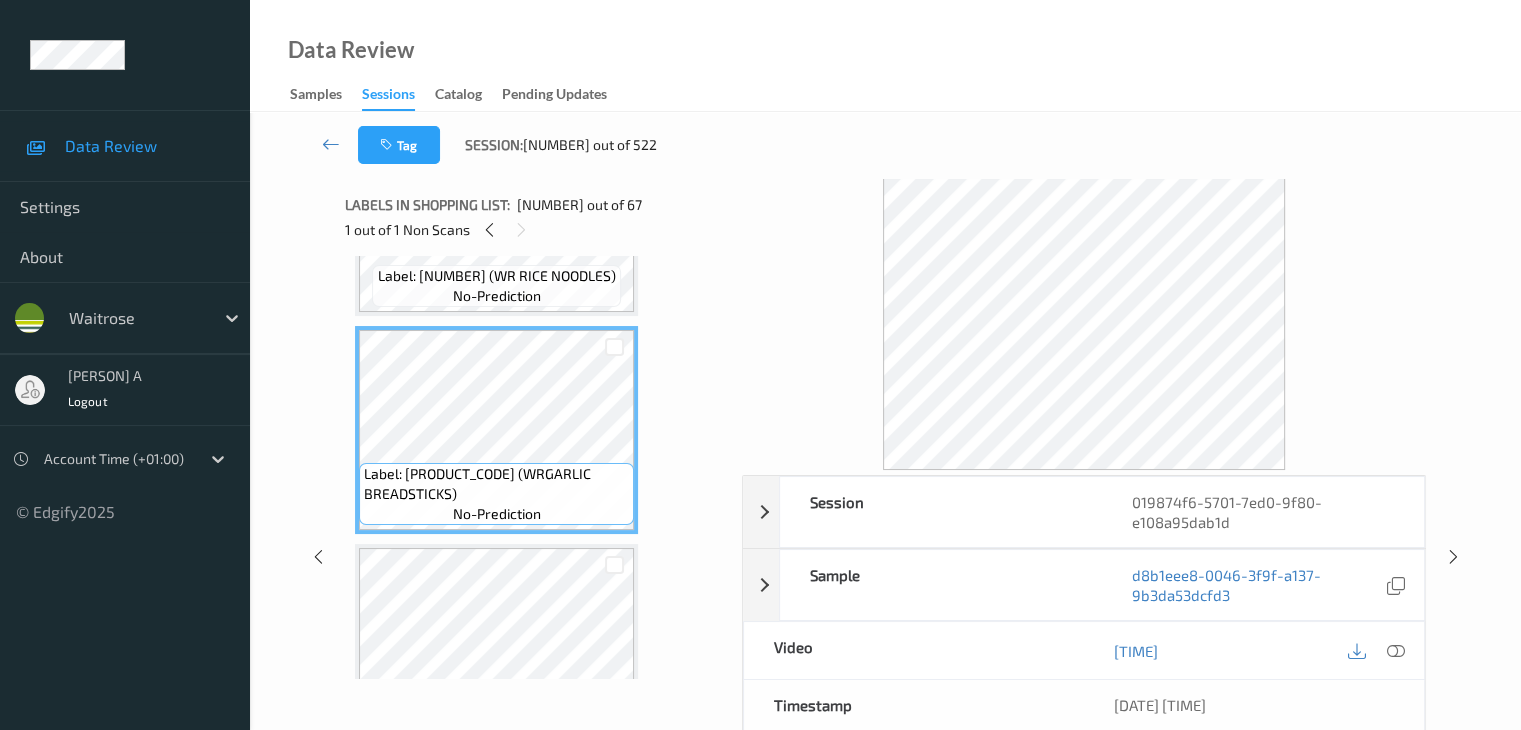 click on "Label: 5000169593271 (WRGARLIC BREADSTICKS) no-prediction" at bounding box center [496, 648] 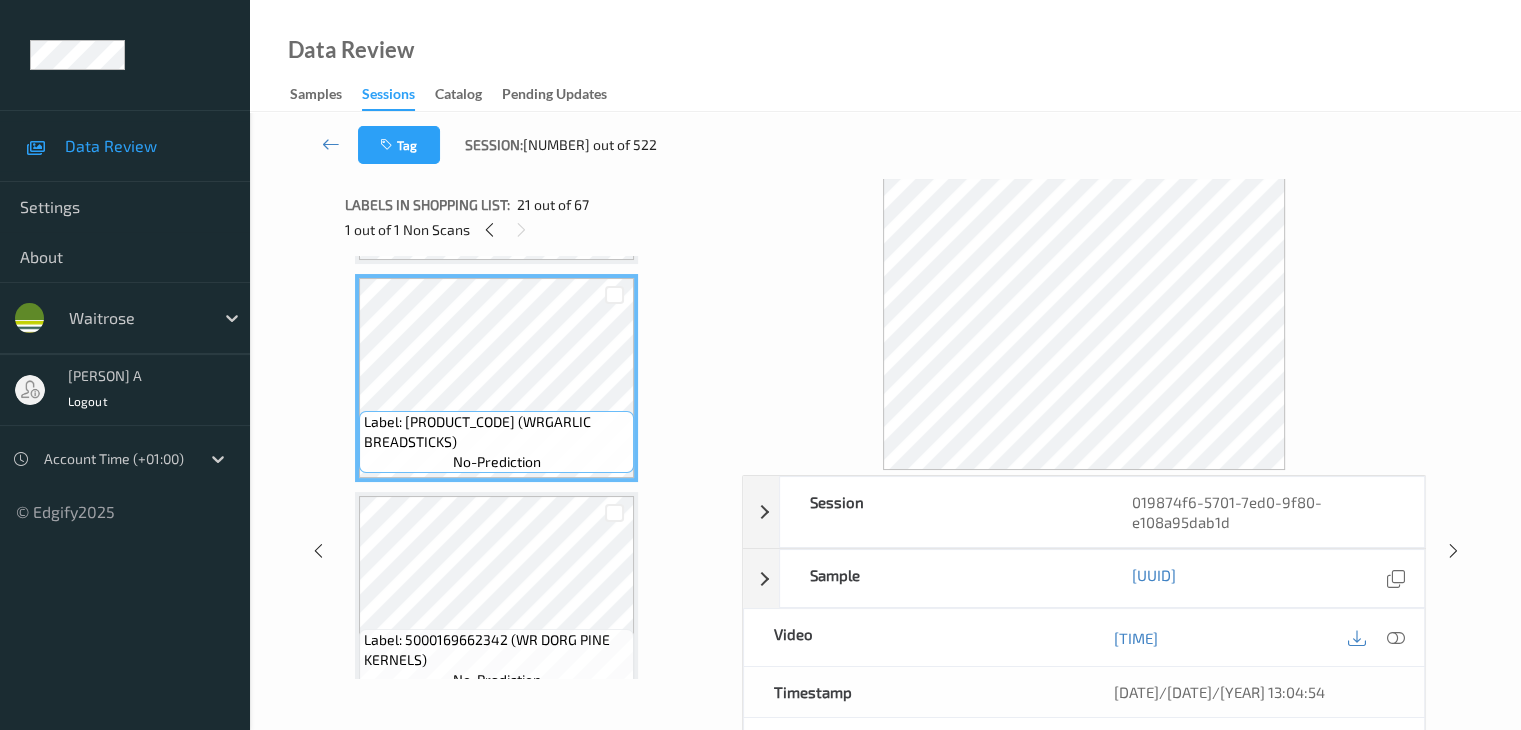 scroll, scrollTop: 4482, scrollLeft: 0, axis: vertical 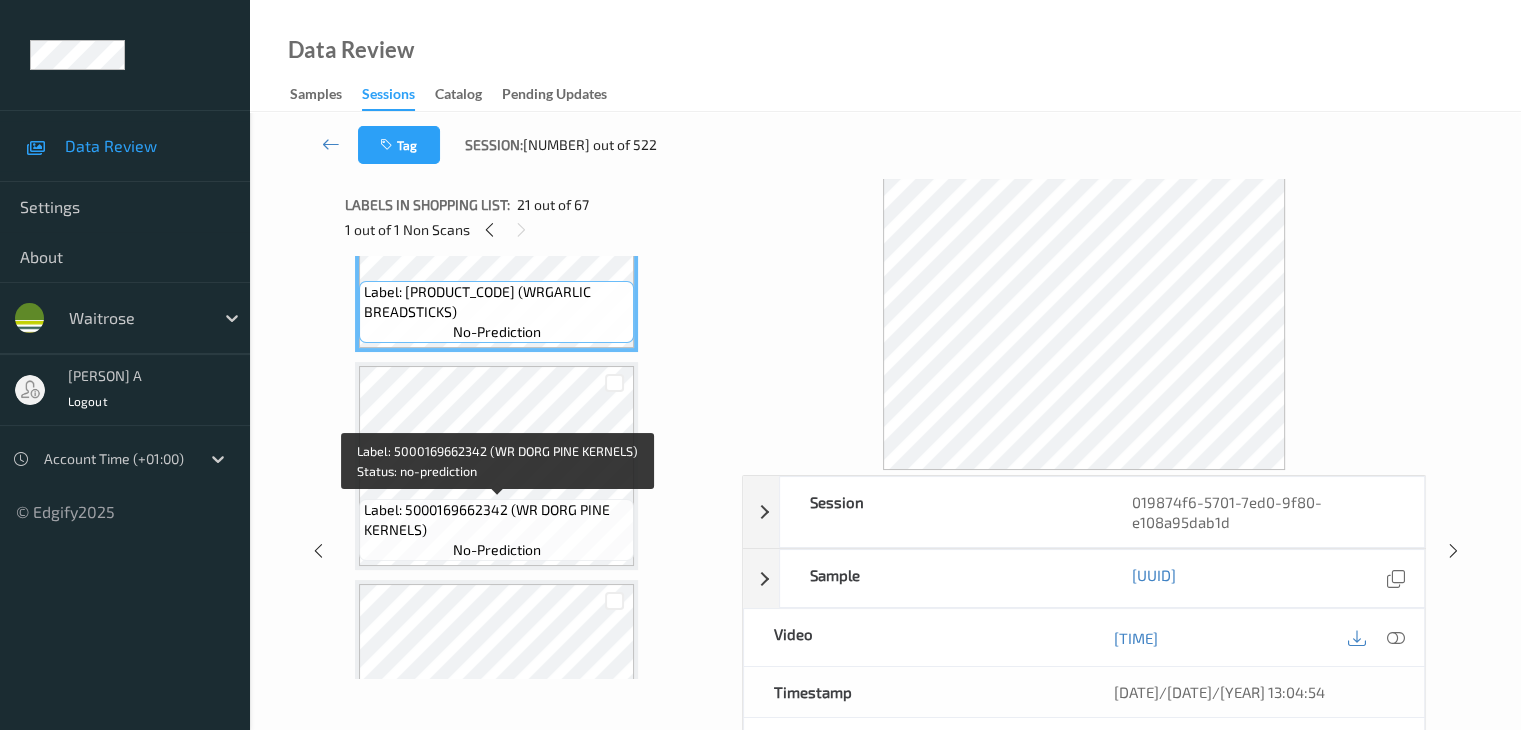 click on "Label: 5000169662342 (WR DORG PINE KERNELS)" at bounding box center (496, 520) 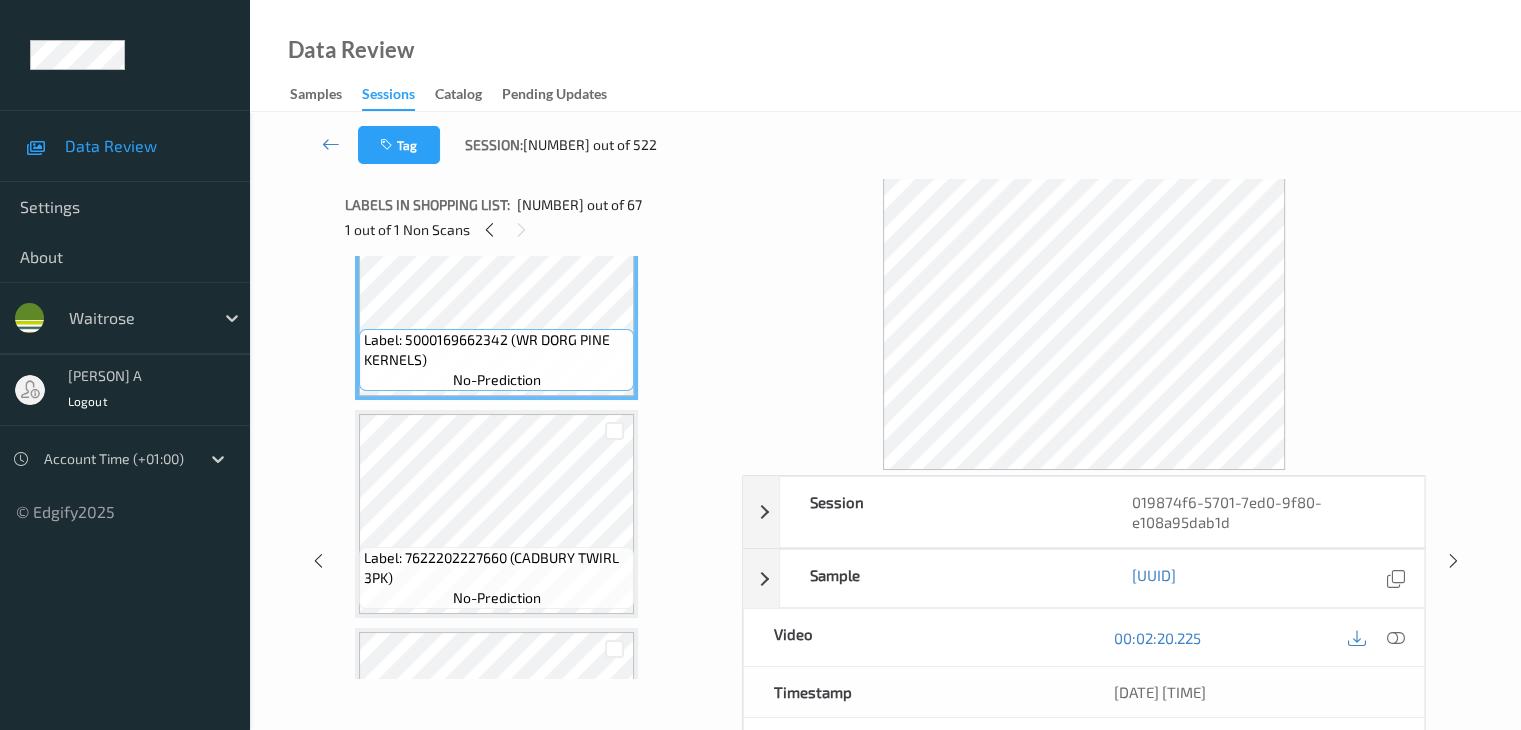 scroll, scrollTop: 4682, scrollLeft: 0, axis: vertical 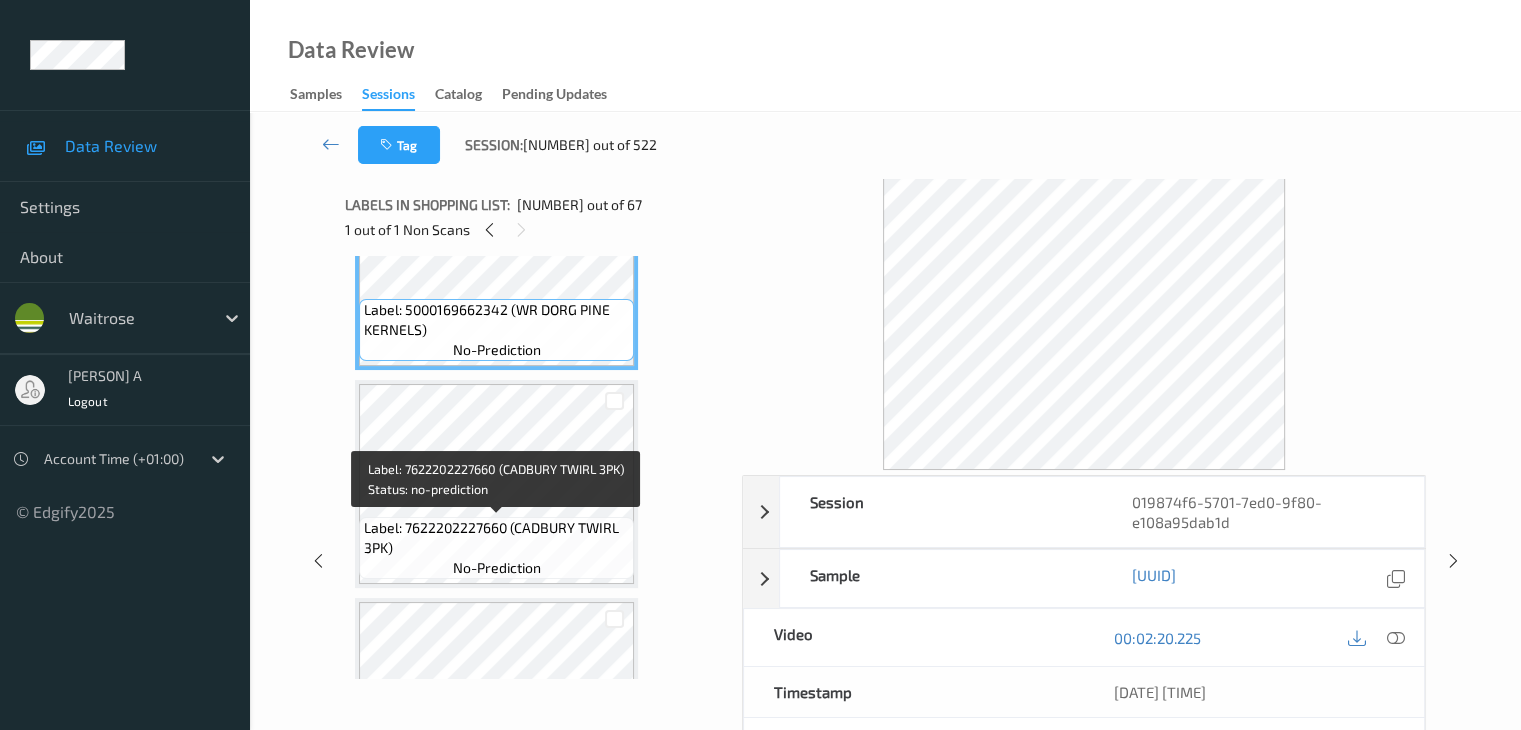 click on "Label: 7622202227660 (CADBURY TWIRL 3PK)" at bounding box center (496, 538) 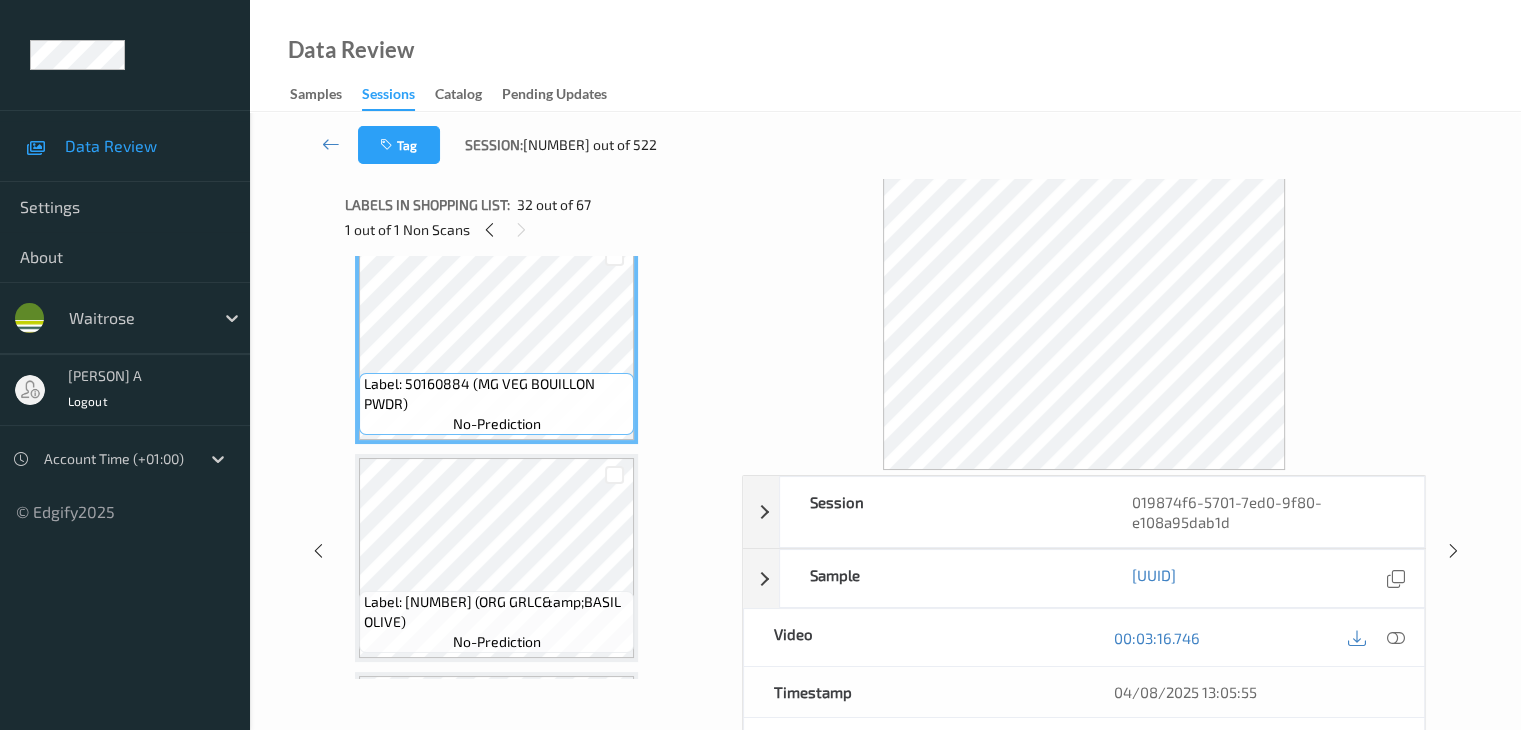 scroll, scrollTop: 6882, scrollLeft: 0, axis: vertical 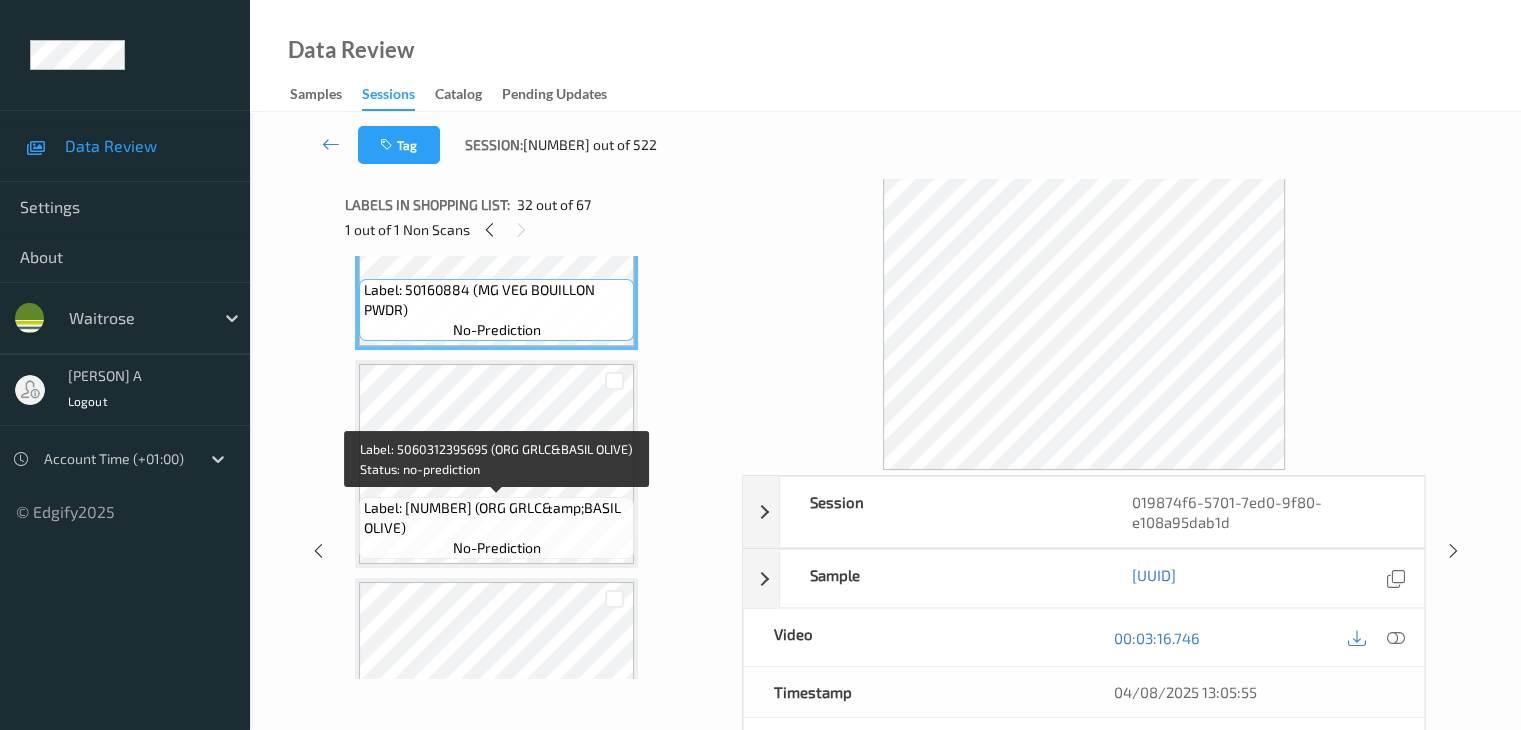 click on "Label: [NUMBER] (ORG GRLC&amp;BASIL OLIVE)" at bounding box center [496, 518] 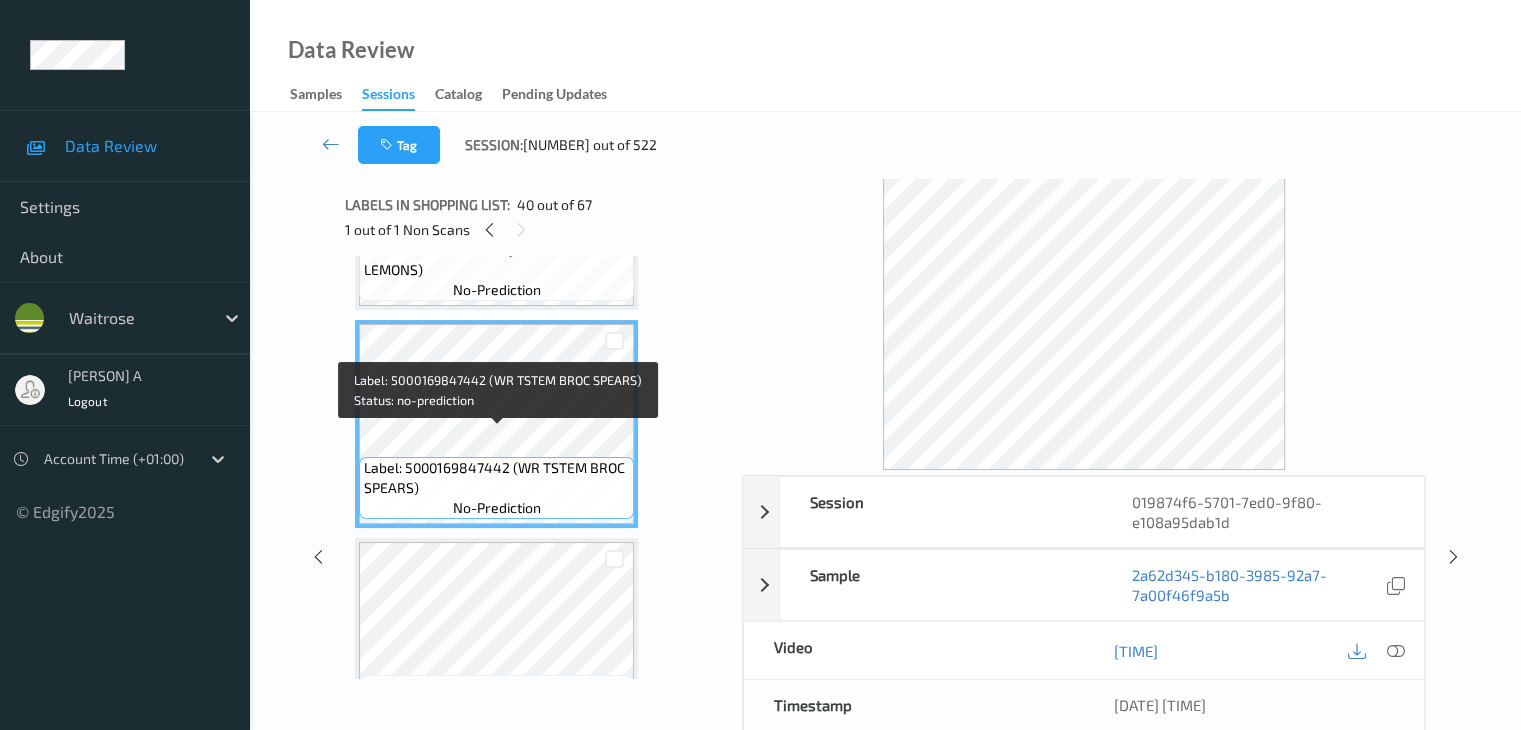 scroll, scrollTop: 8482, scrollLeft: 0, axis: vertical 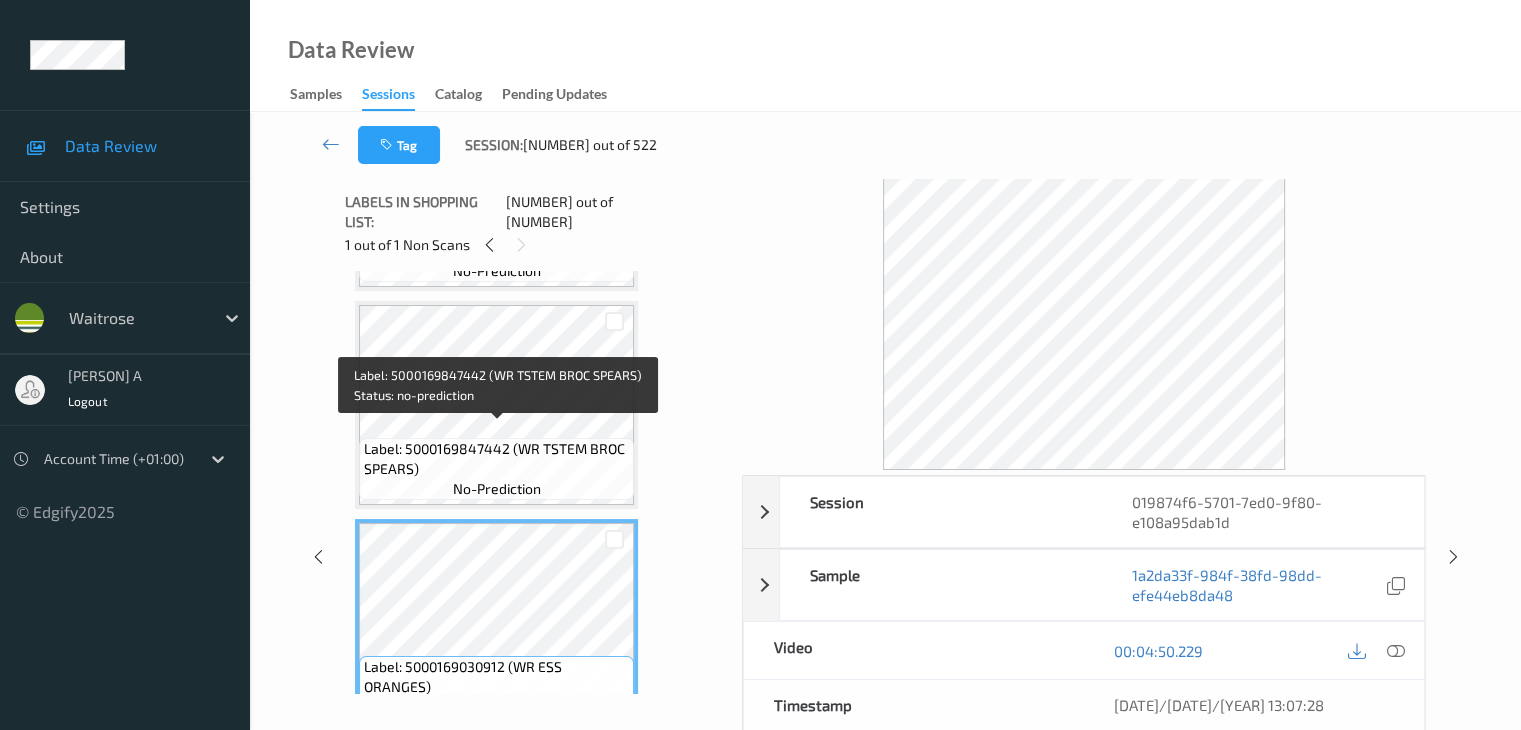 click on "Label: 5000169847442 (WR TSTEM BROC SPEARS)" at bounding box center (496, 459) 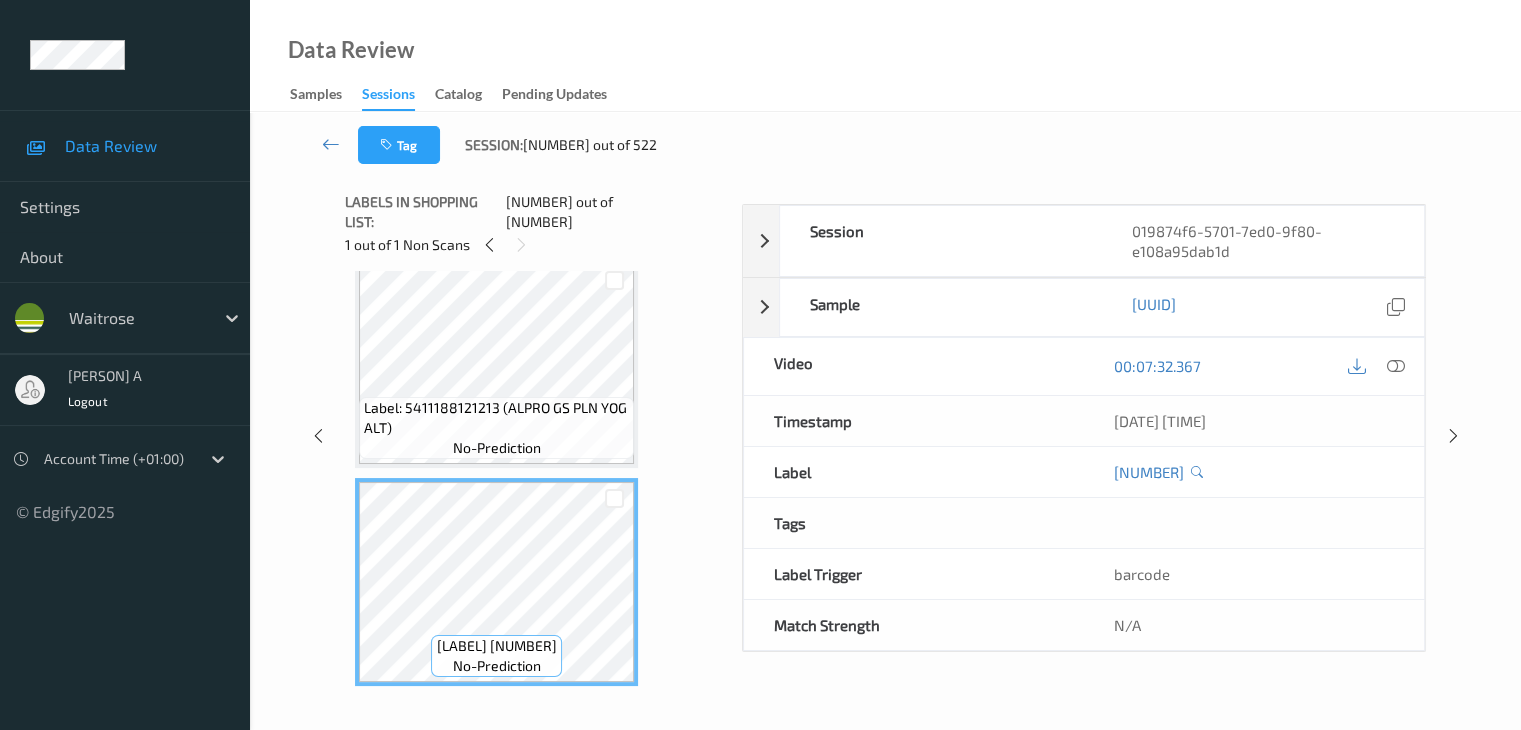 scroll, scrollTop: 14193, scrollLeft: 0, axis: vertical 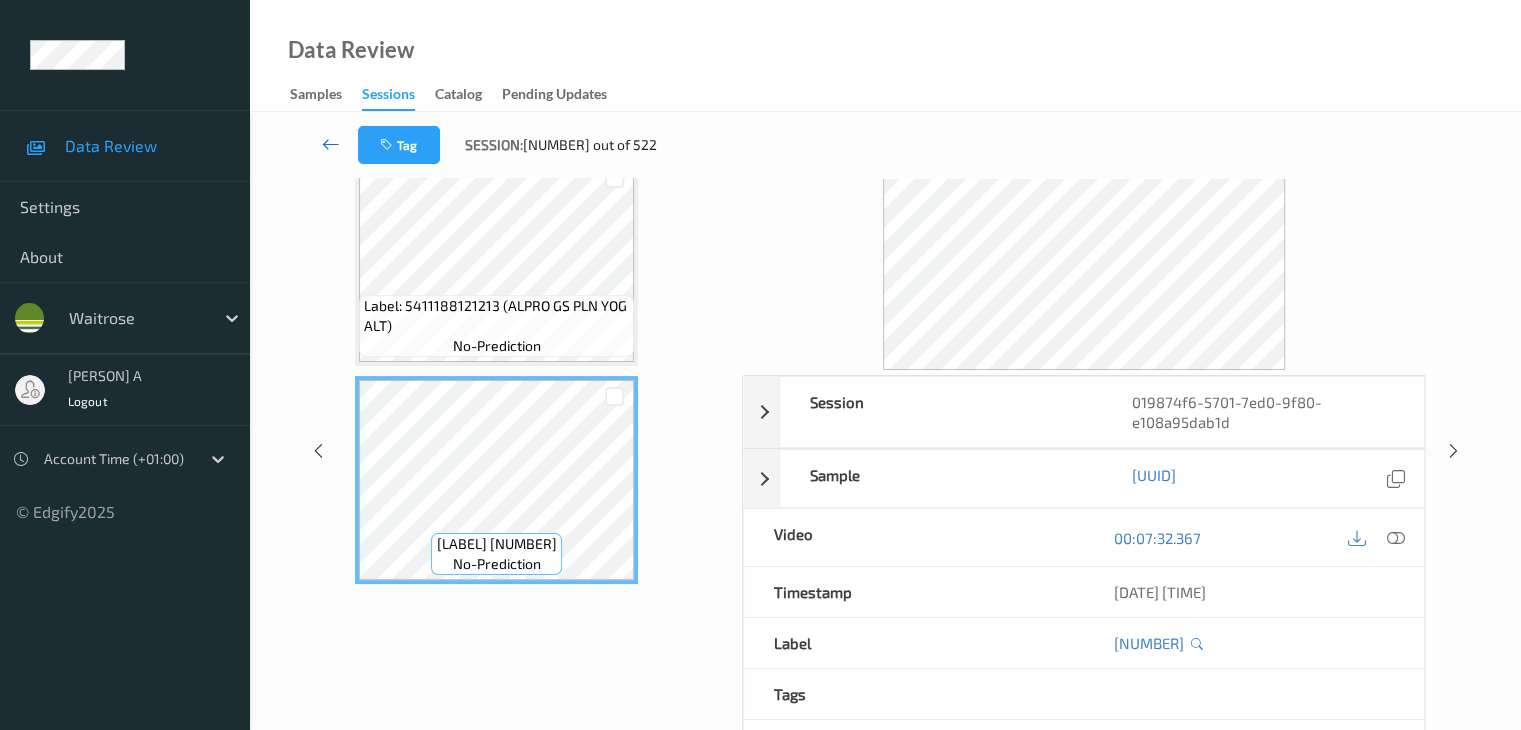 click at bounding box center (331, 144) 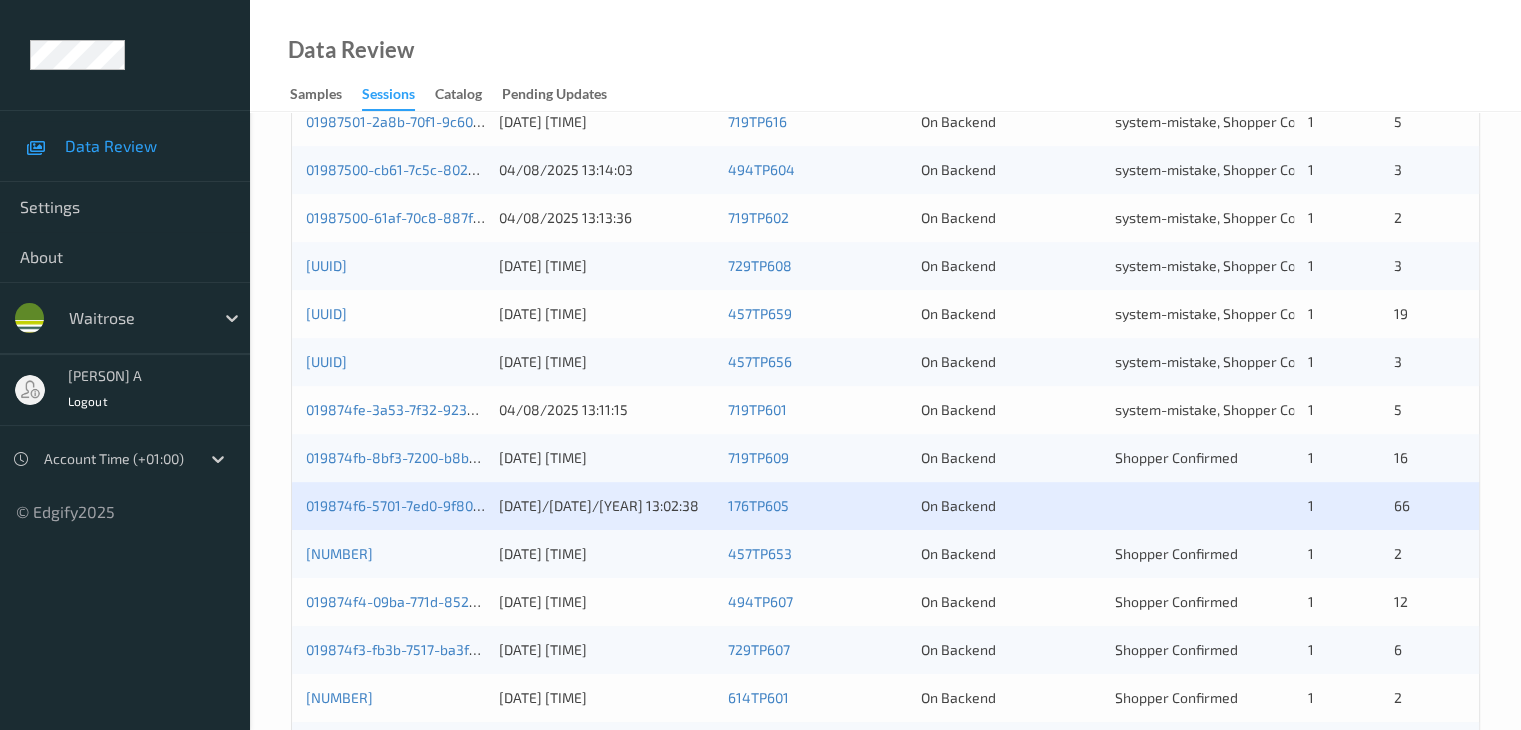 scroll, scrollTop: 700, scrollLeft: 0, axis: vertical 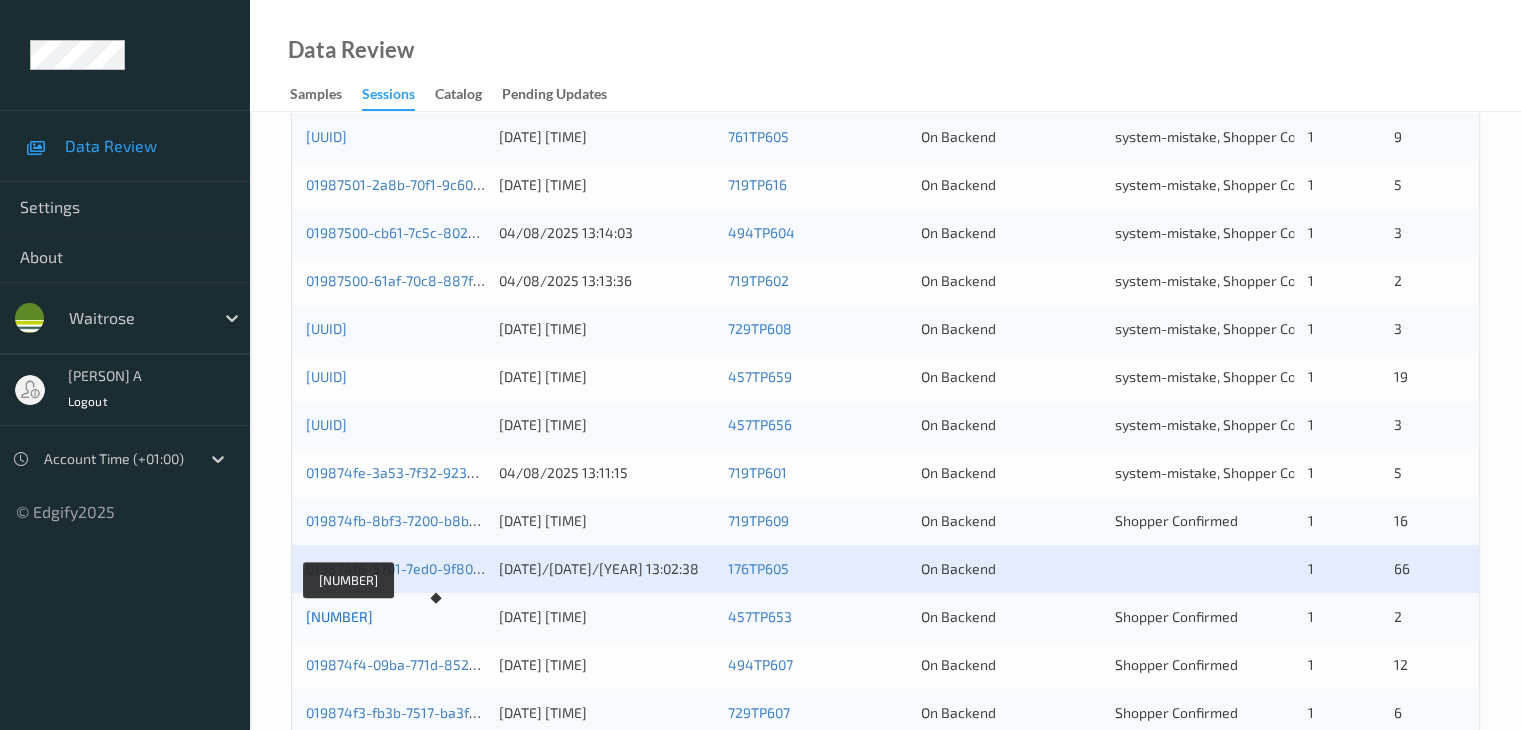 click on "[NUMBER]" at bounding box center [339, 616] 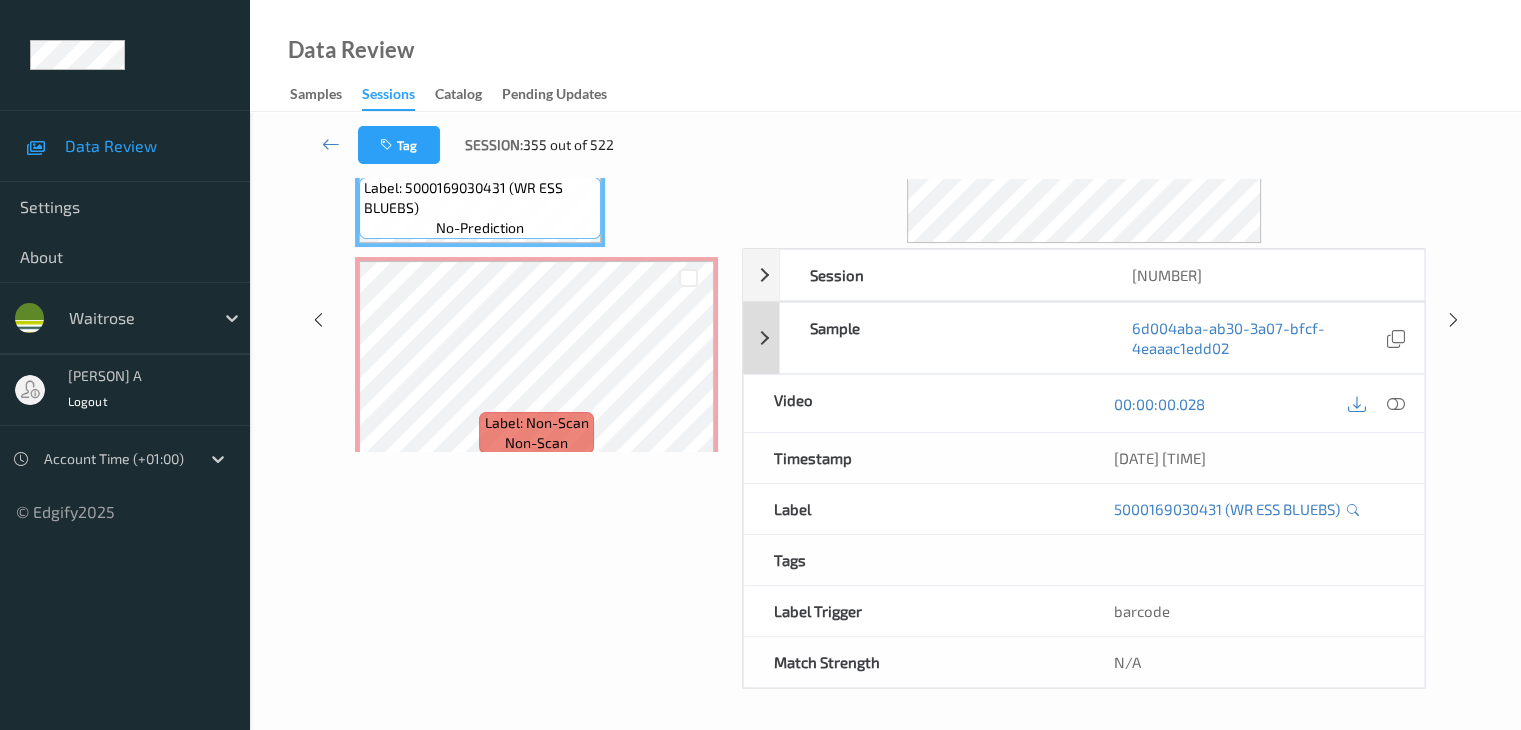 scroll, scrollTop: 244, scrollLeft: 0, axis: vertical 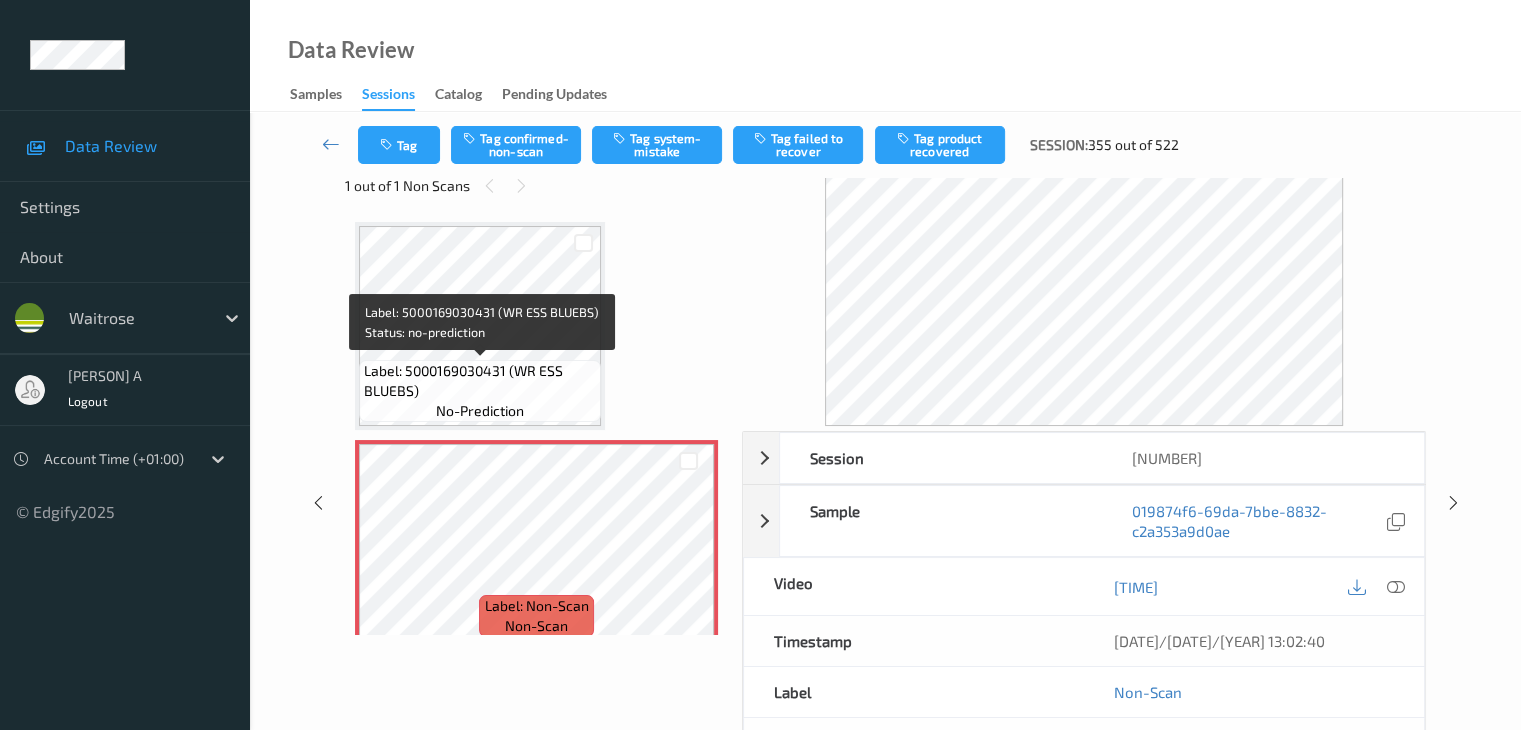 click on "Label: 5000169030431 (WR ESS BLUEBS)" at bounding box center [480, 381] 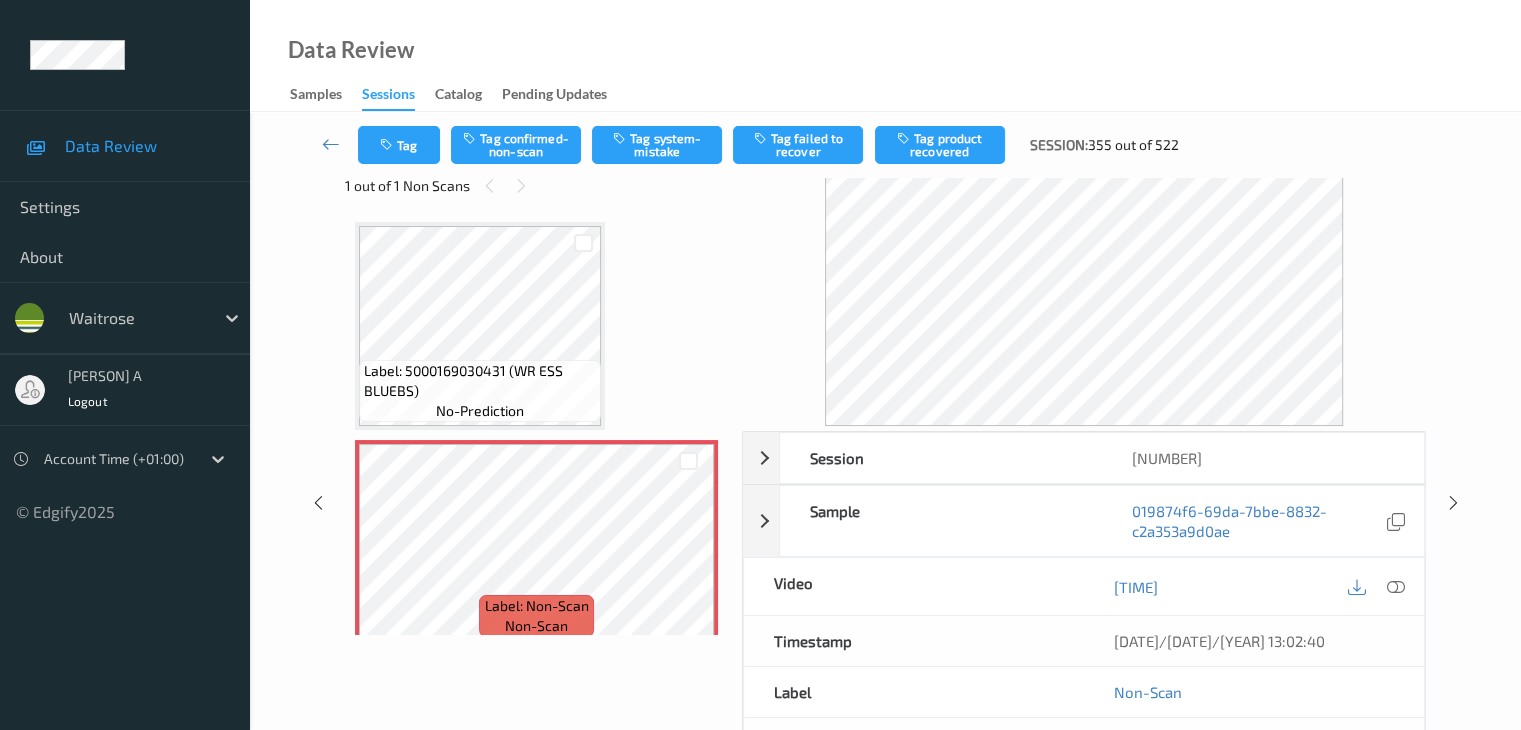 click on "Tag Tag   confirmed-non-scan Tag   system-mistake Tag   failed to recover Tag   product recovered Session: [NUMBER] out of [NUMBER]" at bounding box center (885, 145) 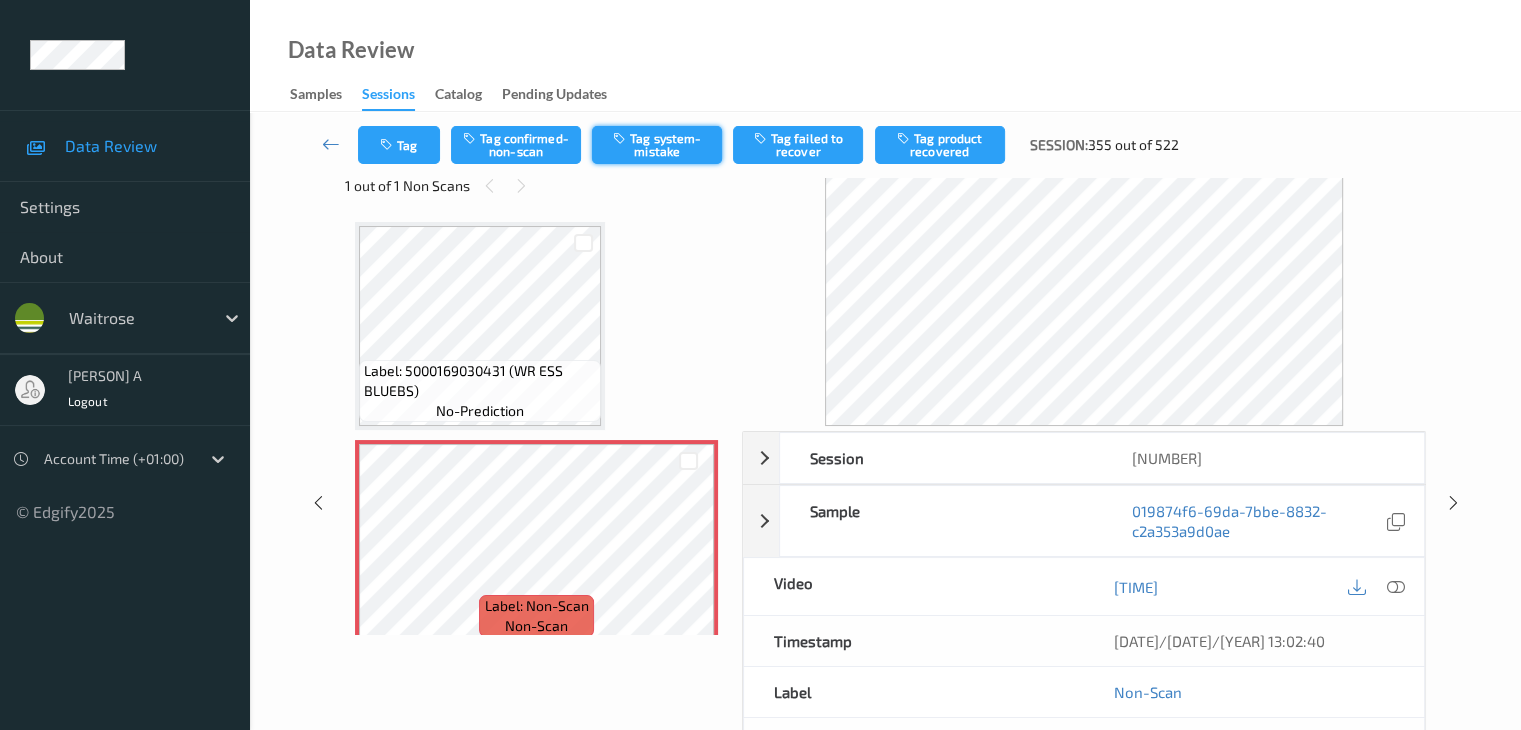 click on "Tag   system-mistake" at bounding box center (657, 145) 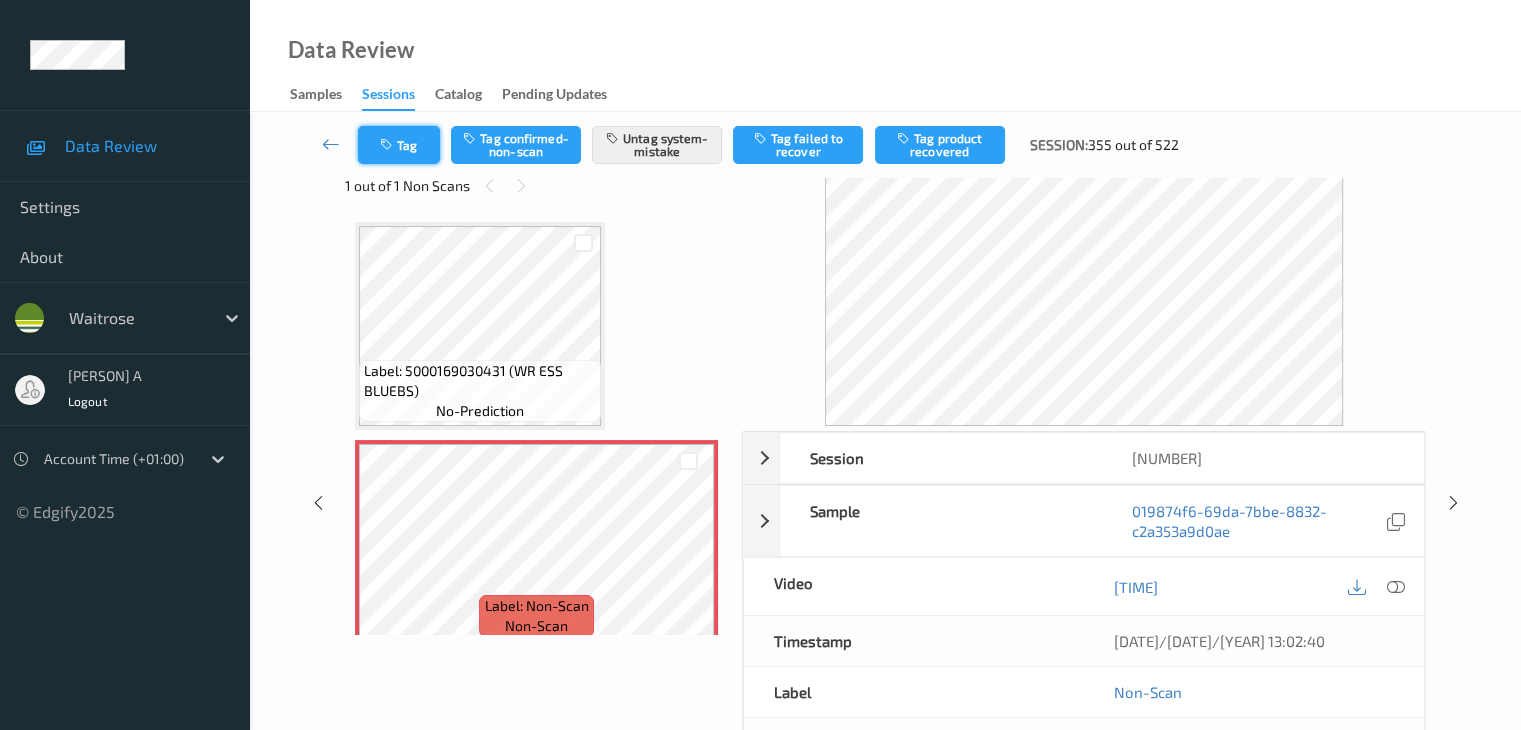 click on "Tag" at bounding box center (399, 145) 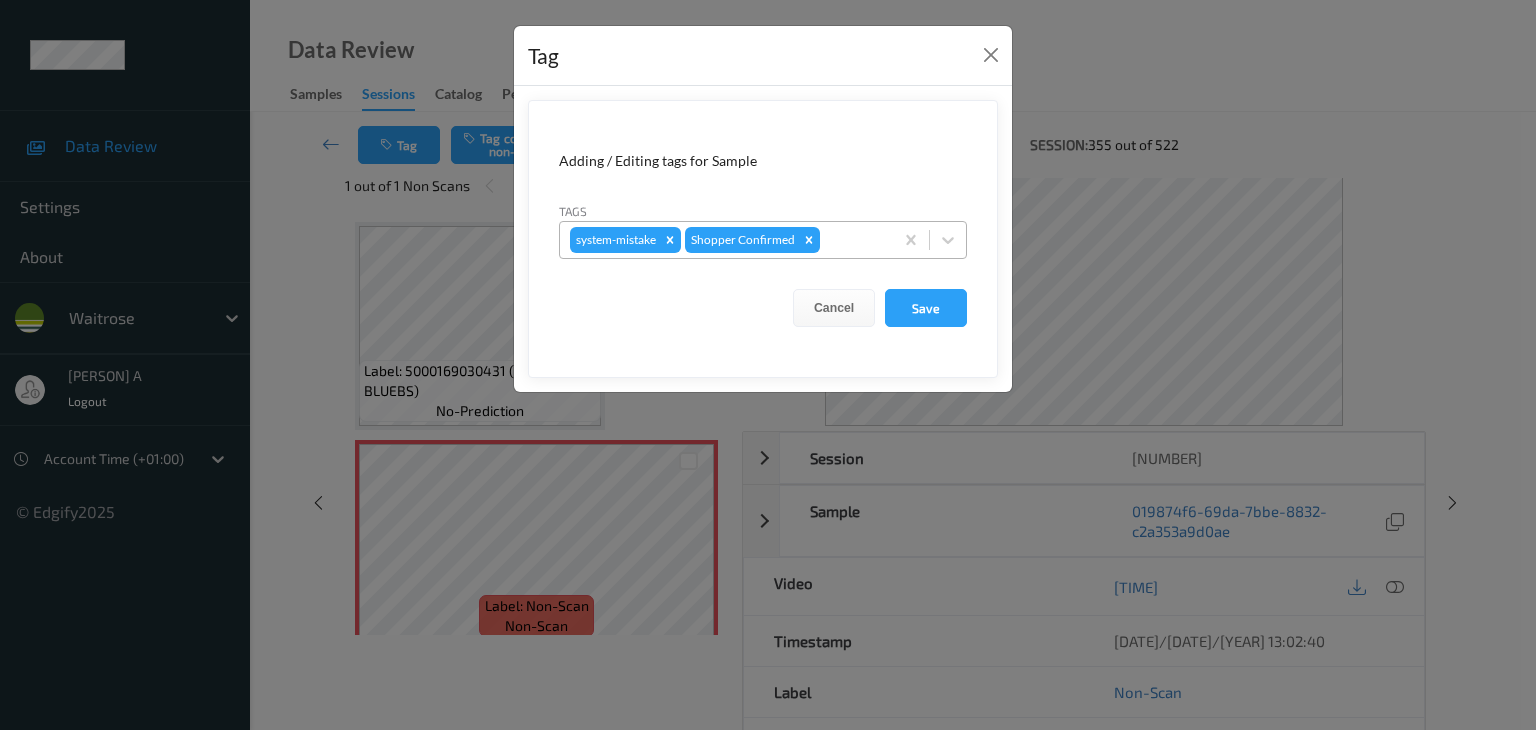 click at bounding box center (853, 240) 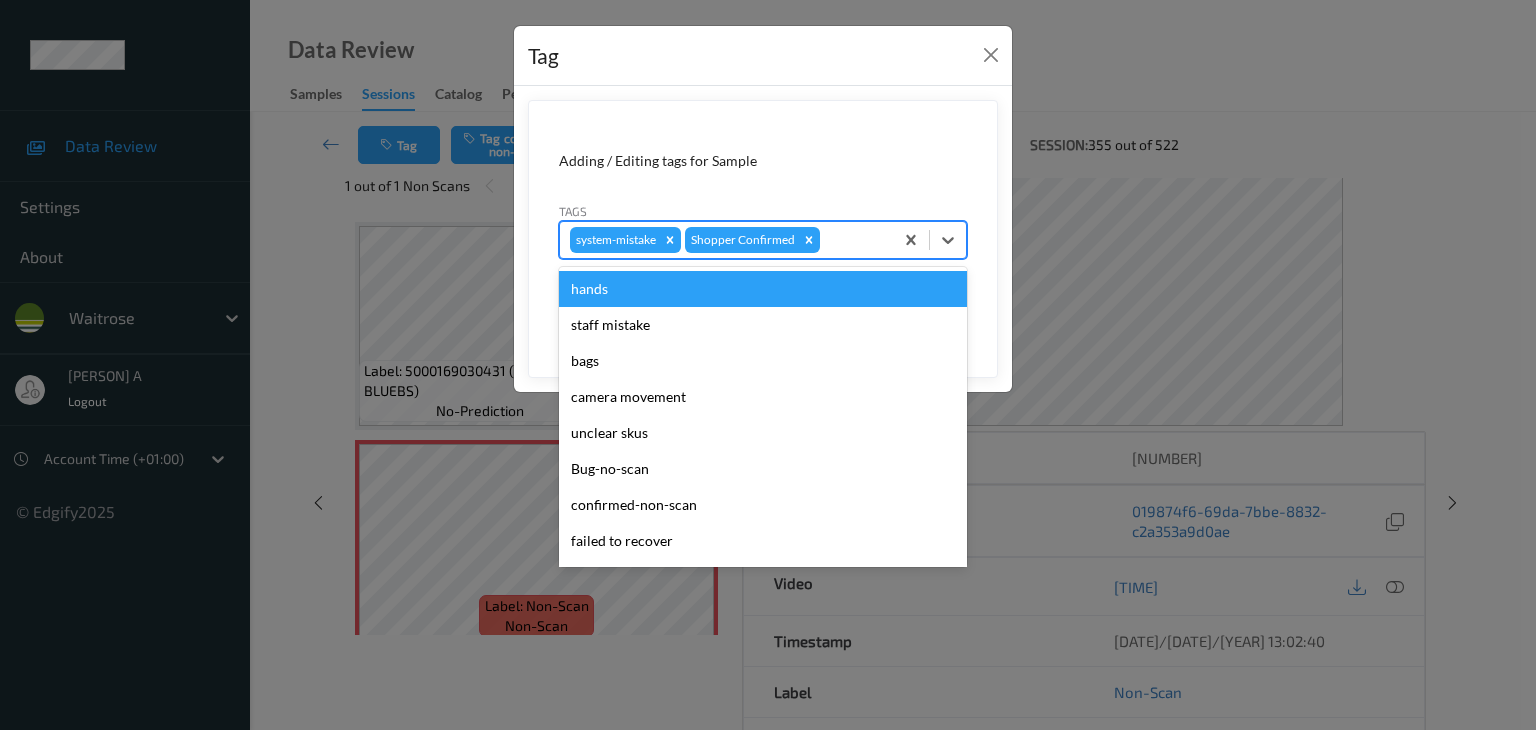 type on "u" 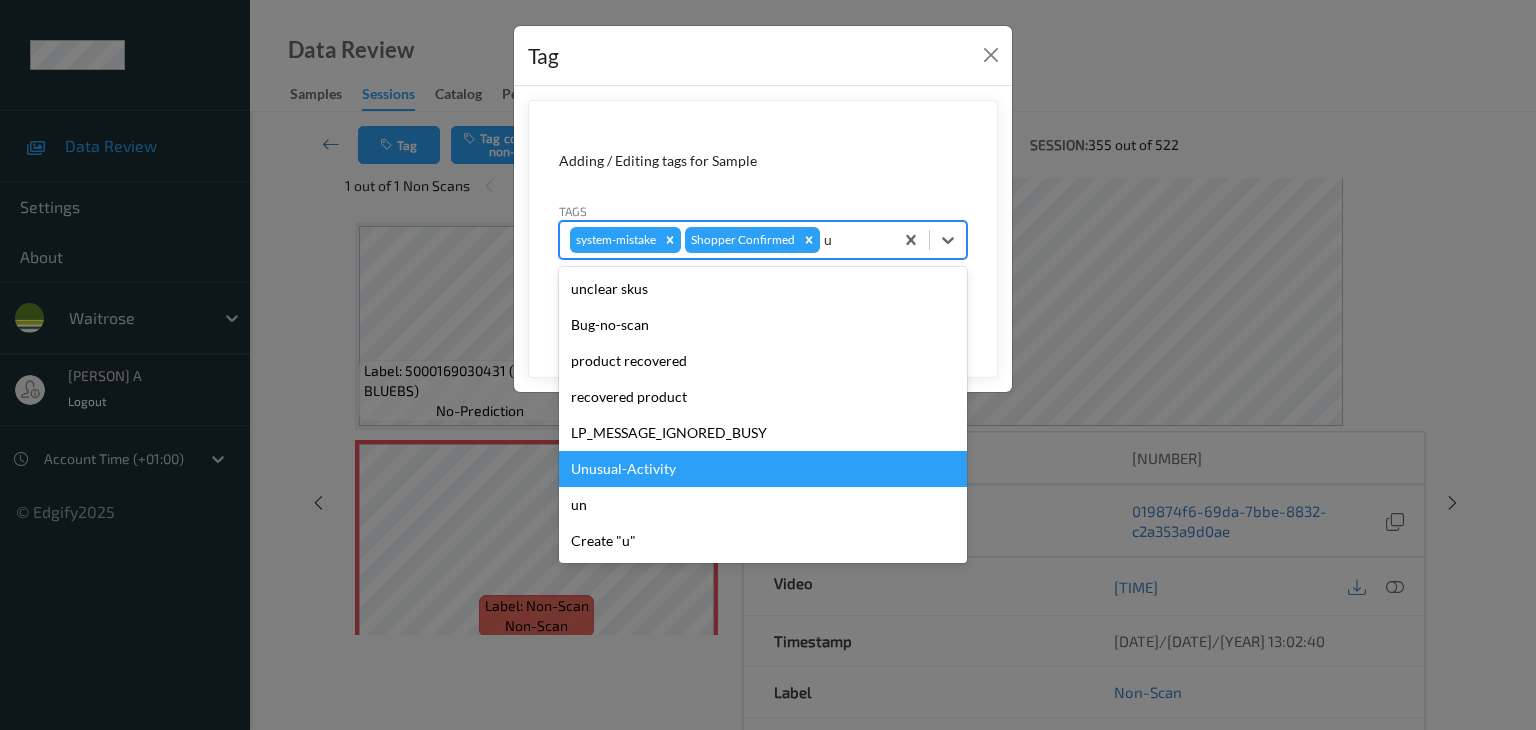 click on "Unusual-Activity" at bounding box center [763, 469] 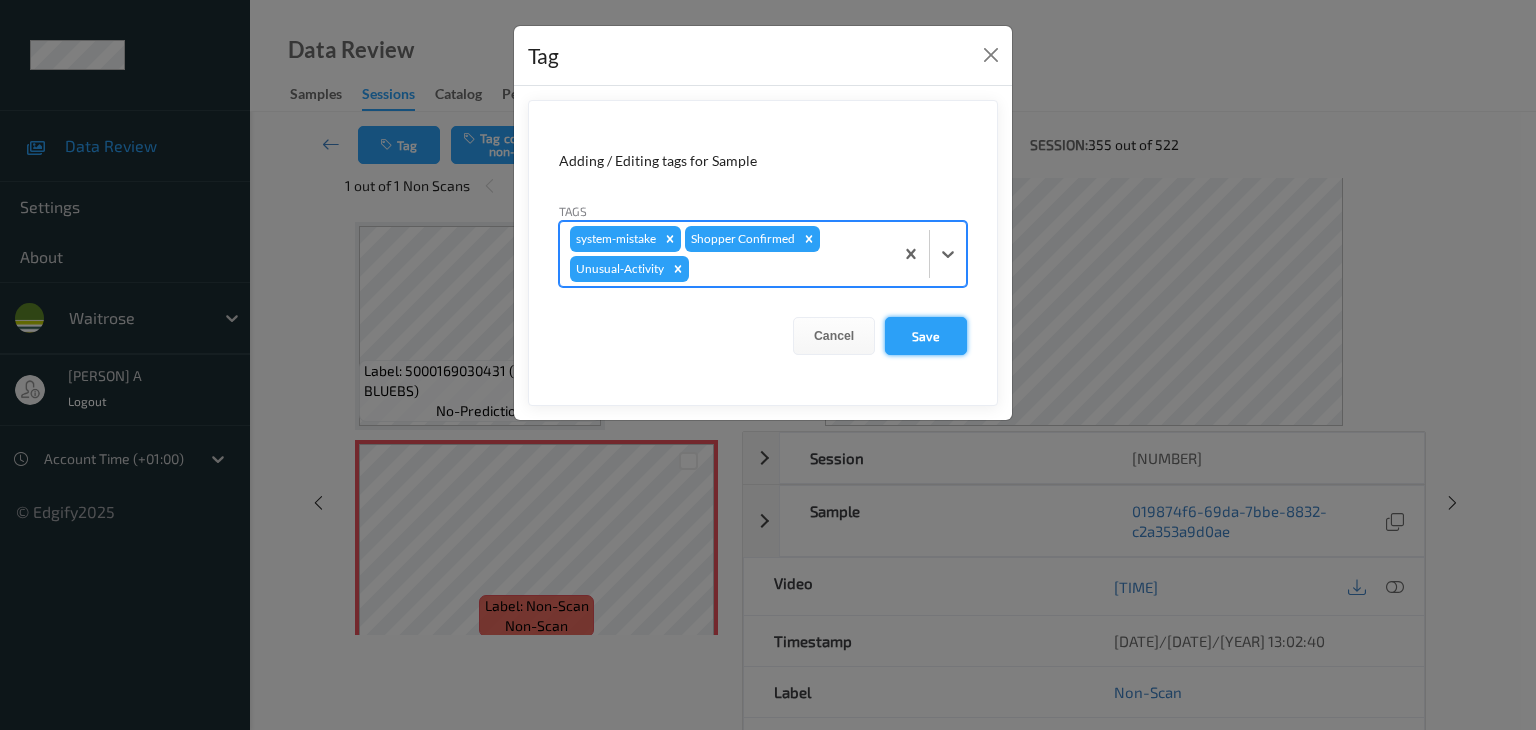 click on "Save" at bounding box center [926, 336] 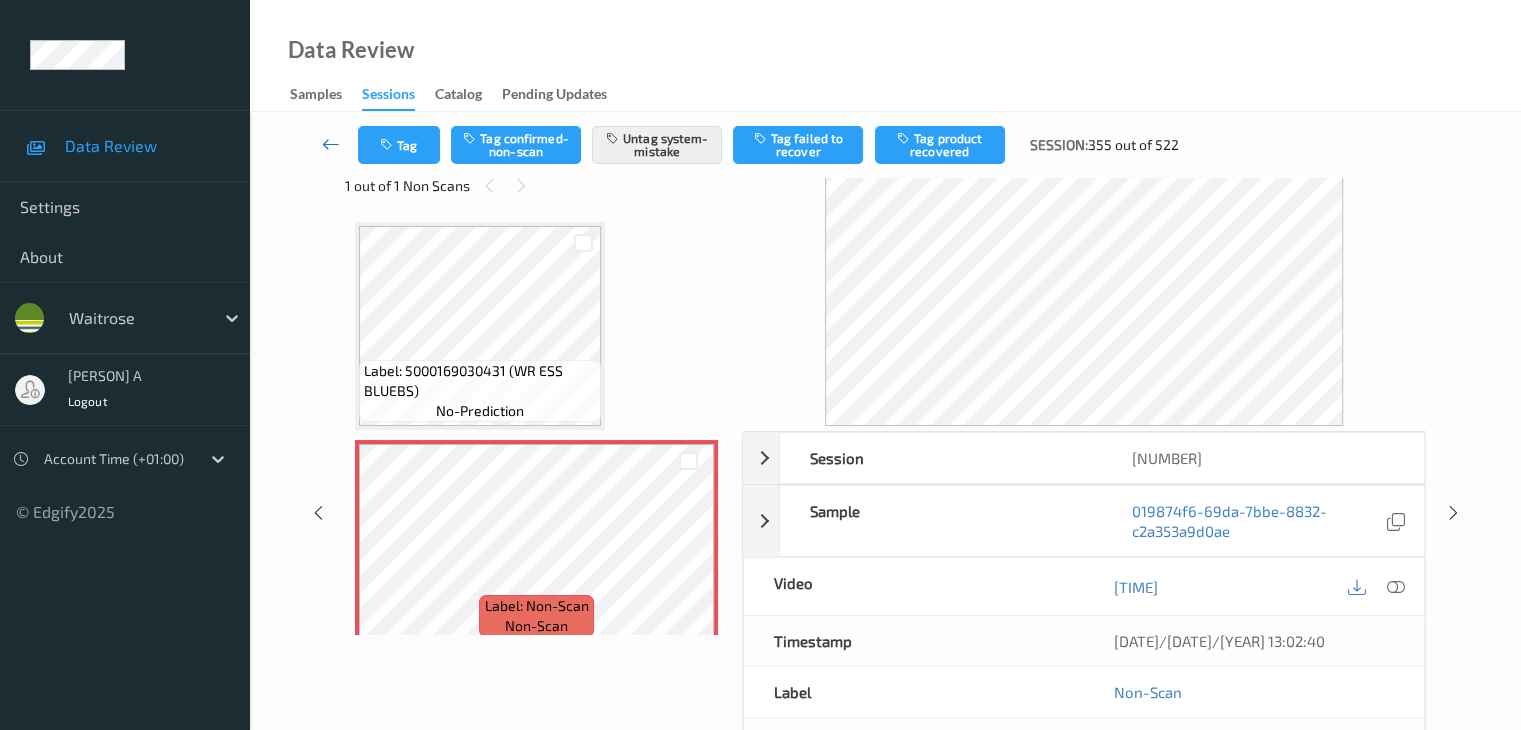 click at bounding box center [331, 144] 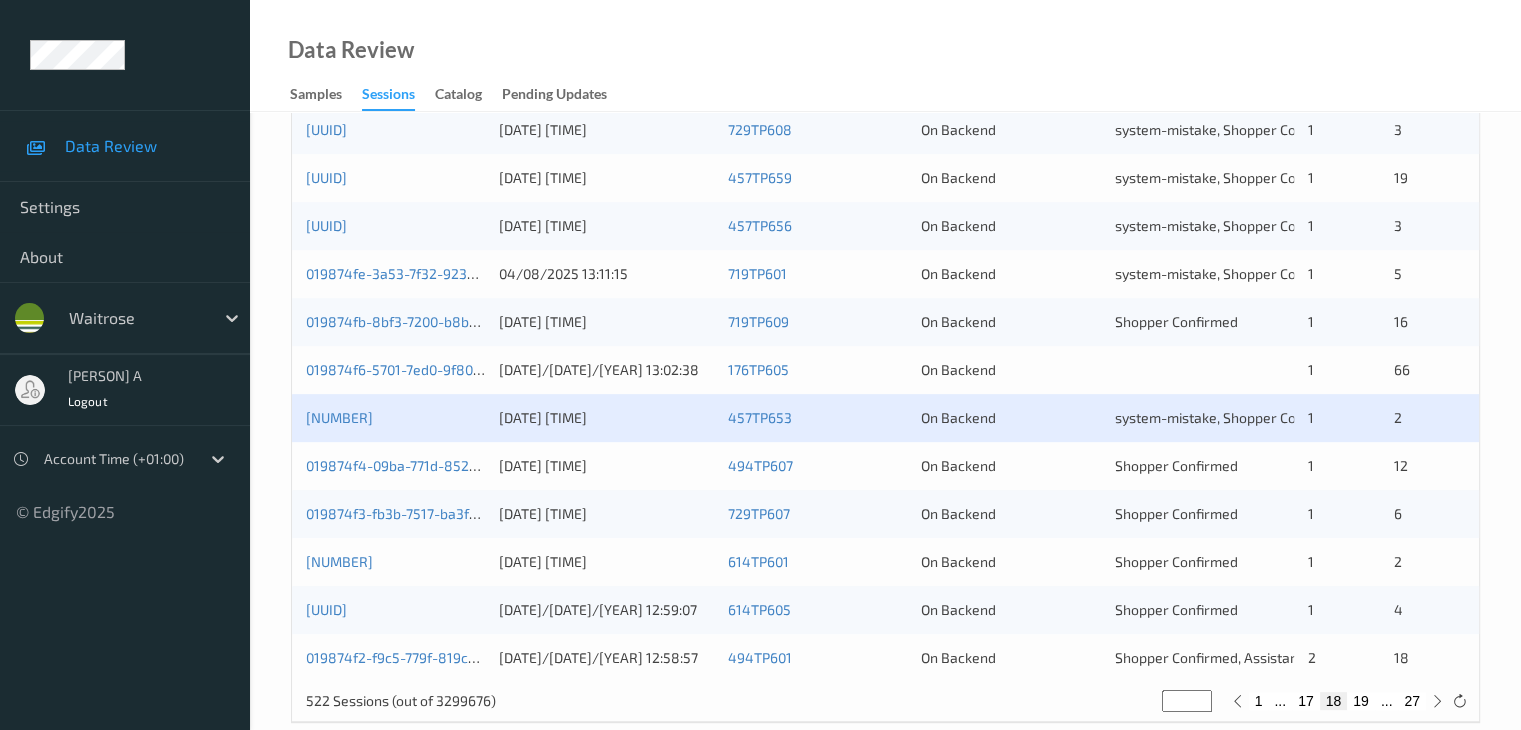 scroll, scrollTop: 900, scrollLeft: 0, axis: vertical 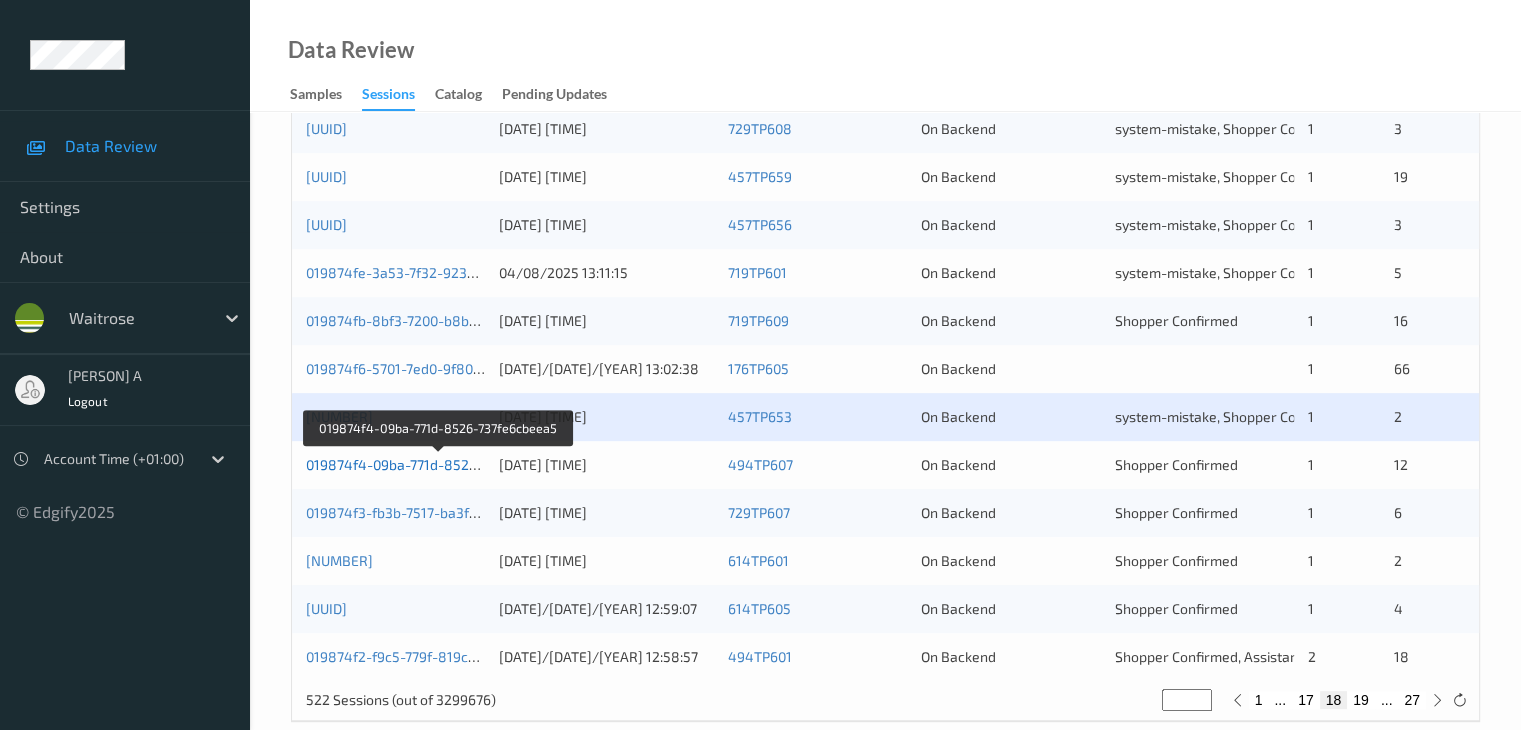 click on "019874f4-09ba-771d-8526-737fe6cbeea5" at bounding box center [439, 464] 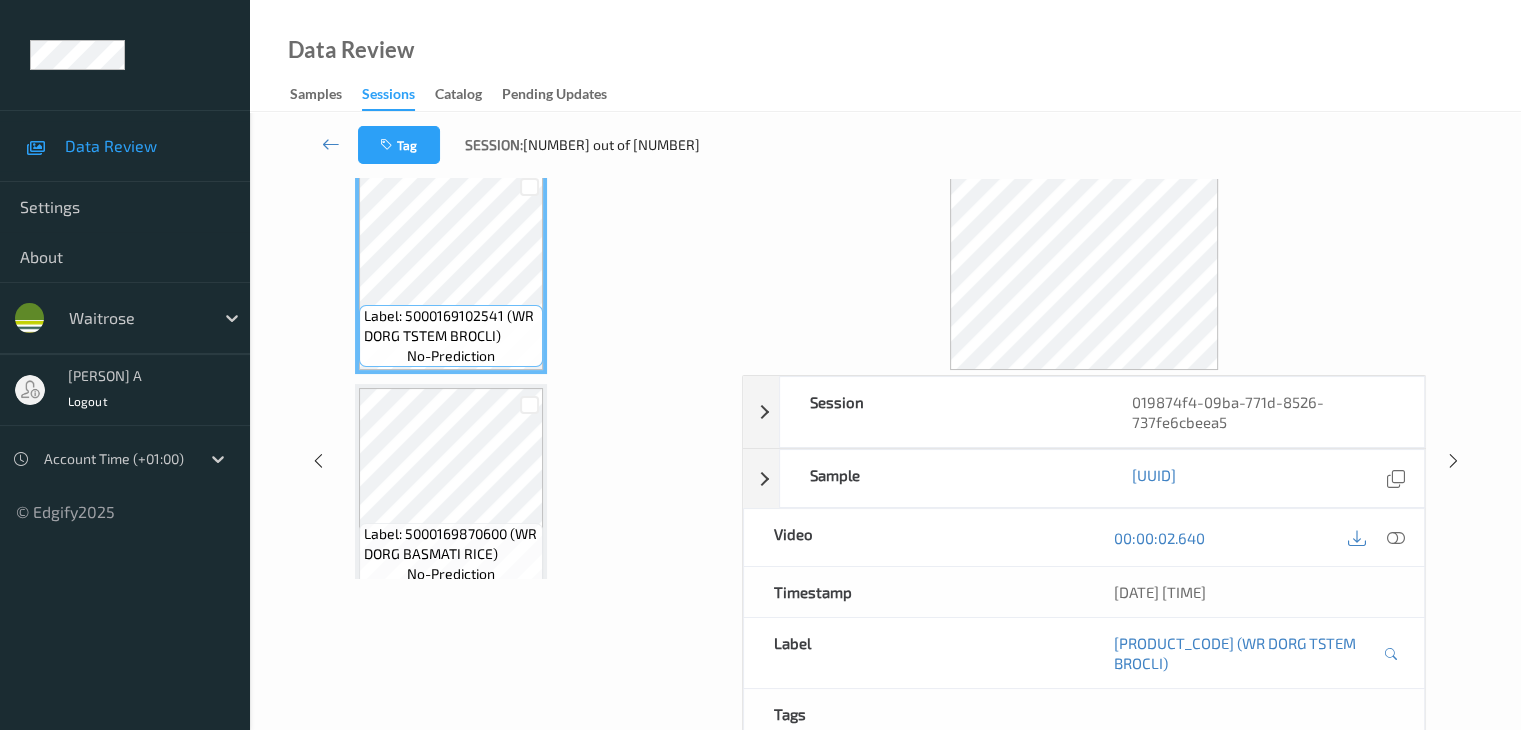 scroll, scrollTop: 0, scrollLeft: 0, axis: both 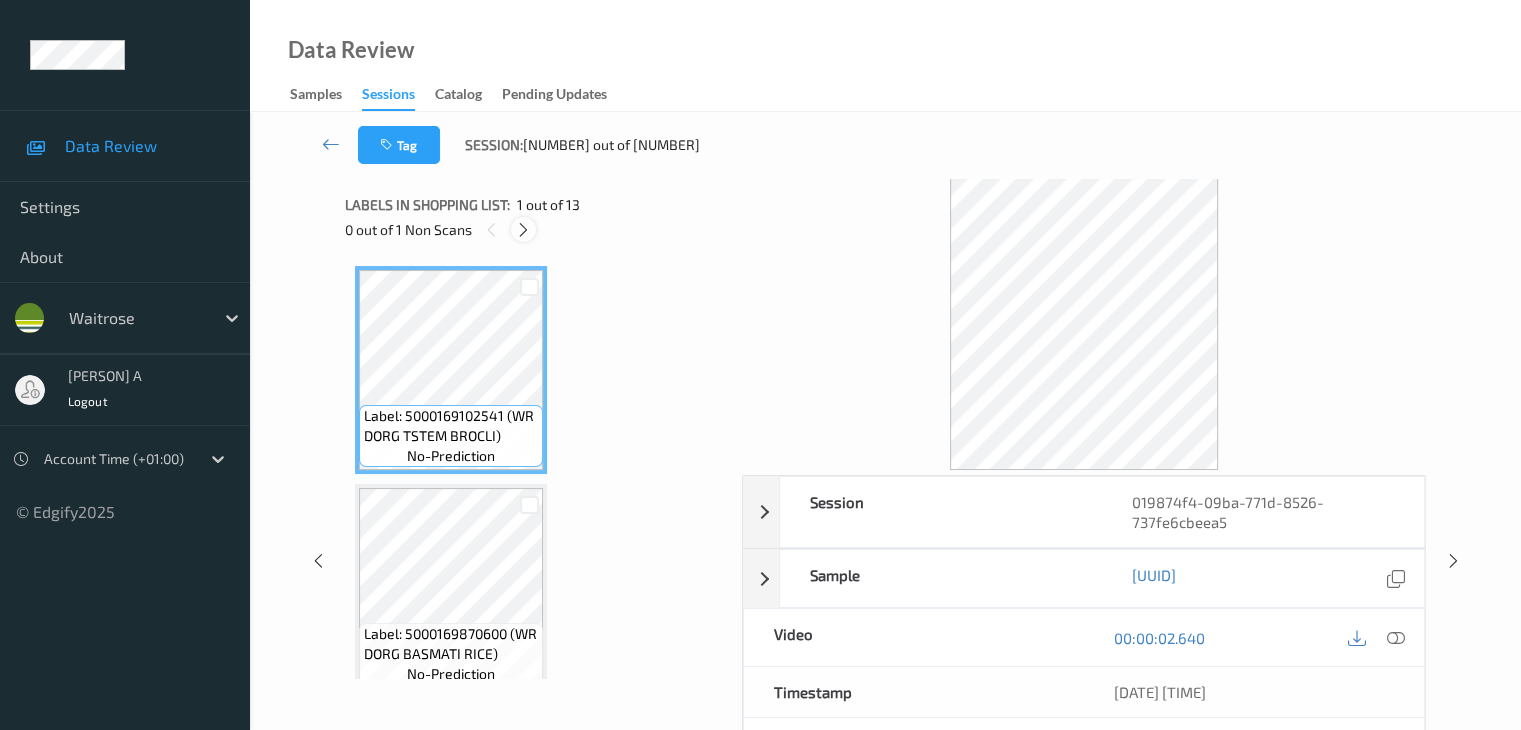 click at bounding box center (523, 230) 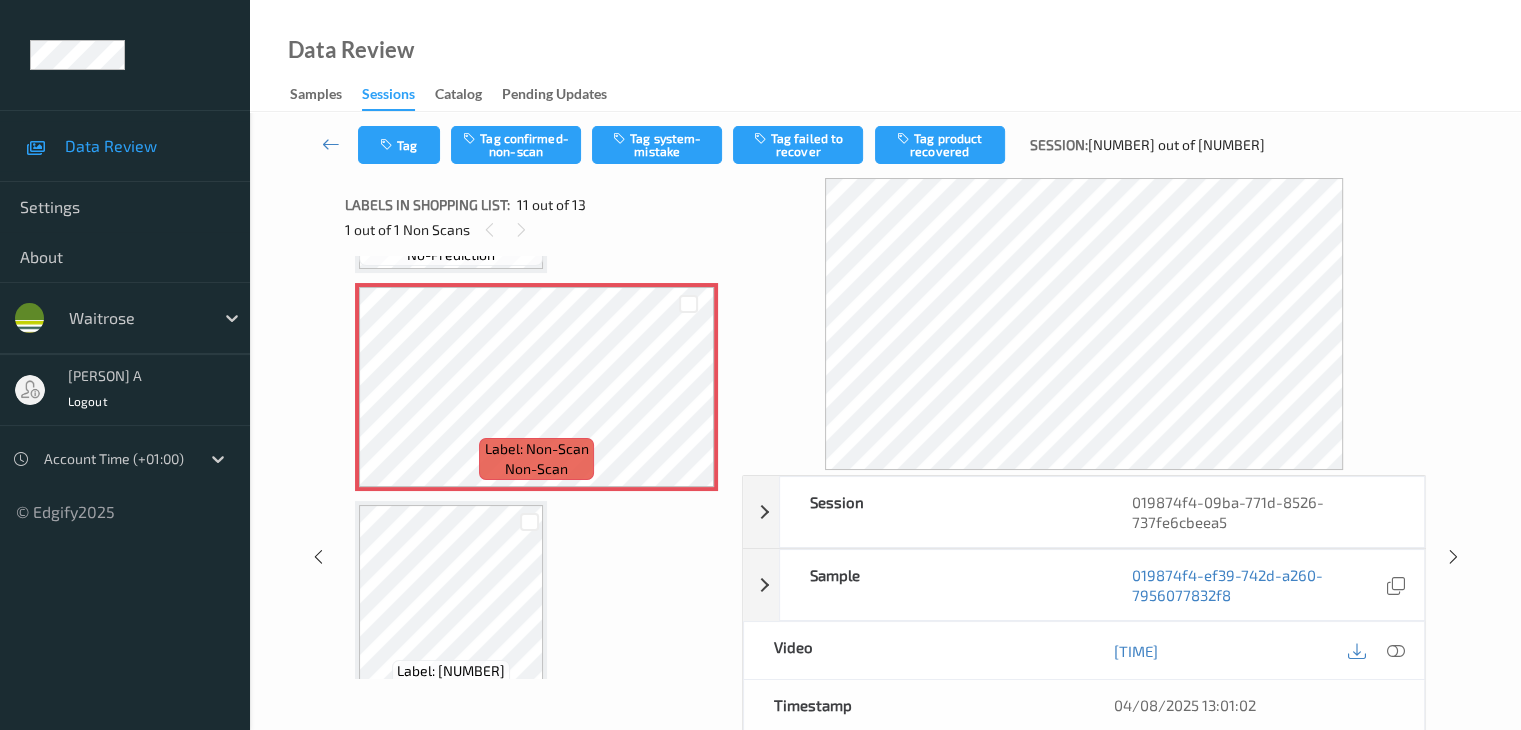 scroll, scrollTop: 2172, scrollLeft: 0, axis: vertical 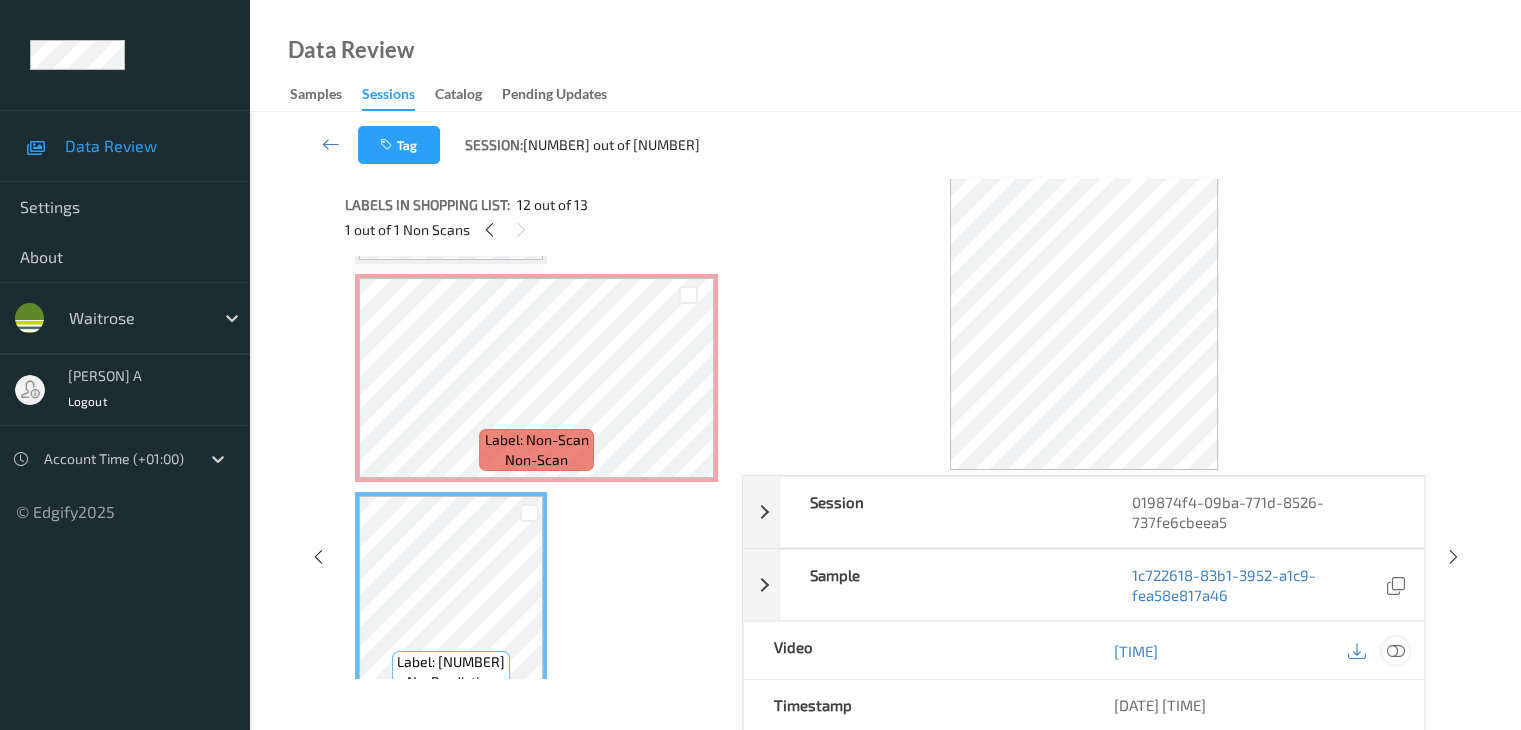 click at bounding box center [1395, 651] 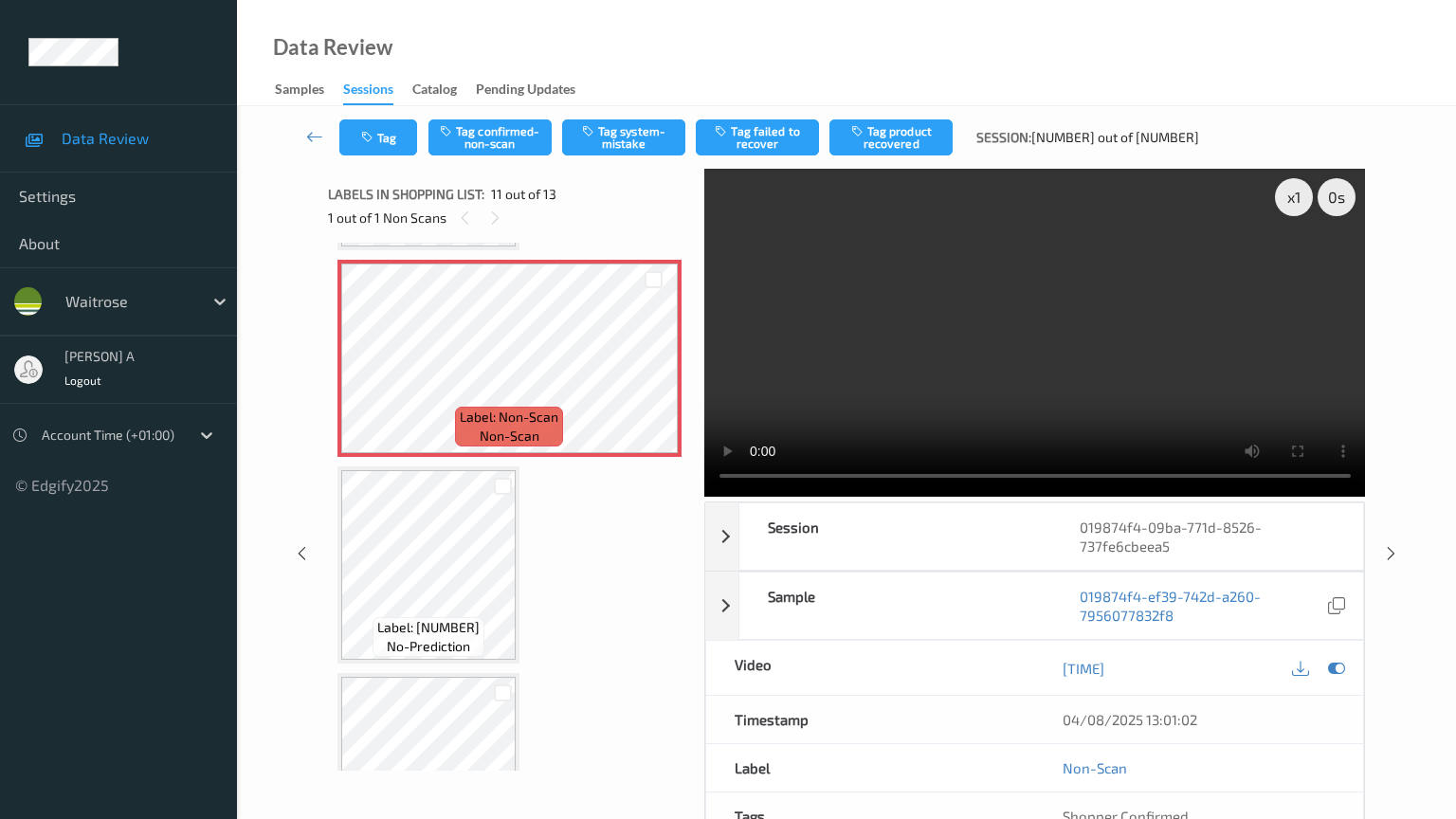 type 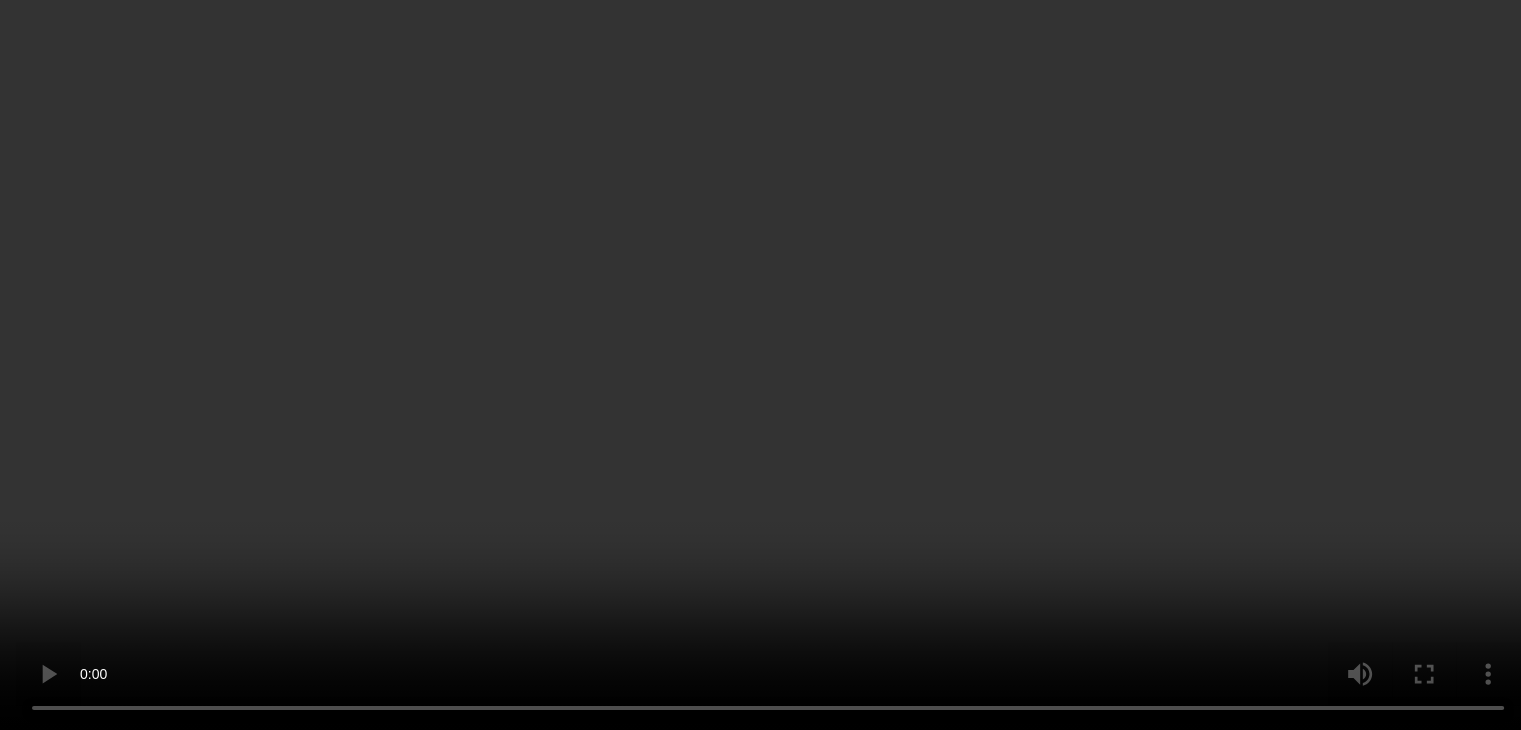 scroll, scrollTop: 1872, scrollLeft: 0, axis: vertical 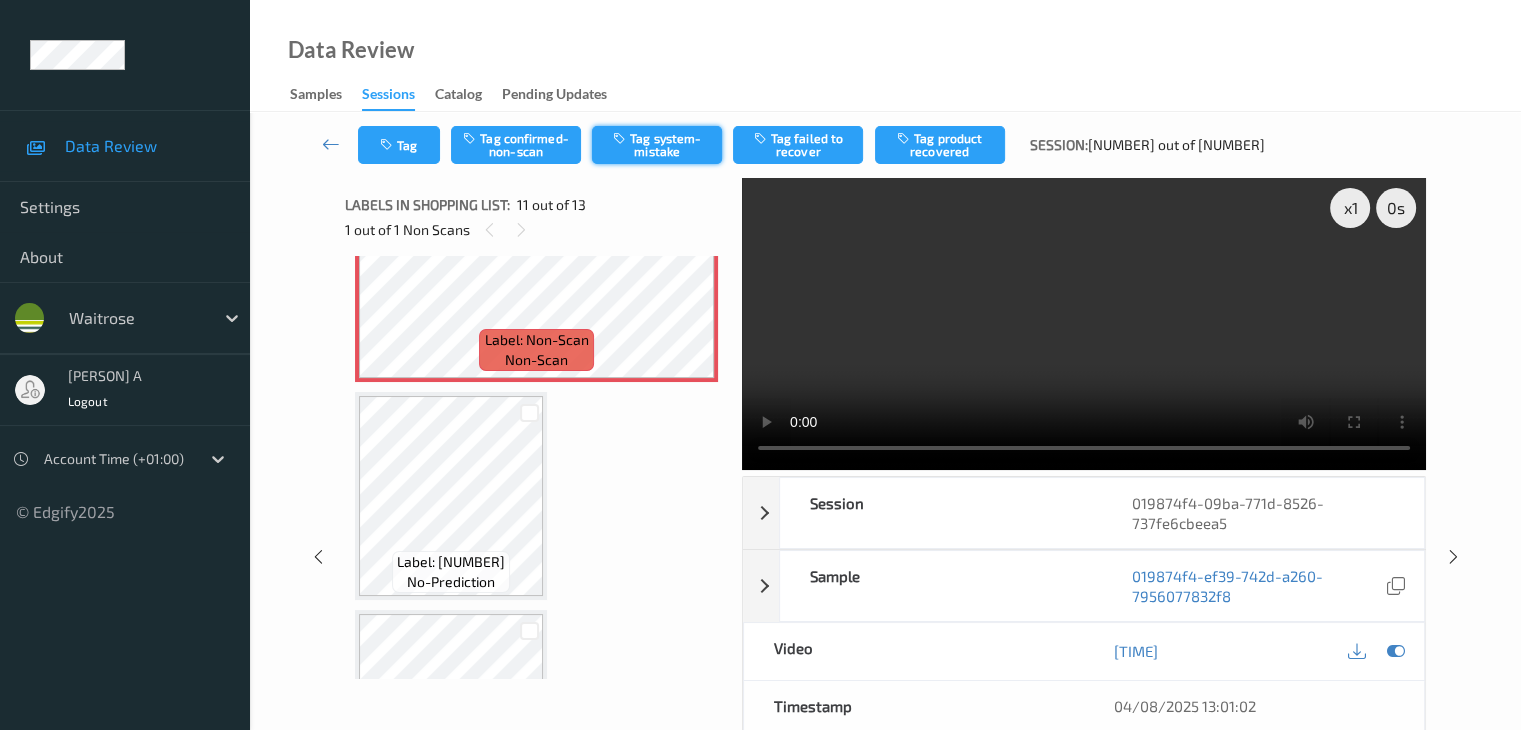 click on "Tag   system-mistake" at bounding box center [657, 145] 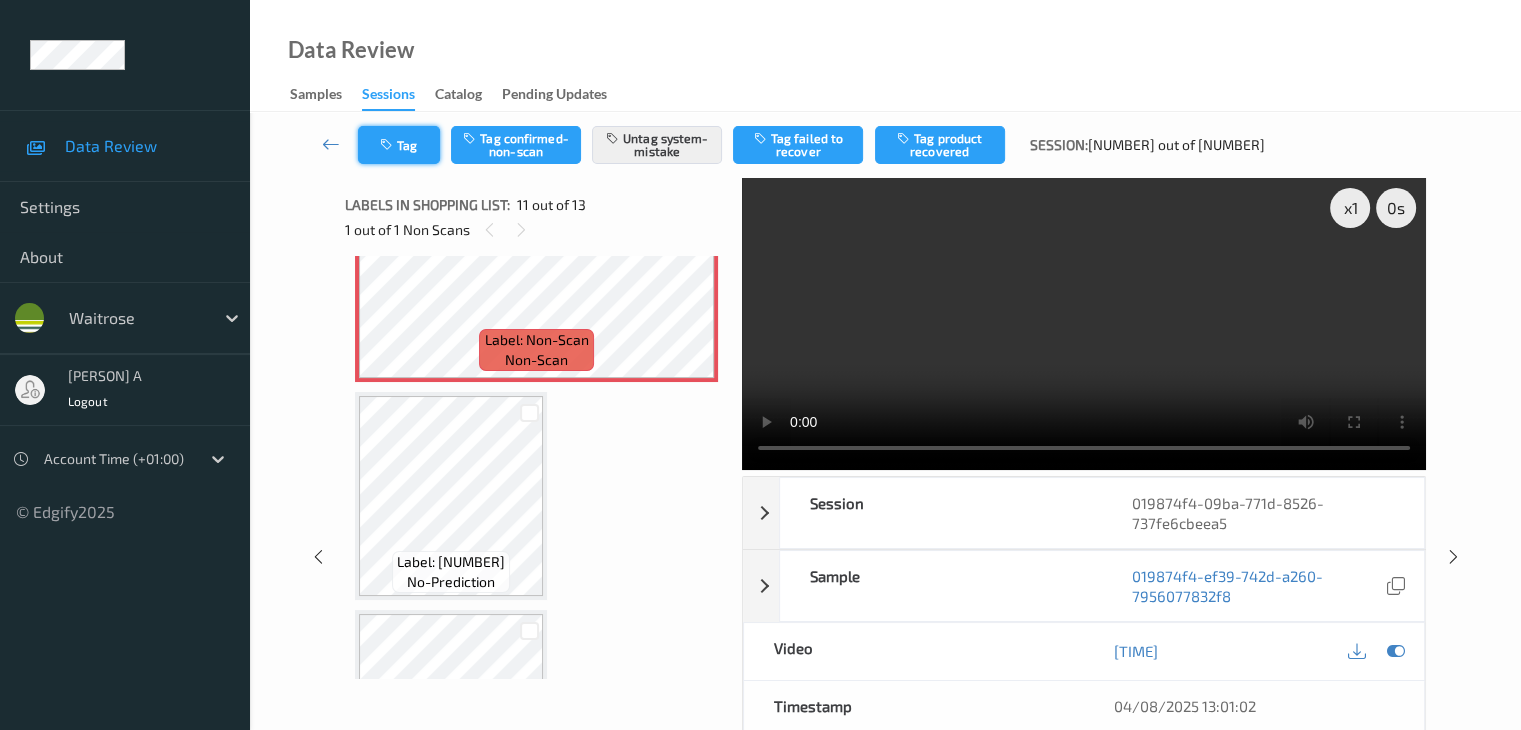 click on "Tag" at bounding box center (399, 145) 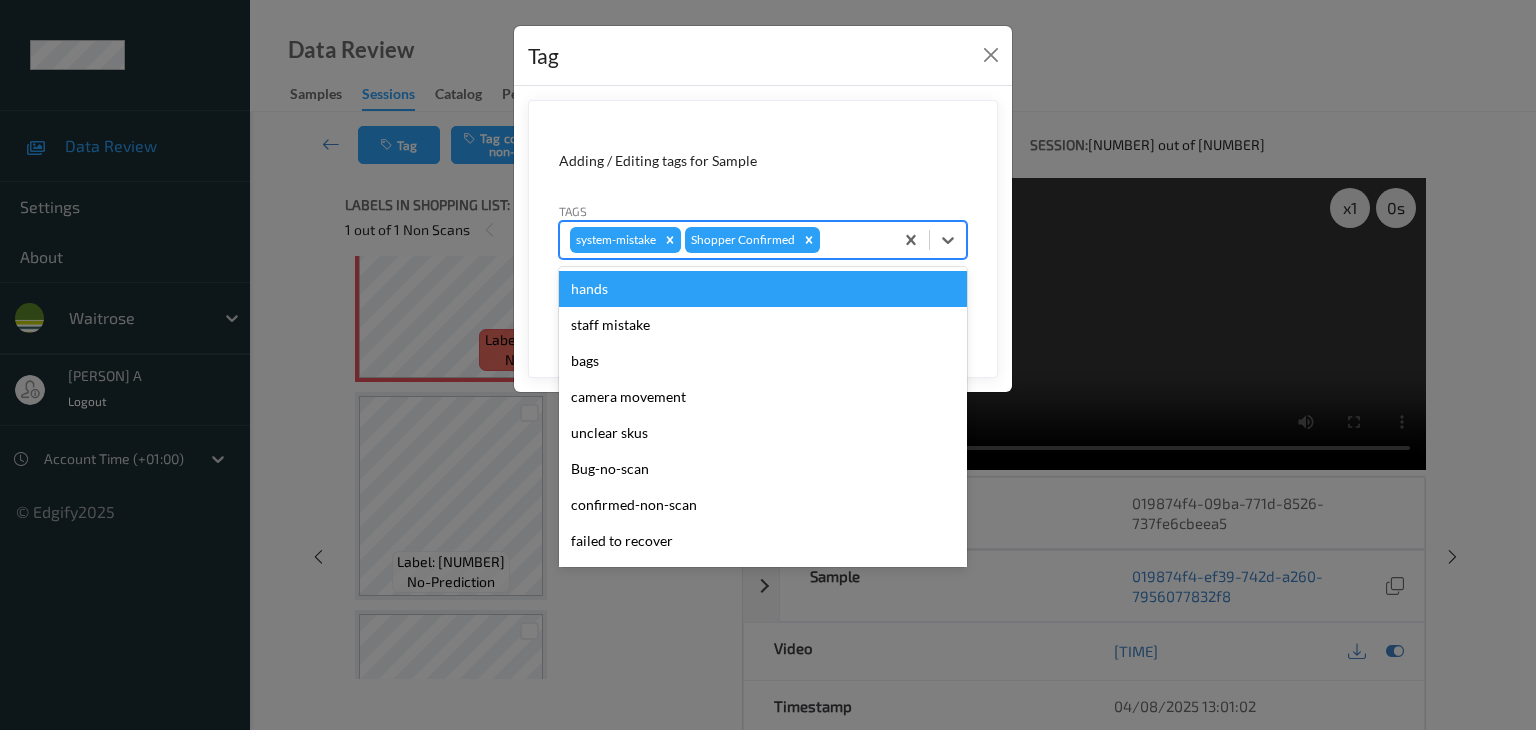 click at bounding box center [853, 240] 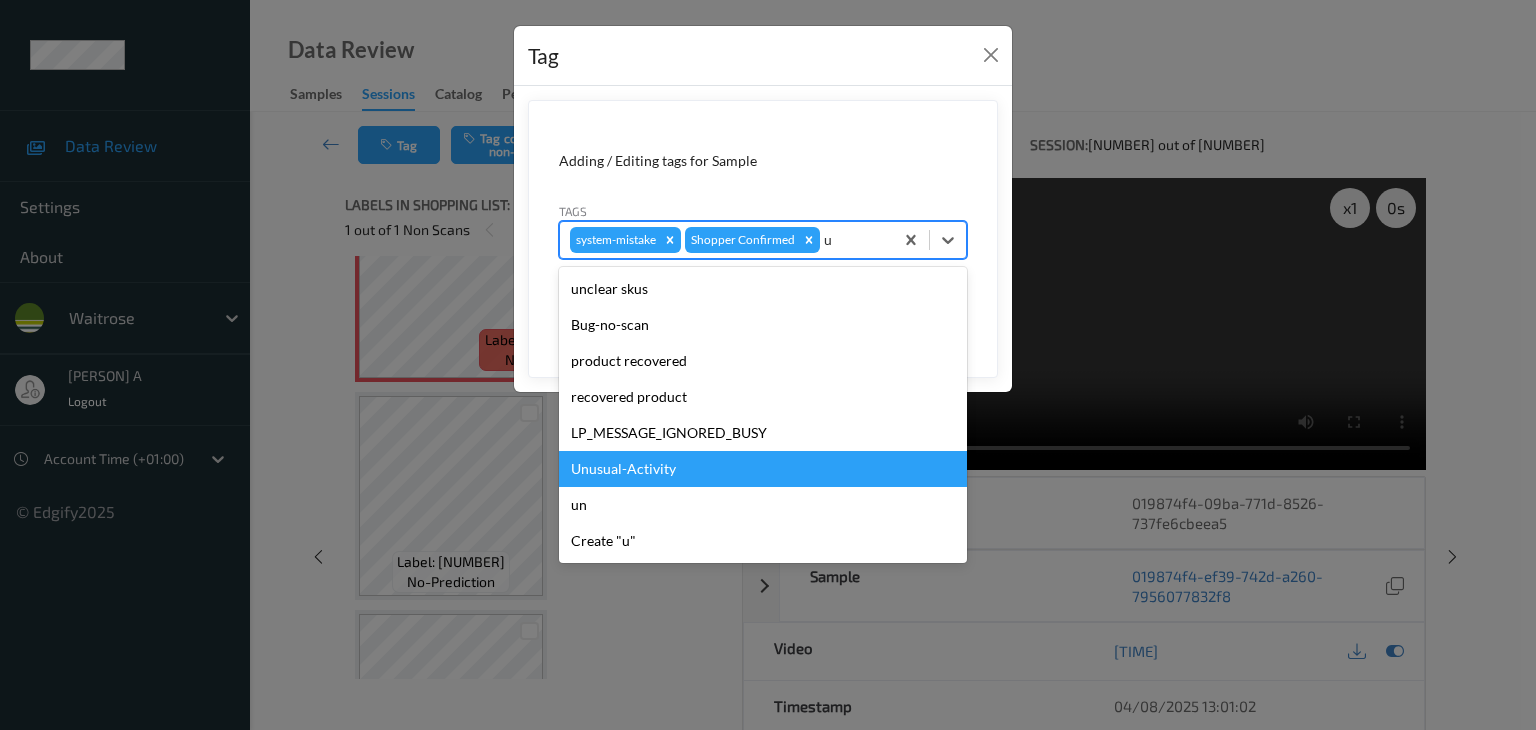 click on "Unusual-Activity" at bounding box center [763, 469] 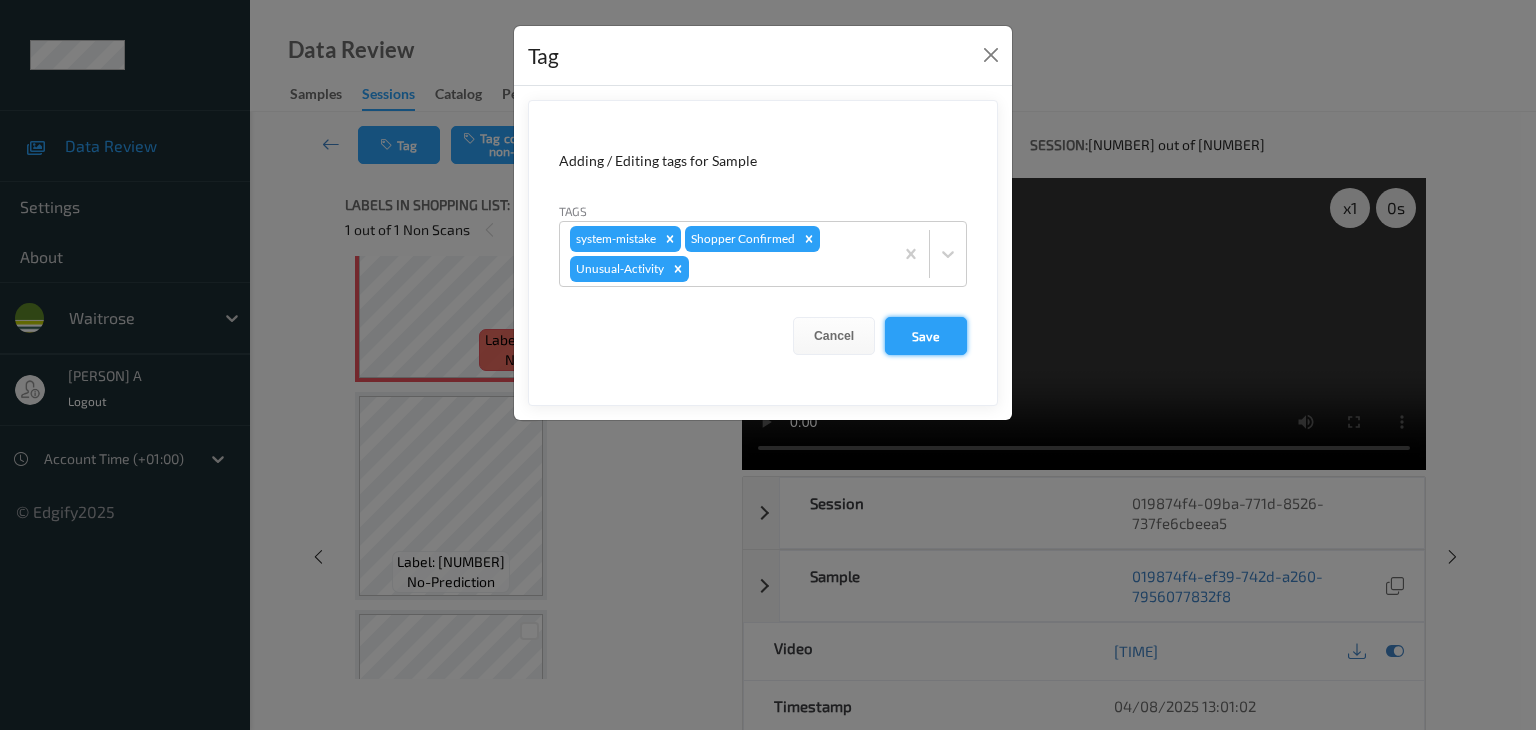 click on "Save" at bounding box center (926, 336) 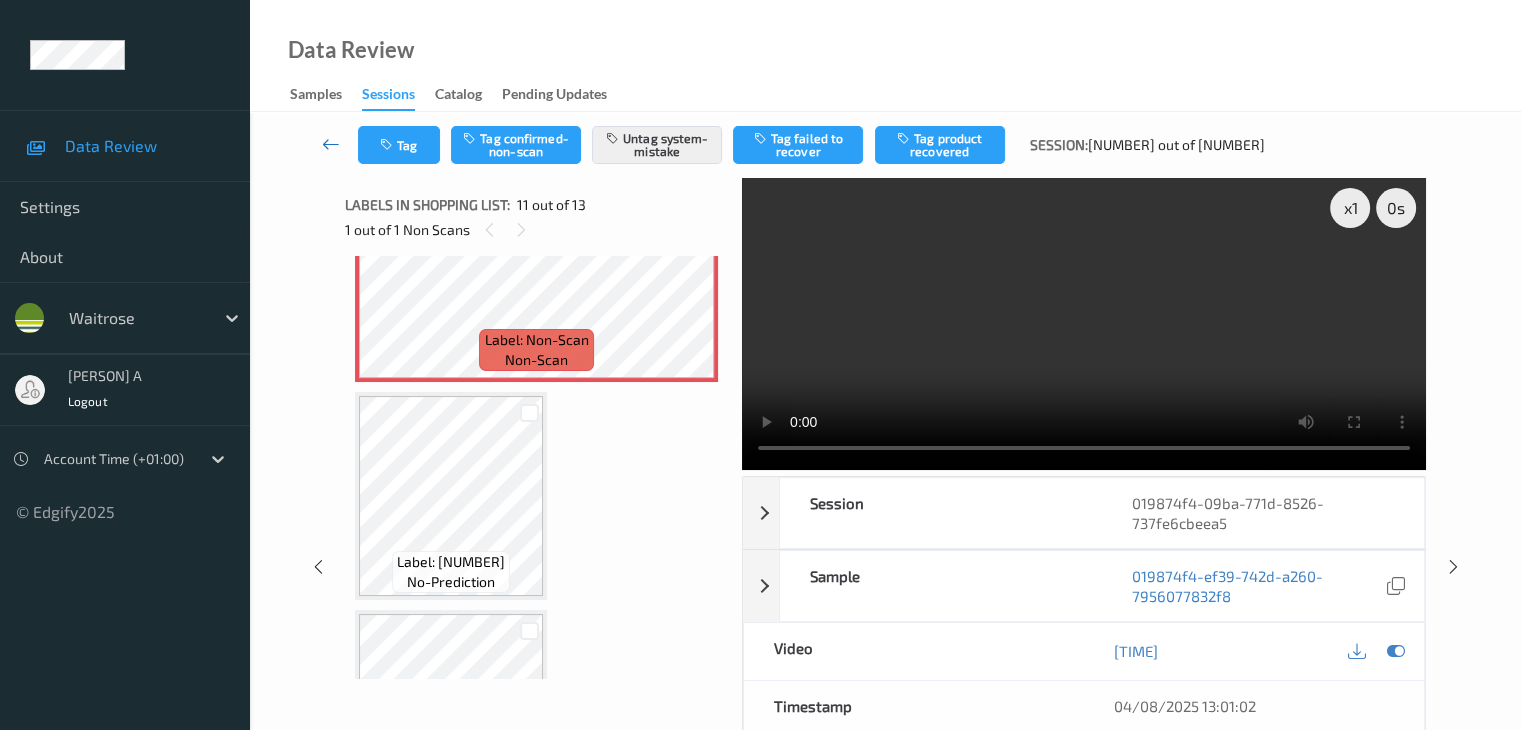 click at bounding box center (331, 144) 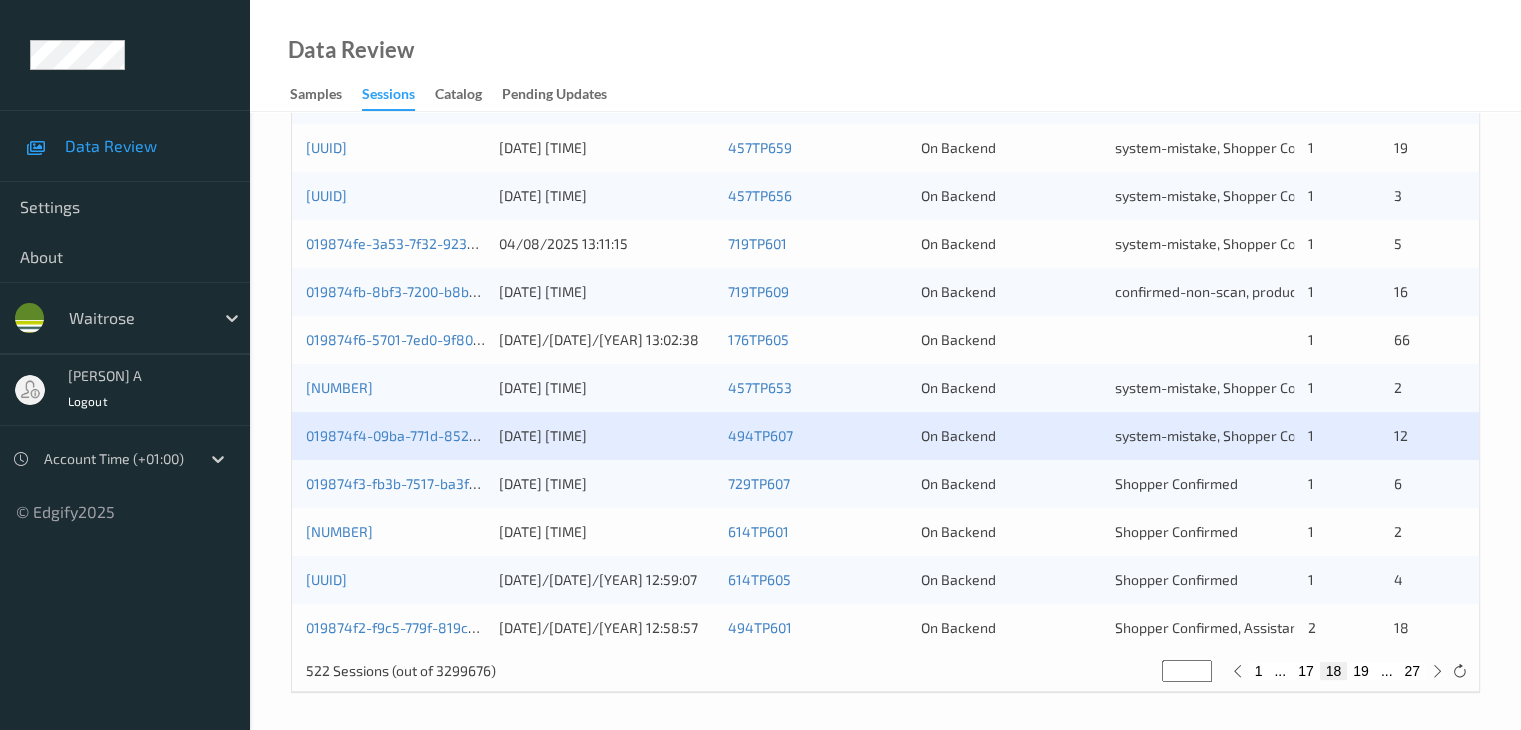 scroll, scrollTop: 932, scrollLeft: 0, axis: vertical 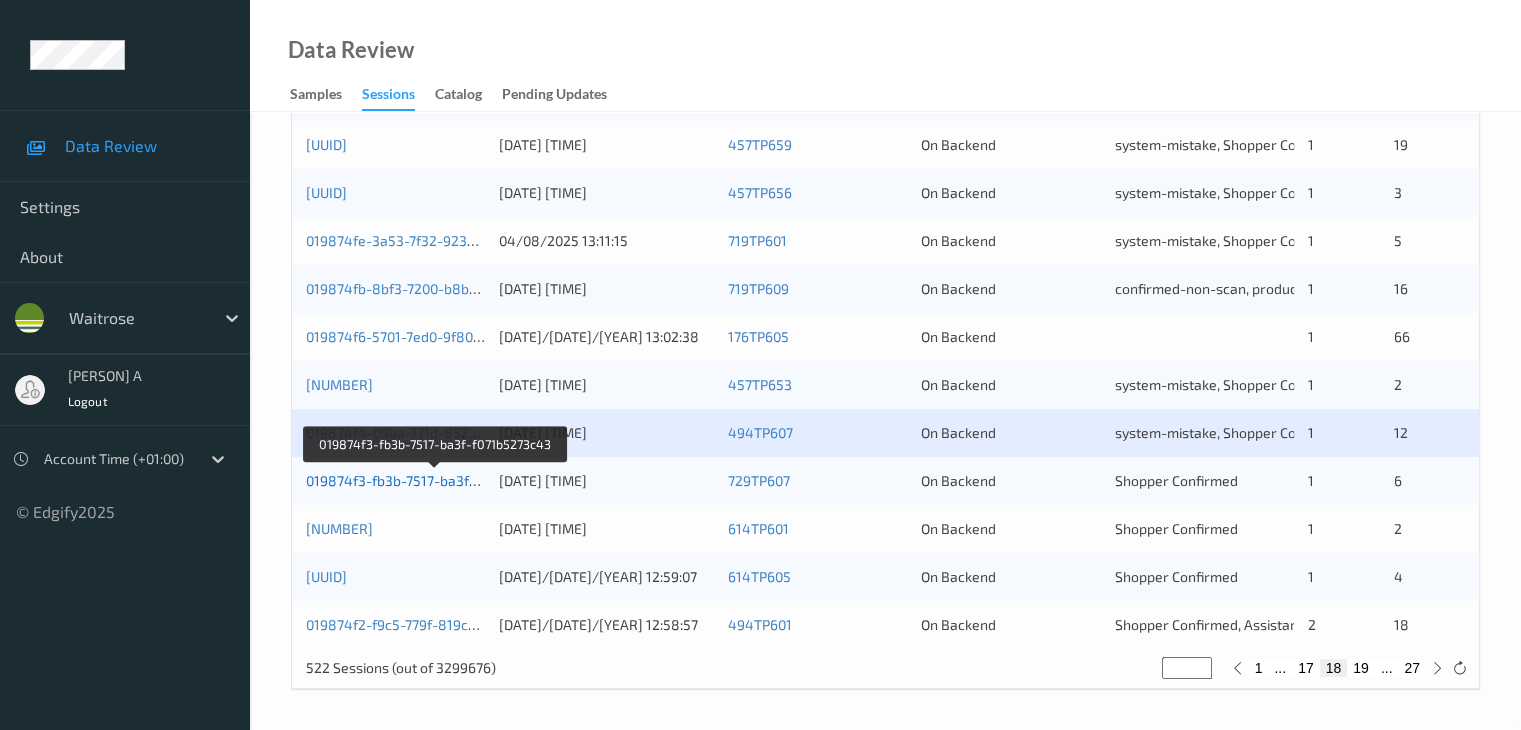 click on "019874f3-fb3b-7517-ba3f-f071b5273c43" at bounding box center (435, 480) 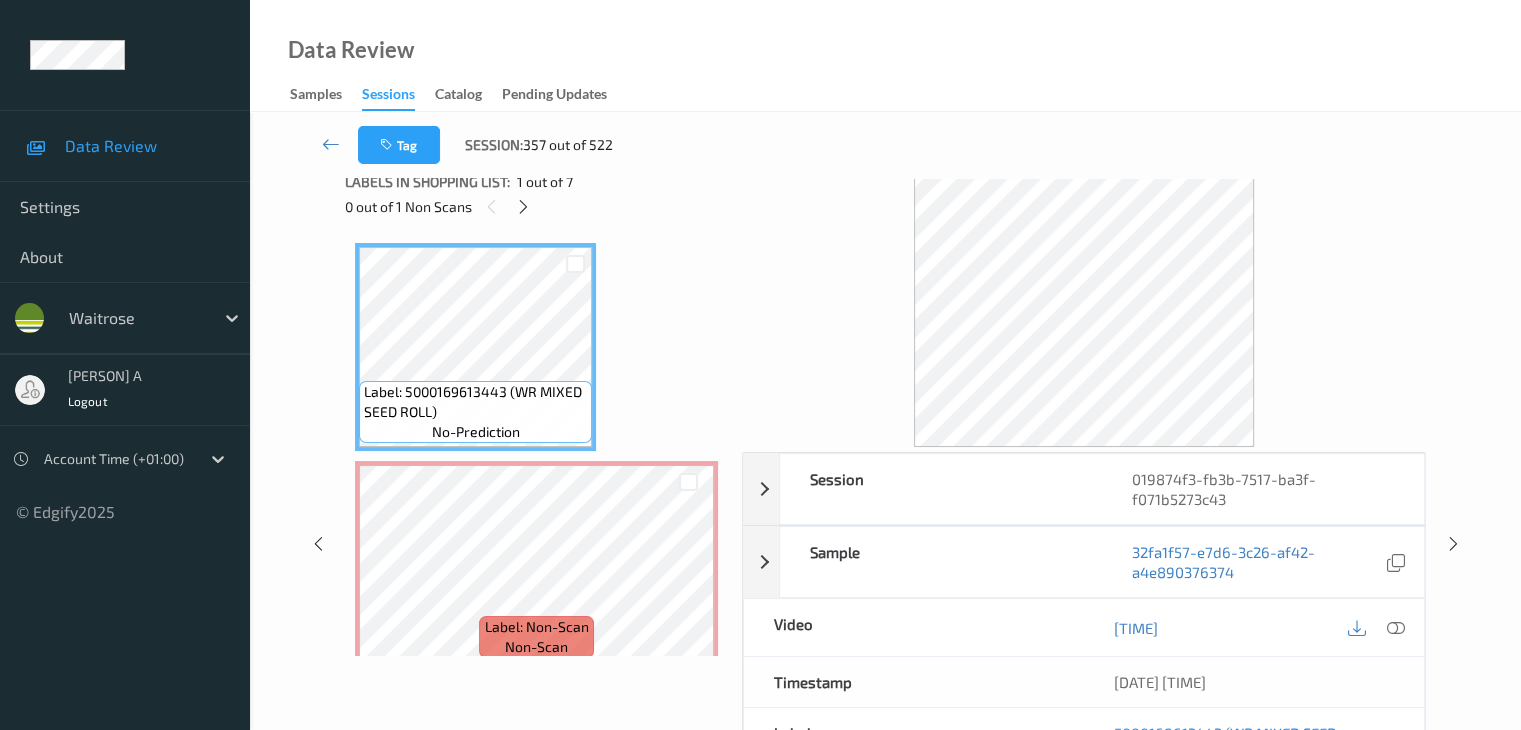 scroll, scrollTop: 0, scrollLeft: 0, axis: both 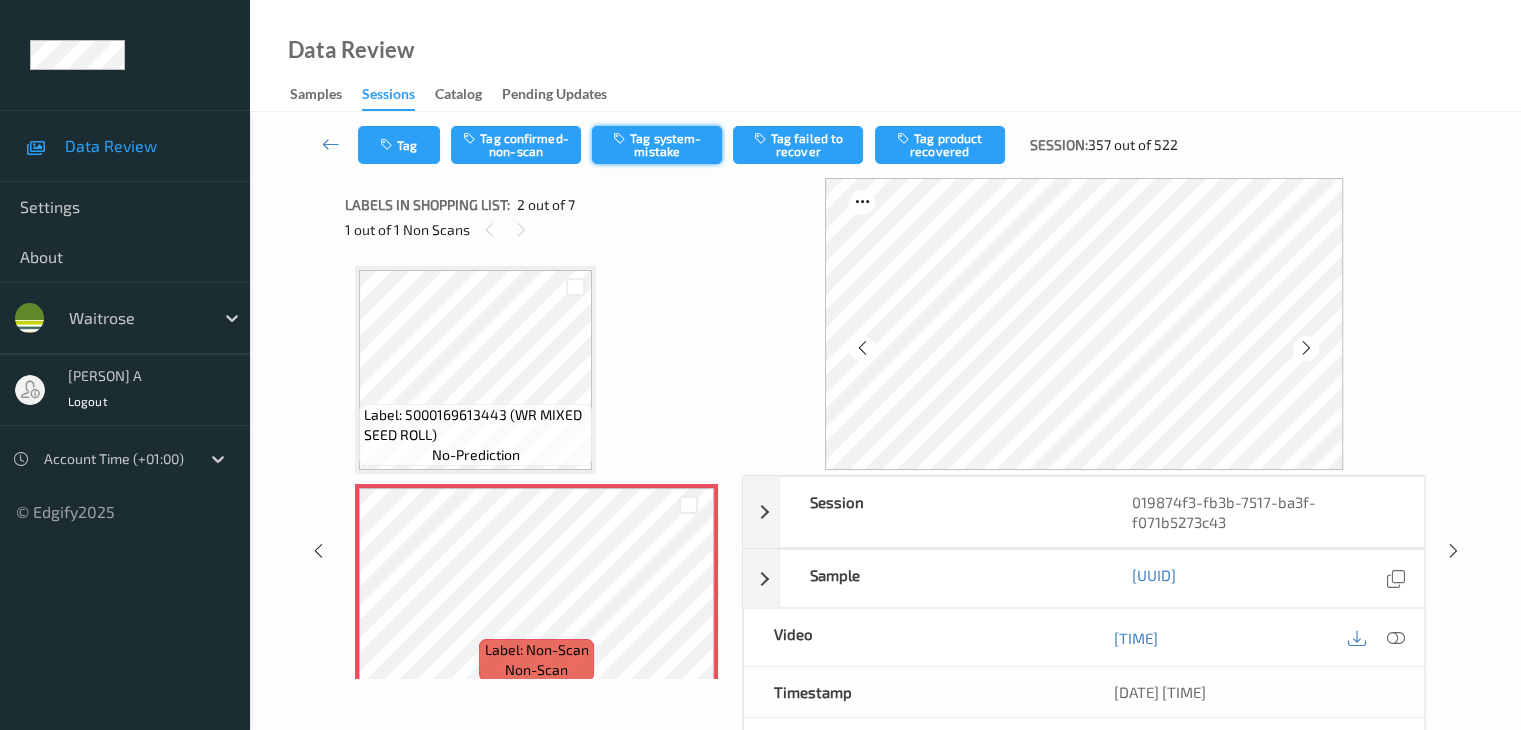 click on "Tag   system-mistake" at bounding box center [657, 145] 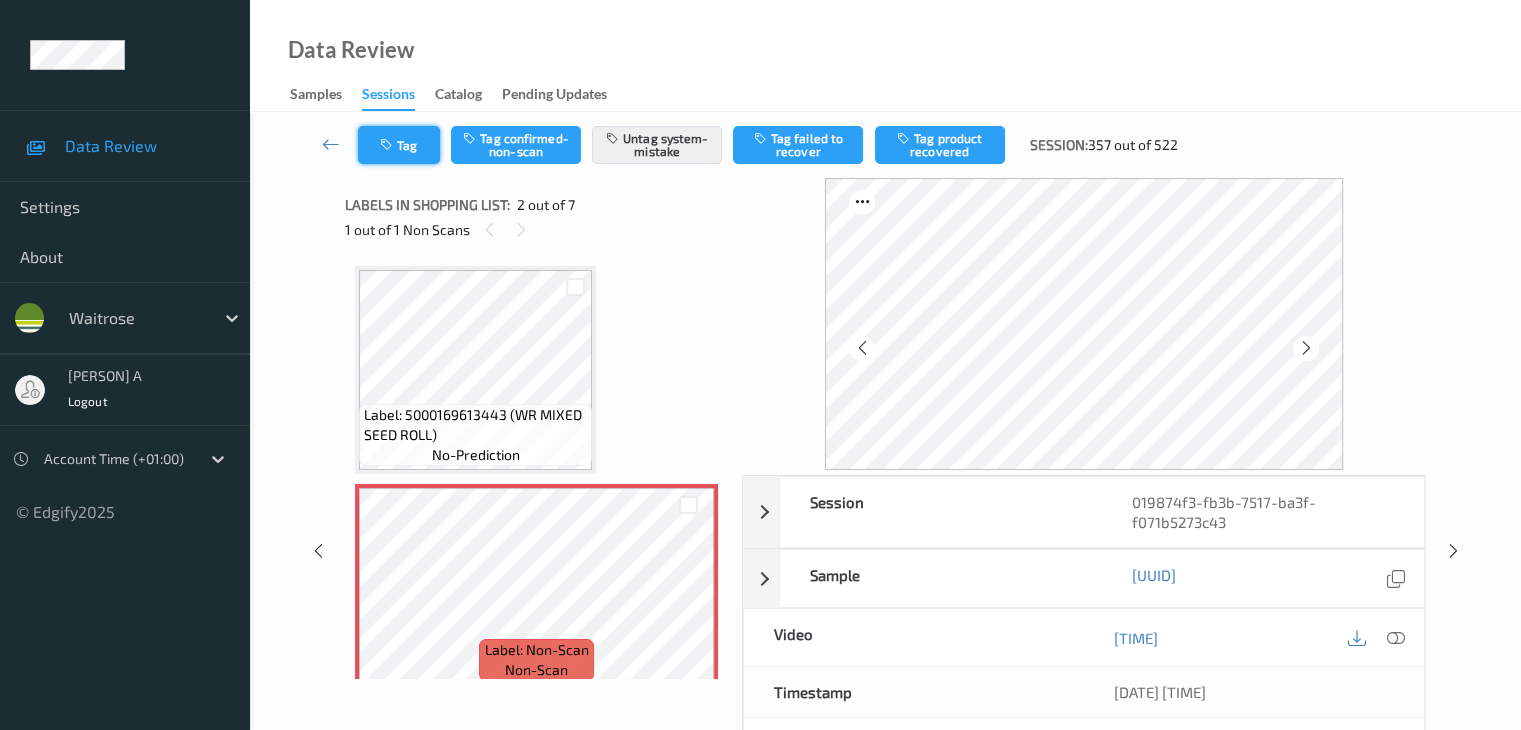click at bounding box center [388, 145] 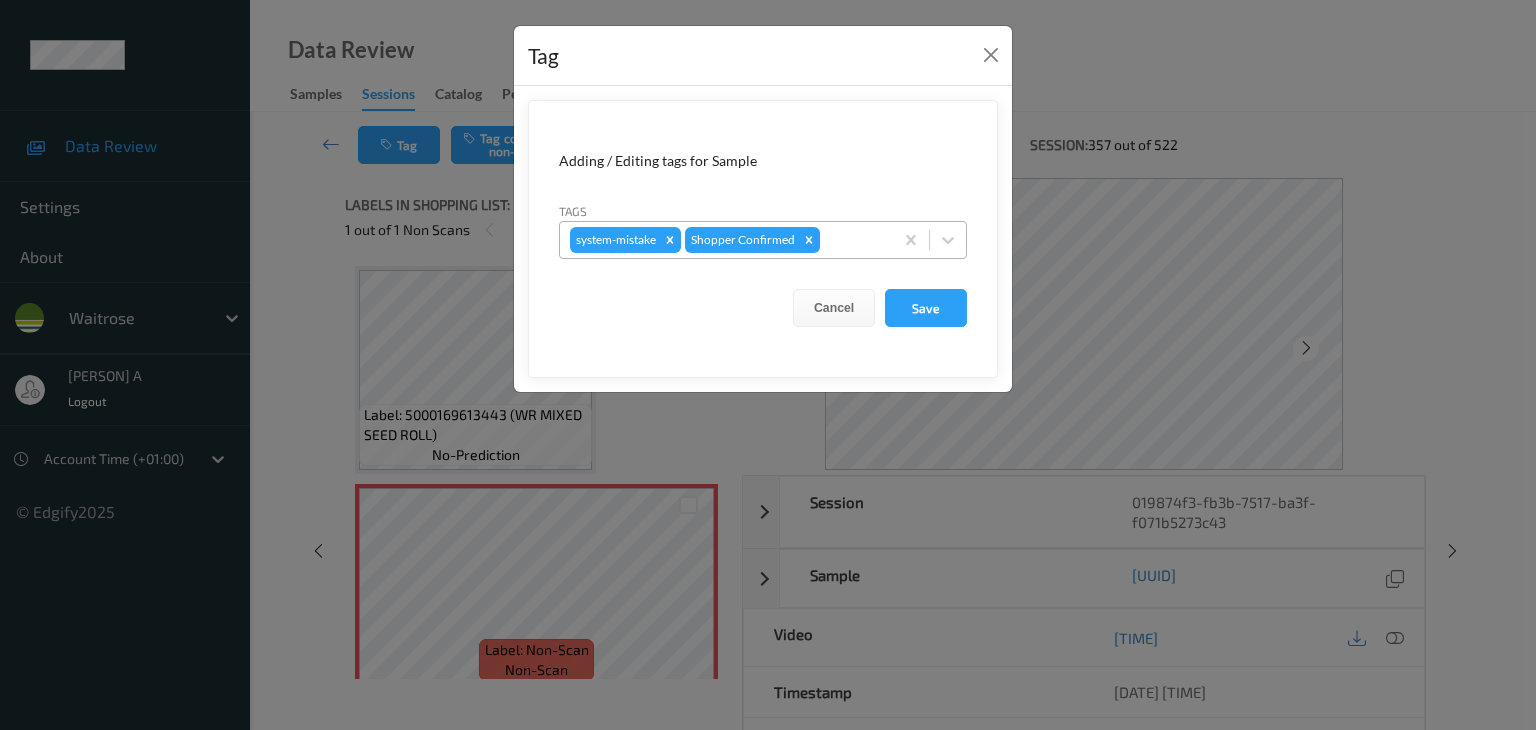 click at bounding box center (853, 240) 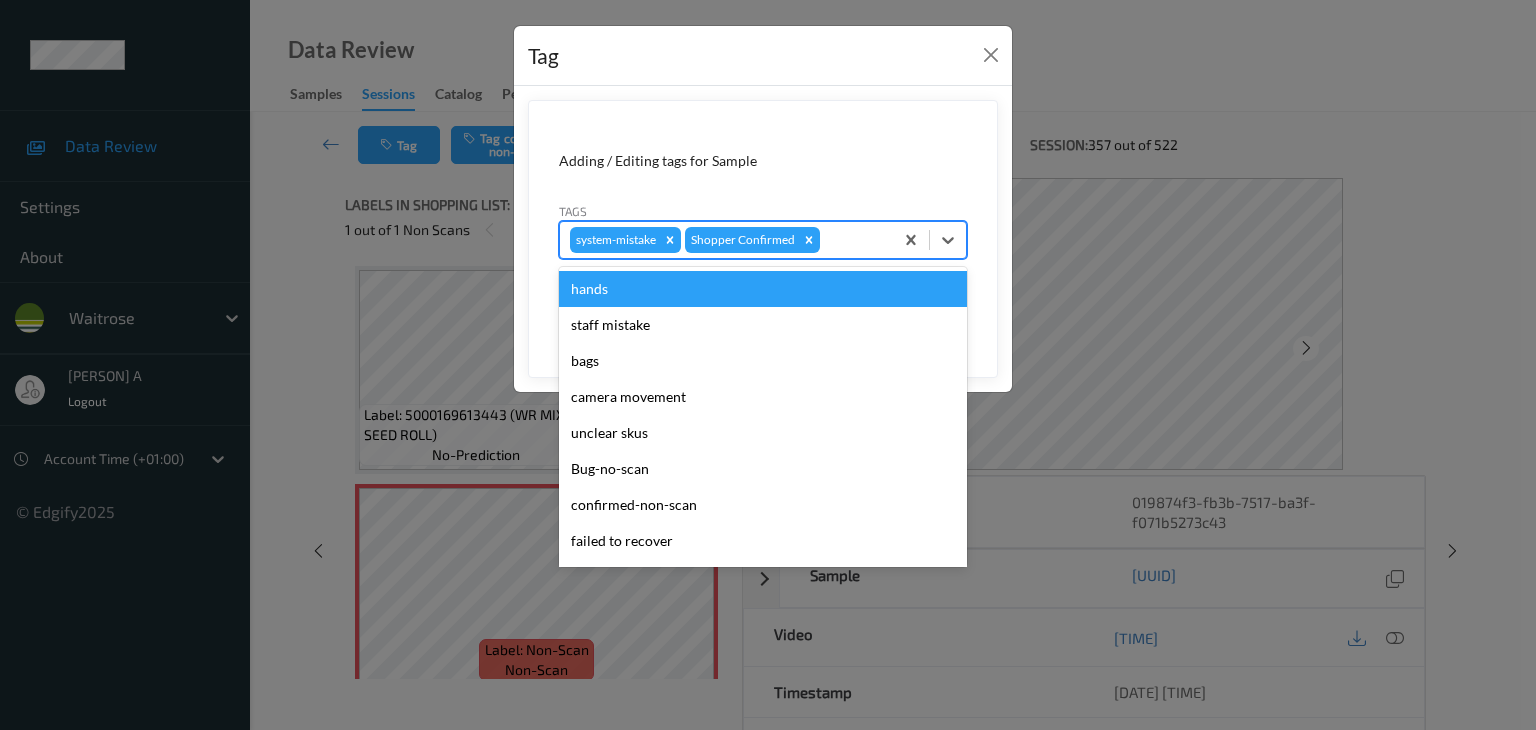 type on "u" 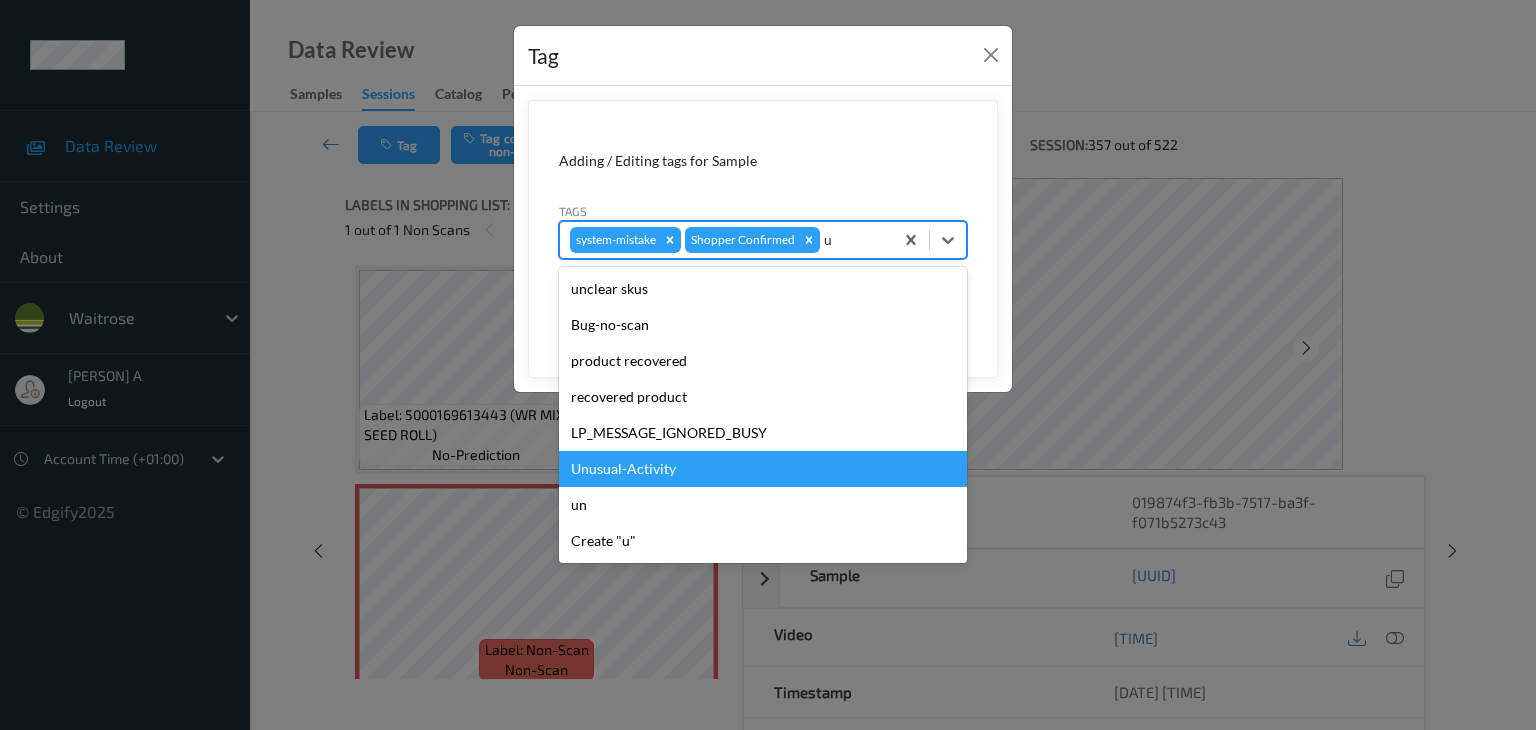 click on "Unusual-Activity" at bounding box center (763, 469) 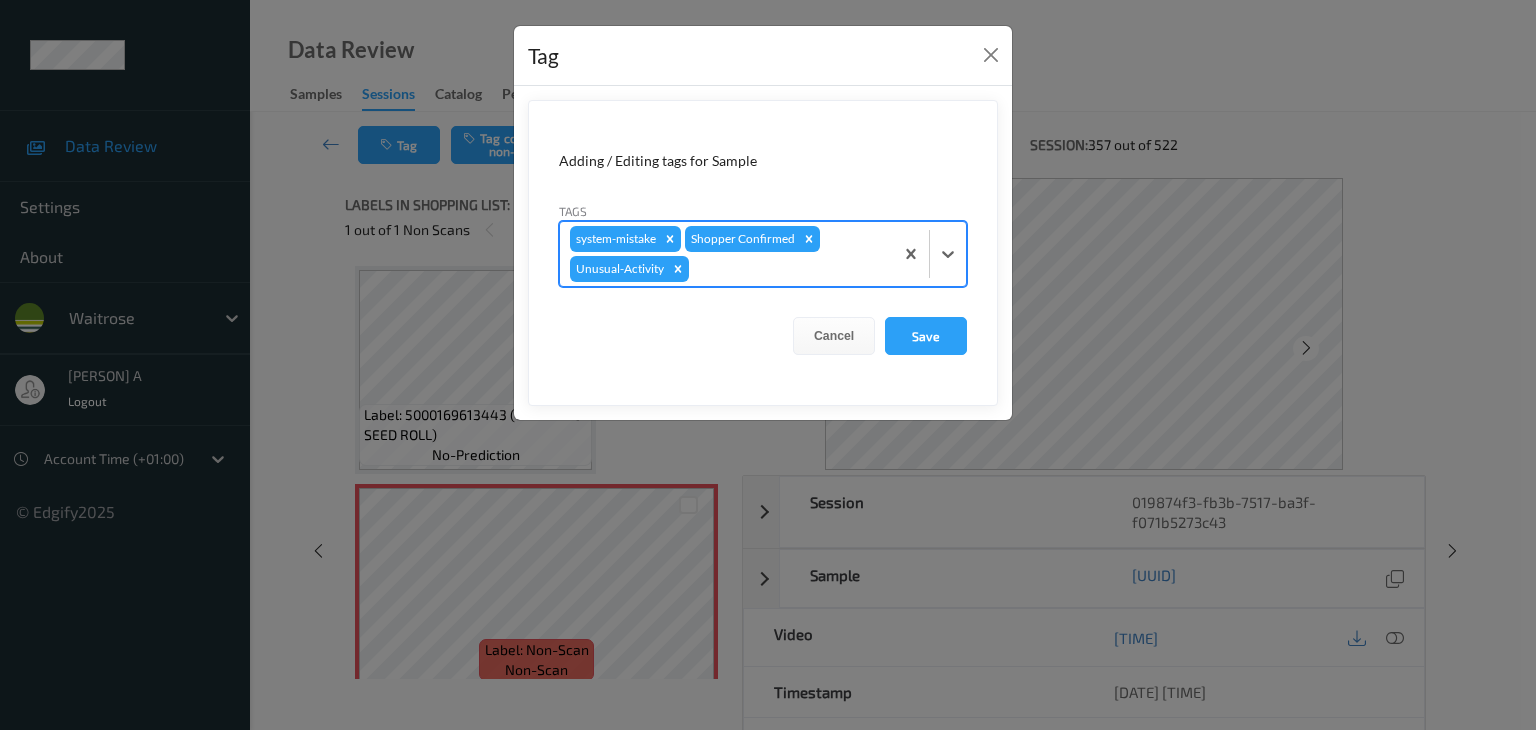 type on "p" 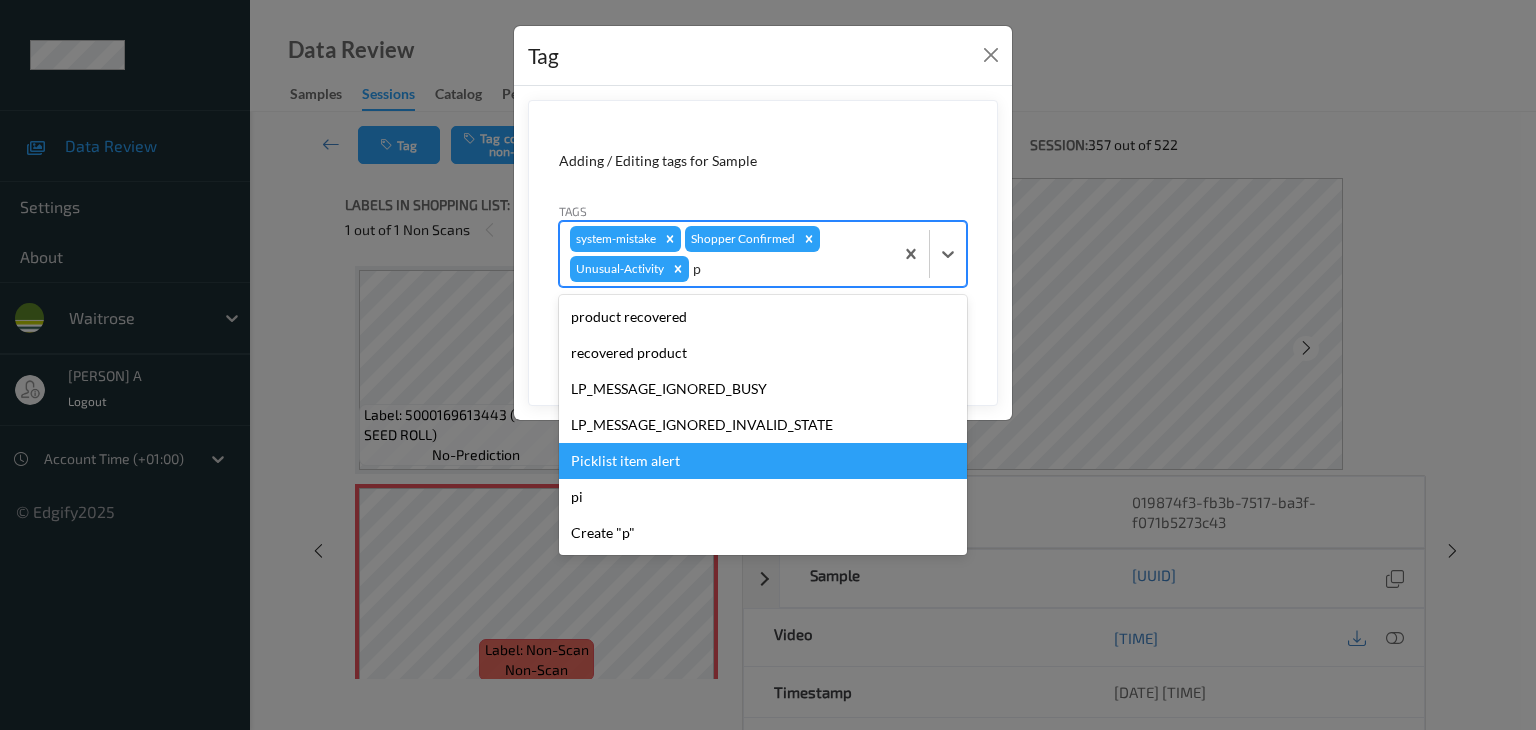 click on "Picklist item alert" at bounding box center [763, 461] 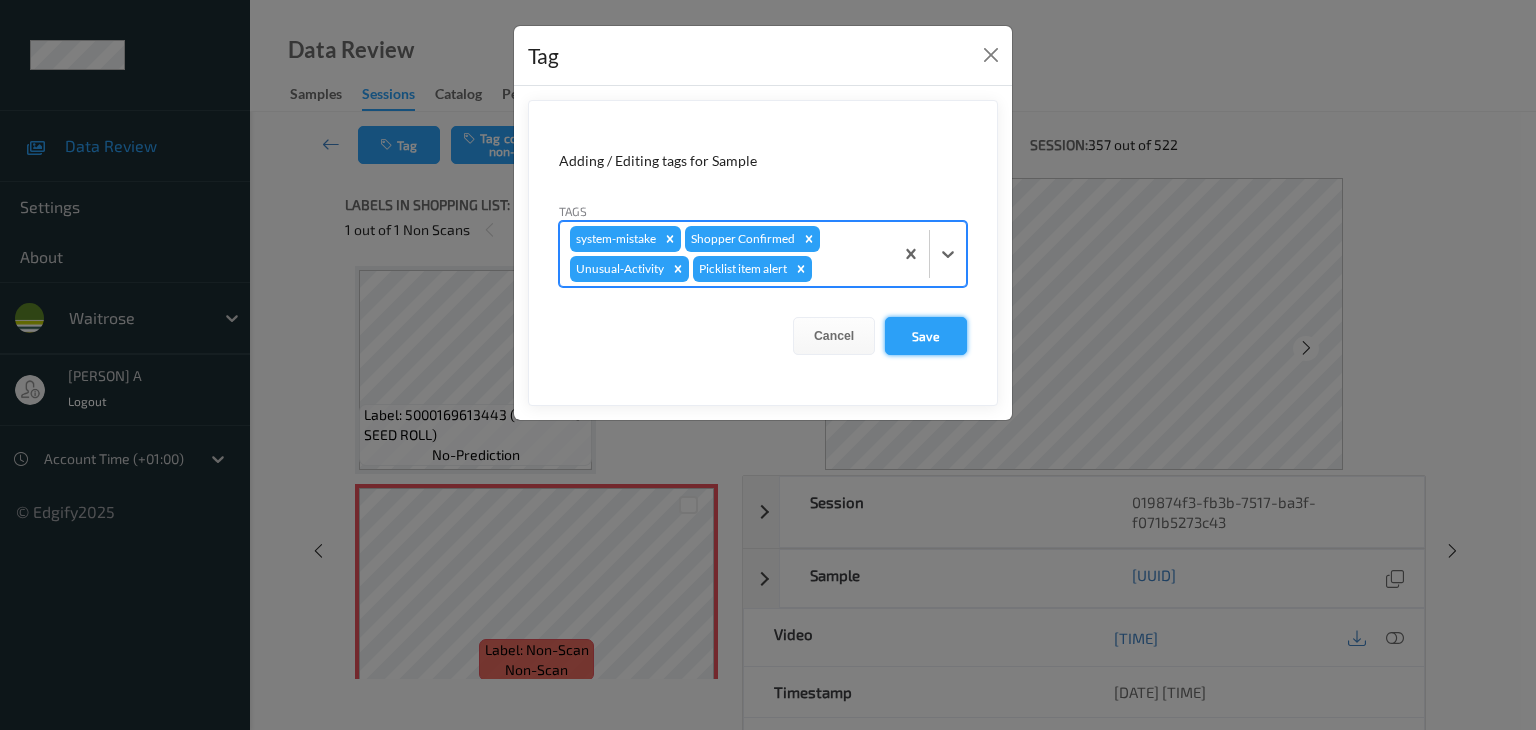 click on "Save" at bounding box center [926, 336] 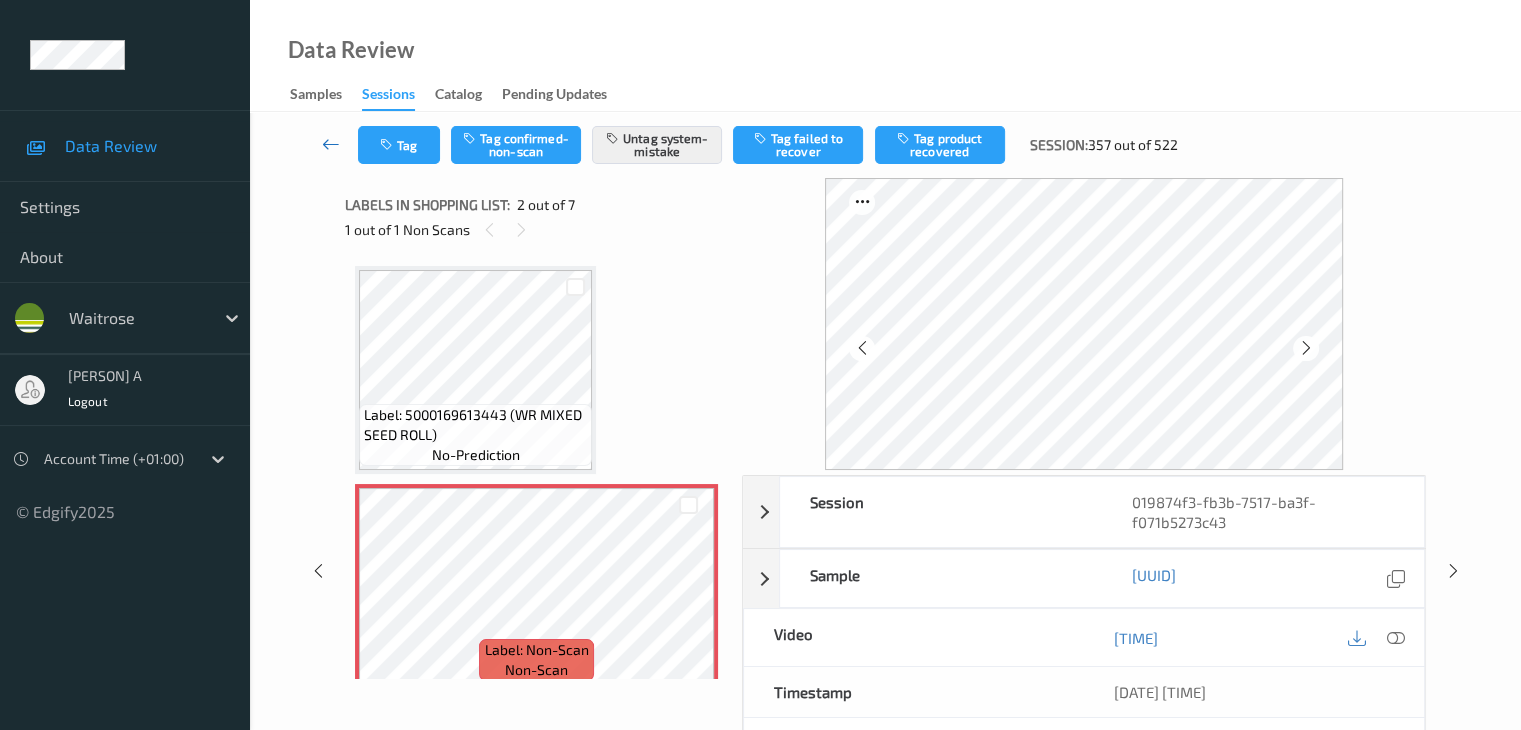 click at bounding box center [331, 144] 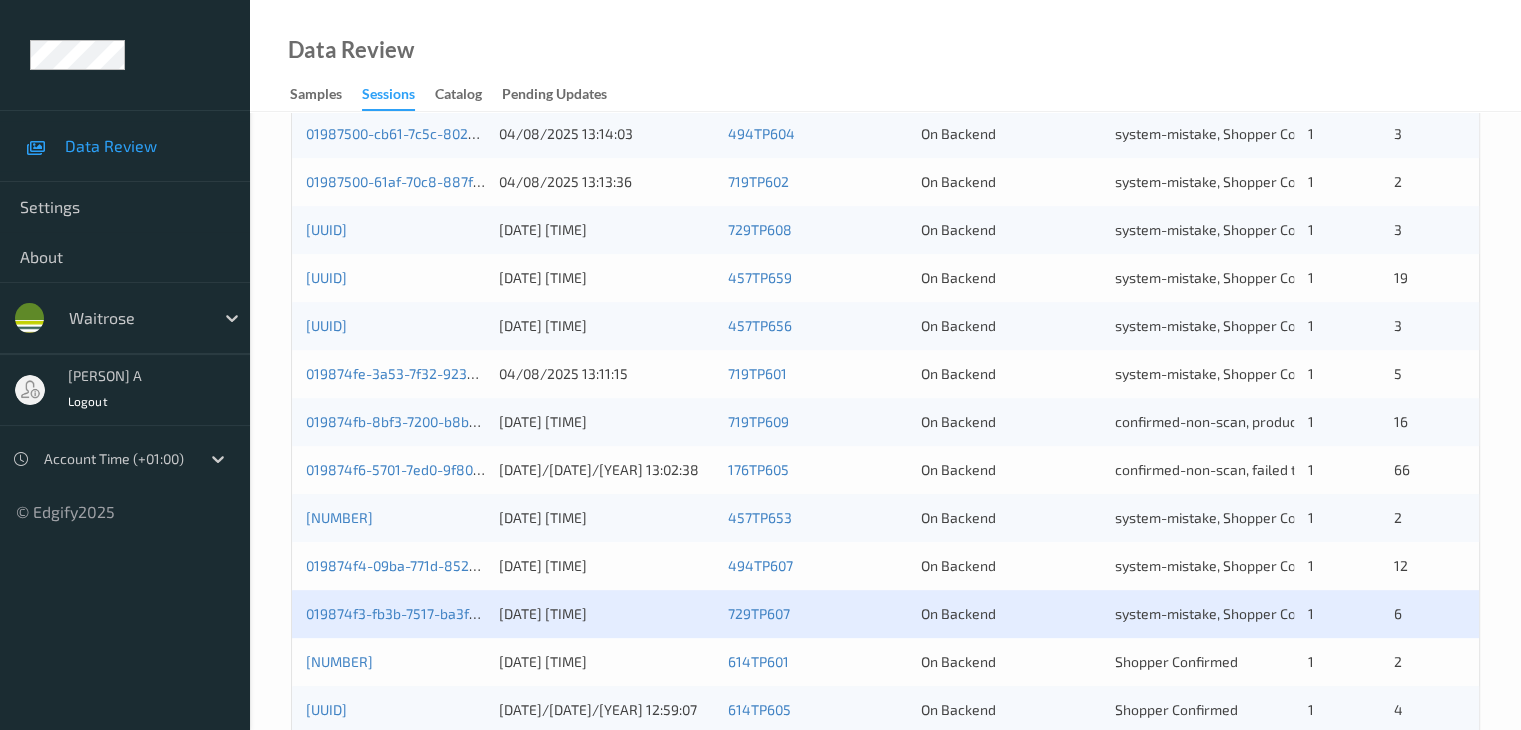 scroll, scrollTop: 932, scrollLeft: 0, axis: vertical 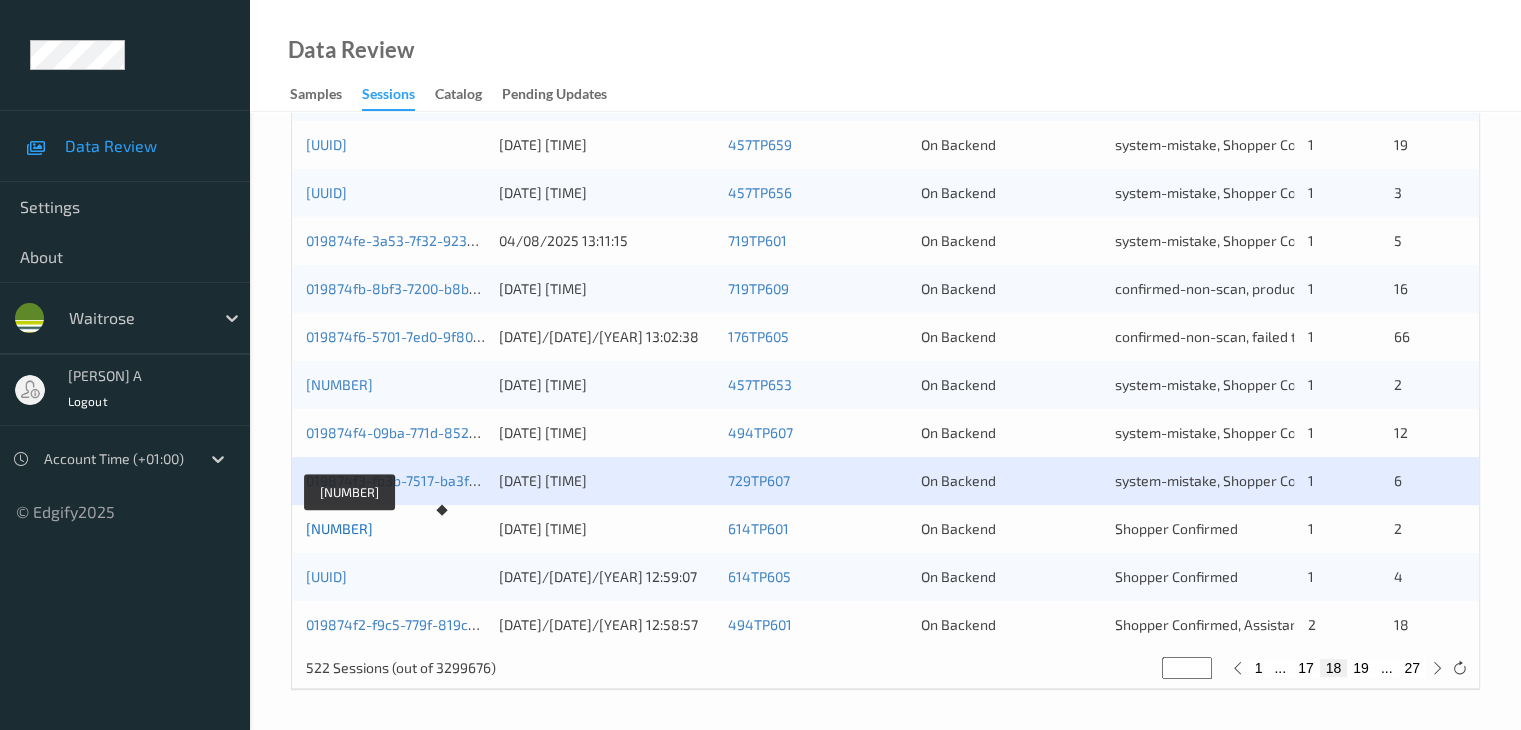 click on "[NUMBER]" at bounding box center (339, 528) 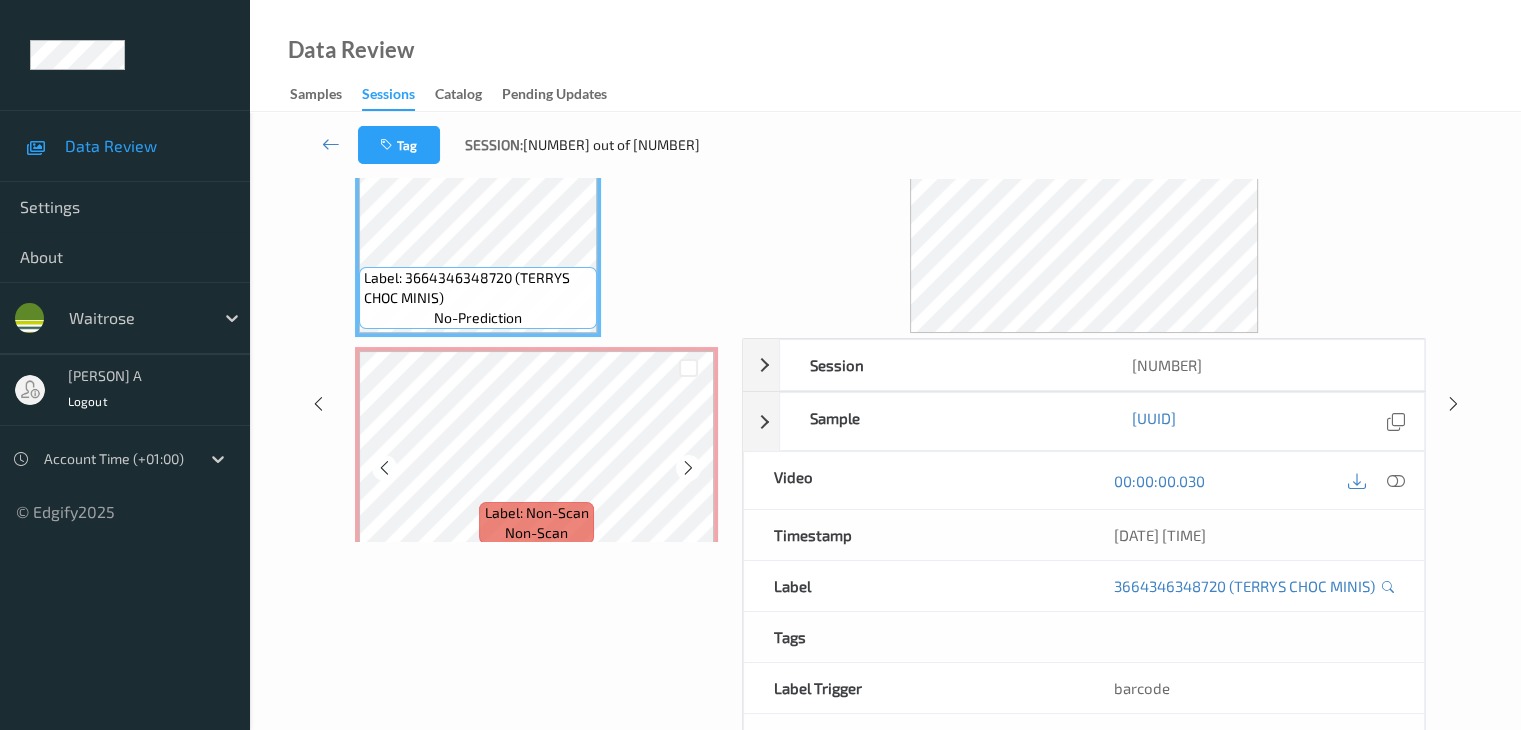 scroll, scrollTop: 64, scrollLeft: 0, axis: vertical 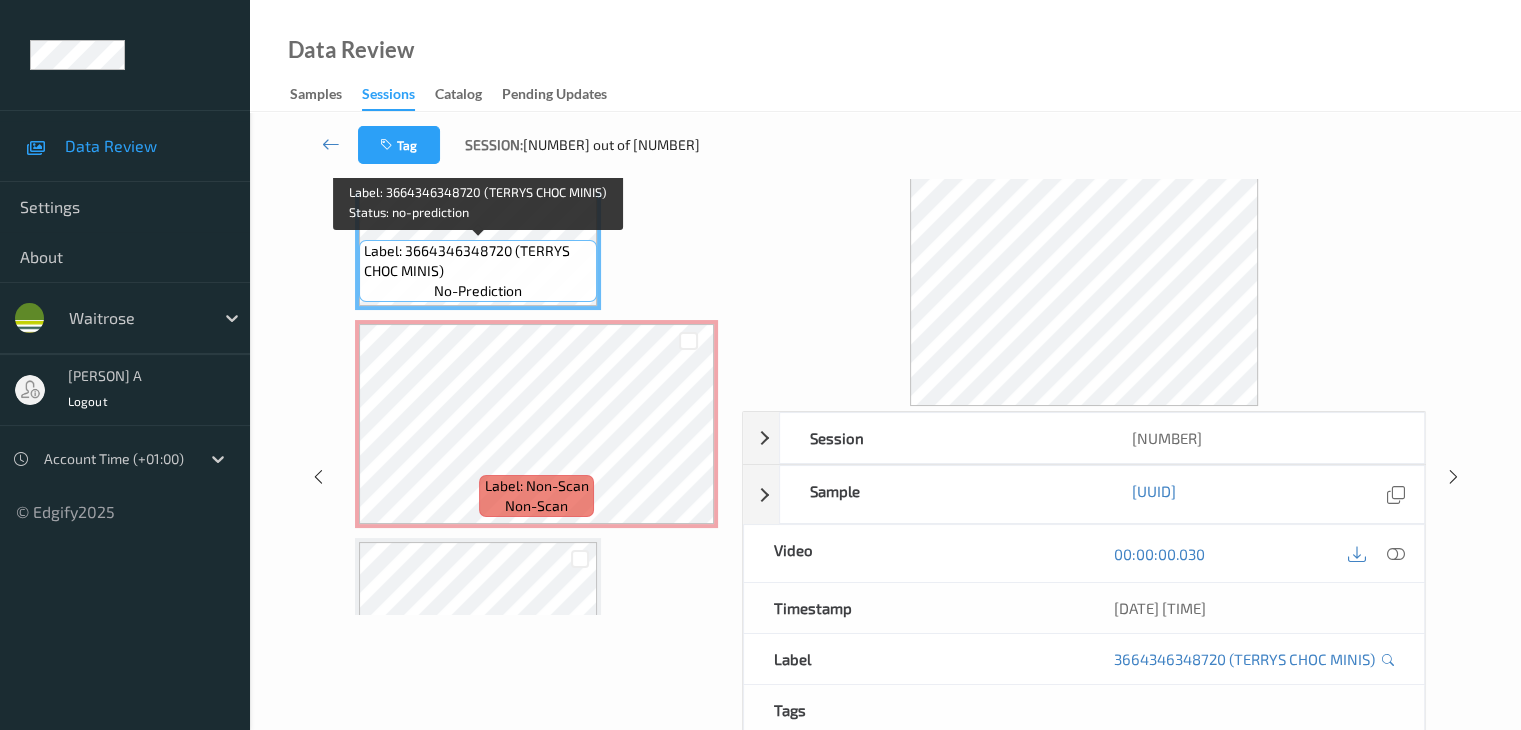 click on "Label: [NUMBER] (TERRYS CHOC MINIS) no-prediction" at bounding box center [478, 271] 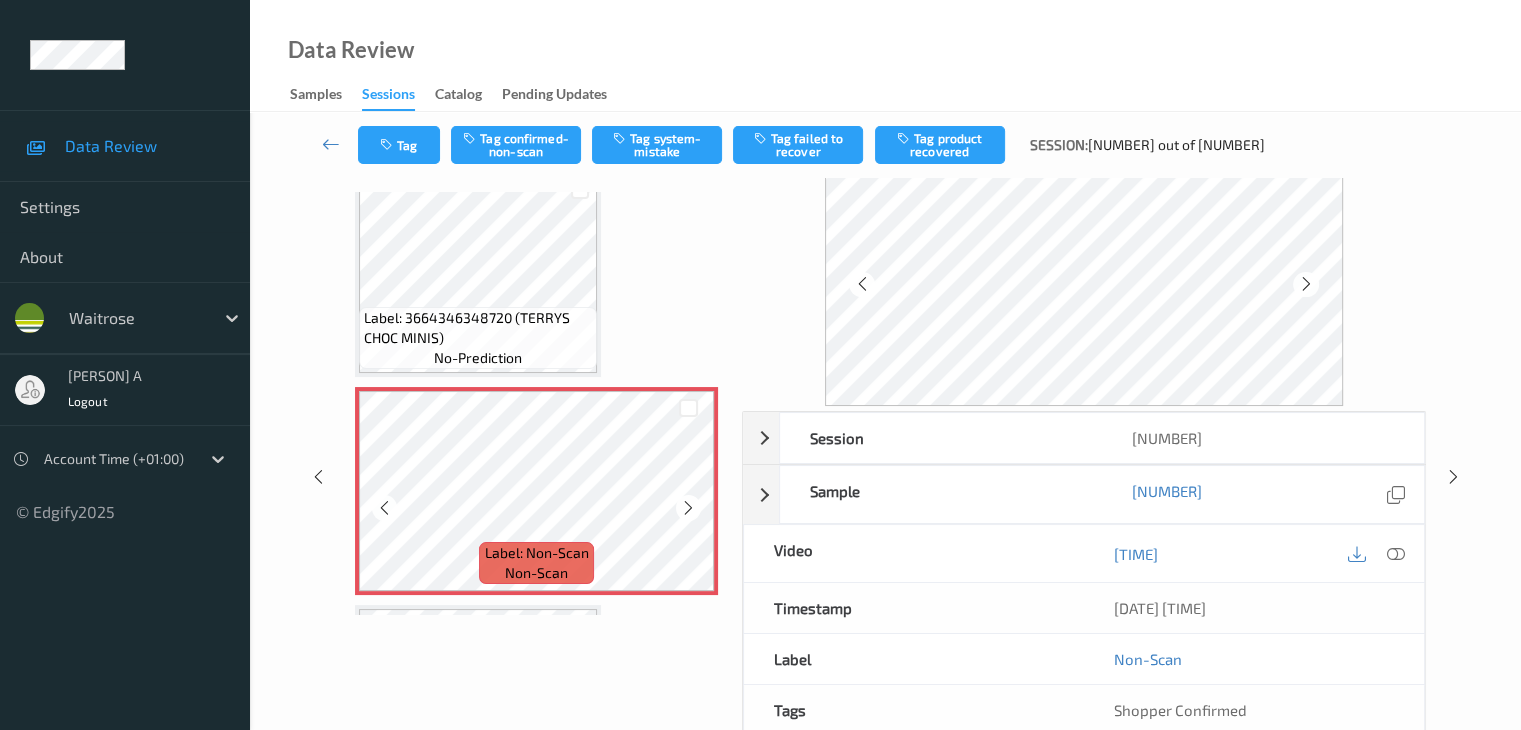 scroll, scrollTop: 0, scrollLeft: 0, axis: both 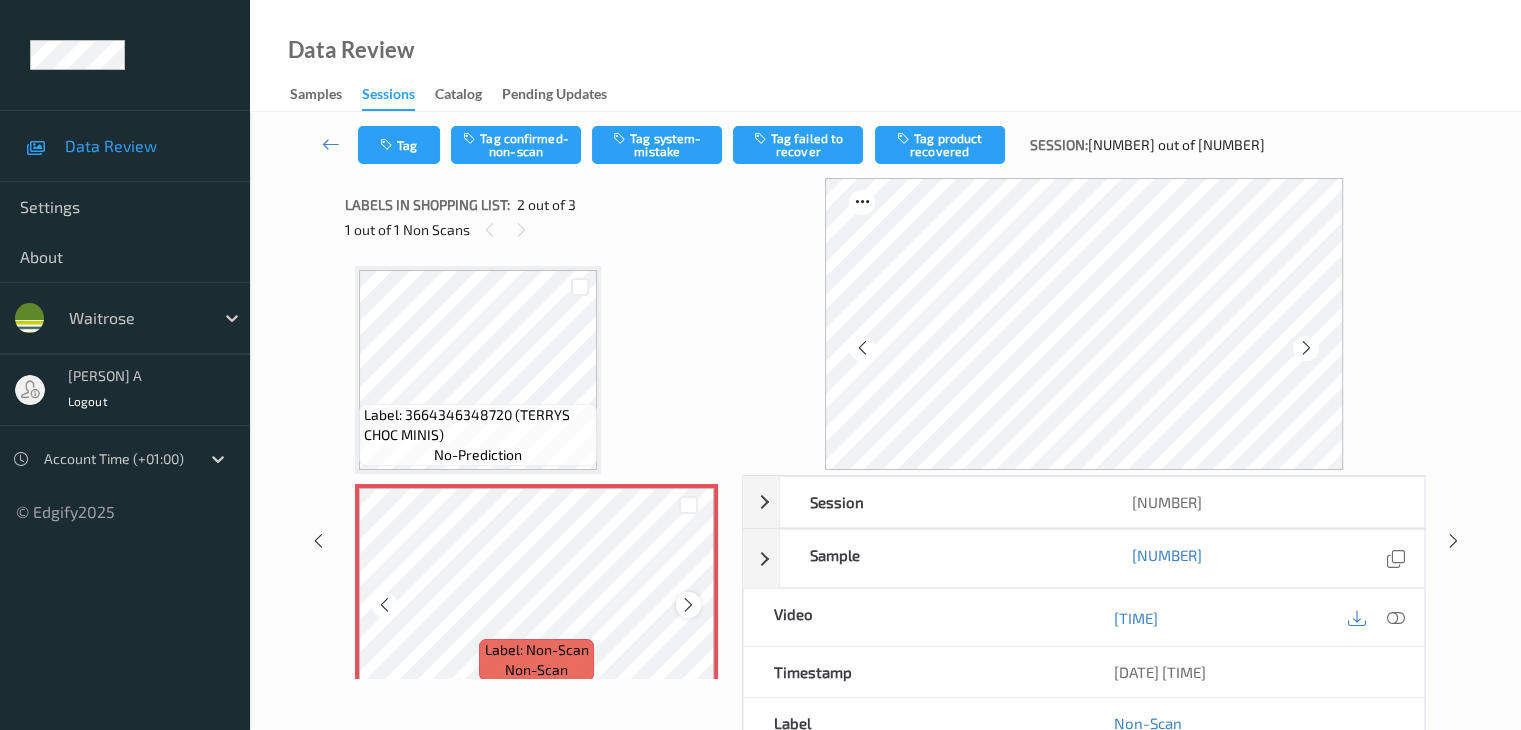 click at bounding box center (688, 605) 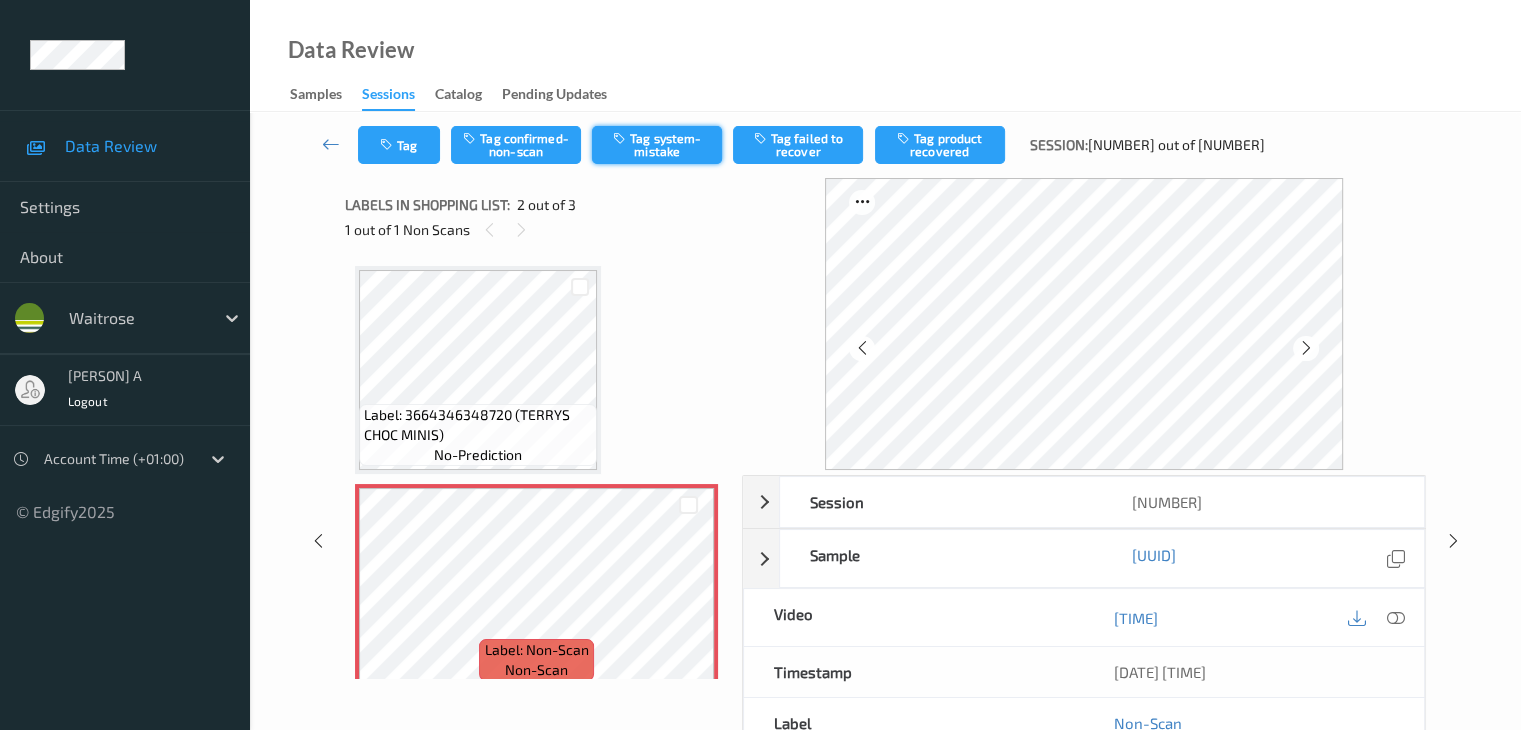 click on "Tag   system-mistake" at bounding box center (657, 145) 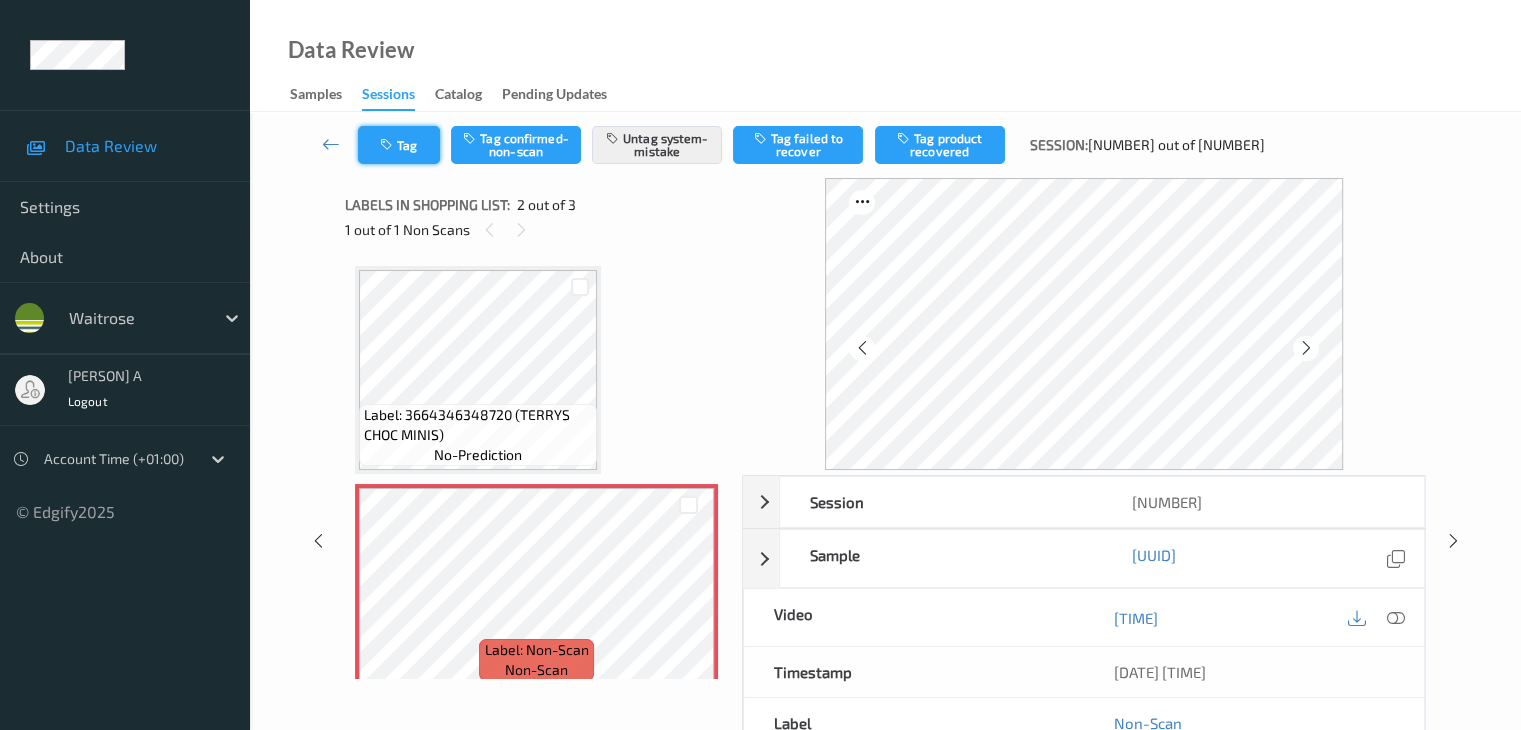 click on "Tag" at bounding box center (399, 145) 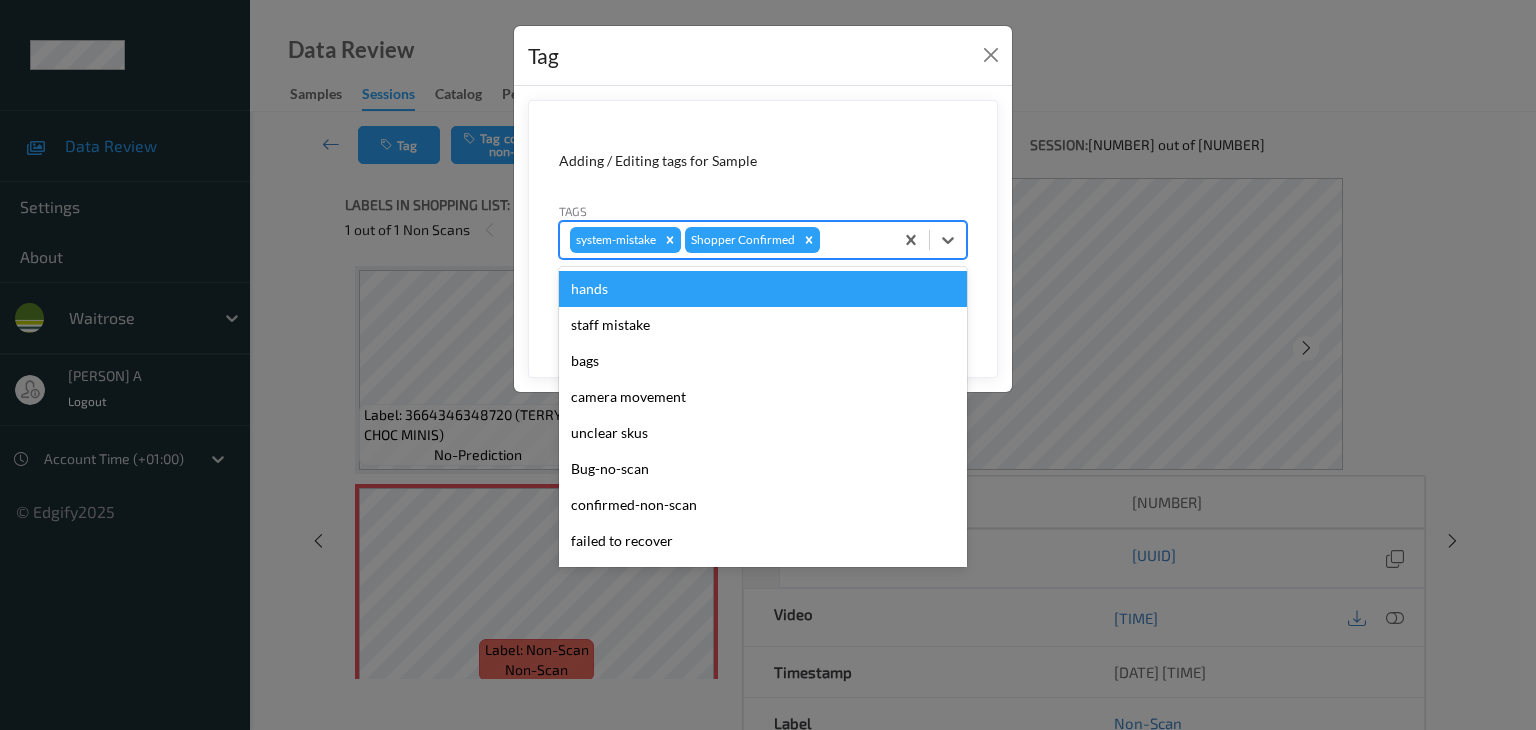 click at bounding box center [853, 240] 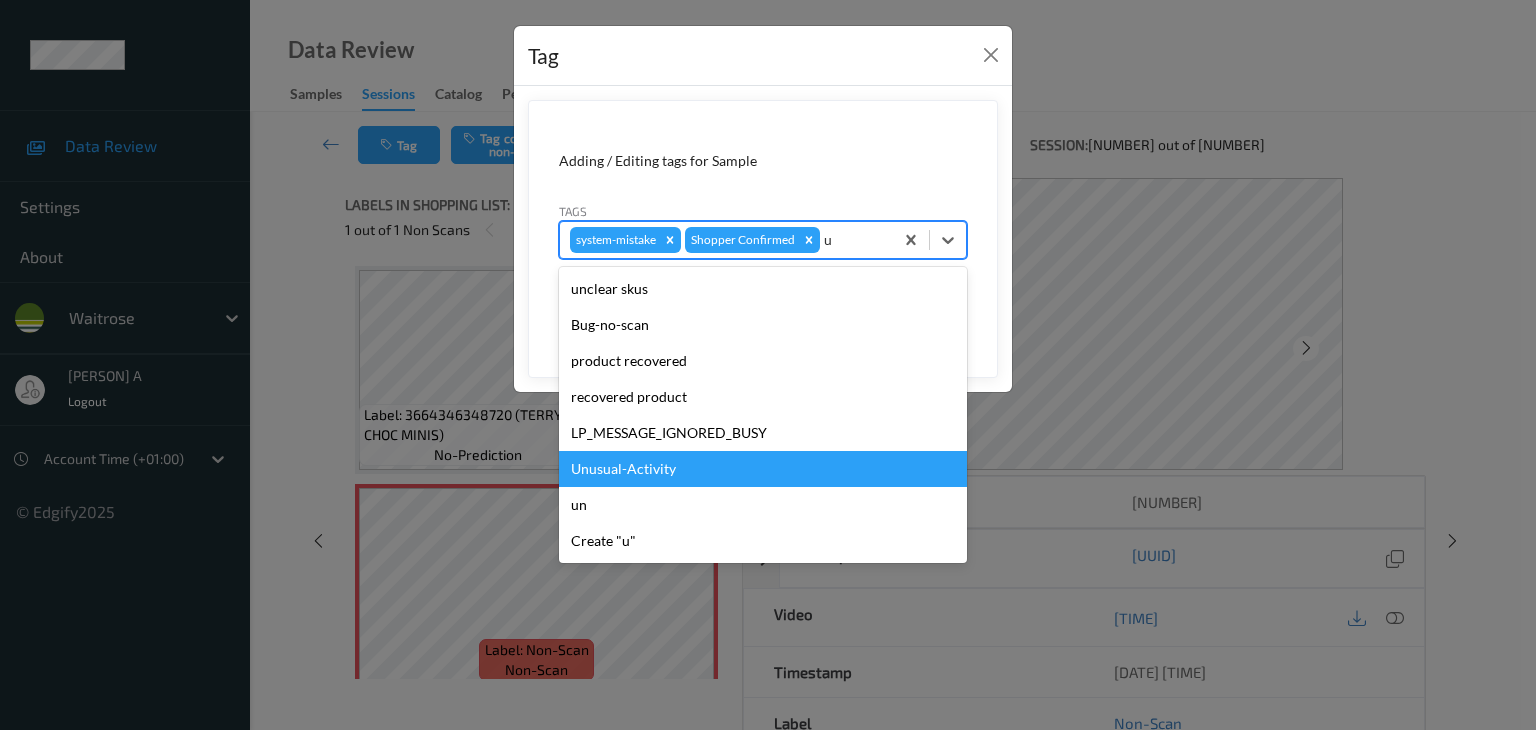 click on "Unusual-Activity" at bounding box center (763, 469) 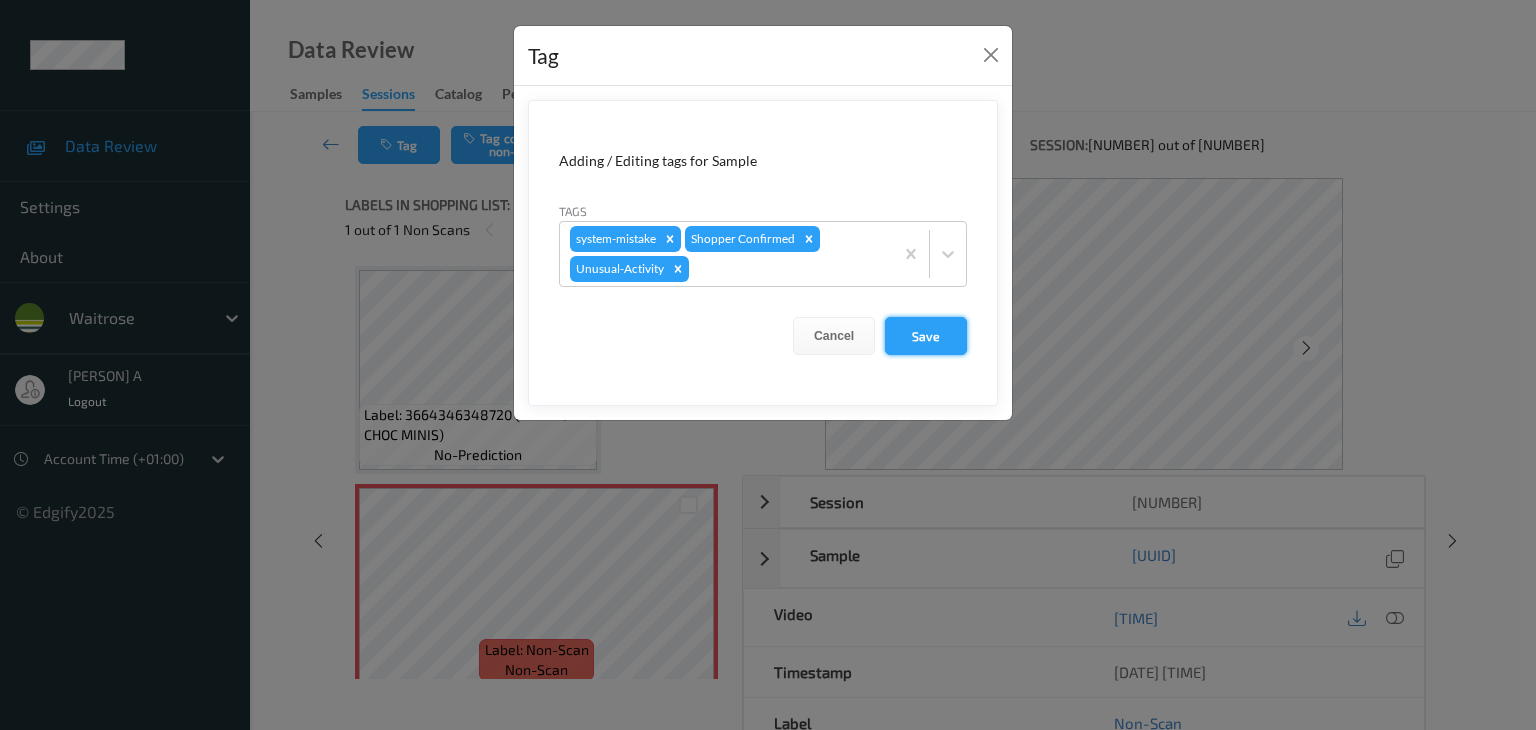 click on "Save" at bounding box center [926, 336] 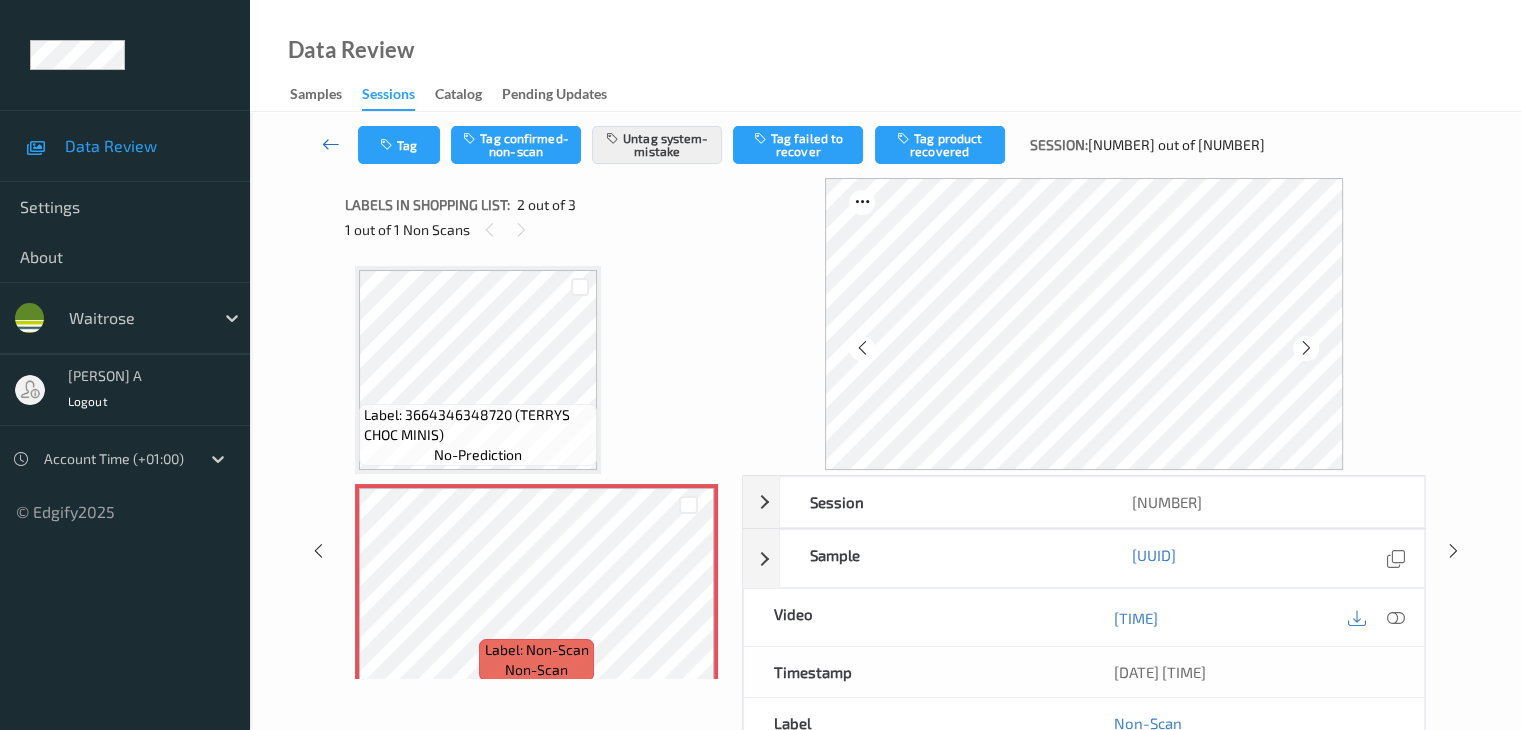 click at bounding box center (331, 144) 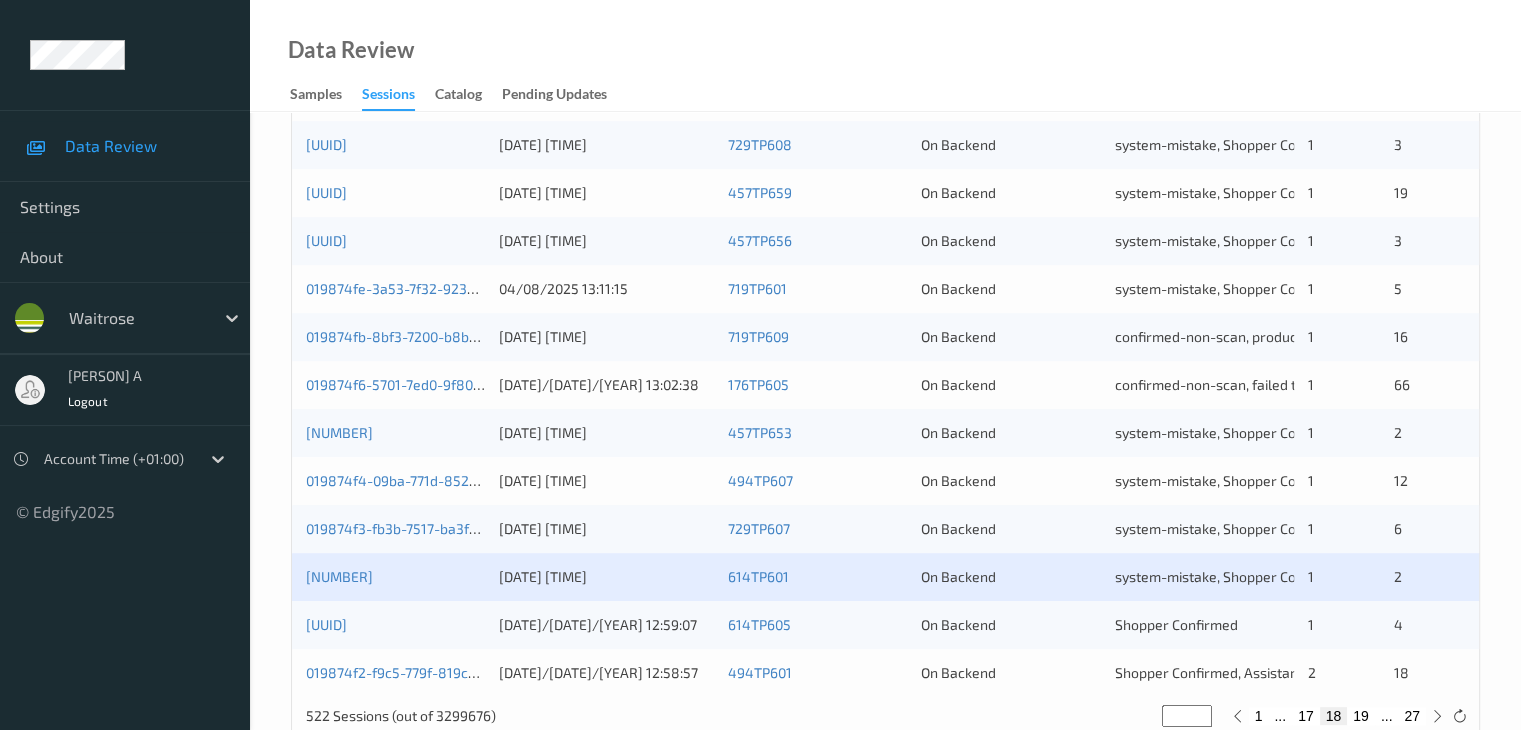 scroll, scrollTop: 932, scrollLeft: 0, axis: vertical 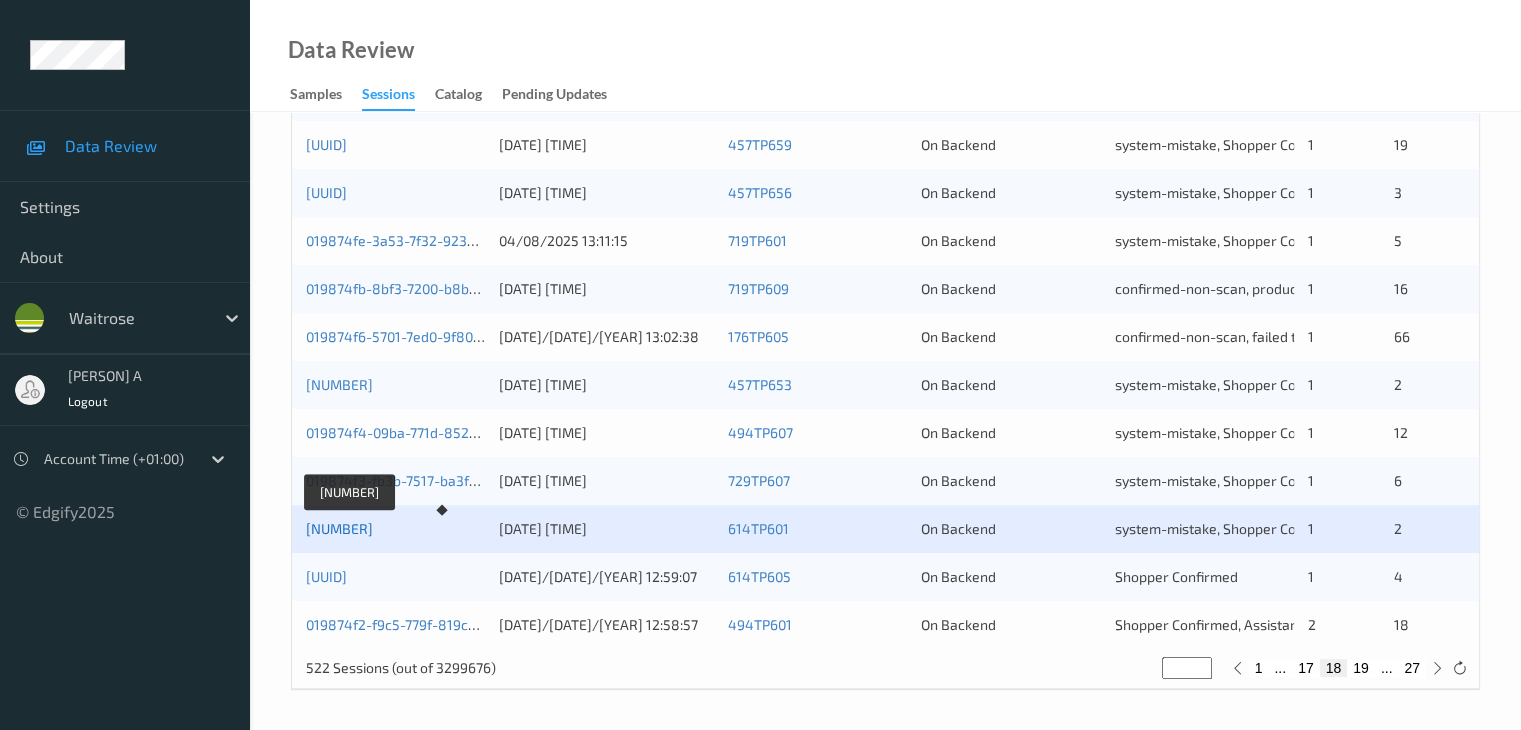click on "[NUMBER]" at bounding box center [339, 528] 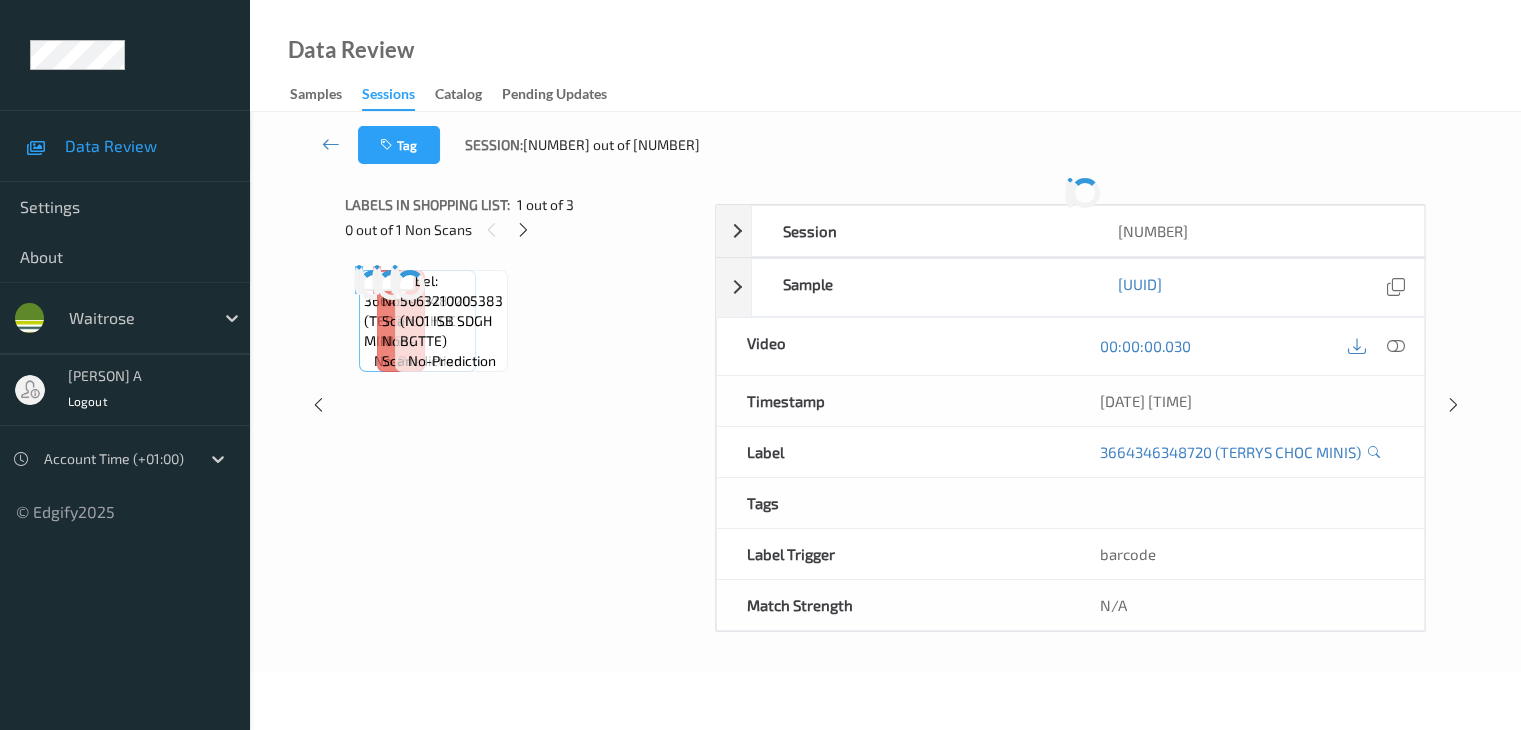 scroll, scrollTop: 264, scrollLeft: 0, axis: vertical 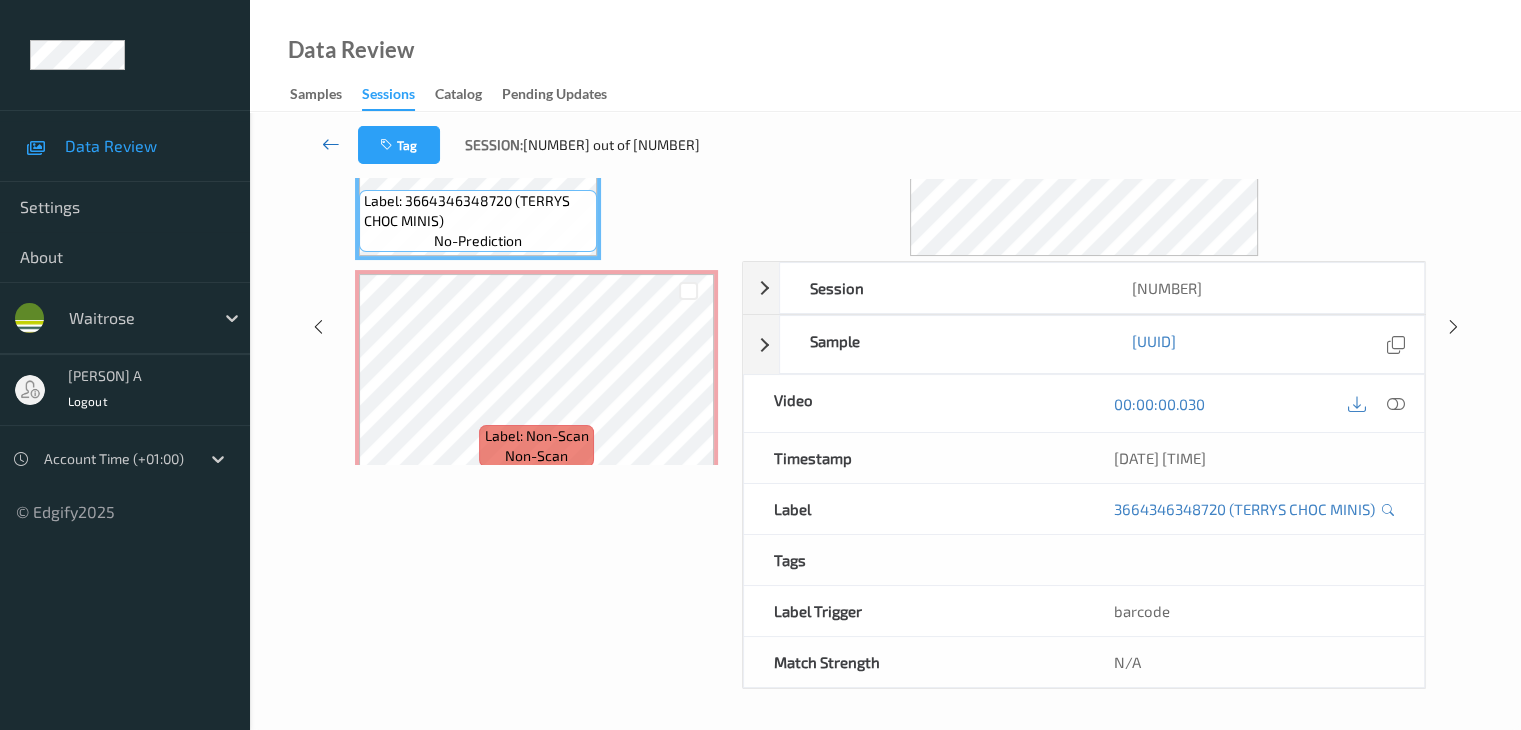 click at bounding box center (331, 144) 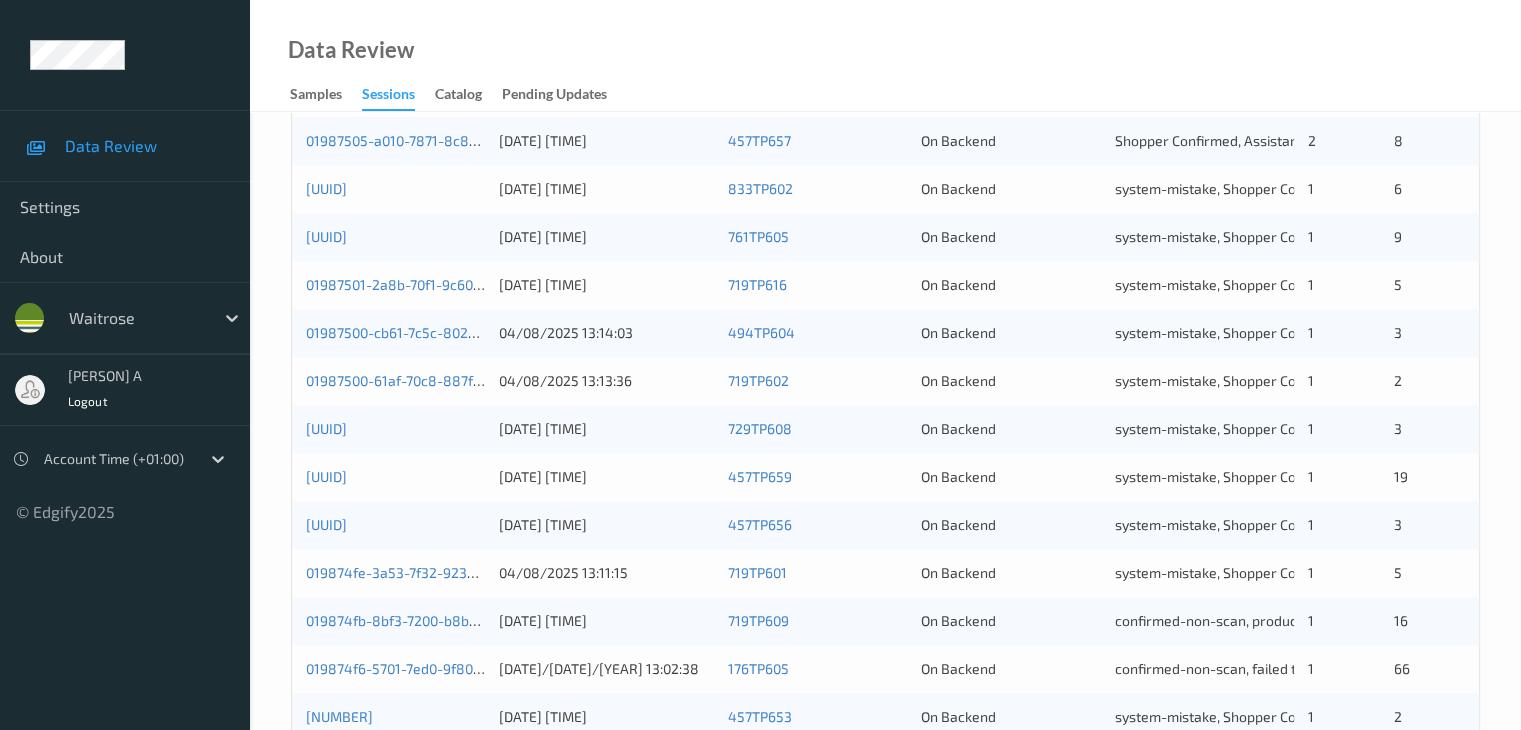 scroll, scrollTop: 932, scrollLeft: 0, axis: vertical 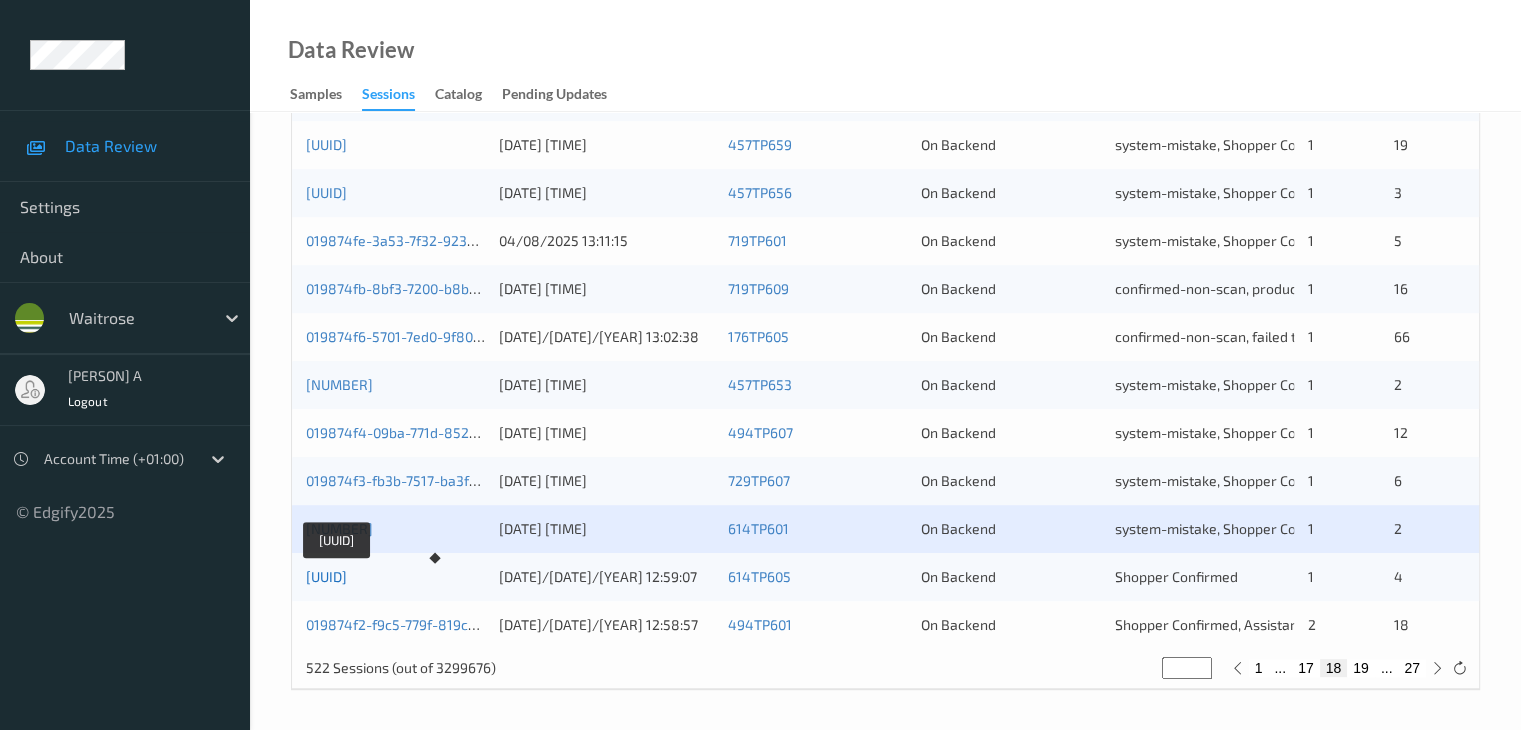 click on "[UUID]" at bounding box center [326, 576] 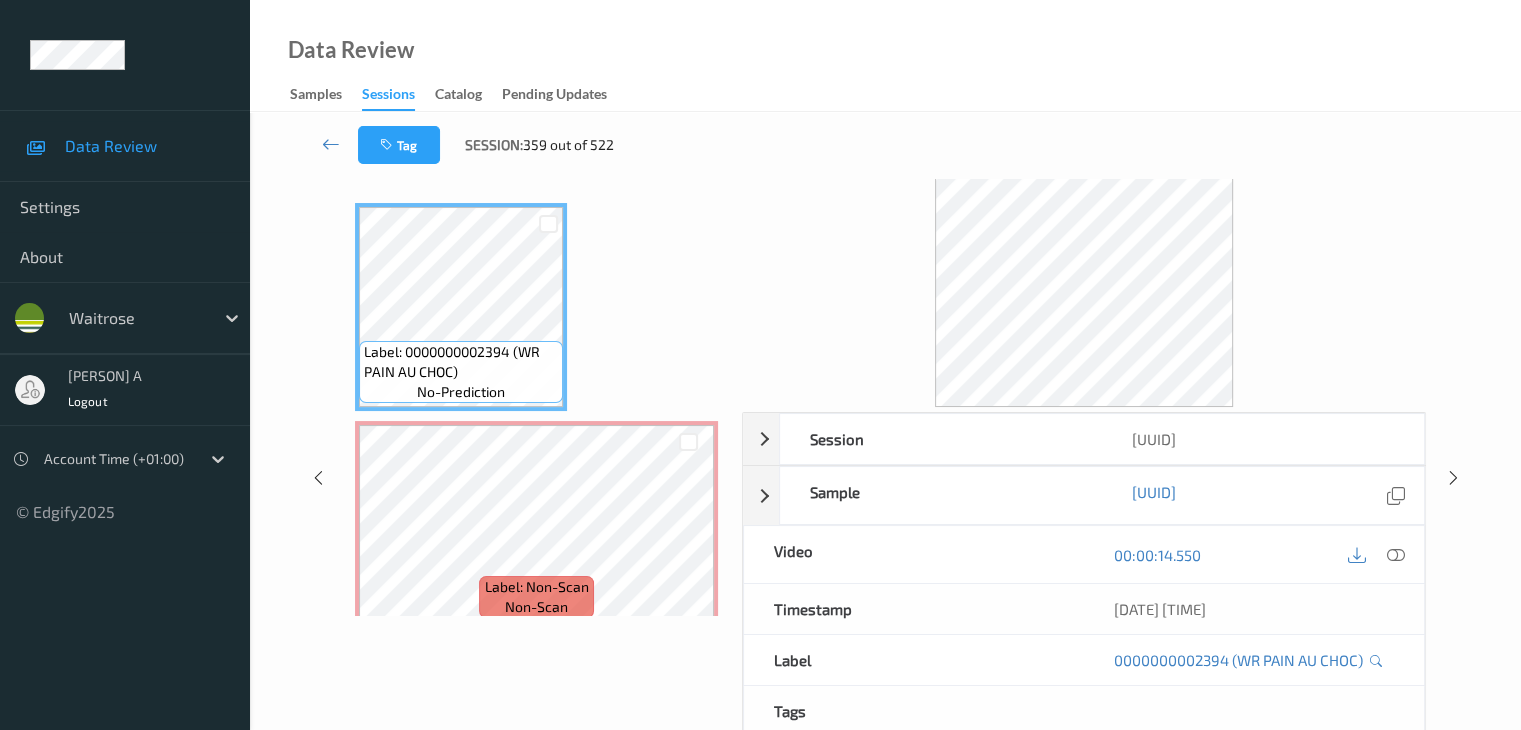 scroll, scrollTop: 0, scrollLeft: 0, axis: both 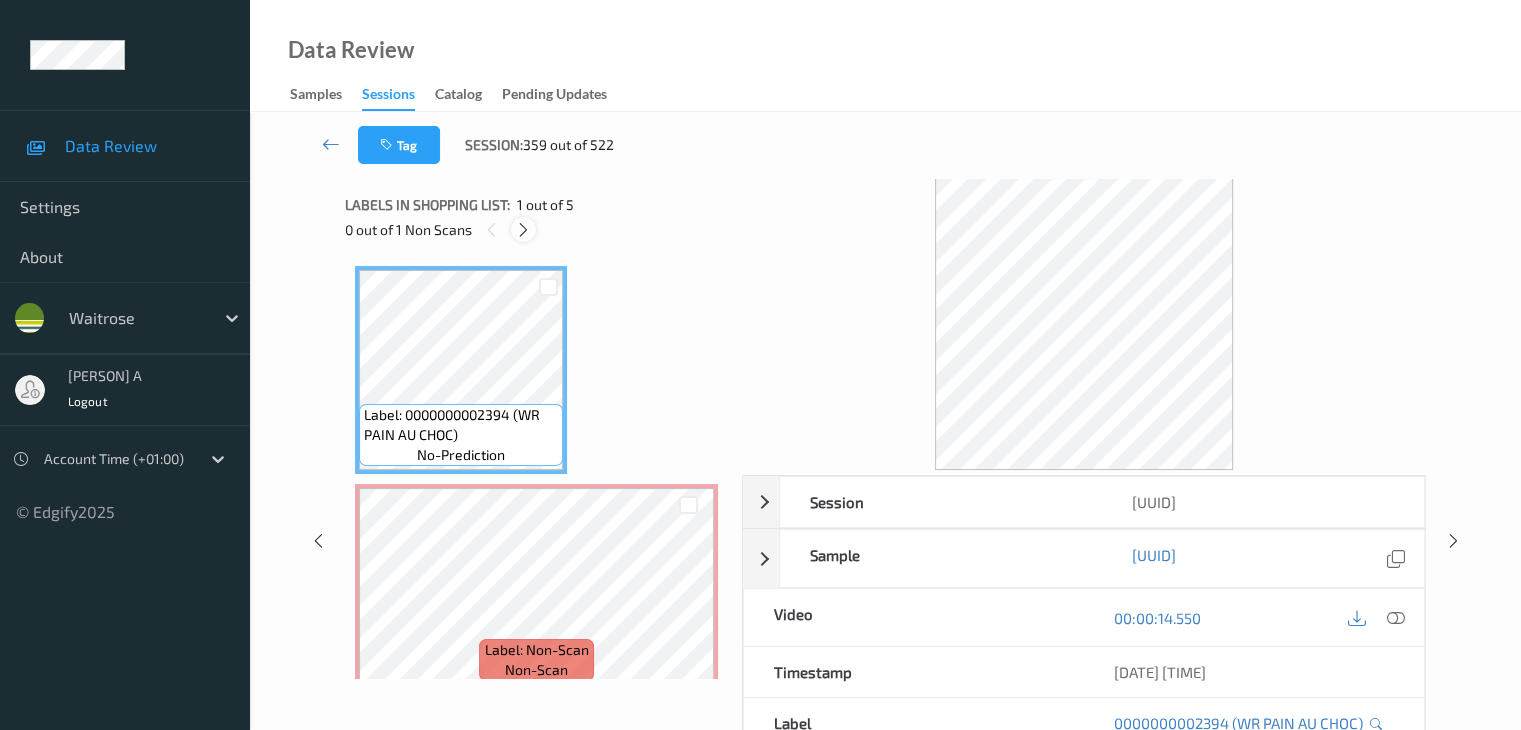 click at bounding box center [523, 230] 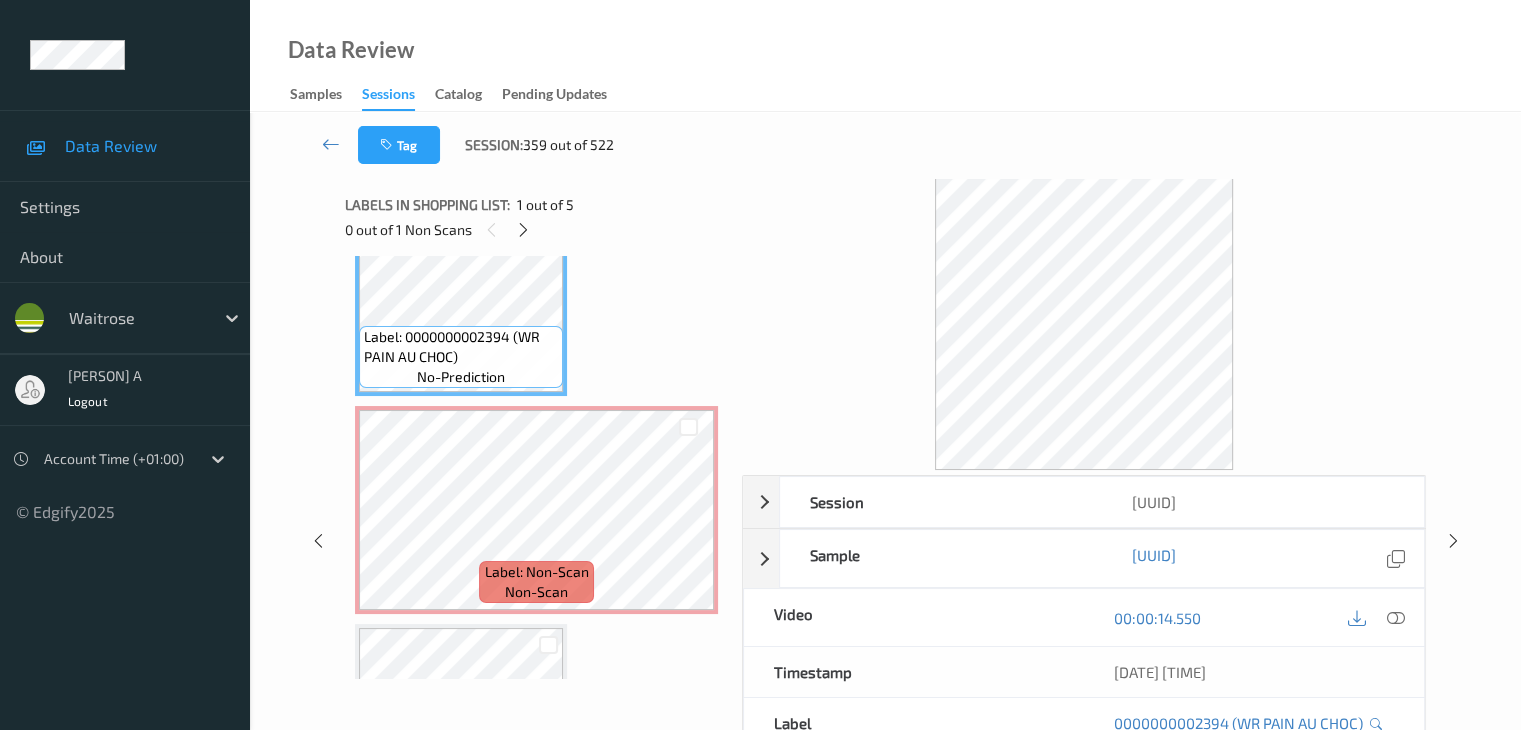 scroll, scrollTop: 110, scrollLeft: 0, axis: vertical 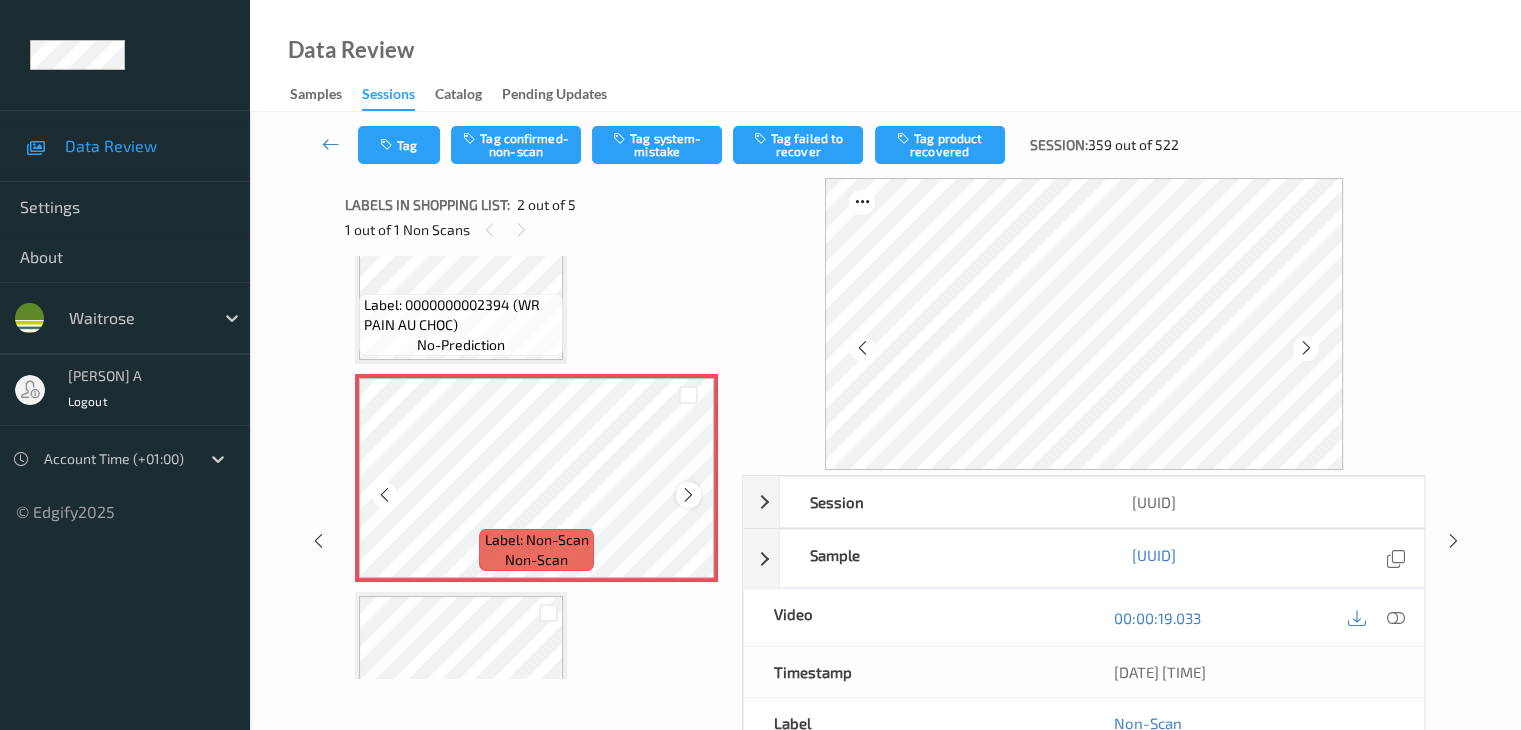 click at bounding box center [688, 495] 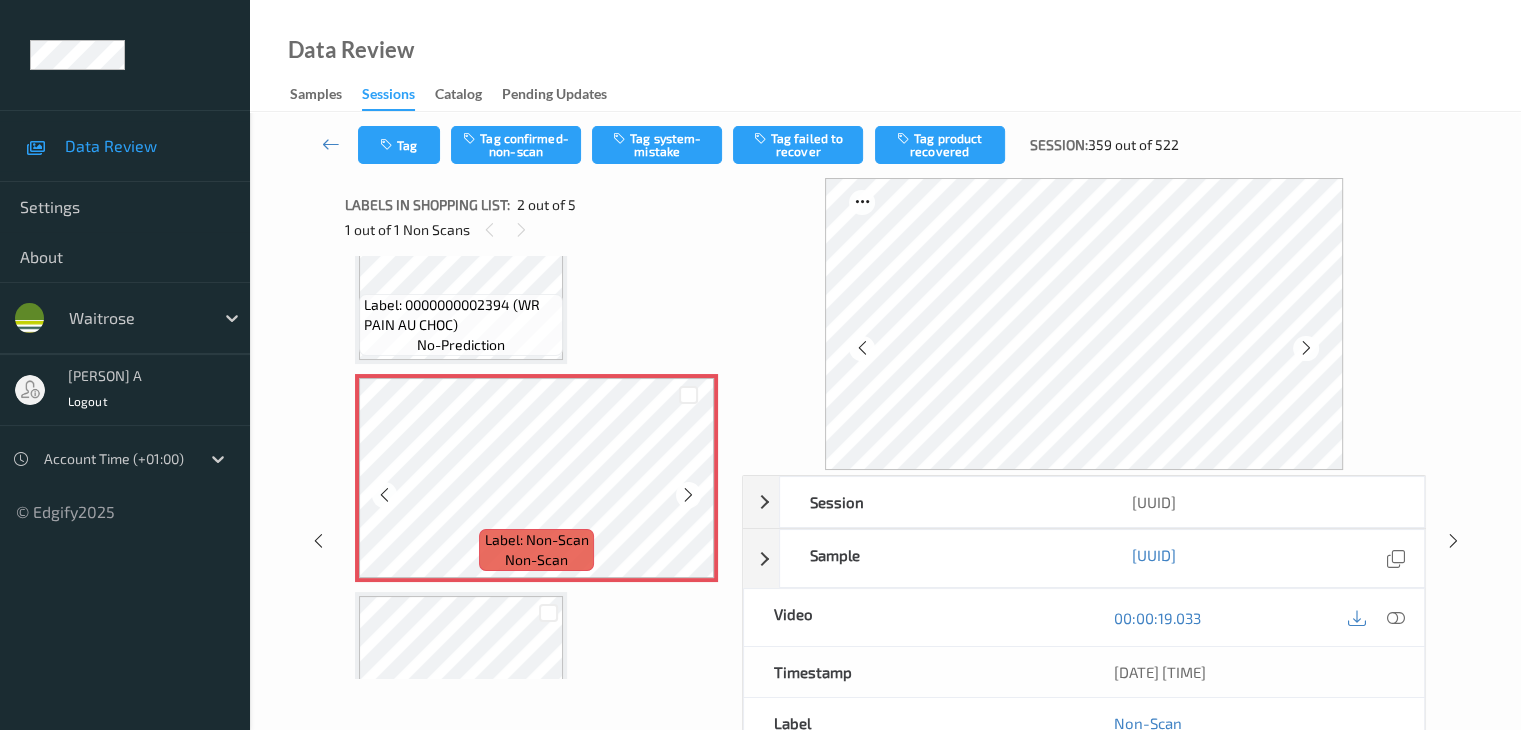 click at bounding box center (688, 495) 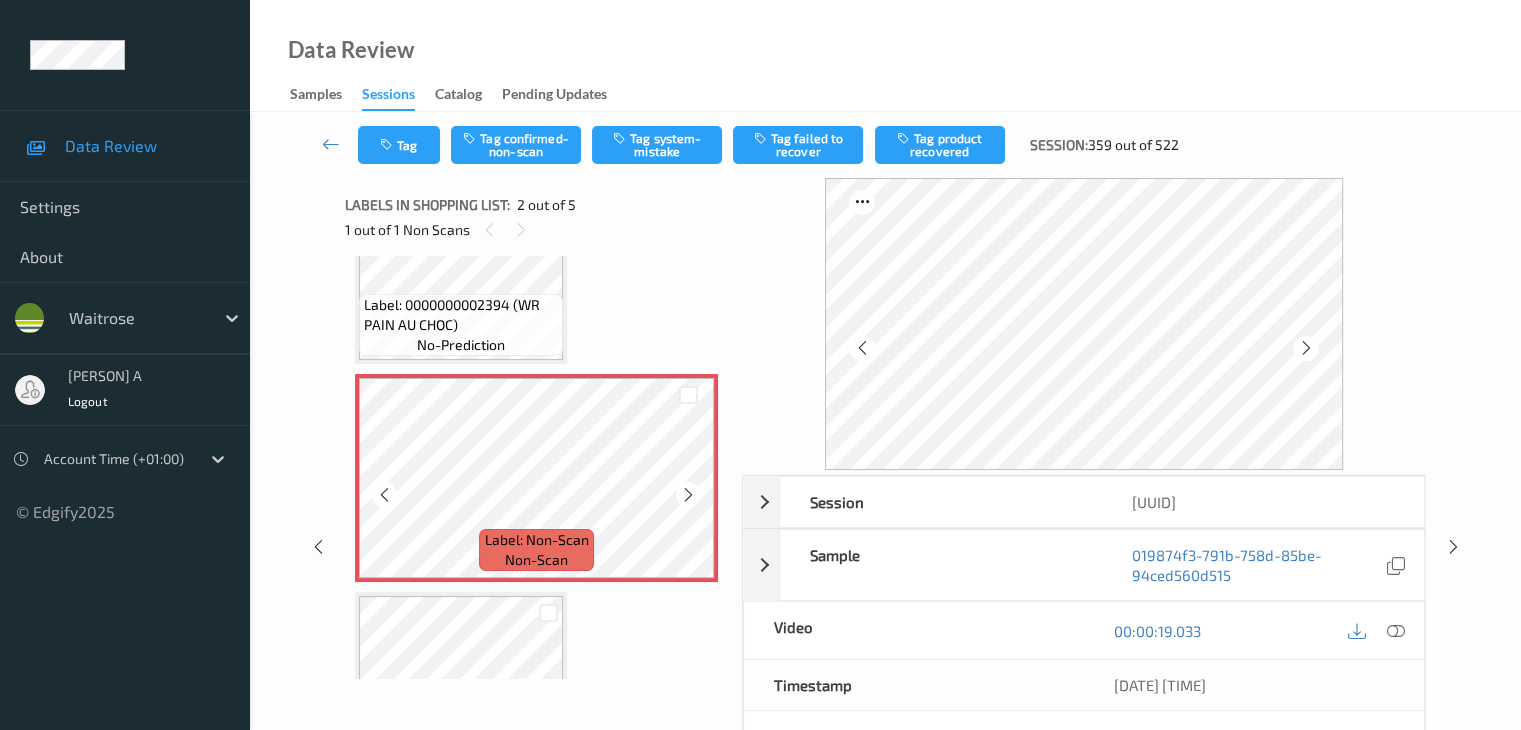 click at bounding box center [688, 495] 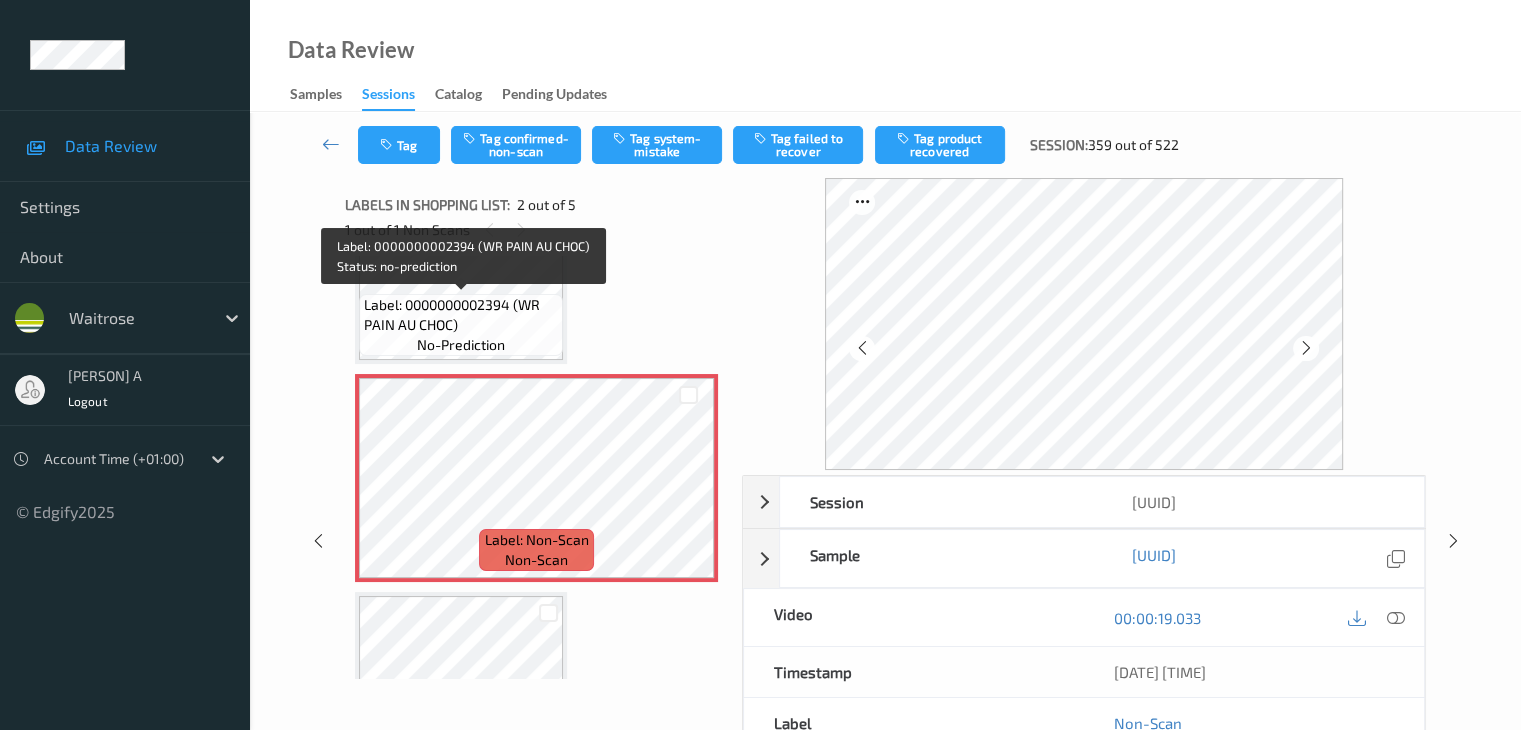click on "Label: 0000000002394 (WR PAIN AU CHOC)" at bounding box center [461, 315] 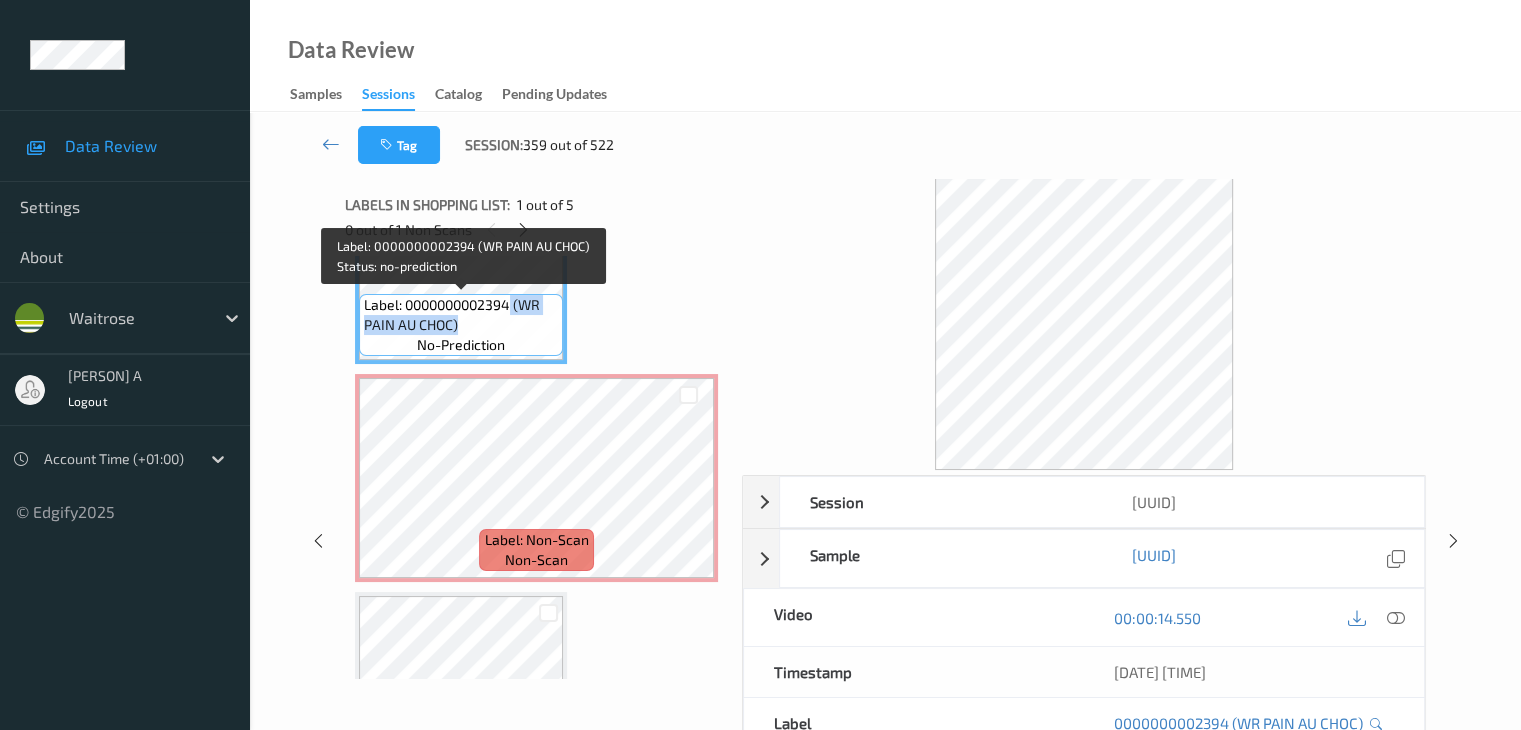 drag, startPoint x: 514, startPoint y: 307, endPoint x: 518, endPoint y: 331, distance: 24.33105 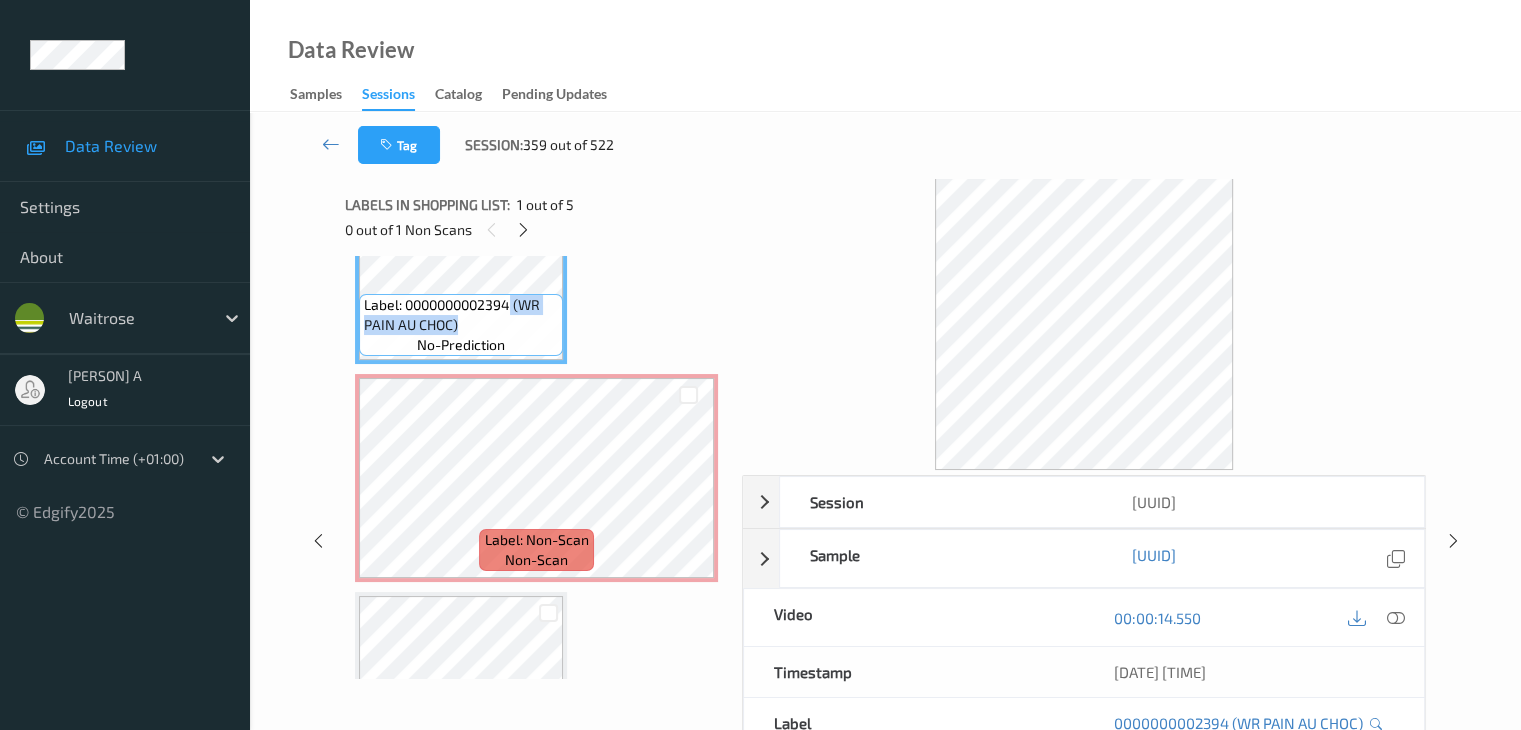 copy on "(WR PAIN AU CHOC)" 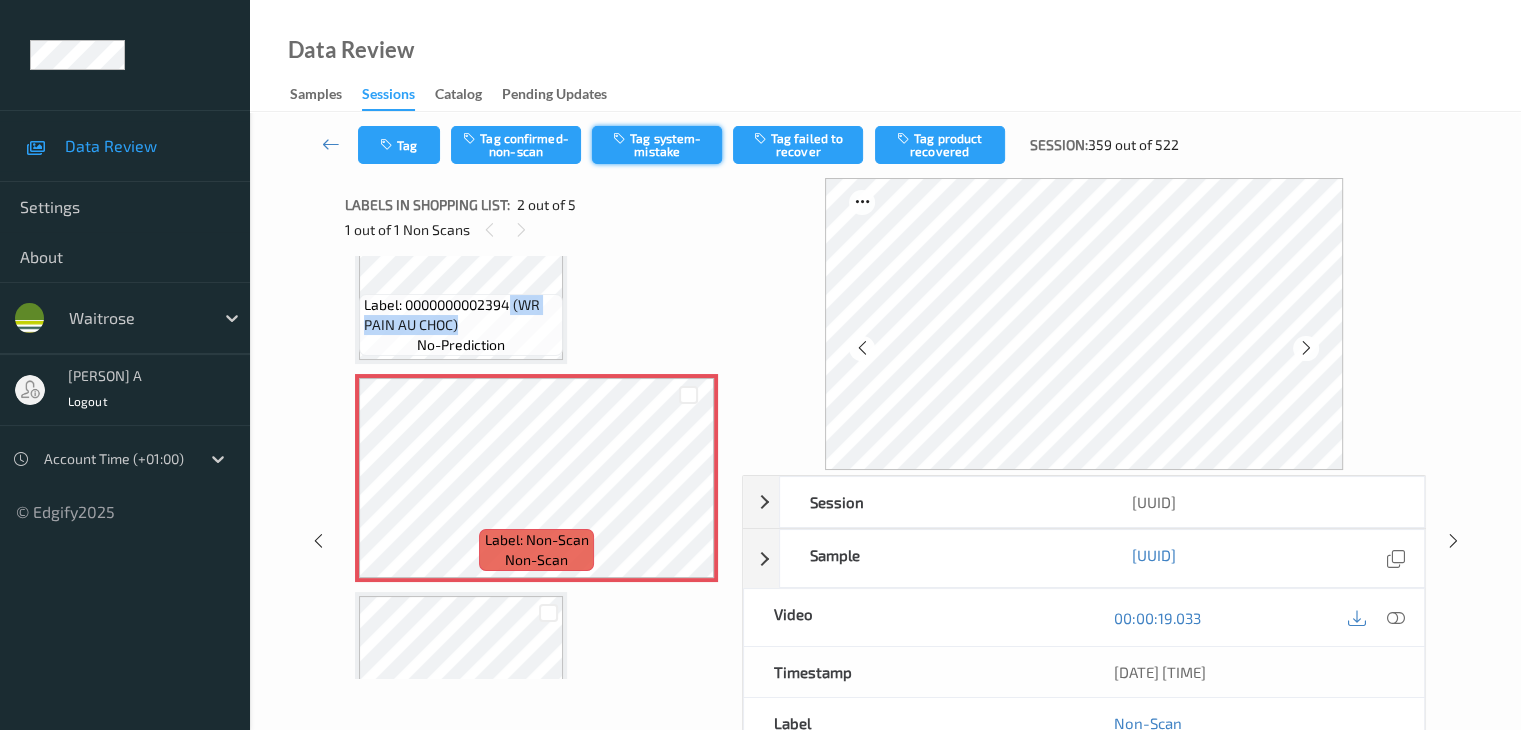 click on "Tag   system-mistake" at bounding box center (657, 145) 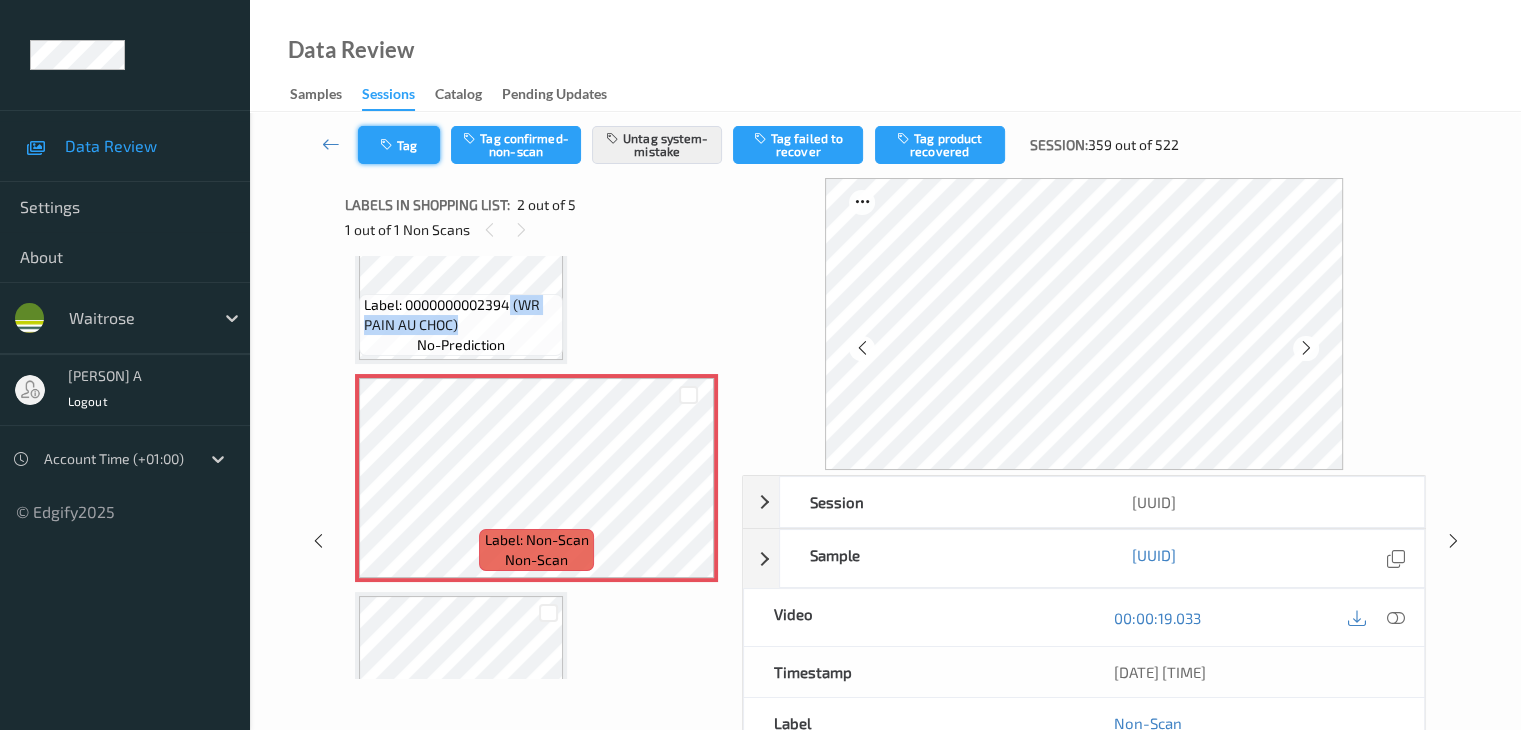 click on "Tag" at bounding box center [399, 145] 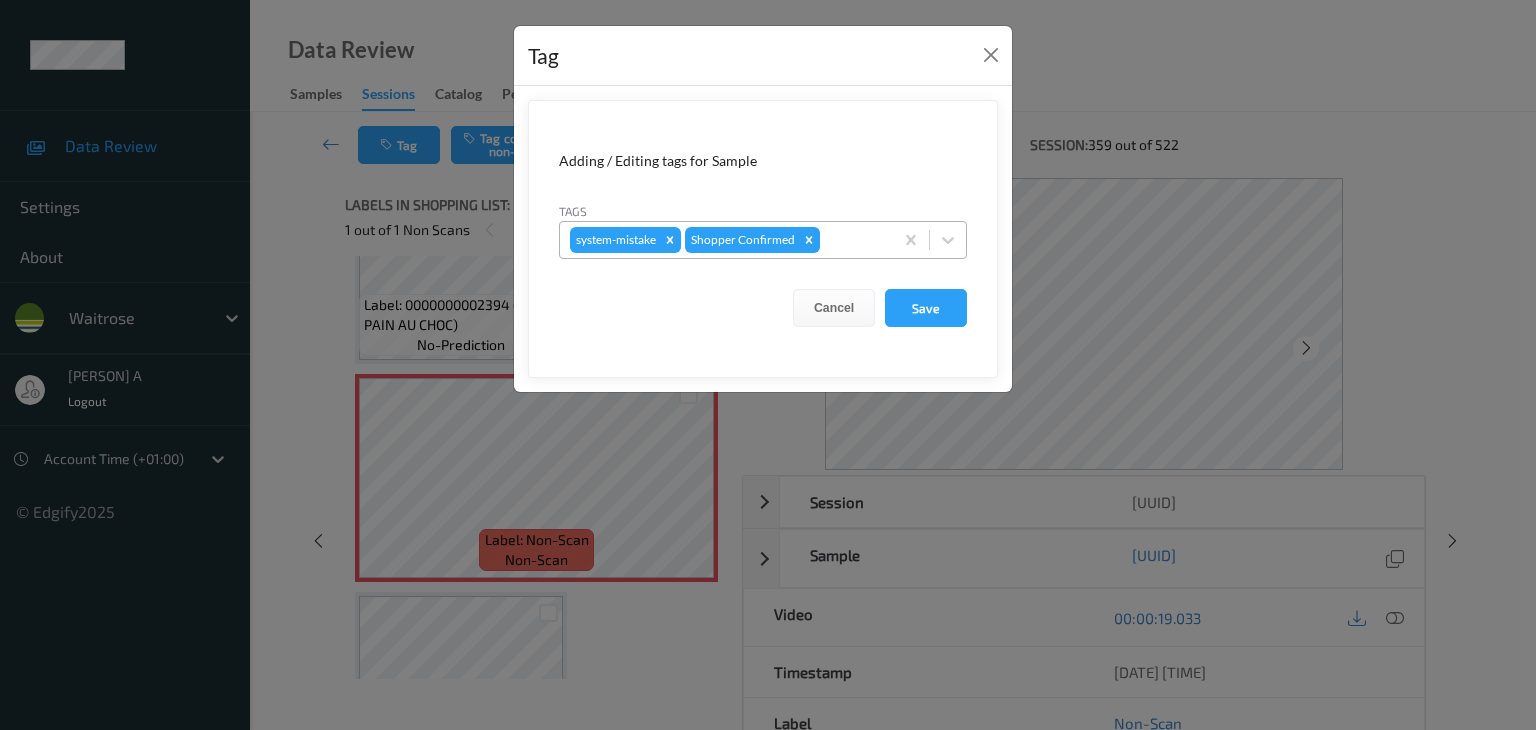 click at bounding box center (853, 240) 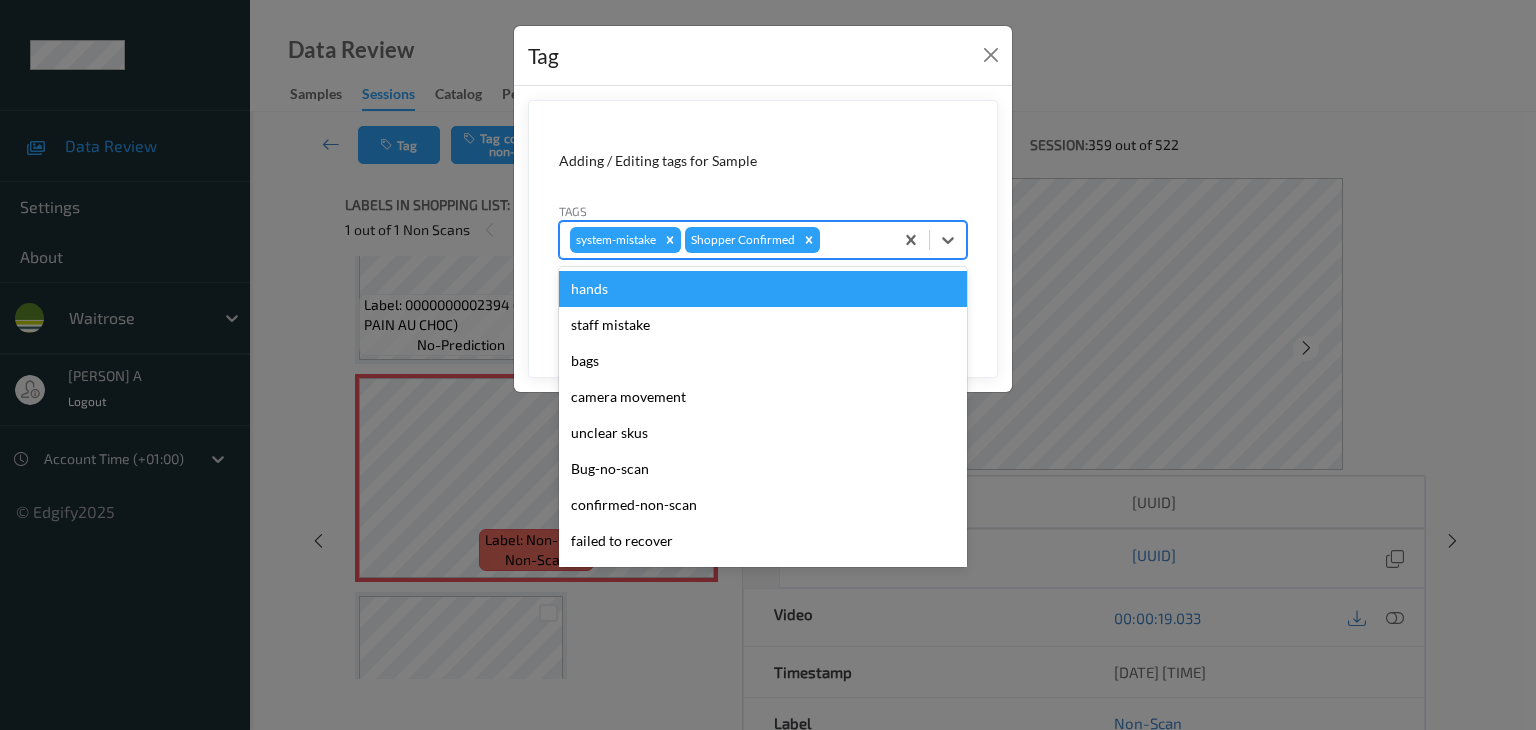 type on "u" 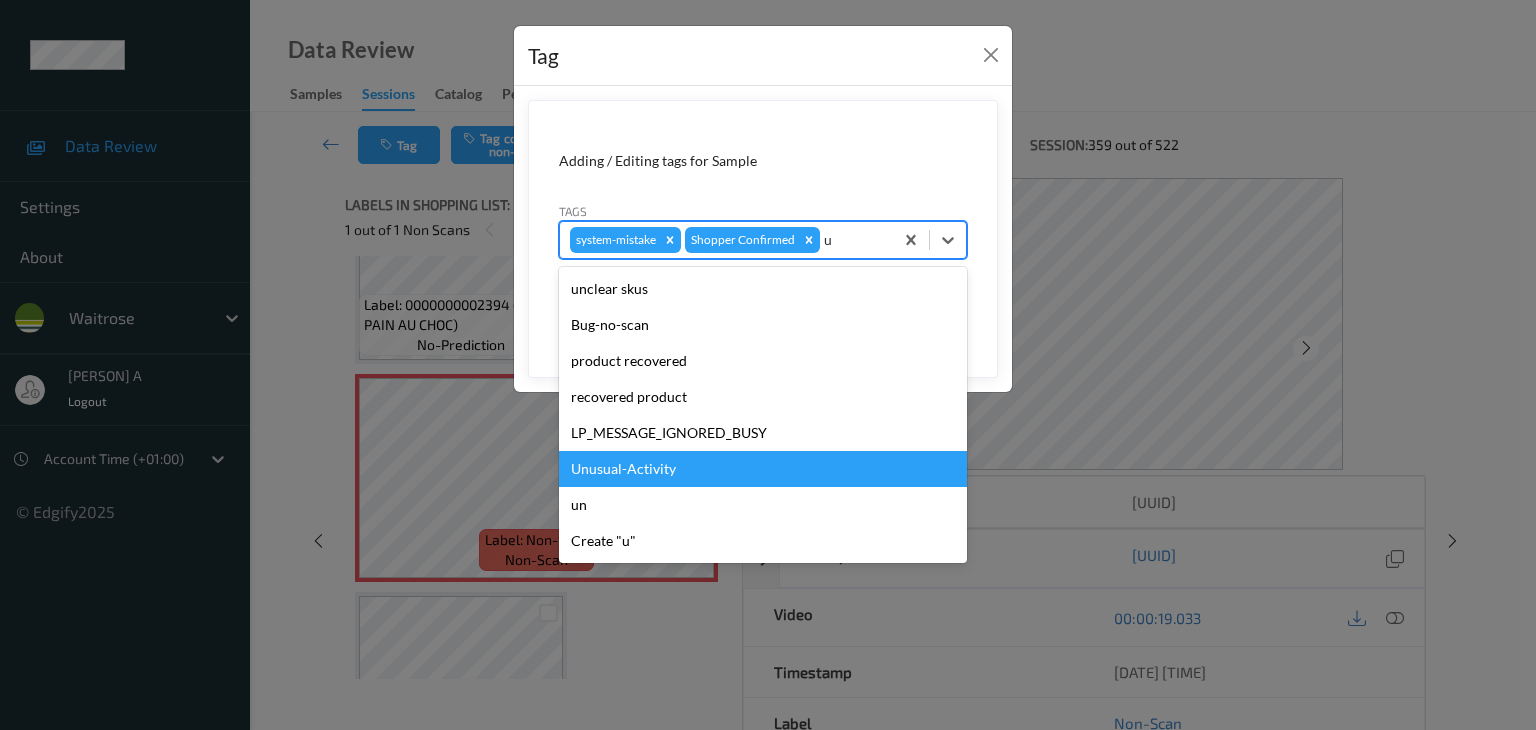 click on "Unusual-Activity" at bounding box center [763, 469] 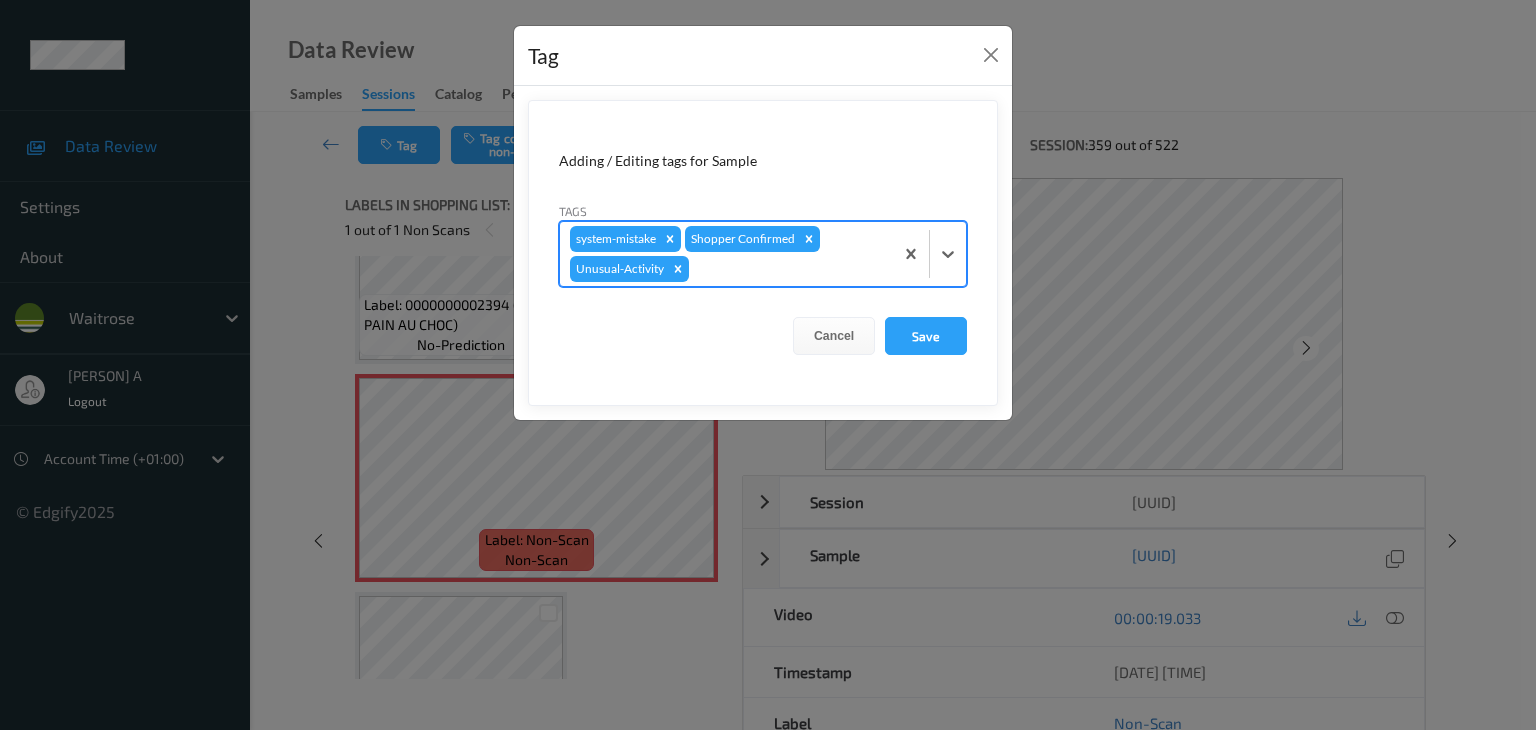 type on "p" 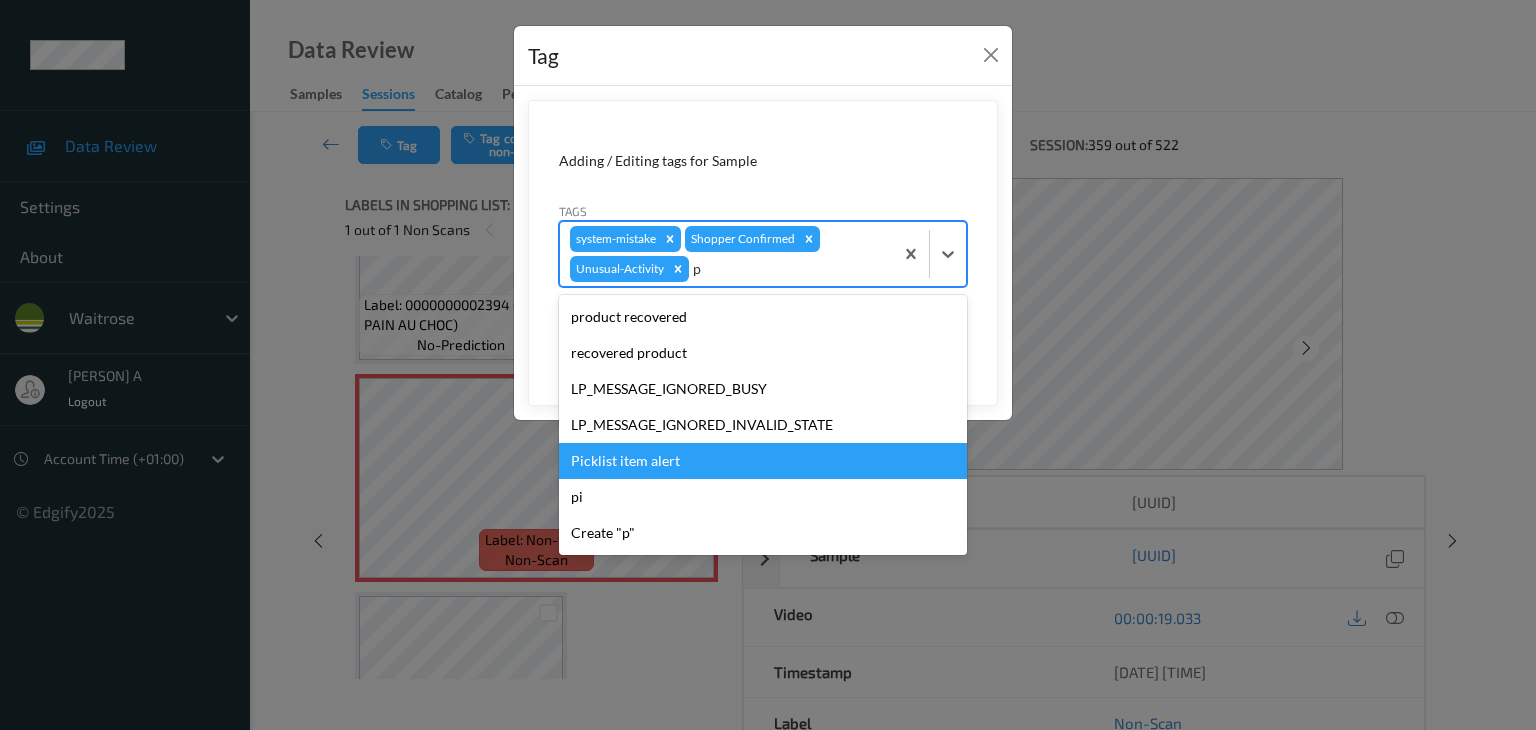 click on "Picklist item alert" at bounding box center (763, 461) 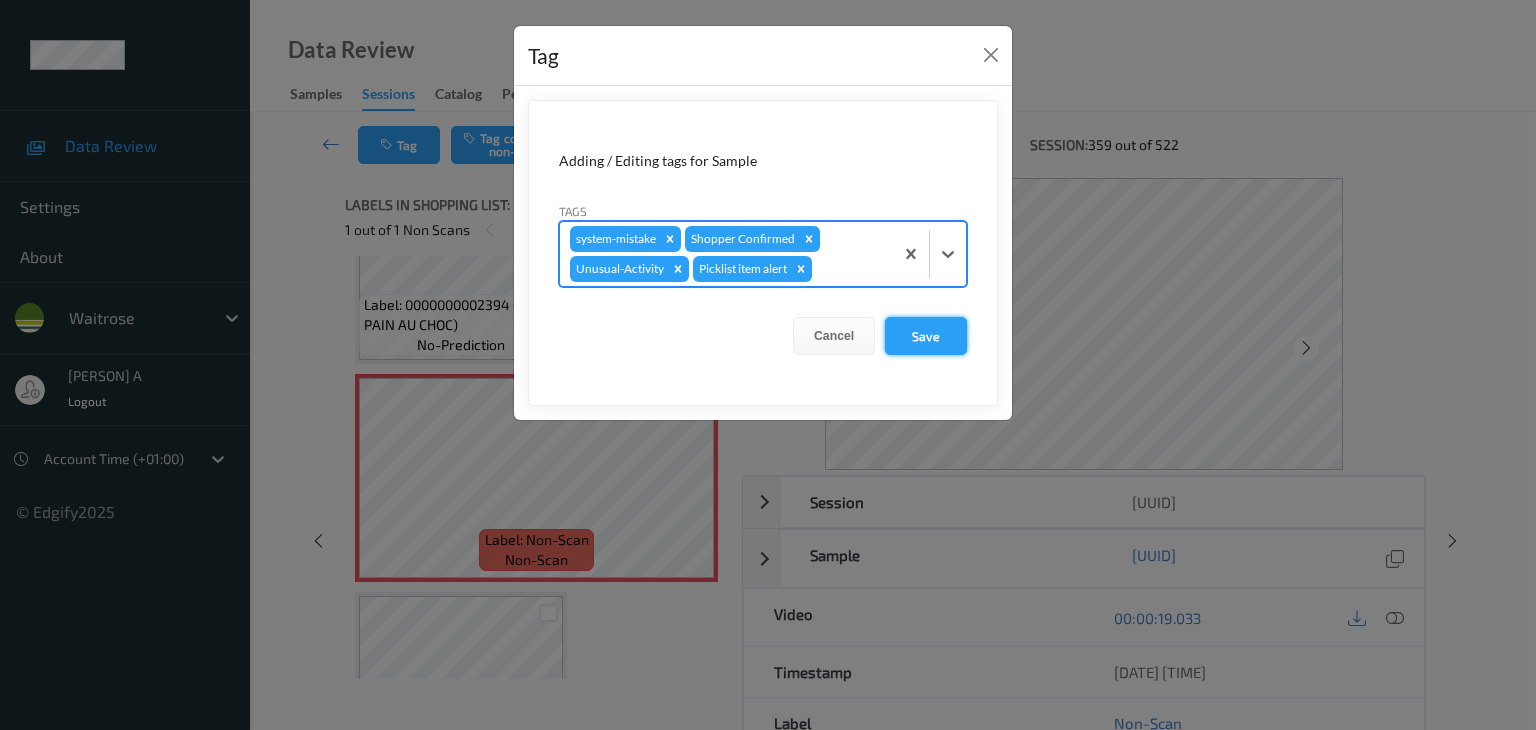 click on "Save" at bounding box center [926, 336] 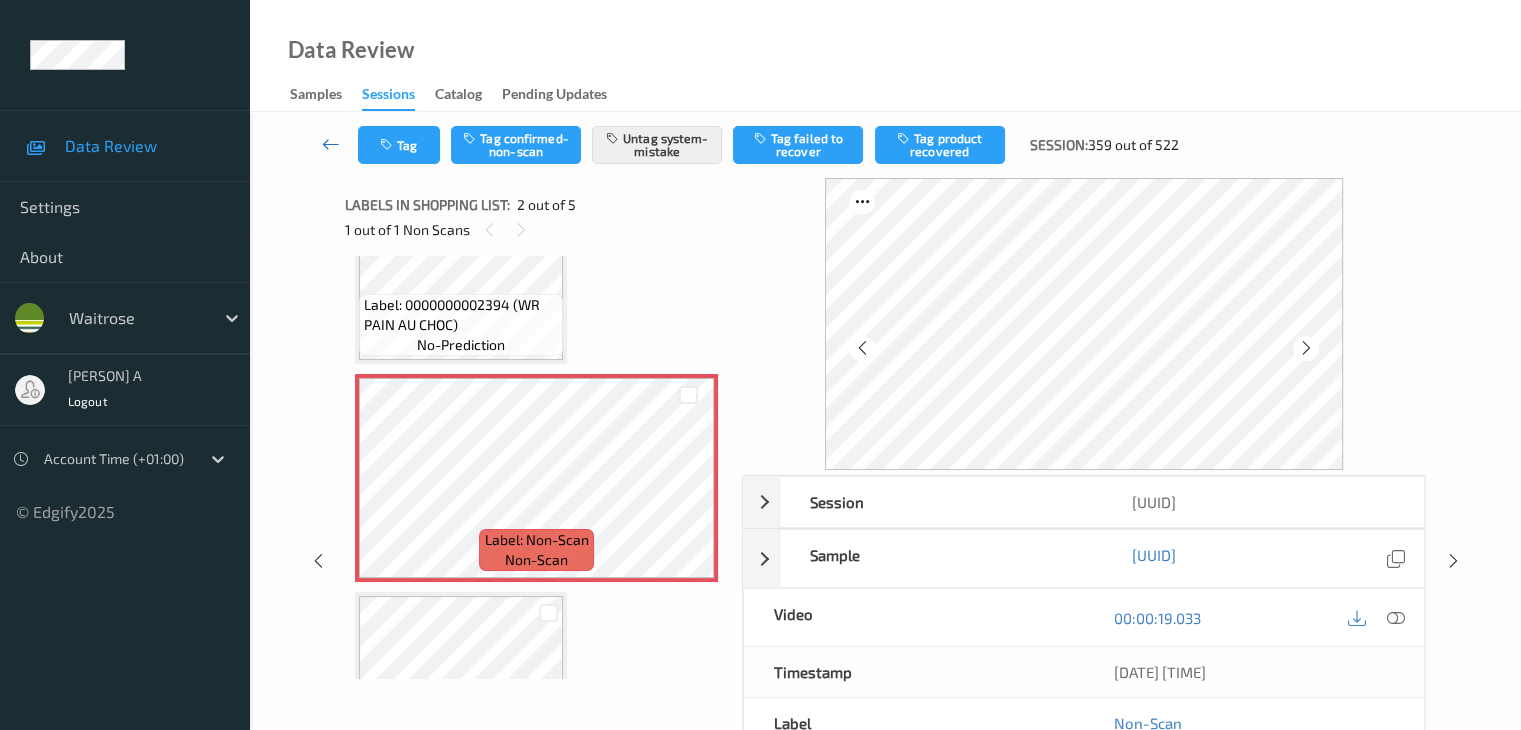 click at bounding box center [331, 144] 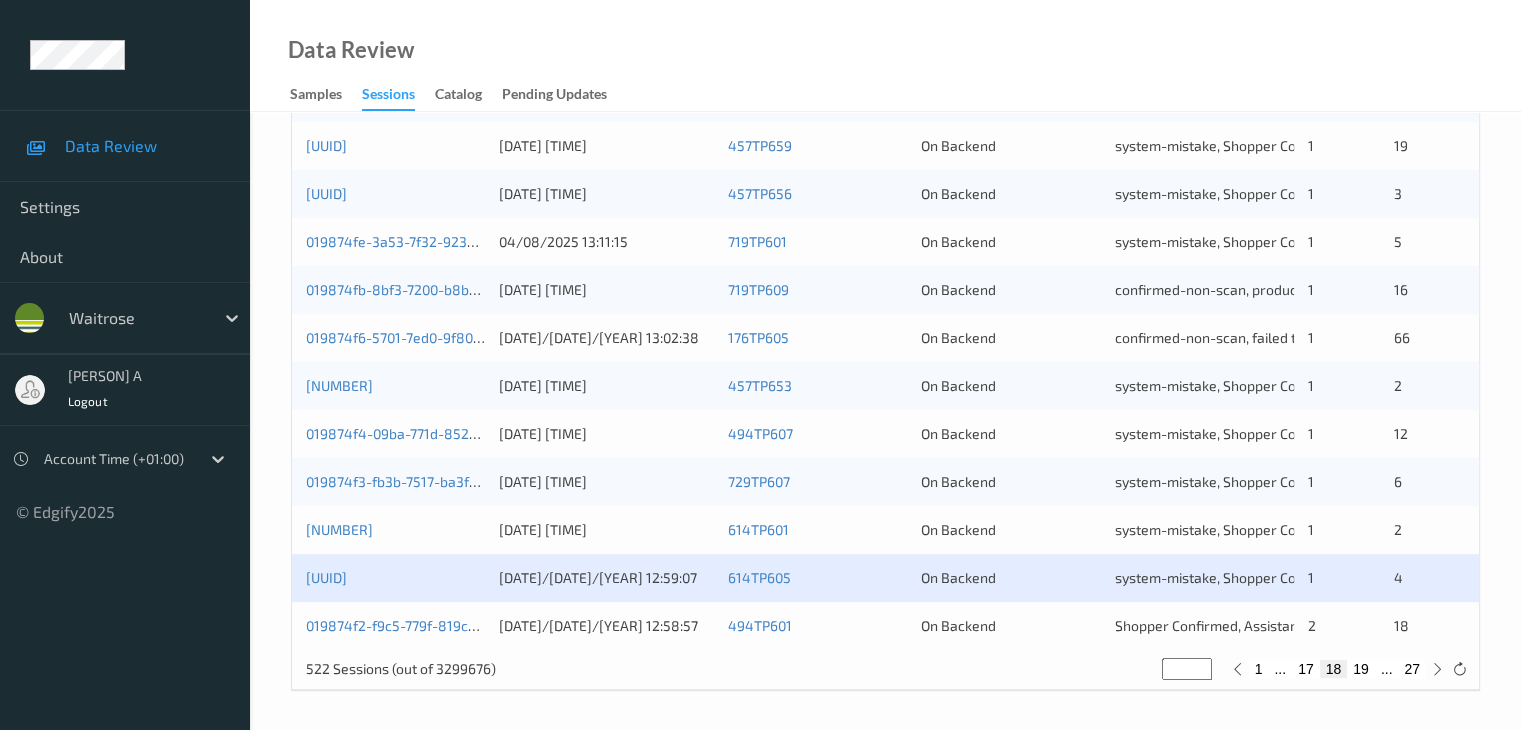 scroll, scrollTop: 932, scrollLeft: 0, axis: vertical 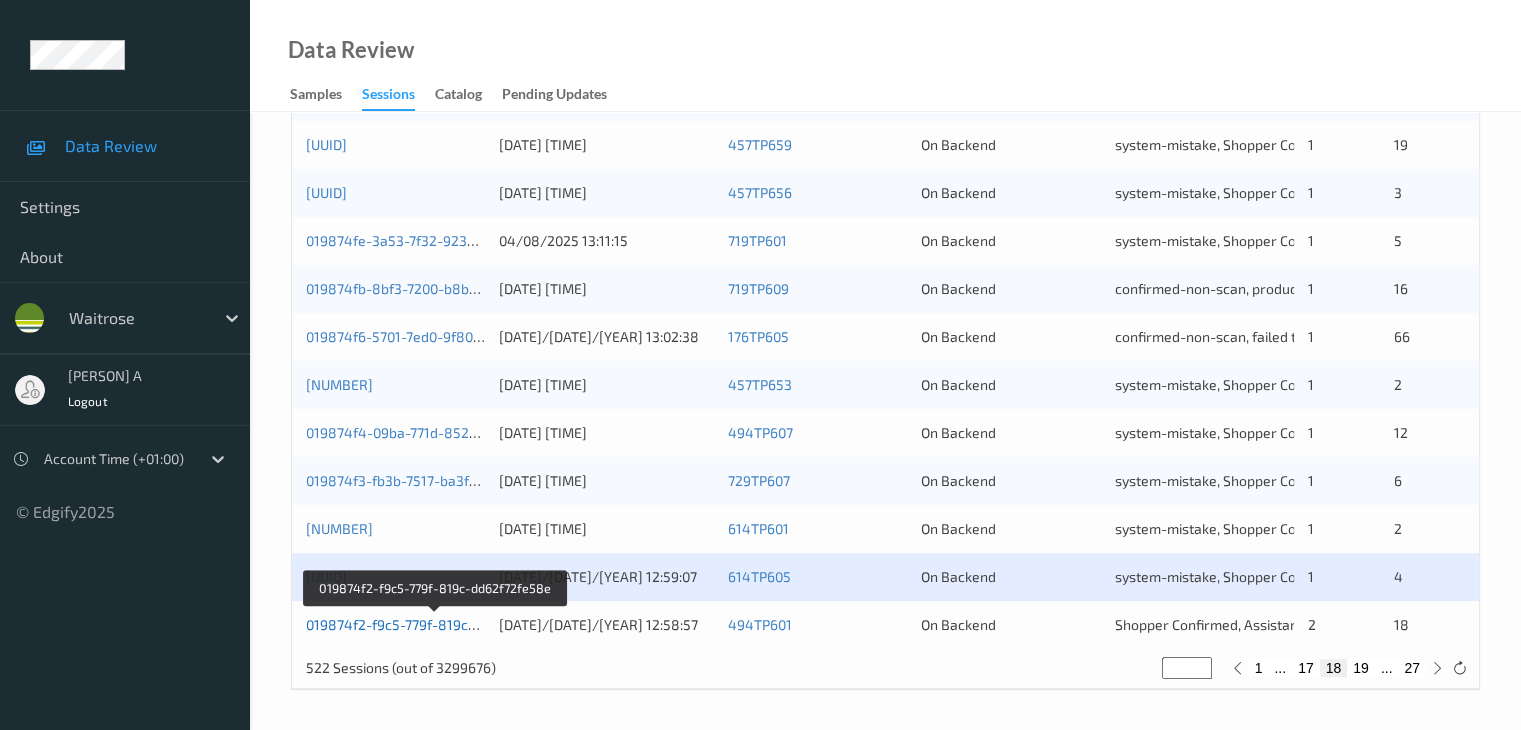 click on "019874f2-f9c5-779f-819c-dd62f72fe58e" at bounding box center (435, 624) 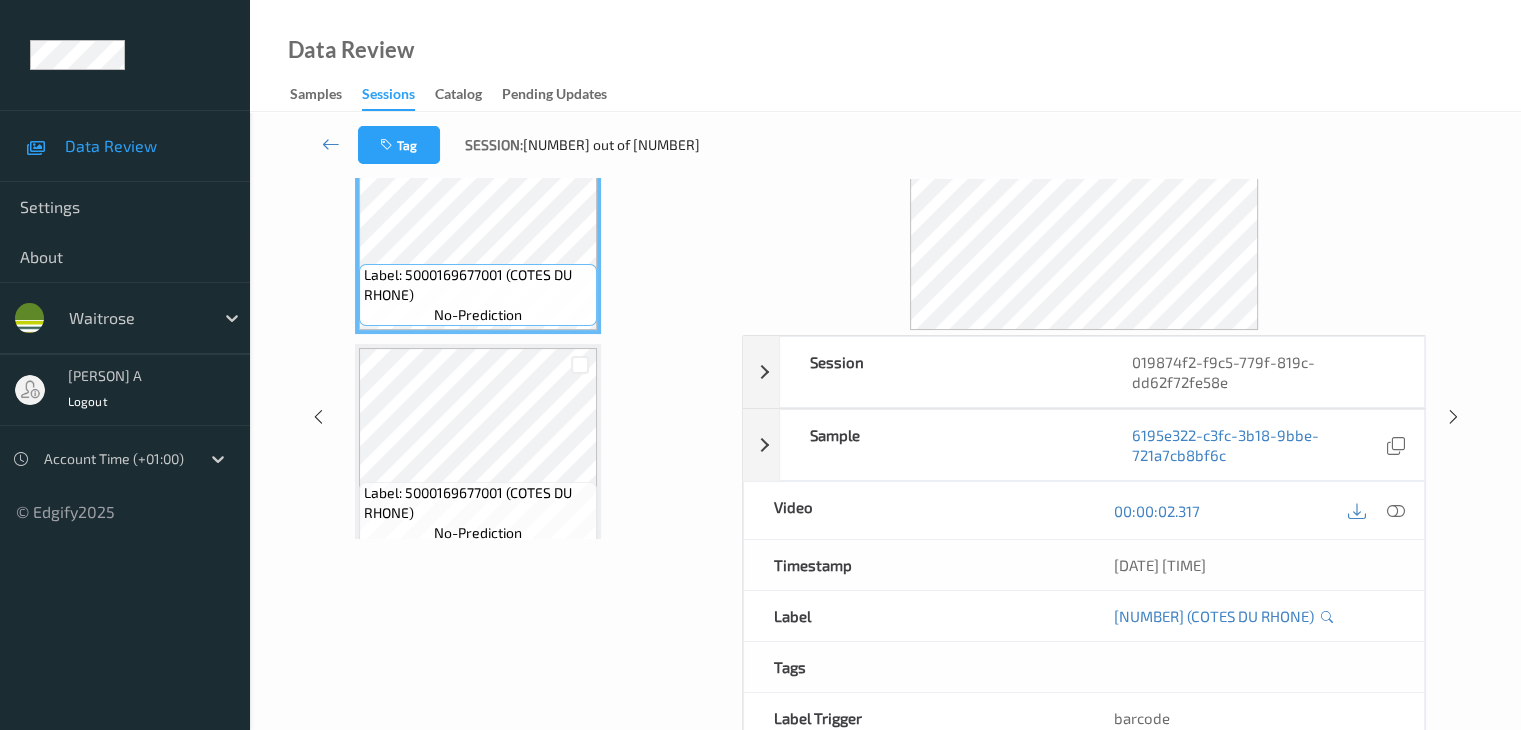 scroll, scrollTop: 0, scrollLeft: 0, axis: both 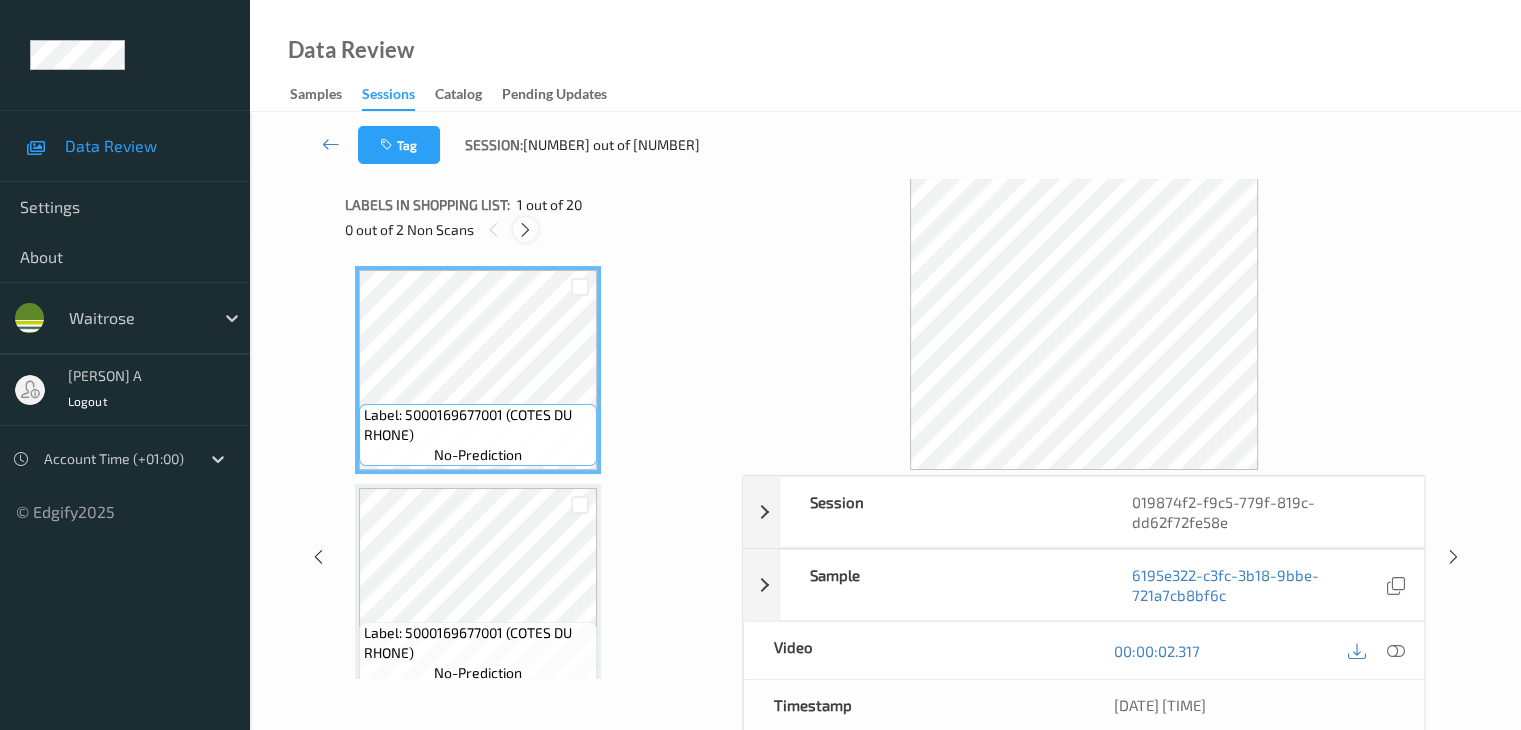 click at bounding box center [525, 230] 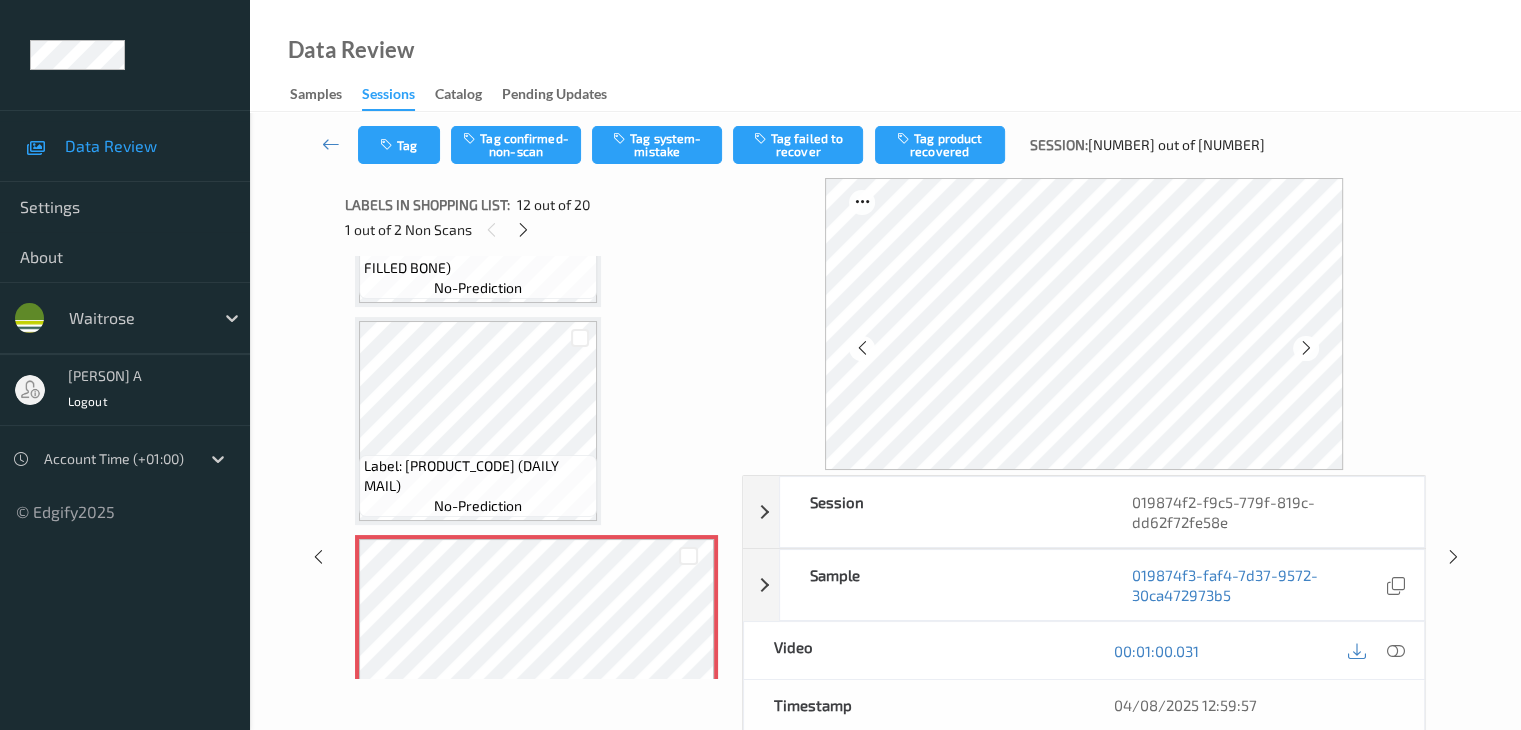 scroll, scrollTop: 2090, scrollLeft: 0, axis: vertical 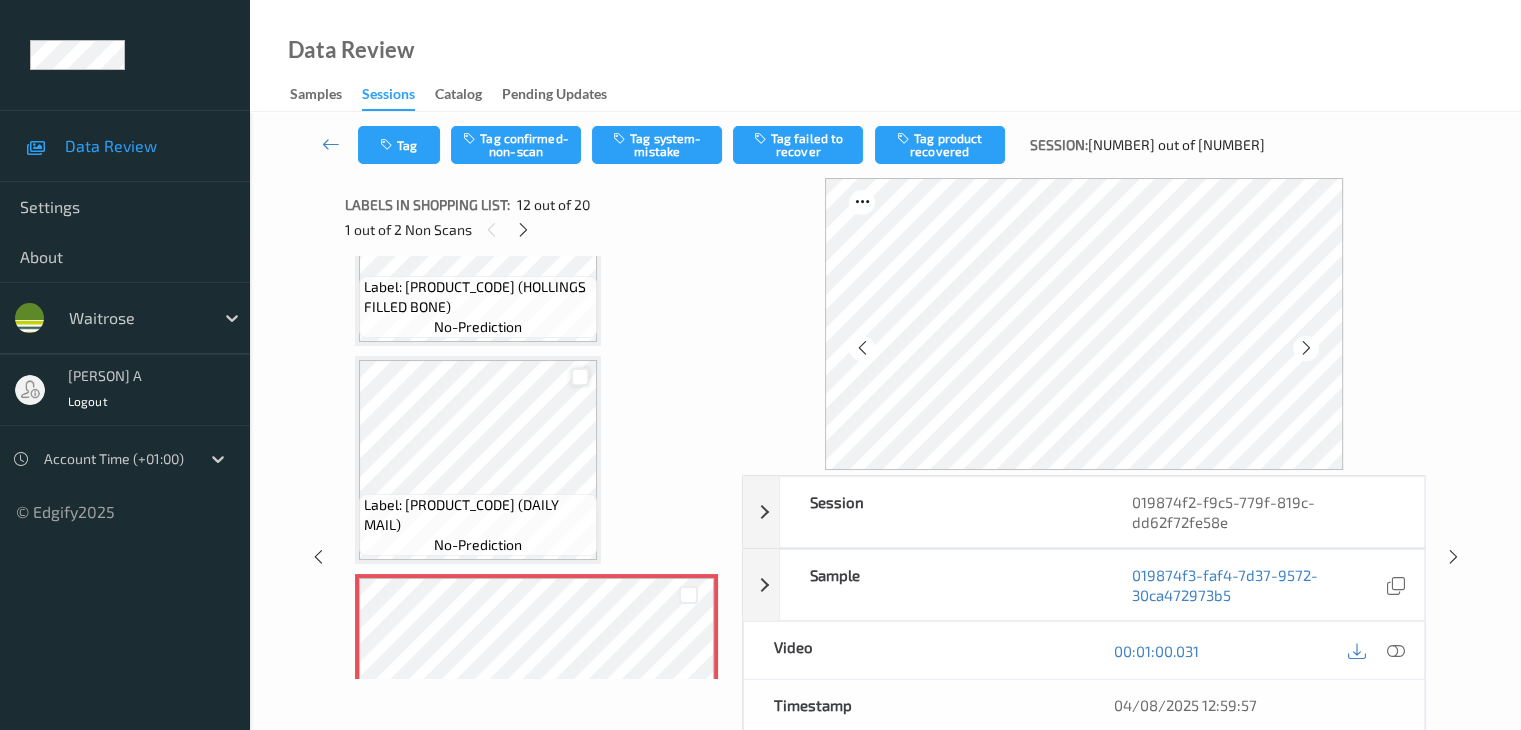 click at bounding box center [580, 377] 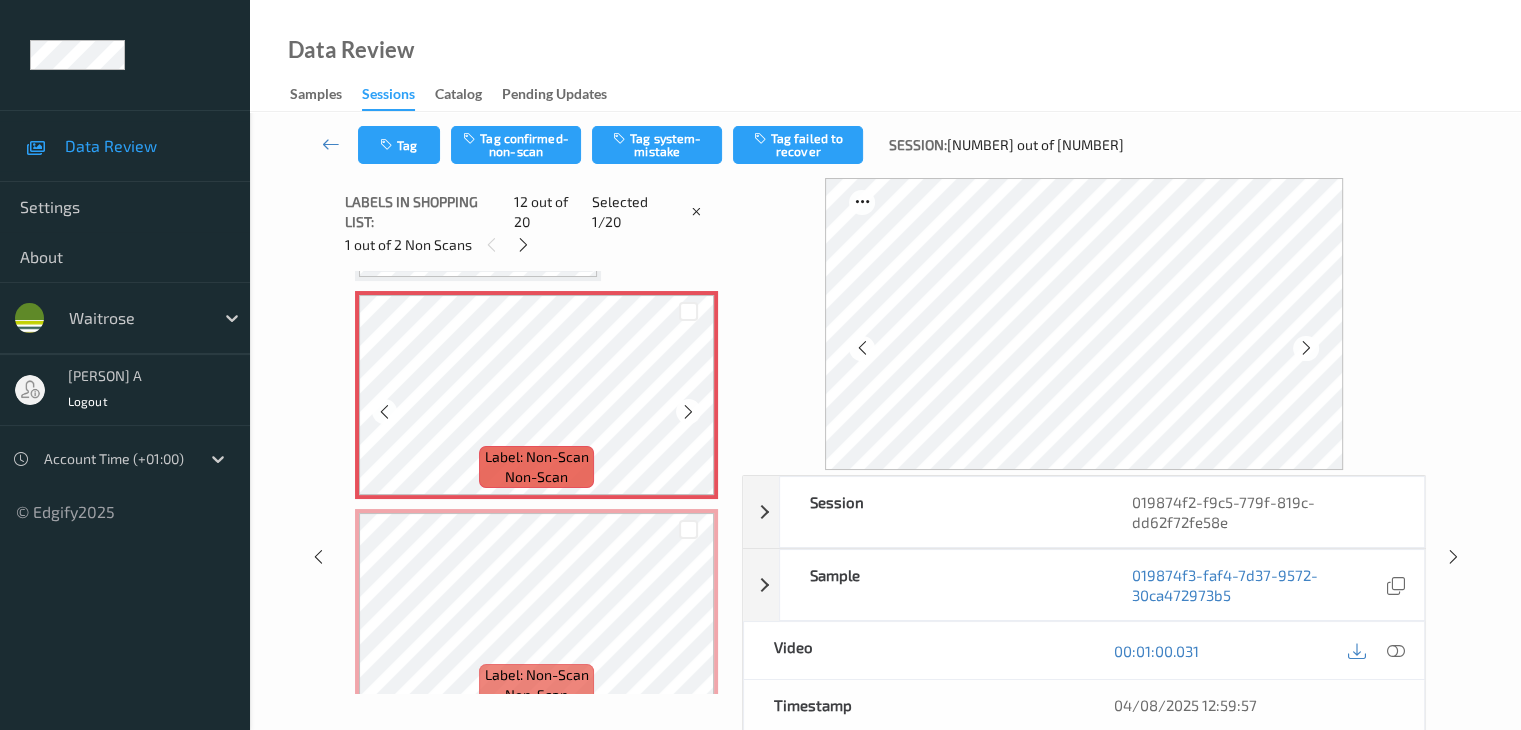 scroll, scrollTop: 2390, scrollLeft: 0, axis: vertical 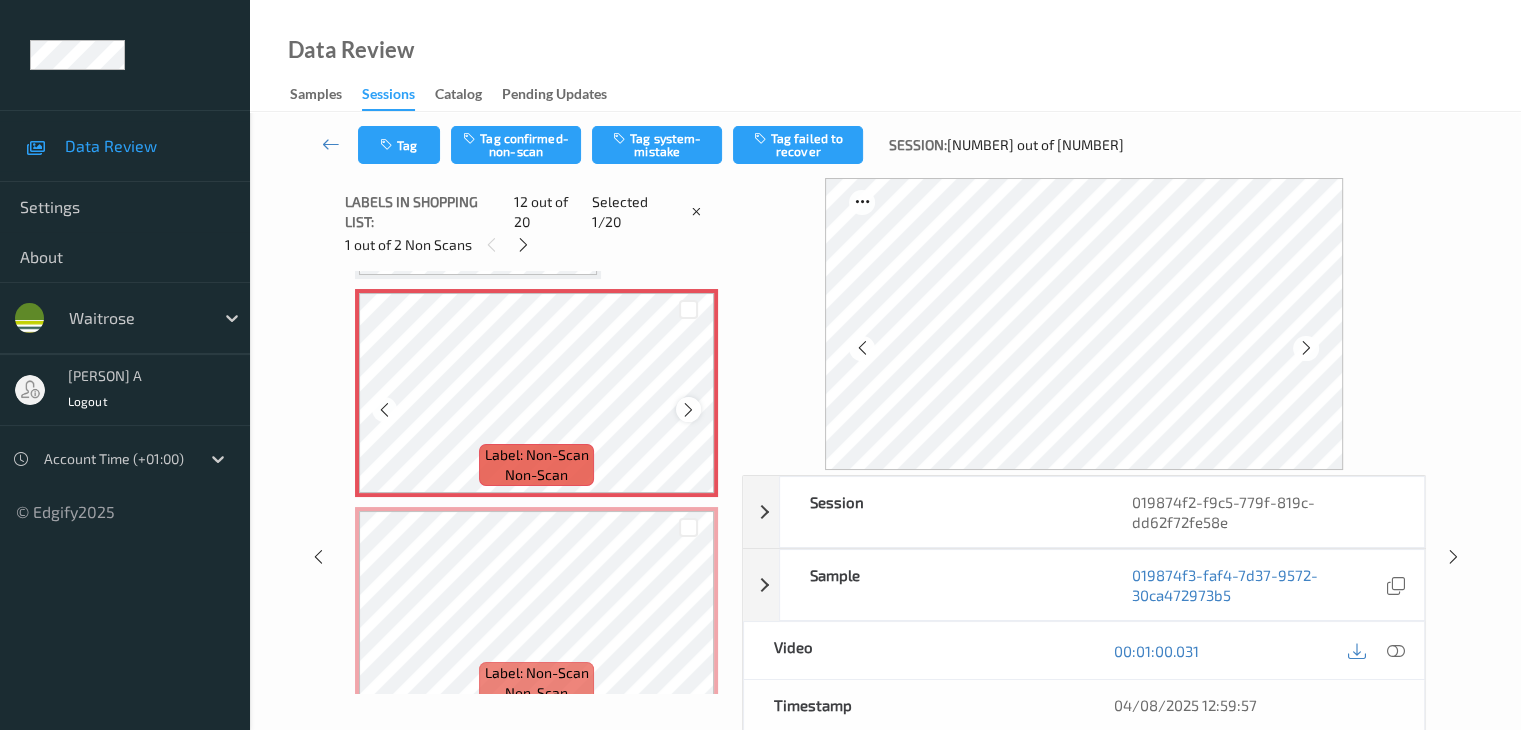 click at bounding box center (688, 409) 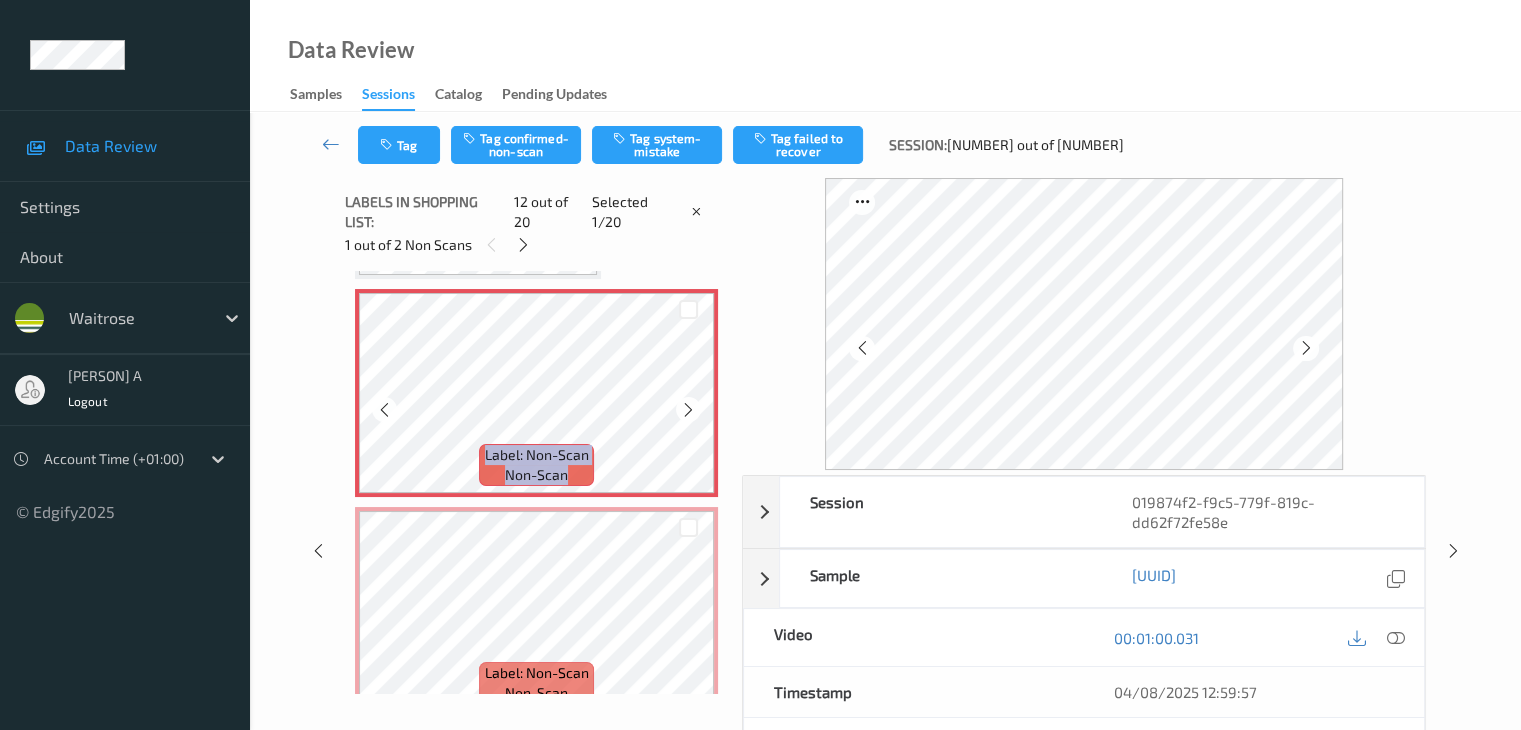 click at bounding box center (688, 409) 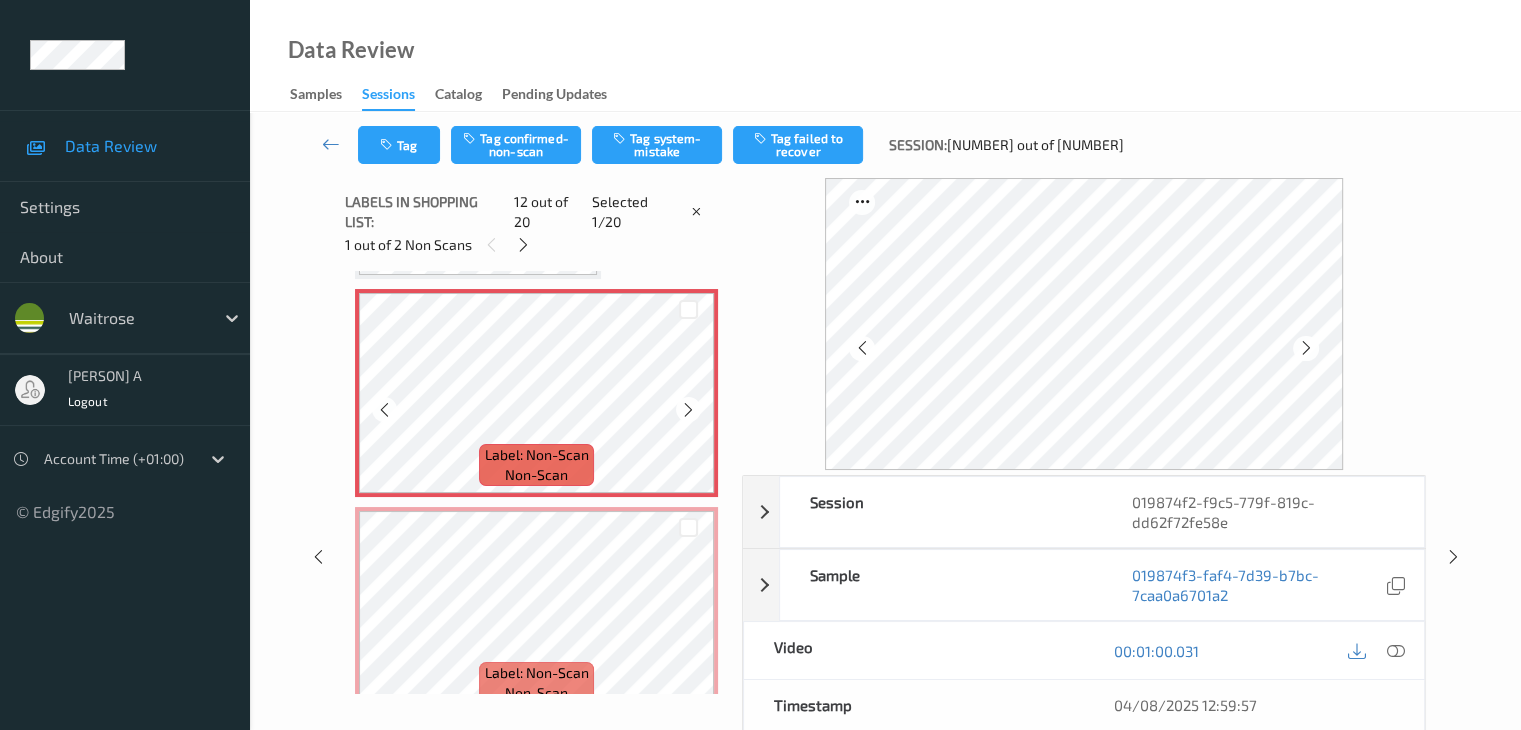 click at bounding box center [688, 409] 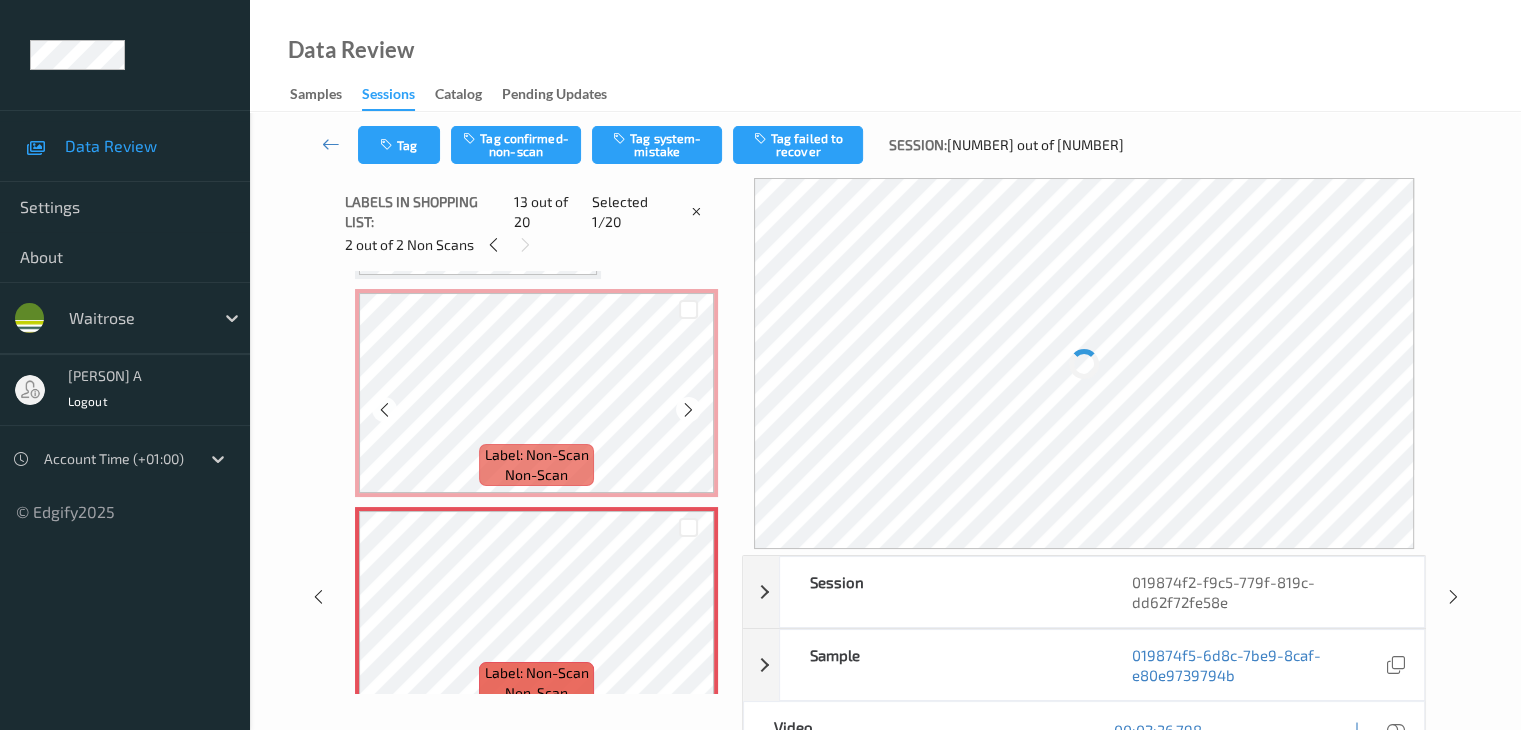 scroll, scrollTop: 2190, scrollLeft: 0, axis: vertical 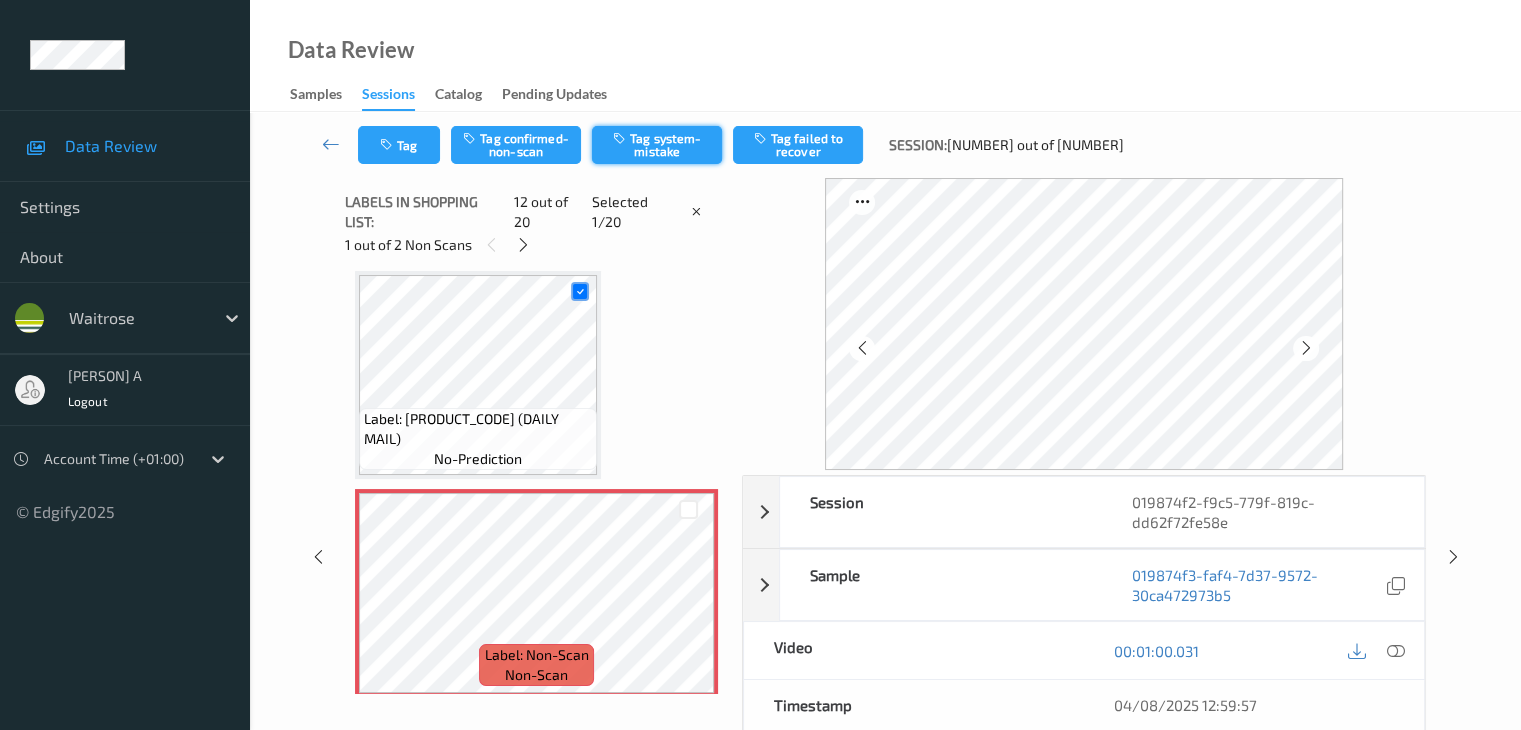click on "Tag   system-mistake" at bounding box center (657, 145) 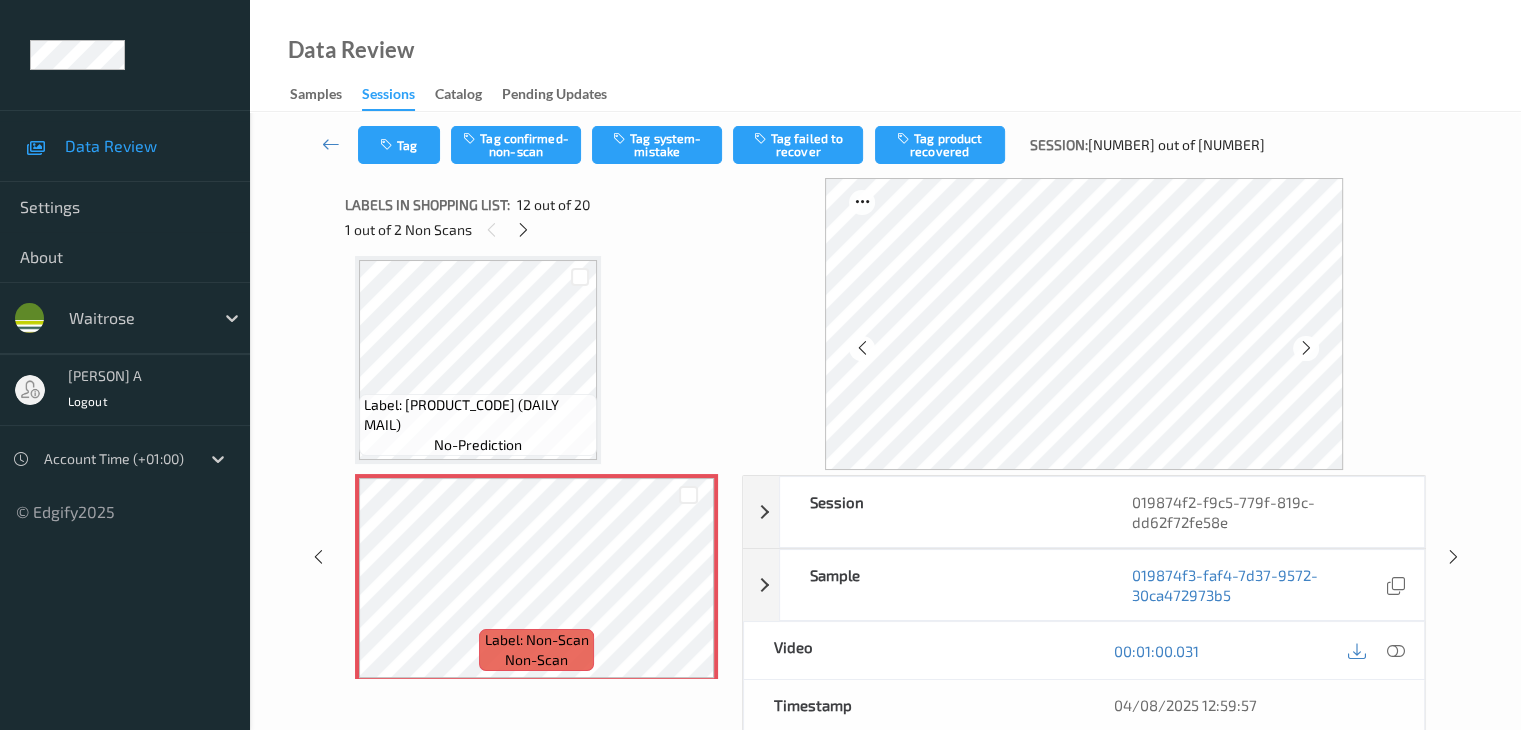 click on "Labels in shopping list: 12 out of 20 1 out of 2 Non Scans" at bounding box center (536, 217) 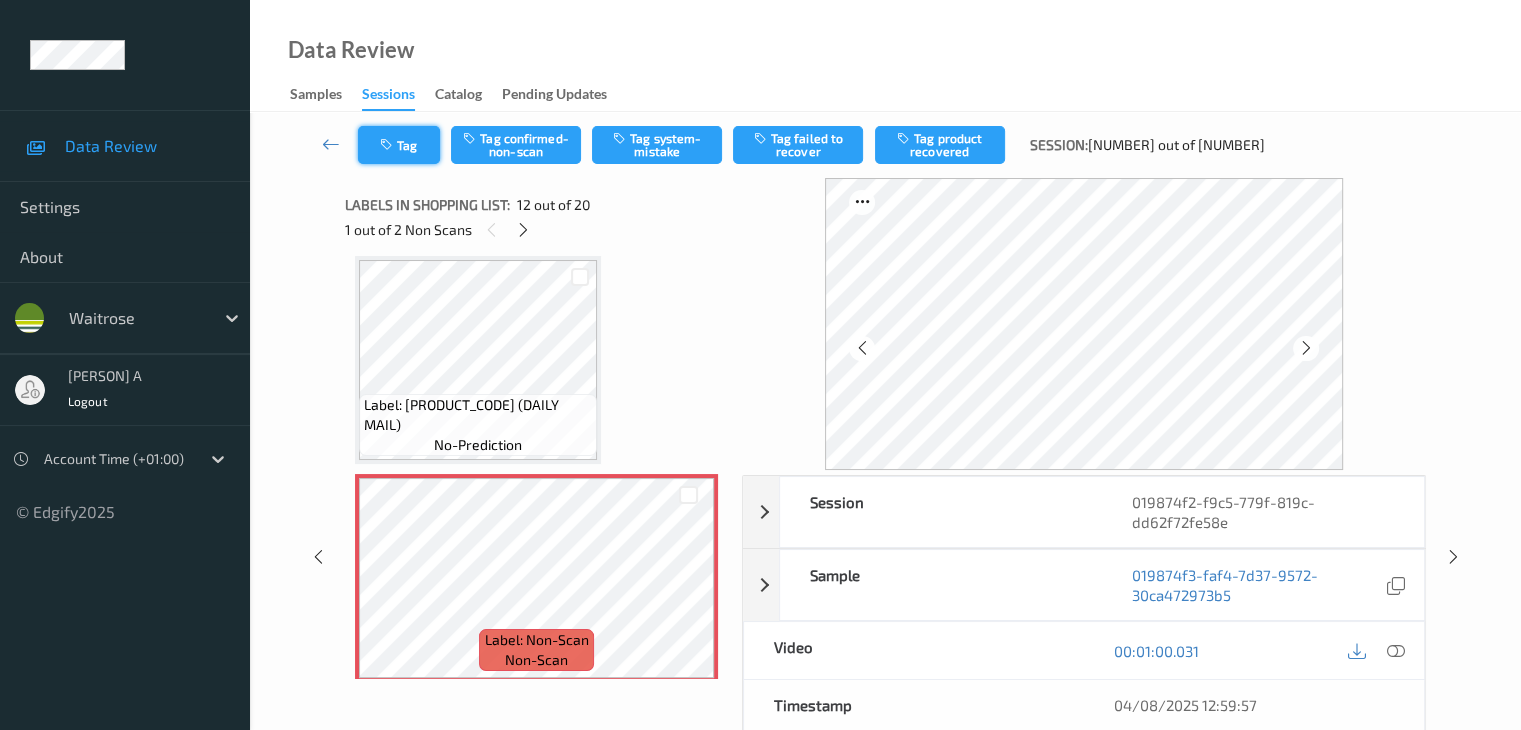 click on "Tag" at bounding box center (399, 145) 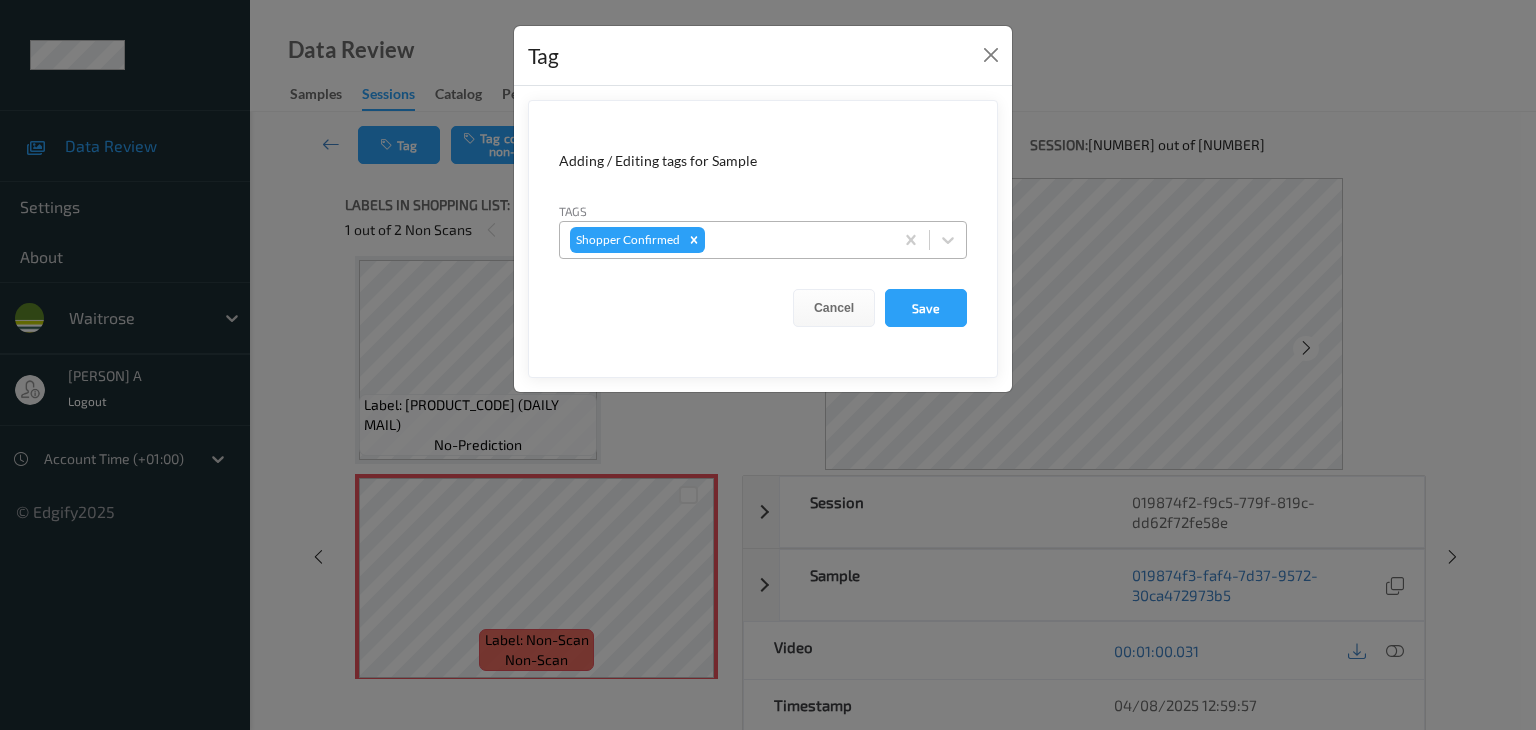 click at bounding box center [796, 240] 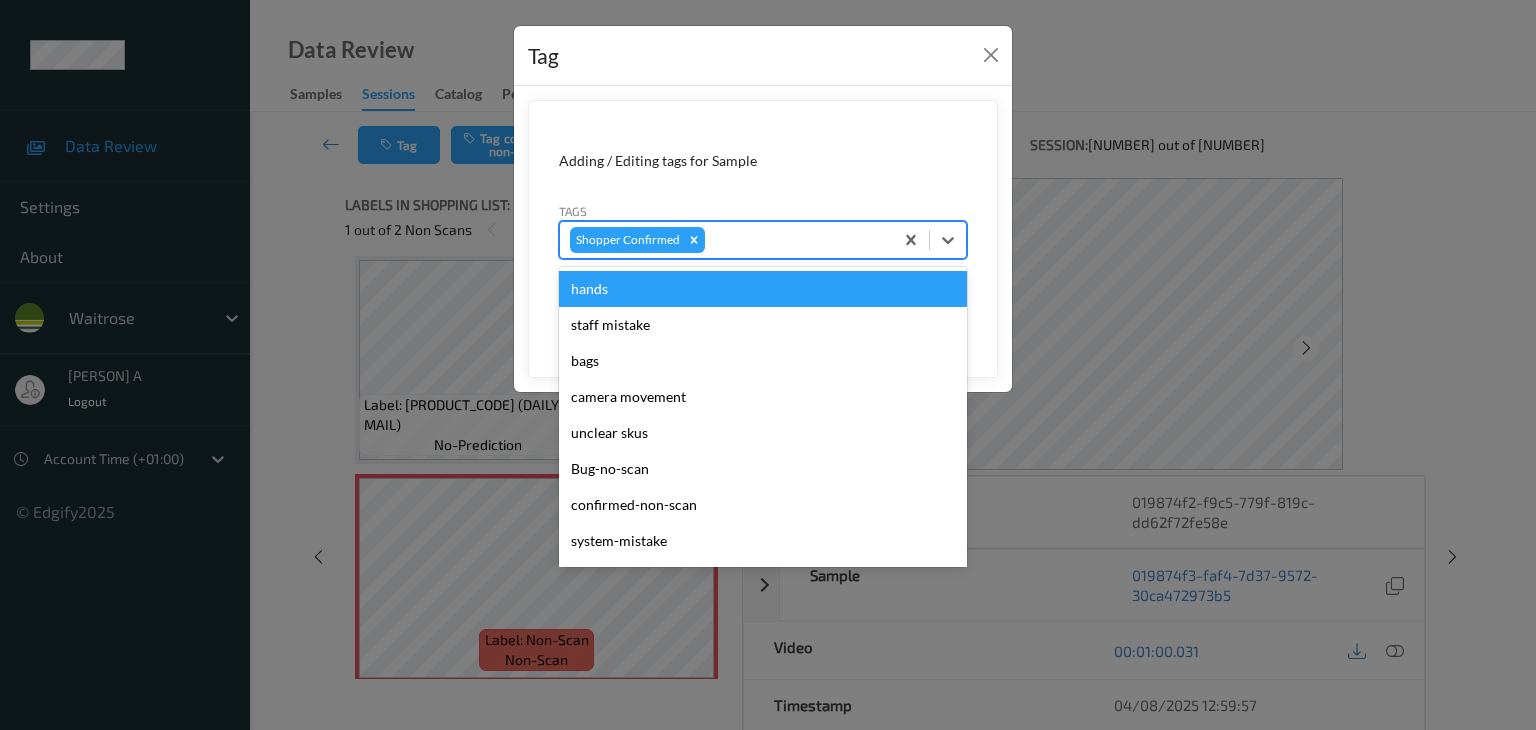 type on "u" 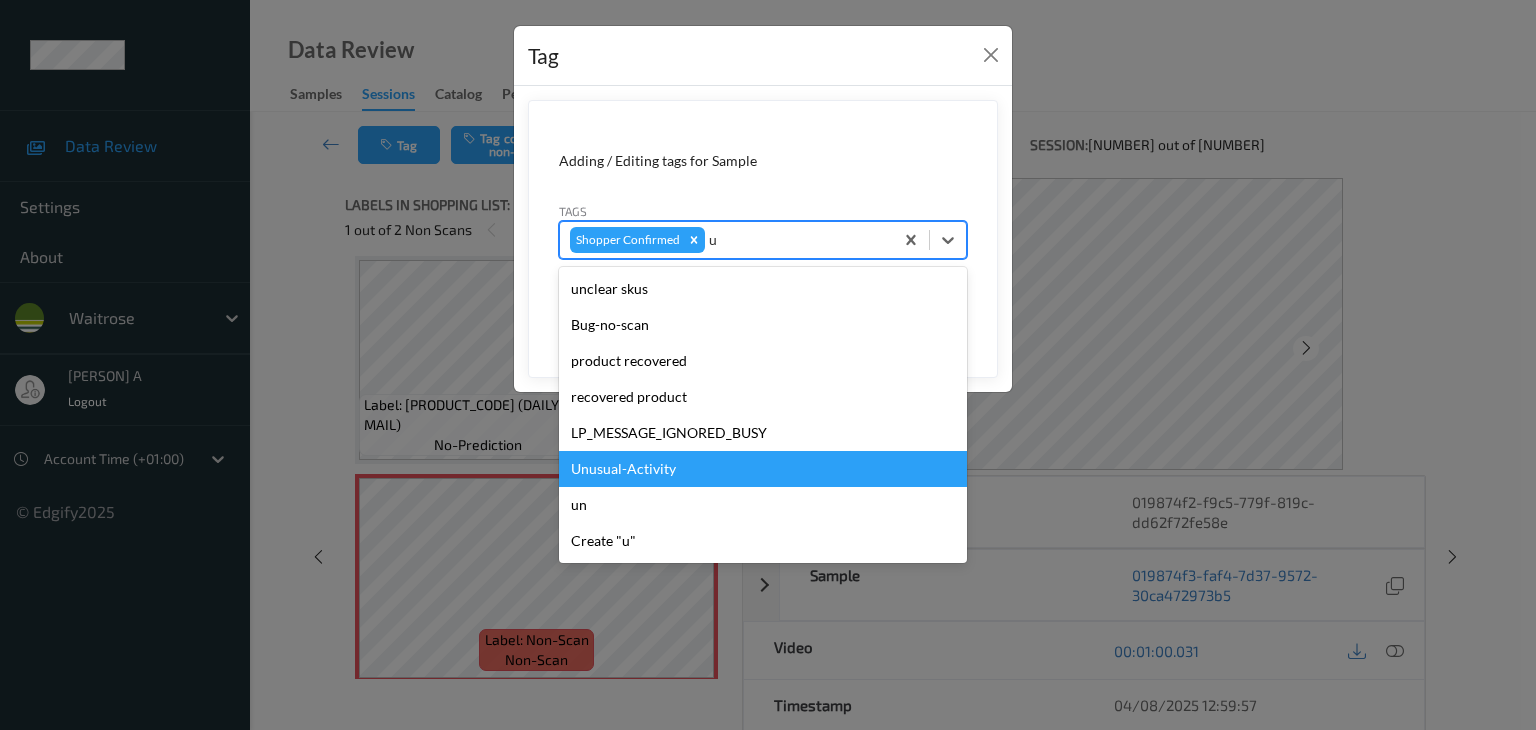 click on "Unusual-Activity" at bounding box center (763, 469) 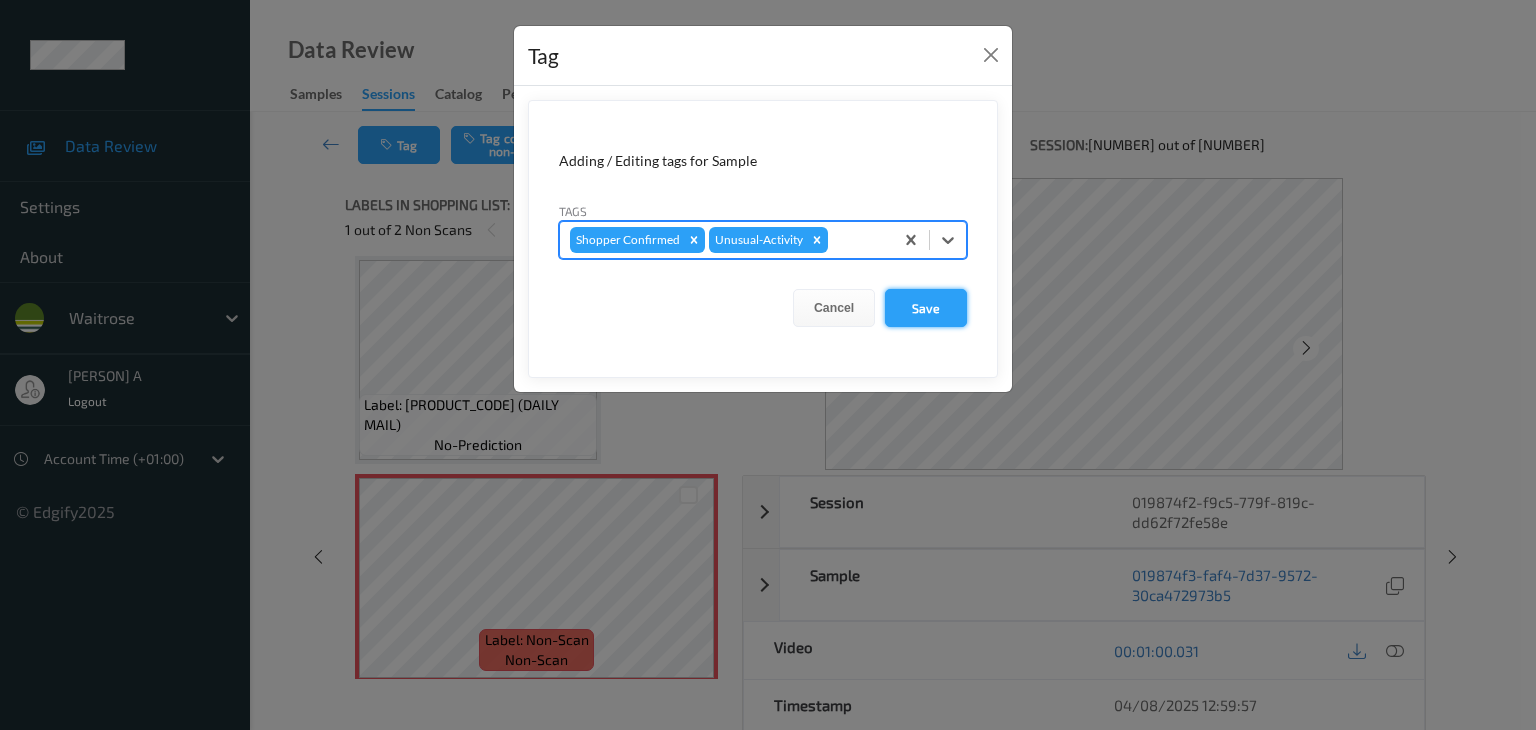 click on "Save" at bounding box center (926, 308) 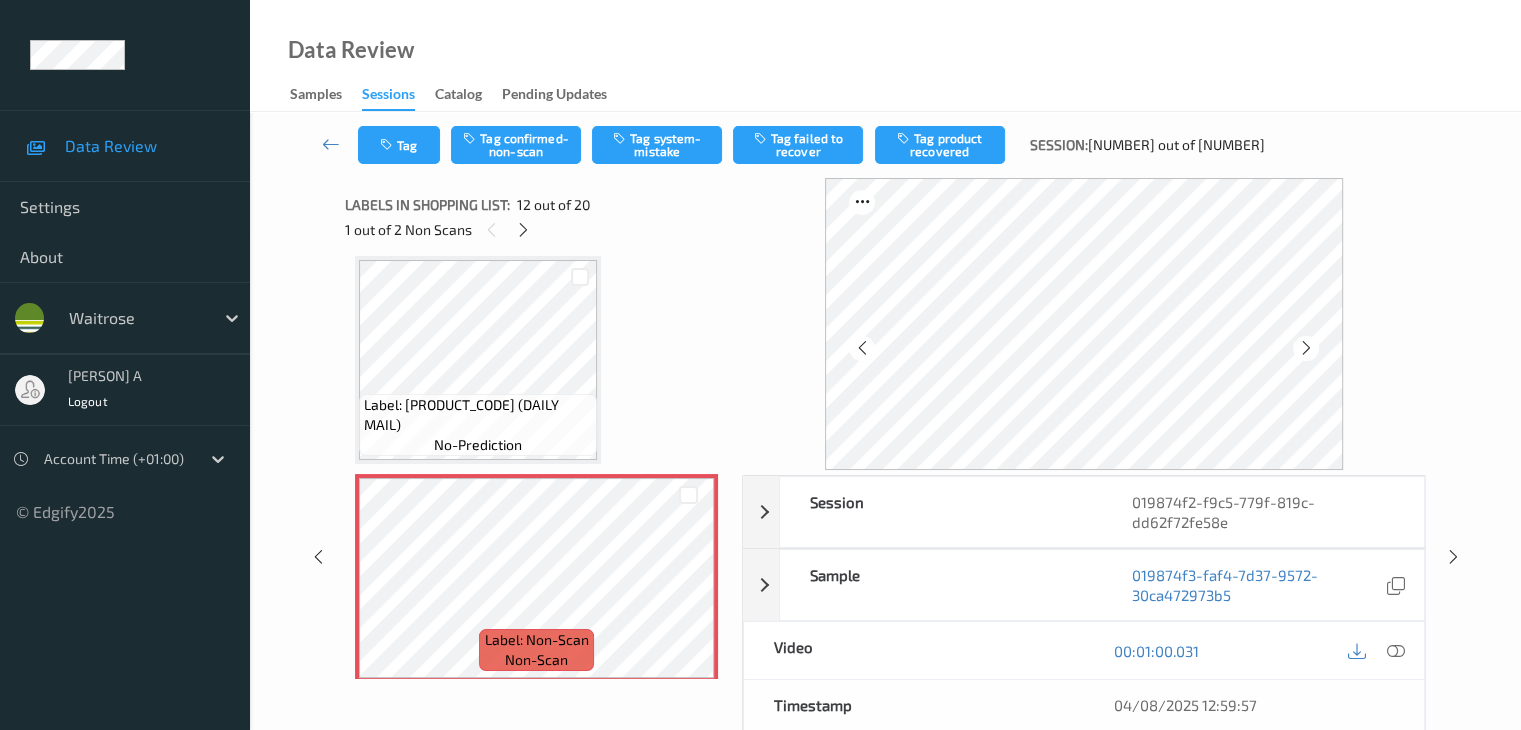 scroll, scrollTop: 2490, scrollLeft: 0, axis: vertical 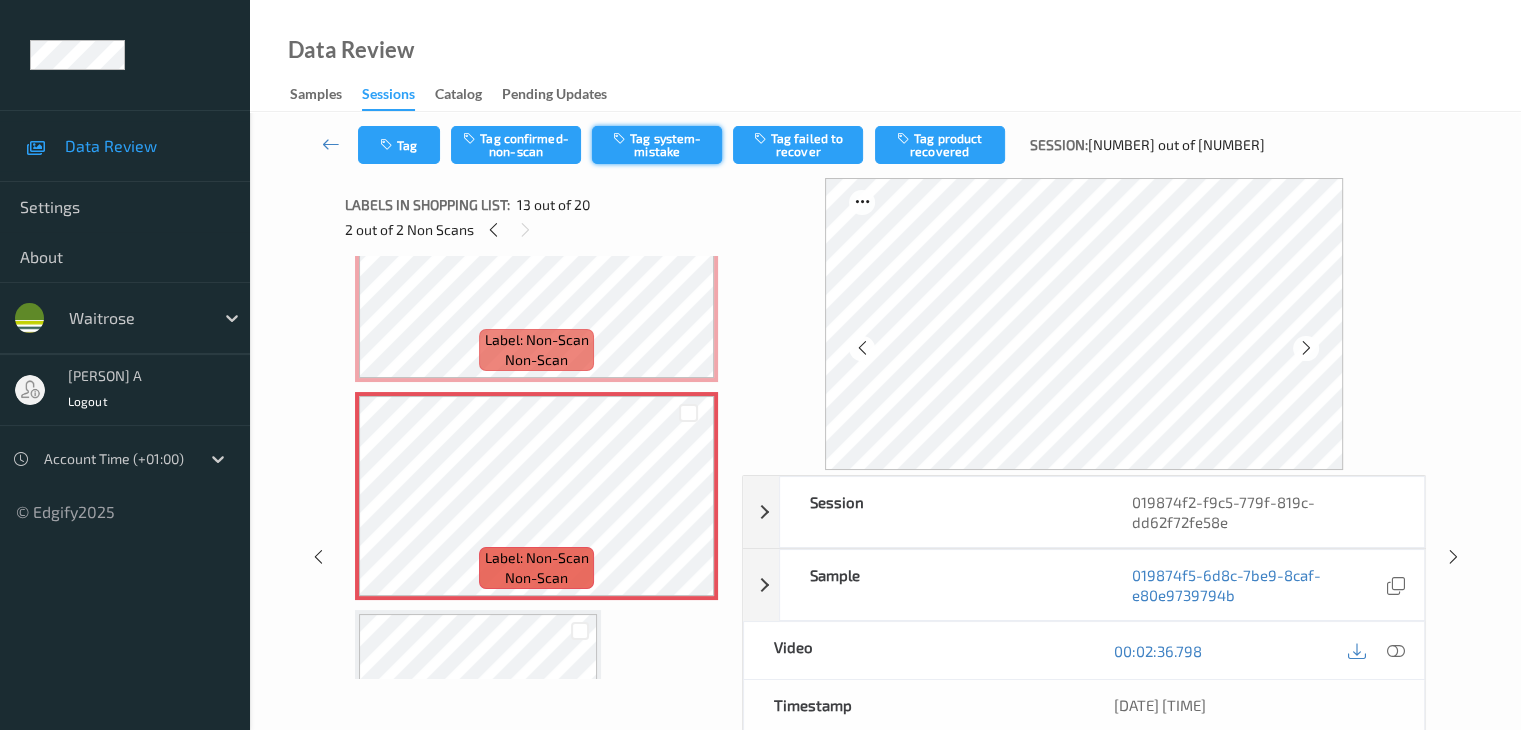 click on "Tag   system-mistake" at bounding box center [657, 145] 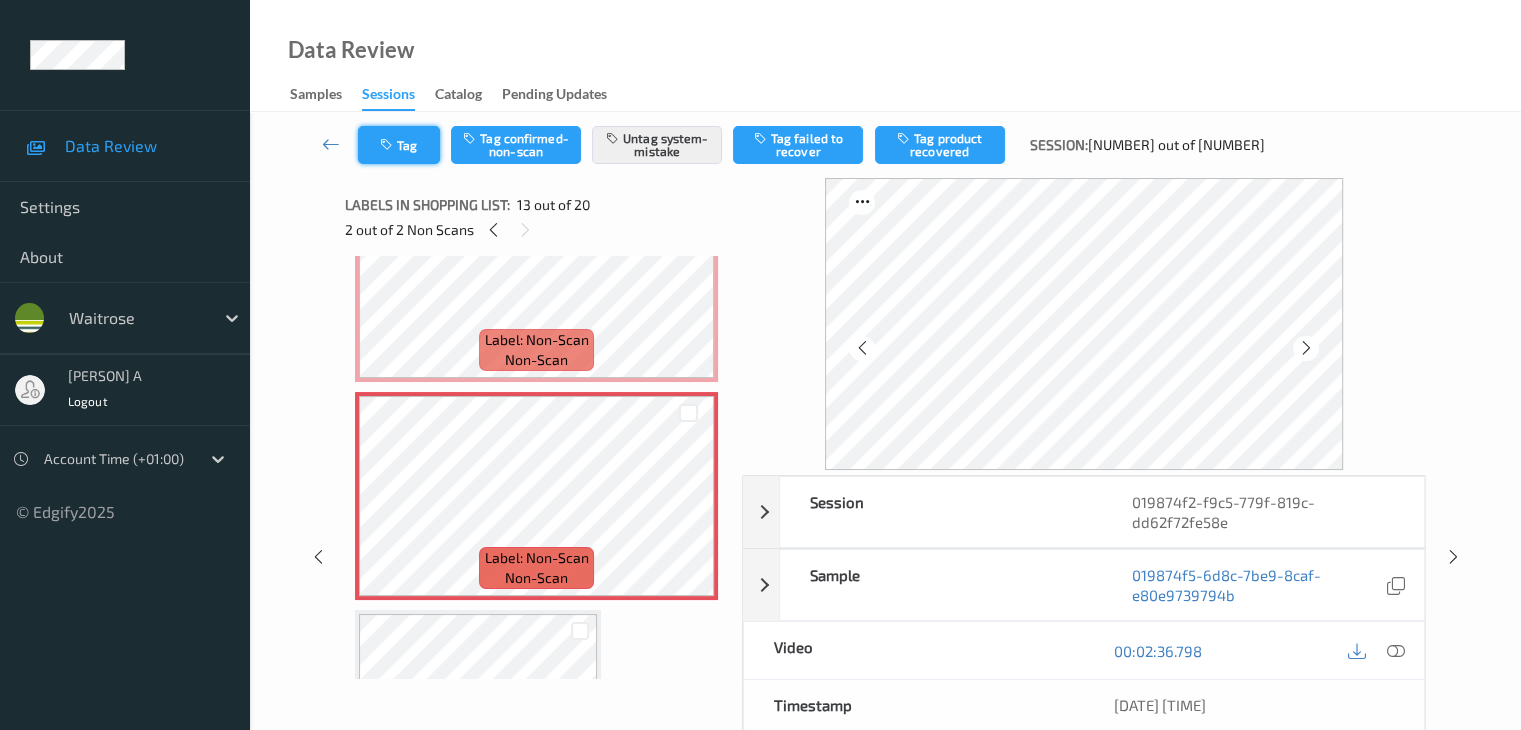 click on "Tag" at bounding box center (399, 145) 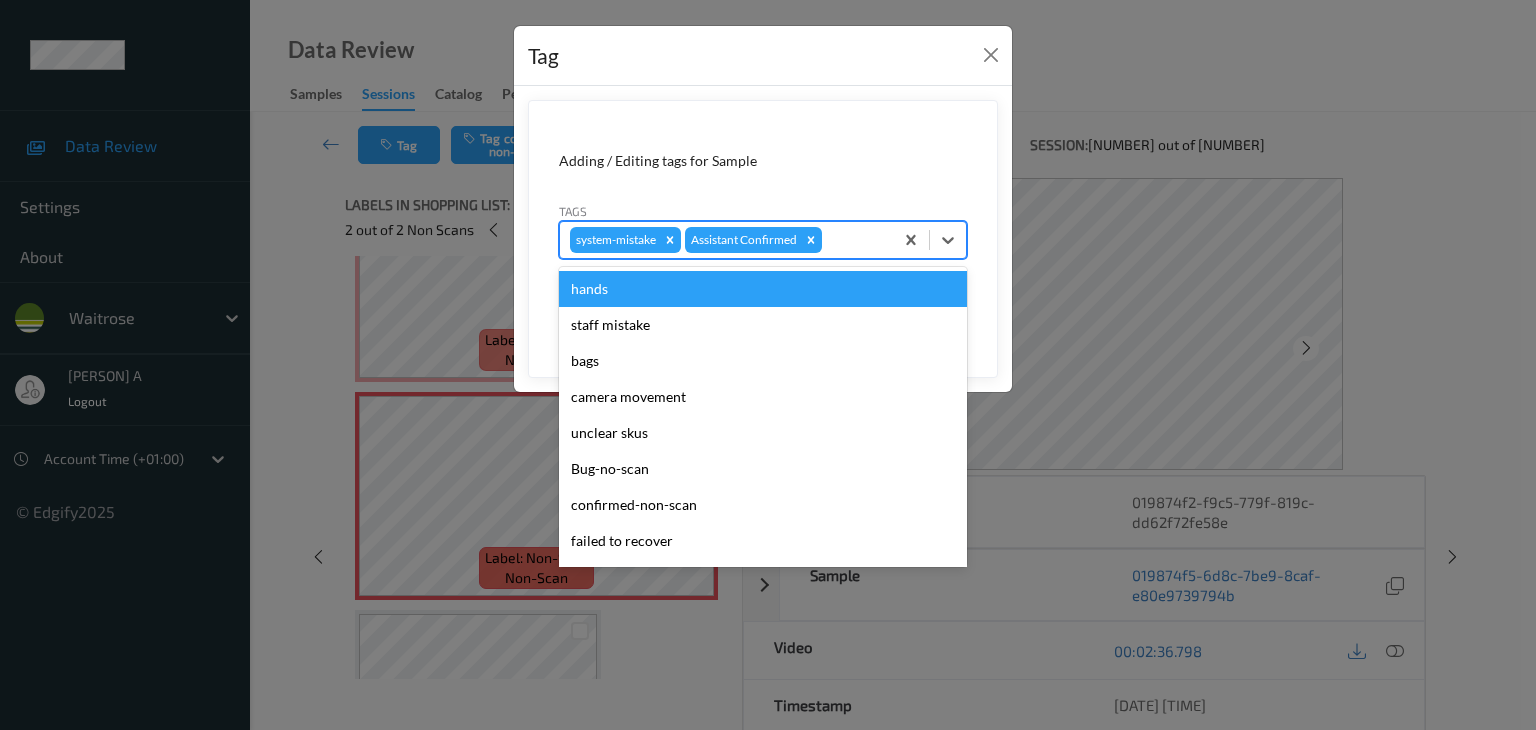 click at bounding box center (854, 240) 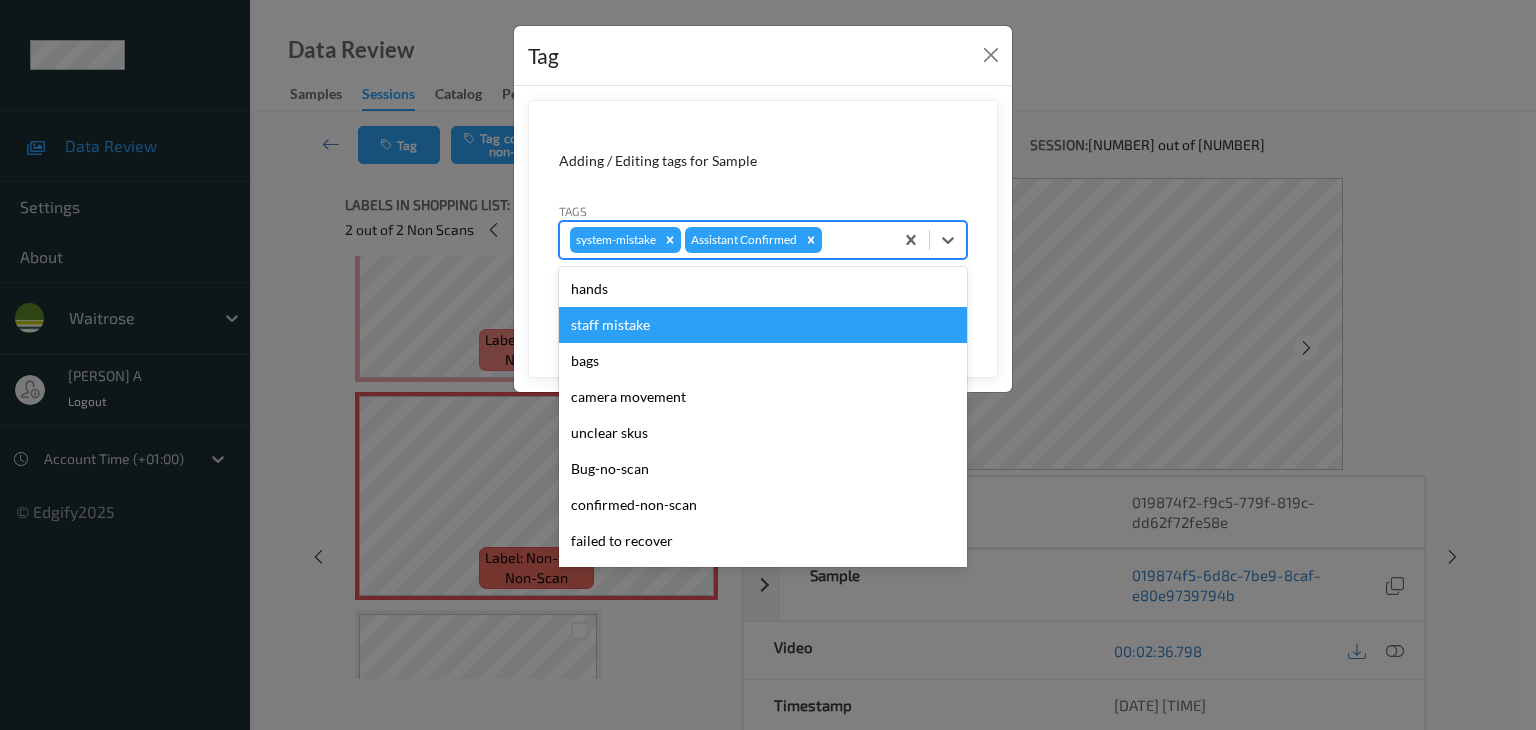 type on "u" 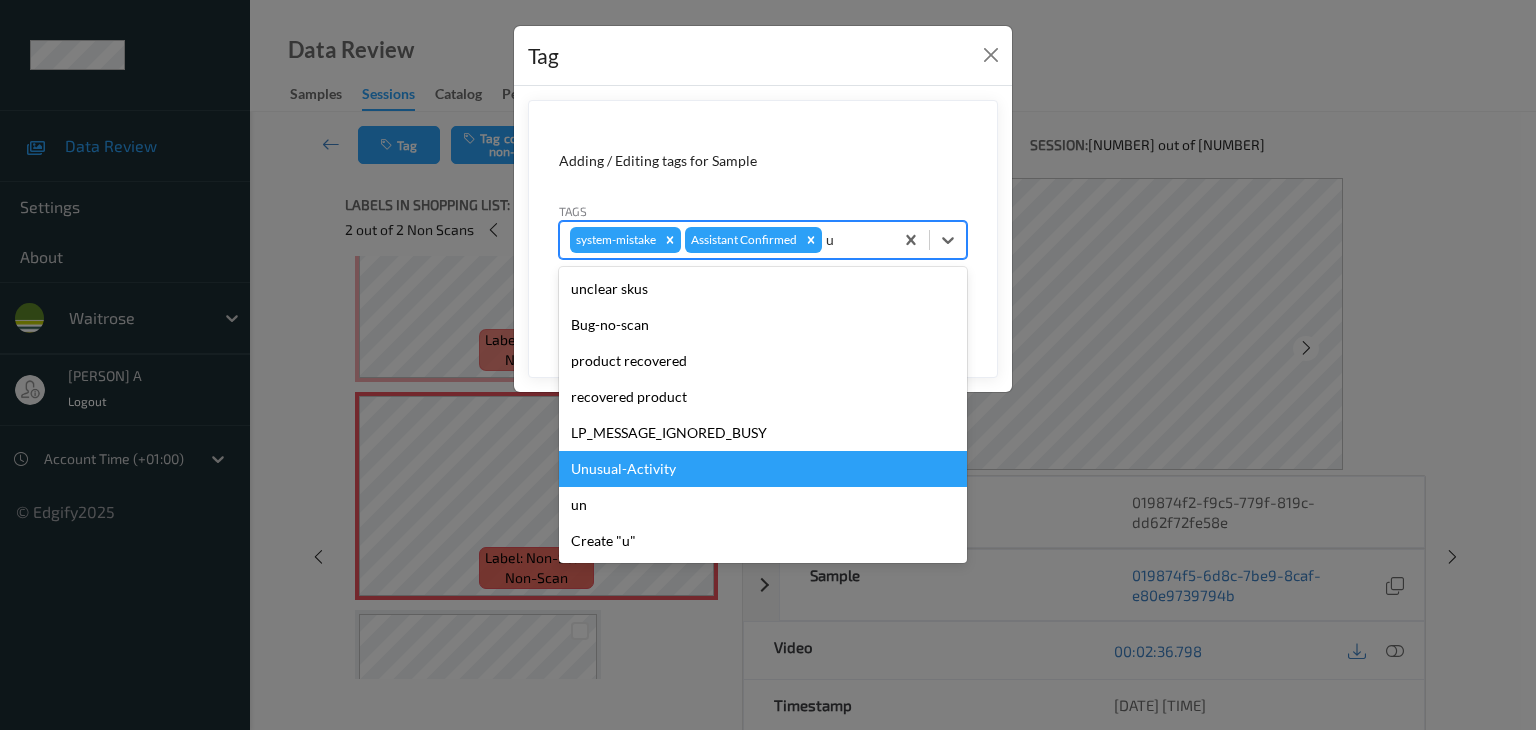 click on "Unusual-Activity" at bounding box center [763, 469] 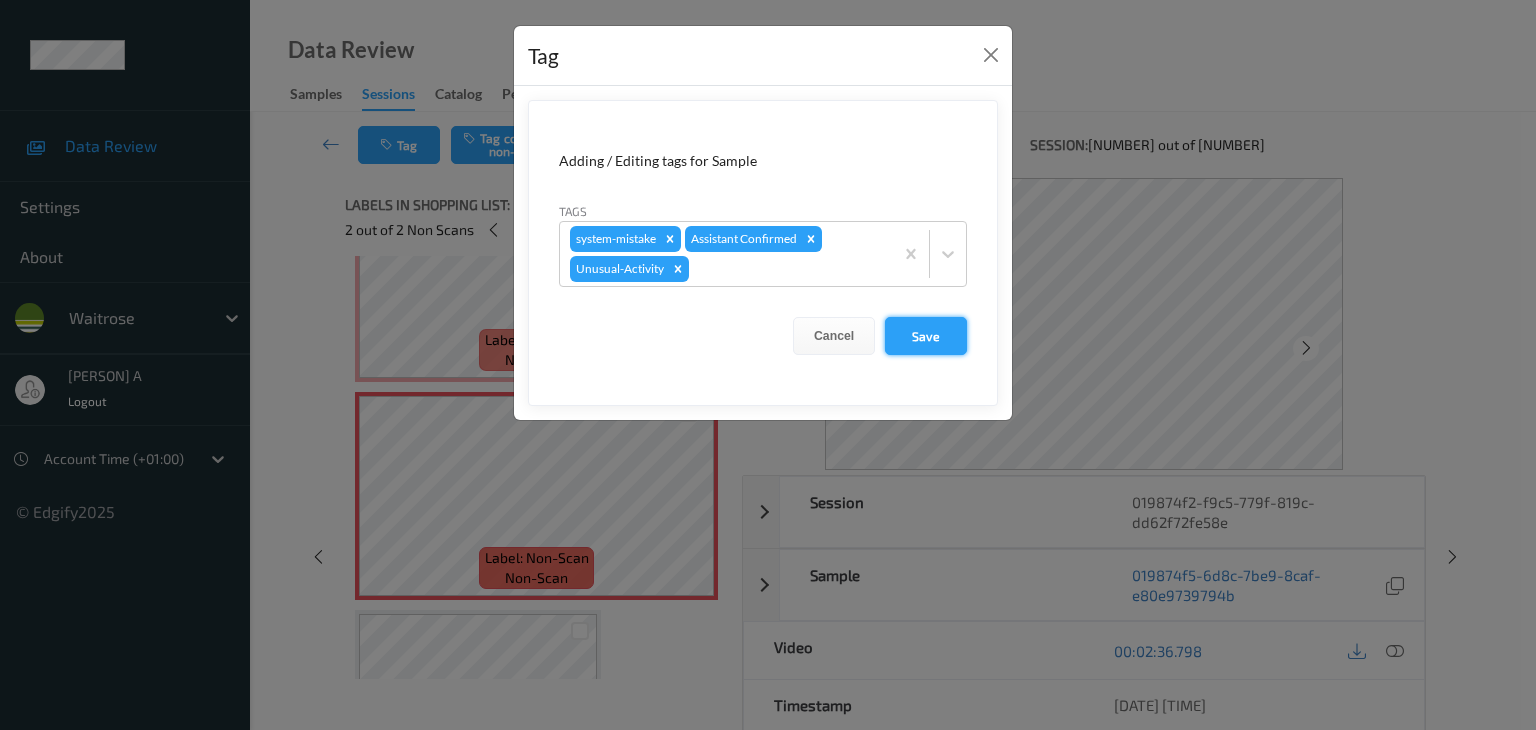 click on "Save" at bounding box center (926, 336) 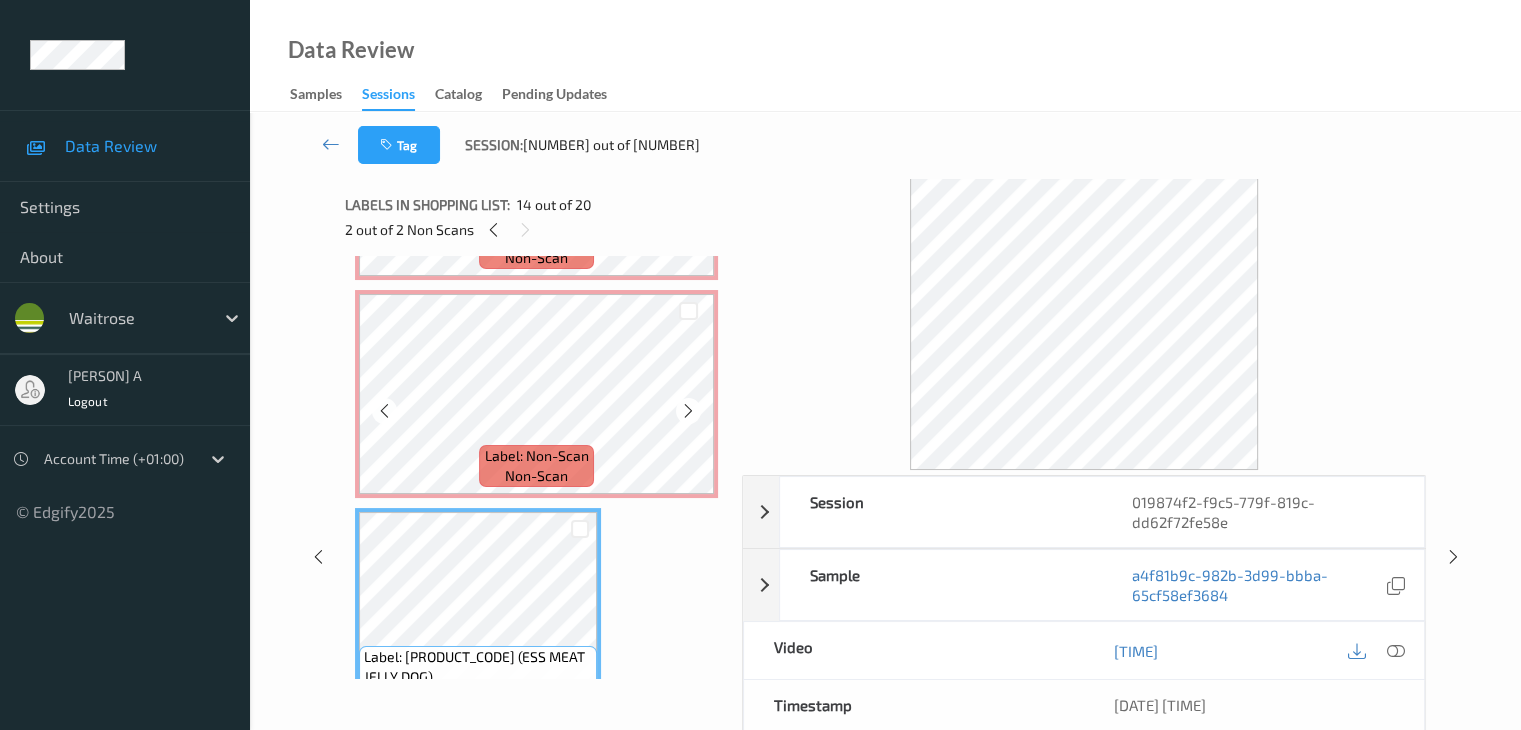 scroll, scrollTop: 2590, scrollLeft: 0, axis: vertical 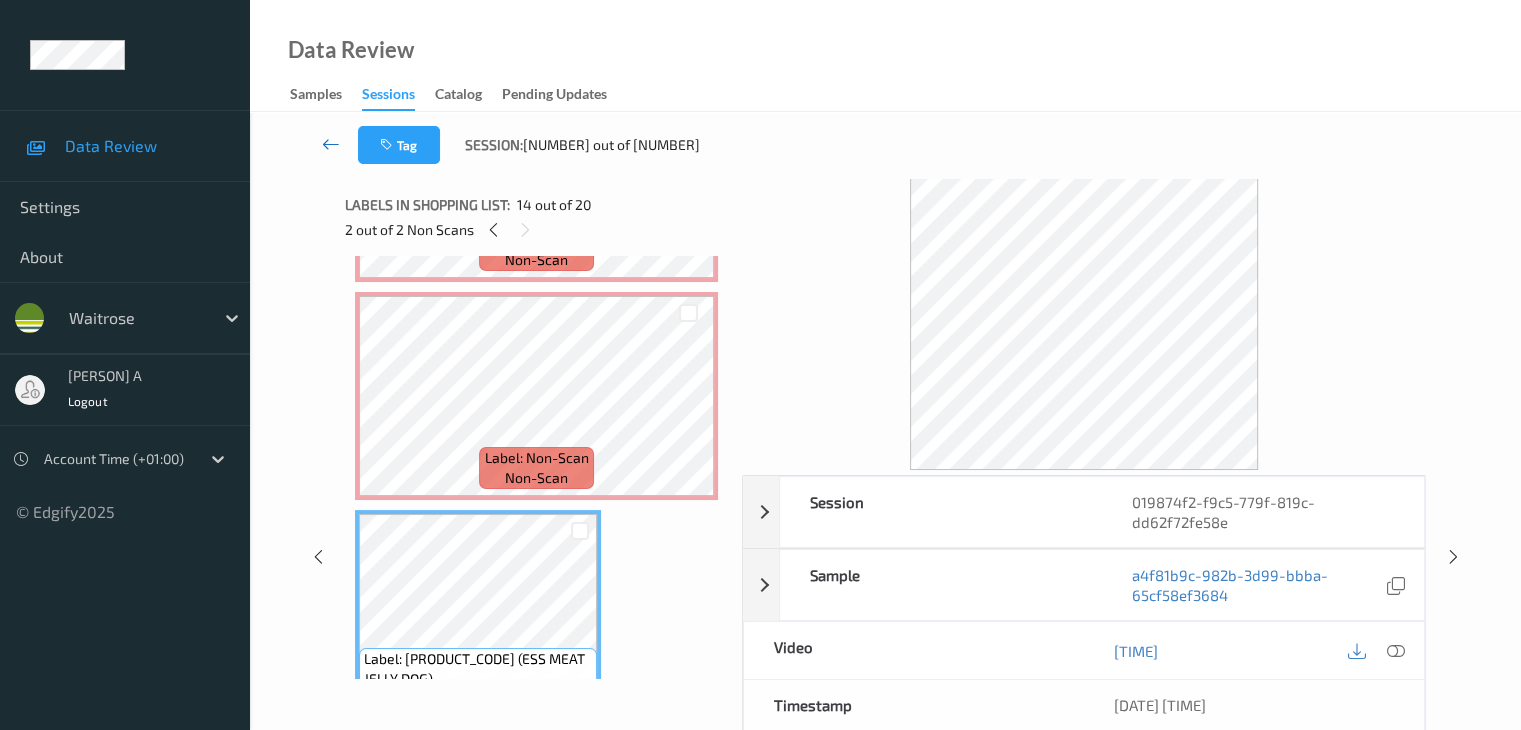 click at bounding box center [331, 144] 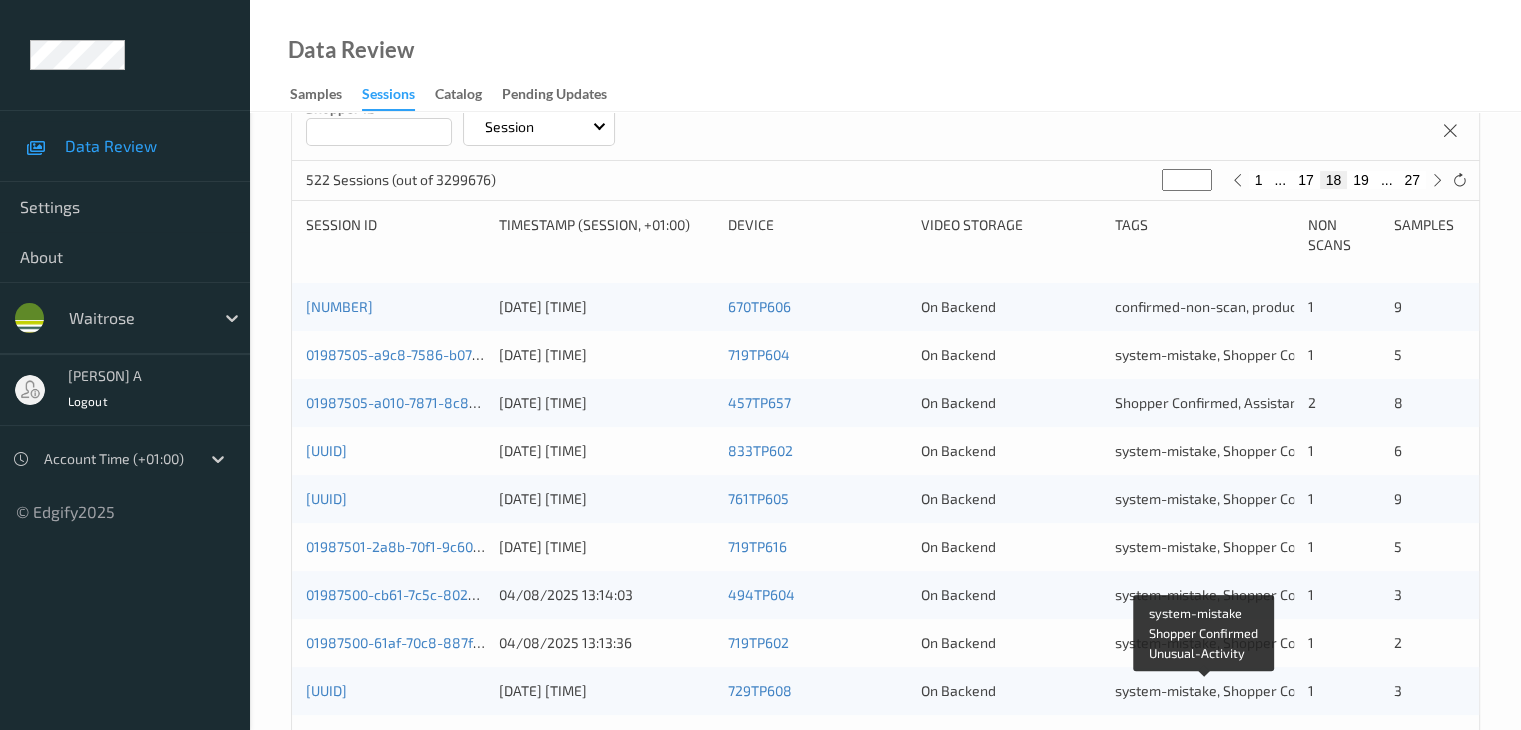 scroll, scrollTop: 332, scrollLeft: 0, axis: vertical 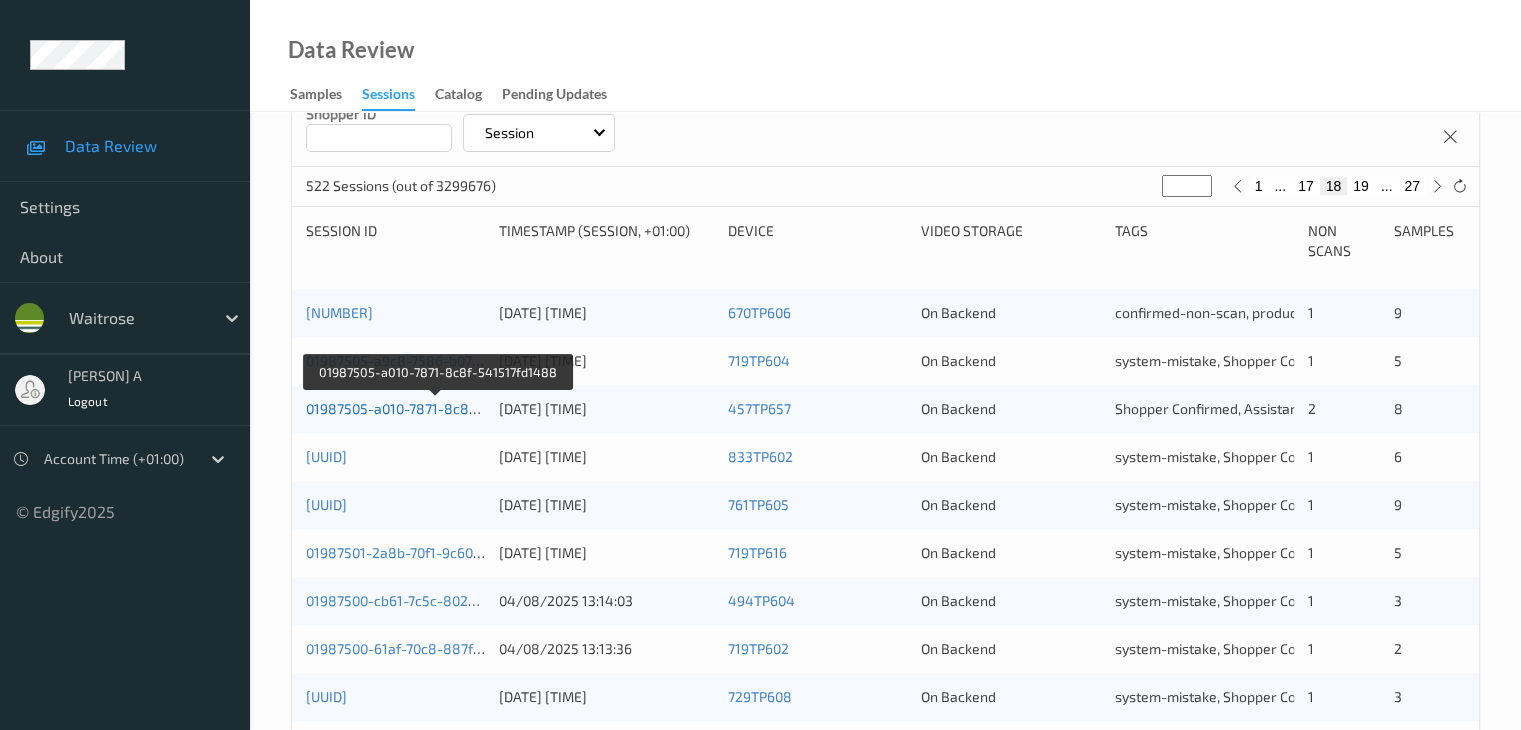 click on "01987505-a010-7871-8c8f-541517fd1488" at bounding box center (438, 408) 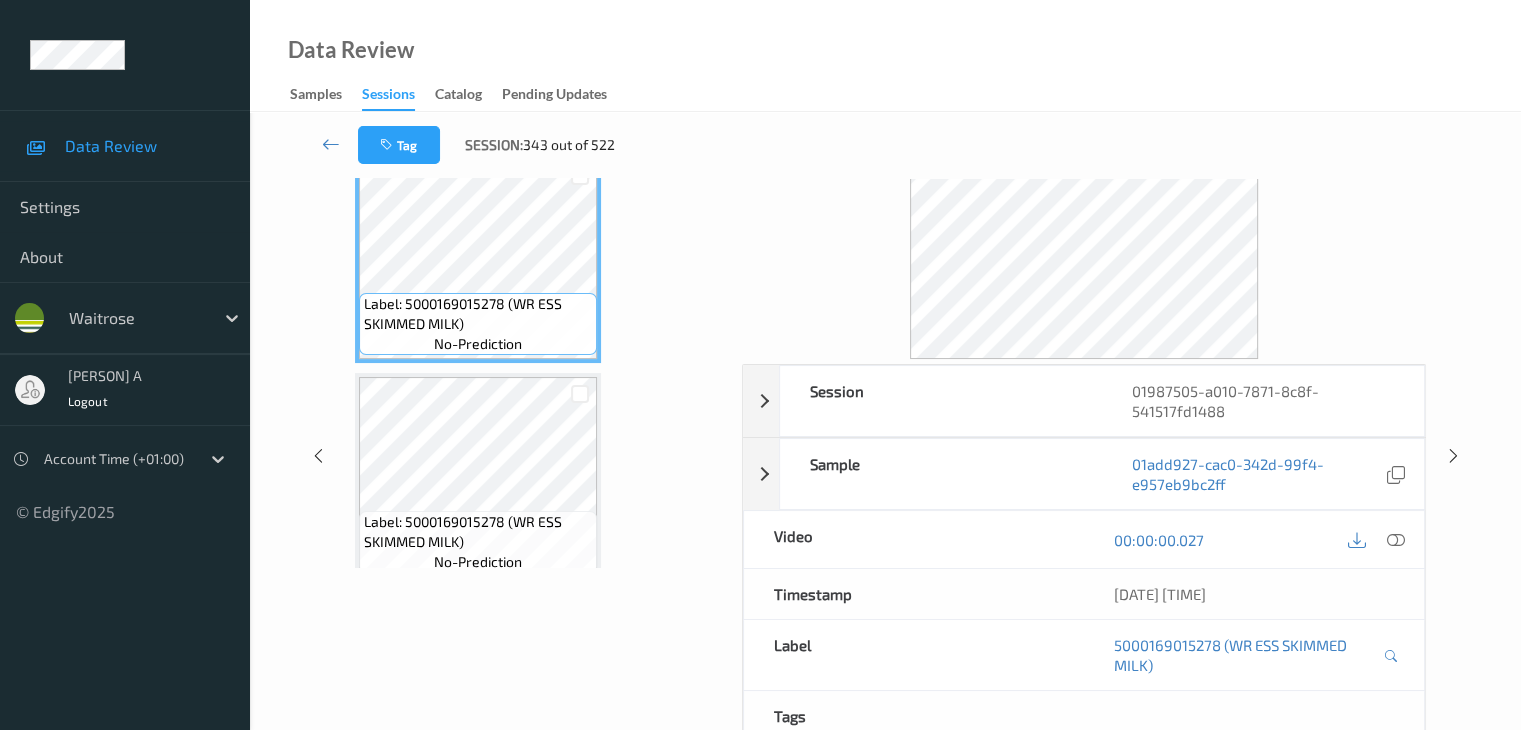 scroll, scrollTop: 0, scrollLeft: 0, axis: both 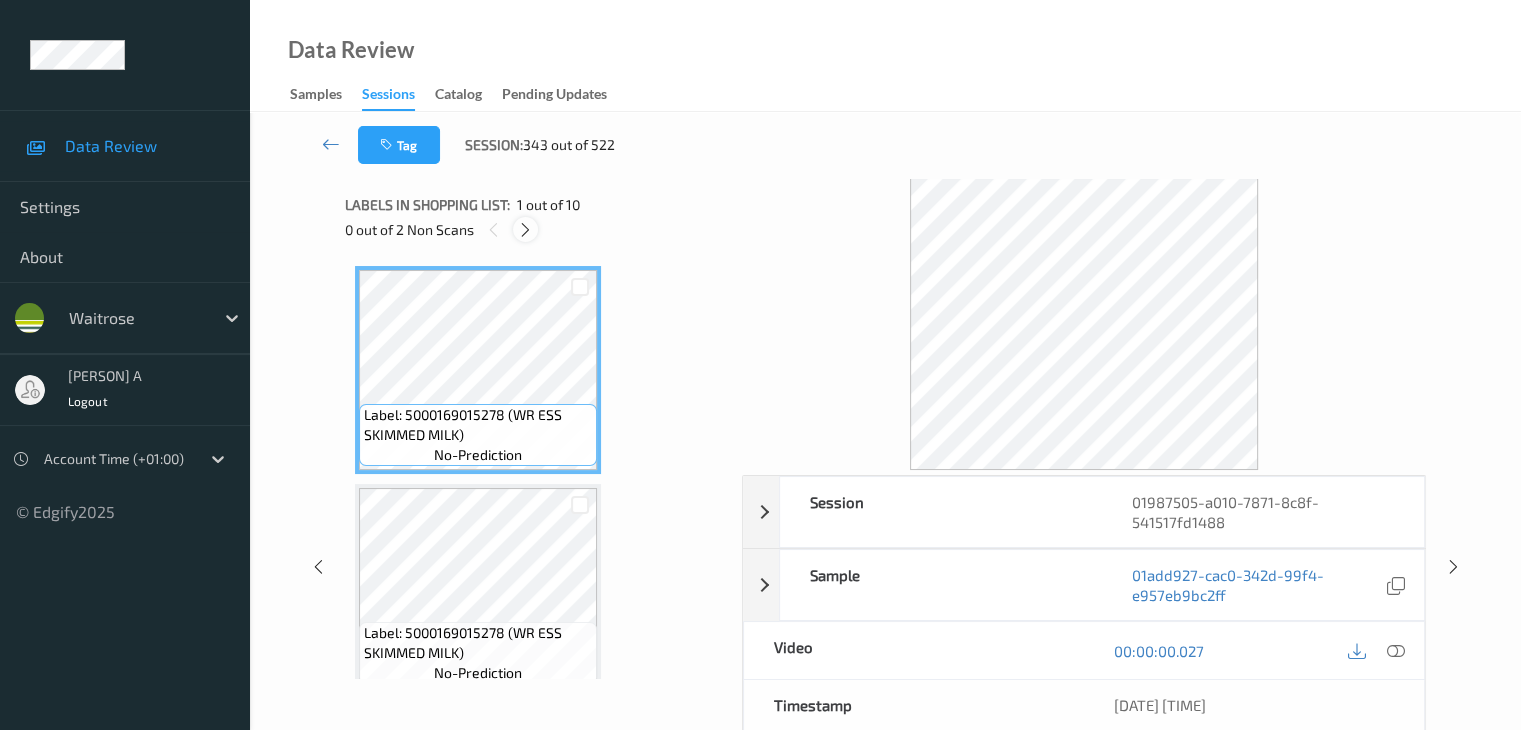 click at bounding box center [525, 229] 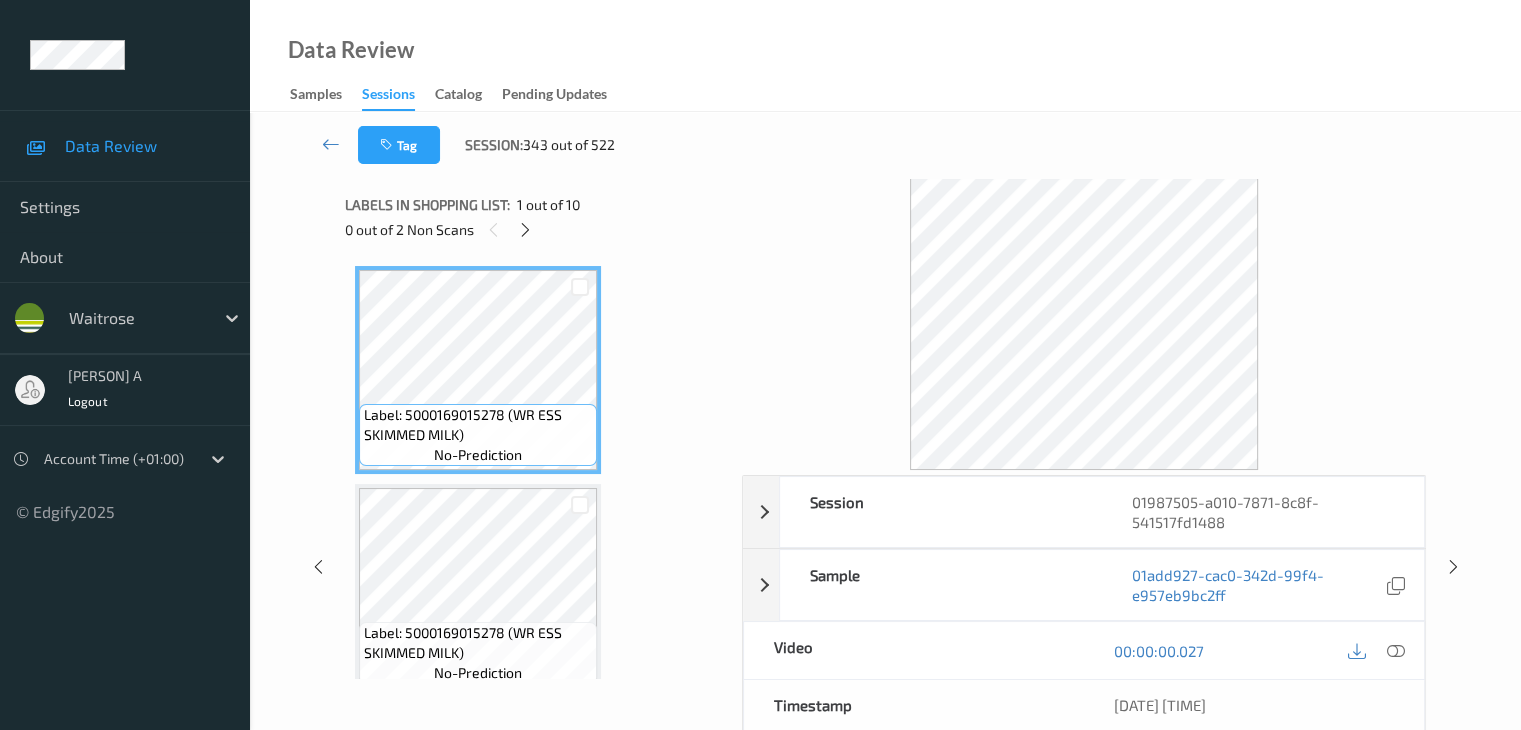 scroll, scrollTop: 446, scrollLeft: 0, axis: vertical 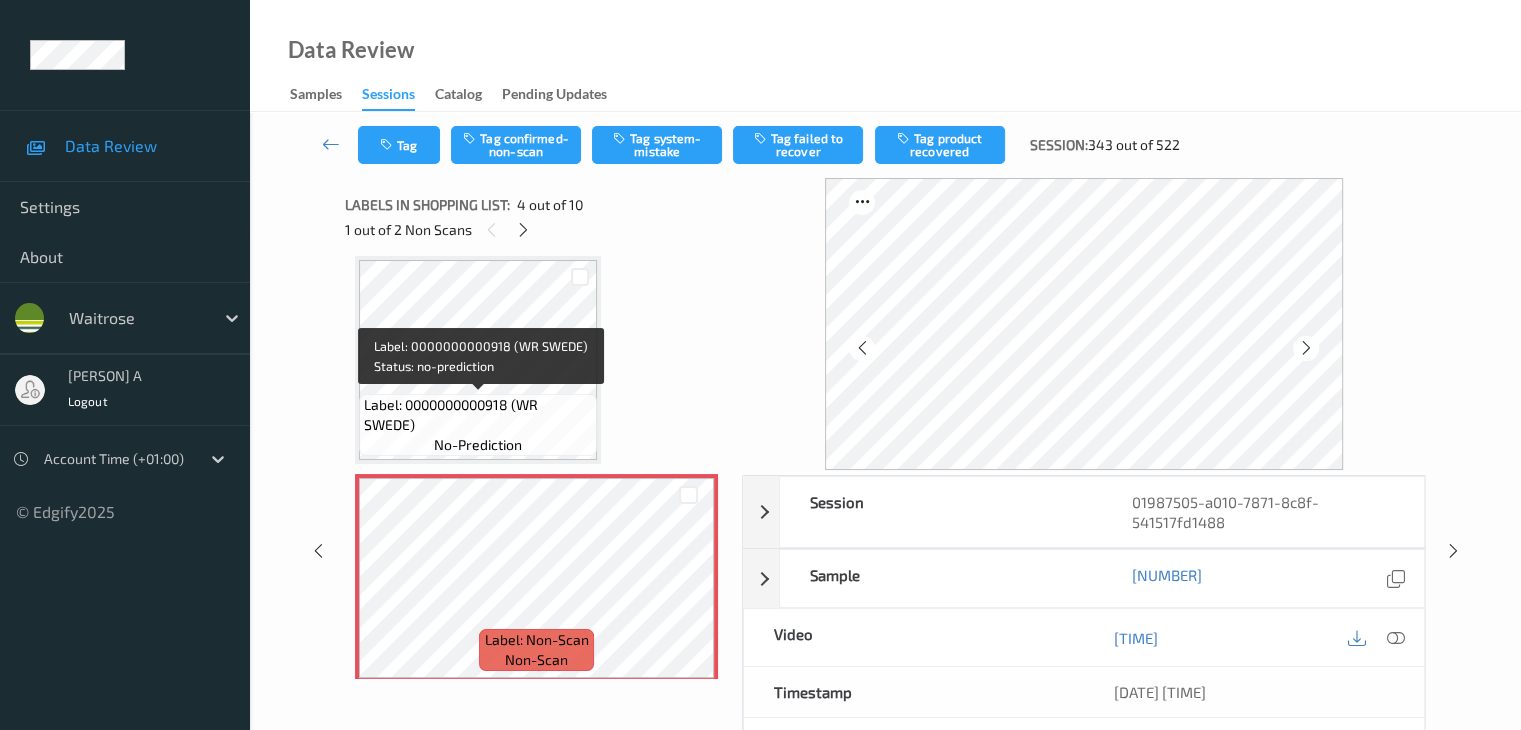 click on "Label: 0000000000918 (WR SWEDE)" at bounding box center [478, 415] 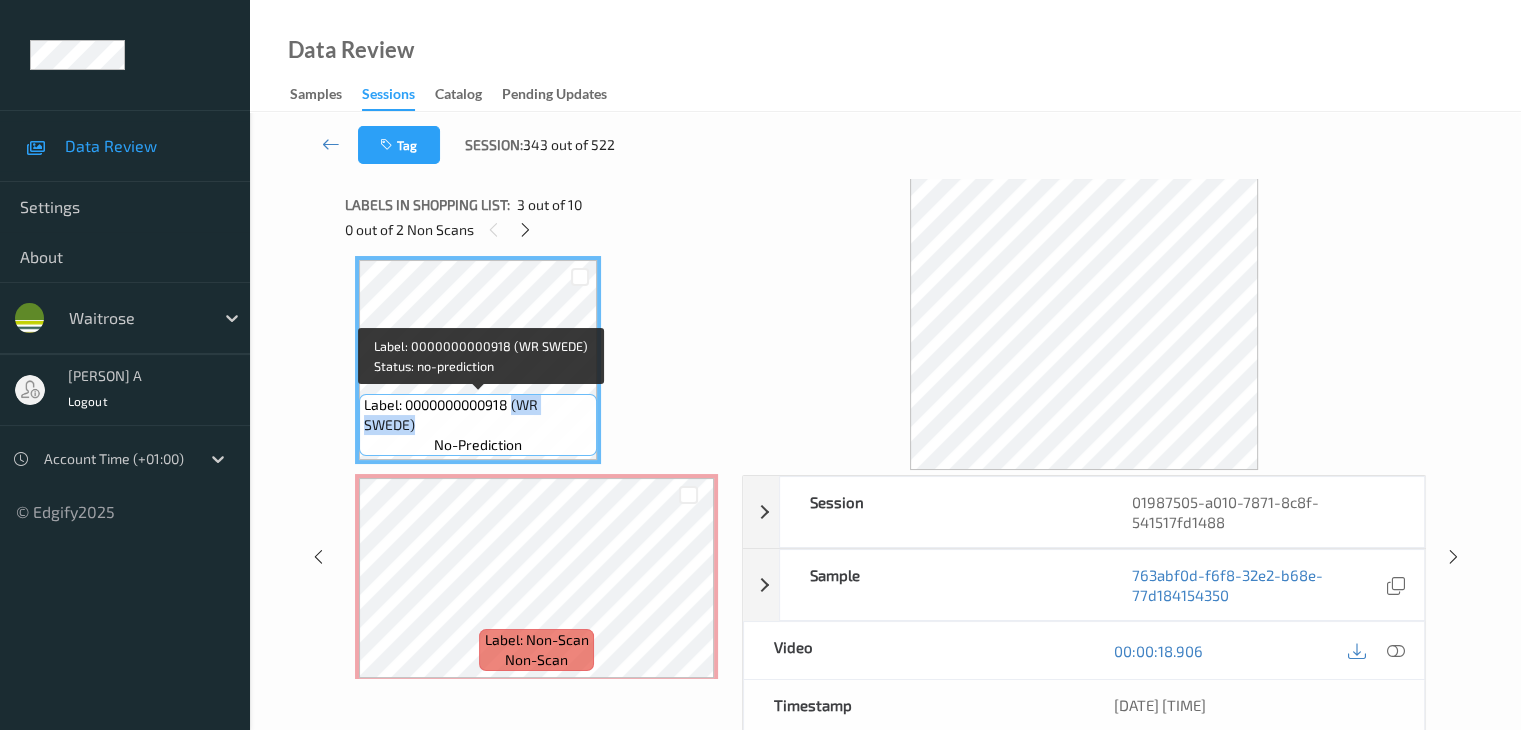 drag, startPoint x: 513, startPoint y: 401, endPoint x: 517, endPoint y: 422, distance: 21.377558 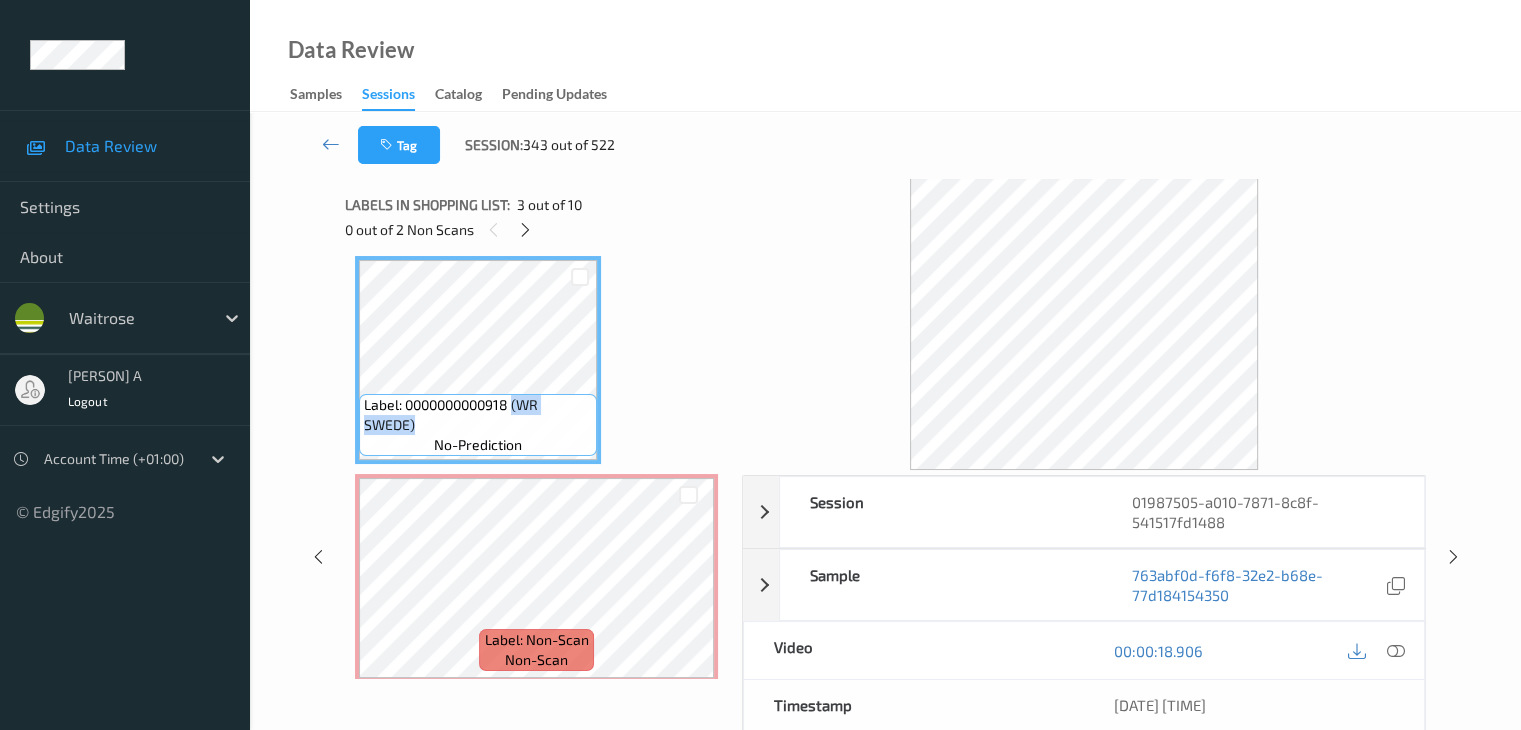 copy on "(WR SWEDE)" 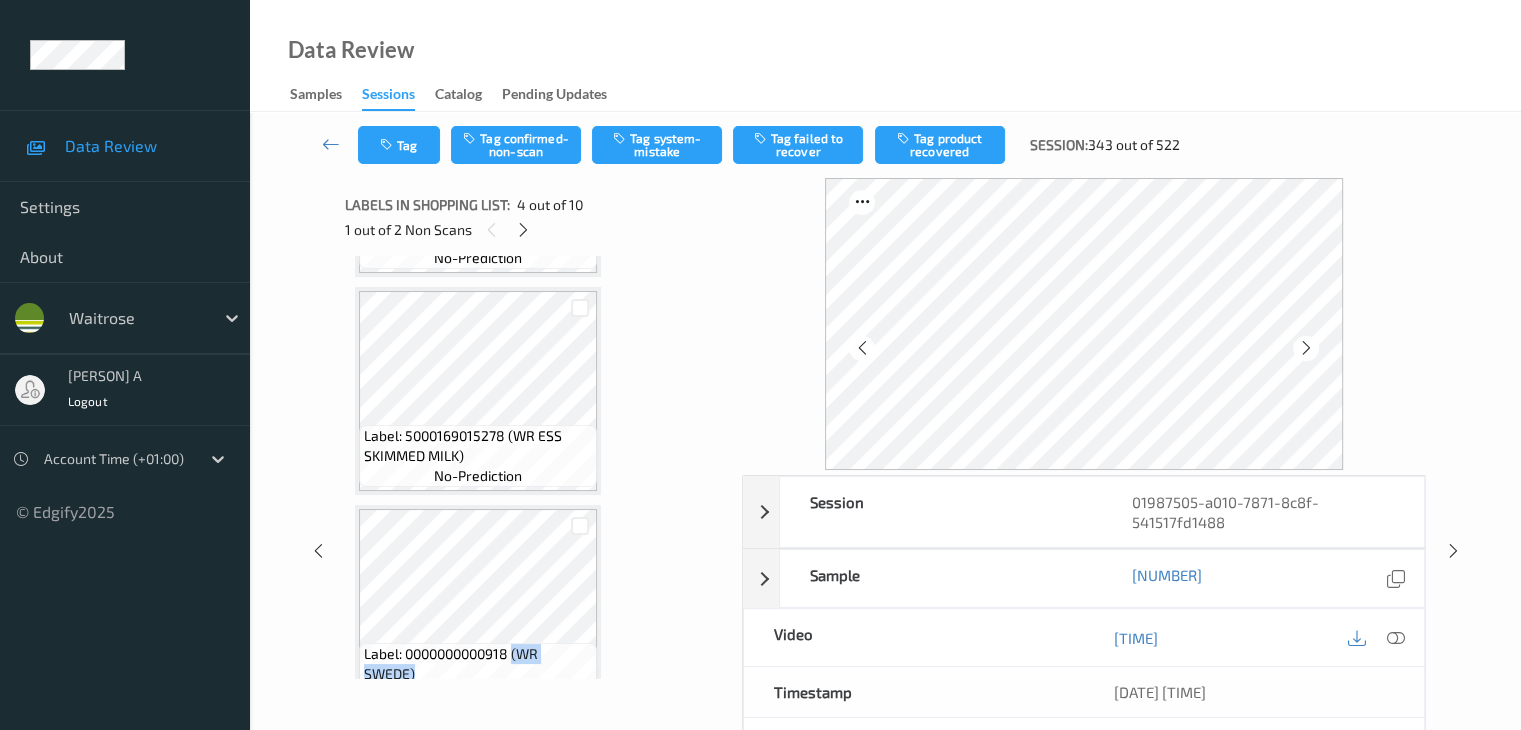 scroll, scrollTop: 200, scrollLeft: 0, axis: vertical 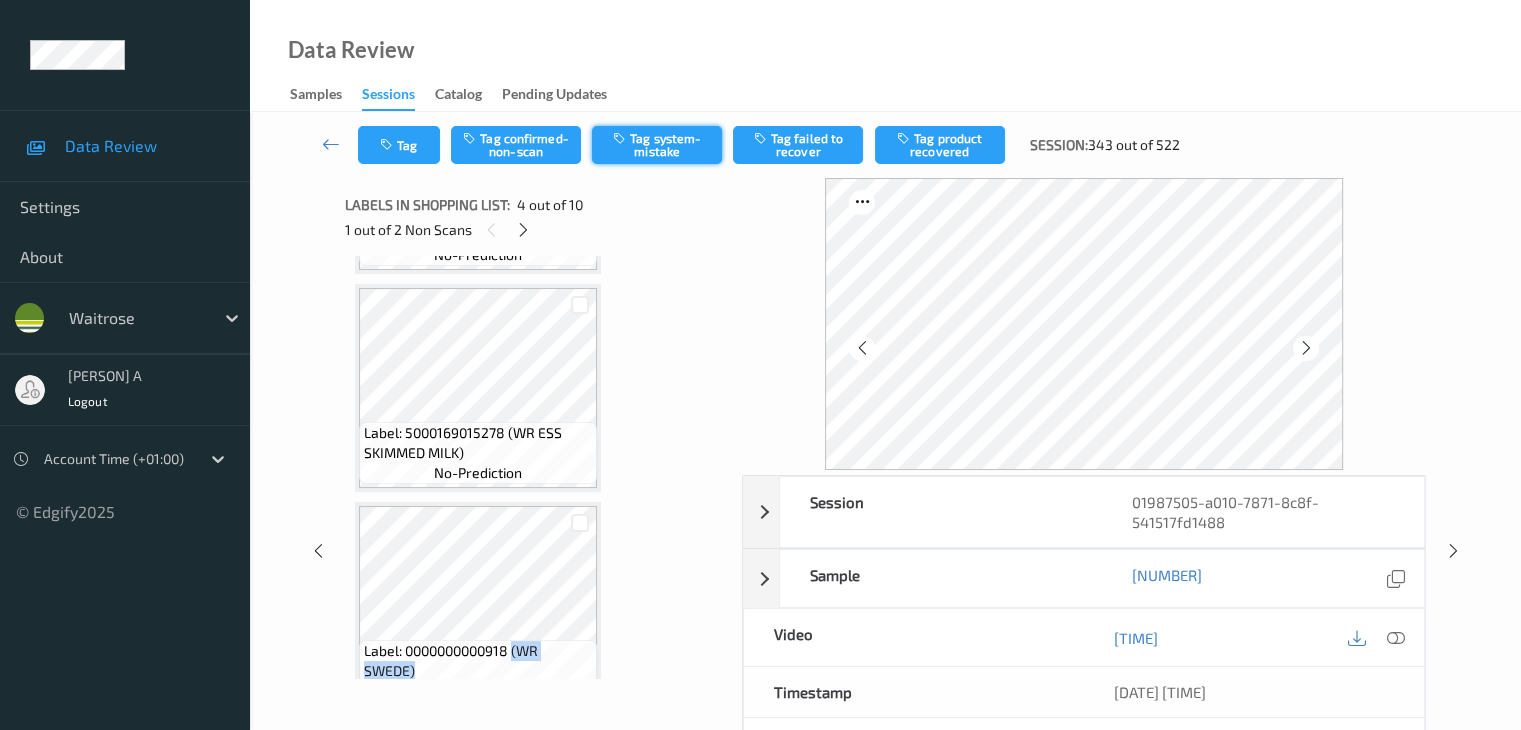 click on "Tag   system-mistake" at bounding box center (657, 145) 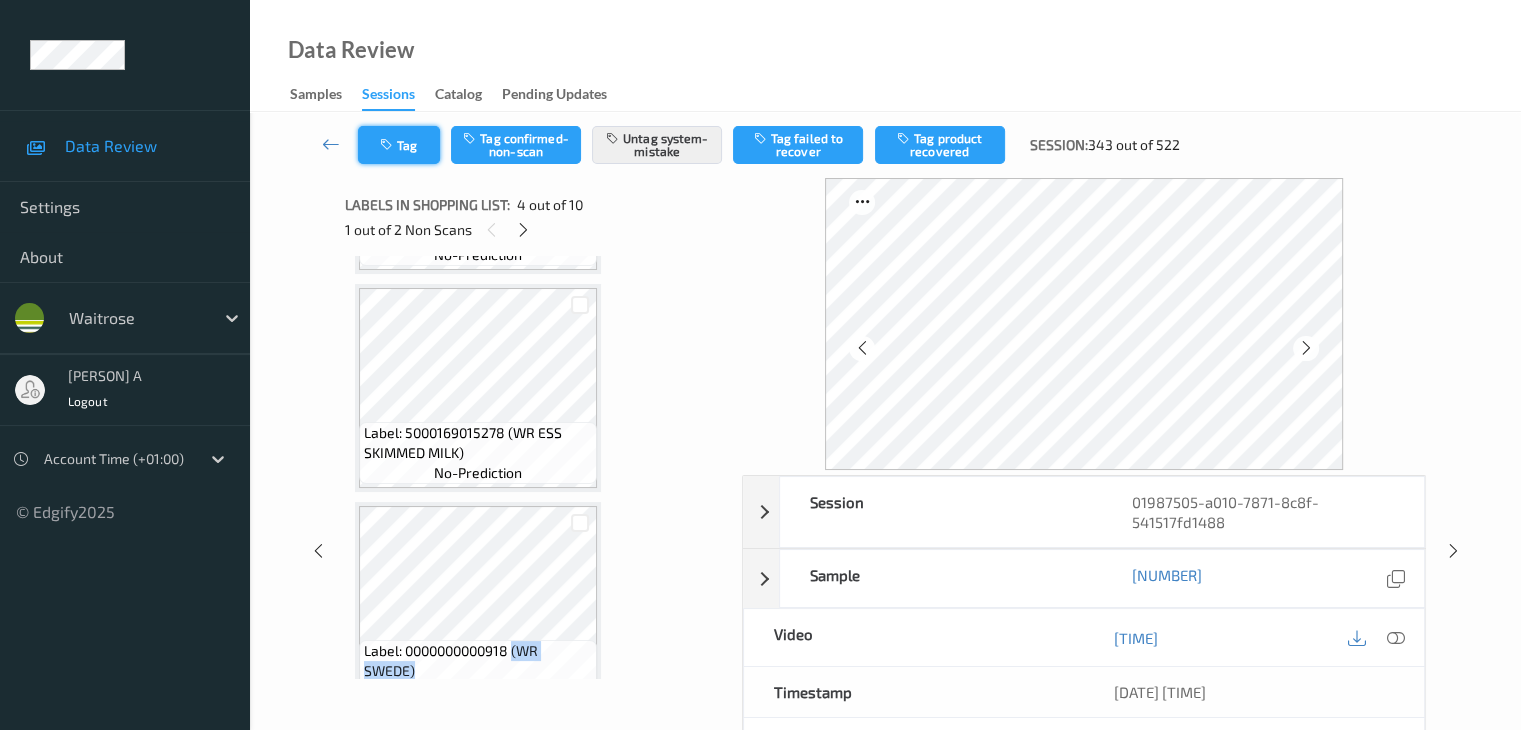 click on "Tag" at bounding box center (399, 145) 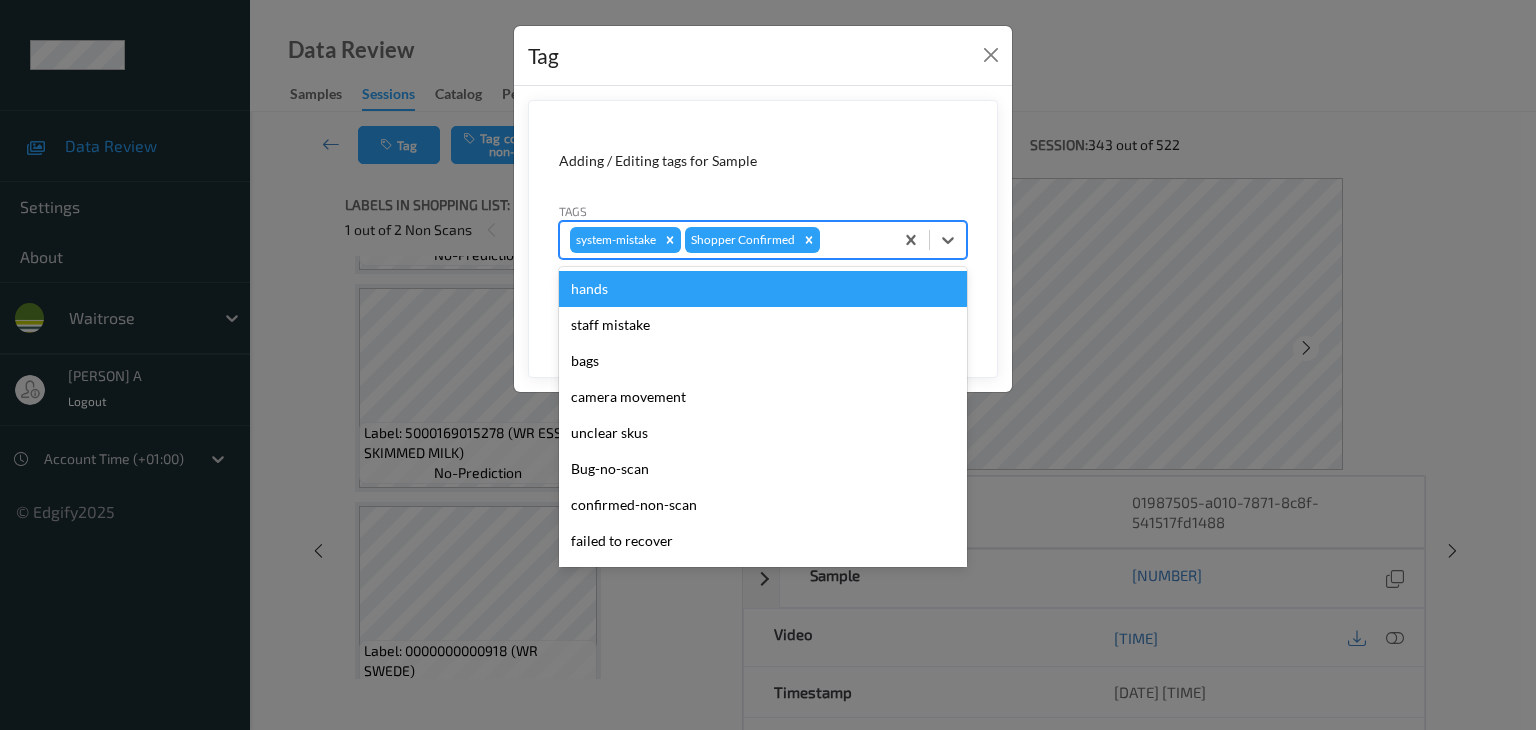 click at bounding box center (853, 240) 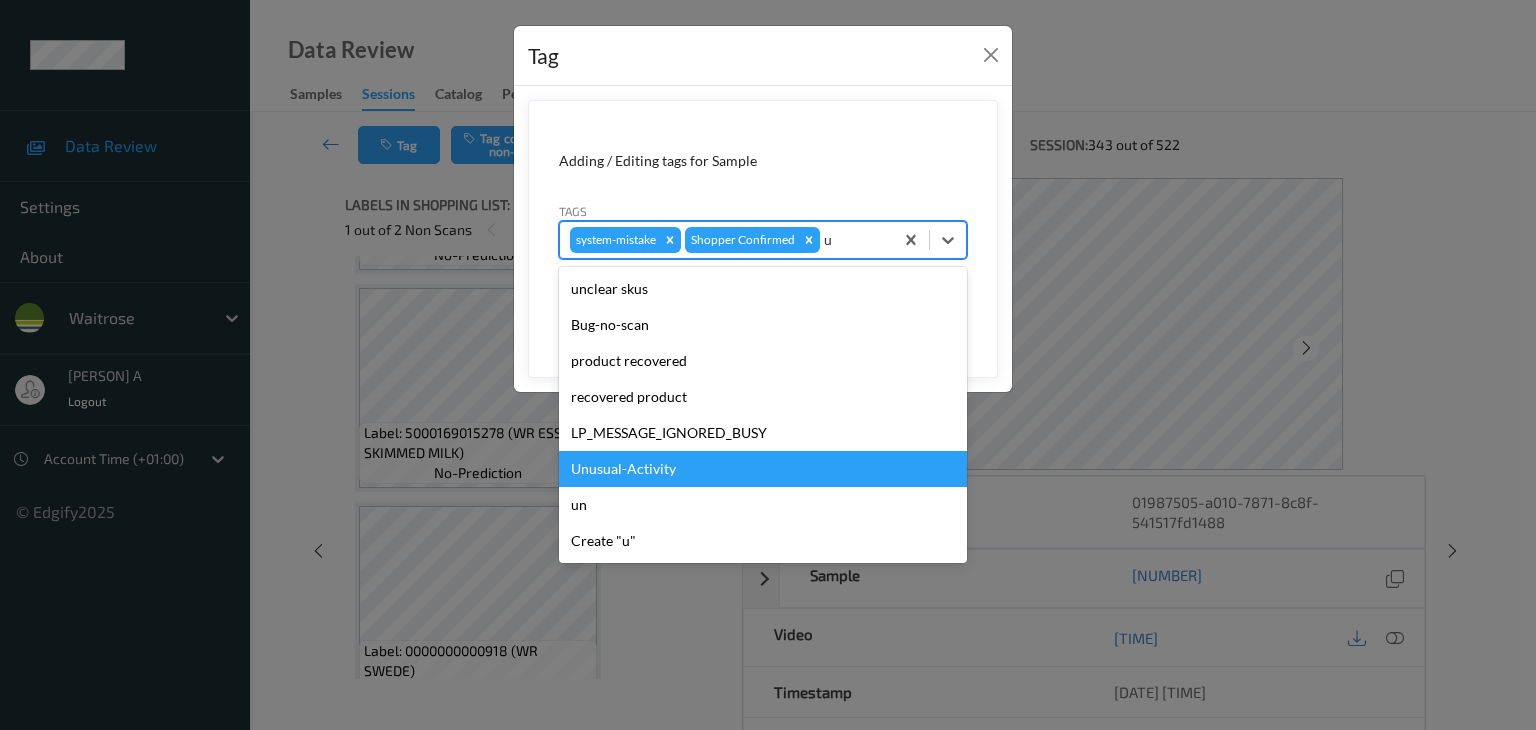 click on "Unusual-Activity" at bounding box center (763, 469) 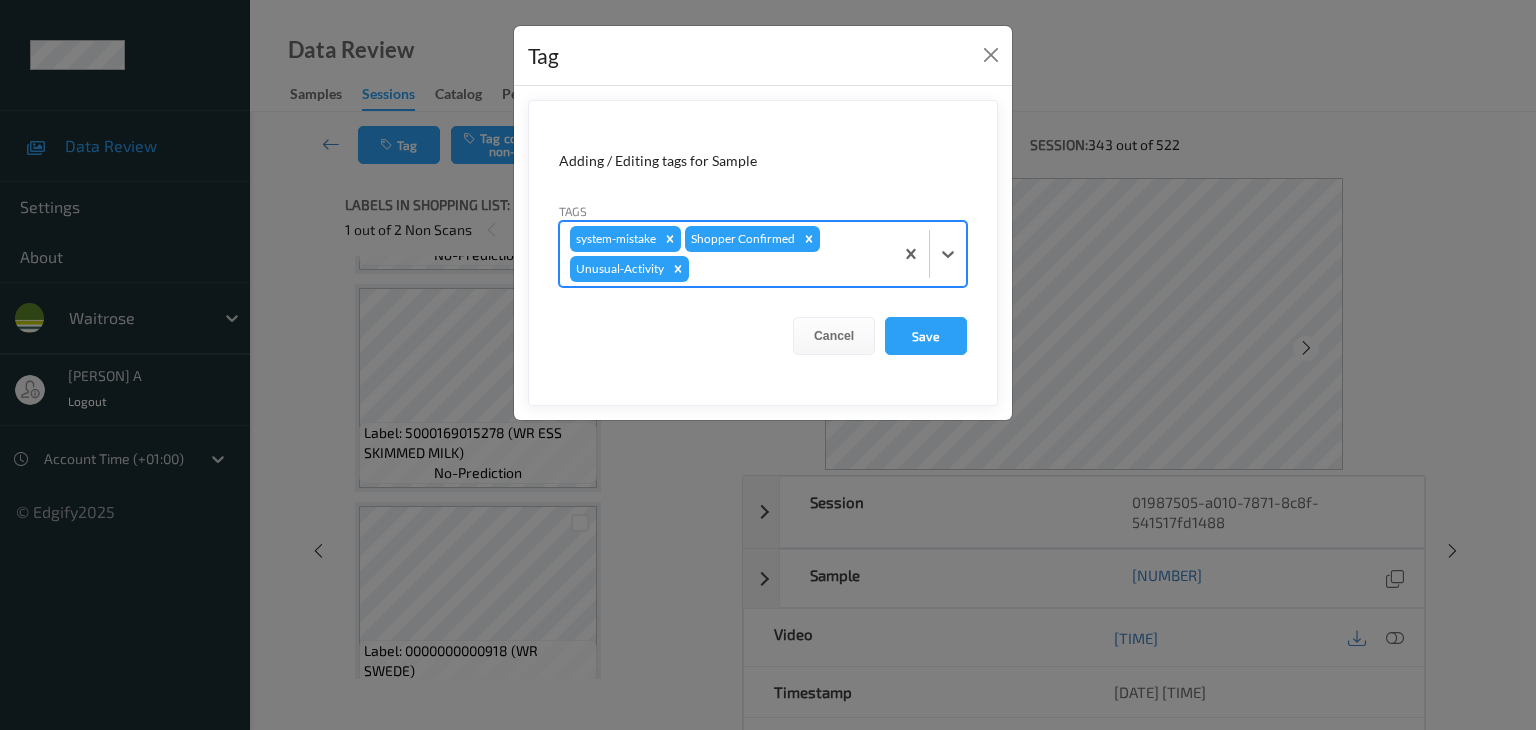type on "p" 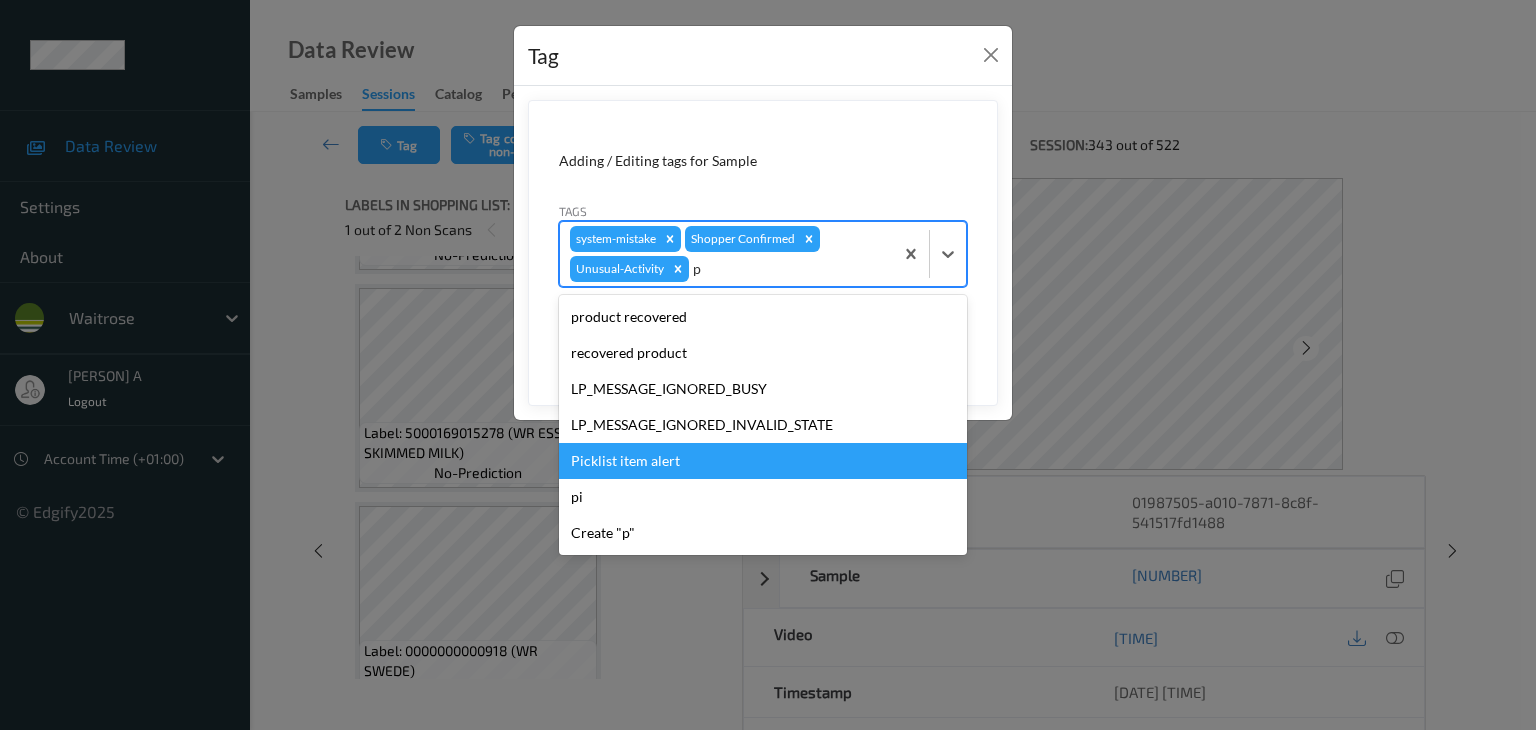 click on "Picklist item alert" at bounding box center (763, 461) 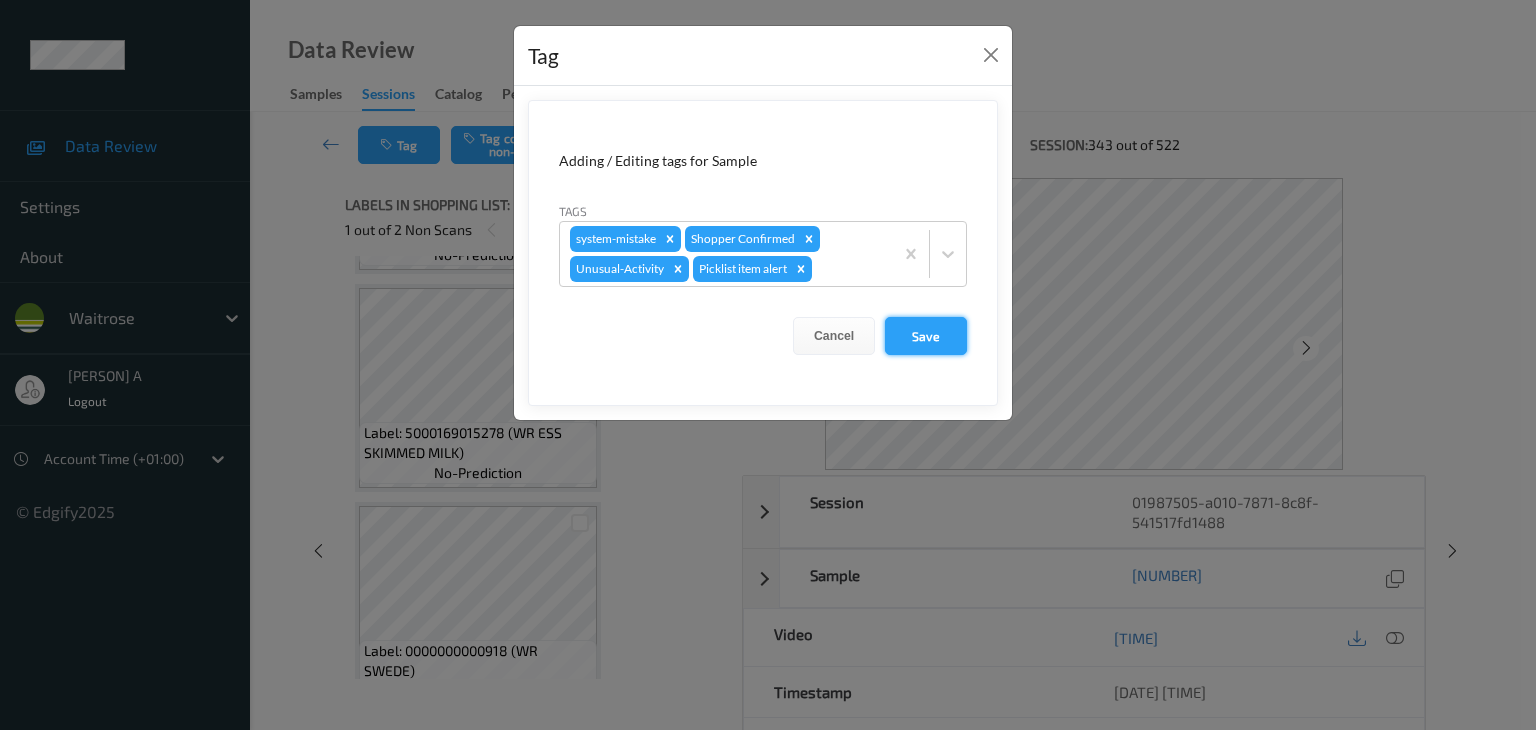 click on "Save" at bounding box center (926, 336) 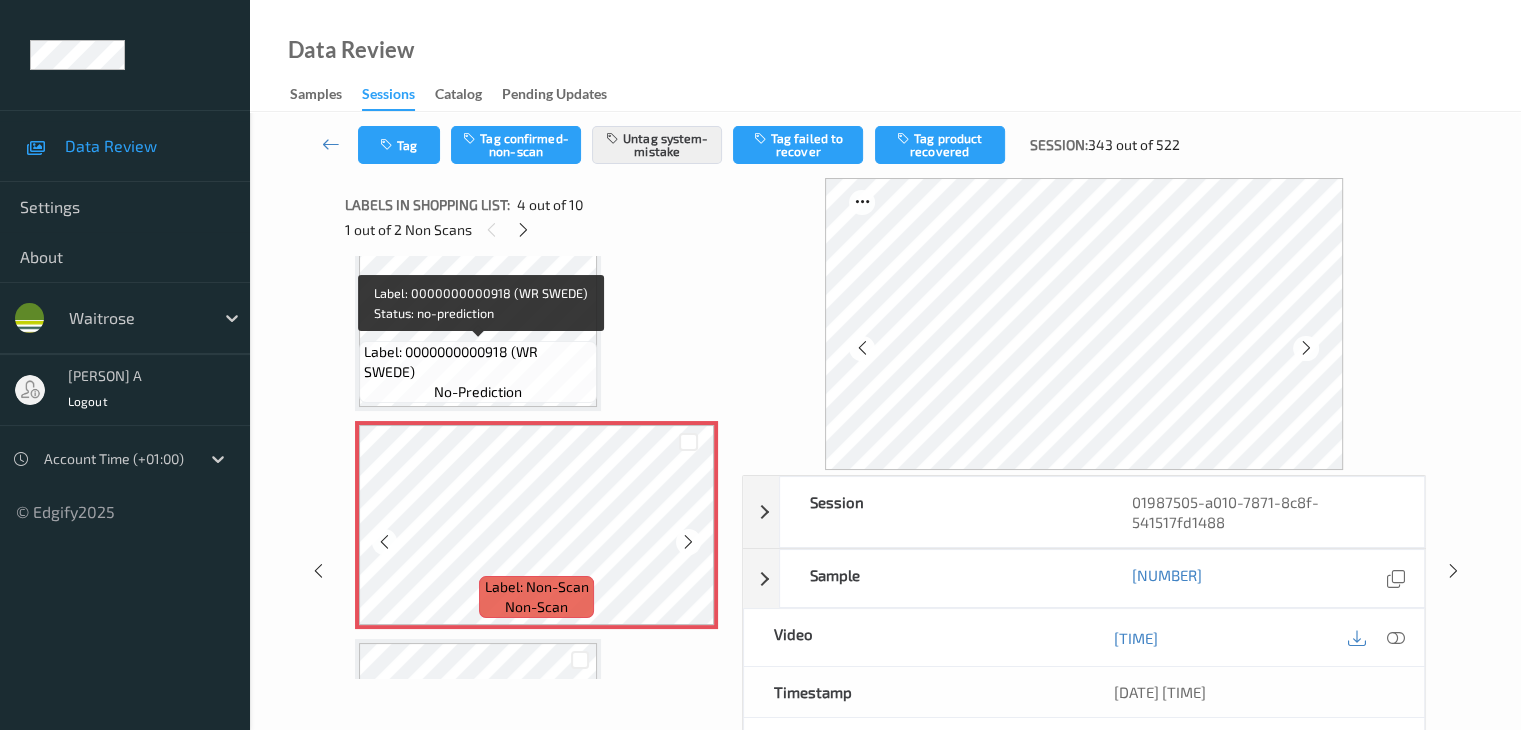 scroll, scrollTop: 500, scrollLeft: 0, axis: vertical 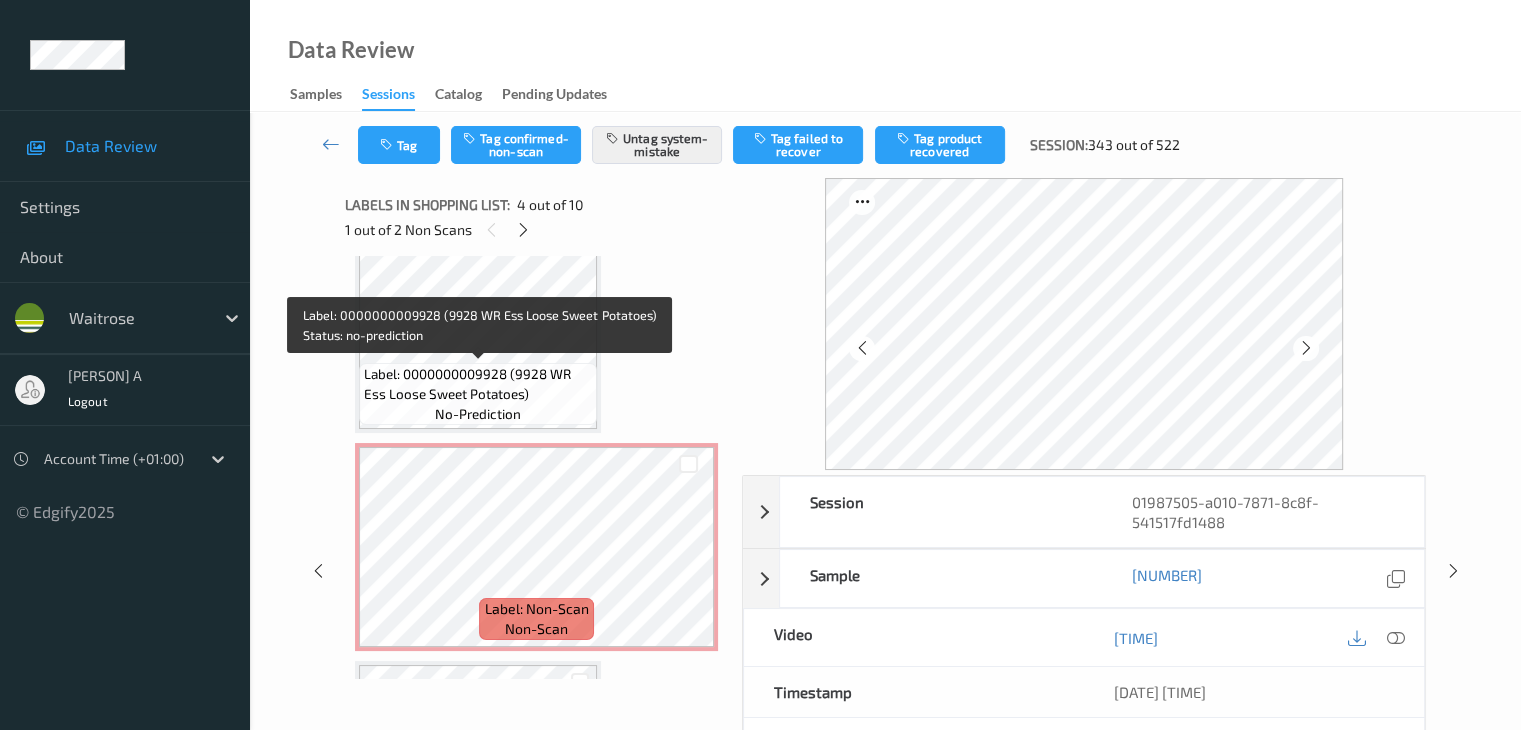 click on "Label: 0000000009928 (9928 WR Ess Loose Sweet Potatoes)" at bounding box center [478, 384] 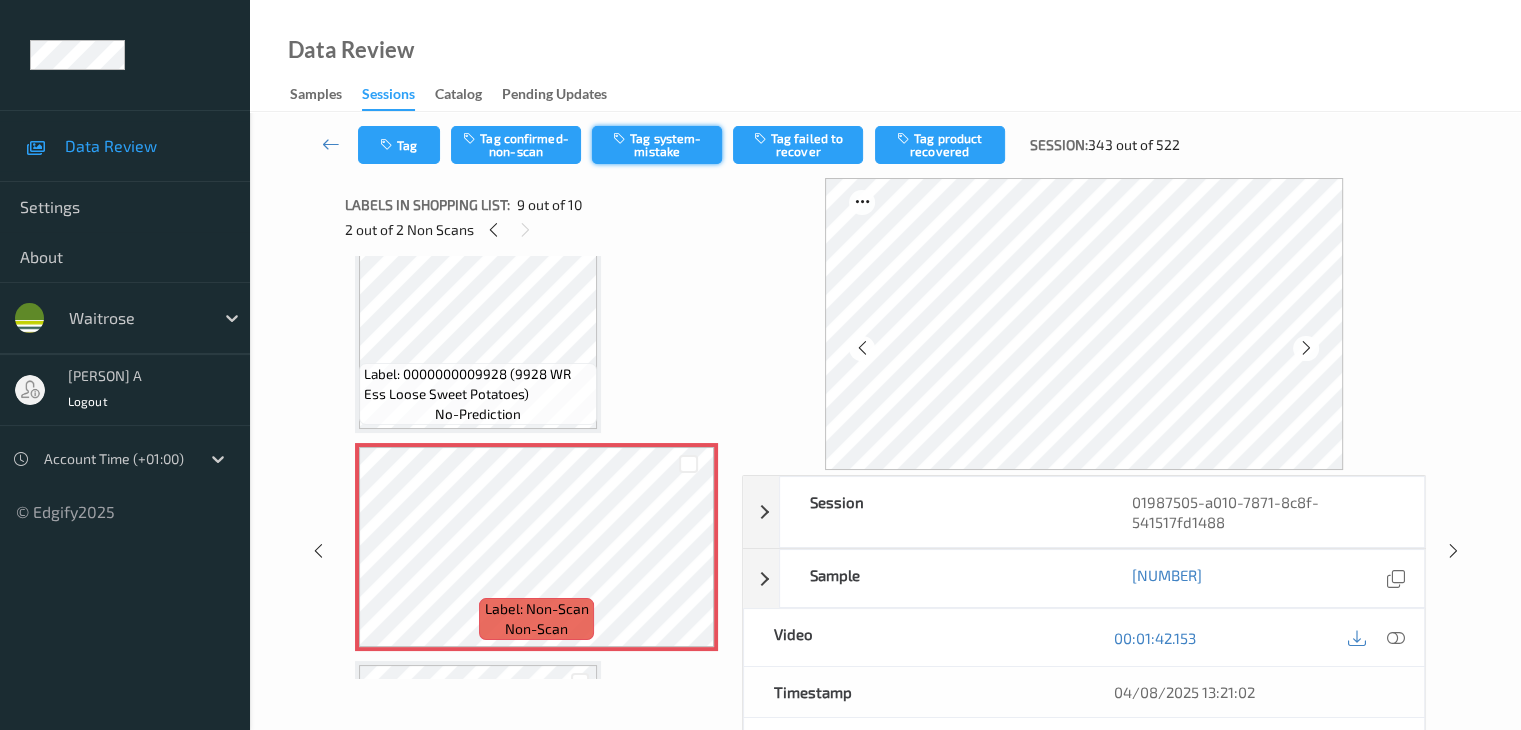 click on "Tag   system-mistake" at bounding box center (657, 145) 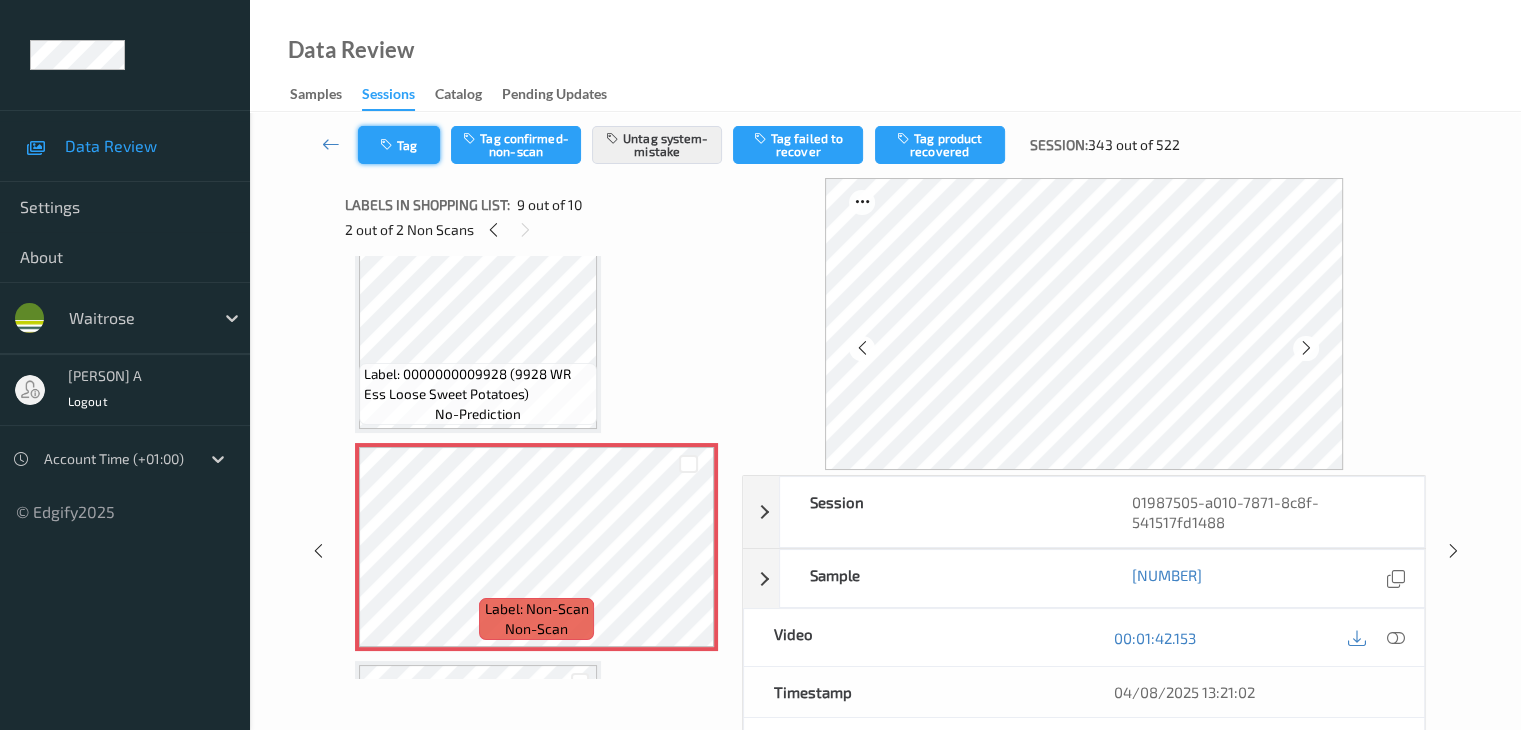 click on "Tag" at bounding box center (399, 145) 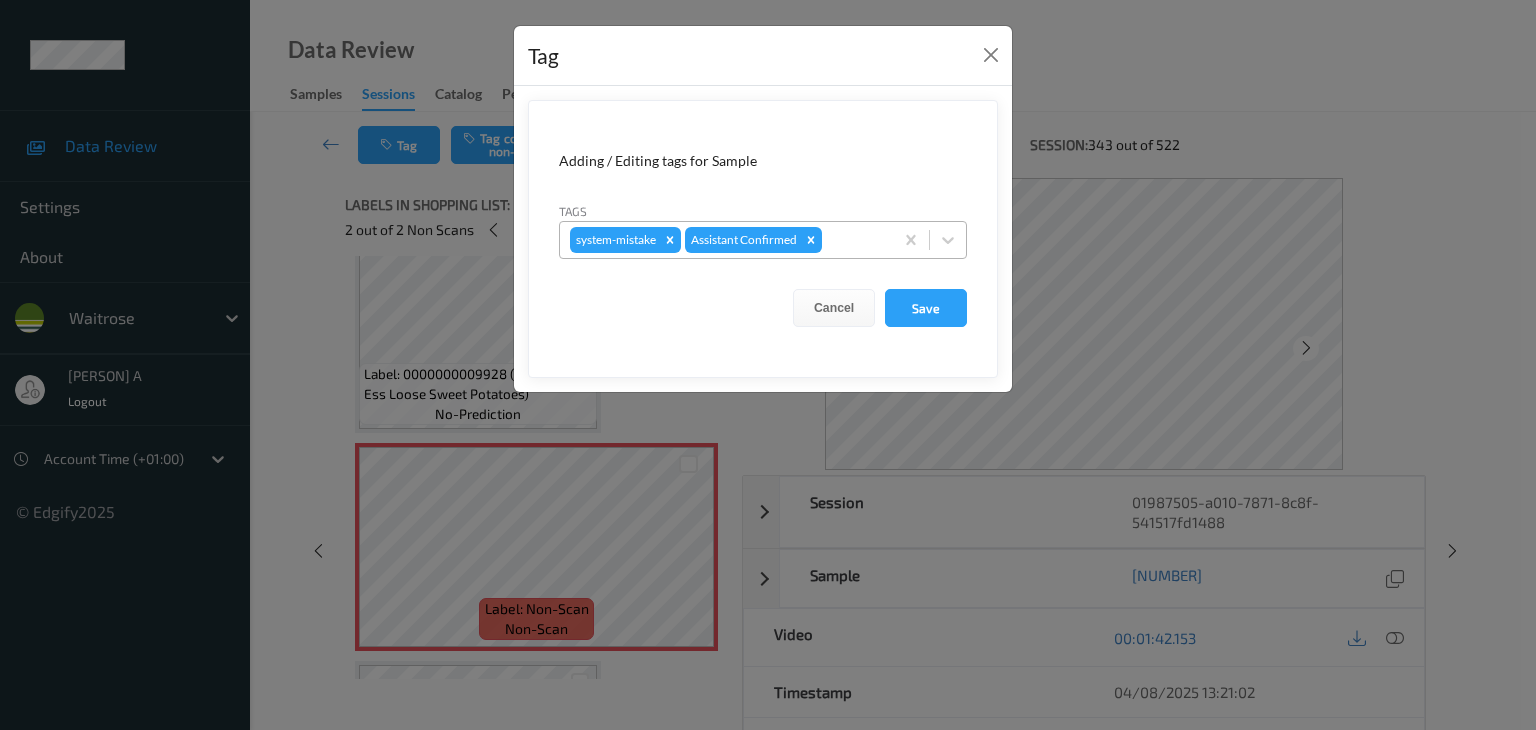 click at bounding box center (854, 240) 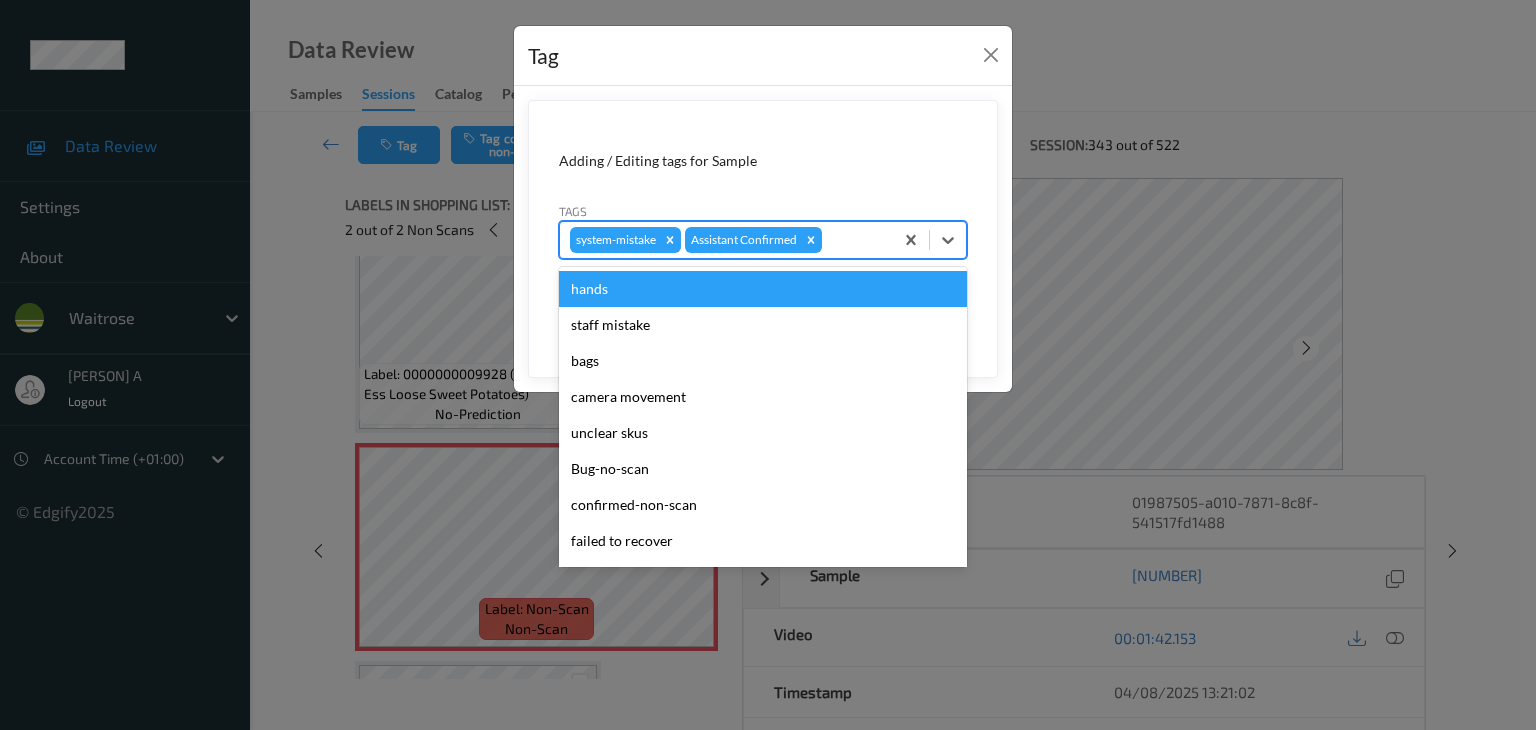 type on "u" 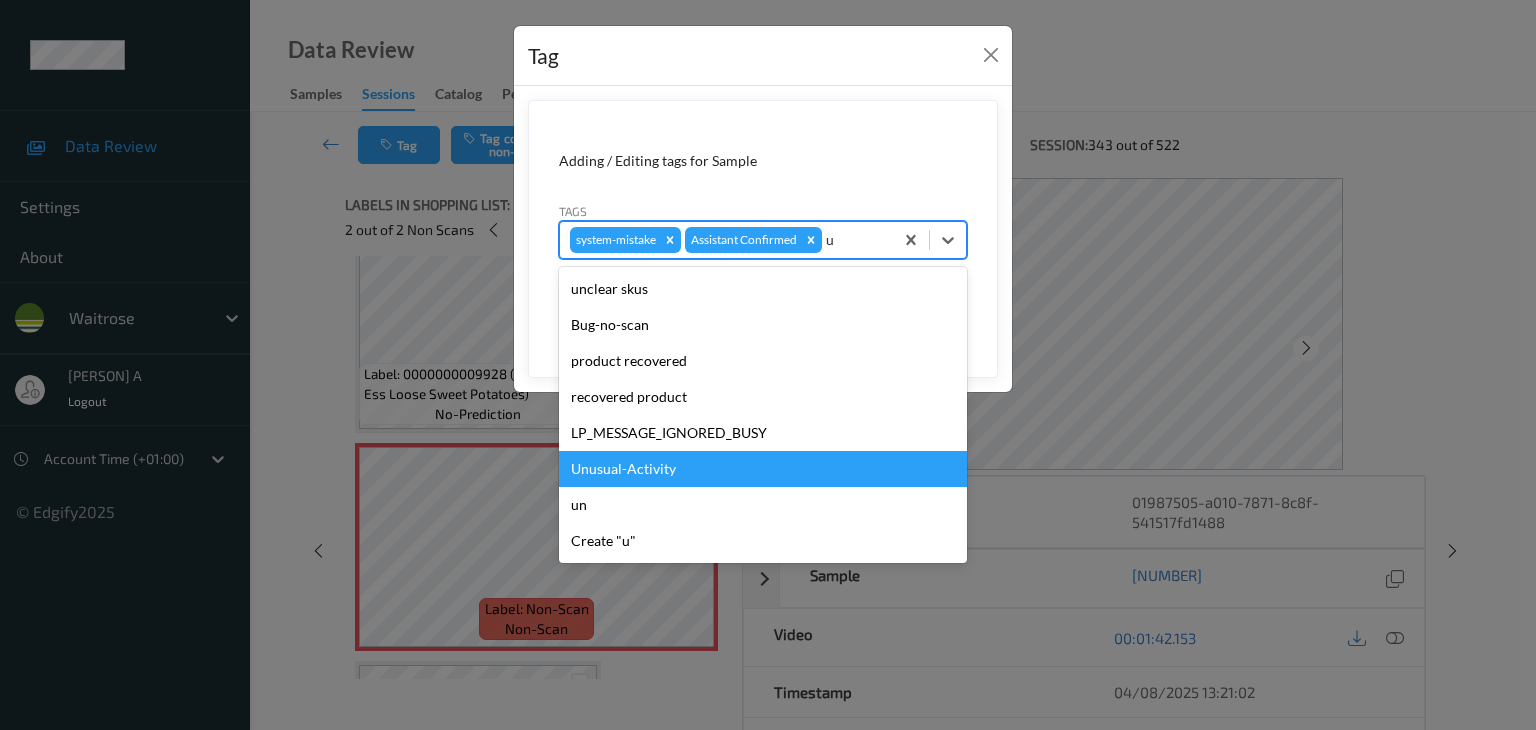 click on "Unusual-Activity" at bounding box center [763, 469] 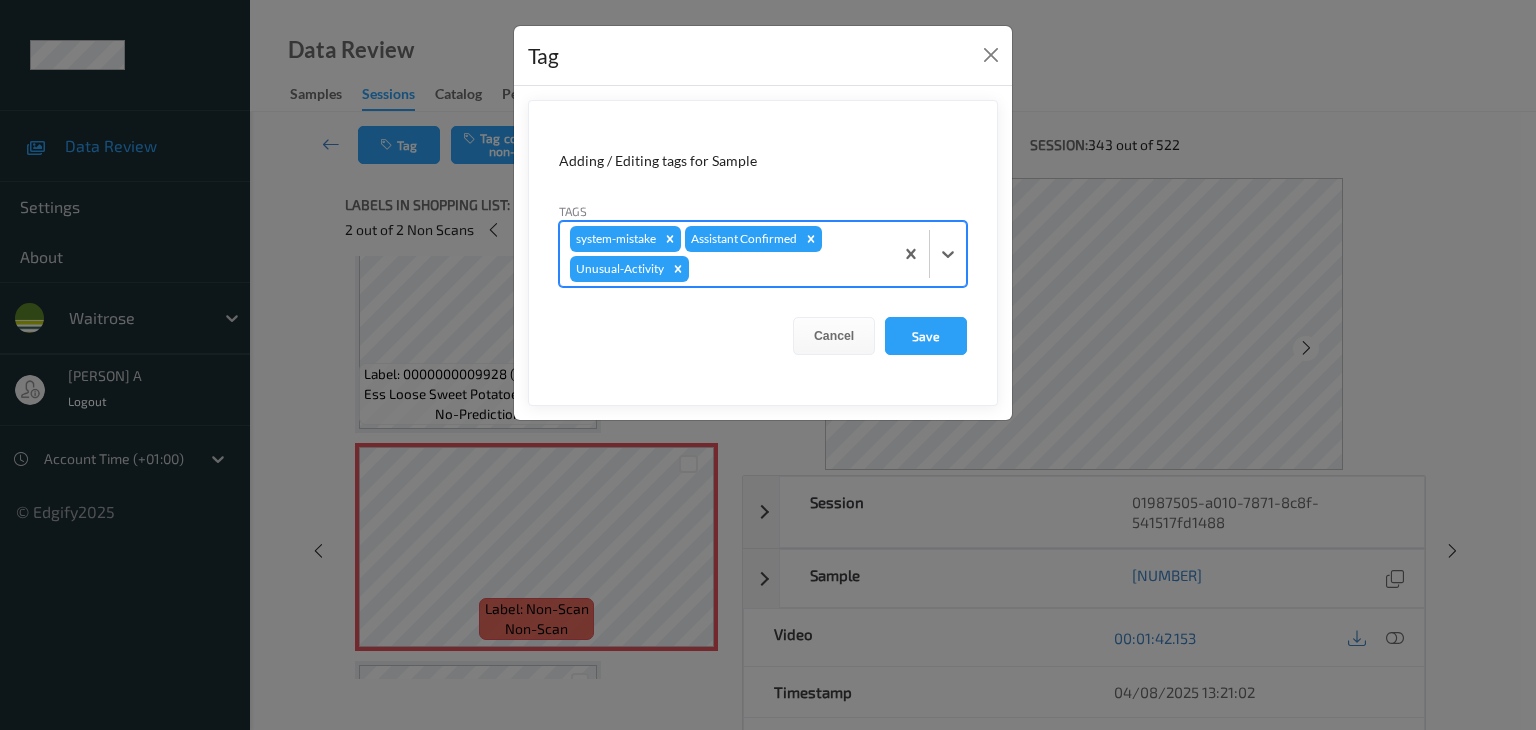 type on "p" 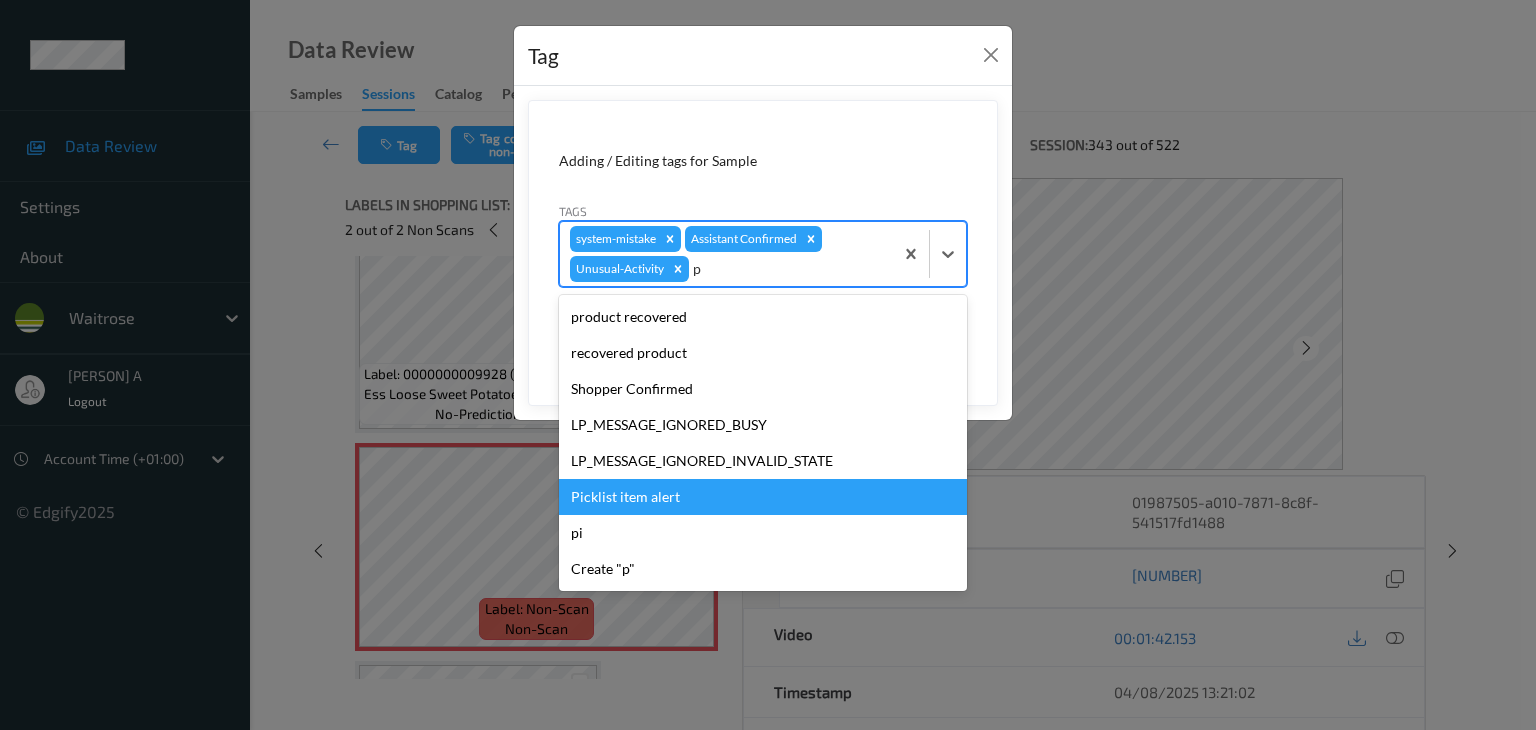 click on "Picklist item alert" at bounding box center [763, 497] 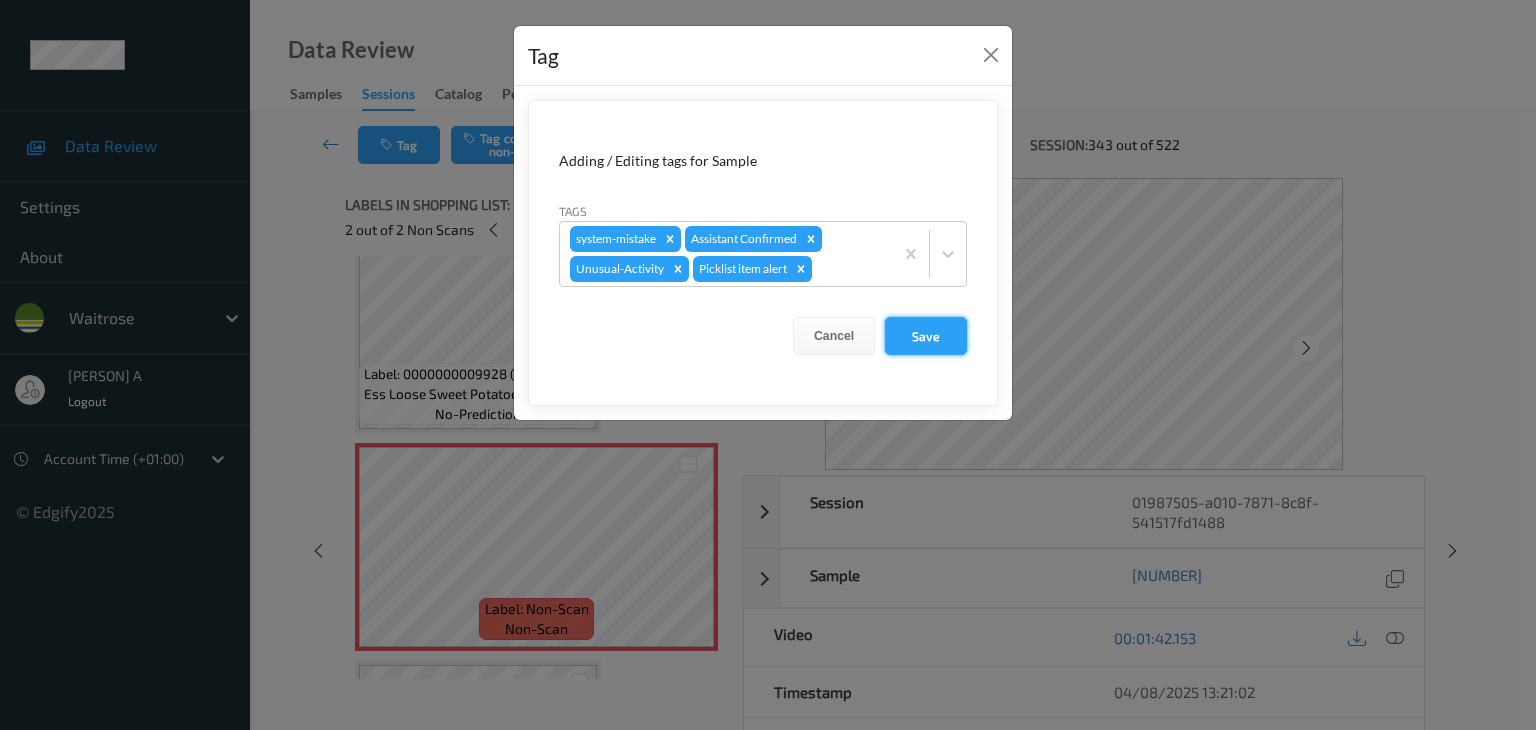 click on "Save" at bounding box center [926, 336] 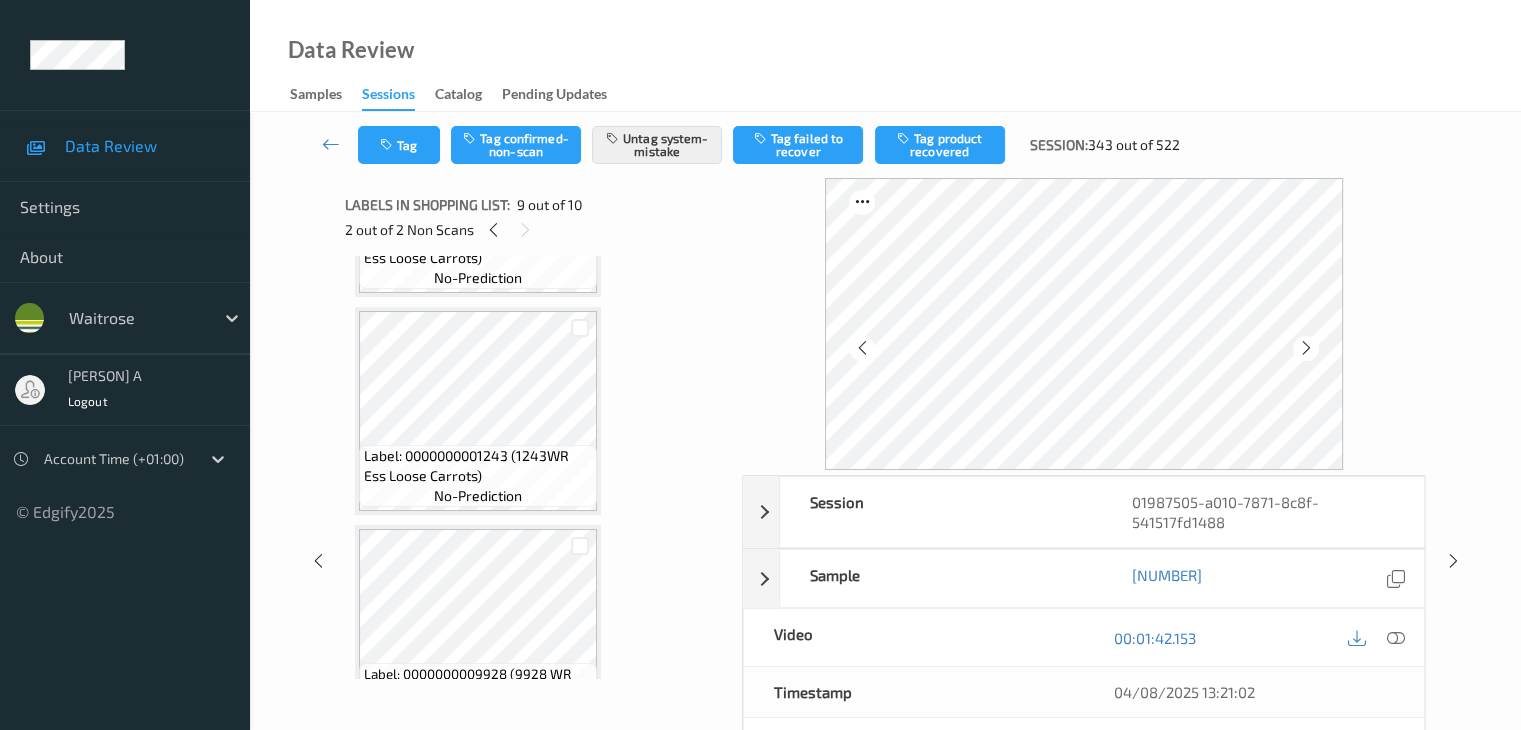 scroll, scrollTop: 1467, scrollLeft: 0, axis: vertical 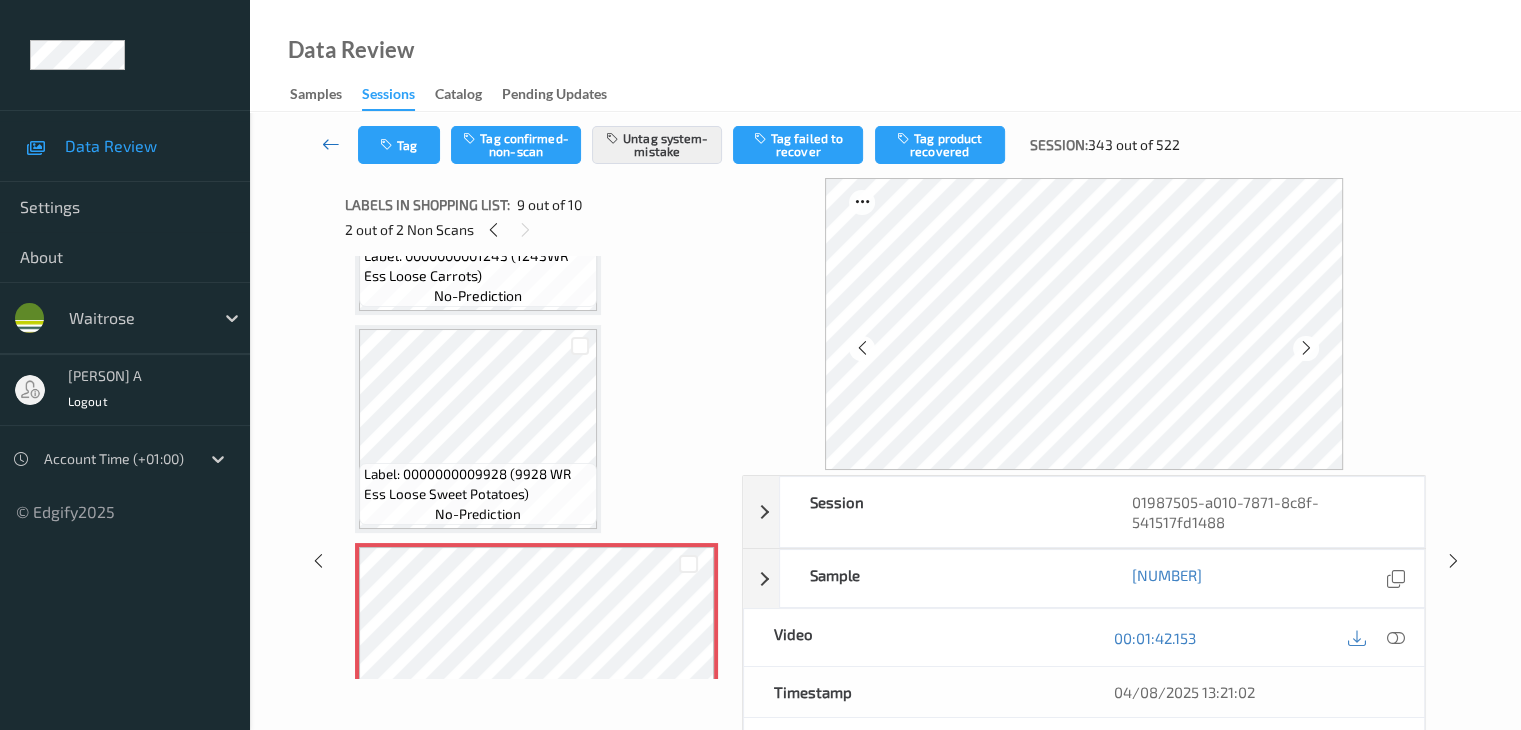 click at bounding box center [331, 144] 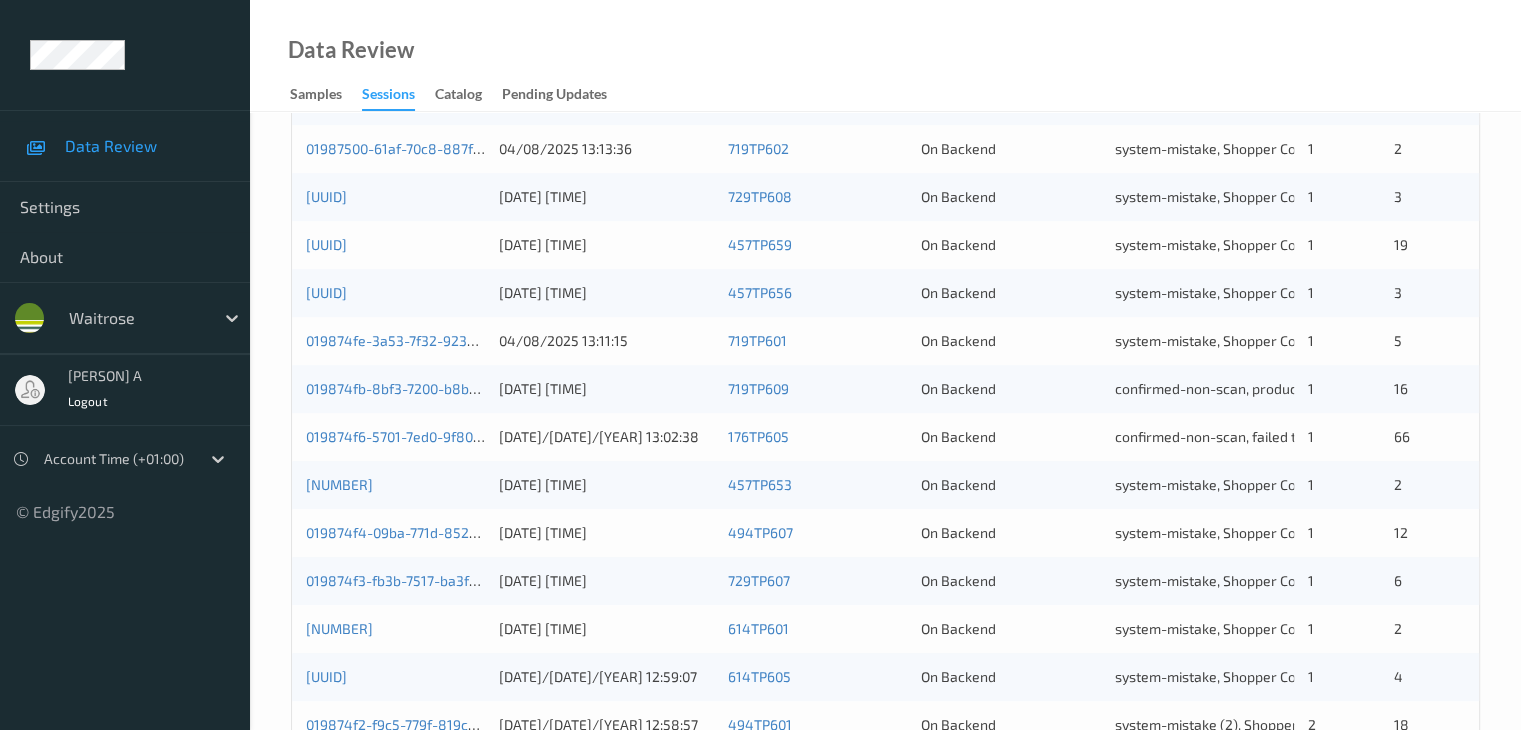 scroll, scrollTop: 932, scrollLeft: 0, axis: vertical 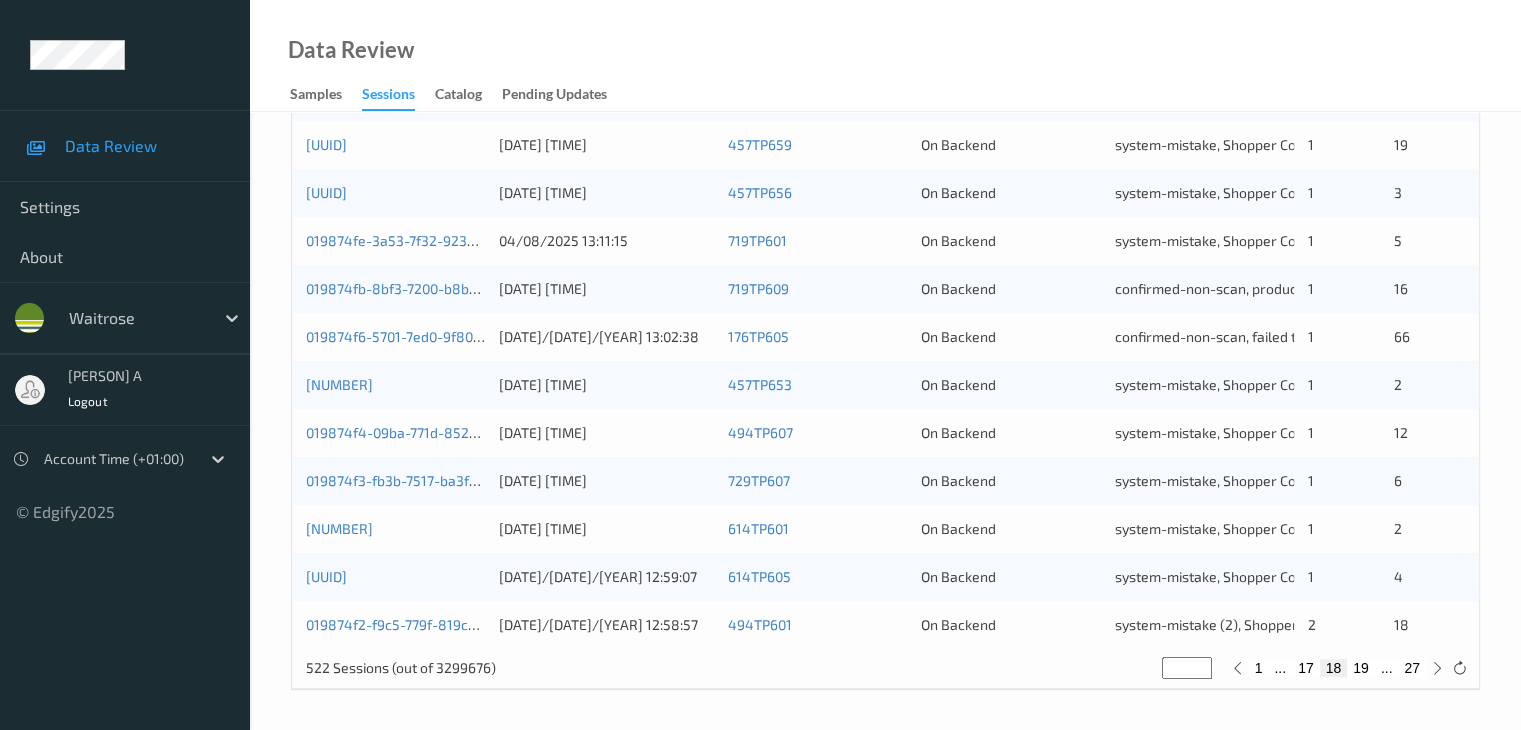 click on "19" at bounding box center (1361, 668) 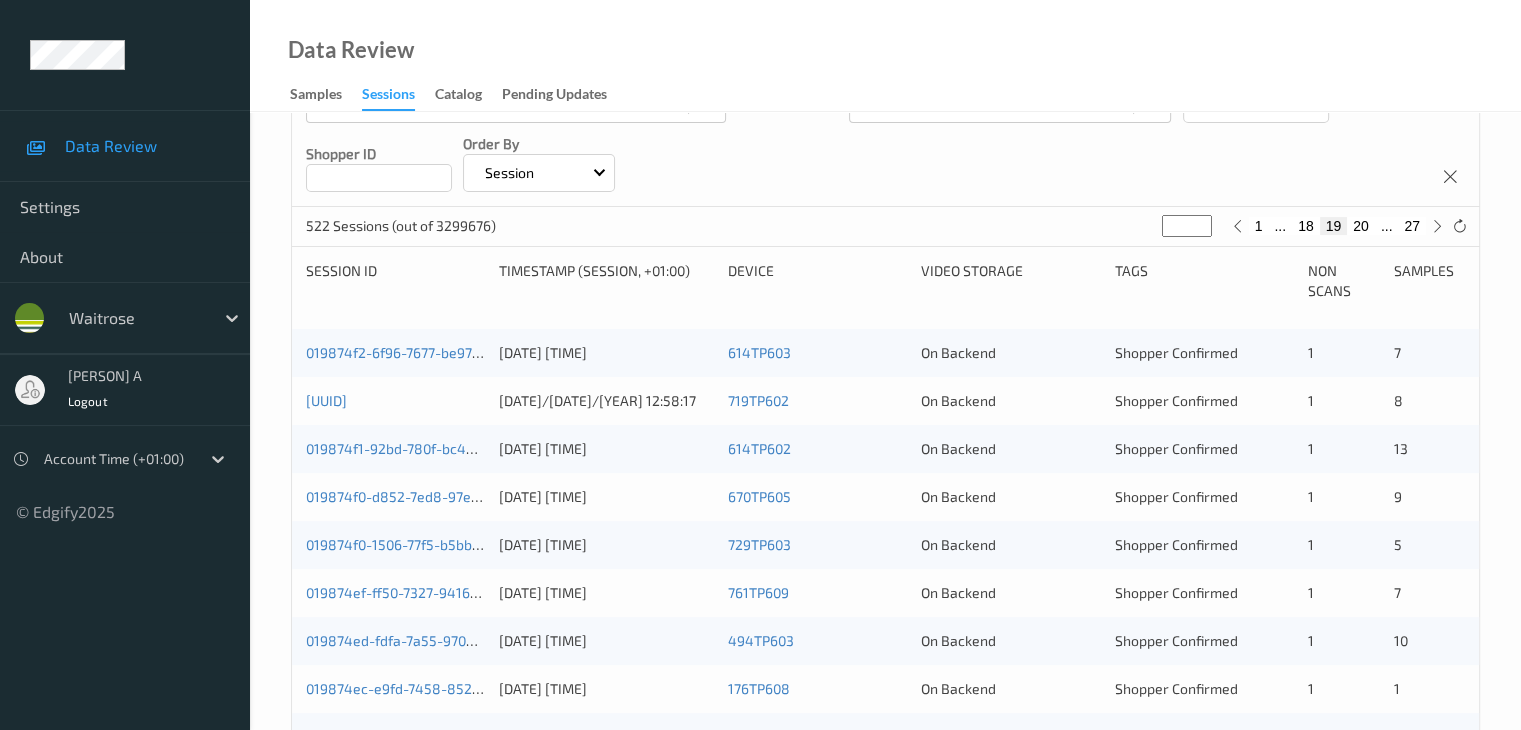 scroll, scrollTop: 300, scrollLeft: 0, axis: vertical 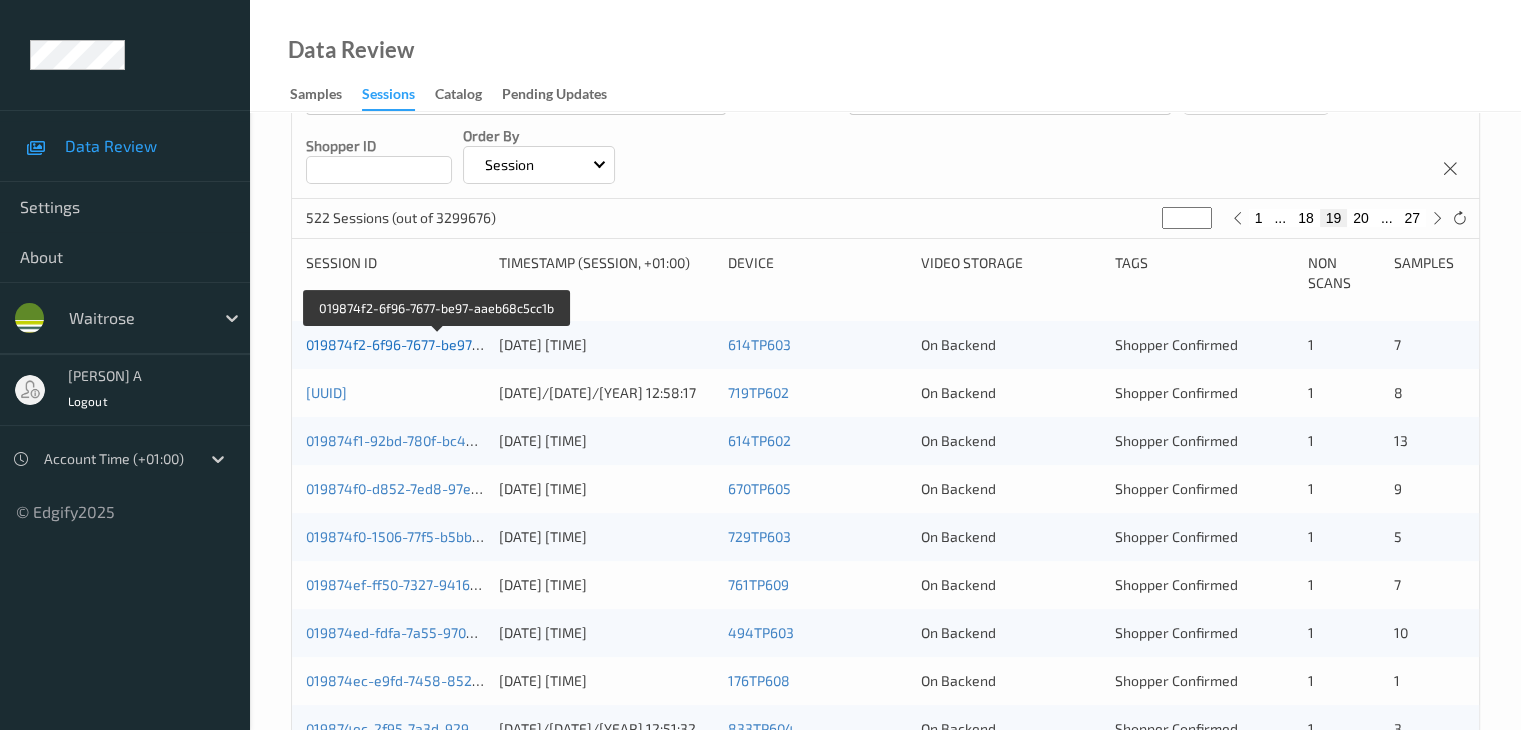 click on "019874f2-6f96-7677-be97-aaeb68c5cc1b" at bounding box center [438, 344] 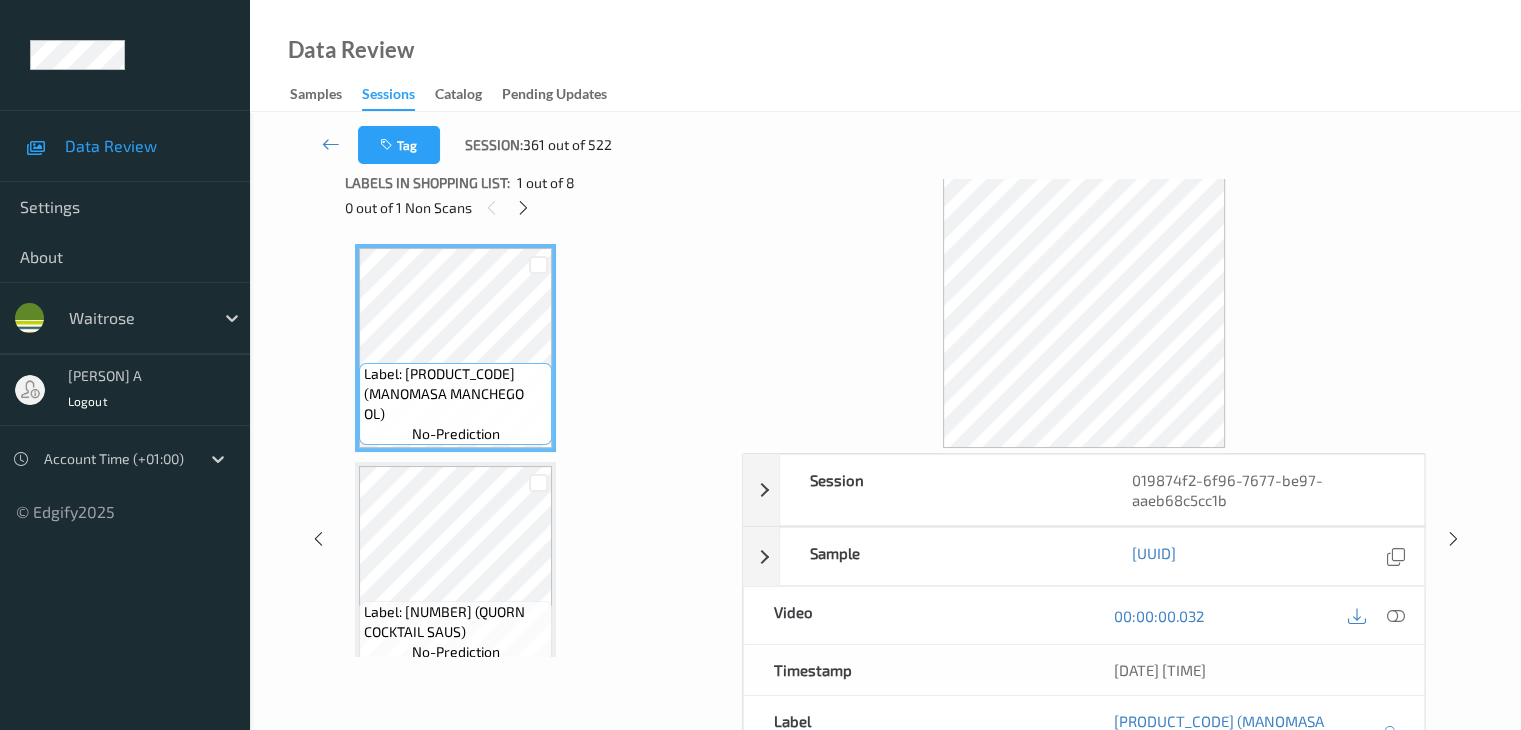 scroll, scrollTop: 0, scrollLeft: 0, axis: both 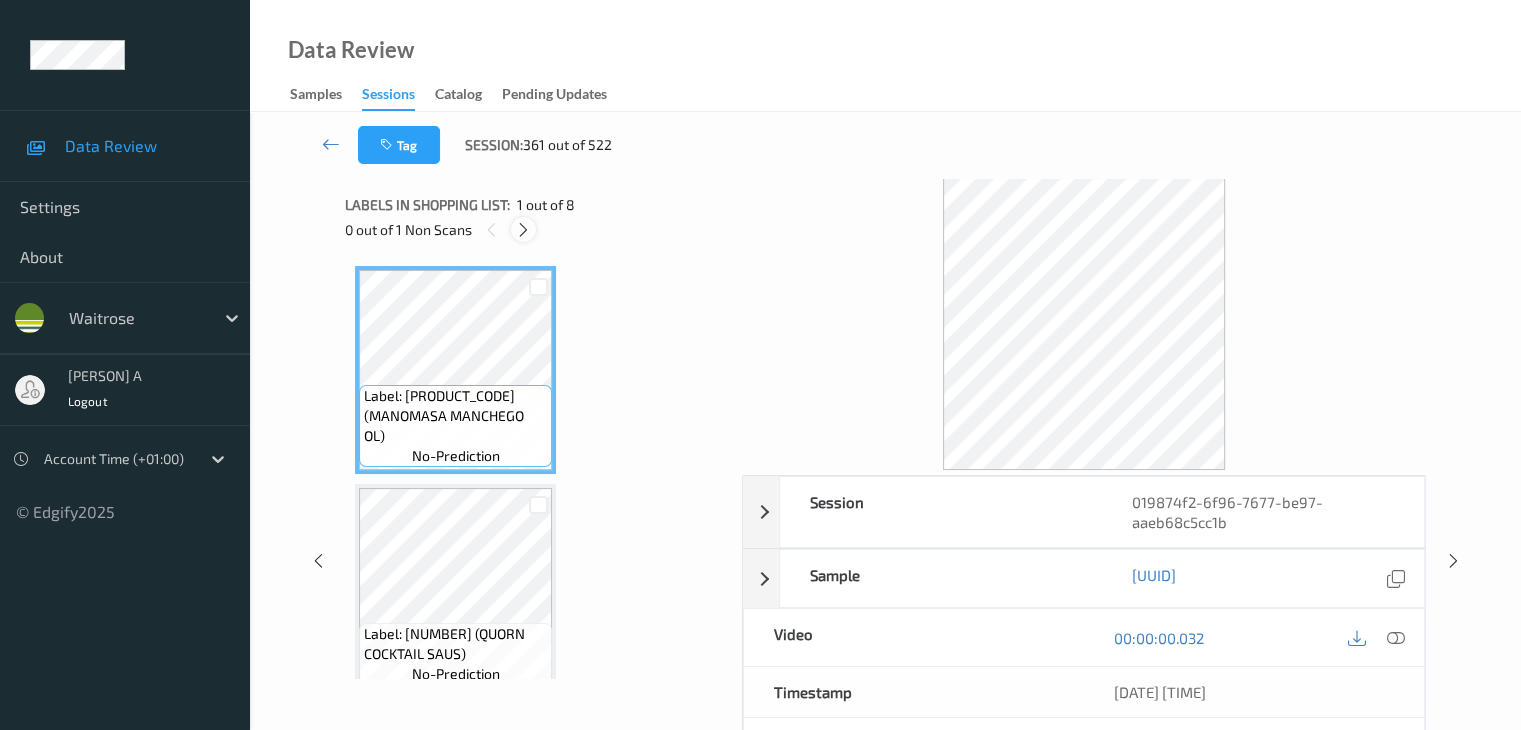 click at bounding box center [523, 230] 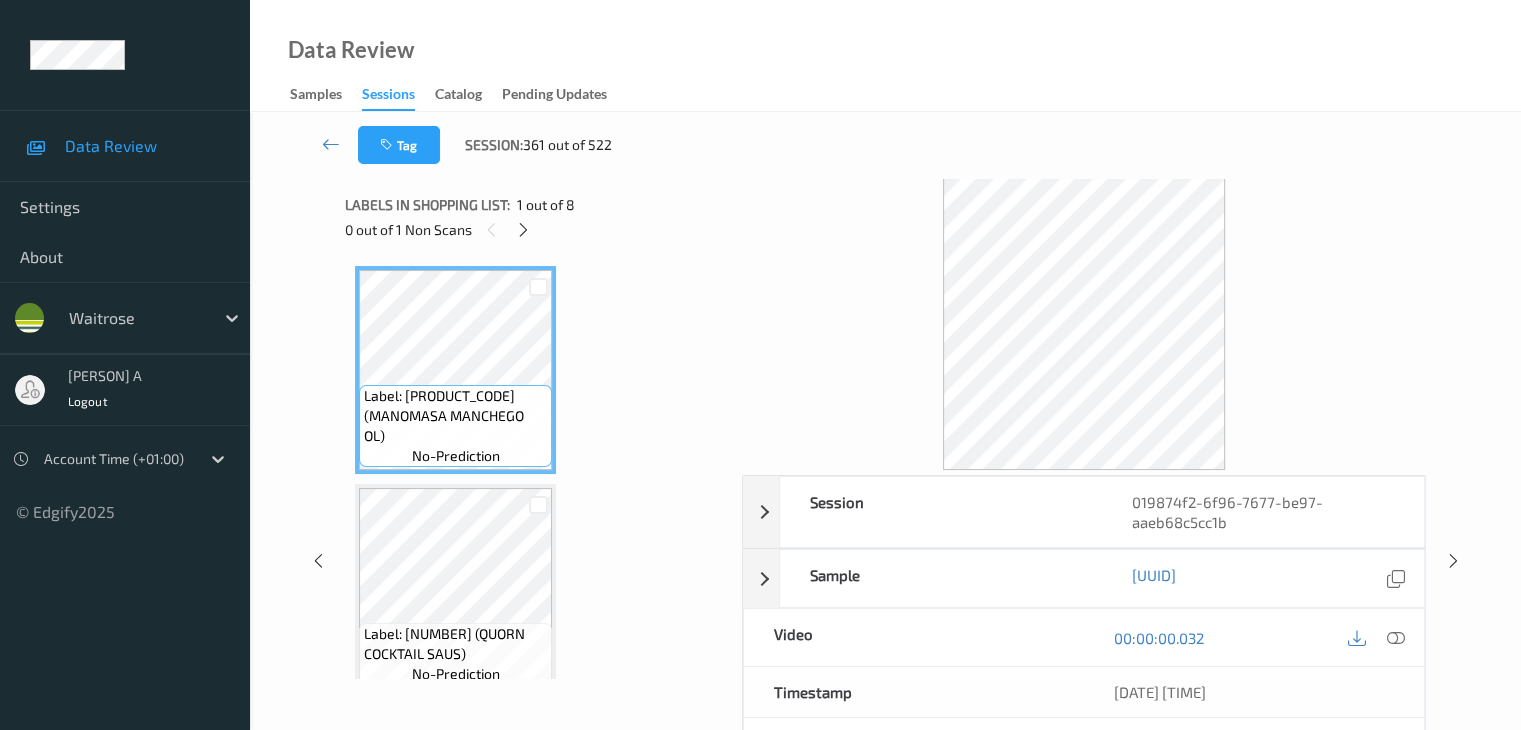 scroll, scrollTop: 228, scrollLeft: 0, axis: vertical 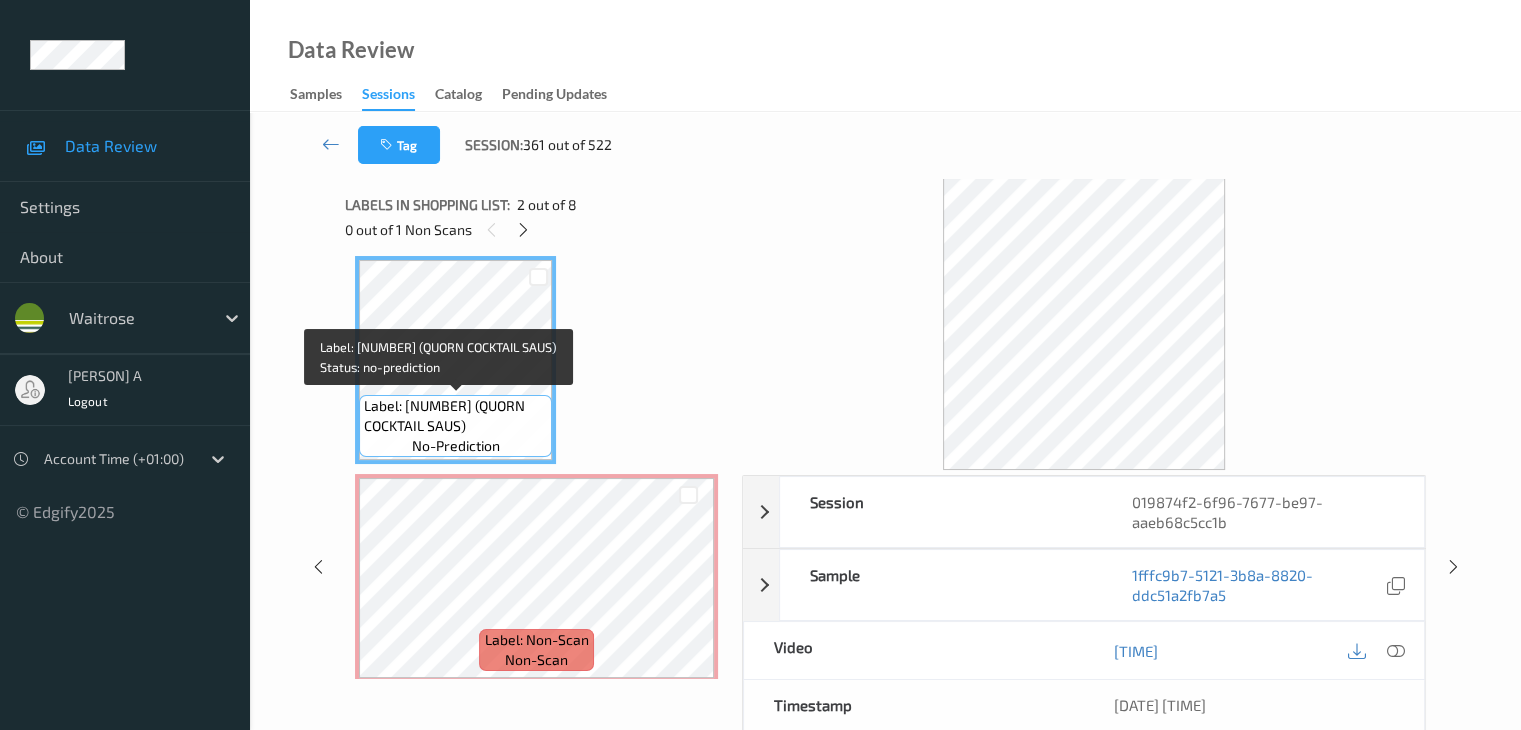 click on "Label: Non-Scan non-scan" at bounding box center (536, 578) 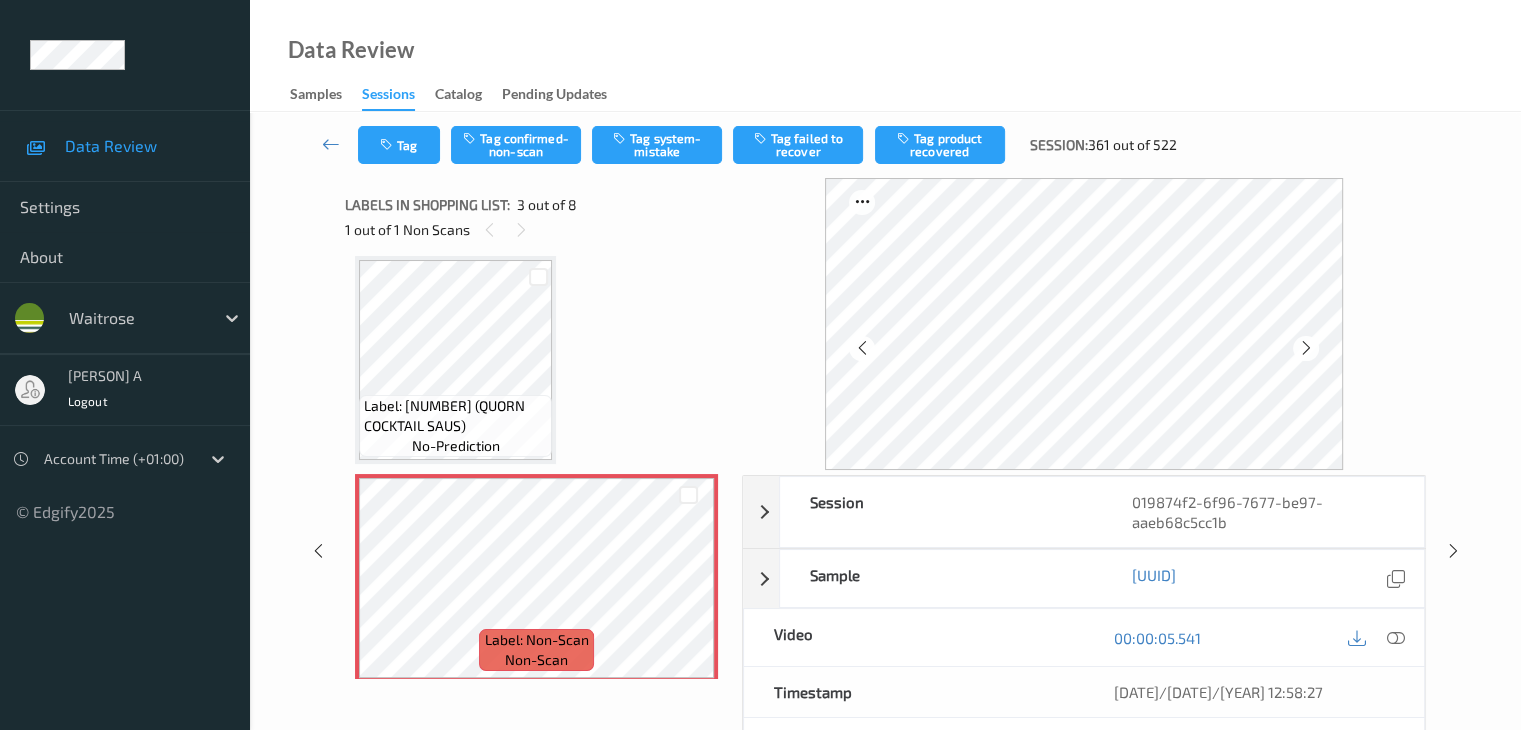 scroll, scrollTop: 28, scrollLeft: 0, axis: vertical 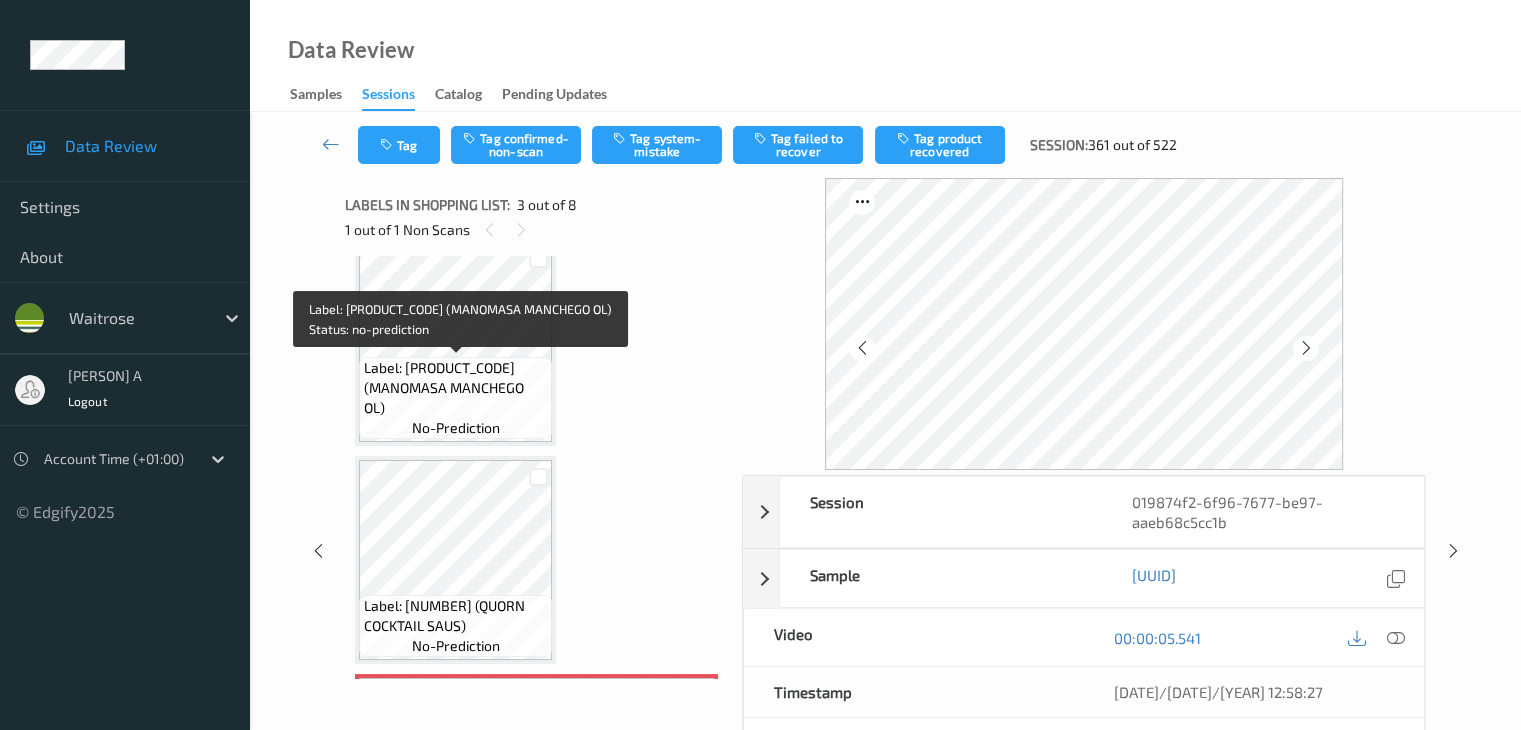 click on "Label: [PRODUCT_CODE] (MANOMASA MANCHEGO OL)" at bounding box center (455, 388) 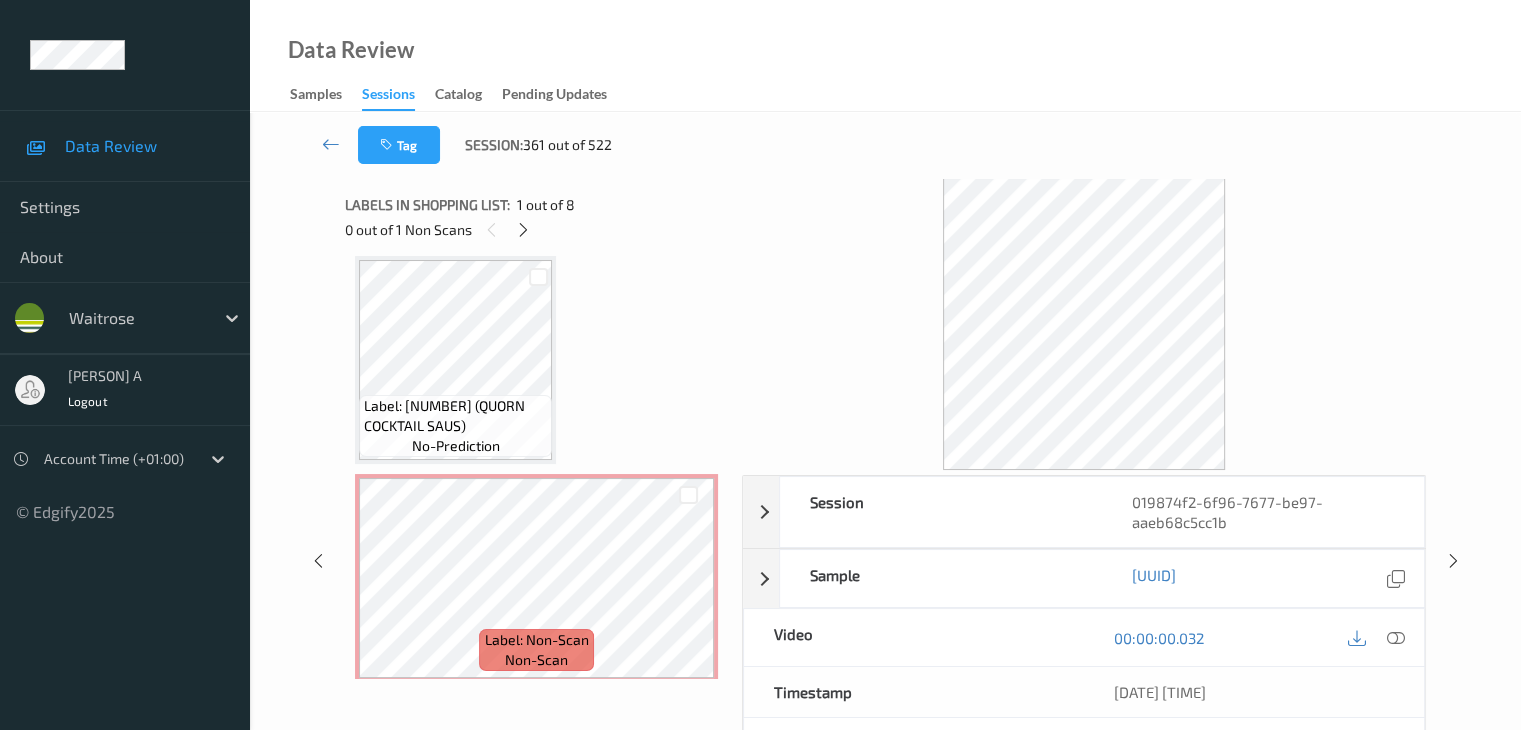 scroll, scrollTop: 328, scrollLeft: 0, axis: vertical 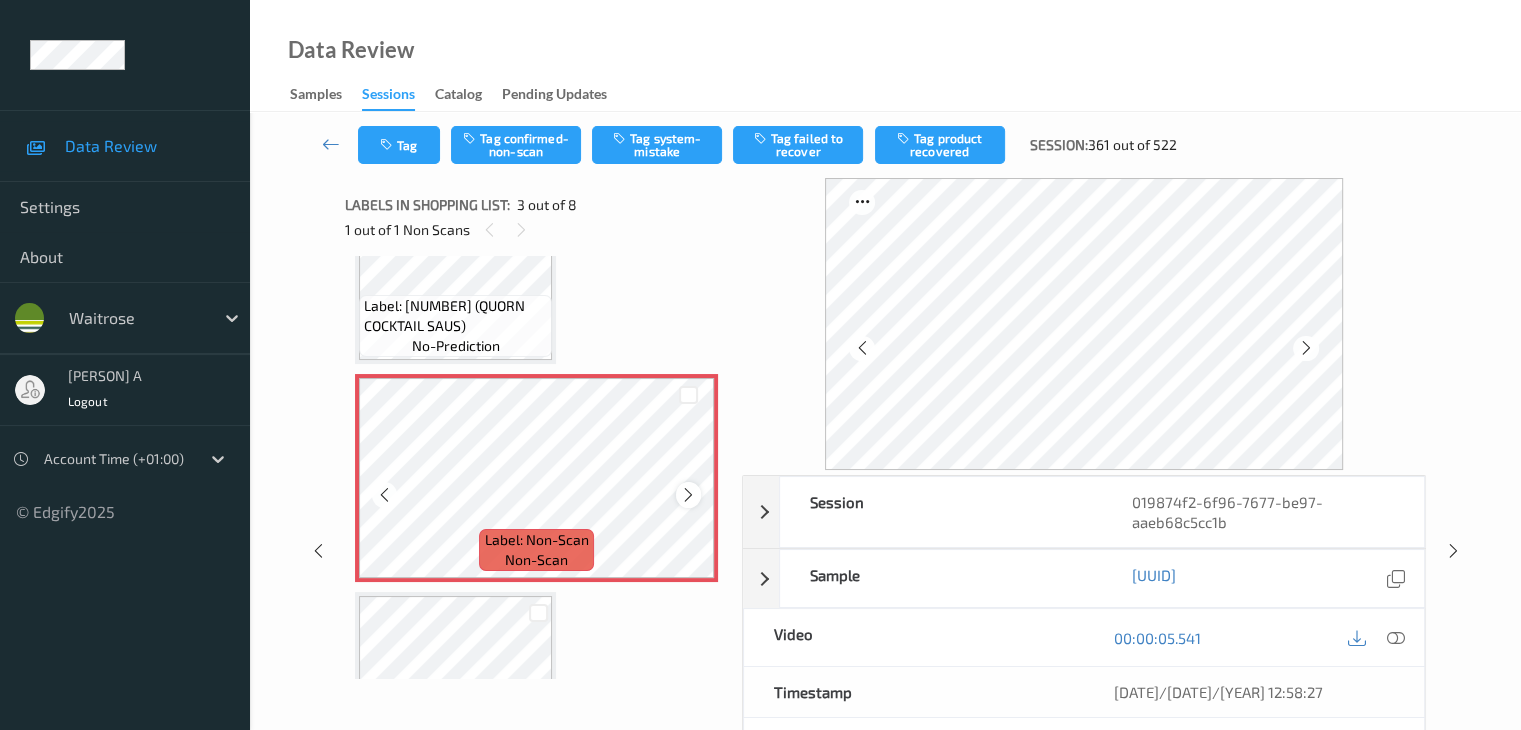 click at bounding box center [688, 495] 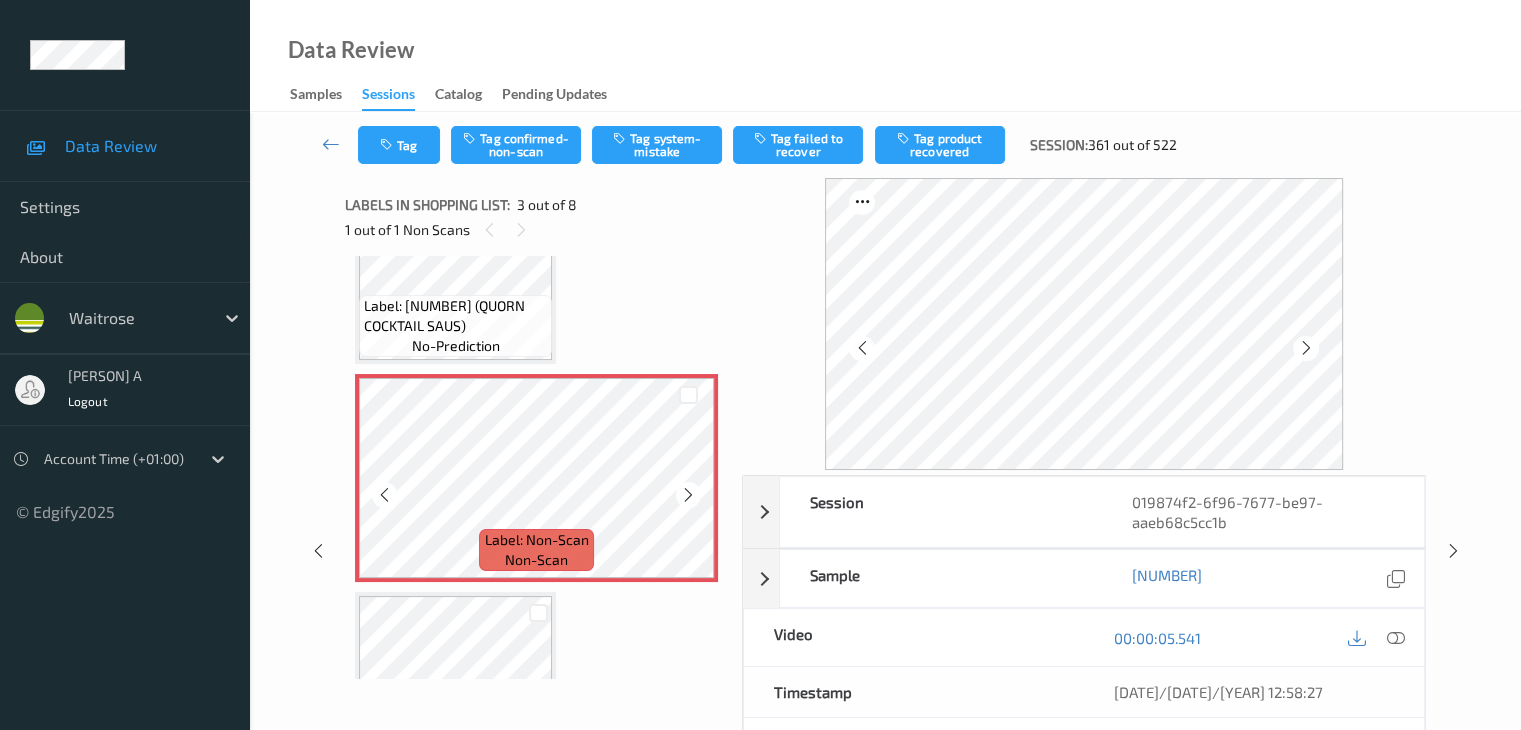 click at bounding box center [688, 495] 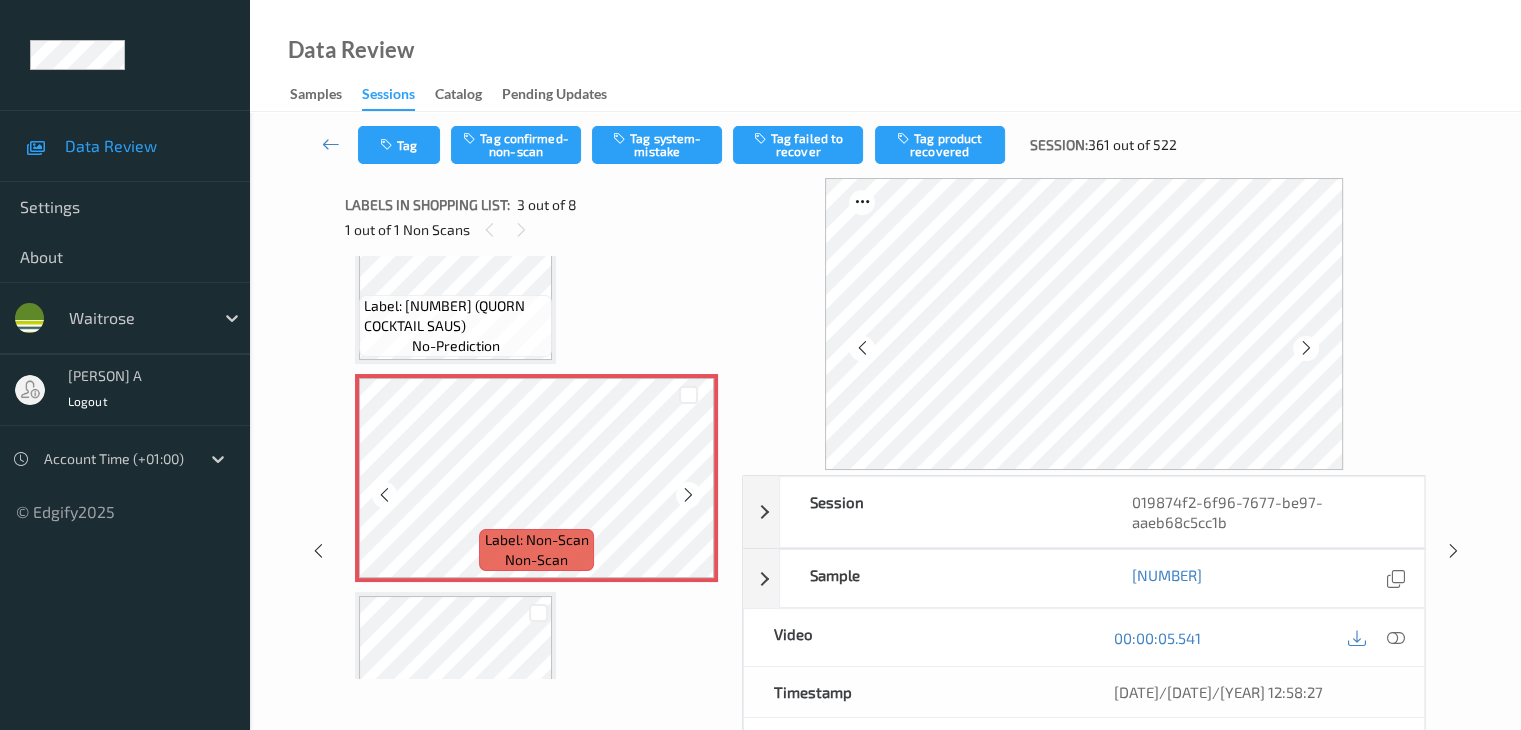 click at bounding box center [688, 495] 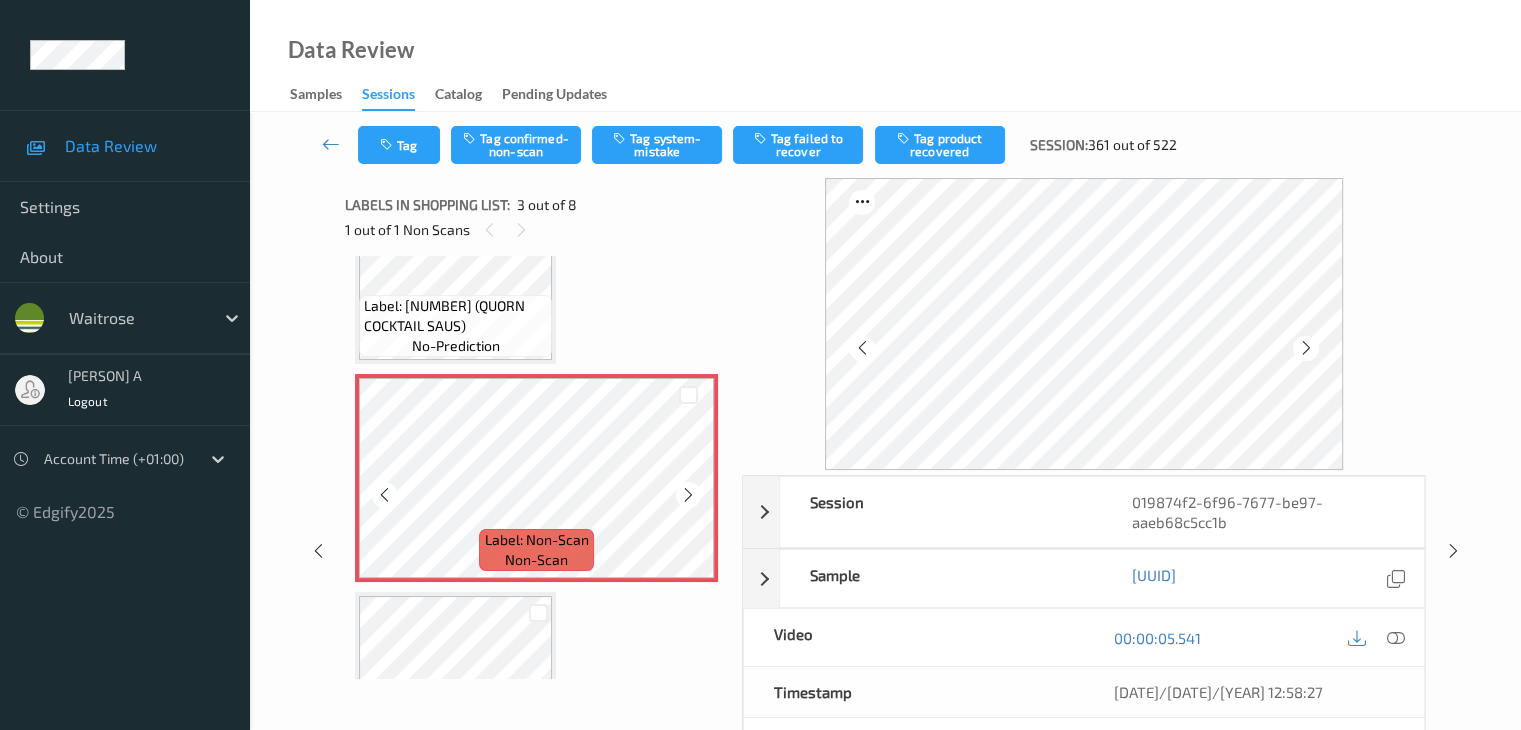click at bounding box center [688, 495] 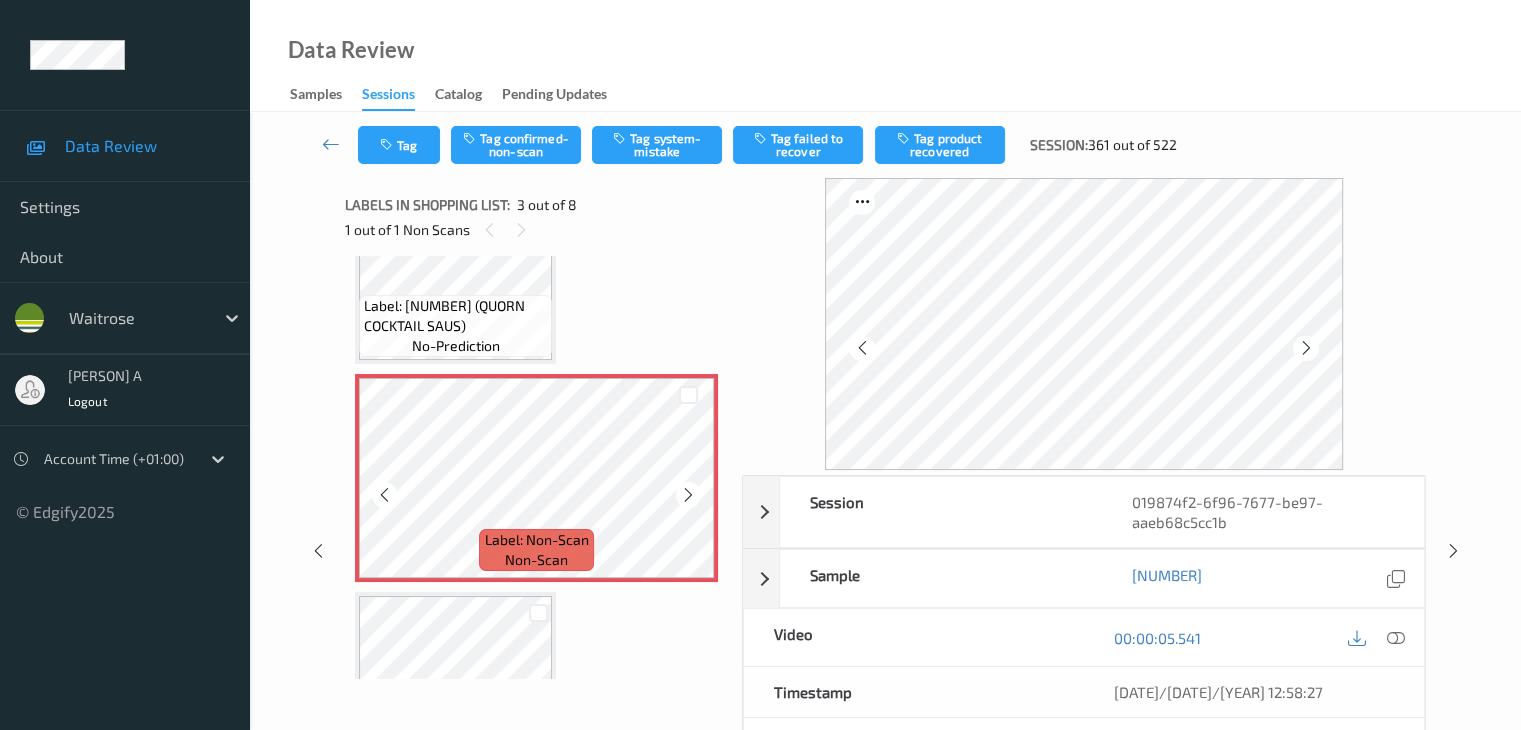 click at bounding box center [688, 495] 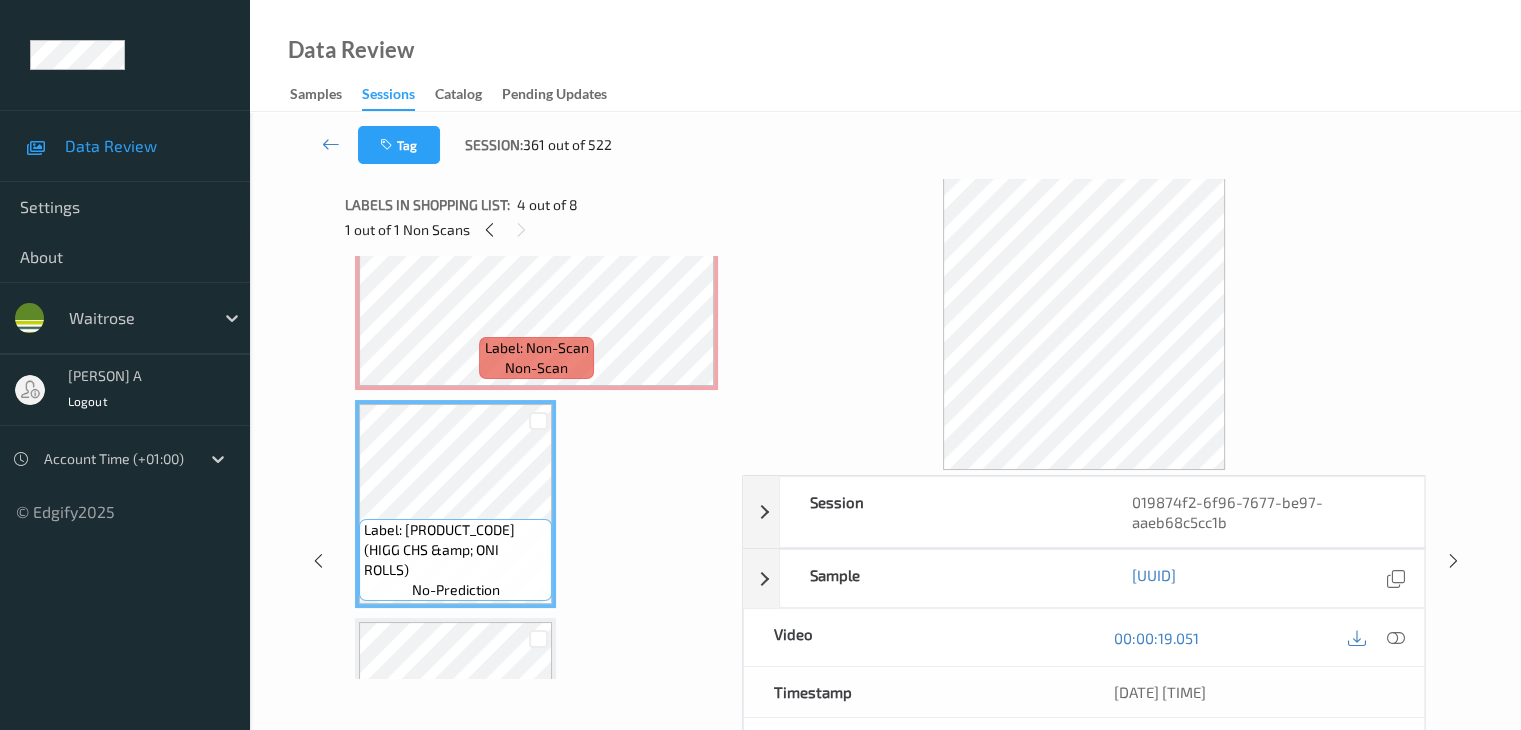scroll, scrollTop: 428, scrollLeft: 0, axis: vertical 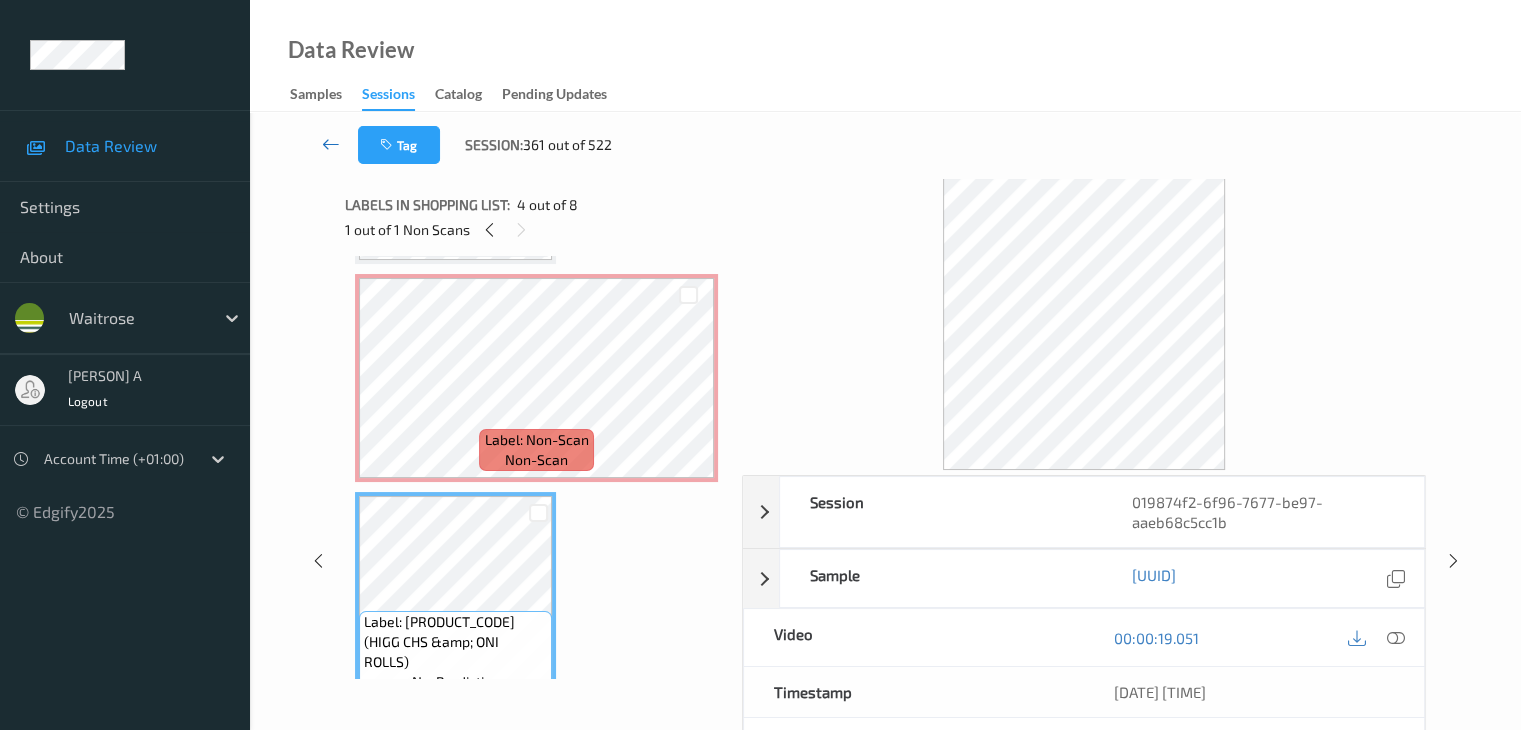 click at bounding box center [331, 144] 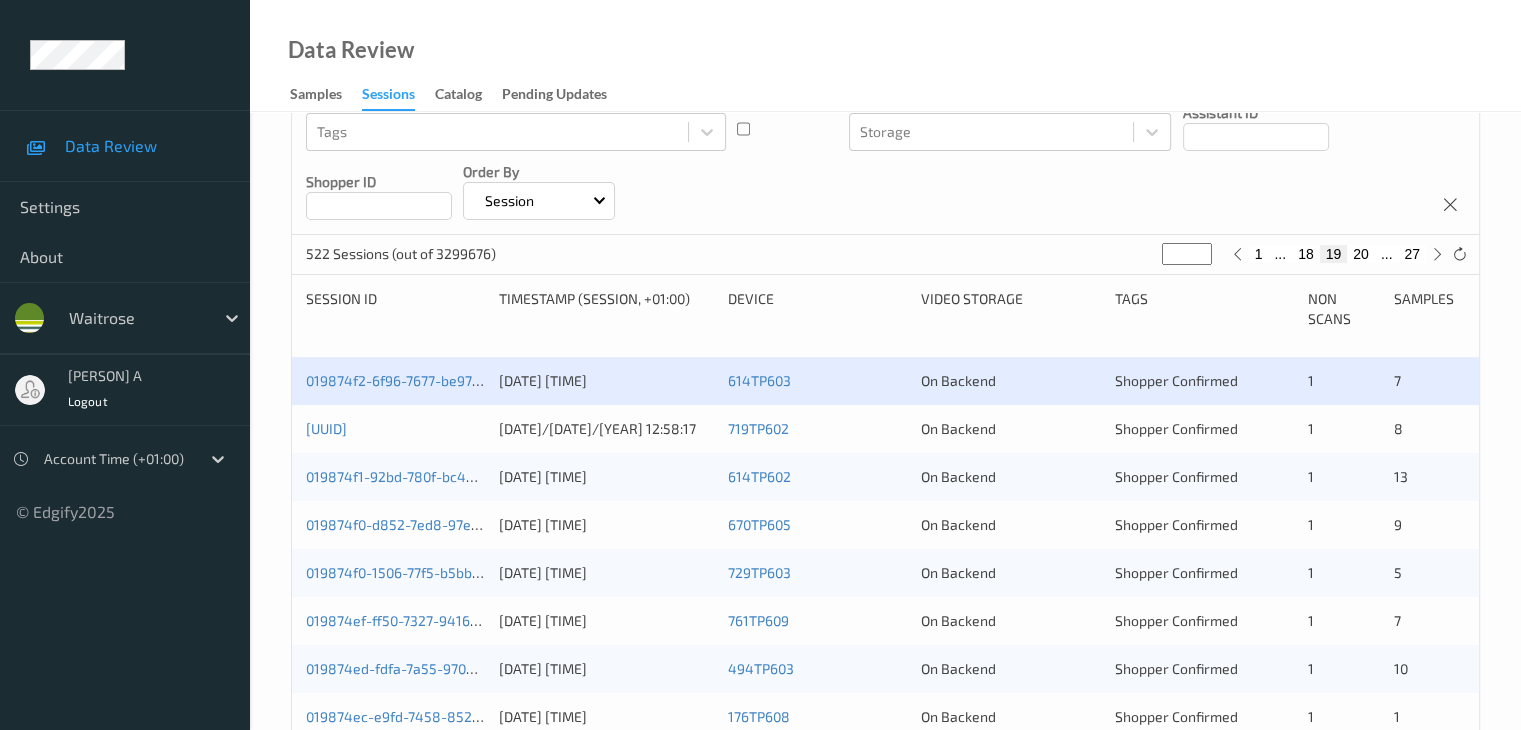 scroll, scrollTop: 300, scrollLeft: 0, axis: vertical 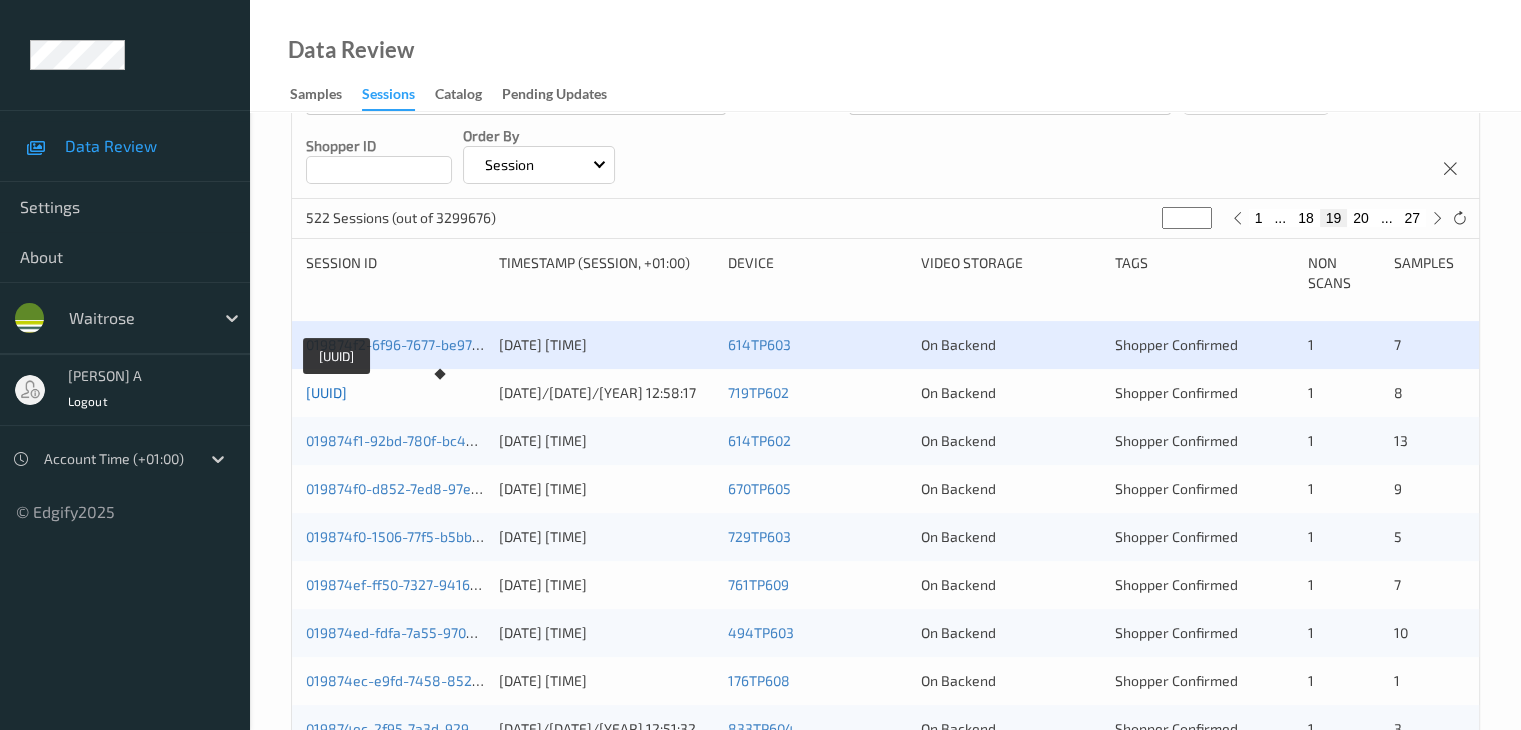 click on "[UUID]" at bounding box center (326, 392) 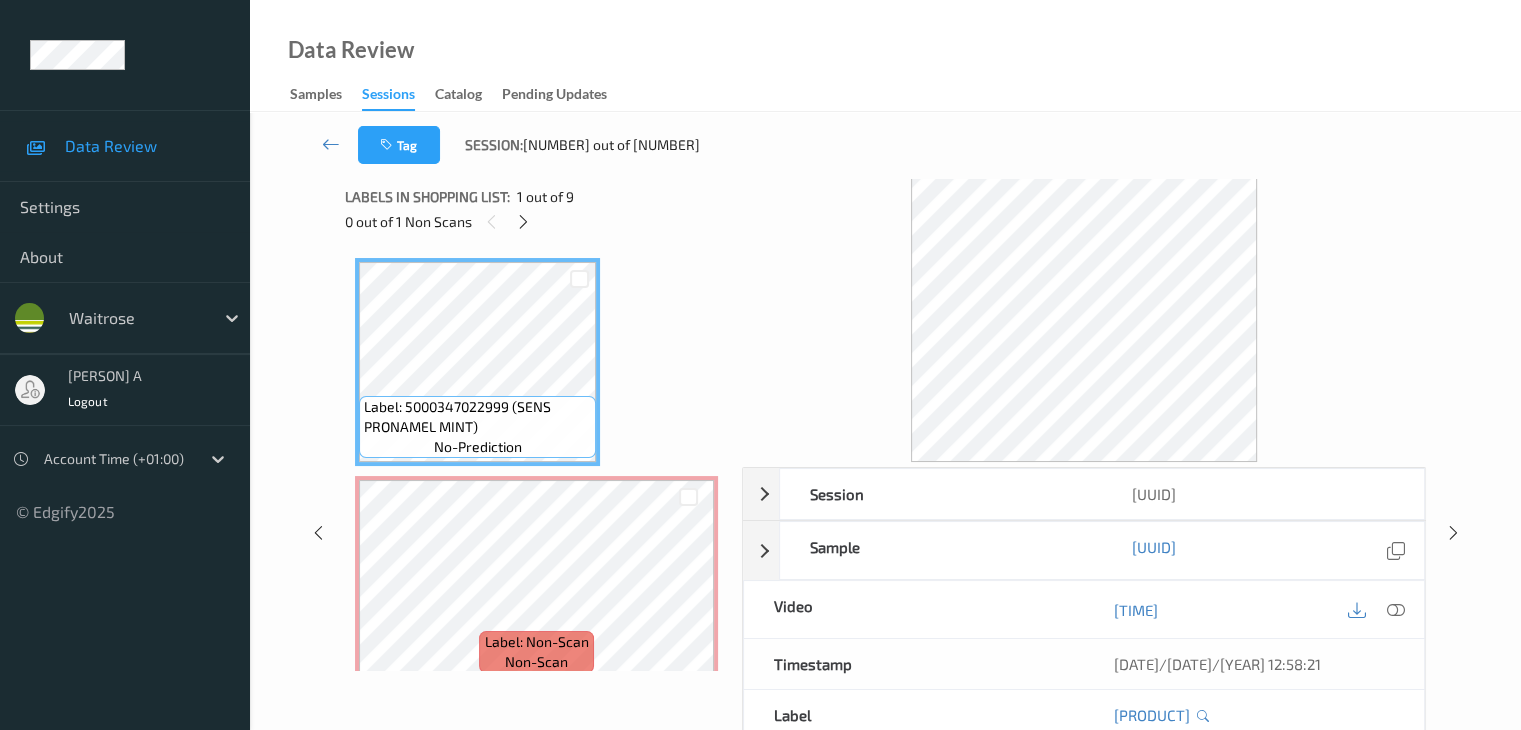 scroll, scrollTop: 0, scrollLeft: 0, axis: both 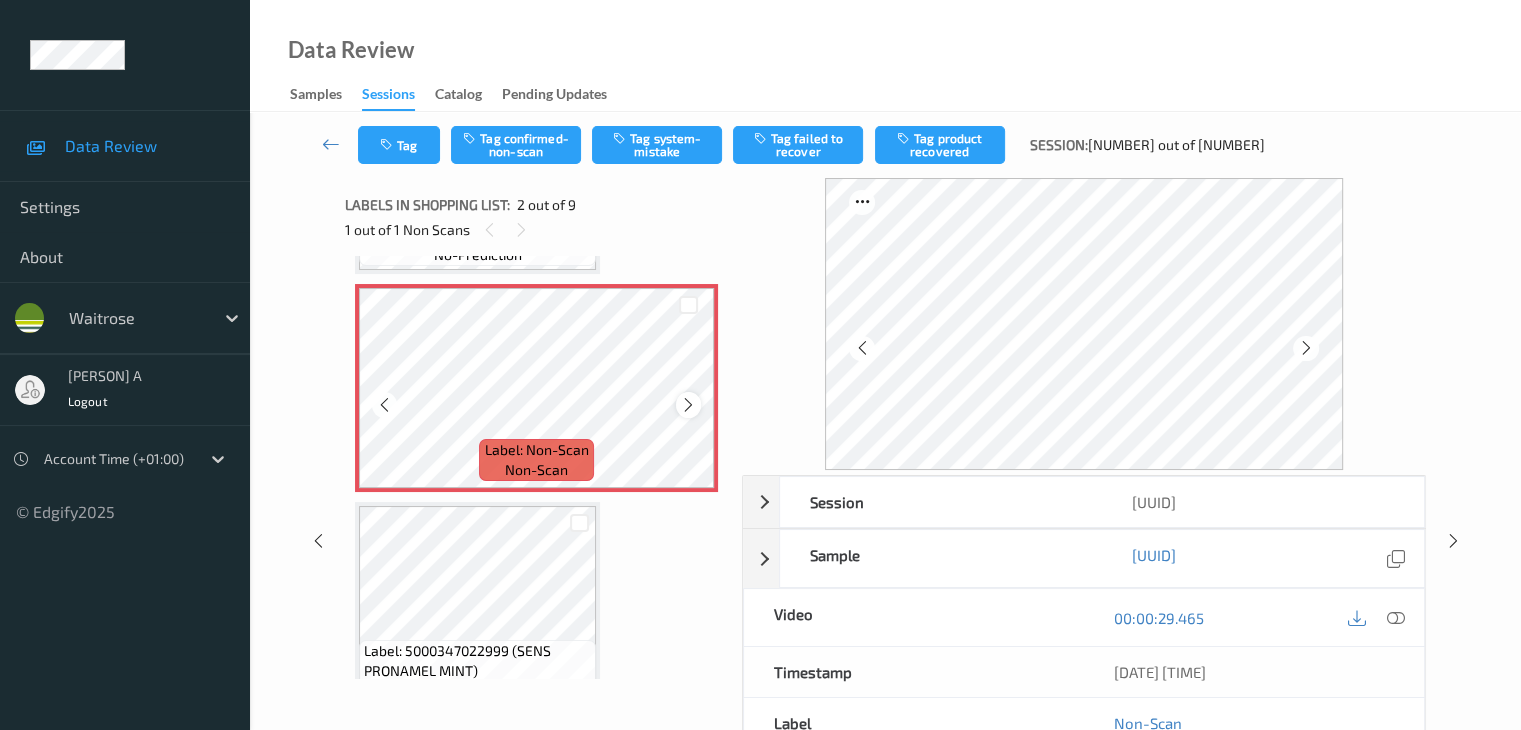 click at bounding box center (688, 405) 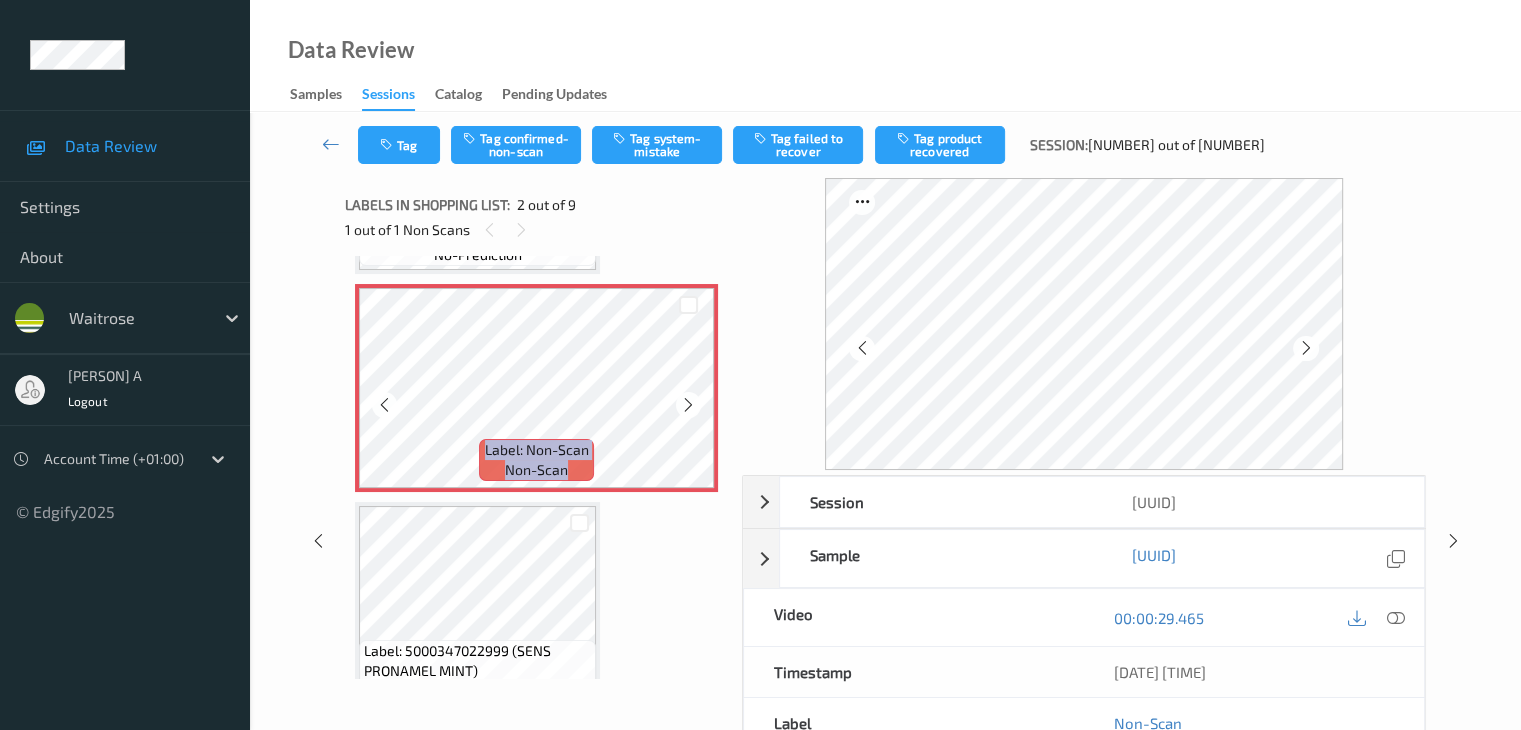 click at bounding box center (688, 405) 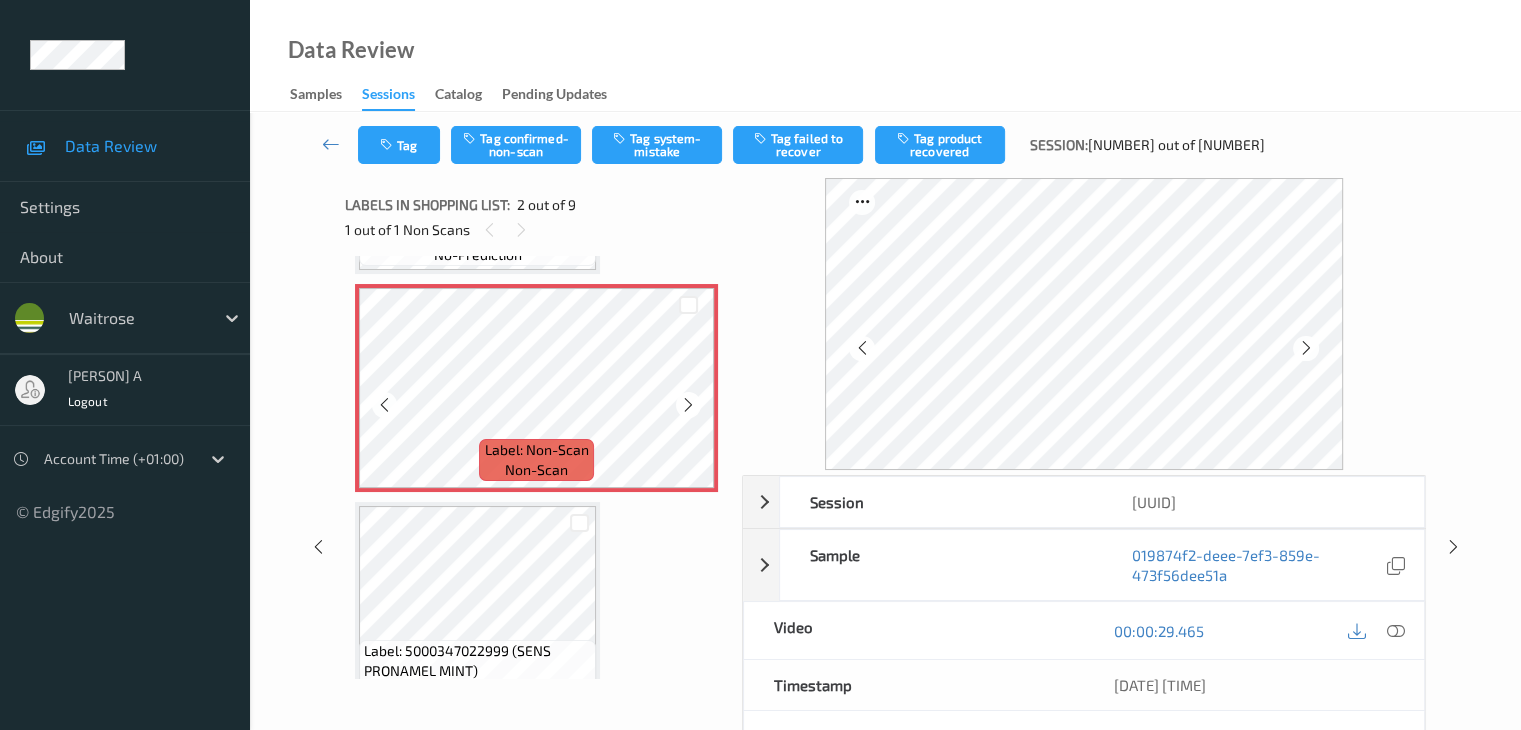 click at bounding box center (688, 405) 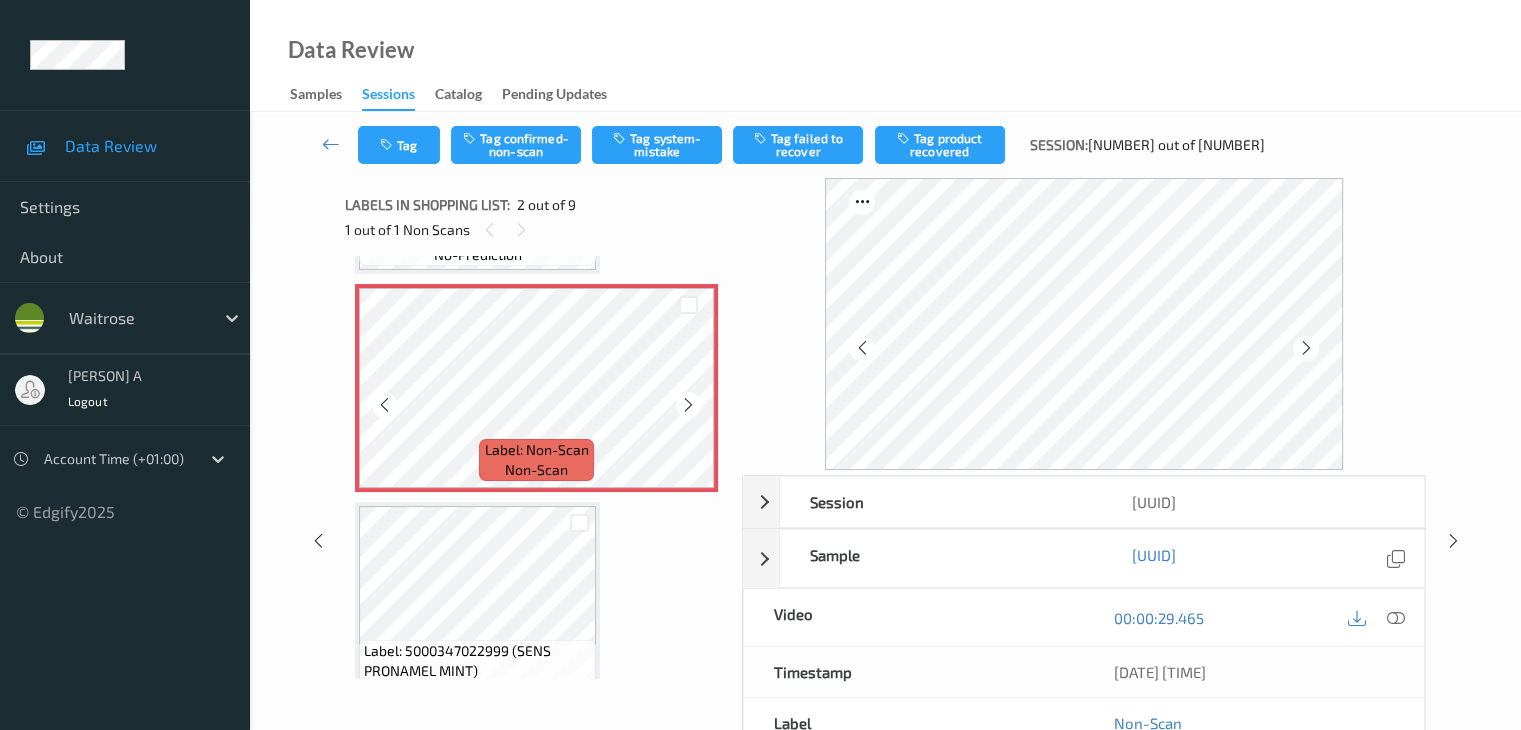 click at bounding box center [688, 405] 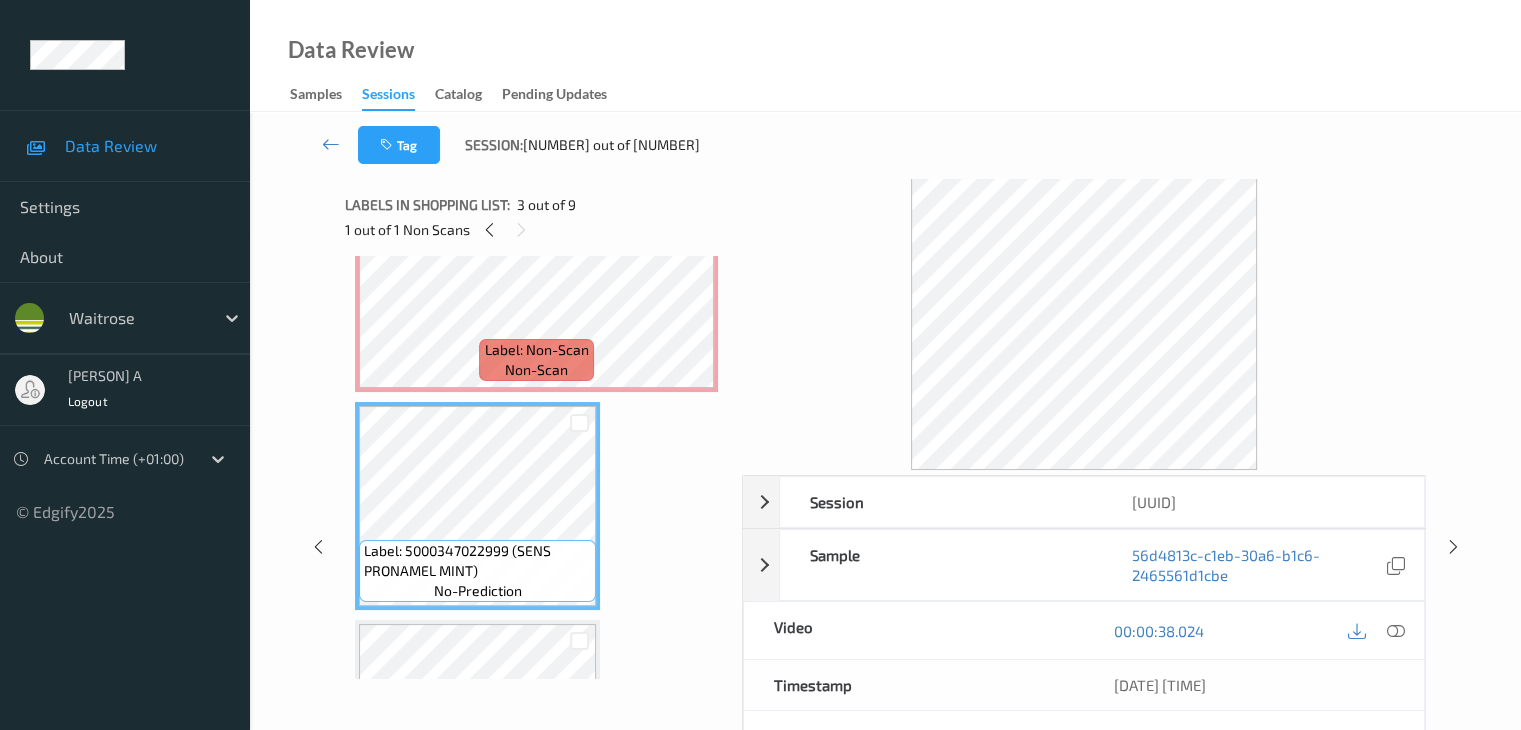 scroll, scrollTop: 100, scrollLeft: 0, axis: vertical 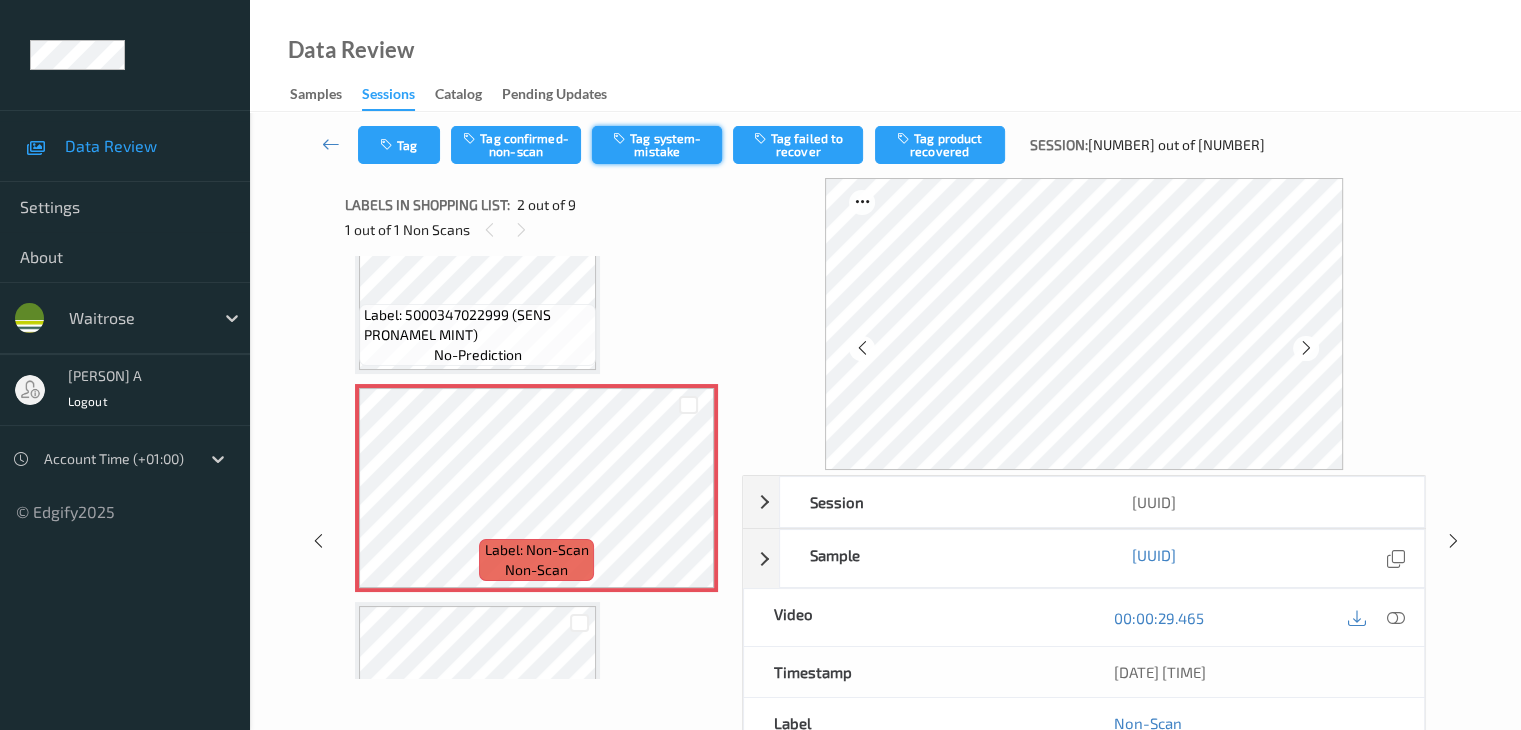 click on "Tag   system-mistake" at bounding box center [657, 145] 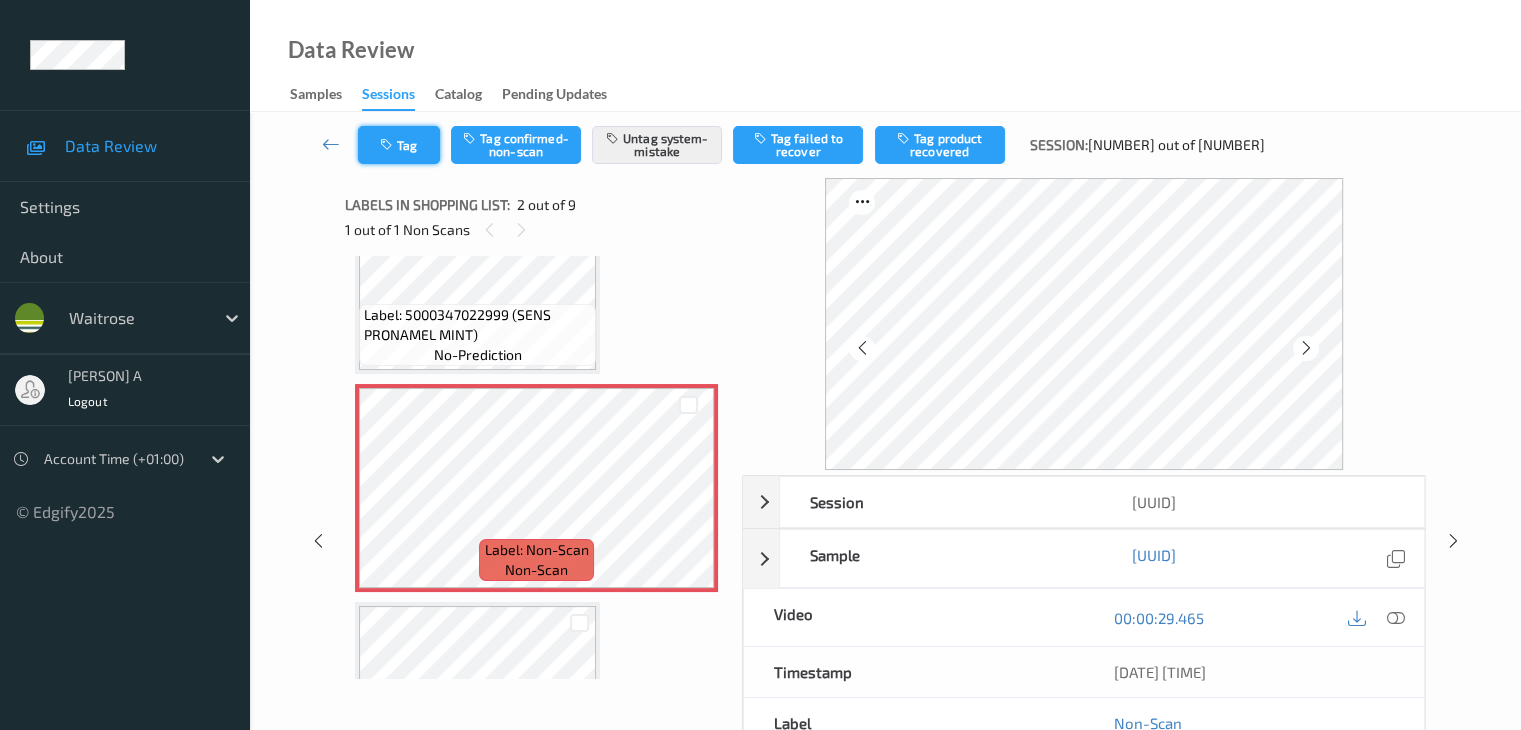click on "Tag" at bounding box center [399, 145] 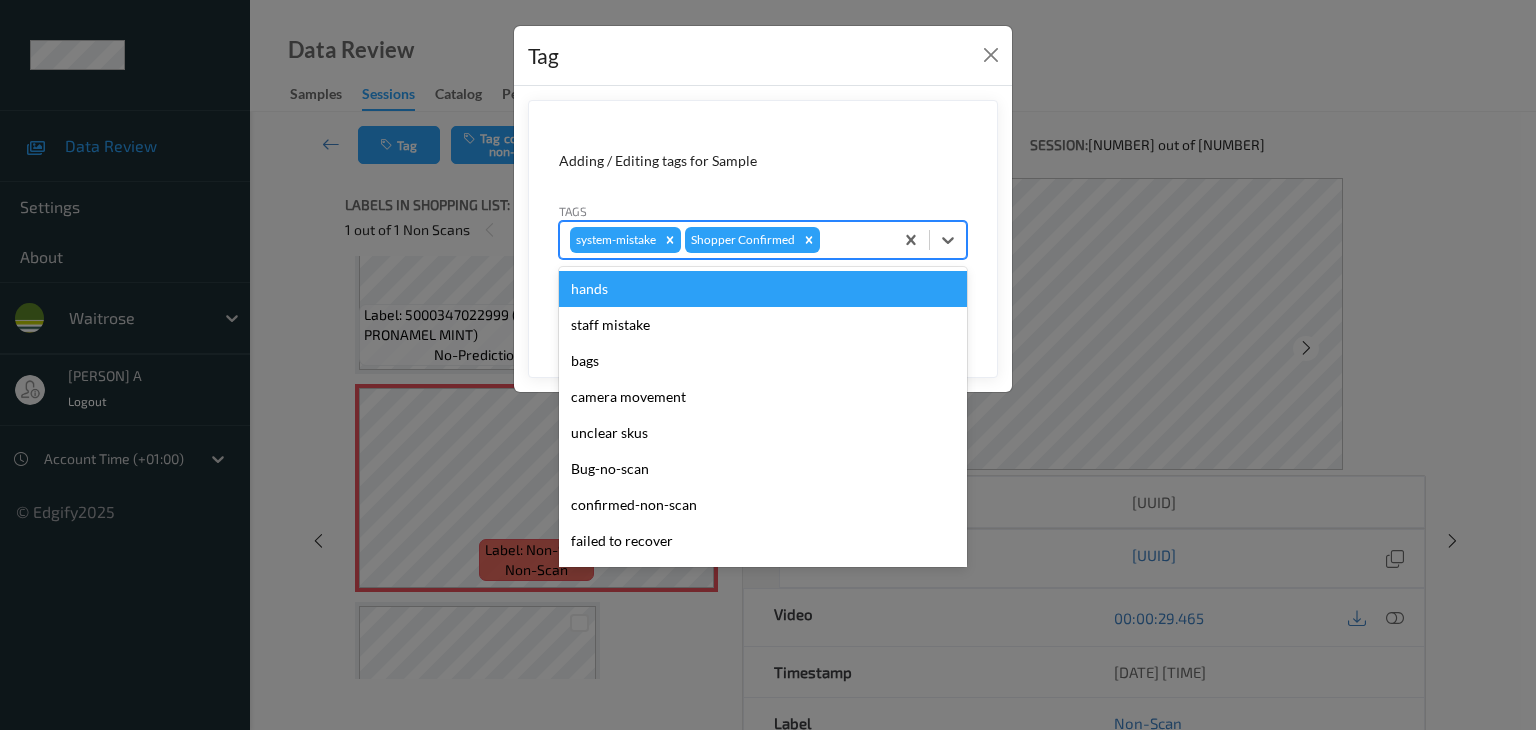 click at bounding box center [853, 240] 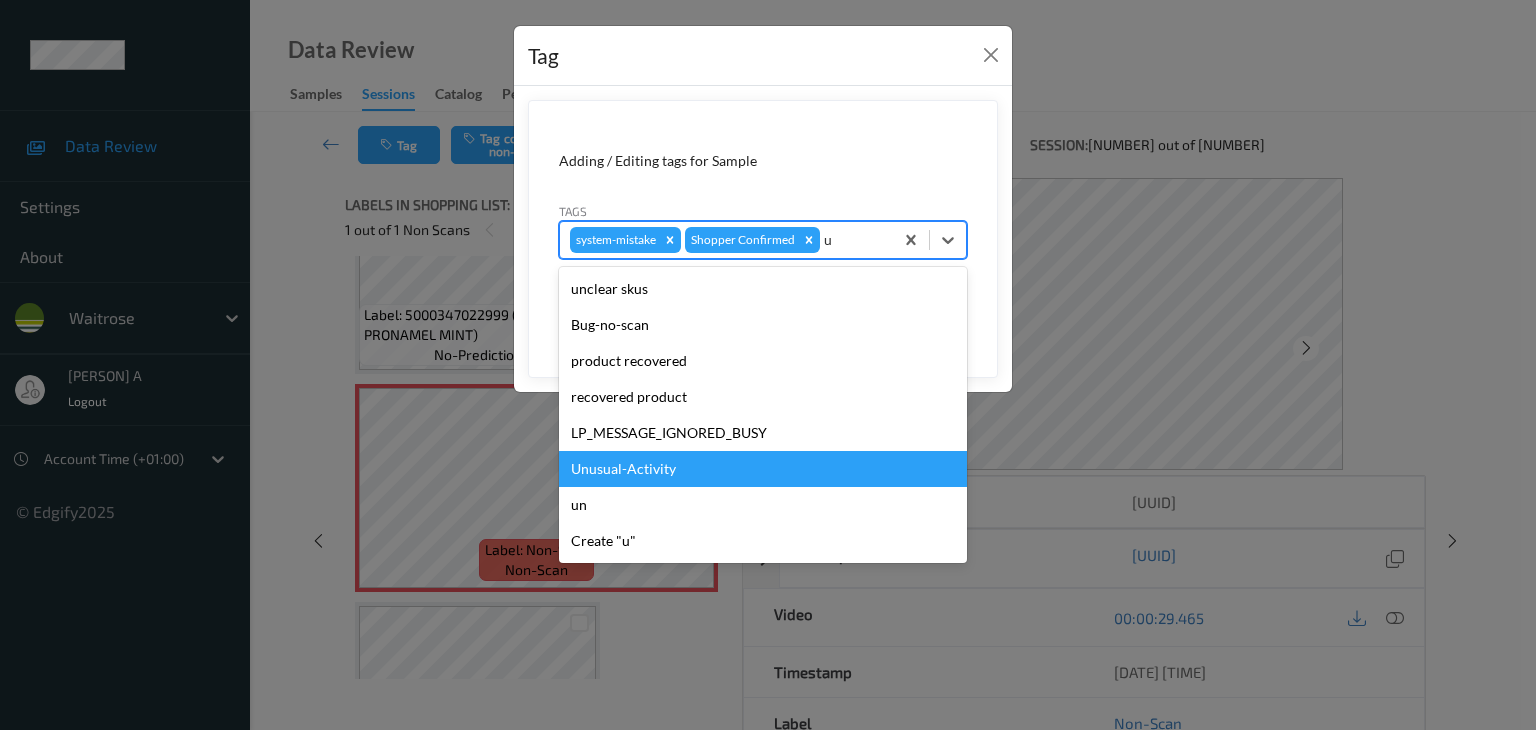 click on "Unusual-Activity" at bounding box center (763, 469) 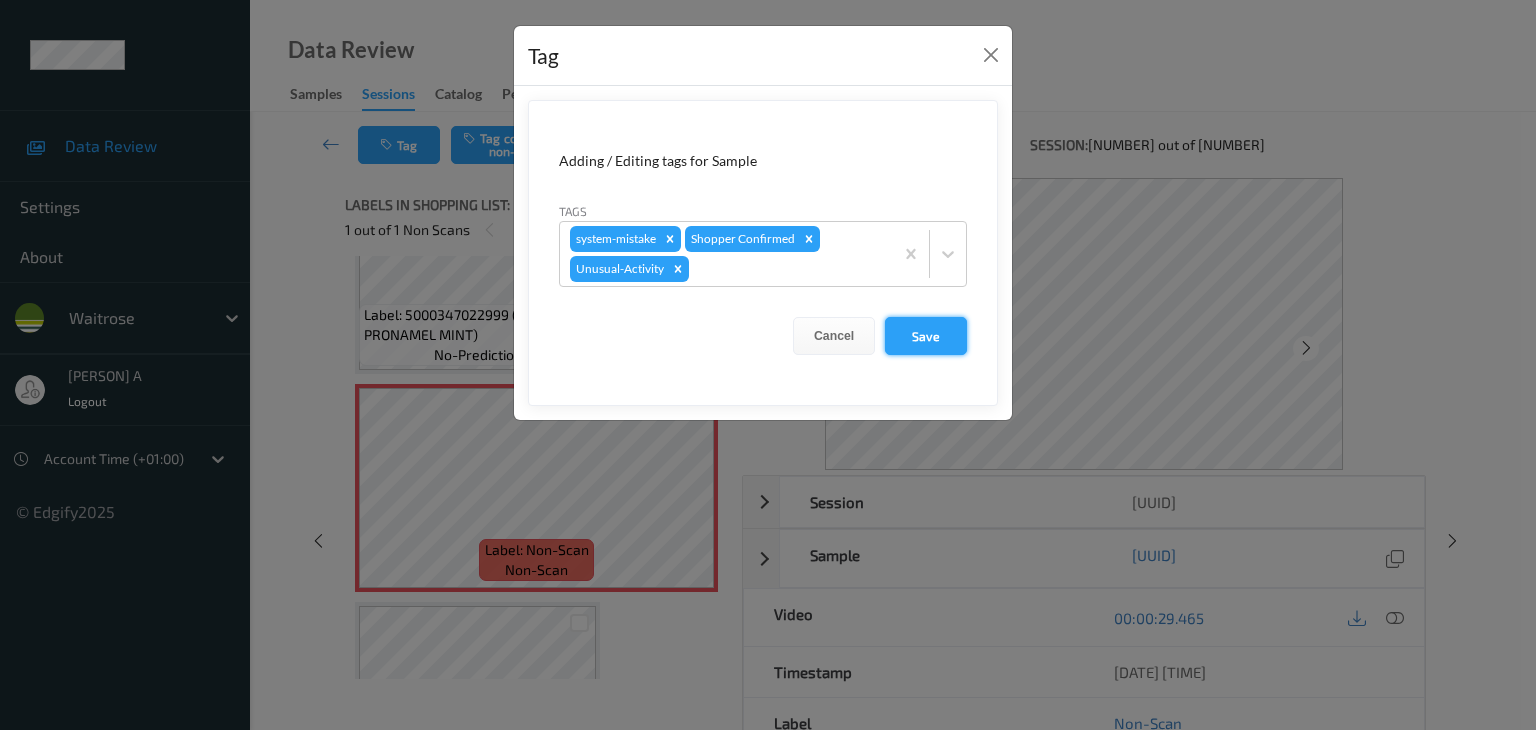 click on "Save" at bounding box center [926, 336] 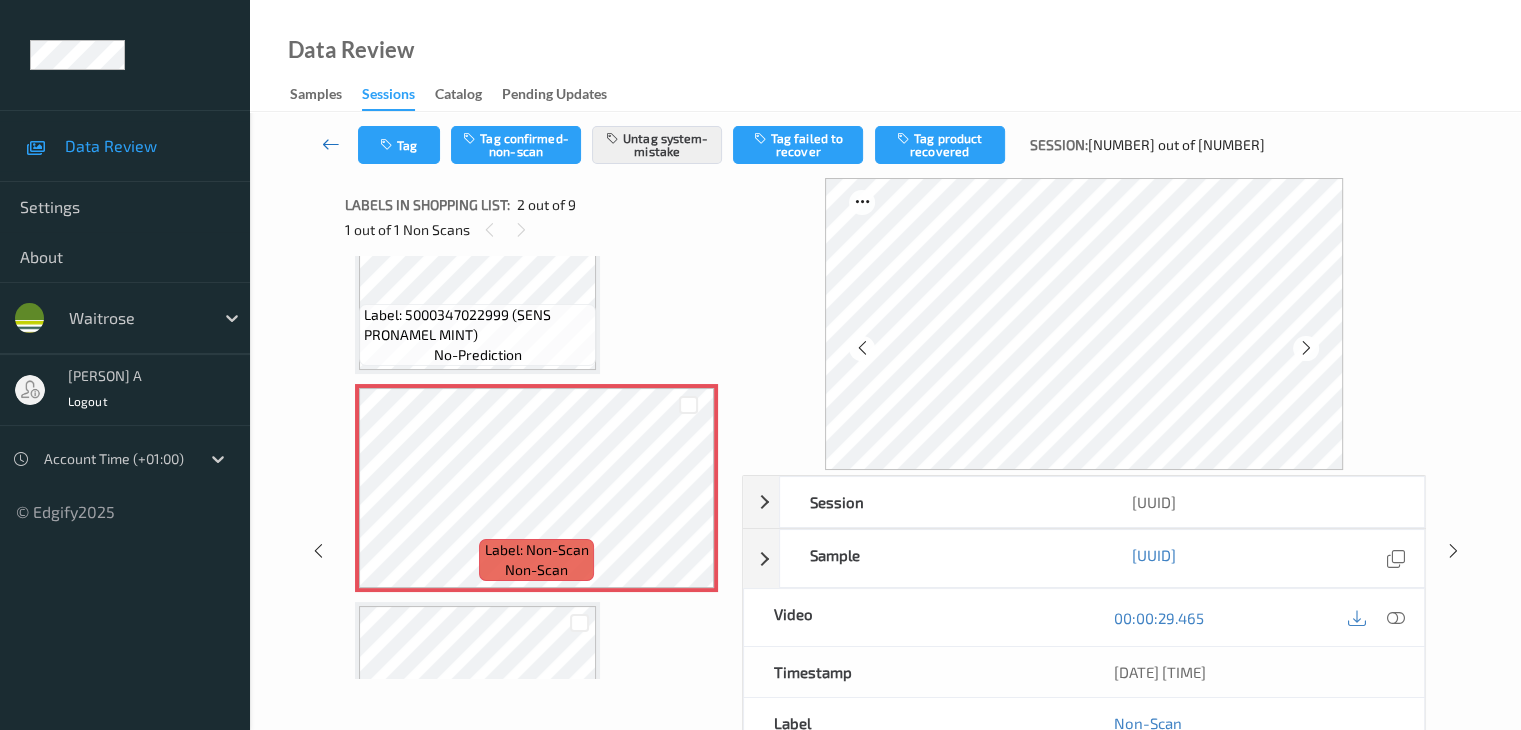 click at bounding box center (331, 144) 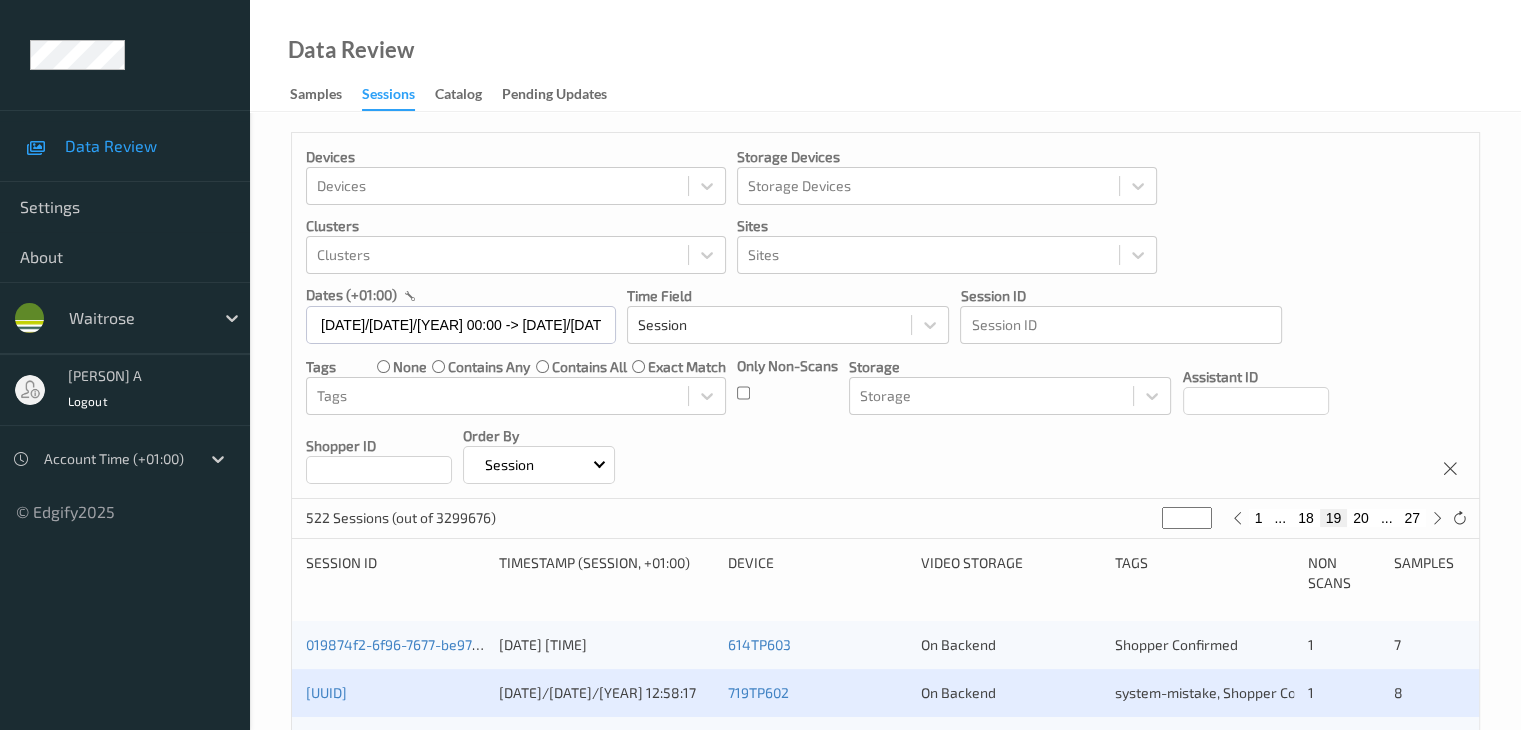 scroll, scrollTop: 400, scrollLeft: 0, axis: vertical 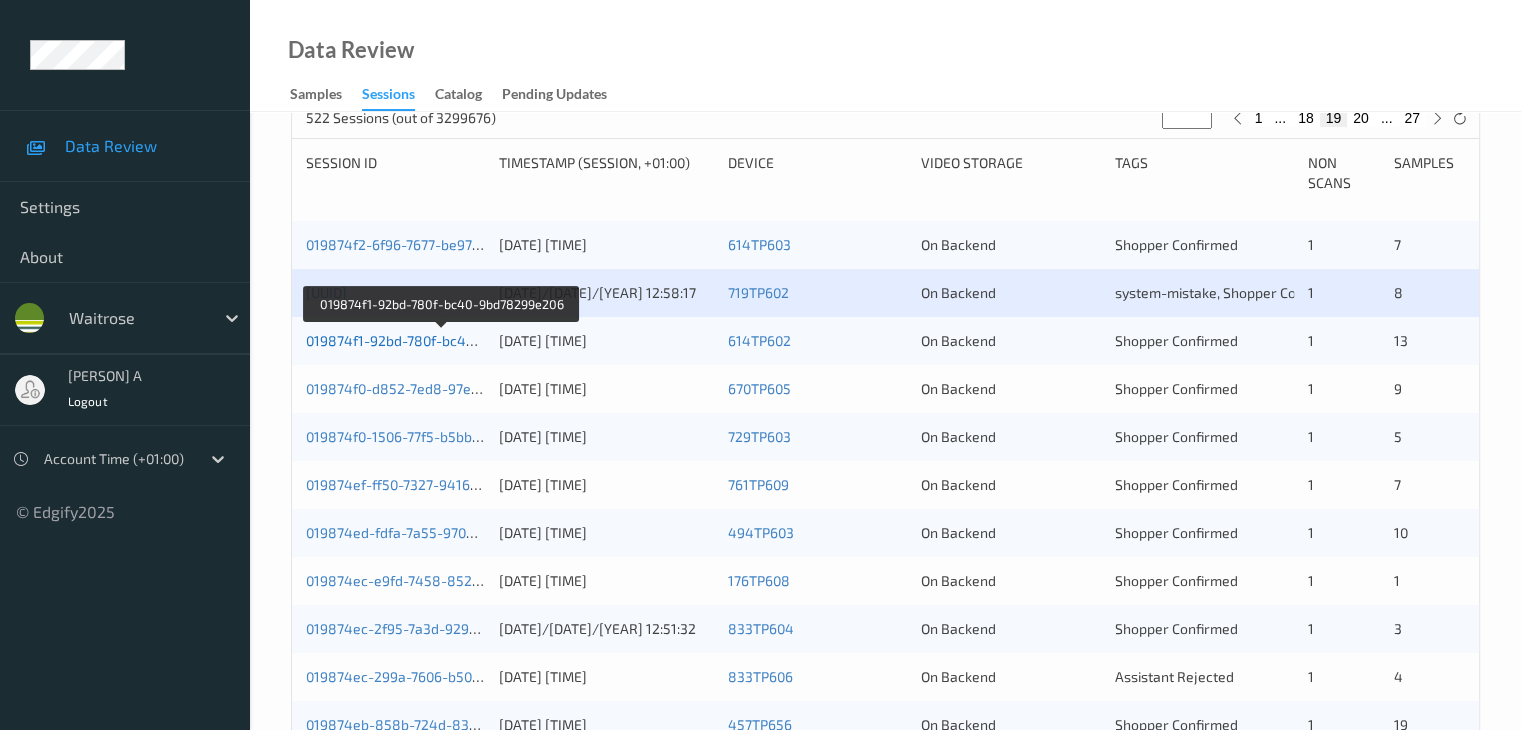 click on "019874f1-92bd-780f-bc40-9bd78299e206" at bounding box center [441, 340] 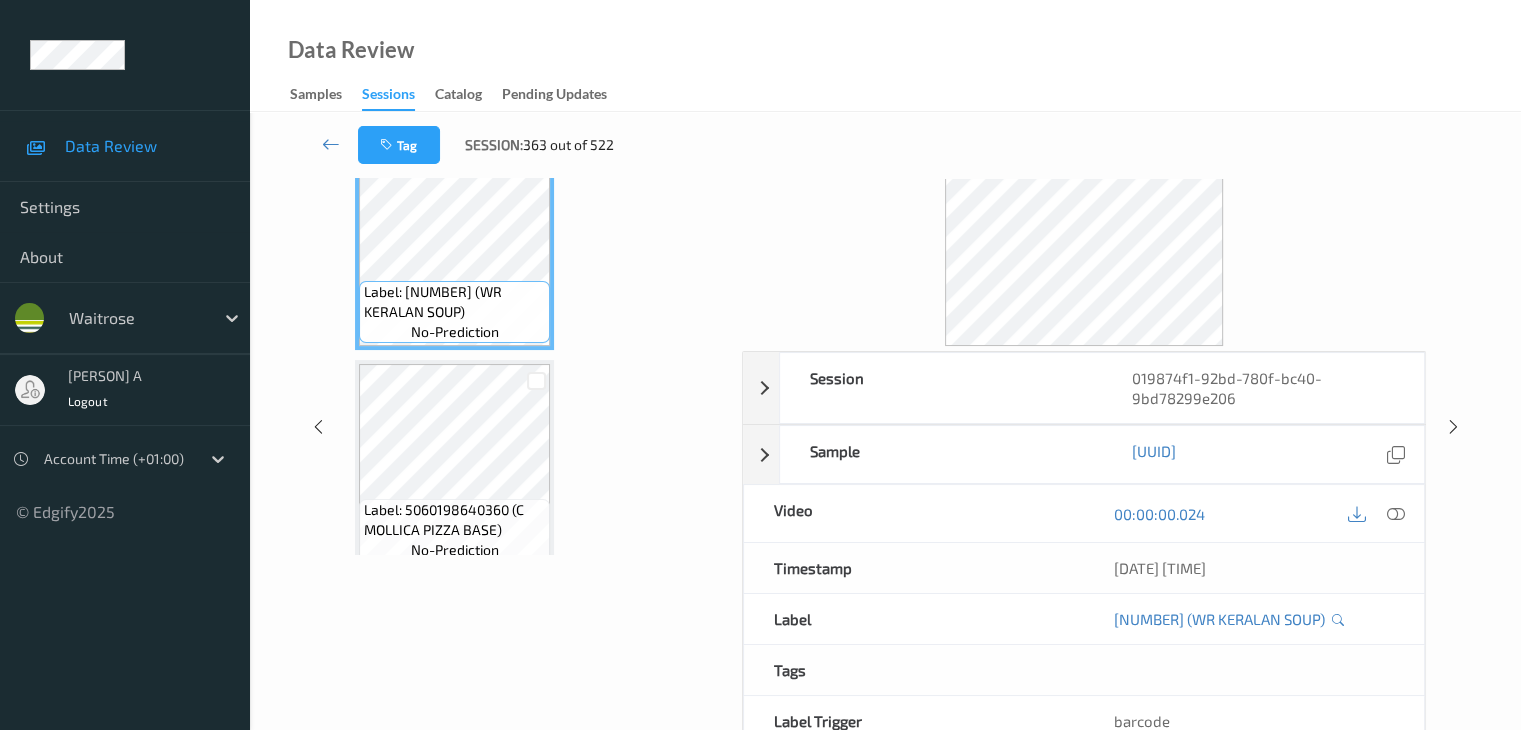scroll, scrollTop: 44, scrollLeft: 0, axis: vertical 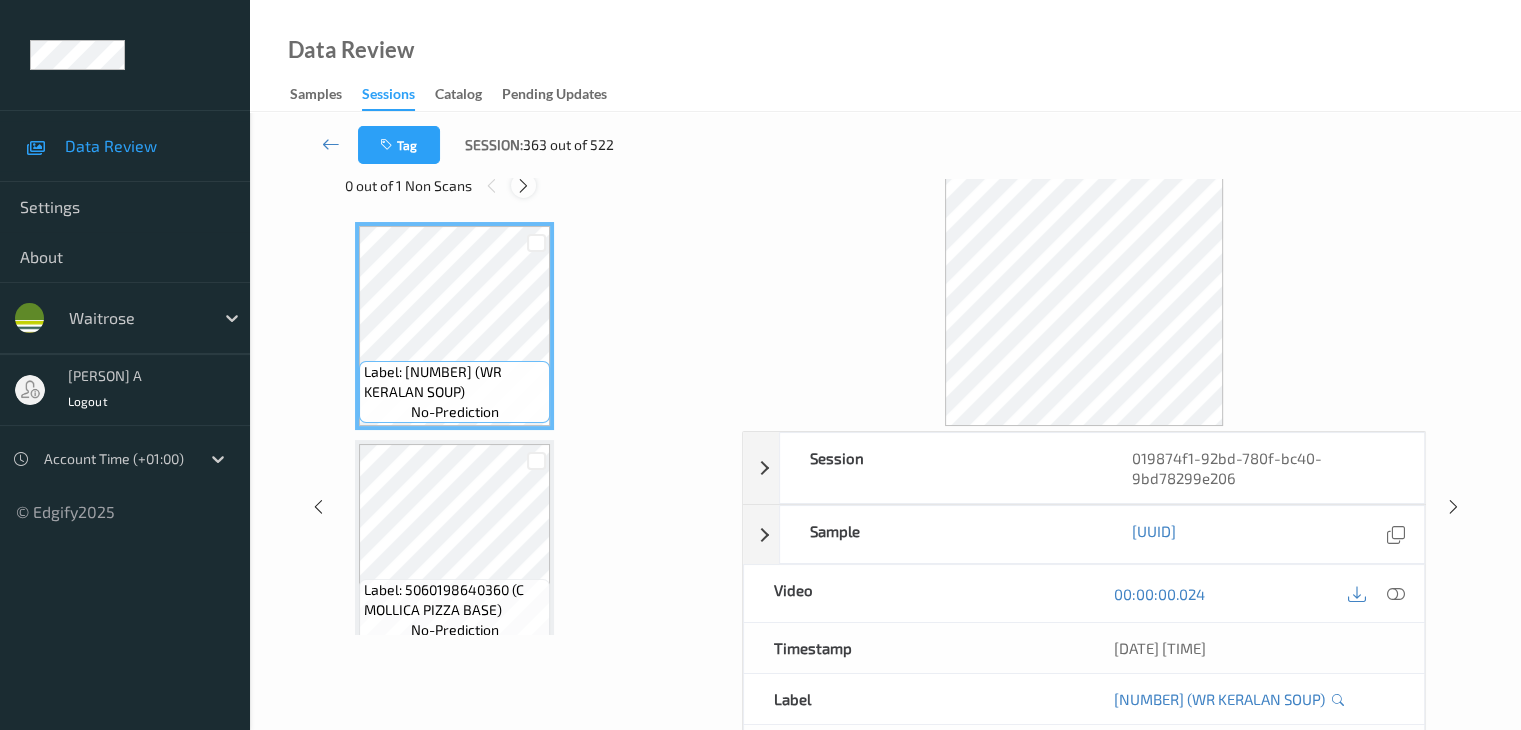 click at bounding box center [523, 186] 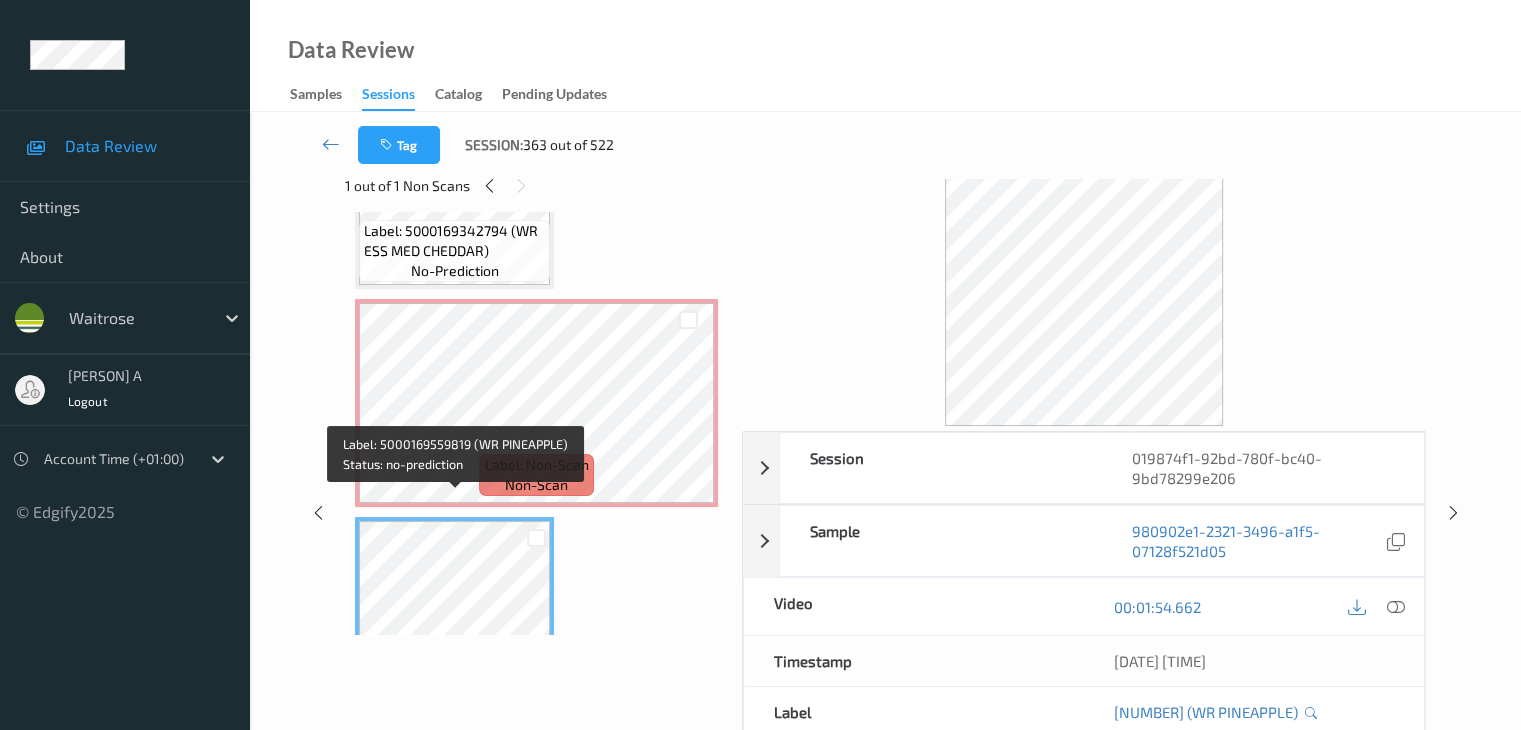 scroll, scrollTop: 1200, scrollLeft: 0, axis: vertical 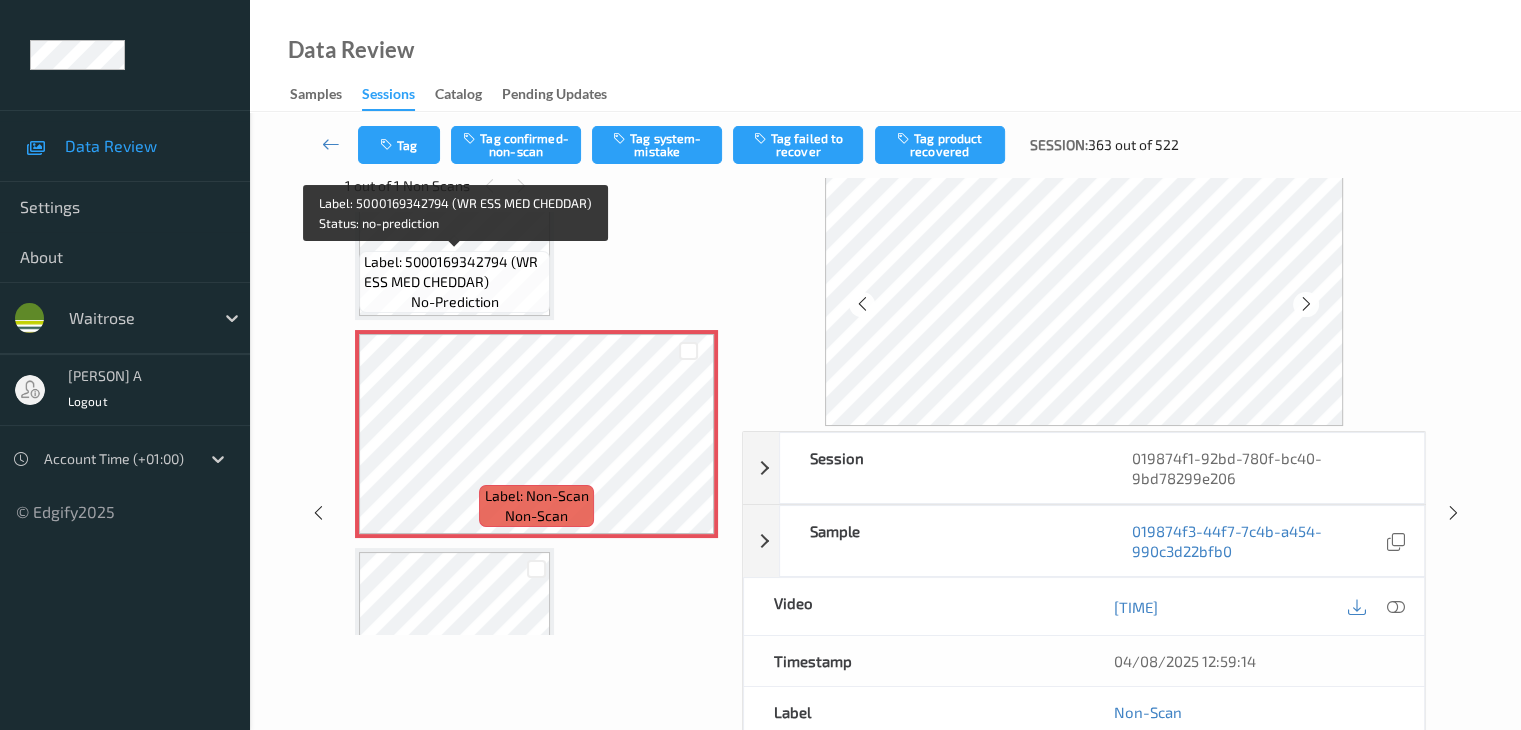 click on "Label: 5000169342794 (WR ESS MED CHEDDAR)" at bounding box center [454, 272] 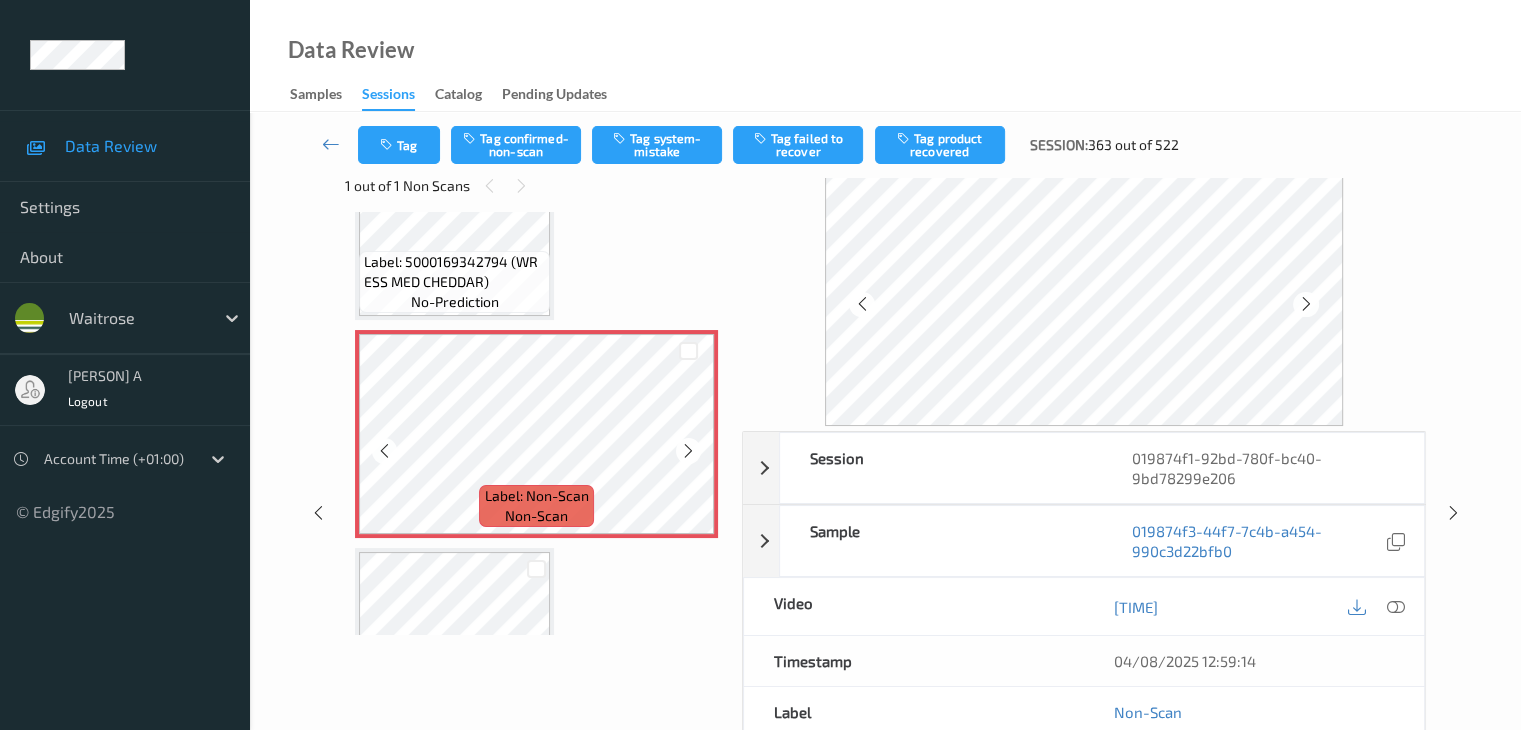 scroll, scrollTop: 1000, scrollLeft: 0, axis: vertical 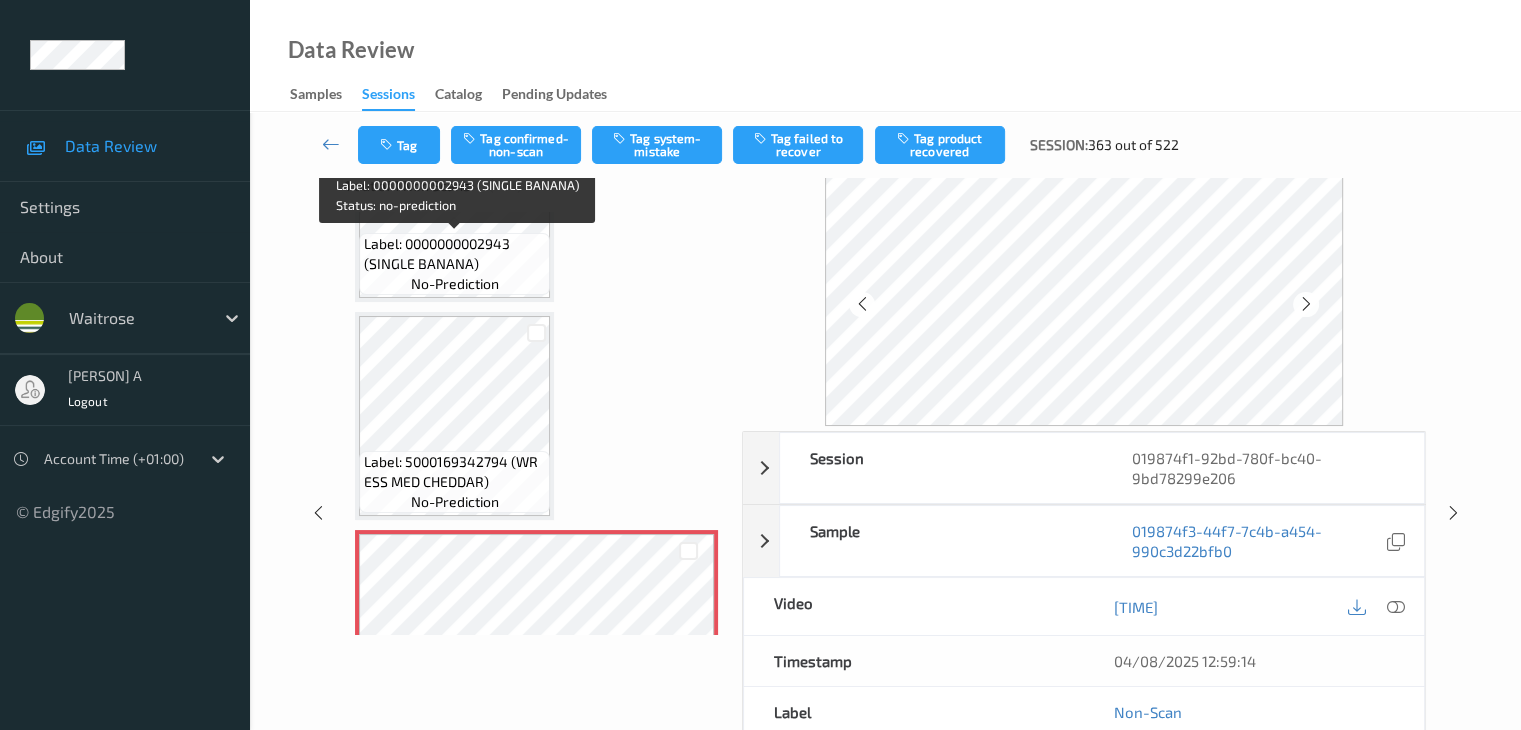 click on "Label: 0000000002943 (SINGLE BANANA)" at bounding box center (454, 254) 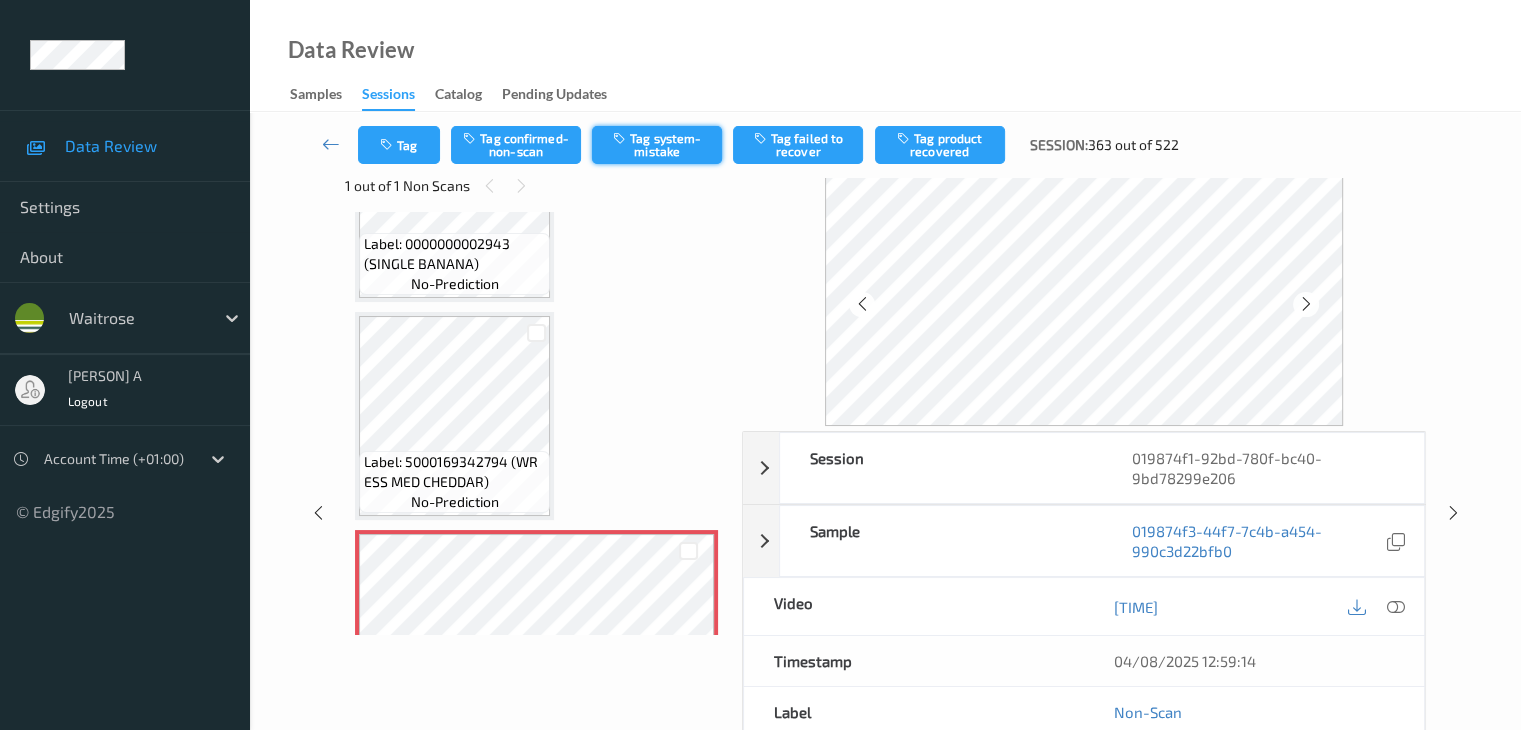 click on "Tag   system-mistake" at bounding box center [657, 145] 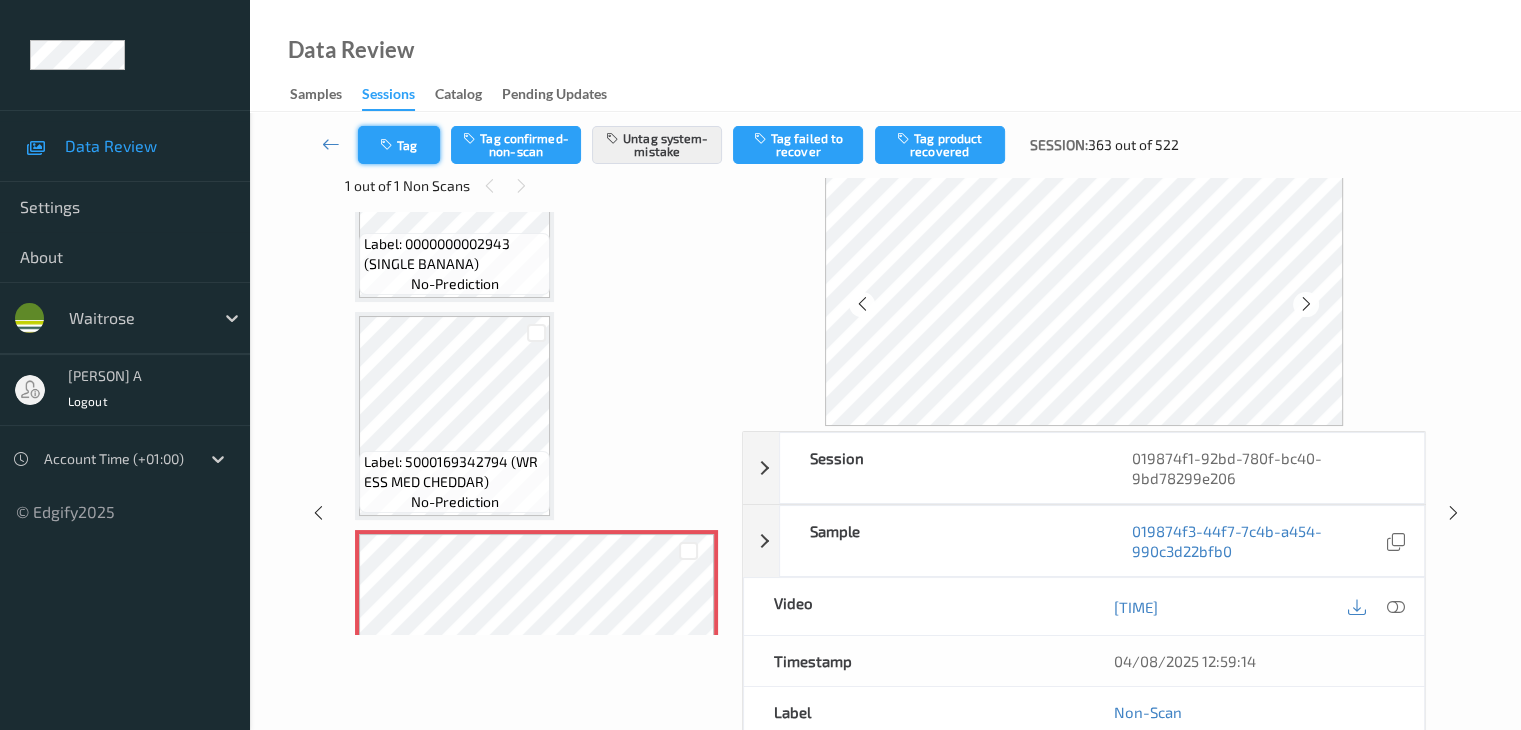 click on "Tag" at bounding box center [399, 145] 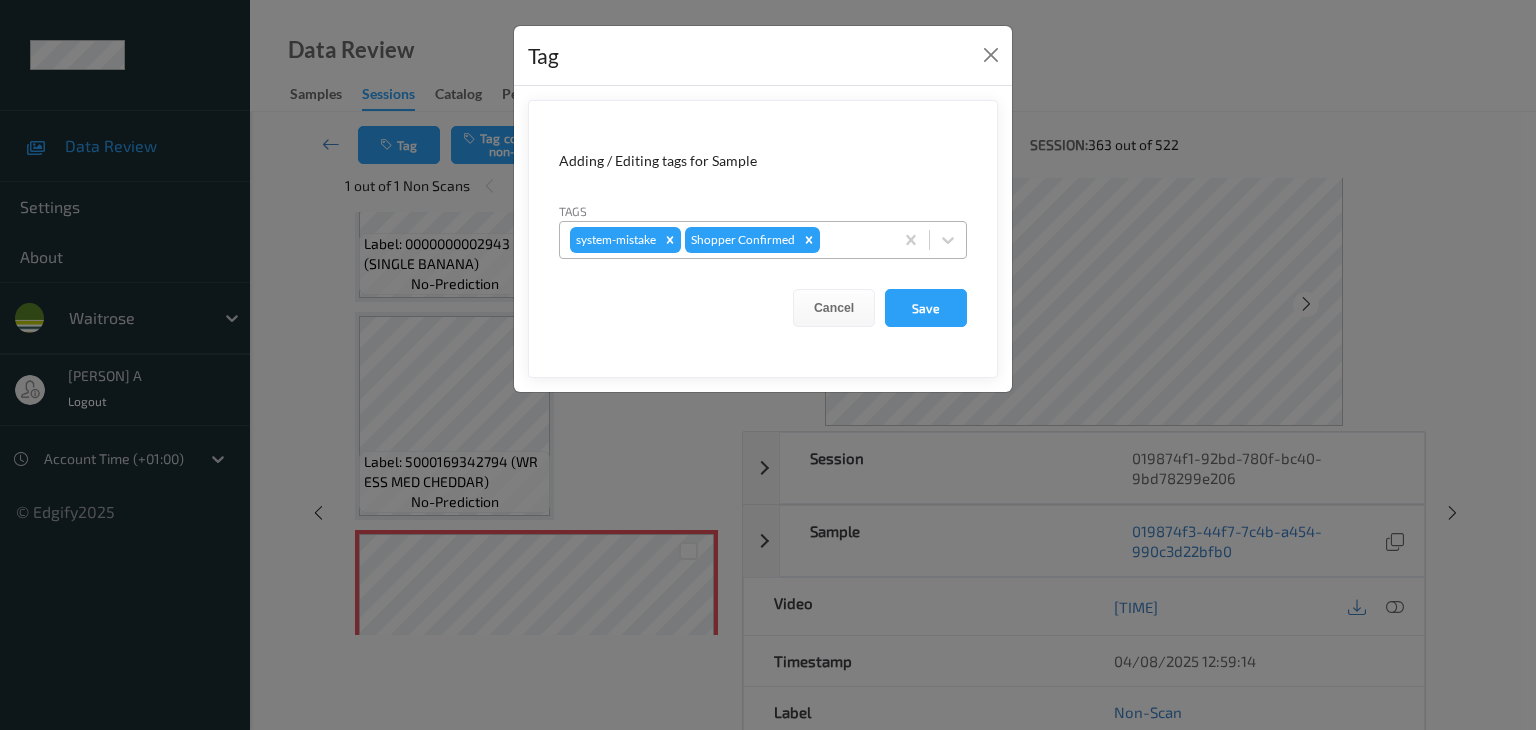 click at bounding box center (853, 240) 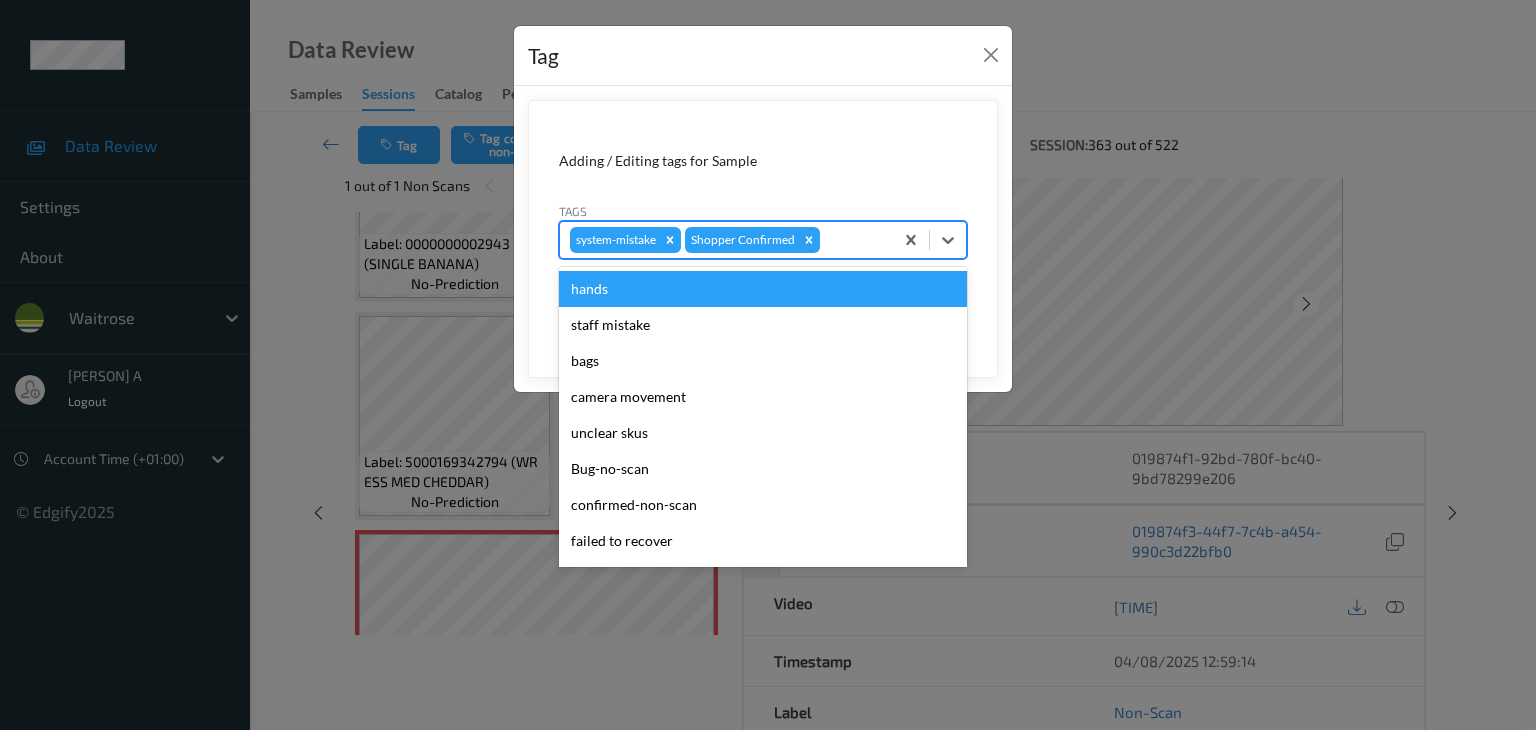 type on "u" 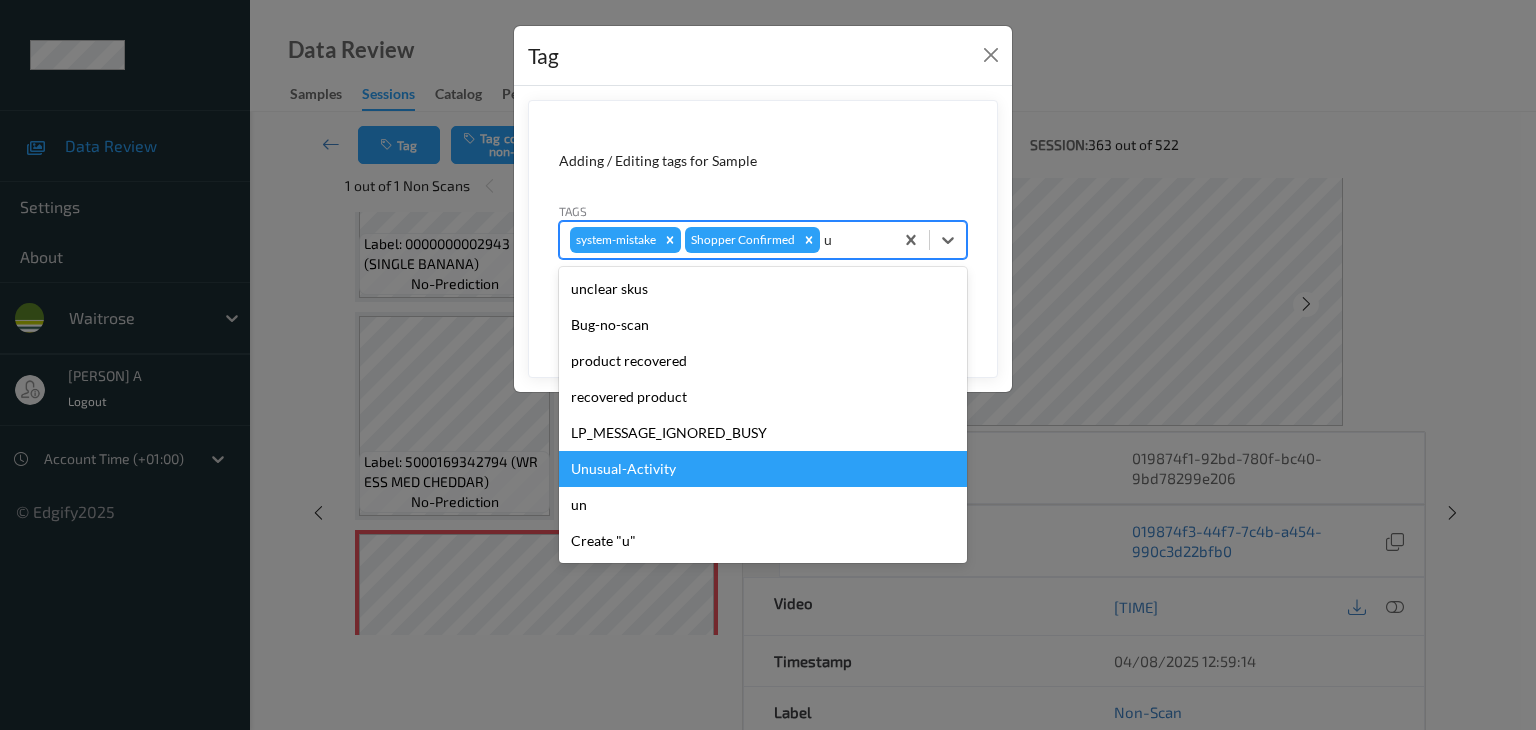 click on "Unusual-Activity" at bounding box center (763, 469) 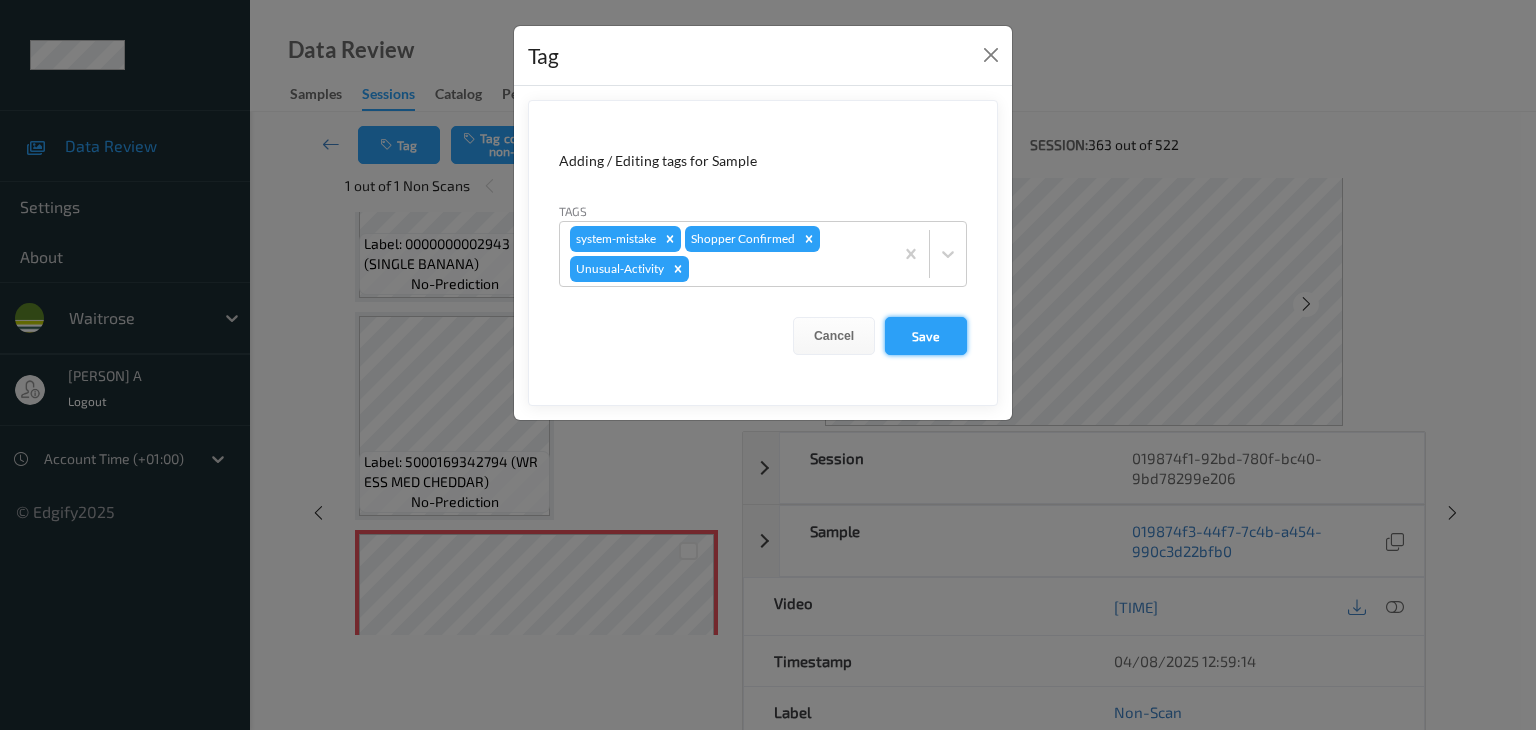 click on "Save" at bounding box center [926, 336] 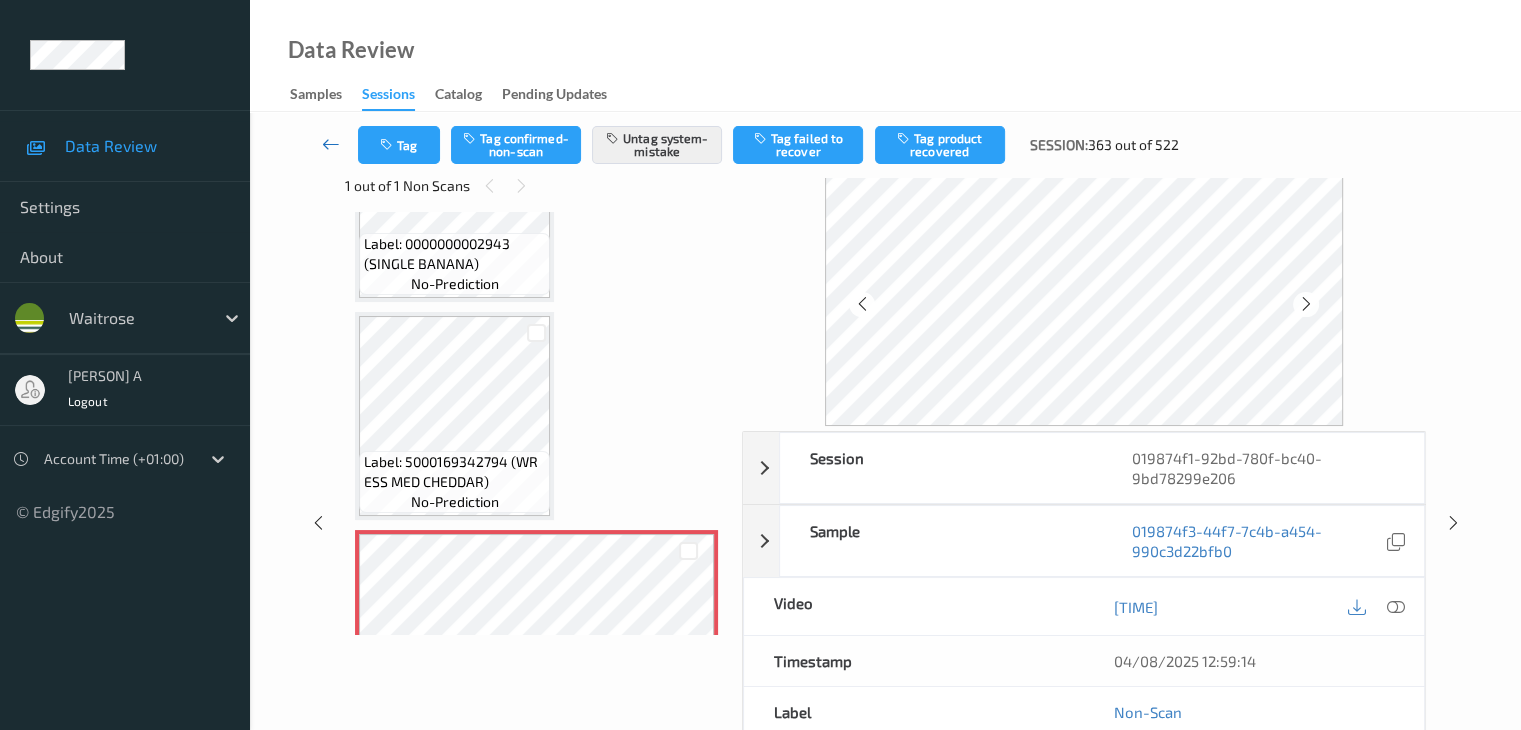 click at bounding box center [331, 144] 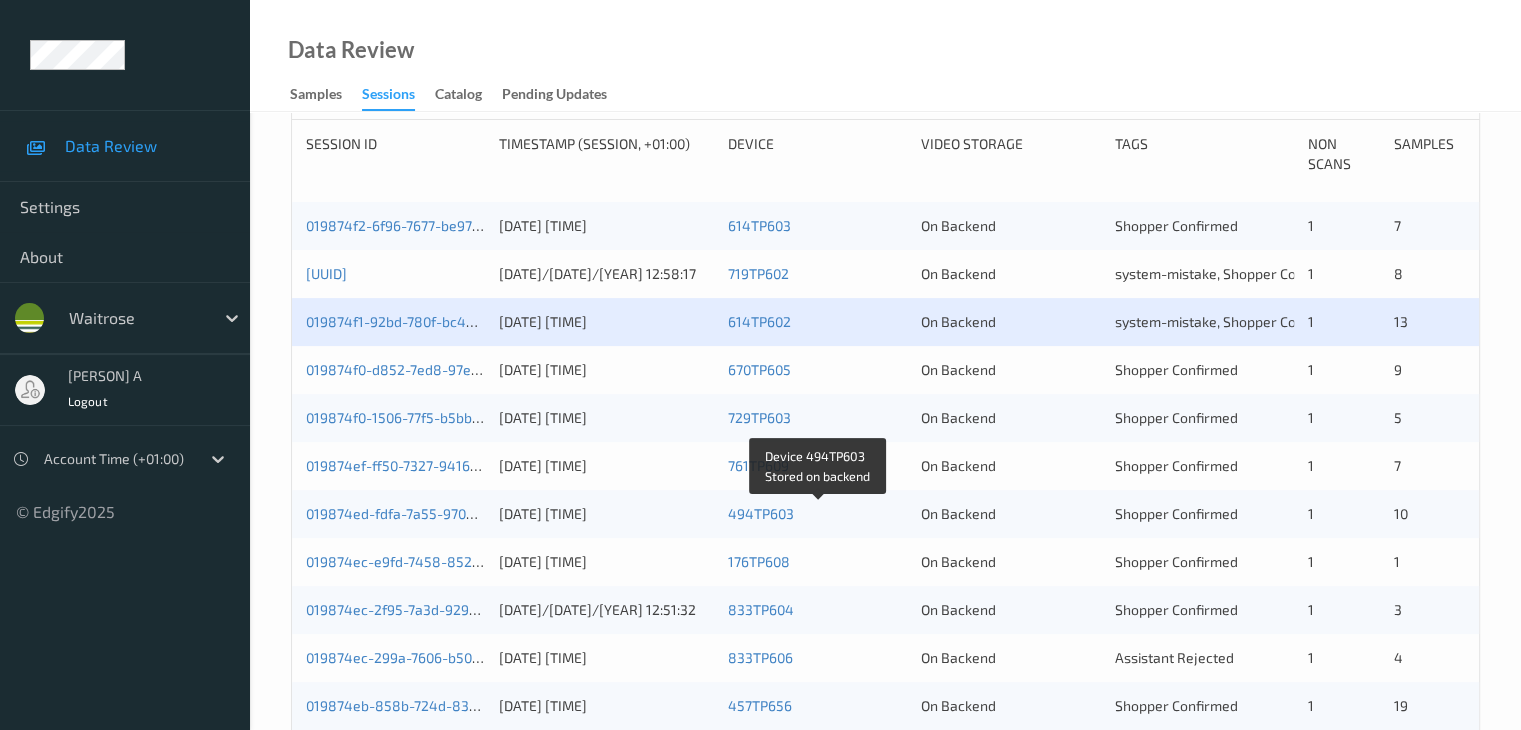 scroll, scrollTop: 600, scrollLeft: 0, axis: vertical 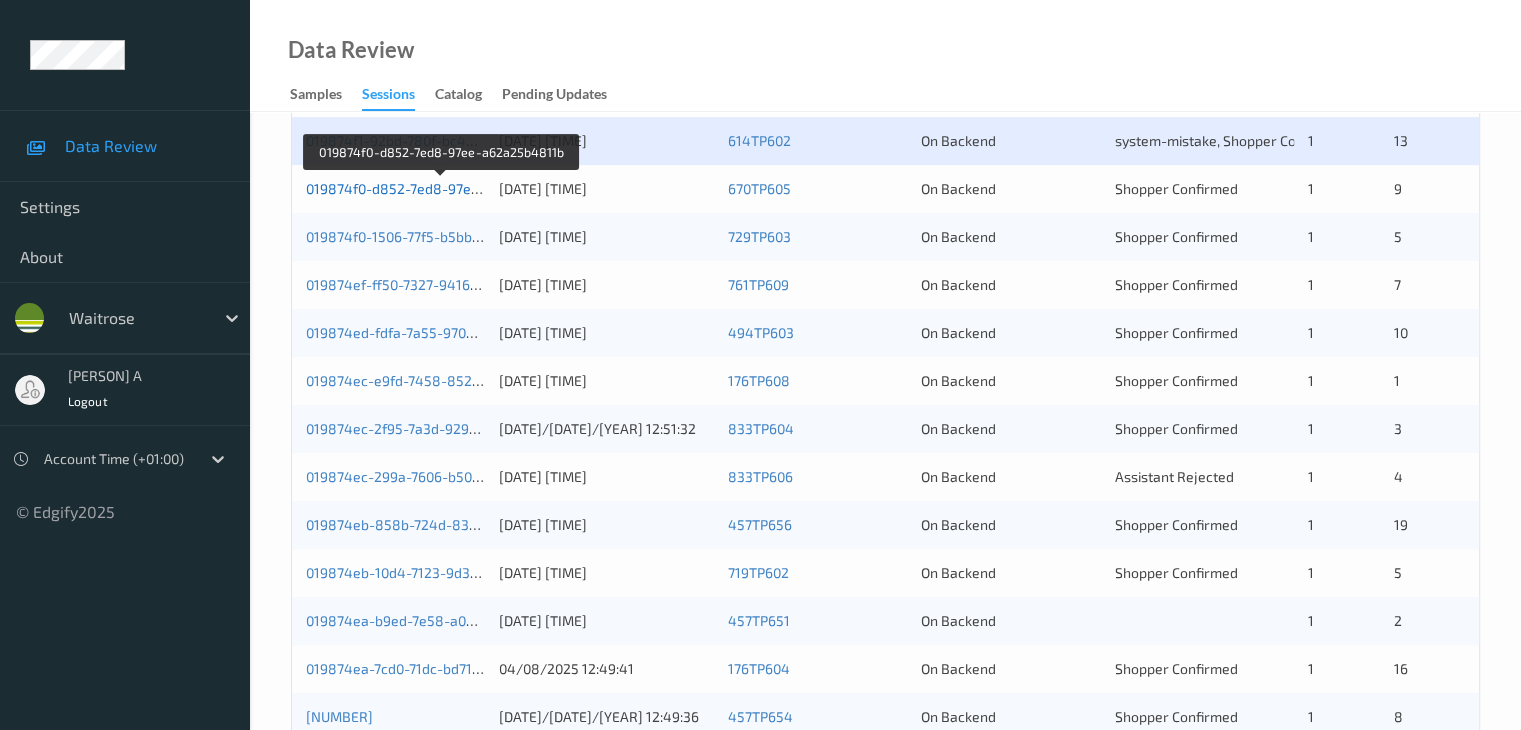 click on "019874f0-d852-7ed8-97ee-a62a25b4811b" at bounding box center [442, 188] 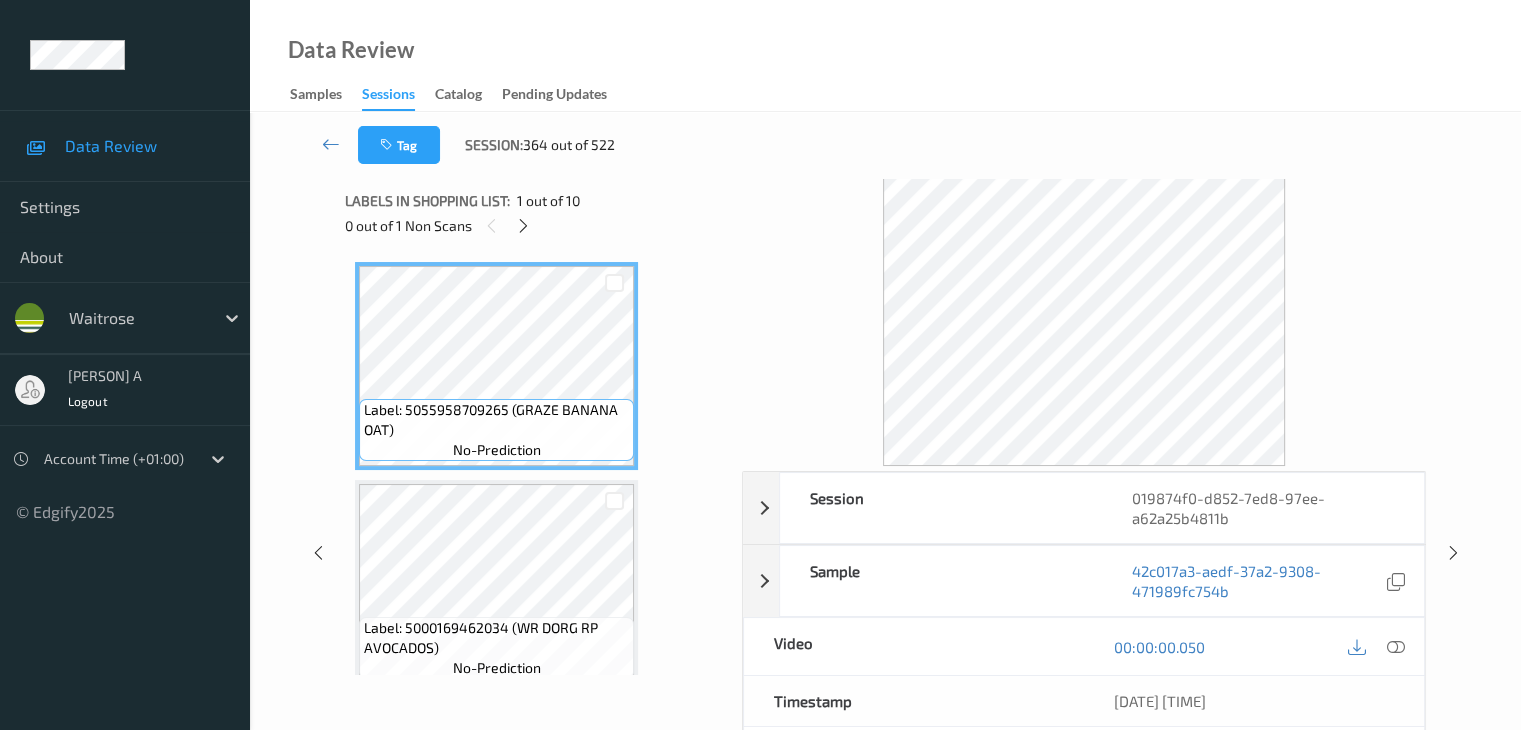 scroll, scrollTop: 0, scrollLeft: 0, axis: both 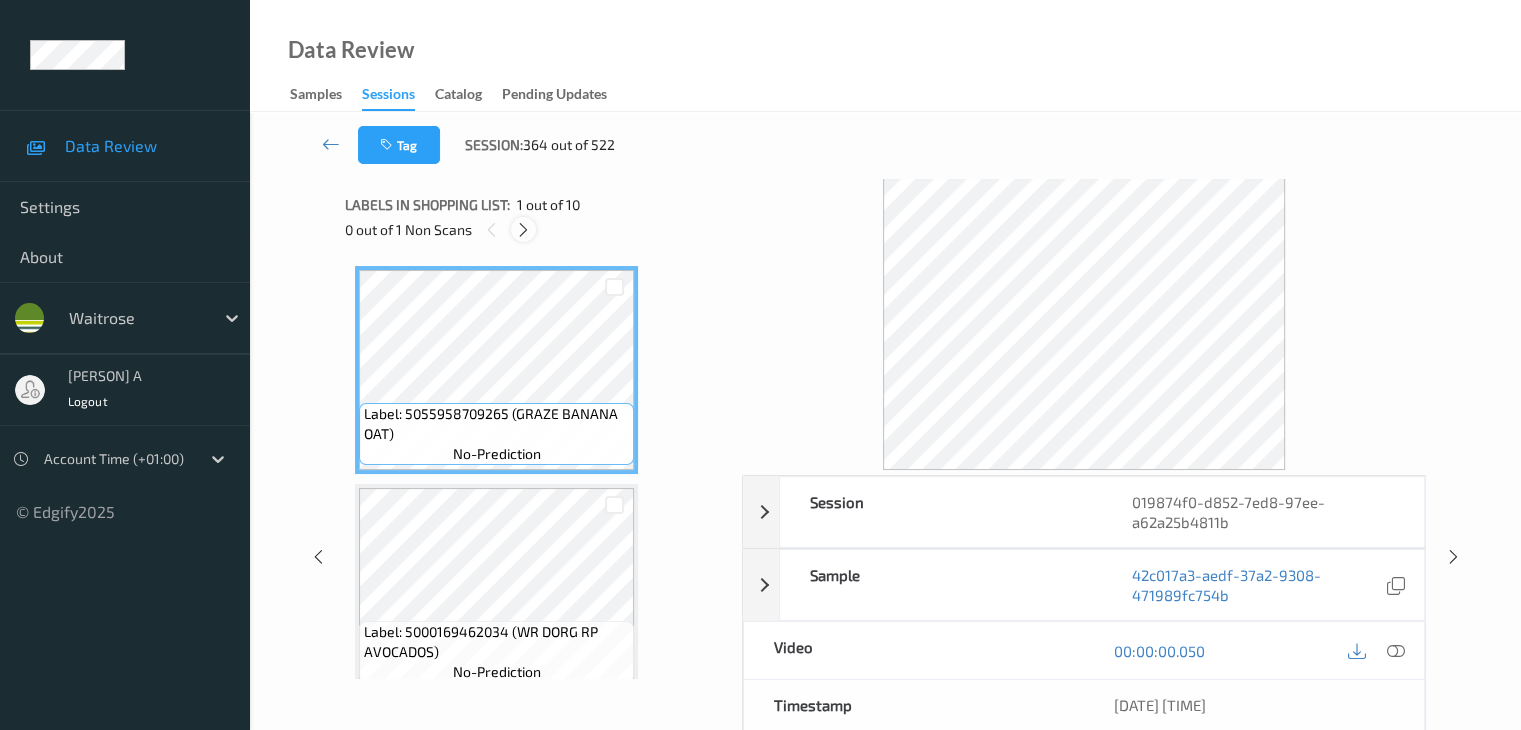click at bounding box center (523, 230) 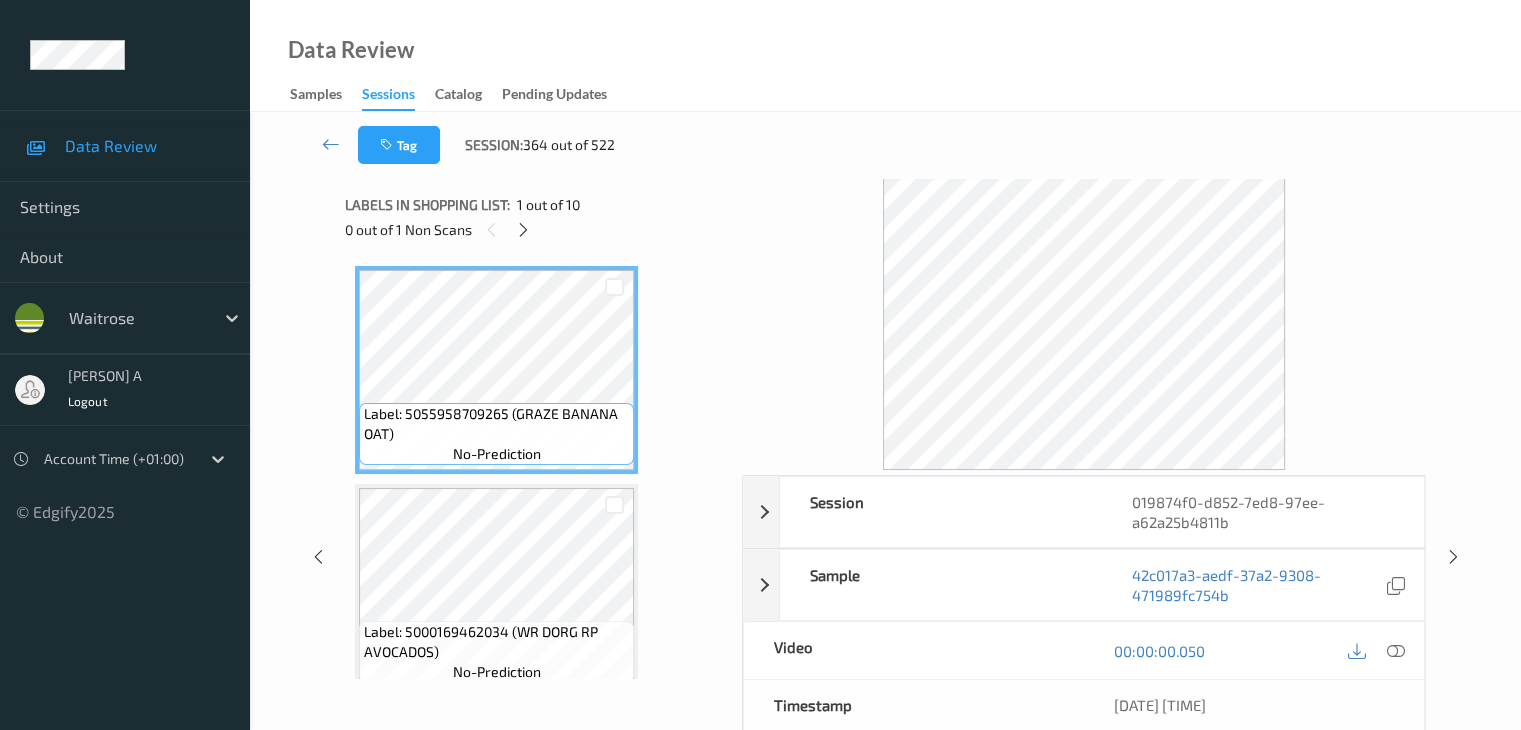 scroll, scrollTop: 1100, scrollLeft: 0, axis: vertical 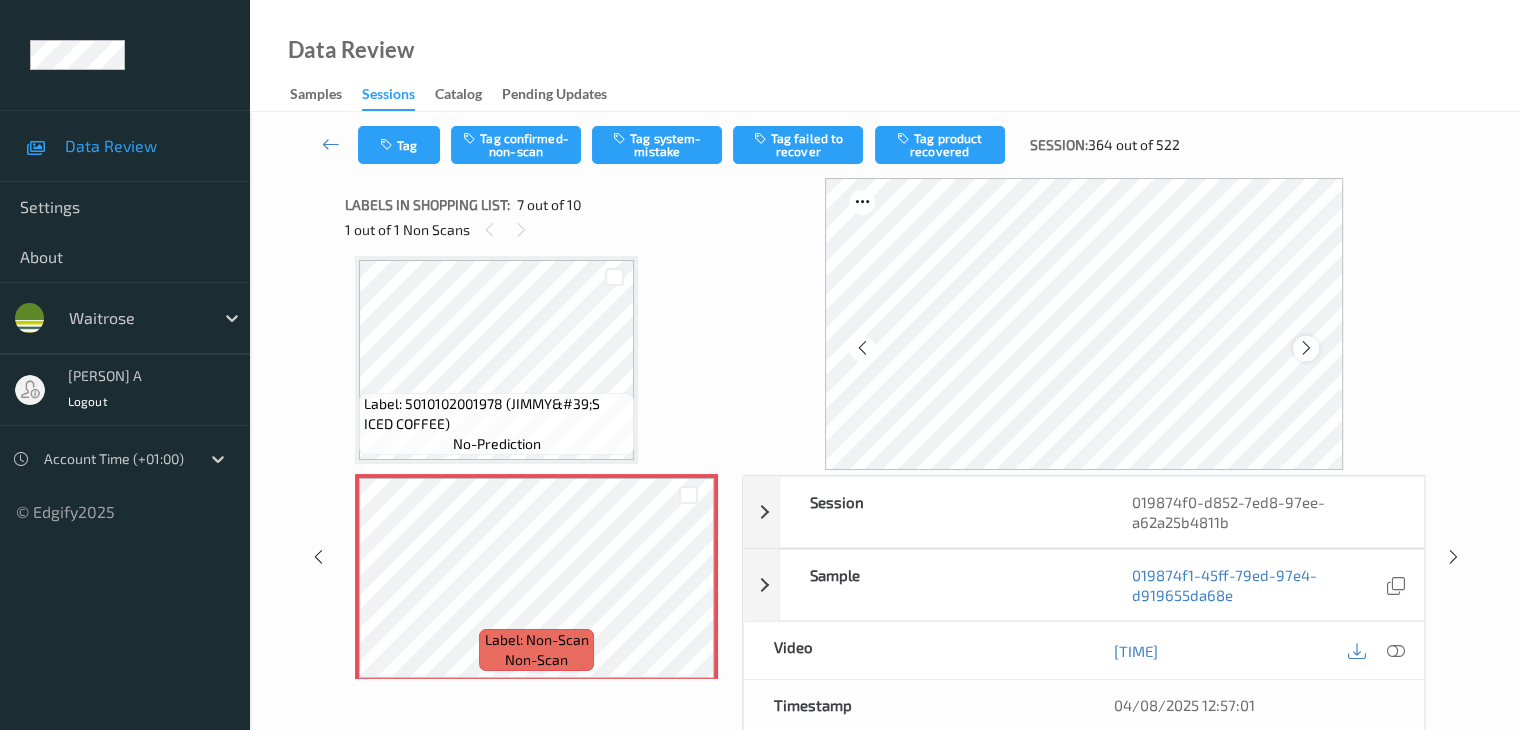 click at bounding box center (1306, 348) 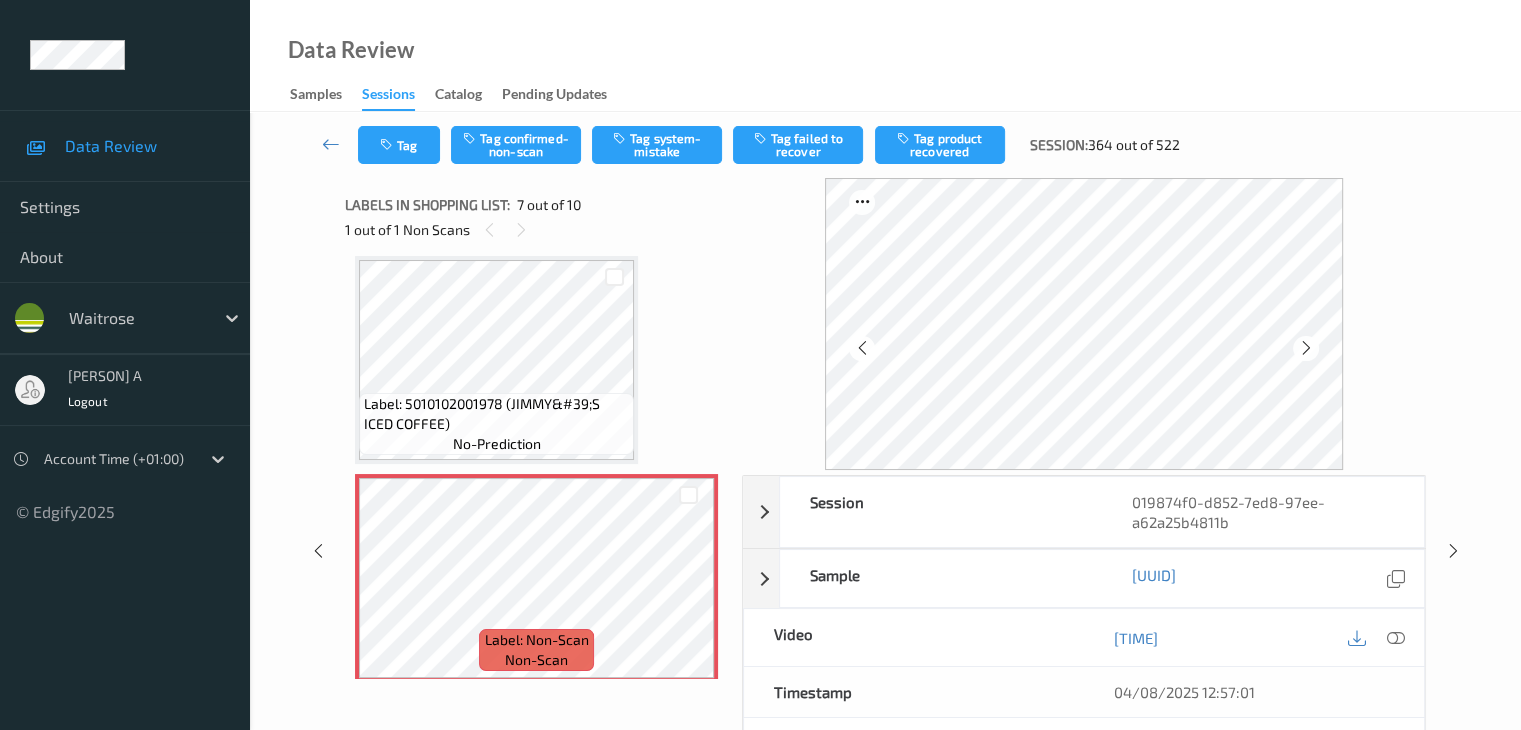 click at bounding box center (1306, 348) 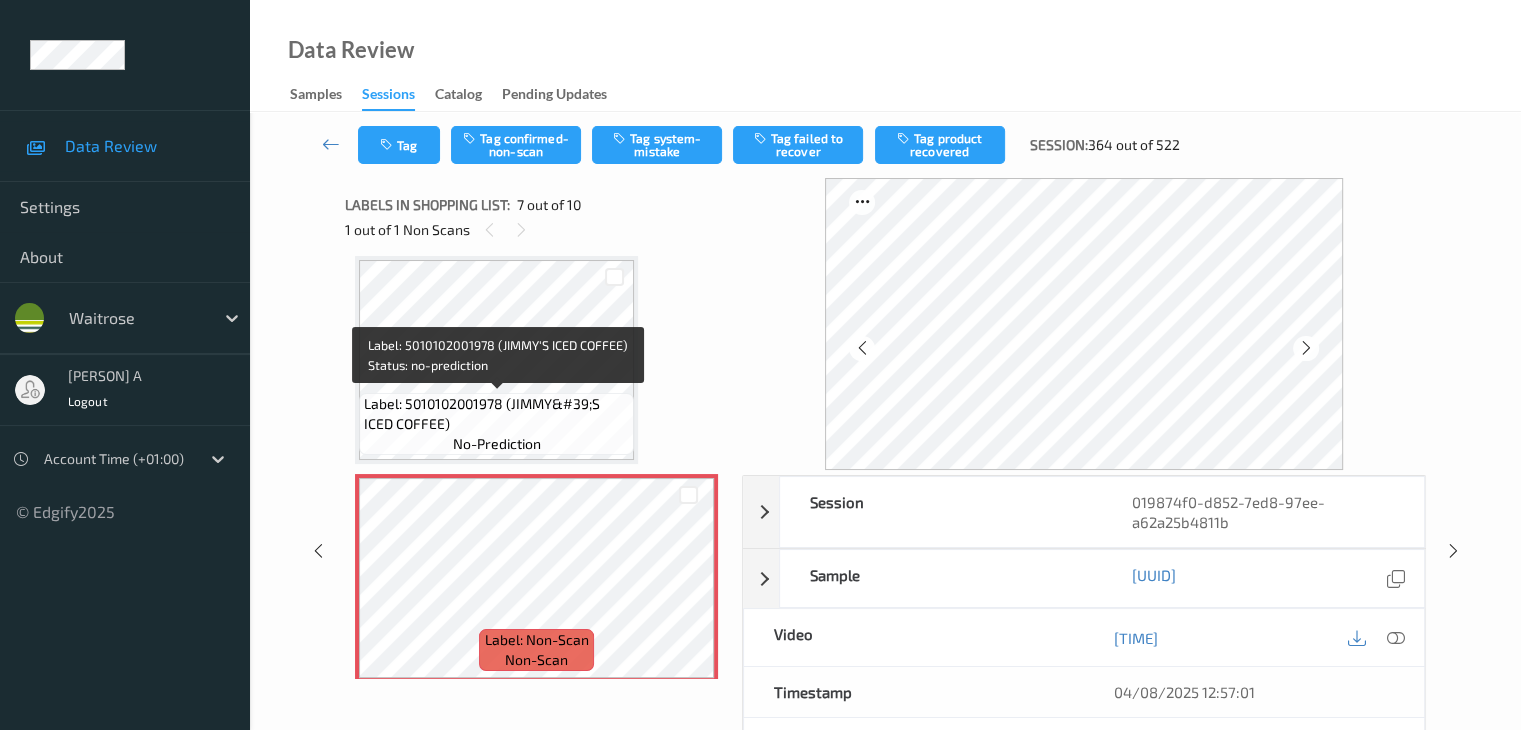 click on "Label: 5010102001978 (JIMMY&#39;S ICED COFFEE)" at bounding box center [496, 414] 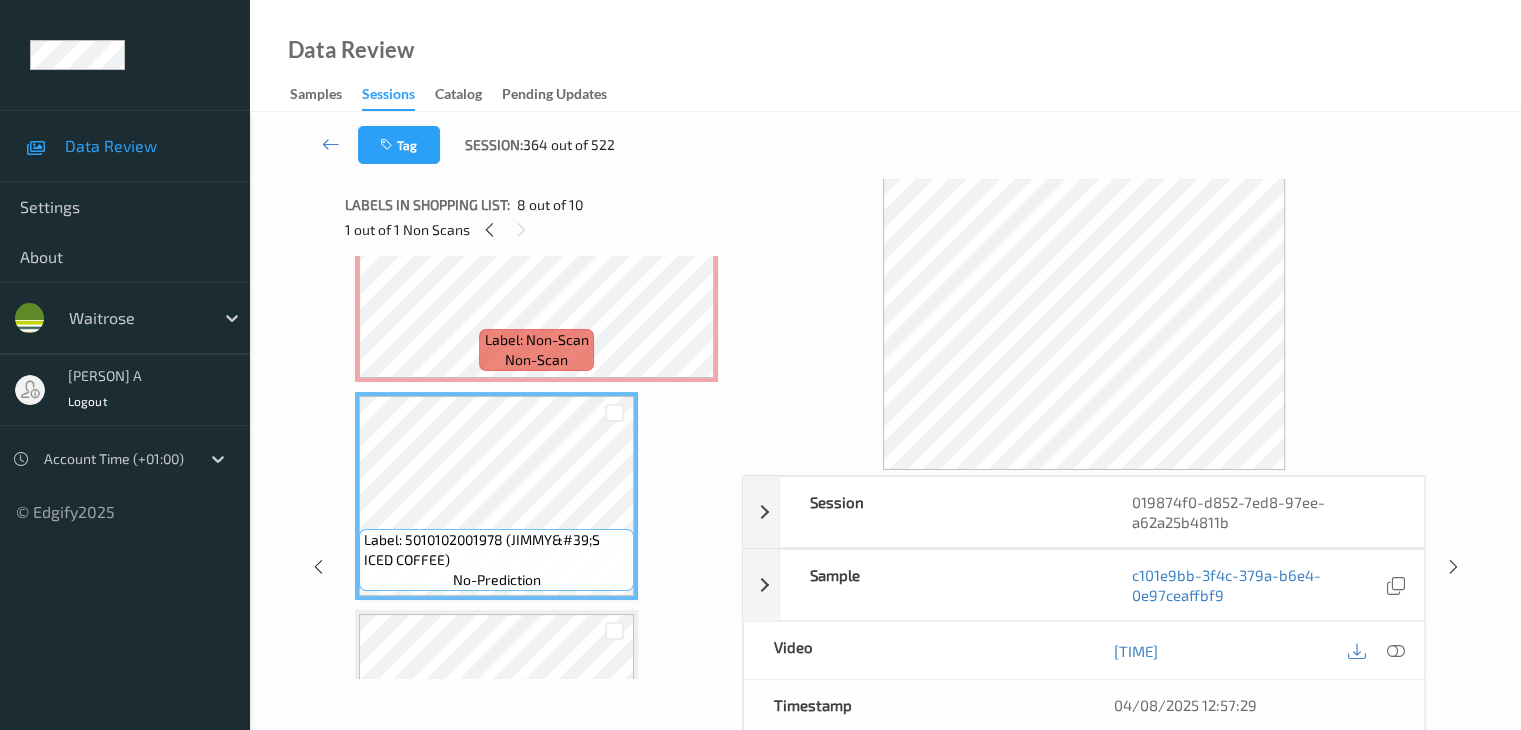 scroll, scrollTop: 1200, scrollLeft: 0, axis: vertical 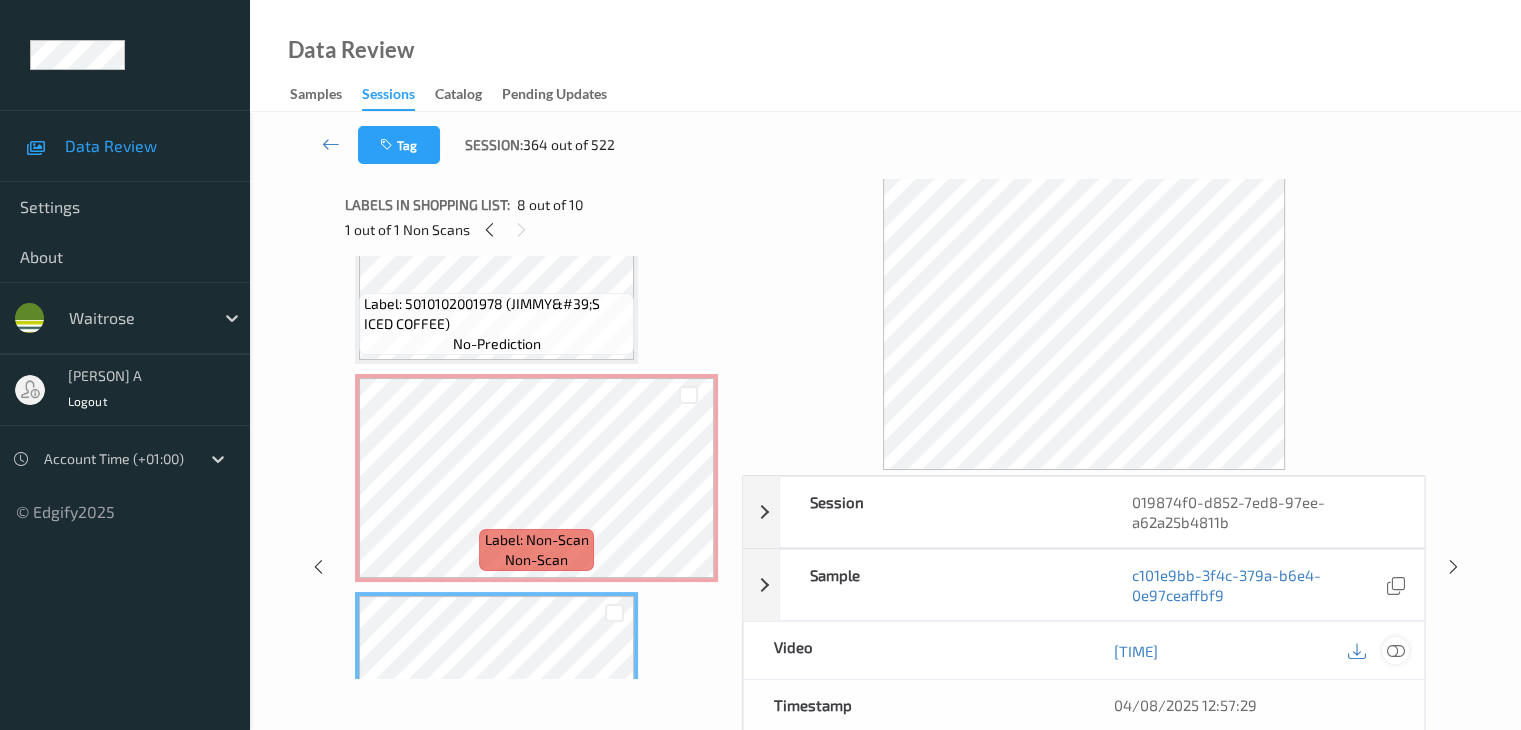 click at bounding box center [1395, 651] 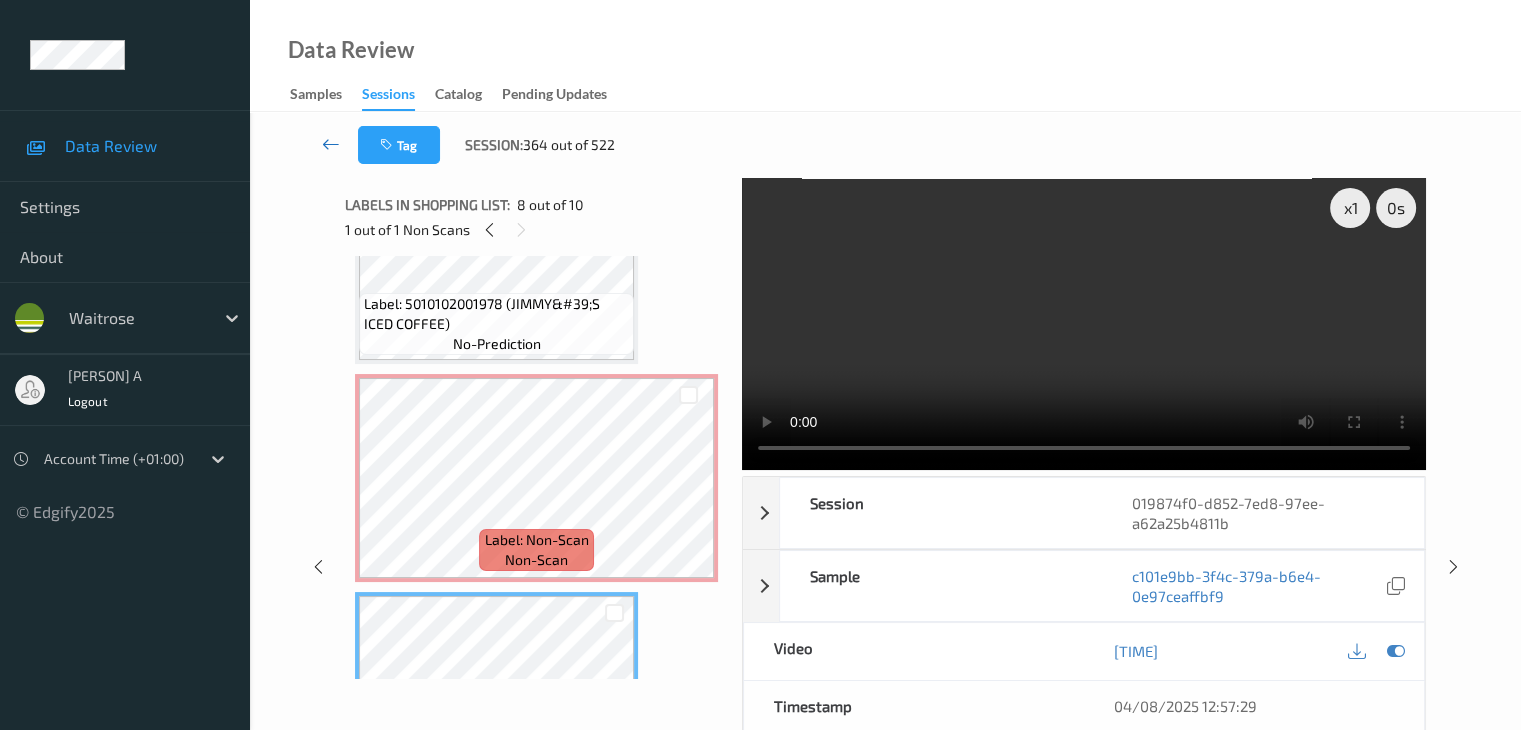 click at bounding box center (331, 144) 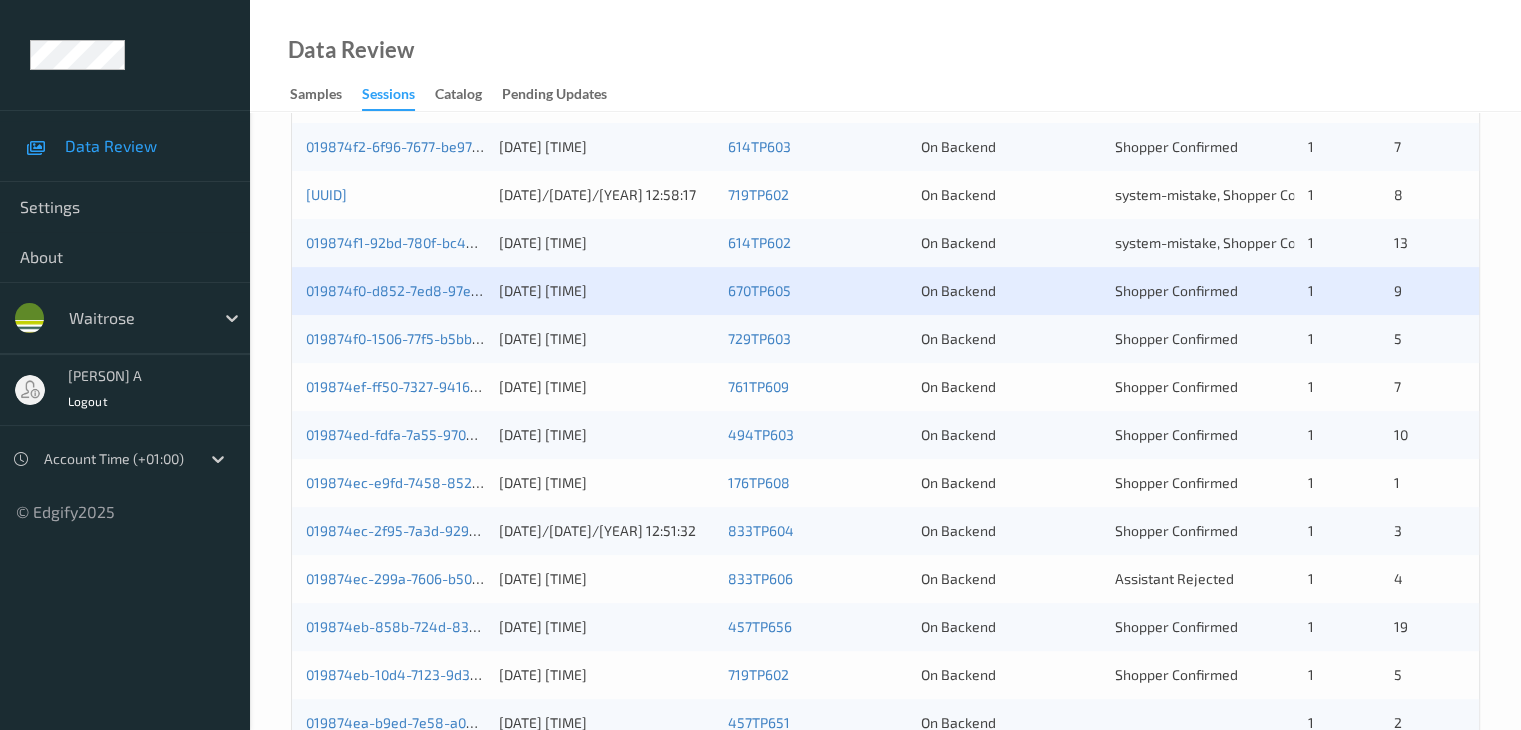 scroll, scrollTop: 400, scrollLeft: 0, axis: vertical 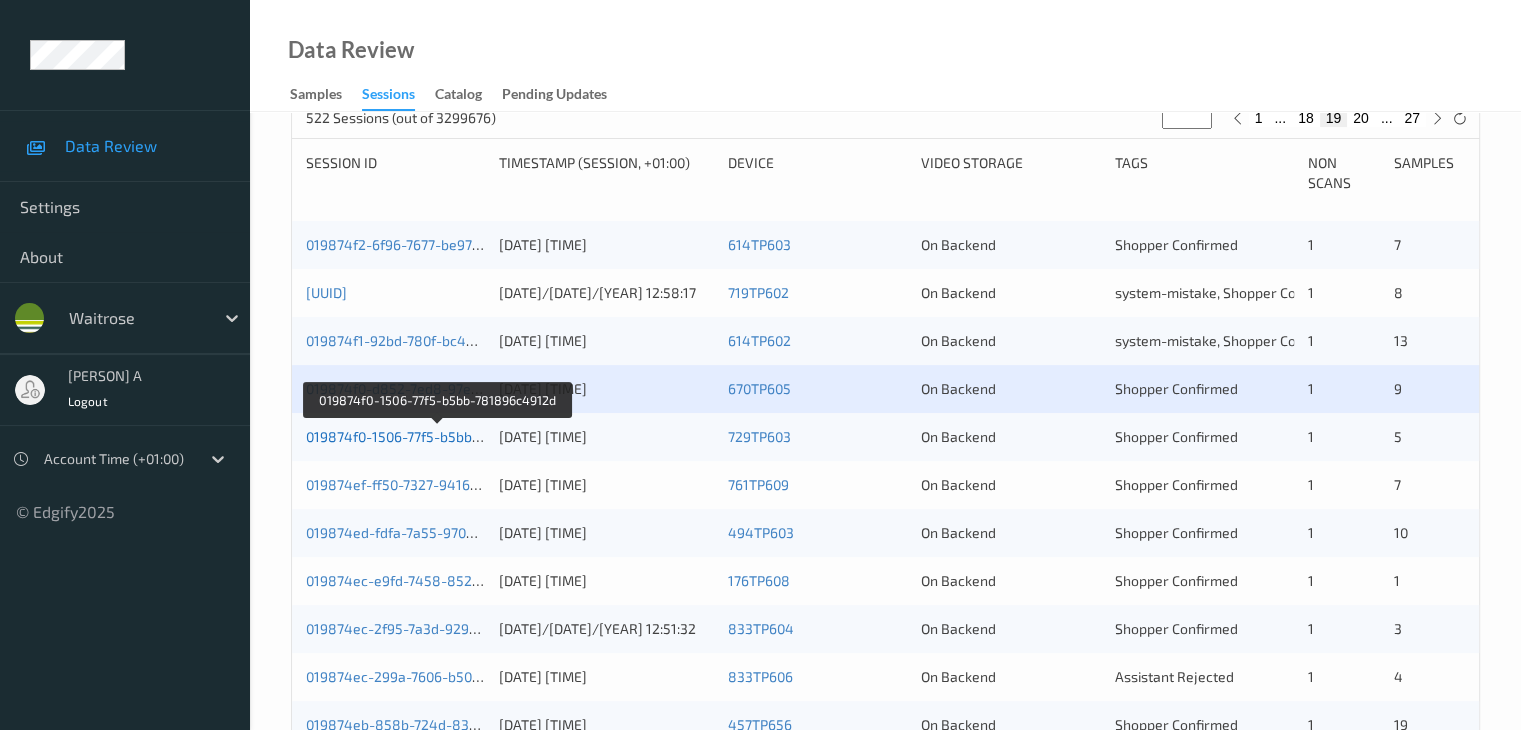 click on "019874f0-1506-77f5-b5bb-781896c4912d" at bounding box center [438, 436] 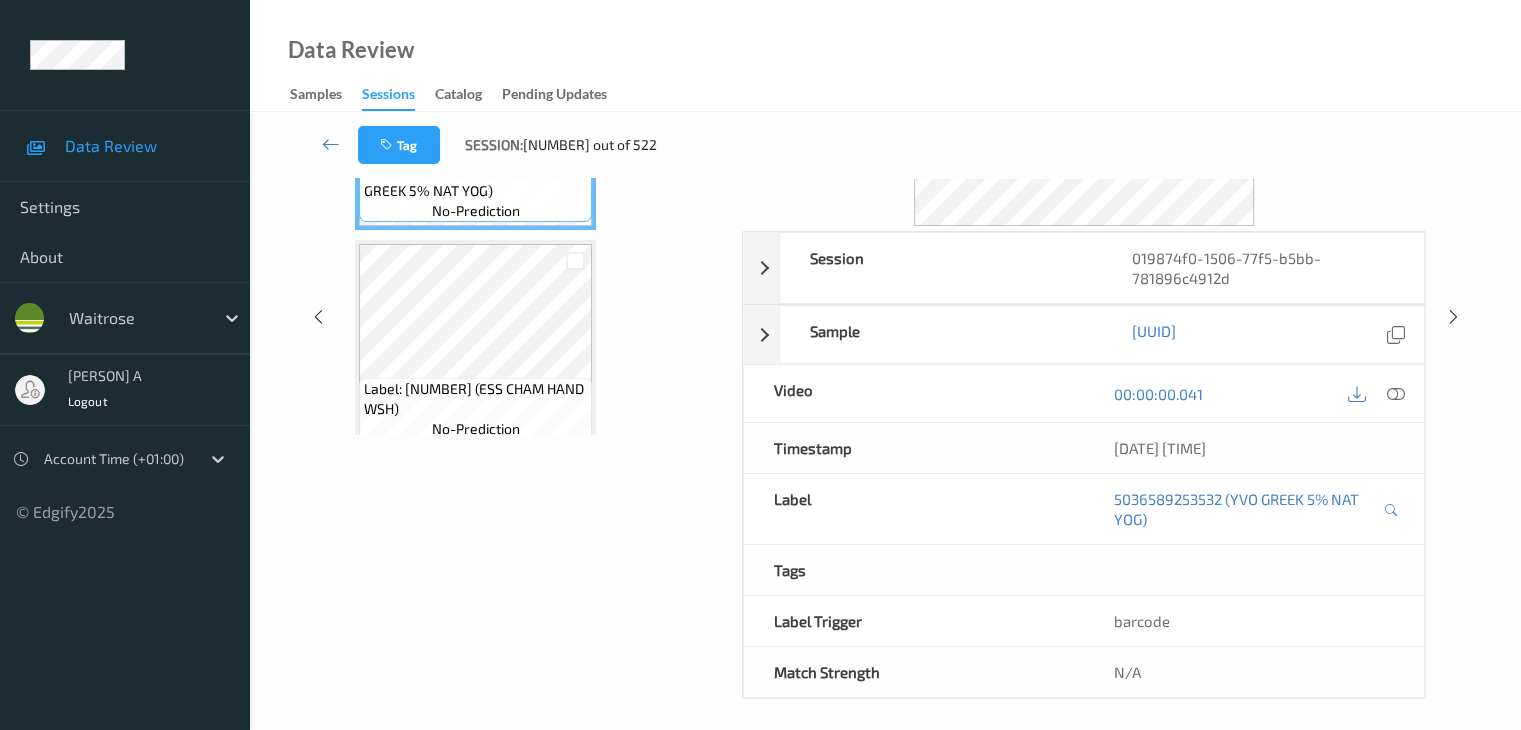 scroll, scrollTop: 264, scrollLeft: 0, axis: vertical 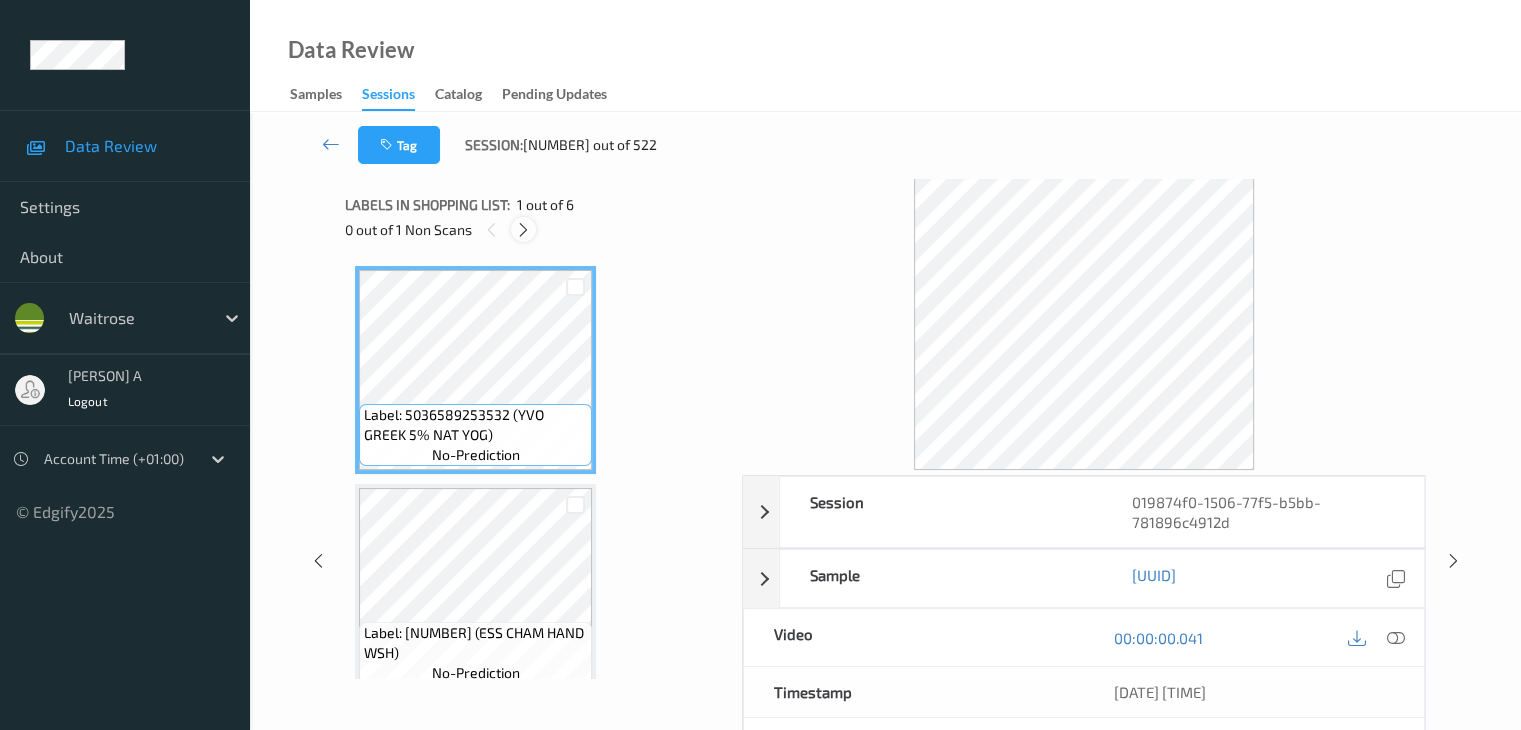 click at bounding box center (523, 230) 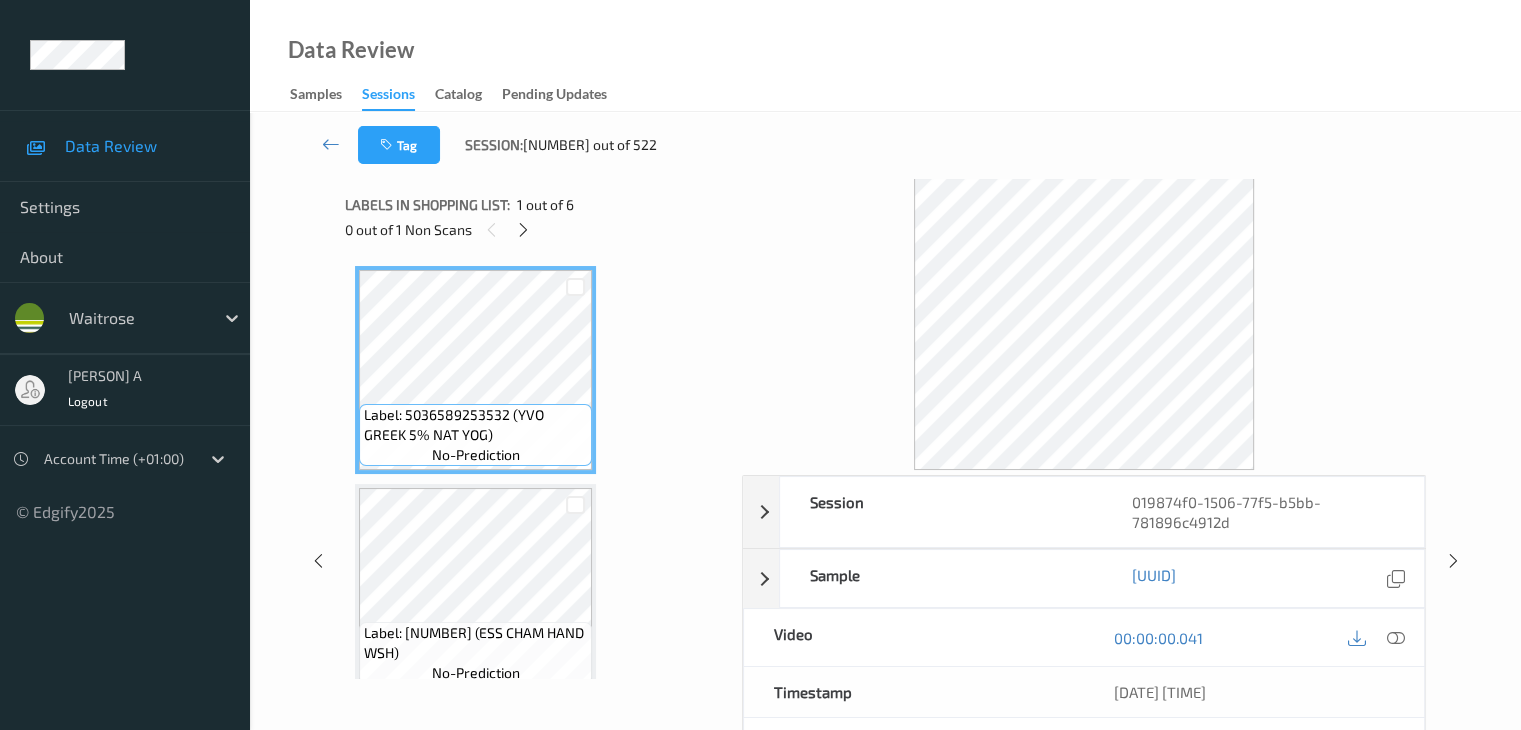scroll, scrollTop: 882, scrollLeft: 0, axis: vertical 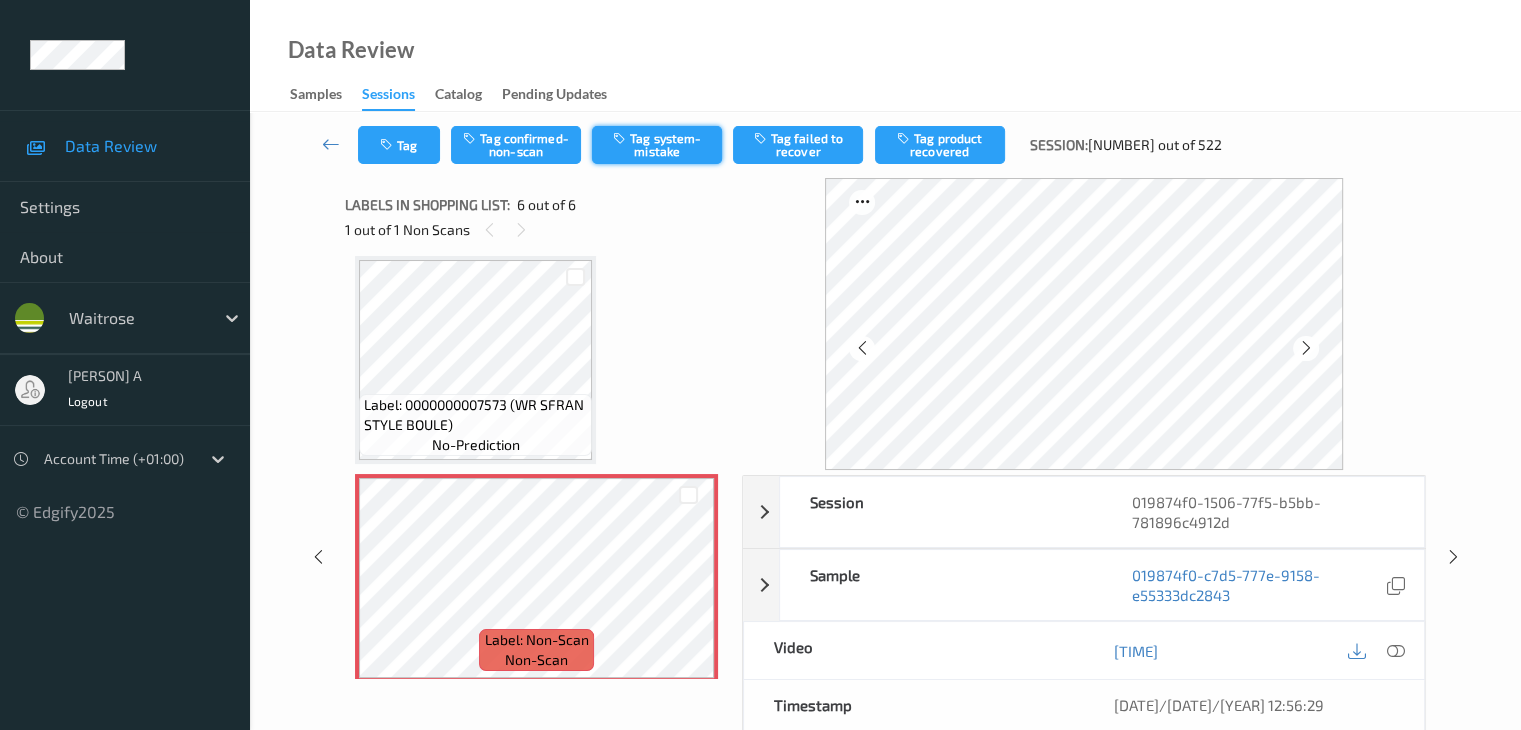 click on "Tag   system-mistake" at bounding box center [657, 145] 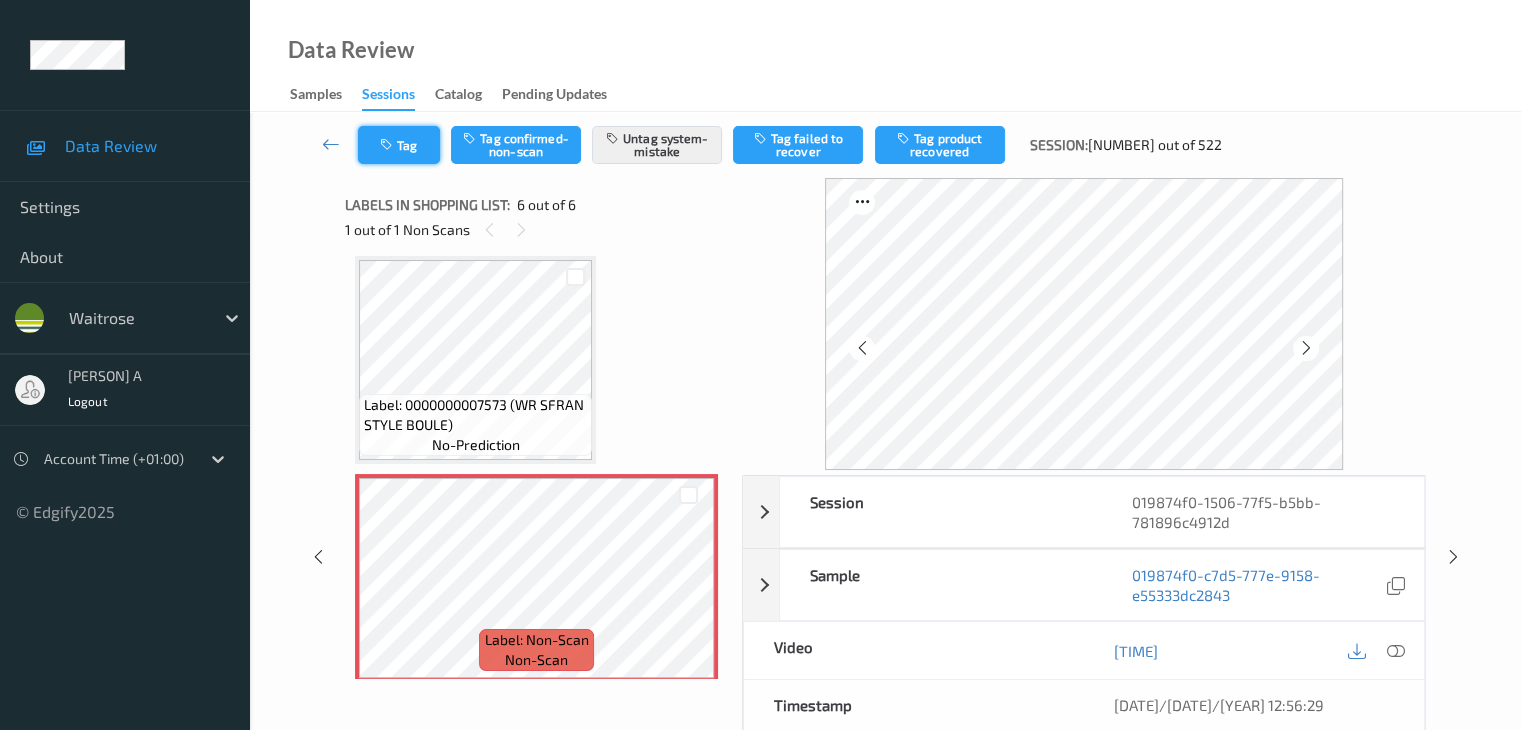 click on "Tag" at bounding box center (399, 145) 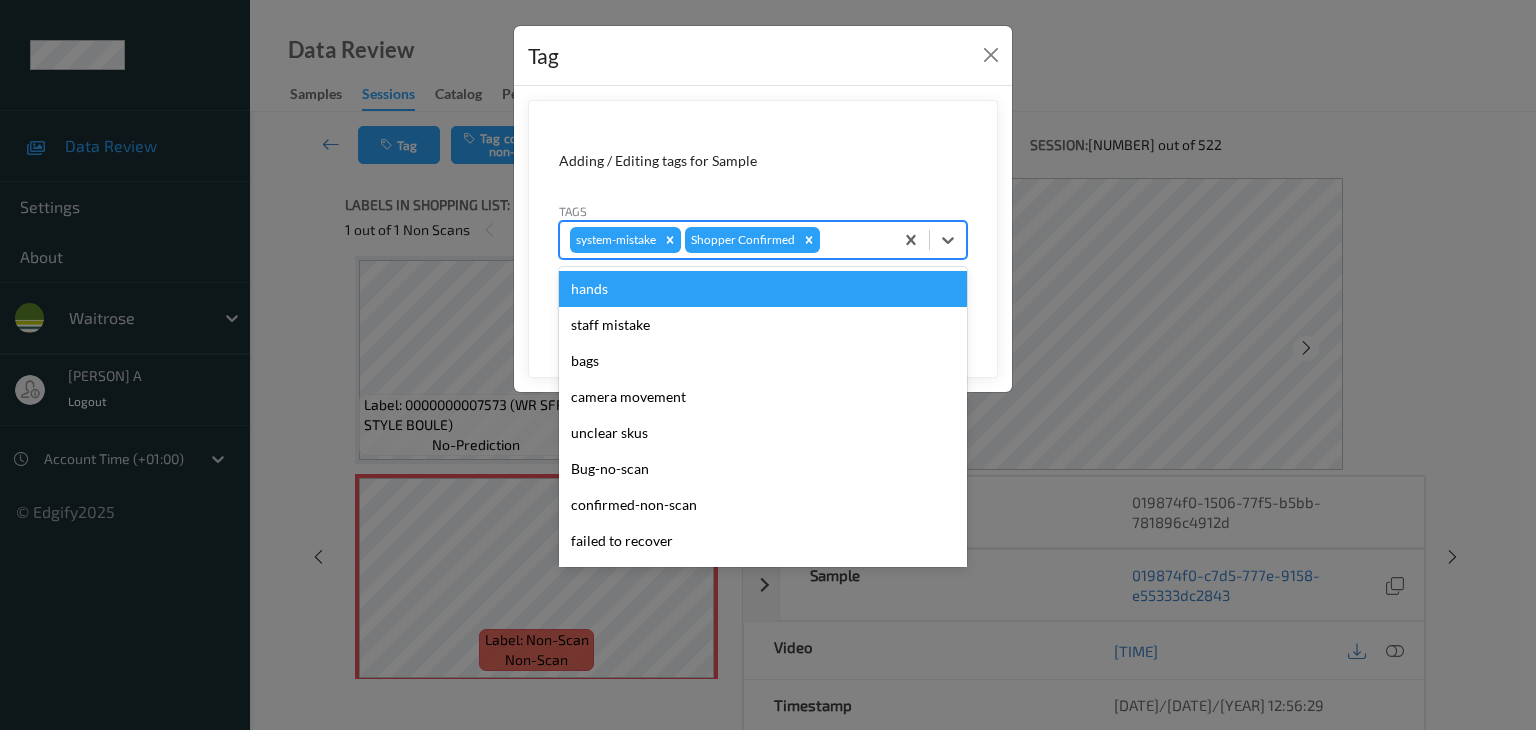 click at bounding box center (853, 240) 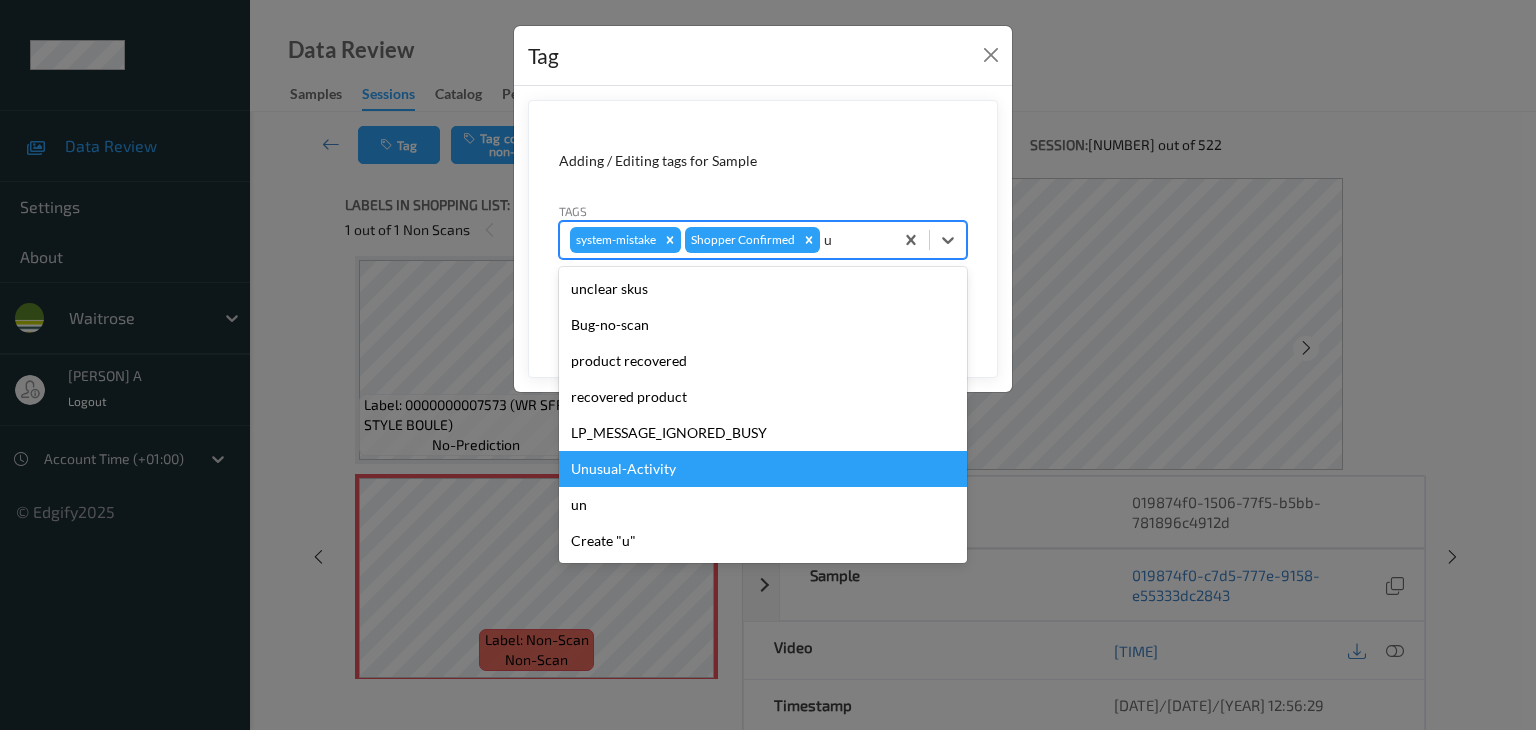 click on "Unusual-Activity" at bounding box center [763, 469] 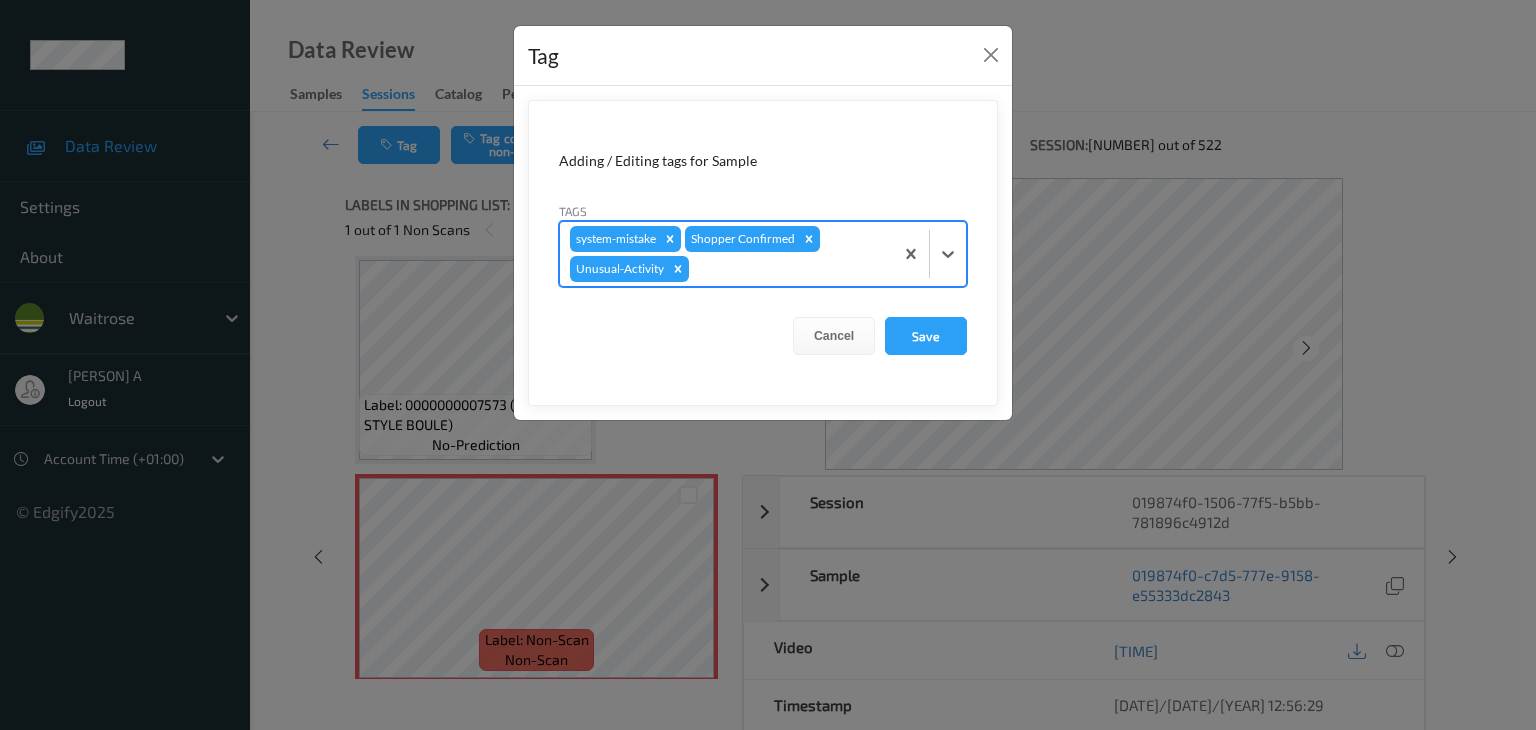 type on "p" 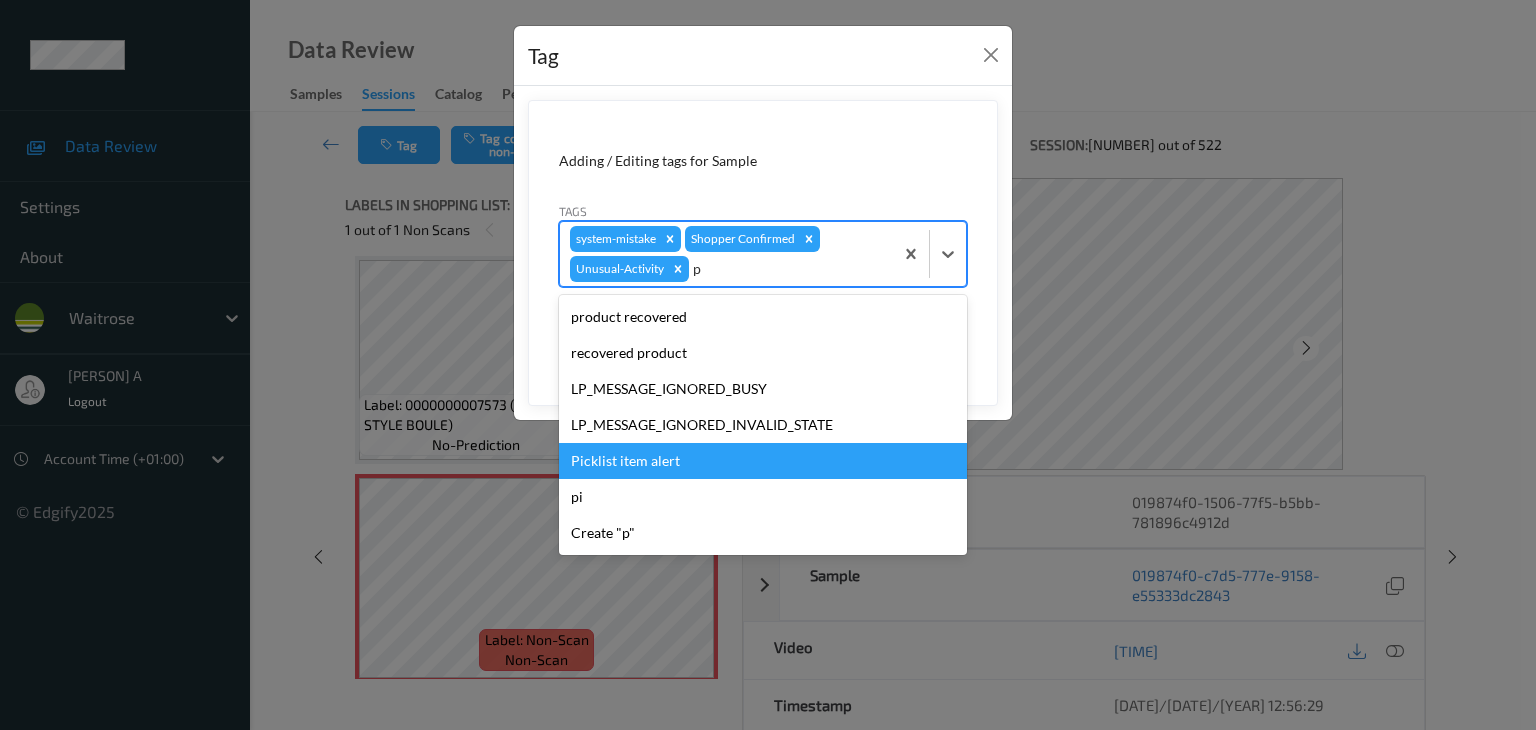 click on "Picklist item alert" at bounding box center [763, 461] 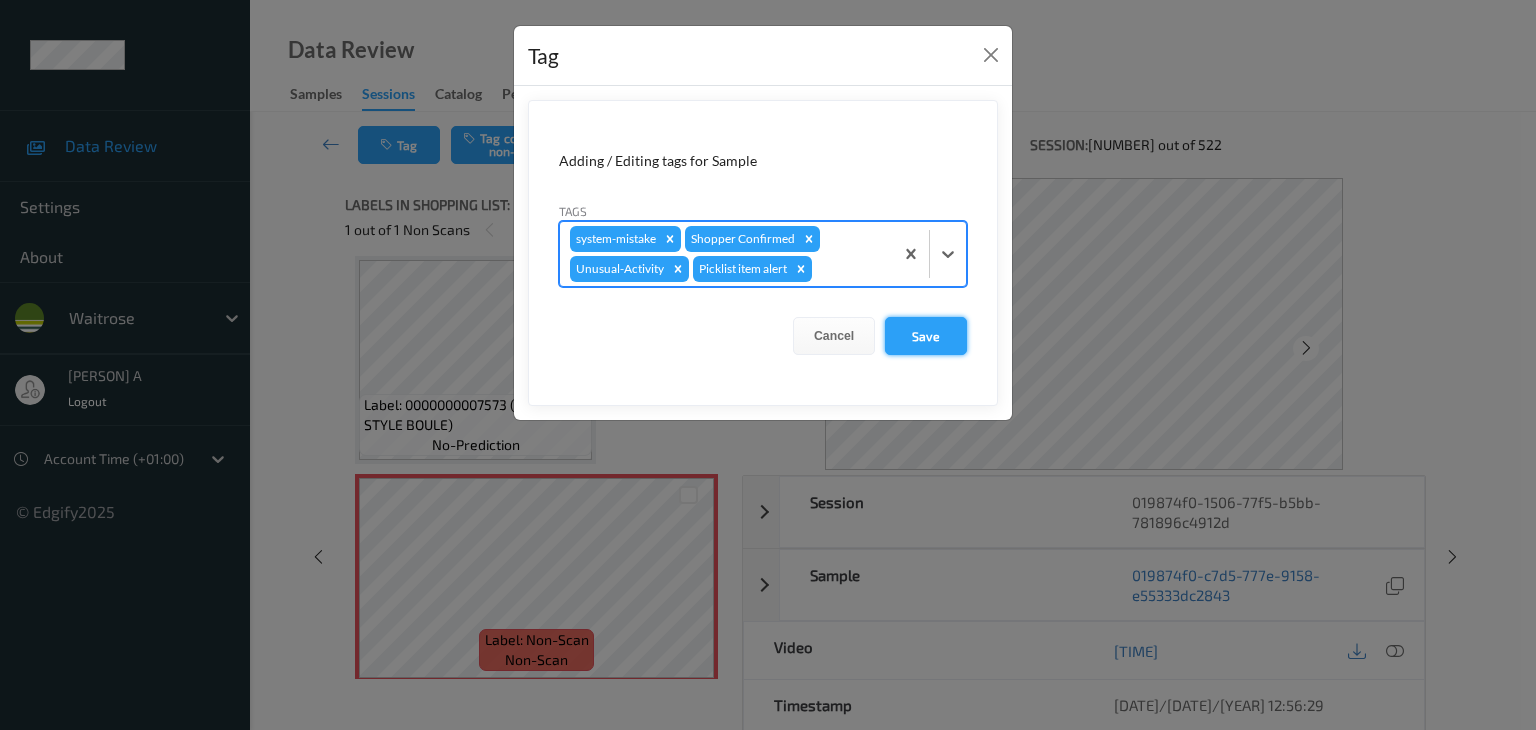 click on "Save" at bounding box center (926, 336) 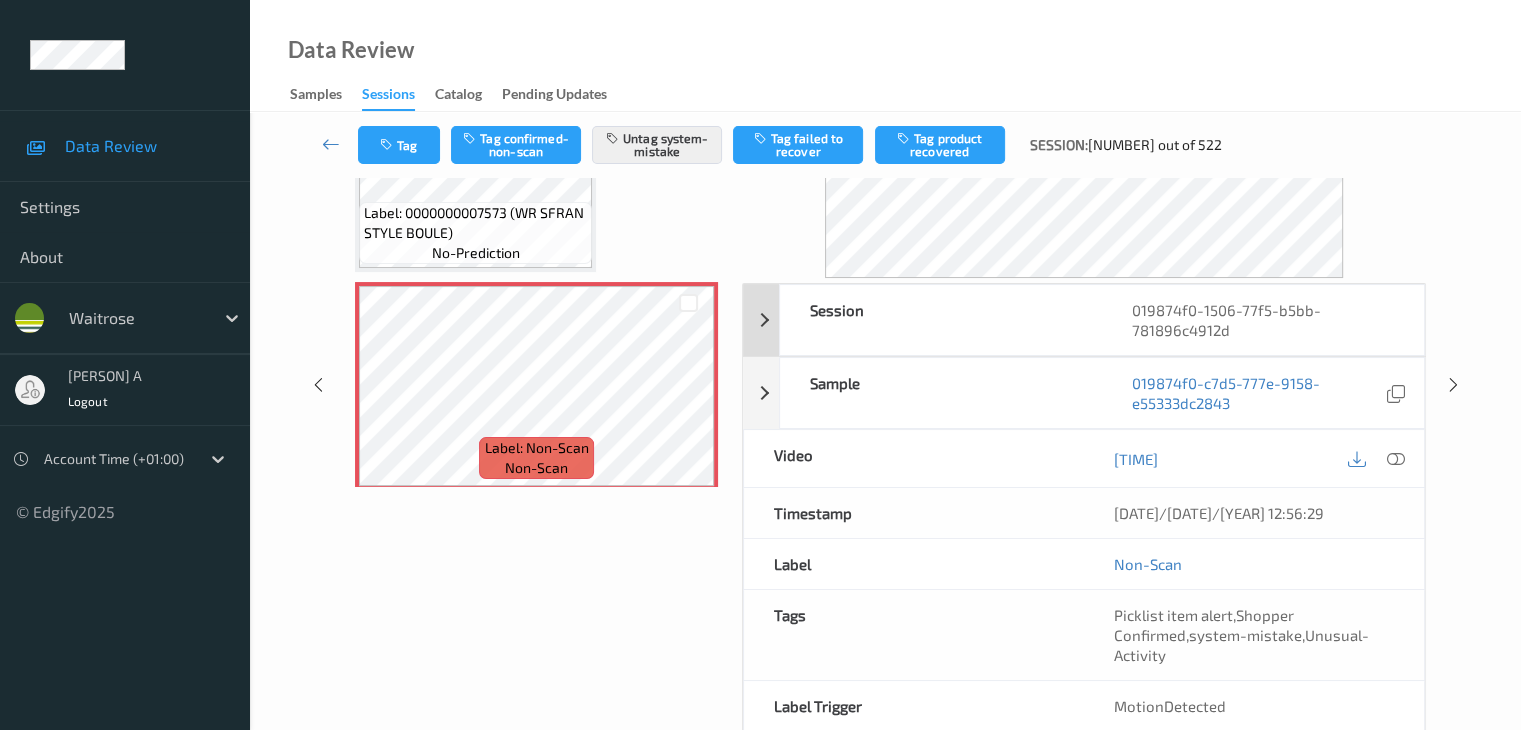 scroll, scrollTop: 84, scrollLeft: 0, axis: vertical 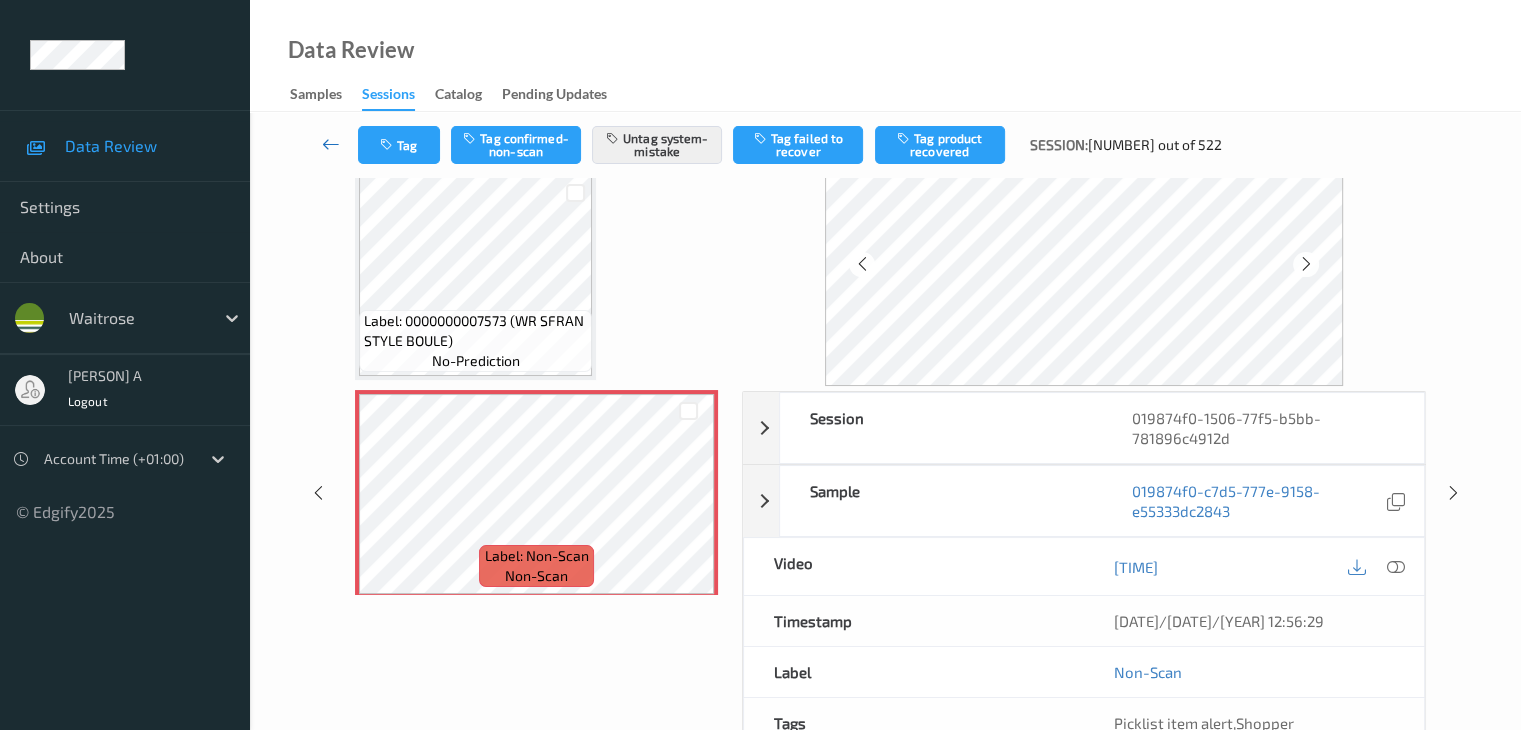 click at bounding box center [331, 144] 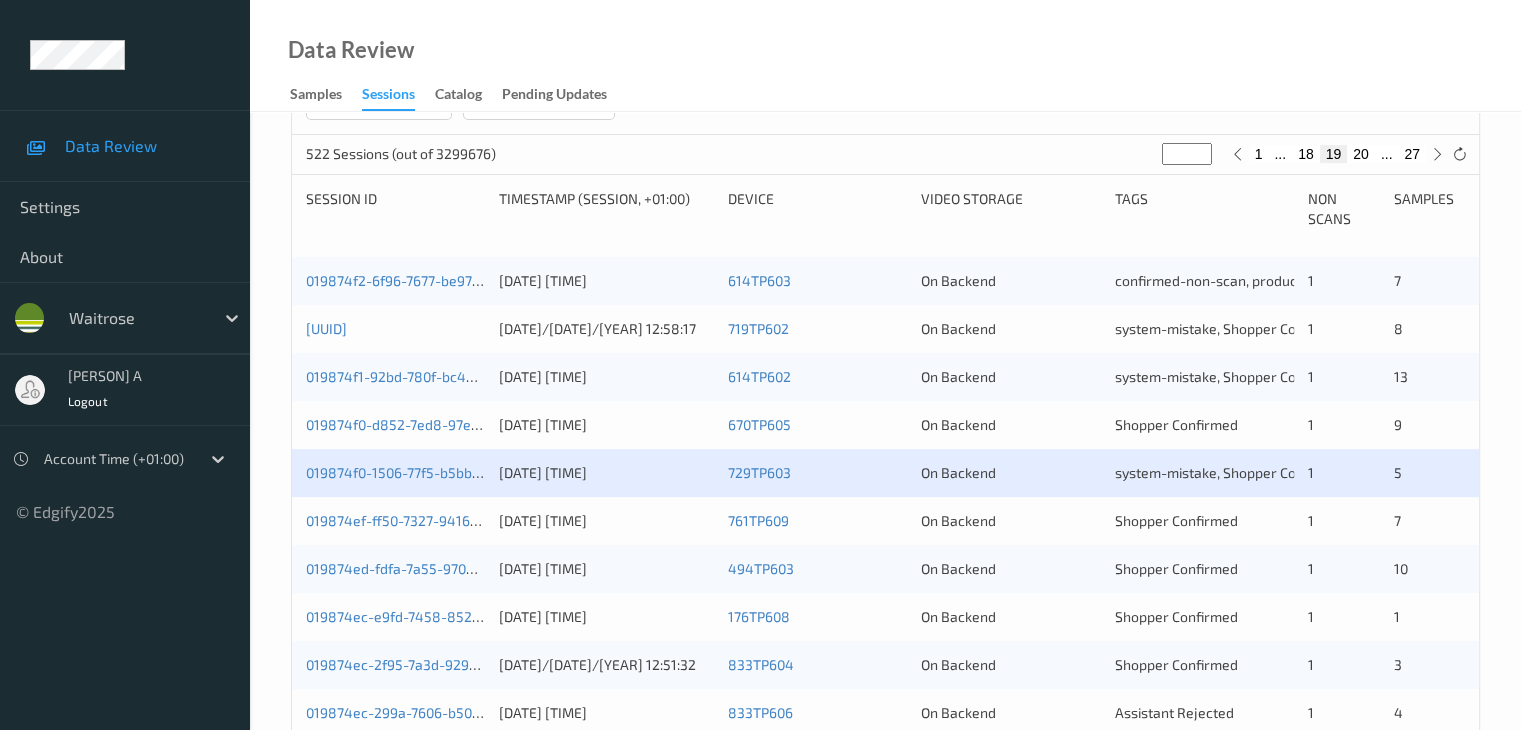 scroll, scrollTop: 400, scrollLeft: 0, axis: vertical 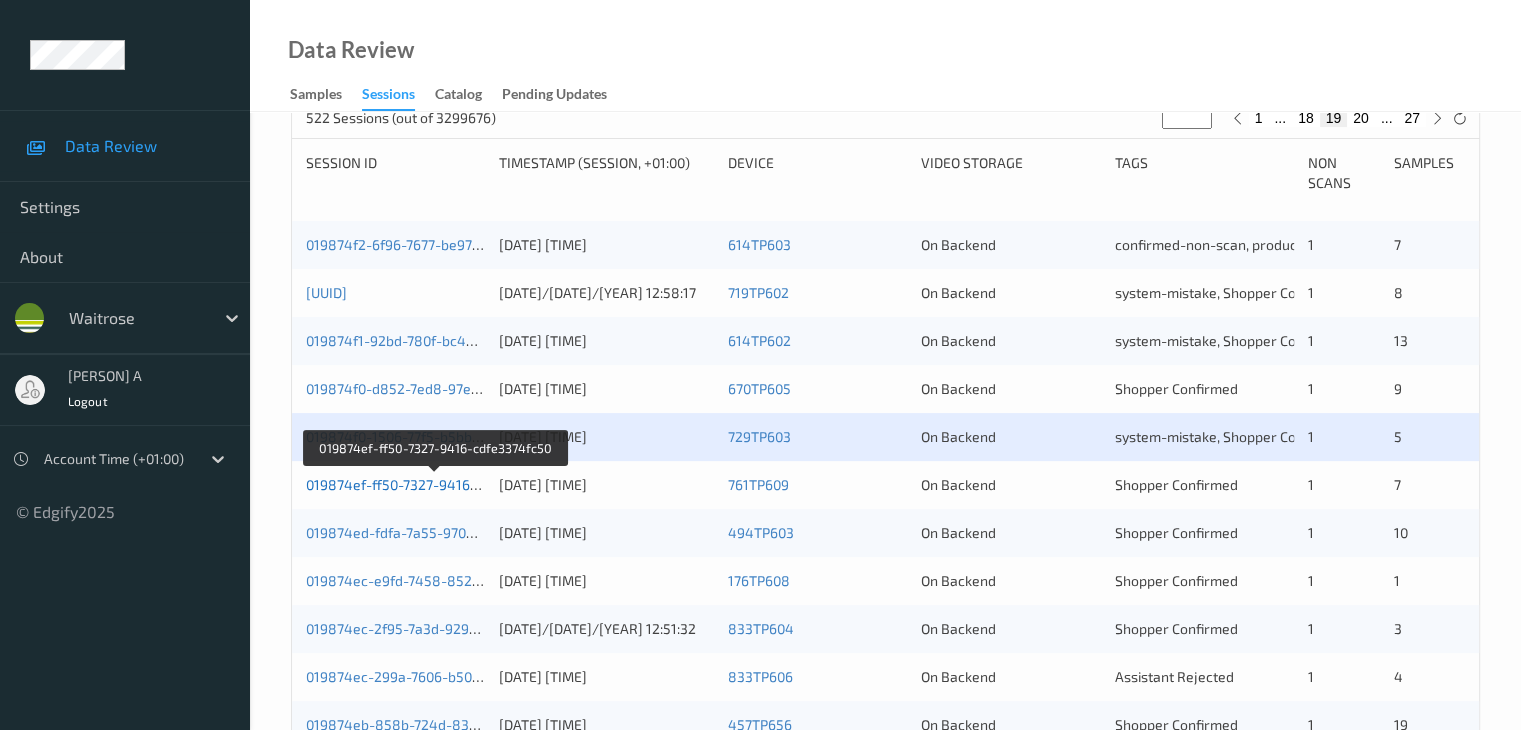 click on "019874ef-ff50-7327-9416-cdfe3374fc50" at bounding box center (435, 484) 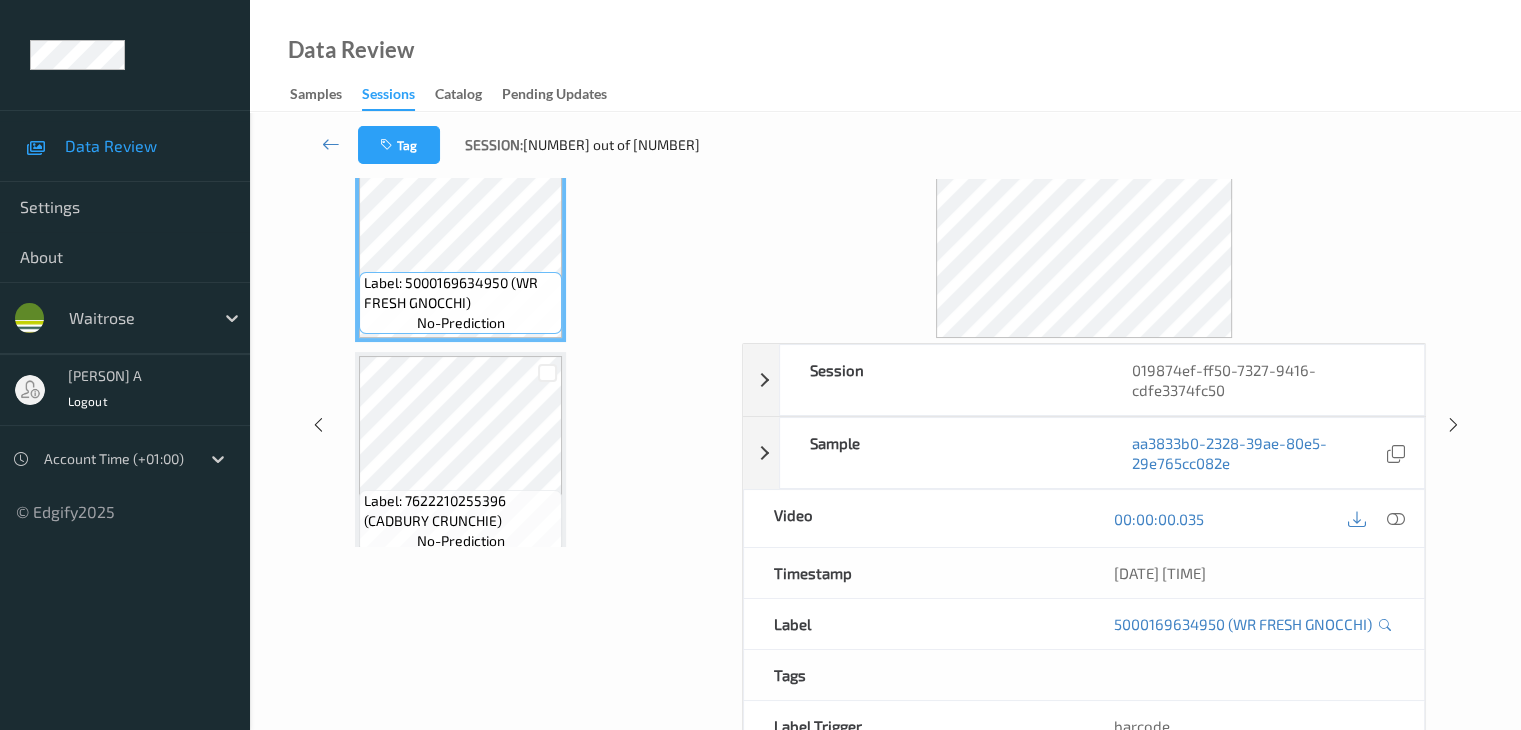 scroll, scrollTop: 0, scrollLeft: 0, axis: both 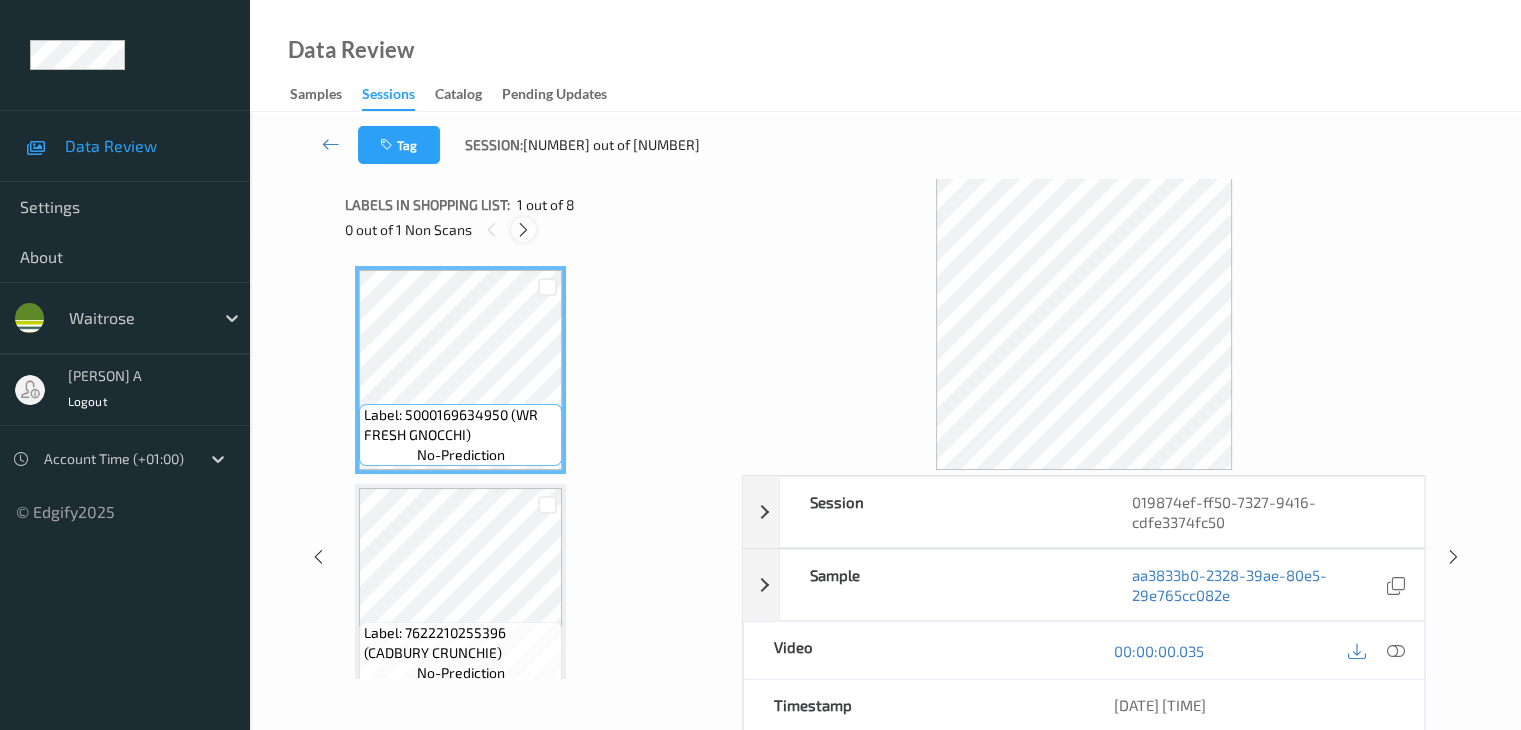 click at bounding box center (523, 230) 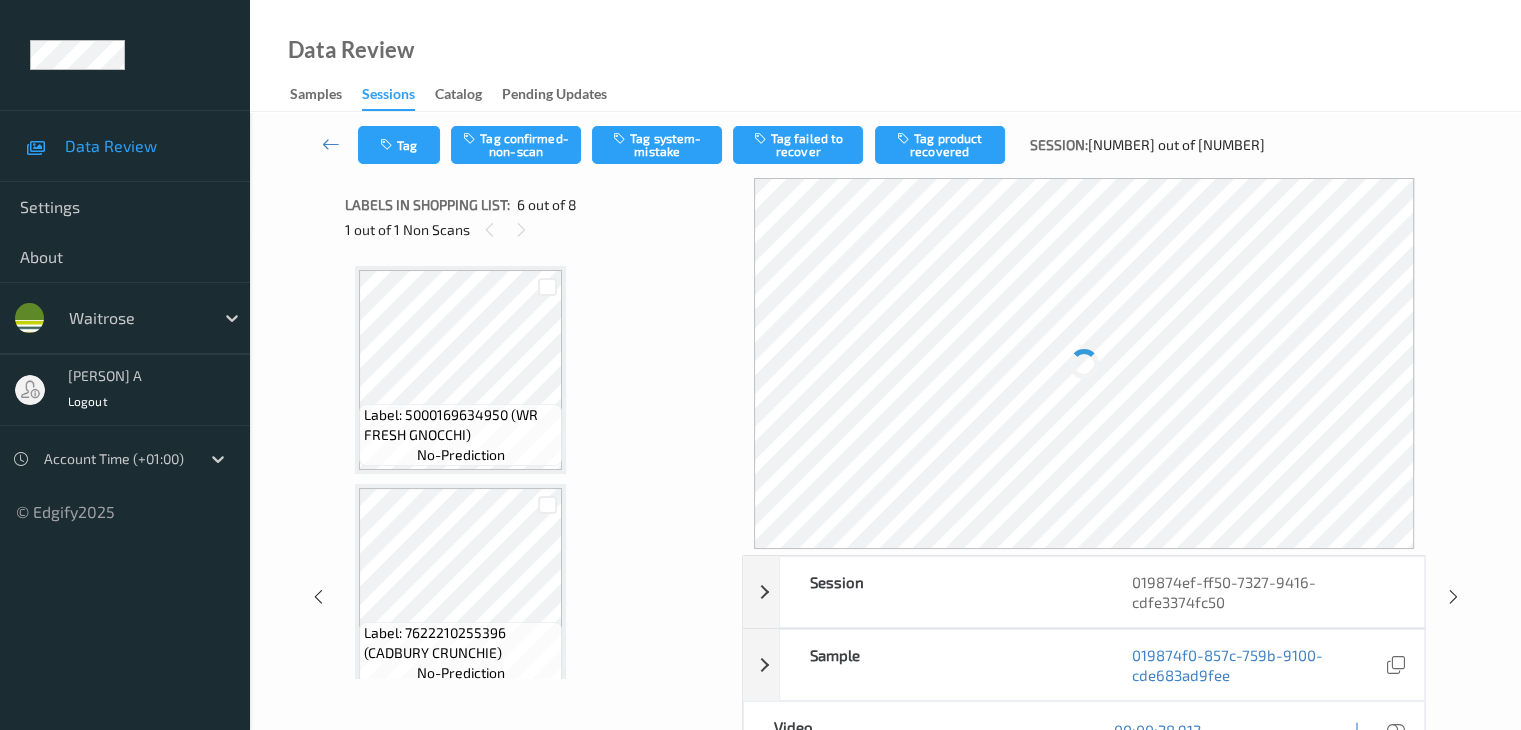 scroll, scrollTop: 882, scrollLeft: 0, axis: vertical 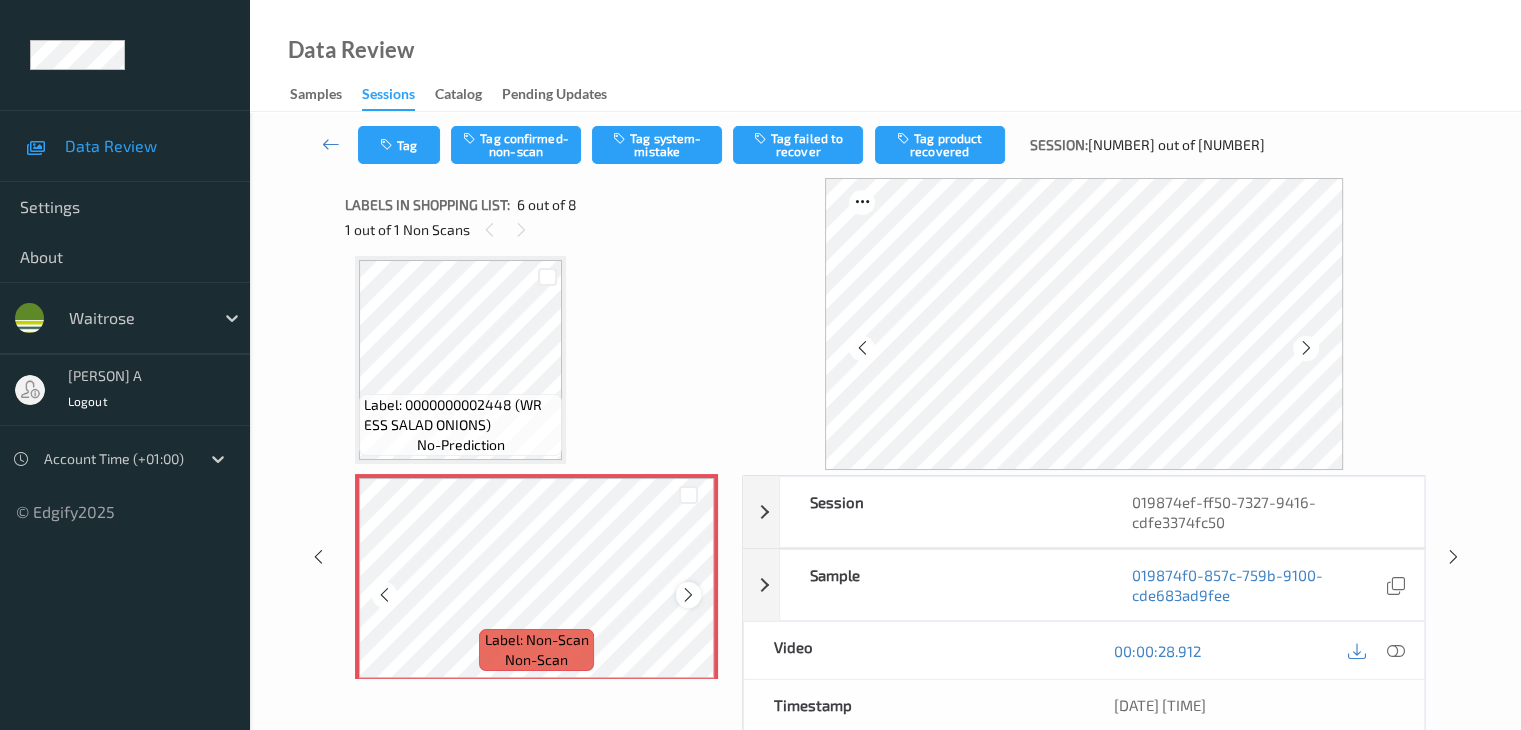 click at bounding box center (688, 595) 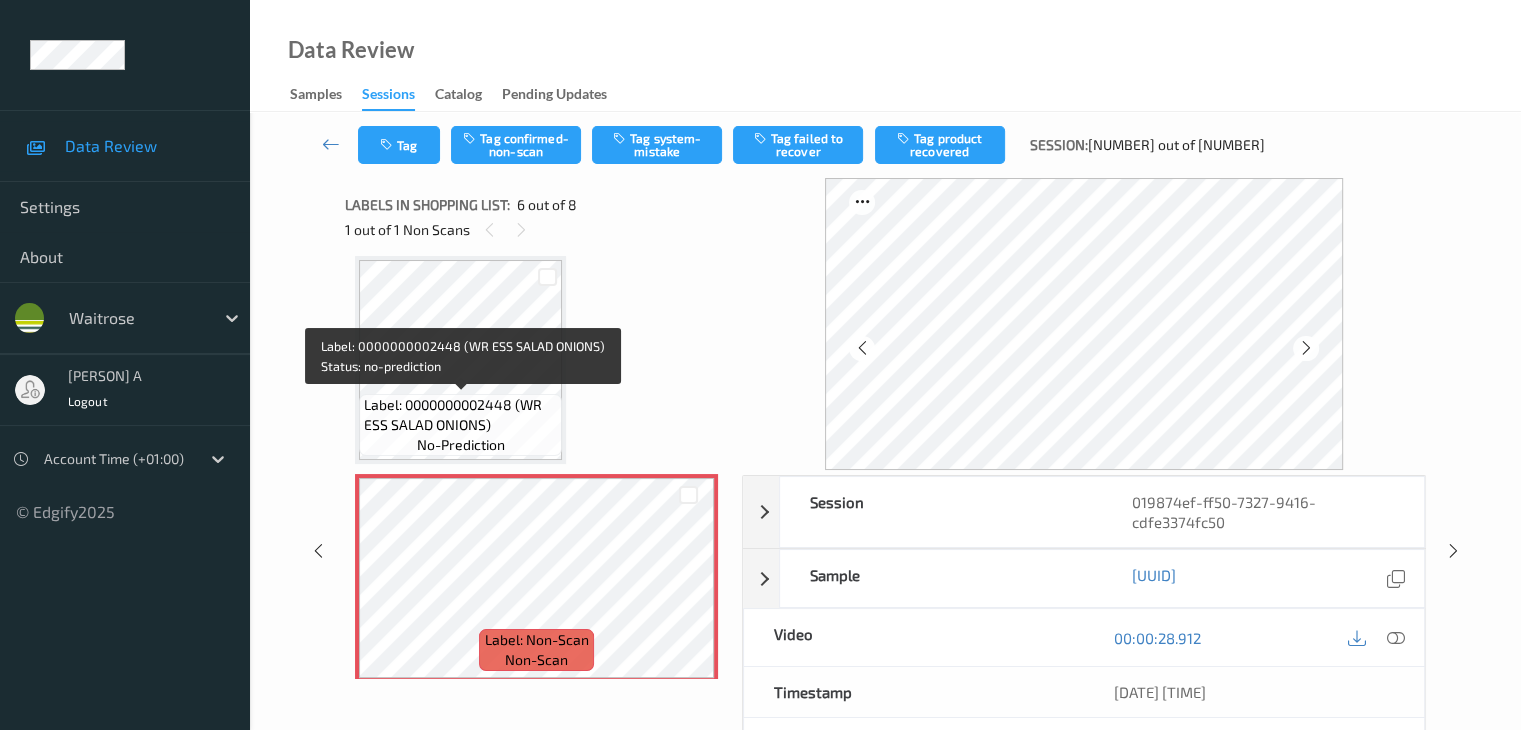 drag, startPoint x: 514, startPoint y: 408, endPoint x: 532, endPoint y: 450, distance: 45.694637 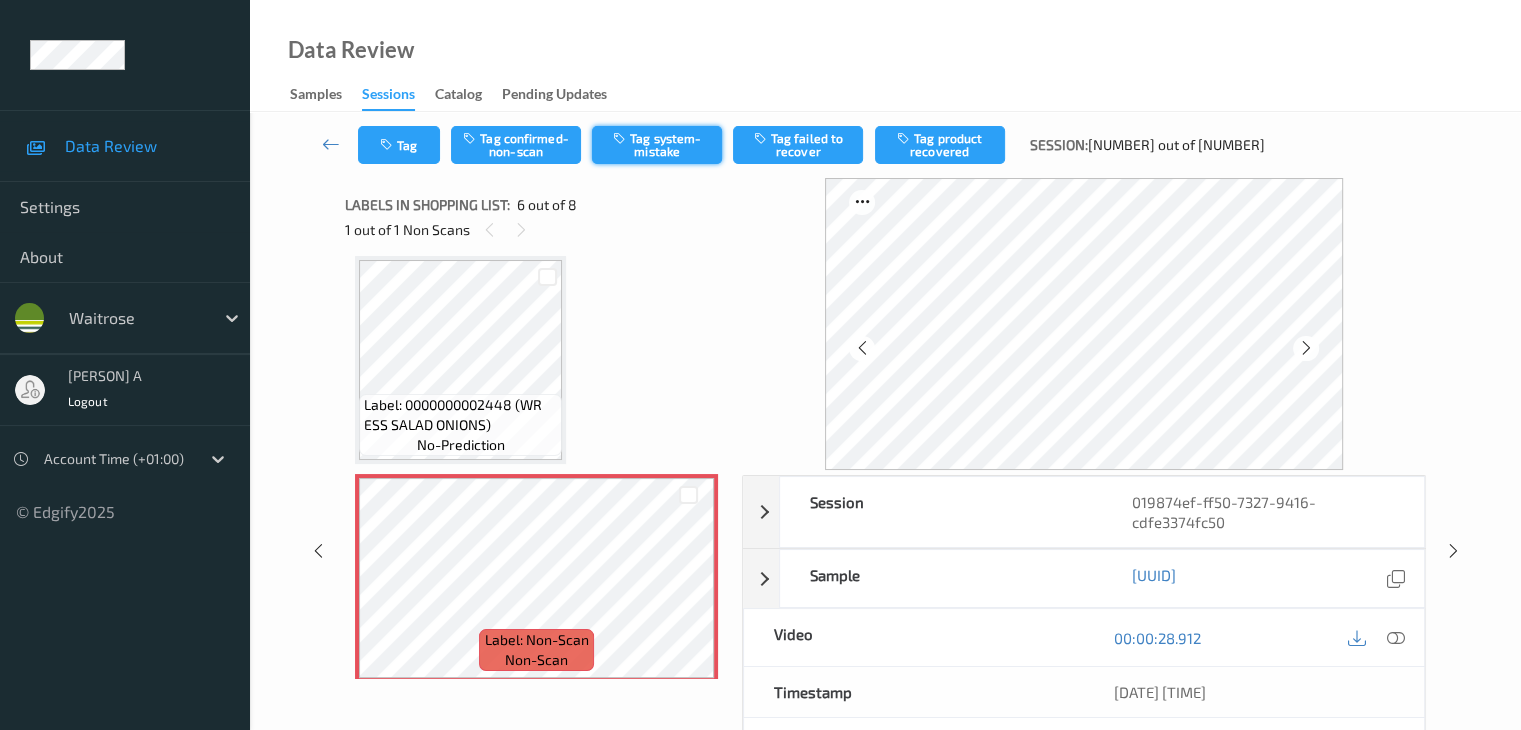 click on "Tag   system-mistake" at bounding box center [657, 145] 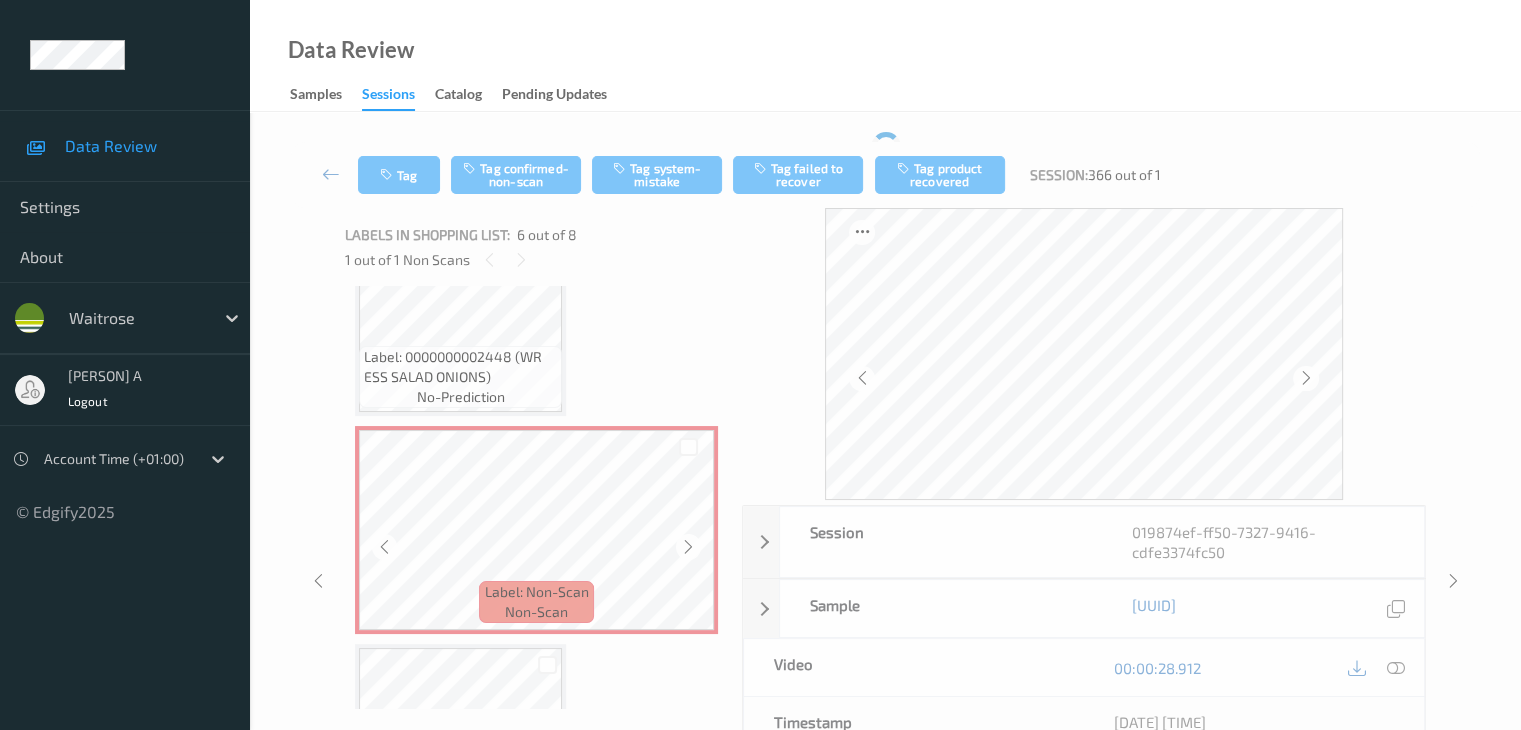 scroll, scrollTop: 1082, scrollLeft: 0, axis: vertical 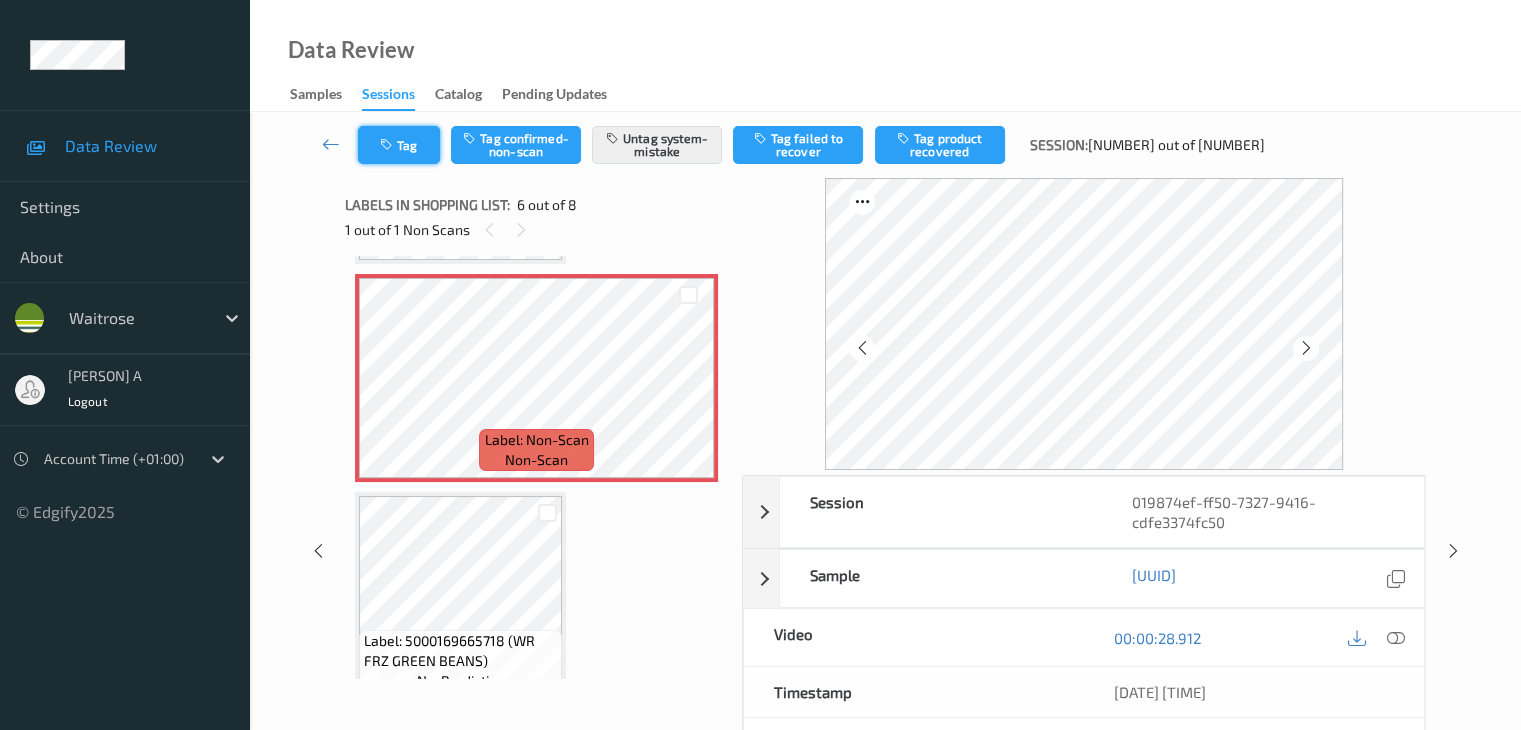 click on "Tag" at bounding box center [399, 145] 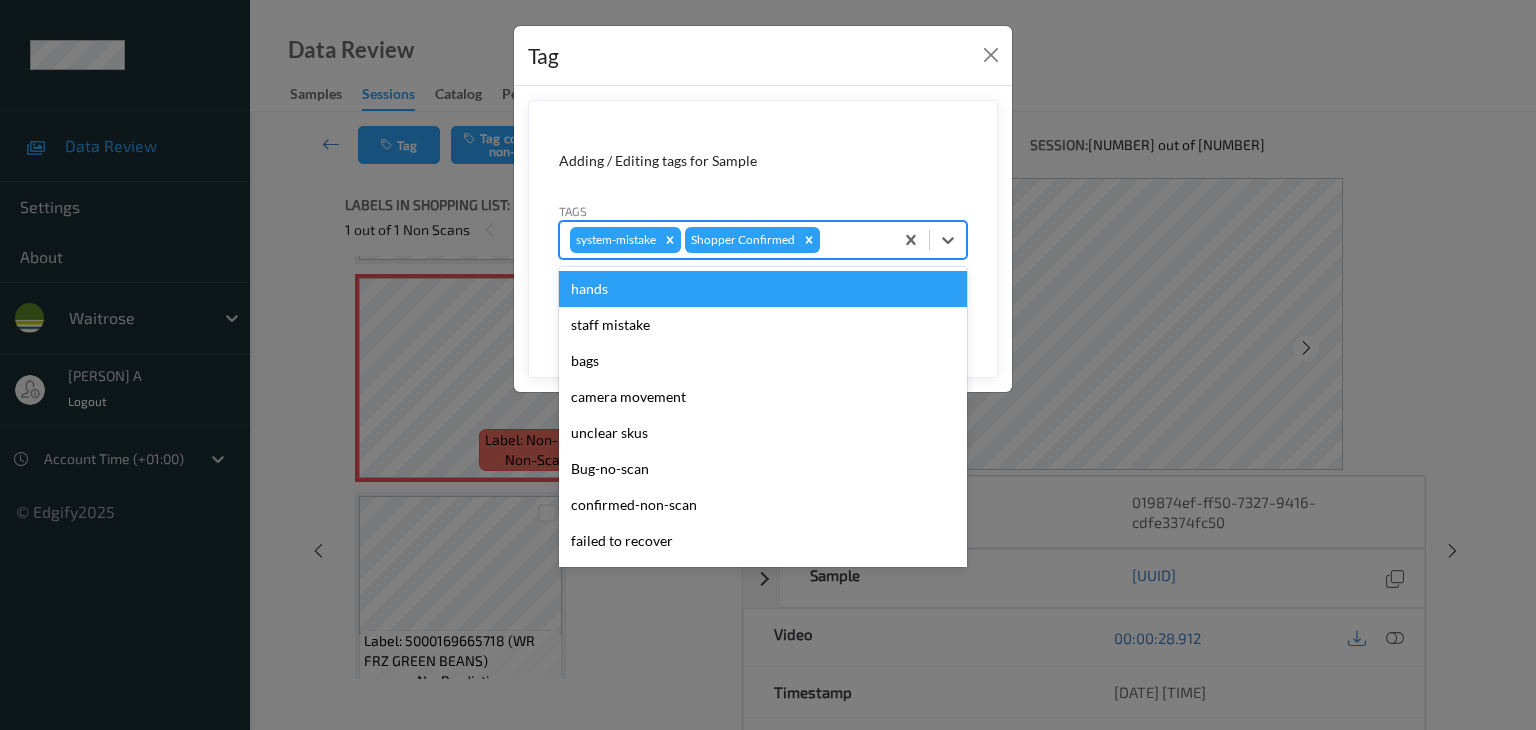 click at bounding box center [853, 240] 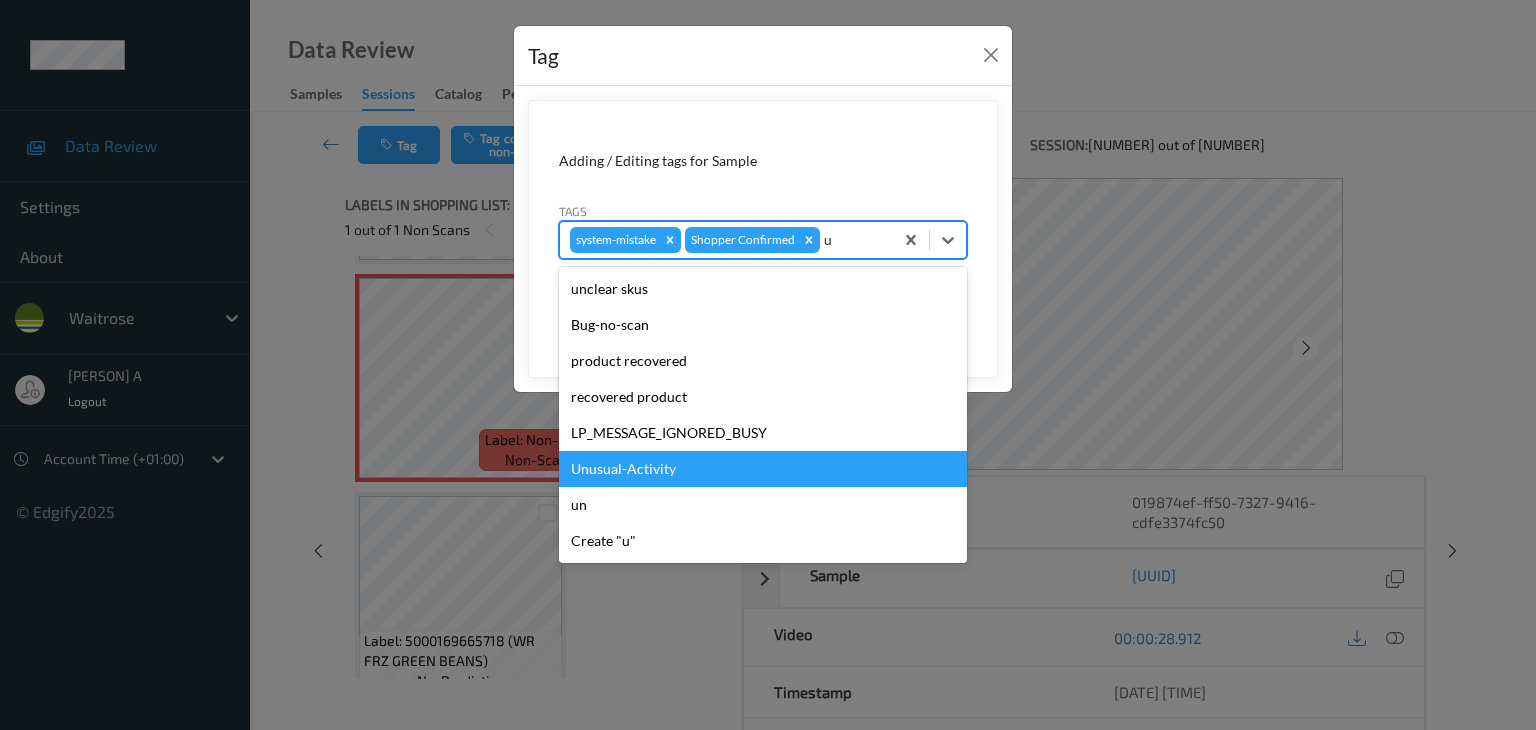 click on "Unusual-Activity" at bounding box center [763, 469] 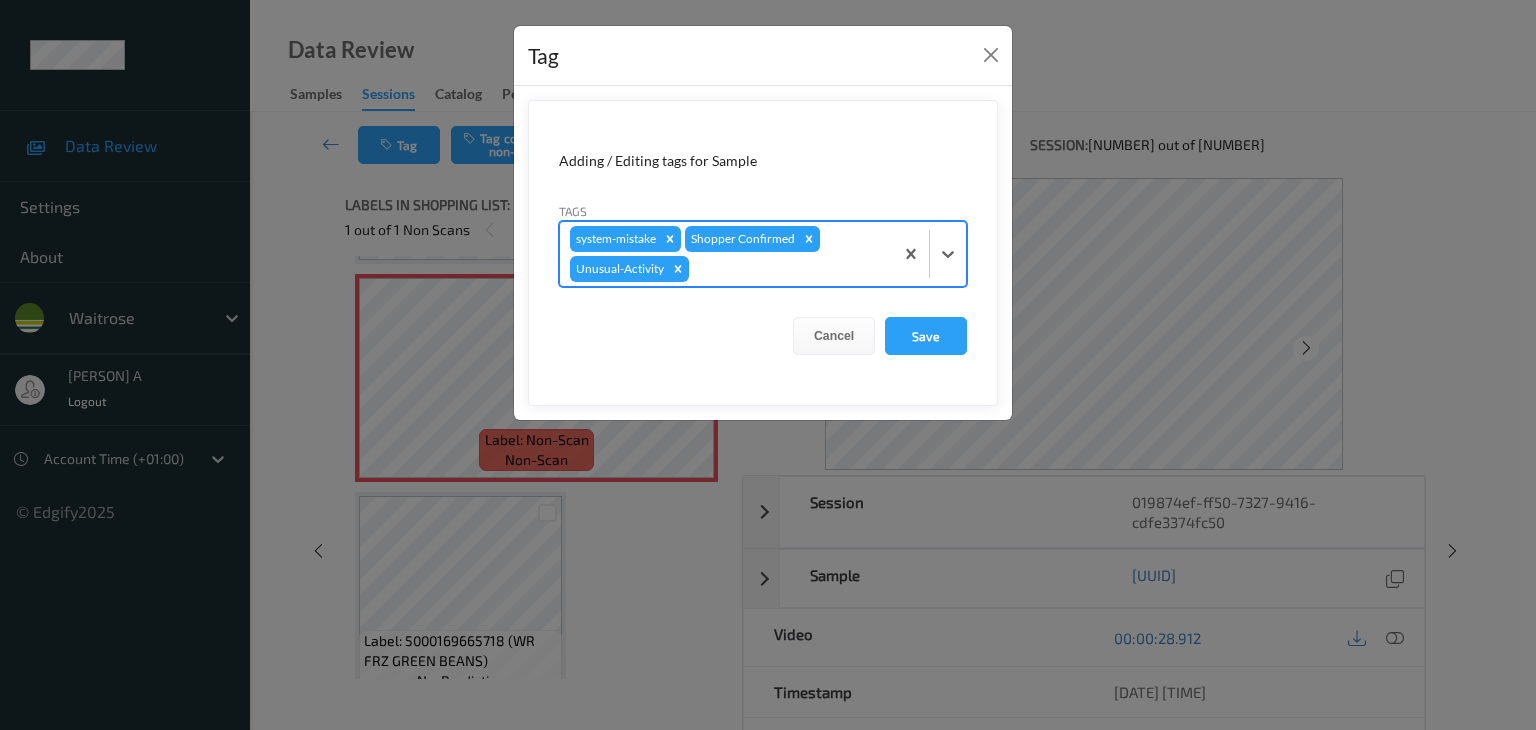type on "p" 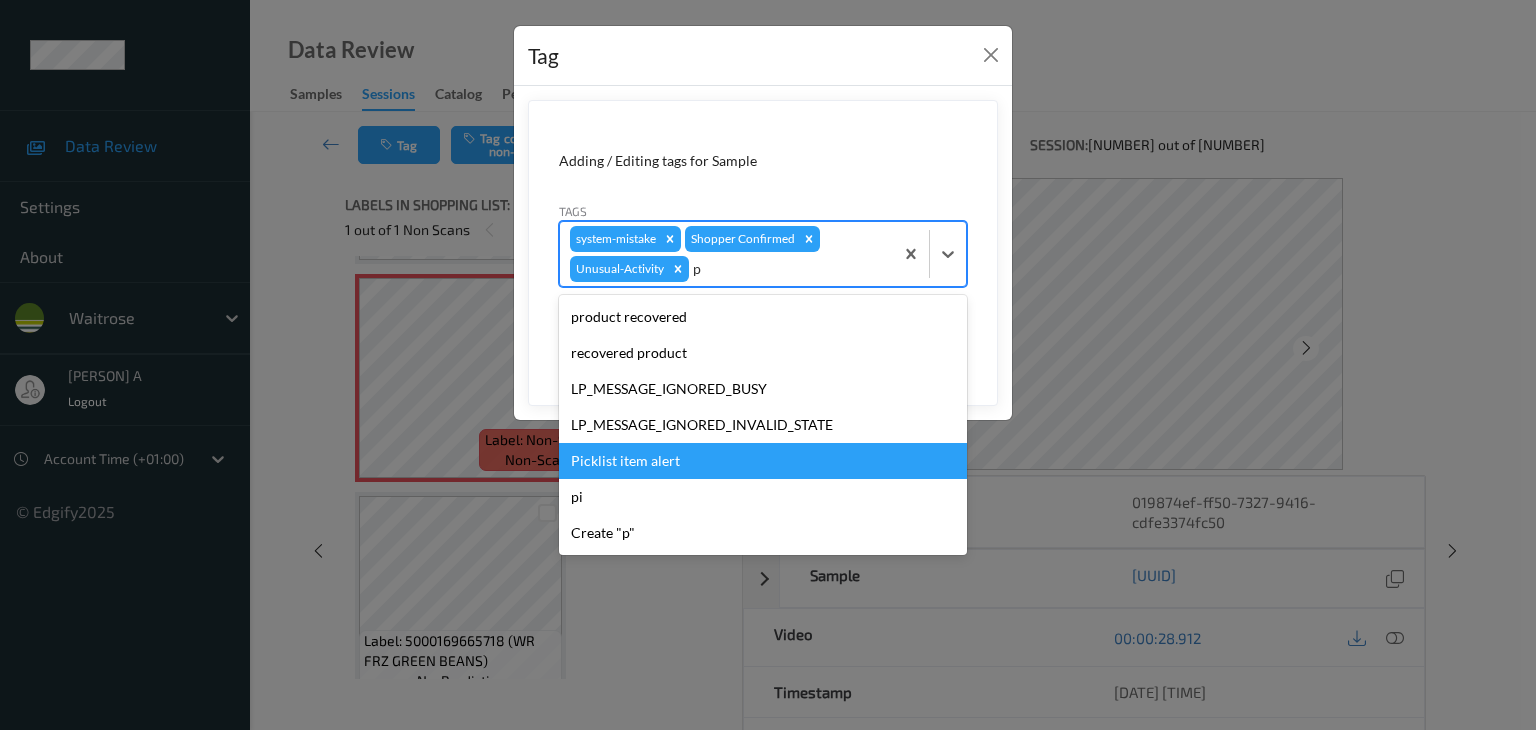 click on "Picklist item alert" at bounding box center (763, 461) 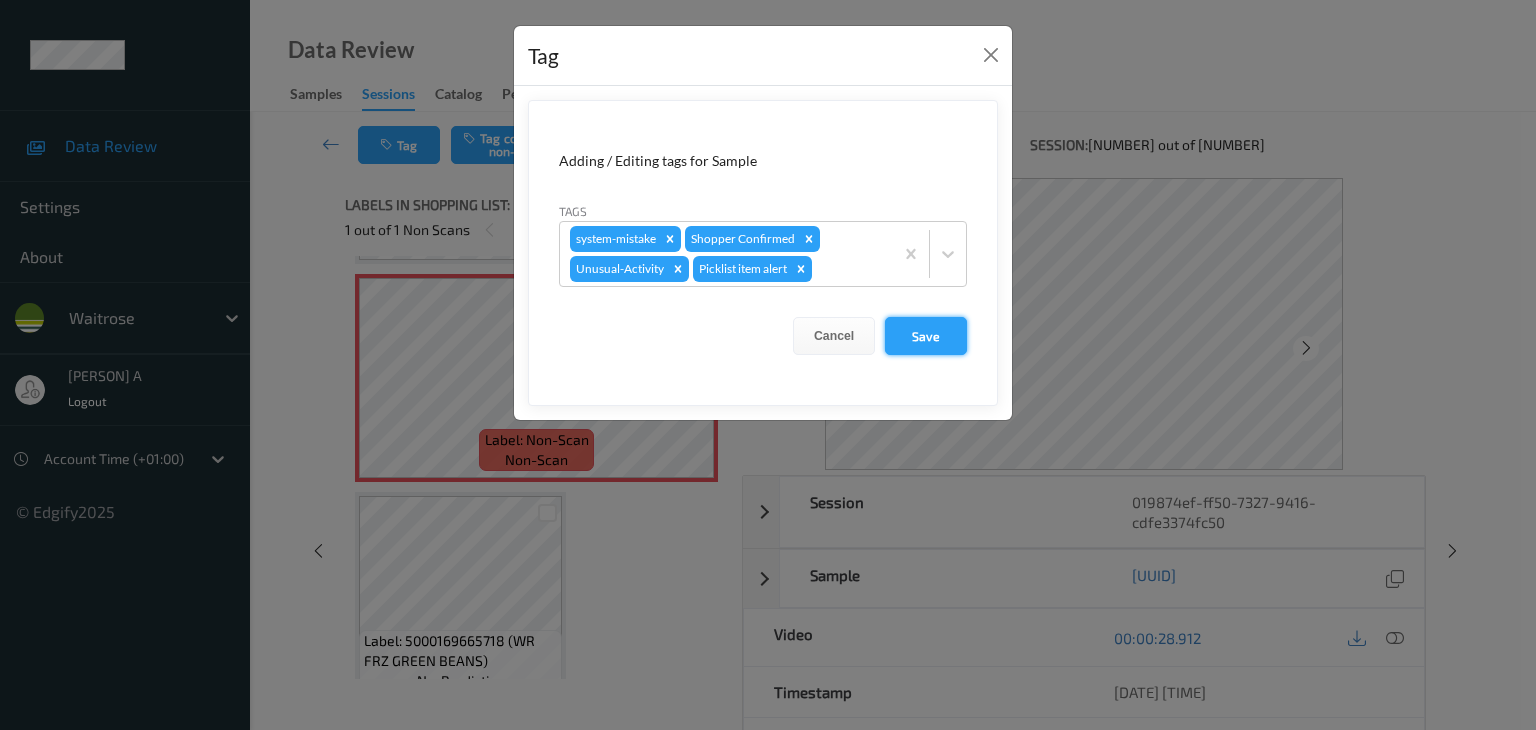 click on "Save" at bounding box center [926, 336] 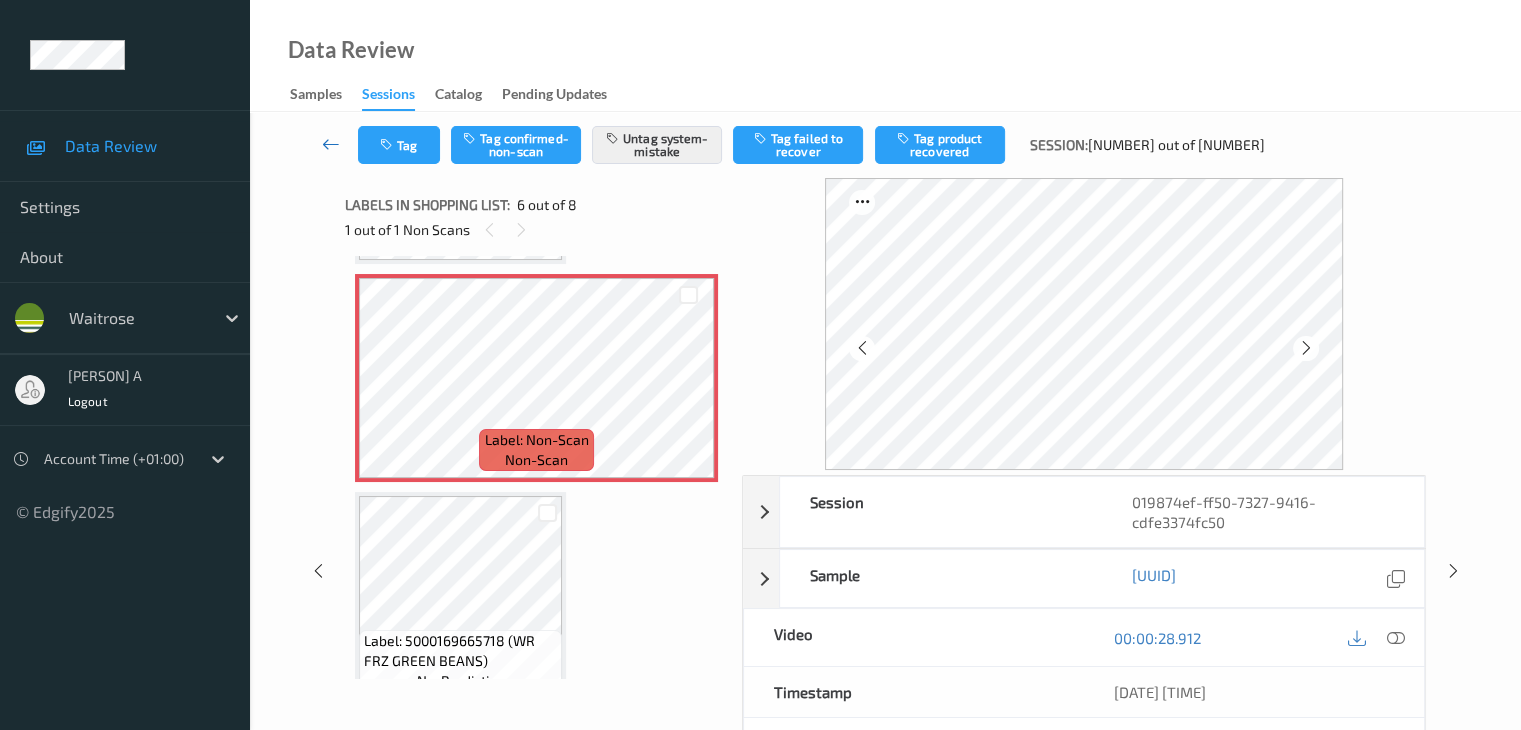 click at bounding box center [331, 144] 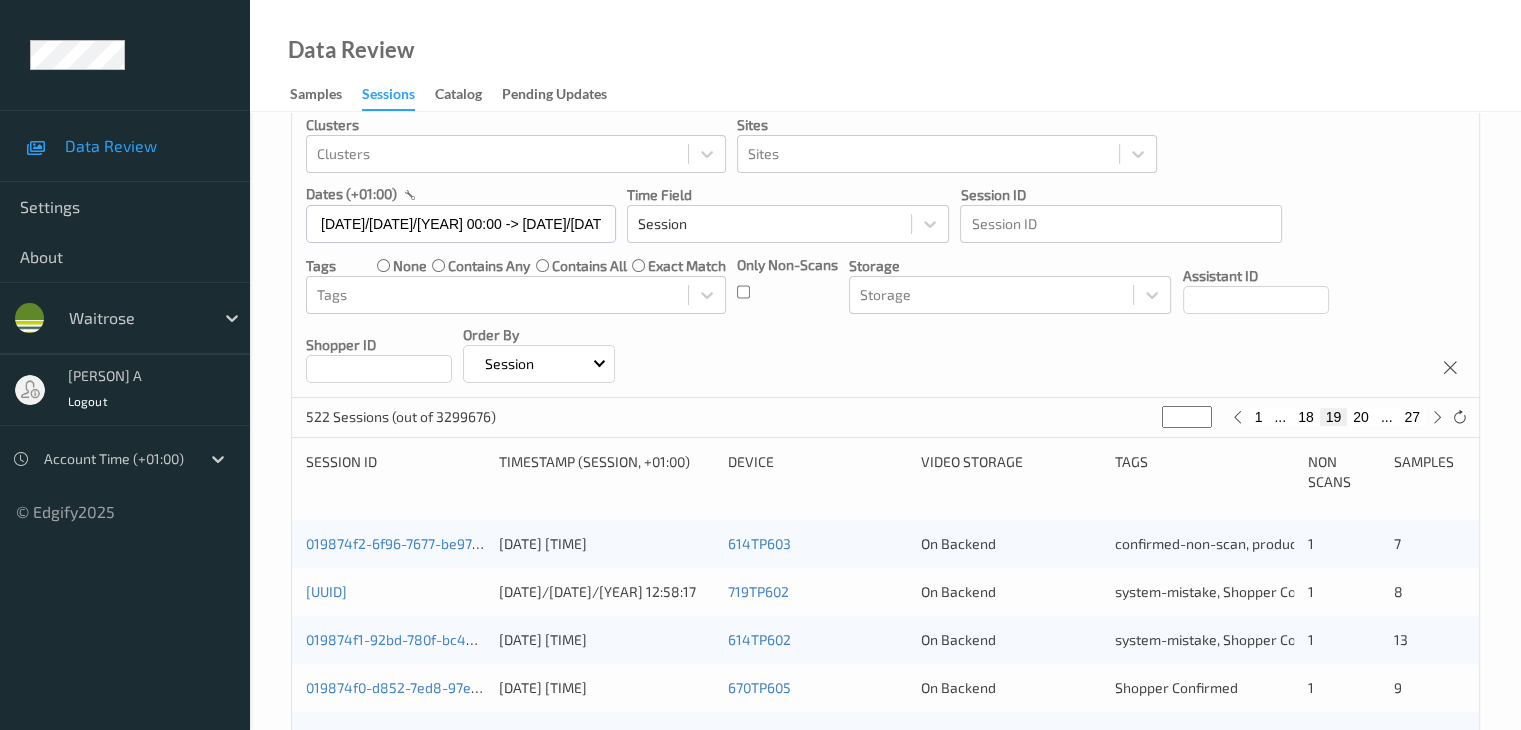scroll, scrollTop: 500, scrollLeft: 0, axis: vertical 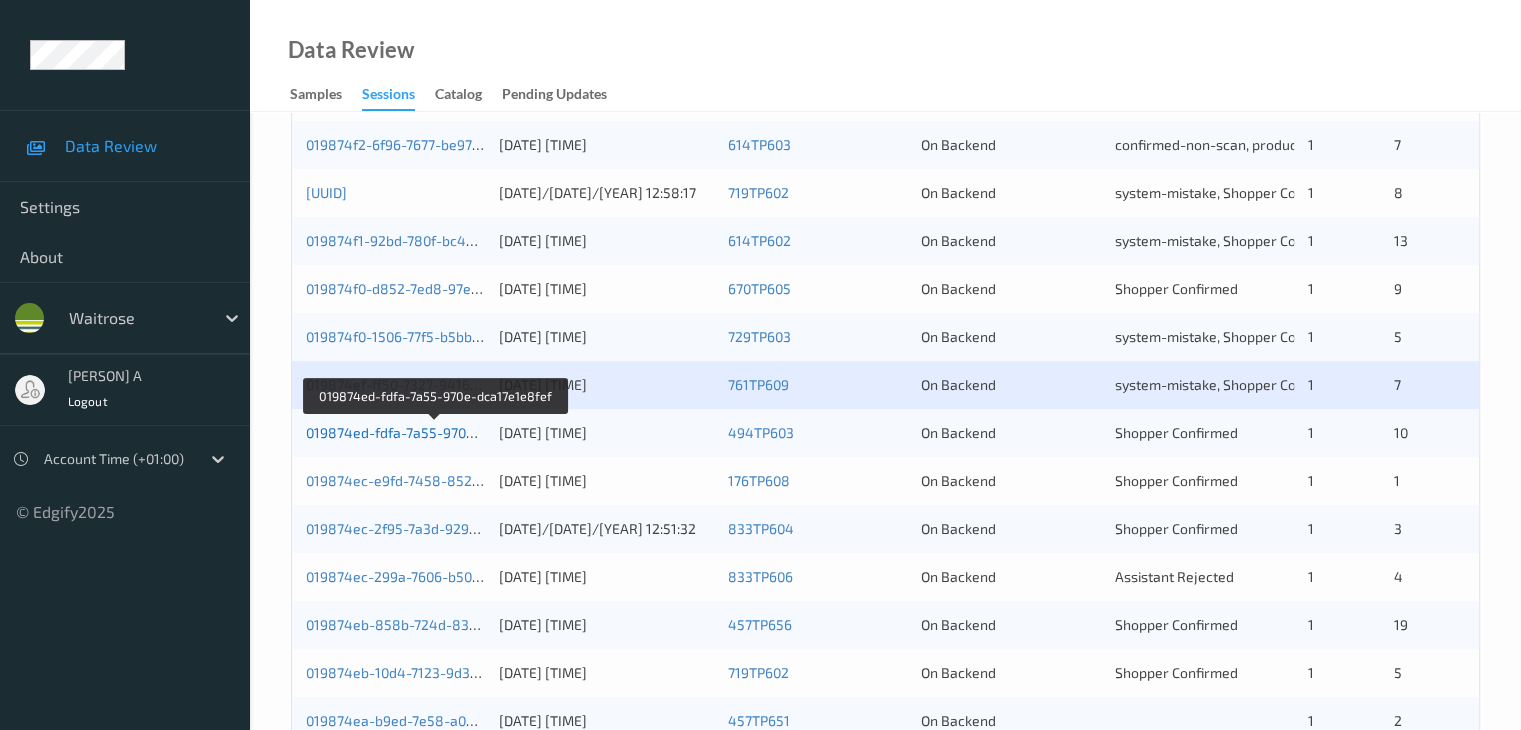 click on "019874ed-fdfa-7a55-970e-dca17e1e8fef" at bounding box center (435, 432) 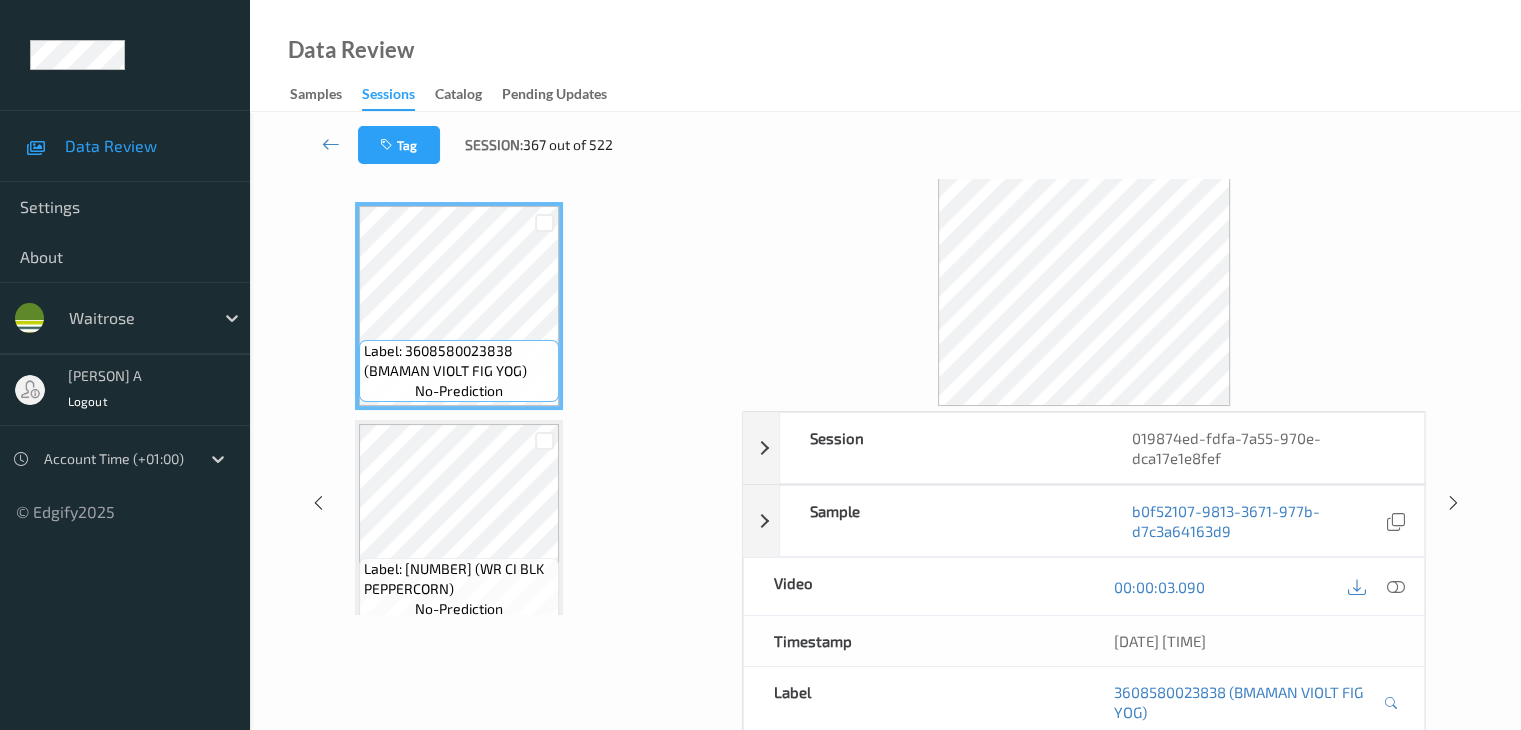 scroll, scrollTop: 0, scrollLeft: 0, axis: both 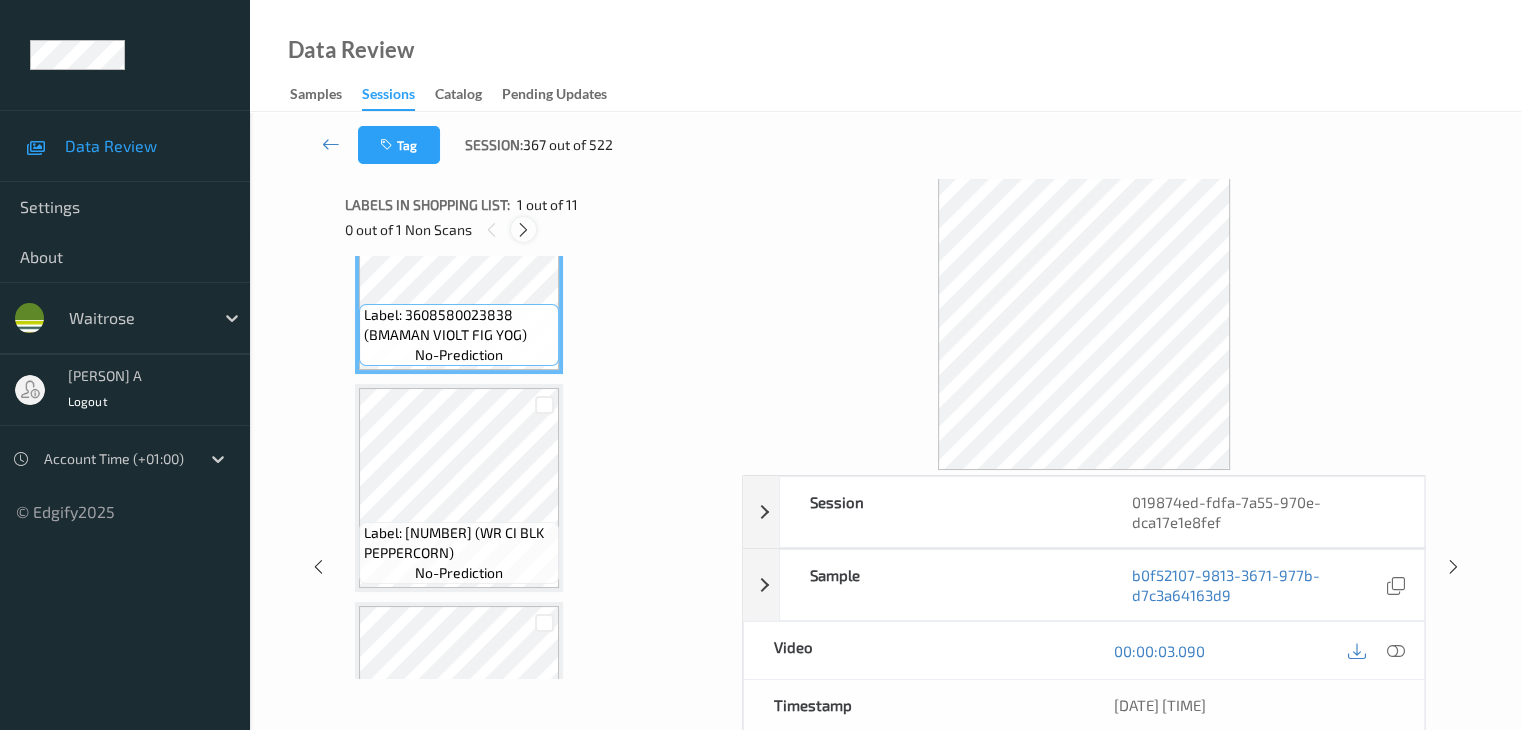 click at bounding box center [523, 230] 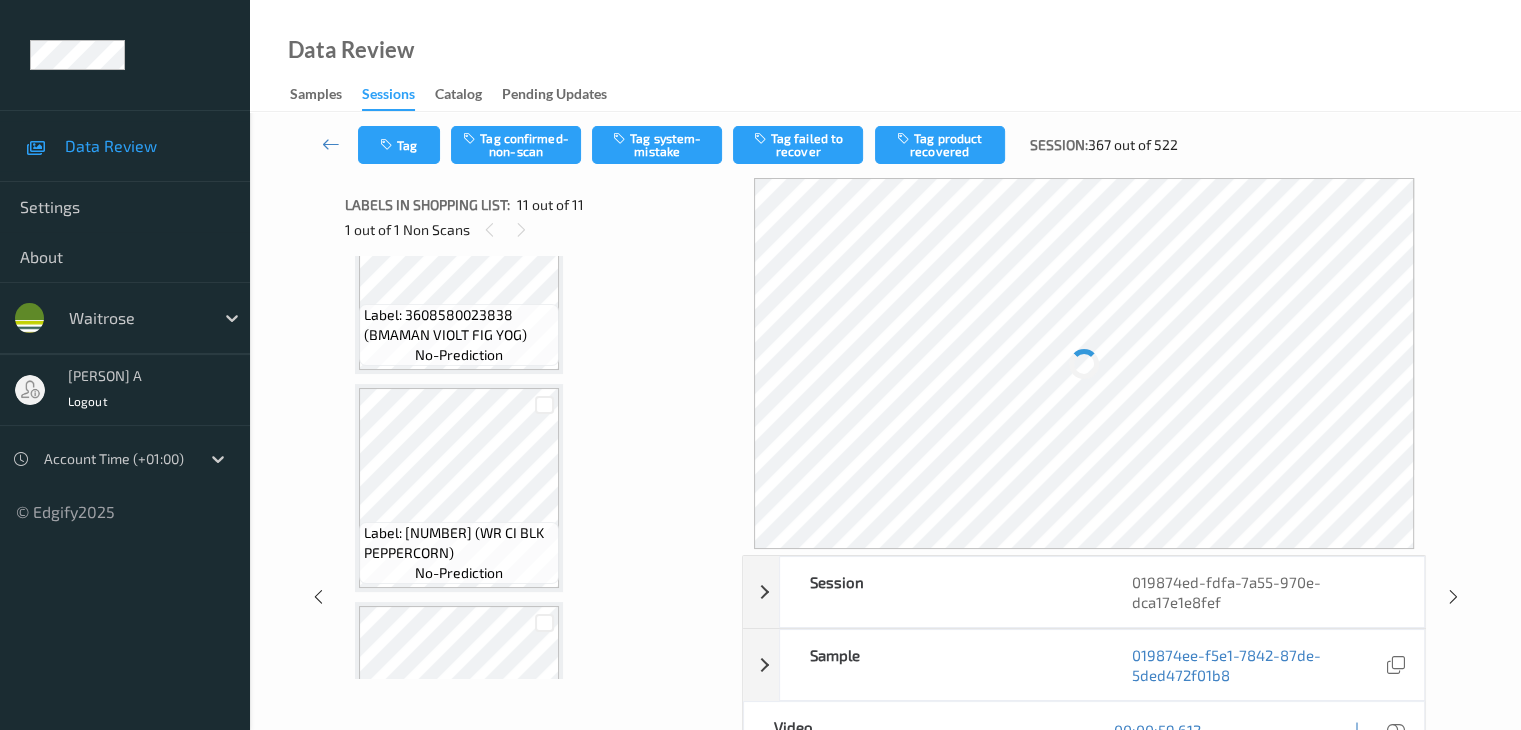 scroll, scrollTop: 1972, scrollLeft: 0, axis: vertical 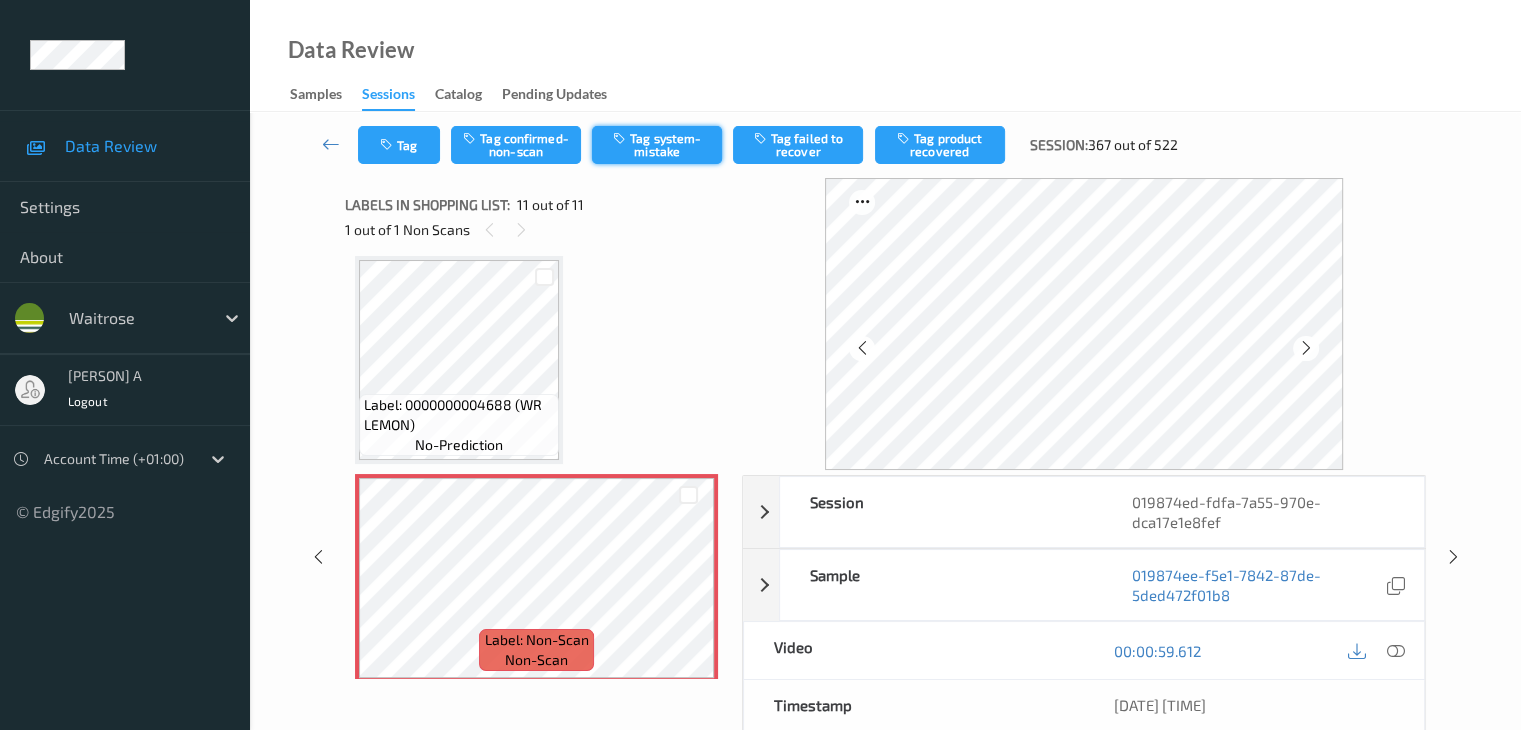 click on "Tag   system-mistake" at bounding box center (657, 145) 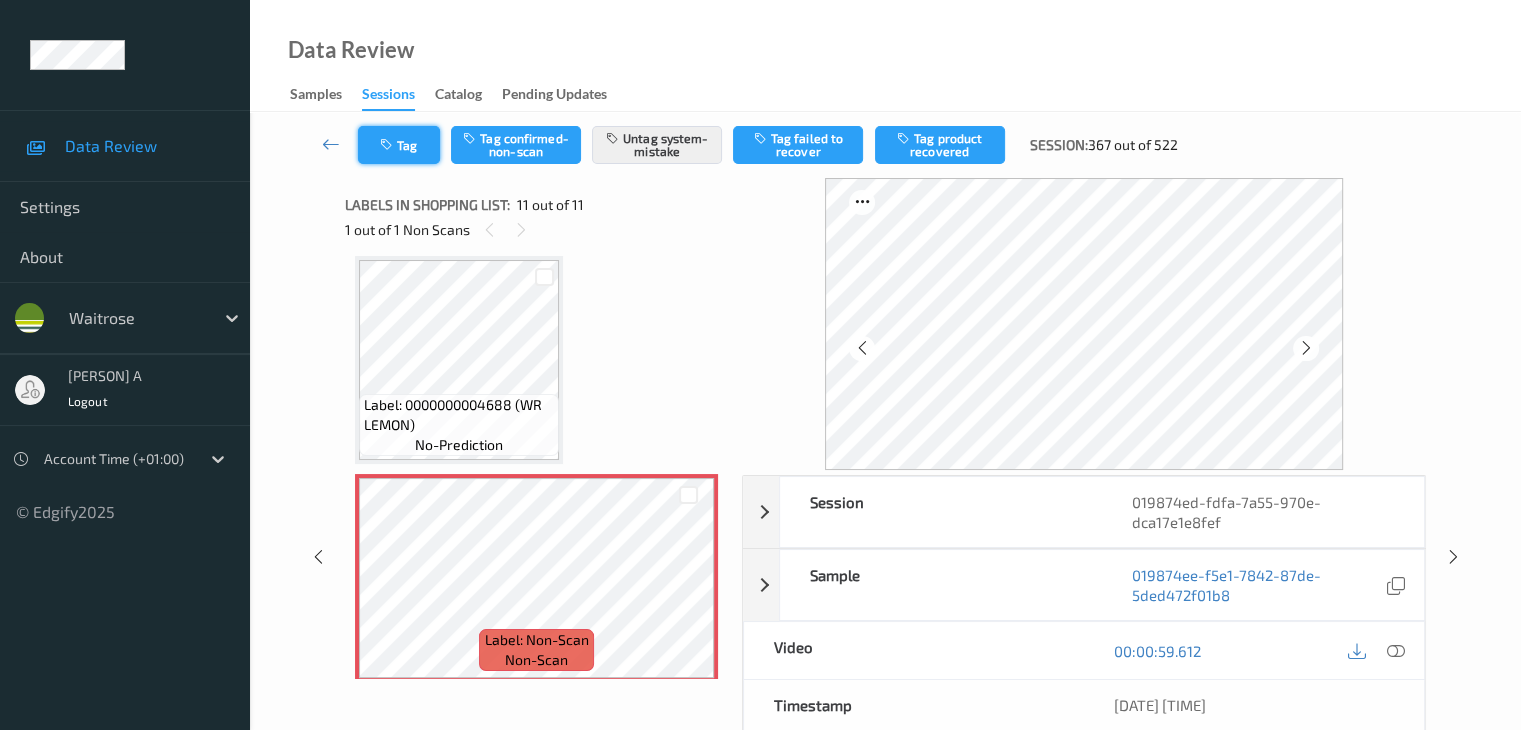 click at bounding box center (388, 145) 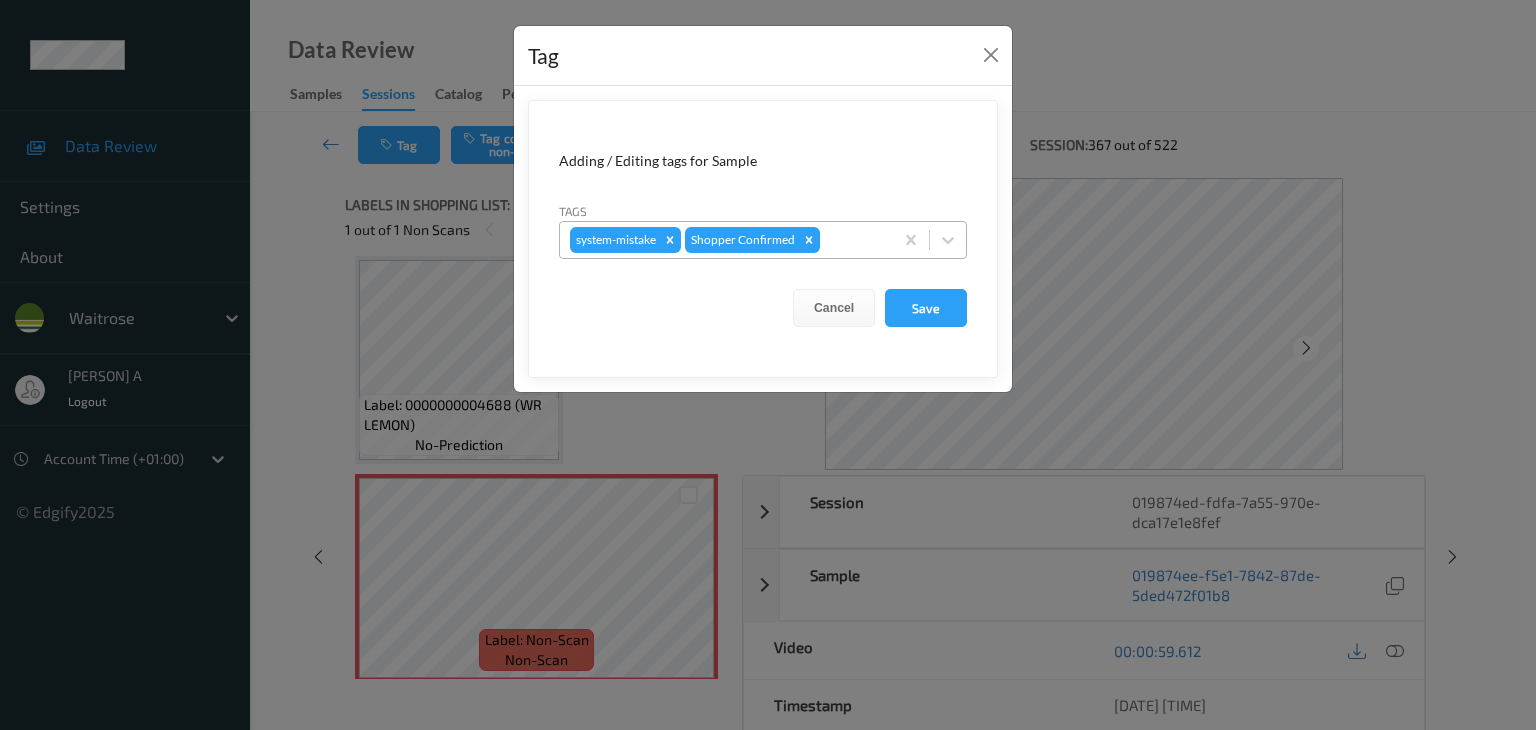 click at bounding box center (853, 240) 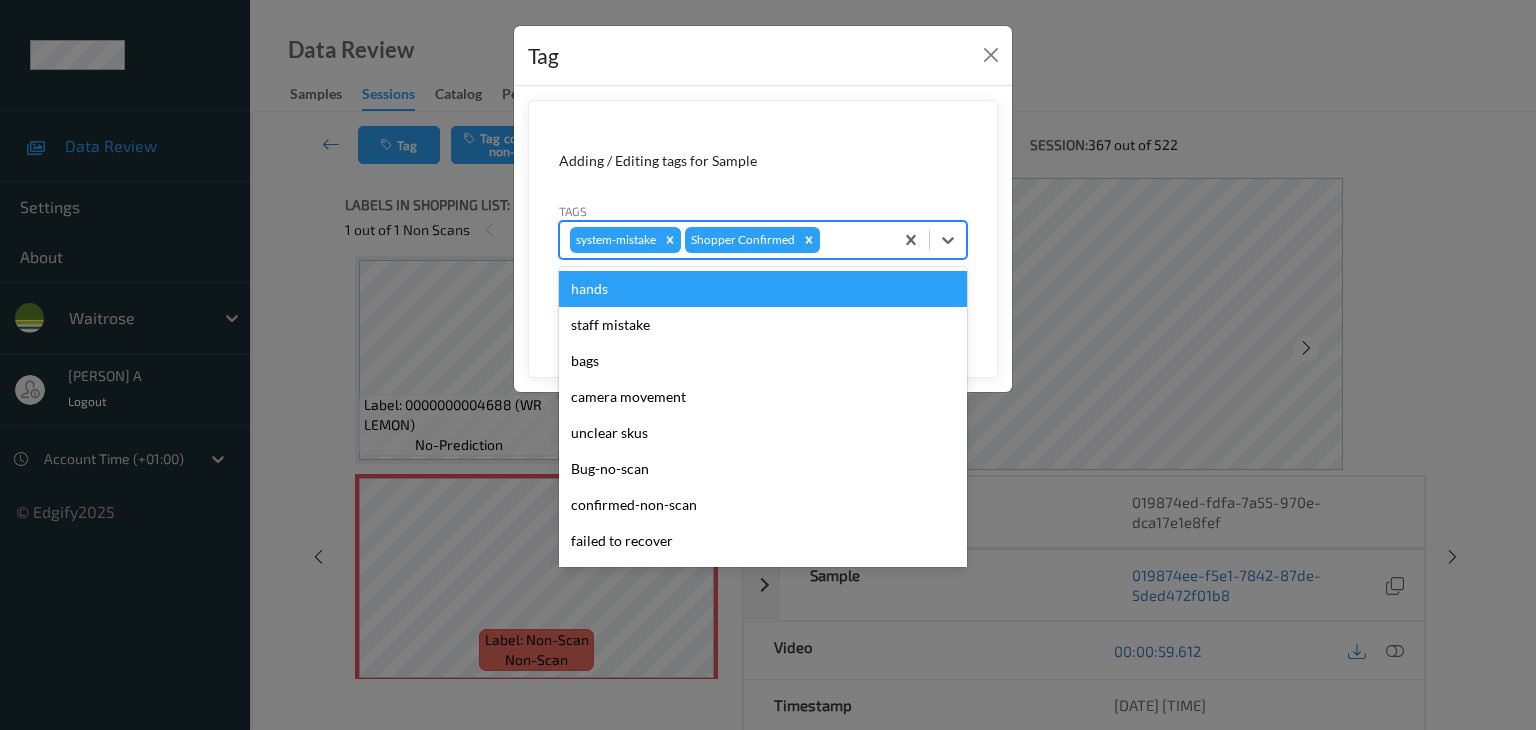 type on "u" 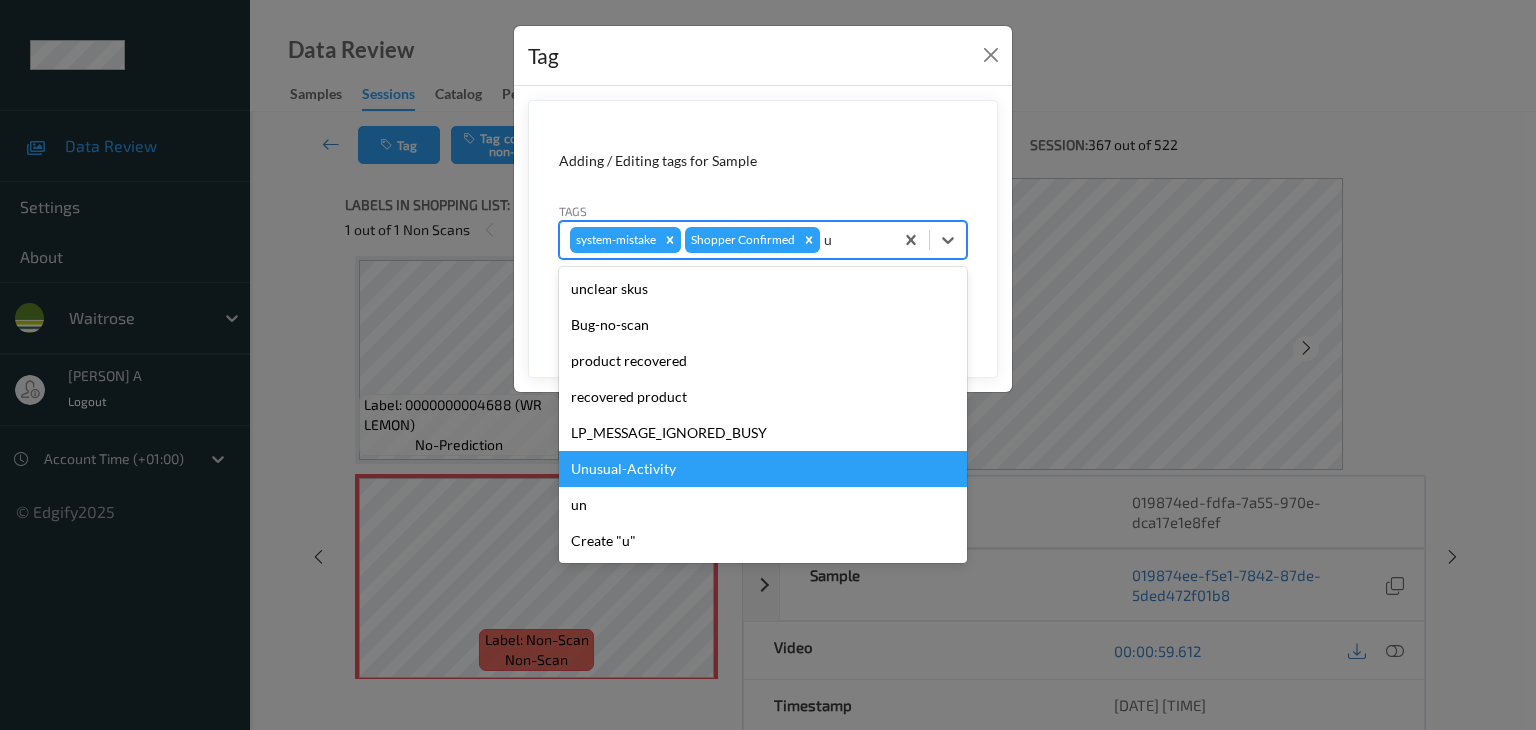 click on "Unusual-Activity" at bounding box center [763, 469] 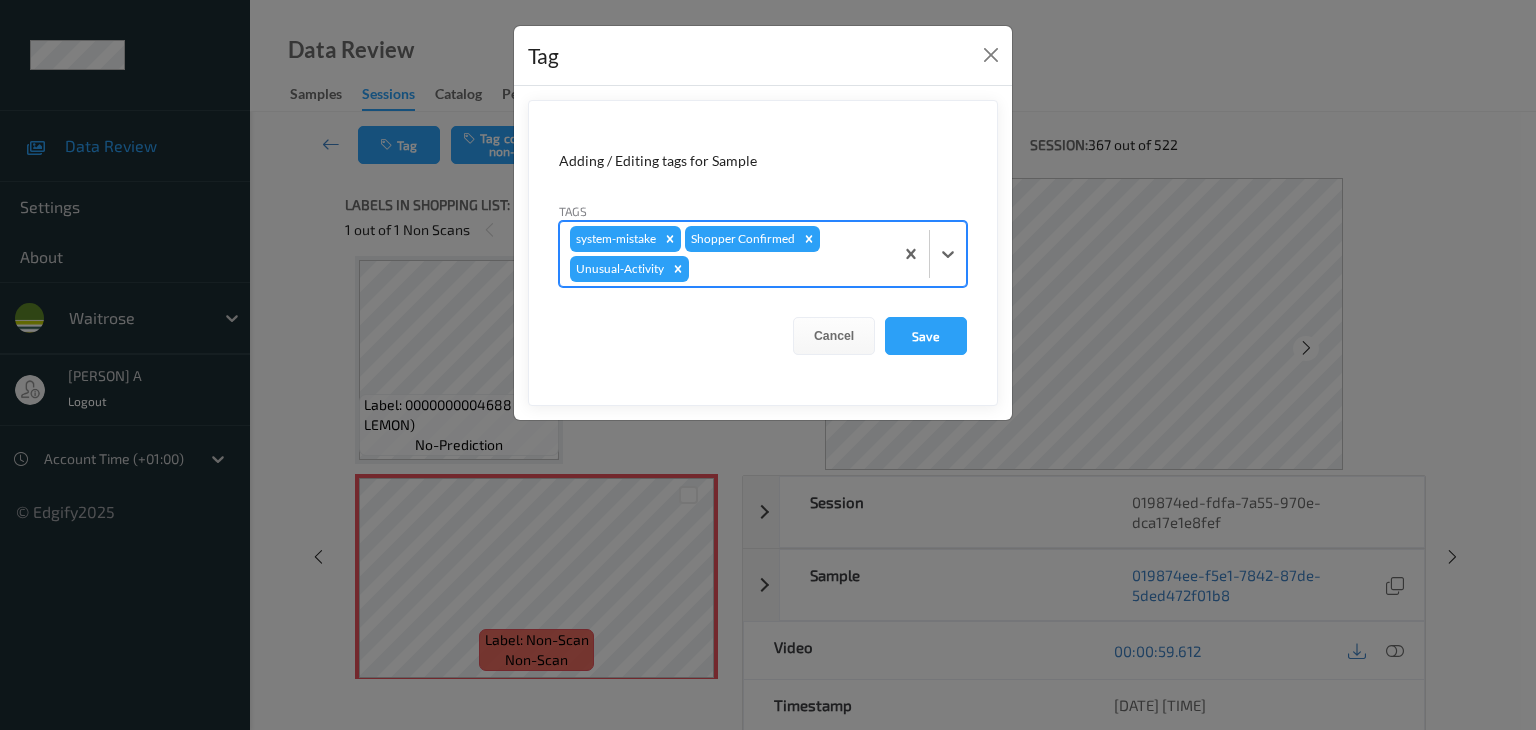 type on "p" 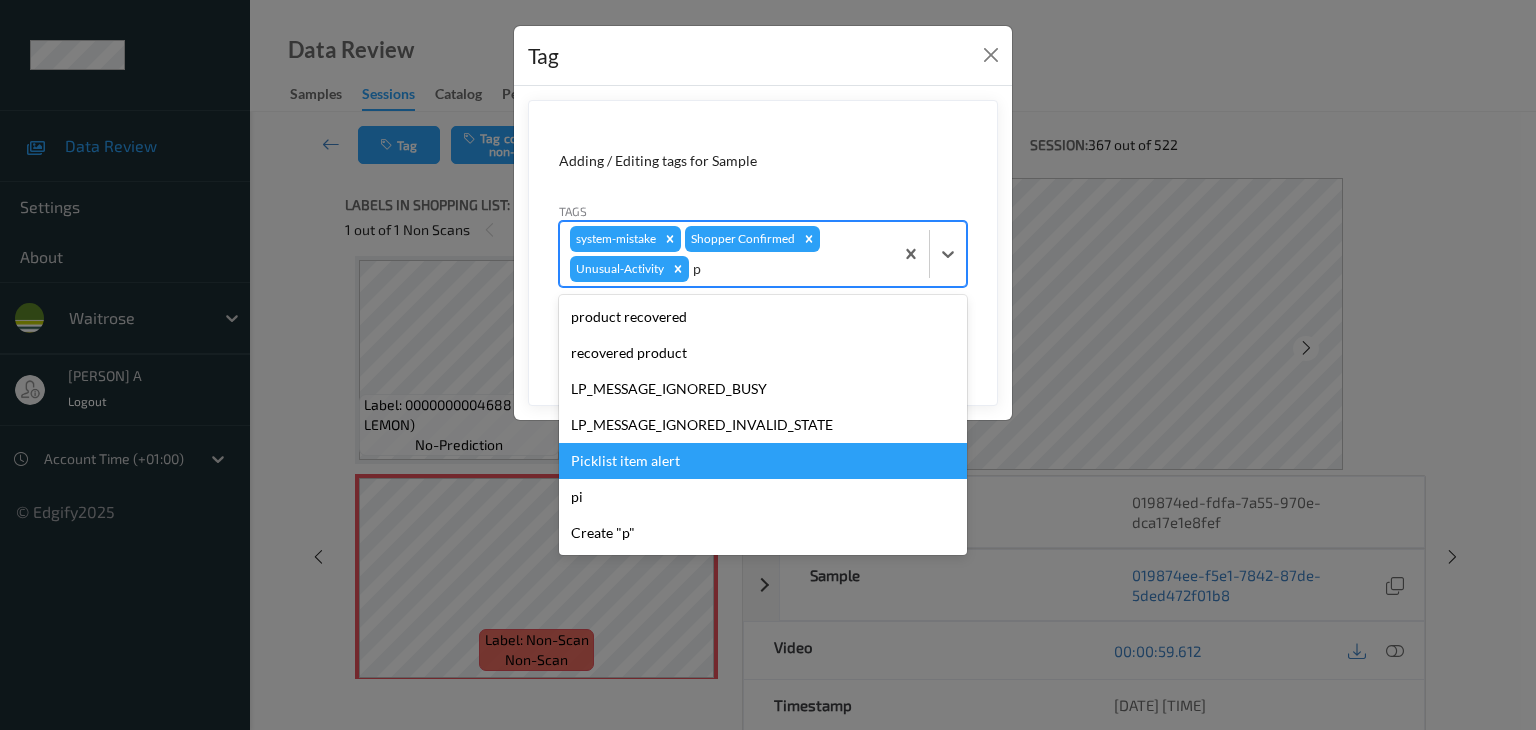 click on "Picklist item alert" at bounding box center [763, 461] 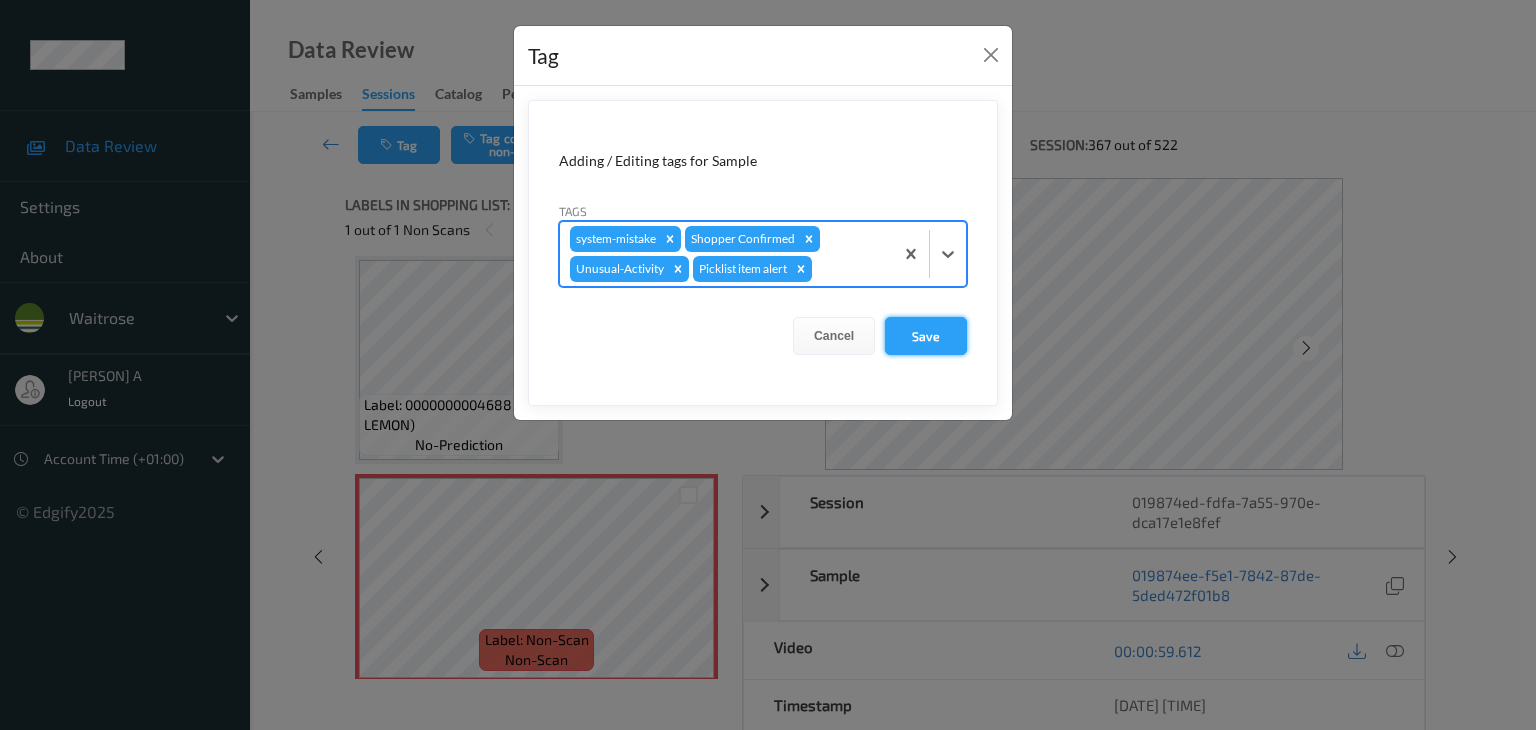 click on "Save" at bounding box center (926, 336) 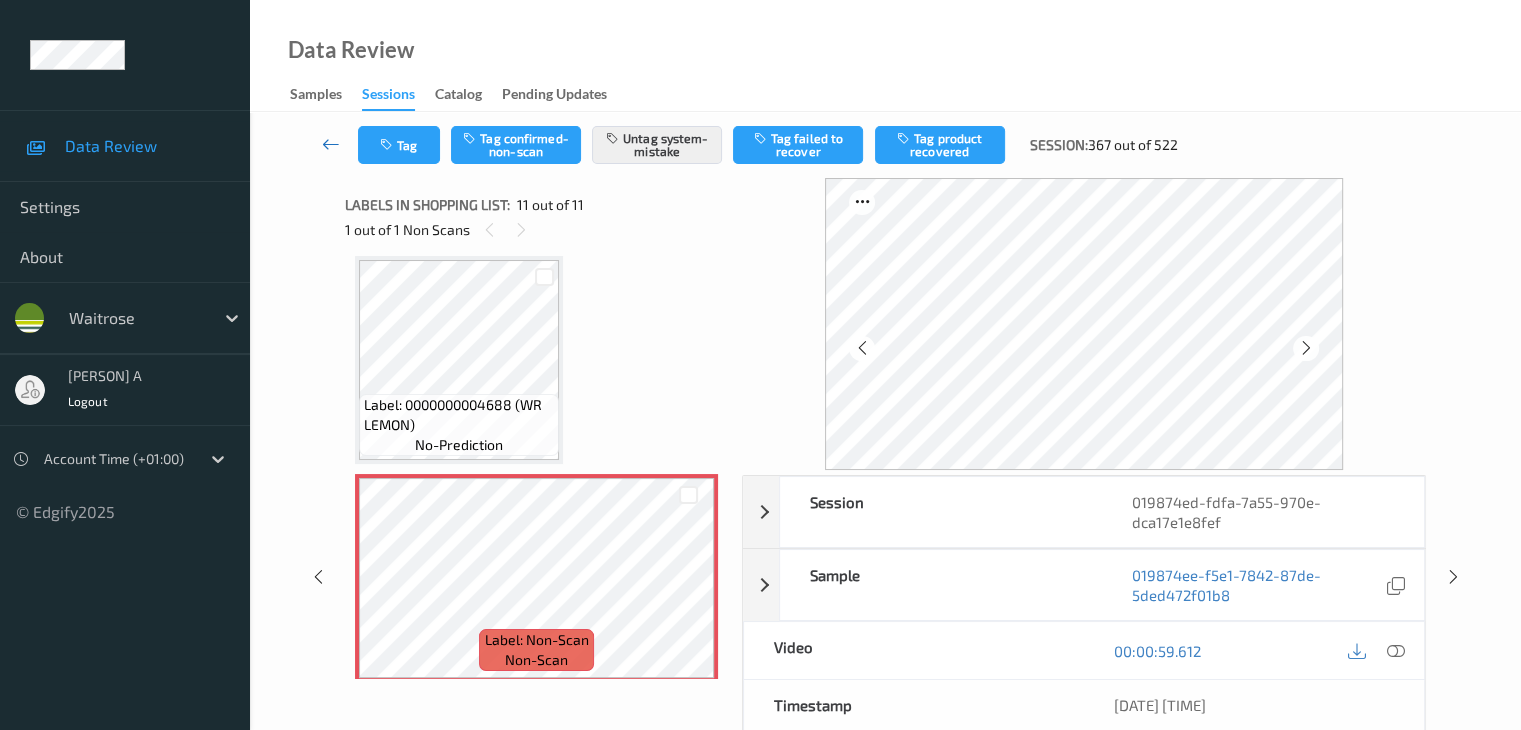 click at bounding box center (331, 144) 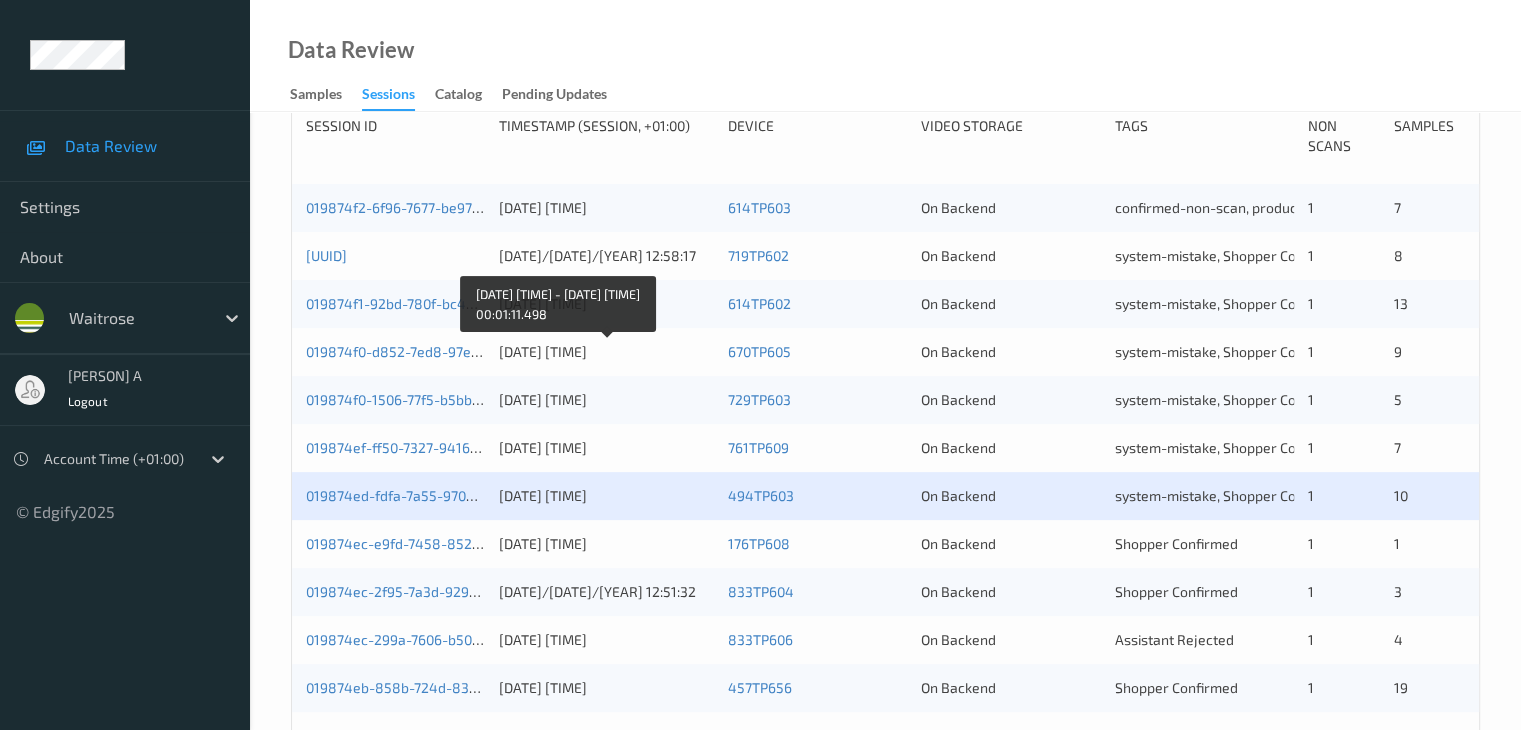 scroll, scrollTop: 600, scrollLeft: 0, axis: vertical 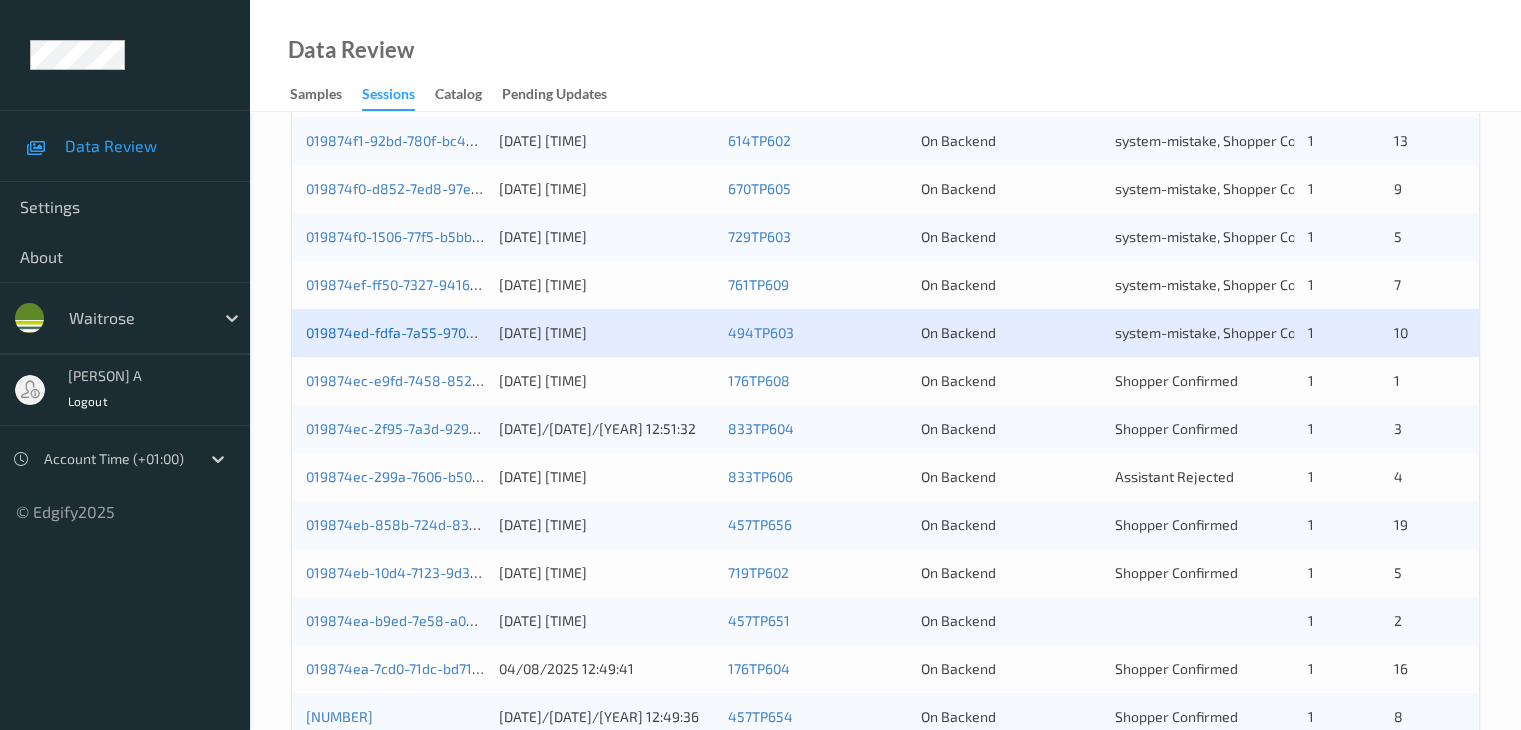 click on "019874ed-fdfa-7a55-970e-dca17e1e8fef" at bounding box center [435, 332] 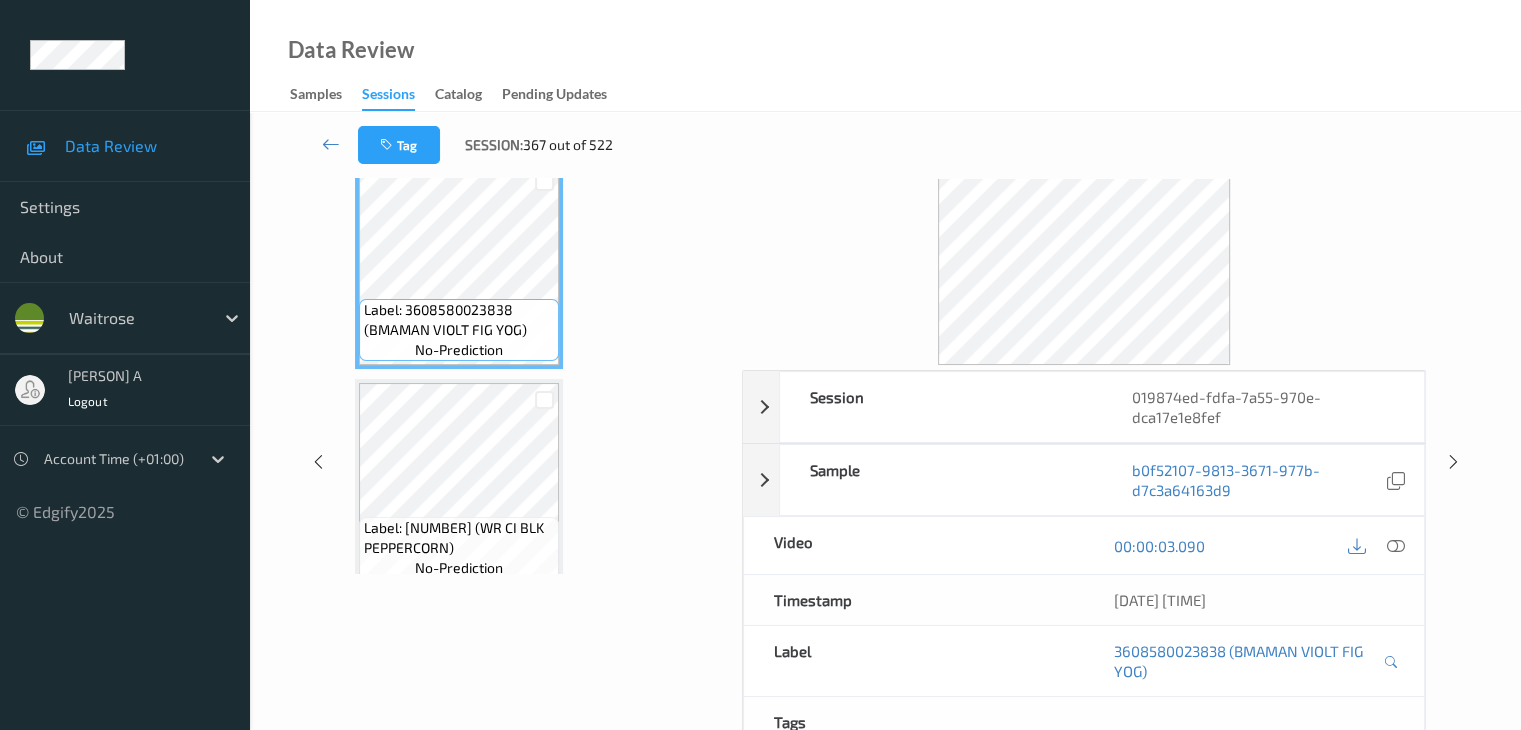 scroll, scrollTop: 0, scrollLeft: 0, axis: both 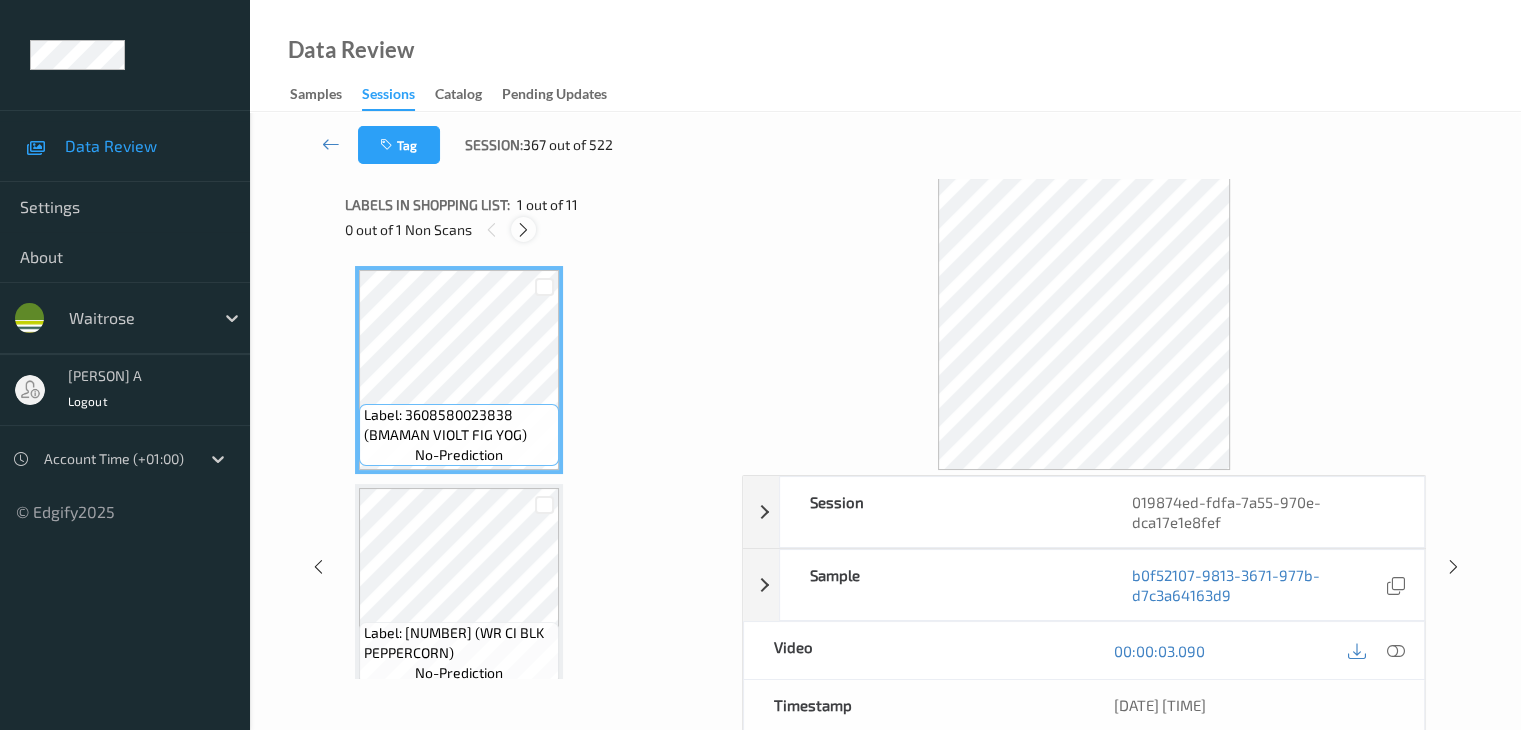 click at bounding box center [523, 230] 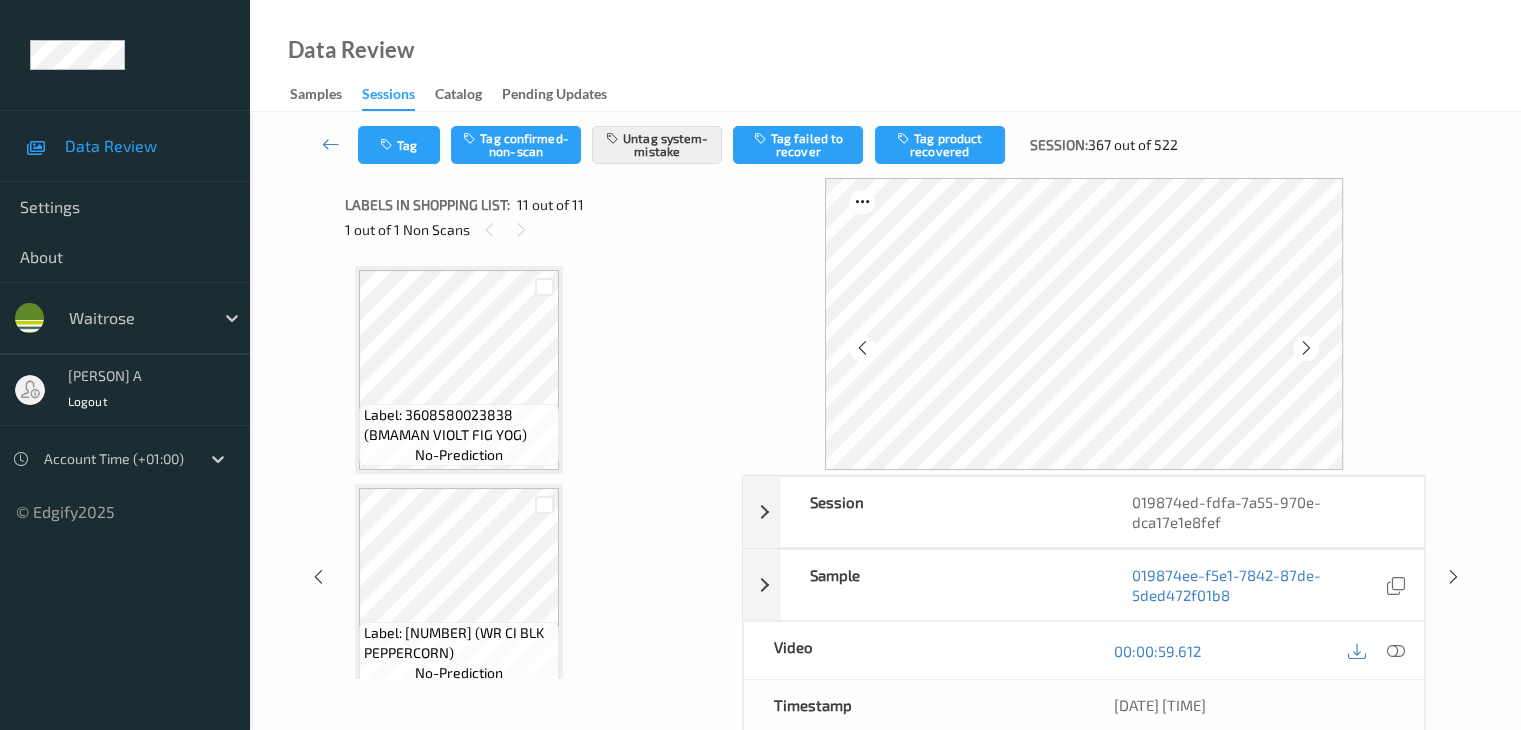 scroll, scrollTop: 1972, scrollLeft: 0, axis: vertical 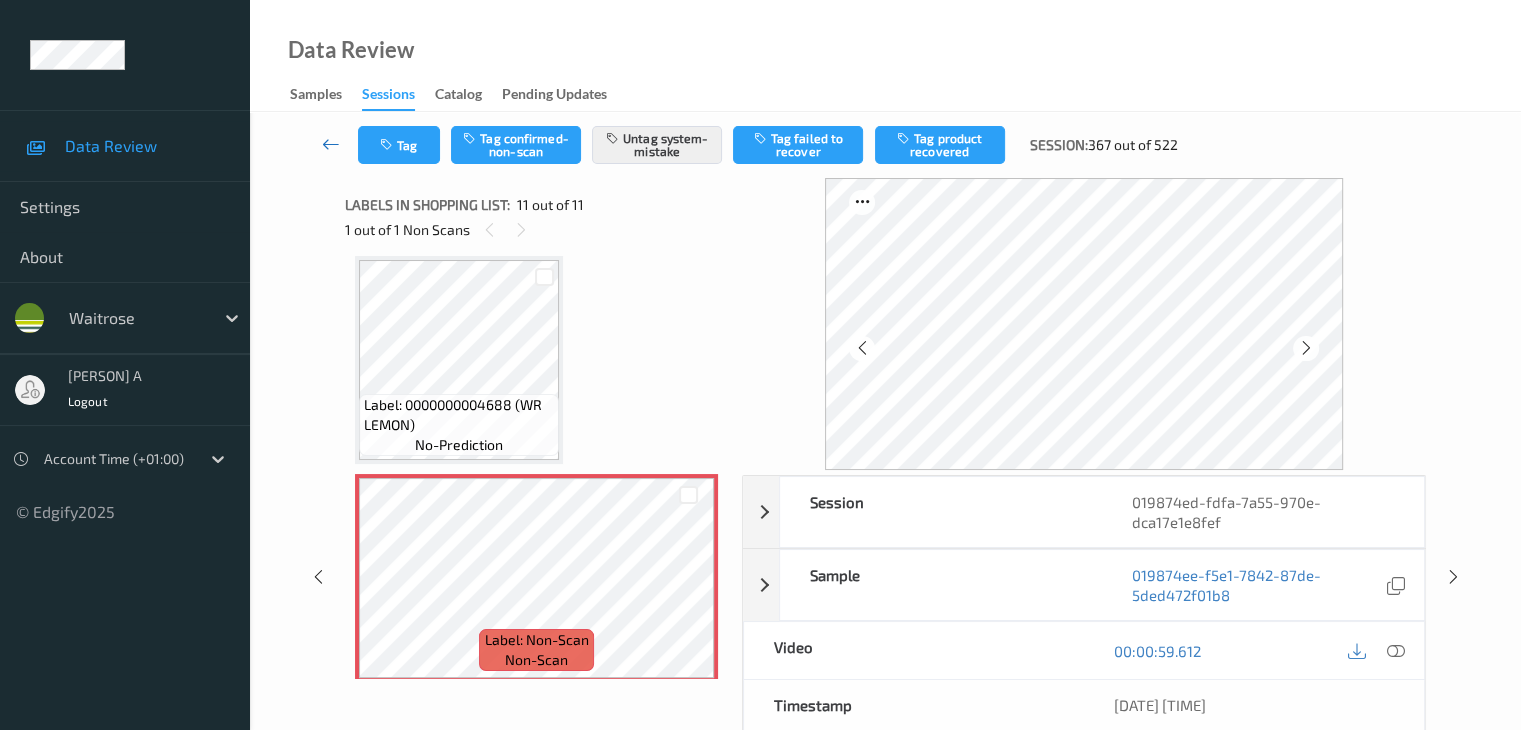click at bounding box center [331, 144] 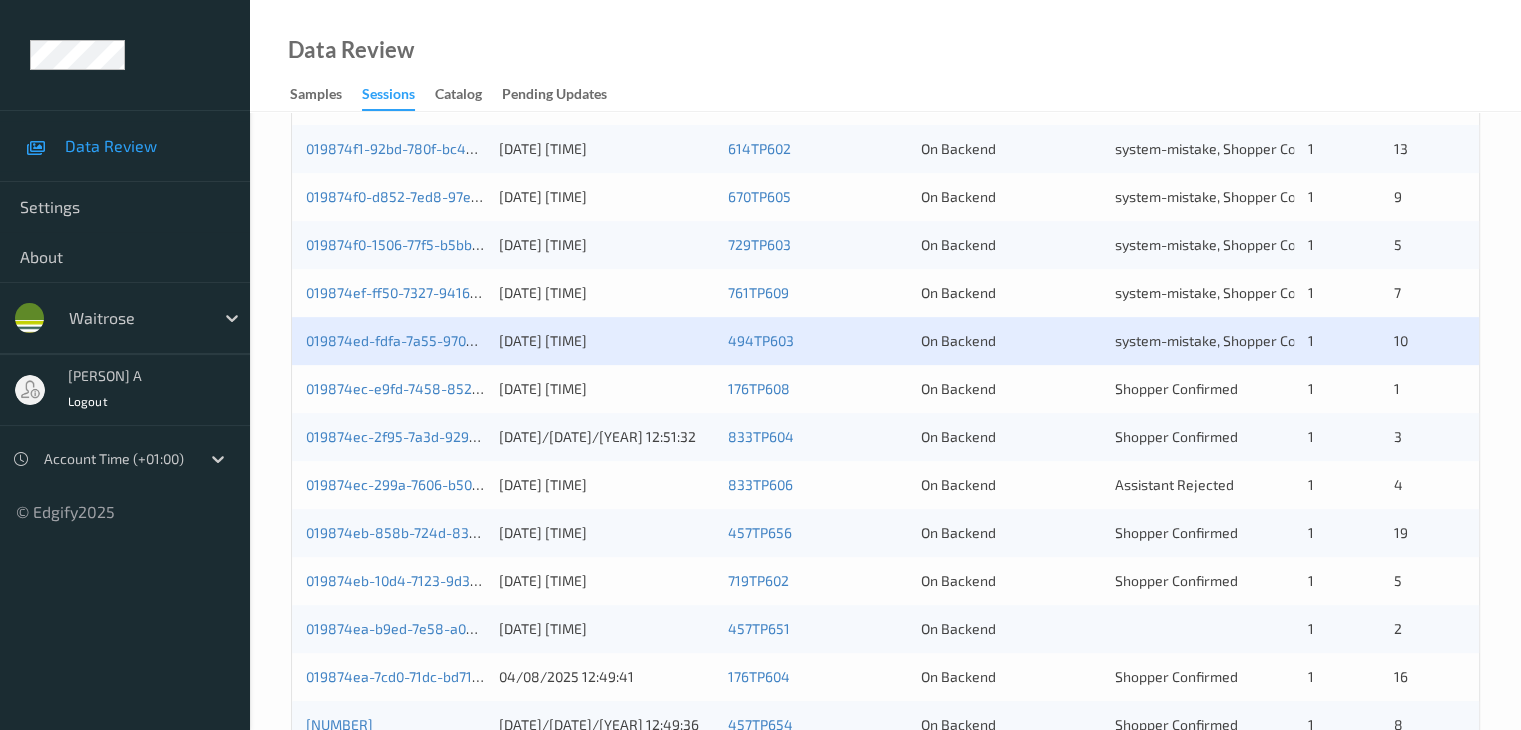 scroll, scrollTop: 600, scrollLeft: 0, axis: vertical 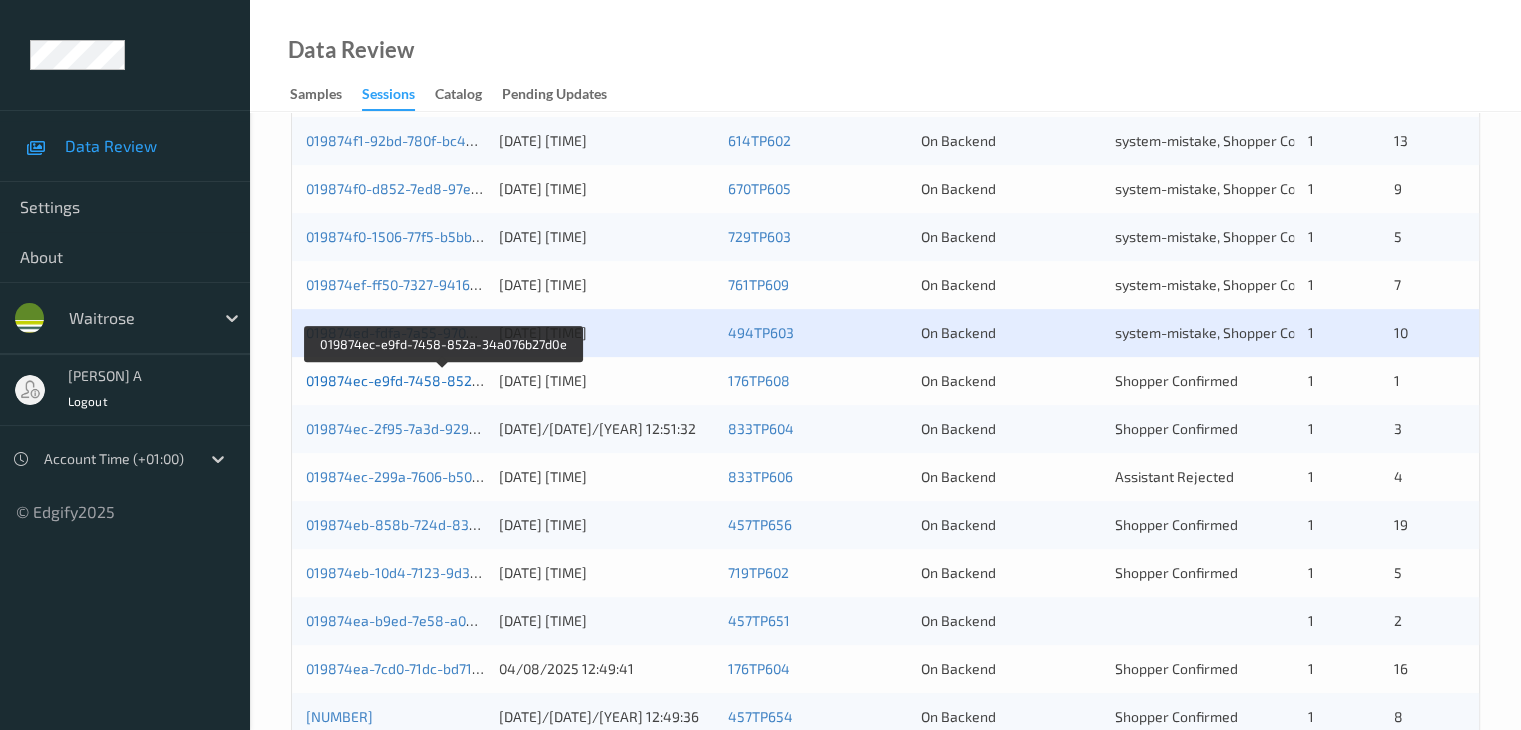 click on "019874ec-e9fd-7458-852a-34a076b27d0e" at bounding box center [443, 380] 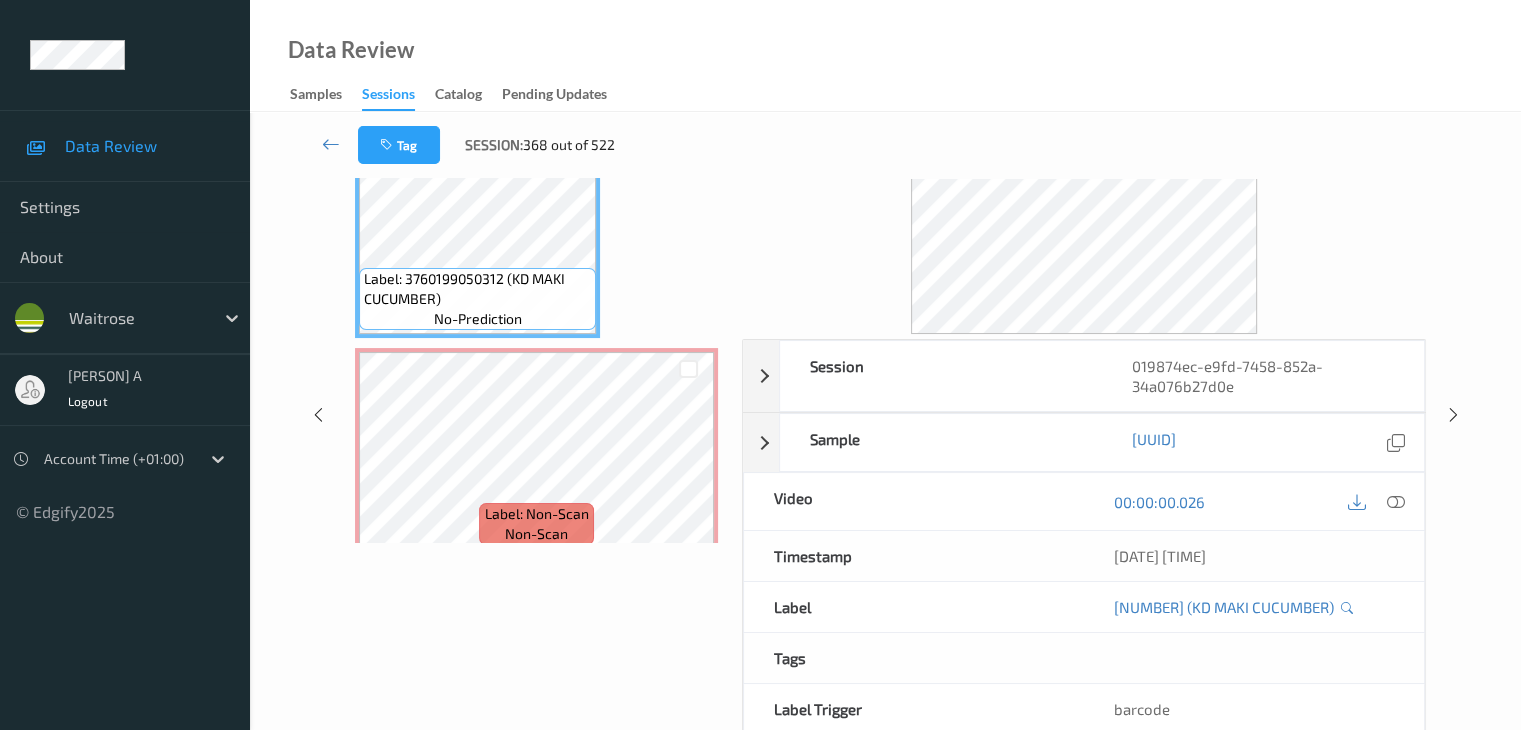 scroll, scrollTop: 0, scrollLeft: 0, axis: both 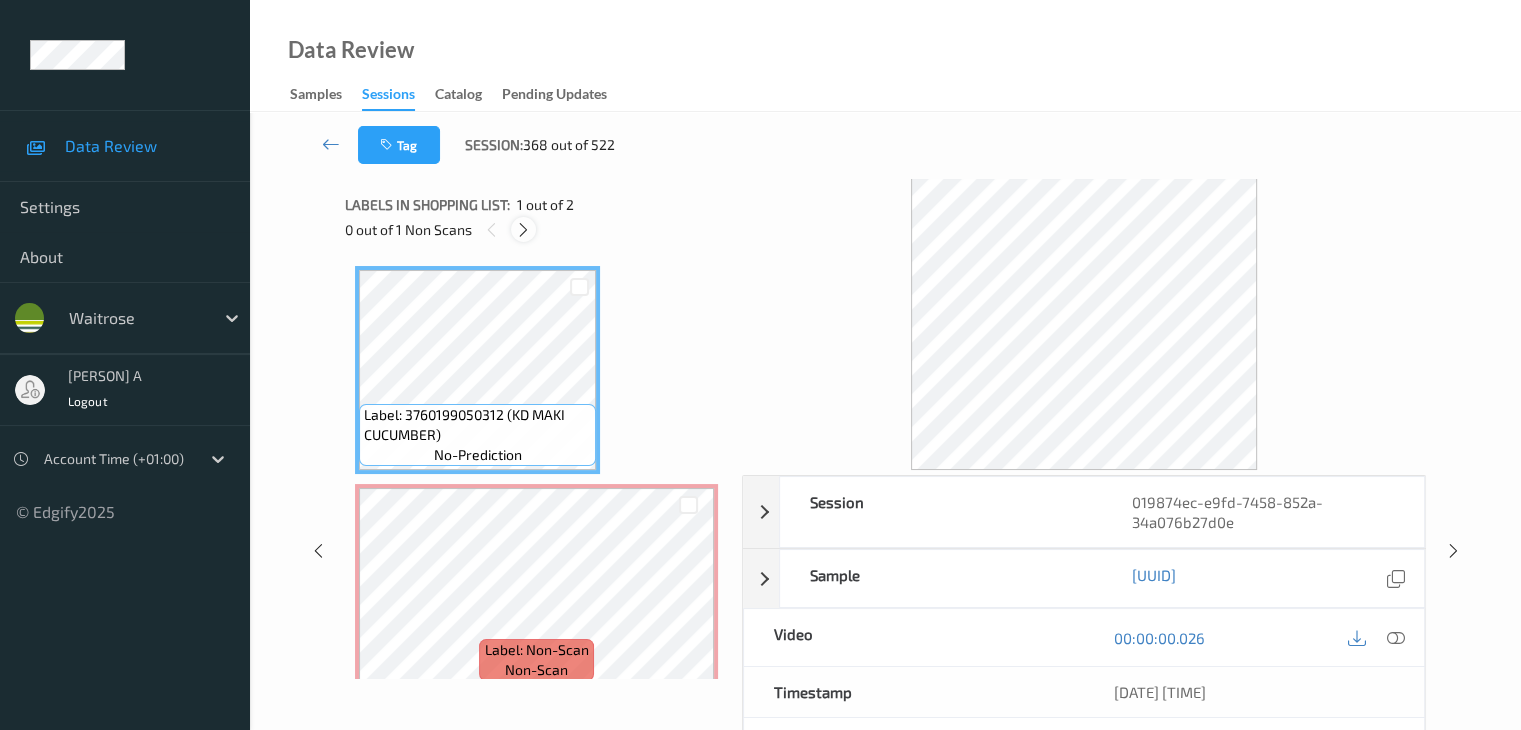 click at bounding box center [523, 230] 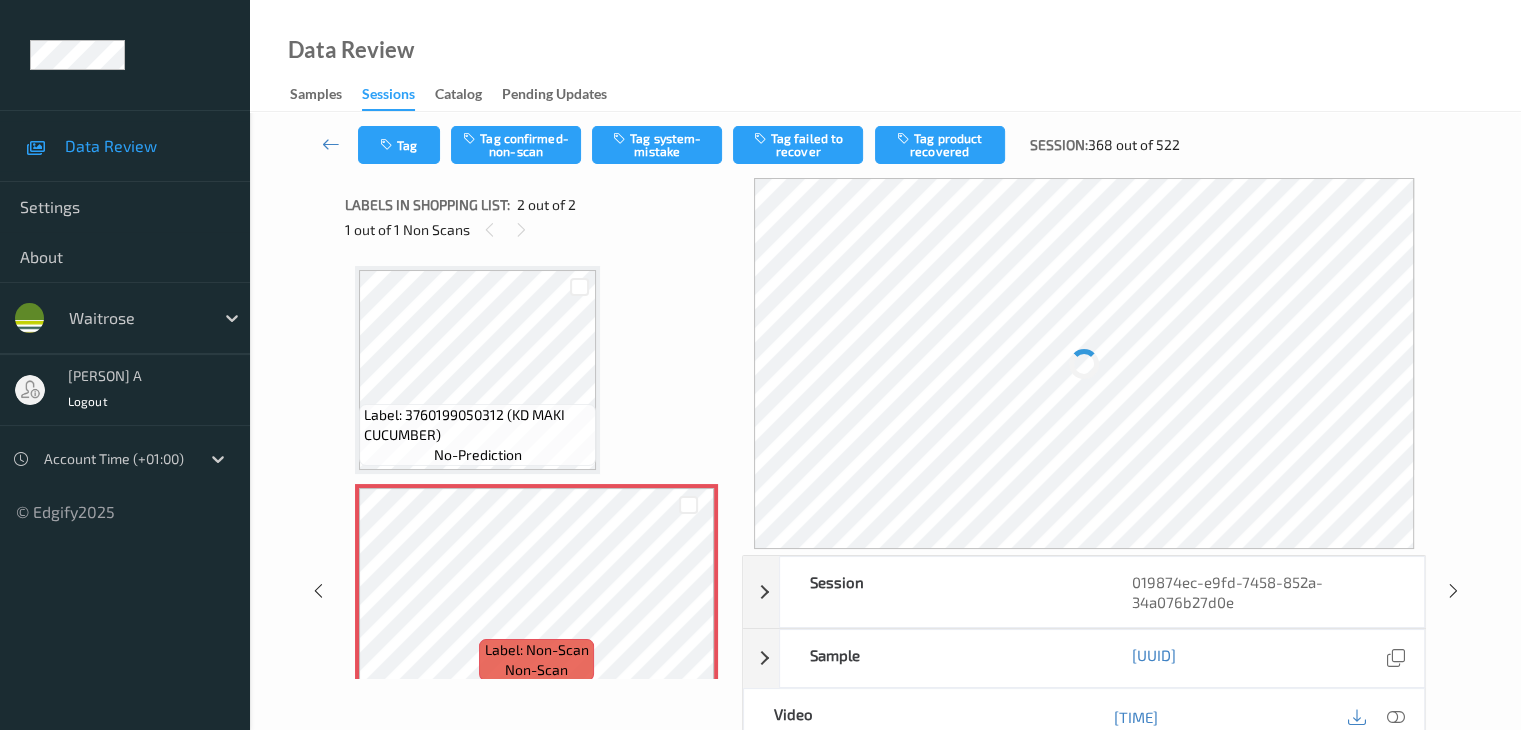 scroll, scrollTop: 10, scrollLeft: 0, axis: vertical 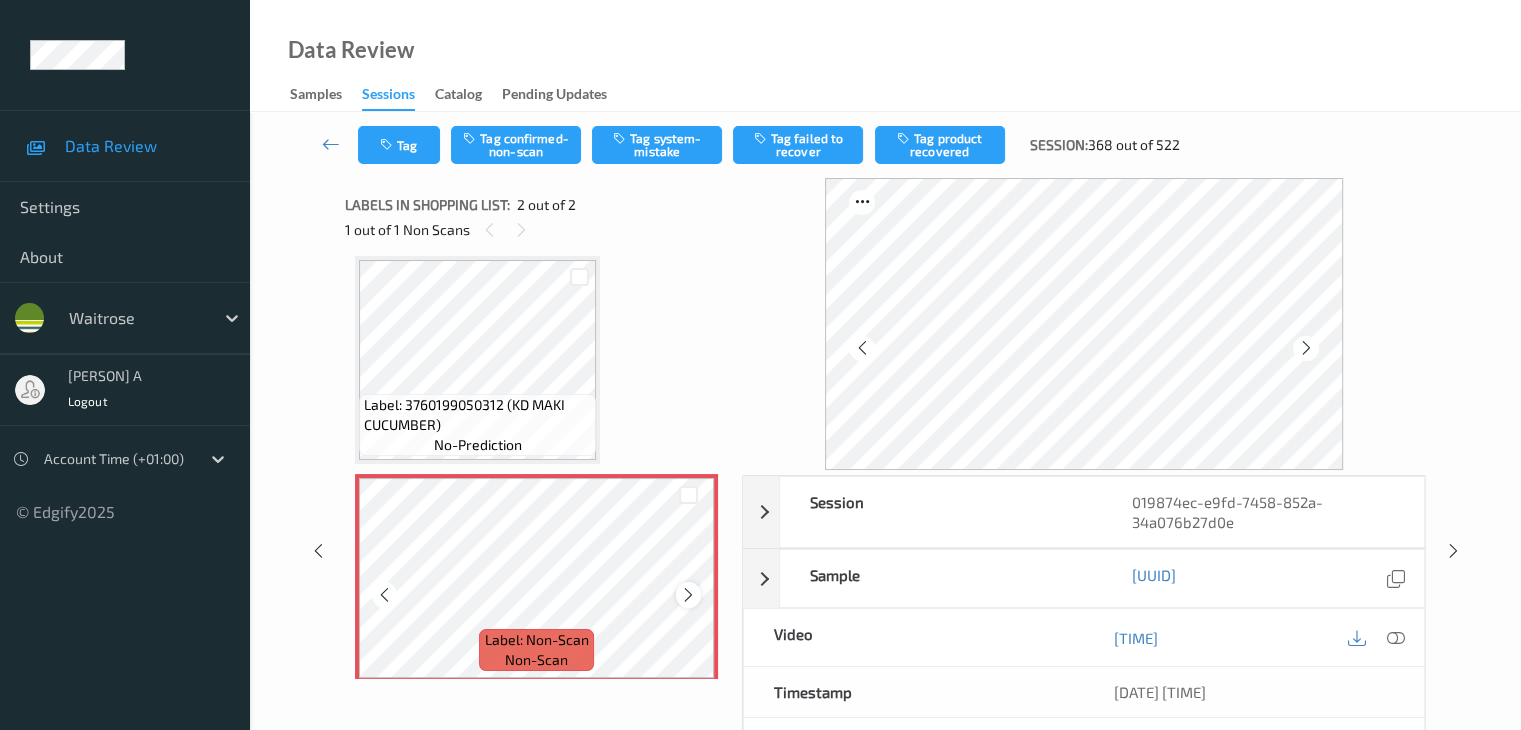 click at bounding box center (688, 595) 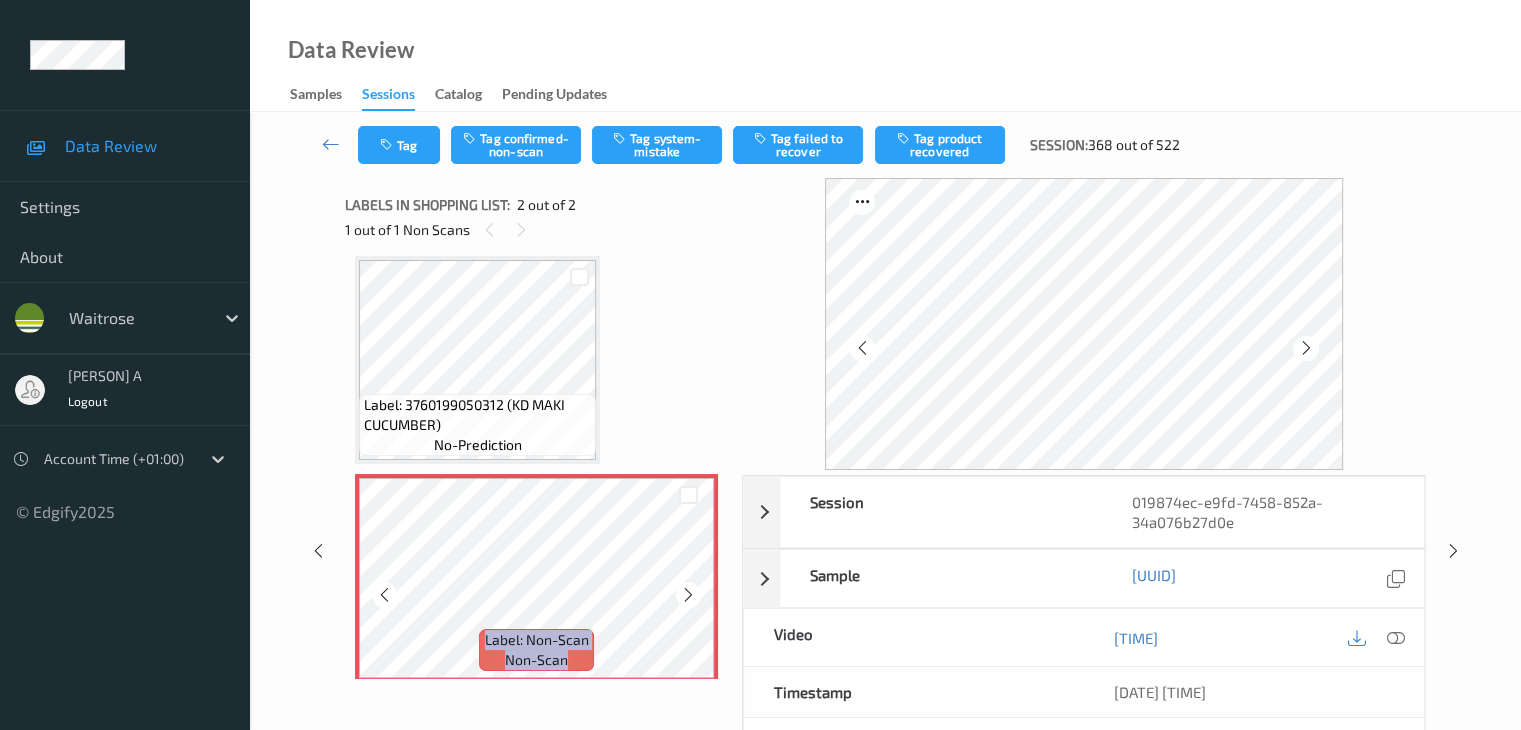 click at bounding box center [688, 595] 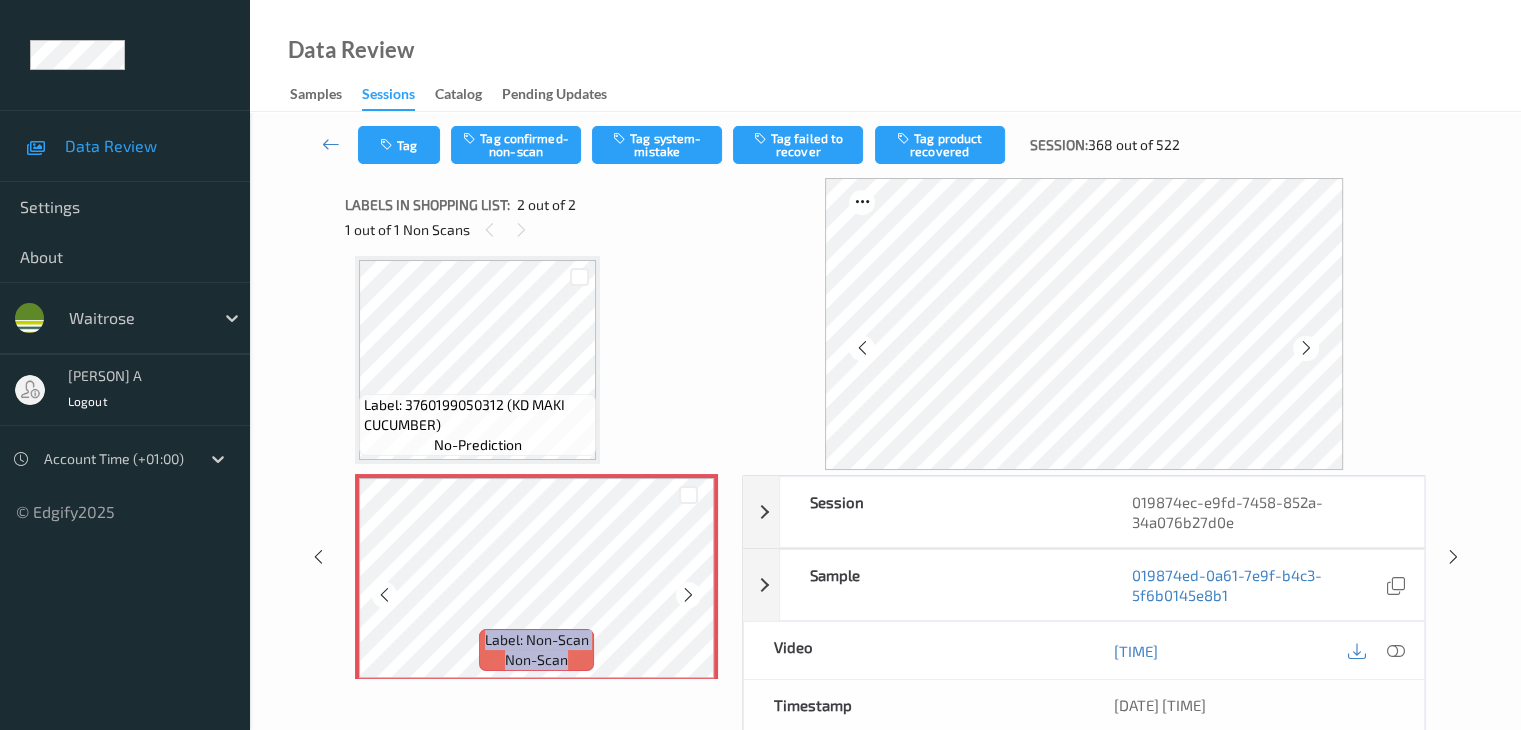 click at bounding box center (688, 595) 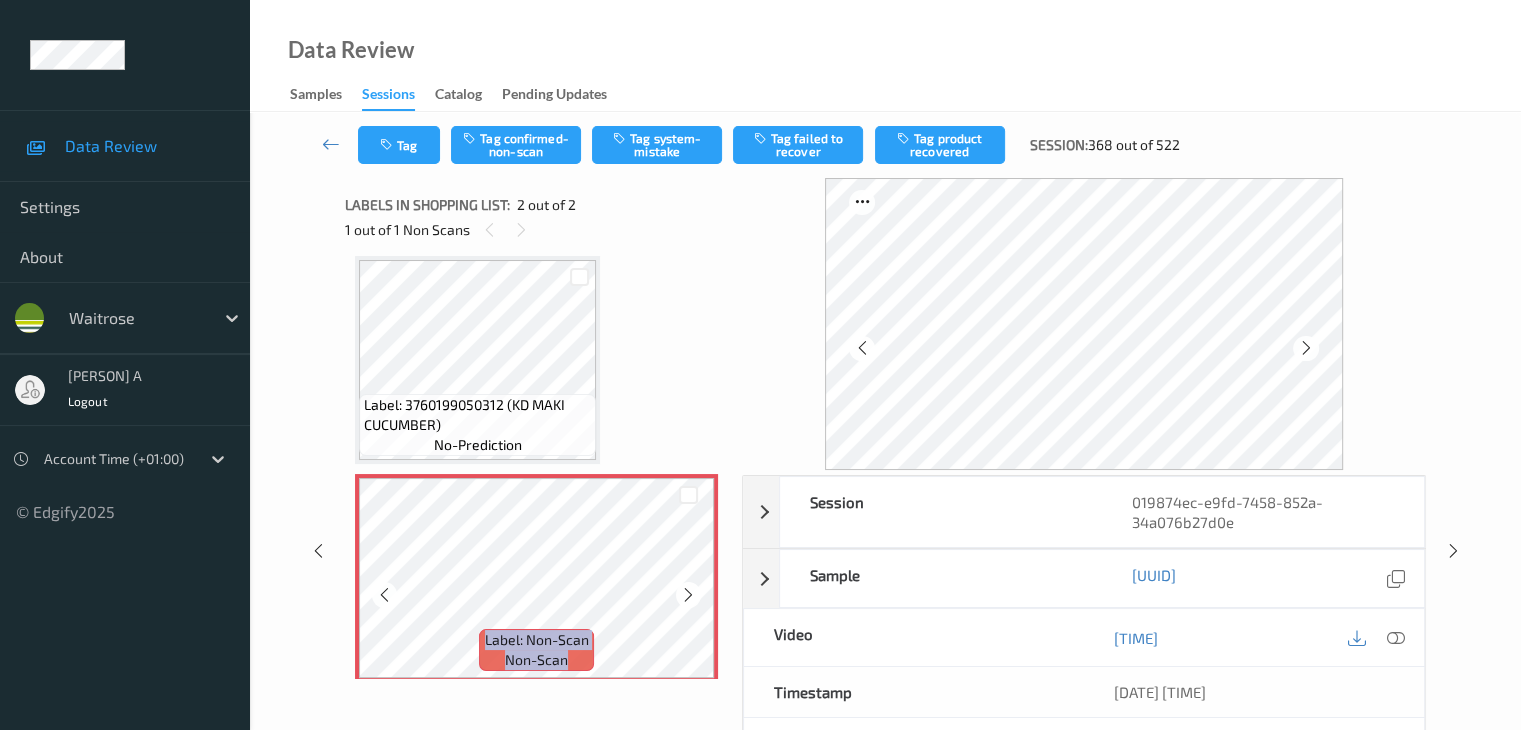 click at bounding box center (688, 595) 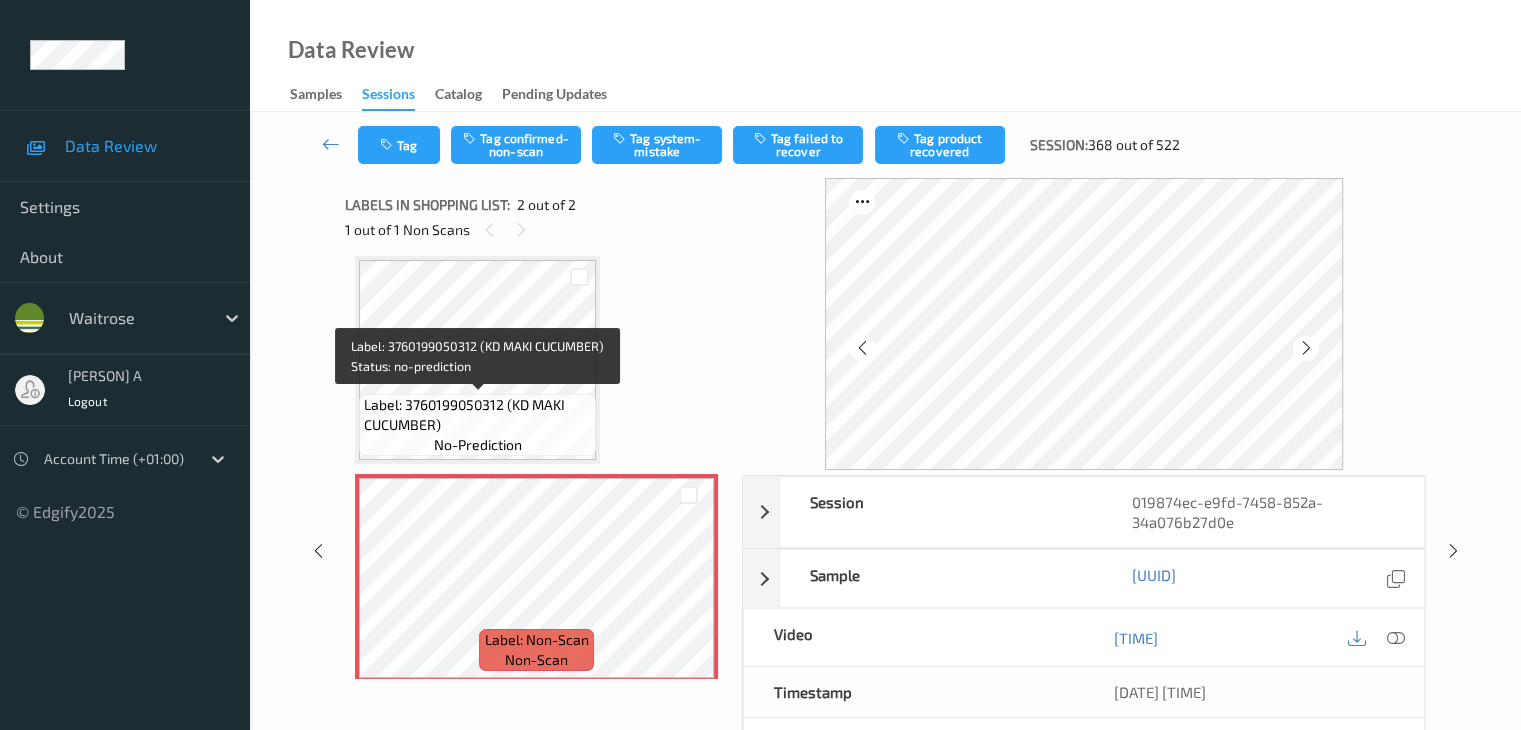click on "Label: 3760199050312 (KD MAKI CUCUMBER)" at bounding box center [477, 415] 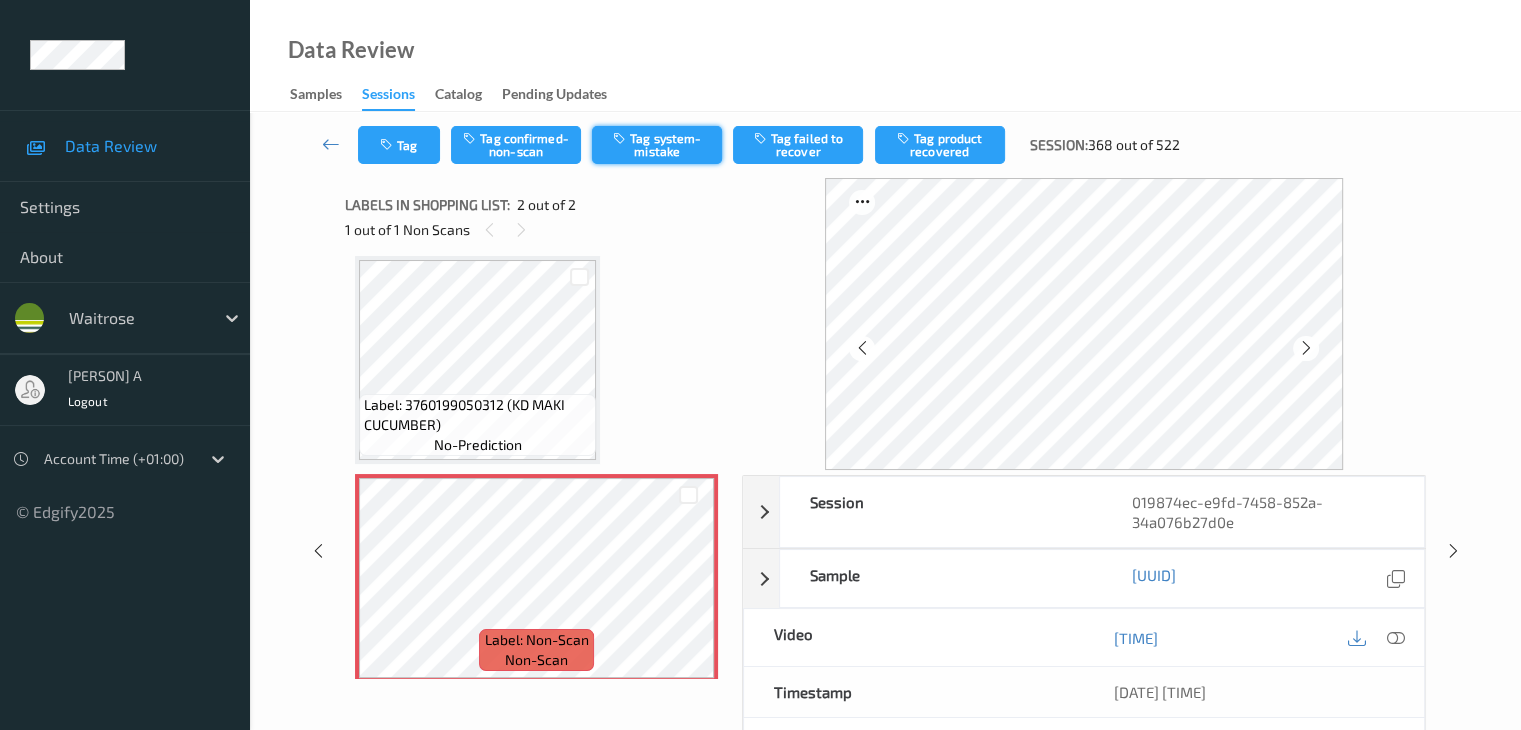 click on "Tag   system-mistake" at bounding box center (657, 145) 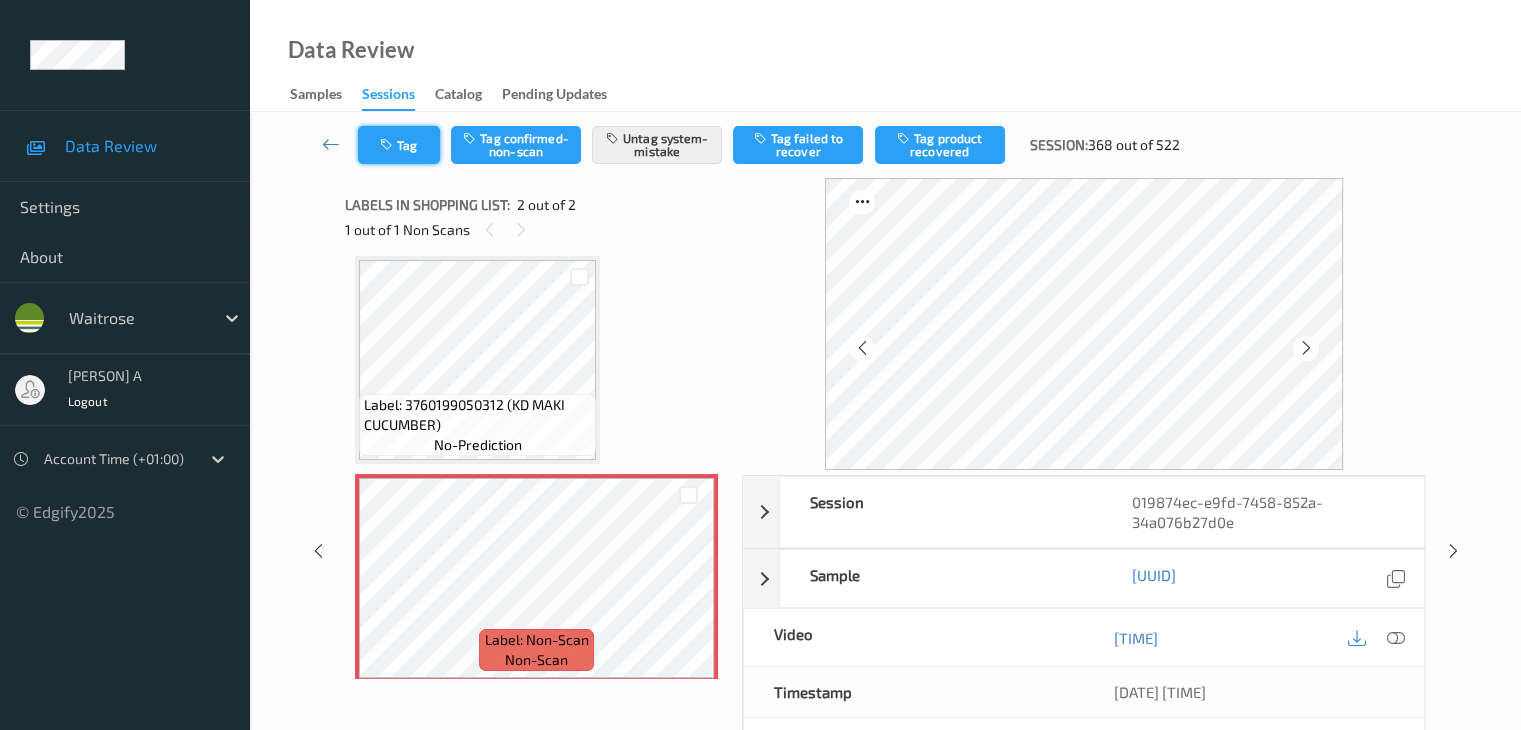 click on "Tag" at bounding box center (399, 145) 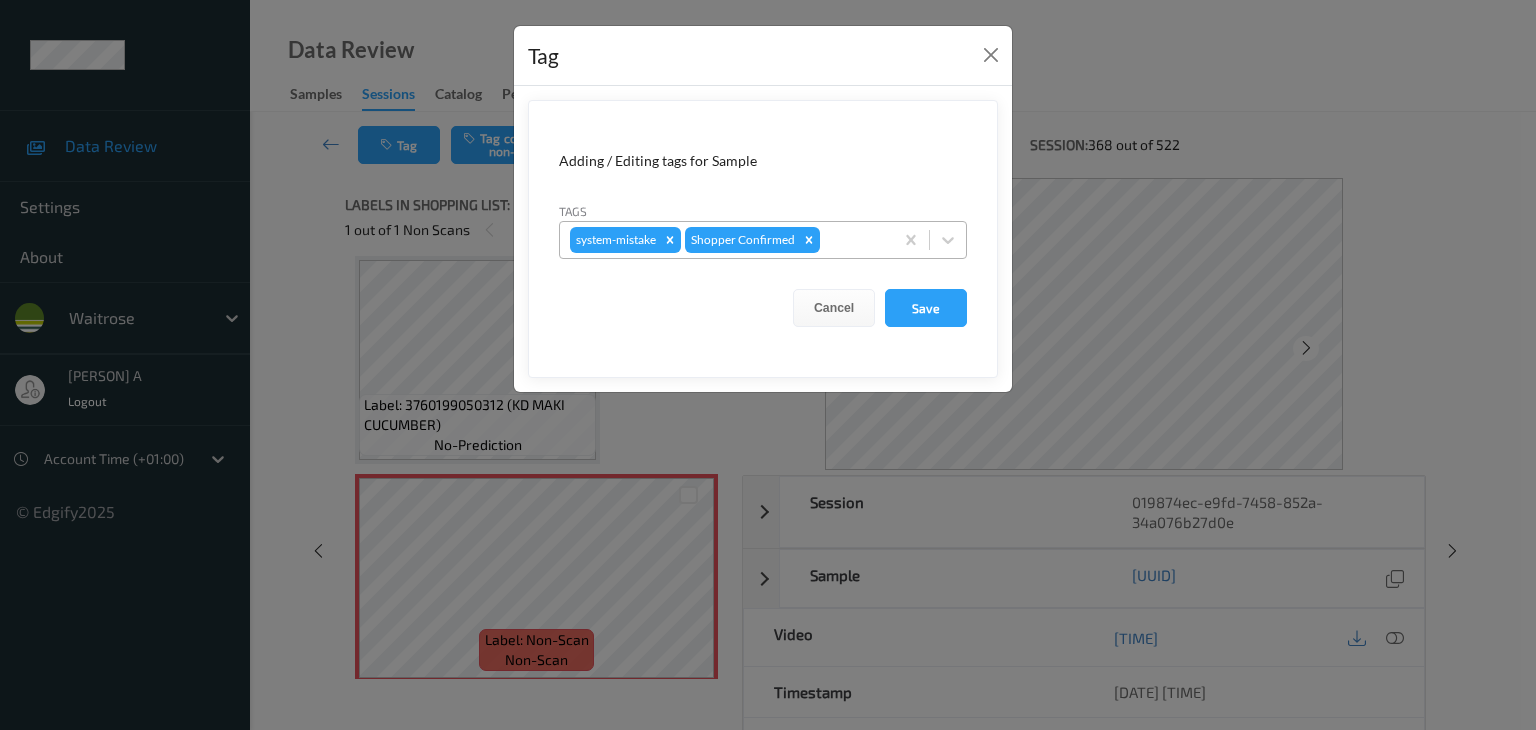 click at bounding box center [853, 240] 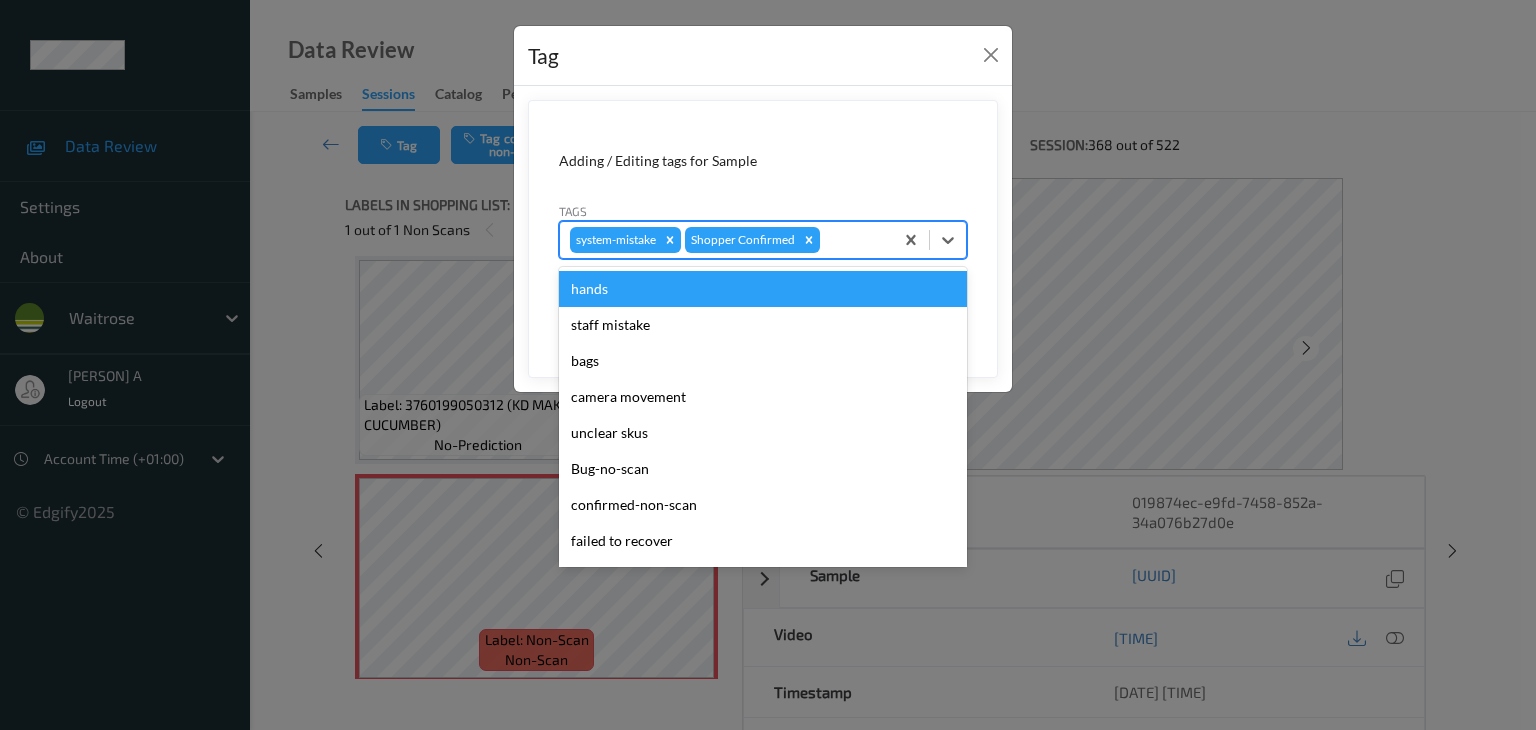 type on "u" 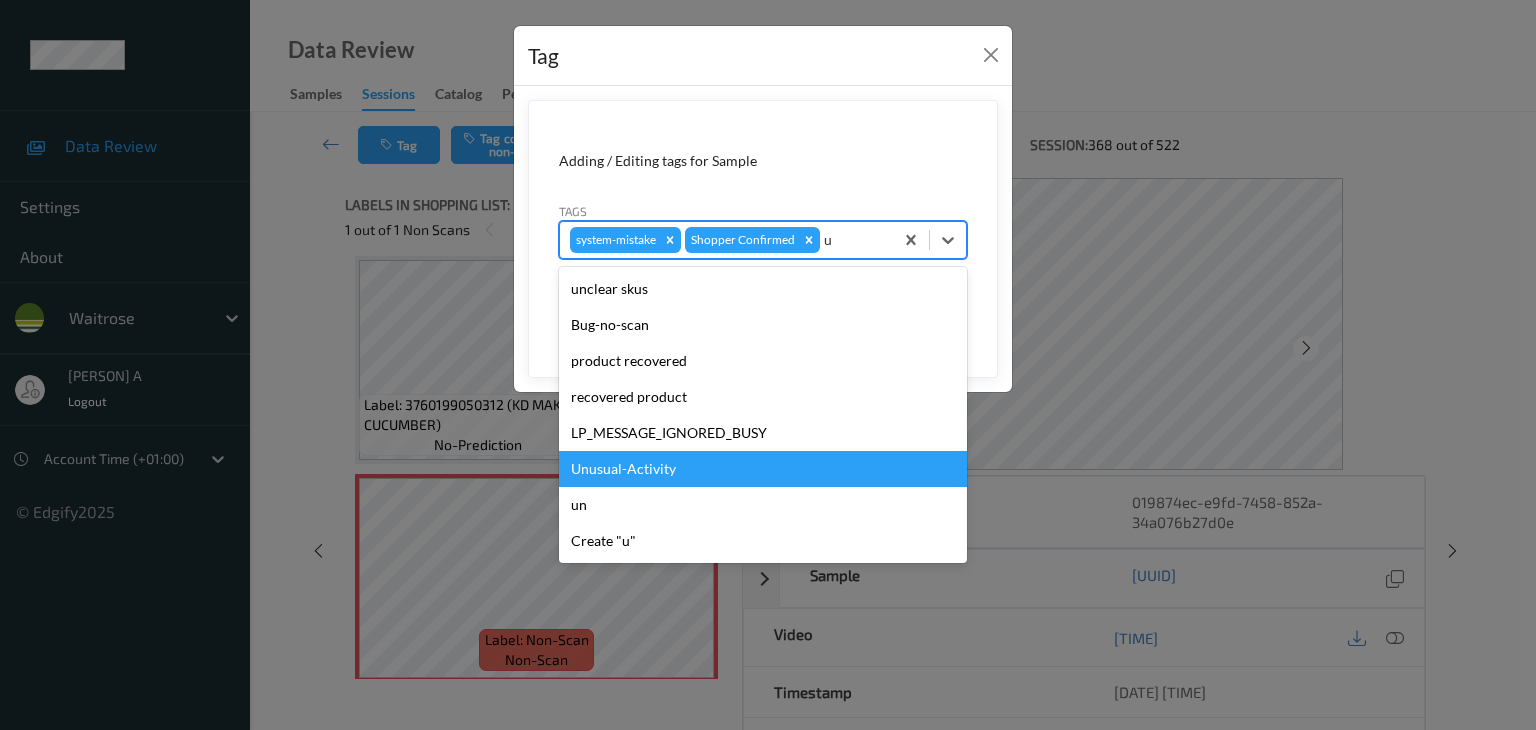 click on "Unusual-Activity" at bounding box center (763, 469) 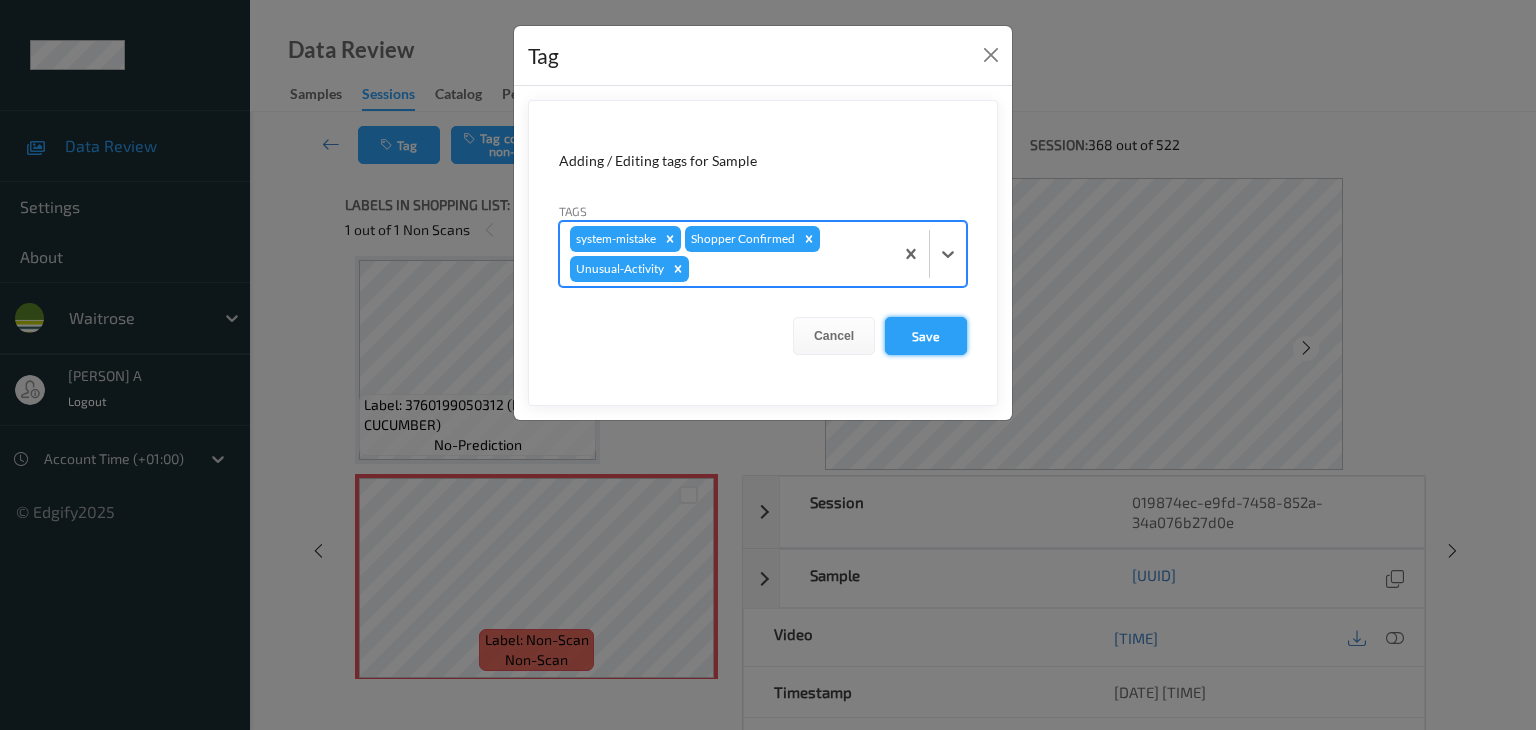 click on "Save" at bounding box center [926, 336] 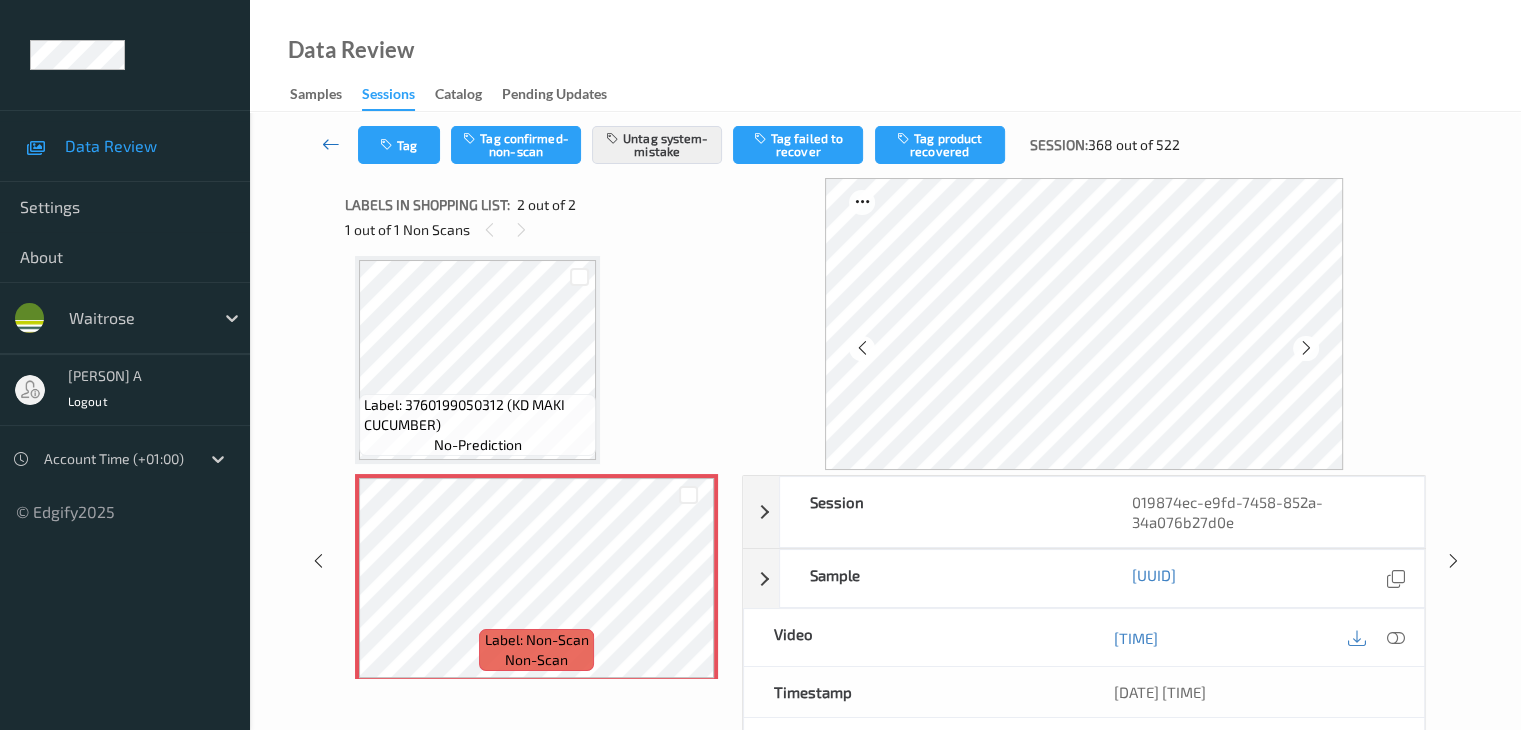 click at bounding box center [331, 144] 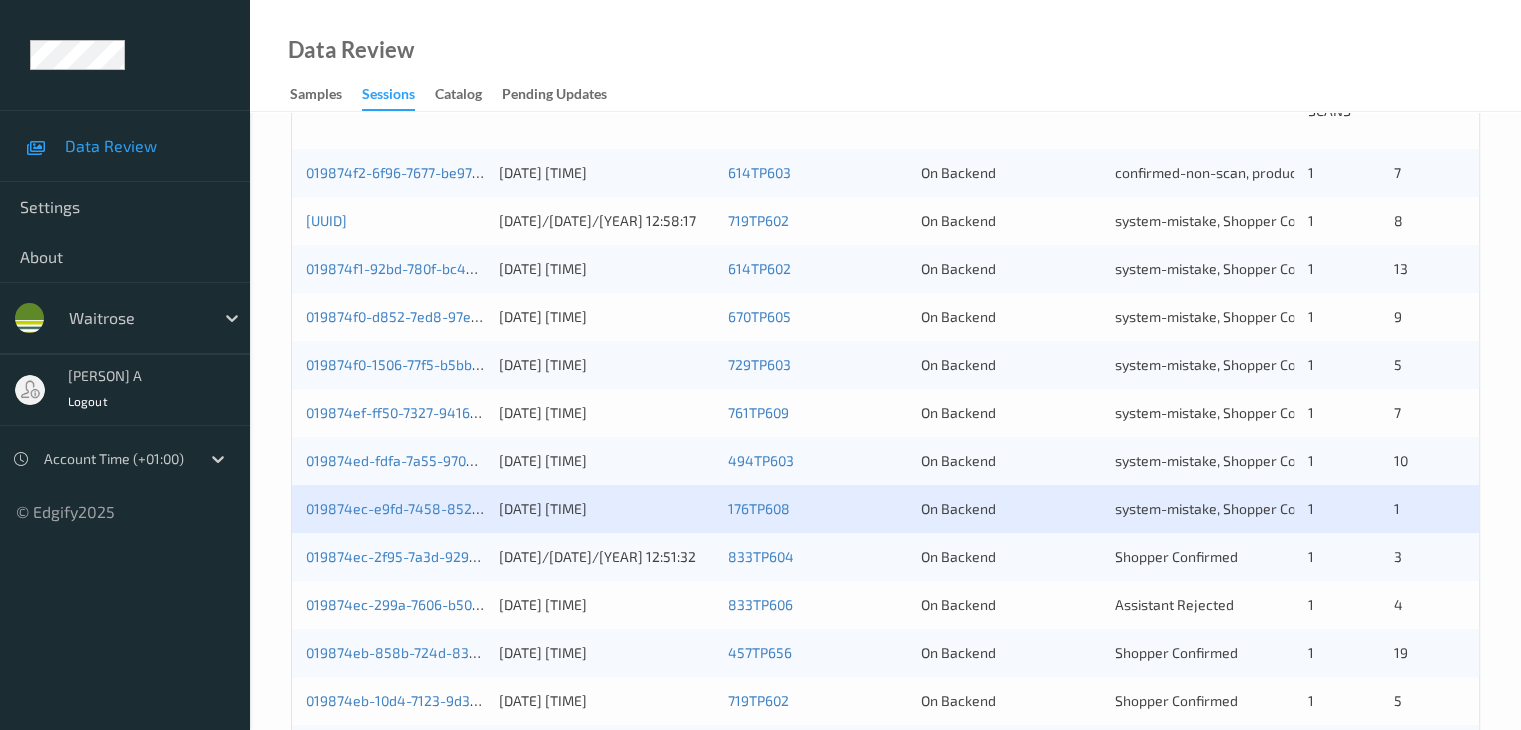 scroll, scrollTop: 600, scrollLeft: 0, axis: vertical 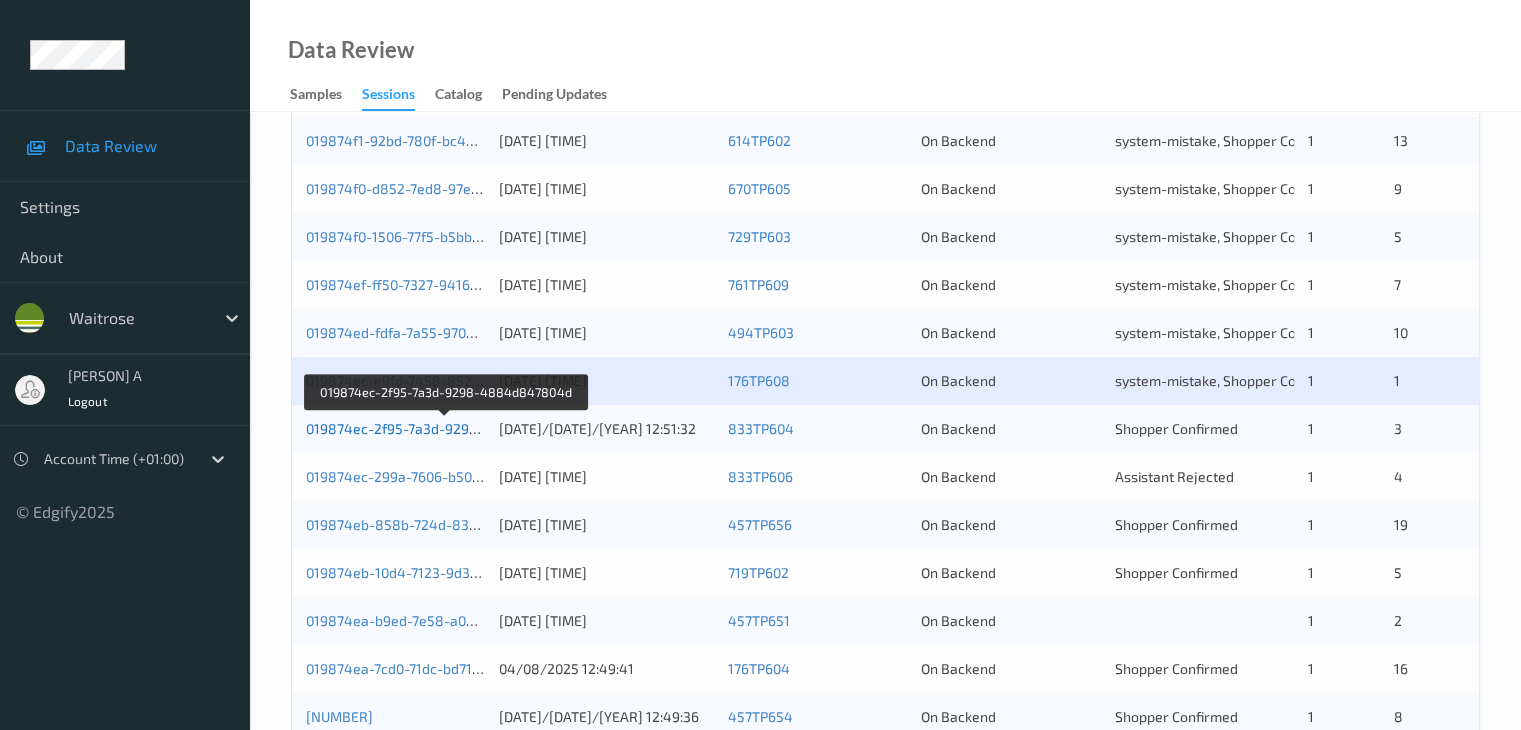 click on "019874ec-2f95-7a3d-9298-4884d847804d" at bounding box center (446, 428) 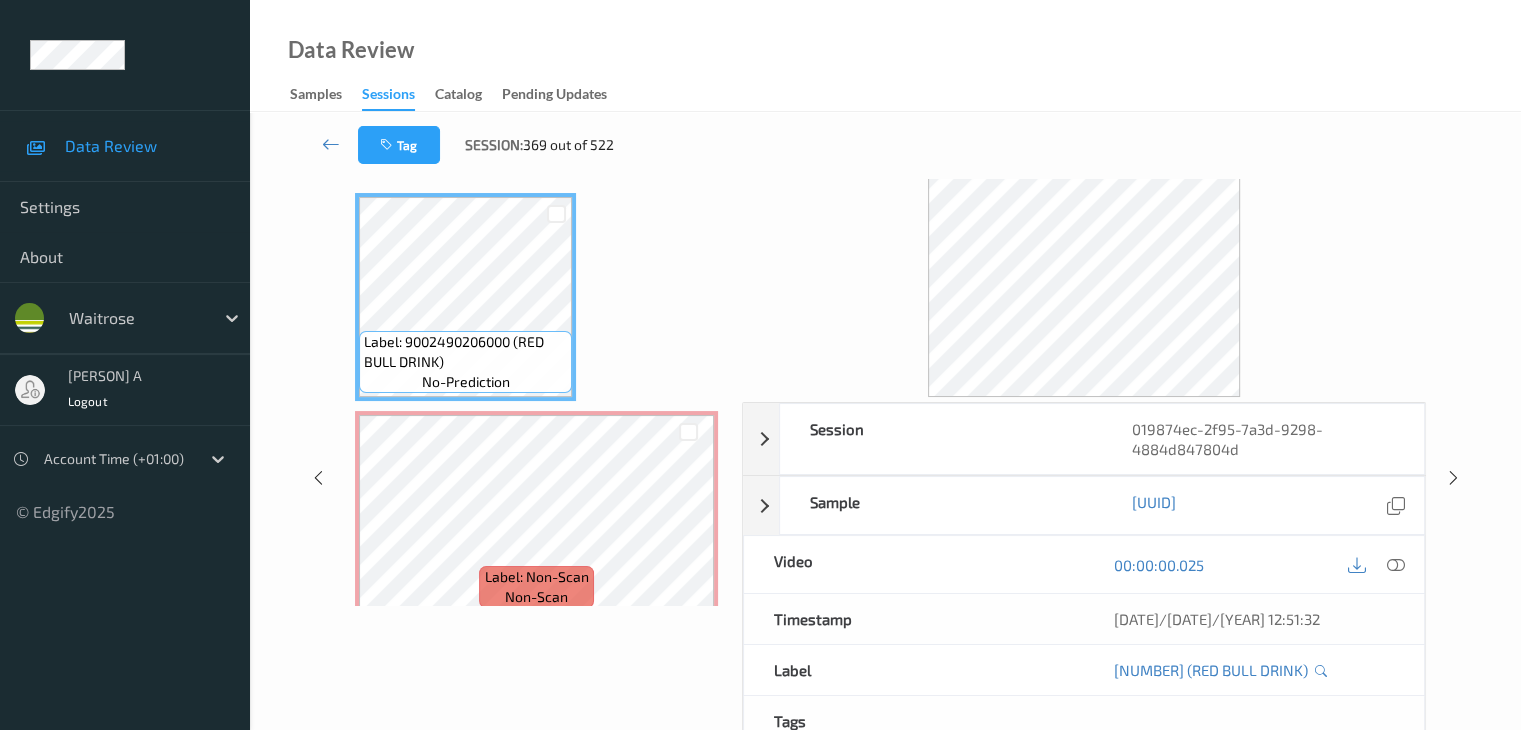 scroll, scrollTop: 0, scrollLeft: 0, axis: both 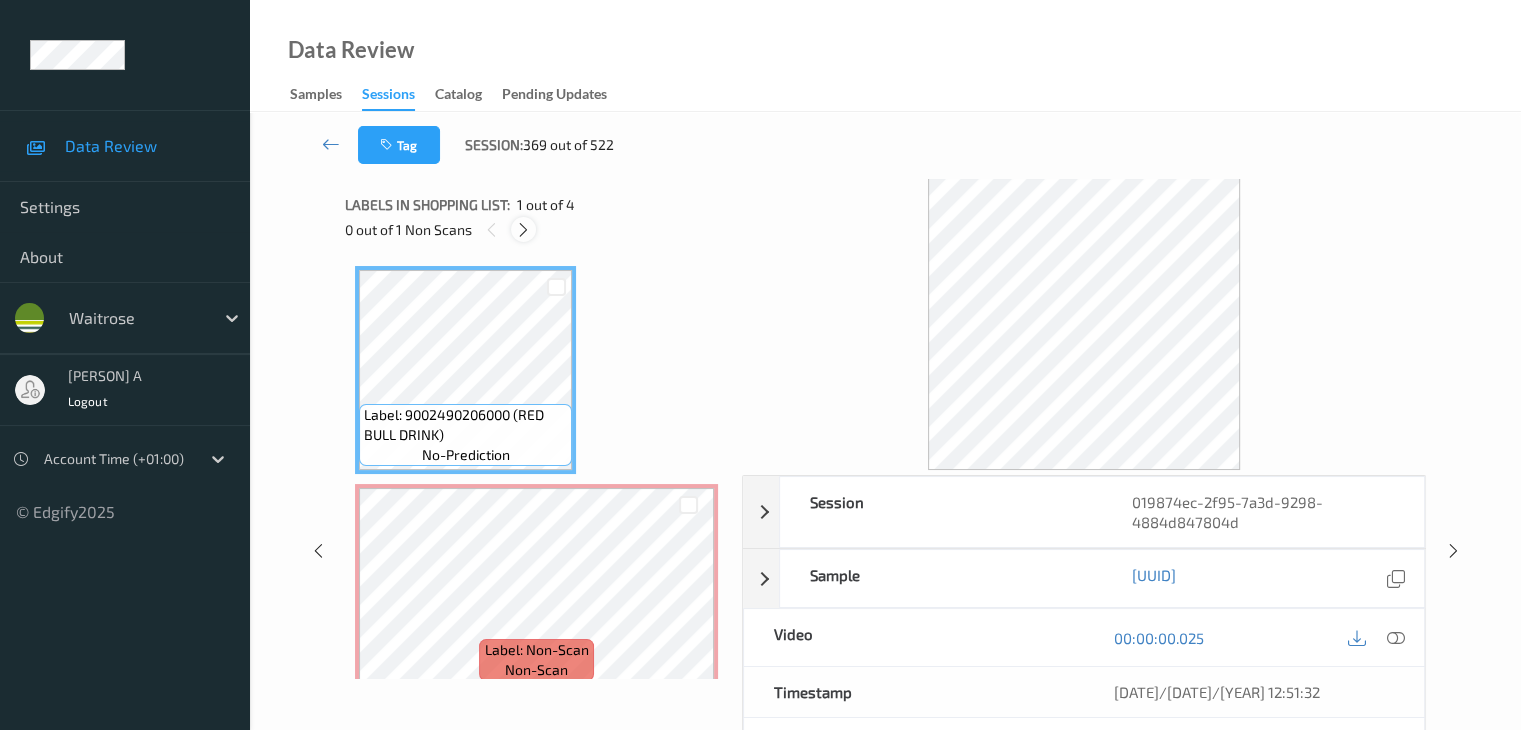 click at bounding box center (523, 230) 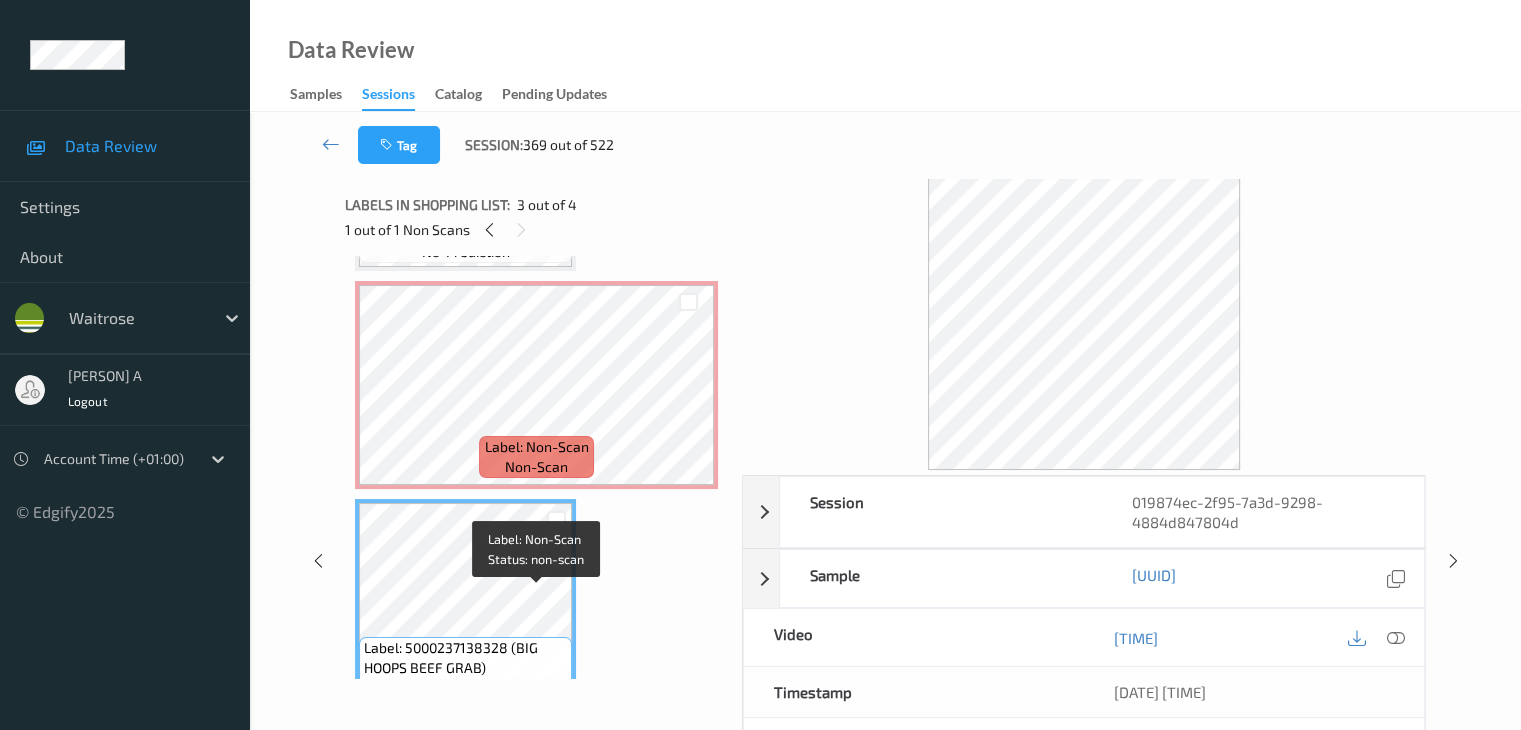 scroll, scrollTop: 10, scrollLeft: 0, axis: vertical 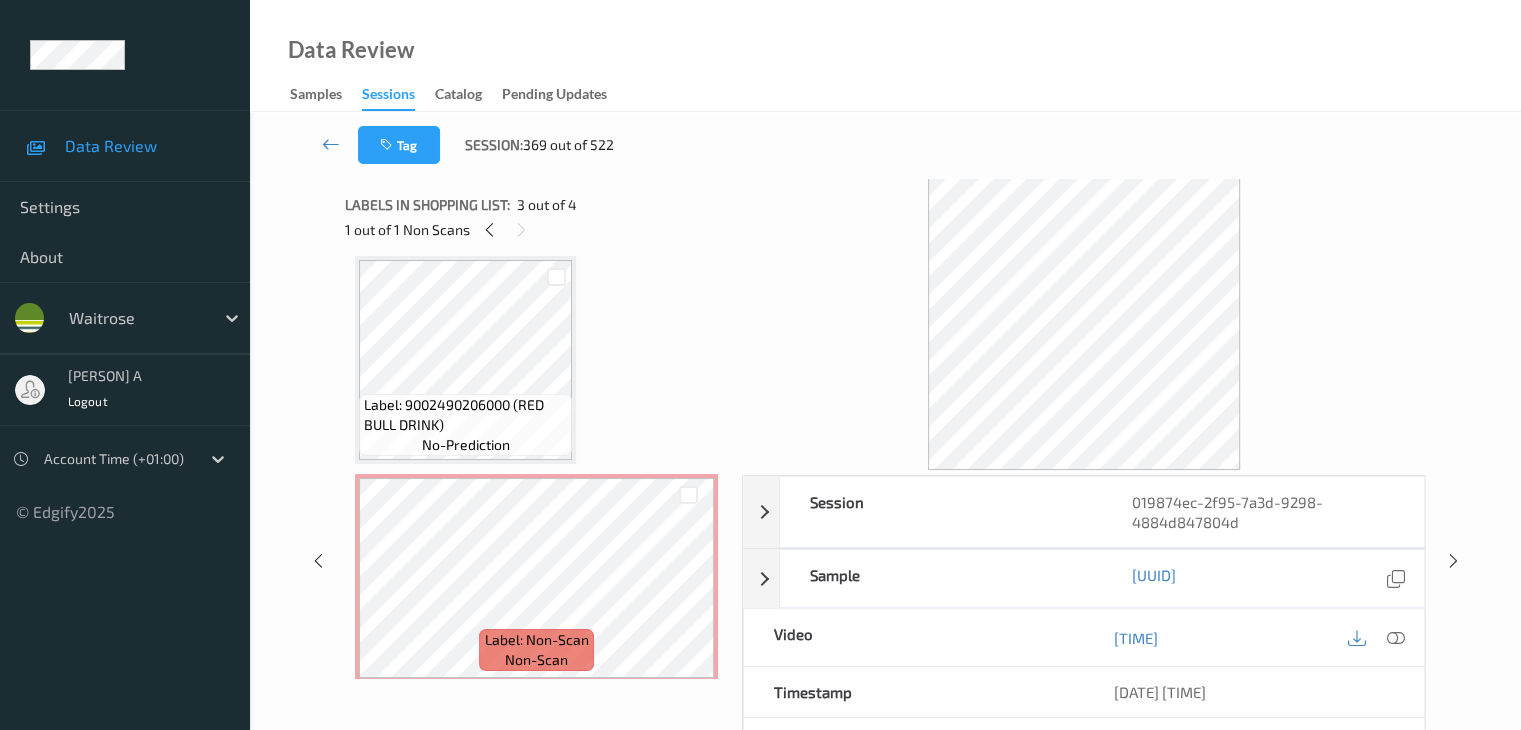 click on "Label: 9002490206000 (RED BULL DRINK)" at bounding box center [465, 415] 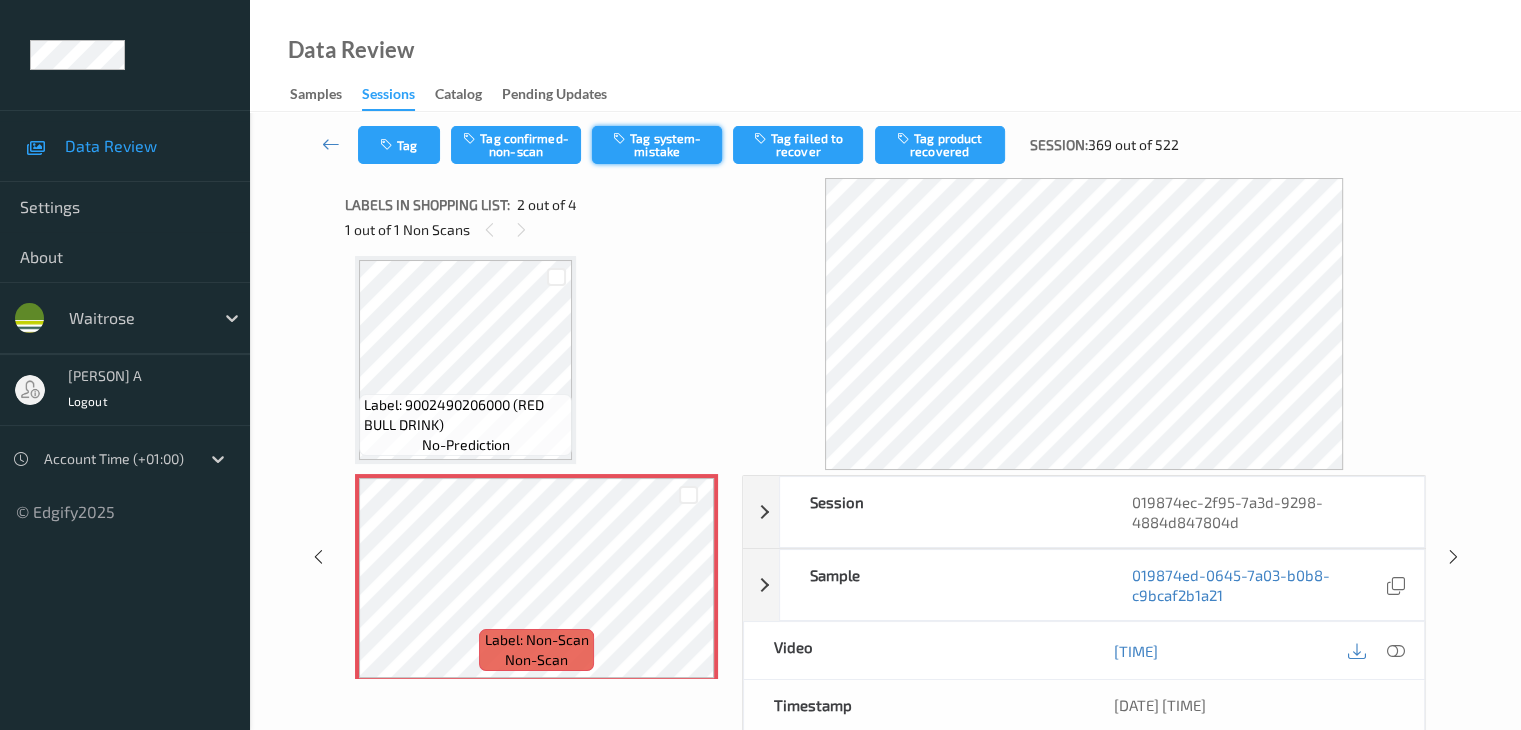 click on "Tag   system-mistake" at bounding box center [657, 145] 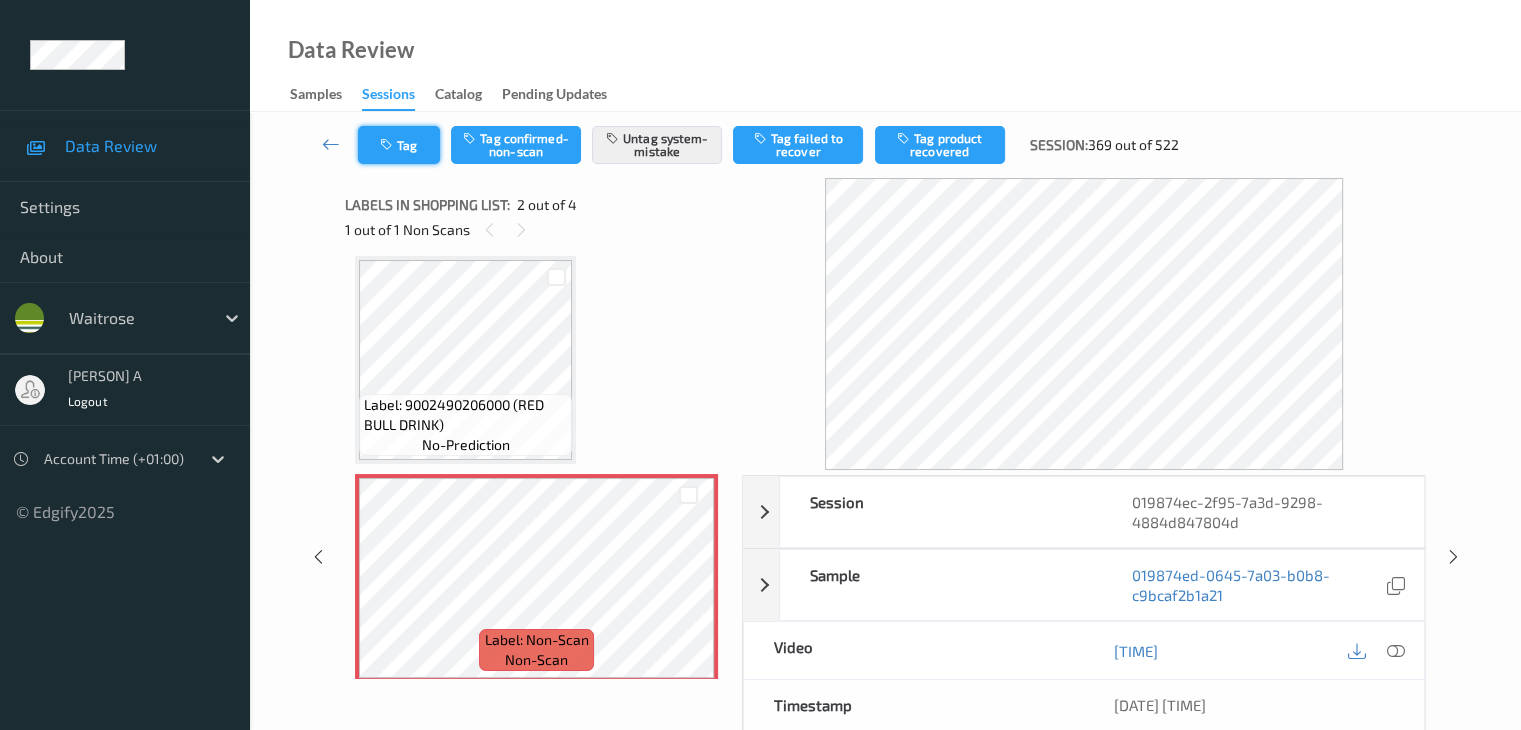 click at bounding box center [388, 145] 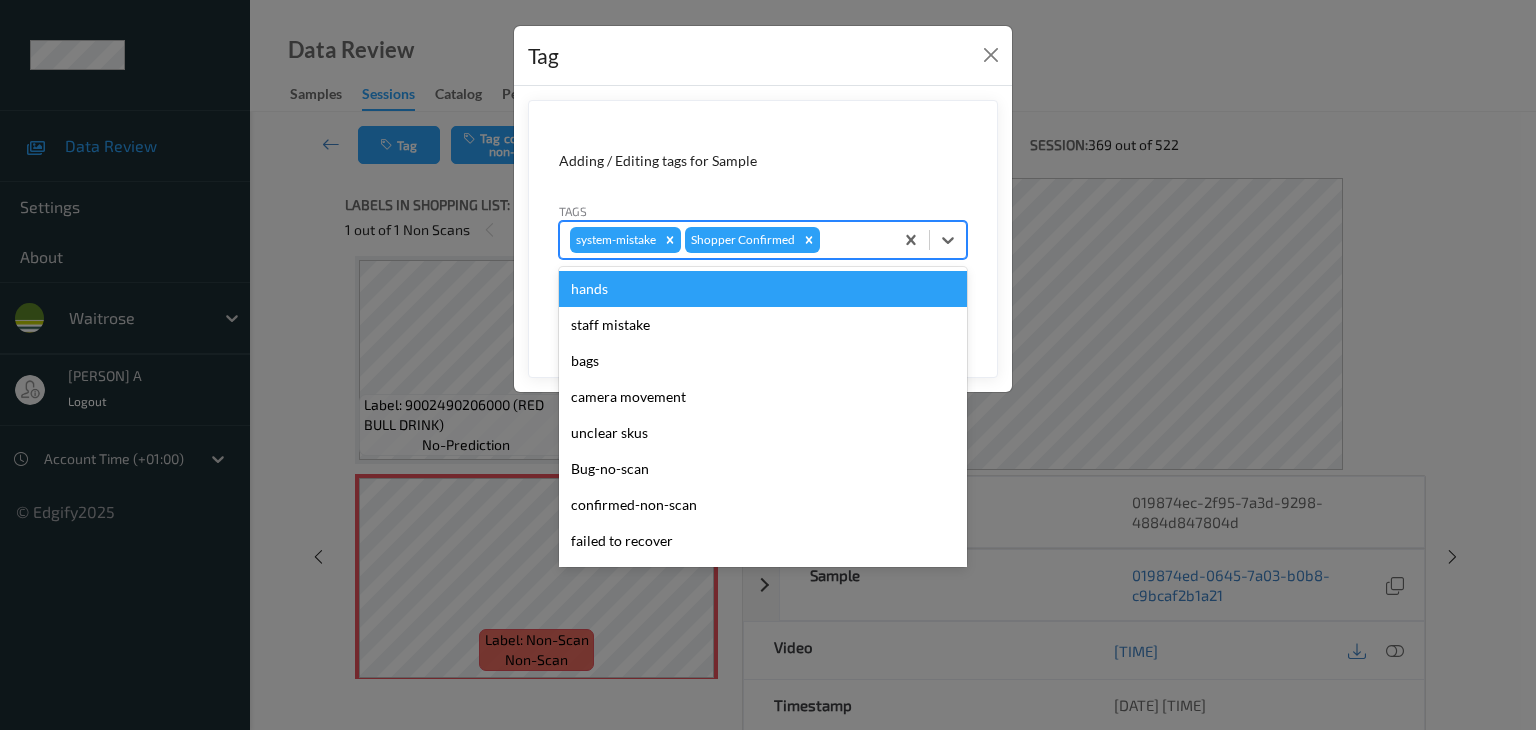 click at bounding box center [853, 240] 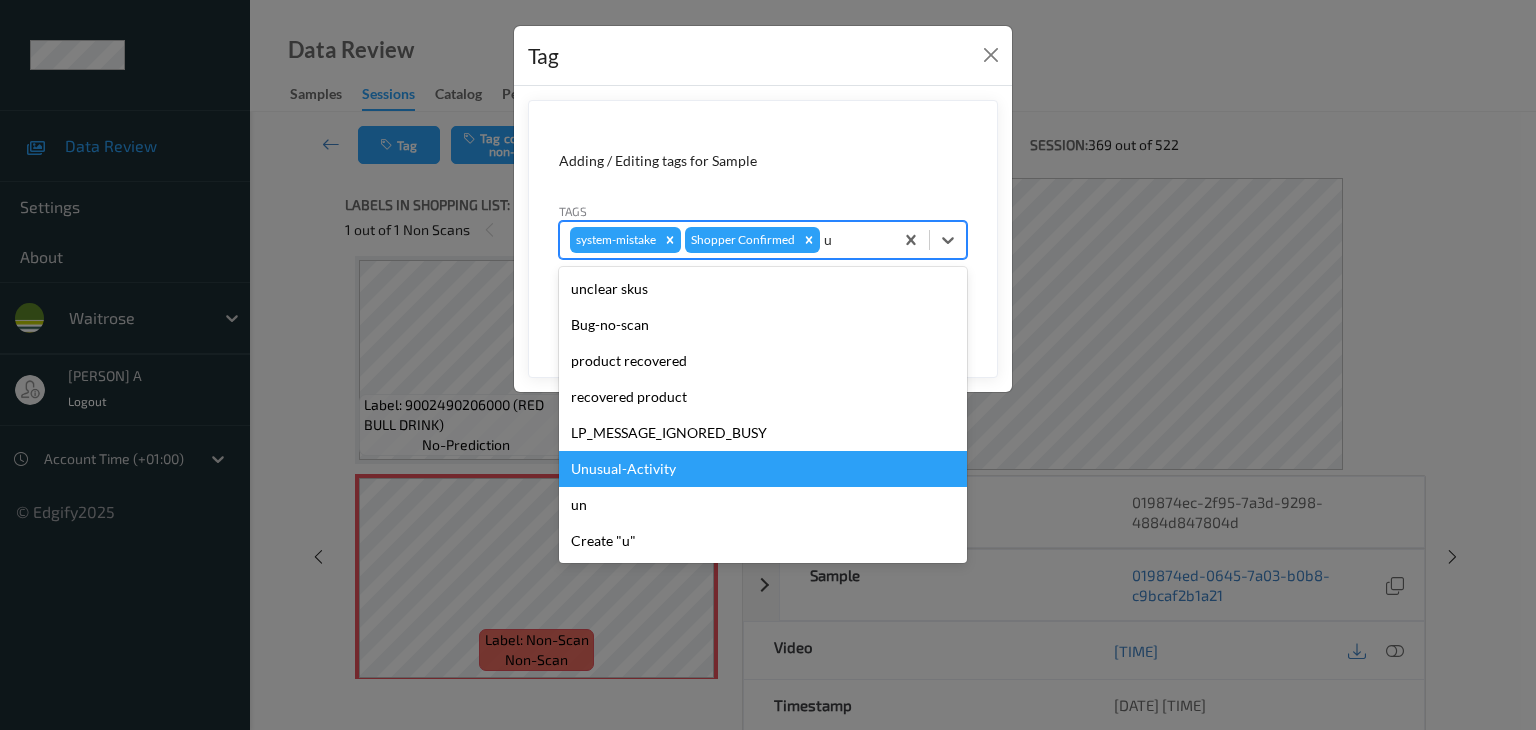 click on "Unusual-Activity" at bounding box center (763, 469) 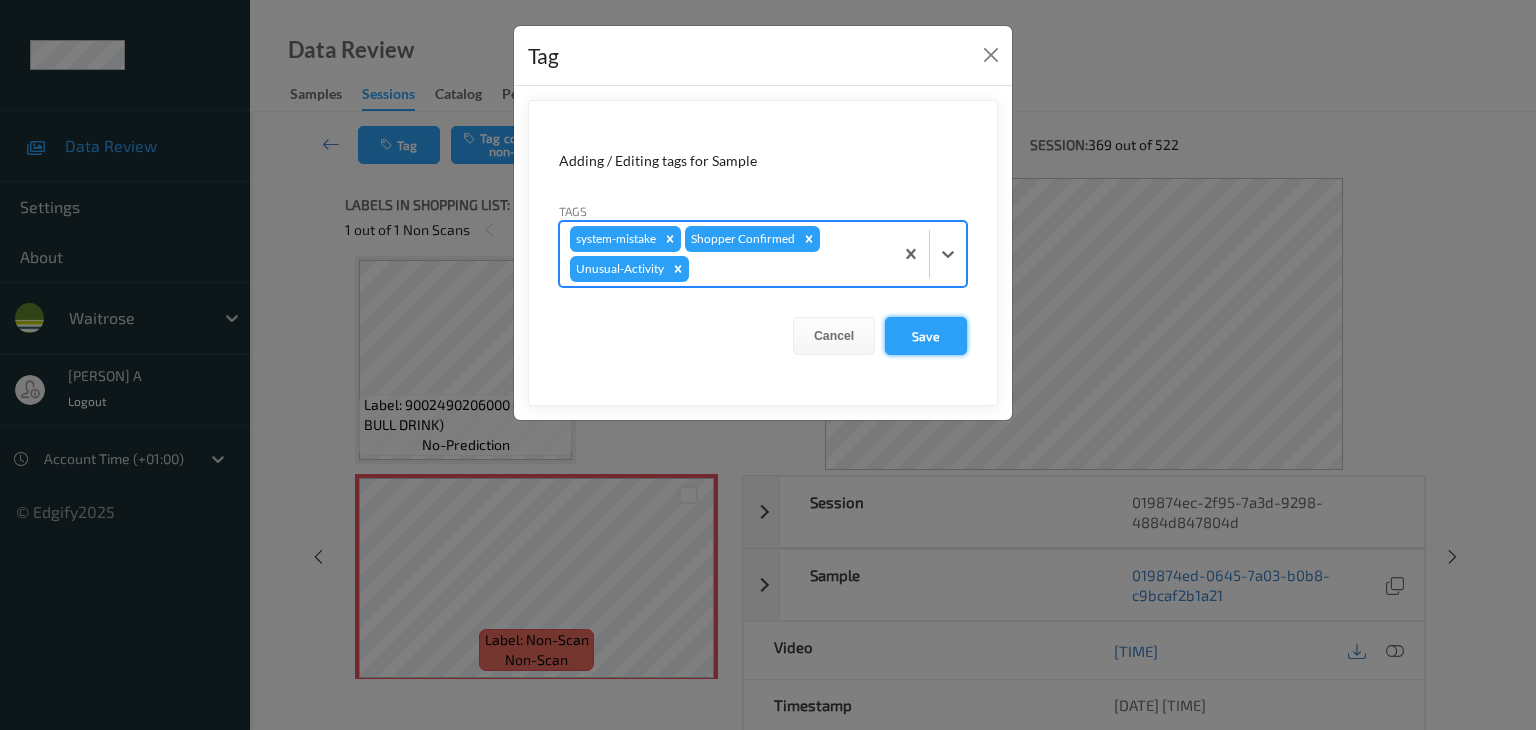 click on "Save" at bounding box center (926, 336) 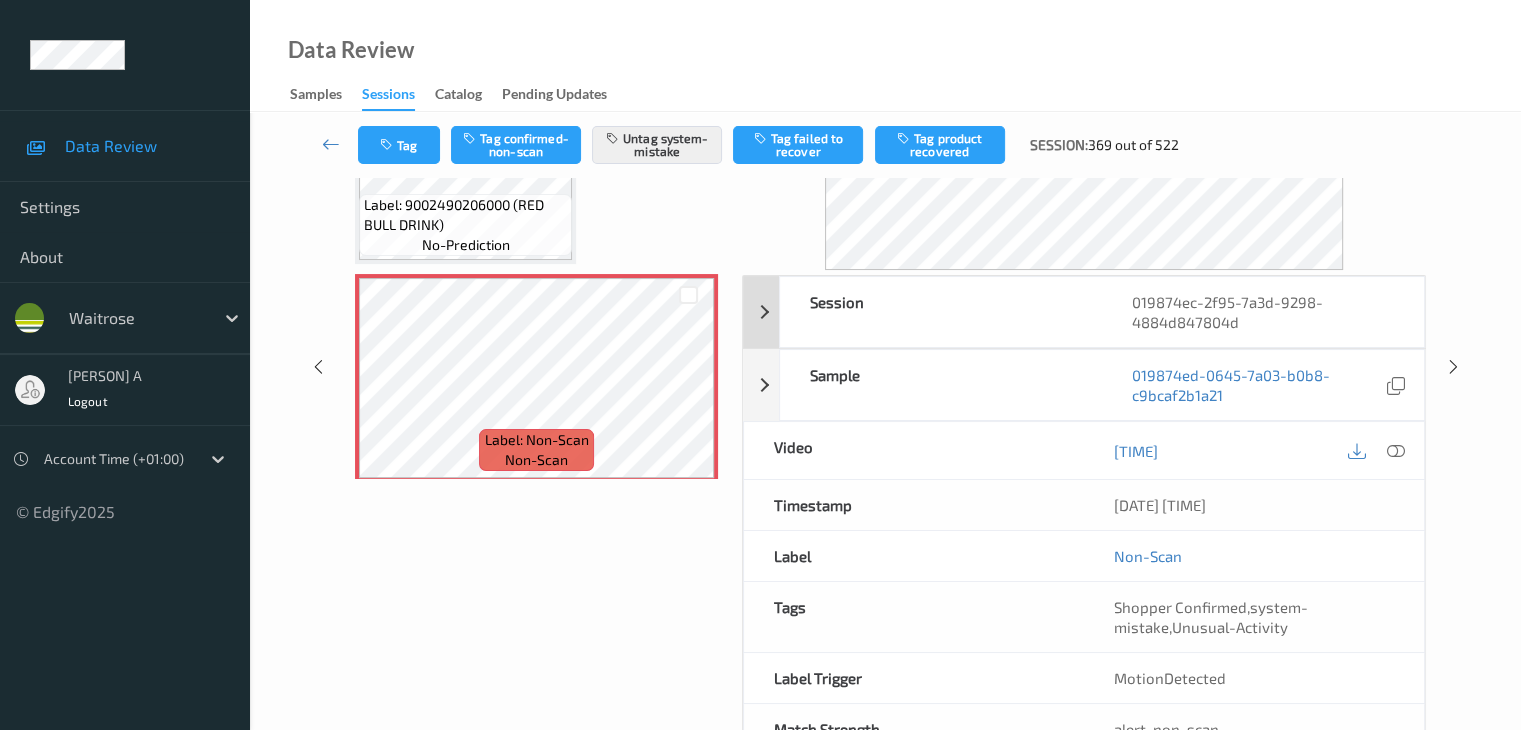 scroll, scrollTop: 0, scrollLeft: 0, axis: both 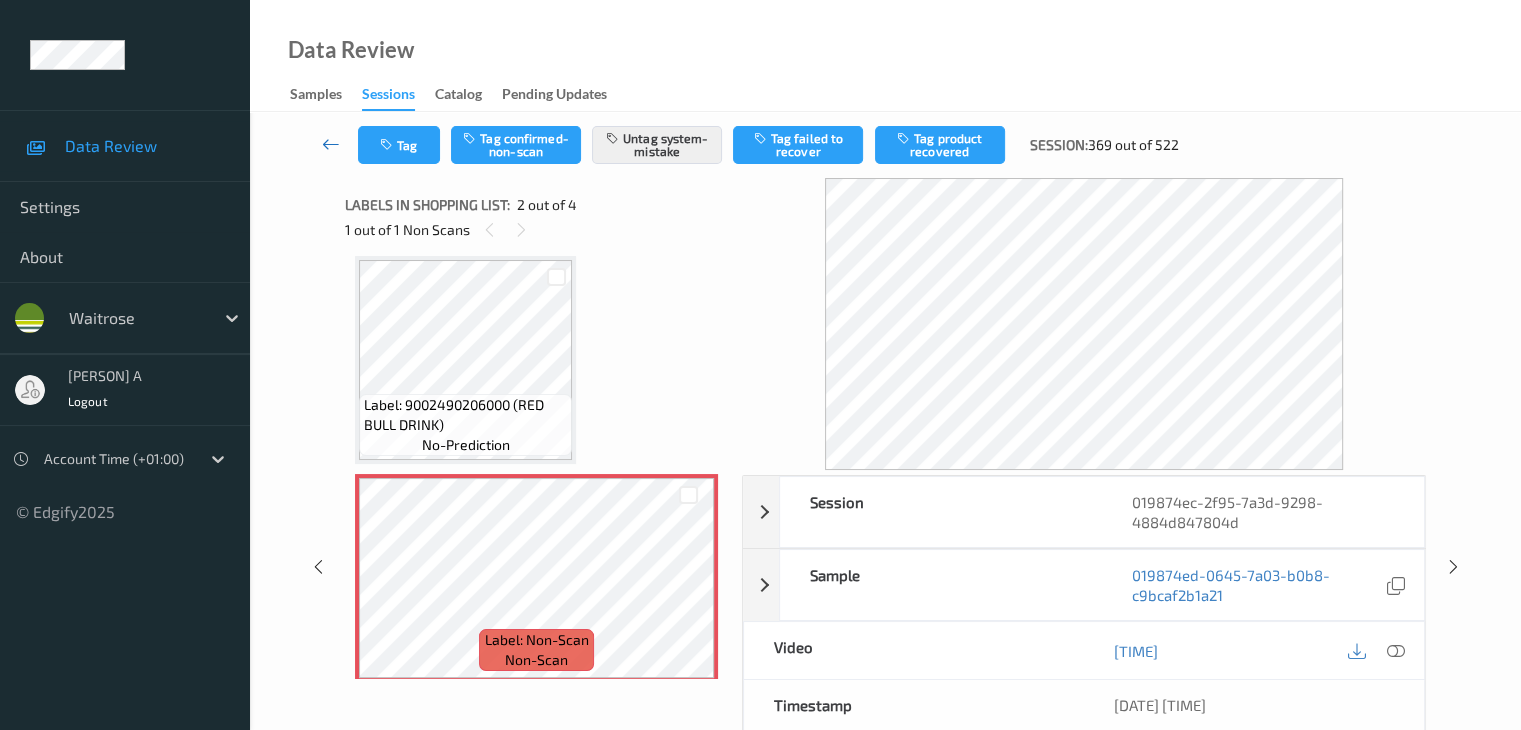 click at bounding box center [331, 144] 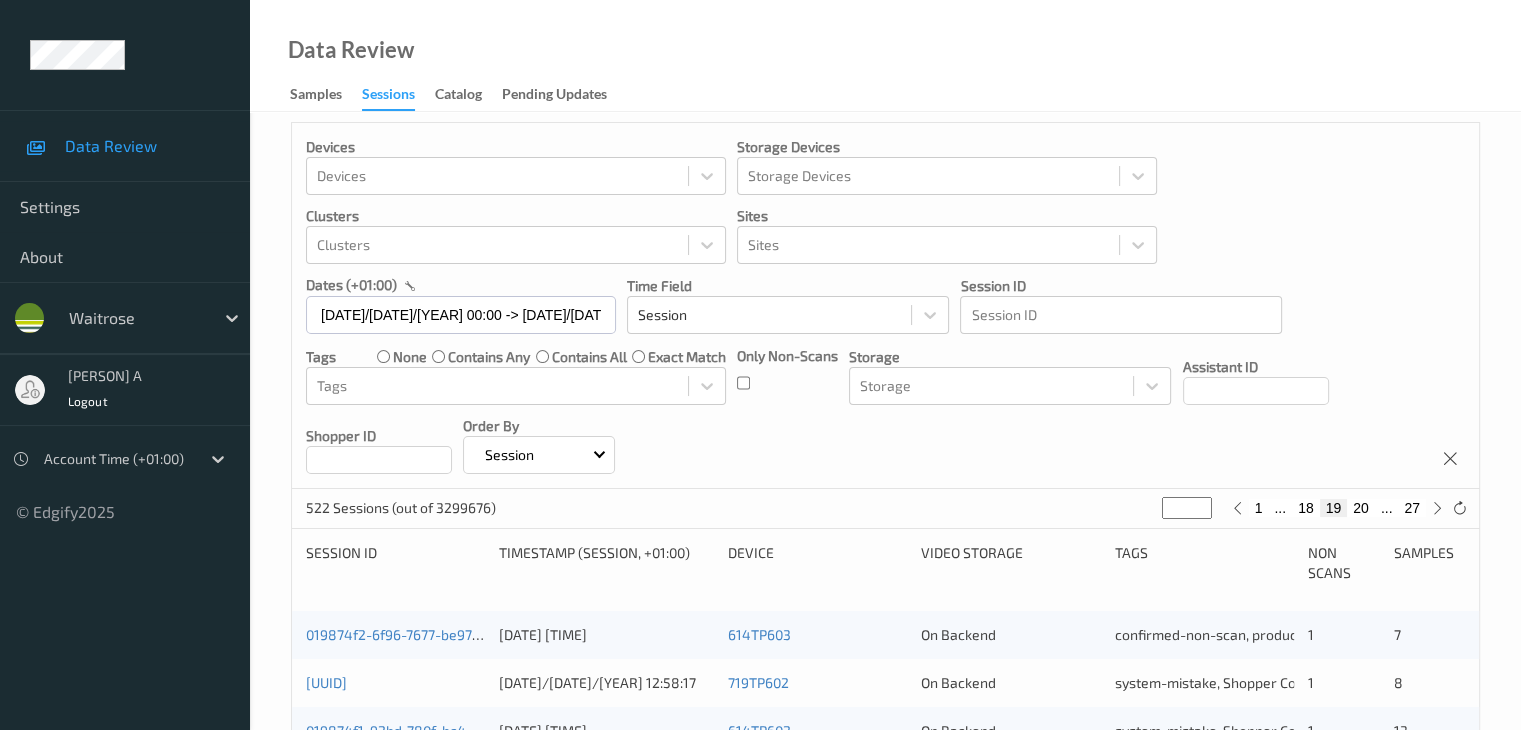 scroll, scrollTop: 700, scrollLeft: 0, axis: vertical 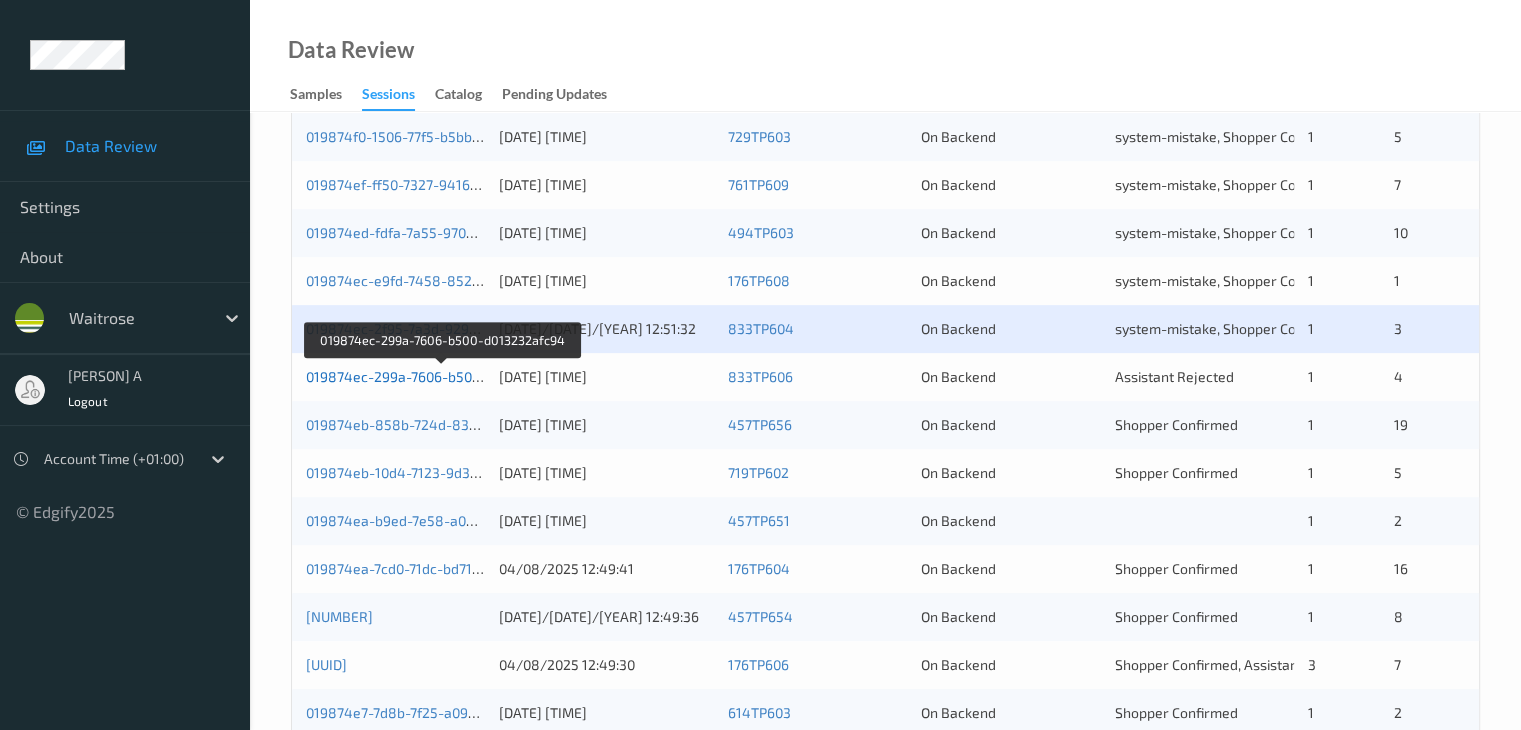 click on "019874ec-299a-7606-b500-d013232afc94" at bounding box center (441, 376) 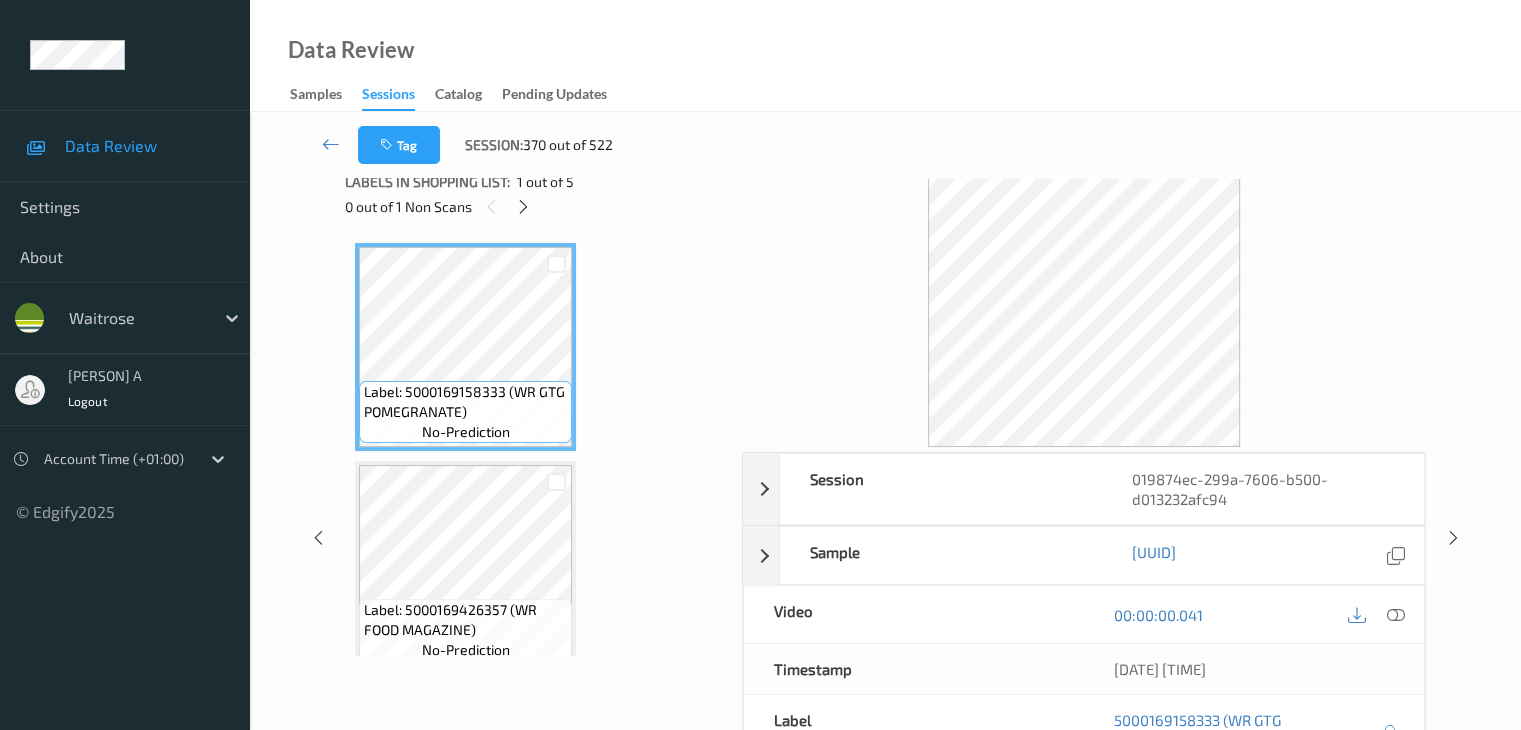 scroll, scrollTop: 0, scrollLeft: 0, axis: both 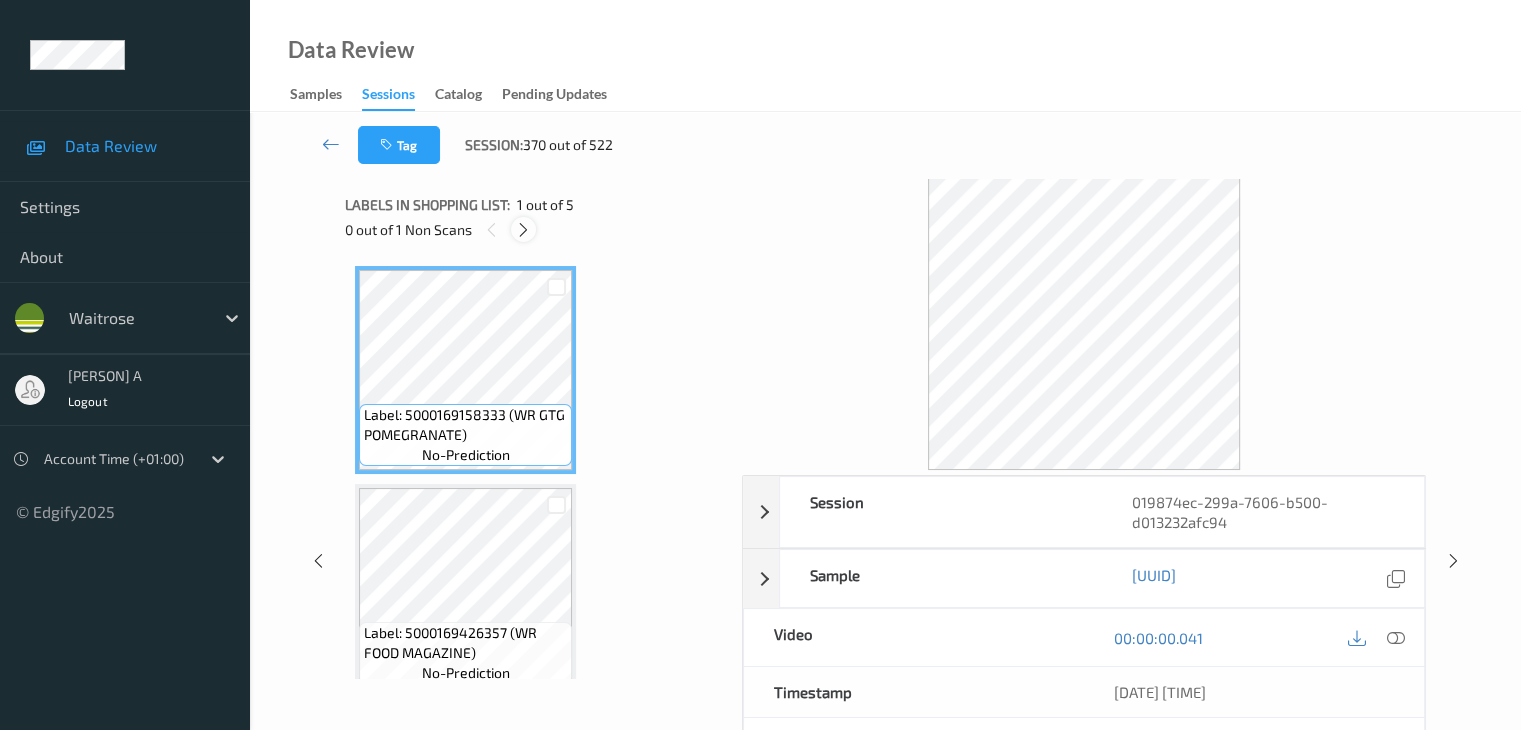click at bounding box center (523, 230) 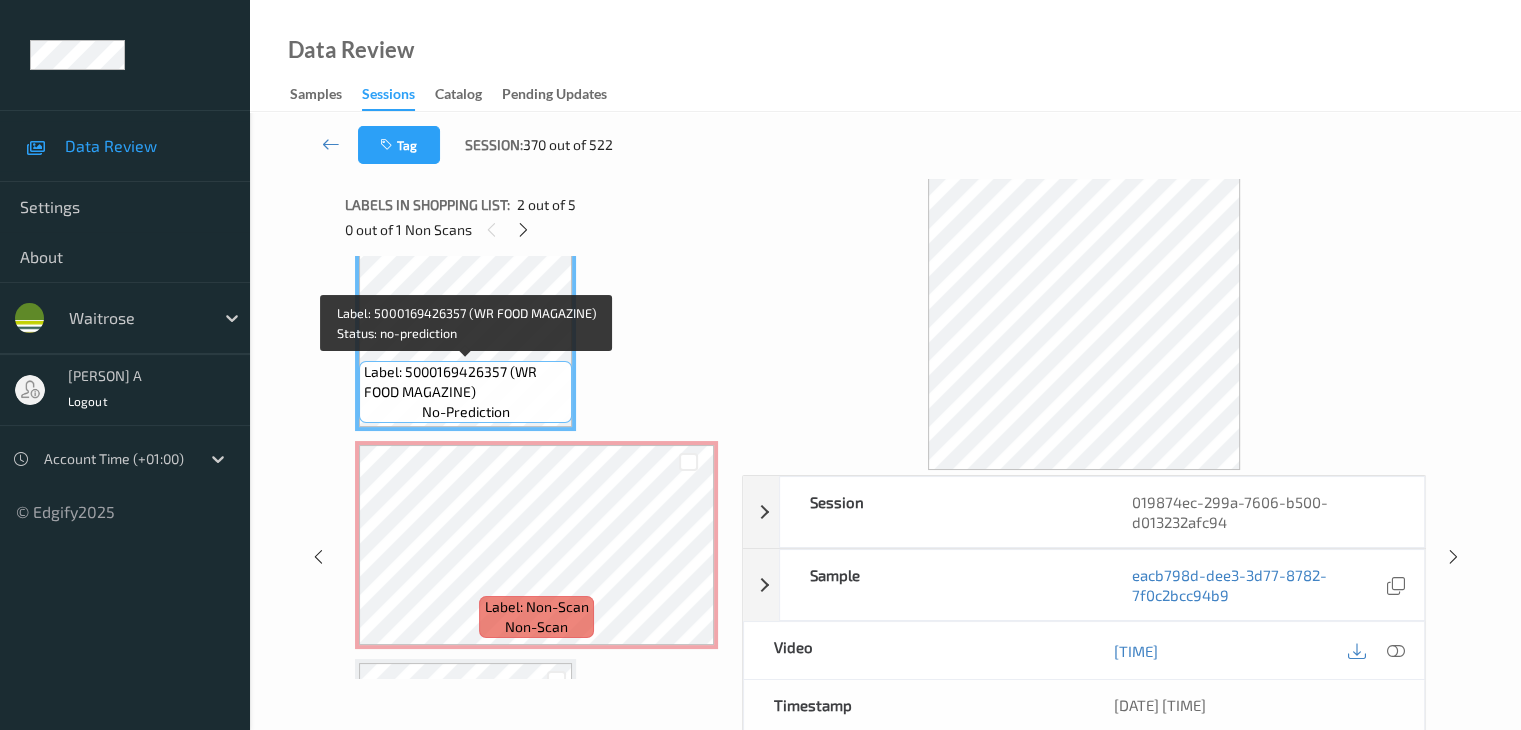 scroll, scrollTop: 228, scrollLeft: 0, axis: vertical 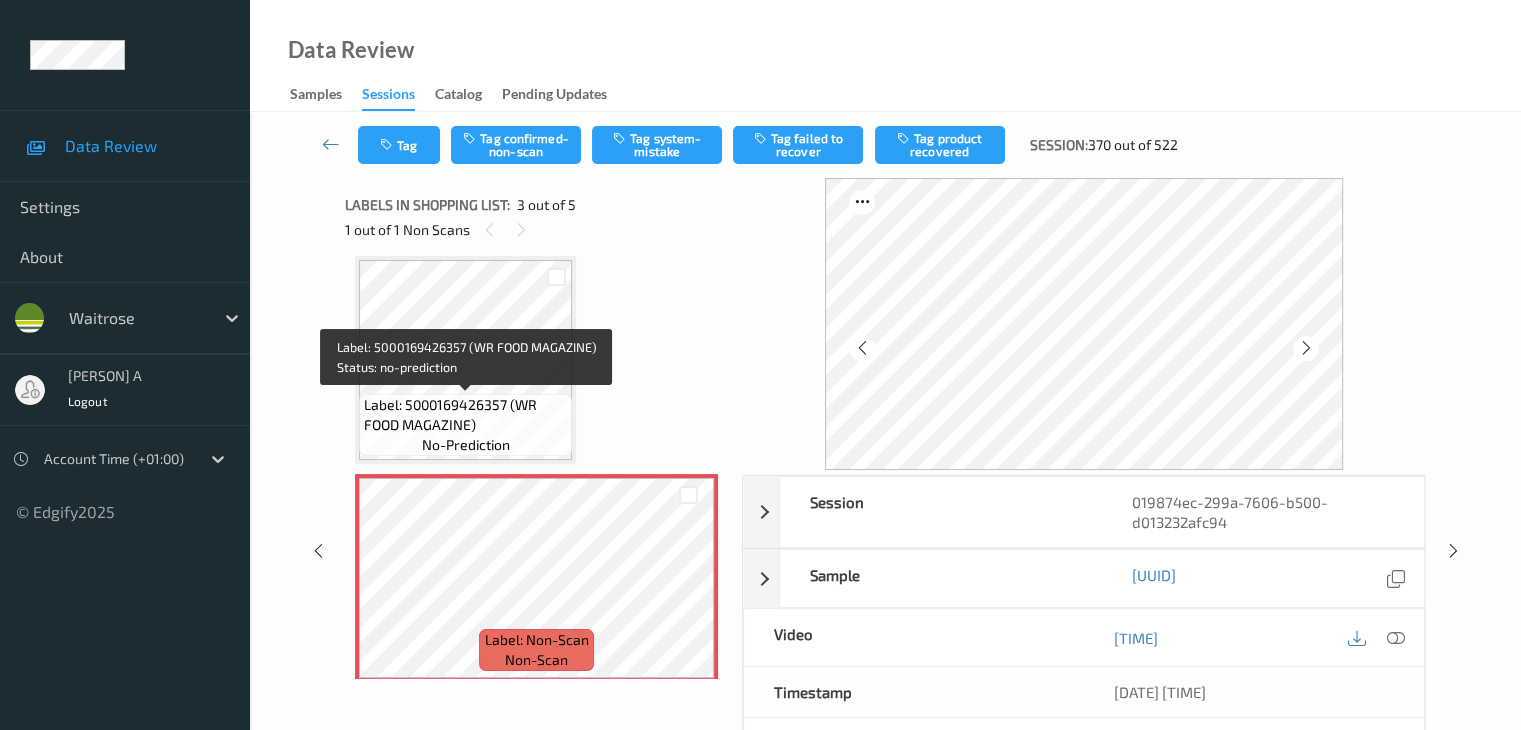 click on "Label: 5000169426357 (WR FOOD MAGAZINE)" at bounding box center [465, 415] 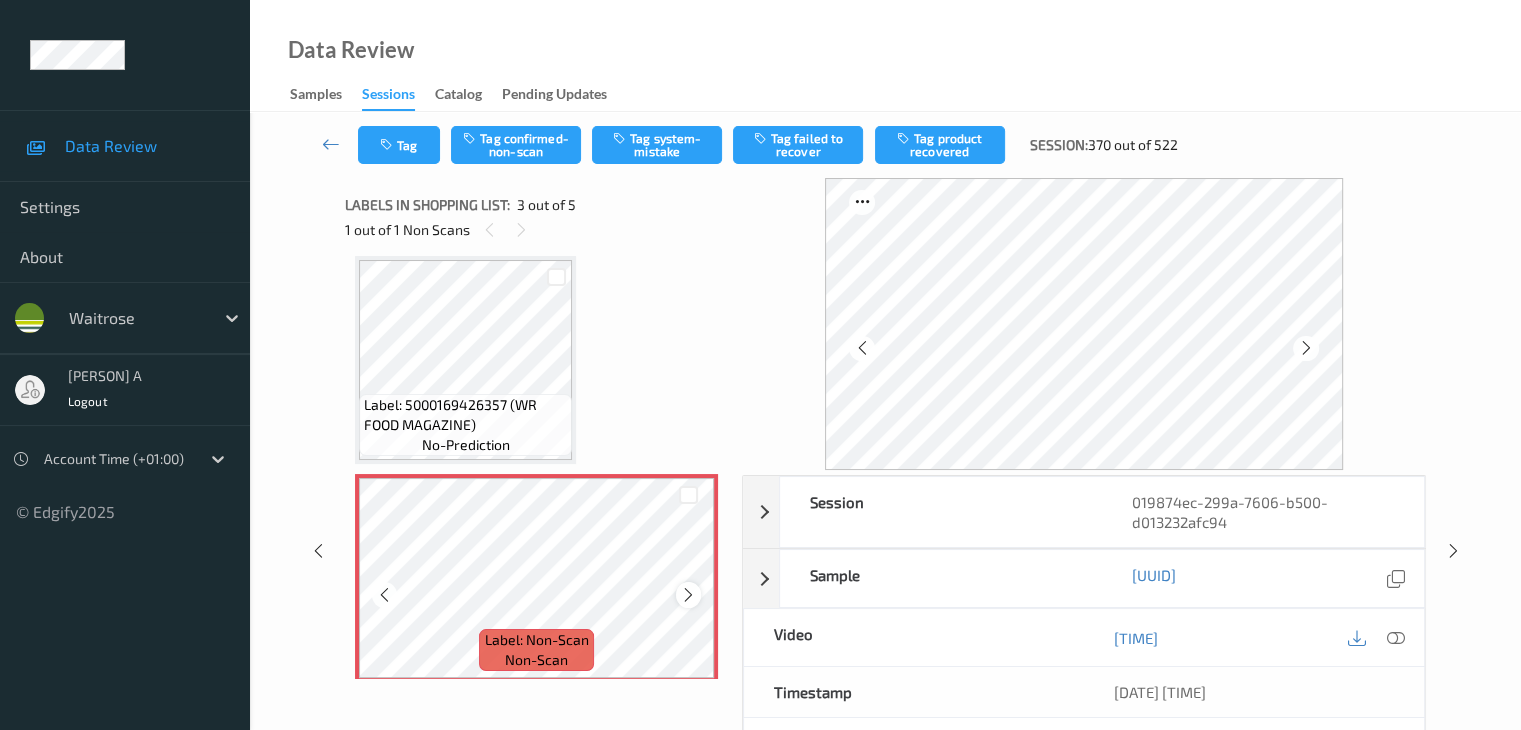 click at bounding box center (688, 595) 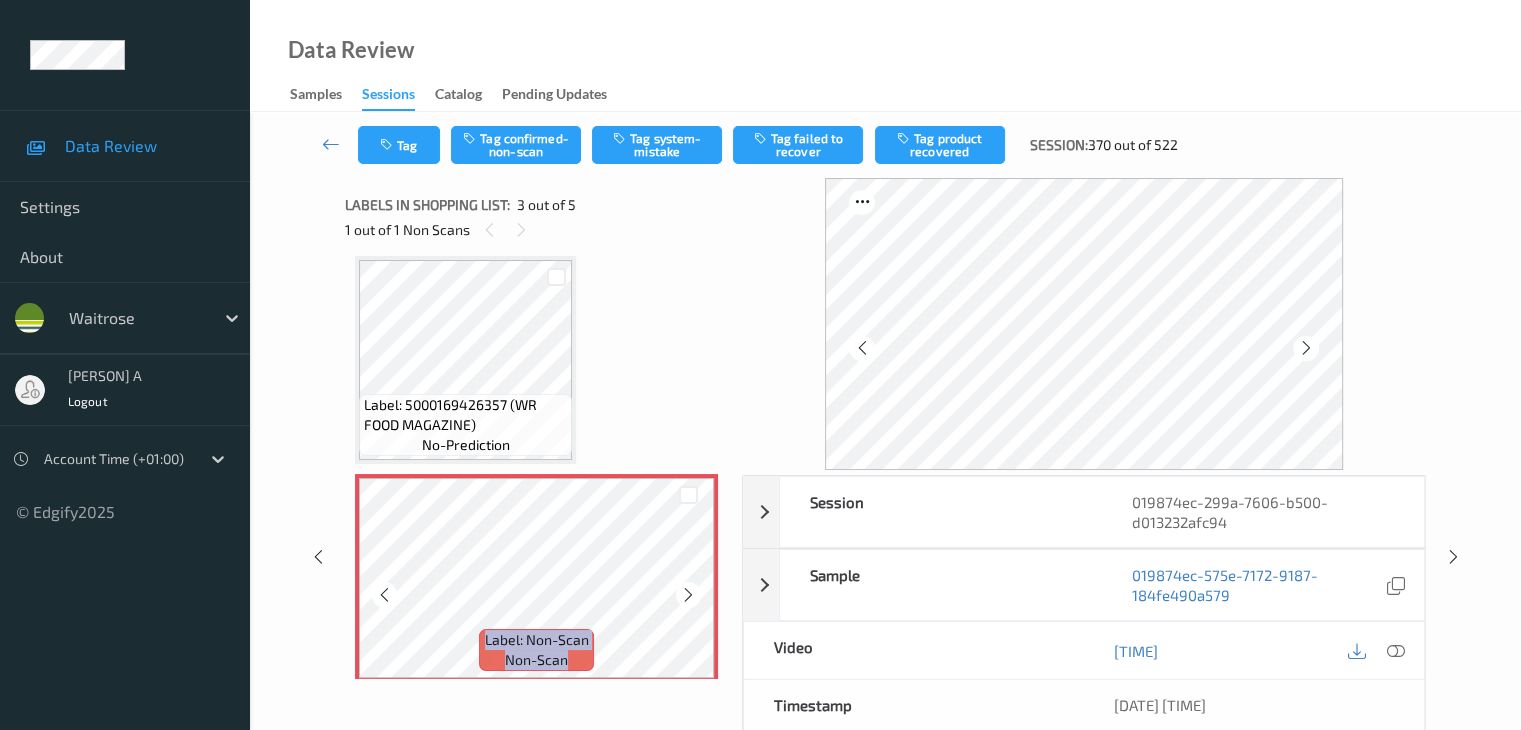 click at bounding box center [688, 595] 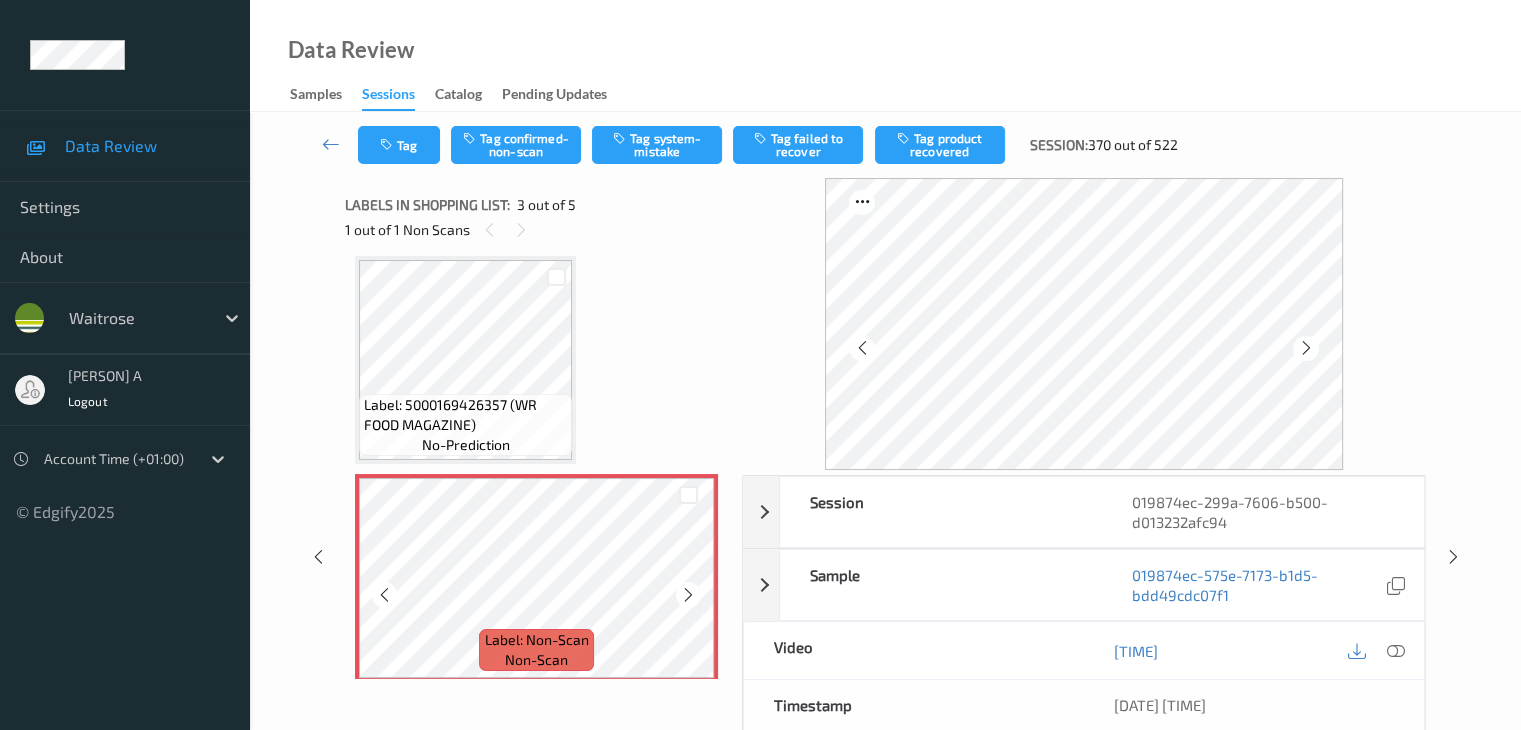 click at bounding box center (688, 595) 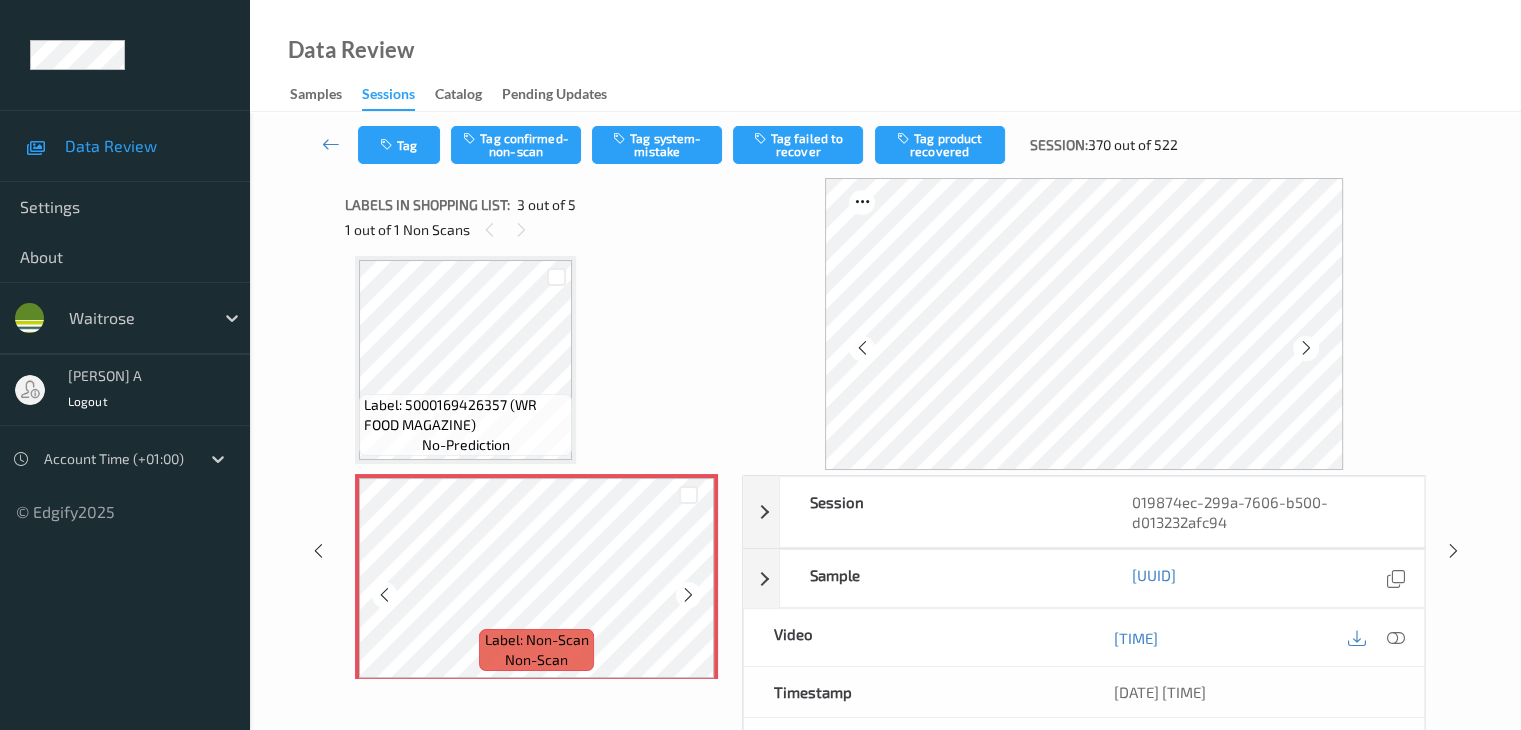 click at bounding box center (688, 595) 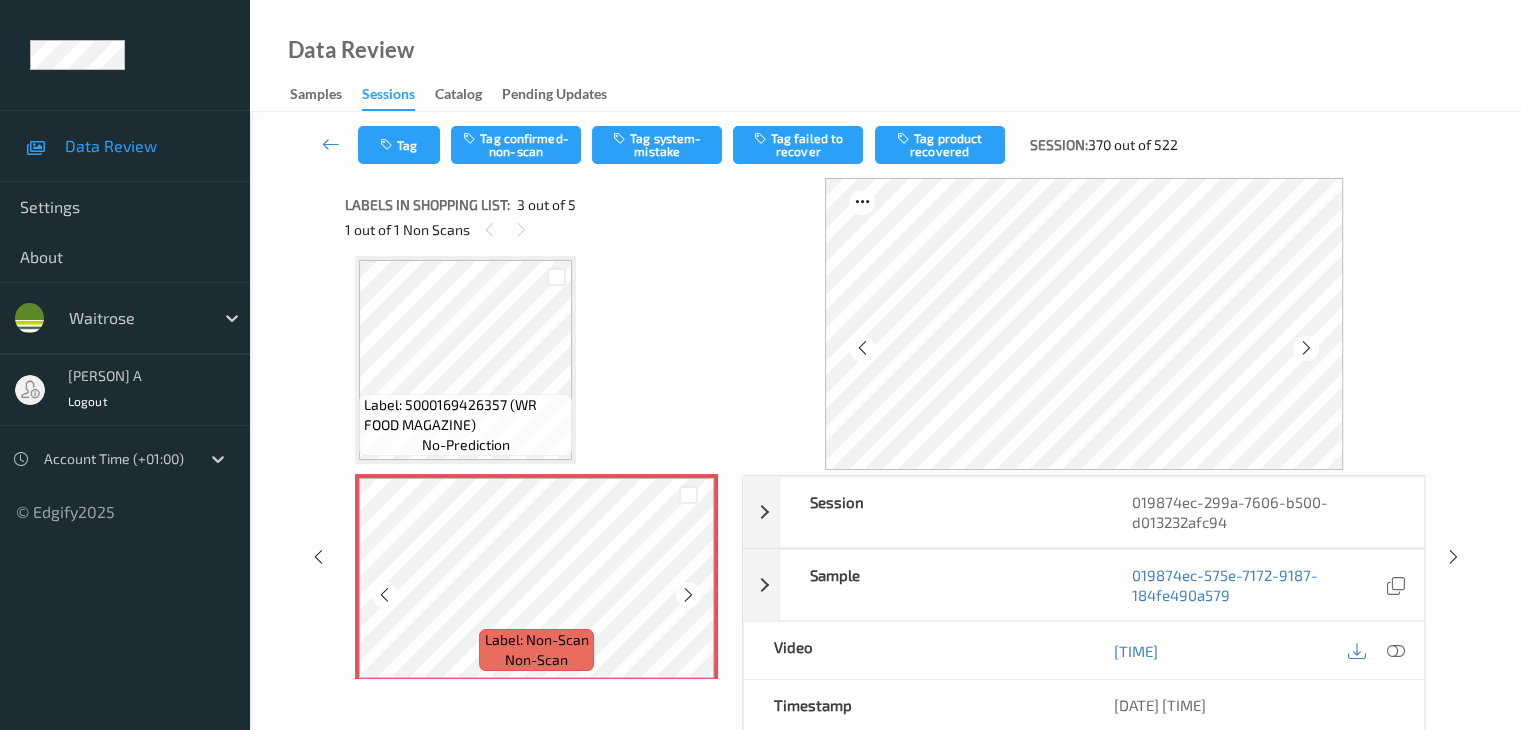 click at bounding box center [688, 595] 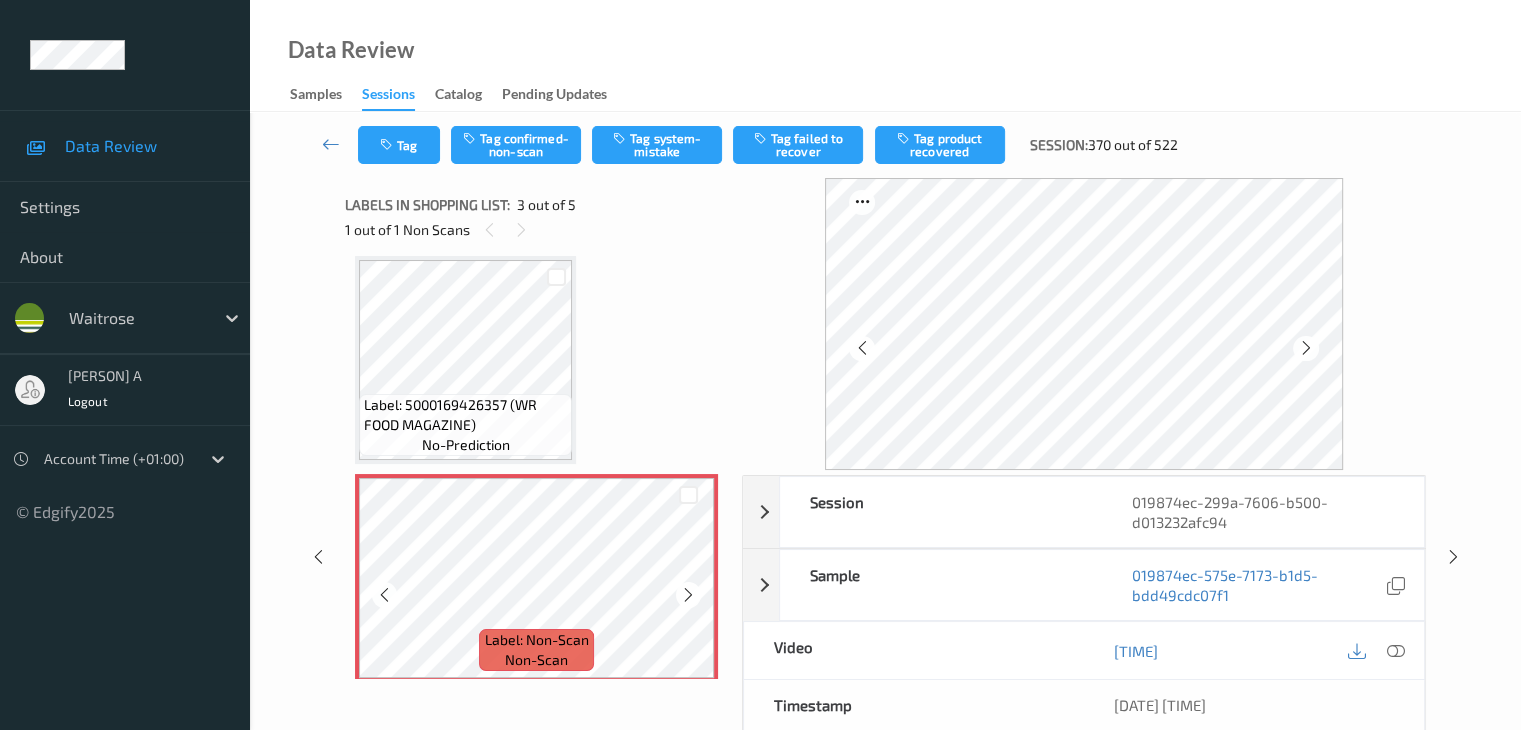 scroll, scrollTop: 428, scrollLeft: 0, axis: vertical 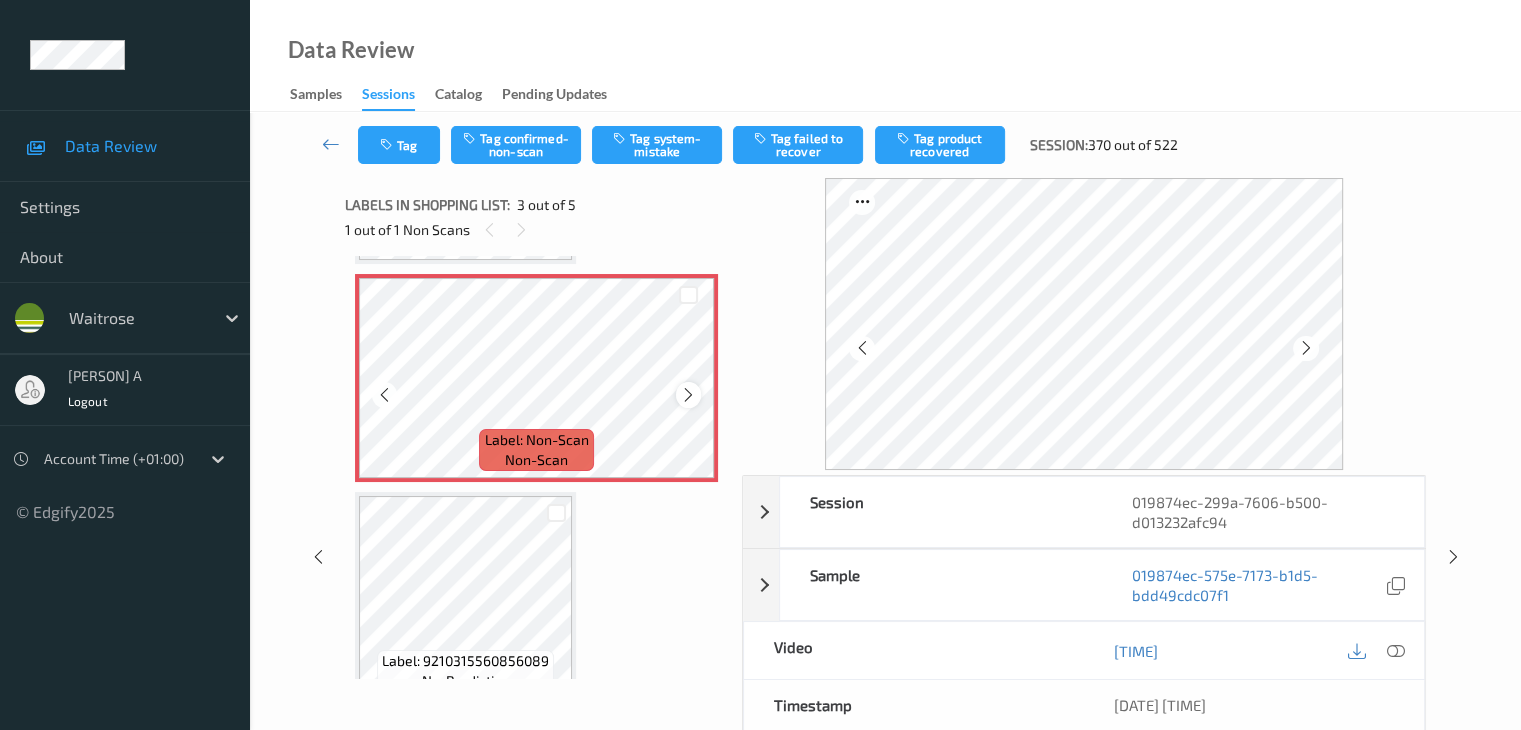 click at bounding box center (688, 394) 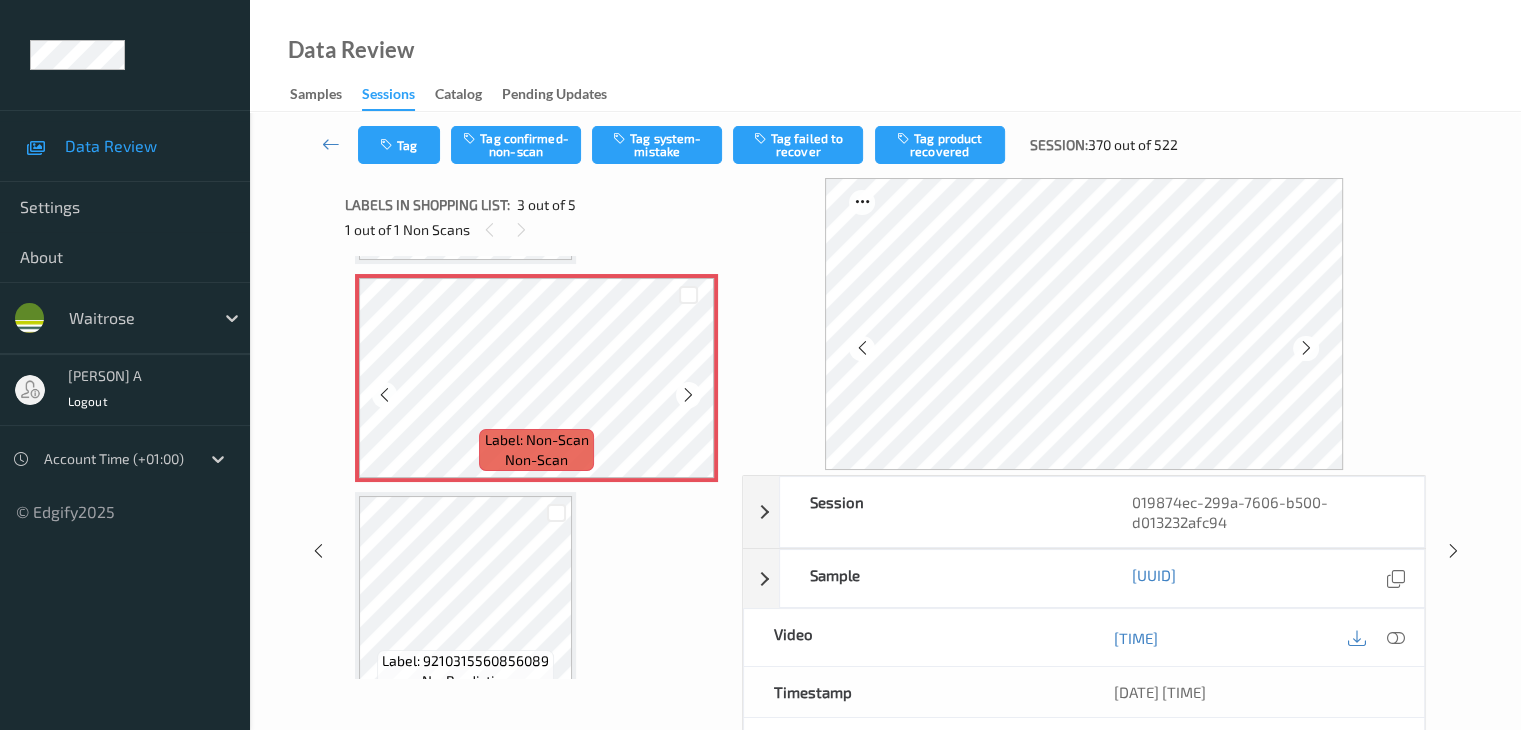 click at bounding box center [688, 394] 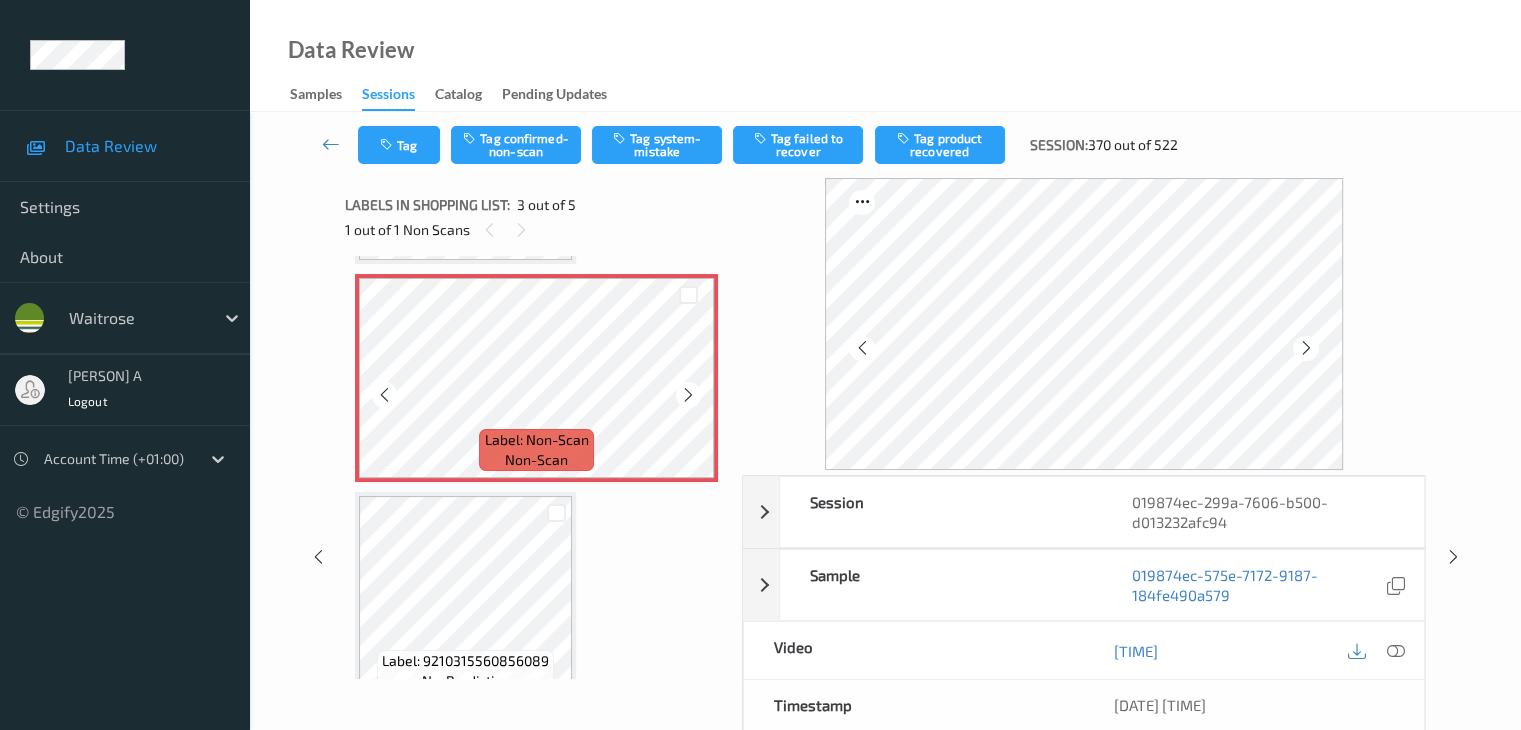 click at bounding box center [688, 394] 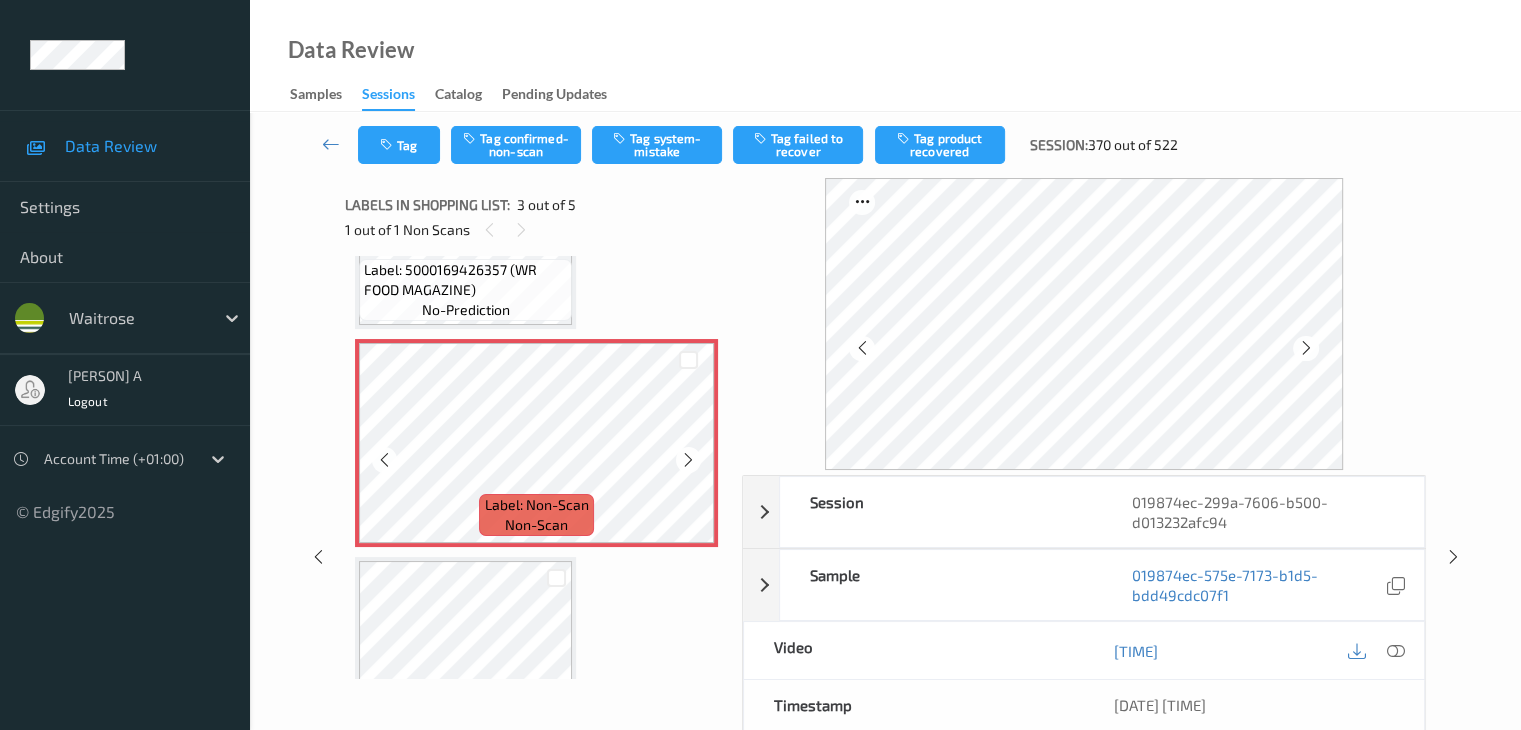scroll, scrollTop: 328, scrollLeft: 0, axis: vertical 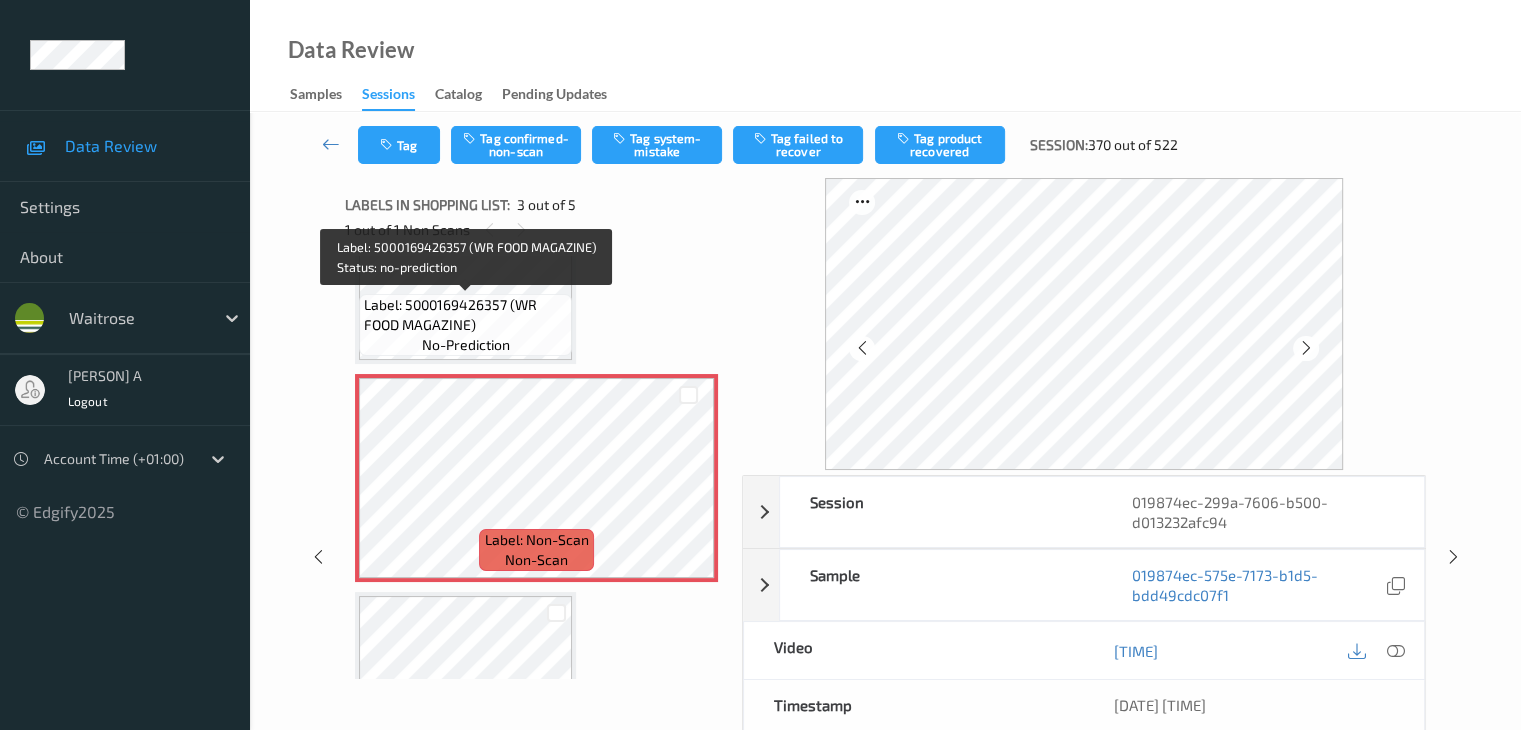 click on "Label: 5000169426357 (WR FOOD MAGAZINE)" at bounding box center [465, 315] 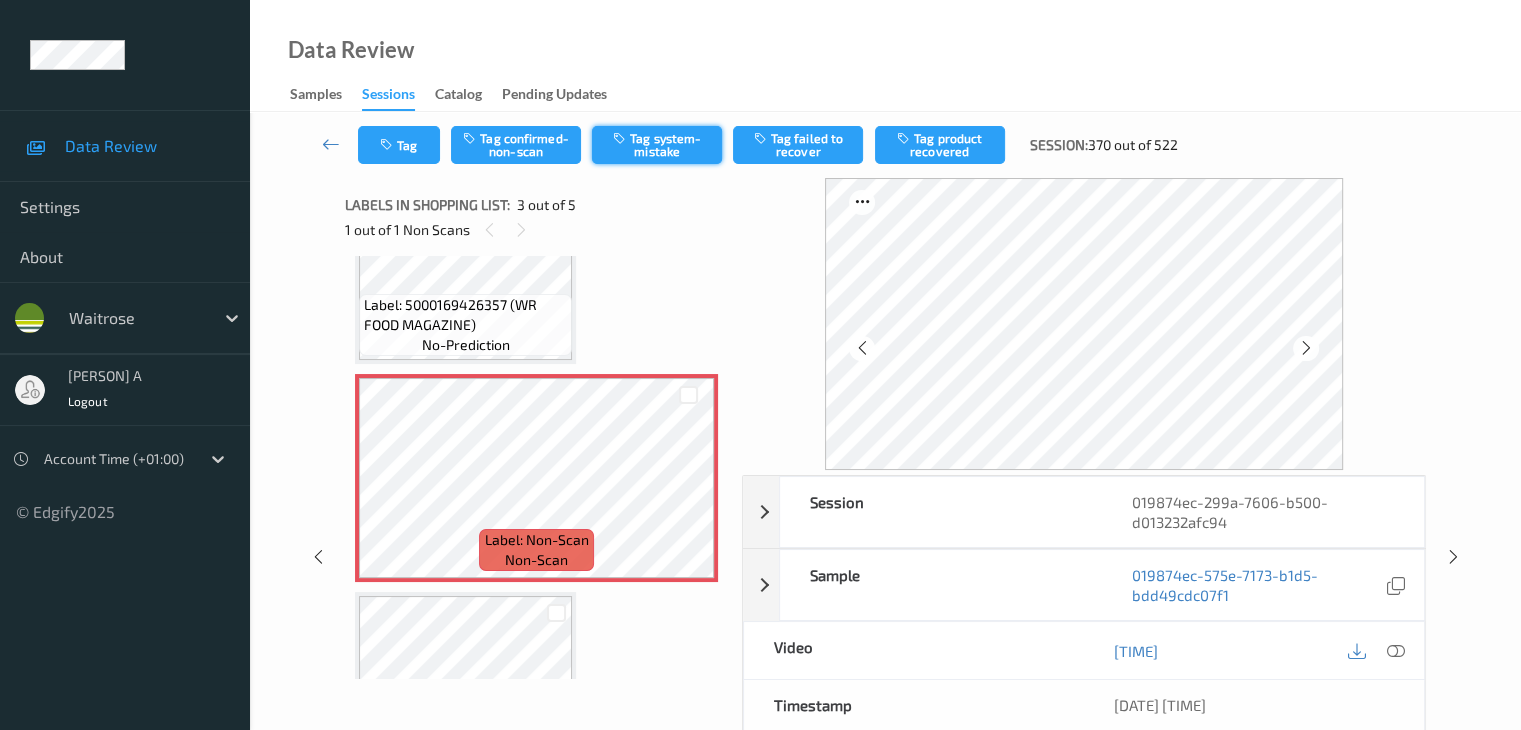 click on "Tag   system-mistake" at bounding box center (657, 145) 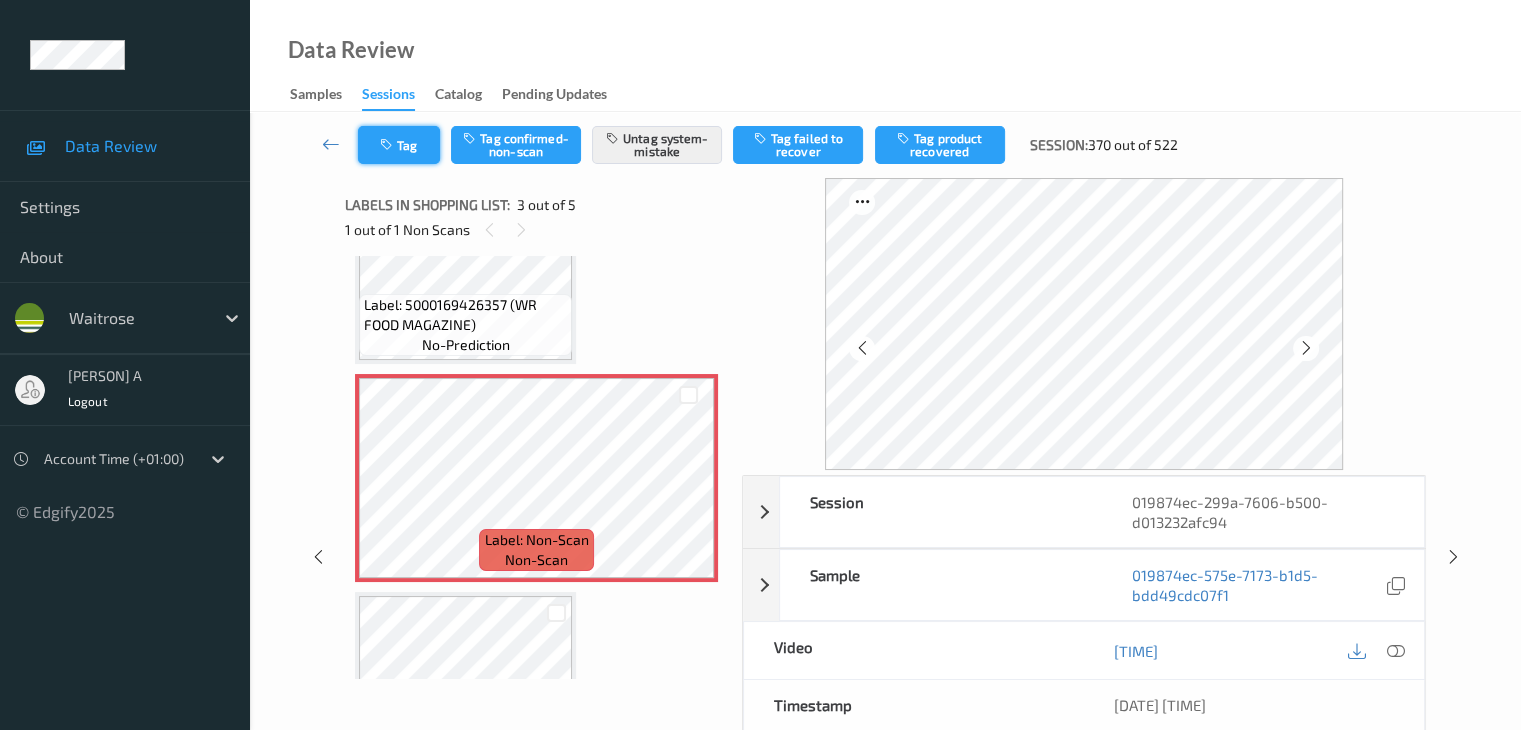 click on "Tag" at bounding box center (399, 145) 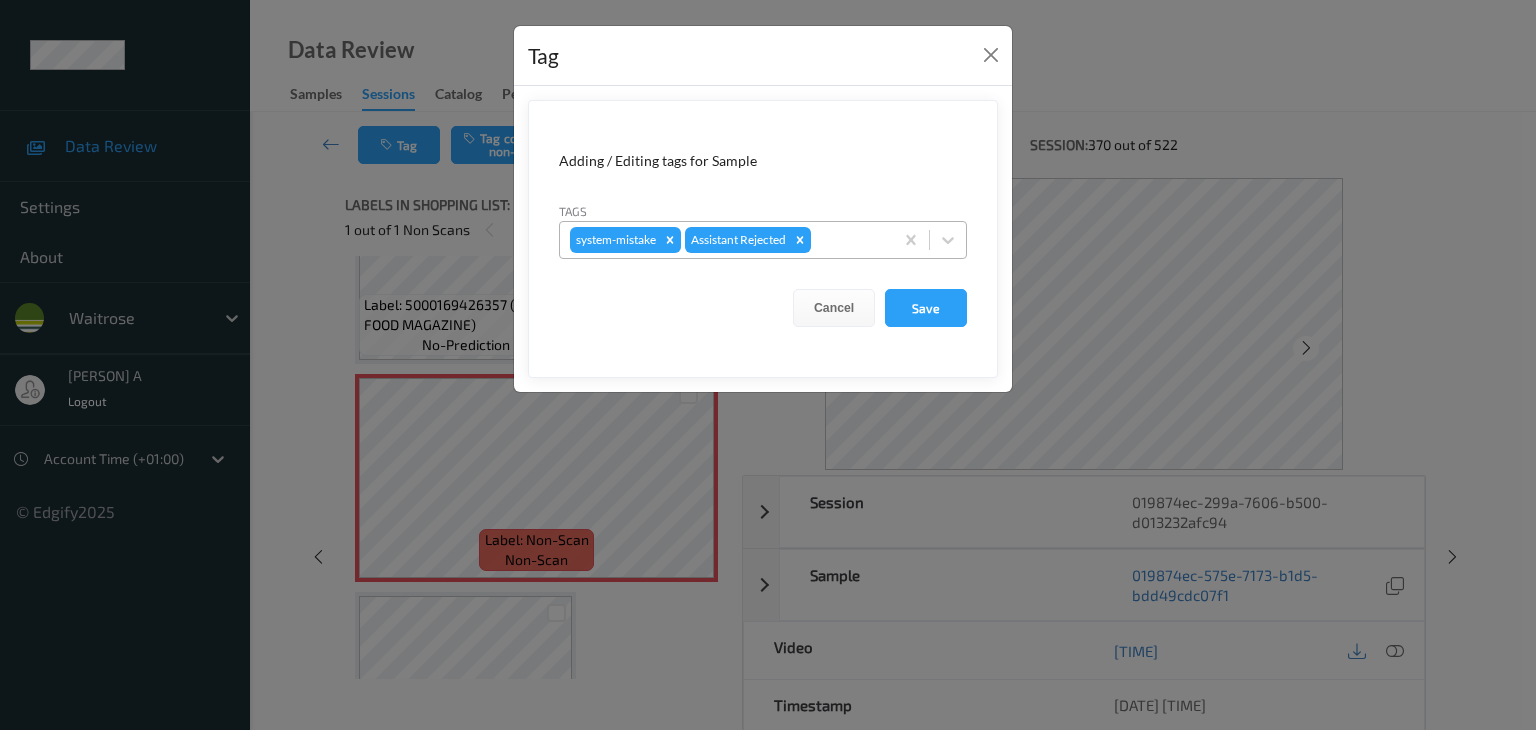click at bounding box center (849, 240) 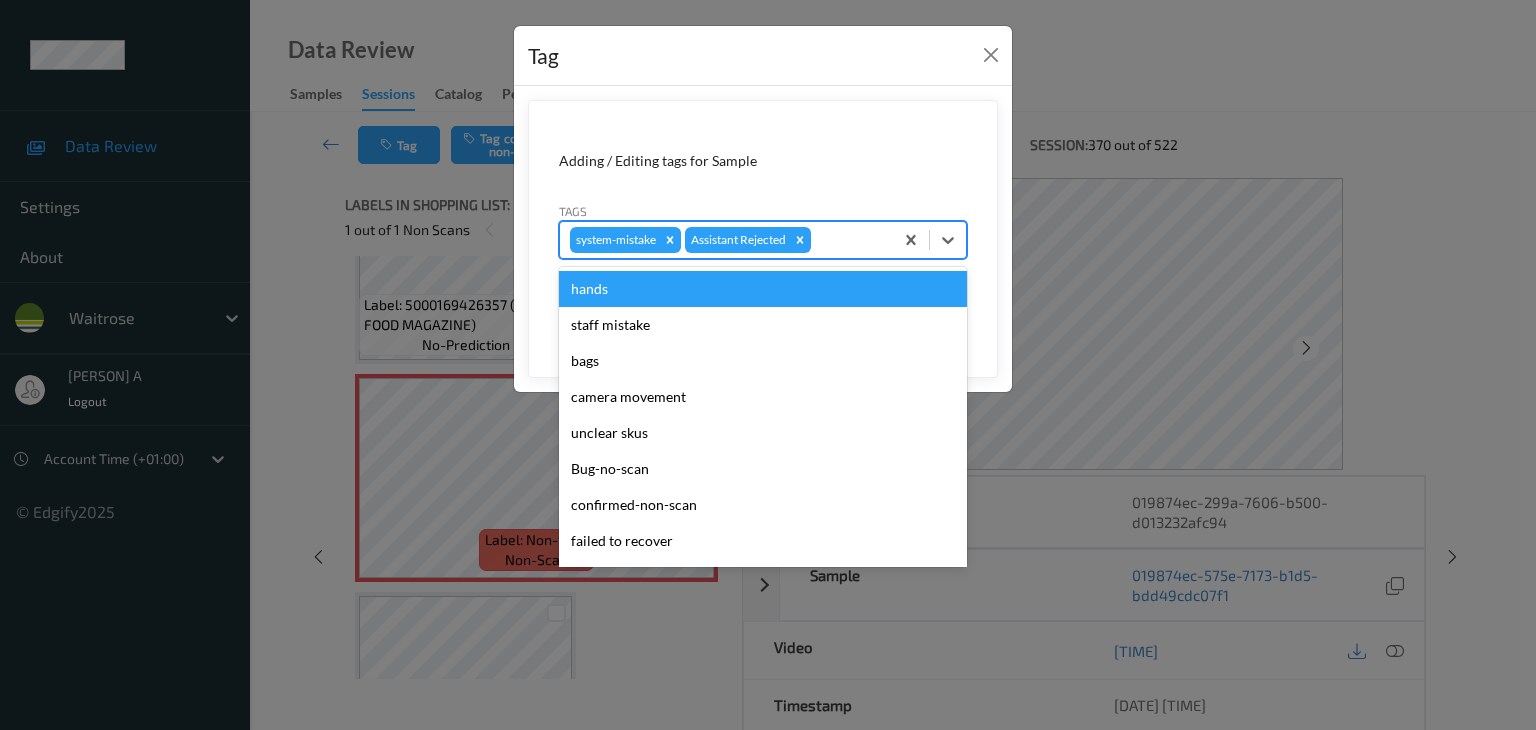 type on "u" 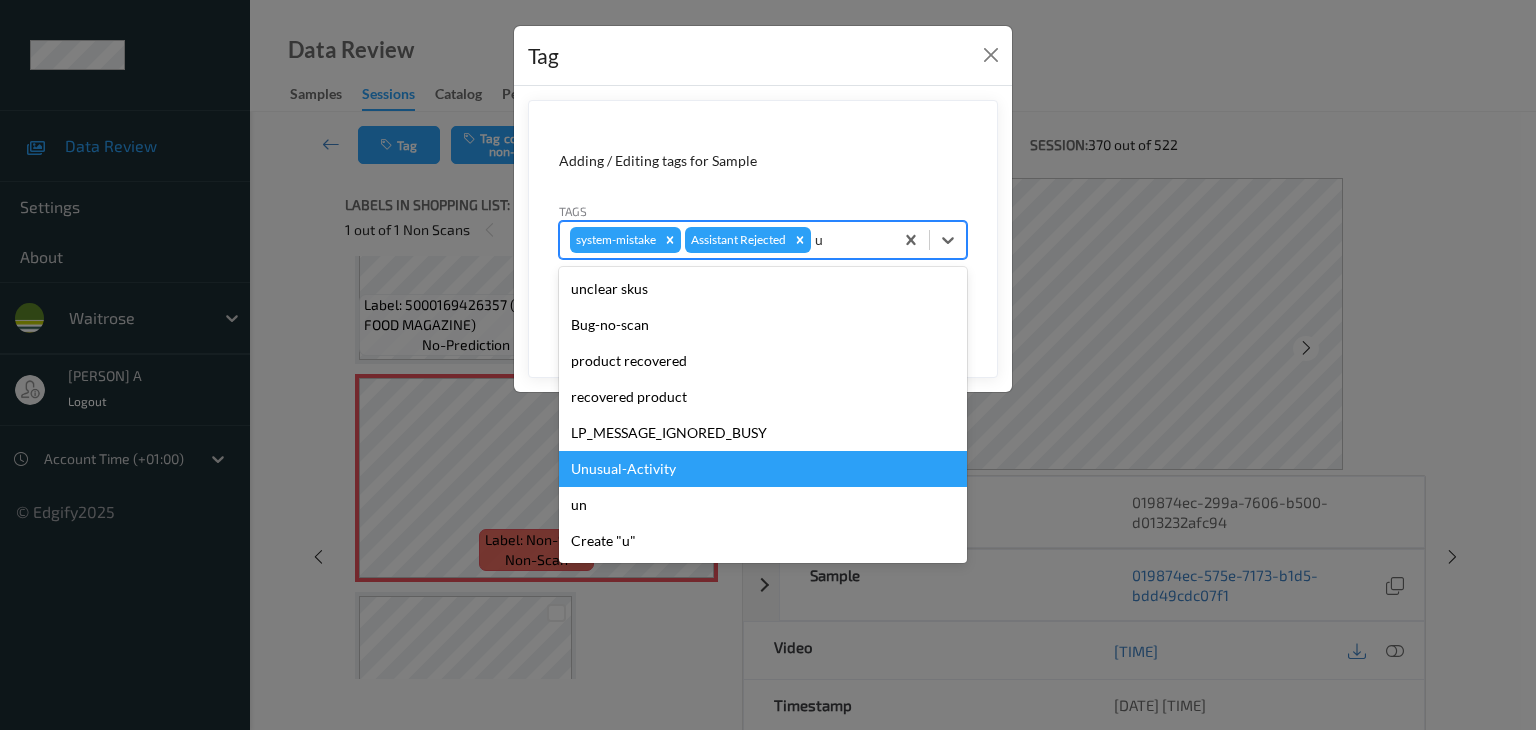 click on "Unusual-Activity" at bounding box center [763, 469] 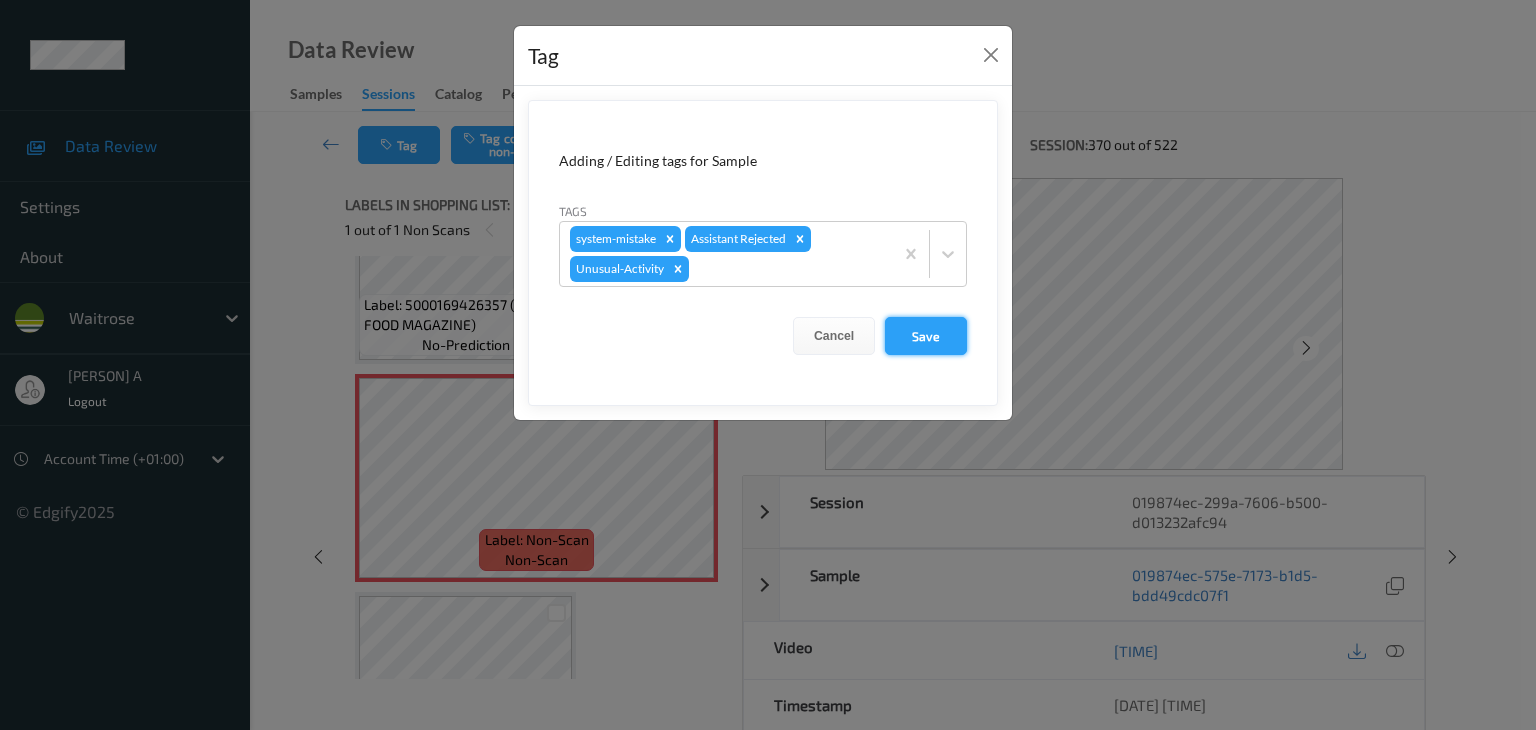 click on "Save" at bounding box center (926, 336) 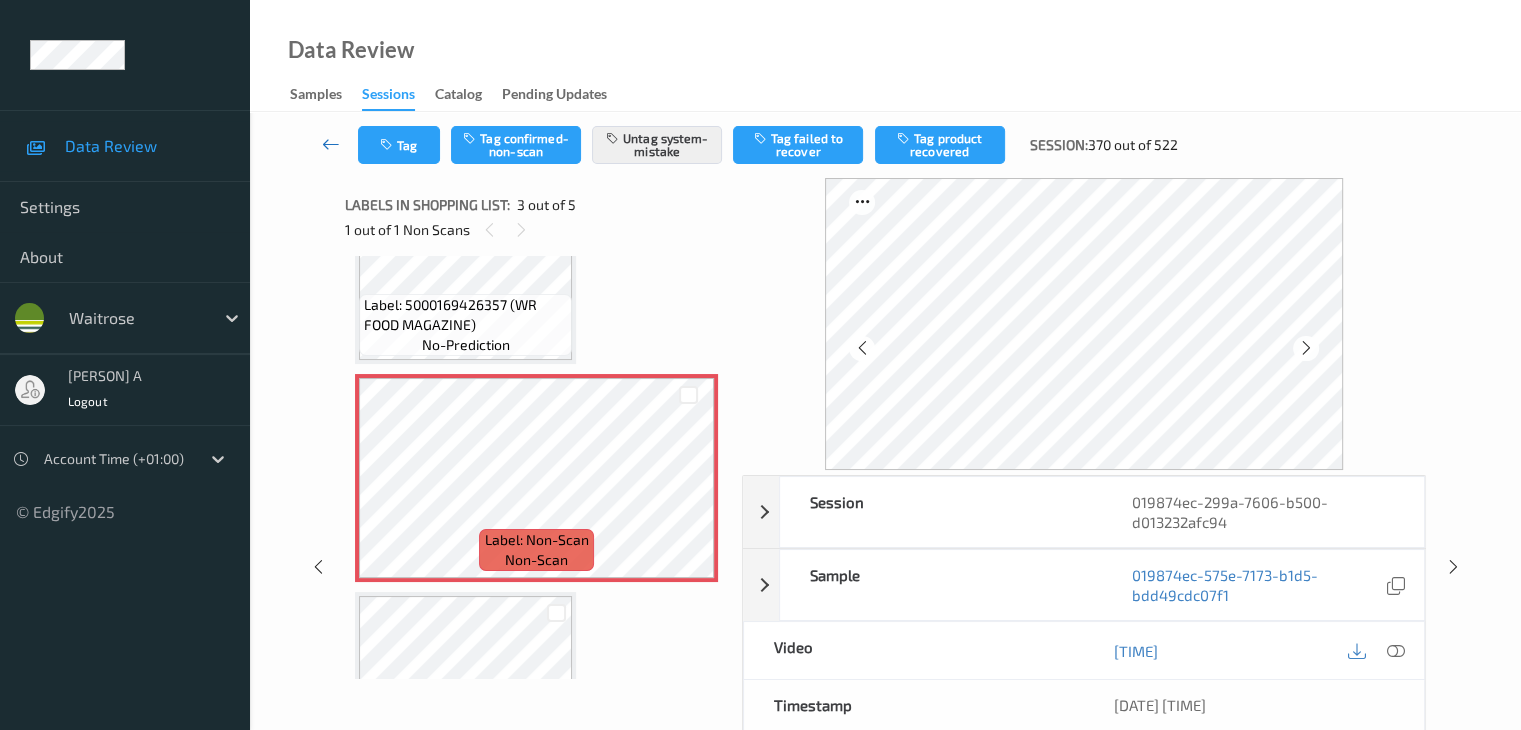 click at bounding box center (331, 144) 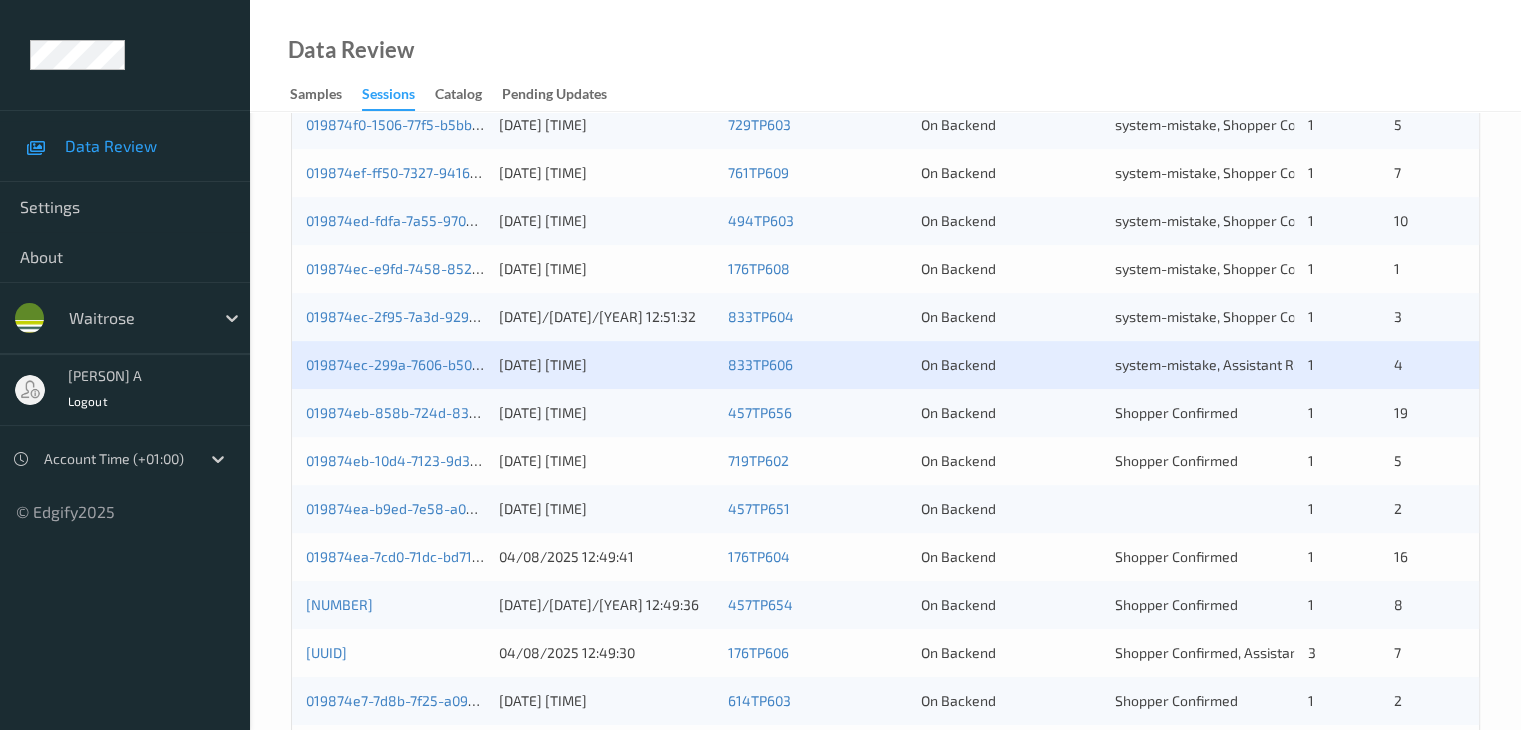 scroll, scrollTop: 800, scrollLeft: 0, axis: vertical 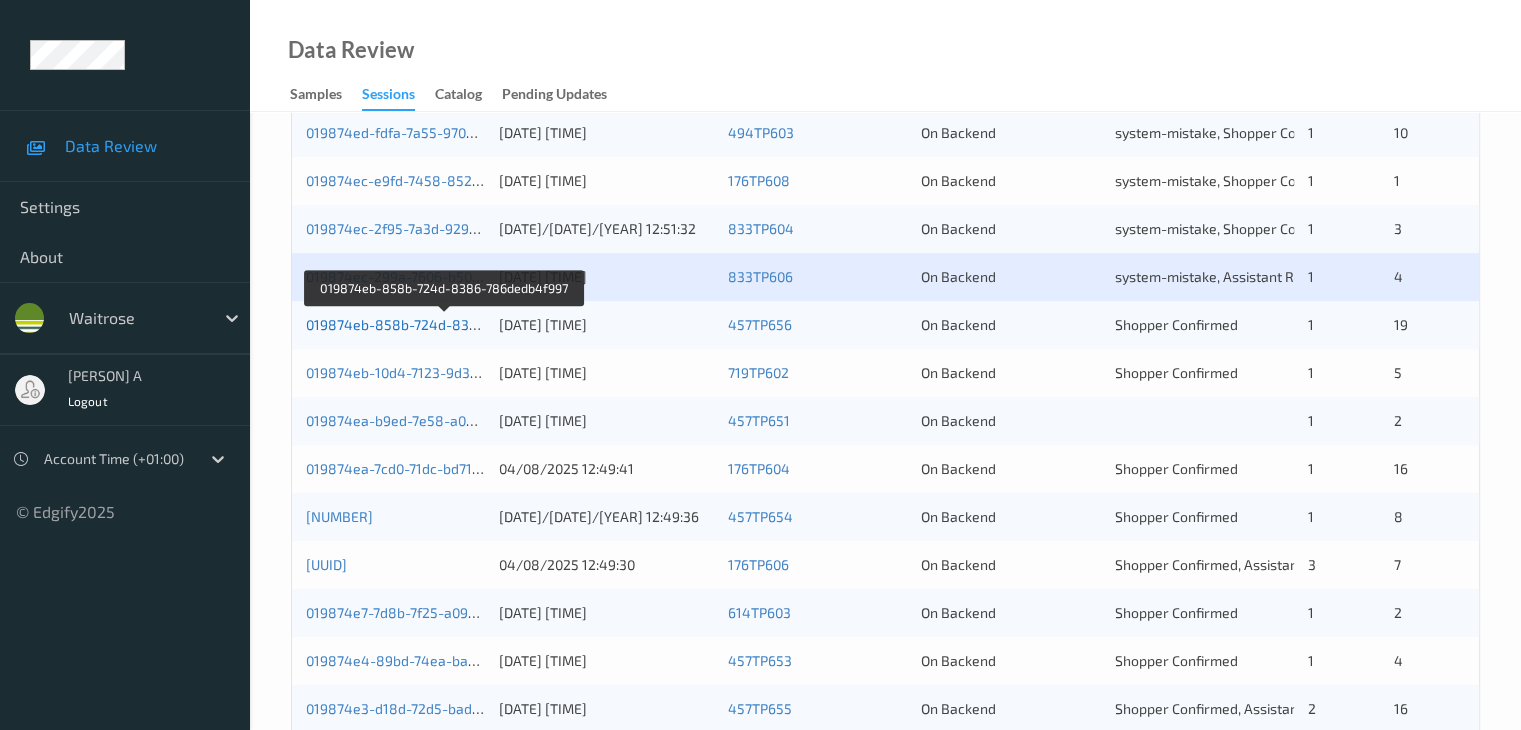 click on "019874eb-858b-724d-8386-786dedb4f997" at bounding box center [445, 324] 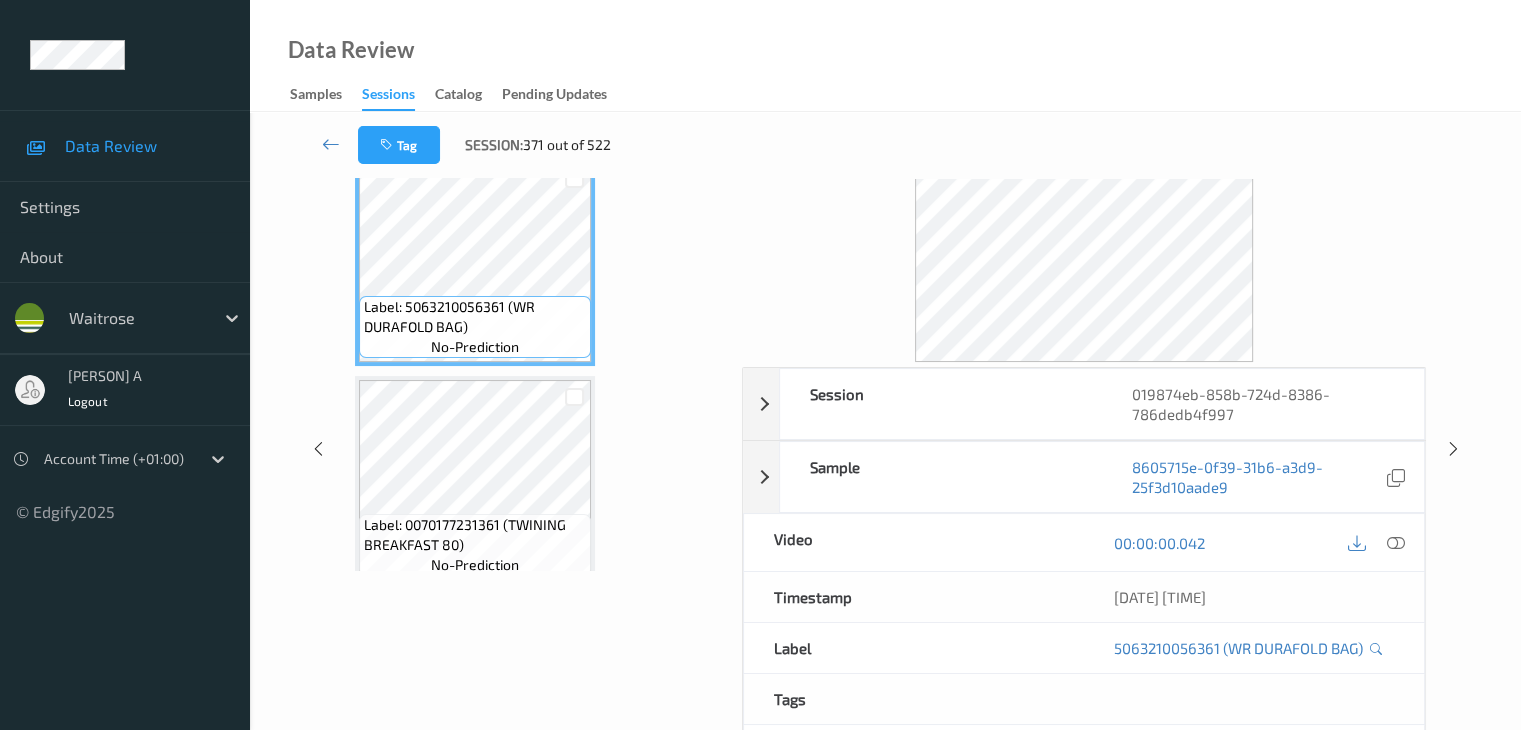 scroll, scrollTop: 0, scrollLeft: 0, axis: both 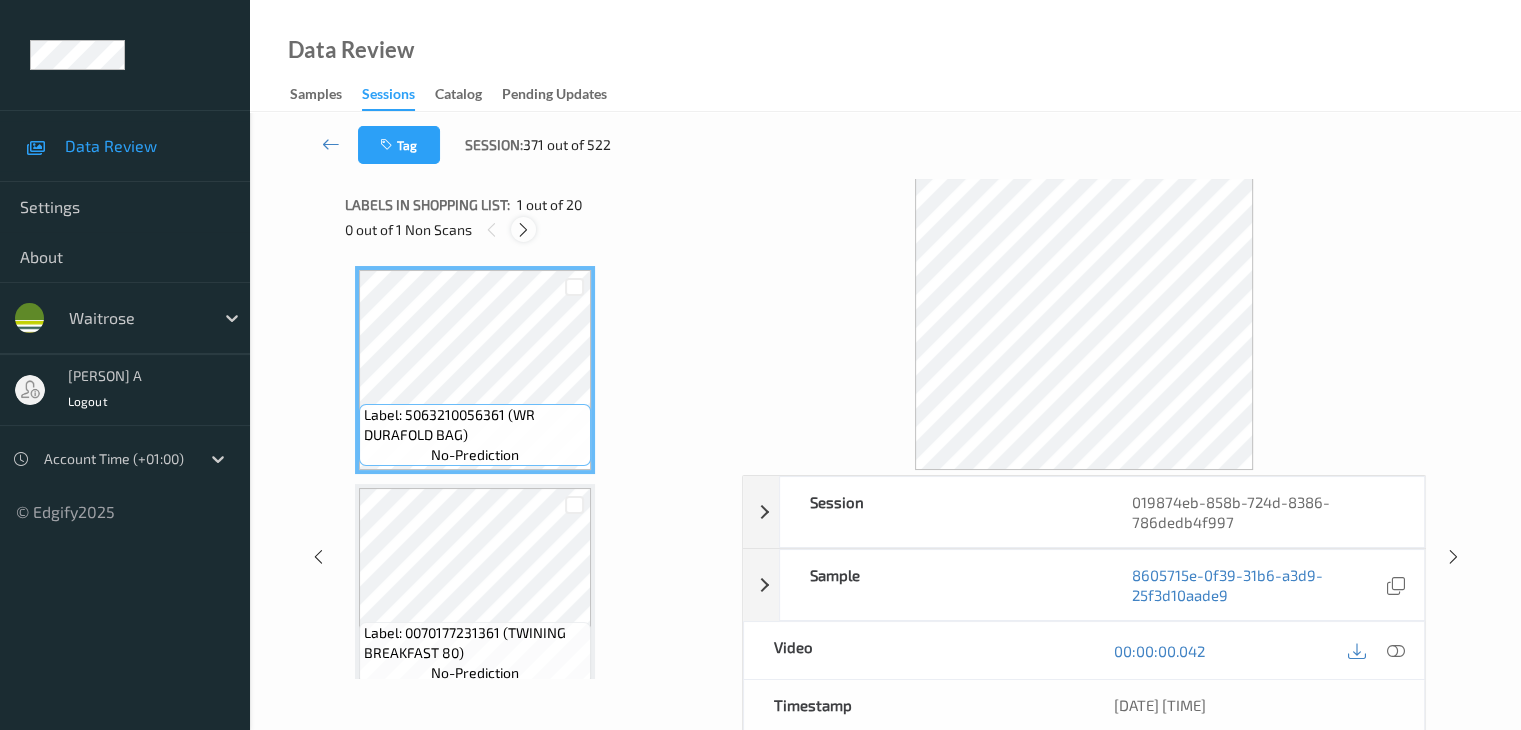 click at bounding box center (523, 229) 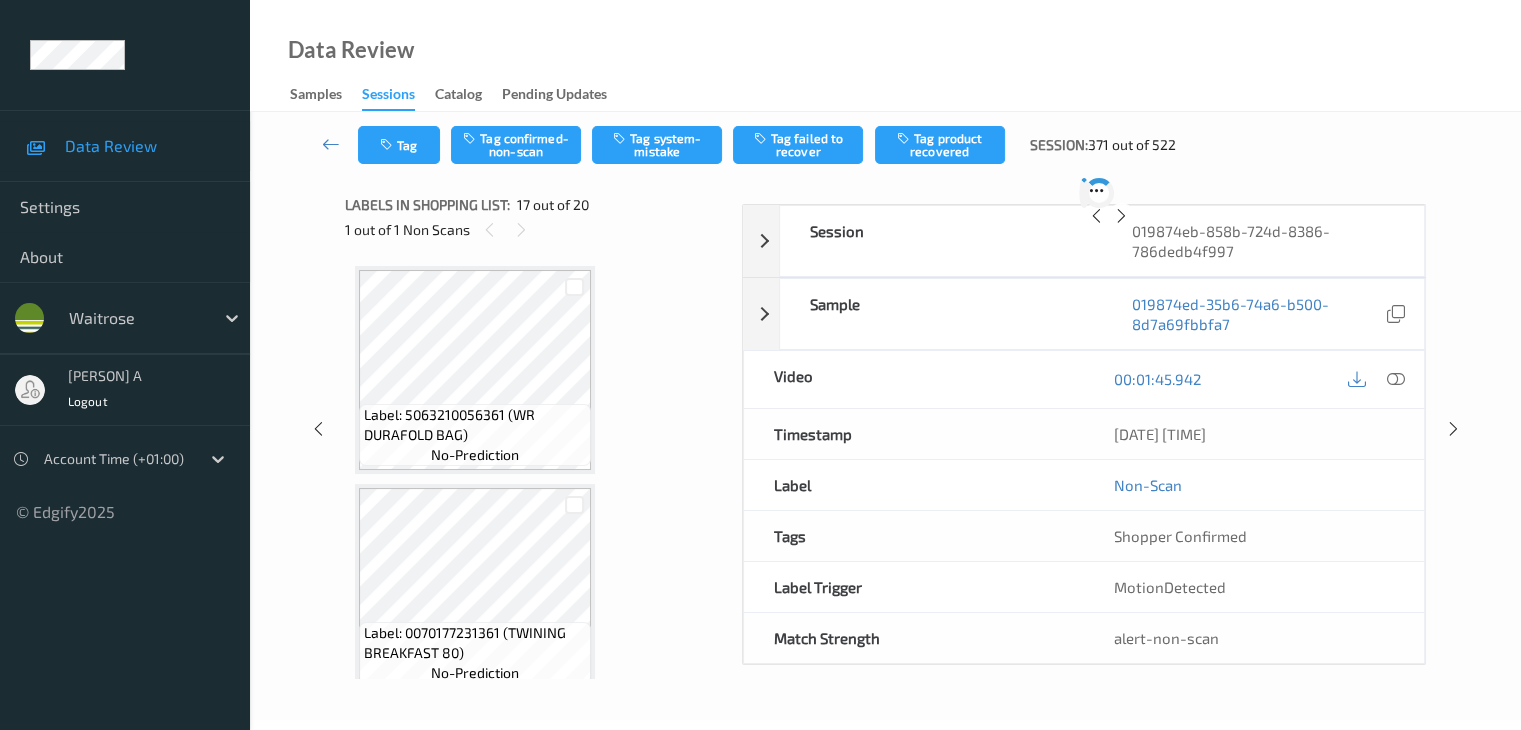 scroll, scrollTop: 3280, scrollLeft: 0, axis: vertical 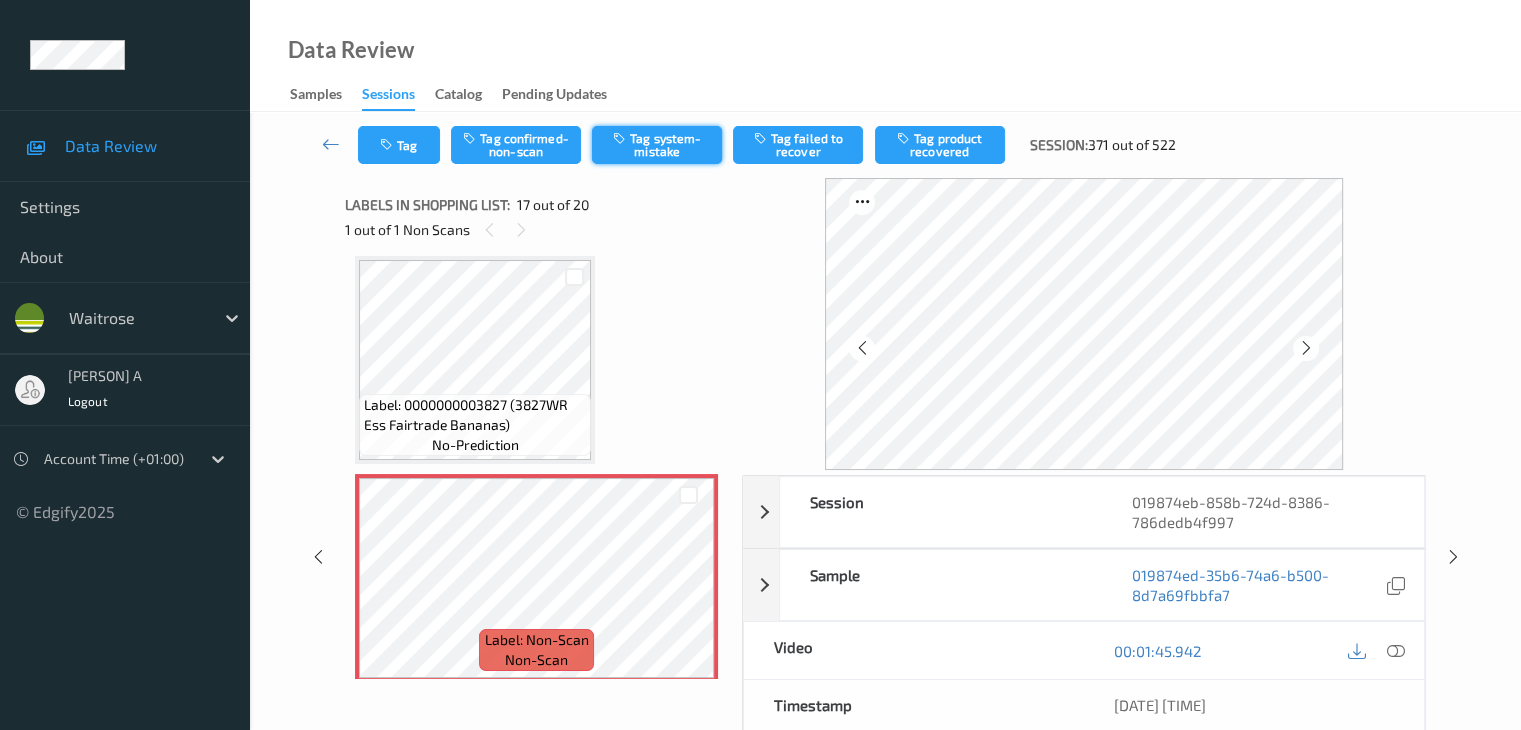 click on "Tag   system-mistake" at bounding box center [657, 145] 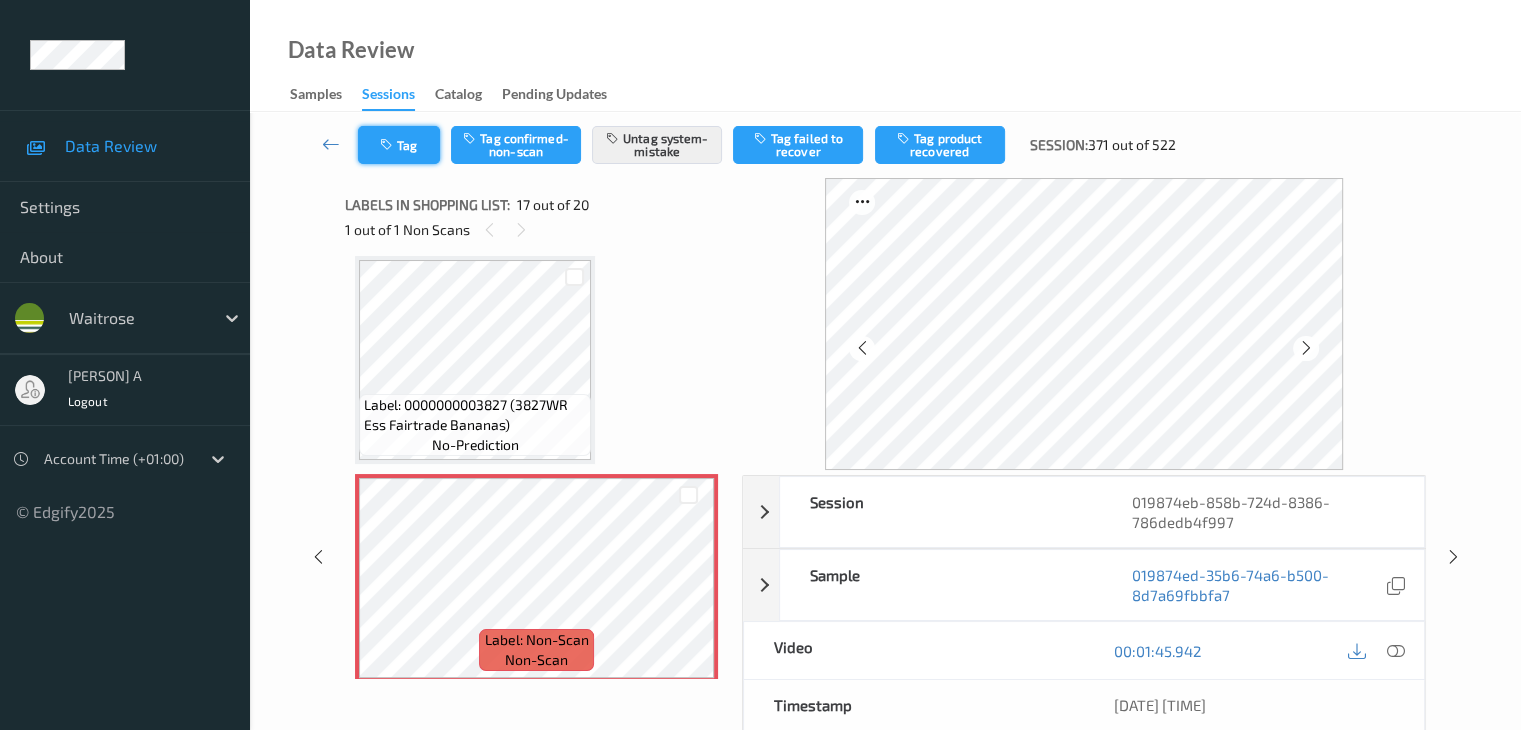 click on "Tag" at bounding box center [399, 145] 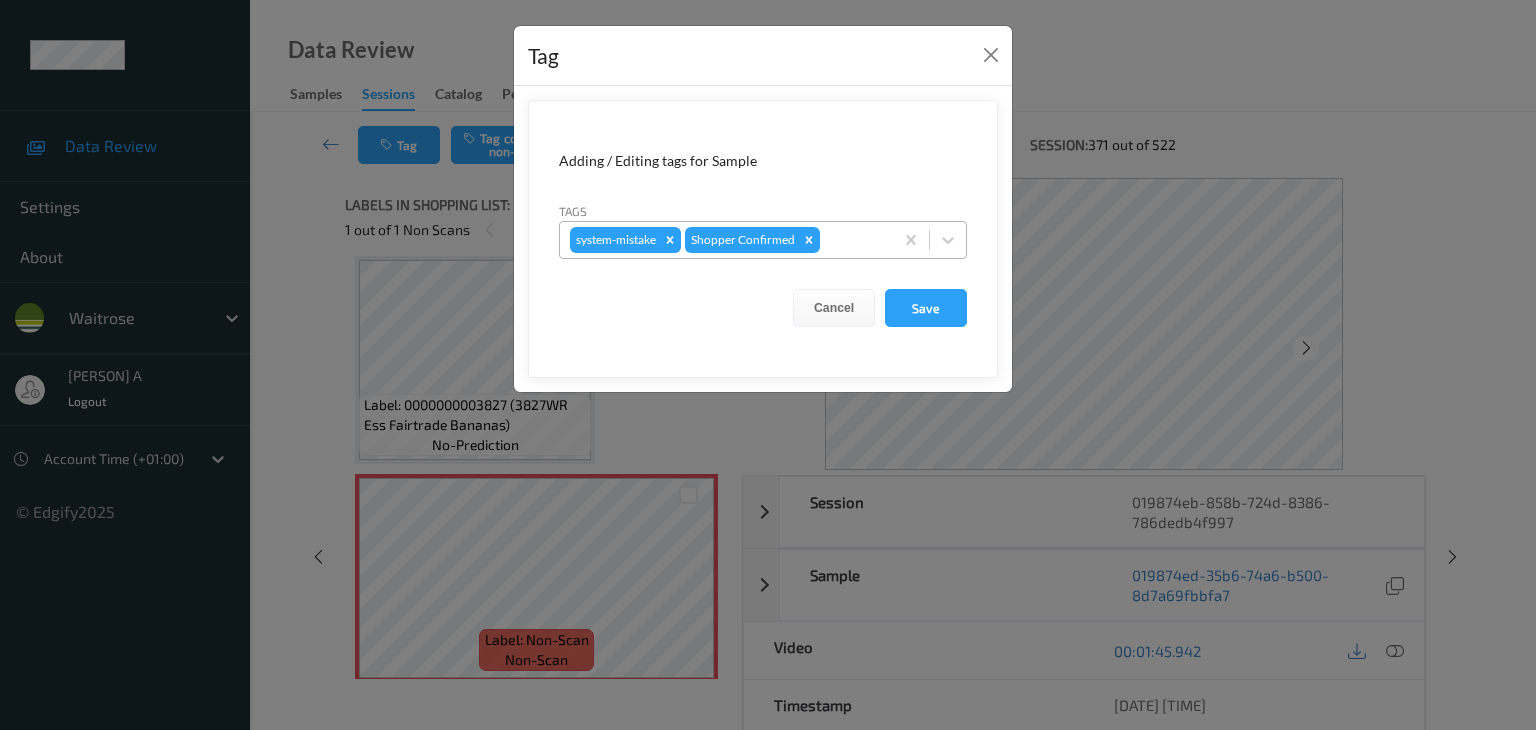 click at bounding box center [853, 240] 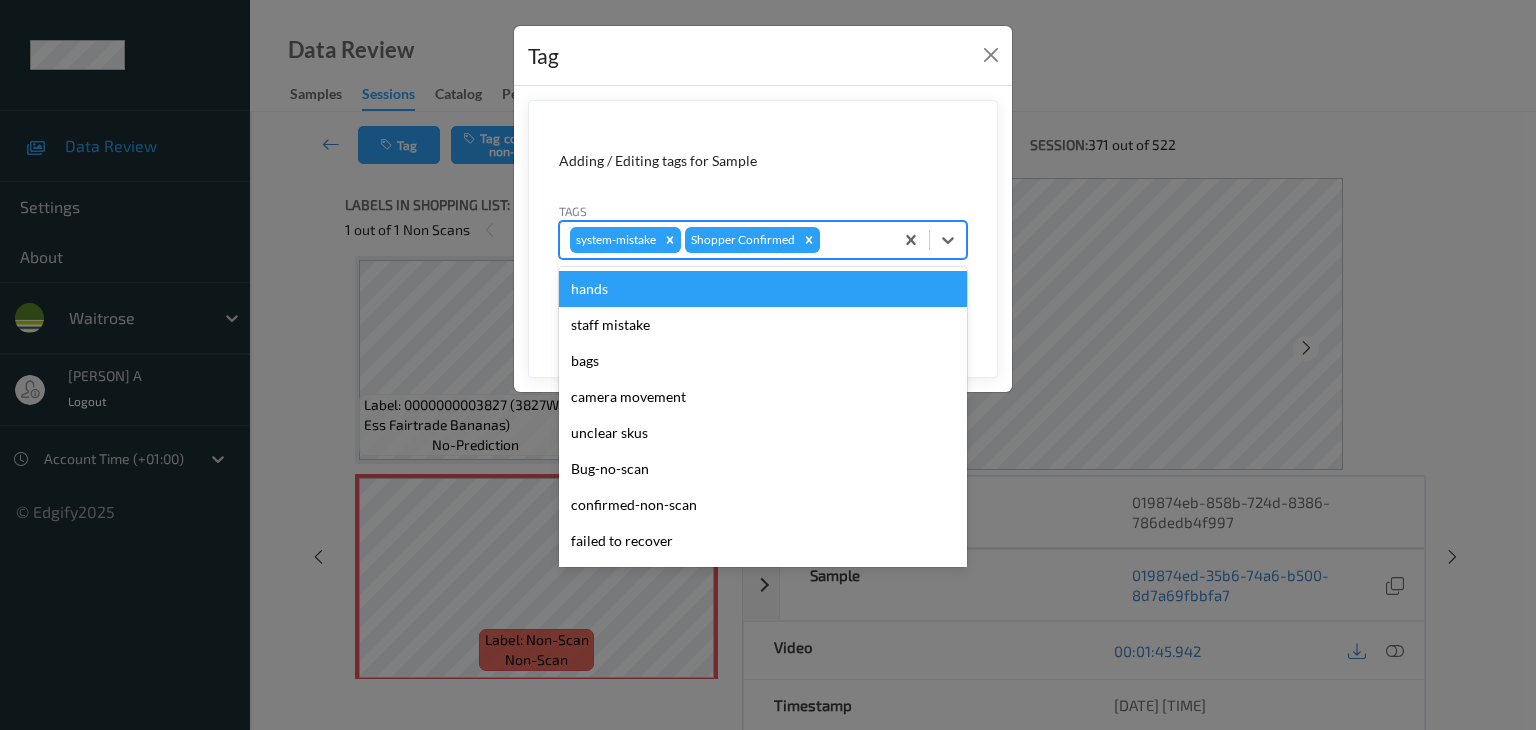 type on "u" 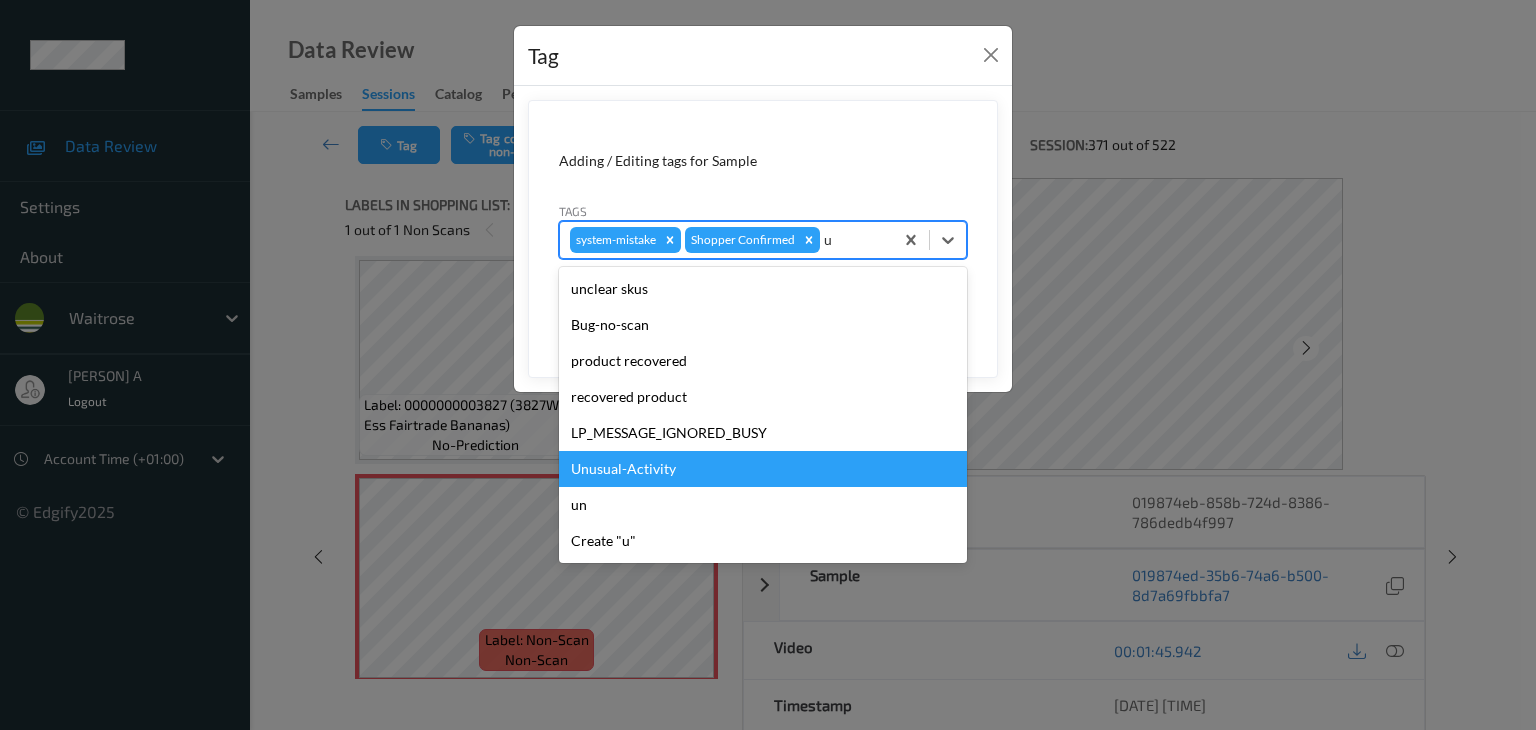click on "Unusual-Activity" at bounding box center [763, 469] 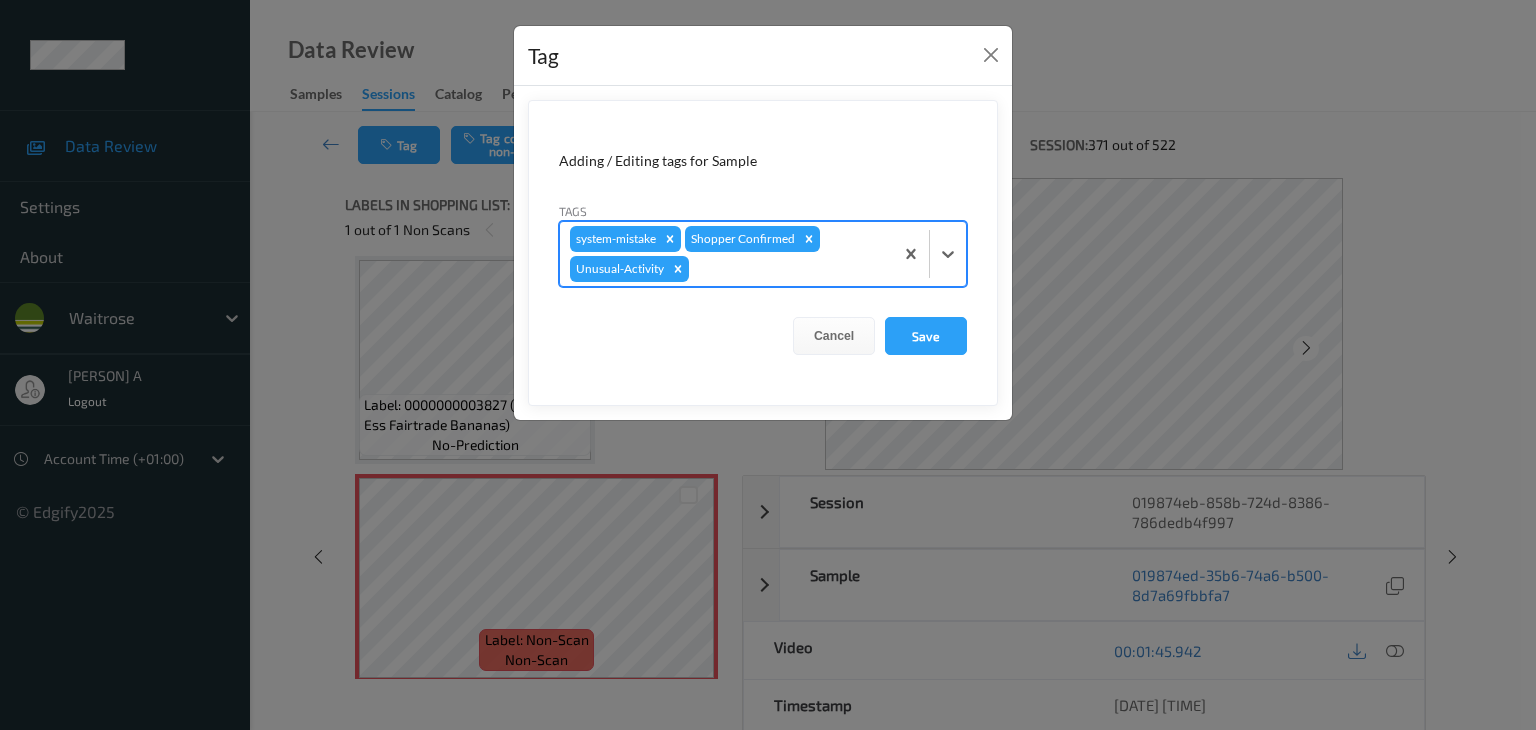 type on "p" 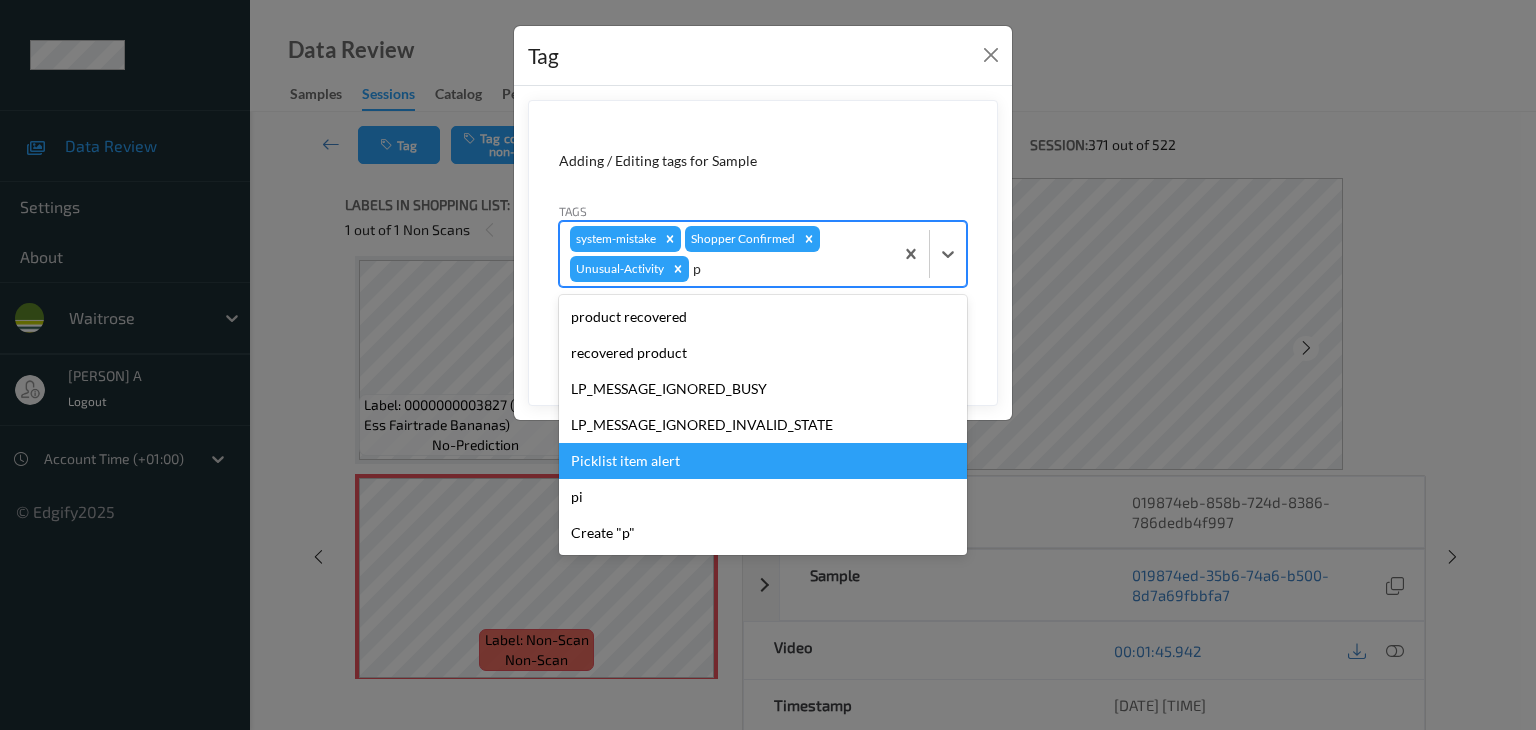 click on "Picklist item alert" at bounding box center (763, 461) 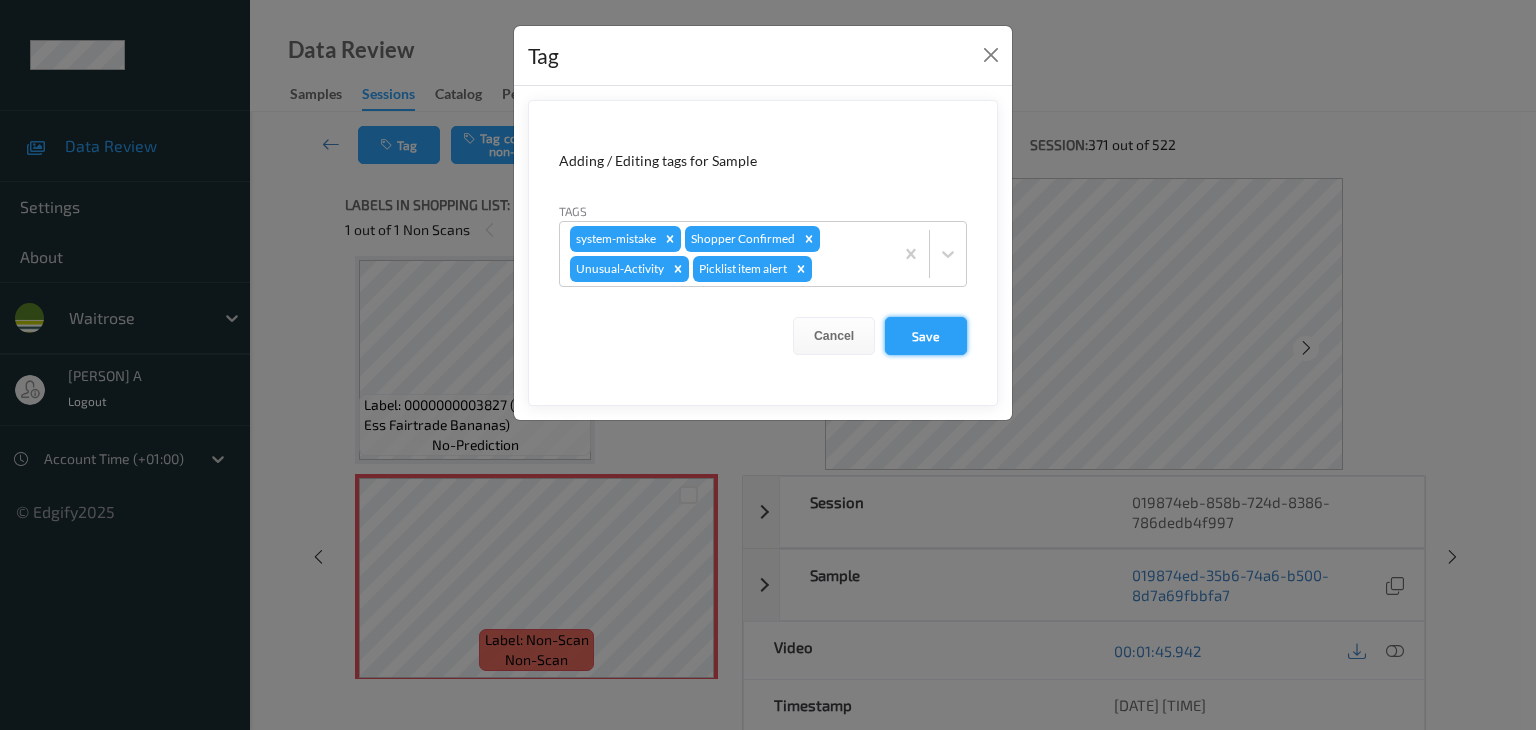 click on "Save" at bounding box center (926, 336) 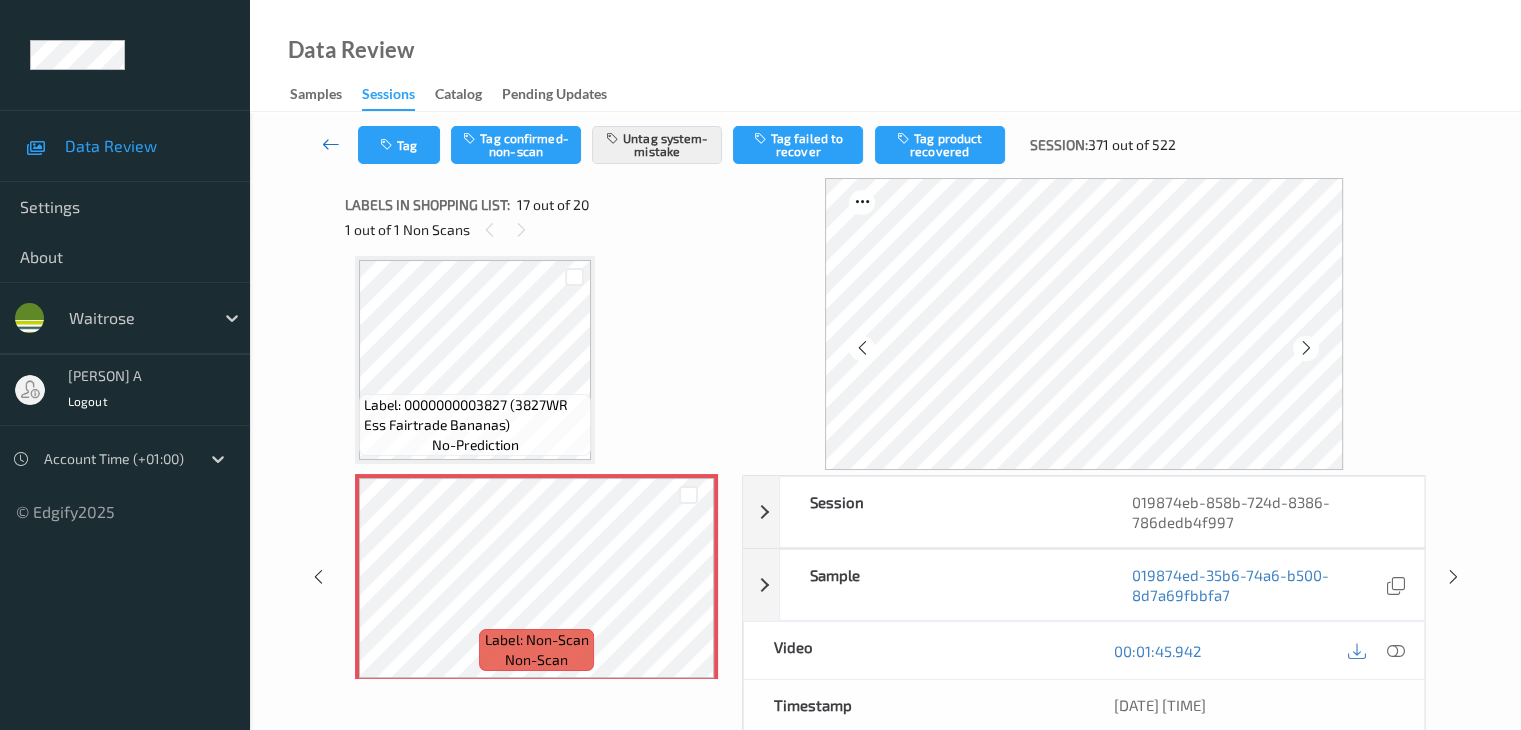 click at bounding box center [331, 144] 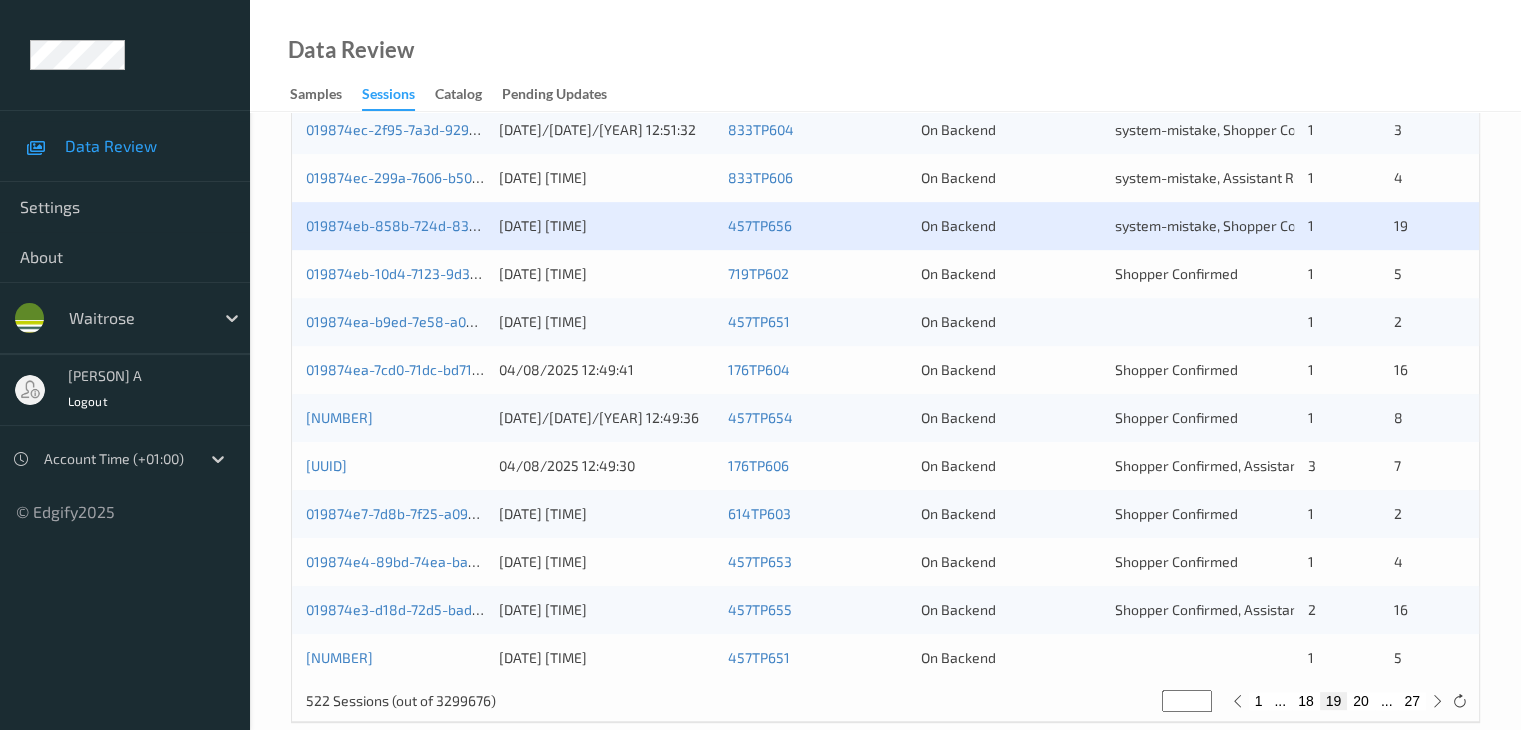 scroll, scrollTop: 900, scrollLeft: 0, axis: vertical 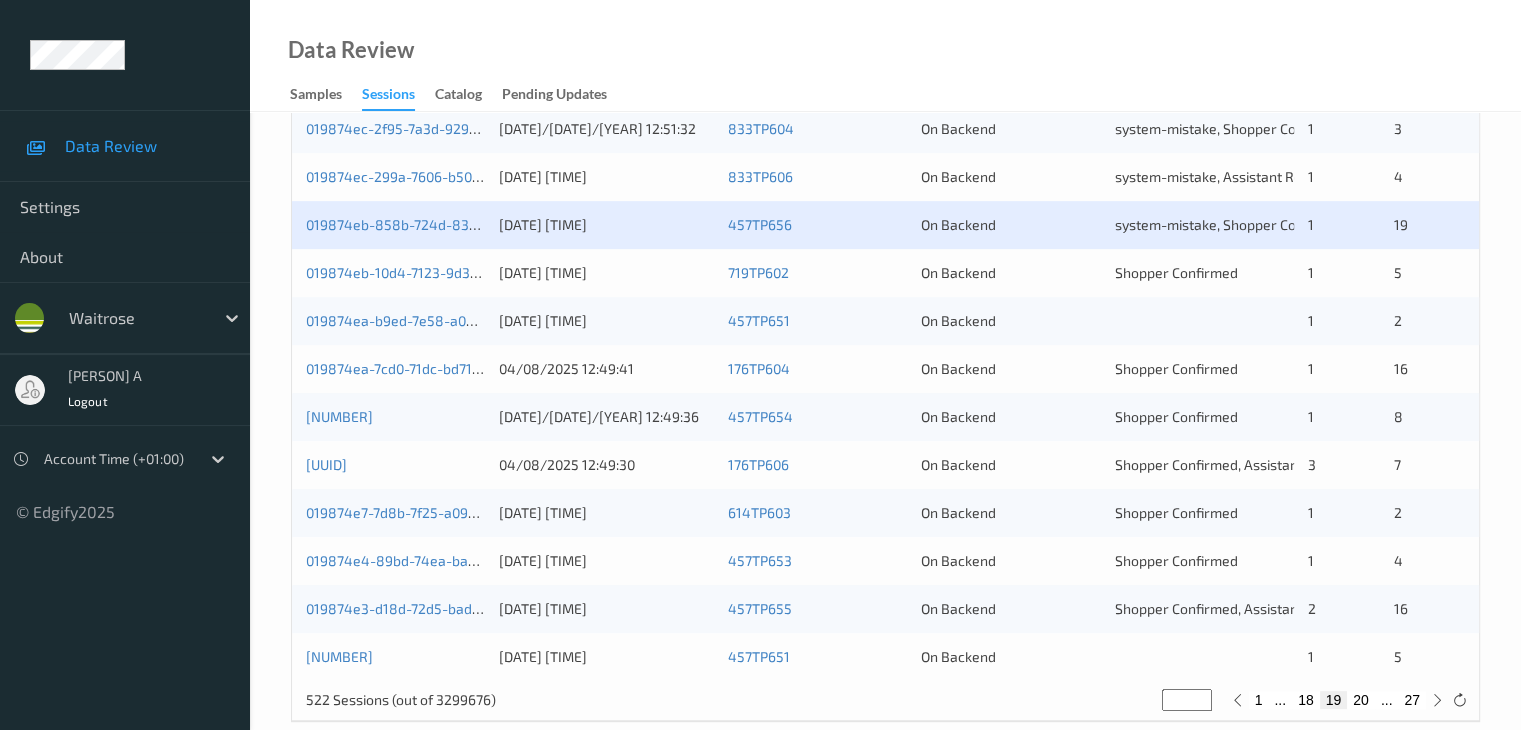 click on "27" at bounding box center (1412, 700) 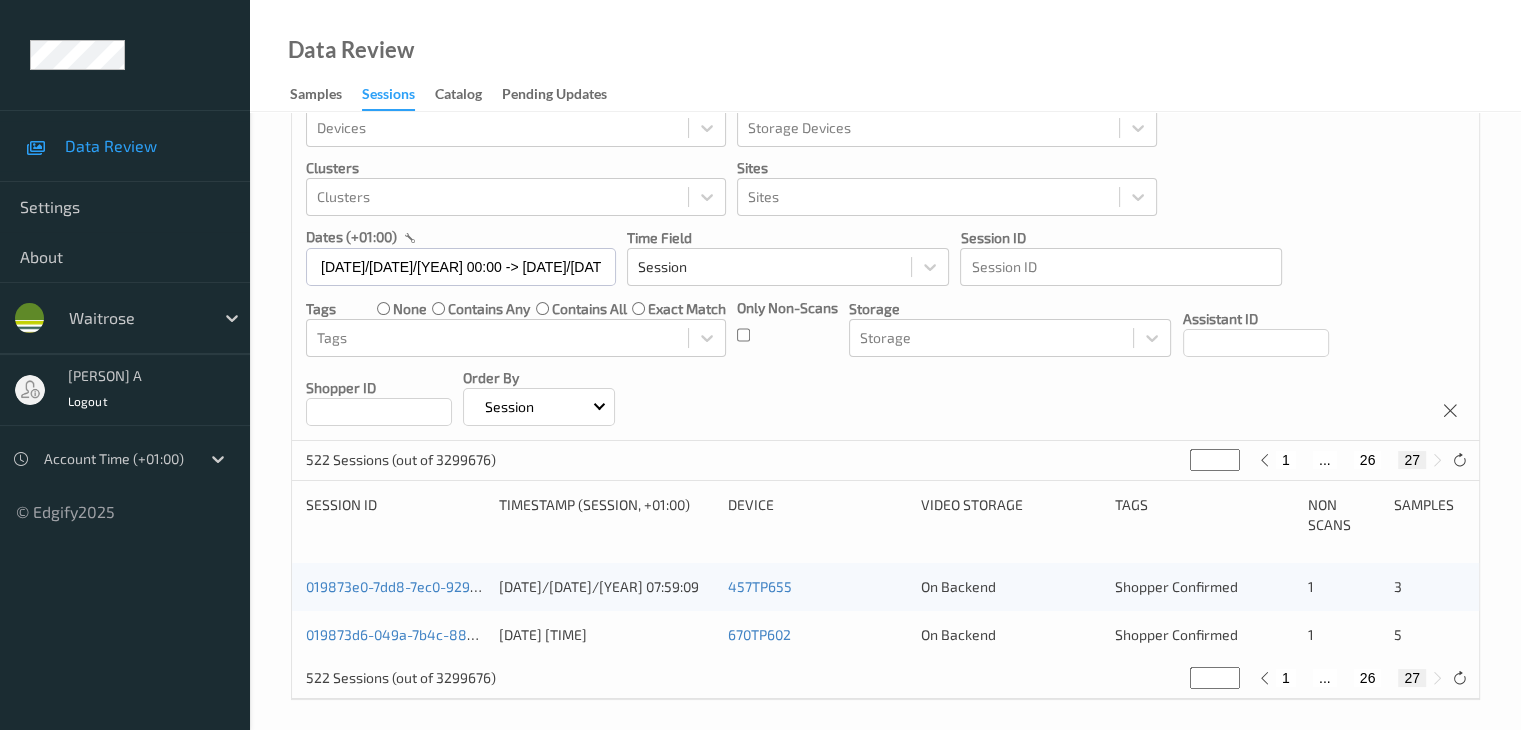 scroll, scrollTop: 61, scrollLeft: 0, axis: vertical 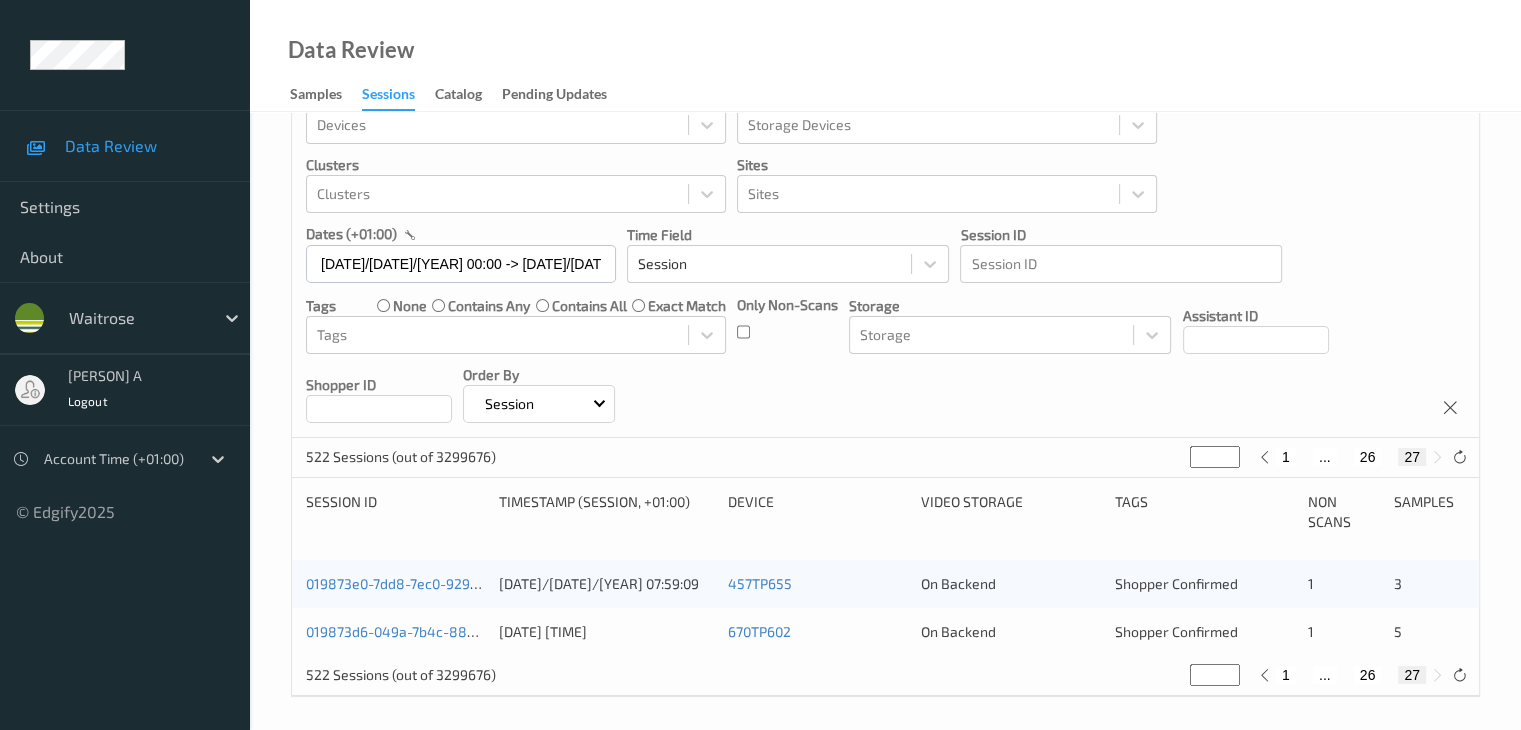 drag, startPoint x: 1212, startPoint y: 454, endPoint x: 1196, endPoint y: 453, distance: 16.03122 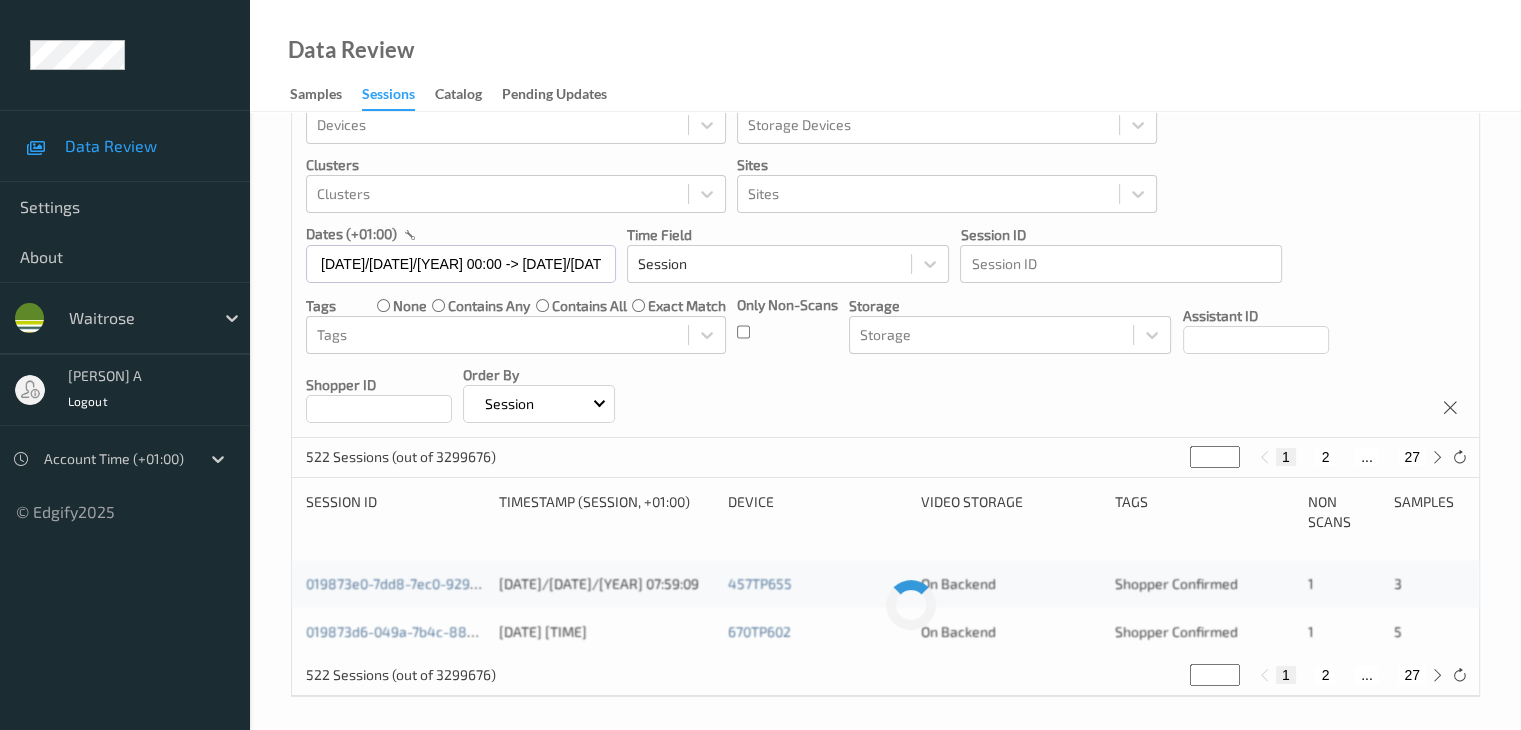 scroll, scrollTop: 0, scrollLeft: 0, axis: both 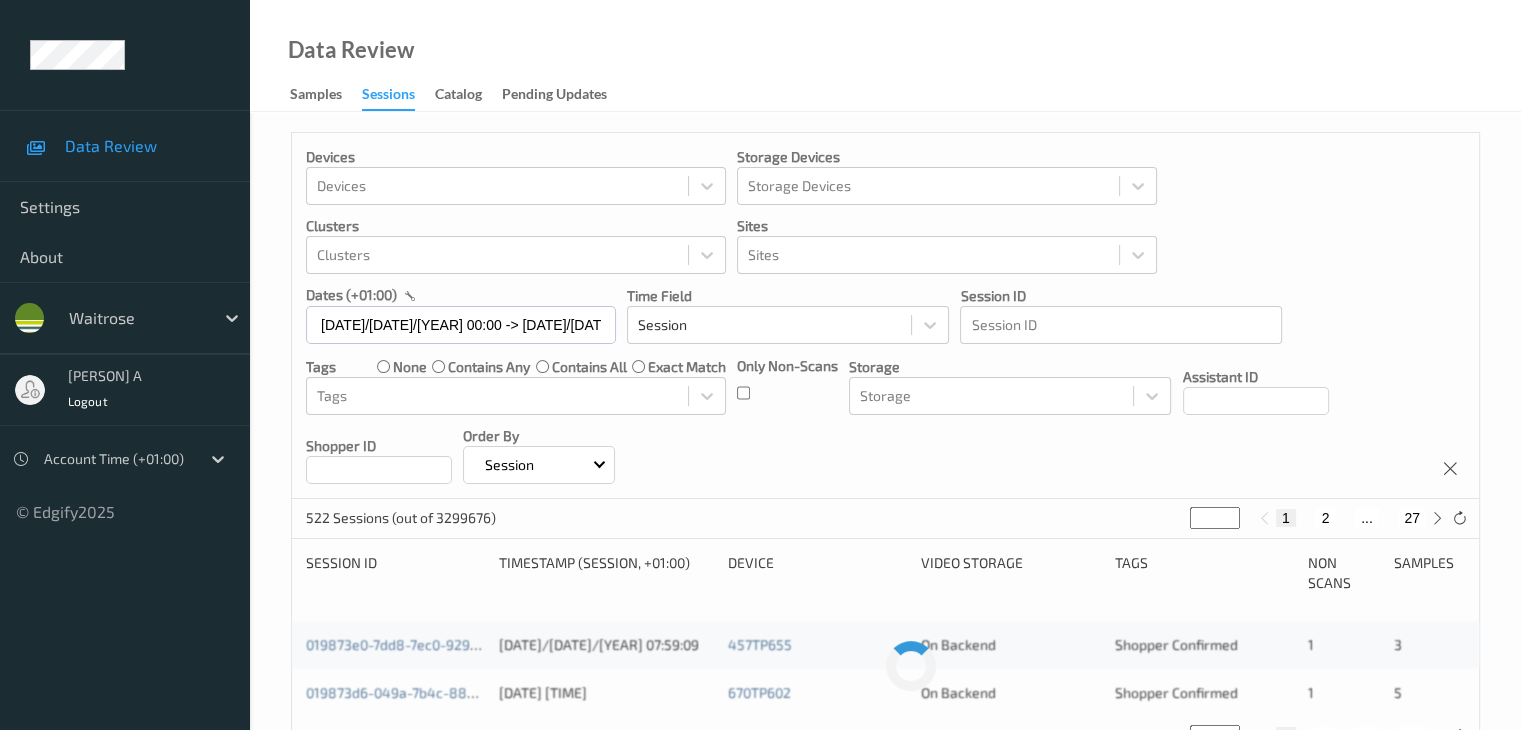 type on "**" 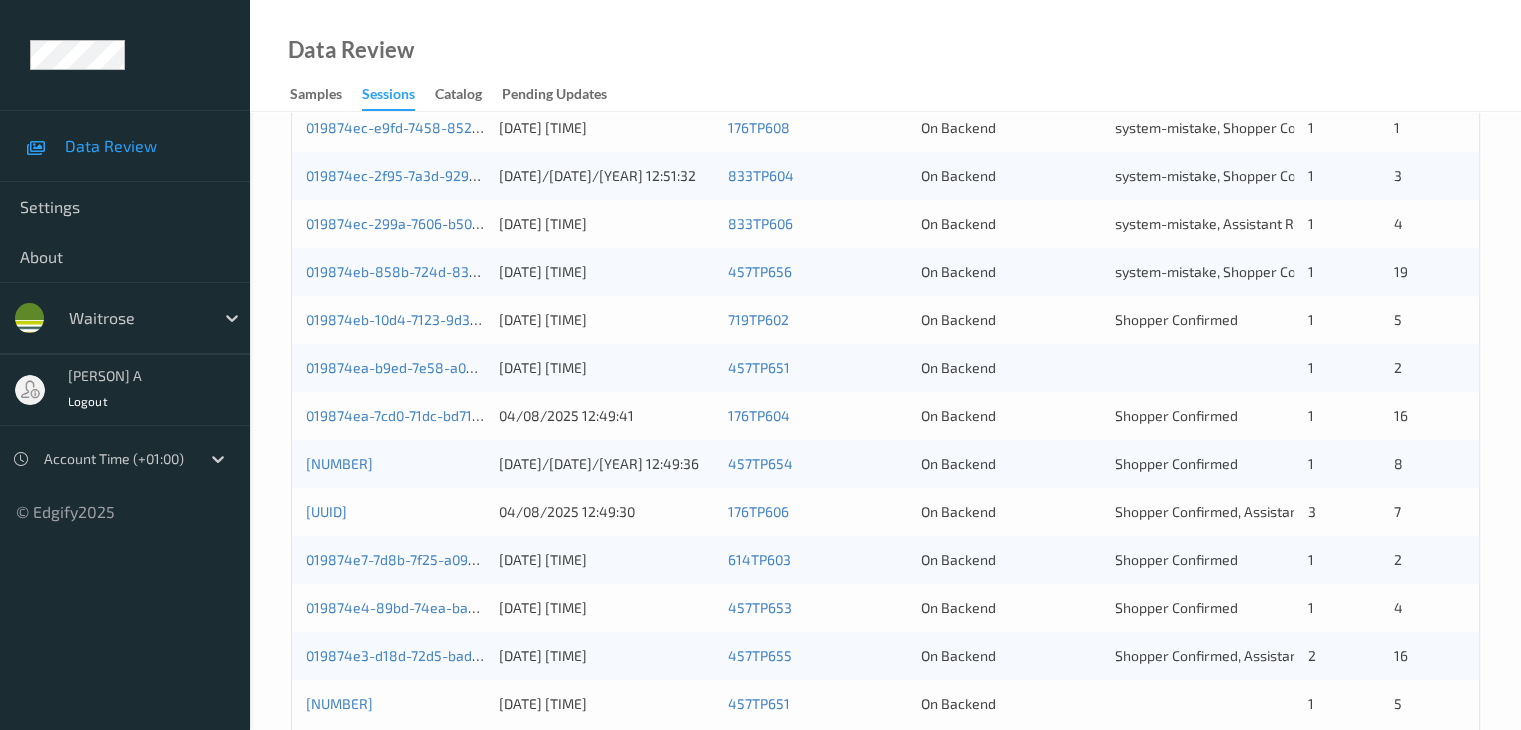 scroll, scrollTop: 732, scrollLeft: 0, axis: vertical 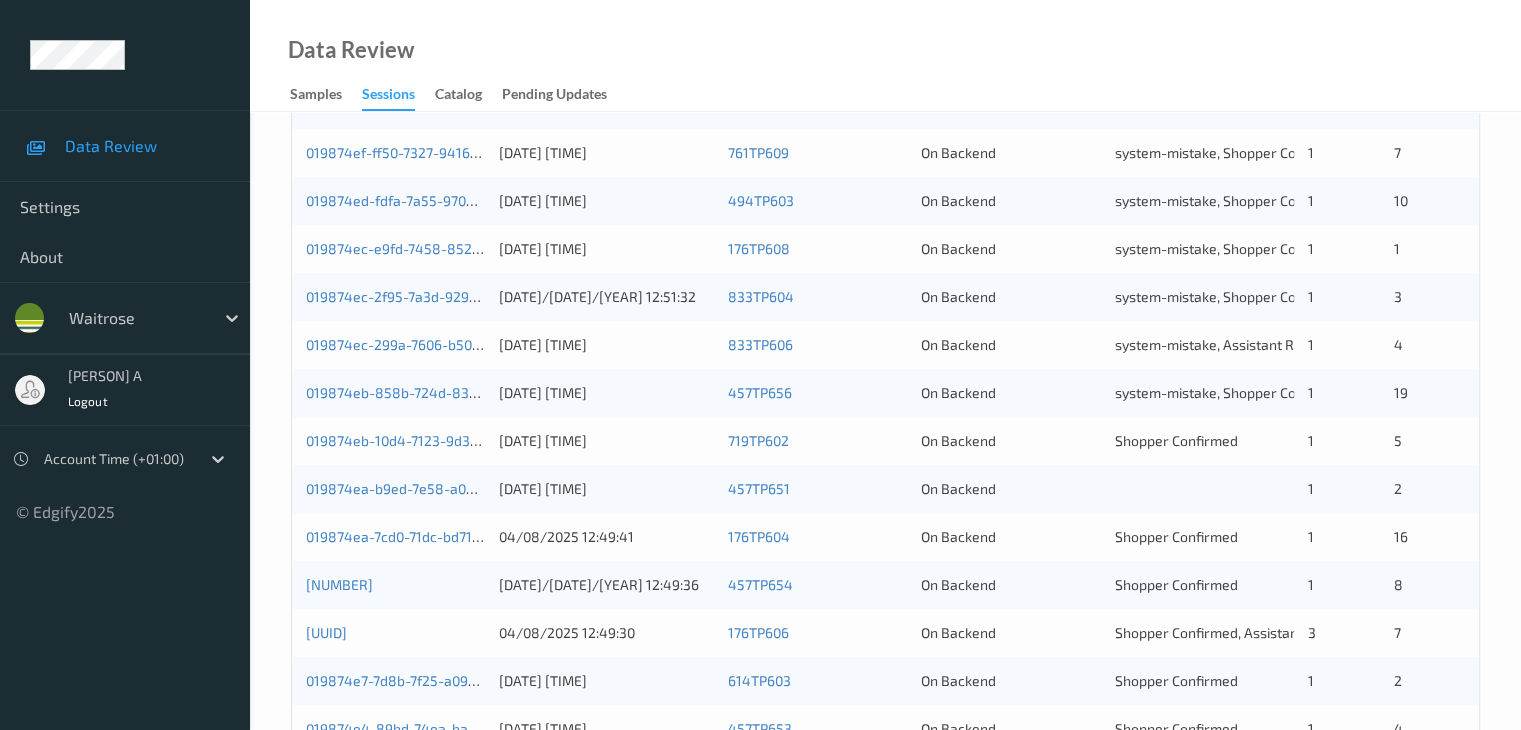 type on "**" 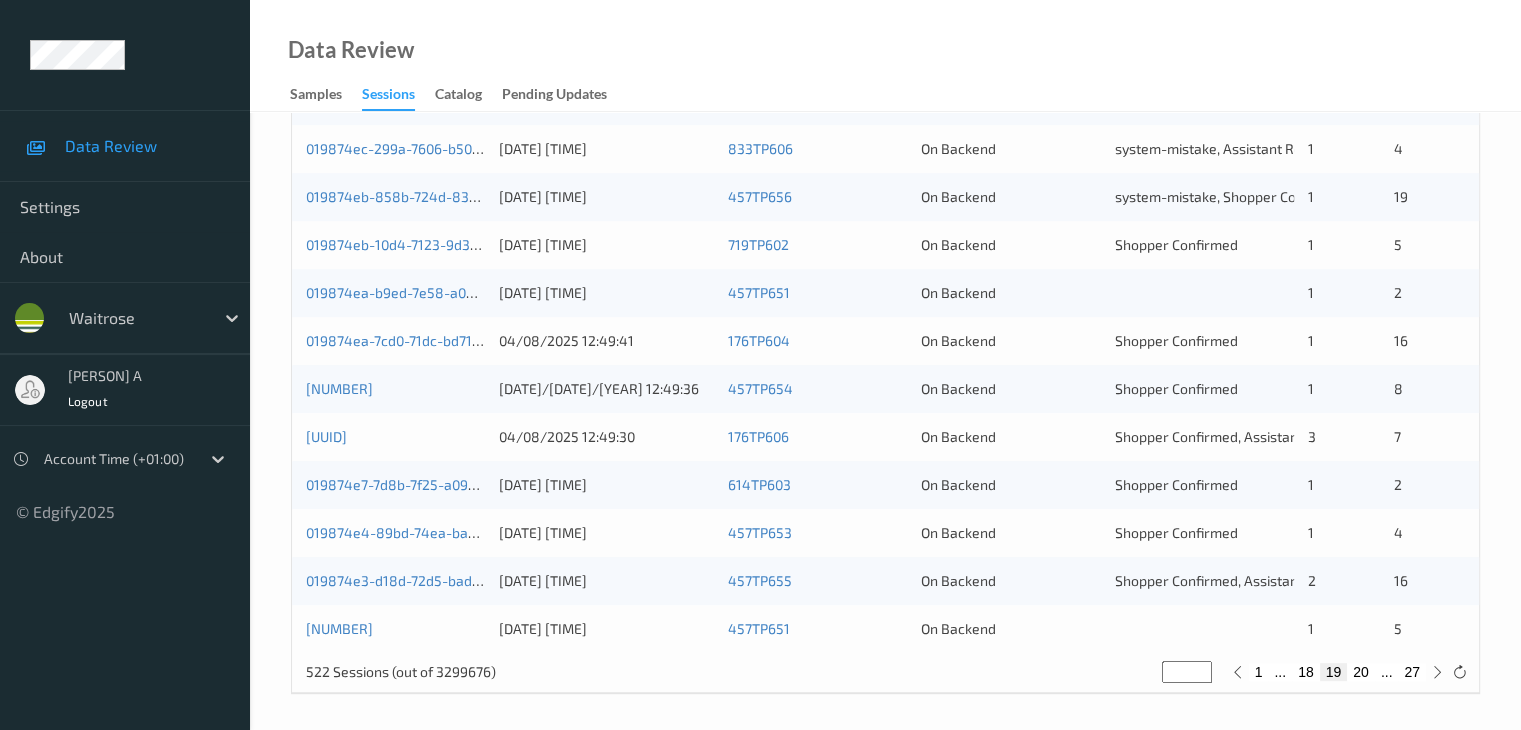 scroll, scrollTop: 932, scrollLeft: 0, axis: vertical 